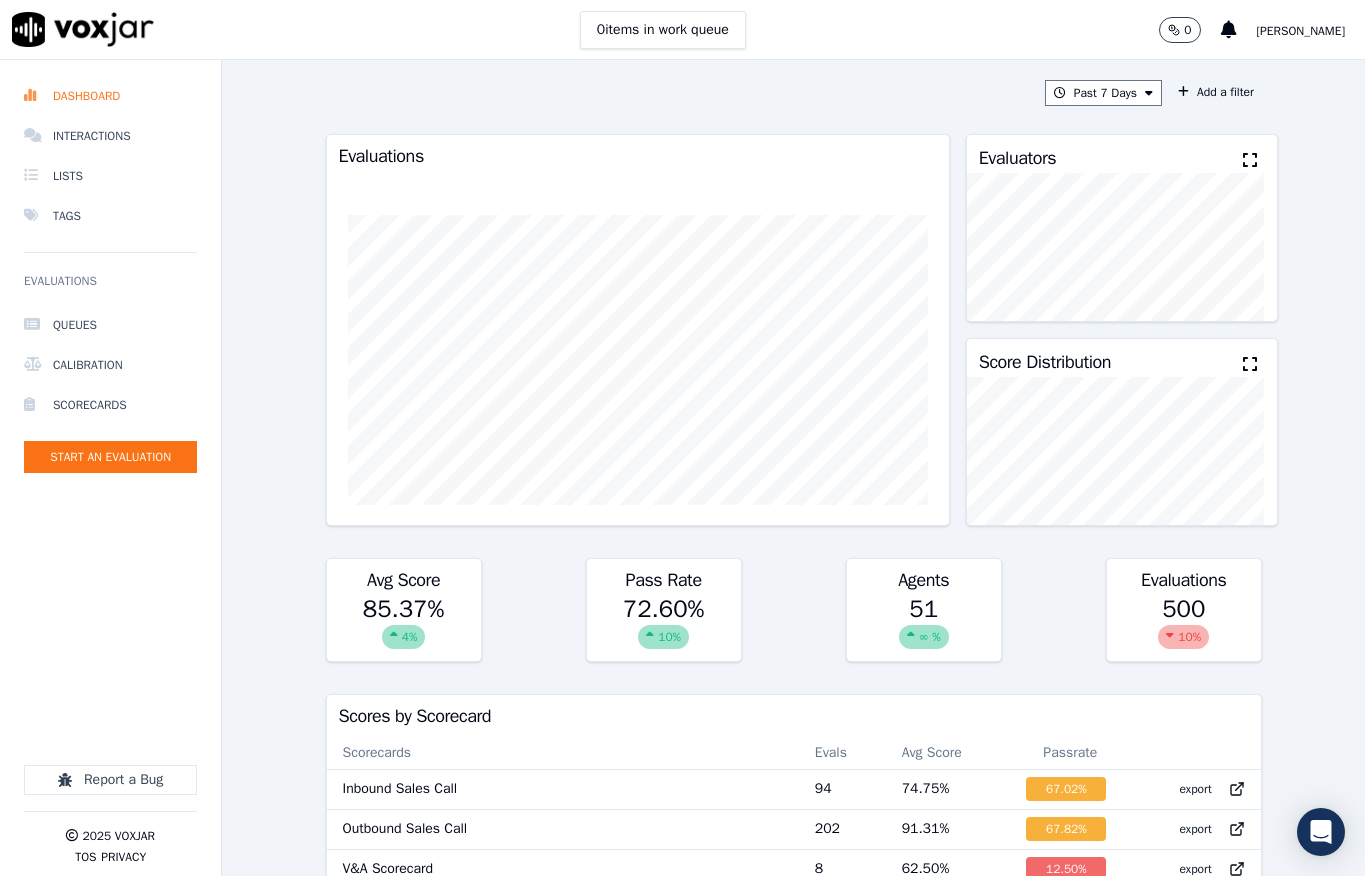 scroll, scrollTop: 0, scrollLeft: 0, axis: both 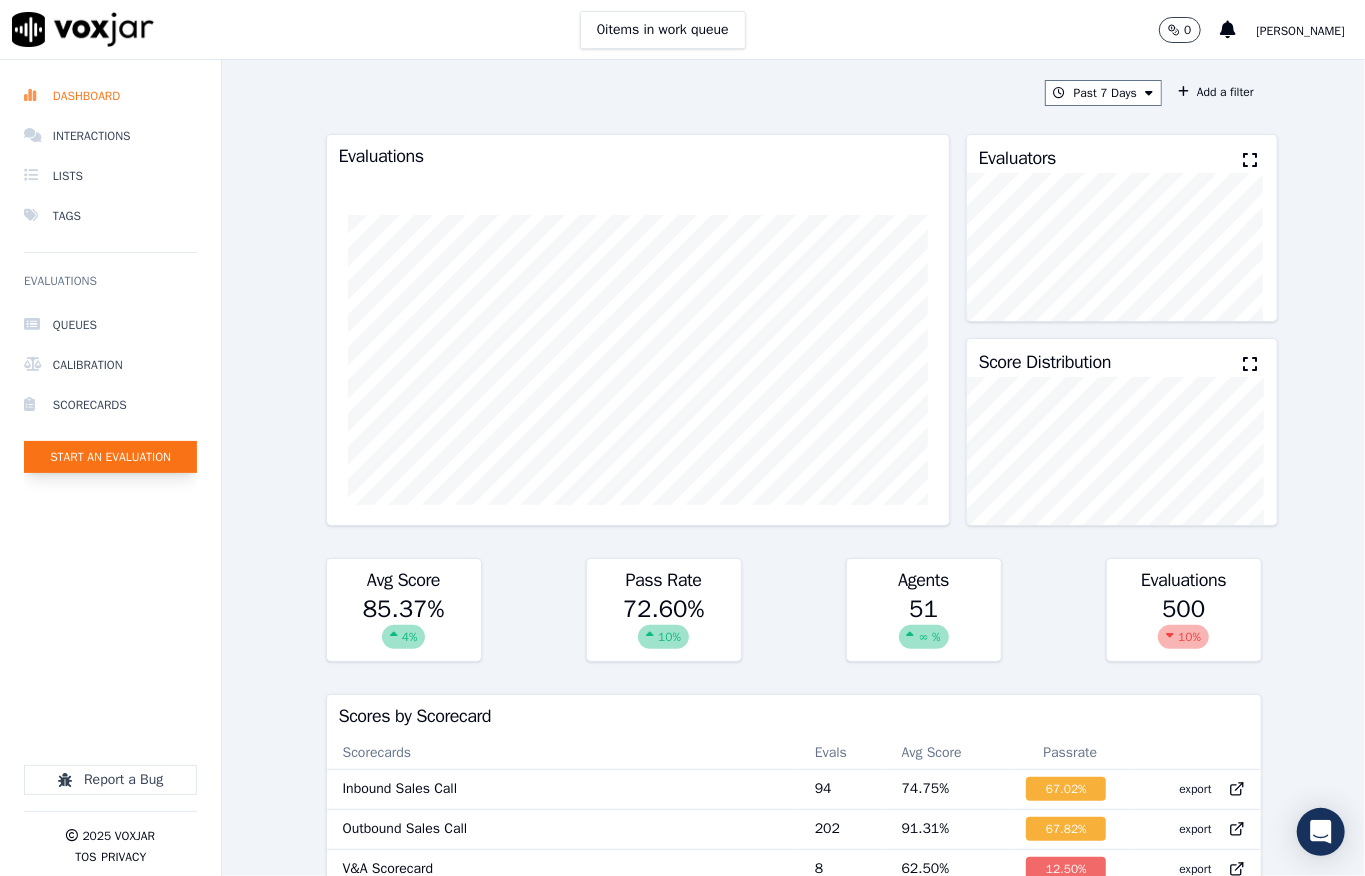 click on "Start an Evaluation" 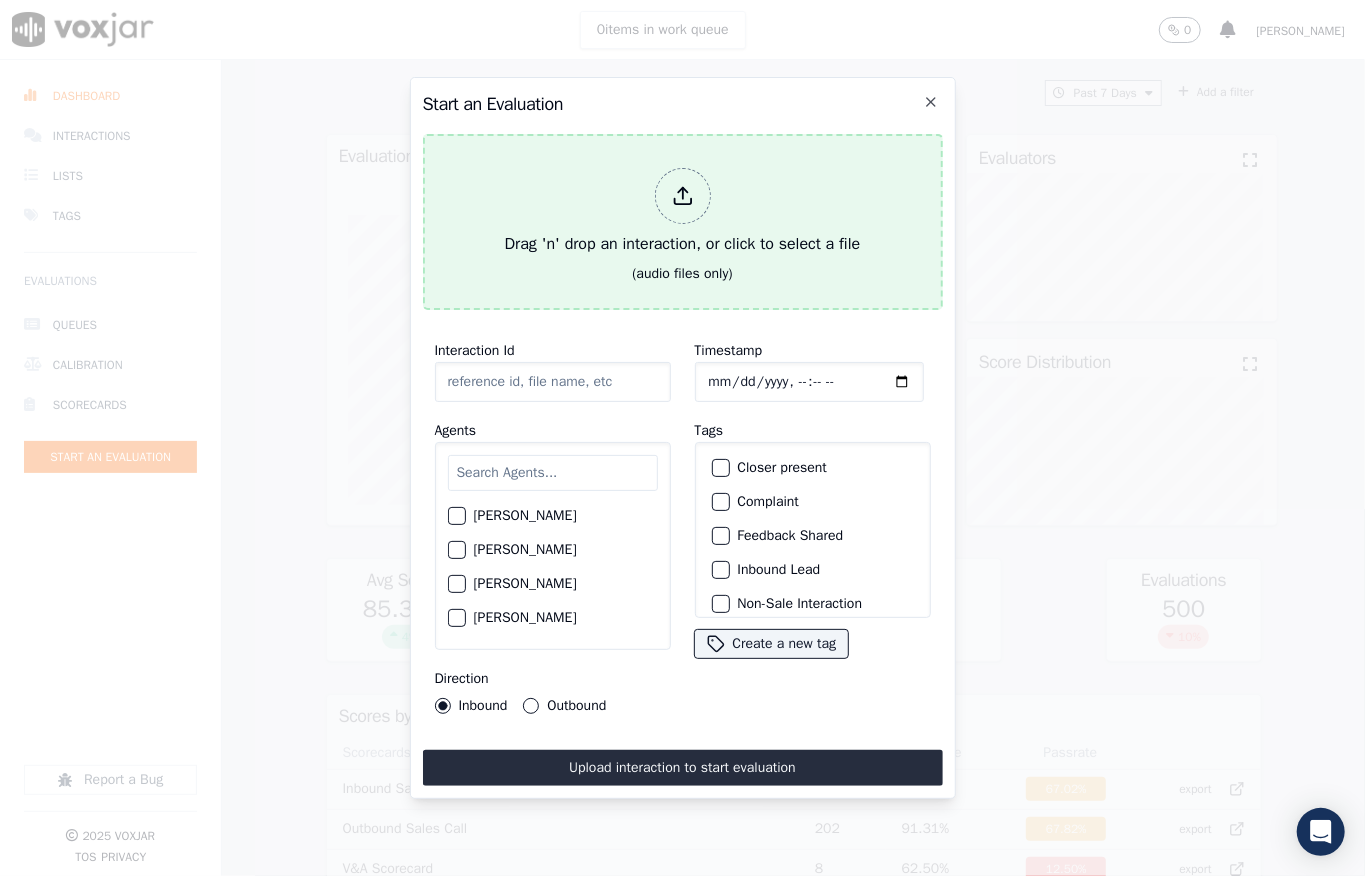 click 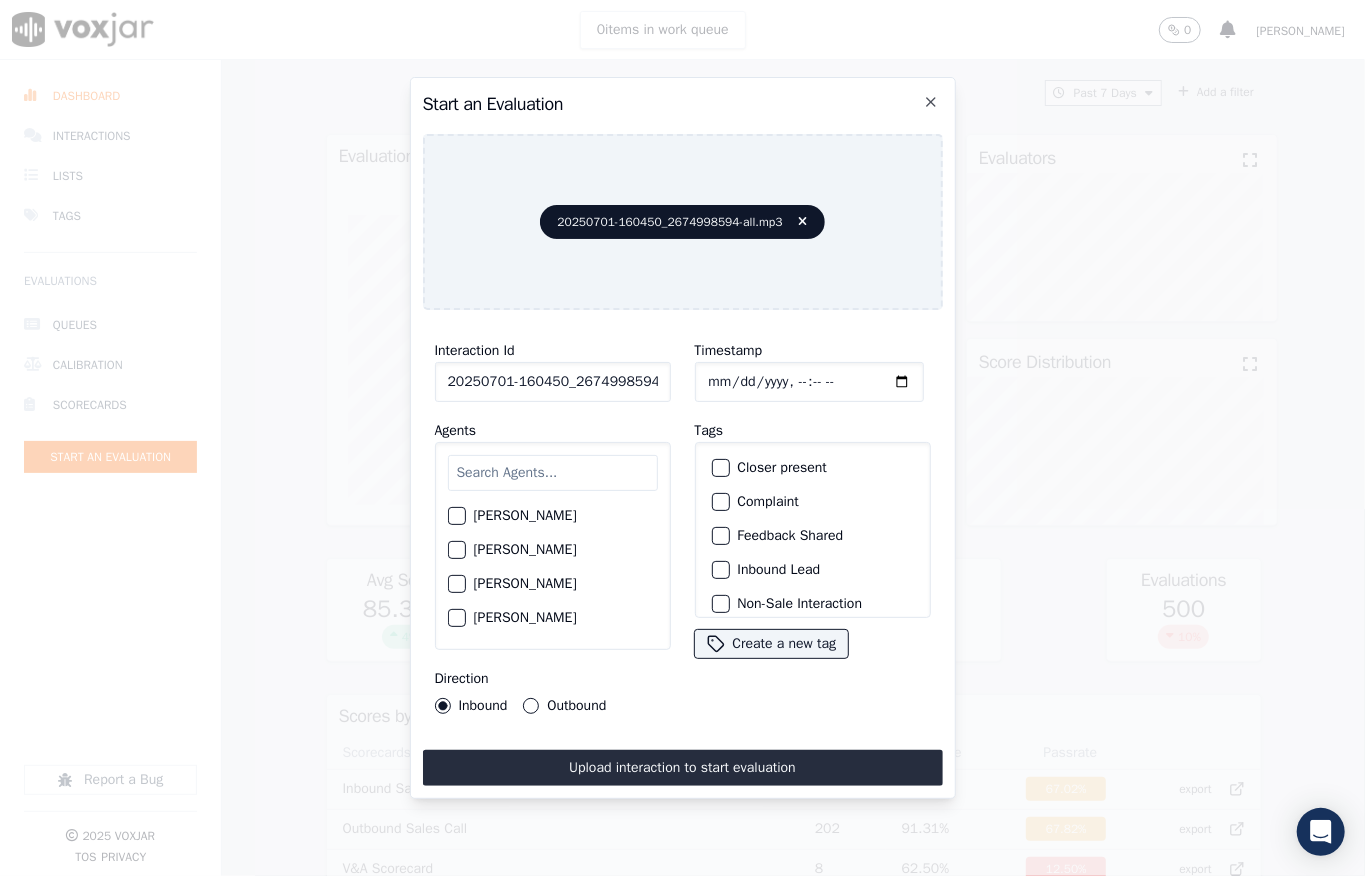 click on "Timestamp" 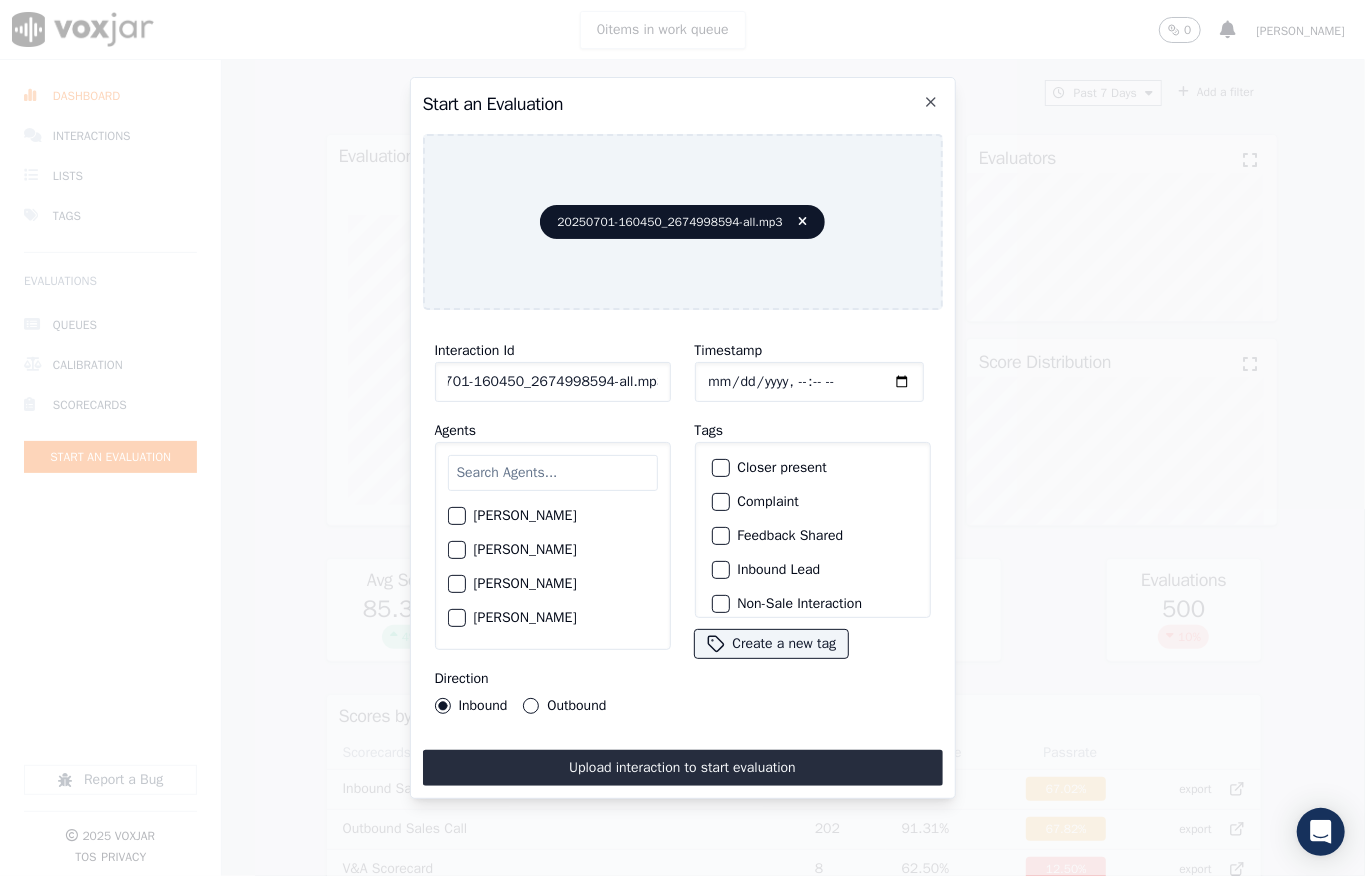 drag, startPoint x: 622, startPoint y: 380, endPoint x: 686, endPoint y: 368, distance: 65.11528 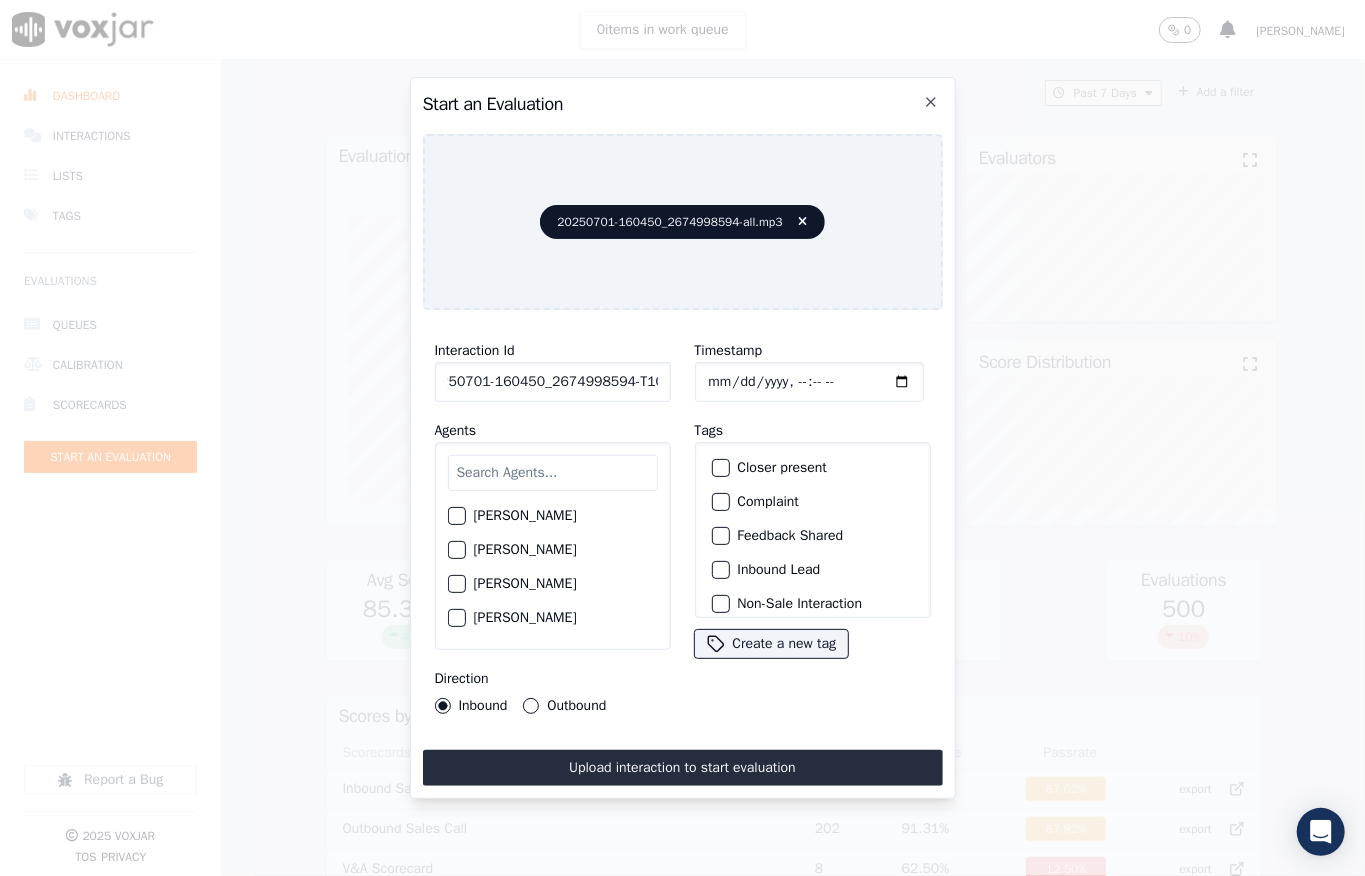 scroll, scrollTop: 0, scrollLeft: 32, axis: horizontal 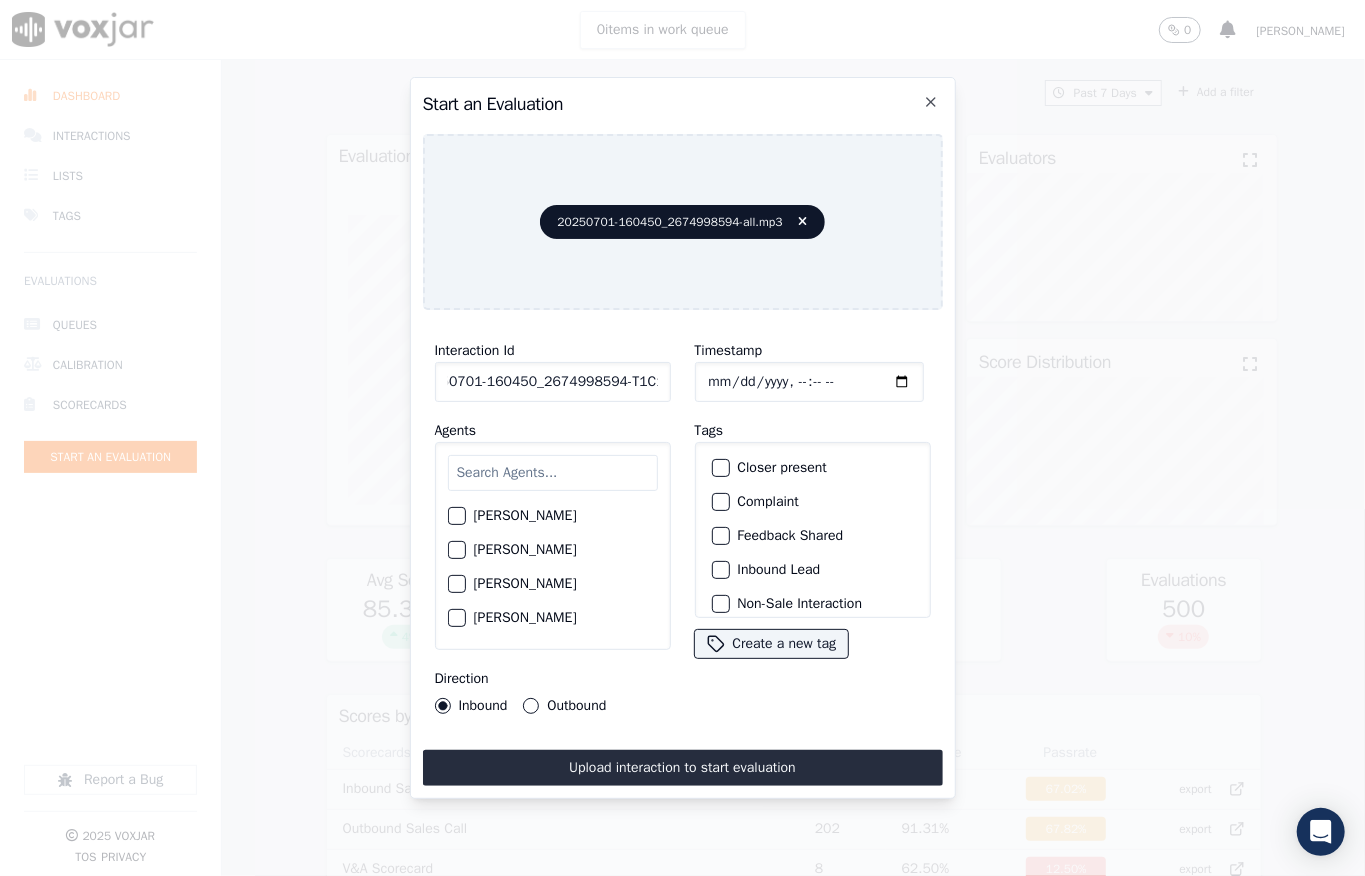 type on "20250701-160450_2674998594-T1C1" 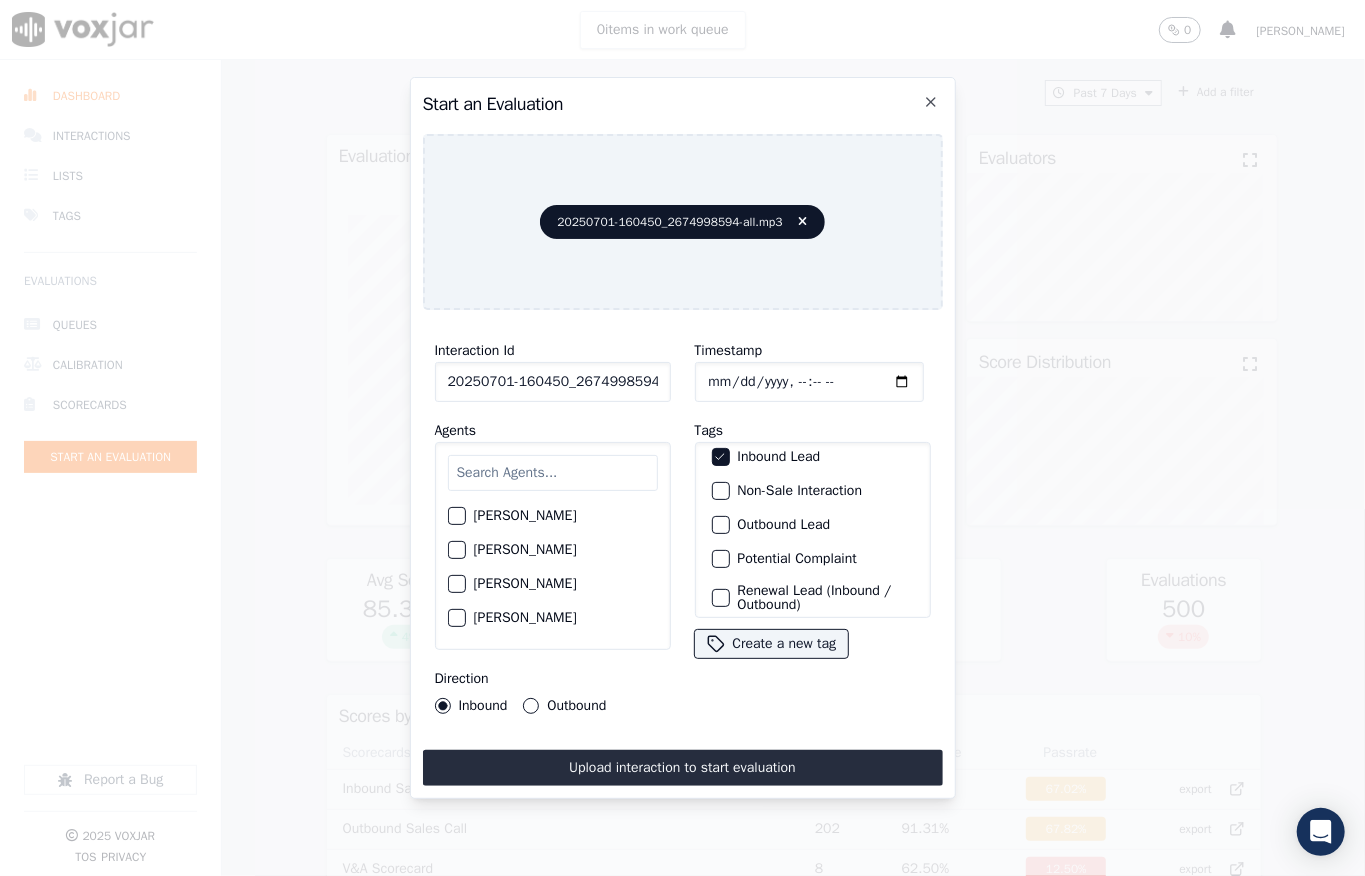 scroll, scrollTop: 200, scrollLeft: 0, axis: vertical 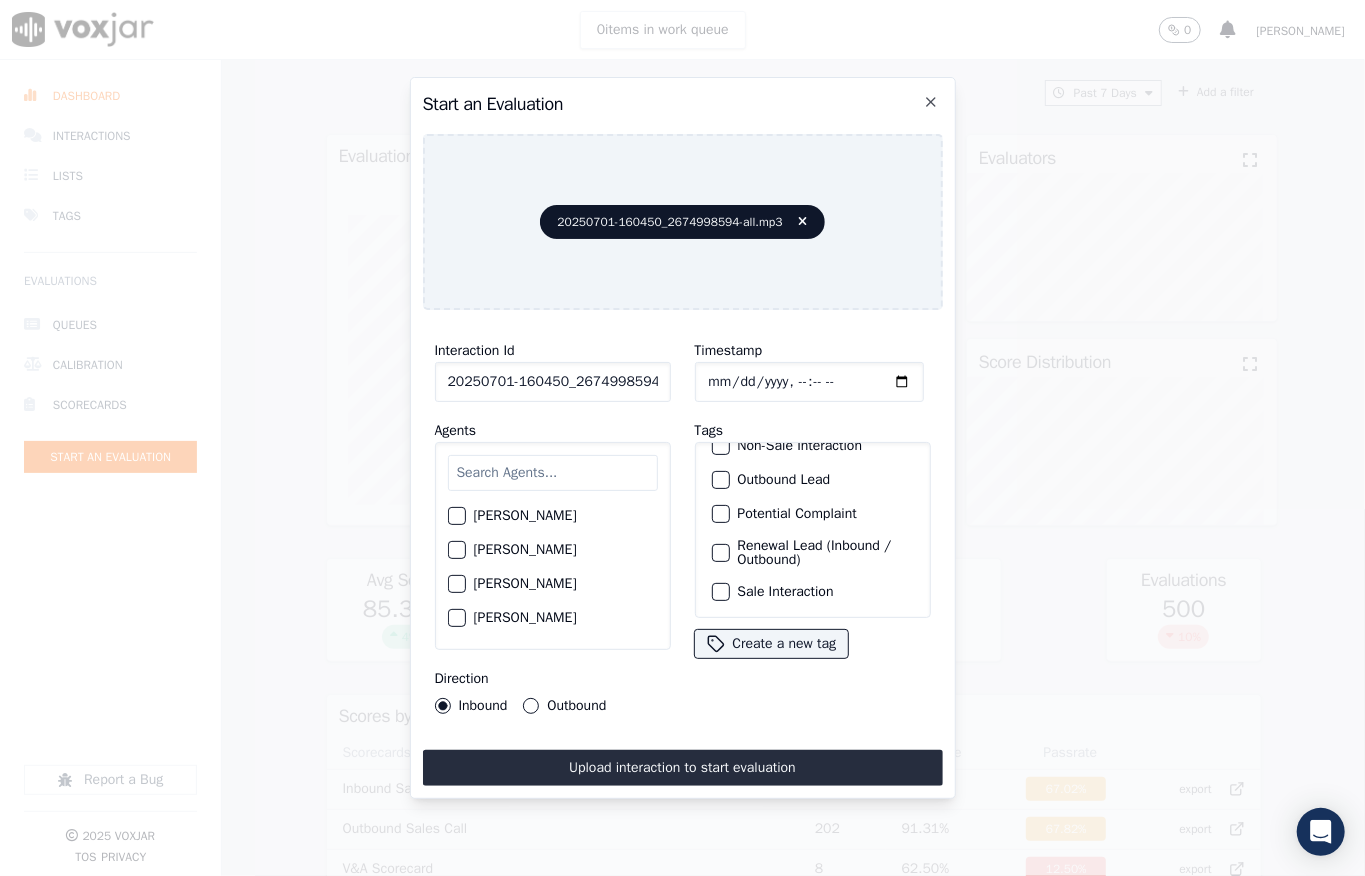 click on "Sale Interaction" at bounding box center [721, 592] 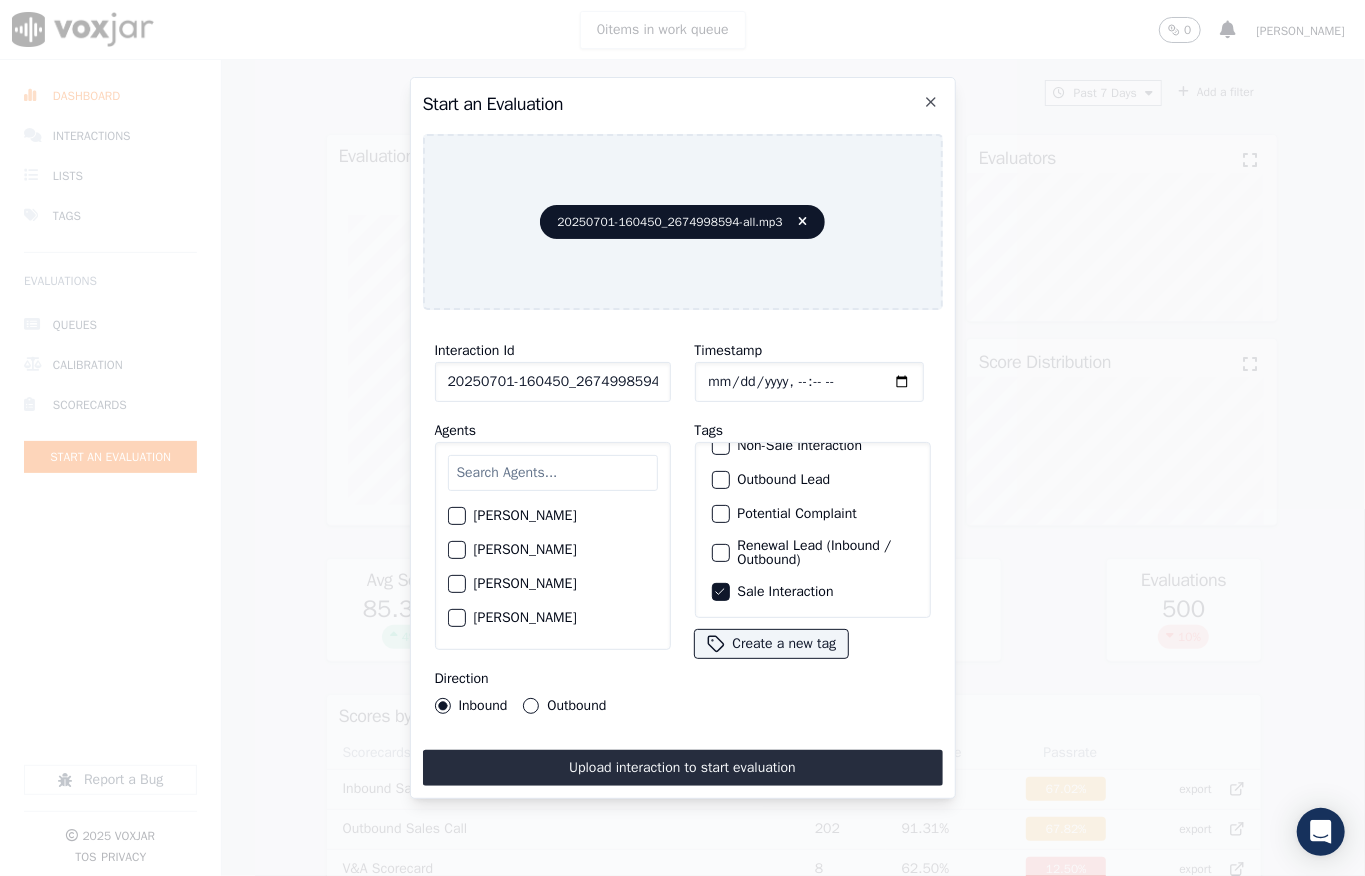 click at bounding box center [553, 473] 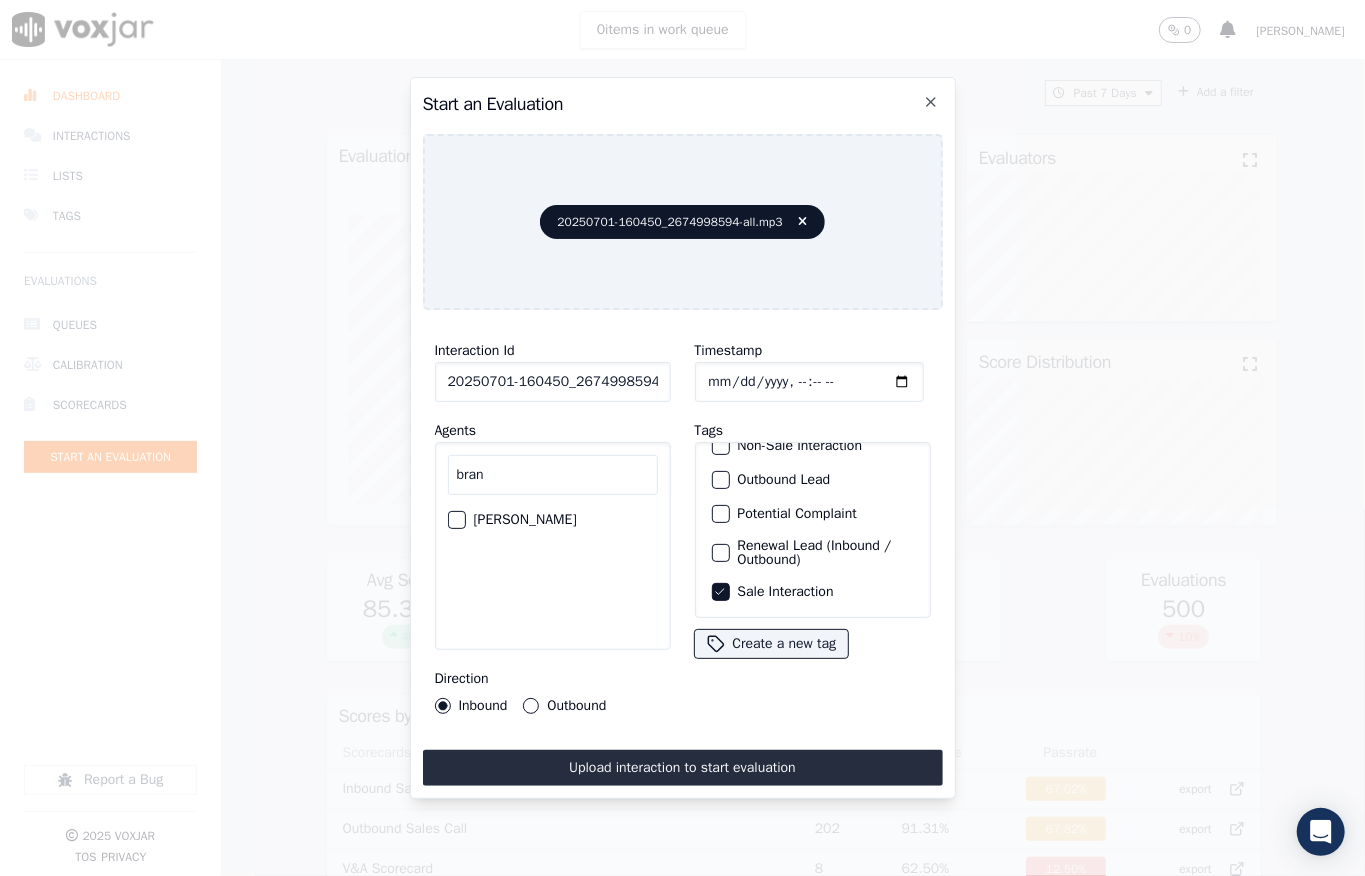 type on "bran" 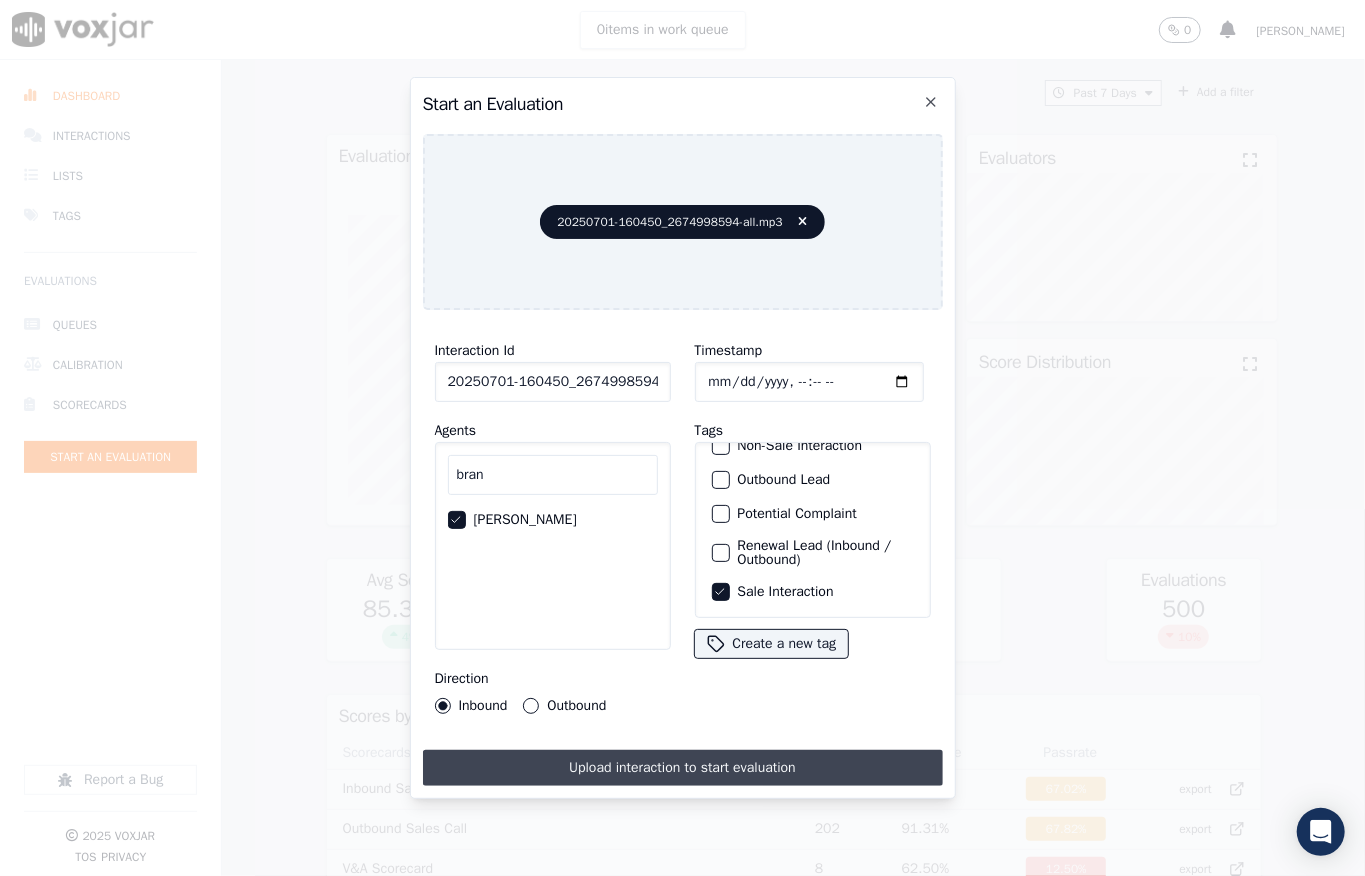 click on "Upload interaction to start evaluation" at bounding box center (683, 768) 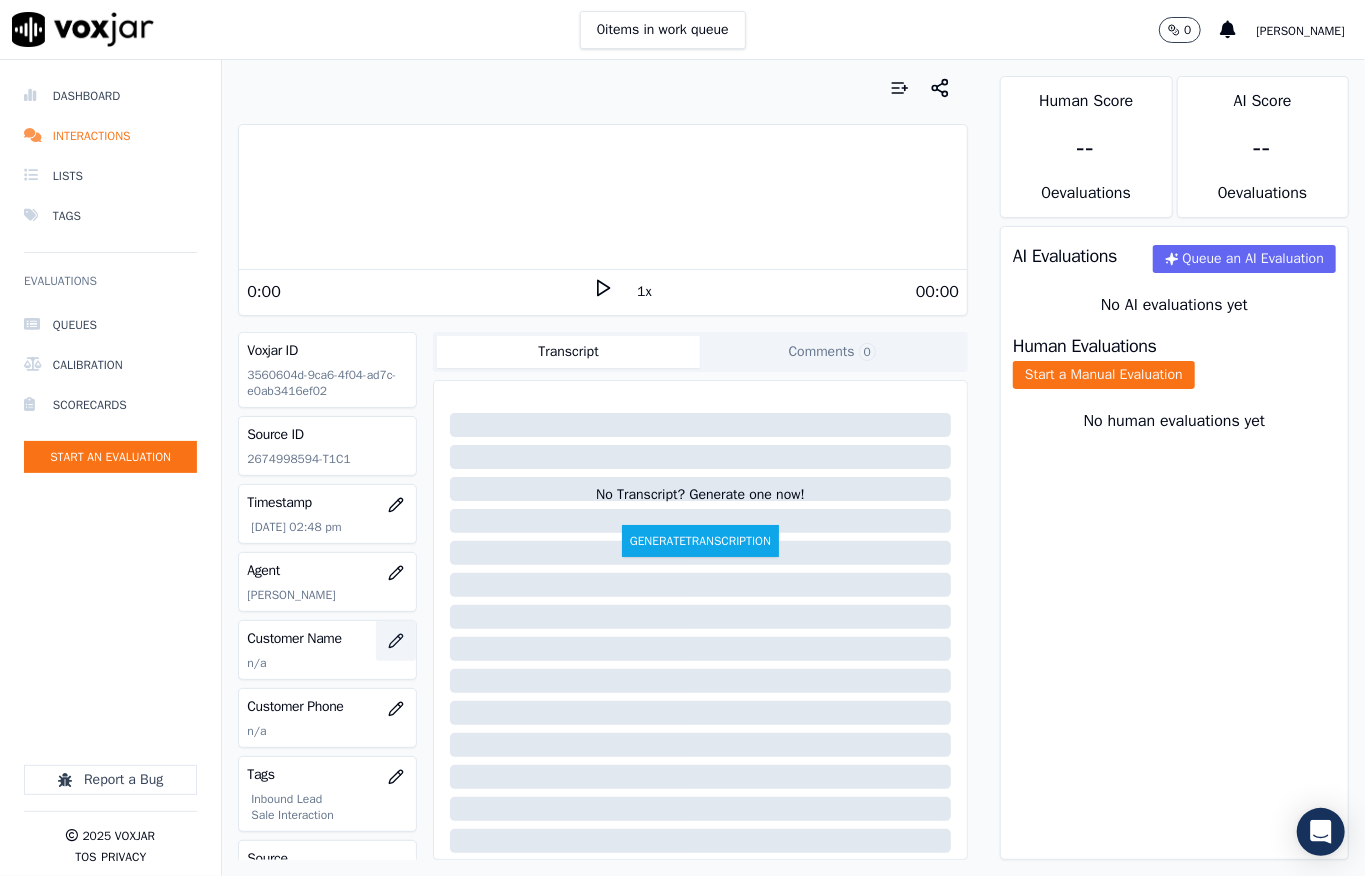 click 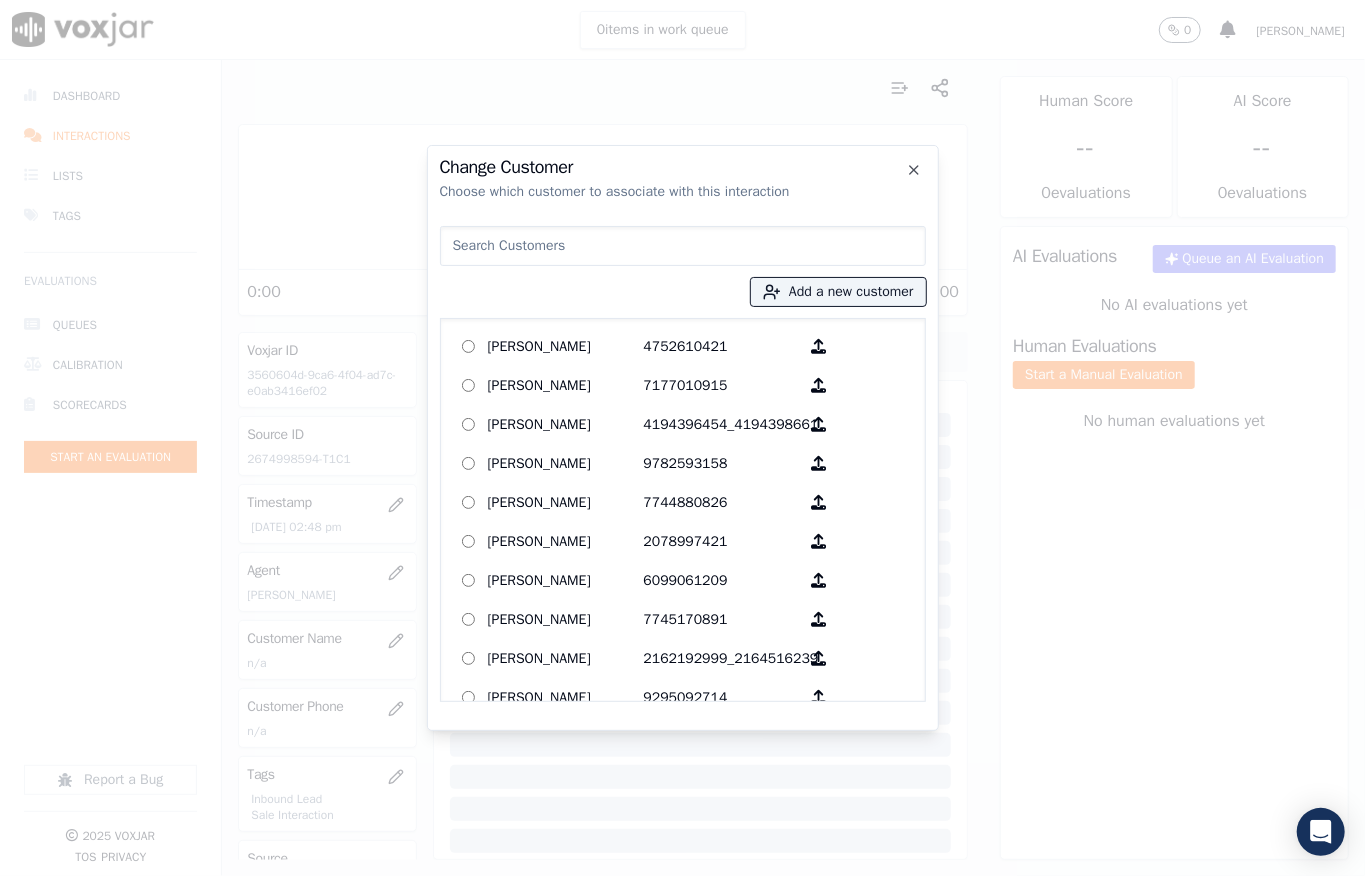 type on "[PERSON_NAME]" 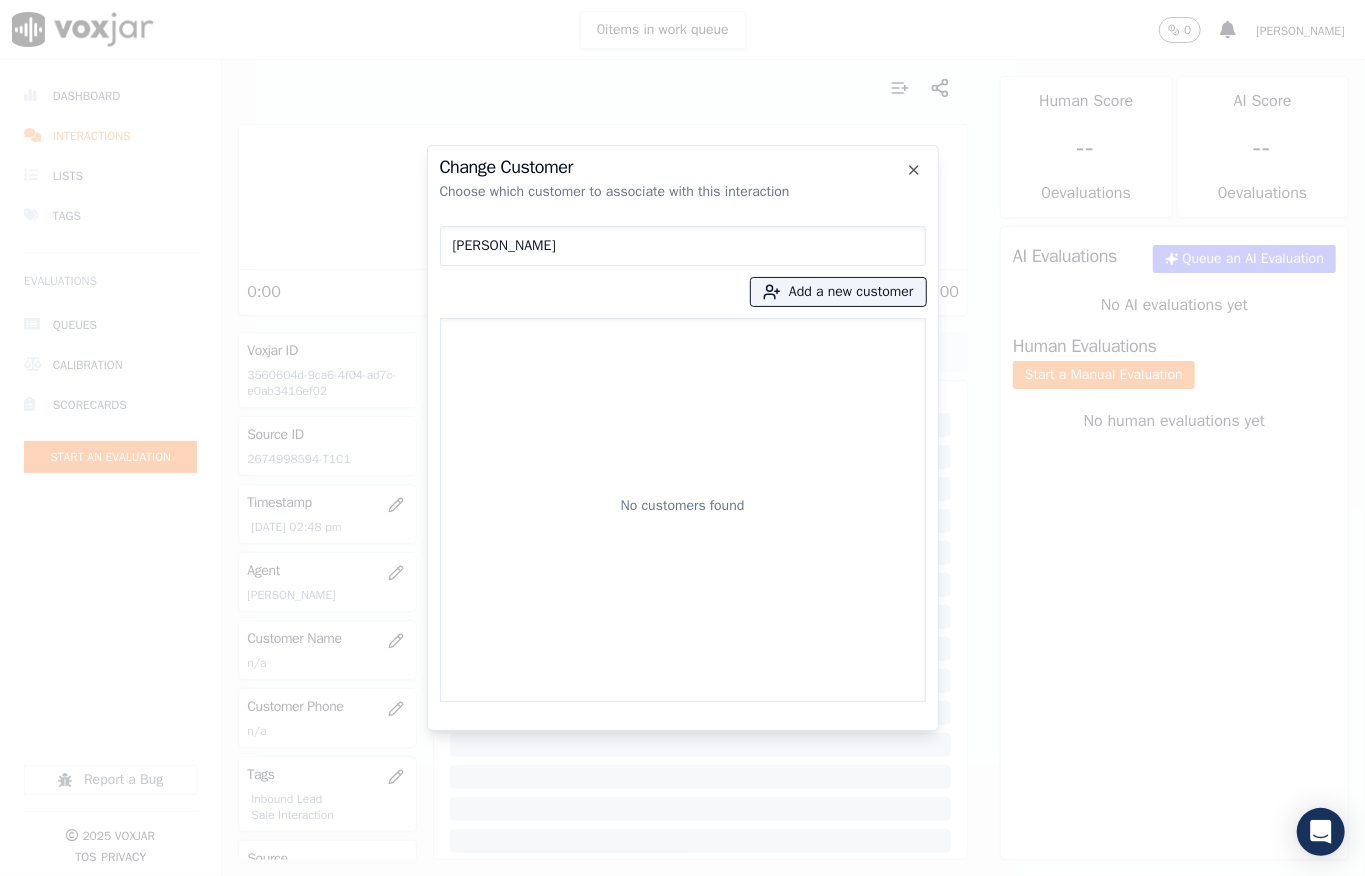 drag, startPoint x: 569, startPoint y: 244, endPoint x: 248, endPoint y: 244, distance: 321 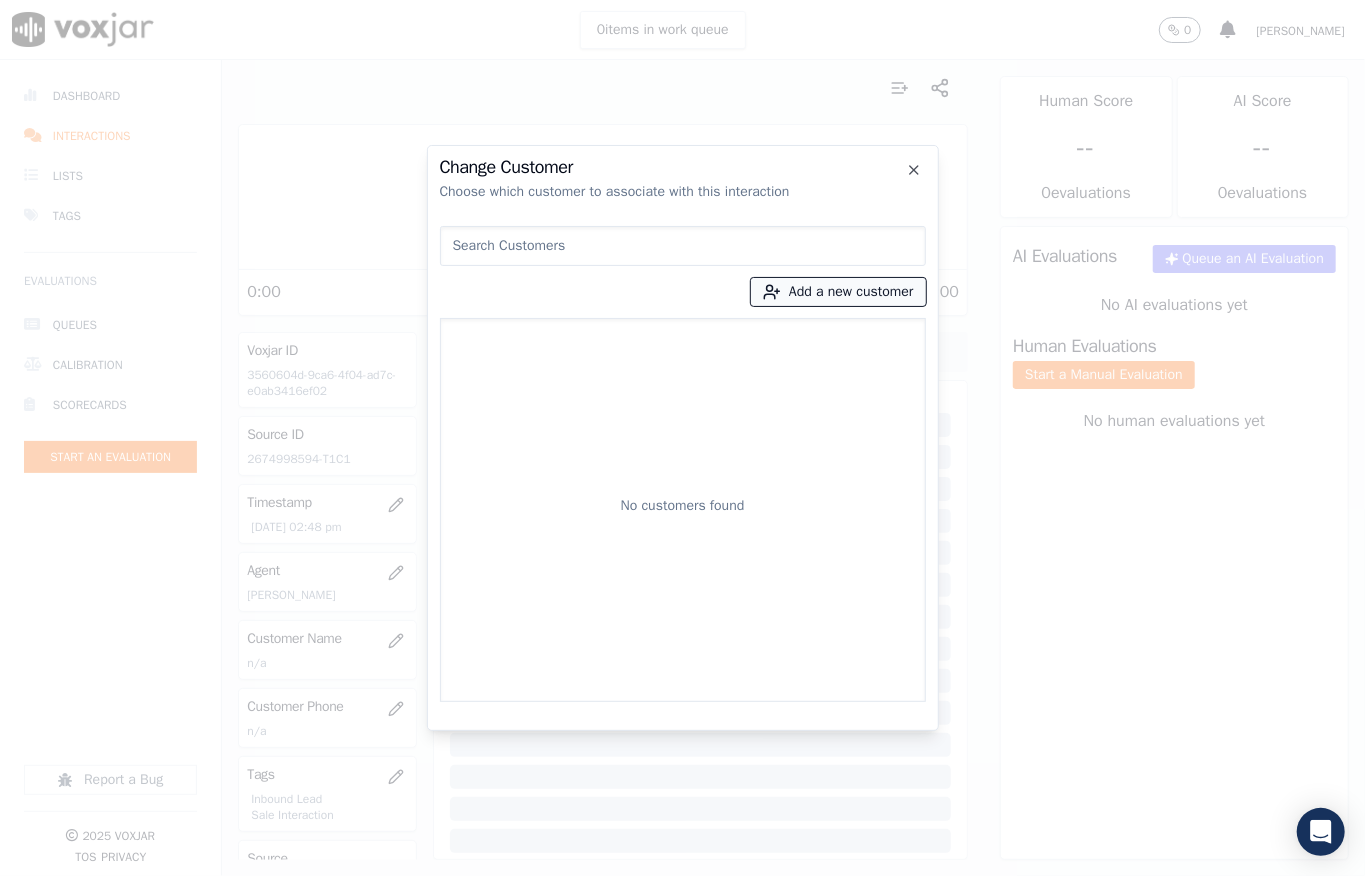 click on "Add a new customer" at bounding box center [838, 292] 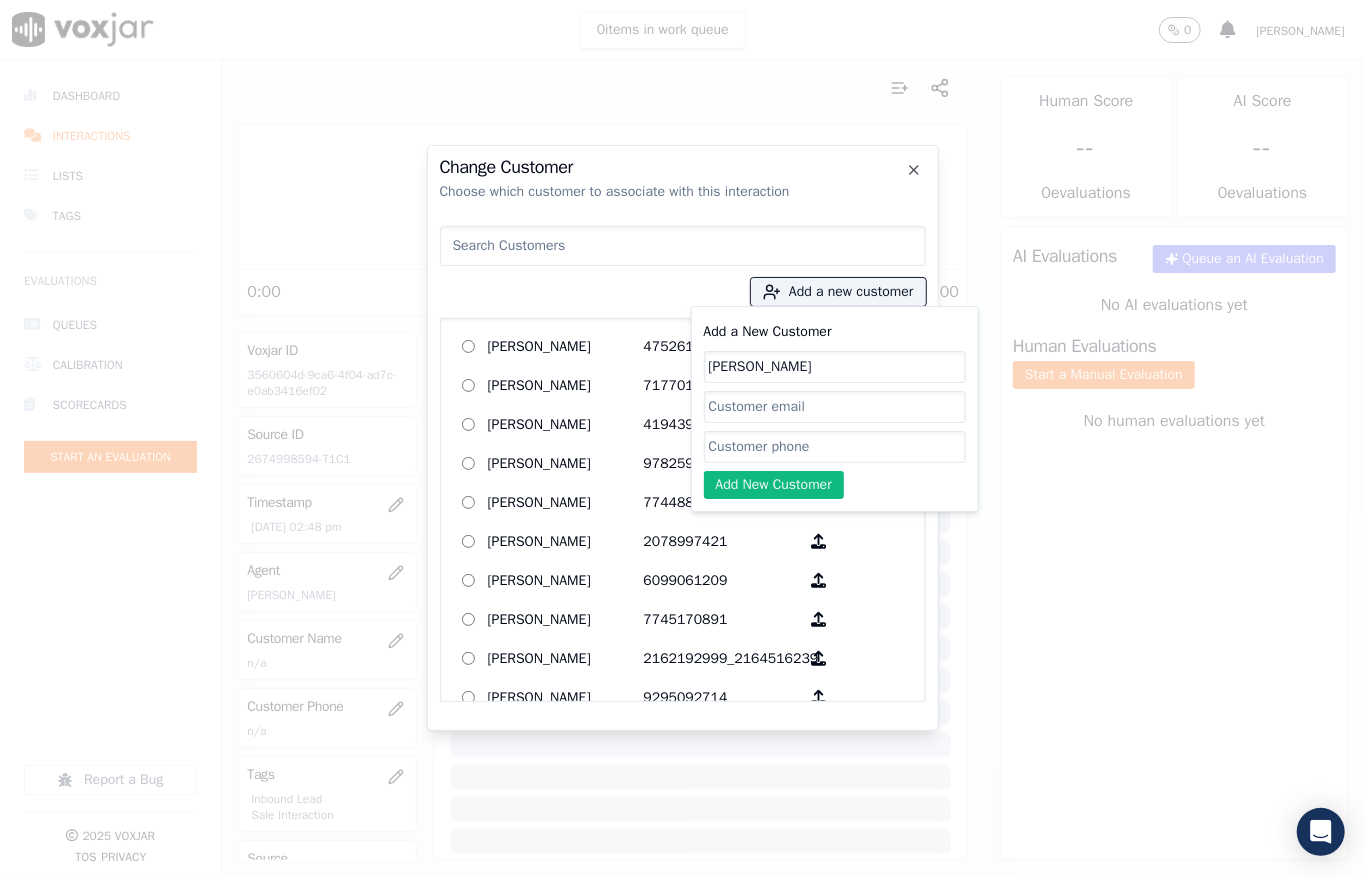 type on "[PERSON_NAME]" 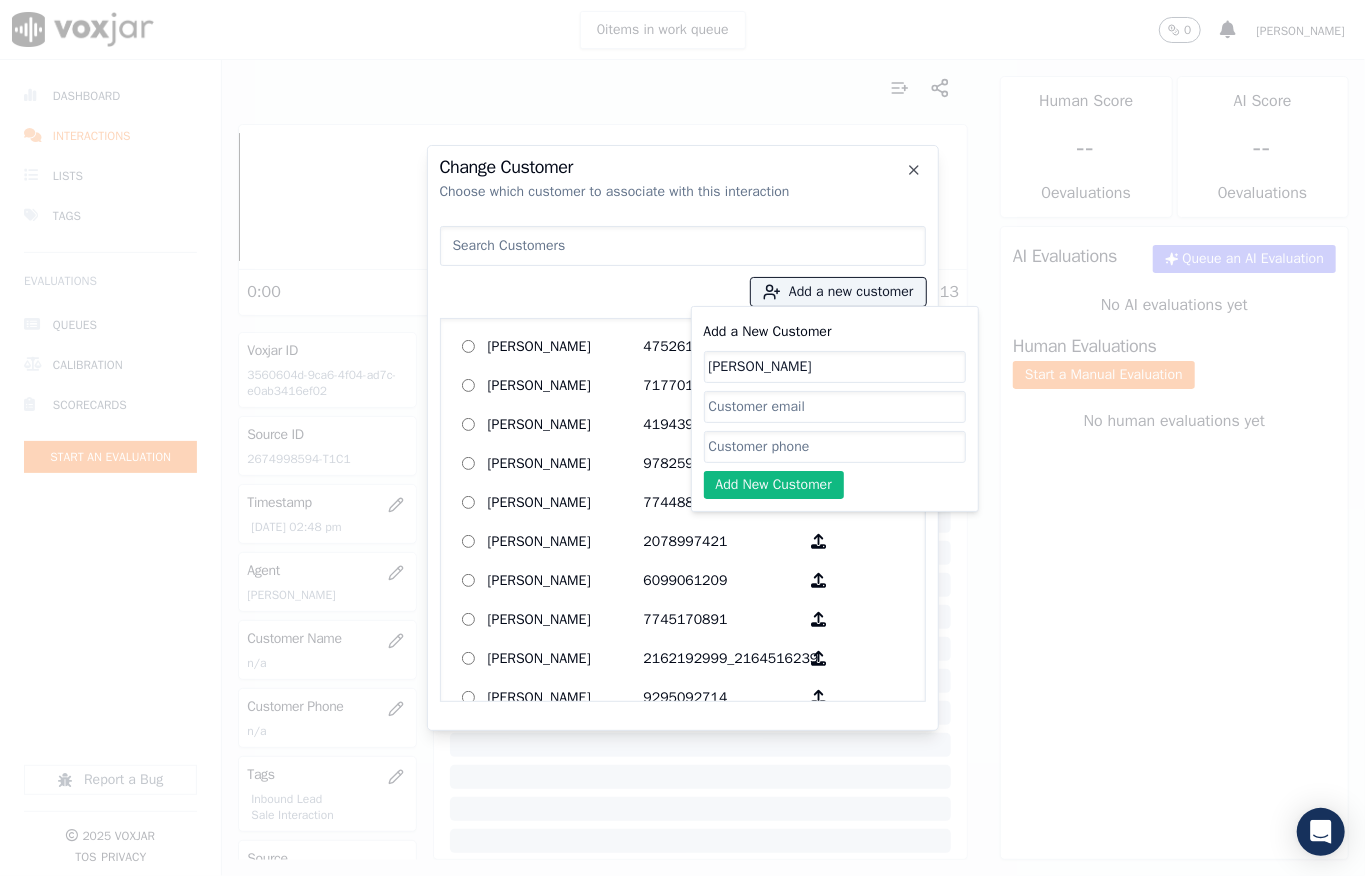 click on "Add a New Customer" 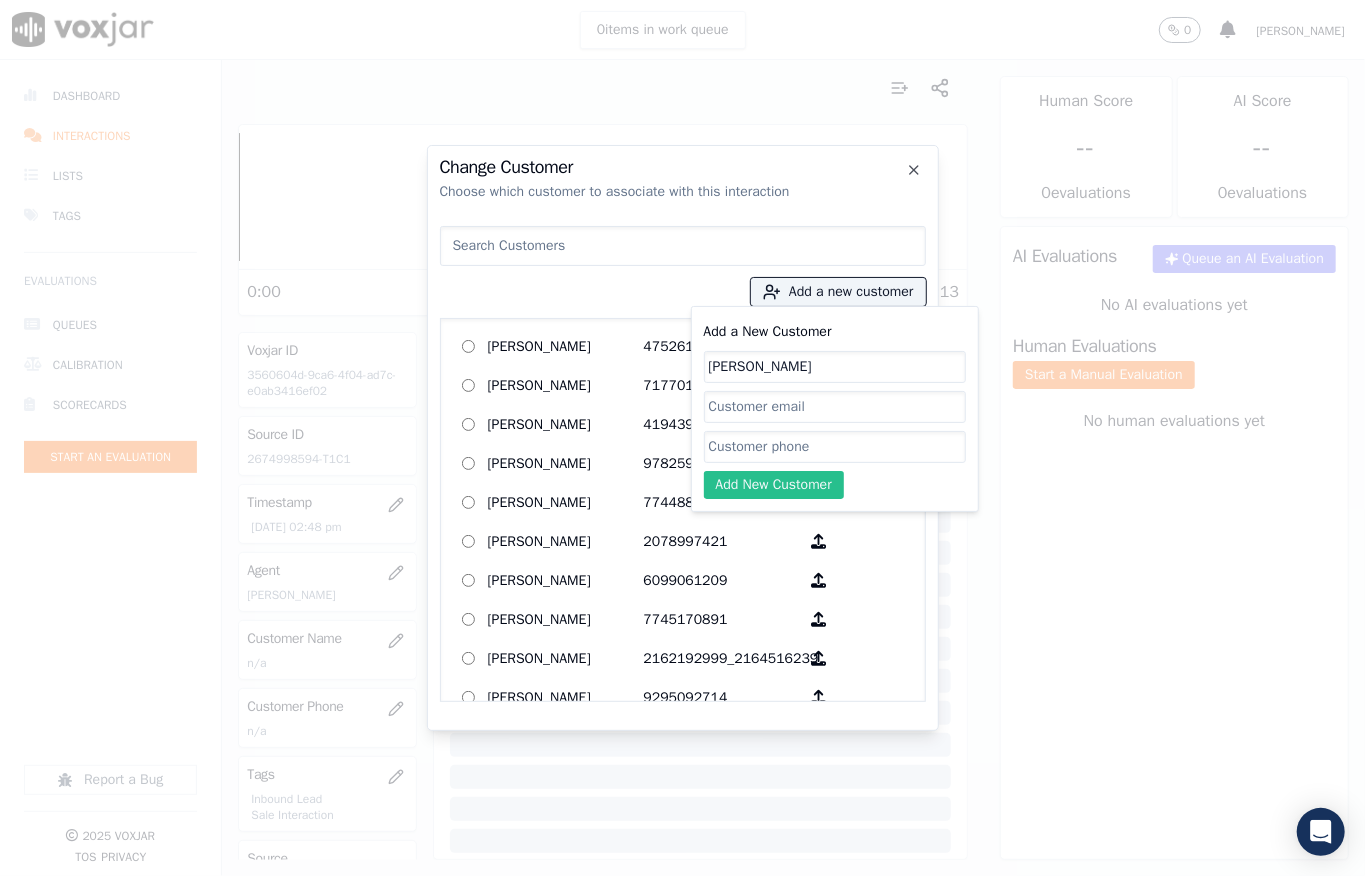 paste on "2674998594" 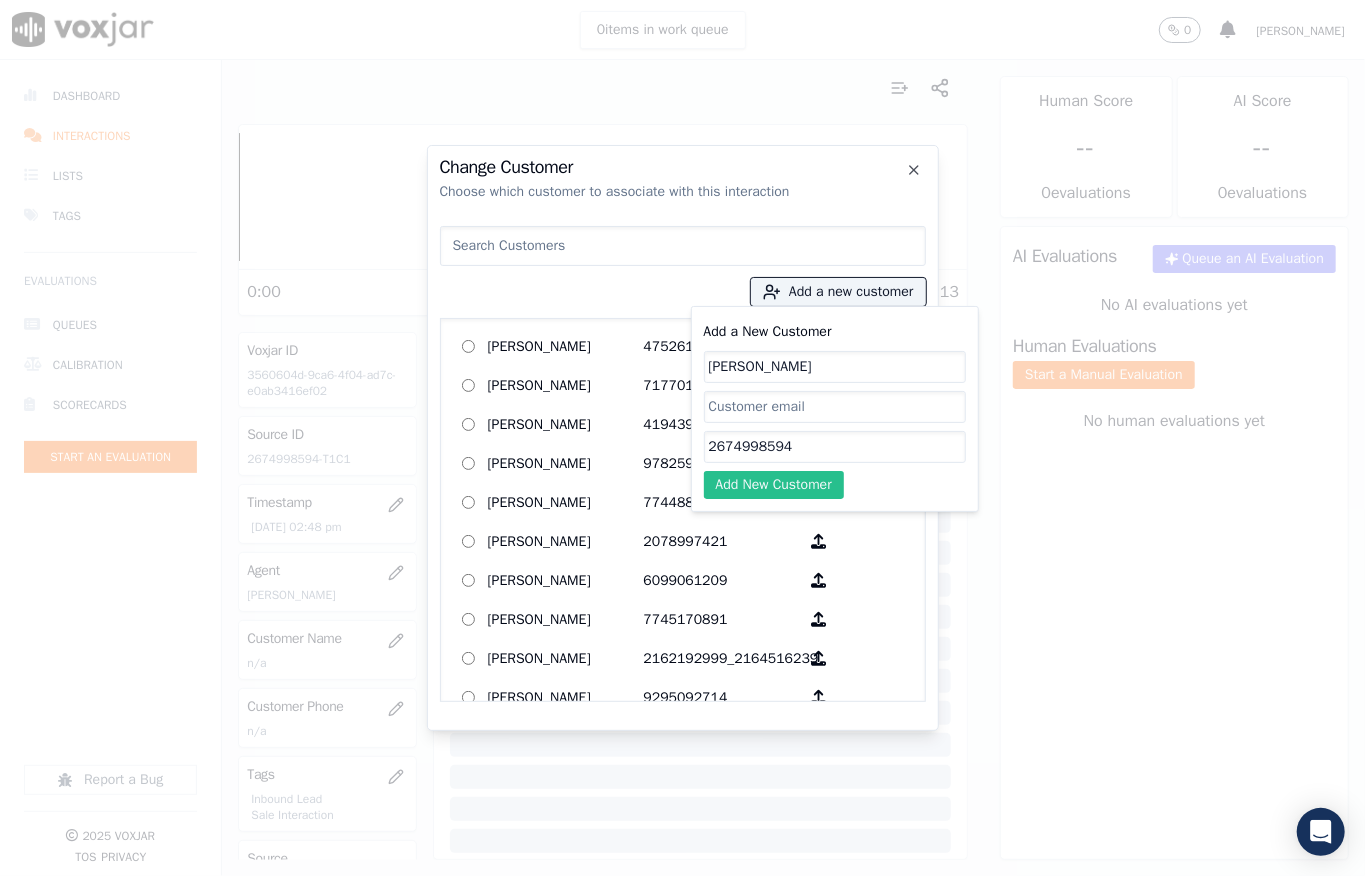 type on "2674998594" 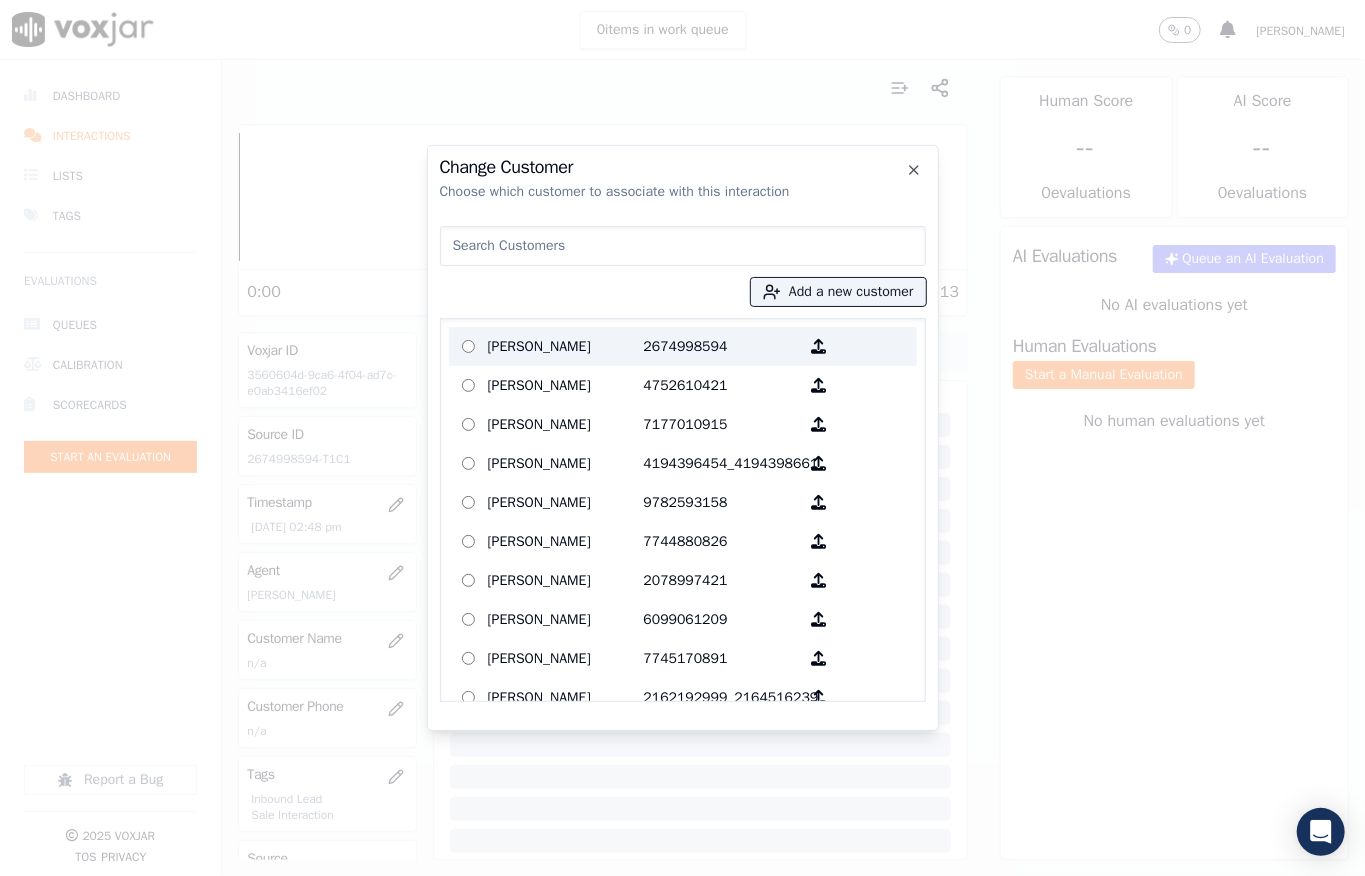 click on "[PERSON_NAME]" at bounding box center (566, 346) 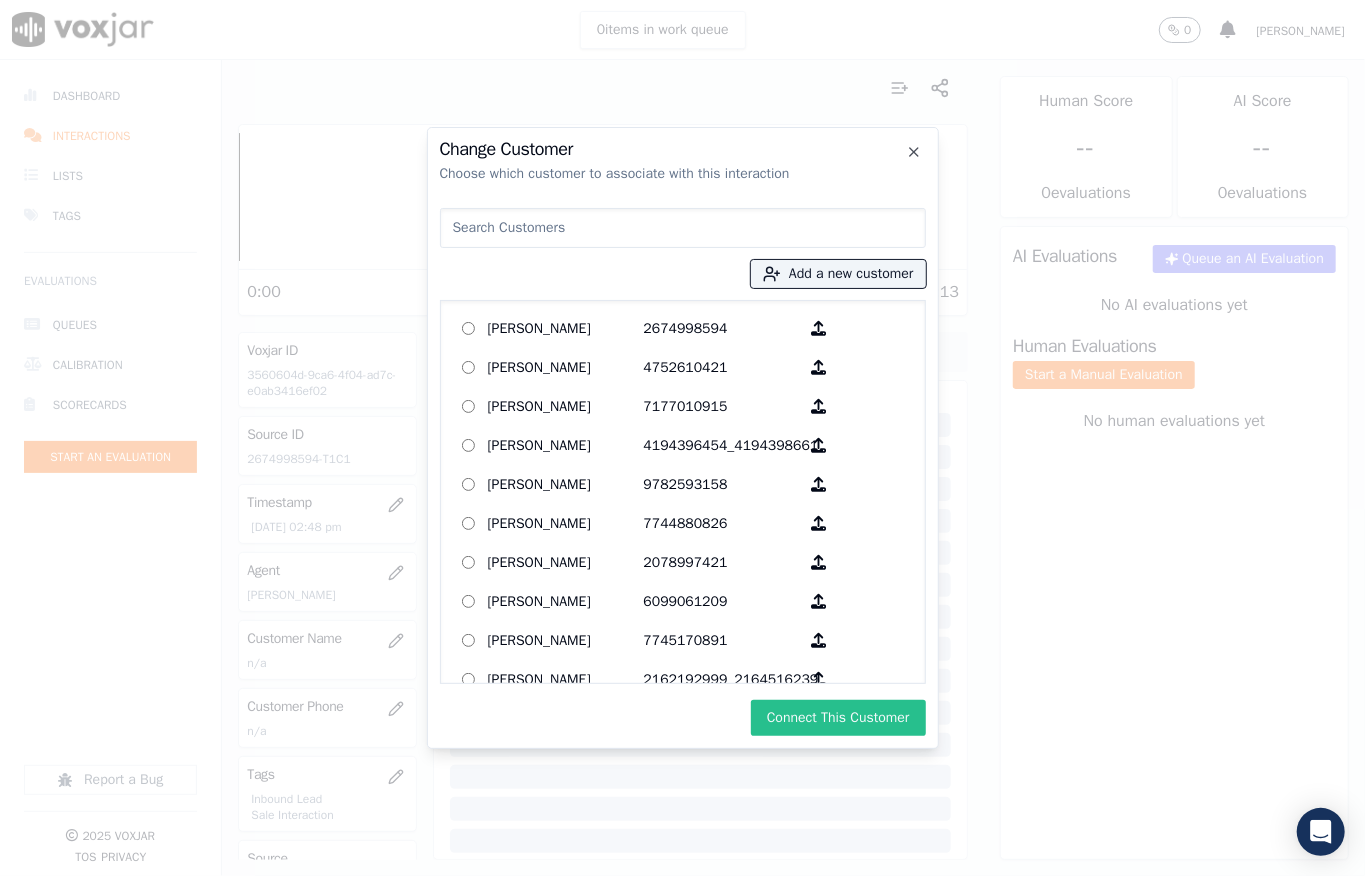 click on "Connect This Customer" at bounding box center (838, 718) 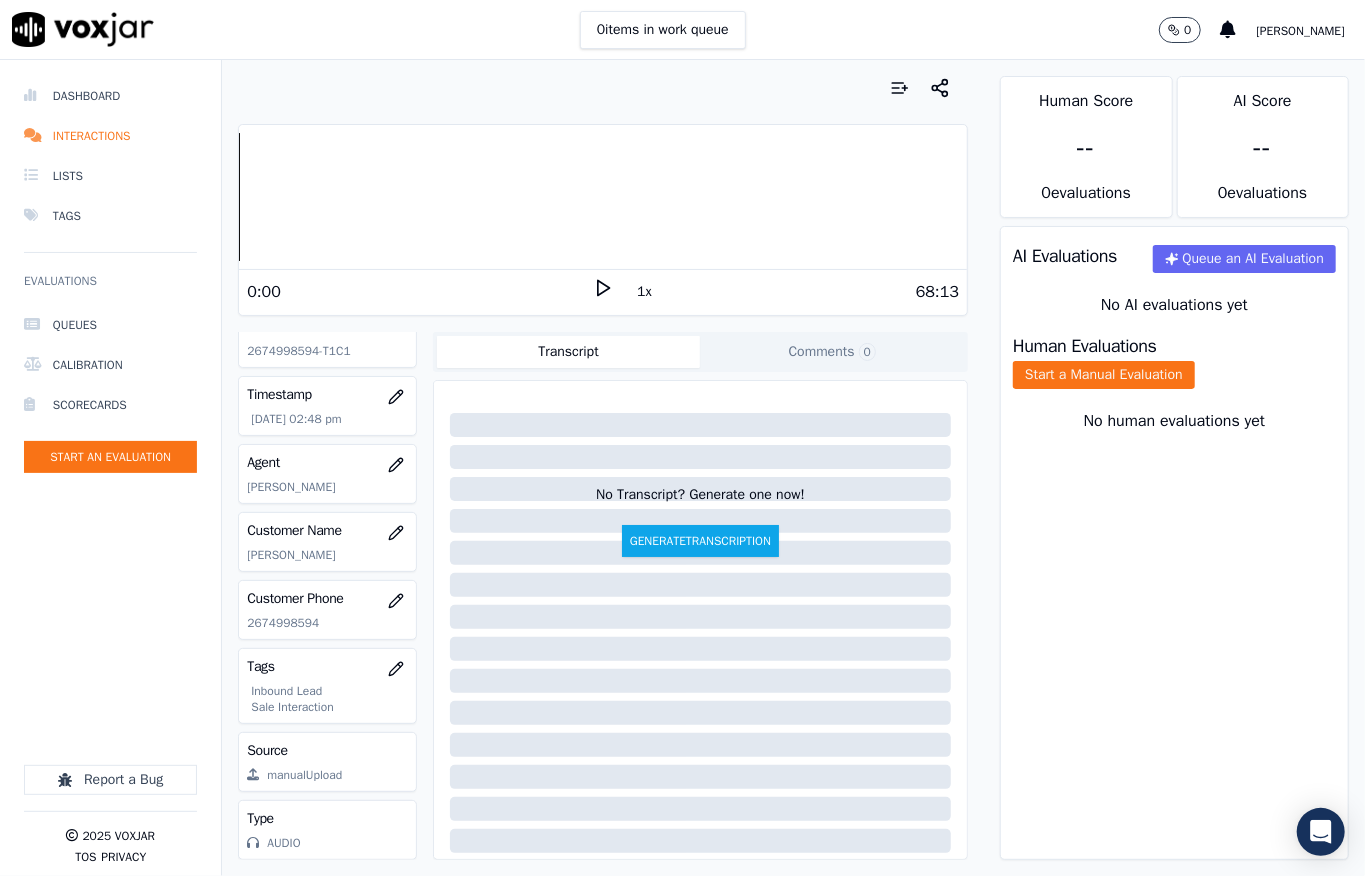 scroll, scrollTop: 0, scrollLeft: 0, axis: both 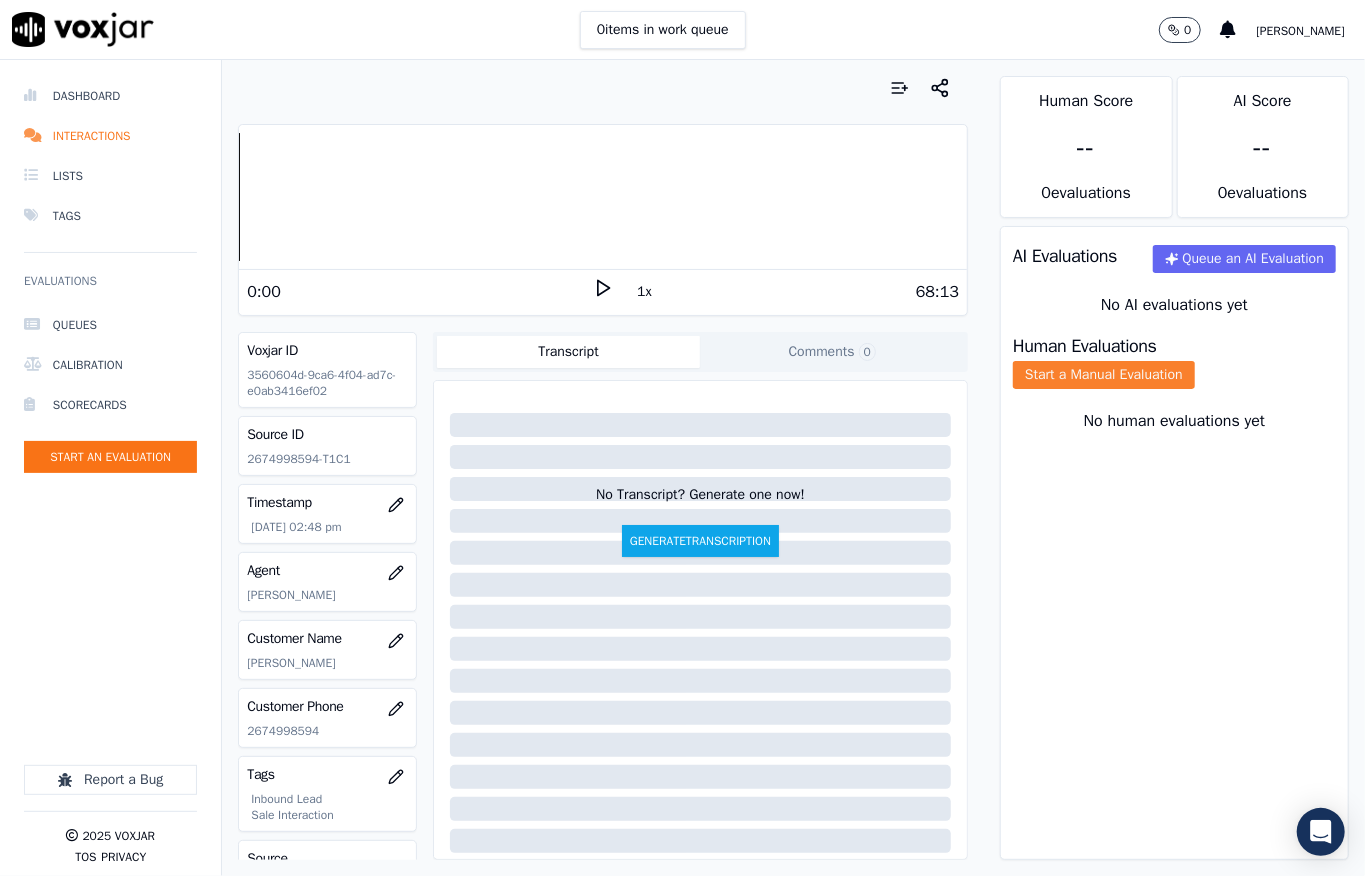 click on "Start a Manual Evaluation" 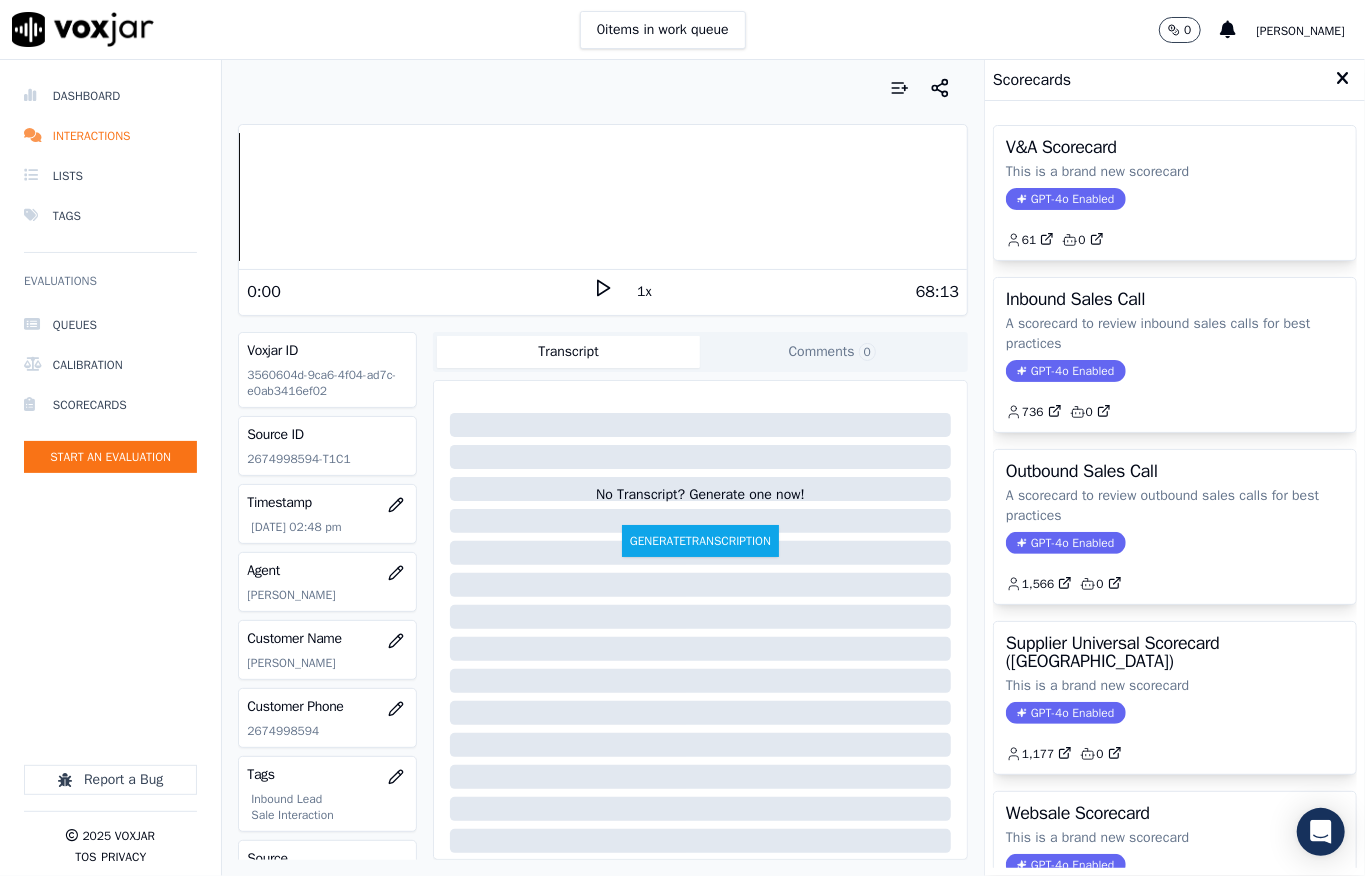 click on "GPT-4o Enabled" at bounding box center (1065, 371) 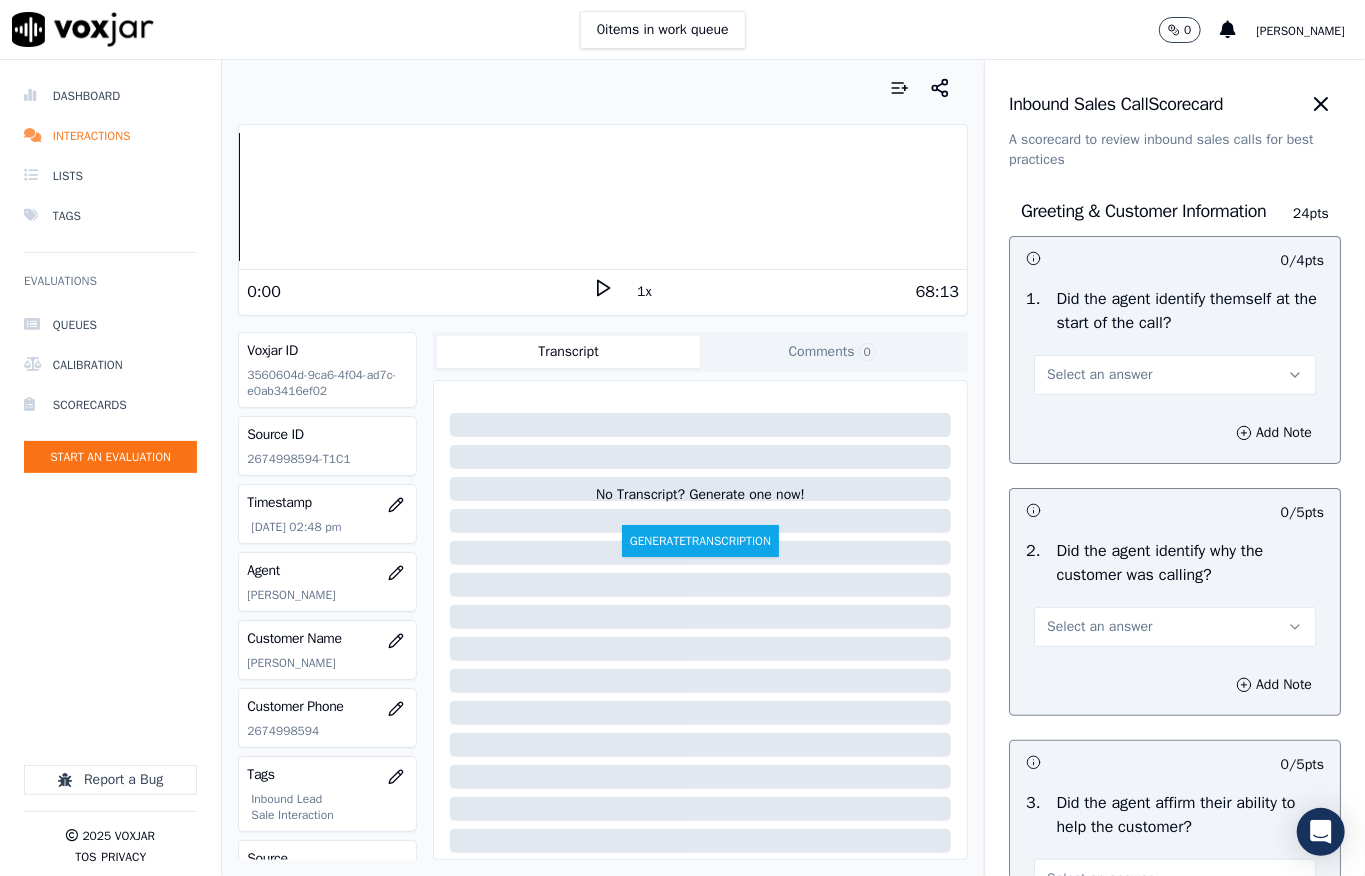 drag, startPoint x: 1164, startPoint y: 374, endPoint x: 1148, endPoint y: 397, distance: 28.01785 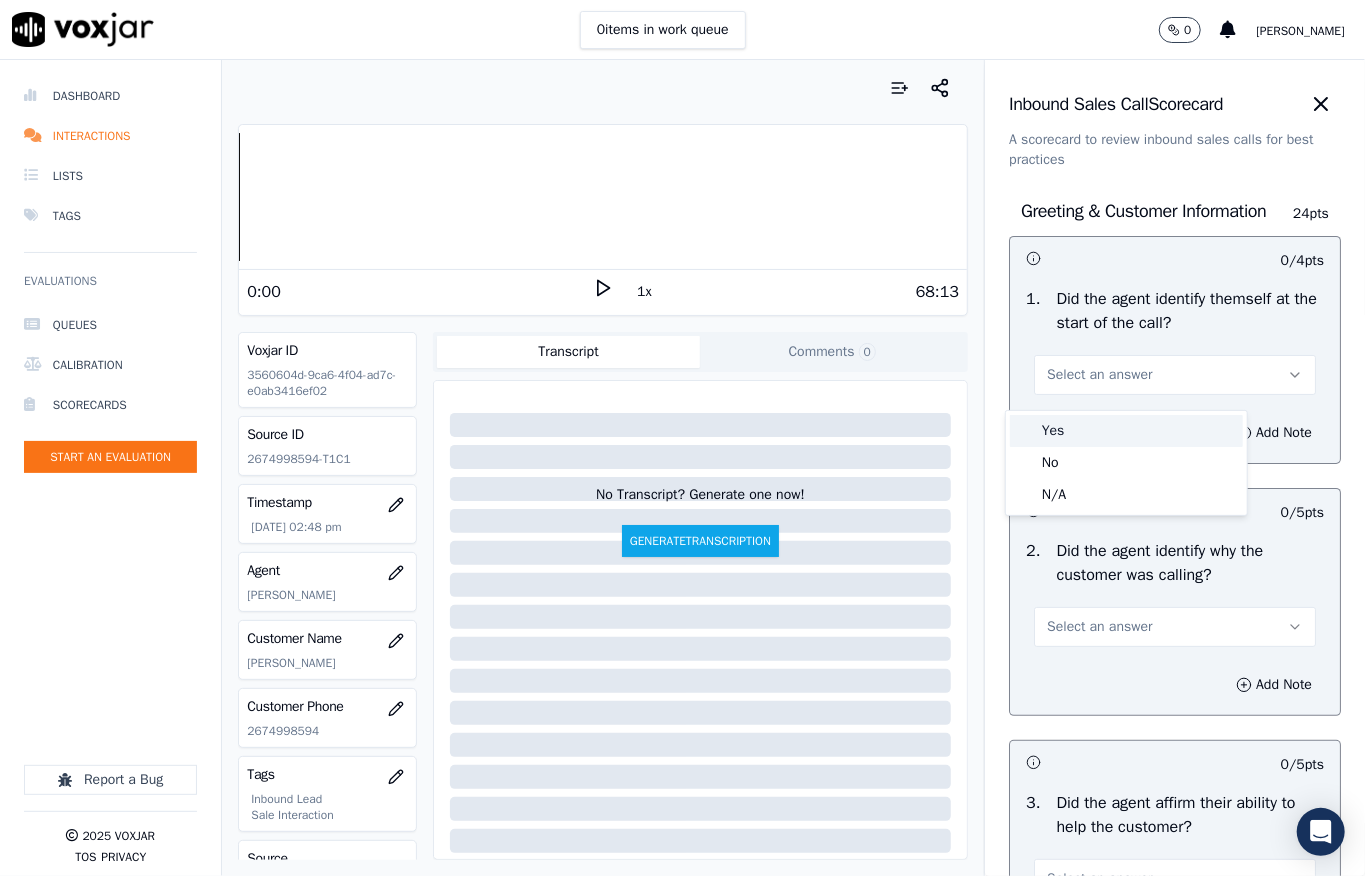 click on "Yes" at bounding box center (1126, 431) 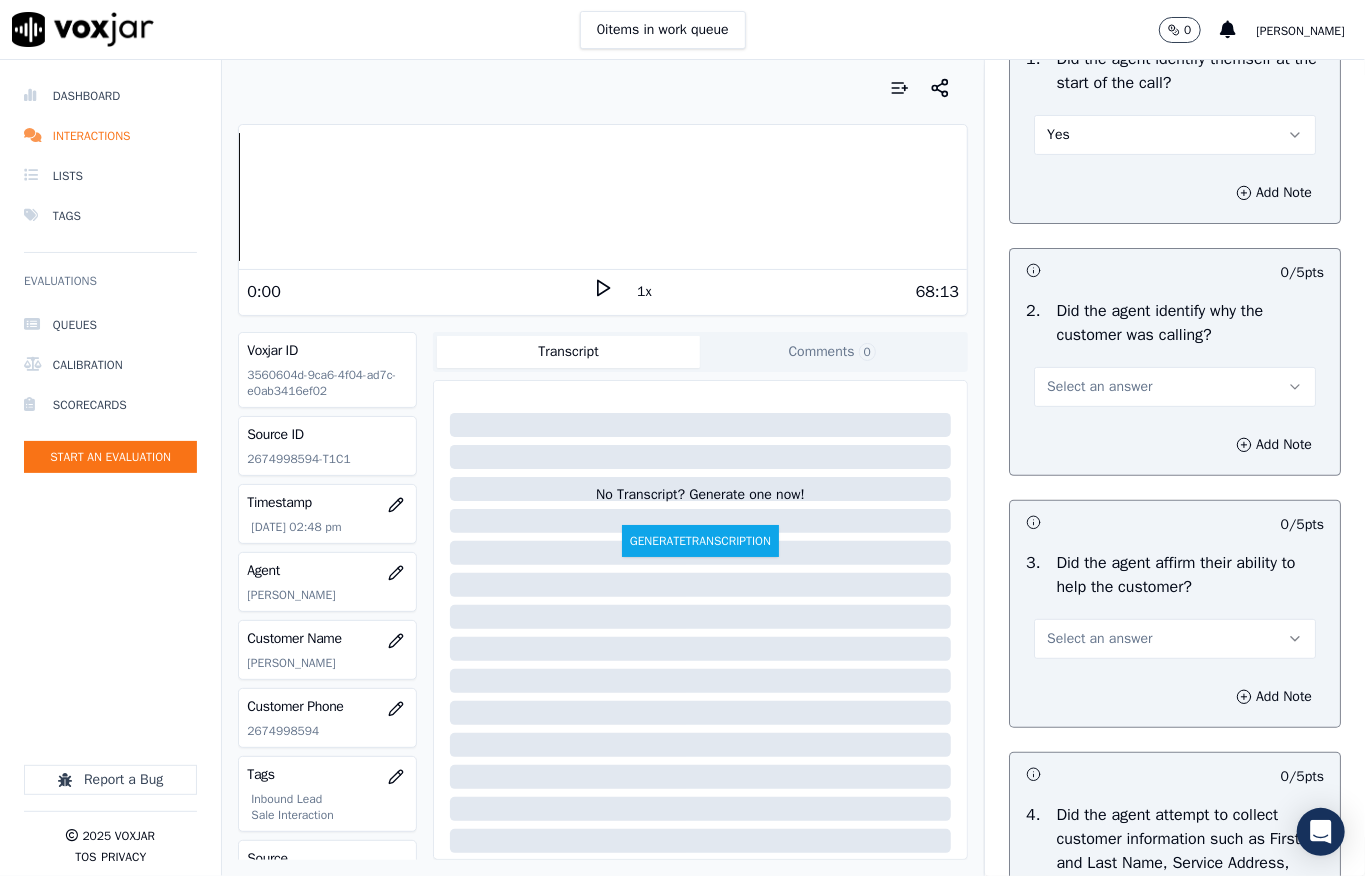 scroll, scrollTop: 266, scrollLeft: 0, axis: vertical 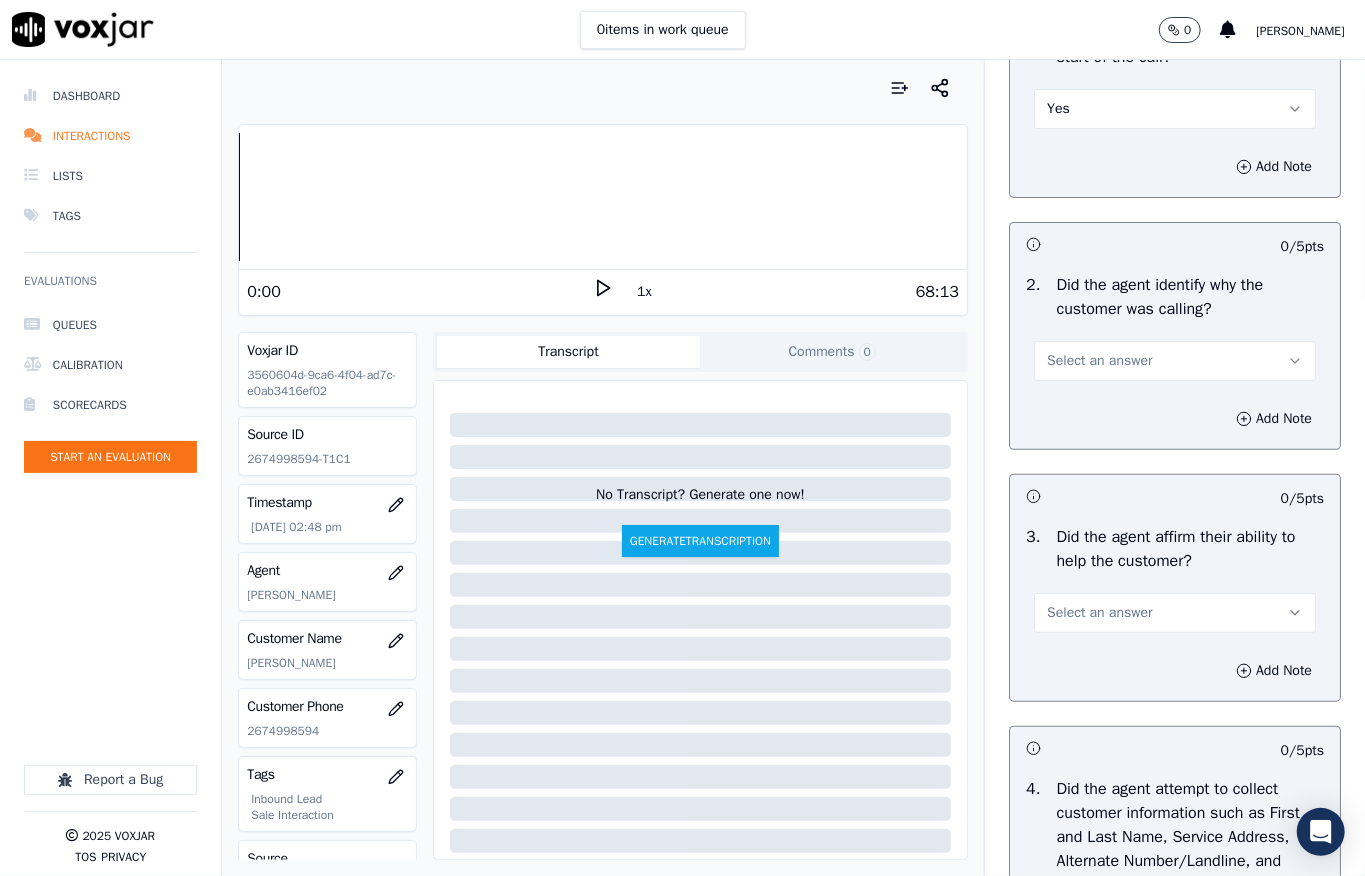 click on "Select an answer" at bounding box center [1099, 361] 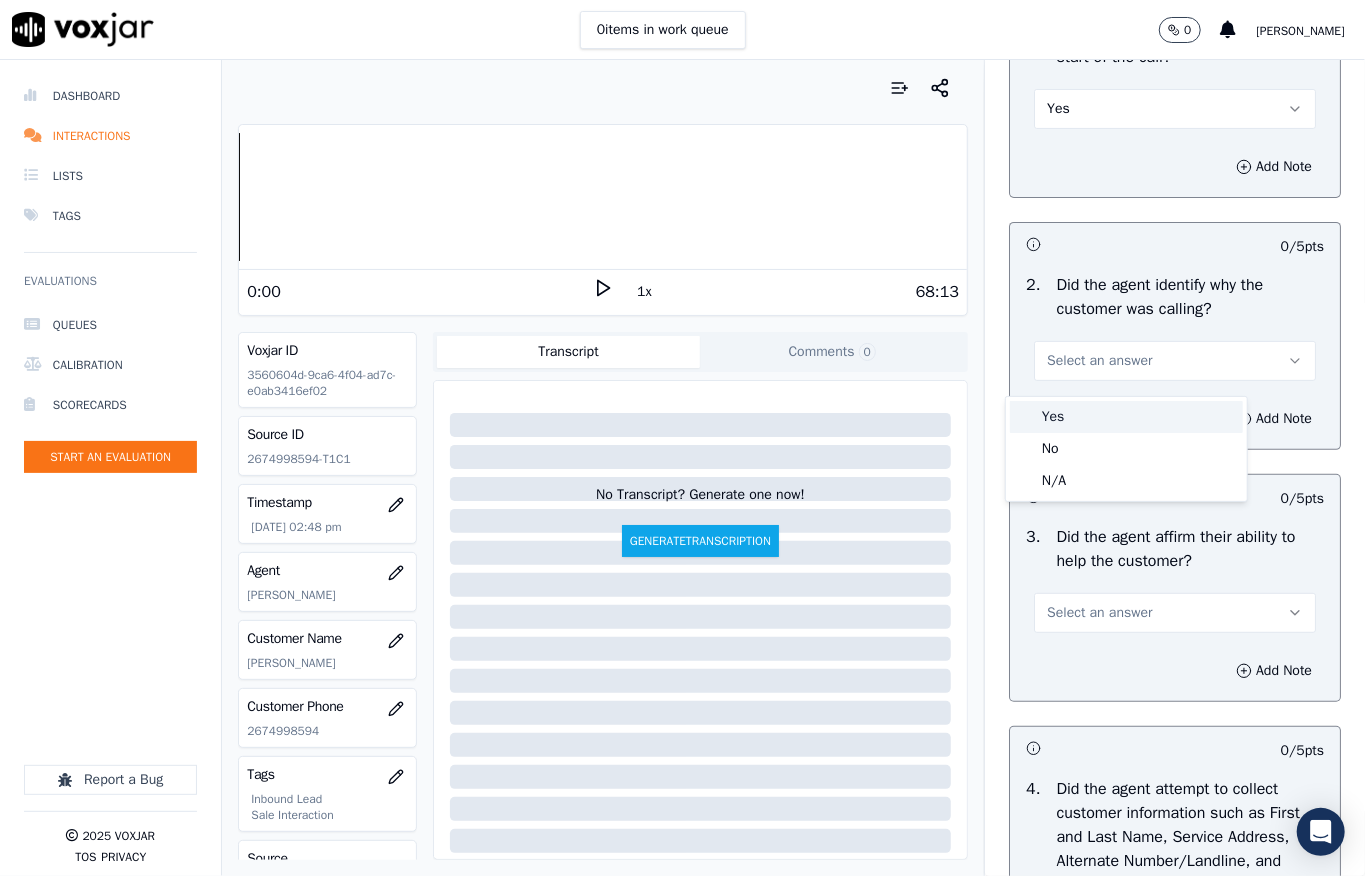 click on "Yes" at bounding box center [1126, 417] 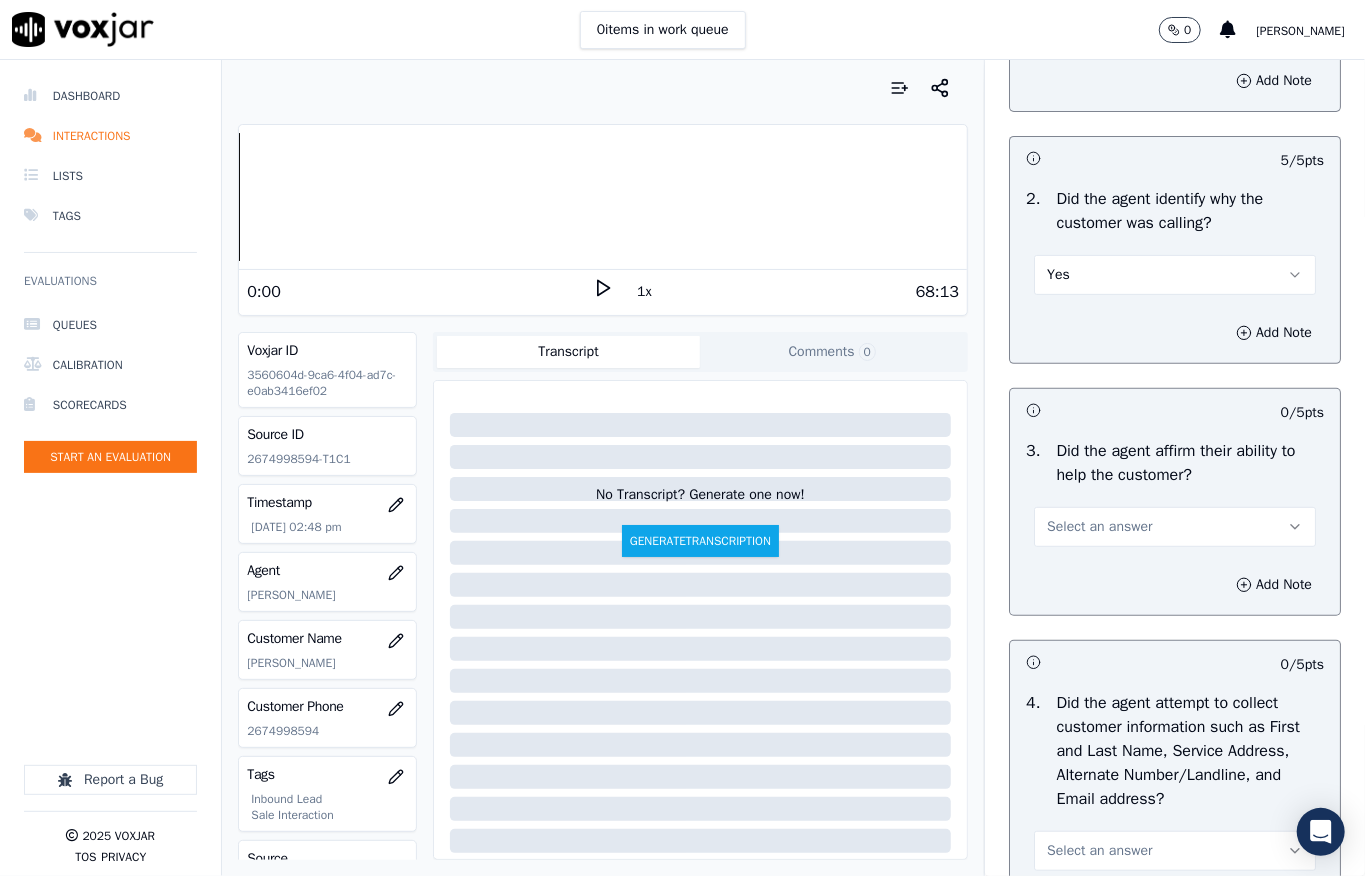 scroll, scrollTop: 400, scrollLeft: 0, axis: vertical 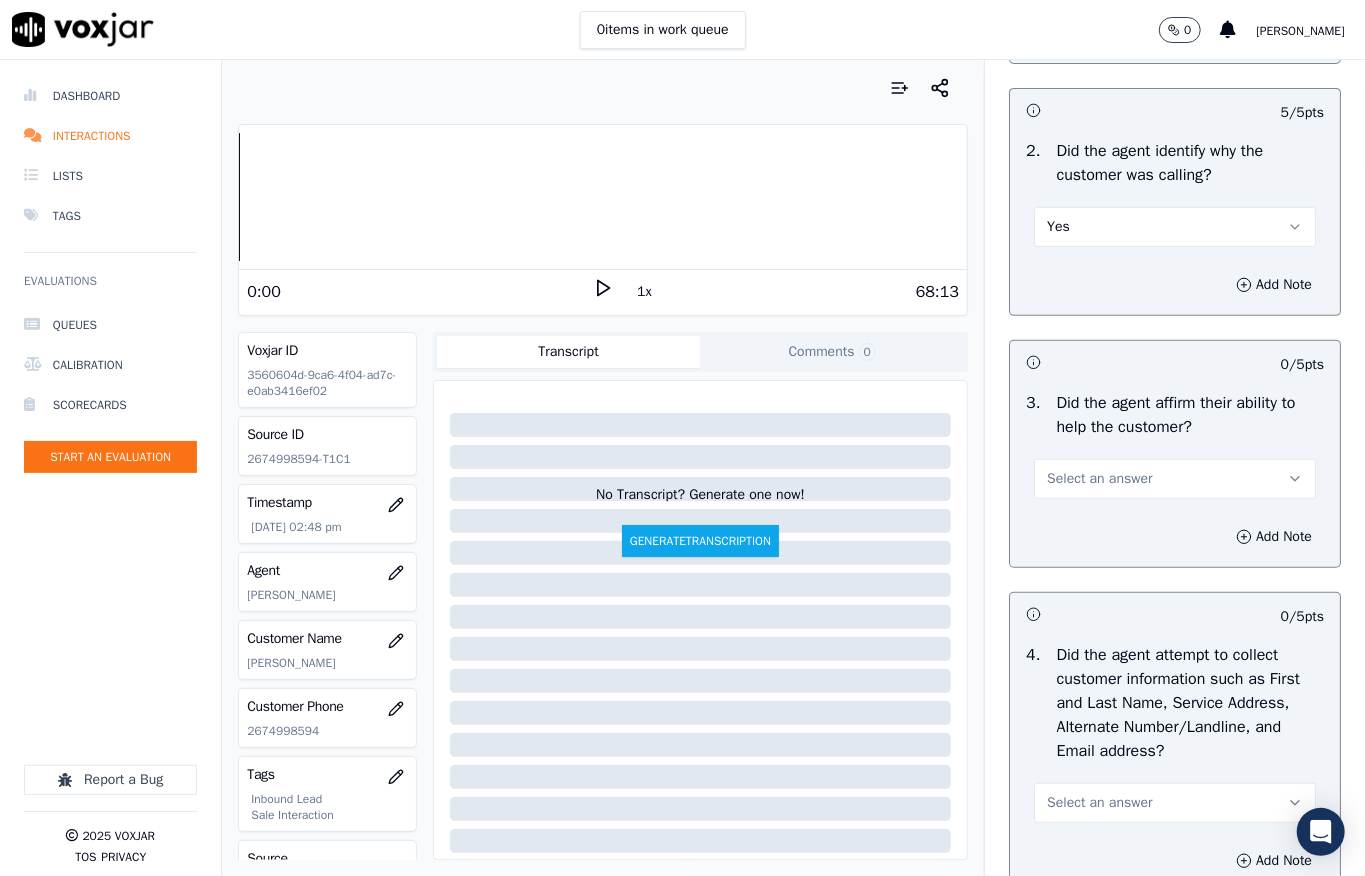 click on "Select an answer" at bounding box center [1099, 479] 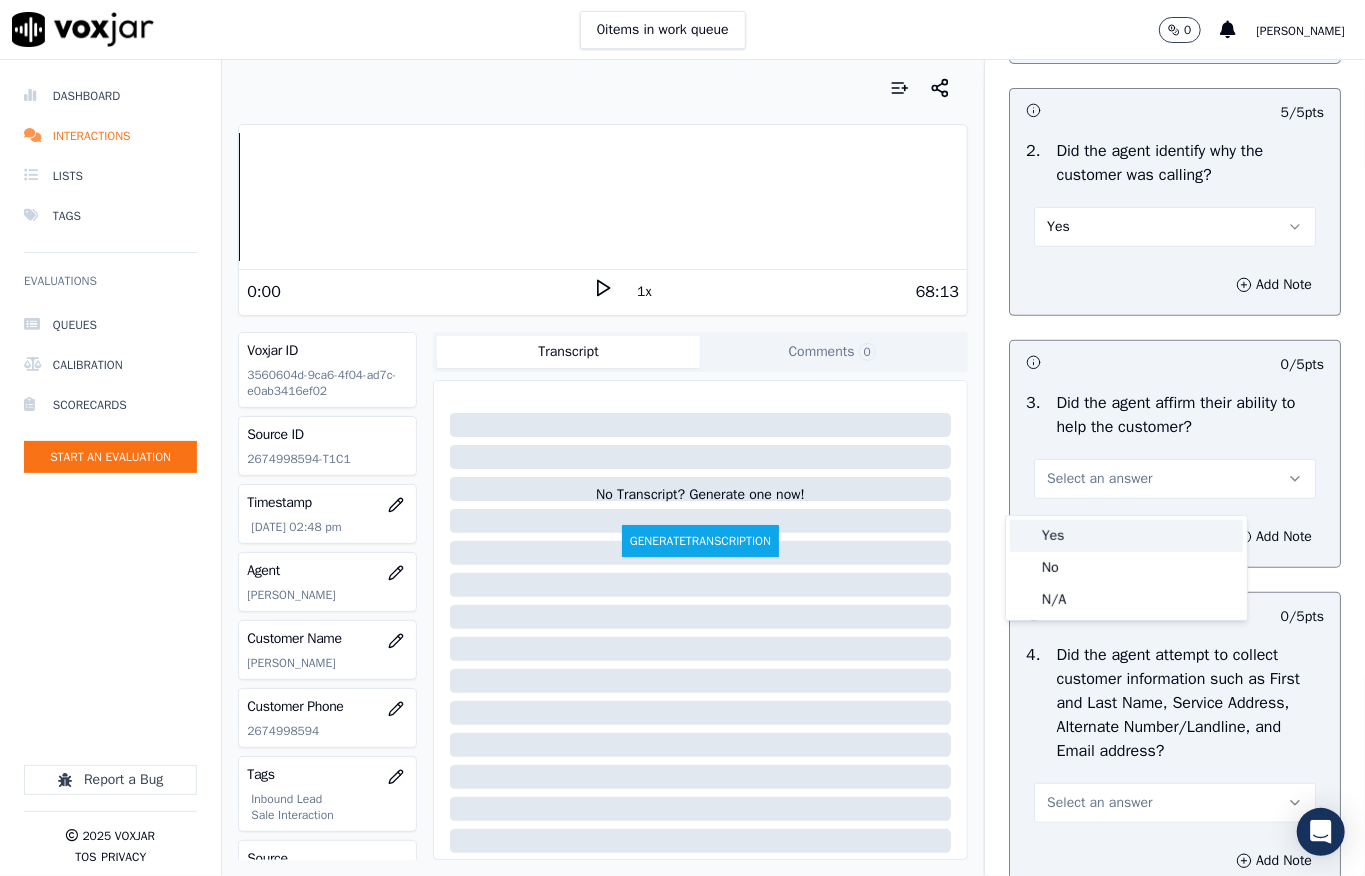 click on "Yes" at bounding box center (1126, 536) 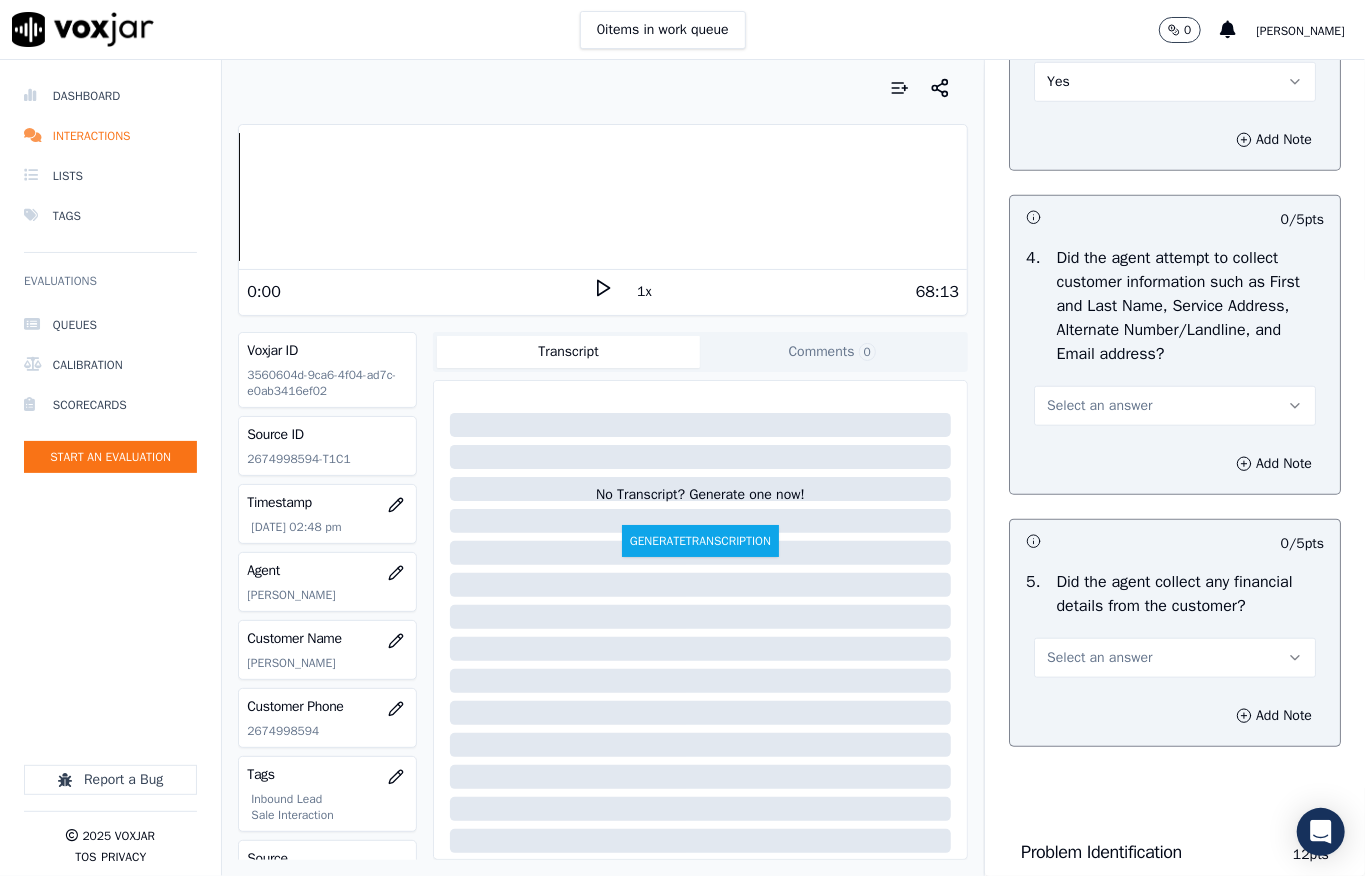 scroll, scrollTop: 800, scrollLeft: 0, axis: vertical 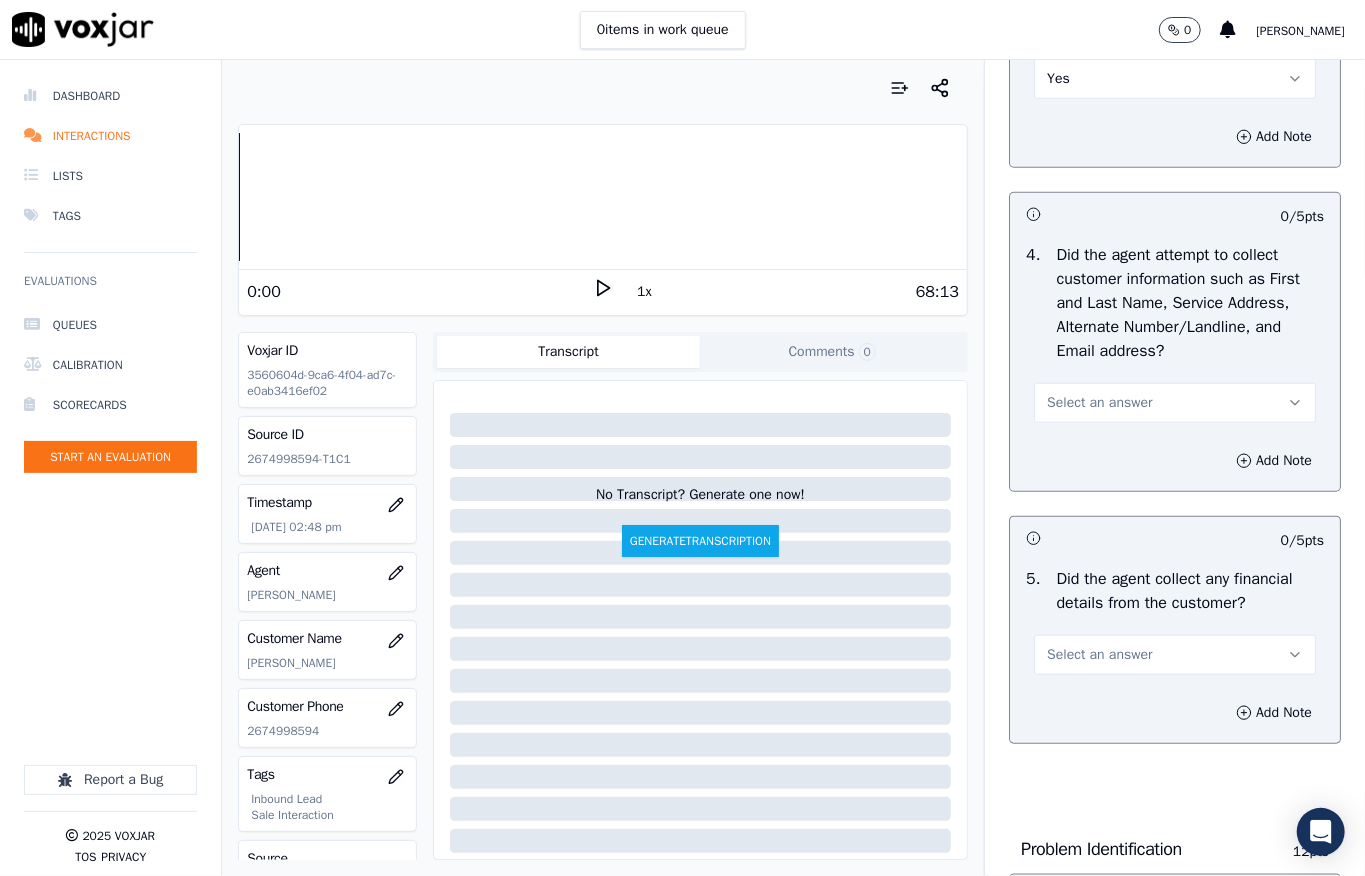click on "Select an answer" at bounding box center [1099, 403] 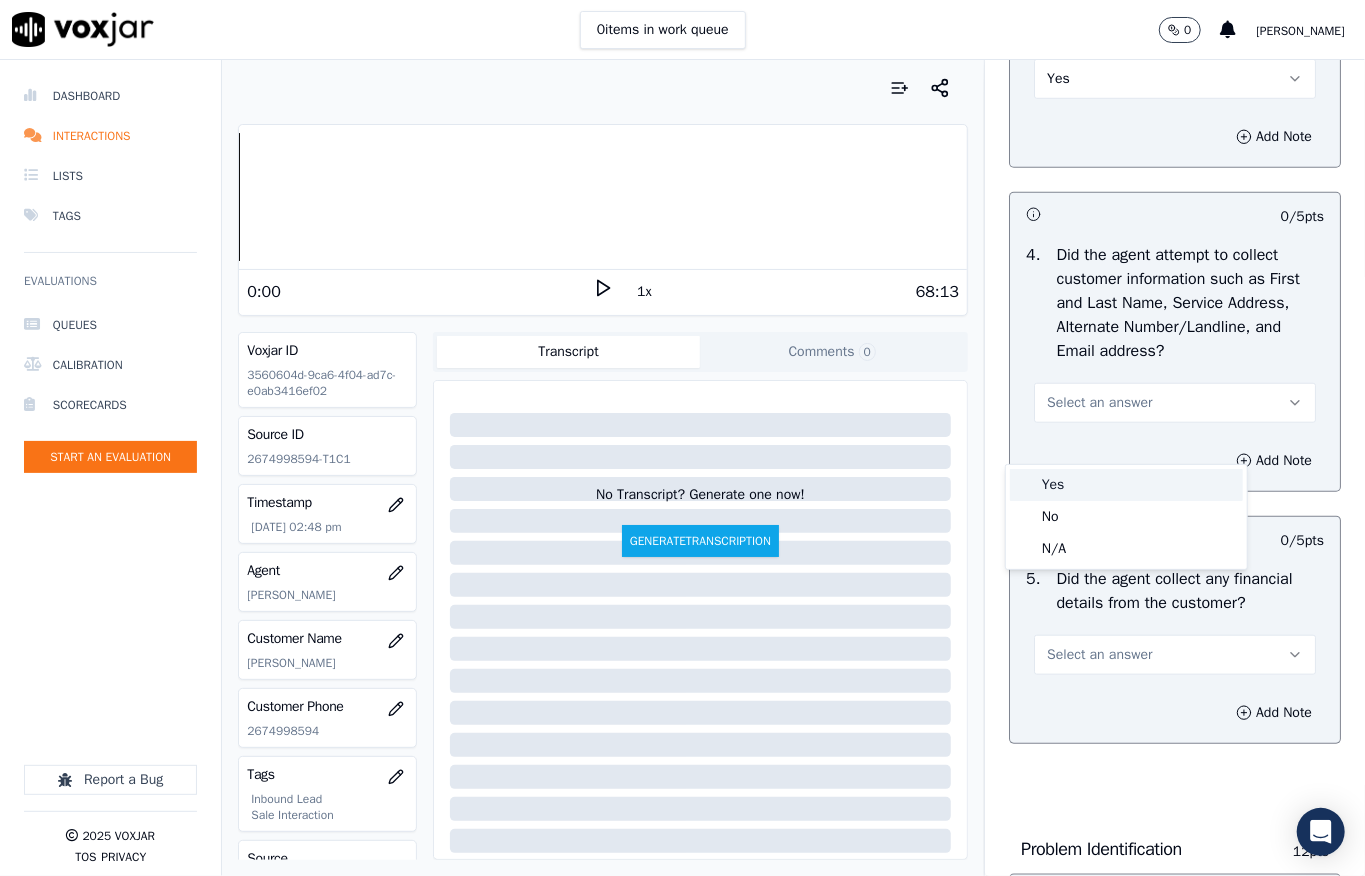 click on "Yes" at bounding box center [1126, 485] 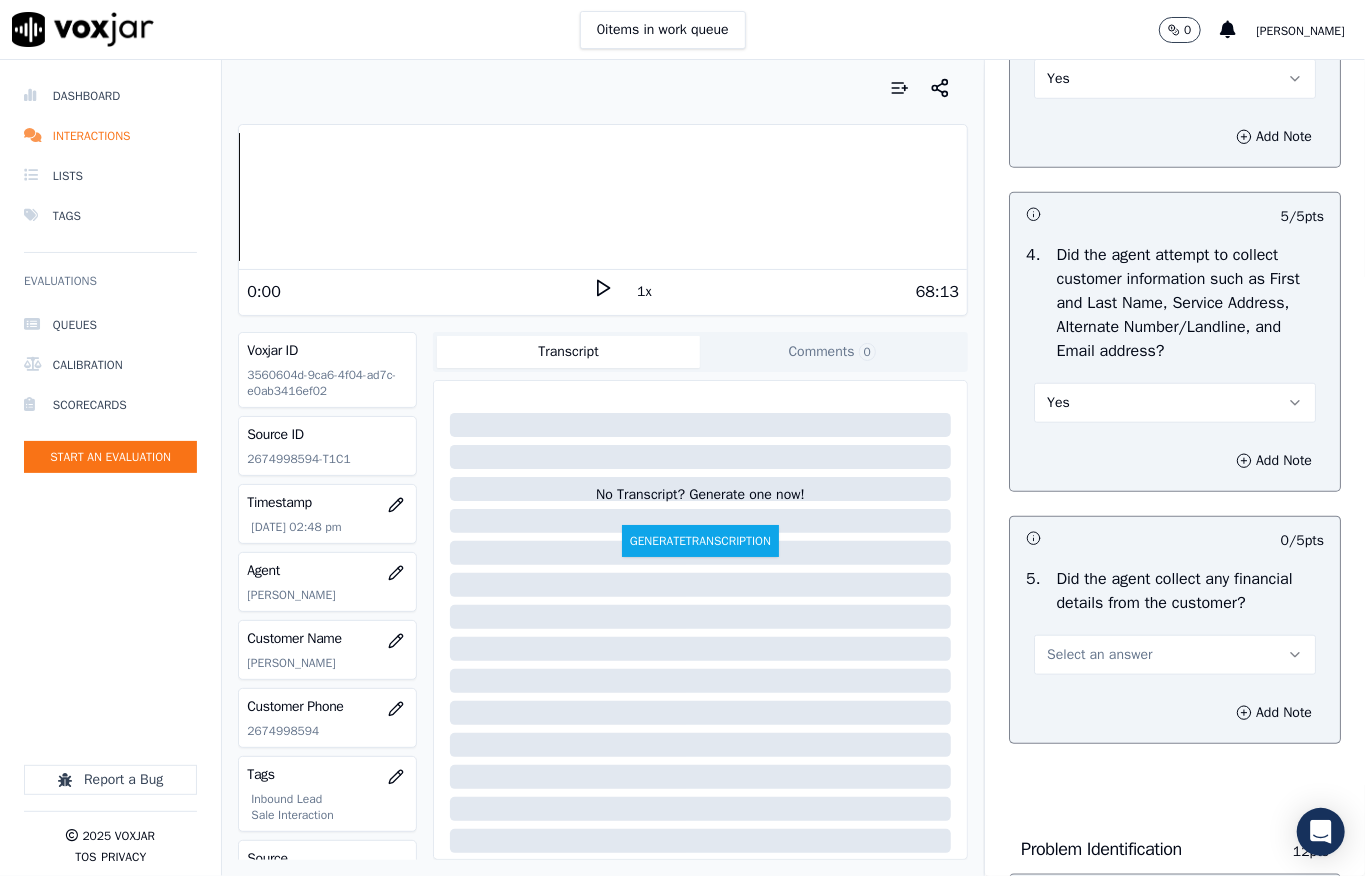 scroll, scrollTop: 0, scrollLeft: 0, axis: both 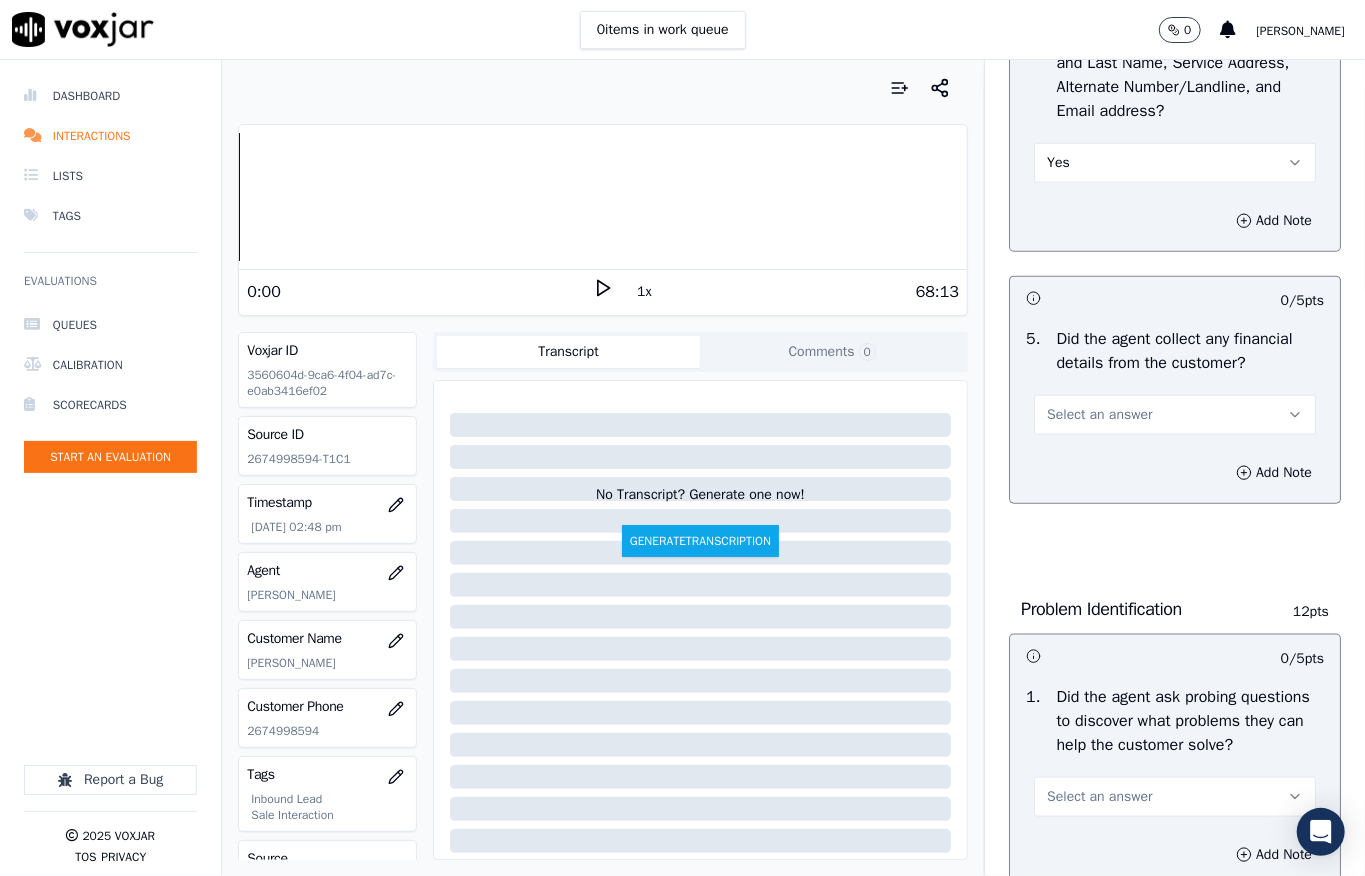 click on "Select an answer" at bounding box center [1099, 415] 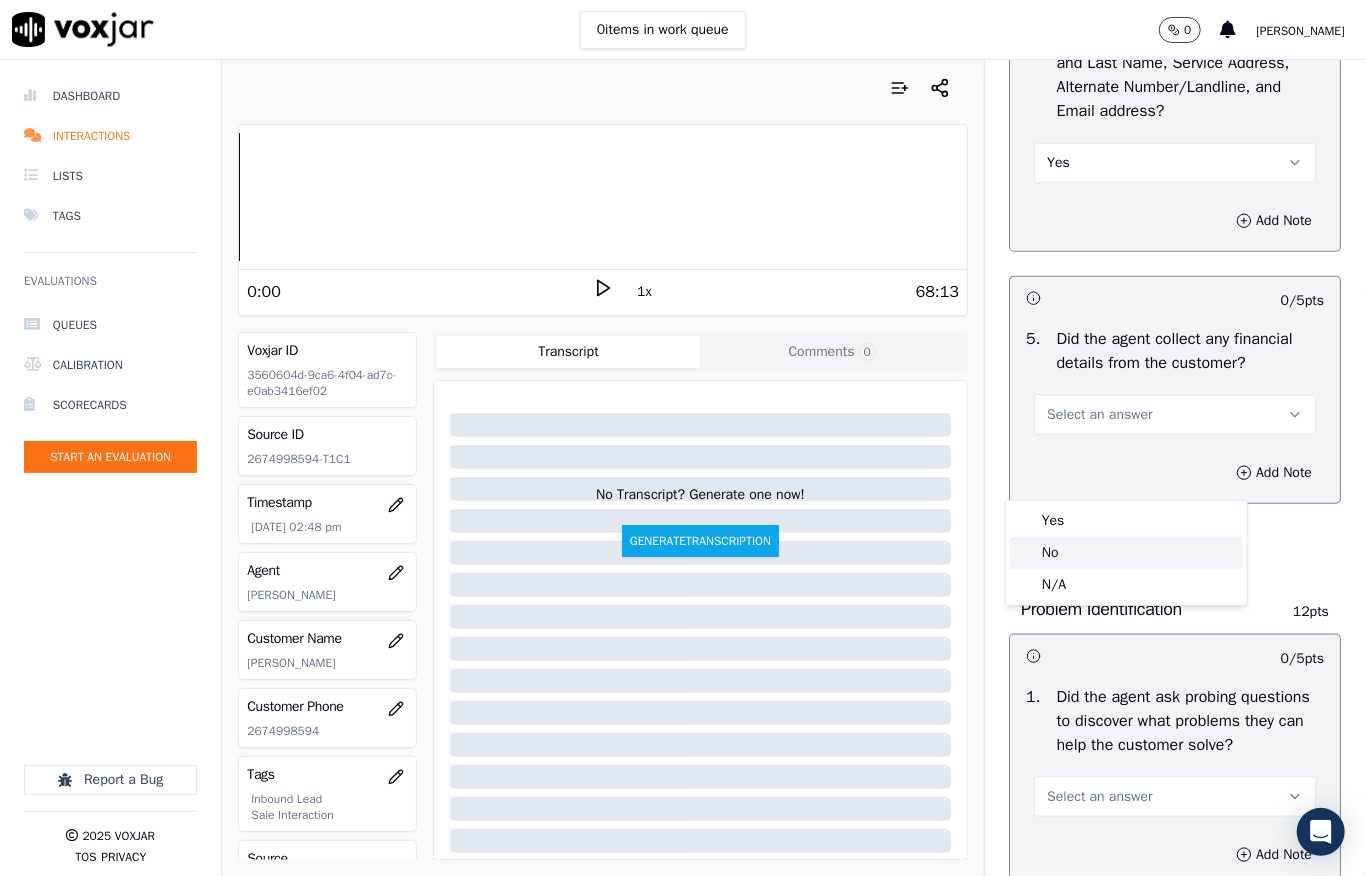 click on "No" 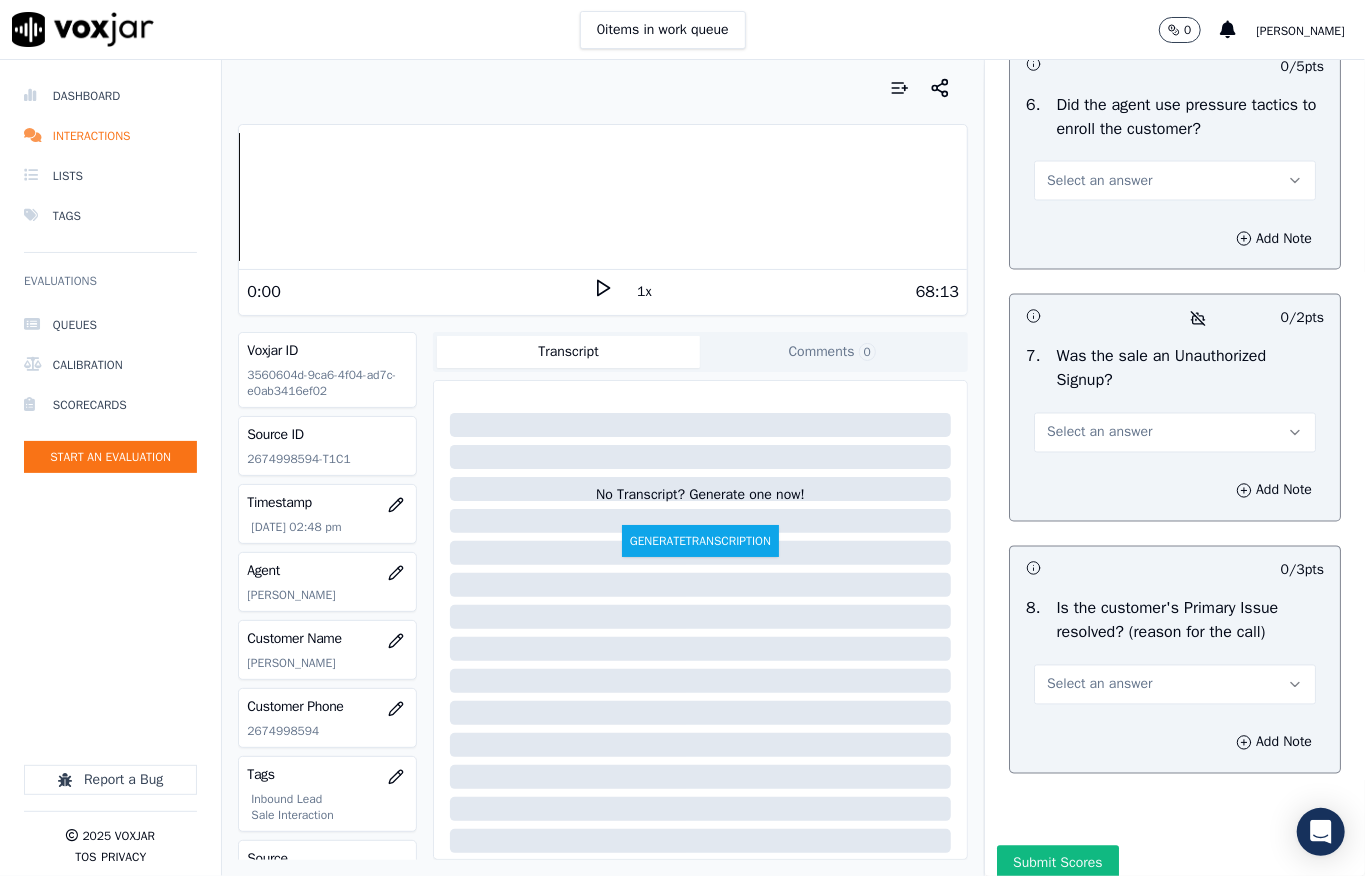 scroll, scrollTop: 6237, scrollLeft: 0, axis: vertical 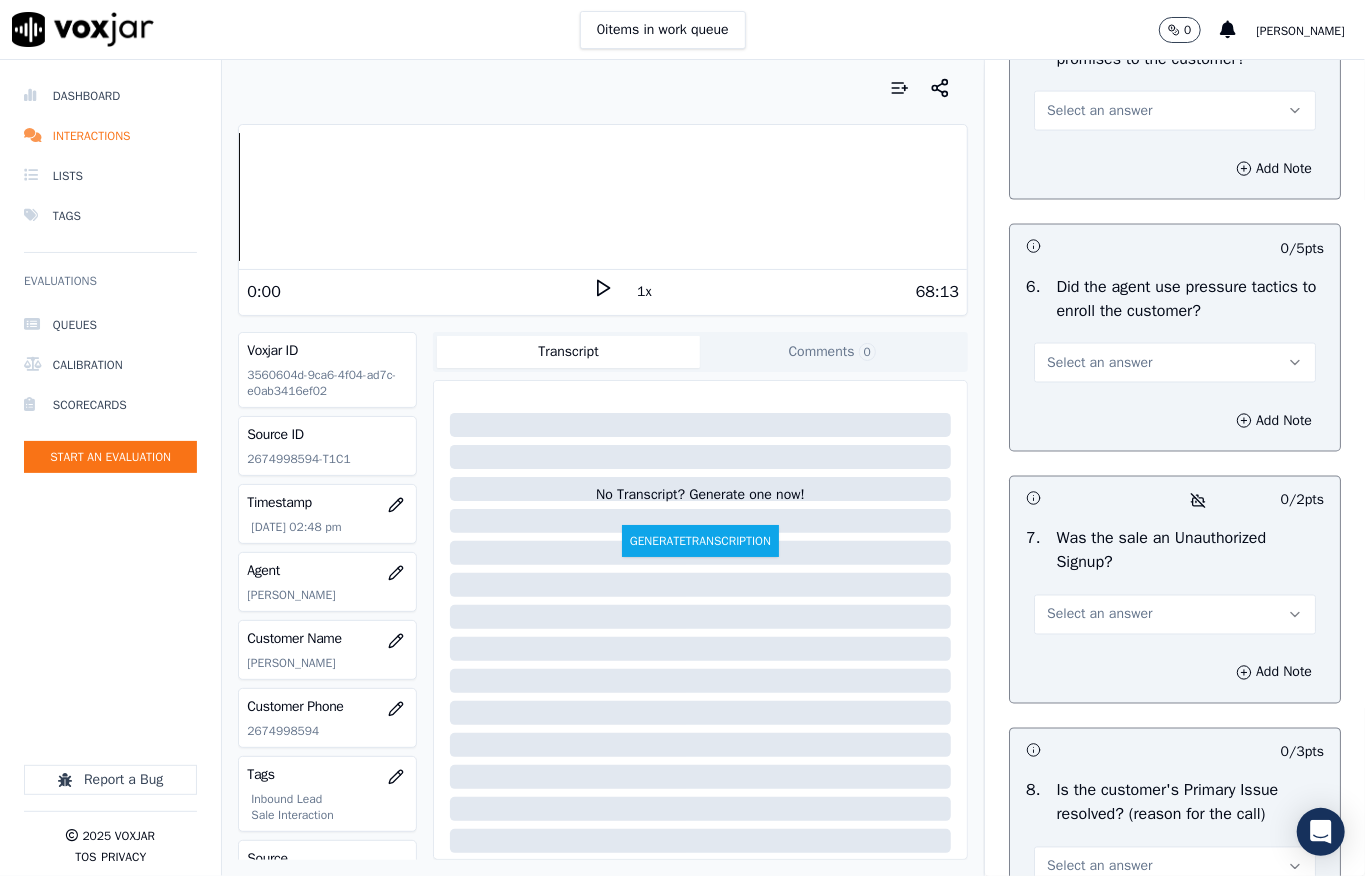 click on "Select an answer" at bounding box center (1099, 363) 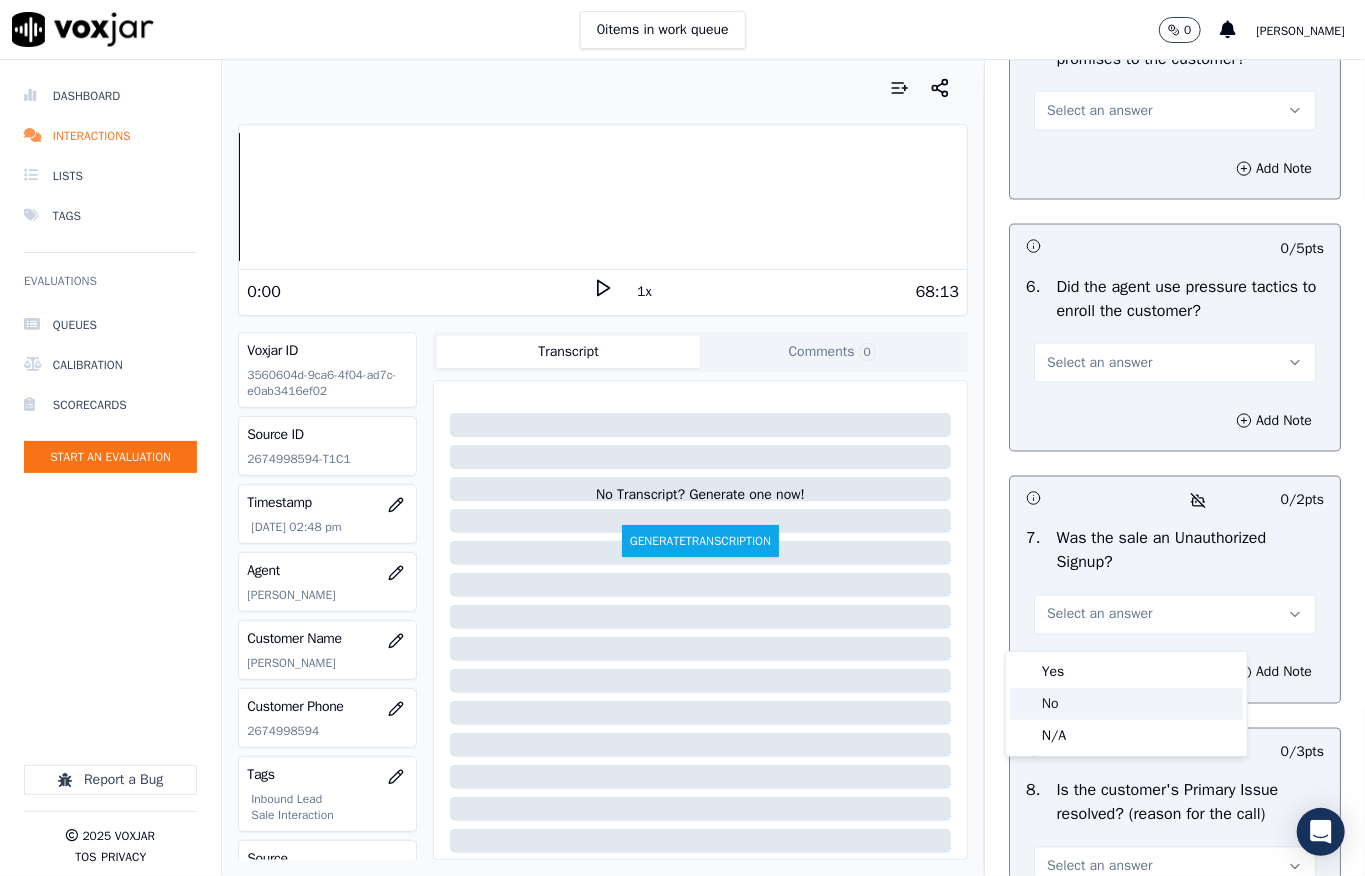 click on "No" 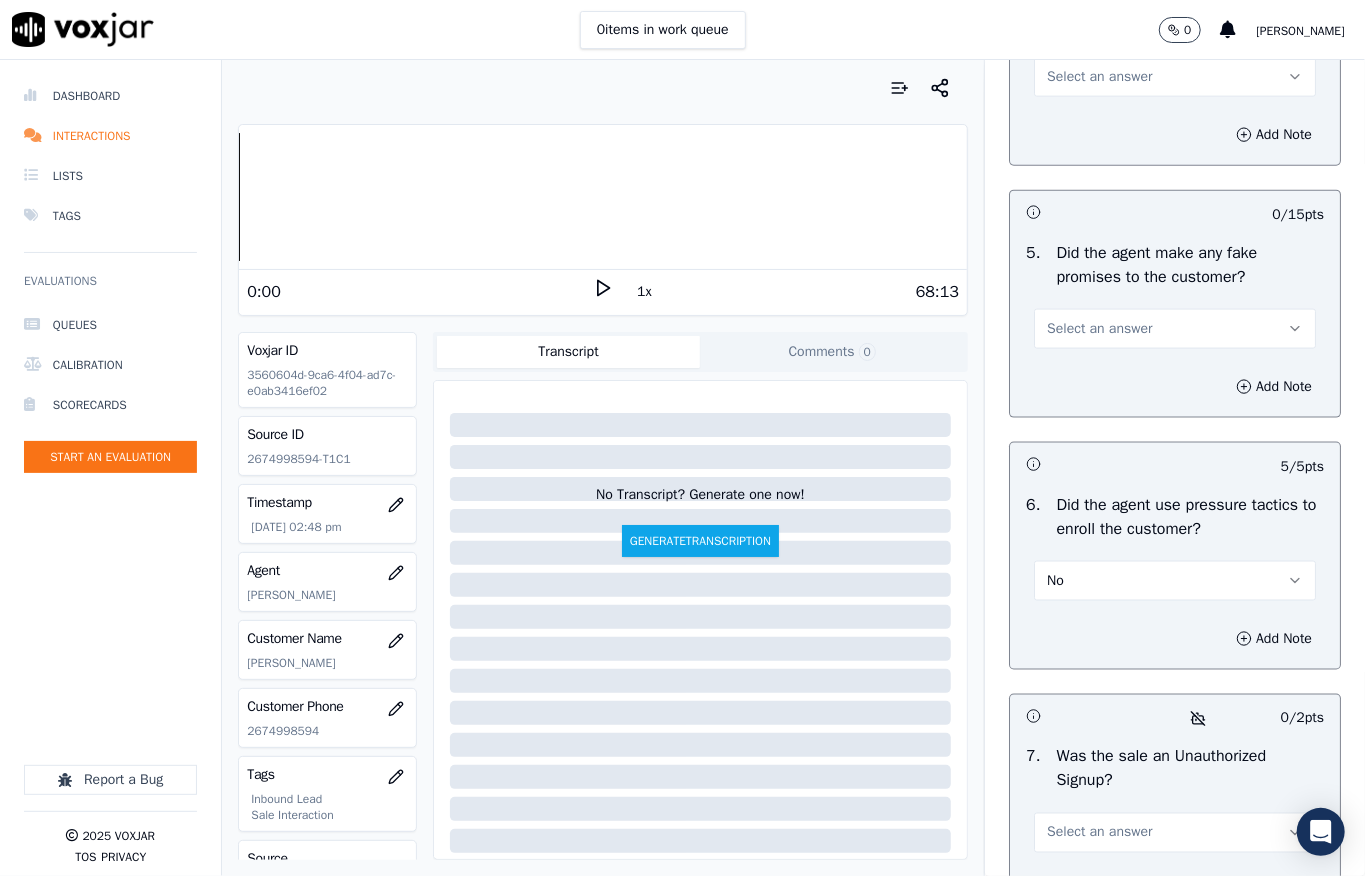 scroll, scrollTop: 5437, scrollLeft: 0, axis: vertical 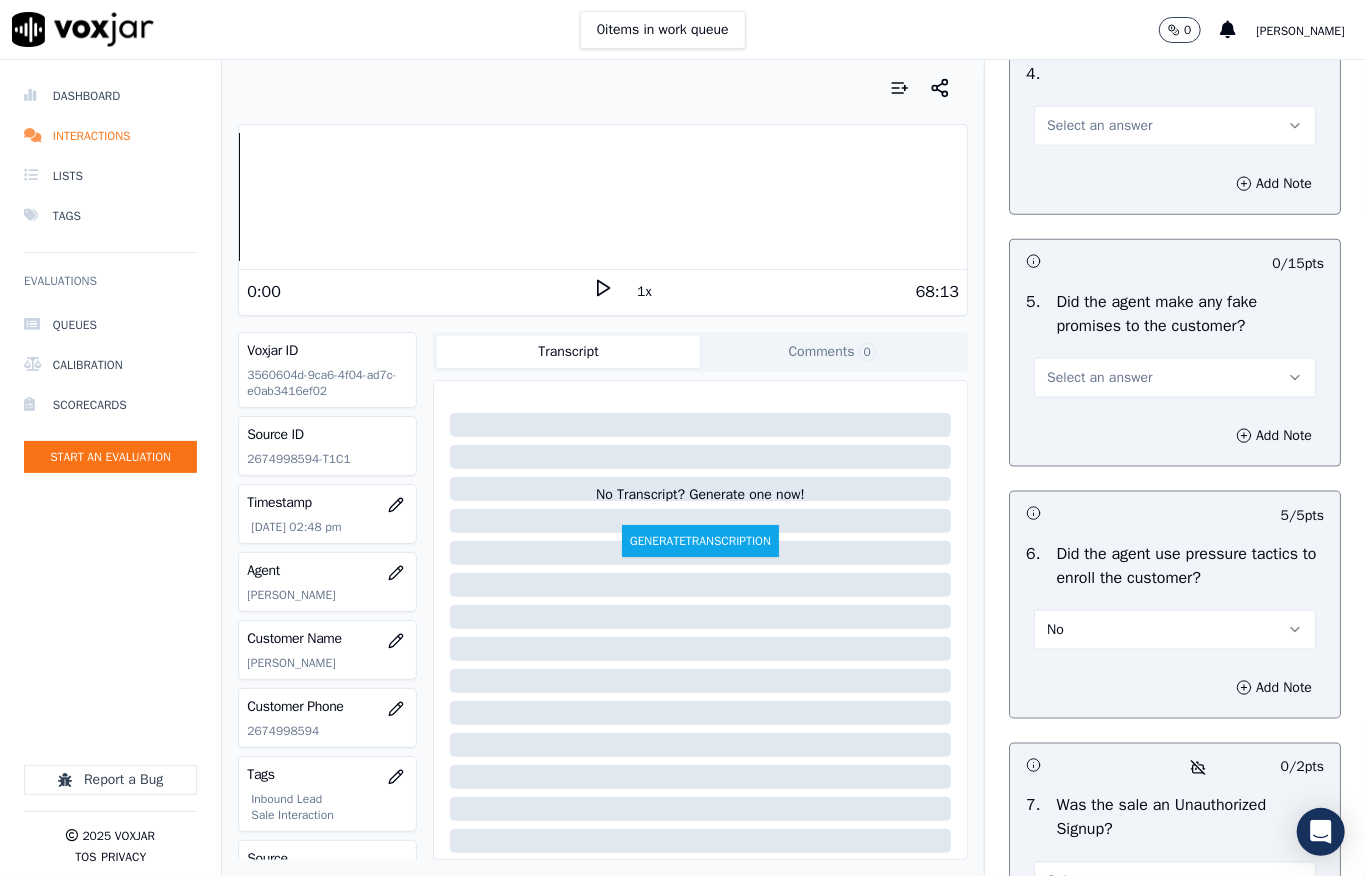 click on "Select an answer" at bounding box center [1099, 126] 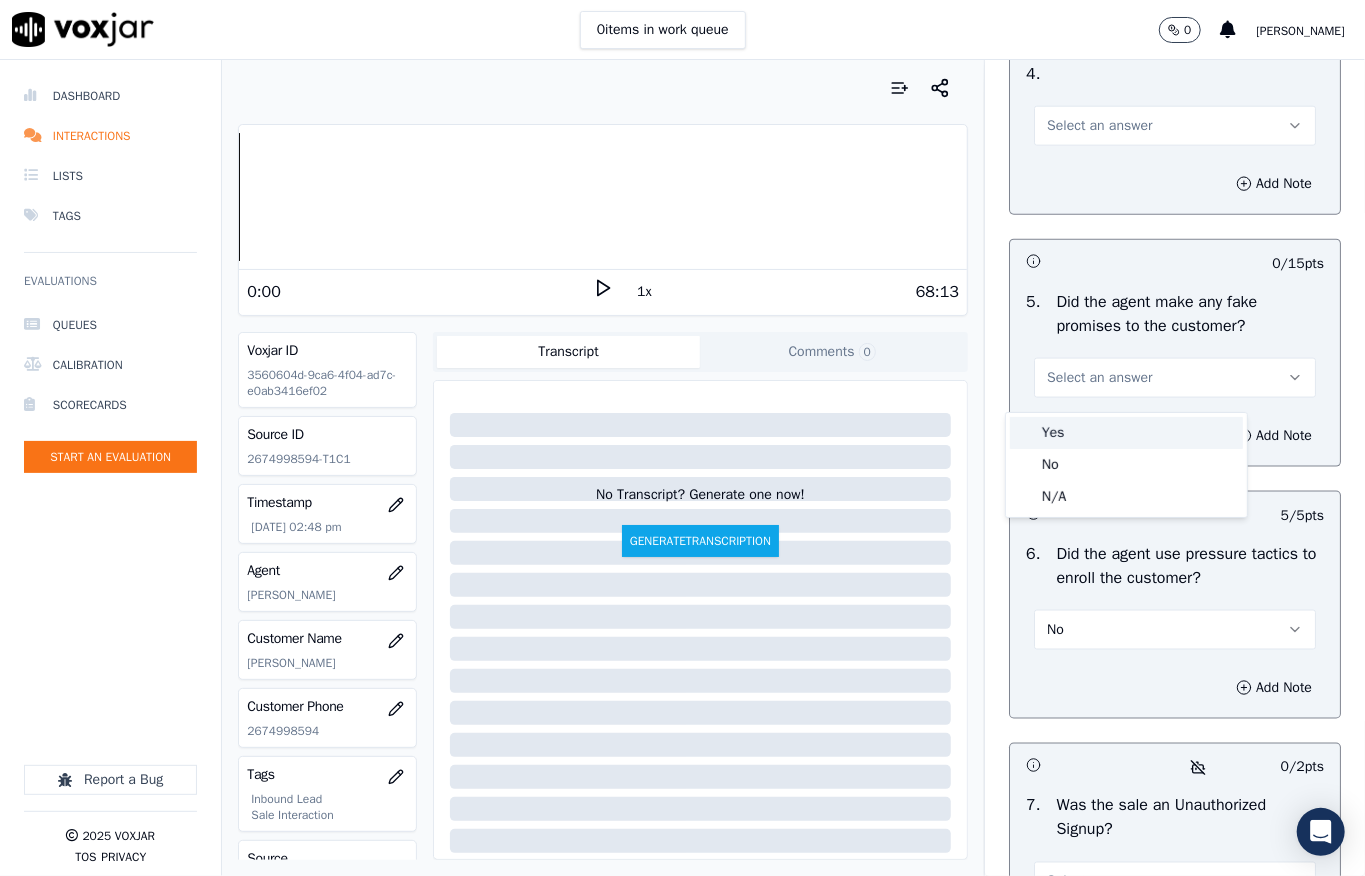 click on "Yes" at bounding box center [1126, 433] 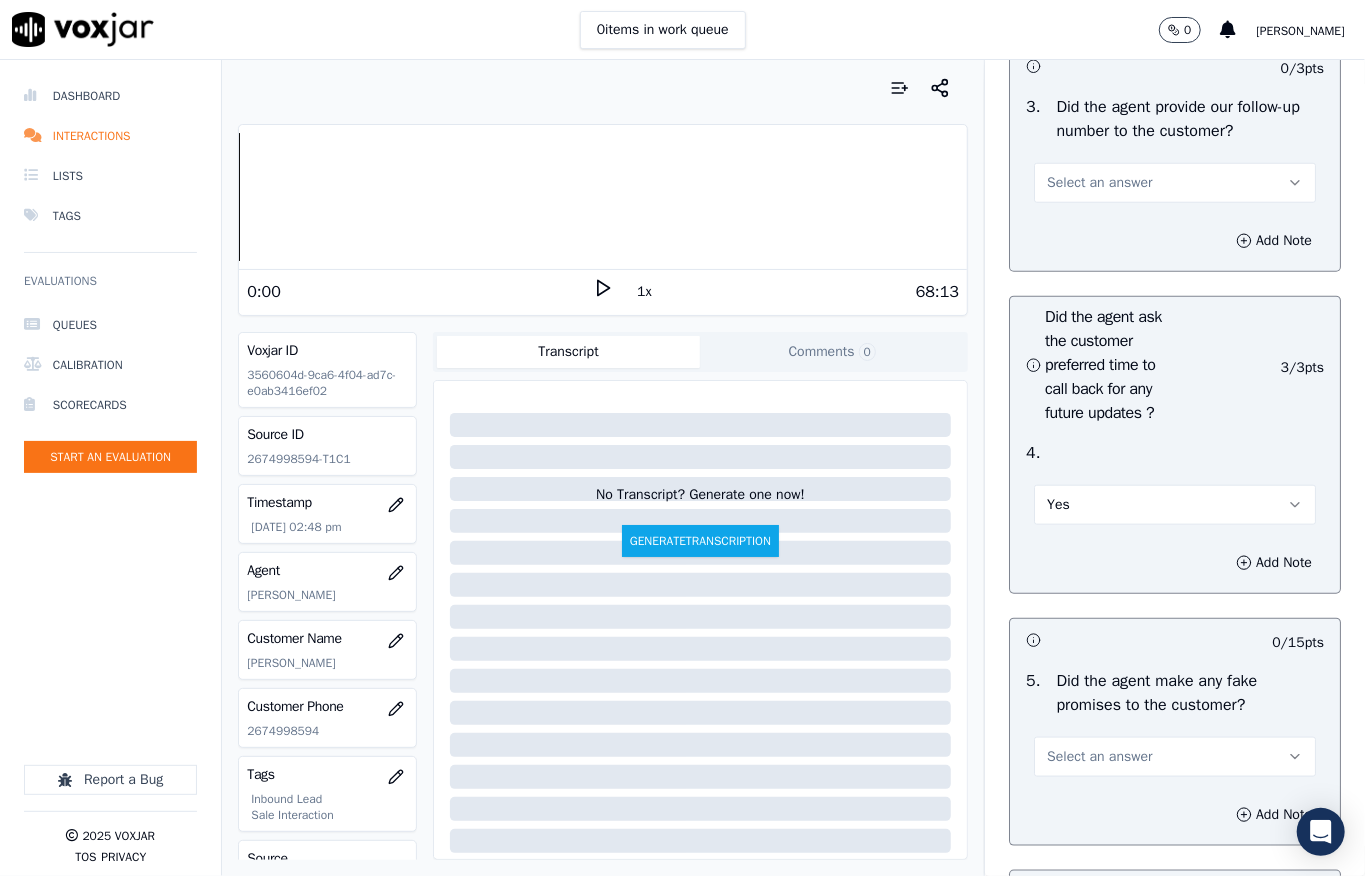 scroll, scrollTop: 5037, scrollLeft: 0, axis: vertical 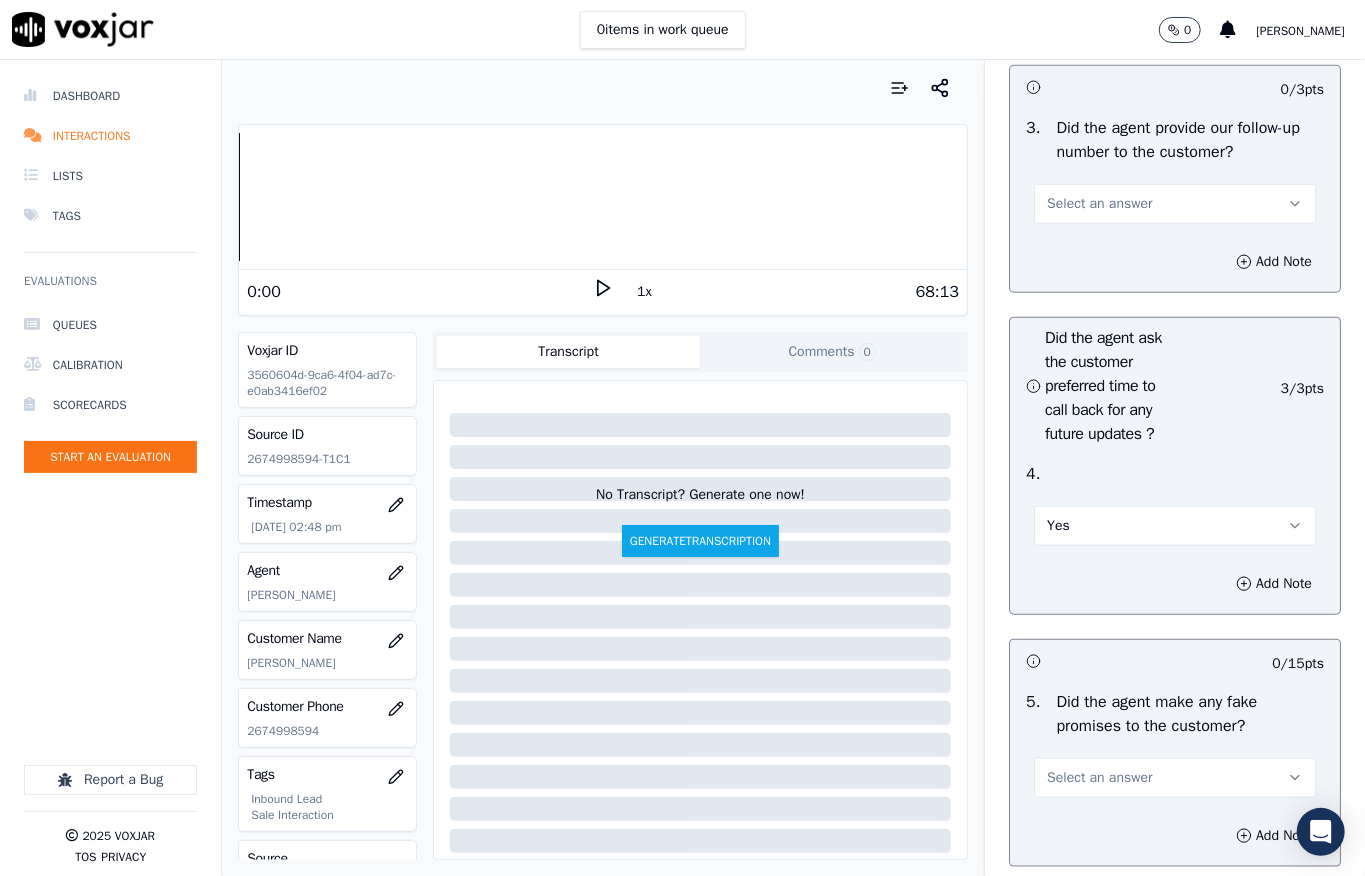 click on "Select an answer" at bounding box center [1099, 204] 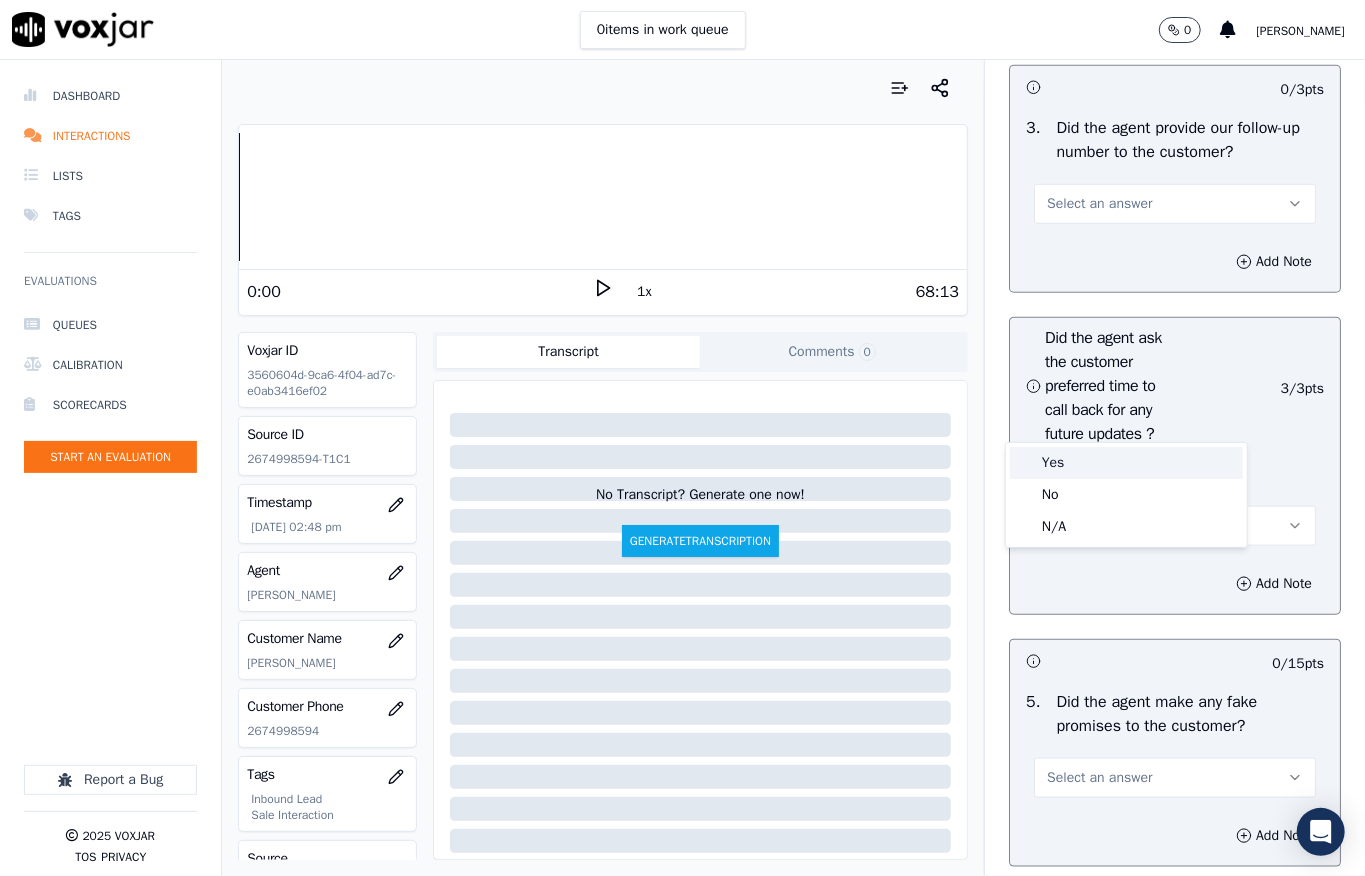 click on "Yes" at bounding box center [1126, 463] 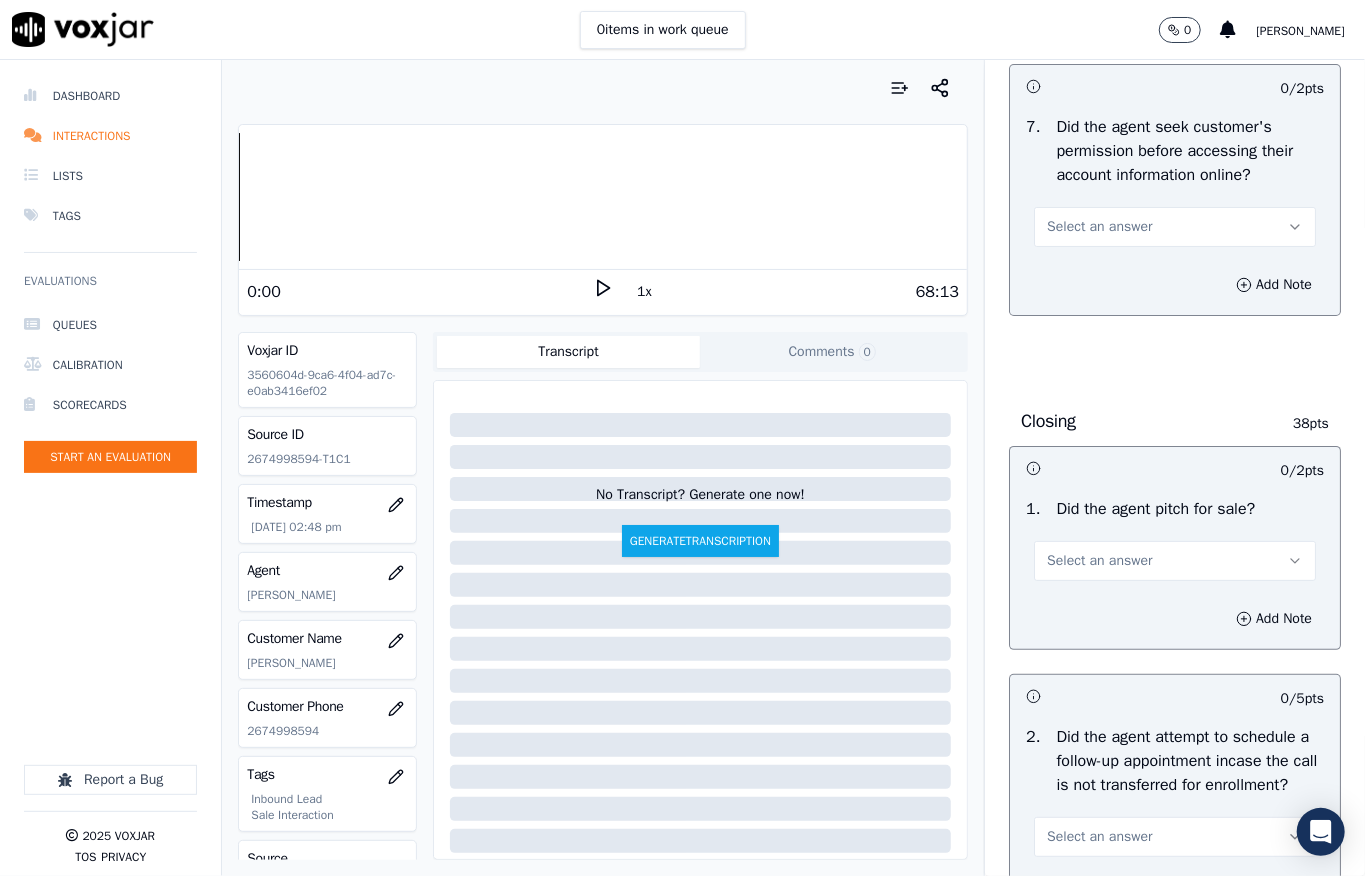scroll, scrollTop: 4104, scrollLeft: 0, axis: vertical 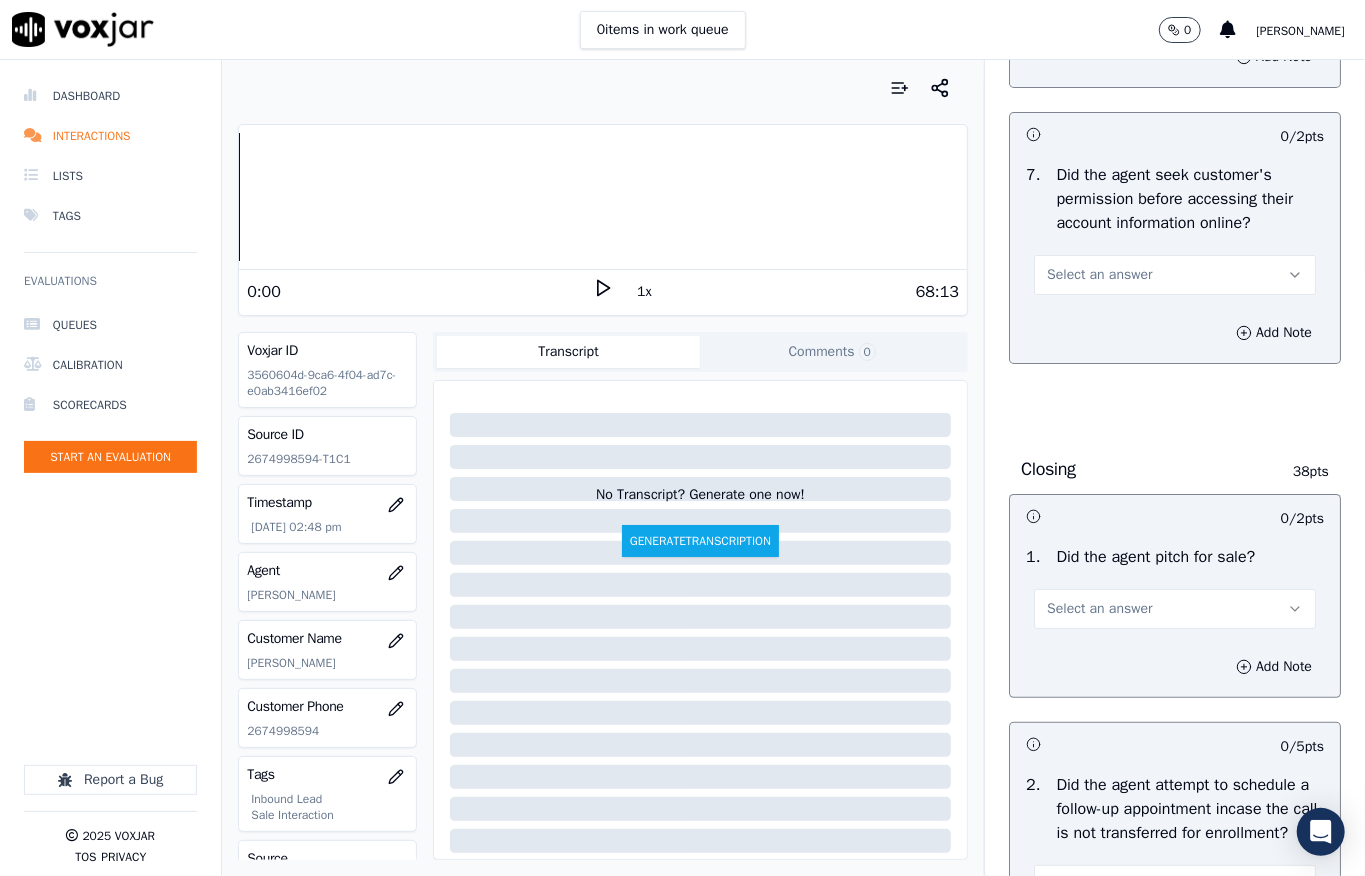 click on "Select an answer" at bounding box center [1175, 275] 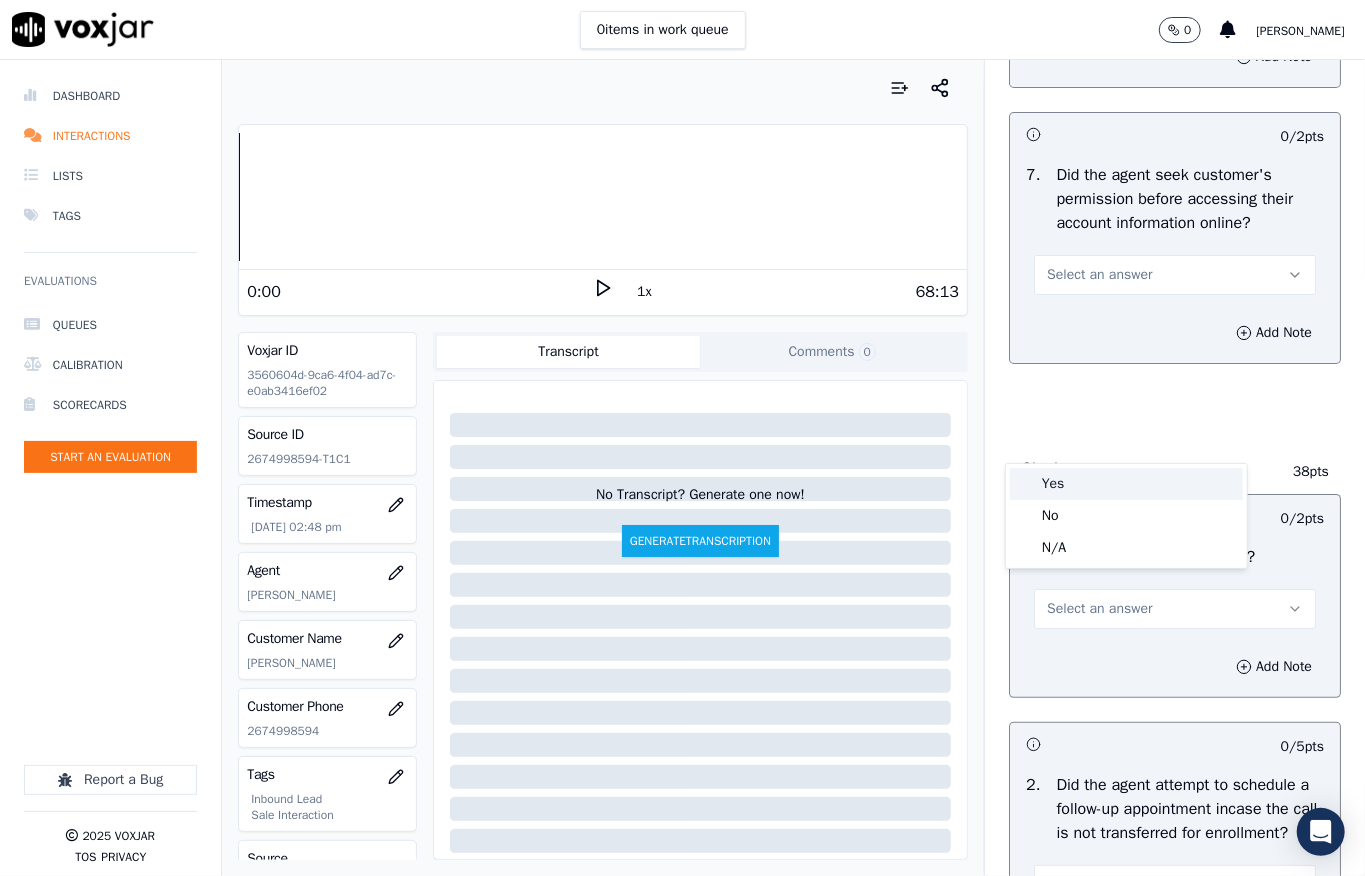 click on "Yes" at bounding box center (1126, 484) 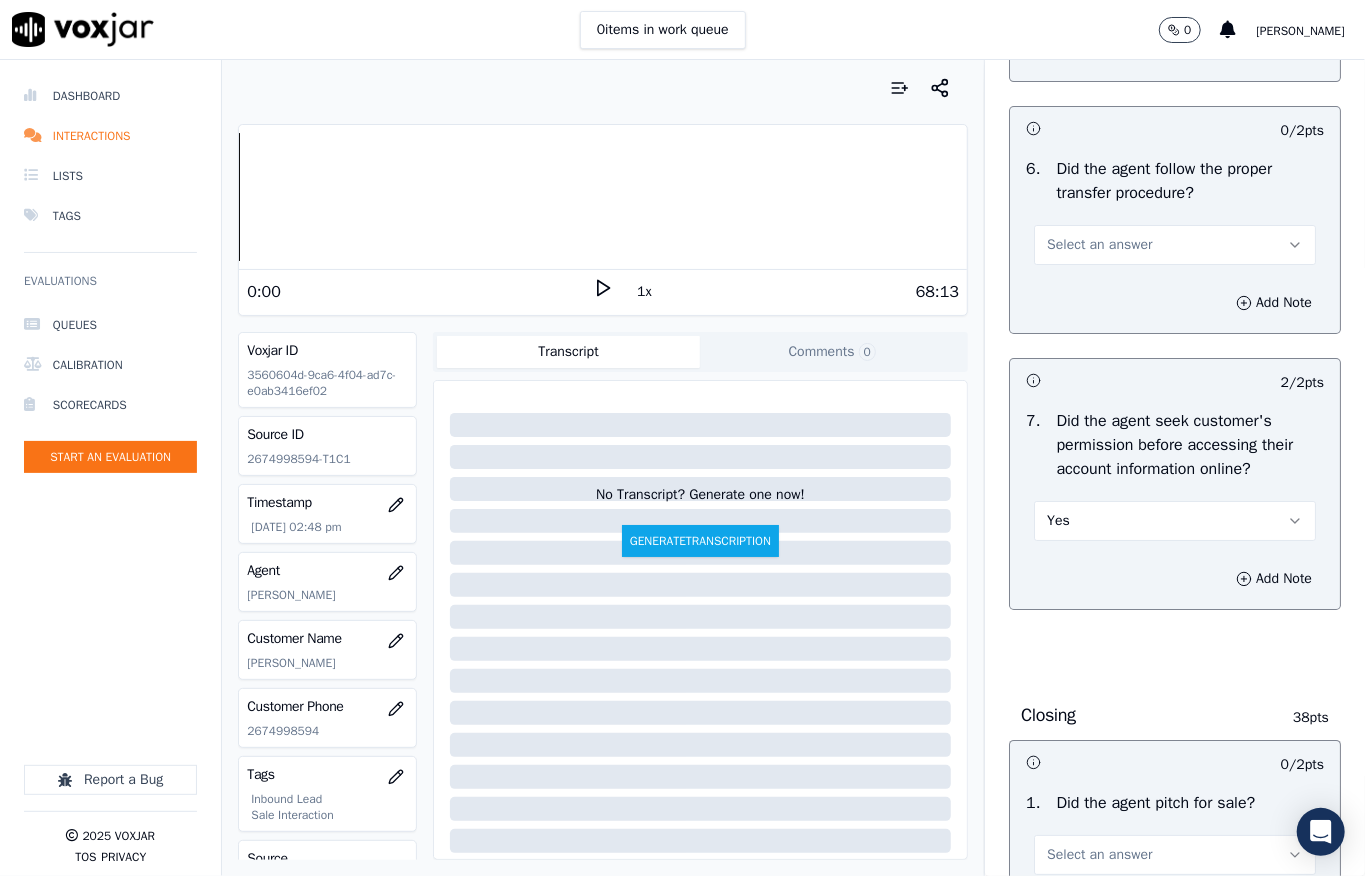 scroll, scrollTop: 3837, scrollLeft: 0, axis: vertical 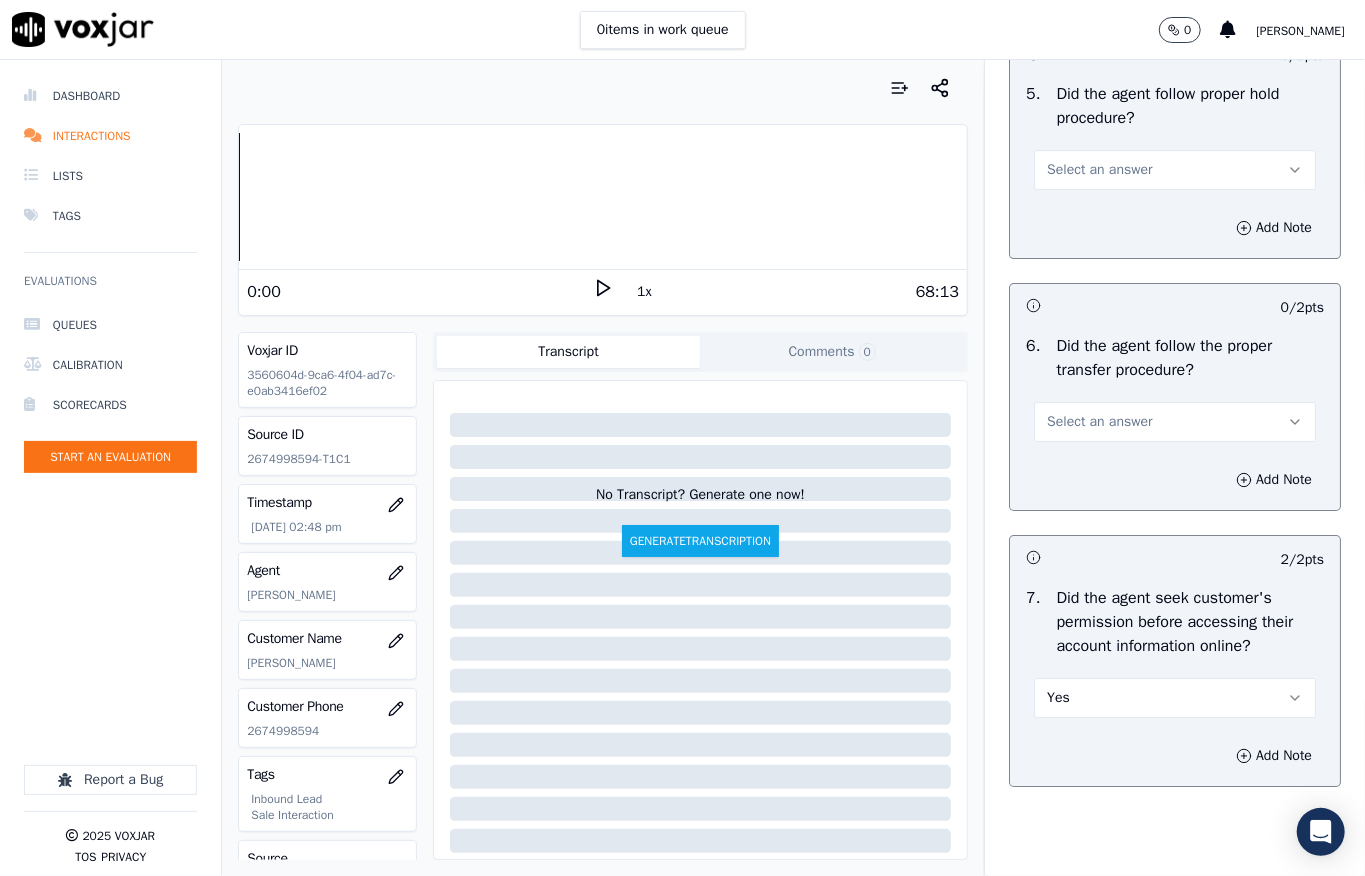 click on "Select an answer" at bounding box center [1099, 422] 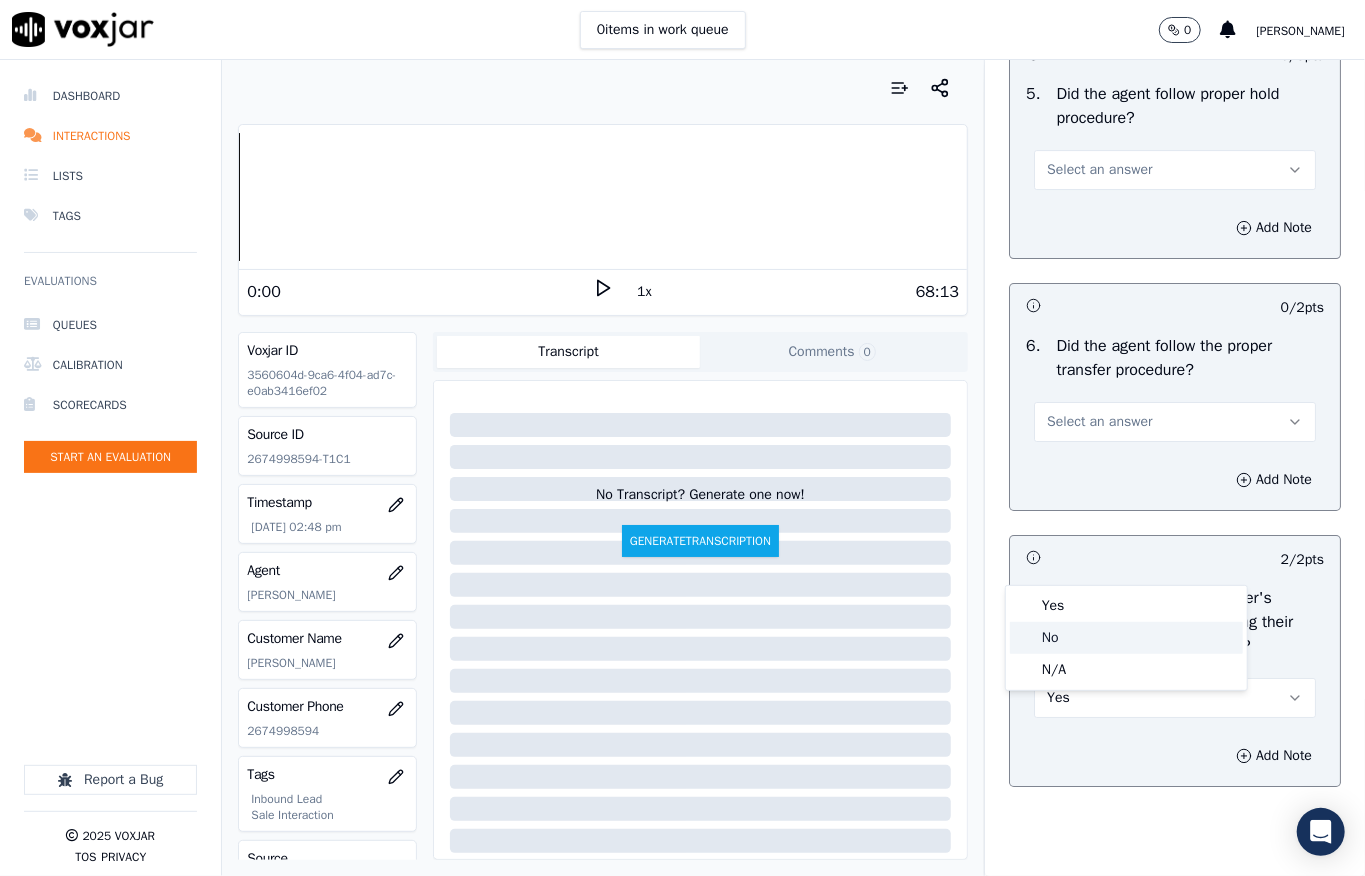 click on "No" 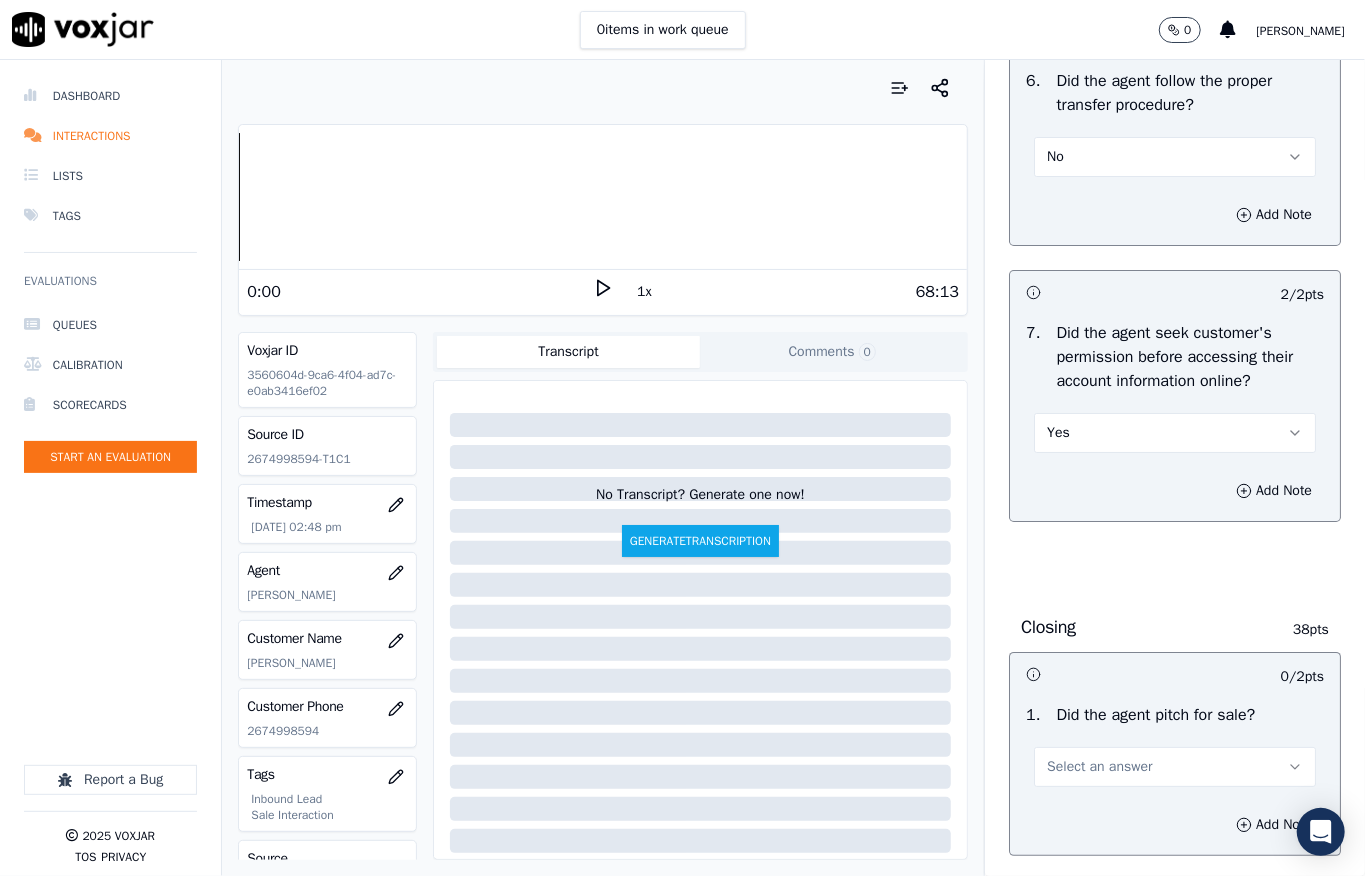scroll, scrollTop: 3948, scrollLeft: 0, axis: vertical 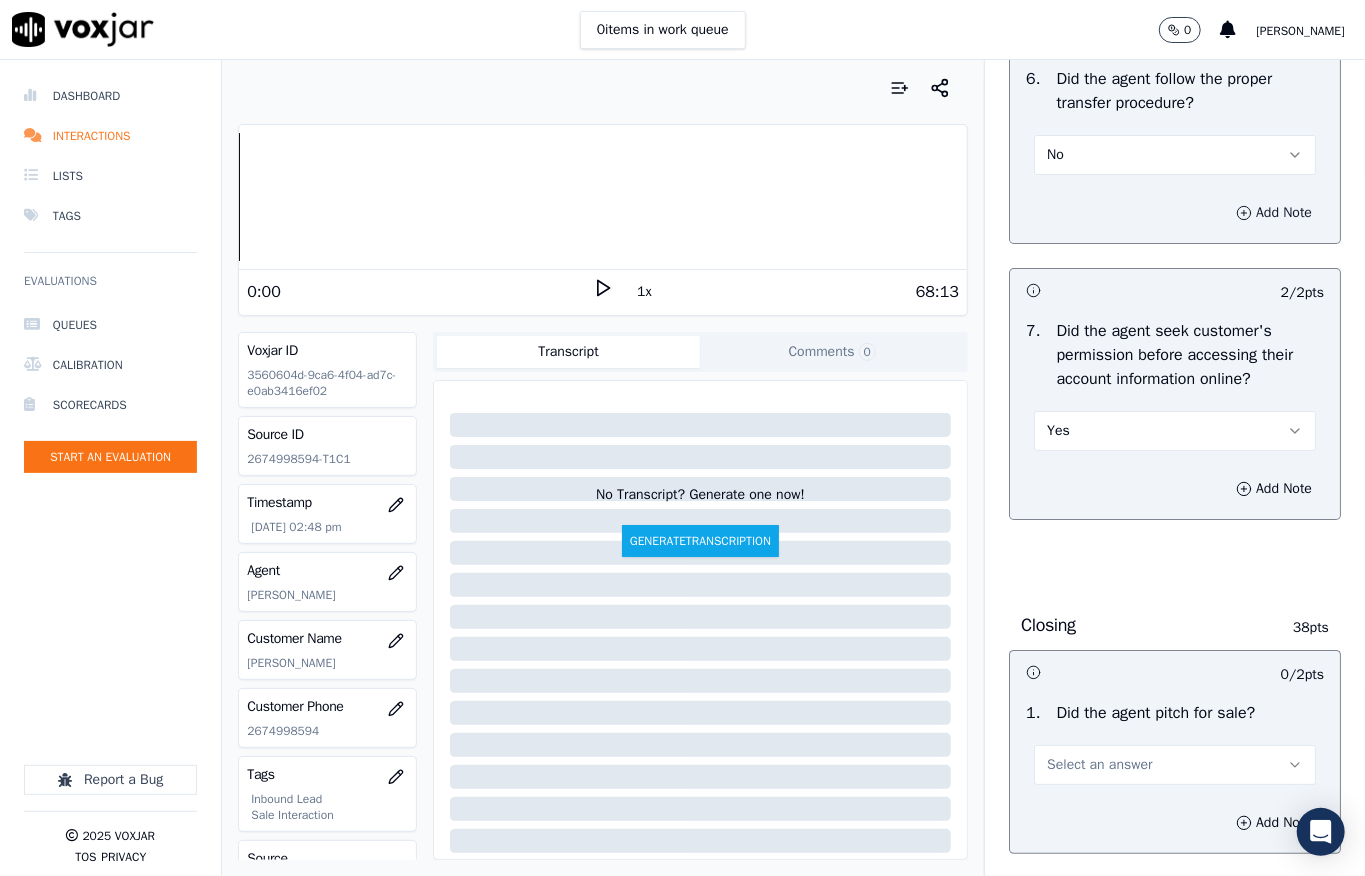 drag, startPoint x: 1186, startPoint y: 336, endPoint x: 1188, endPoint y: 353, distance: 17.117243 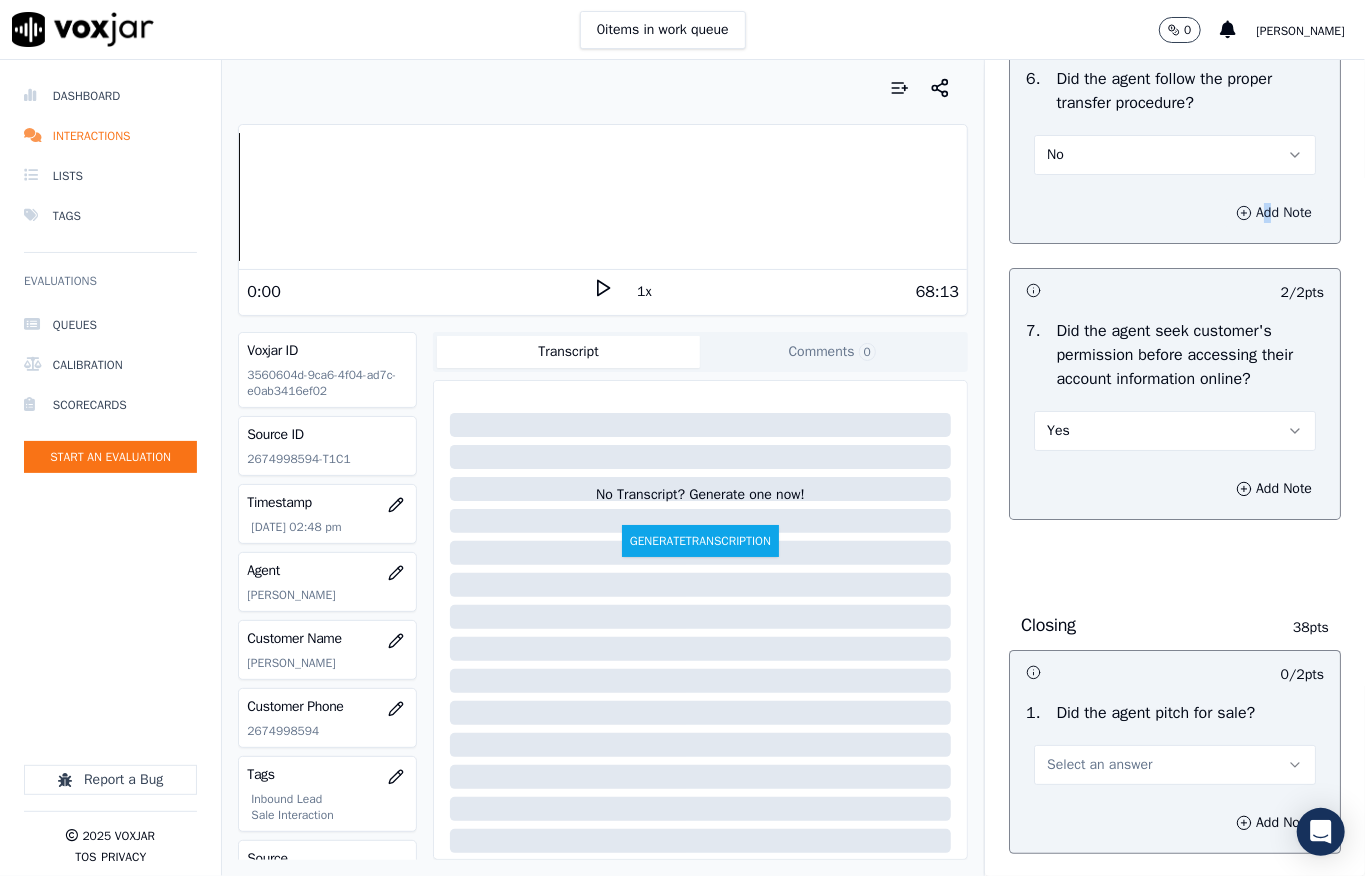 click on "Add Note" at bounding box center [1274, 213] 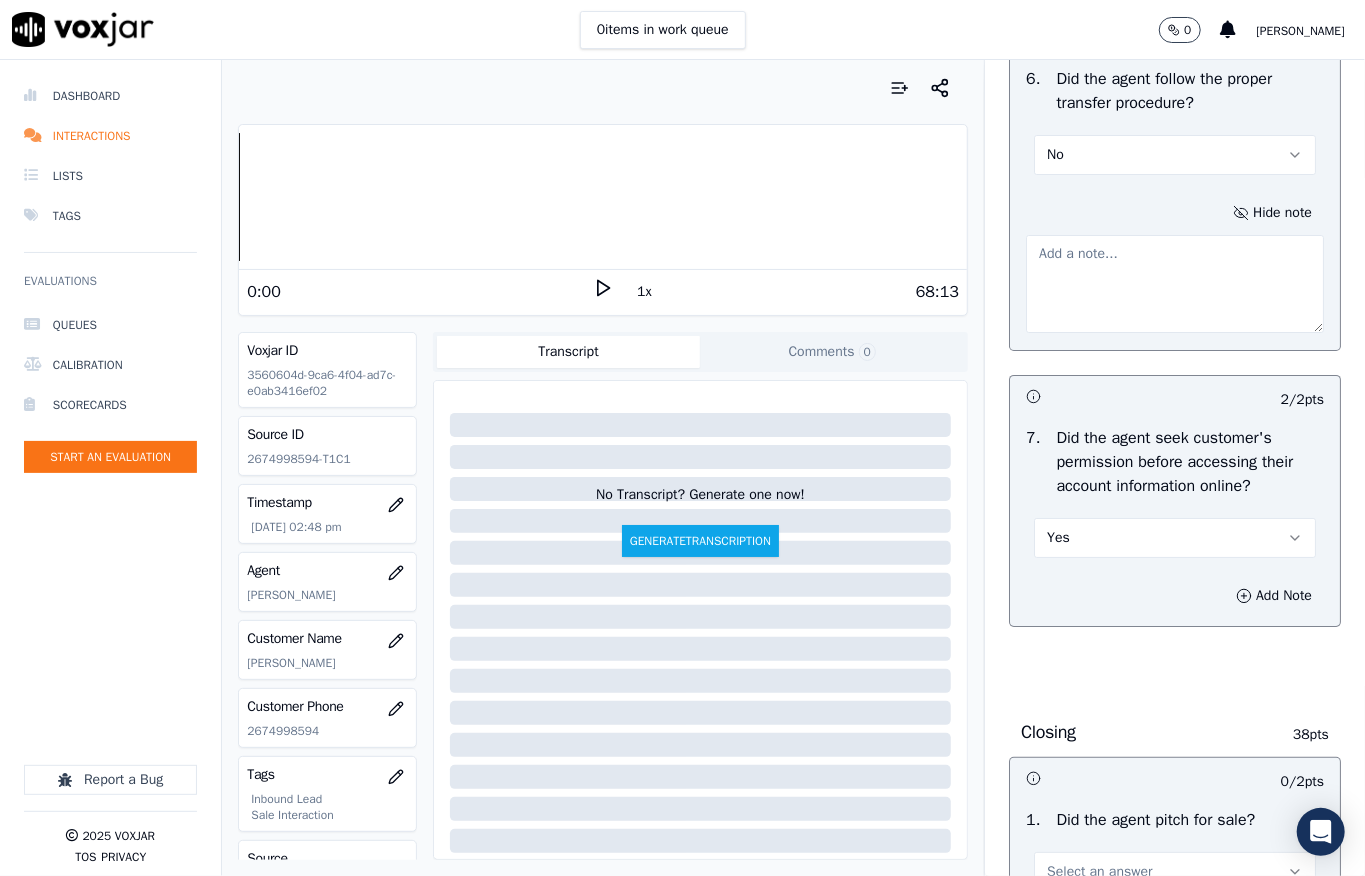 click at bounding box center (1175, 284) 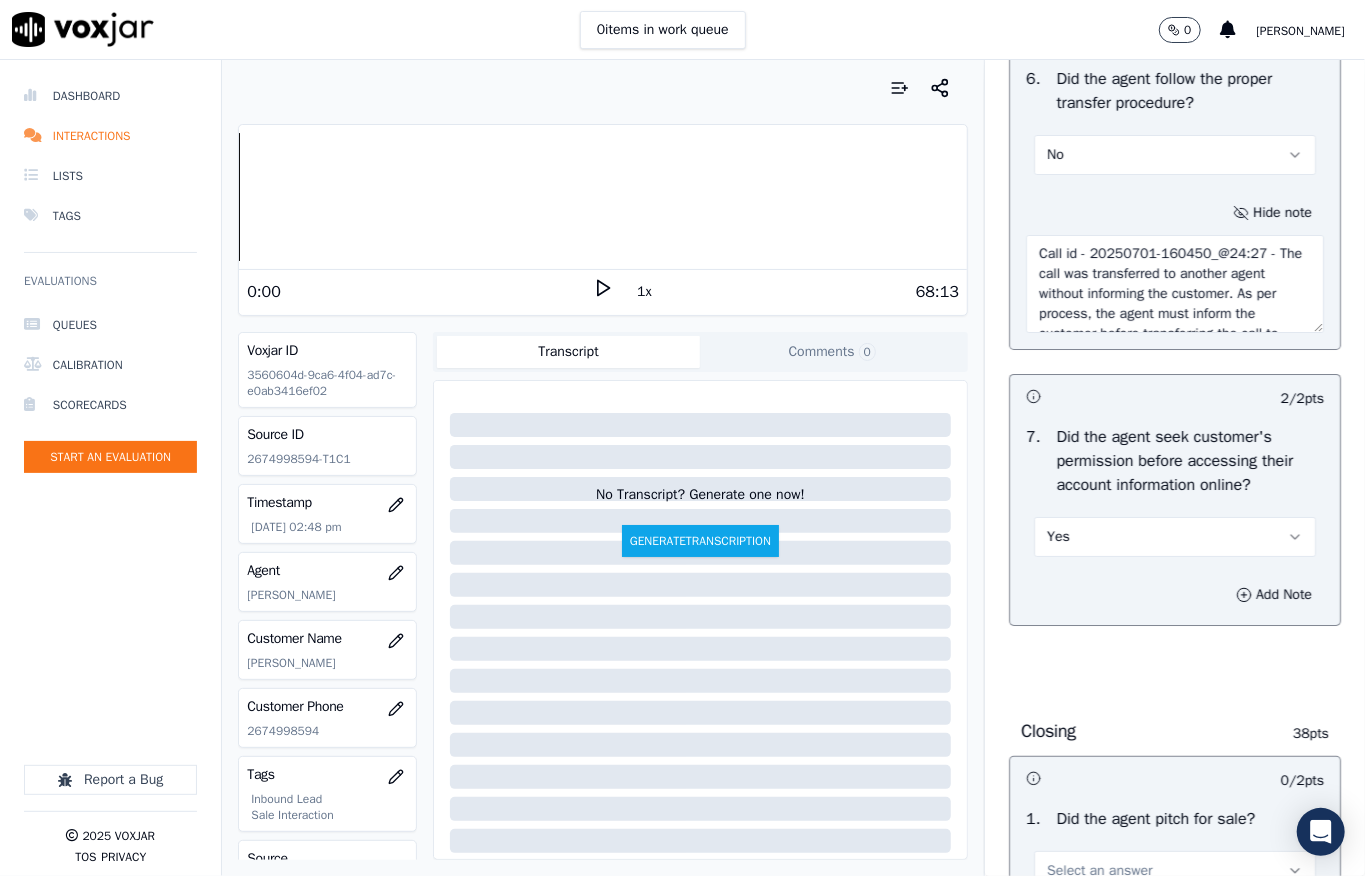 scroll, scrollTop: 90, scrollLeft: 0, axis: vertical 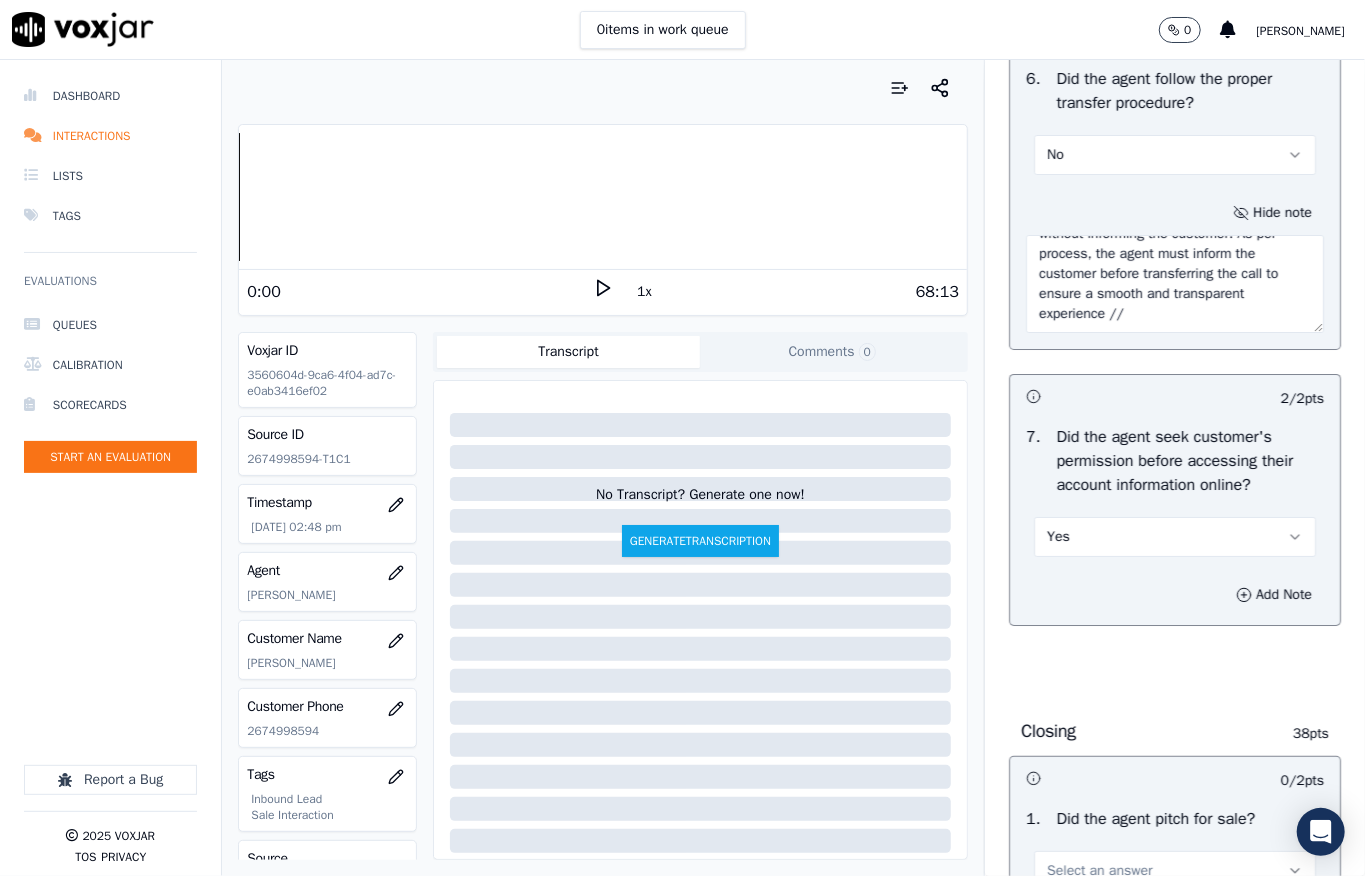 type on "Call id - 20250701-160450_@24:27 - The call was transferred to another agent without informing the customer. As per process, the agent must inform the customer before transferring the call to ensure a smooth and transparent experience //" 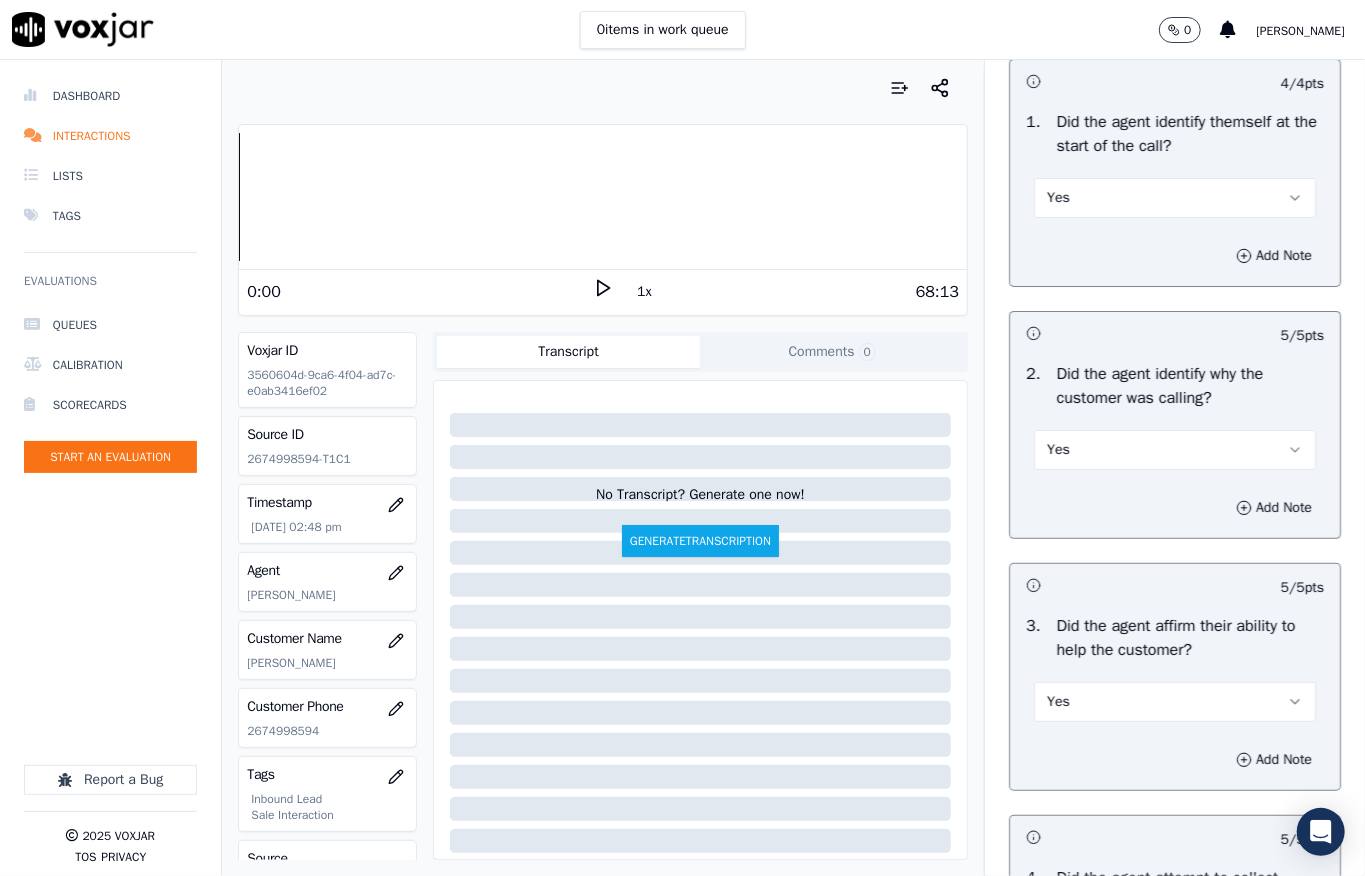 scroll, scrollTop: 0, scrollLeft: 0, axis: both 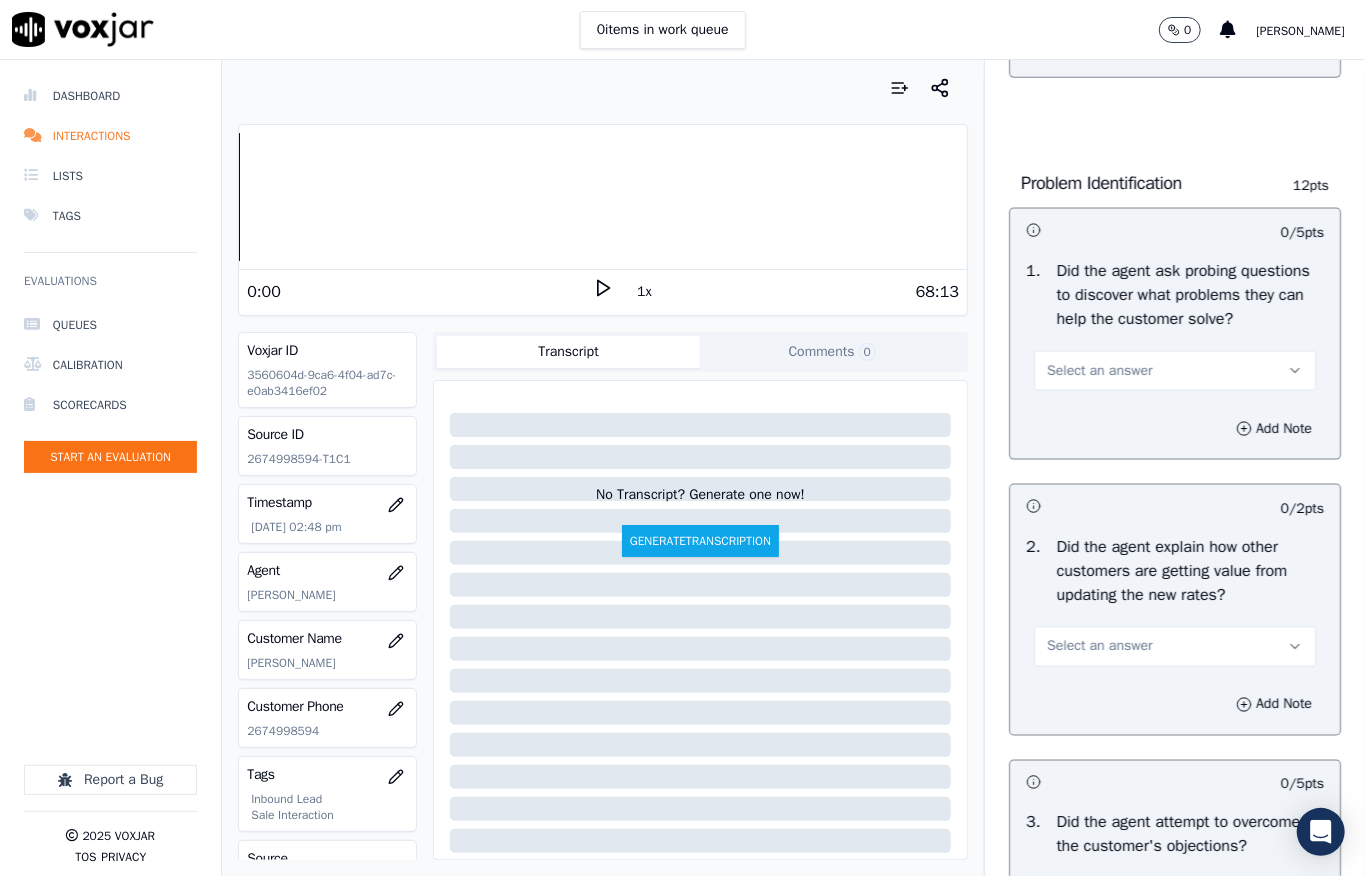 click on "Select an answer" at bounding box center (1099, 371) 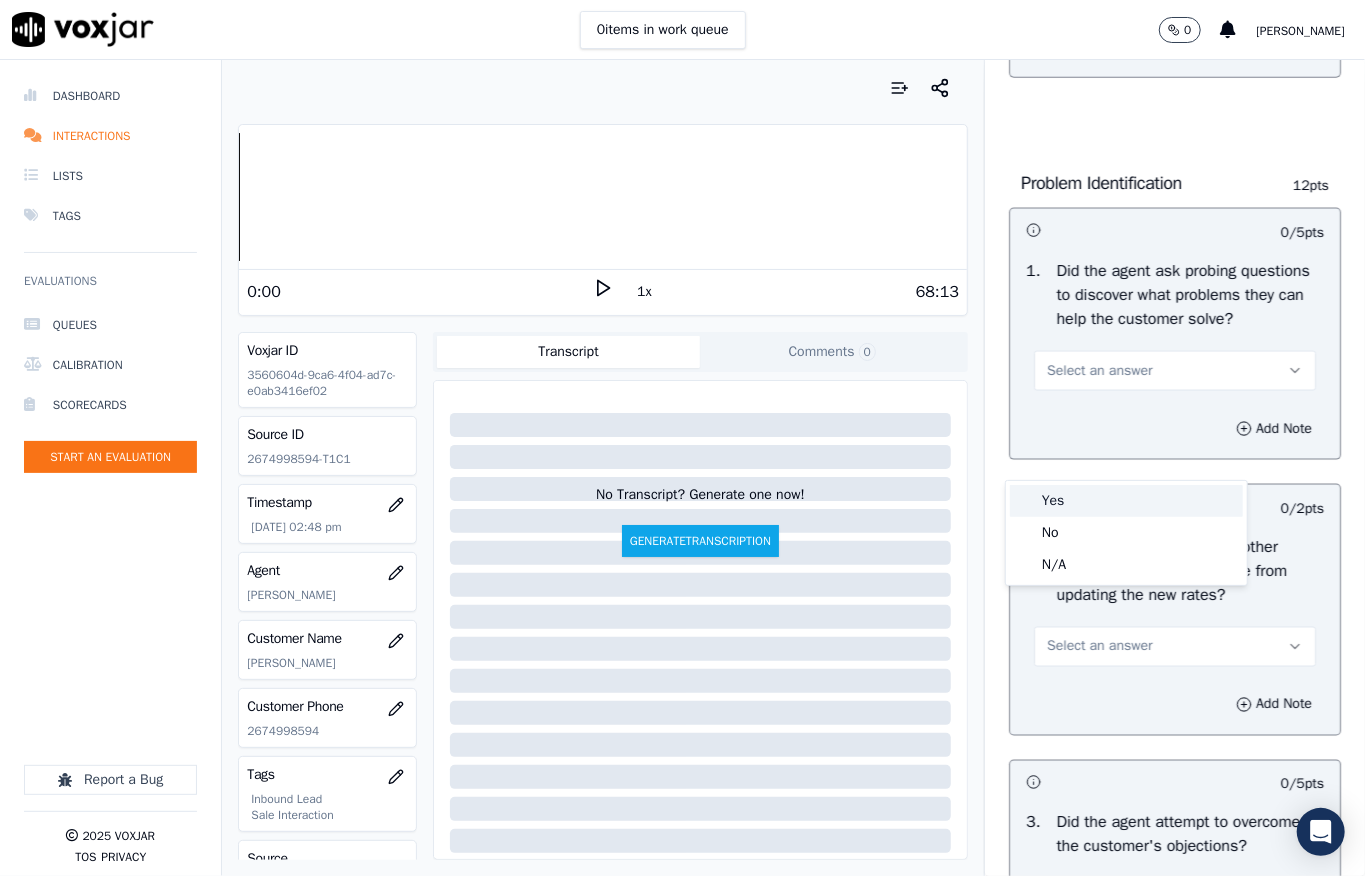 click on "Yes" at bounding box center [1126, 501] 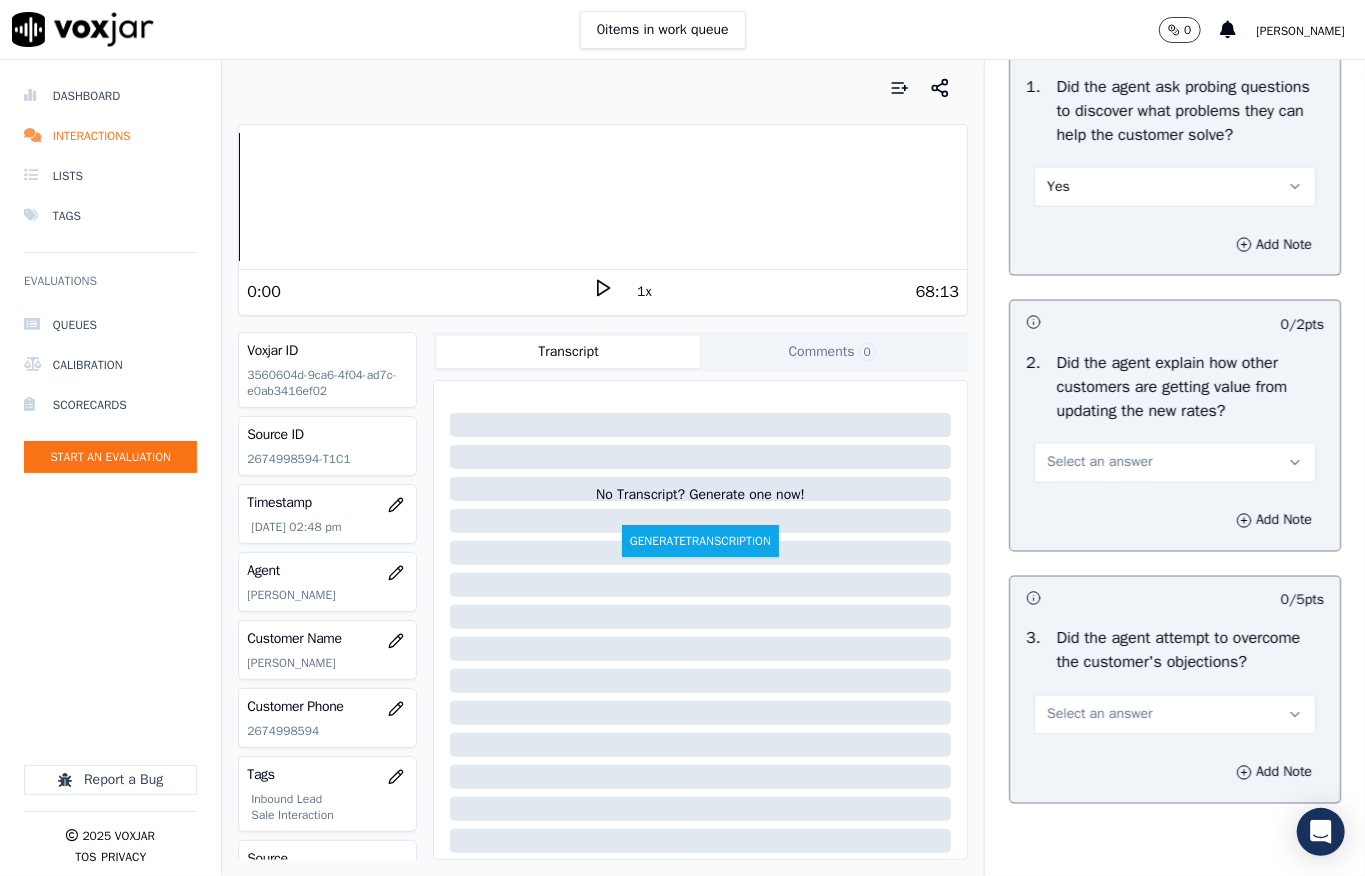 scroll, scrollTop: 1866, scrollLeft: 0, axis: vertical 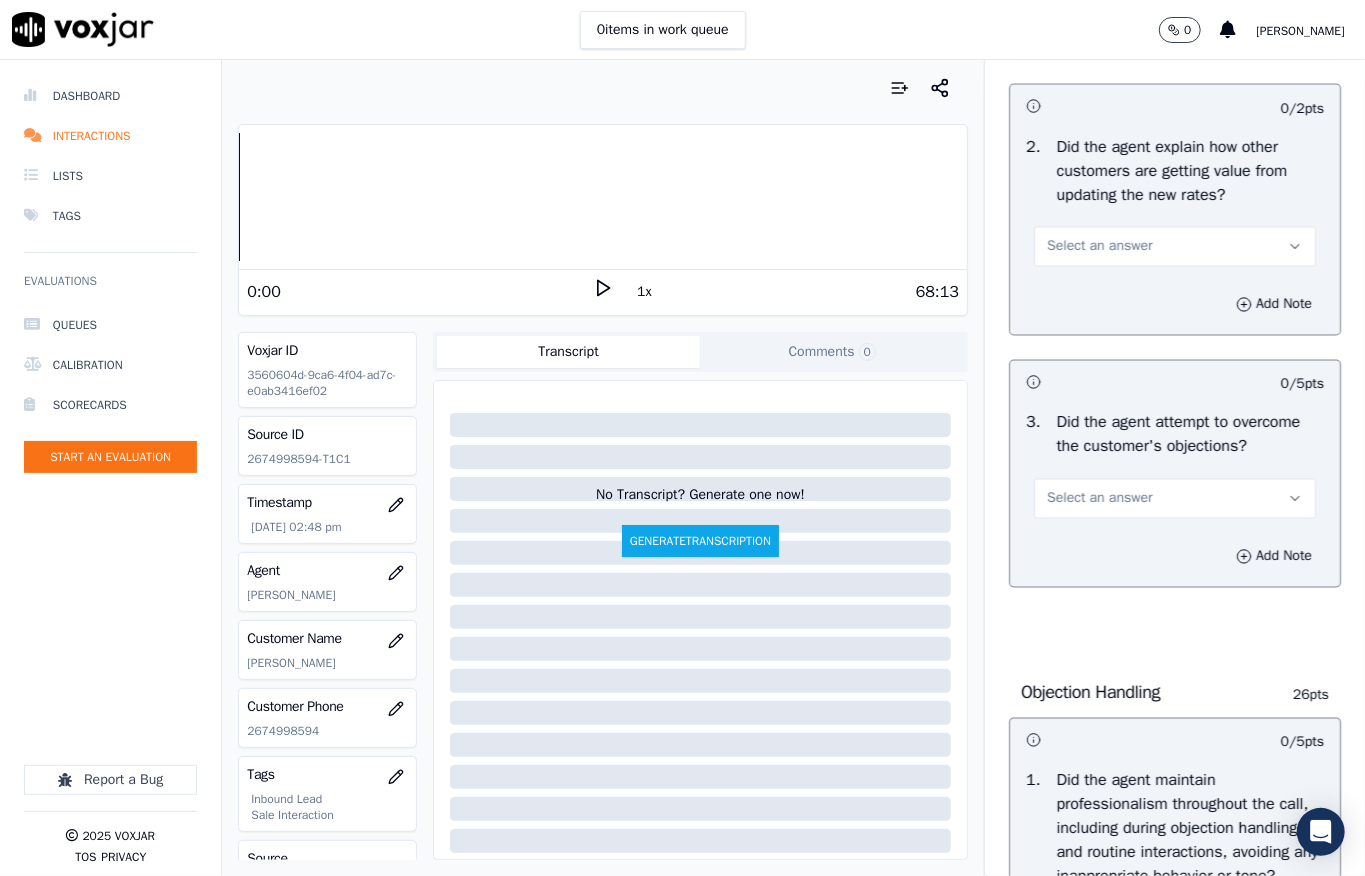 click on "Select an answer" at bounding box center [1099, 247] 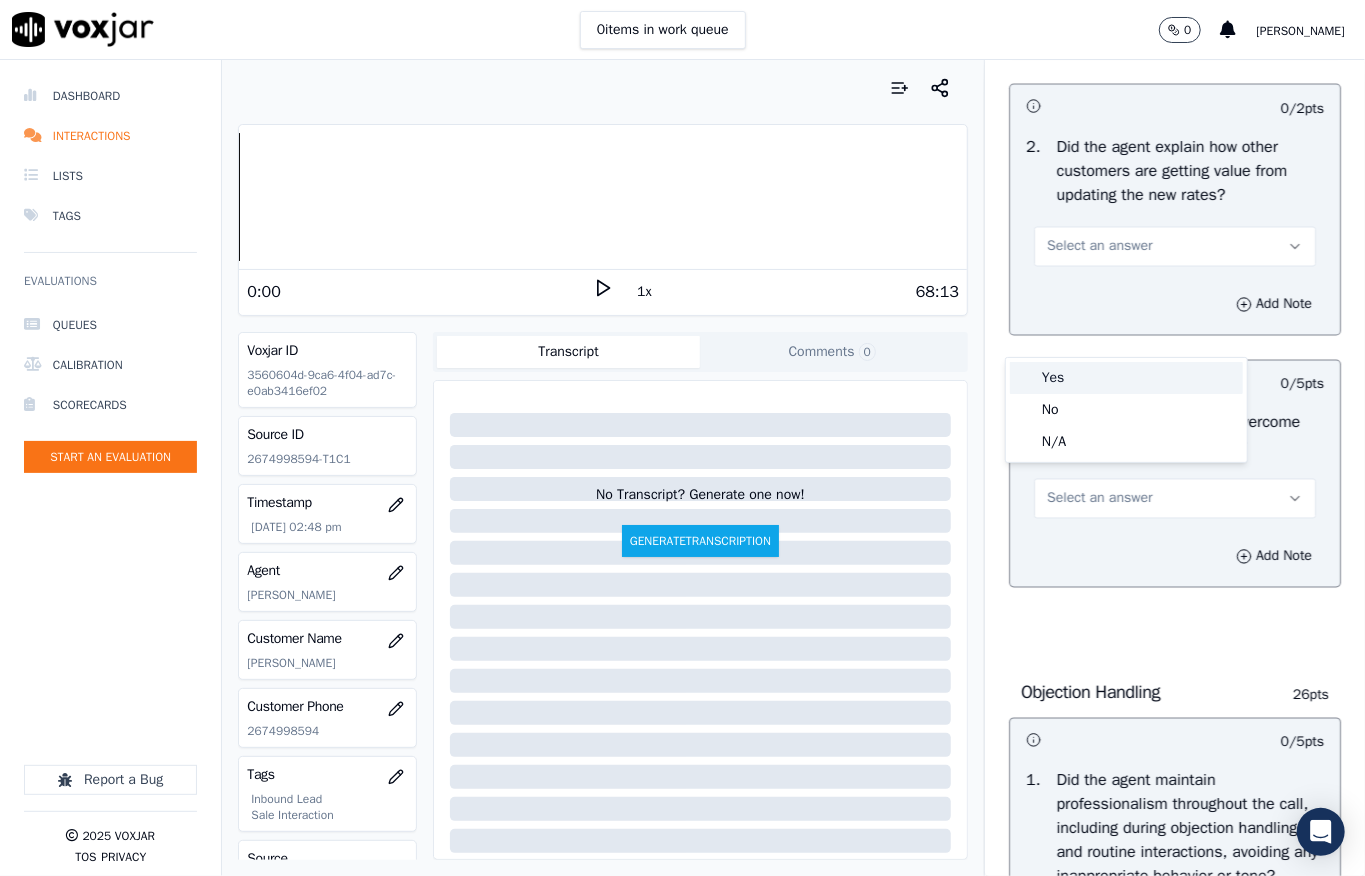 click on "Yes" at bounding box center (1126, 378) 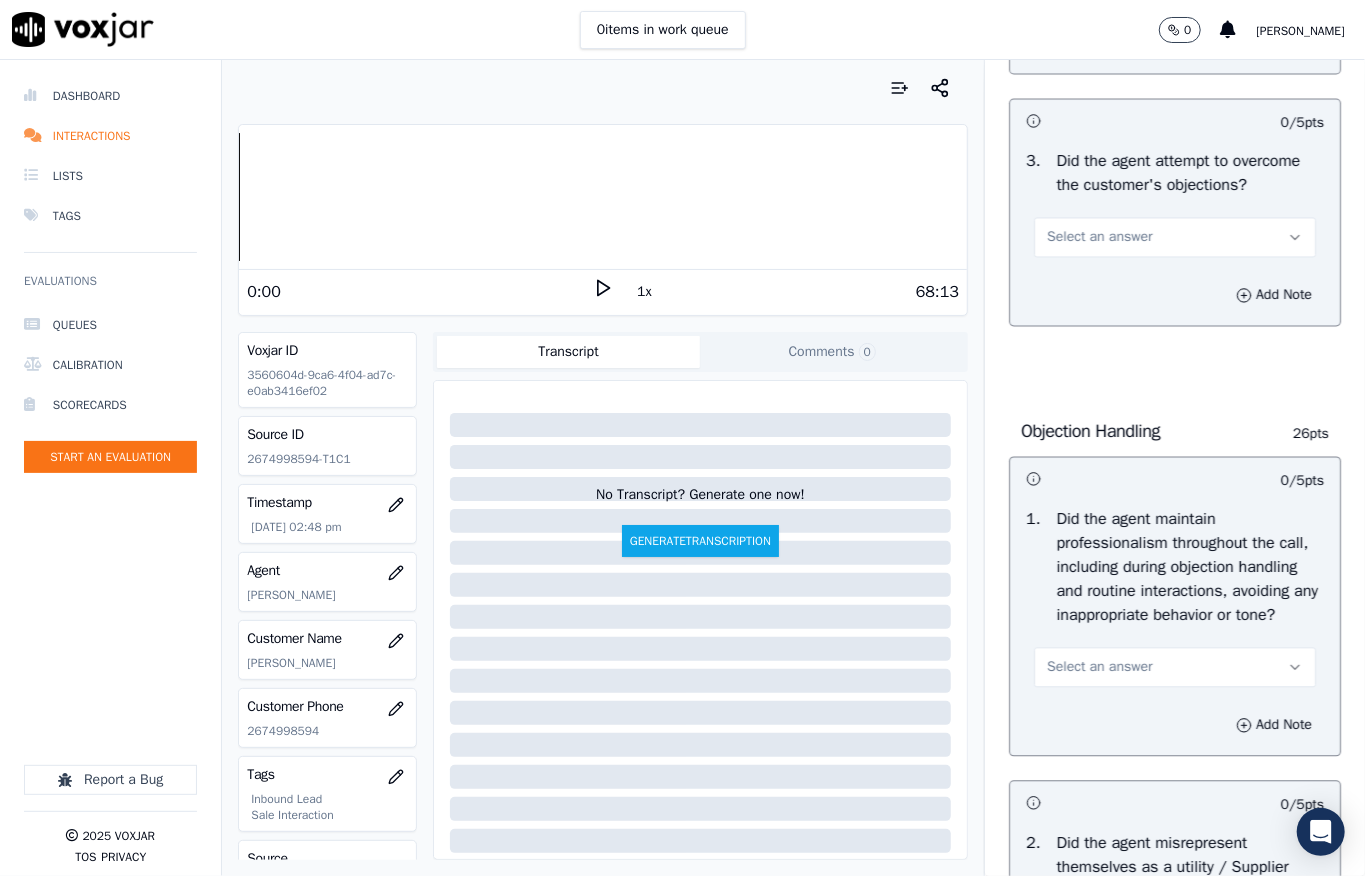 scroll, scrollTop: 2133, scrollLeft: 0, axis: vertical 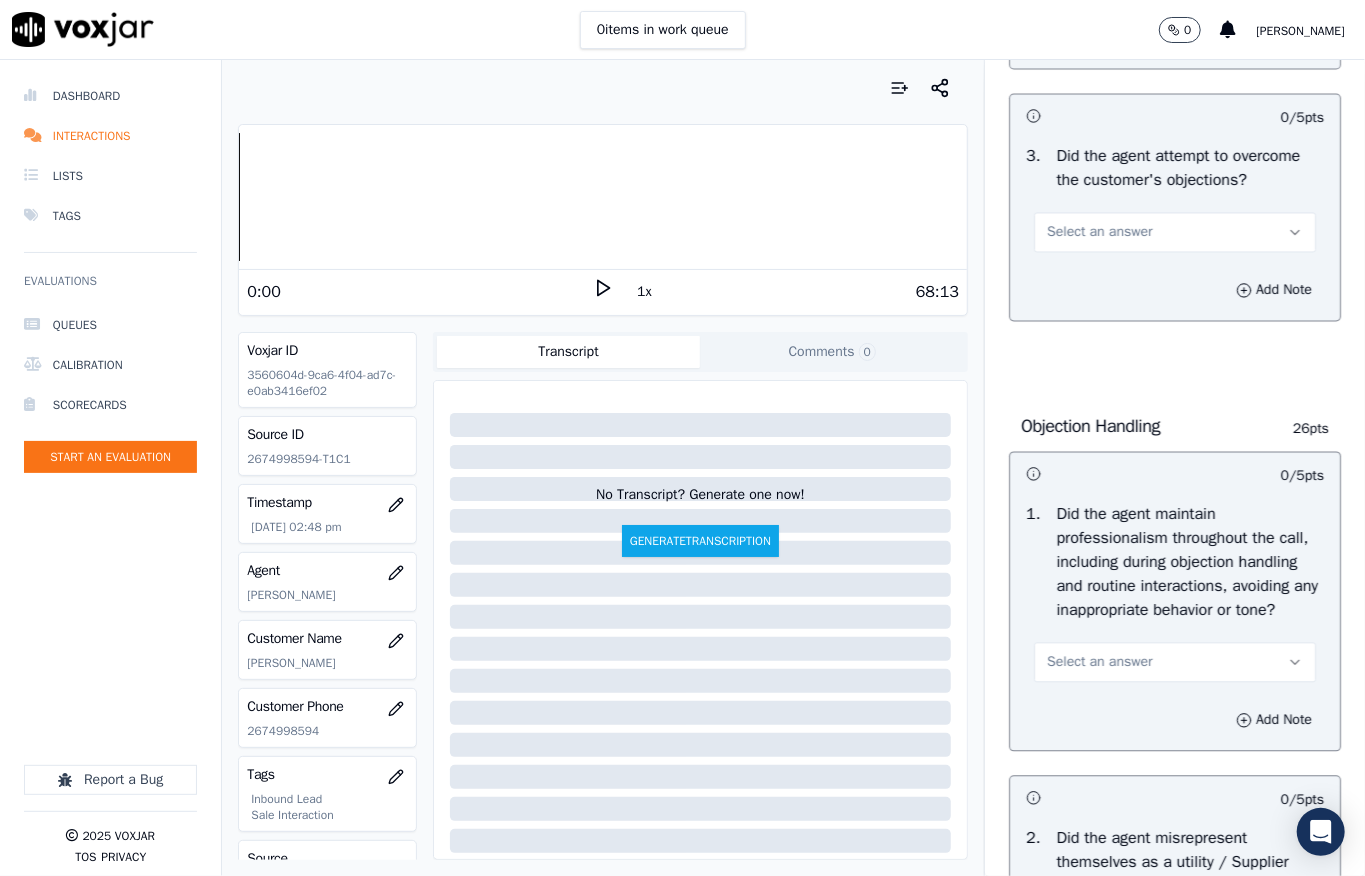 click on "Select an answer" at bounding box center (1099, 232) 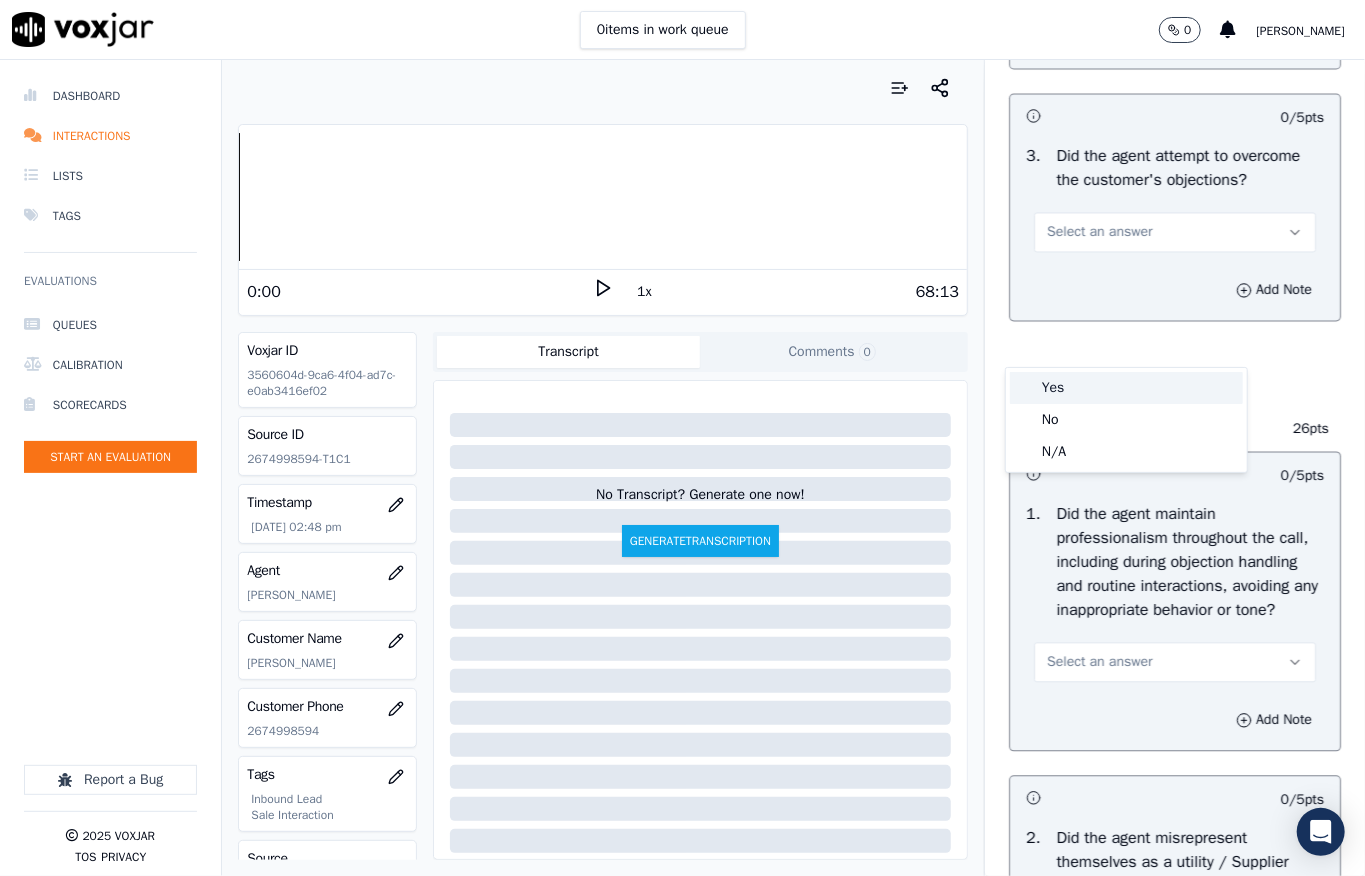 click on "Yes" at bounding box center [1126, 388] 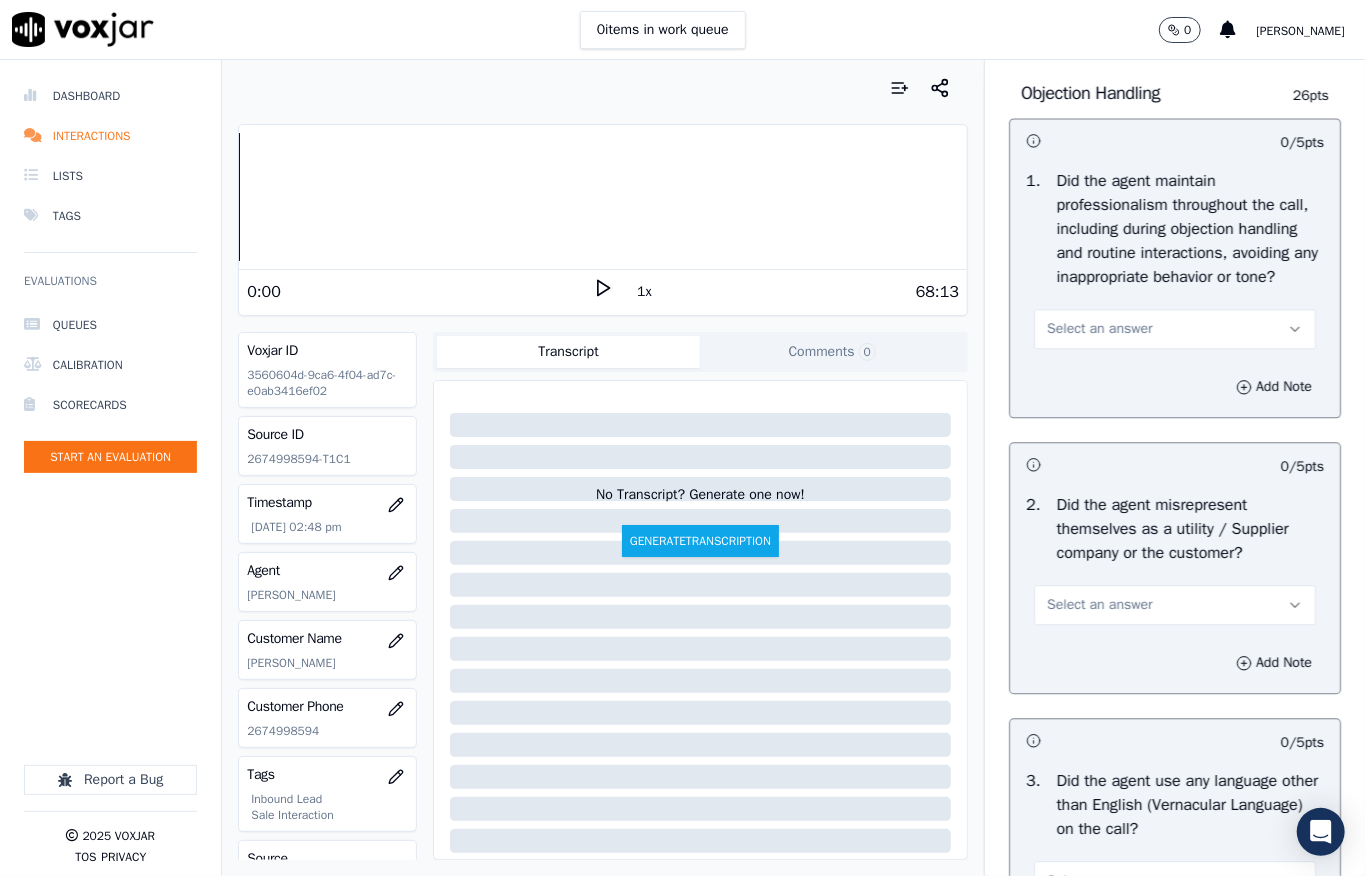 scroll, scrollTop: 2533, scrollLeft: 0, axis: vertical 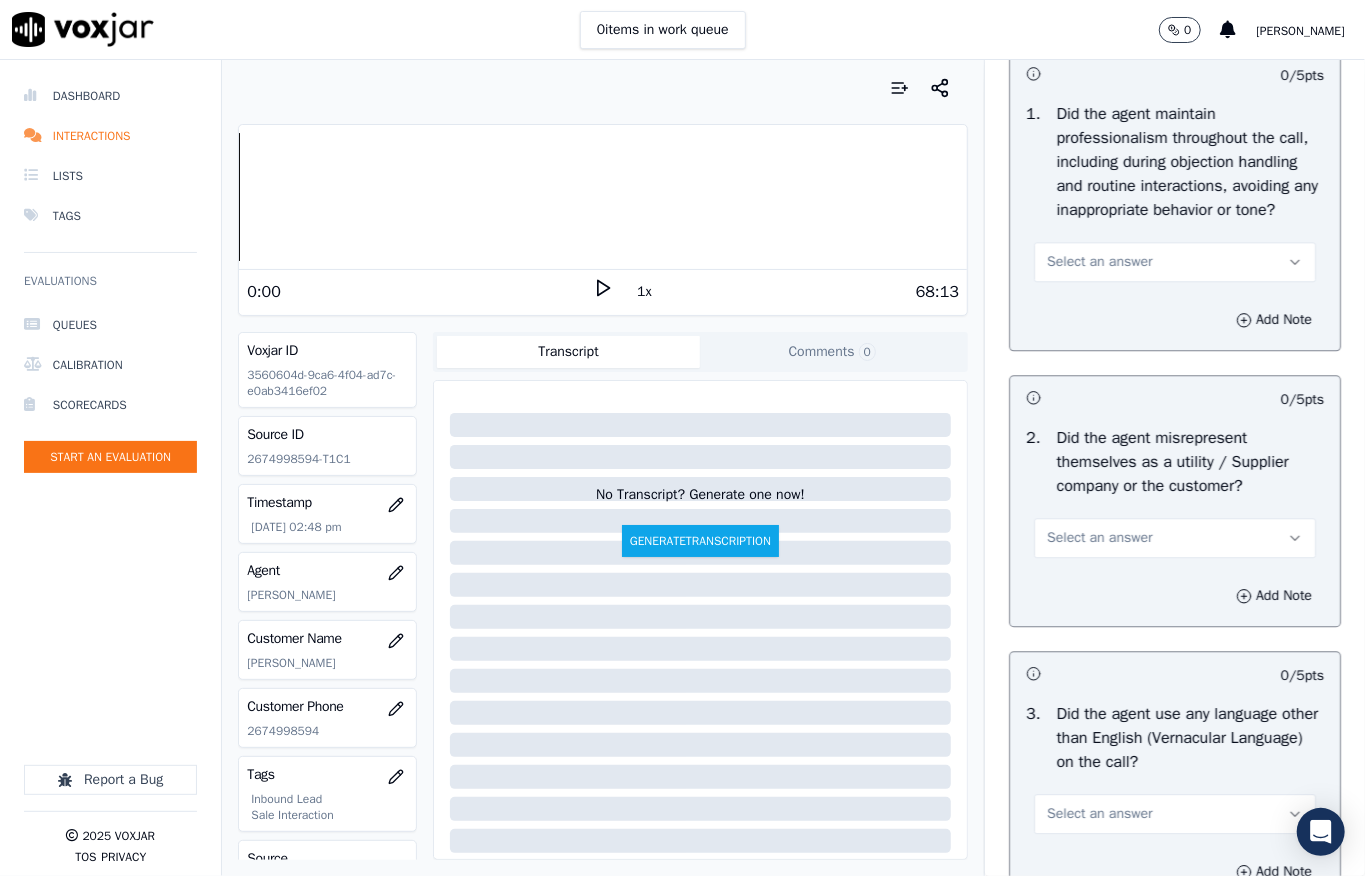 click on "Select an answer" at bounding box center (1175, 262) 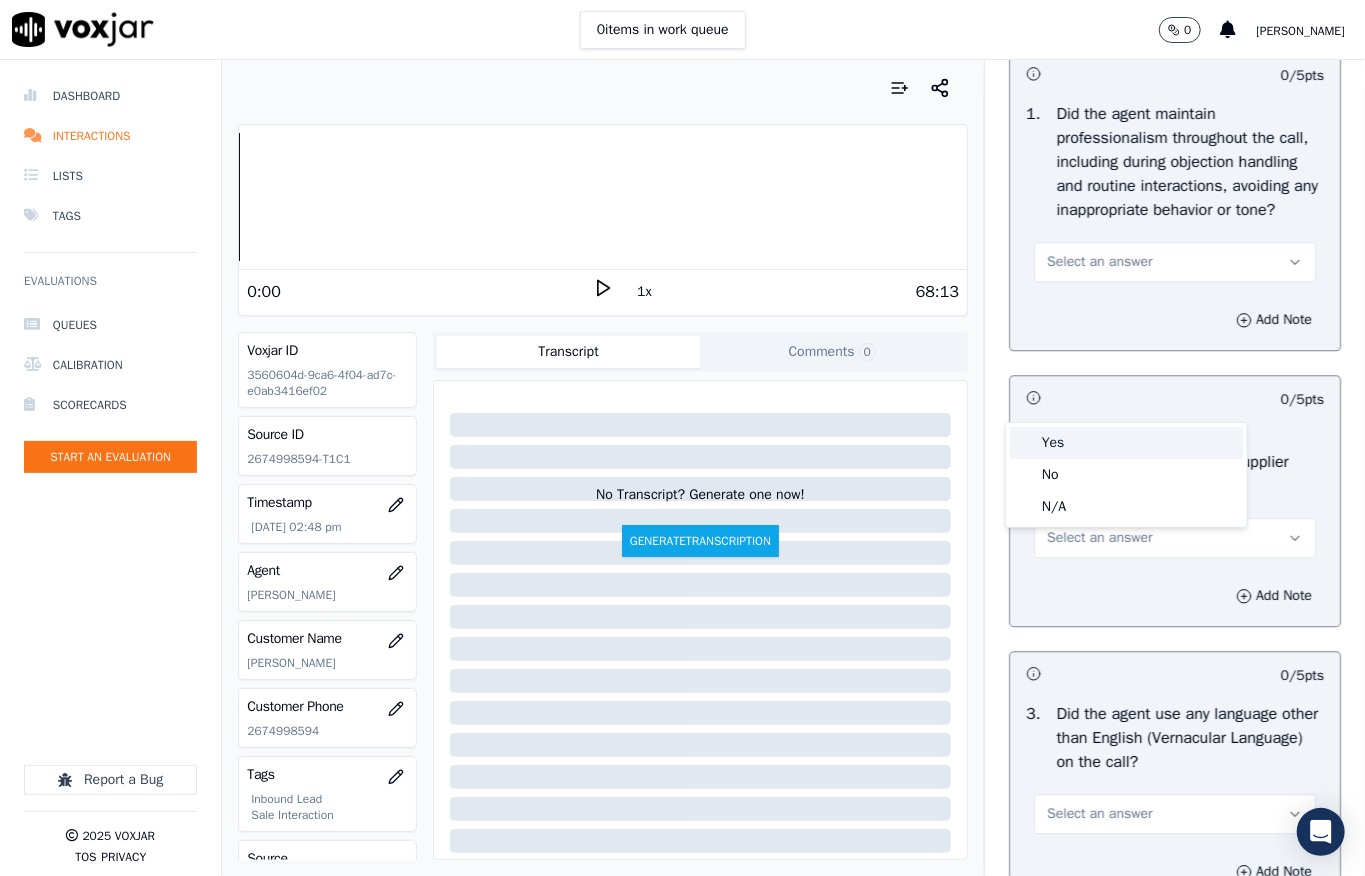 click on "Yes" at bounding box center (1126, 443) 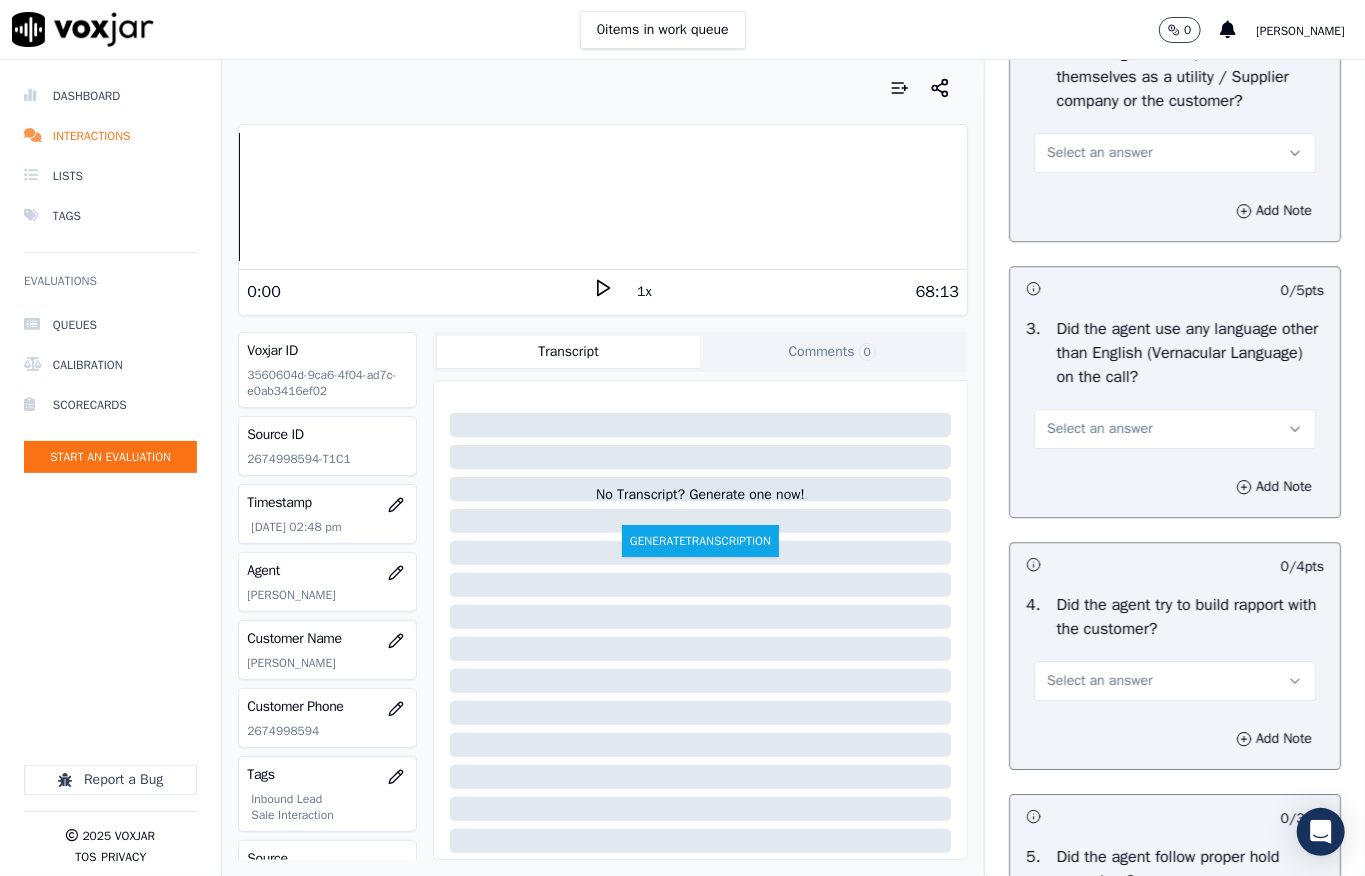 scroll, scrollTop: 2933, scrollLeft: 0, axis: vertical 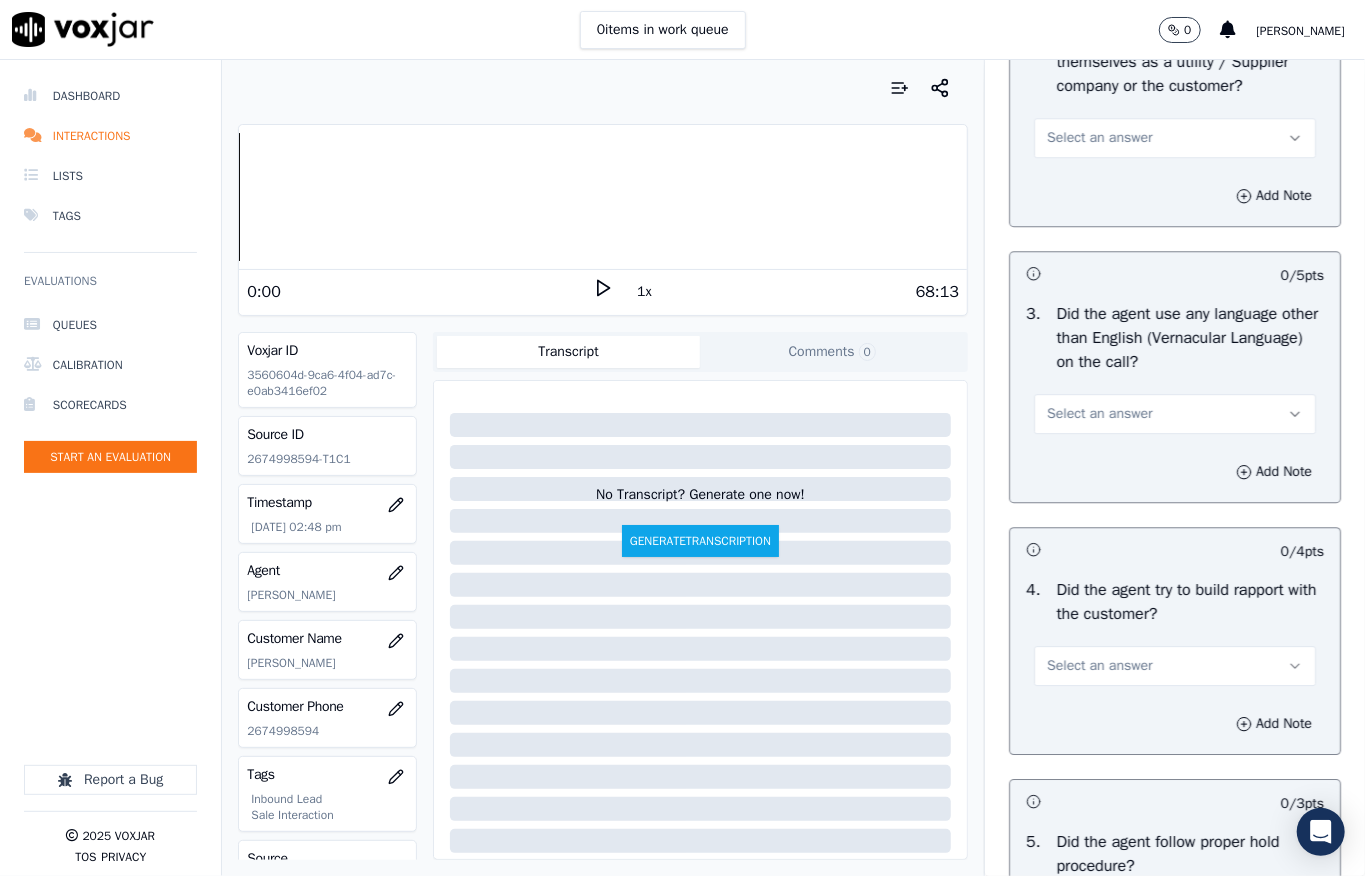 click on "Select an answer" at bounding box center [1099, 138] 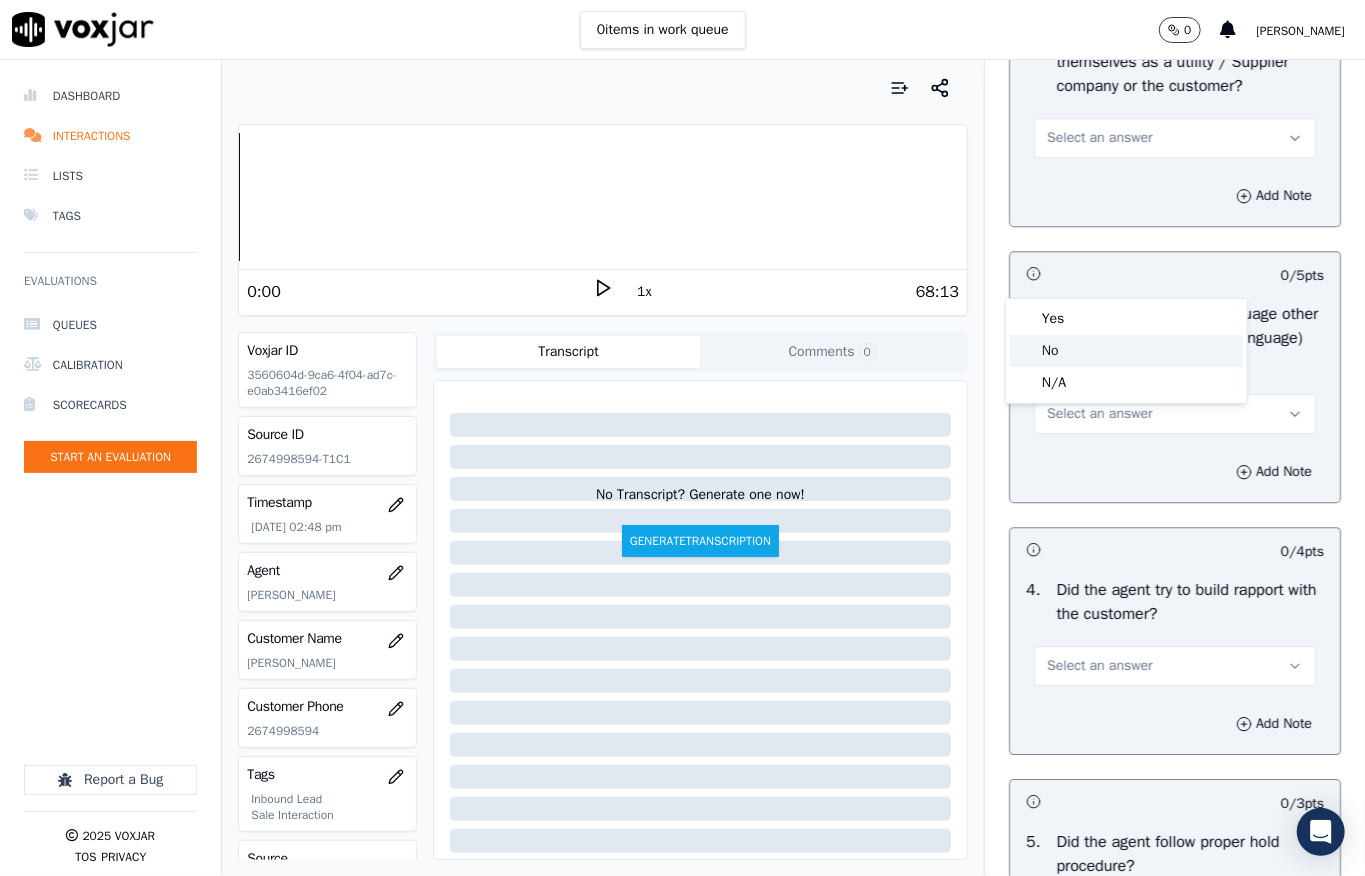 click on "No" 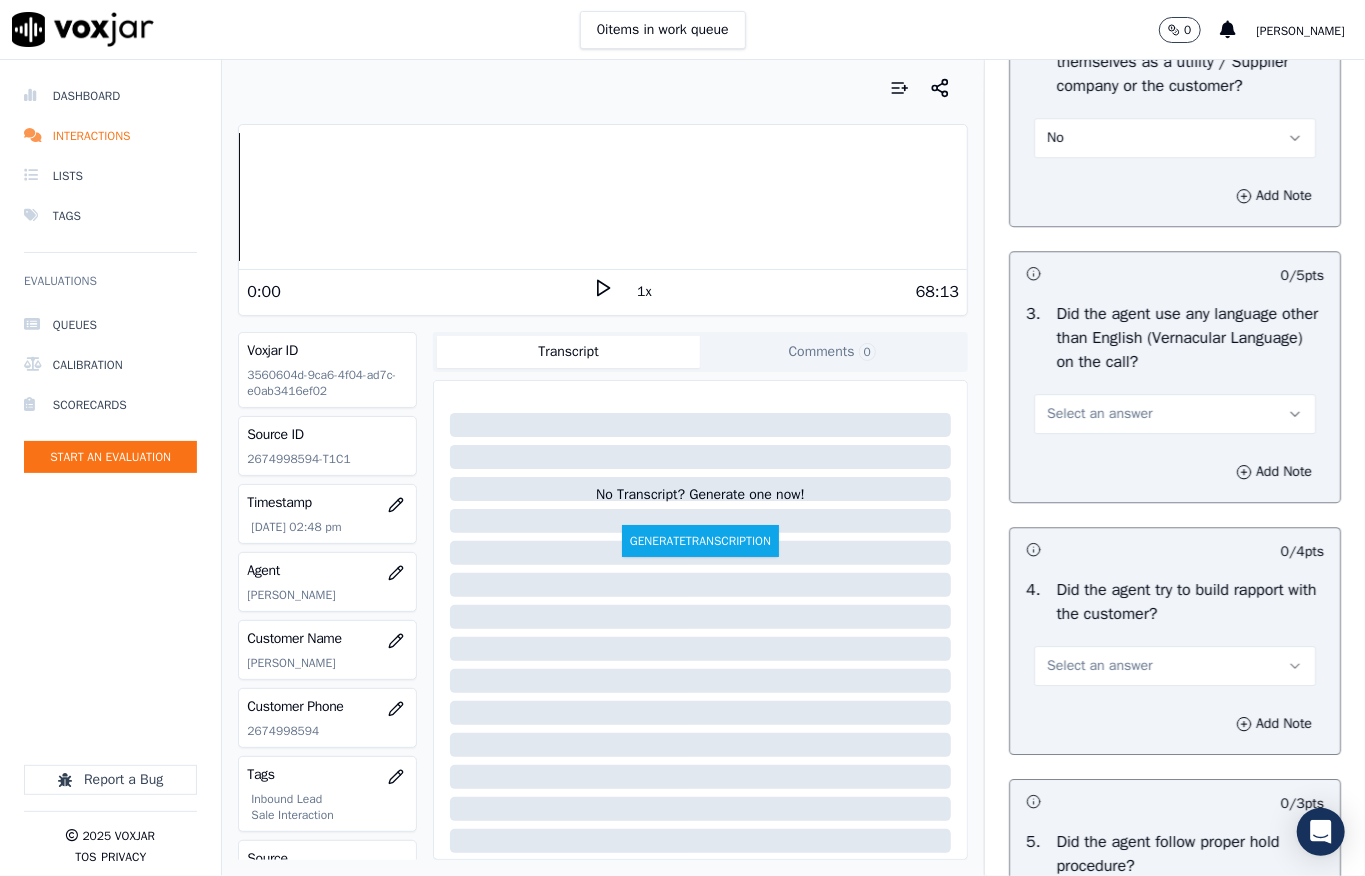 click on "Select an answer" at bounding box center (1175, 414) 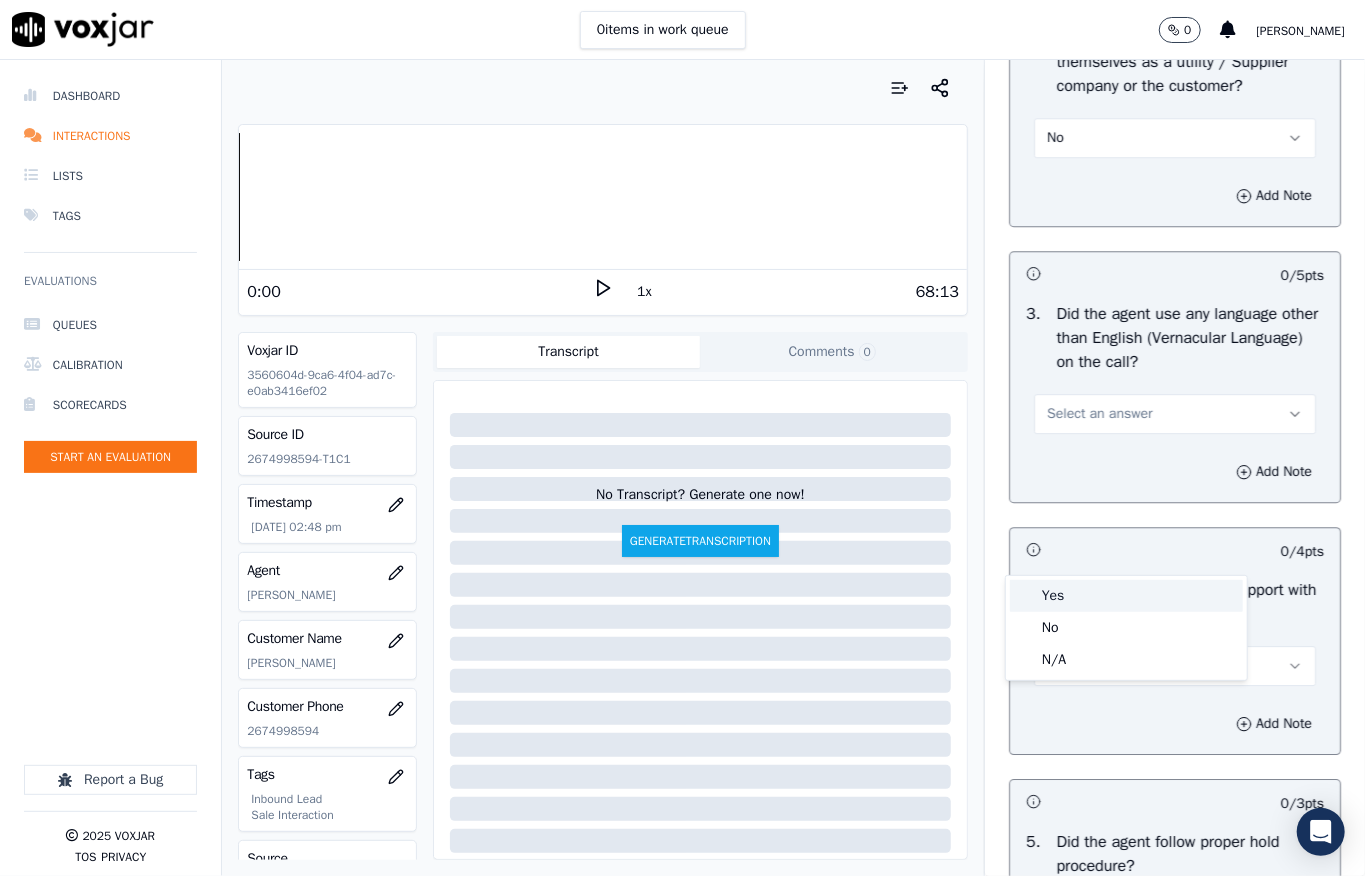 click on "Yes" at bounding box center [1126, 596] 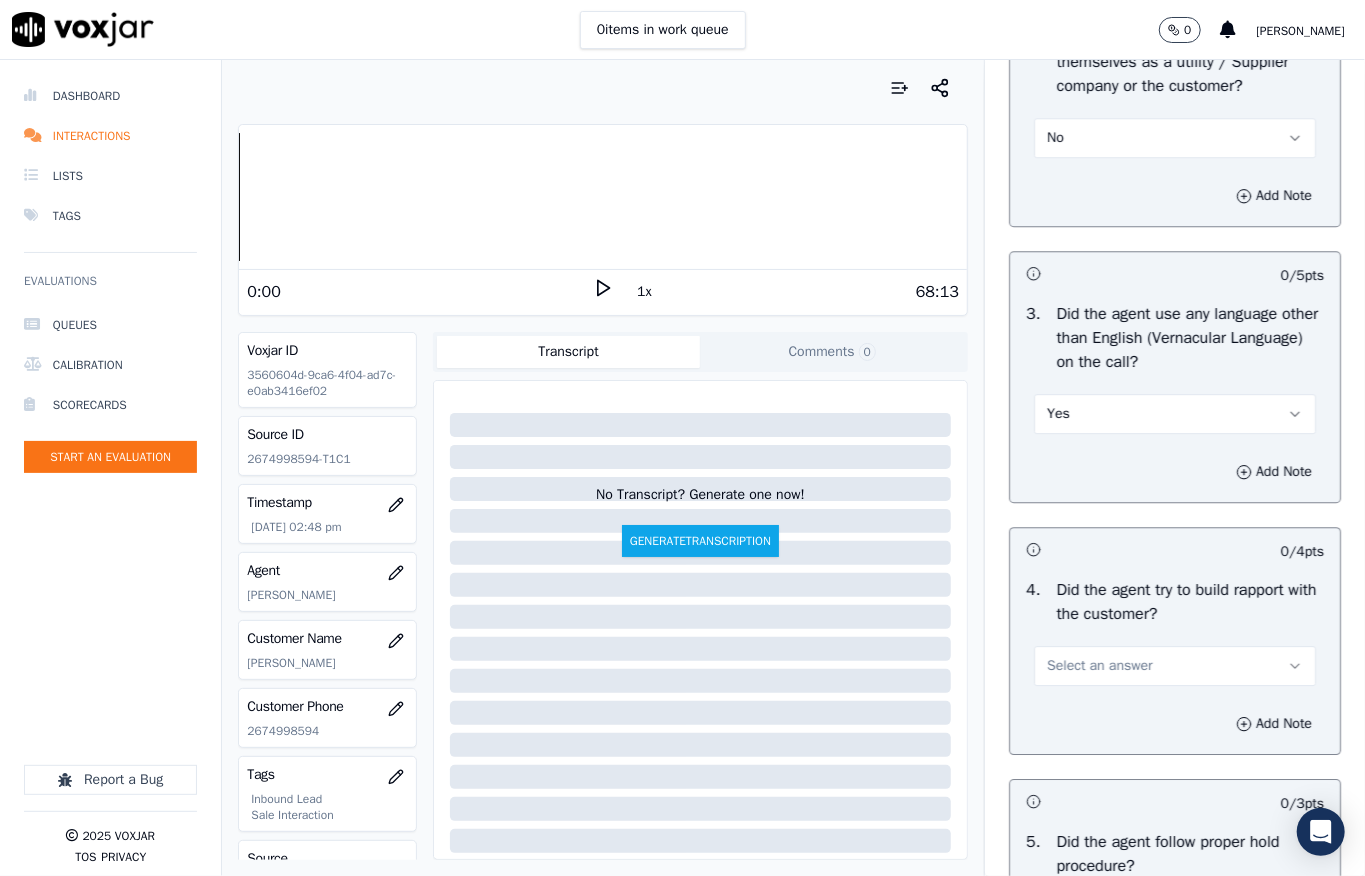 click on "Yes" at bounding box center (1175, 414) 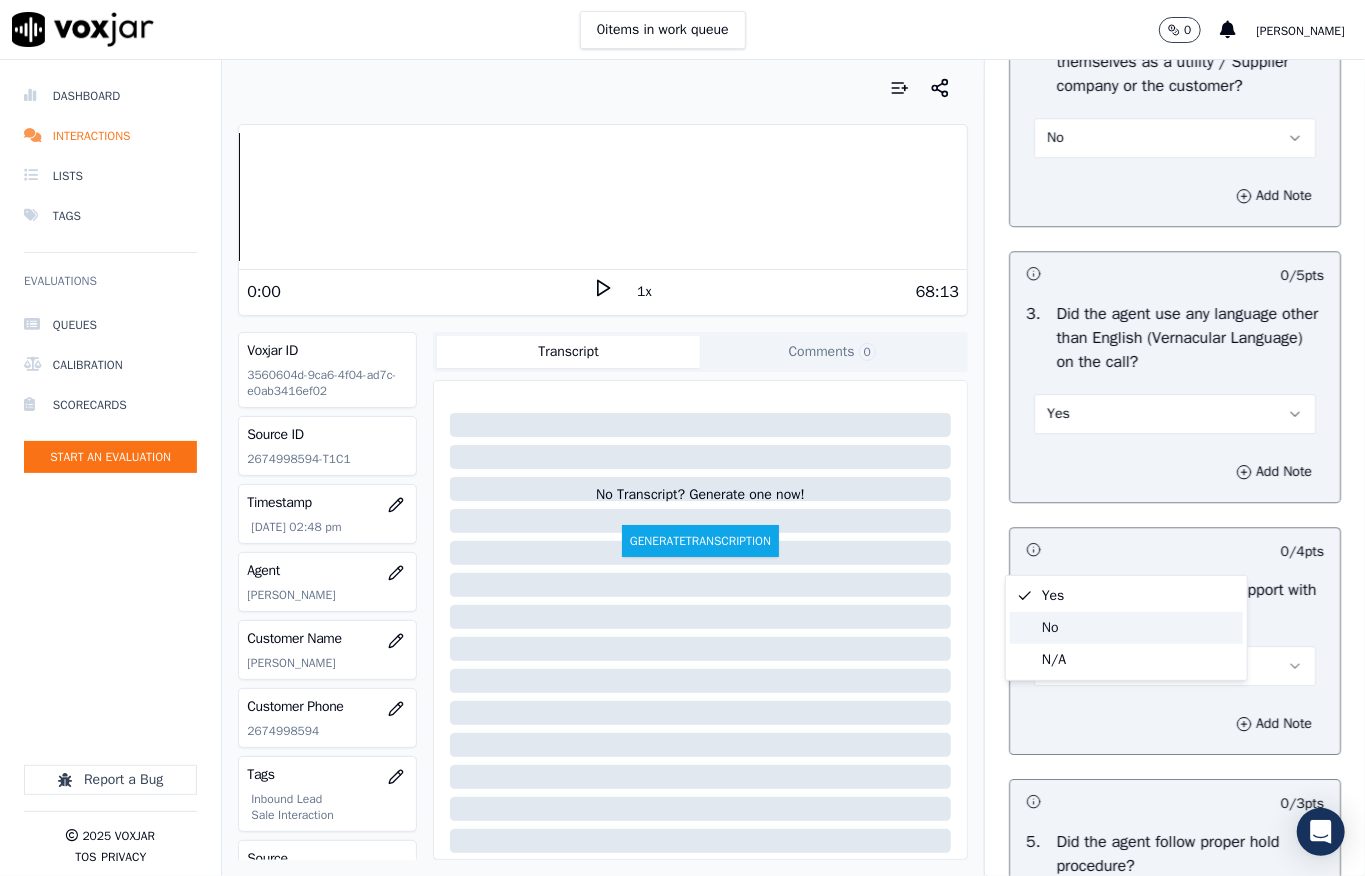 click on "No" 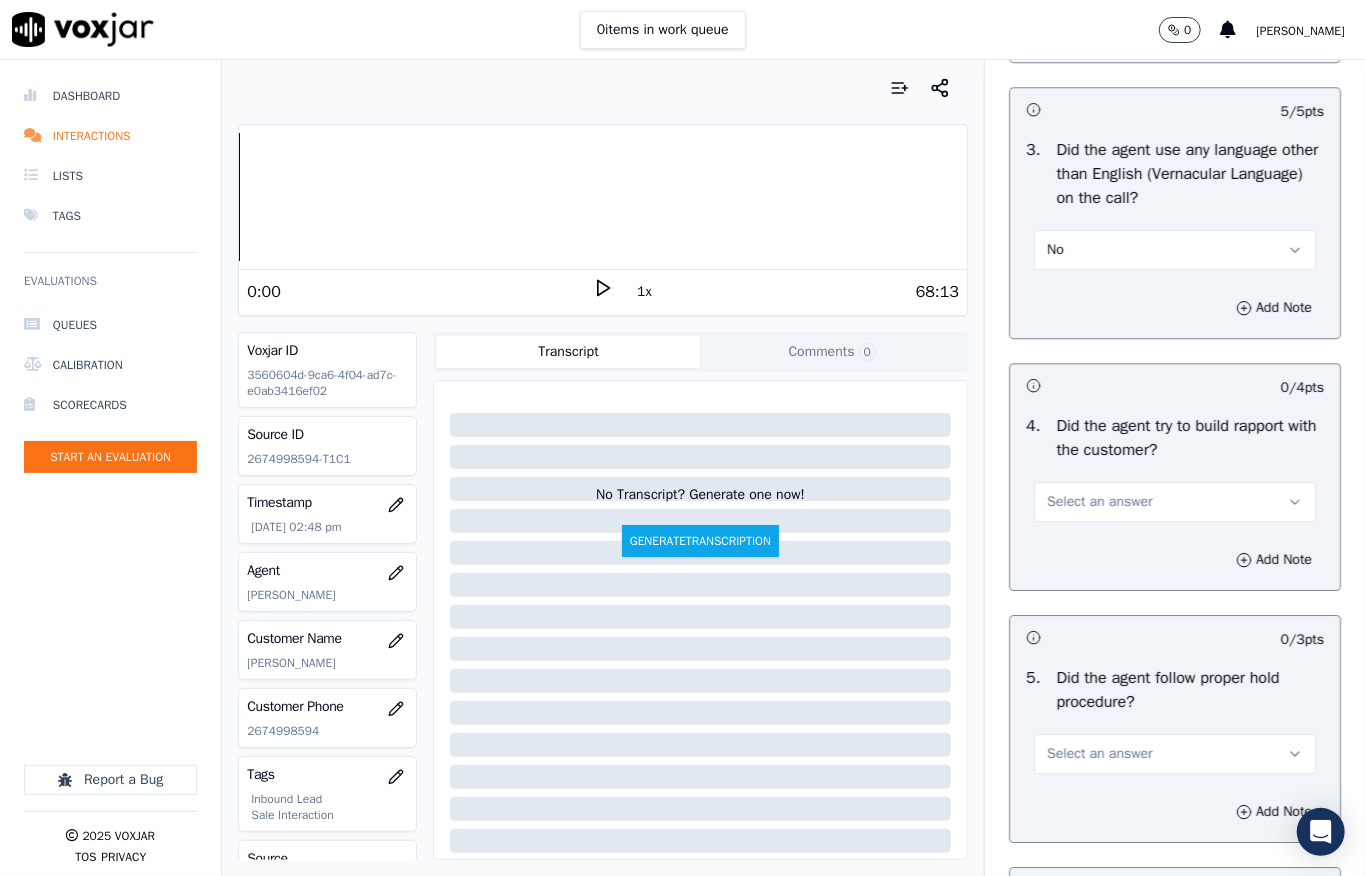 scroll, scrollTop: 3333, scrollLeft: 0, axis: vertical 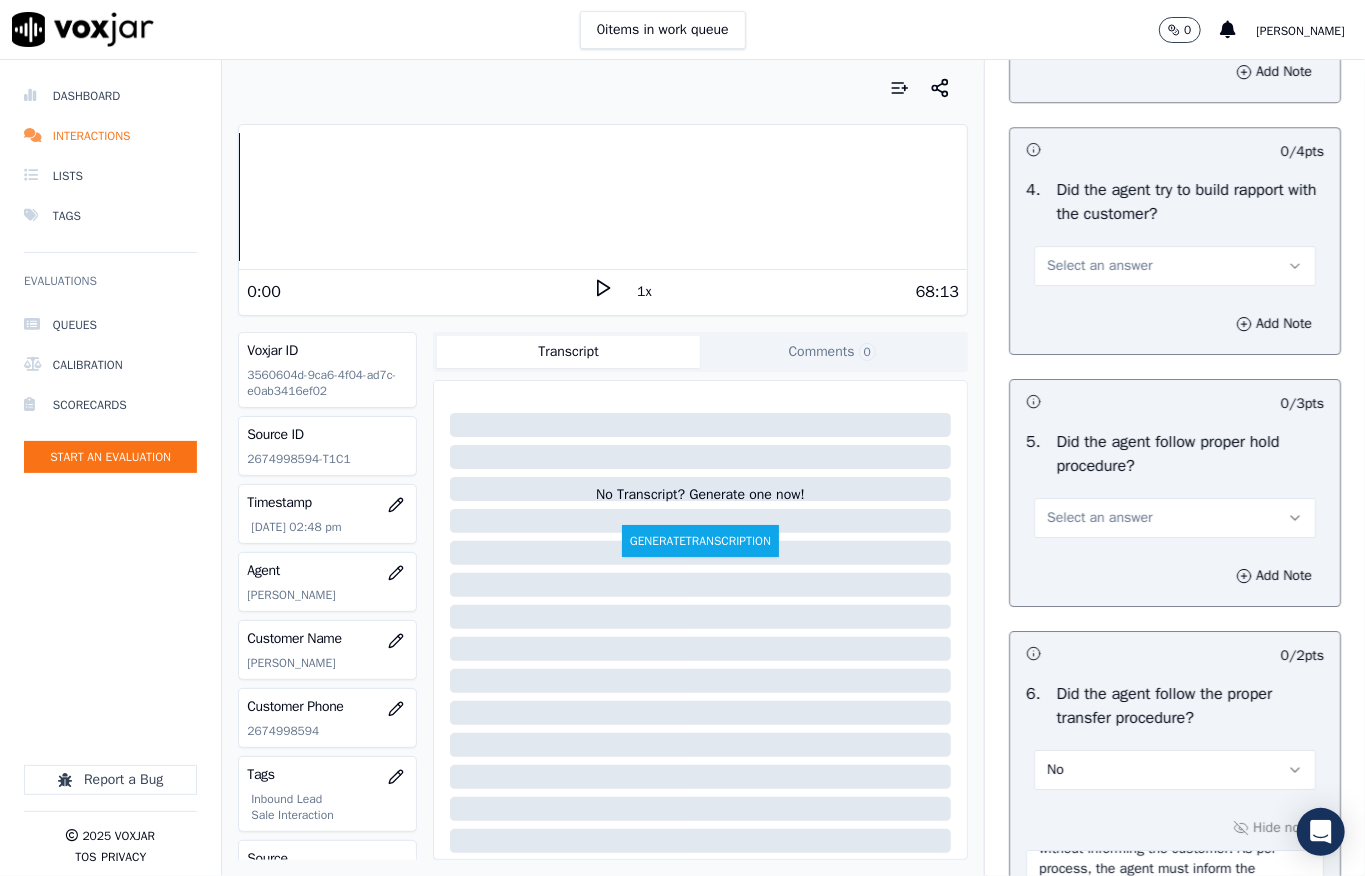 click on "Select an answer" at bounding box center [1099, 266] 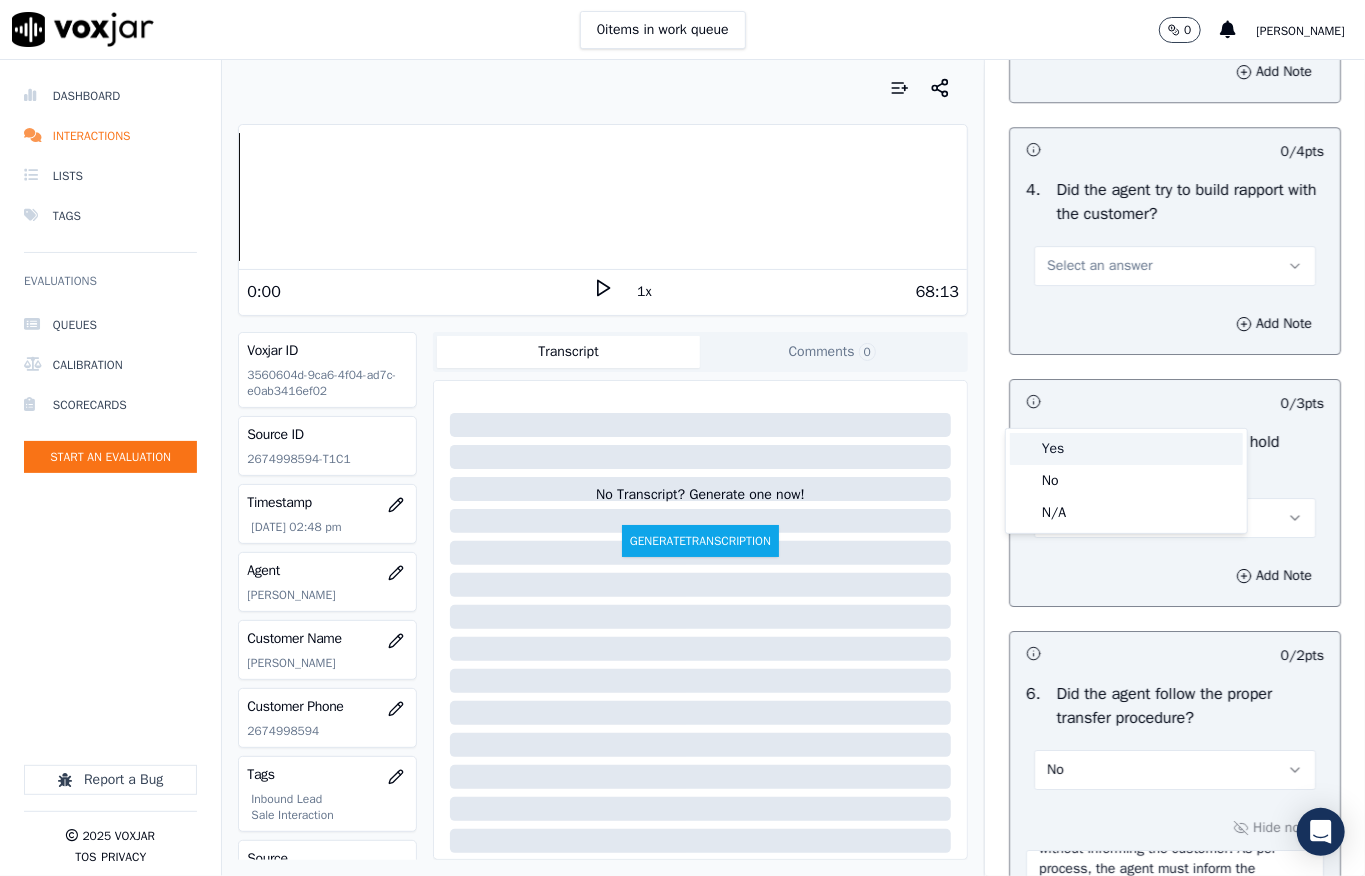click on "Yes" at bounding box center (1126, 449) 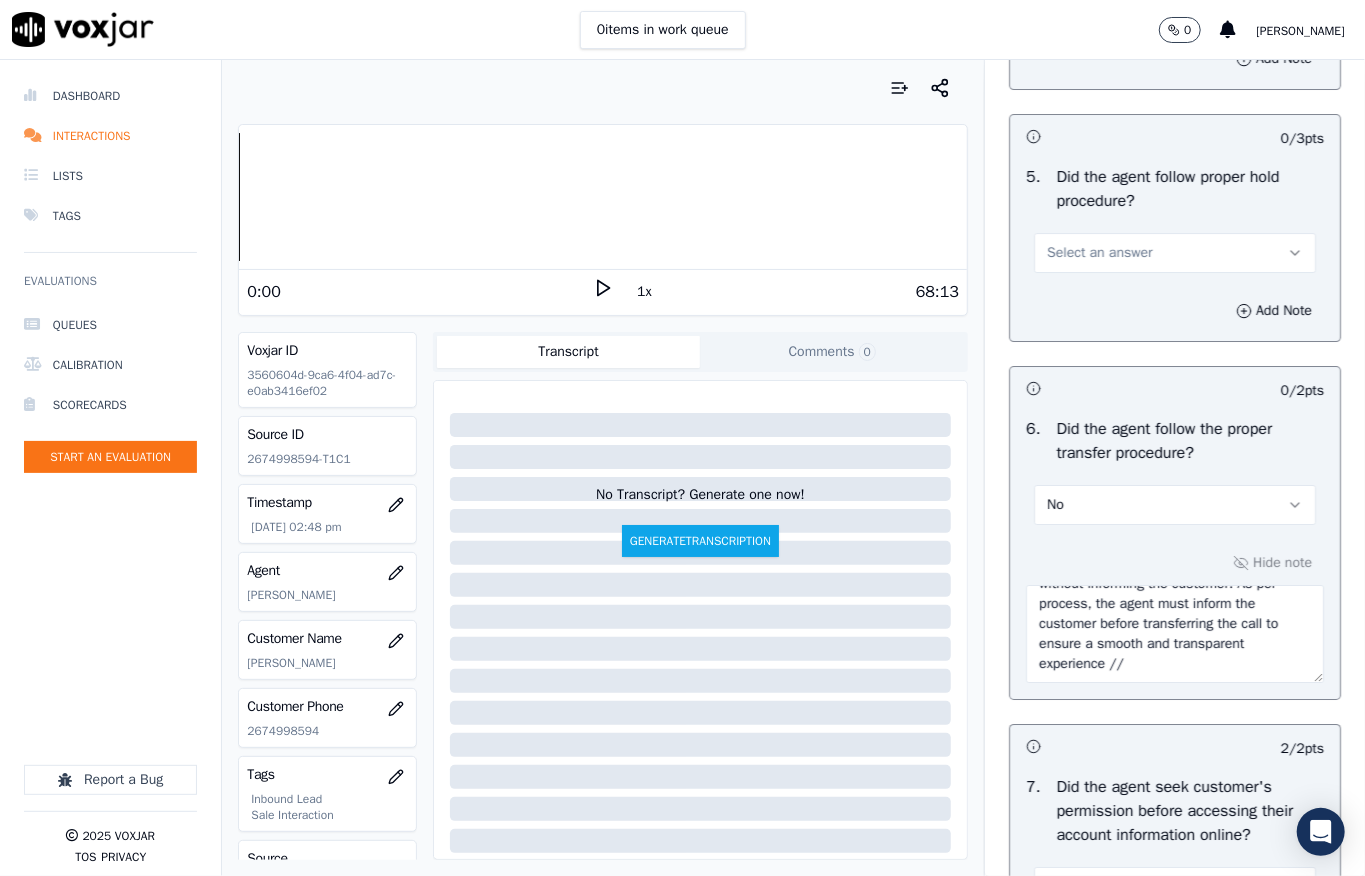 scroll, scrollTop: 3600, scrollLeft: 0, axis: vertical 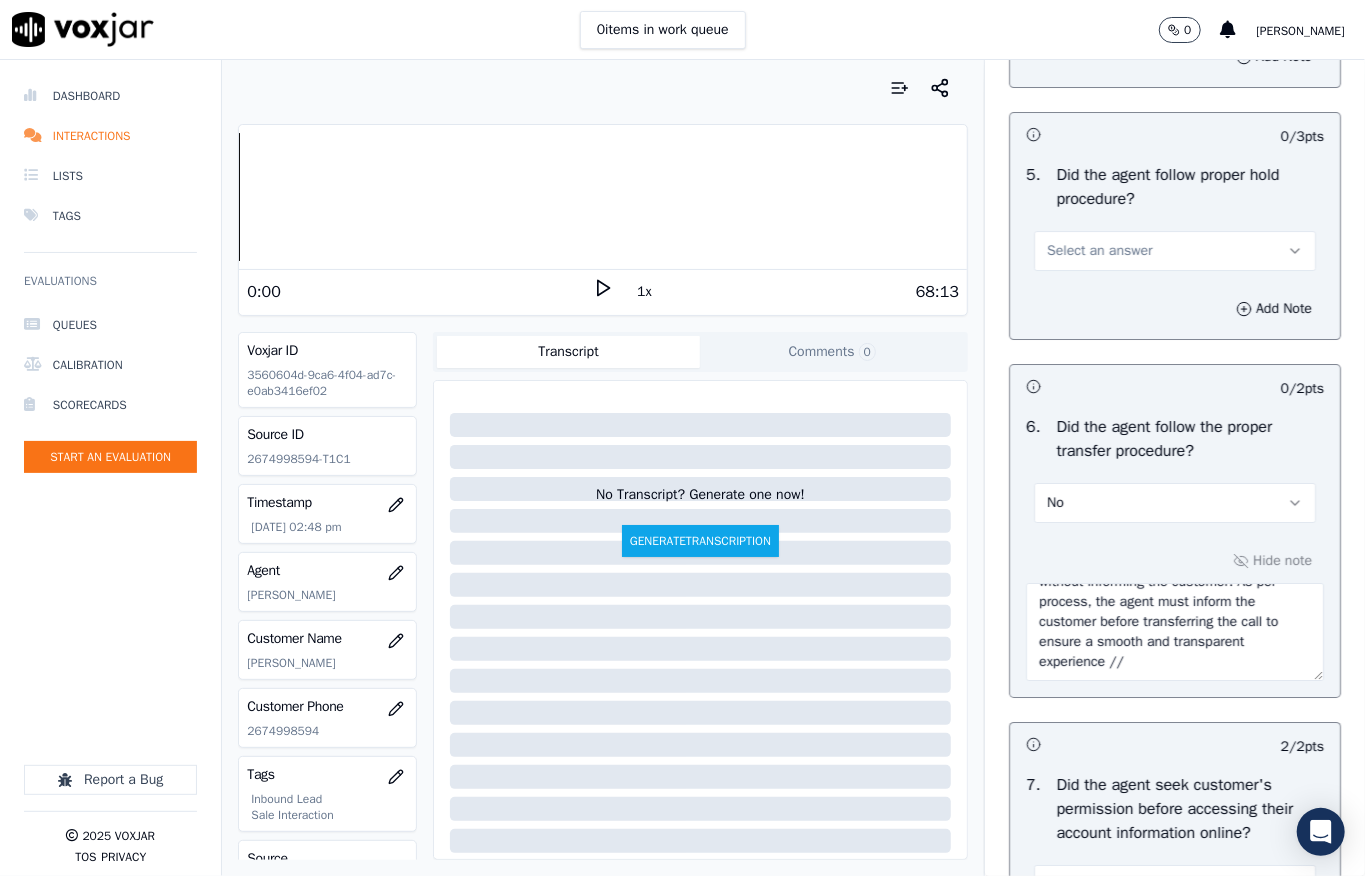 click on "Select an answer" at bounding box center (1099, 251) 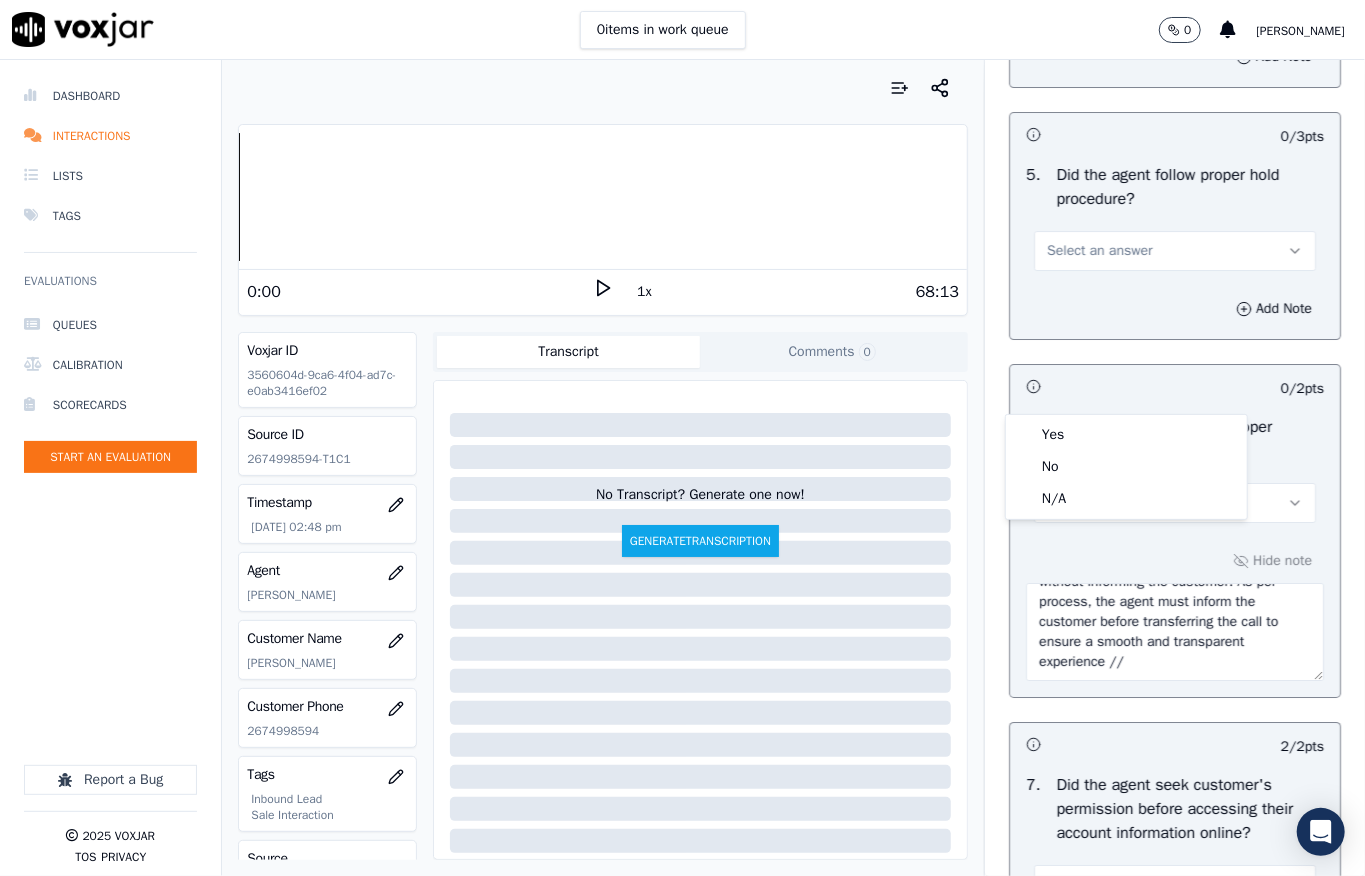 click on "Yes" at bounding box center [1126, 435] 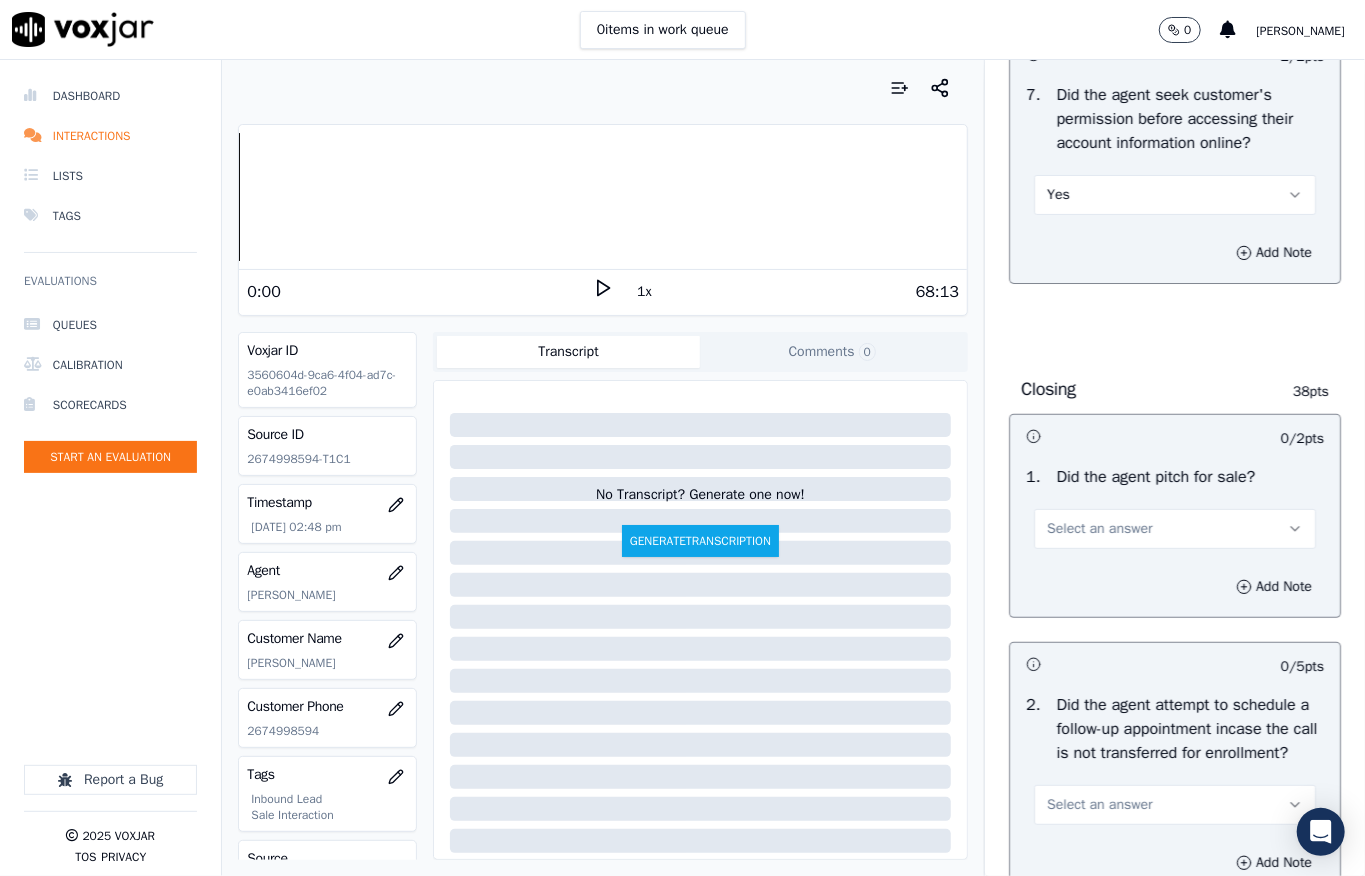 scroll, scrollTop: 4533, scrollLeft: 0, axis: vertical 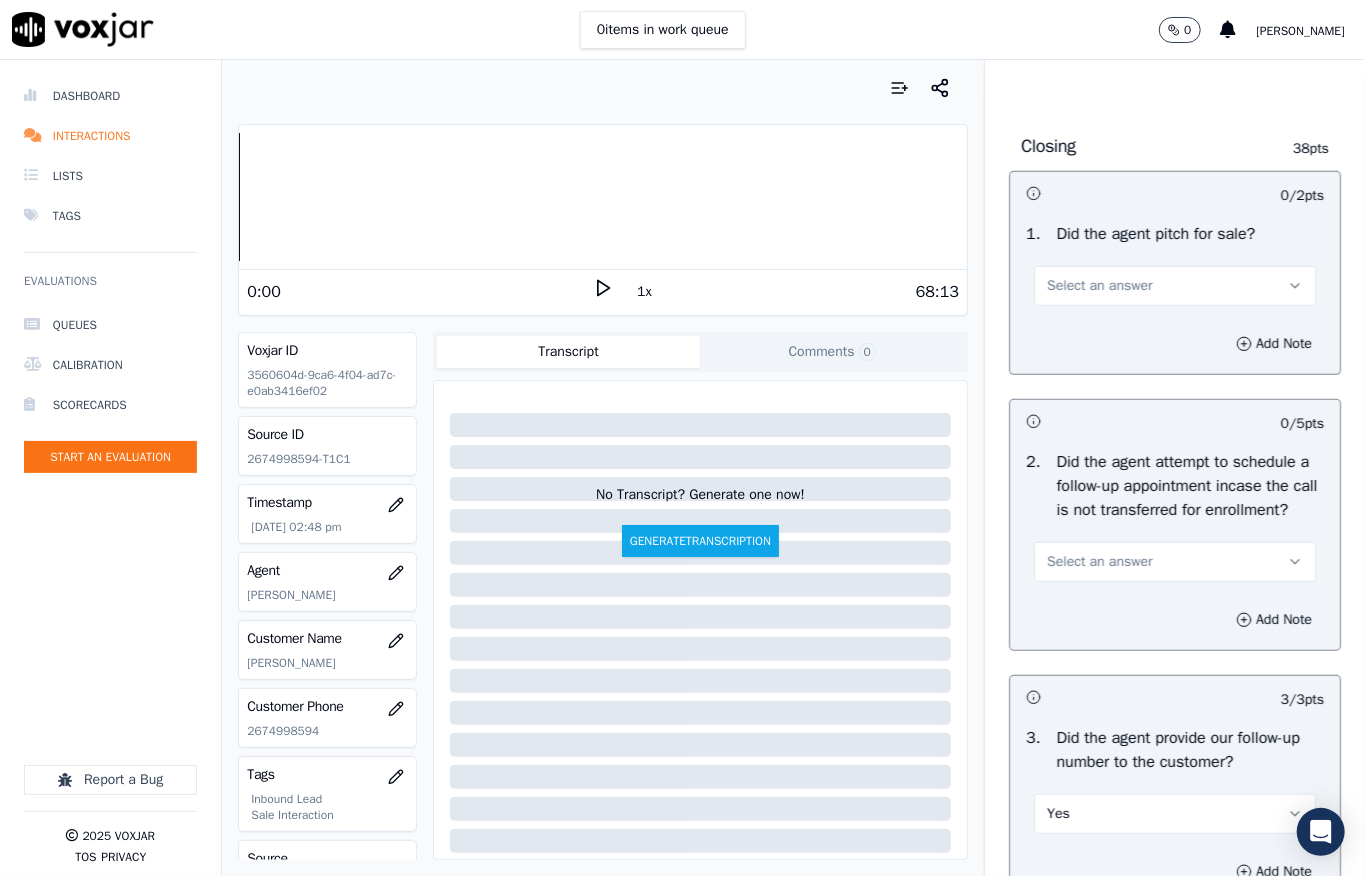click on "Select an answer" at bounding box center (1175, 286) 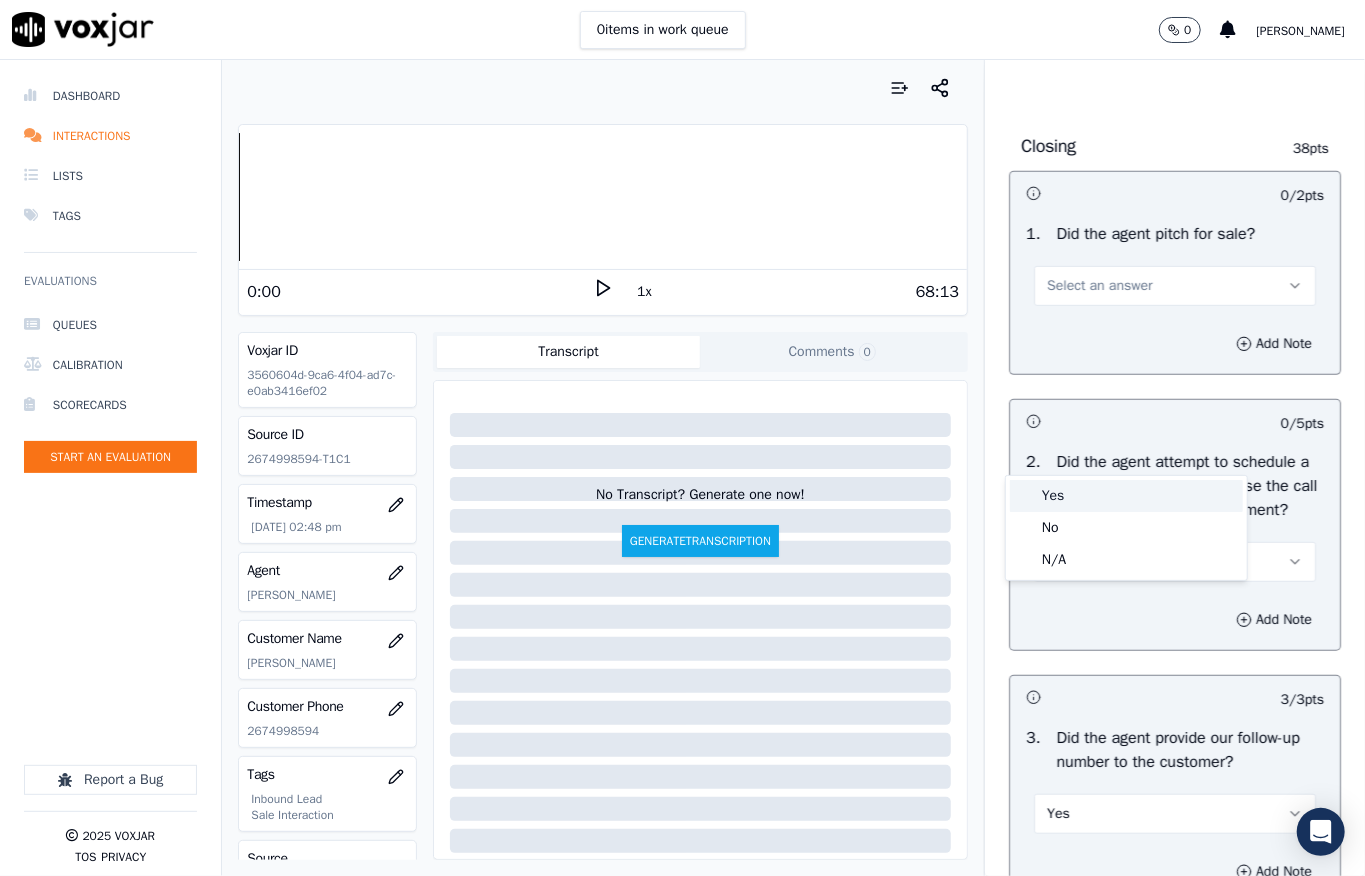 click on "Yes" at bounding box center [1126, 496] 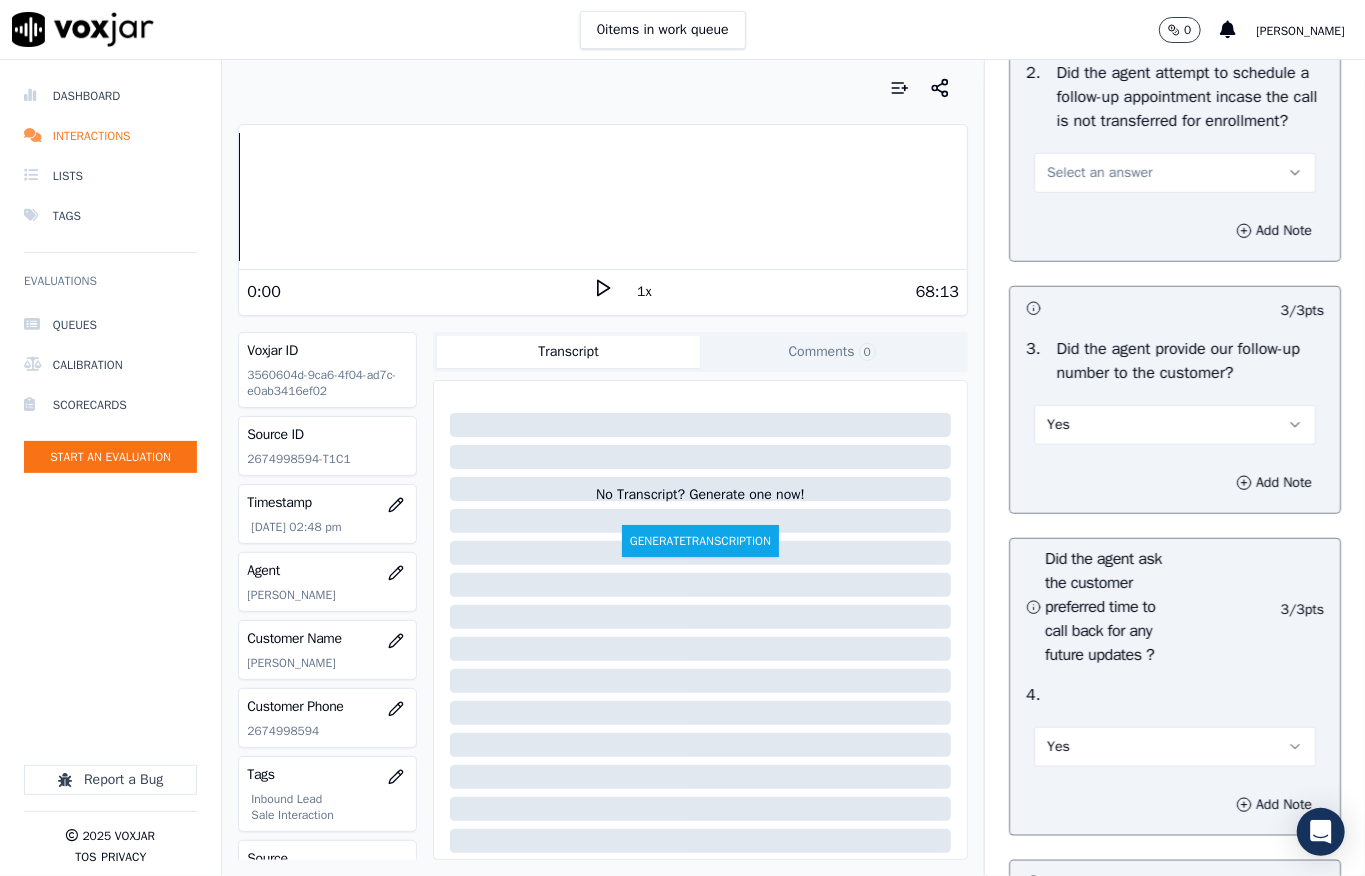 scroll, scrollTop: 4933, scrollLeft: 0, axis: vertical 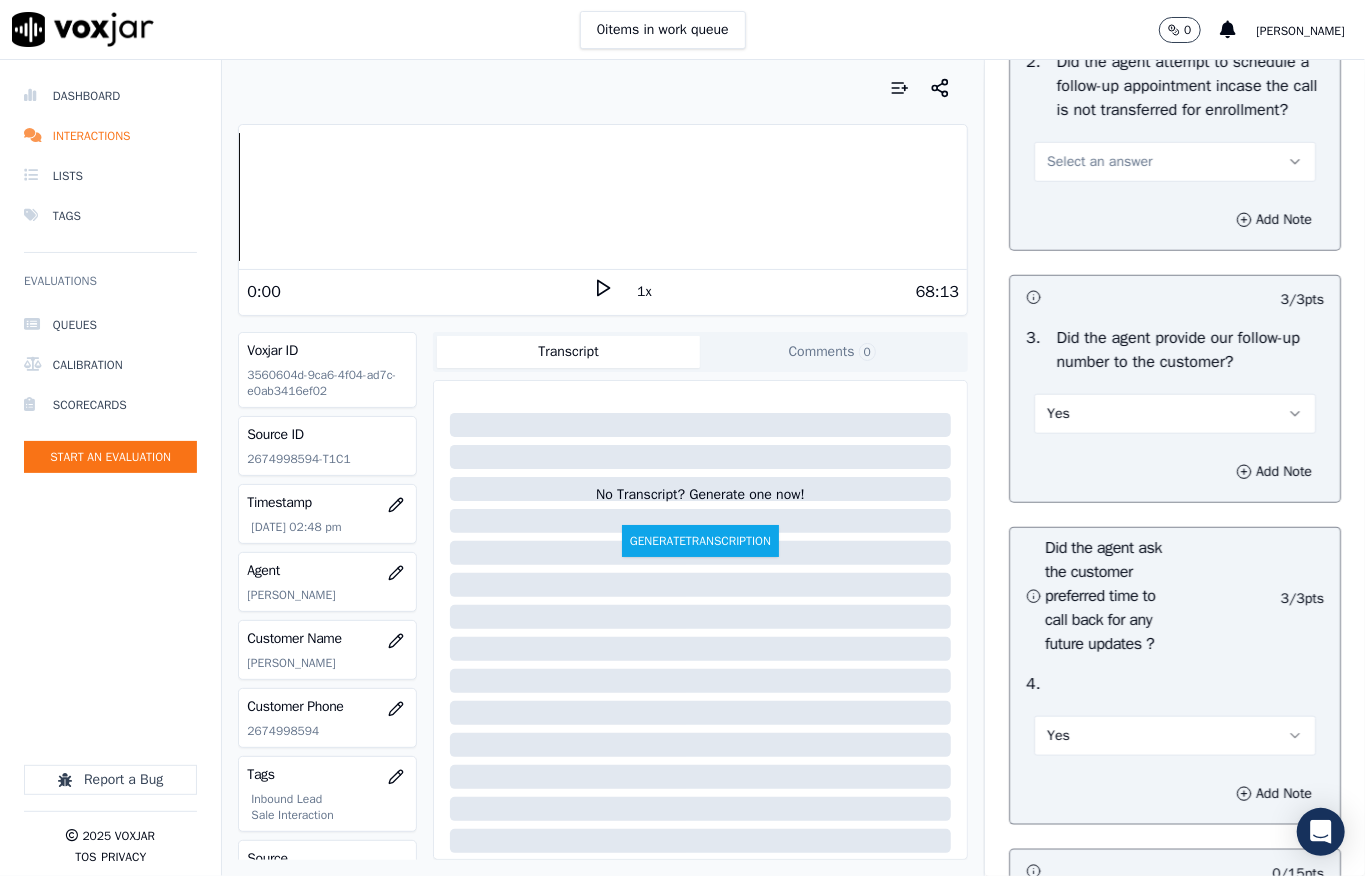 click on "Select an answer" at bounding box center [1099, 162] 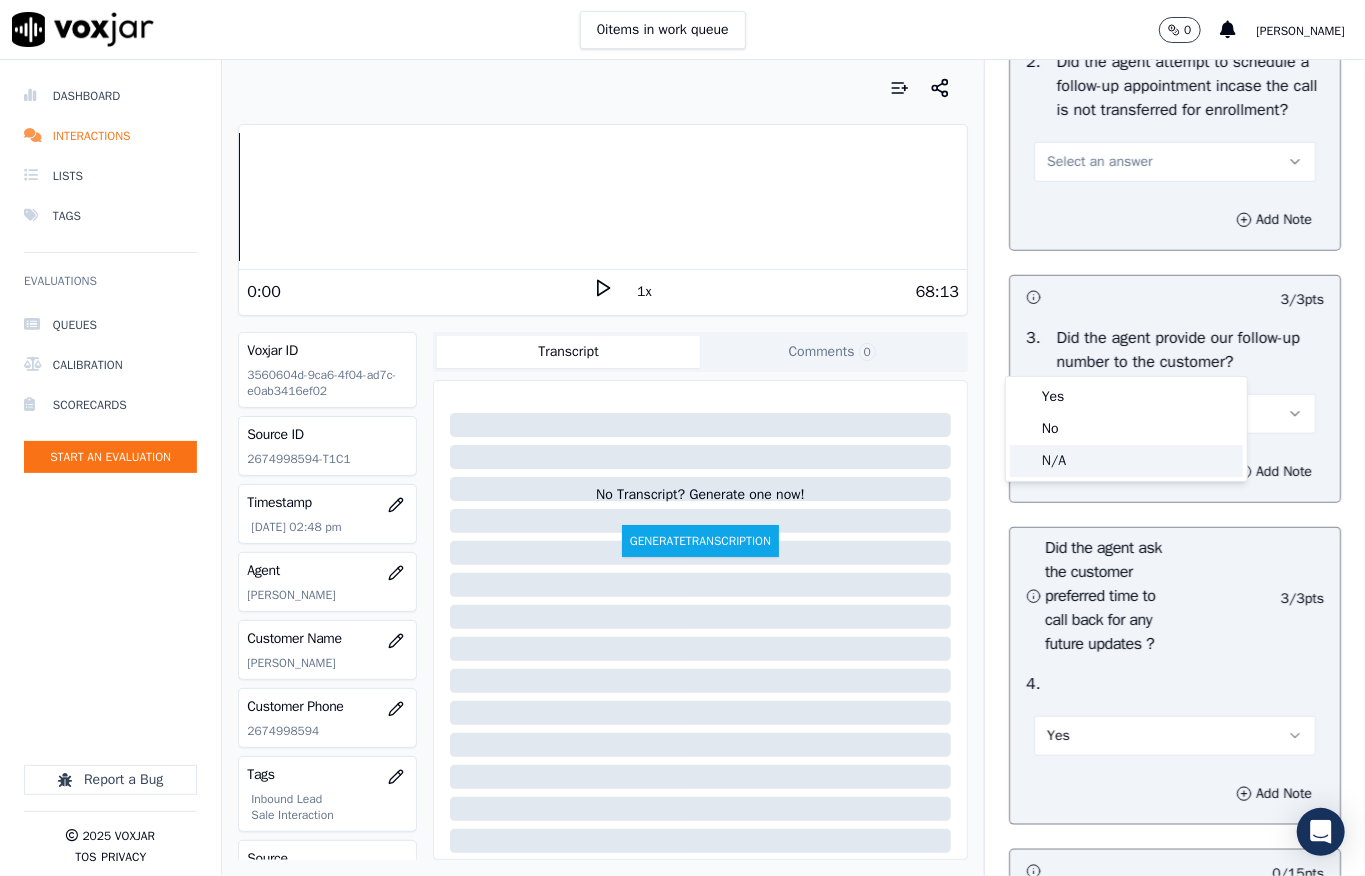 click on "N/A" 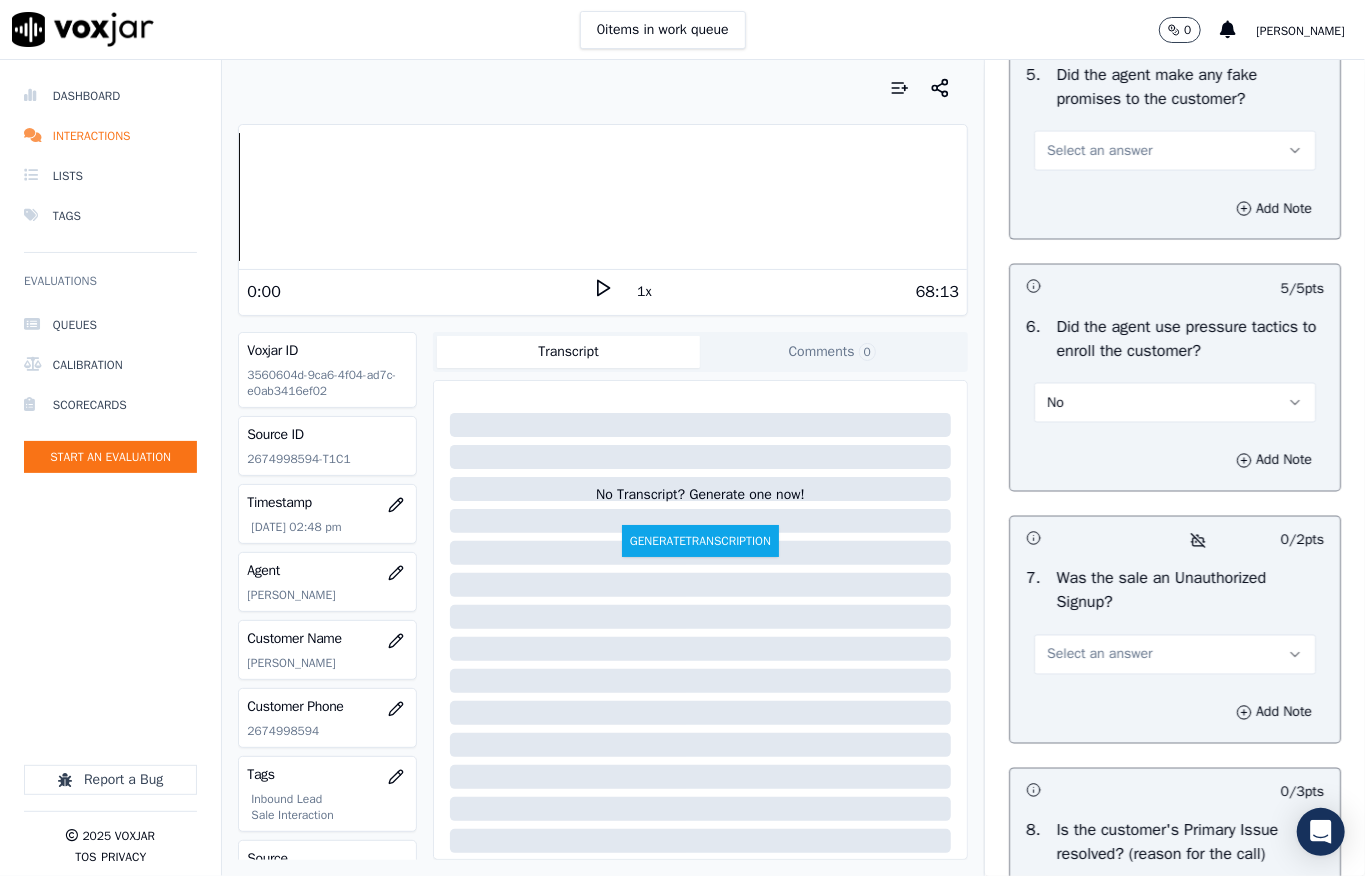 scroll, scrollTop: 6000, scrollLeft: 0, axis: vertical 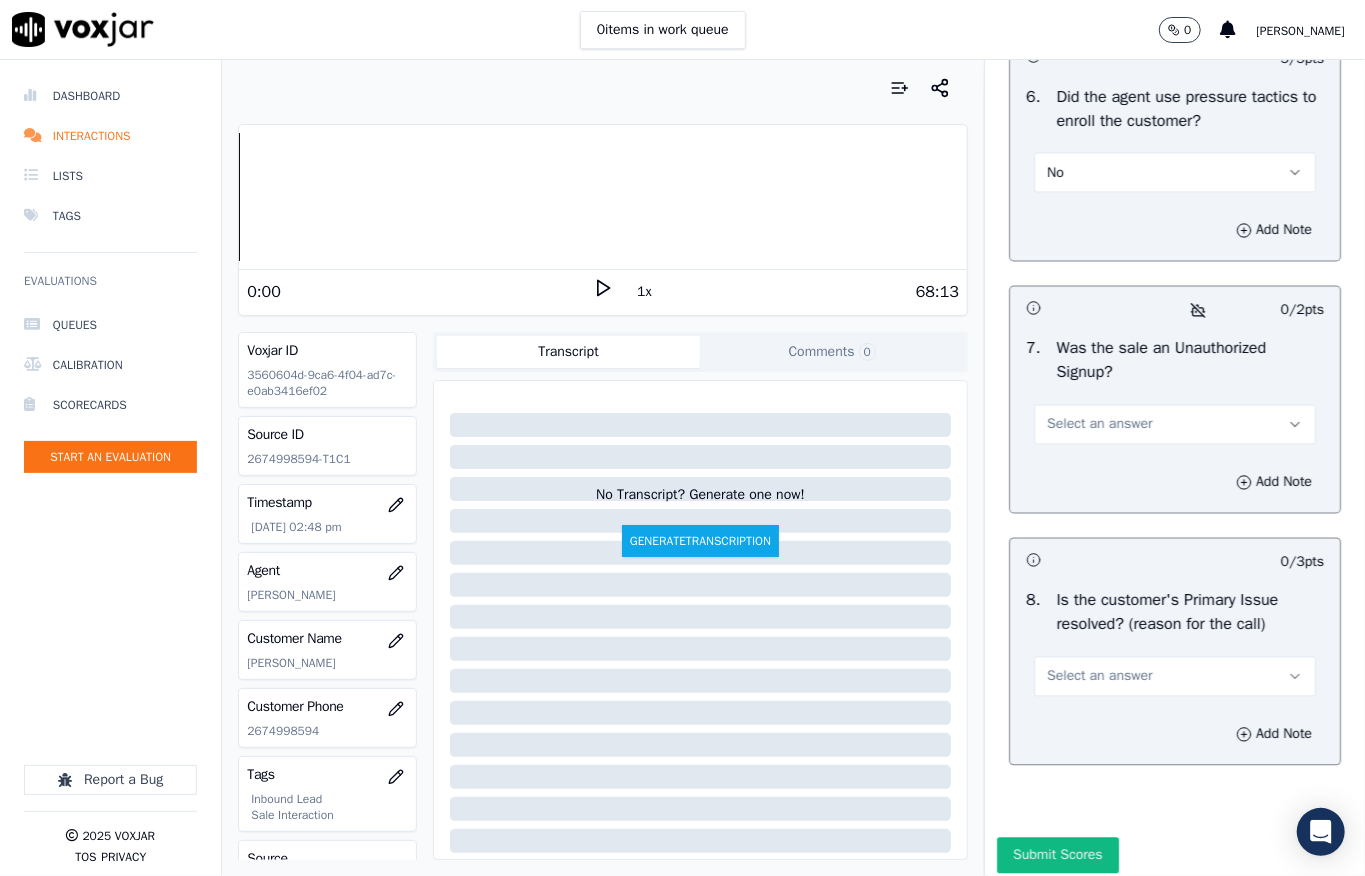 click on "Select an answer" at bounding box center [1099, -79] 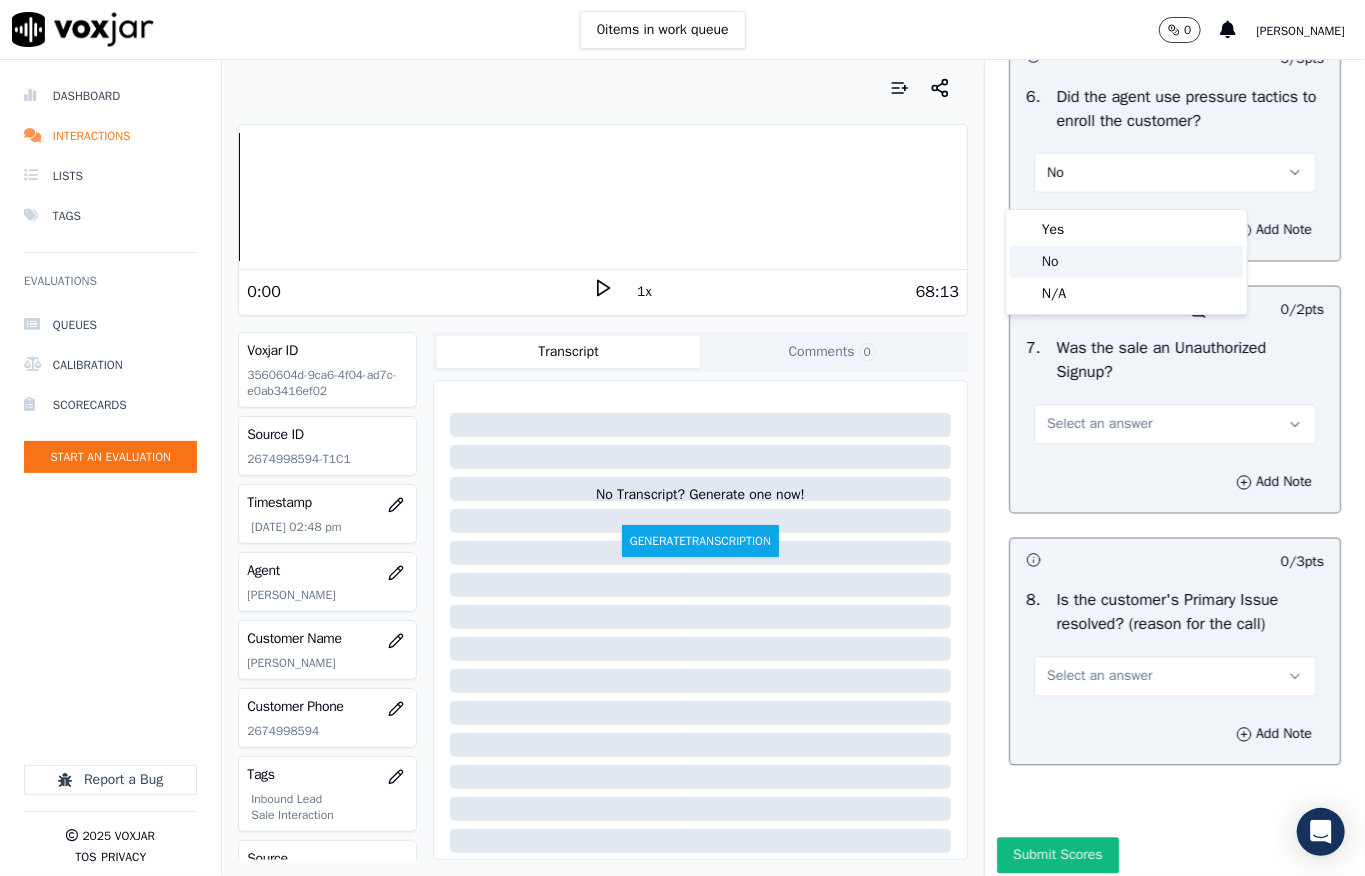 click on "No" 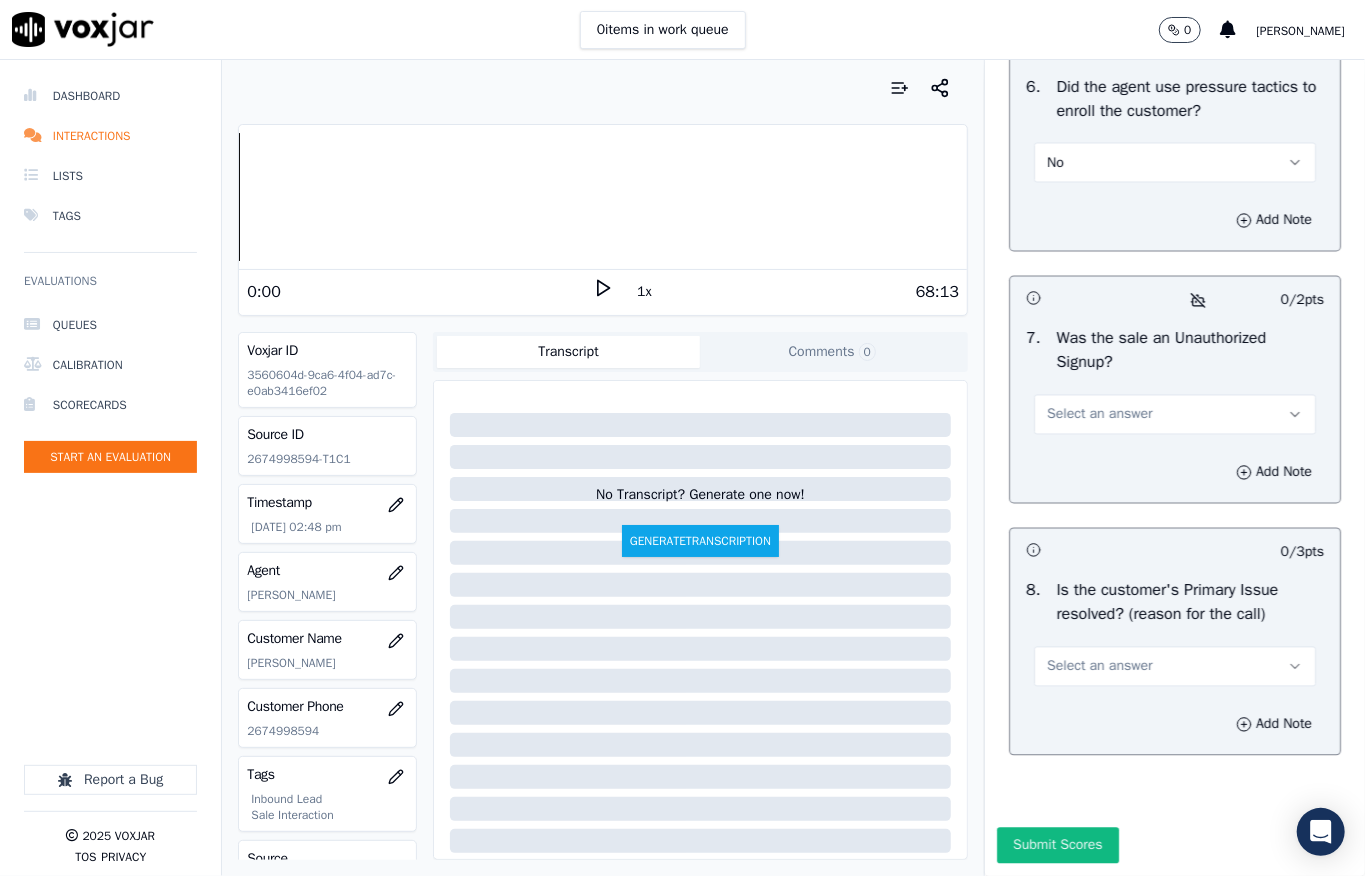scroll, scrollTop: 6344, scrollLeft: 0, axis: vertical 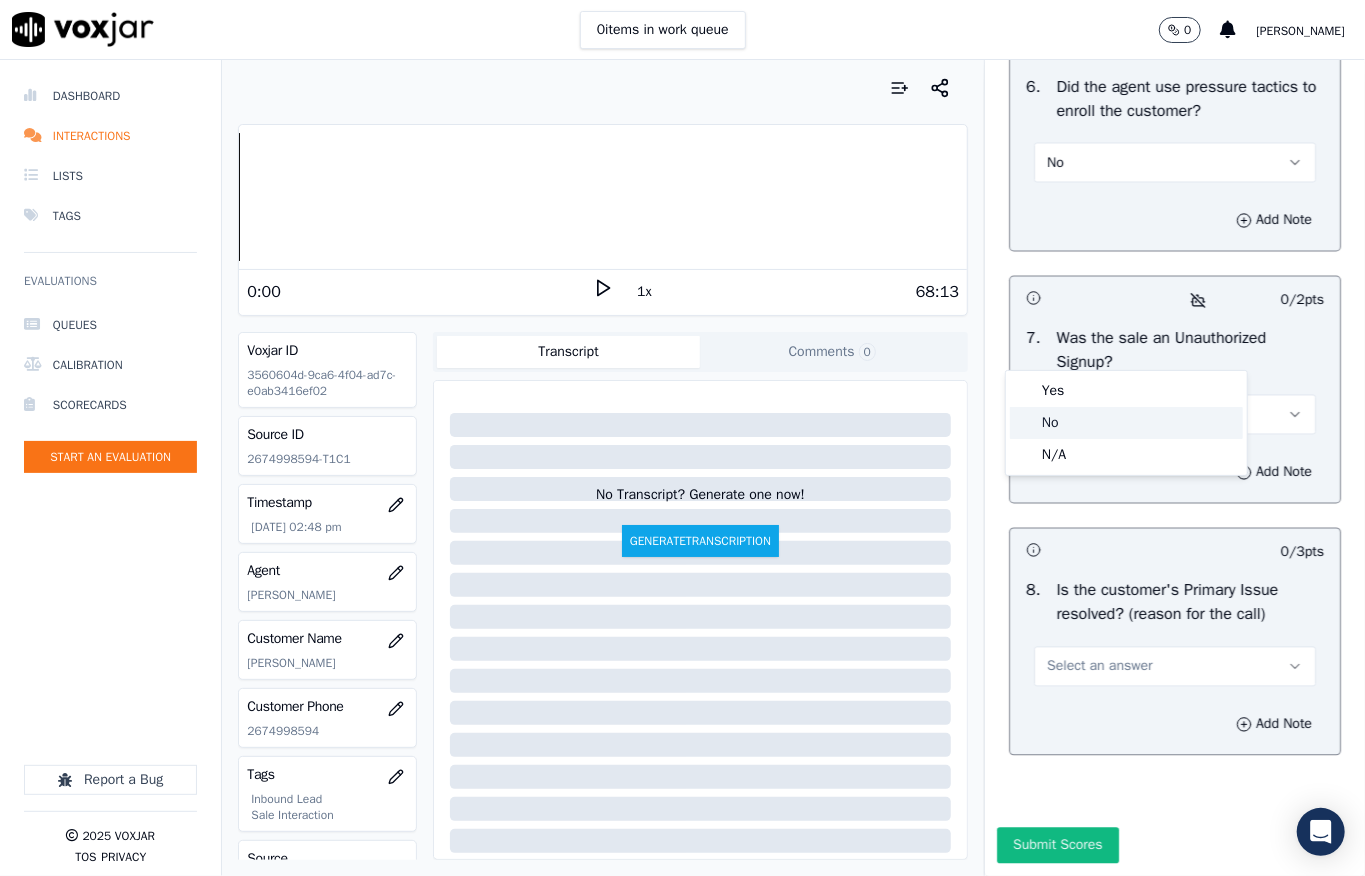 click on "No" 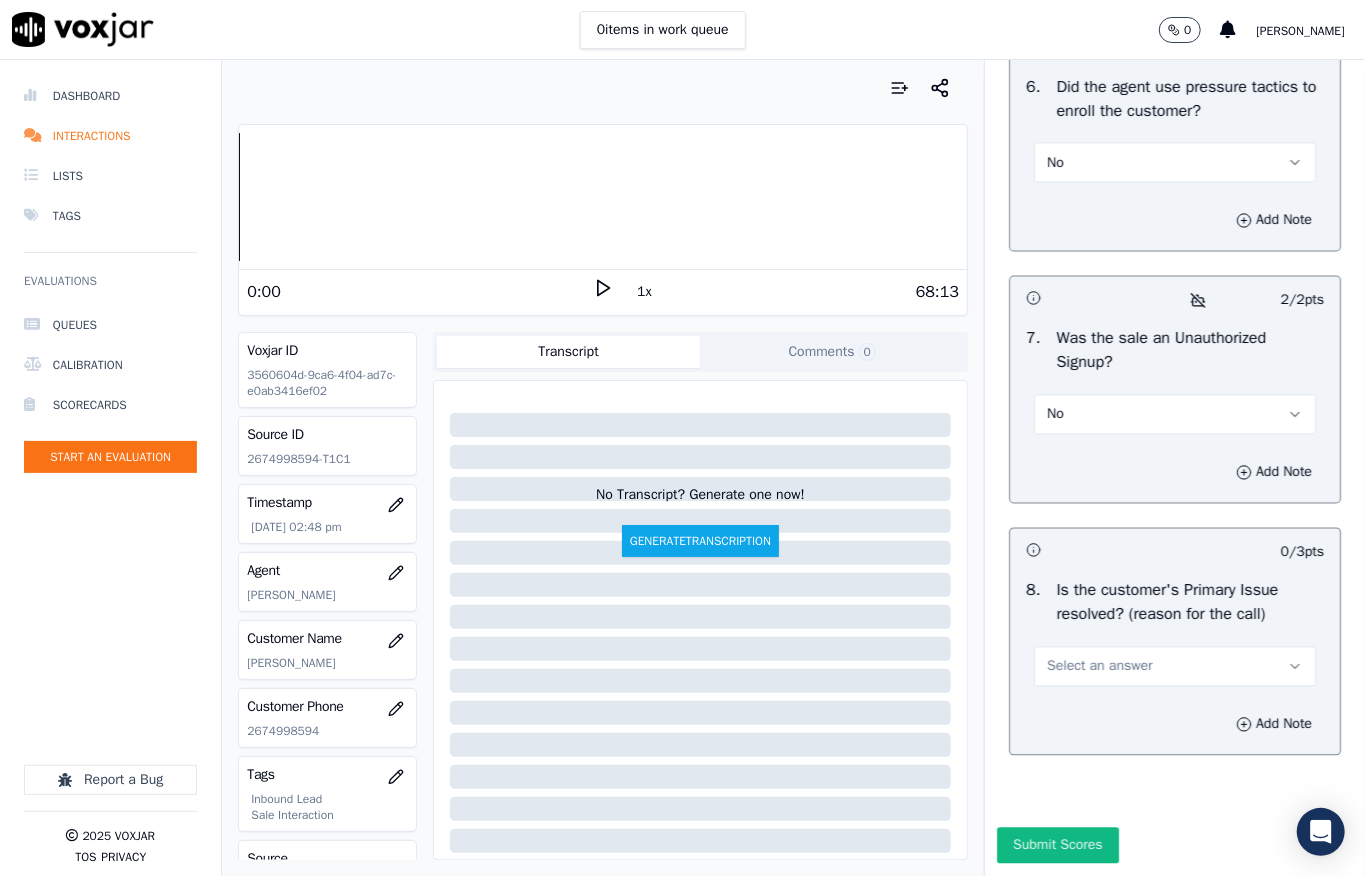 click on "Select an answer" at bounding box center (1099, 667) 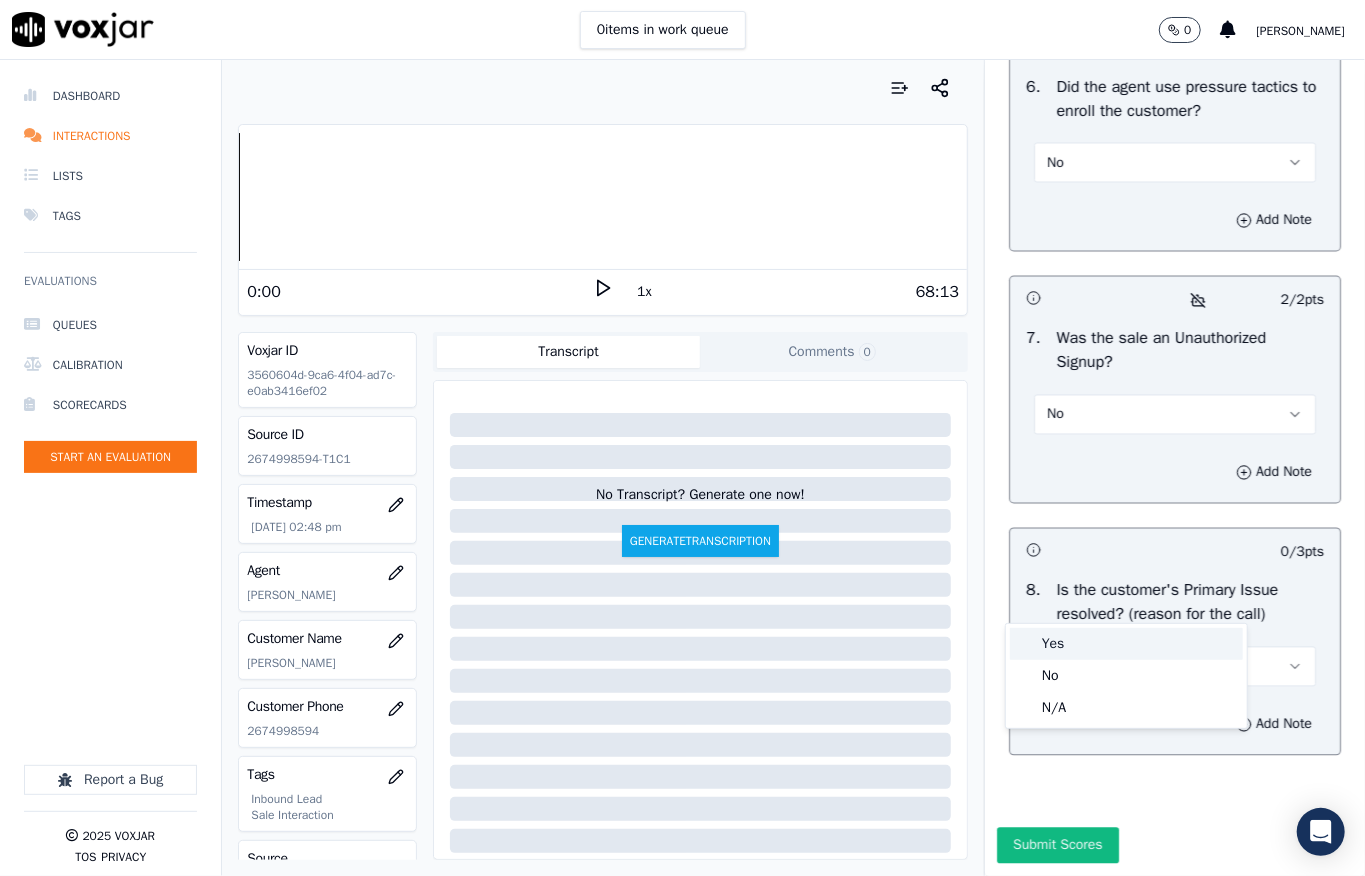 click on "Yes" at bounding box center [1126, 644] 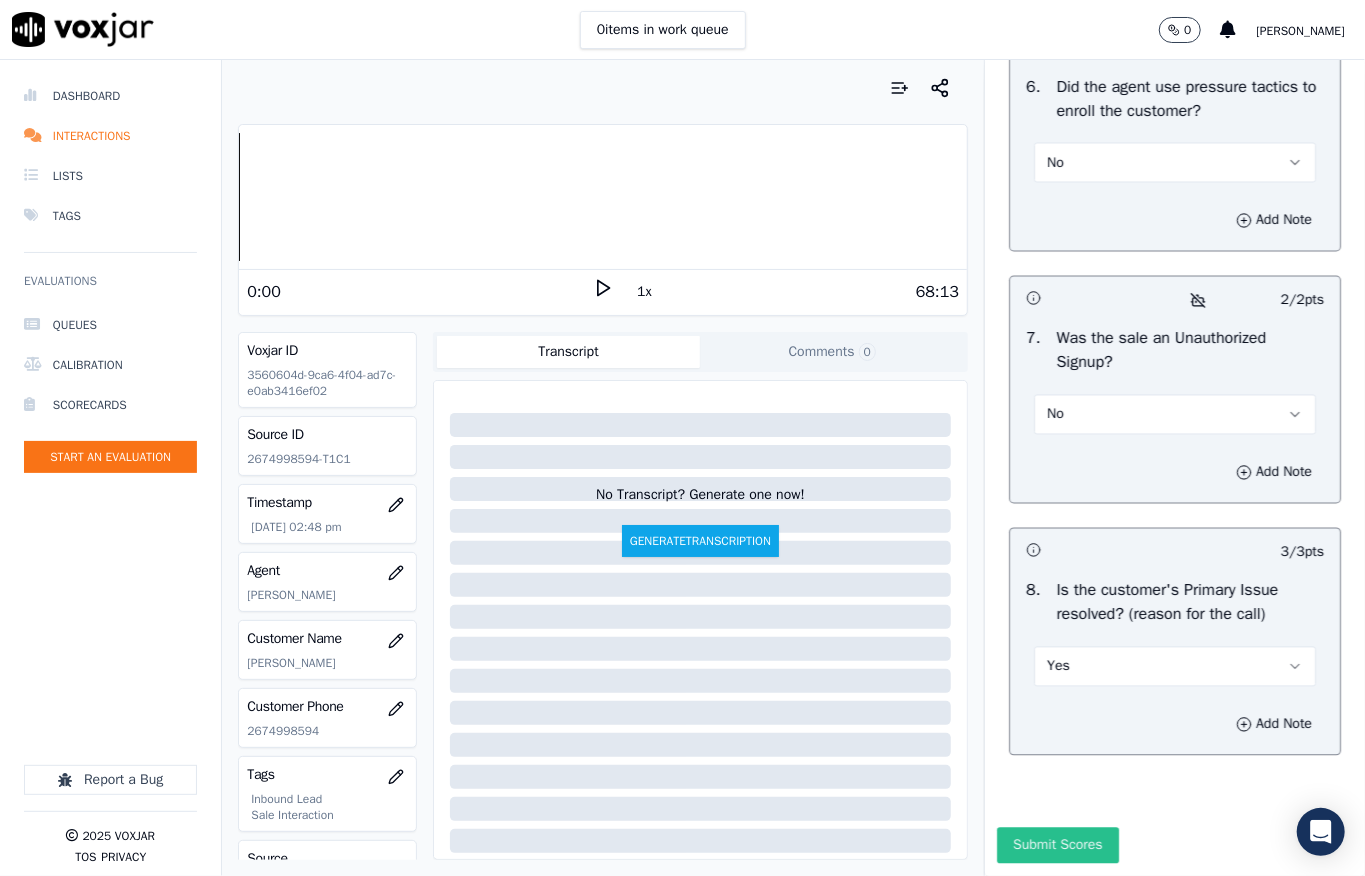 click on "Submit Scores" at bounding box center [1057, 846] 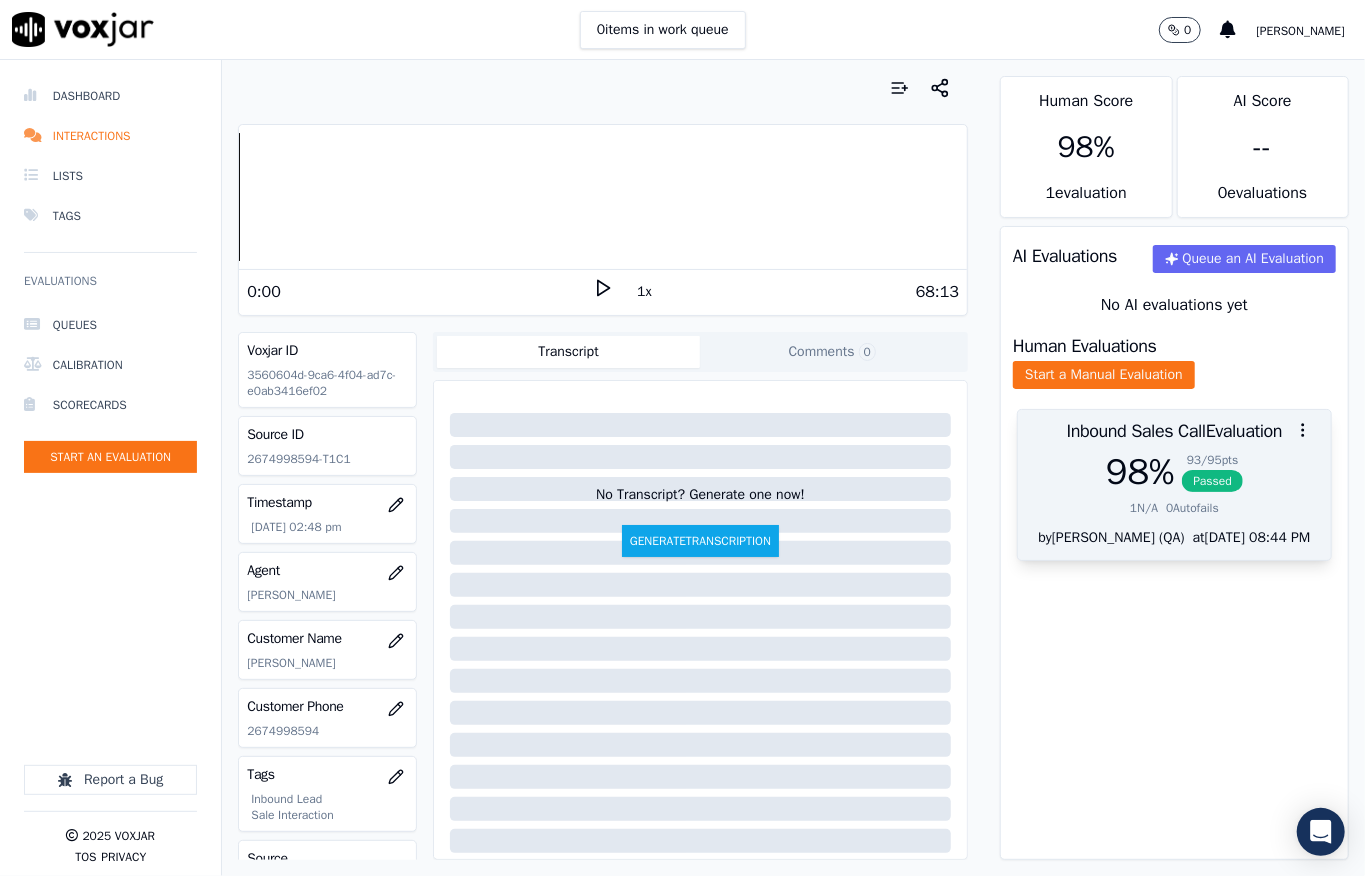 click on "Passed" at bounding box center [1212, 481] 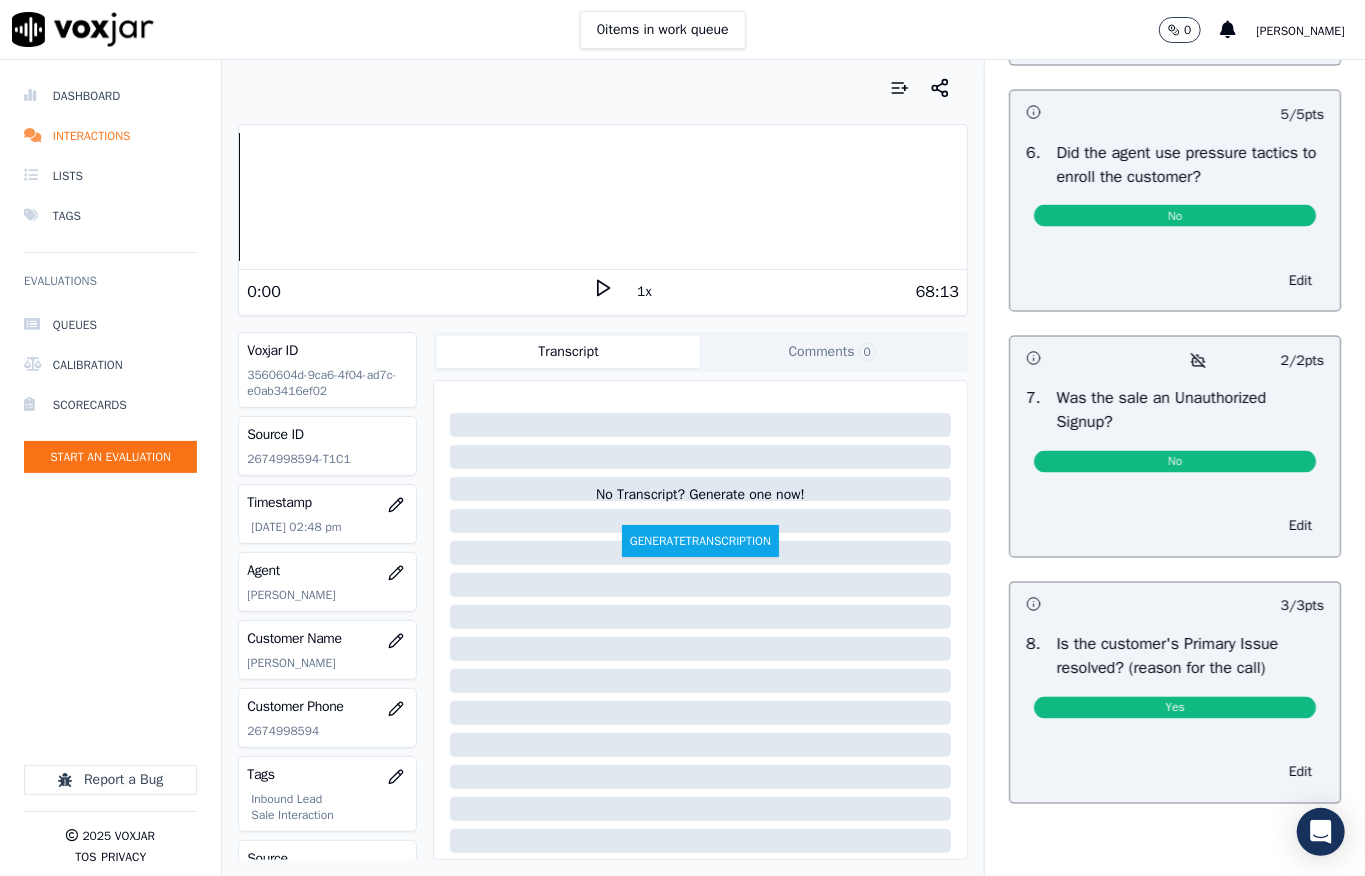 scroll, scrollTop: 0, scrollLeft: 0, axis: both 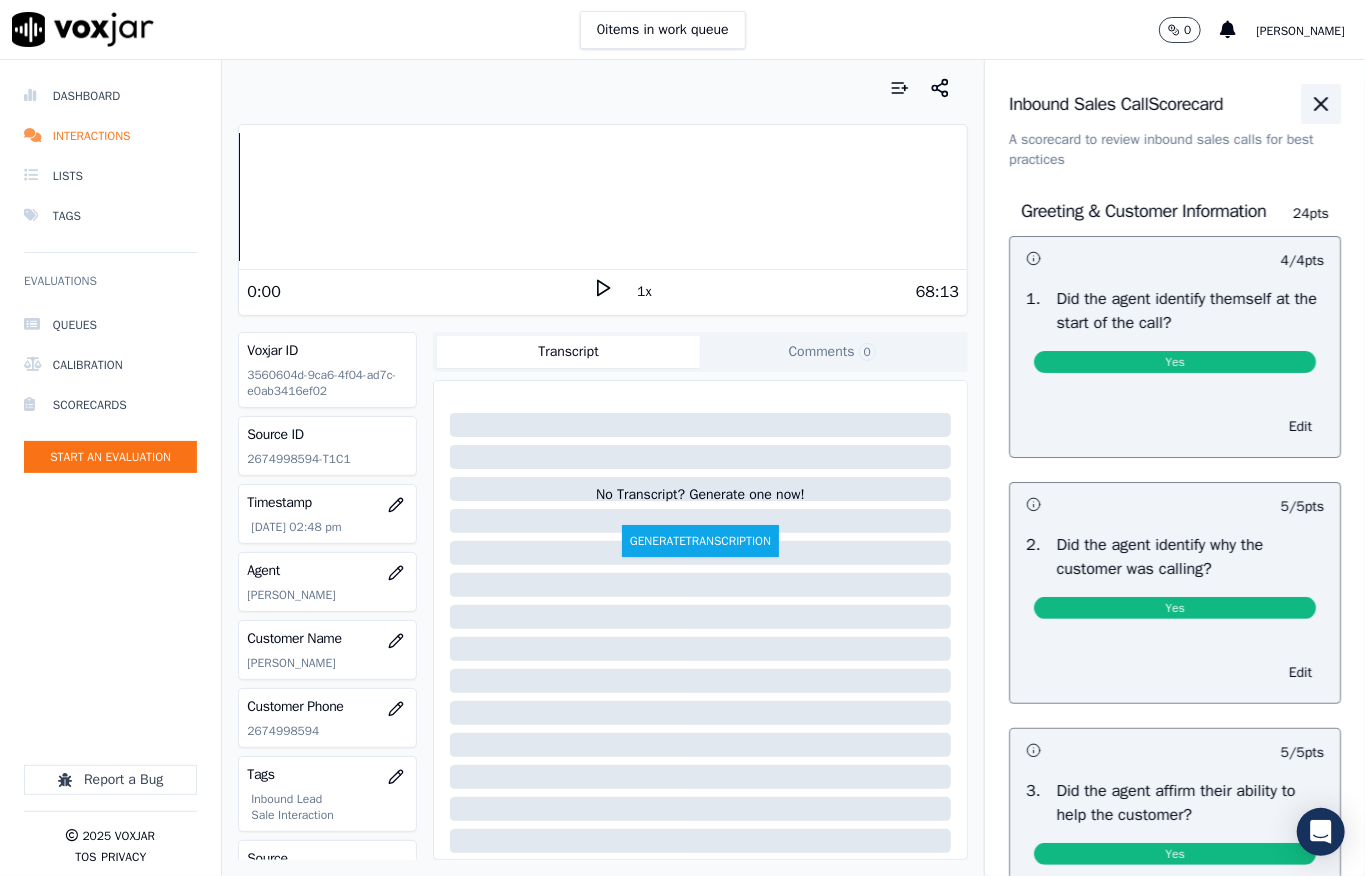 click 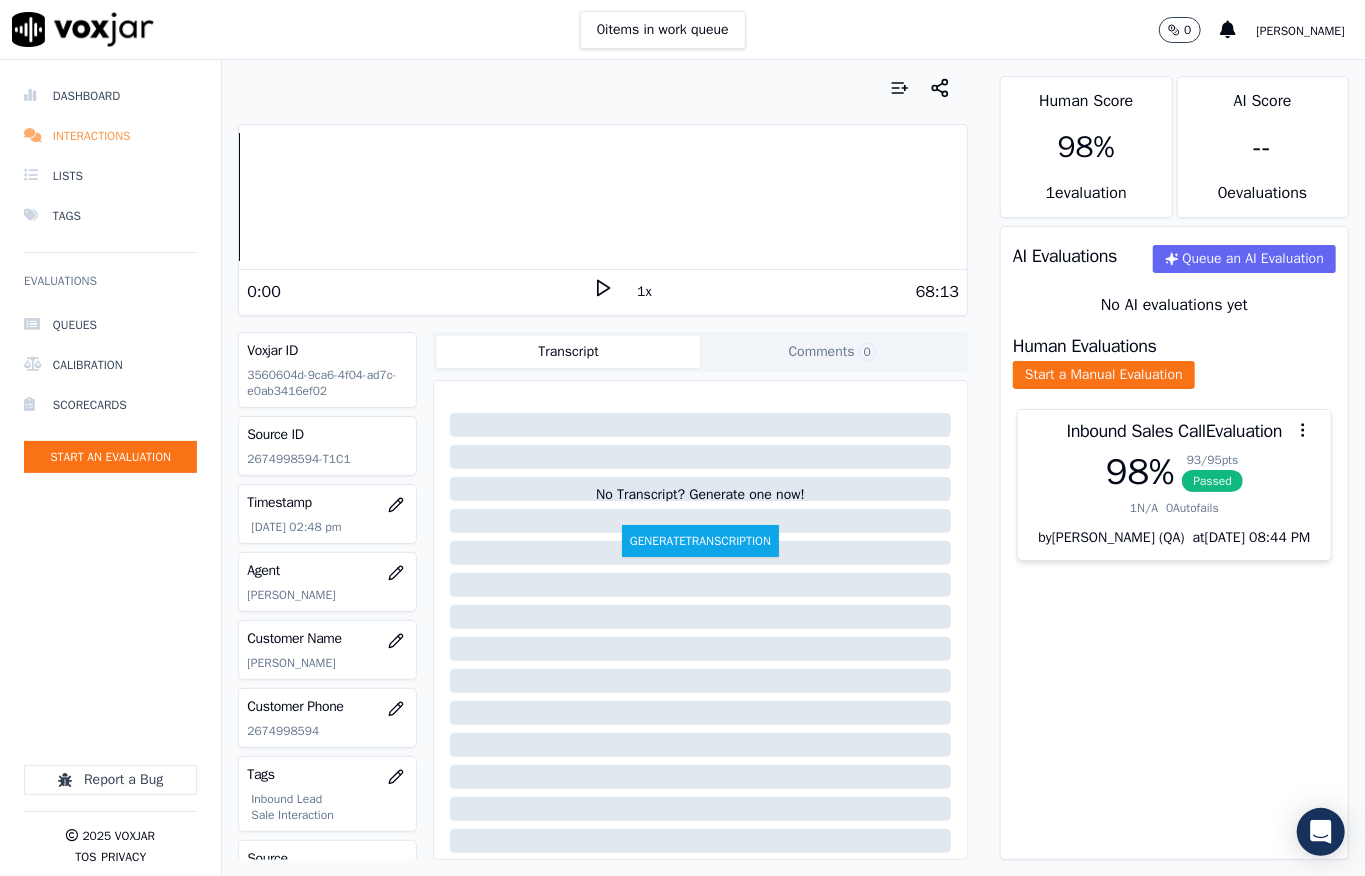 click on "Interactions" at bounding box center (110, 136) 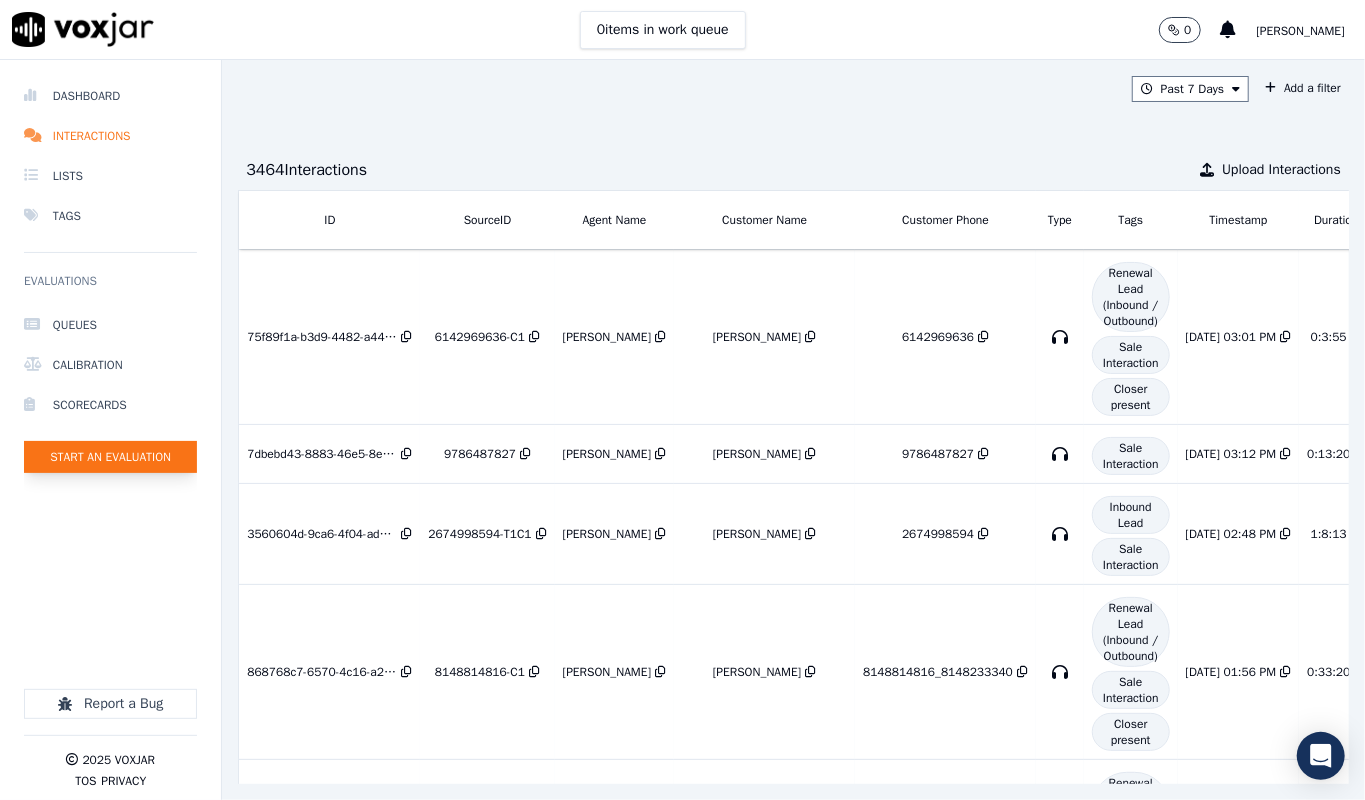 click on "Start an Evaluation" 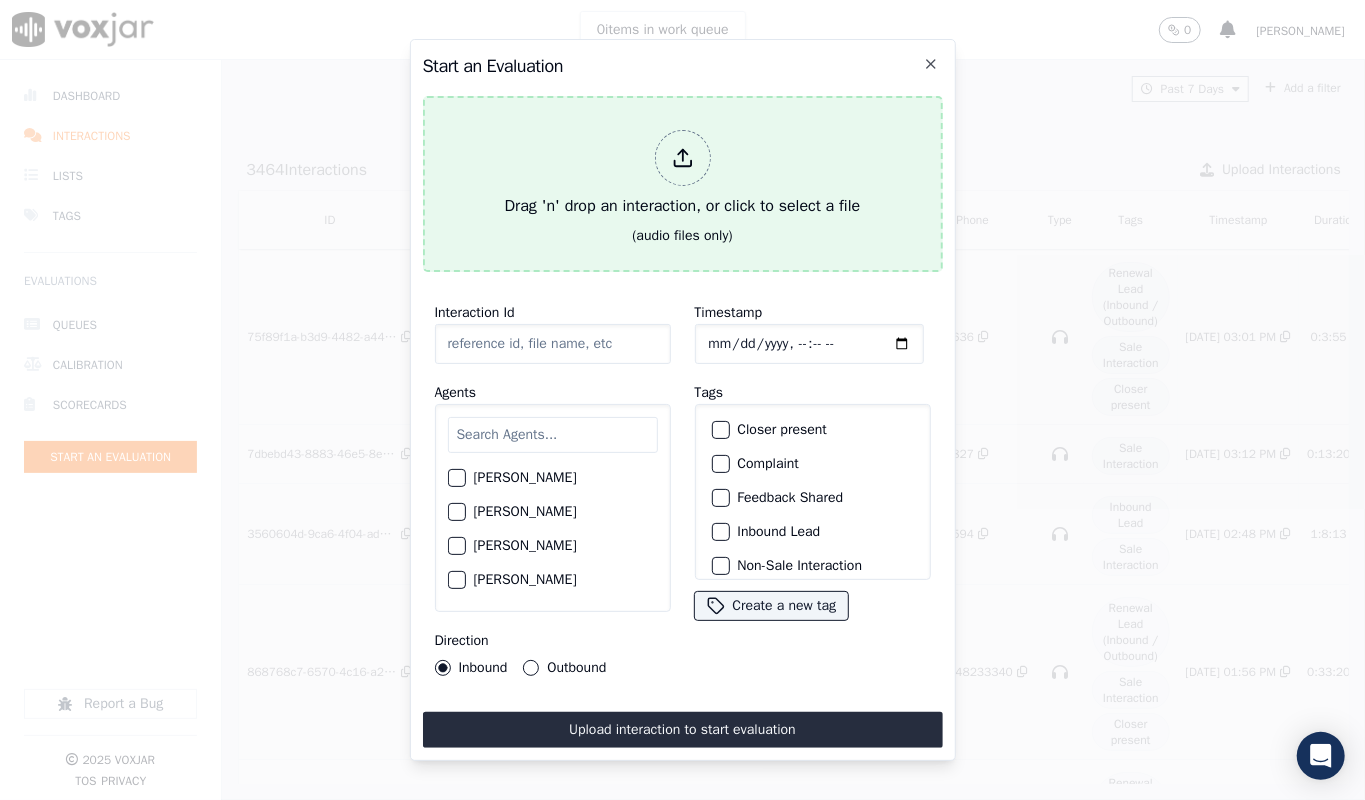 click at bounding box center [683, 158] 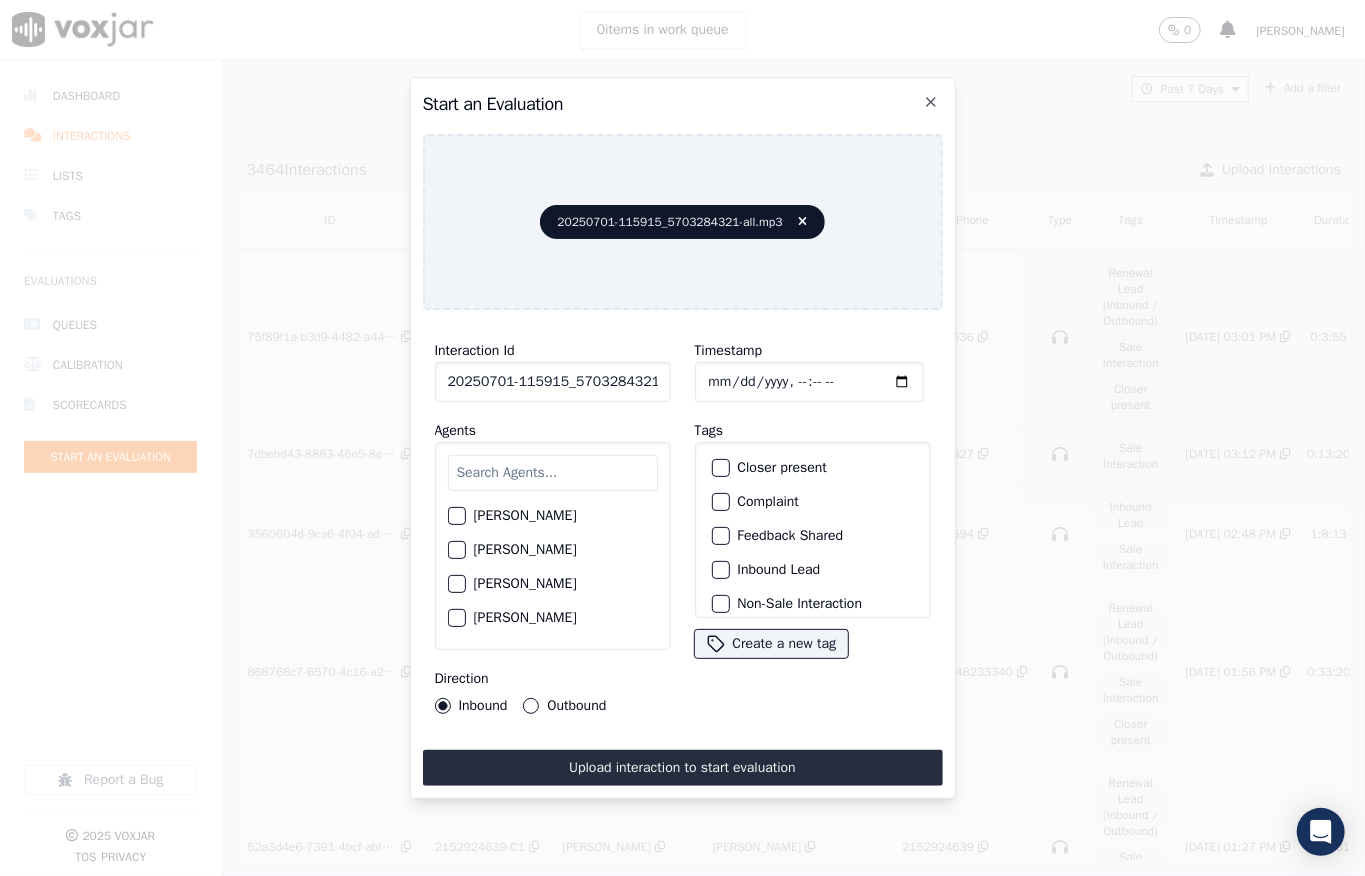 click on "Outbound" at bounding box center (531, 706) 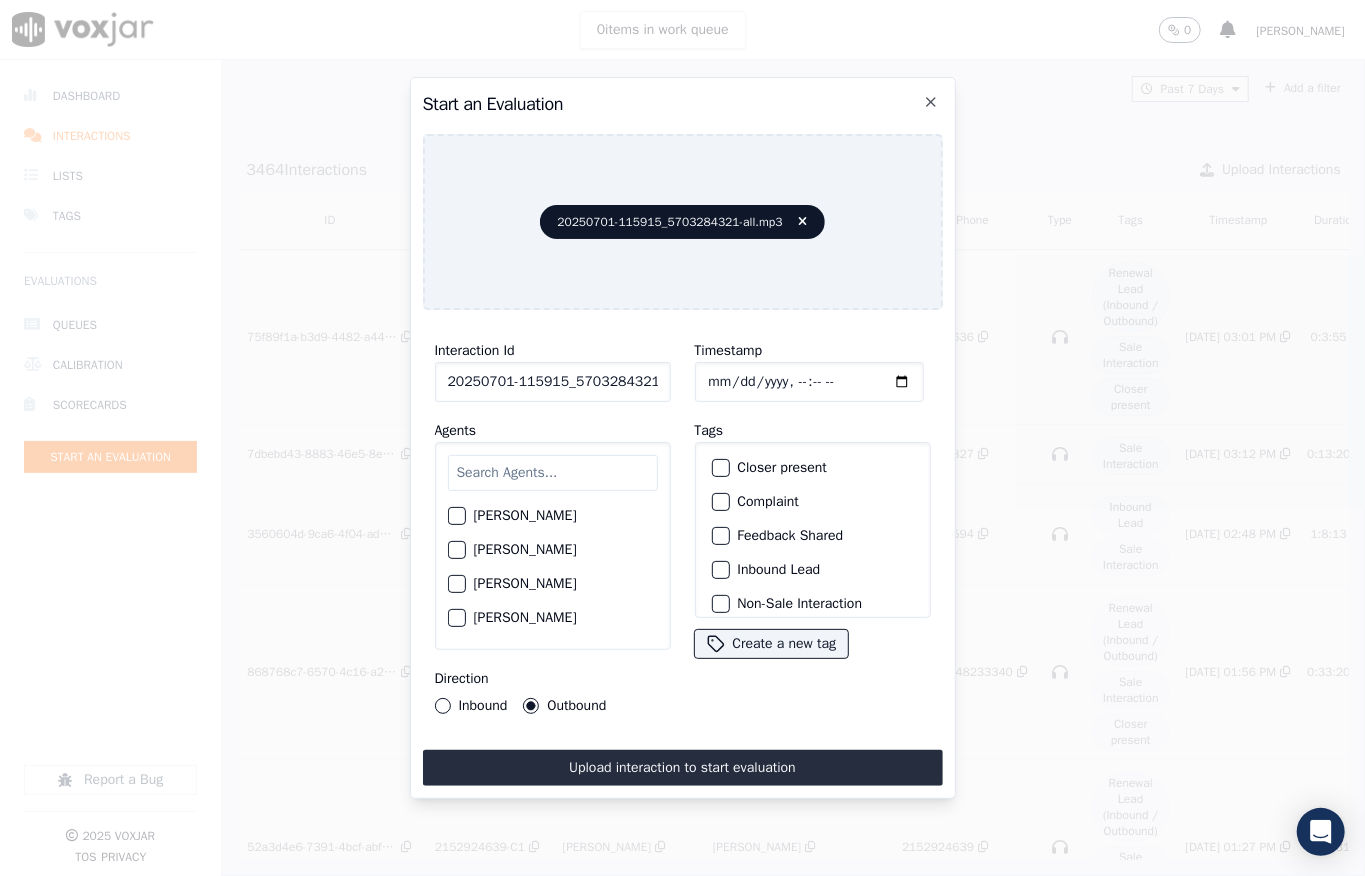 click at bounding box center (553, 473) 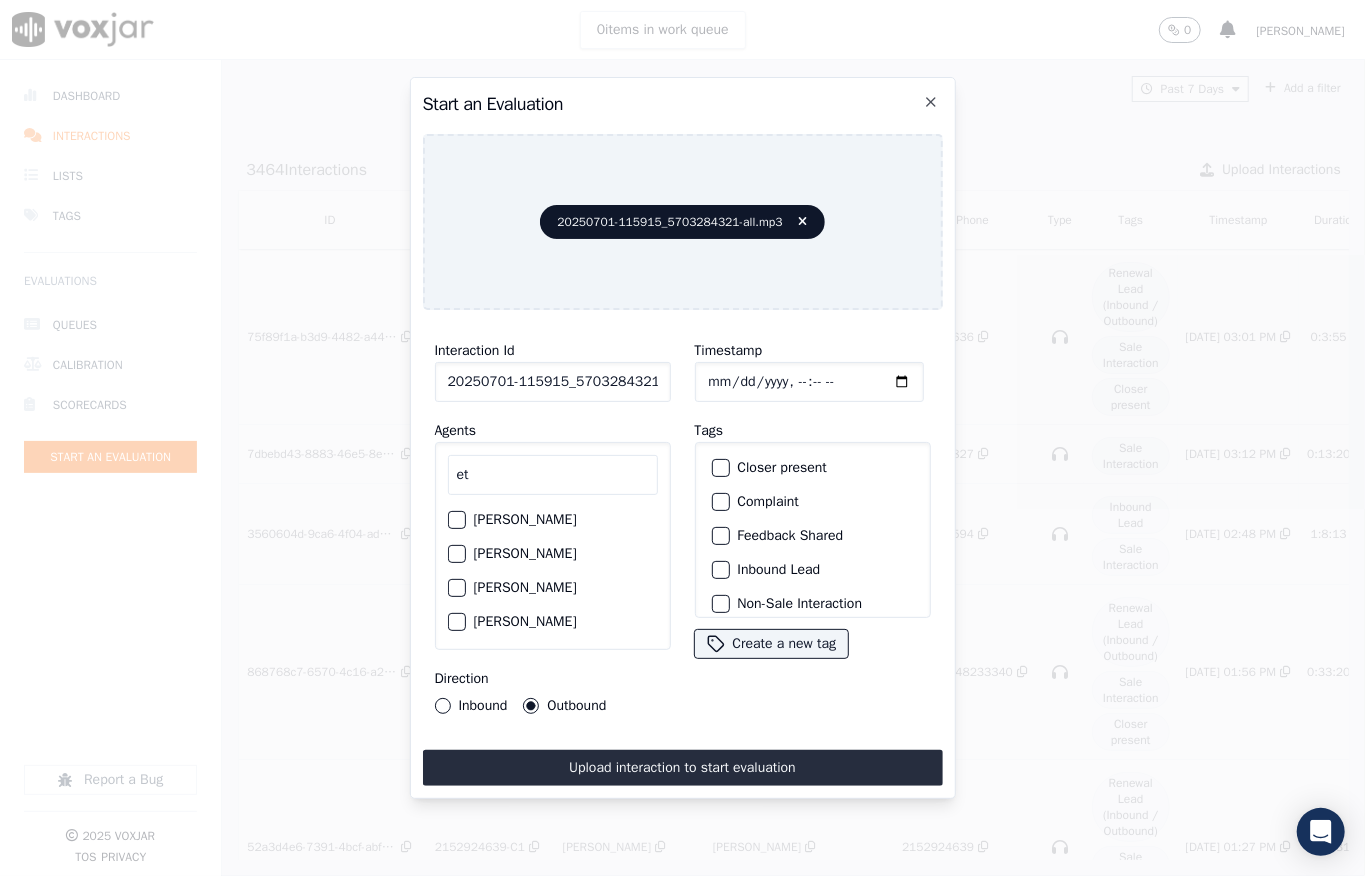 type on "et" 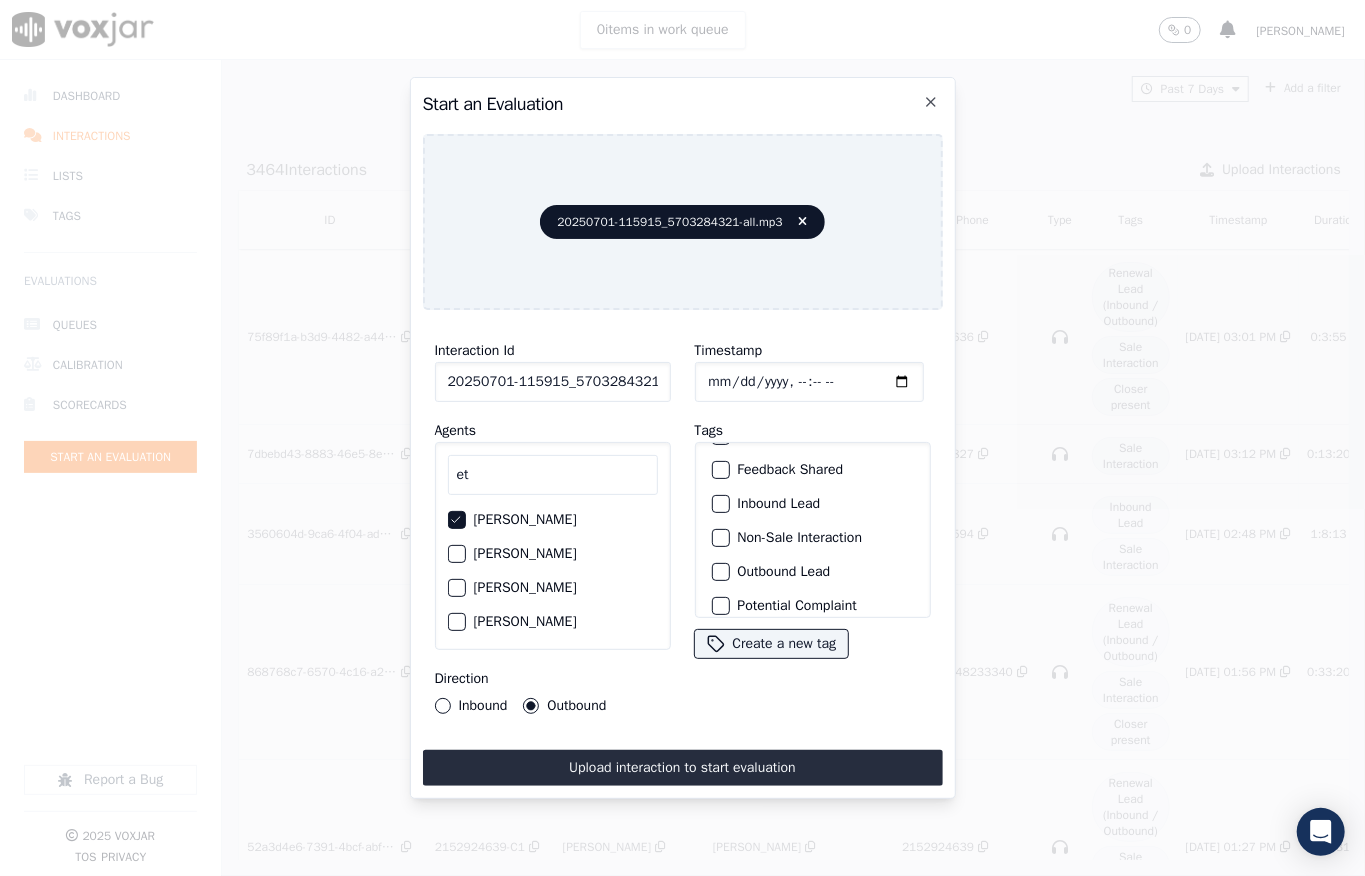 scroll, scrollTop: 81, scrollLeft: 0, axis: vertical 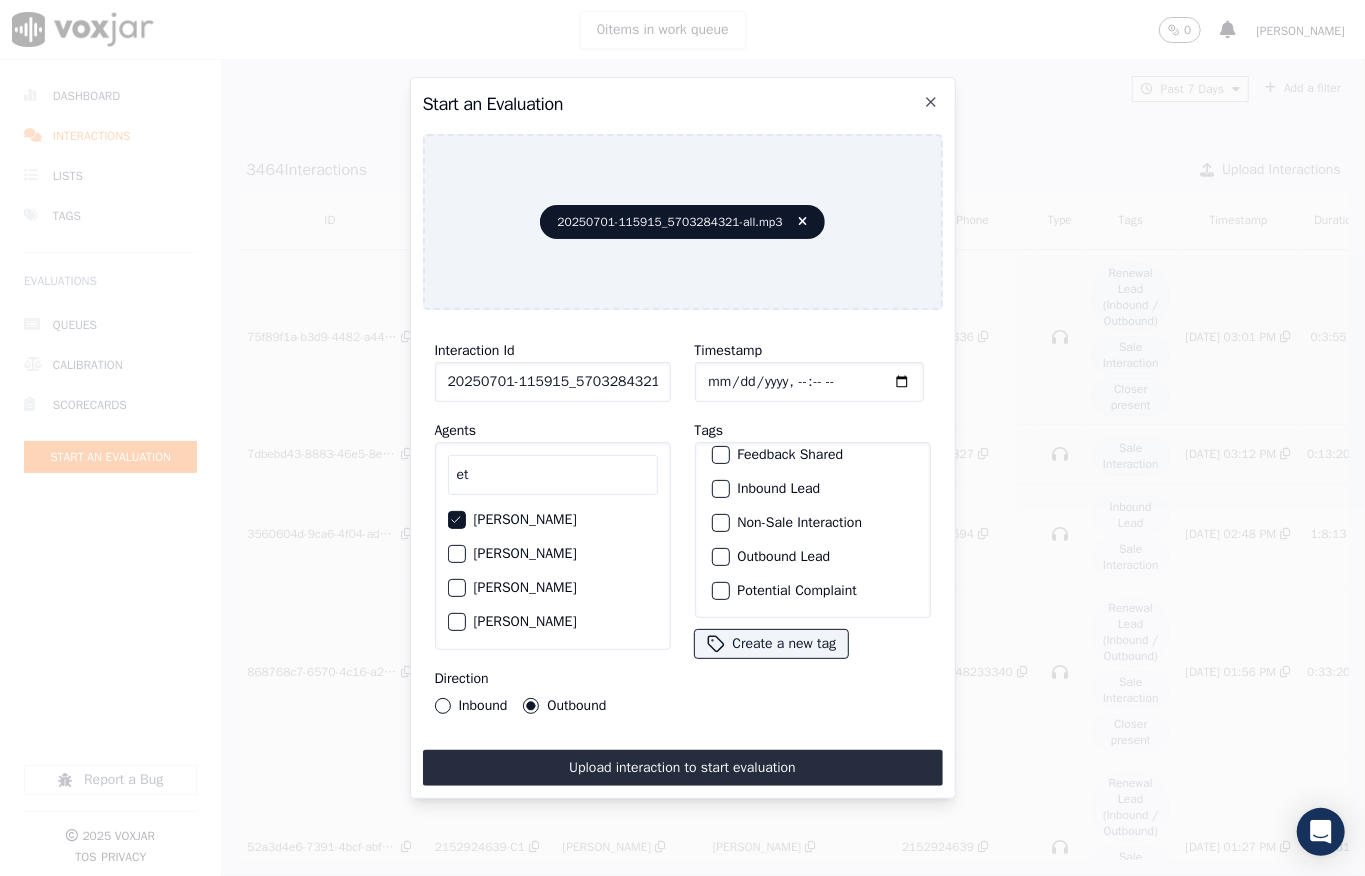 click at bounding box center [720, 557] 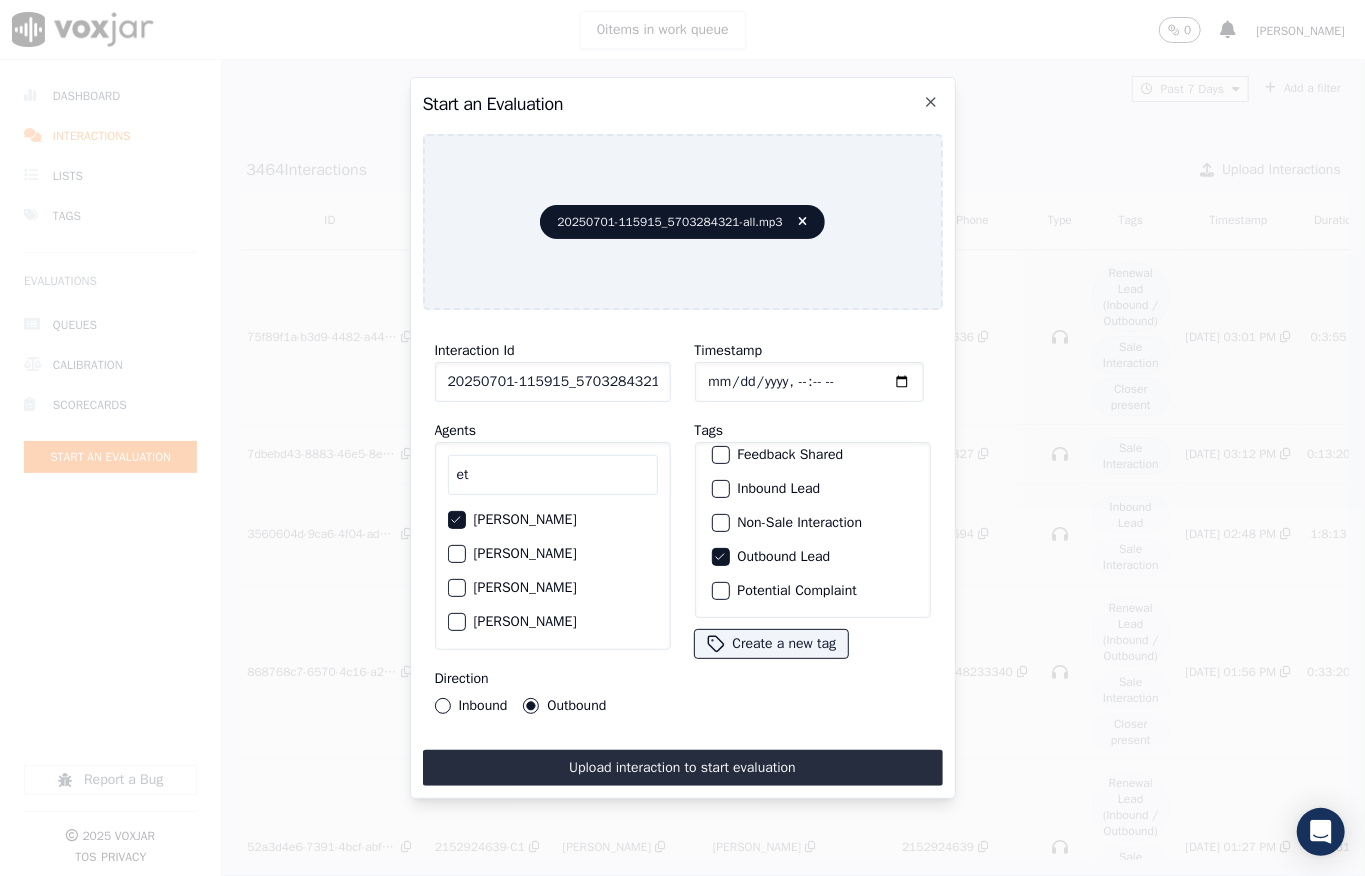 scroll, scrollTop: 200, scrollLeft: 0, axis: vertical 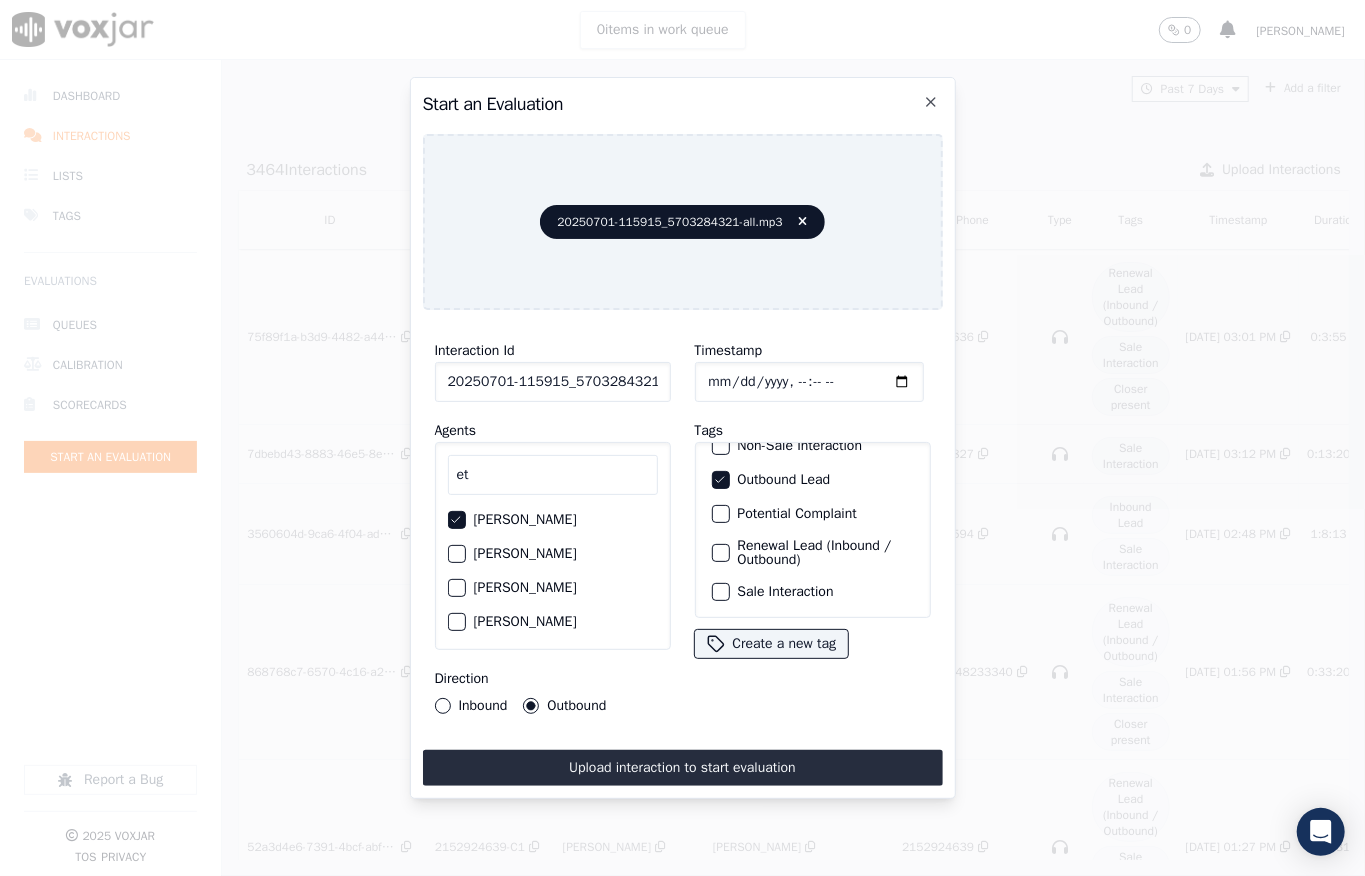 click at bounding box center (720, 592) 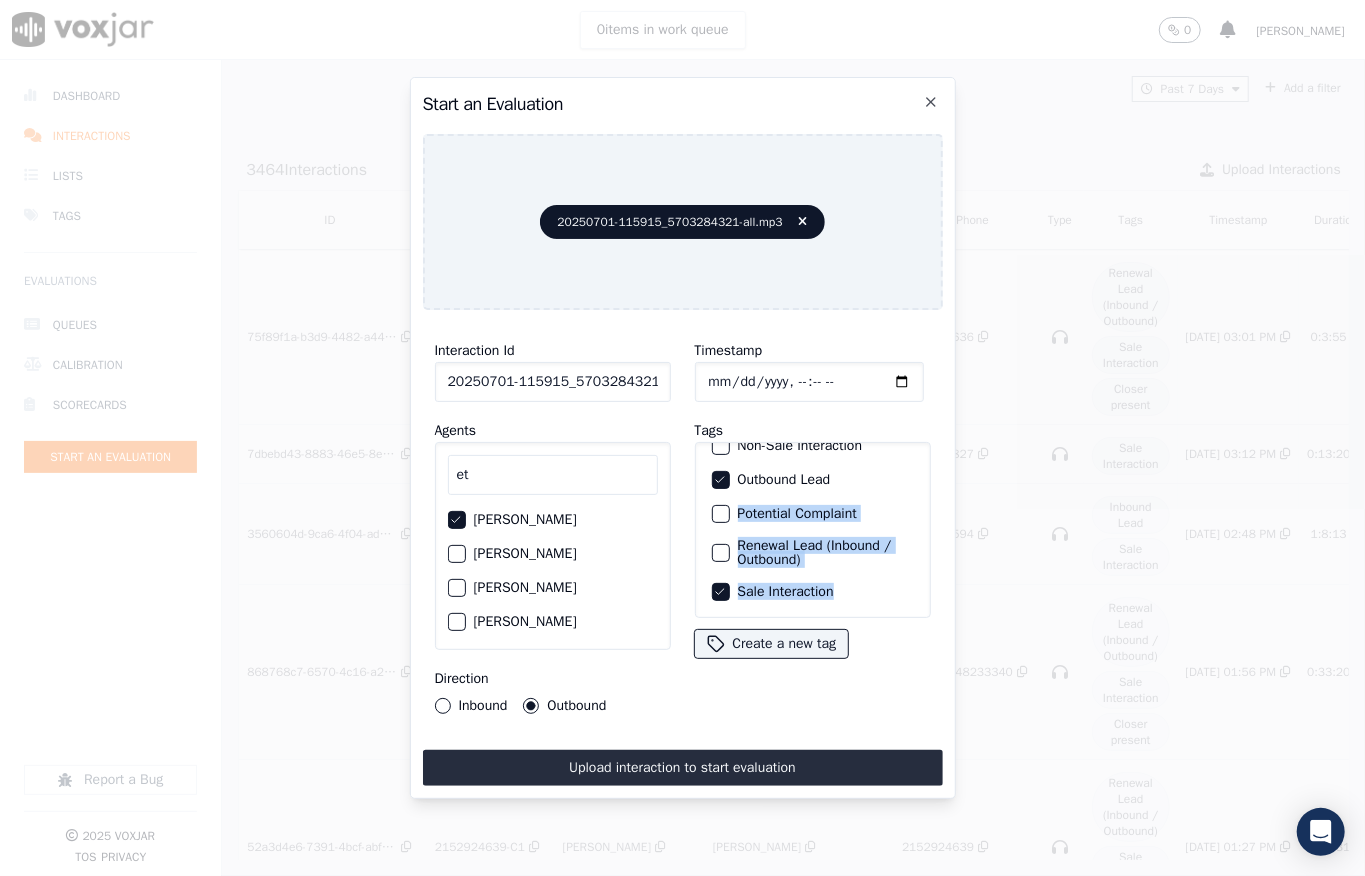 drag, startPoint x: 913, startPoint y: 541, endPoint x: 926, endPoint y: 498, distance: 44.922153 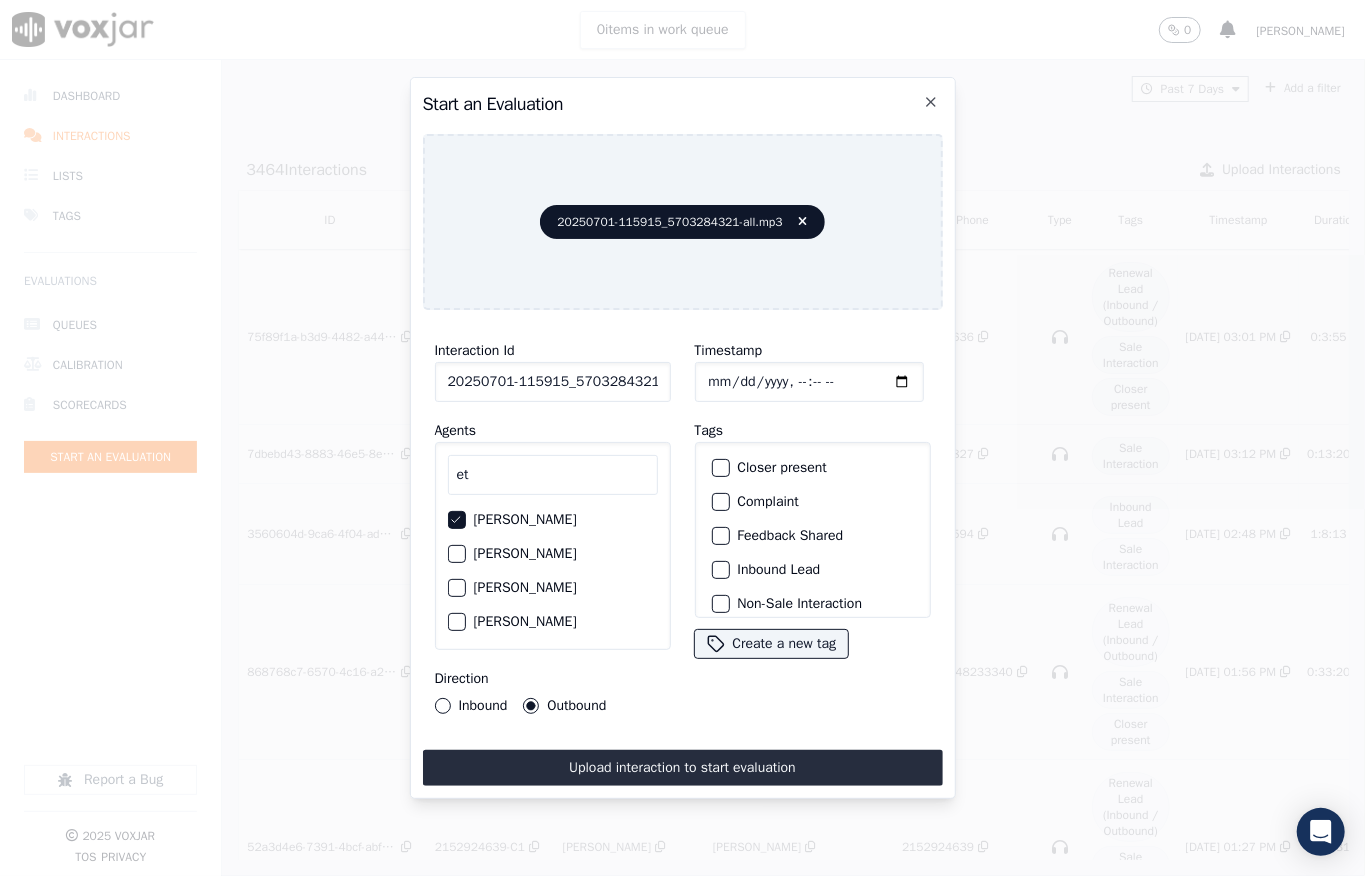 scroll, scrollTop: 200, scrollLeft: 0, axis: vertical 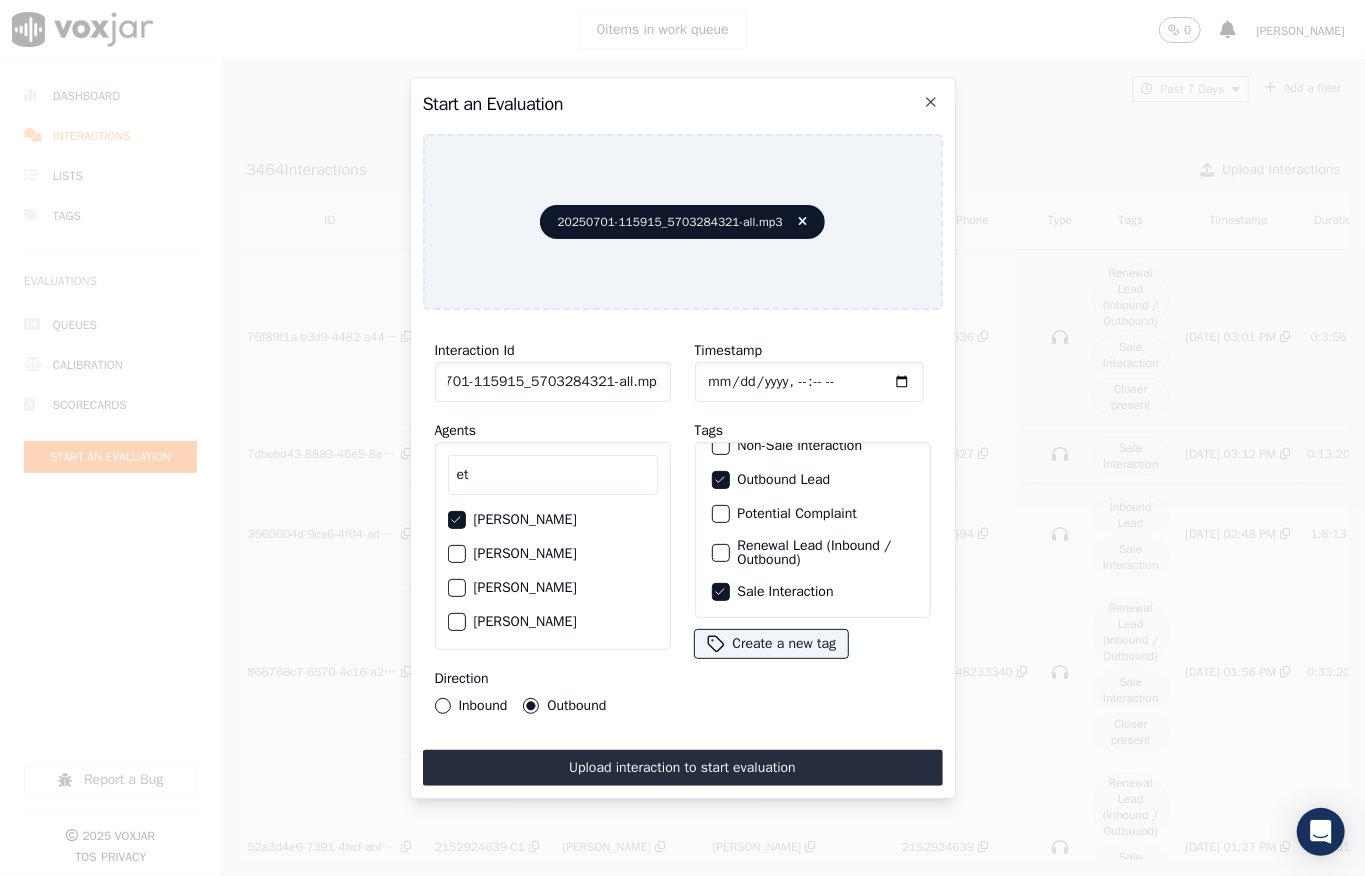 drag, startPoint x: 634, startPoint y: 368, endPoint x: 662, endPoint y: 370, distance: 28.071337 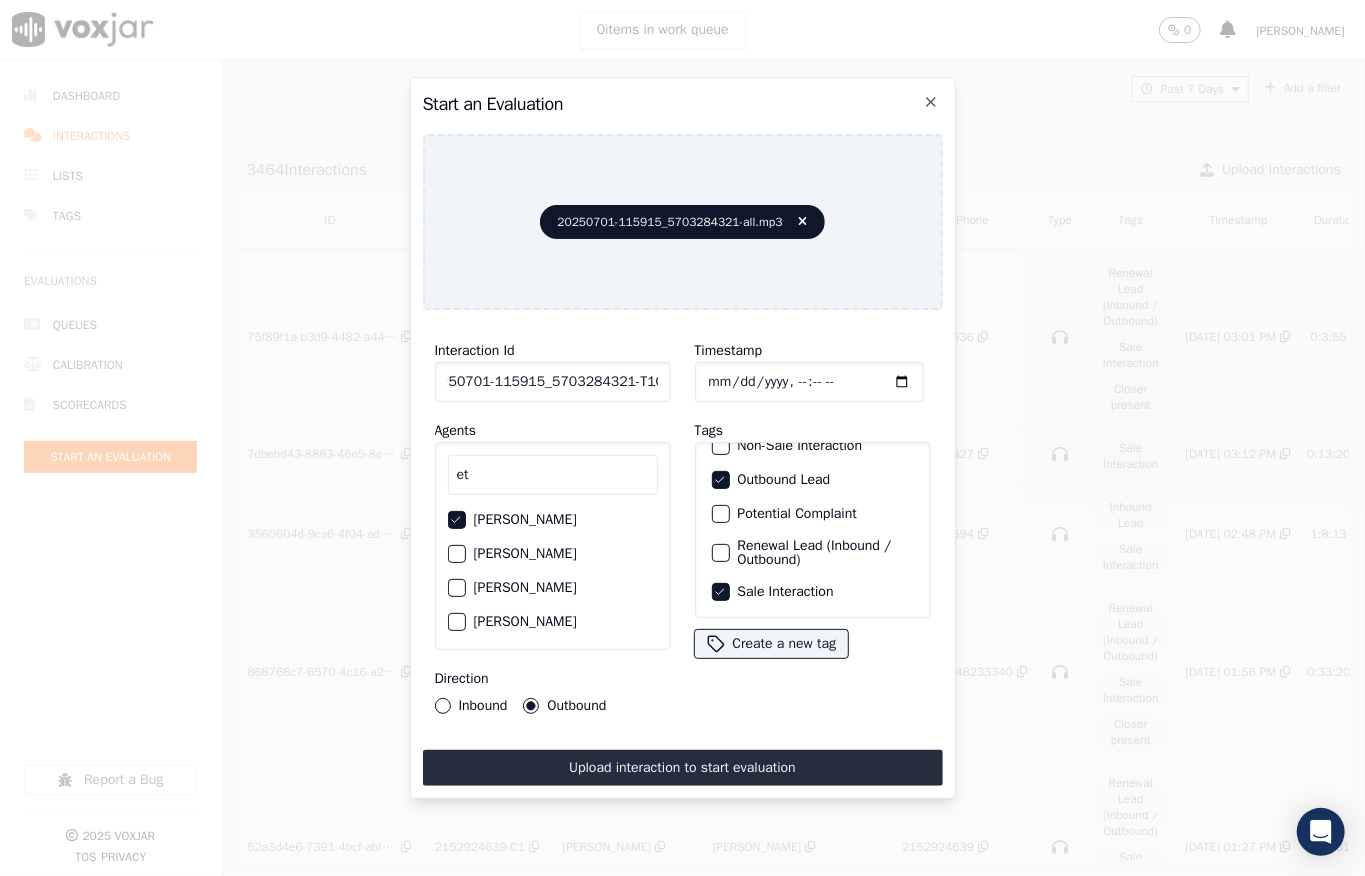 scroll, scrollTop: 0, scrollLeft: 32, axis: horizontal 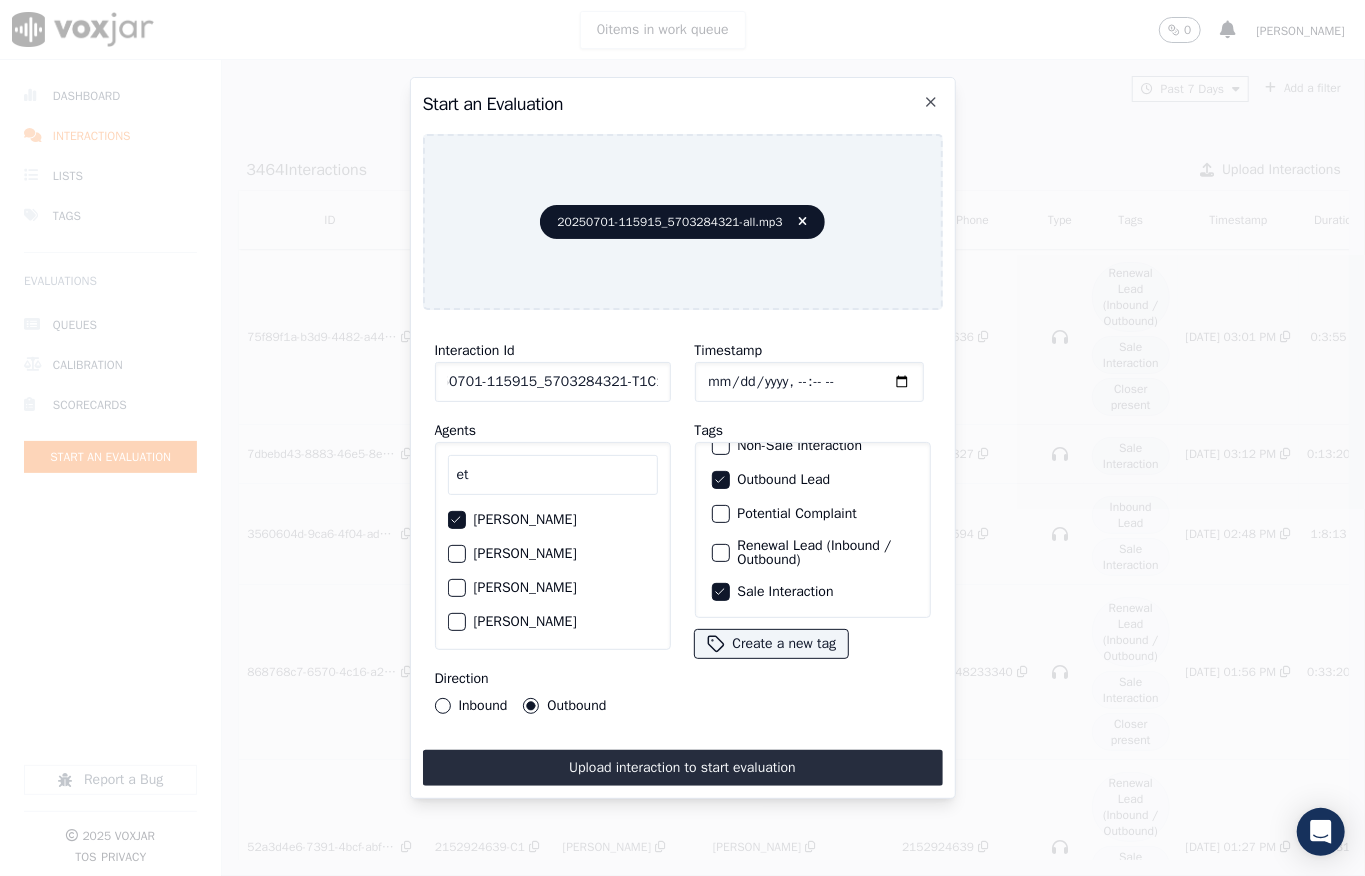 type on "20250701-115915_5703284321-T1C1" 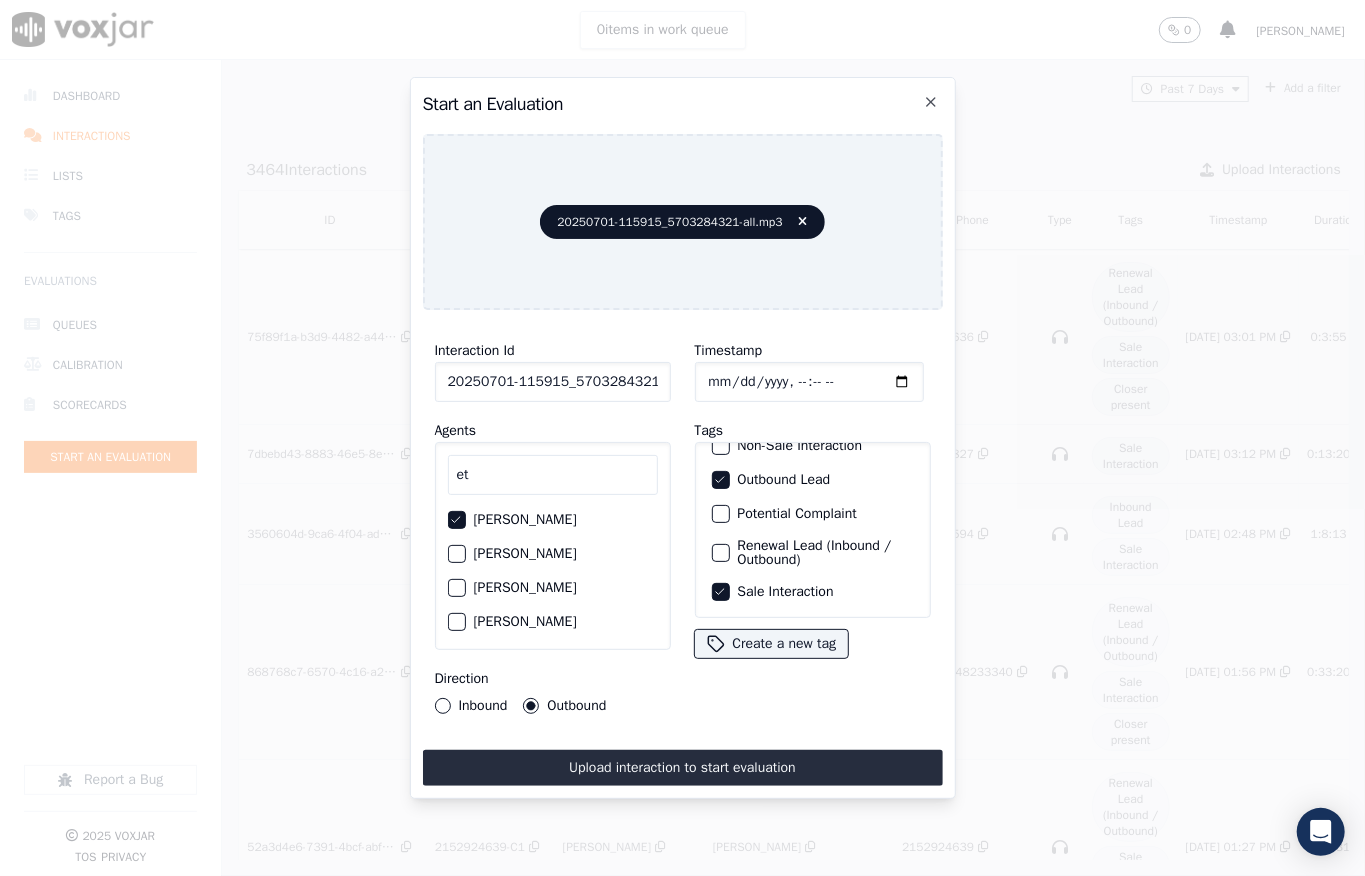 scroll, scrollTop: 0, scrollLeft: 32, axis: horizontal 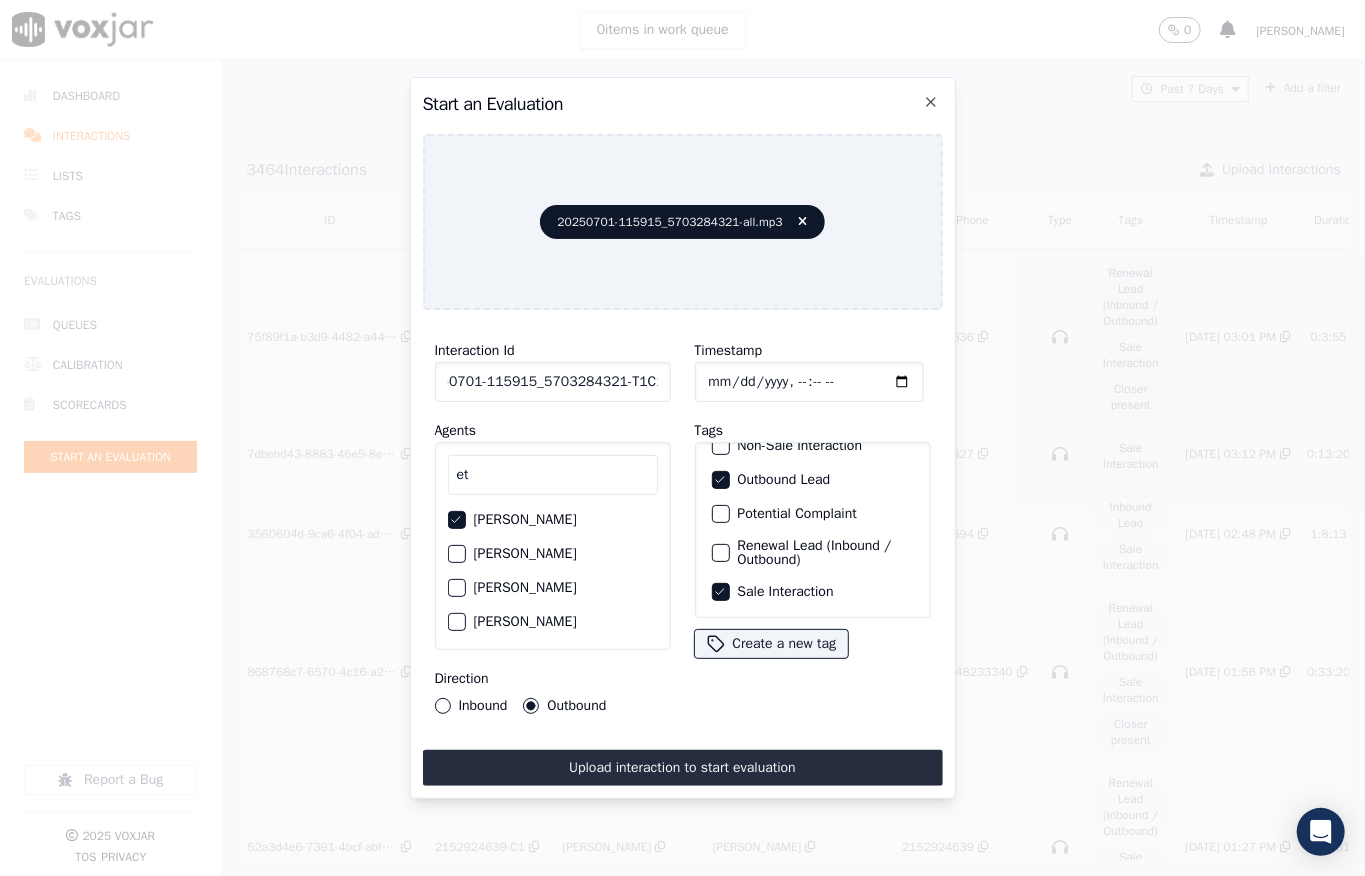 drag, startPoint x: 629, startPoint y: 374, endPoint x: 661, endPoint y: 373, distance: 32.01562 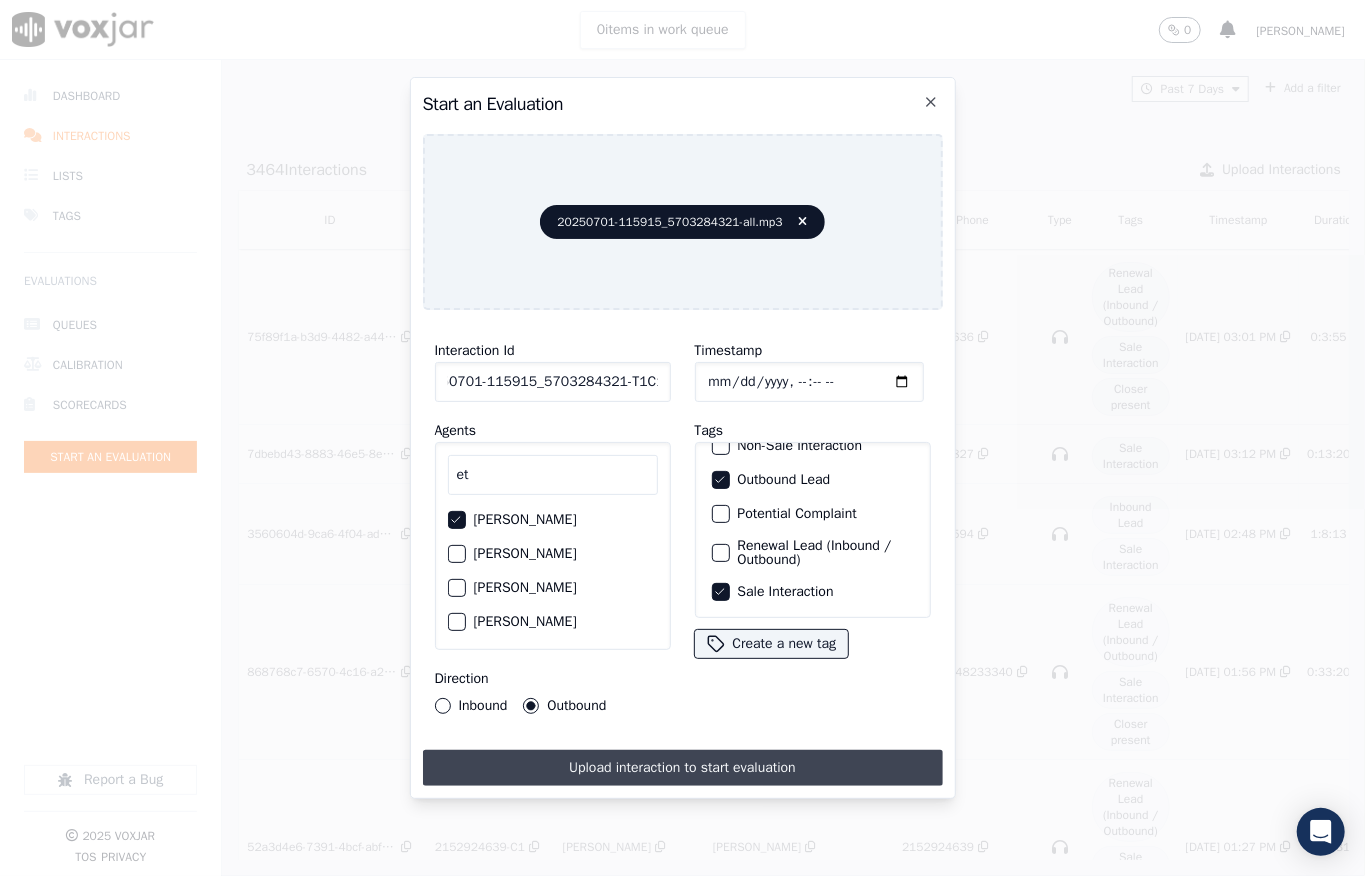 scroll, scrollTop: 0, scrollLeft: 0, axis: both 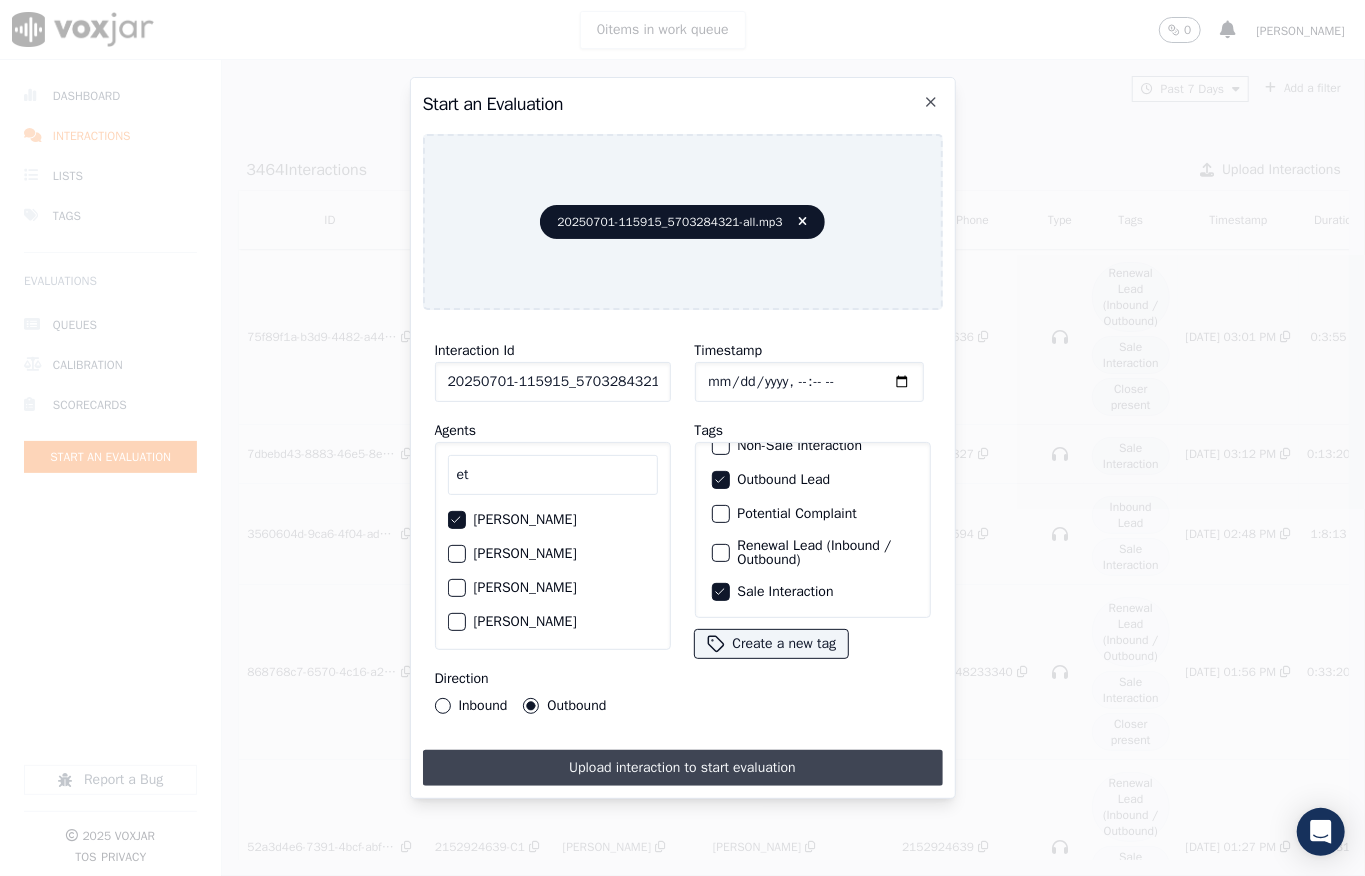 click on "Upload interaction to start evaluation" at bounding box center [683, 768] 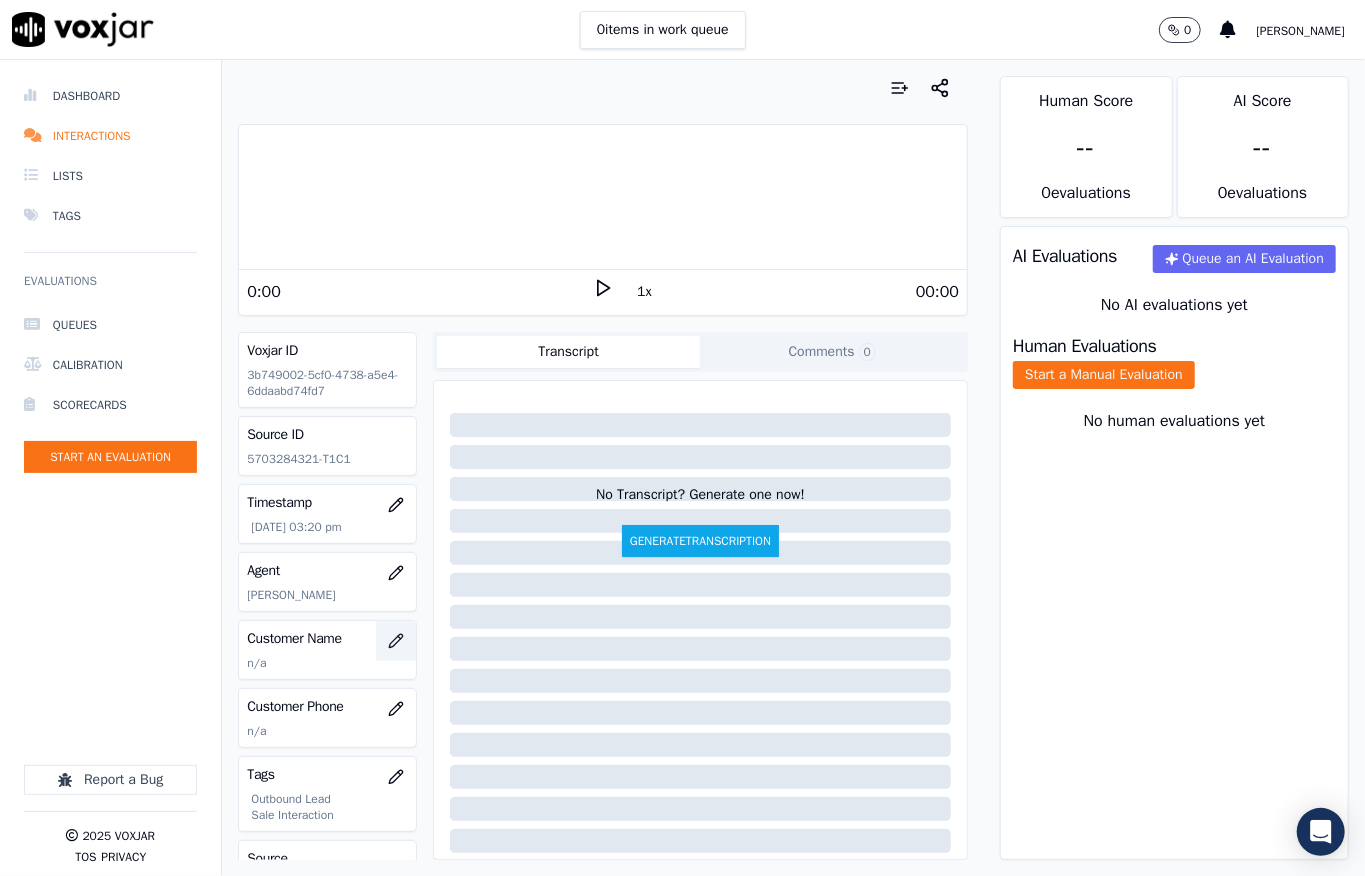 click 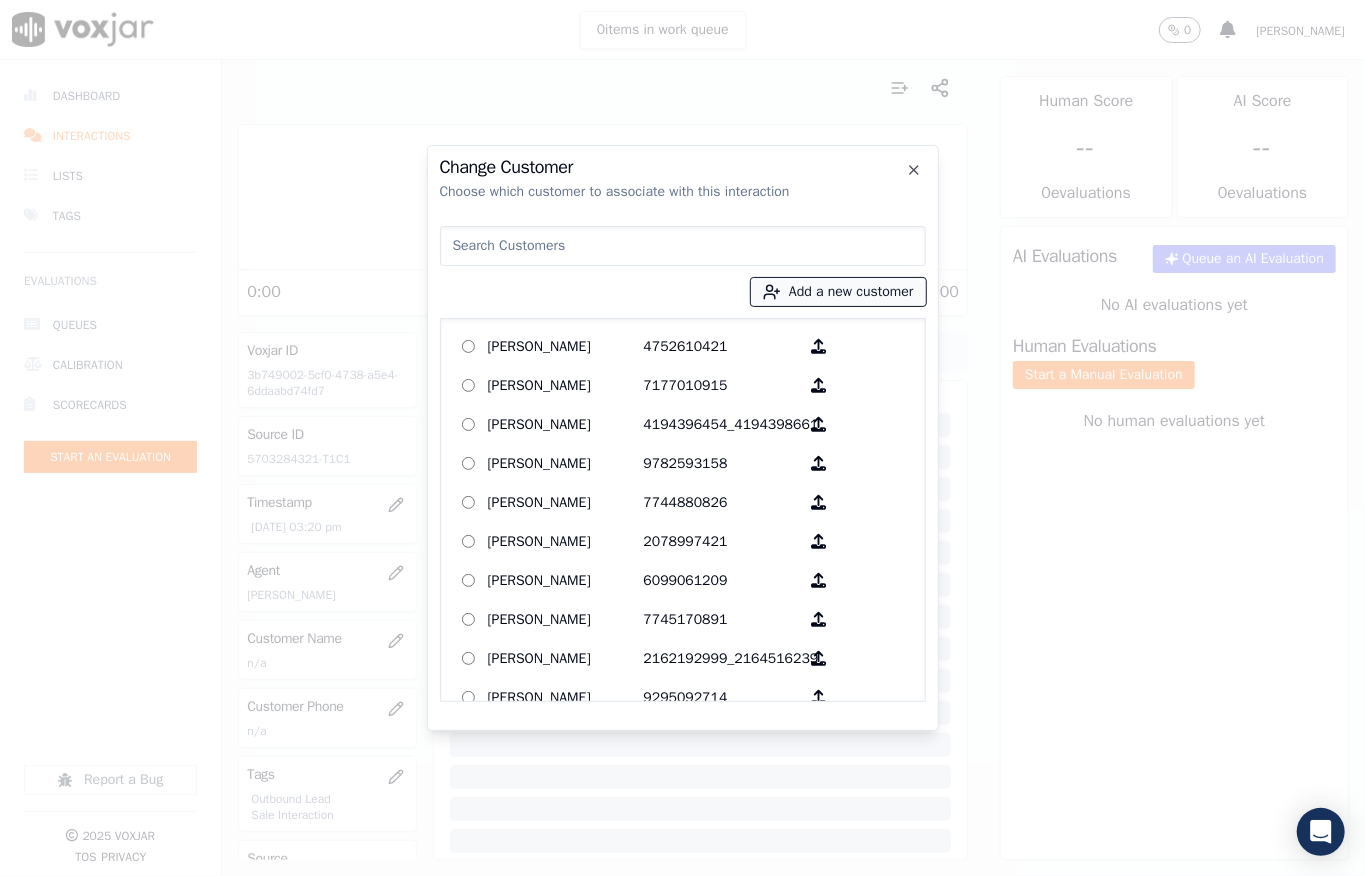 type 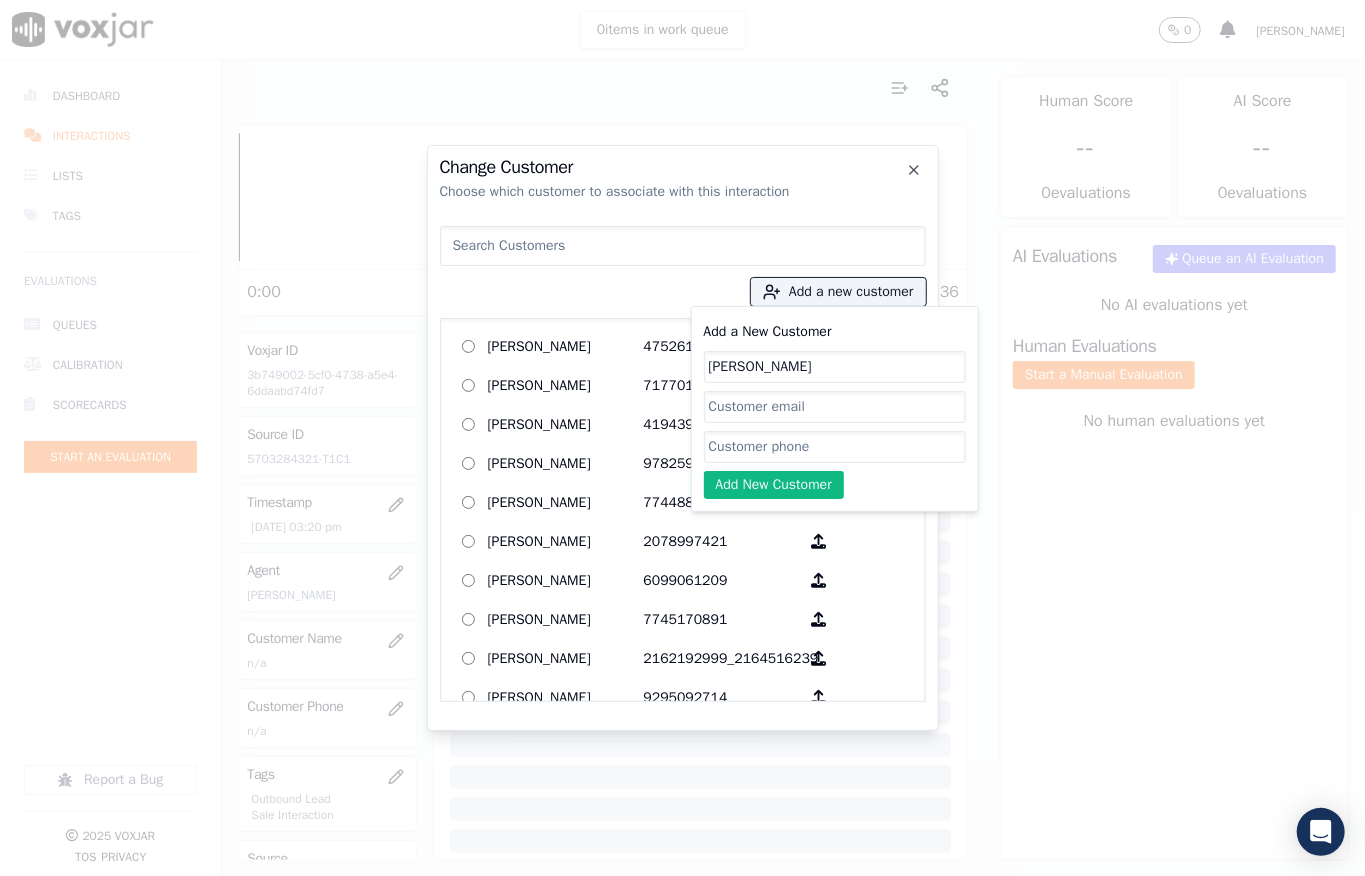 click at bounding box center [683, 246] 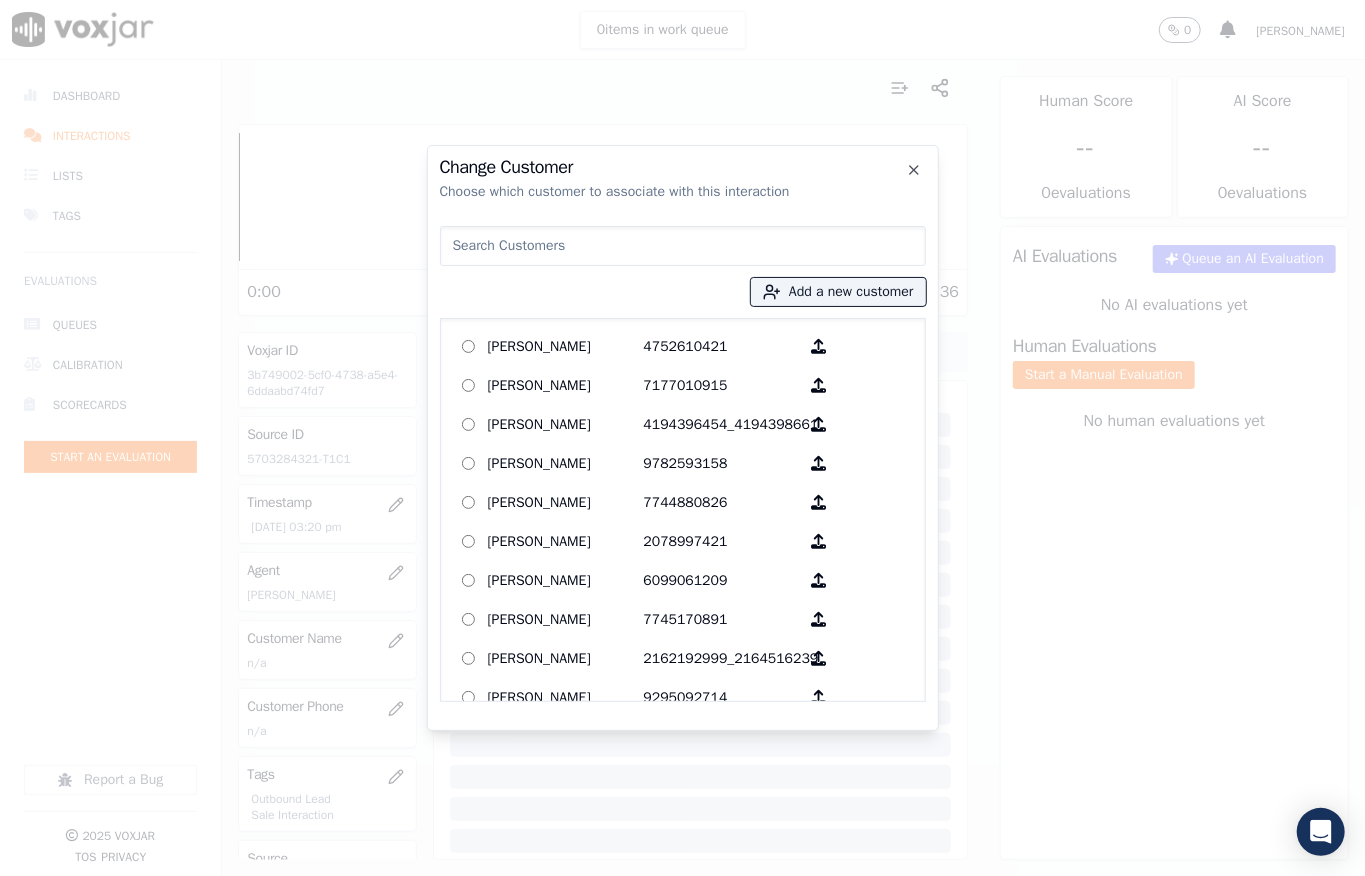 click at bounding box center (683, 246) 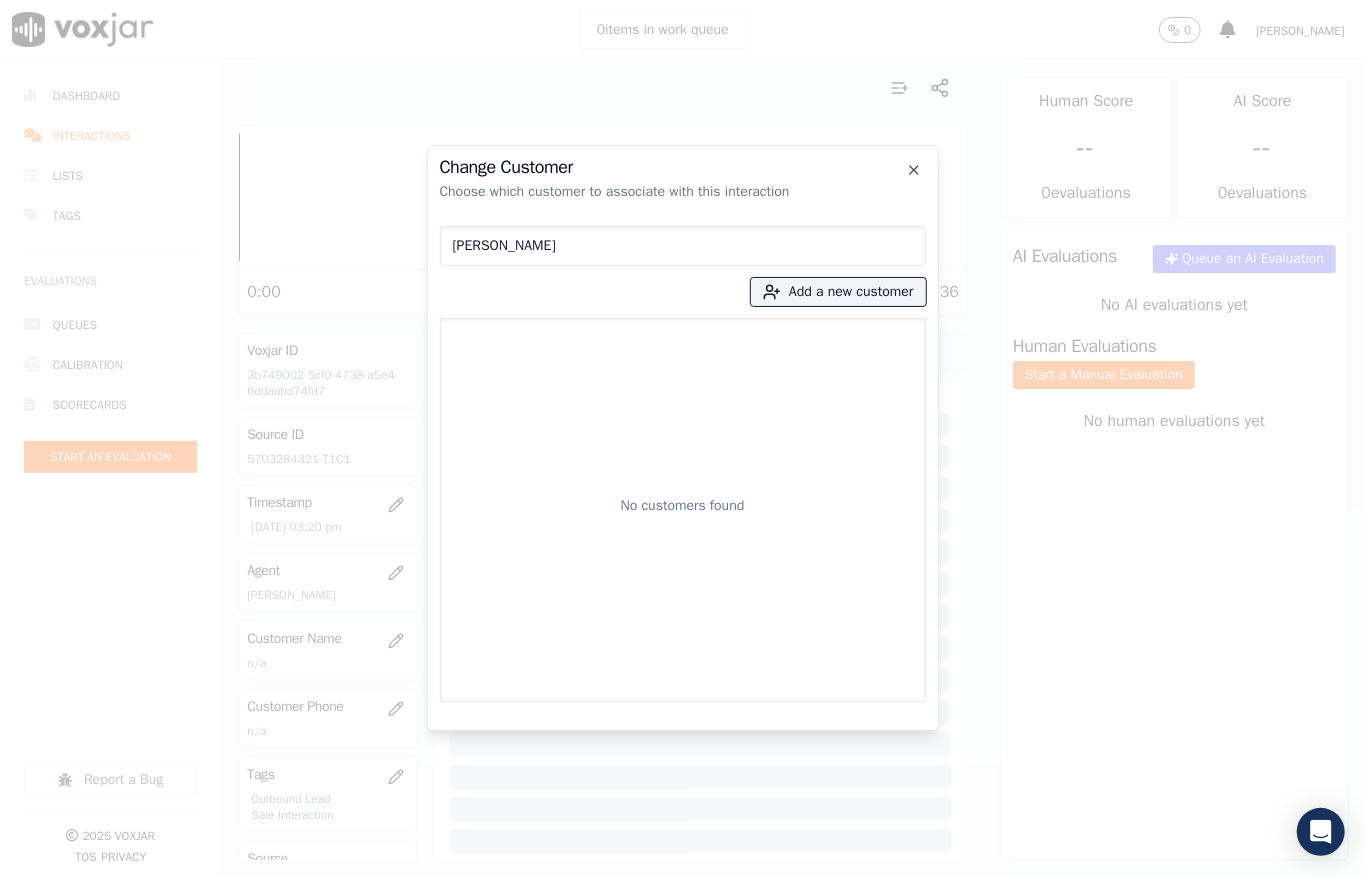 click on "[PERSON_NAME]" at bounding box center (683, 246) 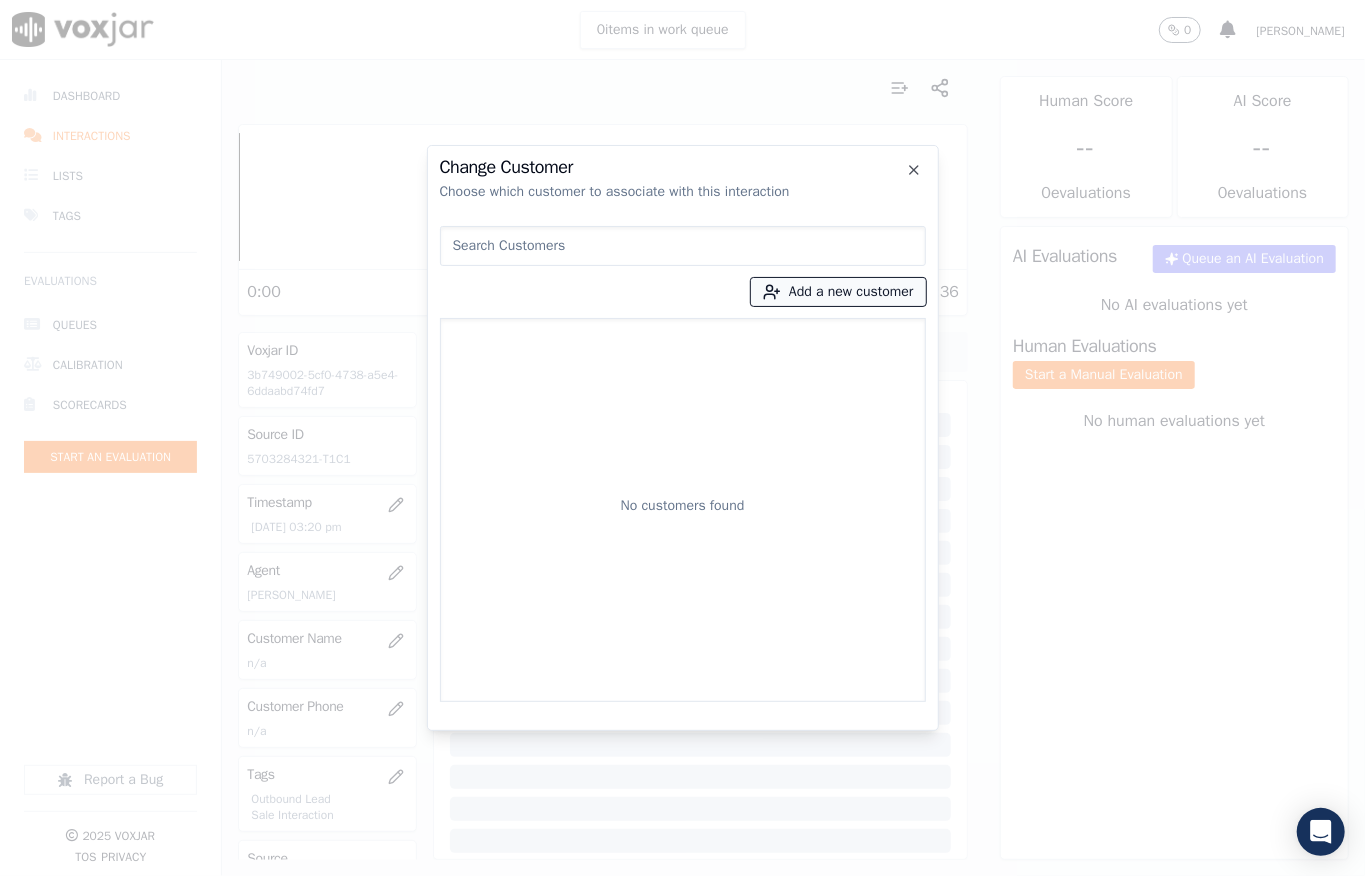 click on "Add a new customer" at bounding box center [838, 292] 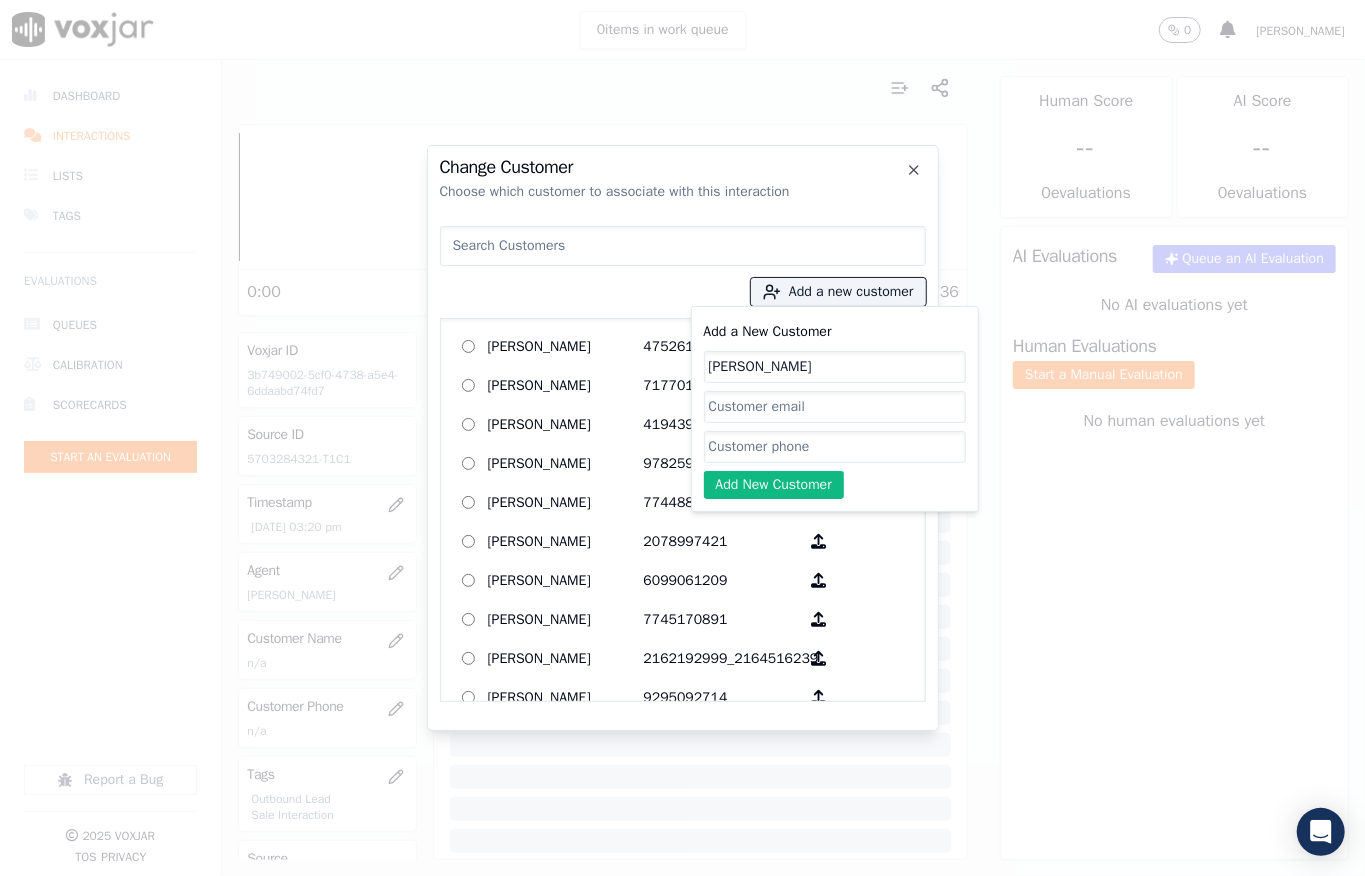 click on "Add a New Customer" 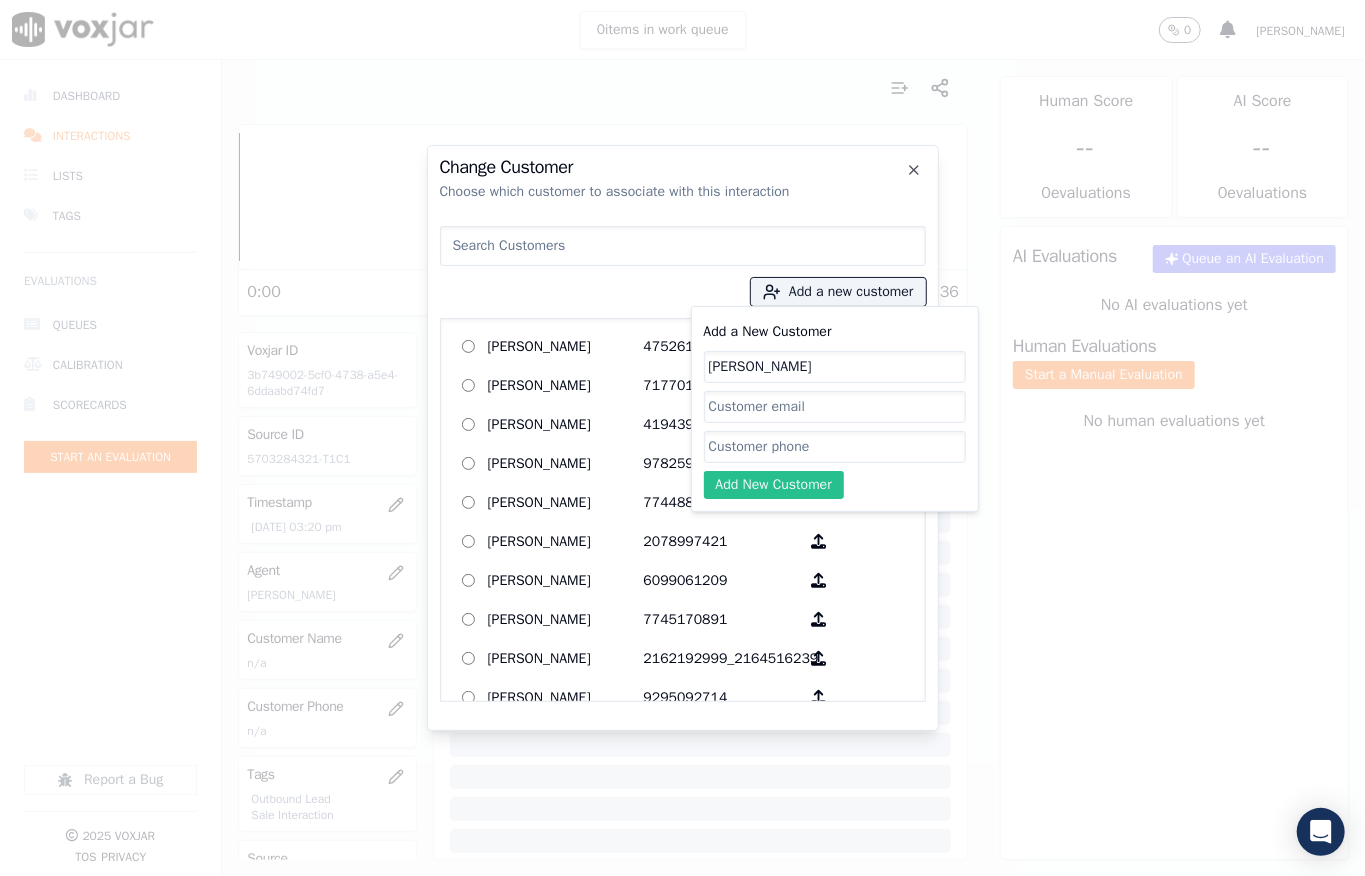 paste on "5703284321" 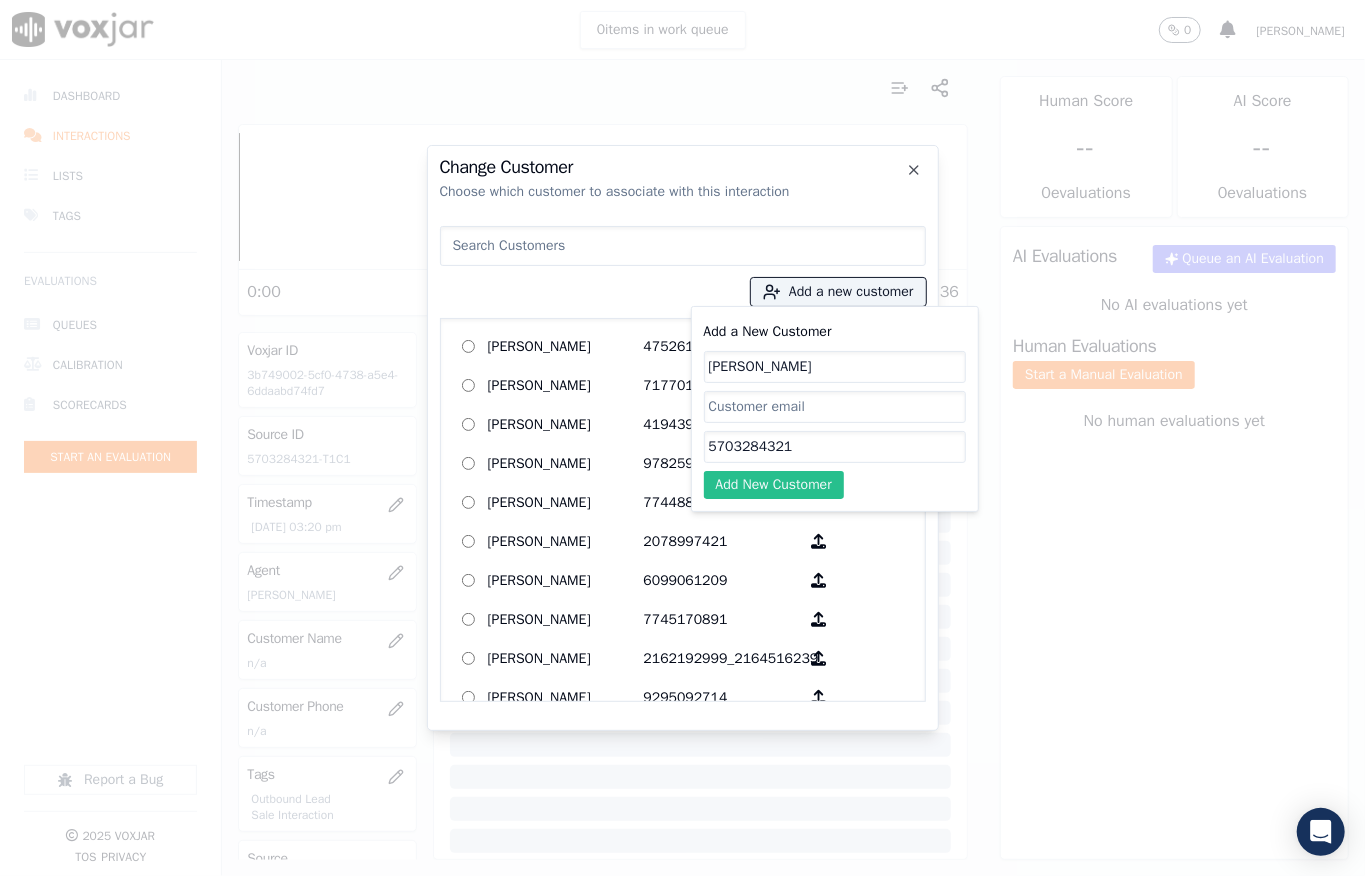 type on "5703284321" 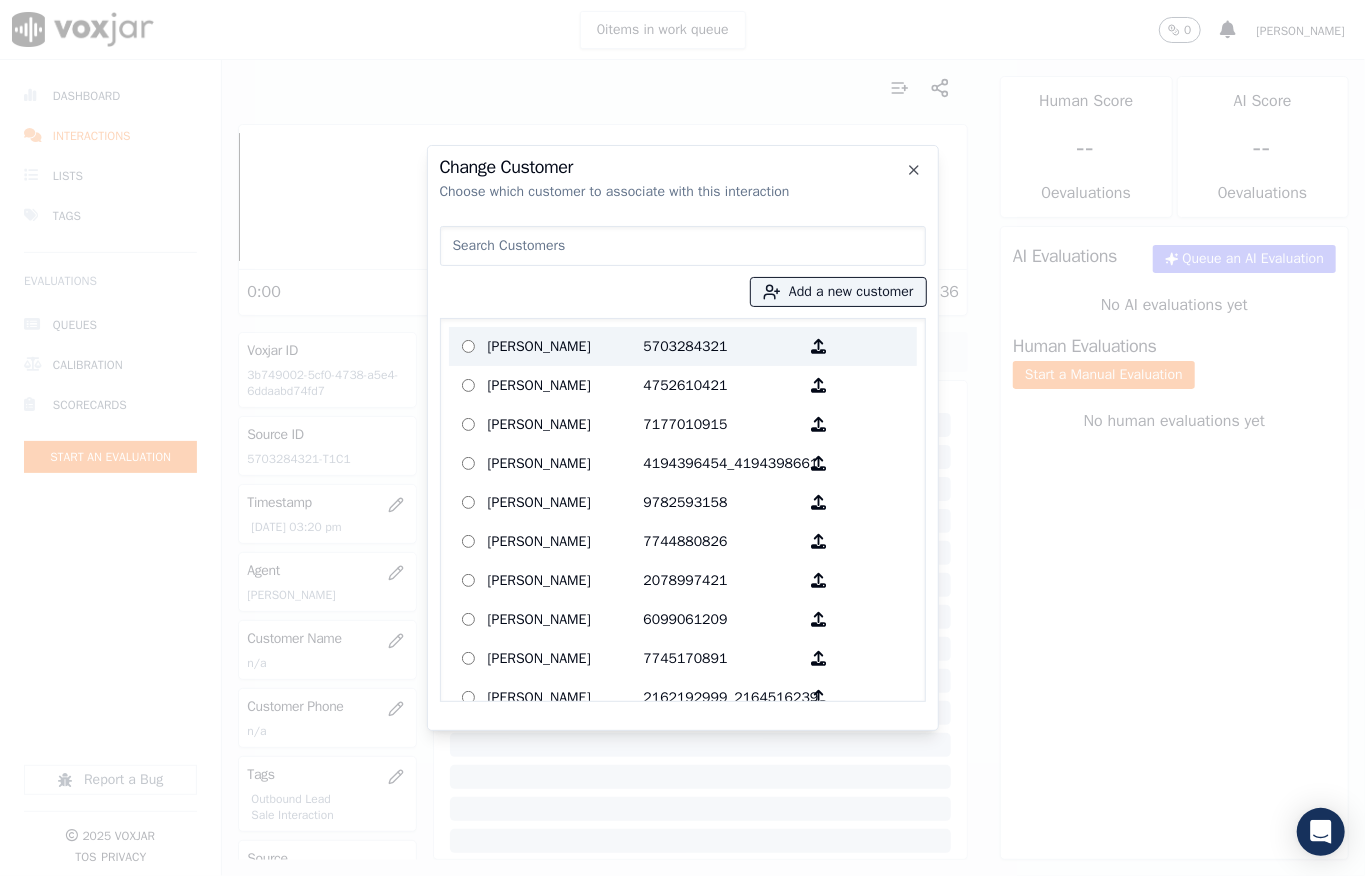 click on "[PERSON_NAME]" at bounding box center (566, 346) 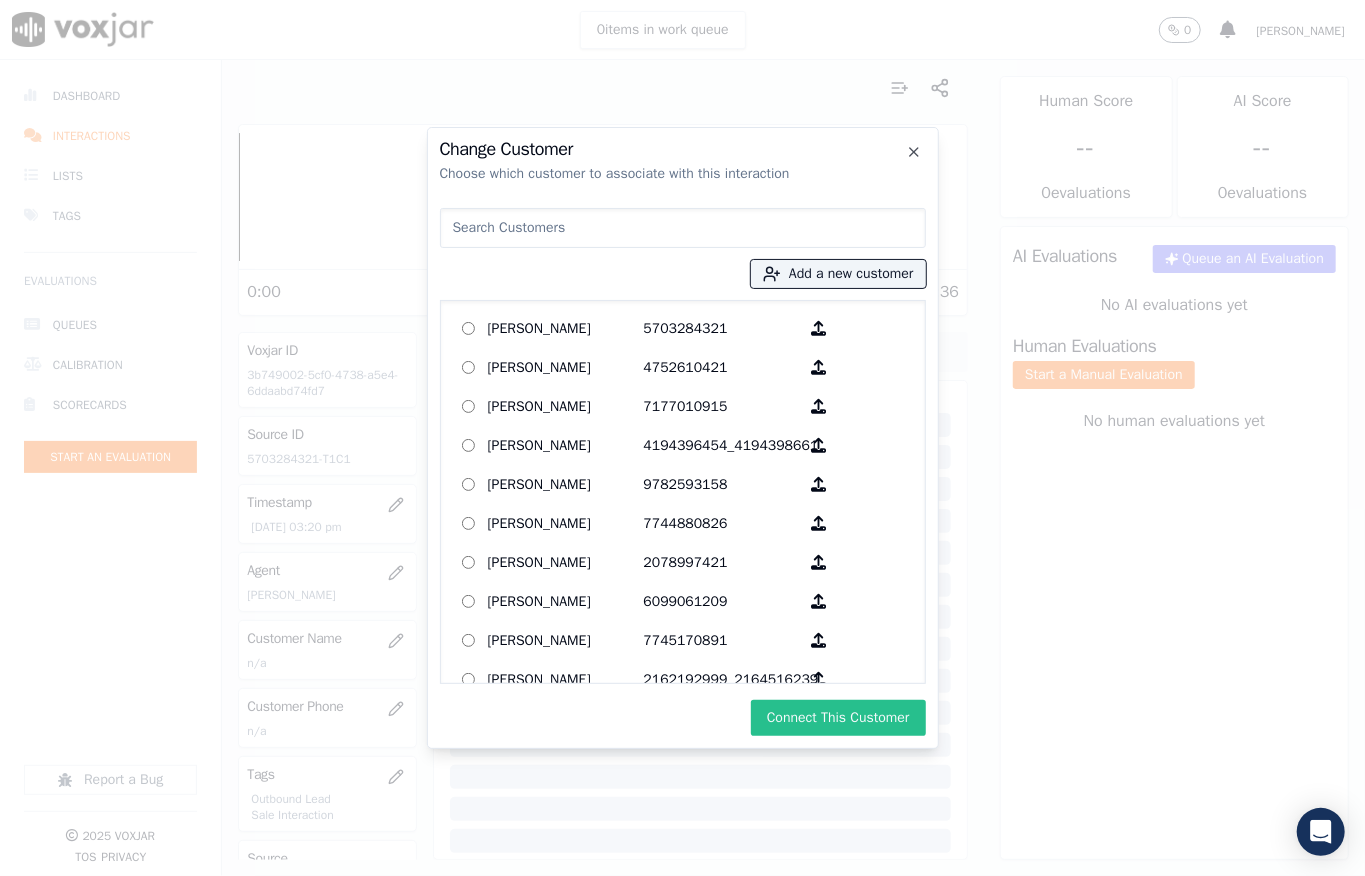 click on "Connect This Customer" at bounding box center (838, 718) 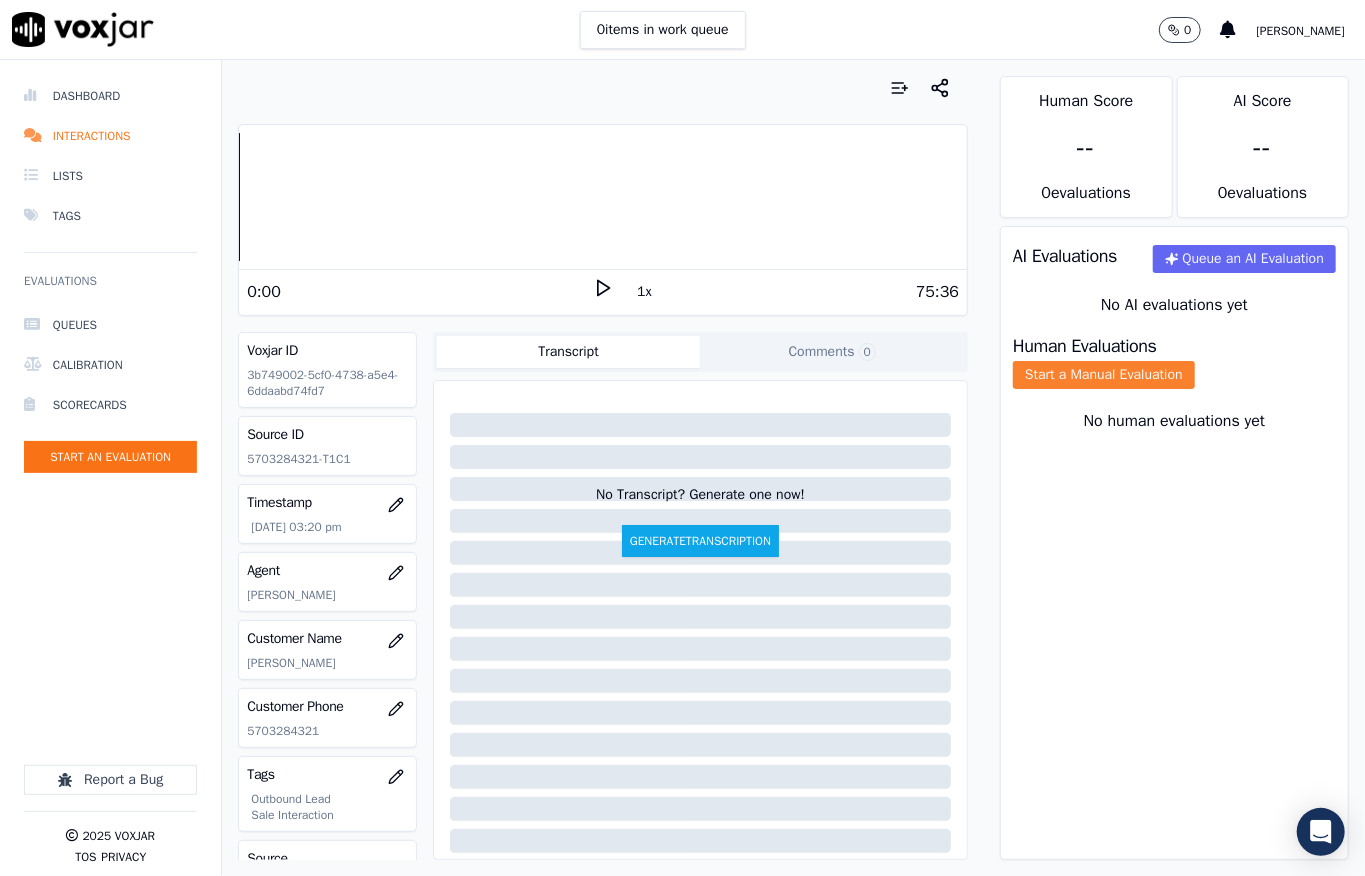 click on "Start a Manual Evaluation" 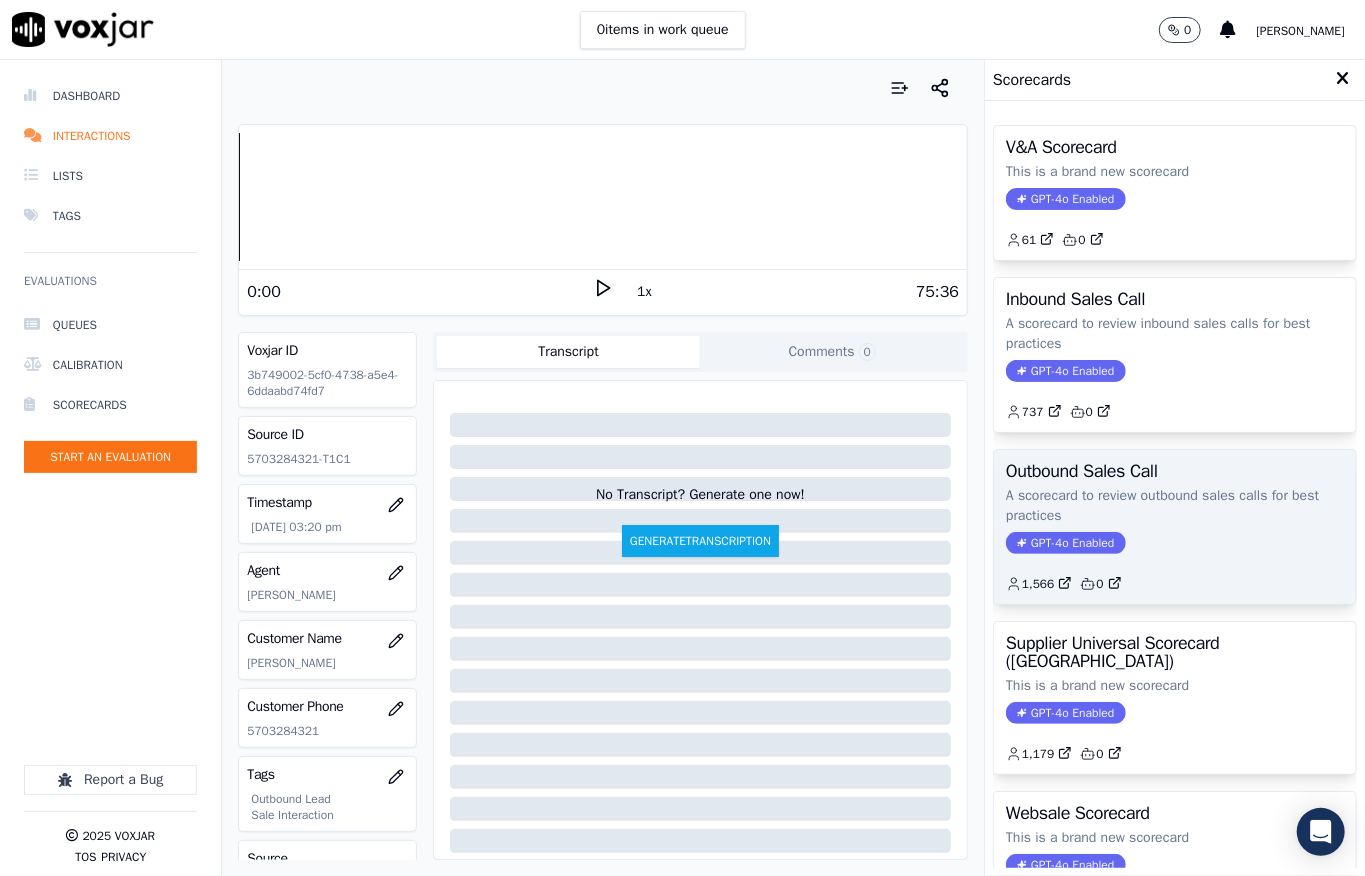 click on "GPT-4o Enabled" at bounding box center (1065, 543) 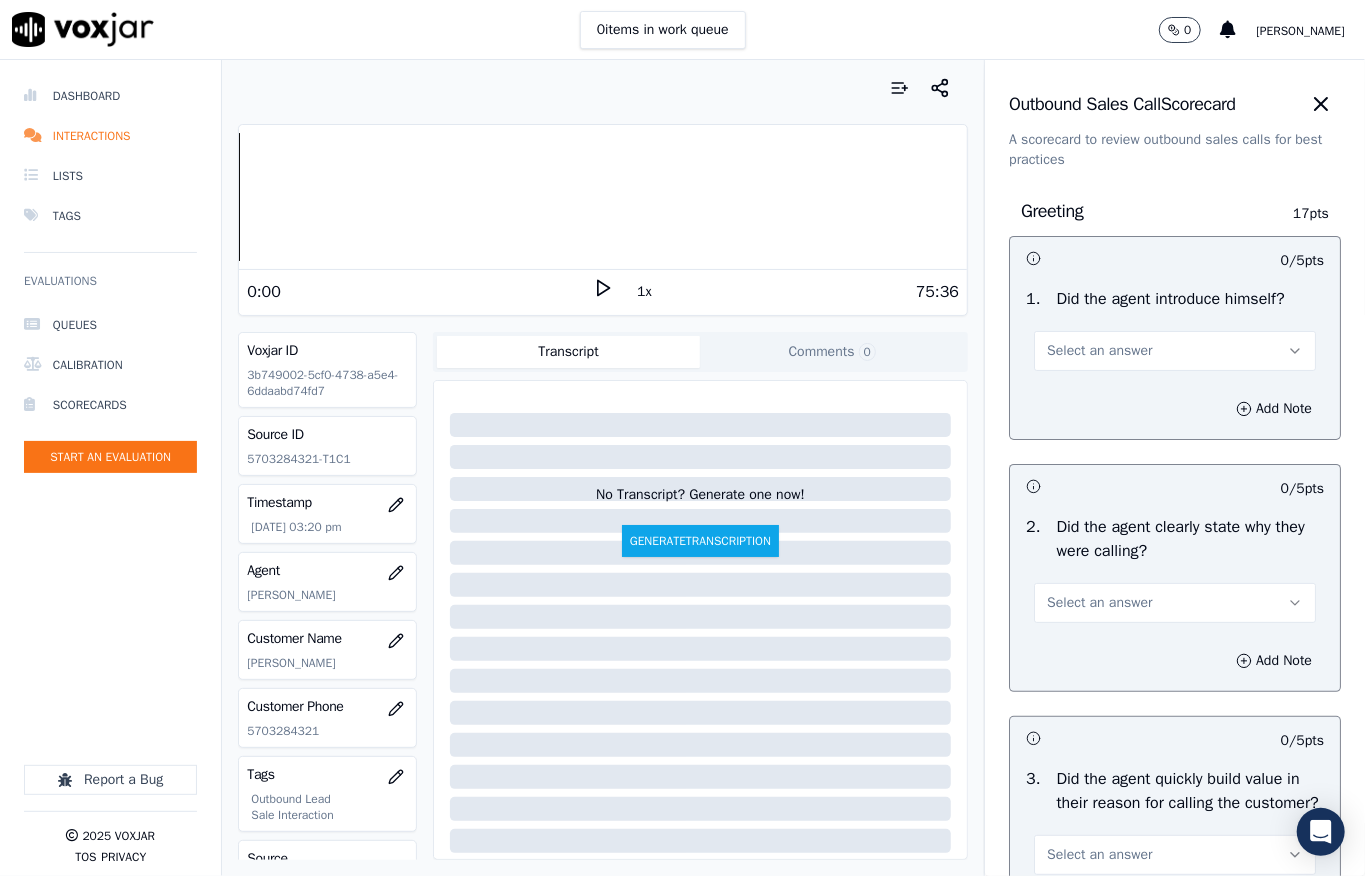 click on "Select an answer" at bounding box center [1099, 351] 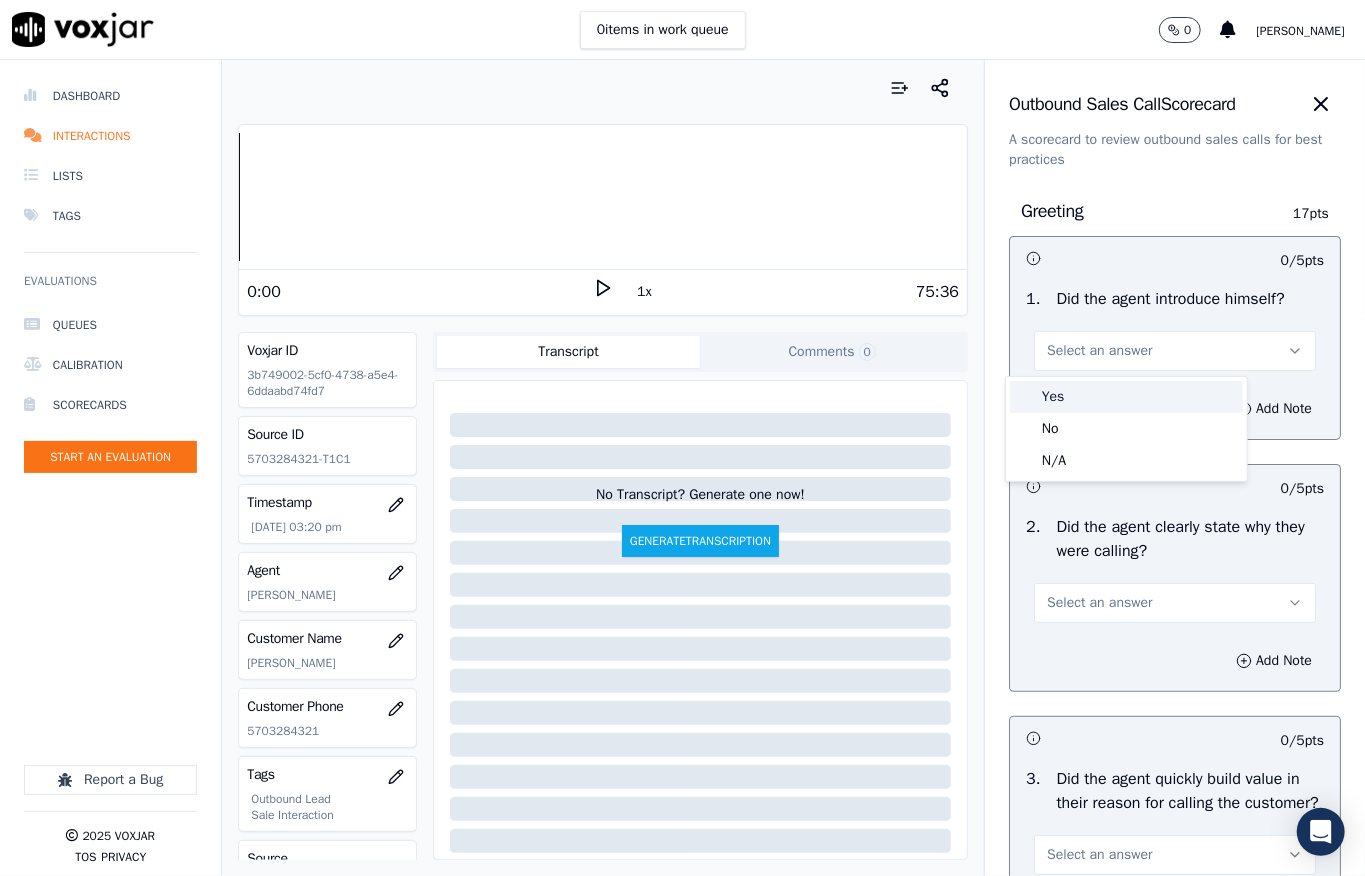 click on "Yes" at bounding box center [1126, 397] 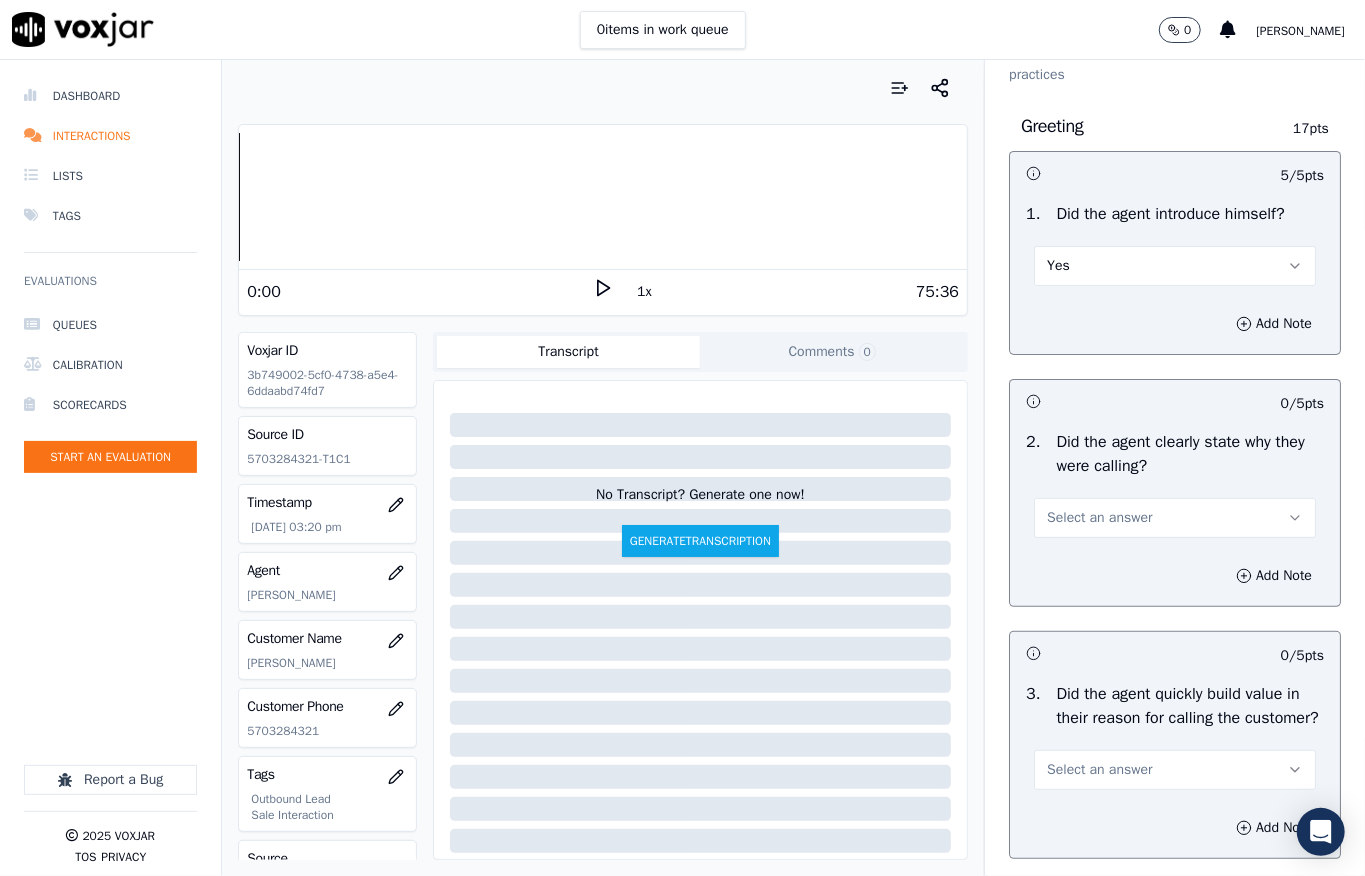 scroll, scrollTop: 133, scrollLeft: 0, axis: vertical 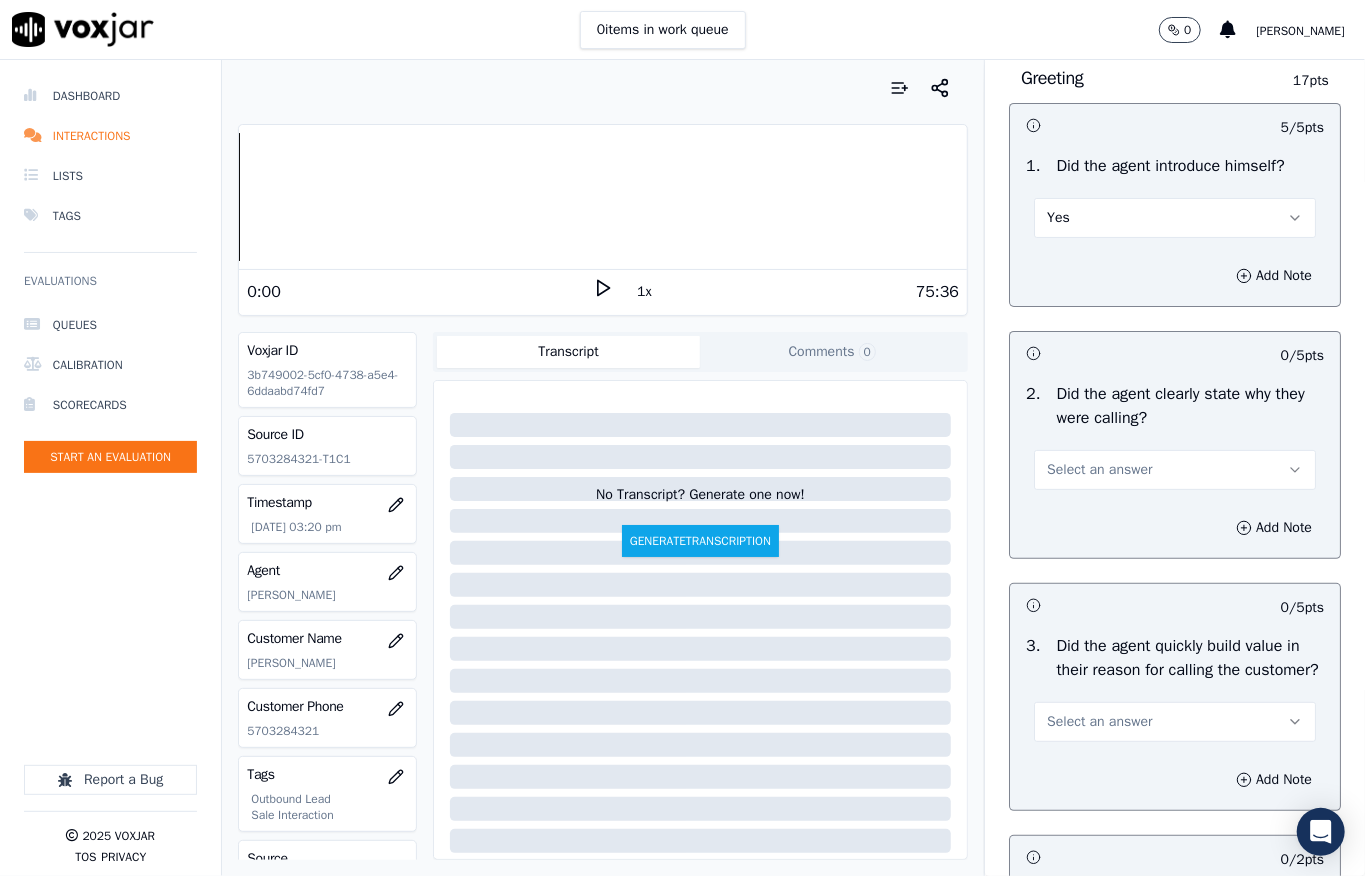 click on "Select an answer" at bounding box center (1099, 470) 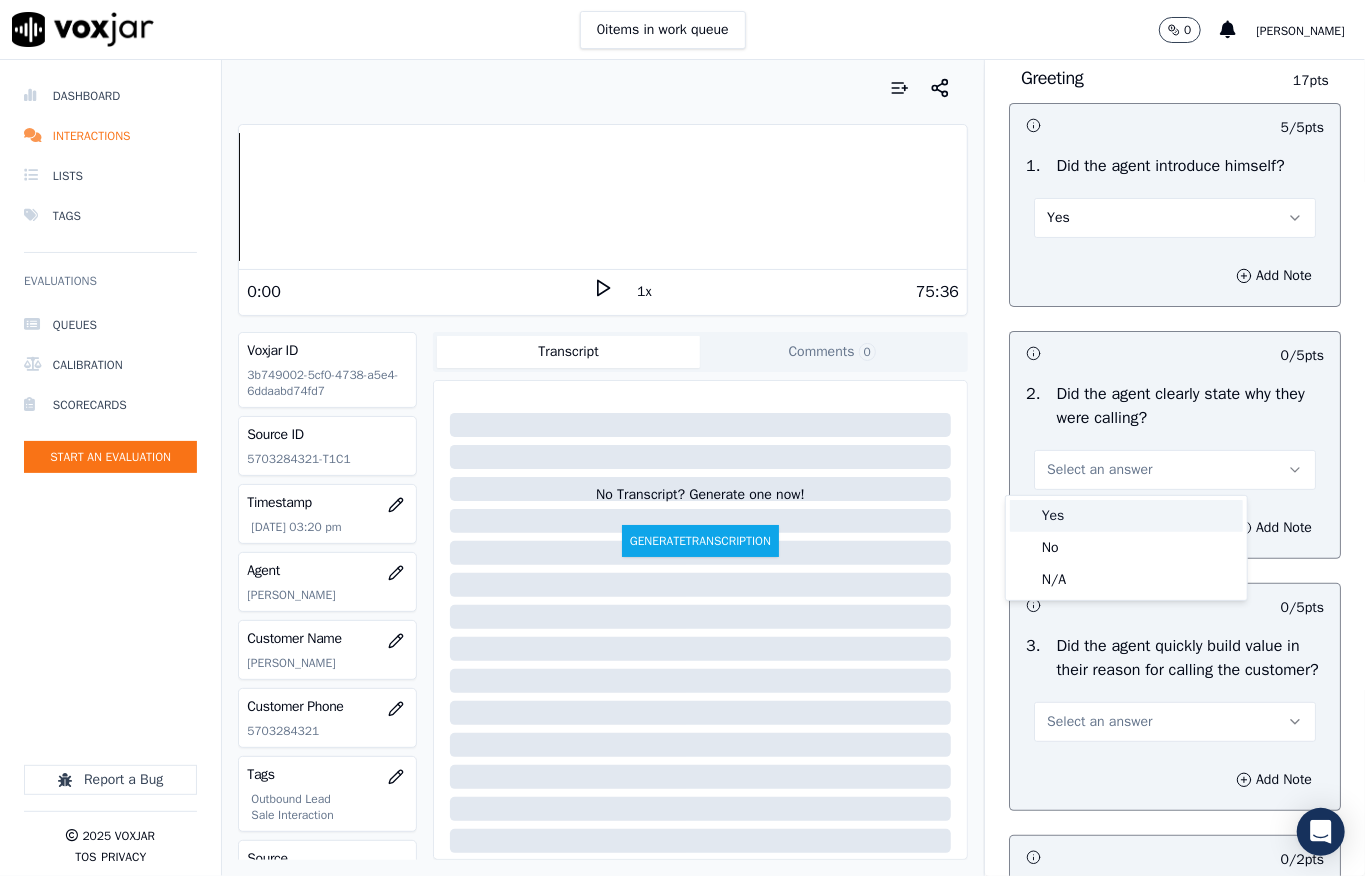 click on "Yes" at bounding box center (1126, 516) 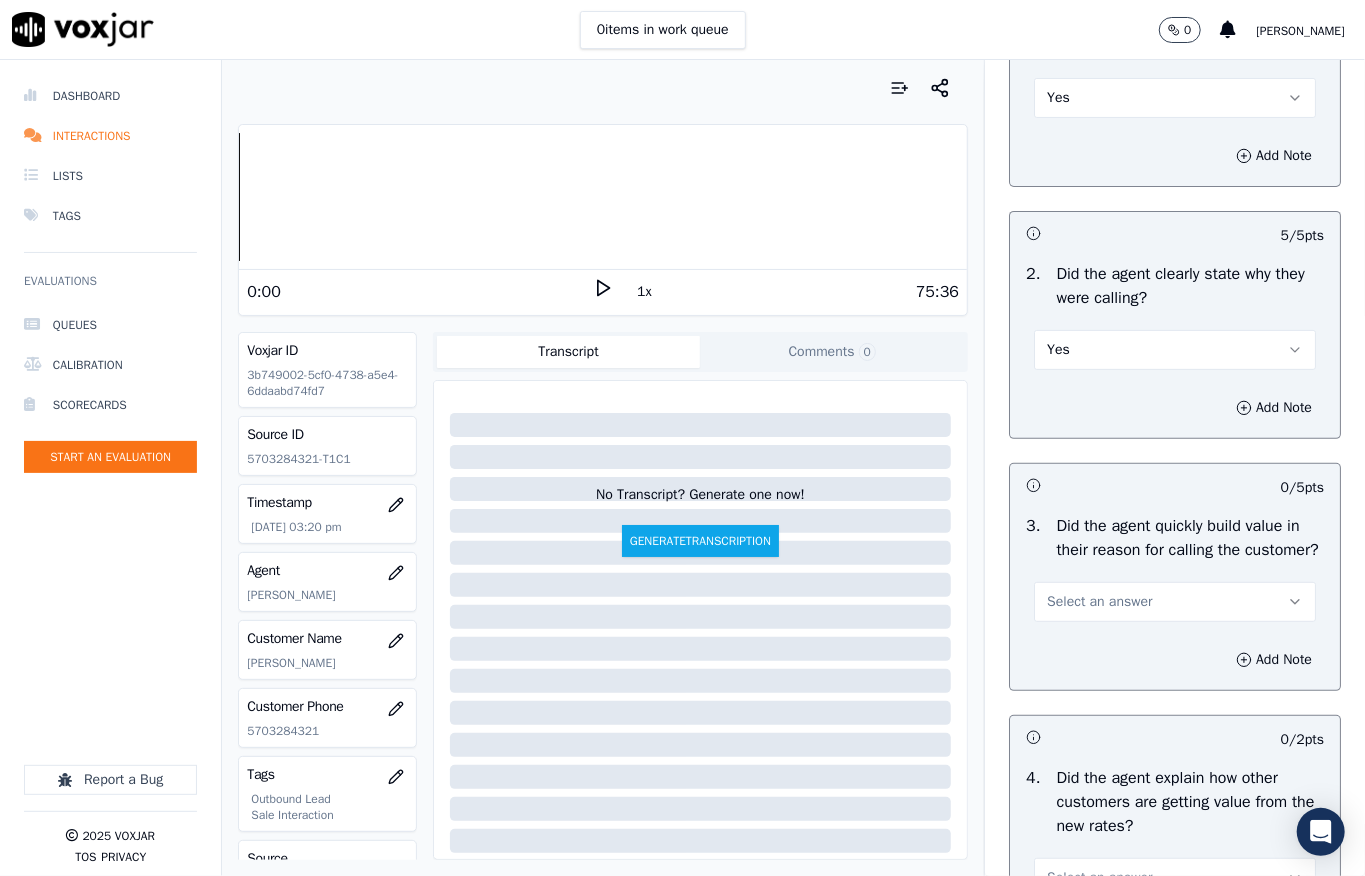 scroll, scrollTop: 400, scrollLeft: 0, axis: vertical 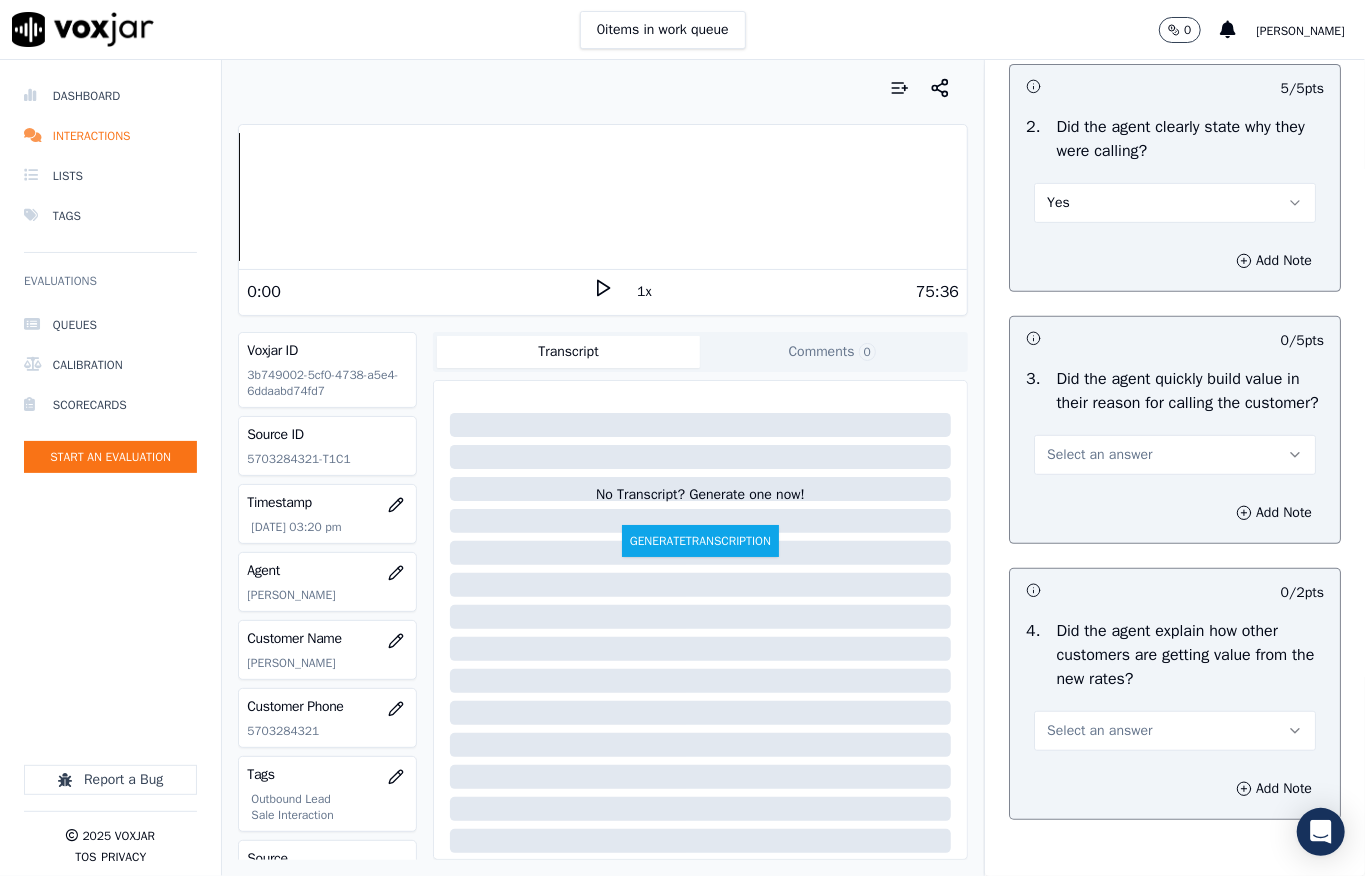 click on "Select an answer" at bounding box center [1099, 455] 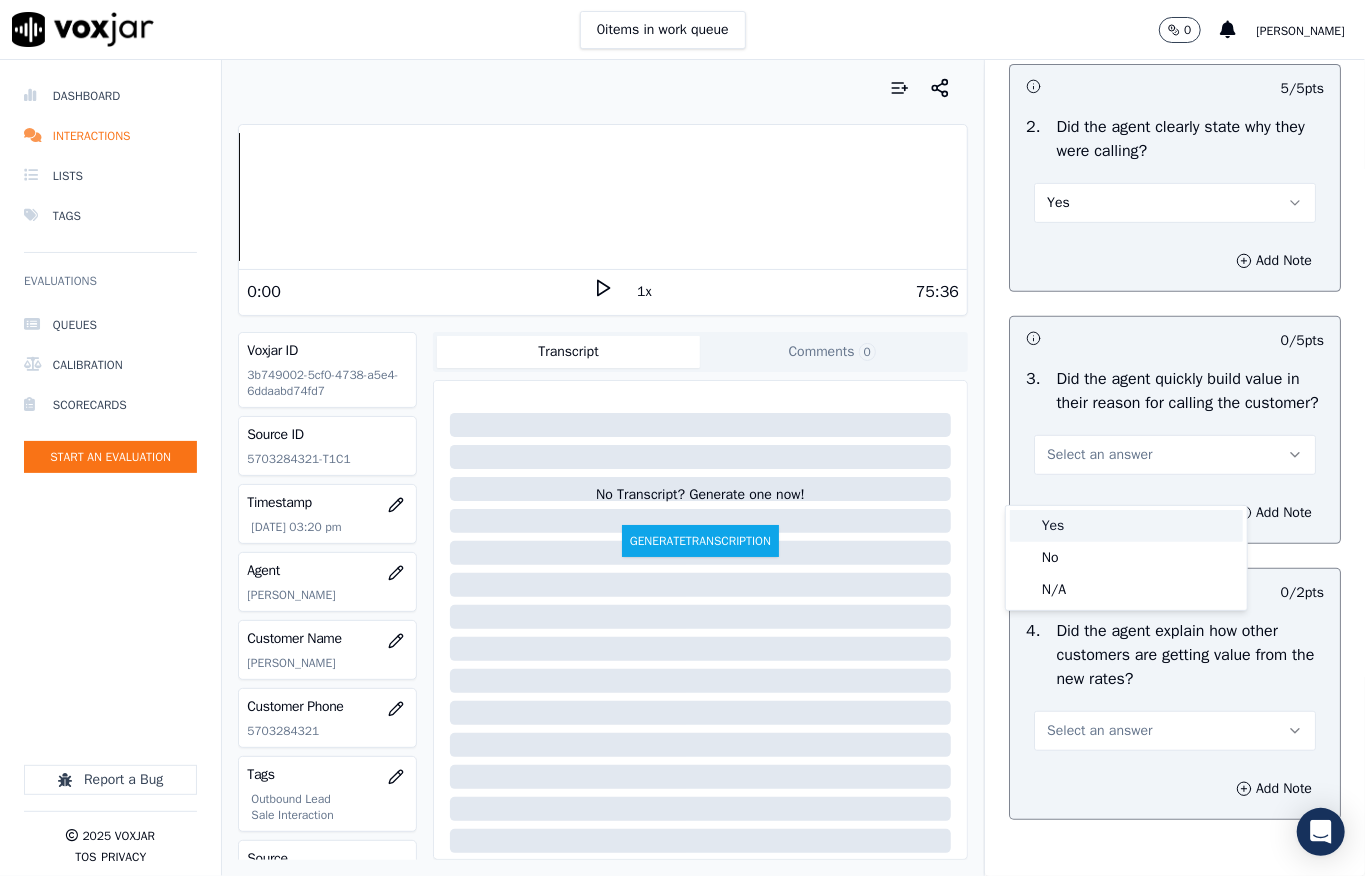 click on "Yes" at bounding box center [1126, 526] 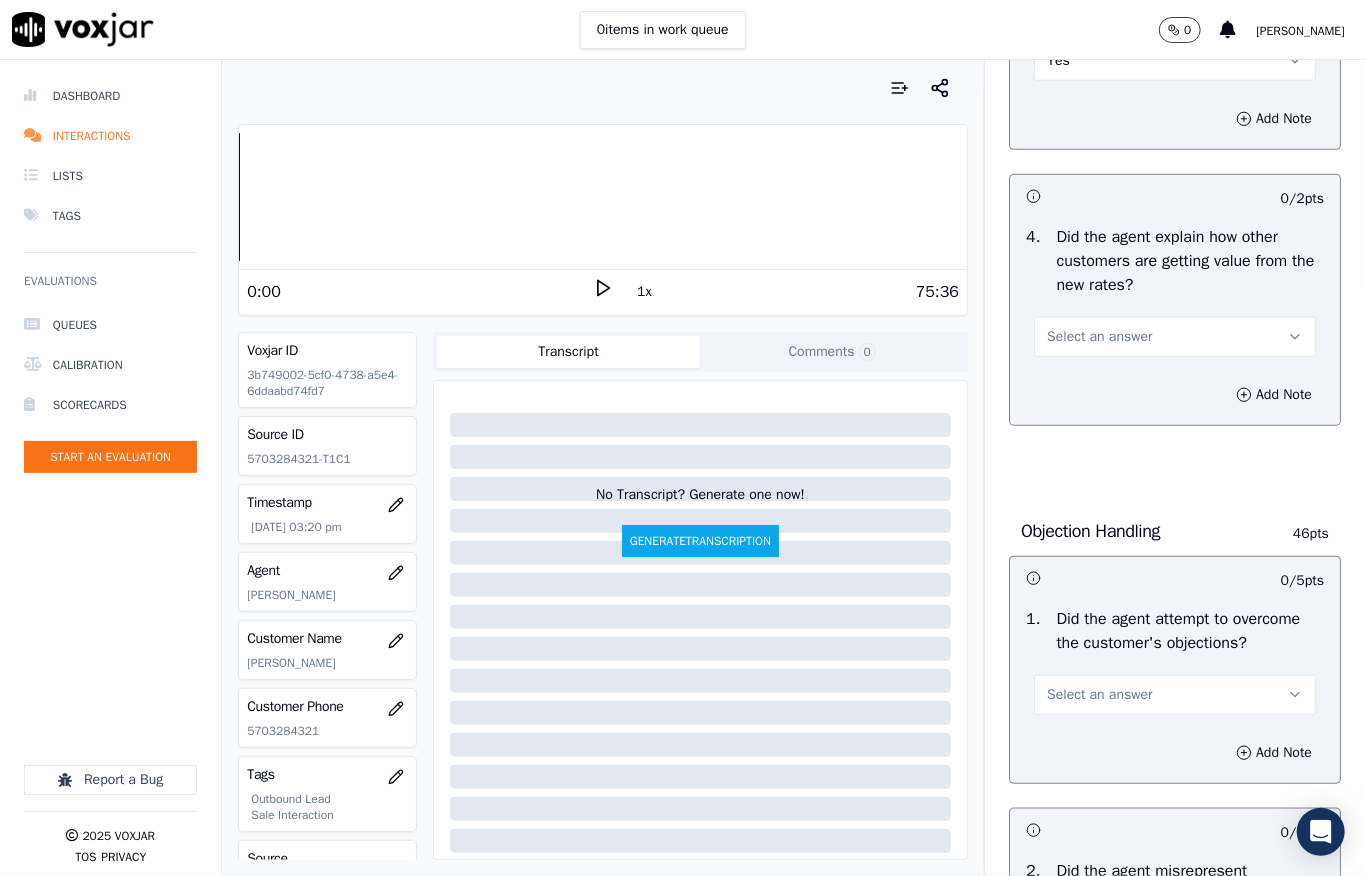 scroll, scrollTop: 800, scrollLeft: 0, axis: vertical 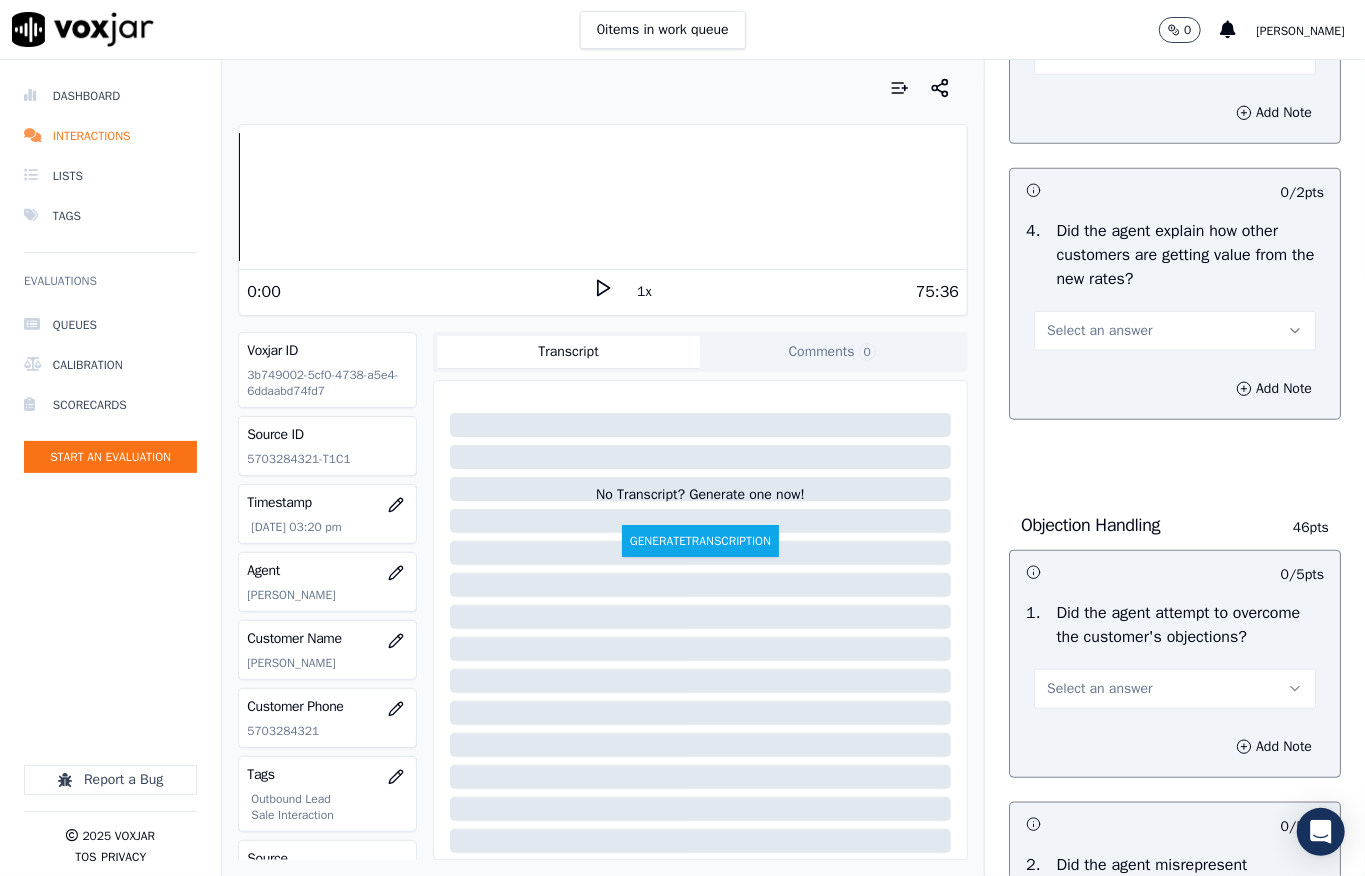 click on "Select an answer" at bounding box center [1099, 331] 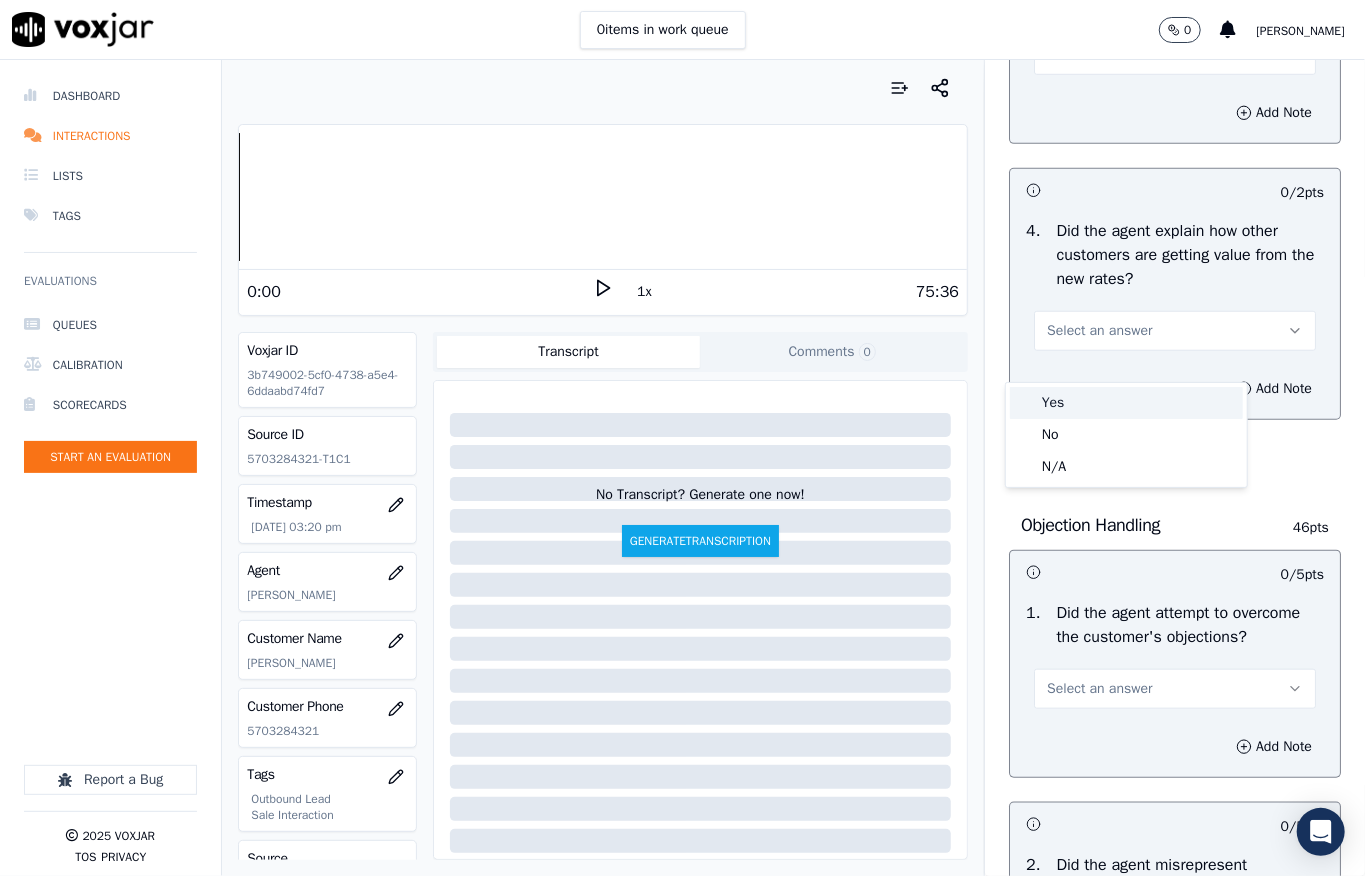click on "Yes" at bounding box center (1126, 403) 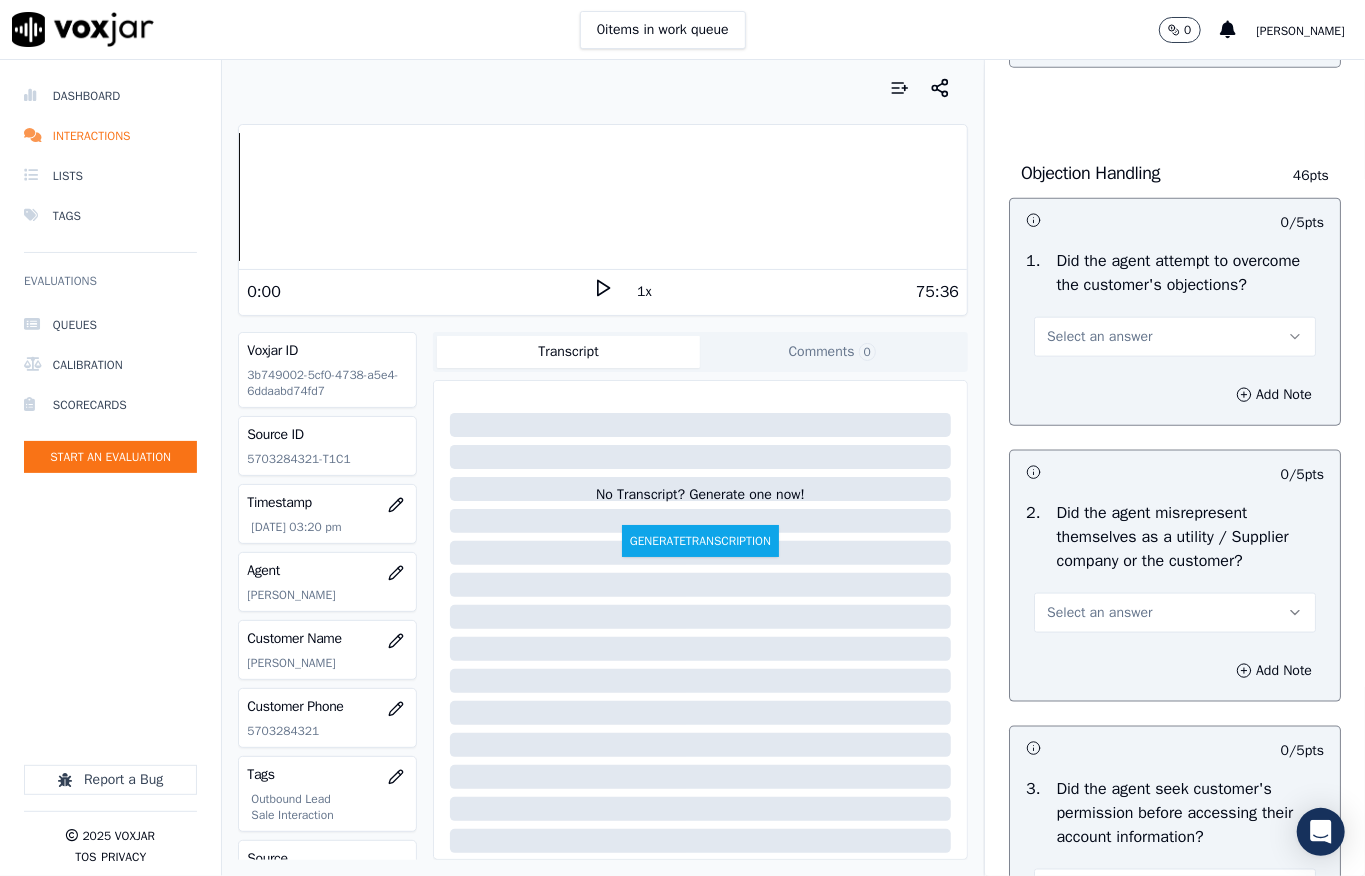 scroll, scrollTop: 1200, scrollLeft: 0, axis: vertical 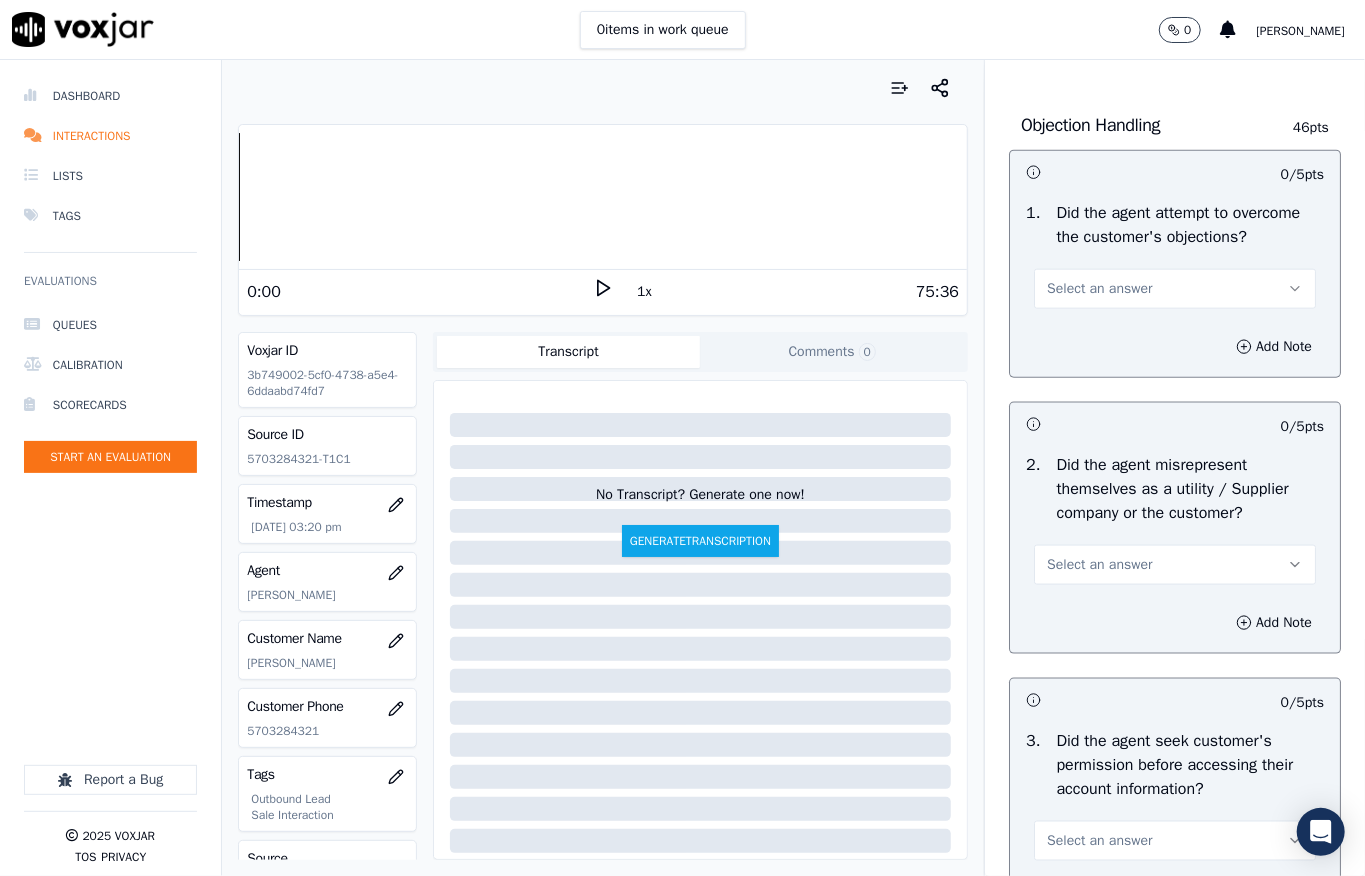 click on "Select an answer" at bounding box center [1099, 289] 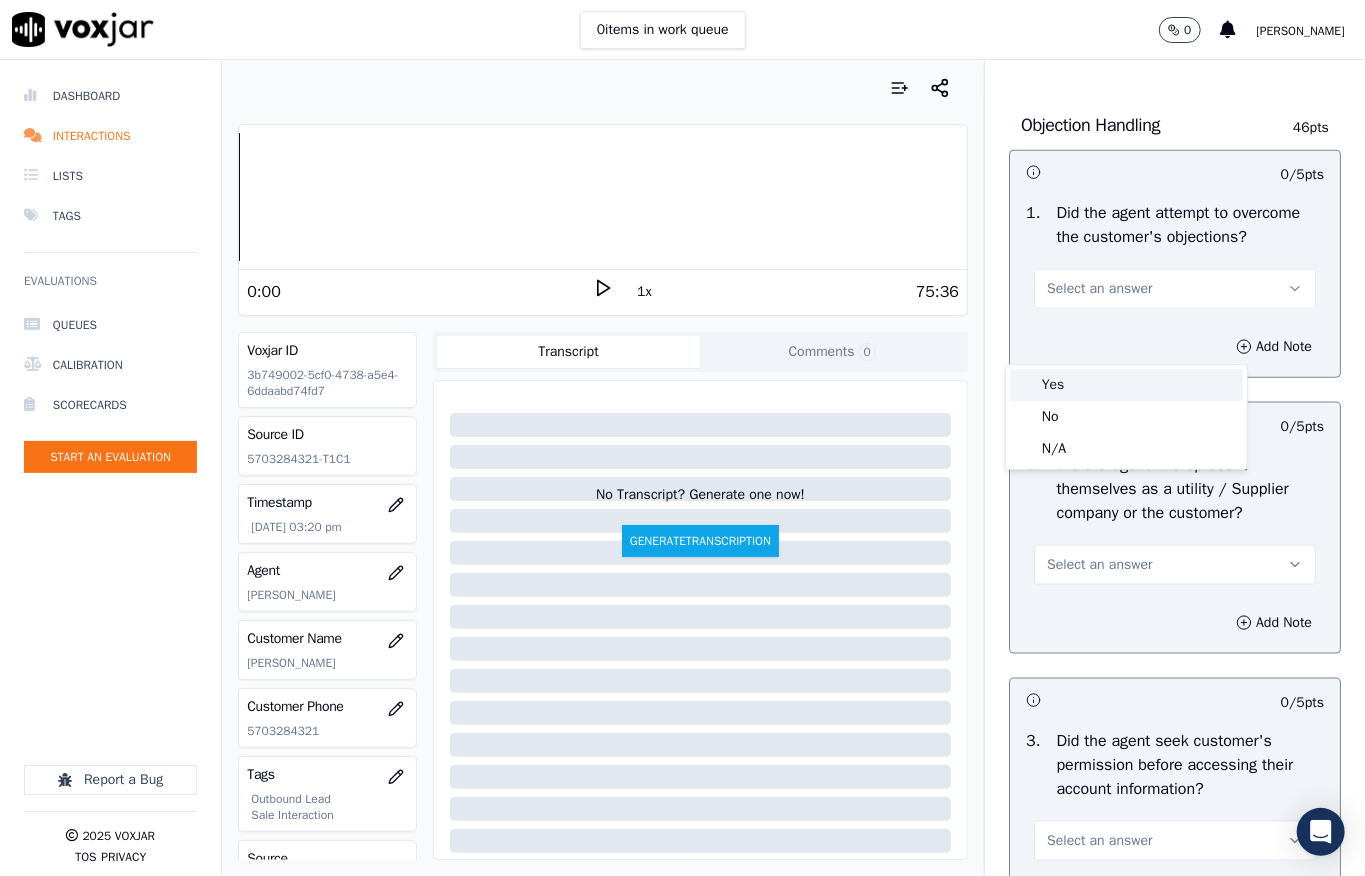 click on "Yes" at bounding box center (1126, 385) 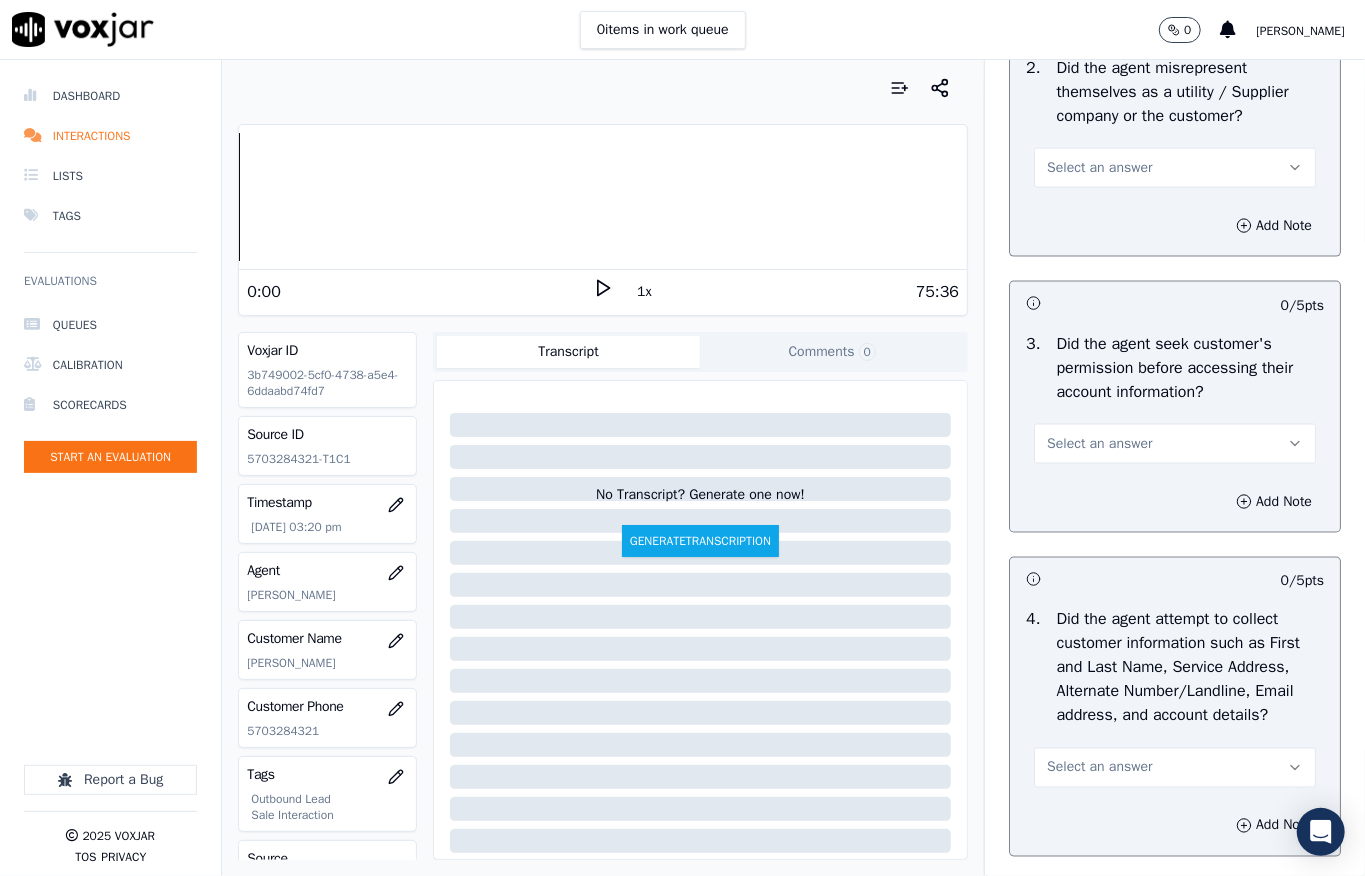 scroll, scrollTop: 1600, scrollLeft: 0, axis: vertical 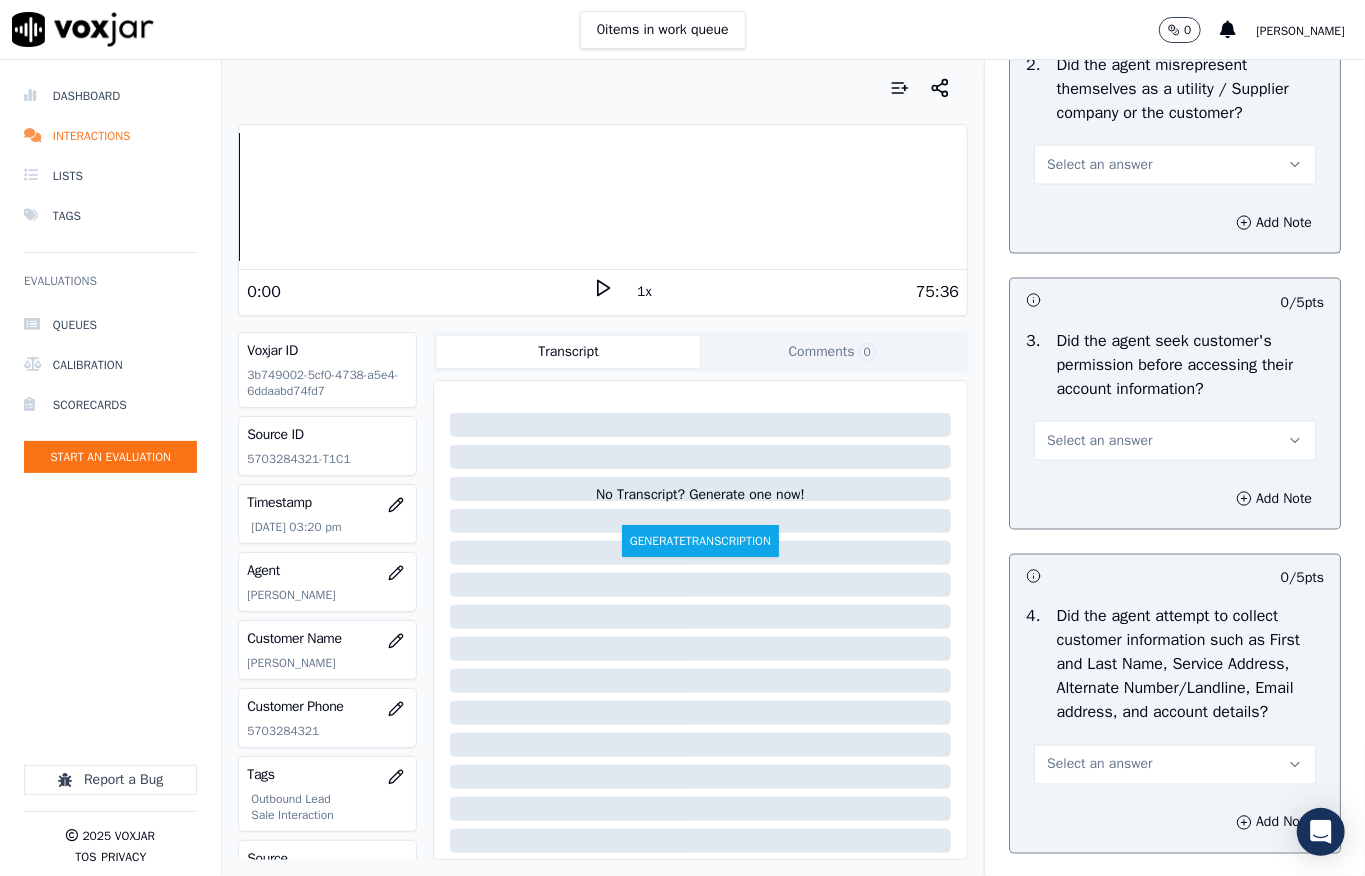 click on "Select an answer" at bounding box center (1175, 165) 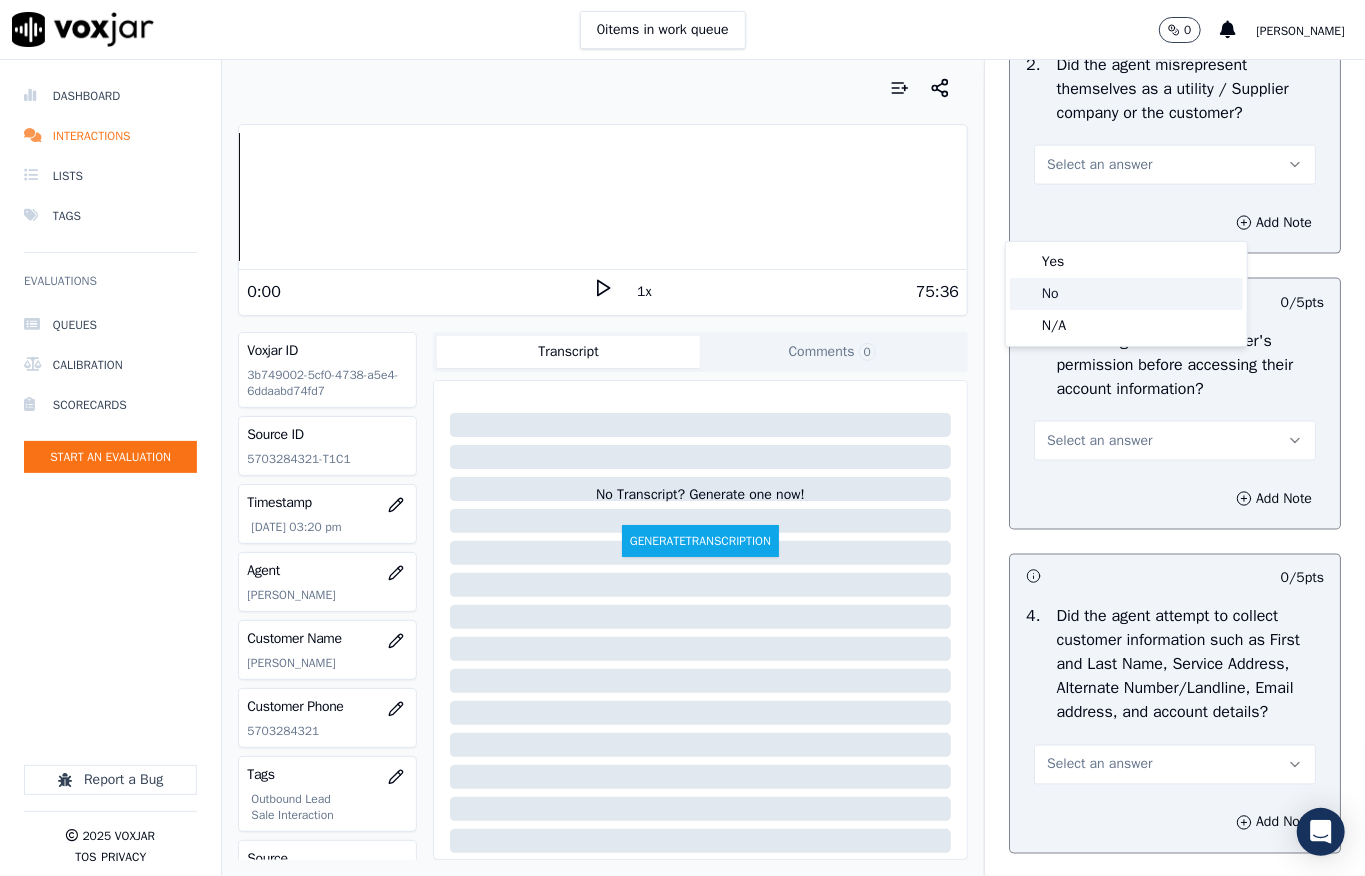 click on "No" 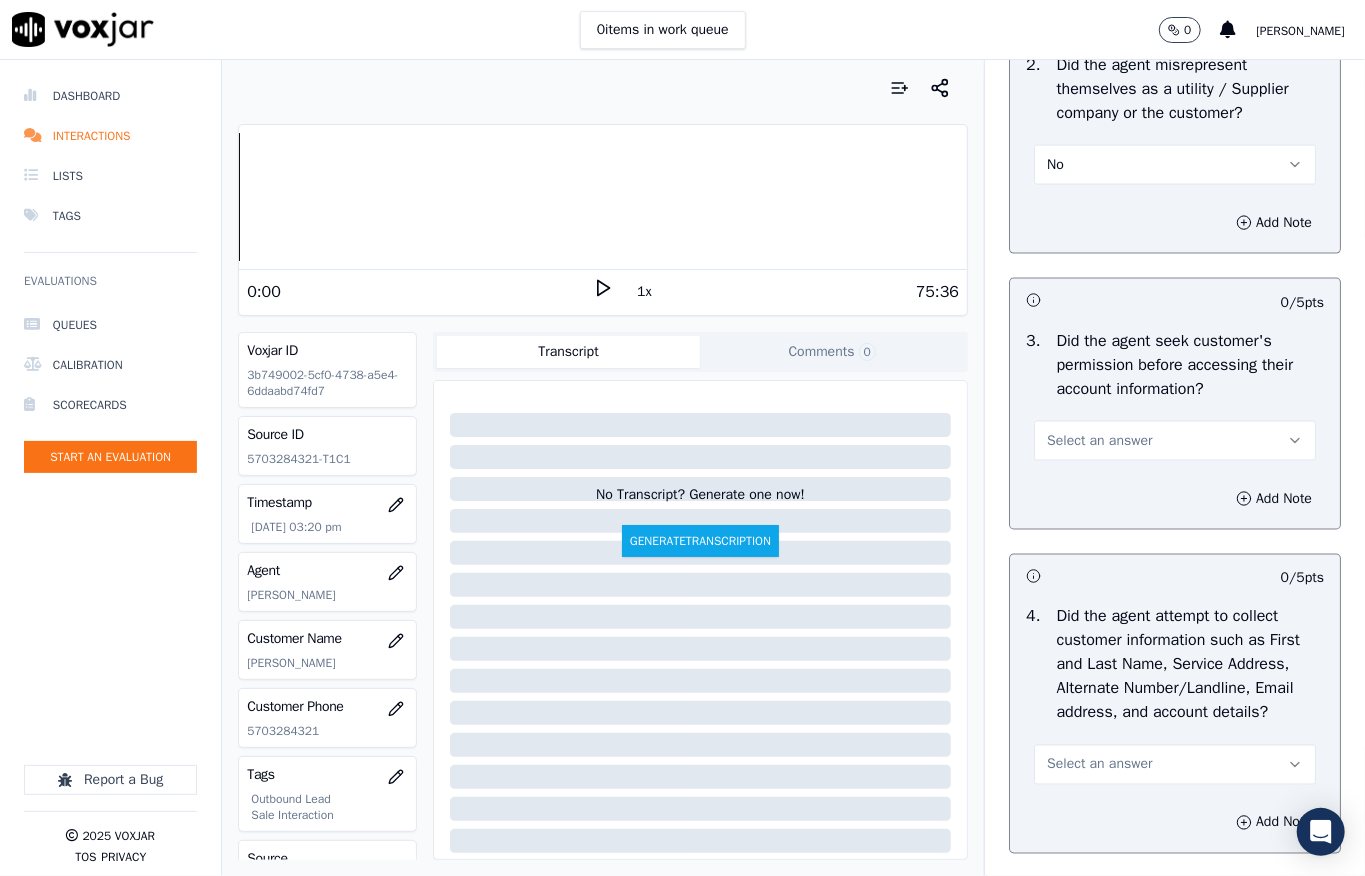 drag, startPoint x: 1078, startPoint y: 480, endPoint x: 1064, endPoint y: 510, distance: 33.105892 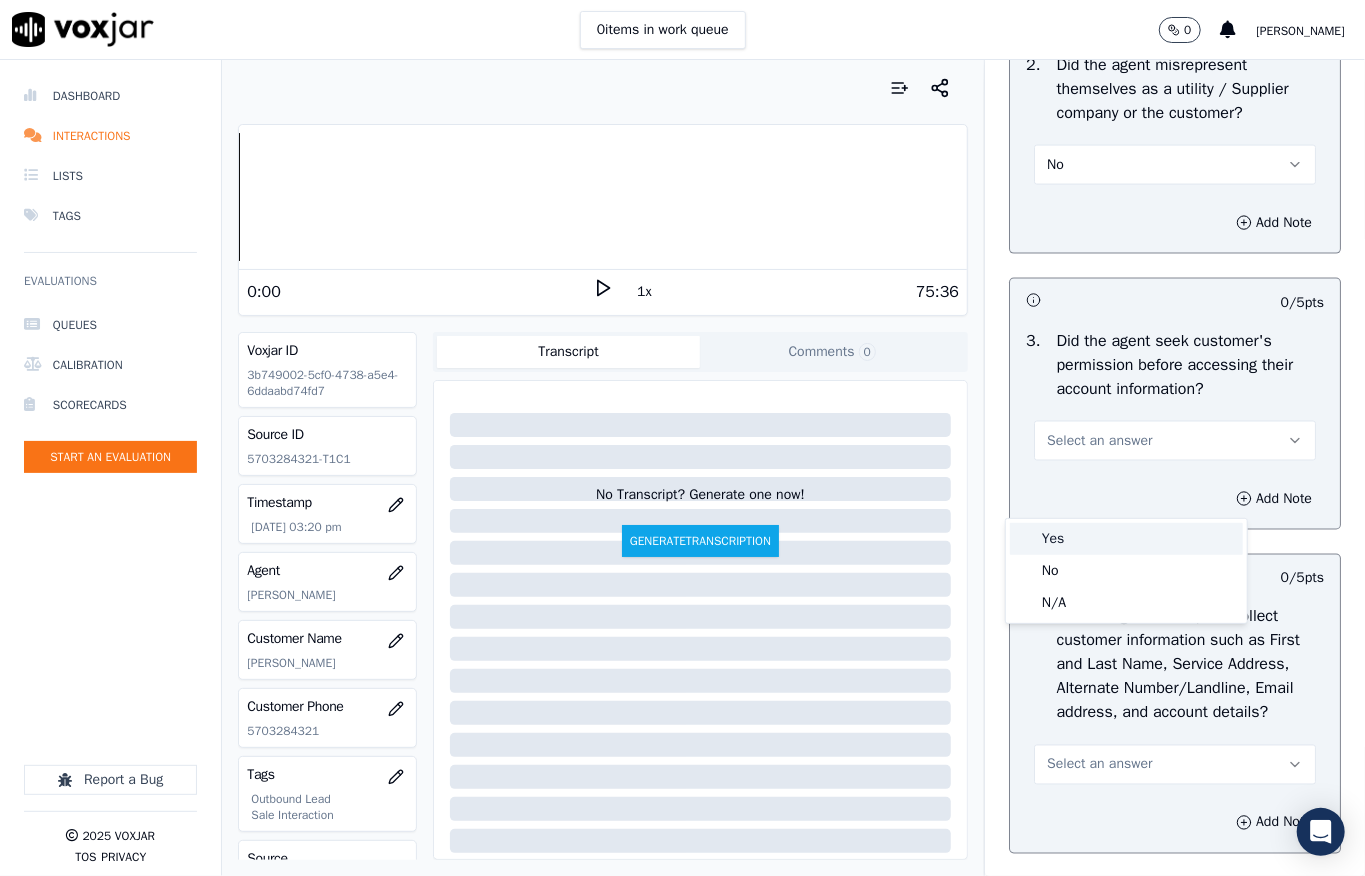 drag, startPoint x: 1052, startPoint y: 542, endPoint x: 1045, endPoint y: 534, distance: 10.630146 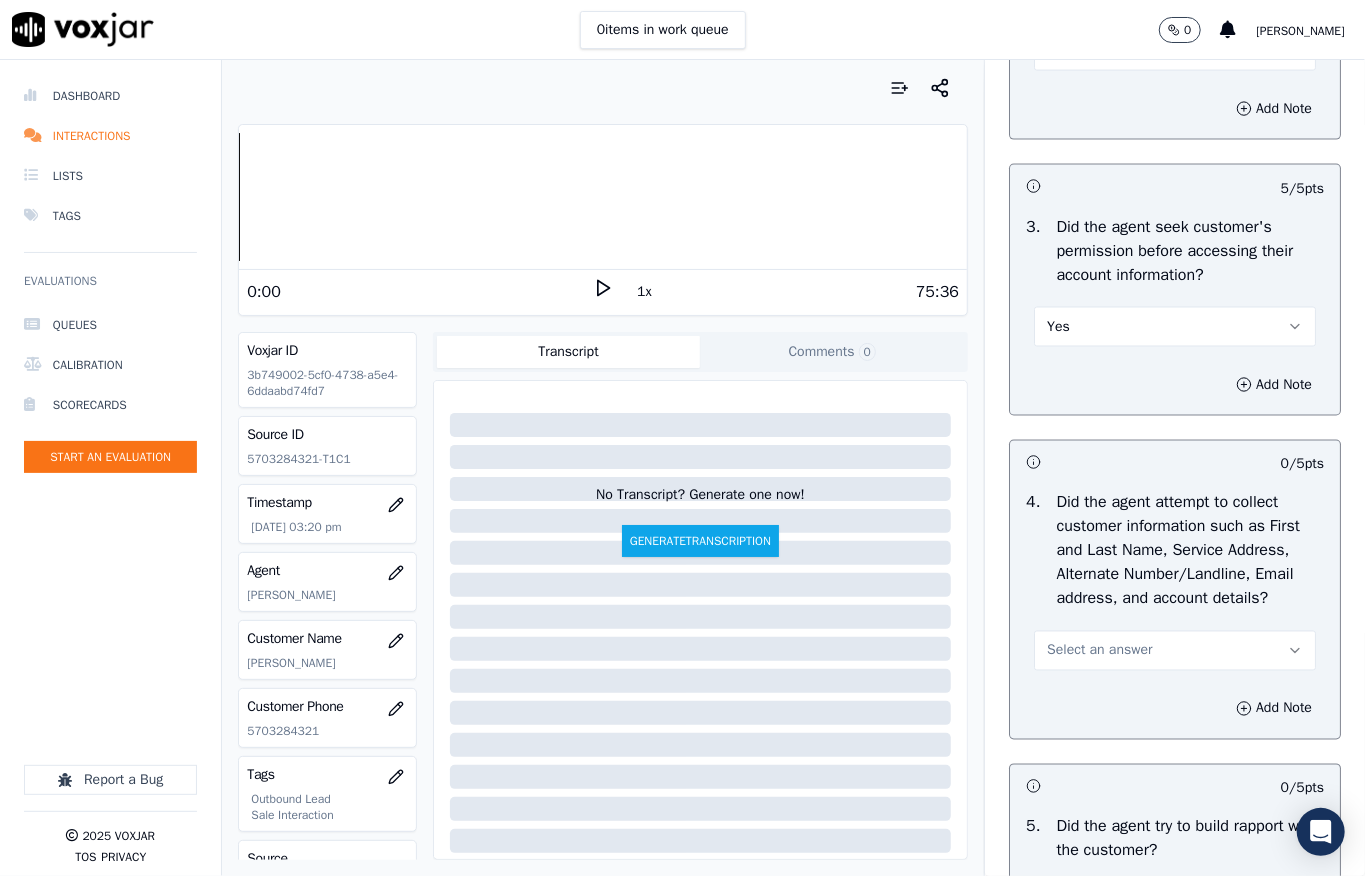 scroll, scrollTop: 1866, scrollLeft: 0, axis: vertical 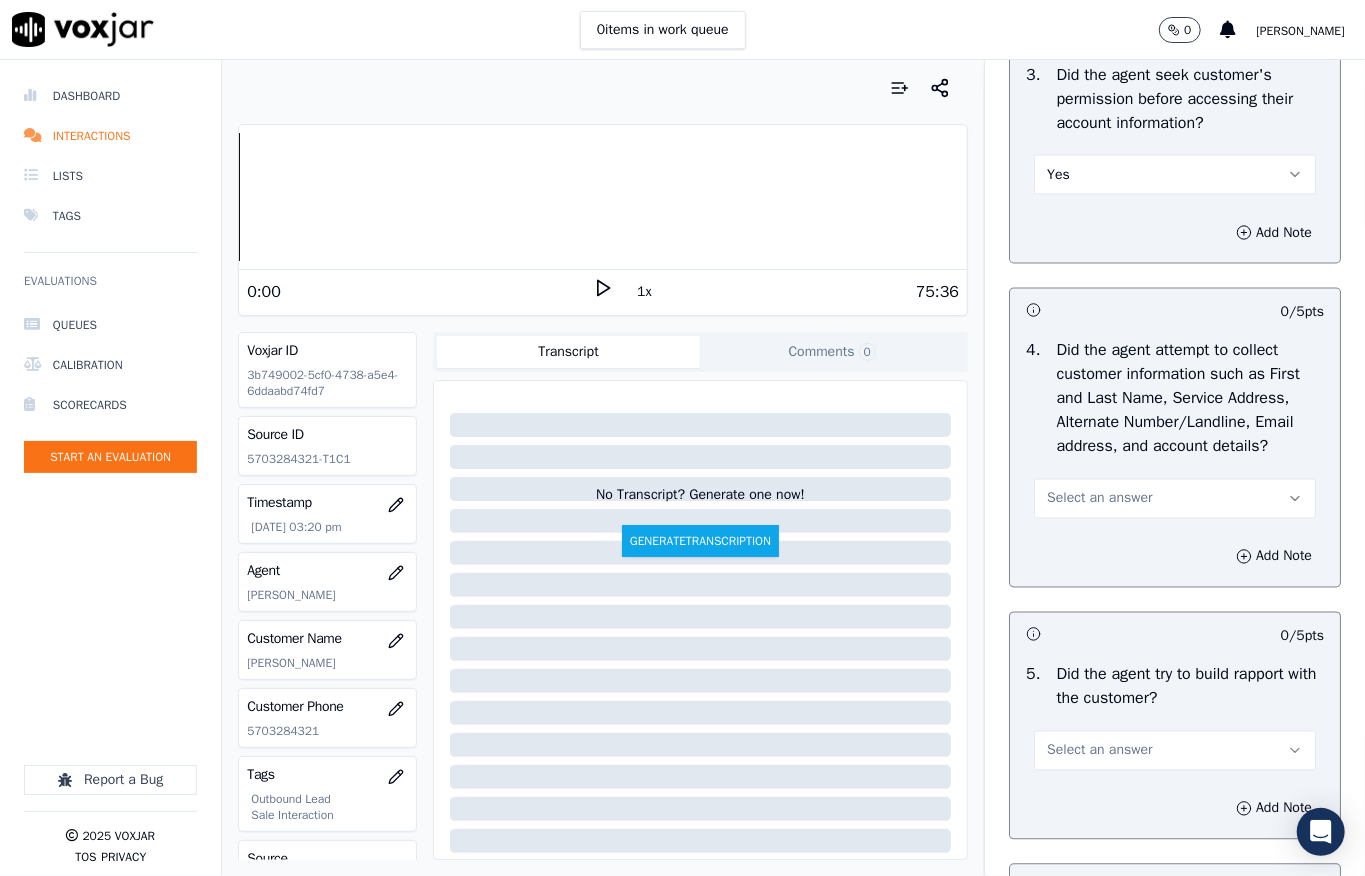 click on "Select an answer" at bounding box center (1099, 499) 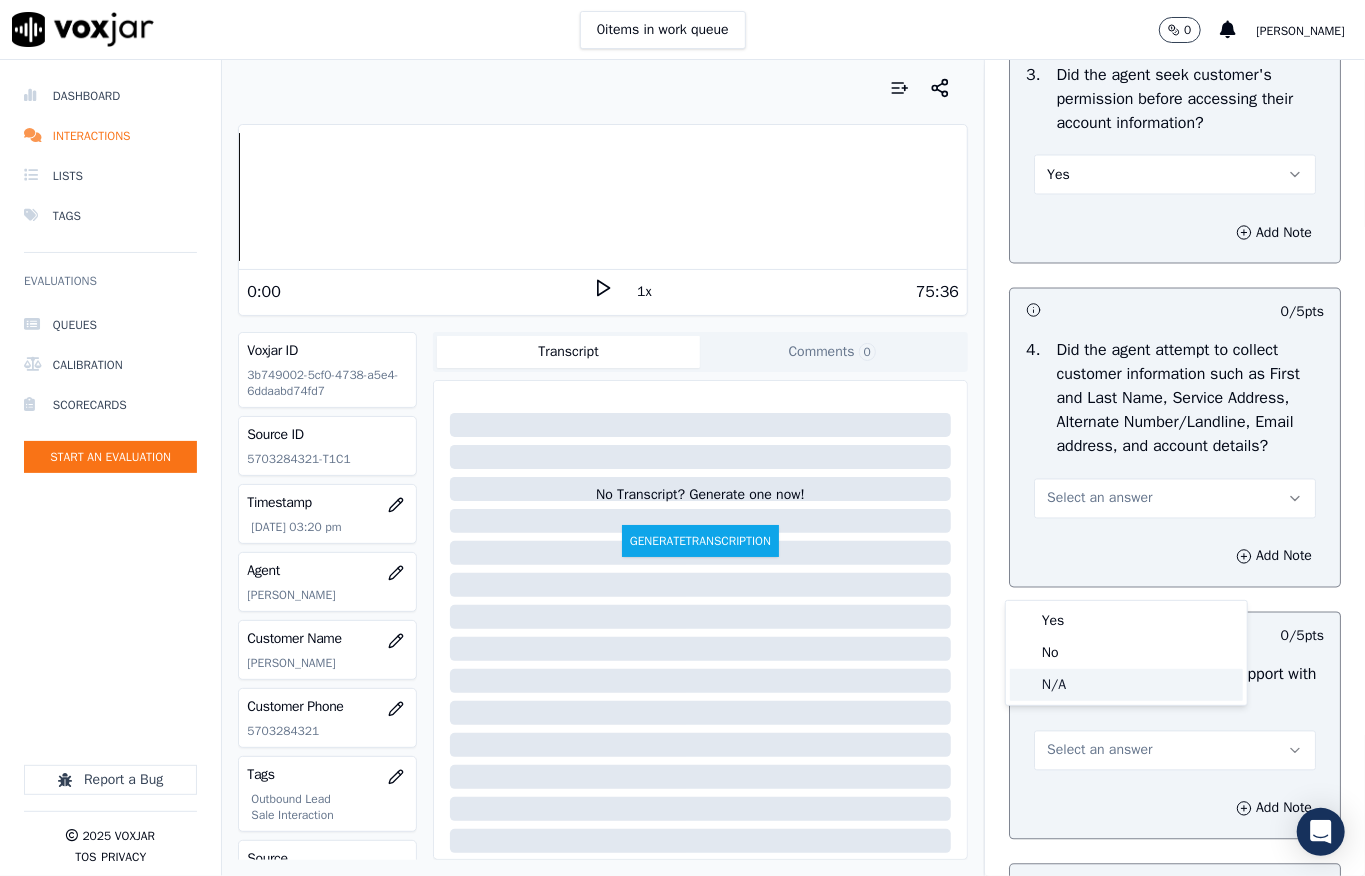 drag, startPoint x: 1073, startPoint y: 676, endPoint x: 1050, endPoint y: 634, distance: 47.88528 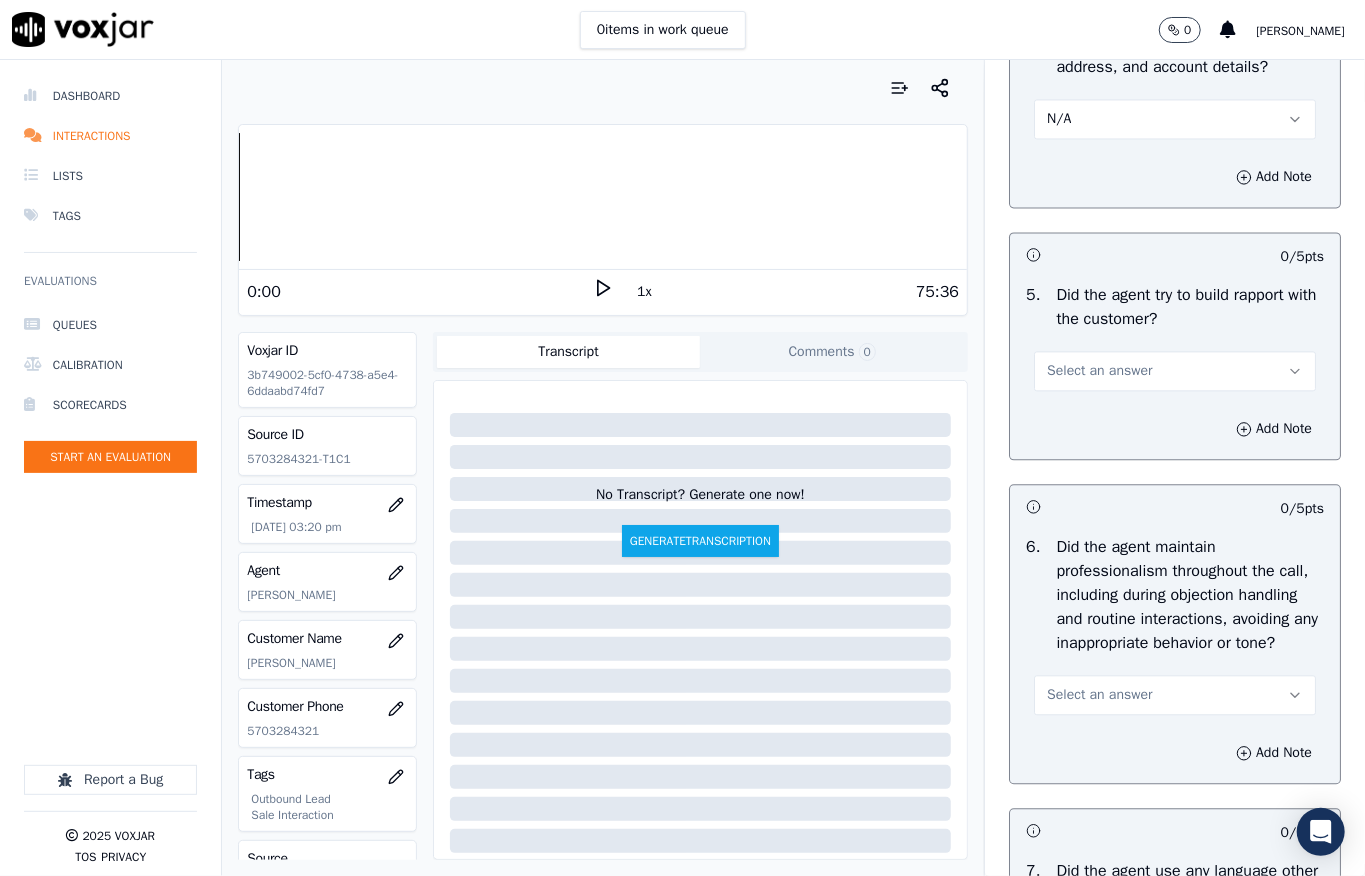 scroll, scrollTop: 2266, scrollLeft: 0, axis: vertical 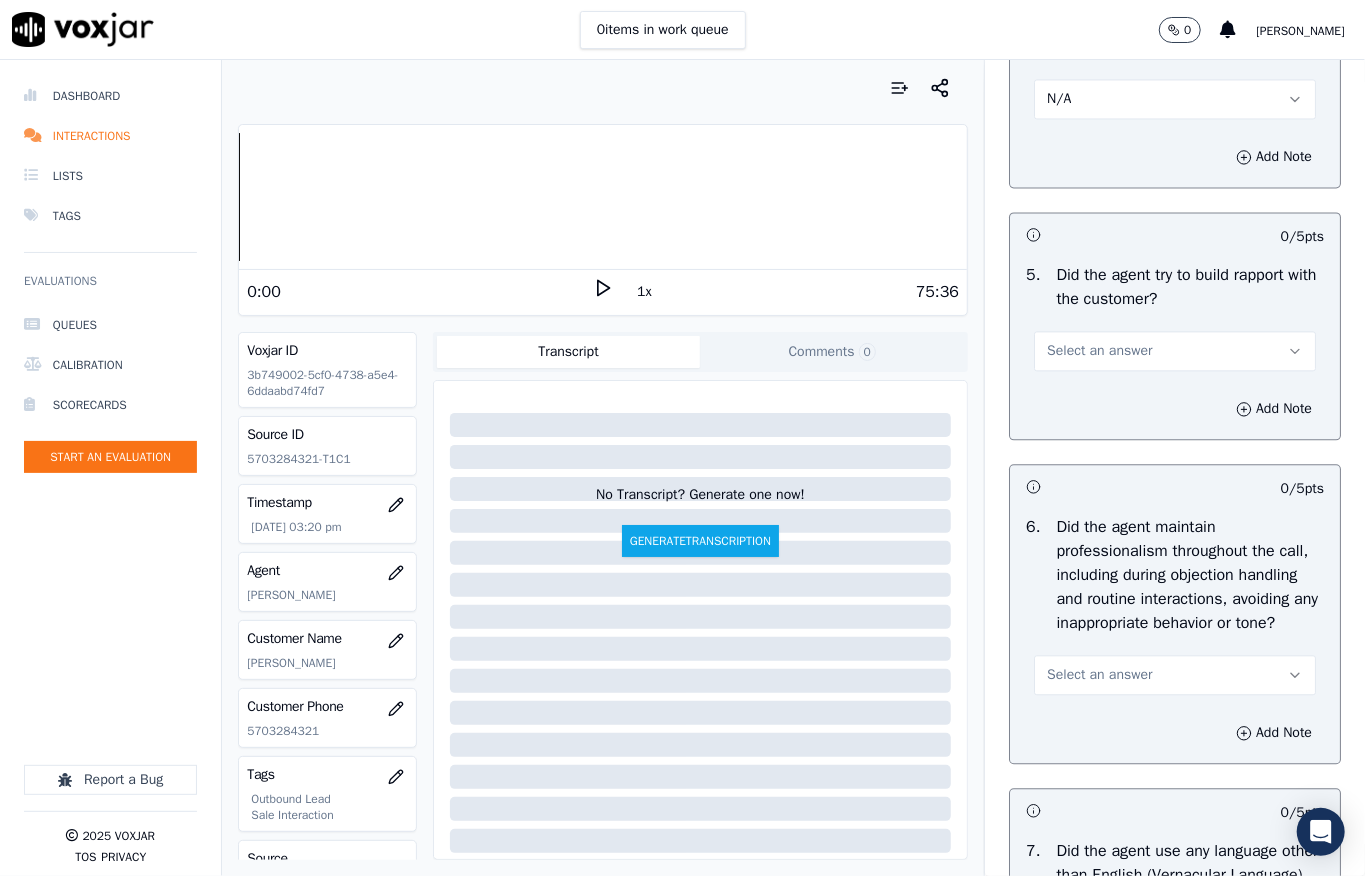 click on "Select an answer" at bounding box center (1099, 351) 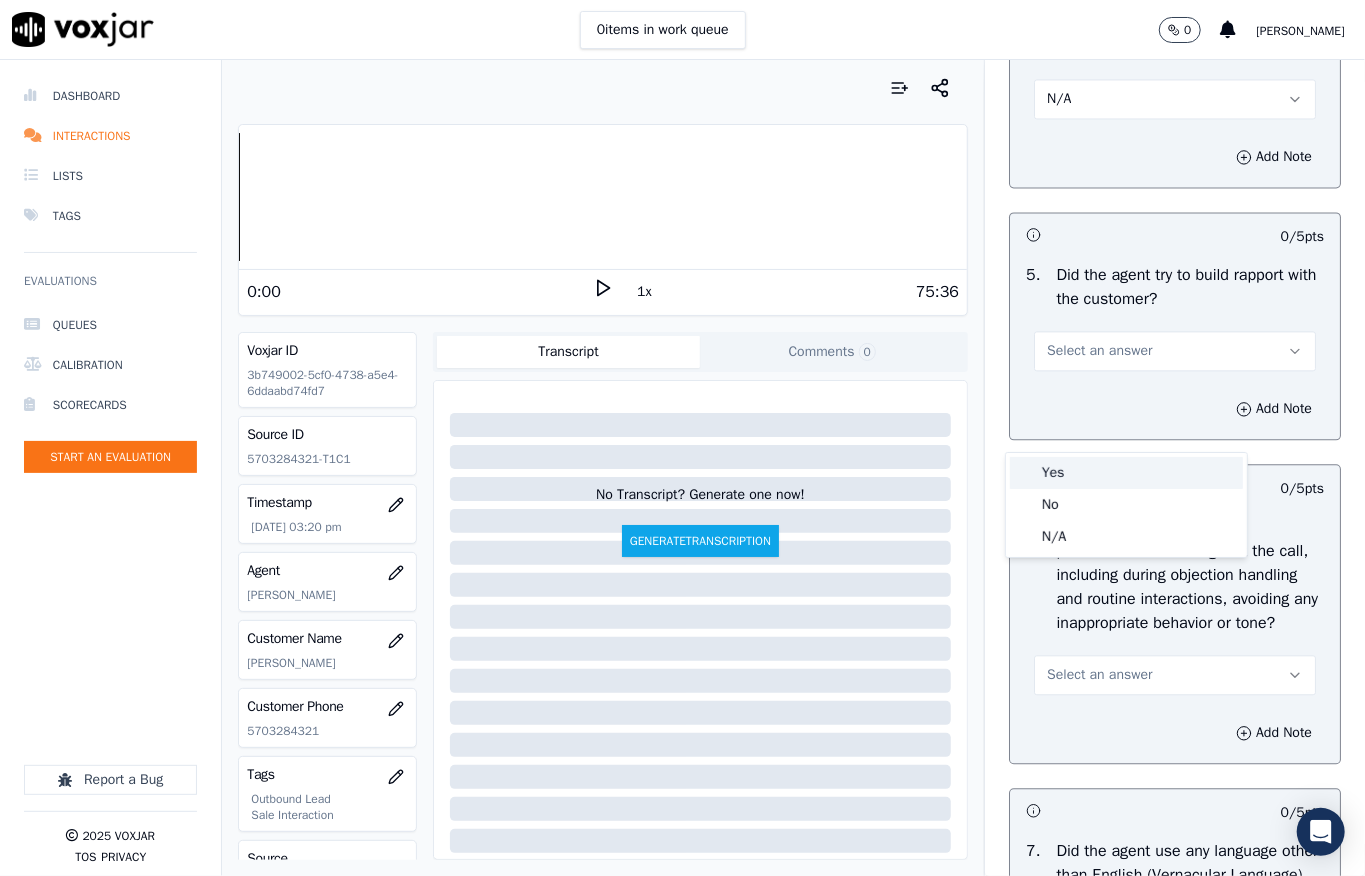 click on "Yes" at bounding box center [1126, 473] 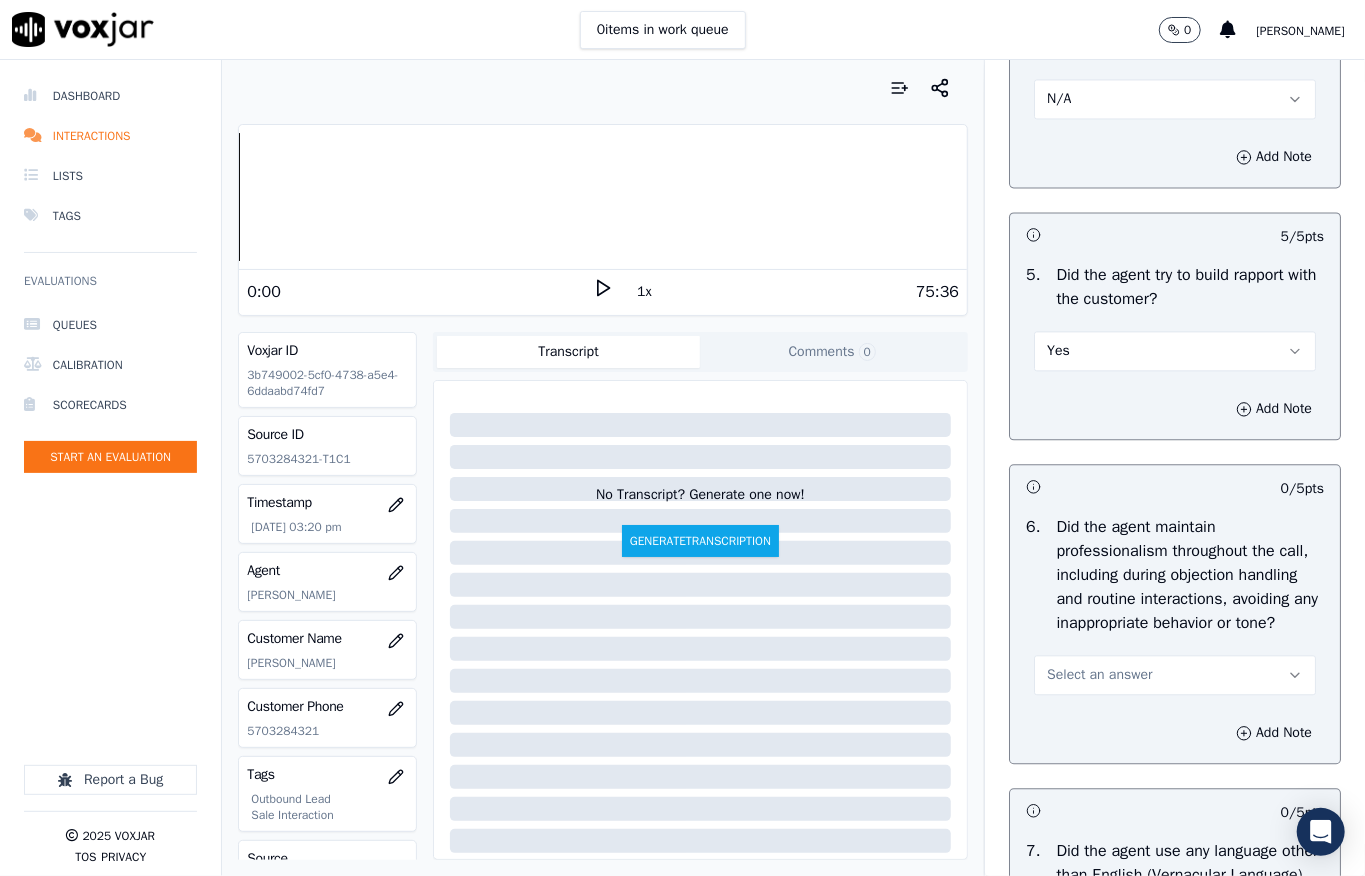 scroll, scrollTop: 2533, scrollLeft: 0, axis: vertical 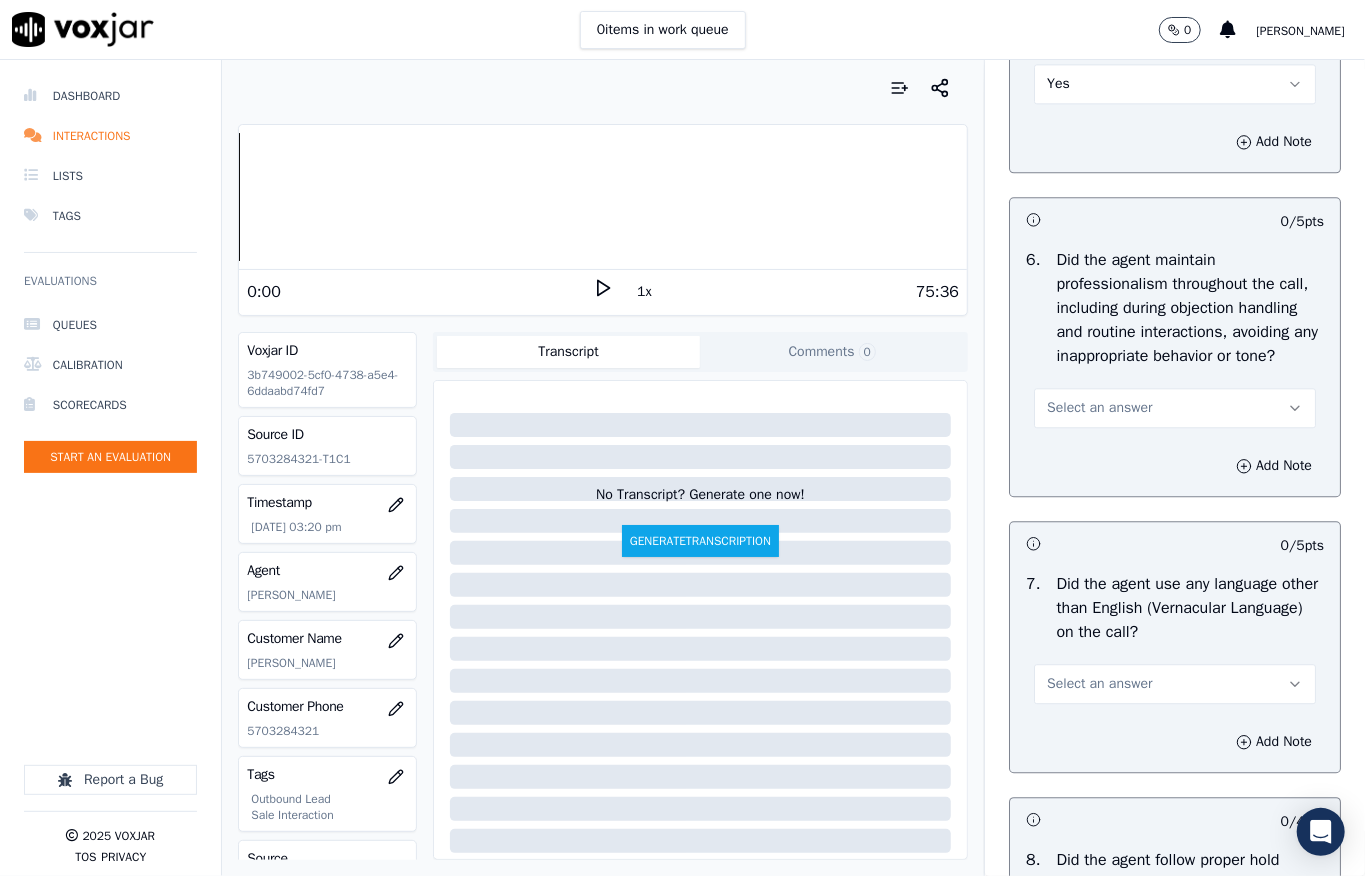 click on "Select an answer" at bounding box center [1175, 408] 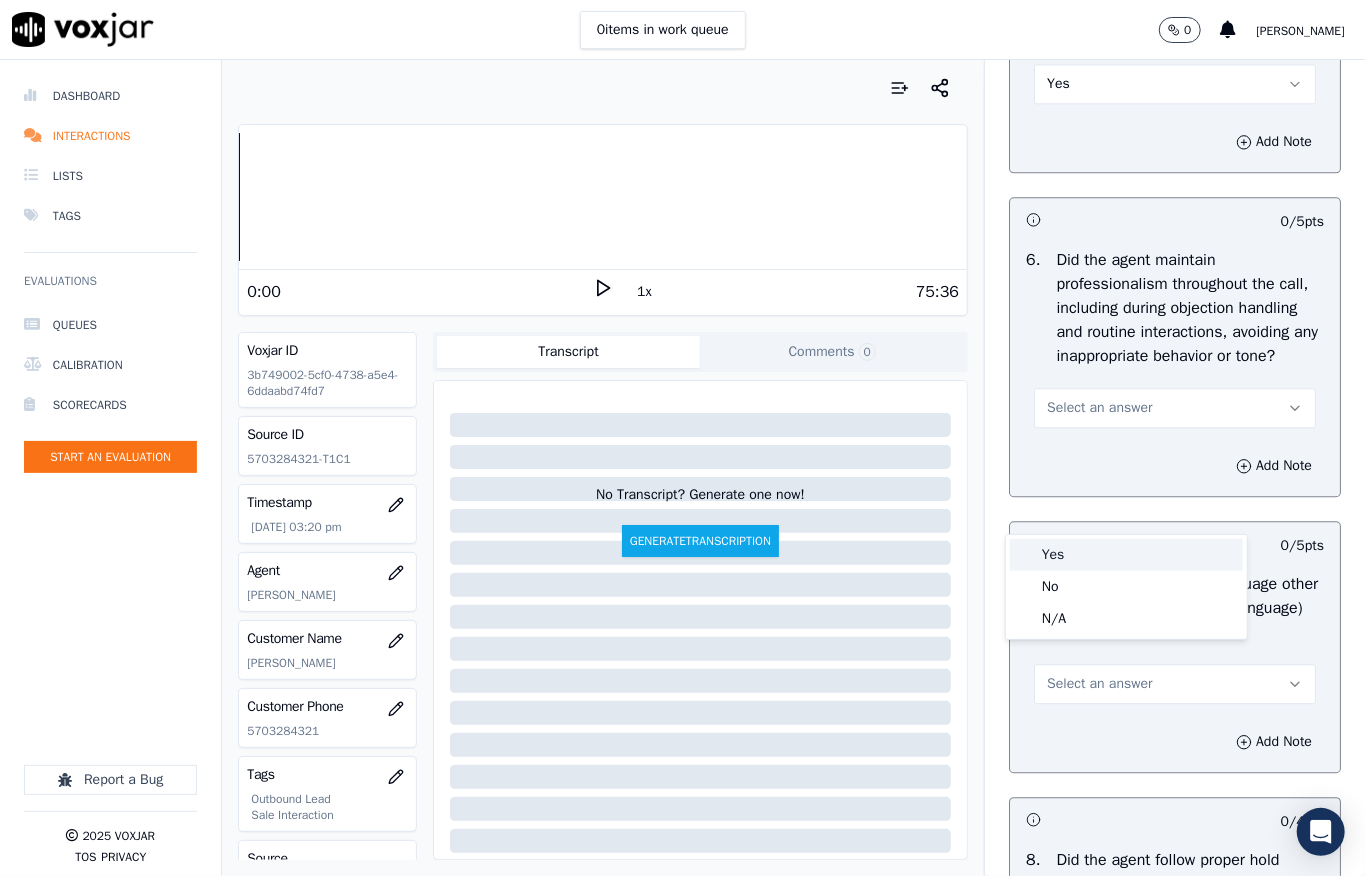 click on "Yes" at bounding box center [1126, 555] 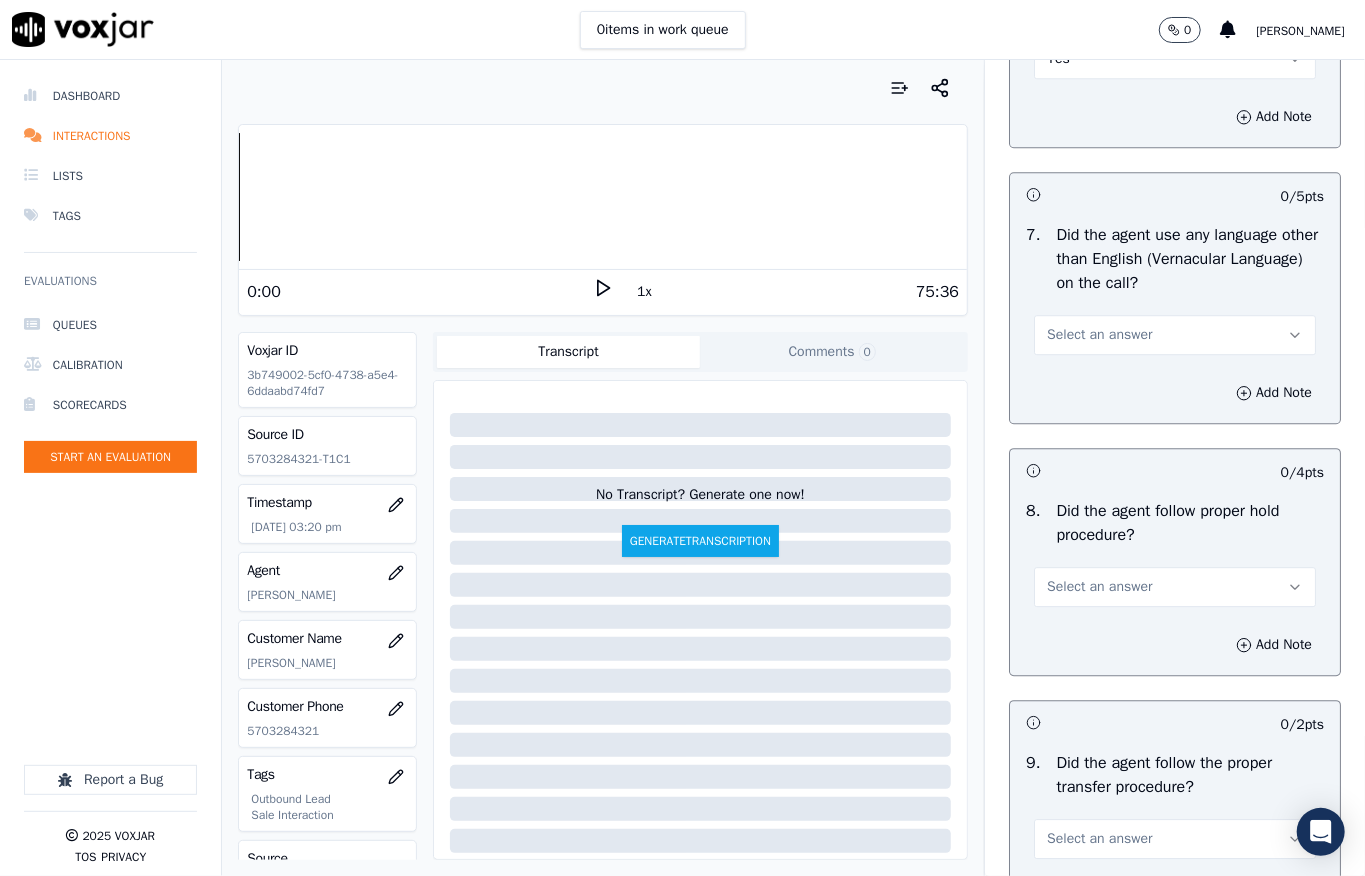scroll, scrollTop: 2933, scrollLeft: 0, axis: vertical 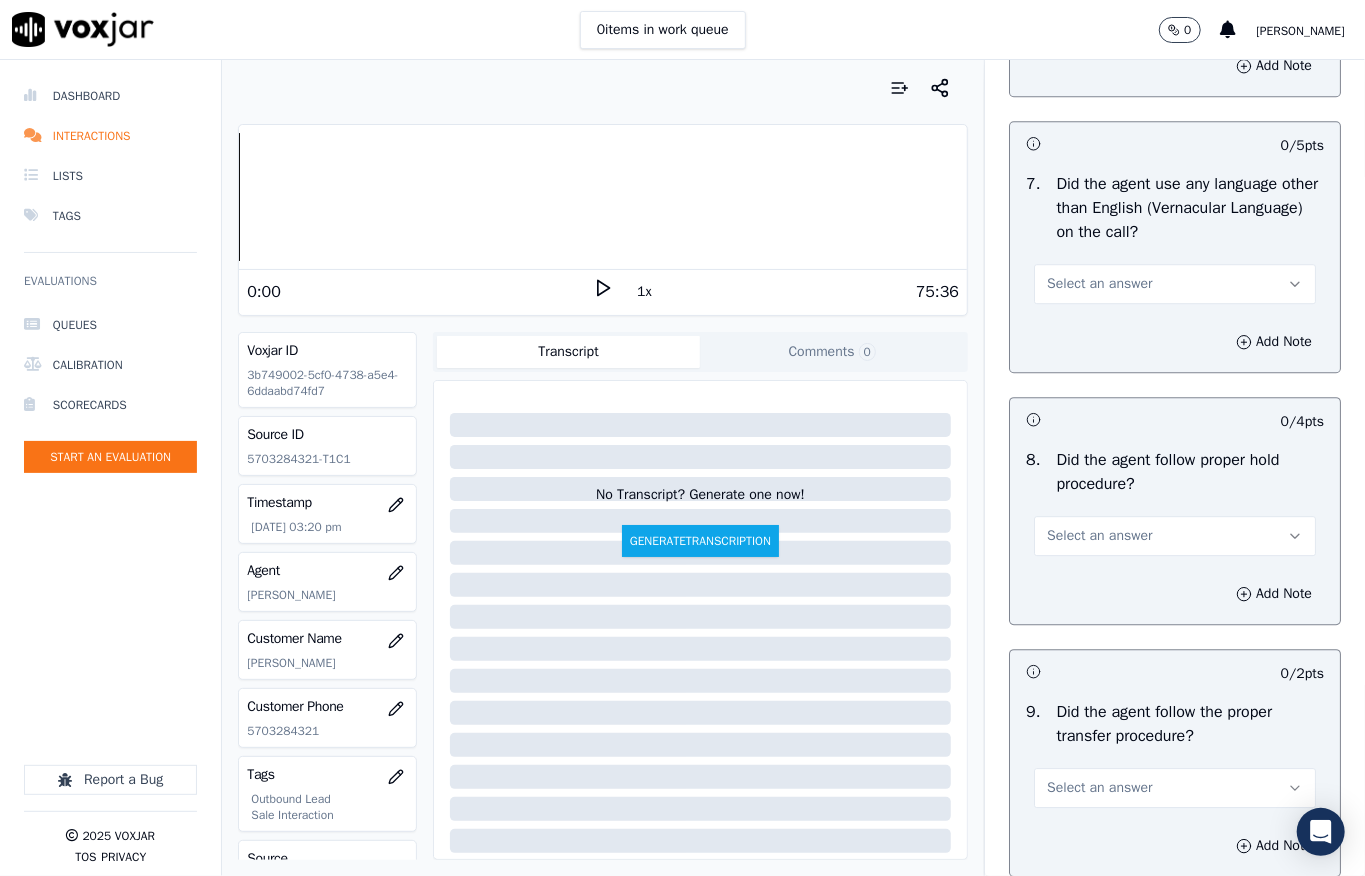 click on "Select an answer" at bounding box center [1099, 284] 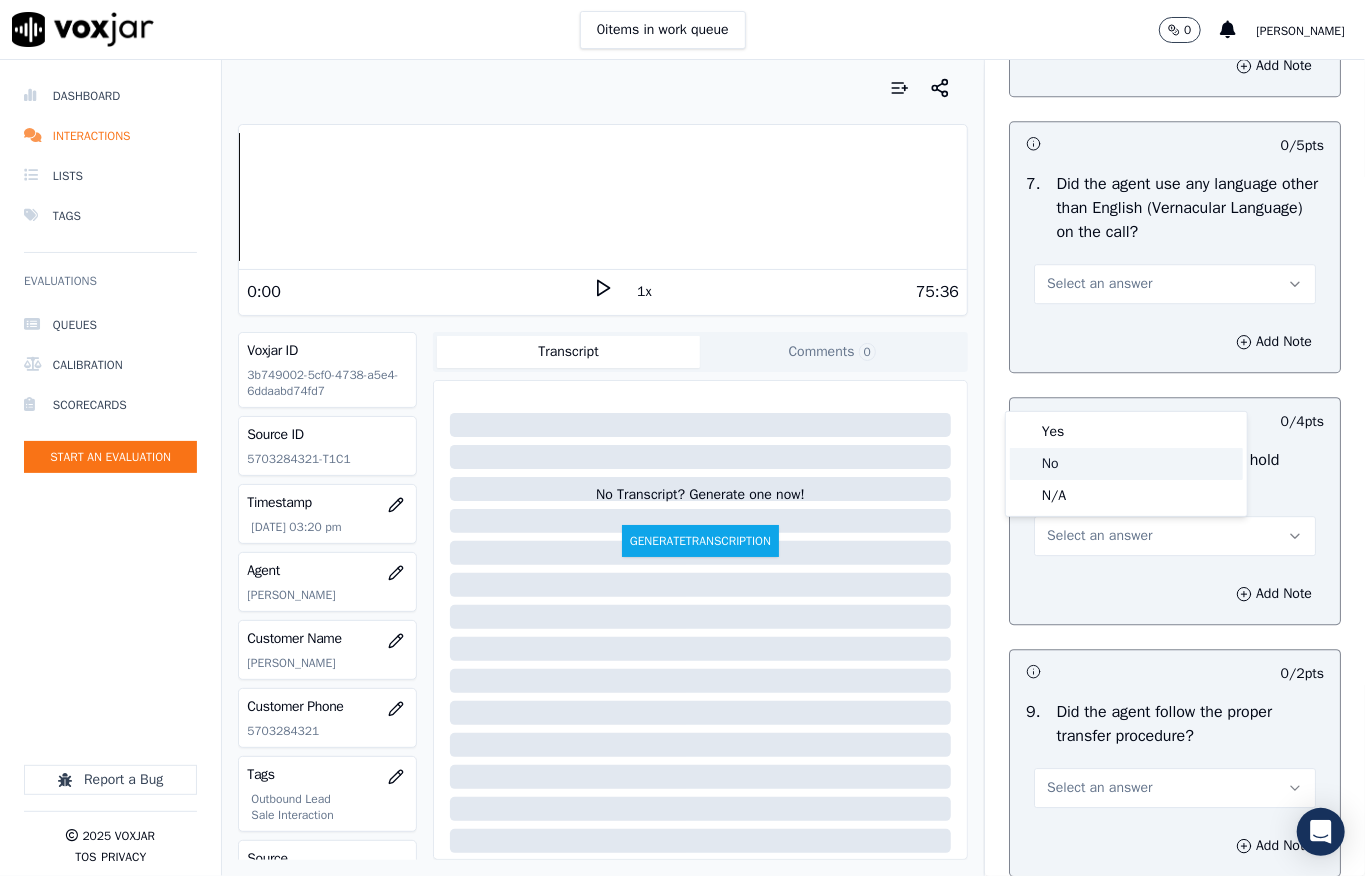 drag, startPoint x: 1060, startPoint y: 470, endPoint x: 1065, endPoint y: 453, distance: 17.720045 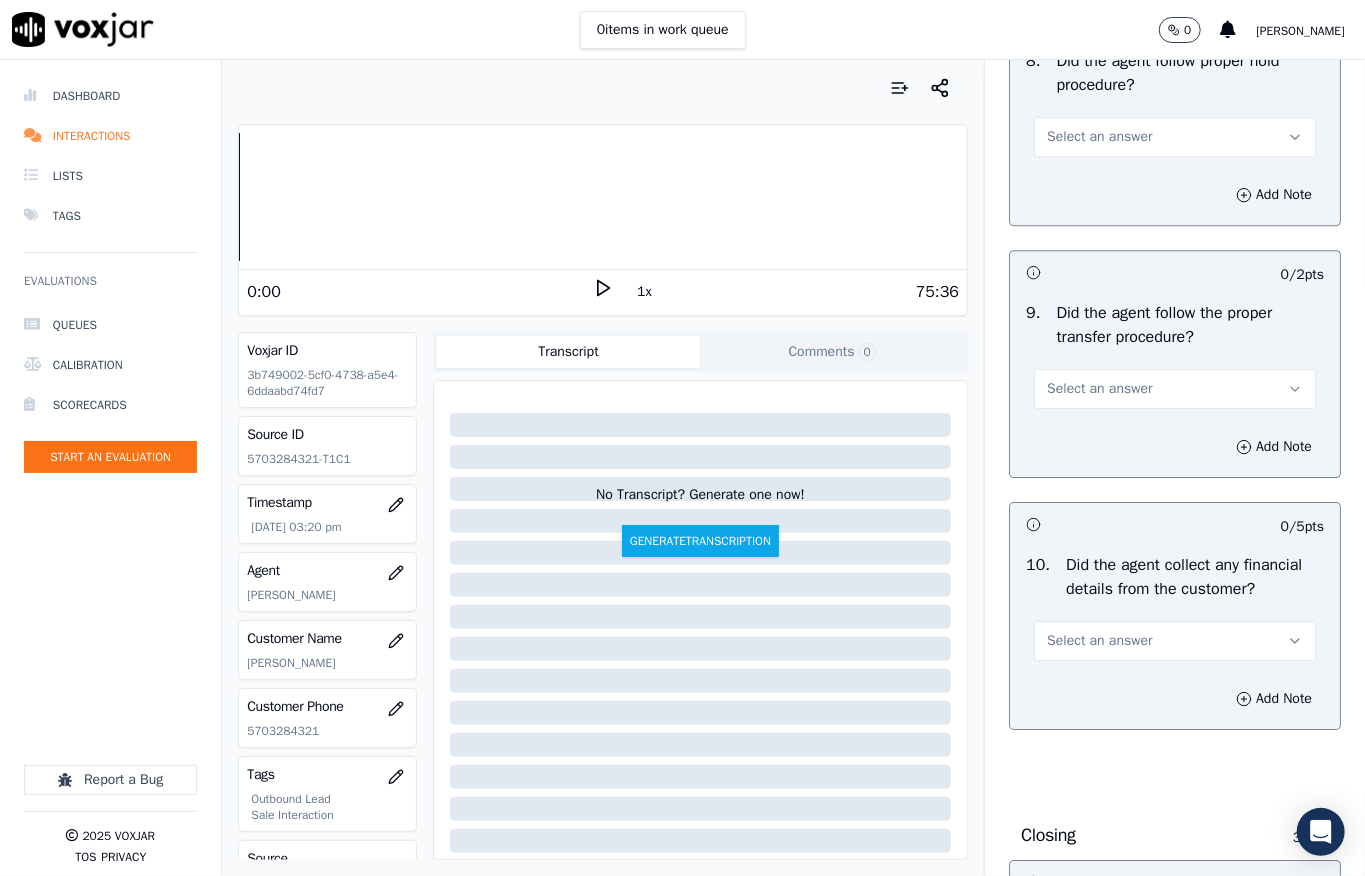 scroll, scrollTop: 3333, scrollLeft: 0, axis: vertical 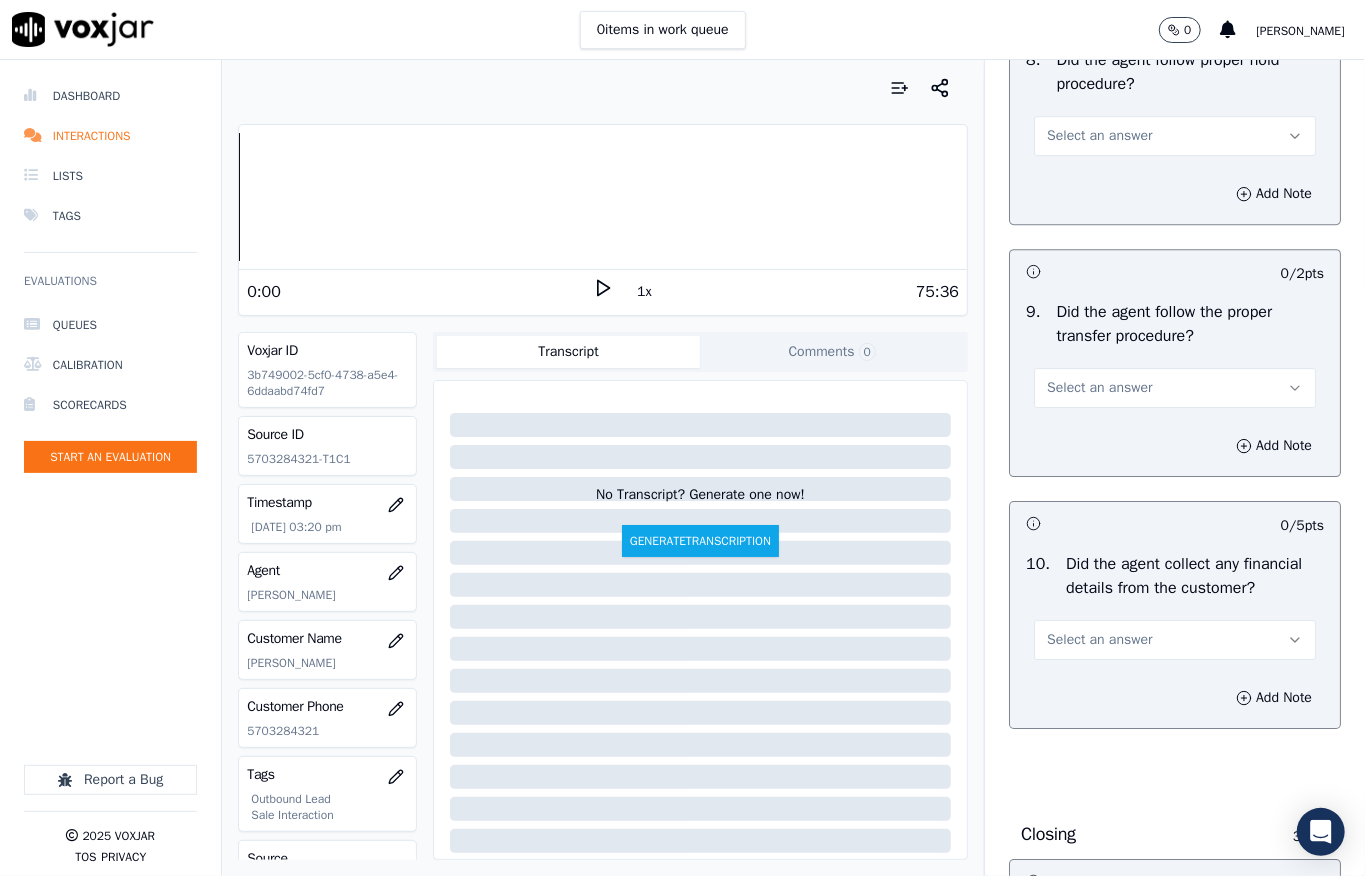 click on "Select an answer" at bounding box center [1099, 136] 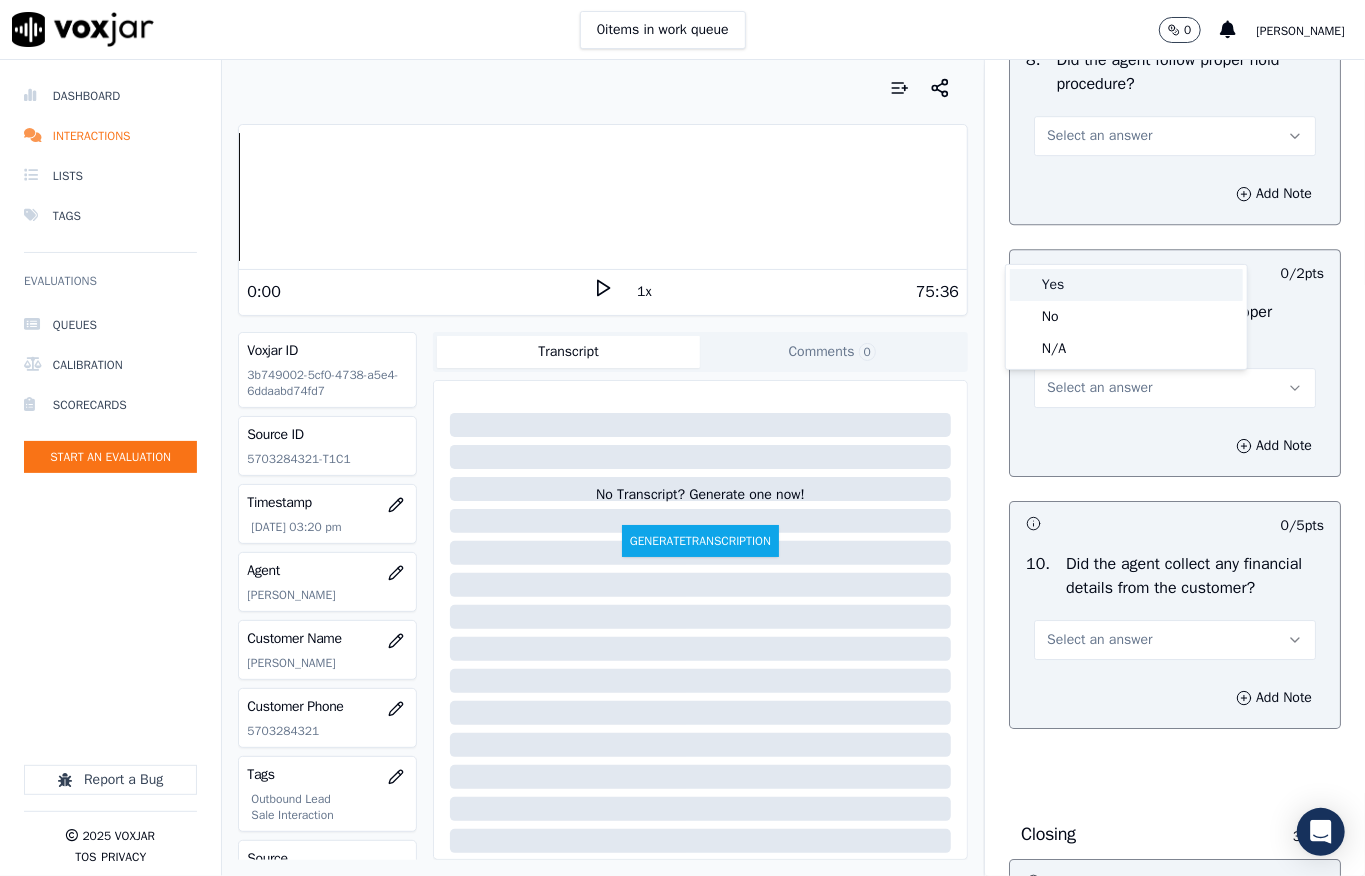 click on "Yes" at bounding box center [1126, 285] 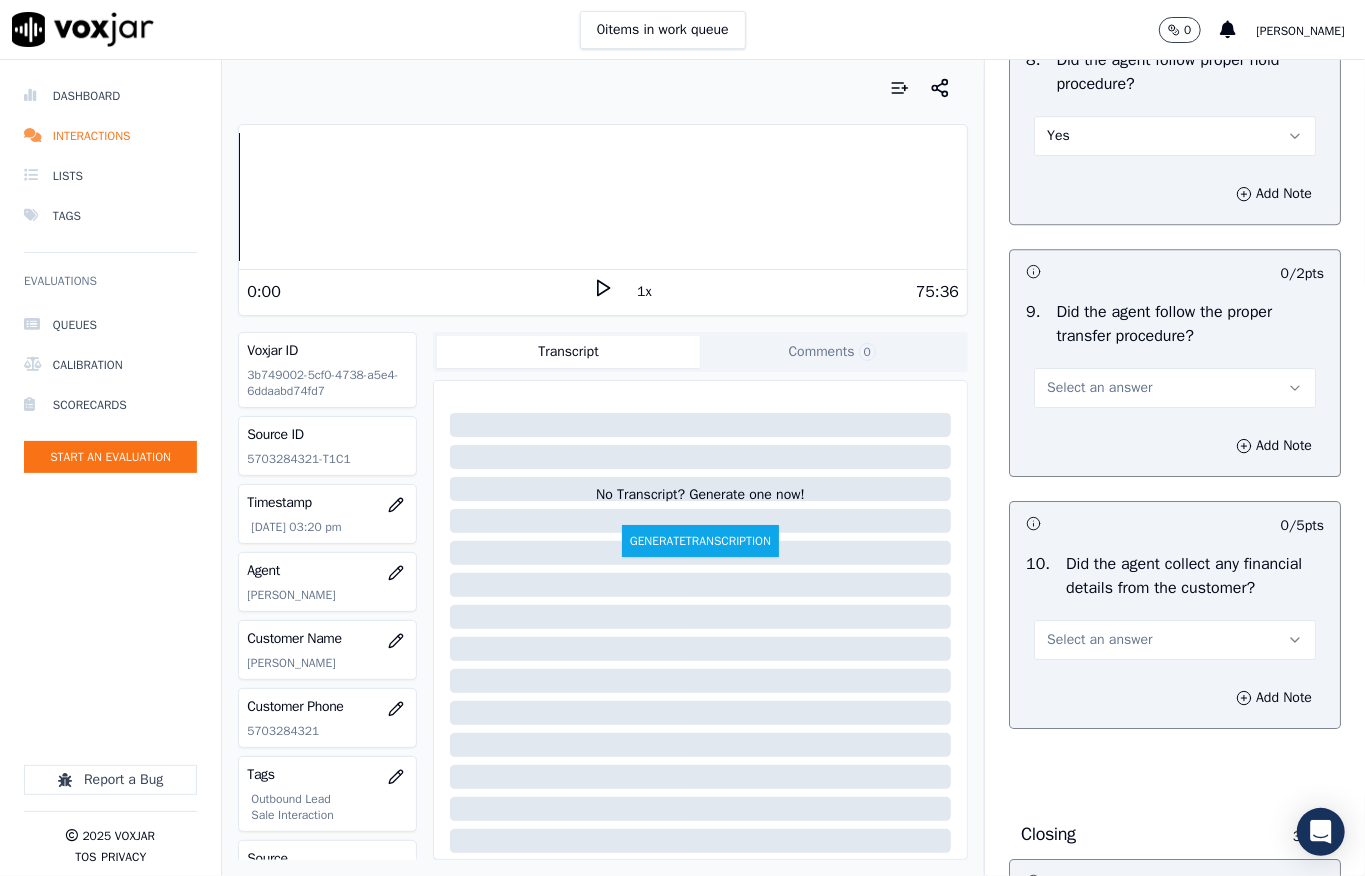 click on "Select an answer" at bounding box center (1099, 388) 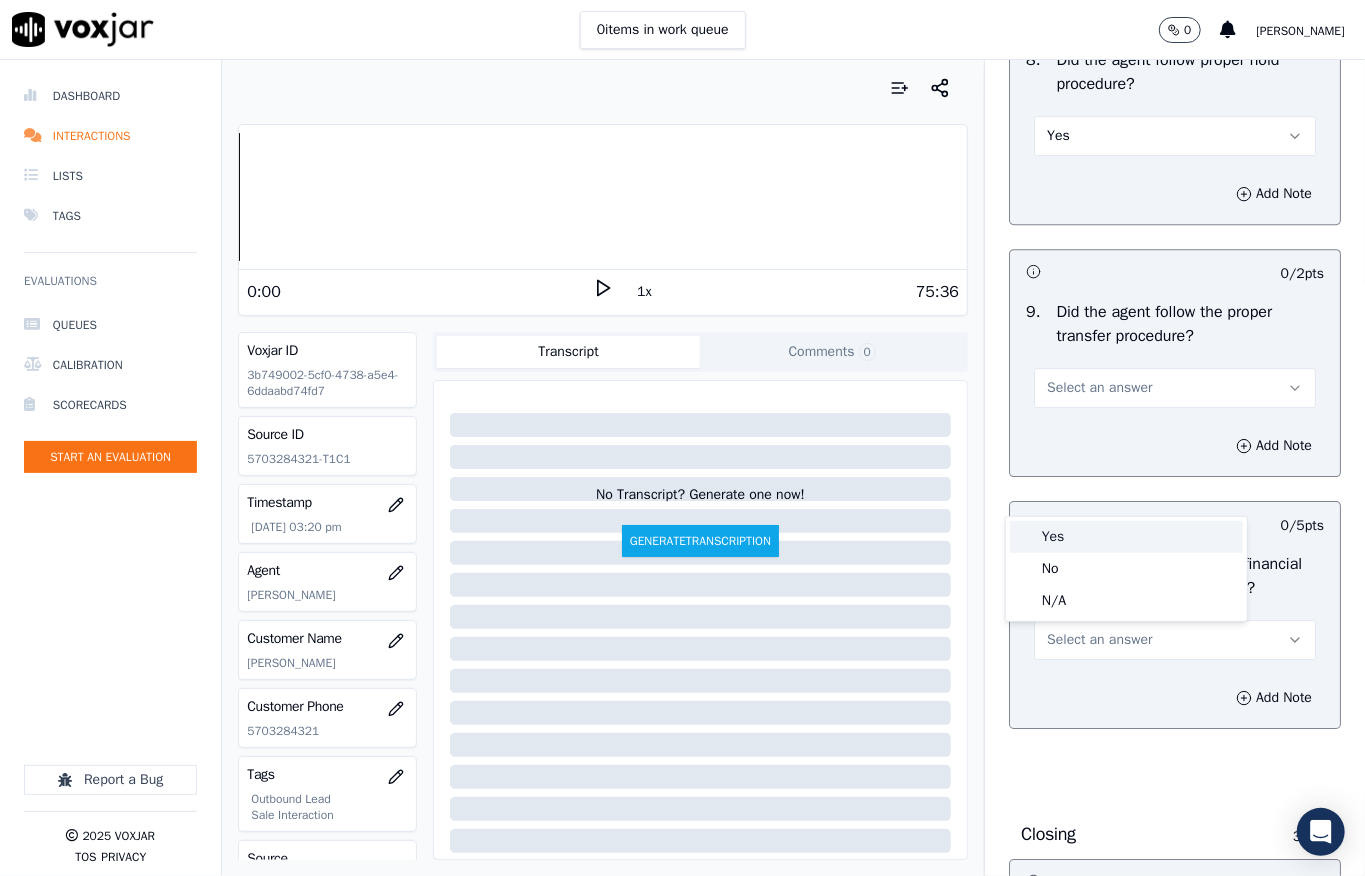 click on "Yes" at bounding box center [1126, 537] 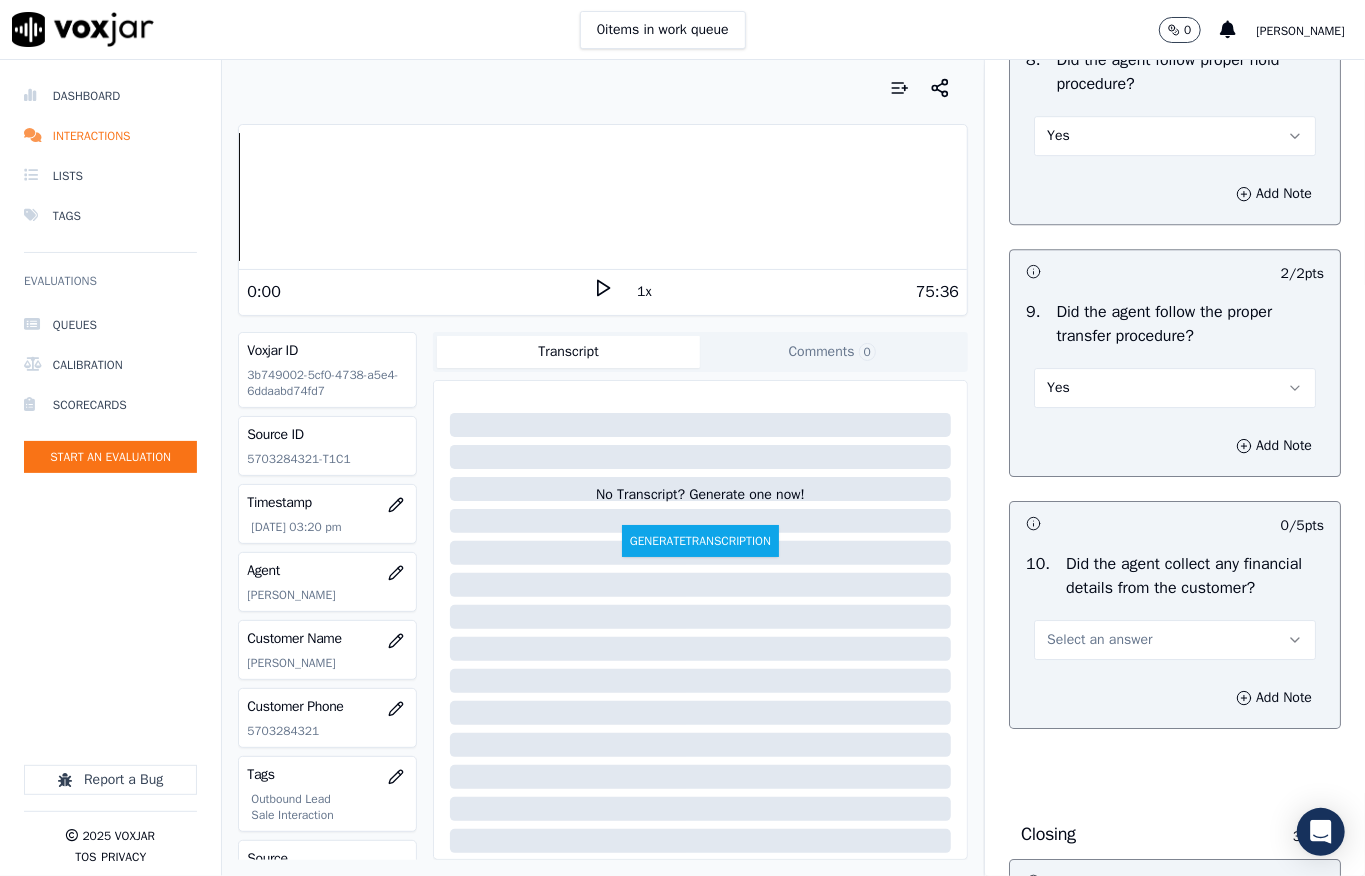 scroll, scrollTop: 3600, scrollLeft: 0, axis: vertical 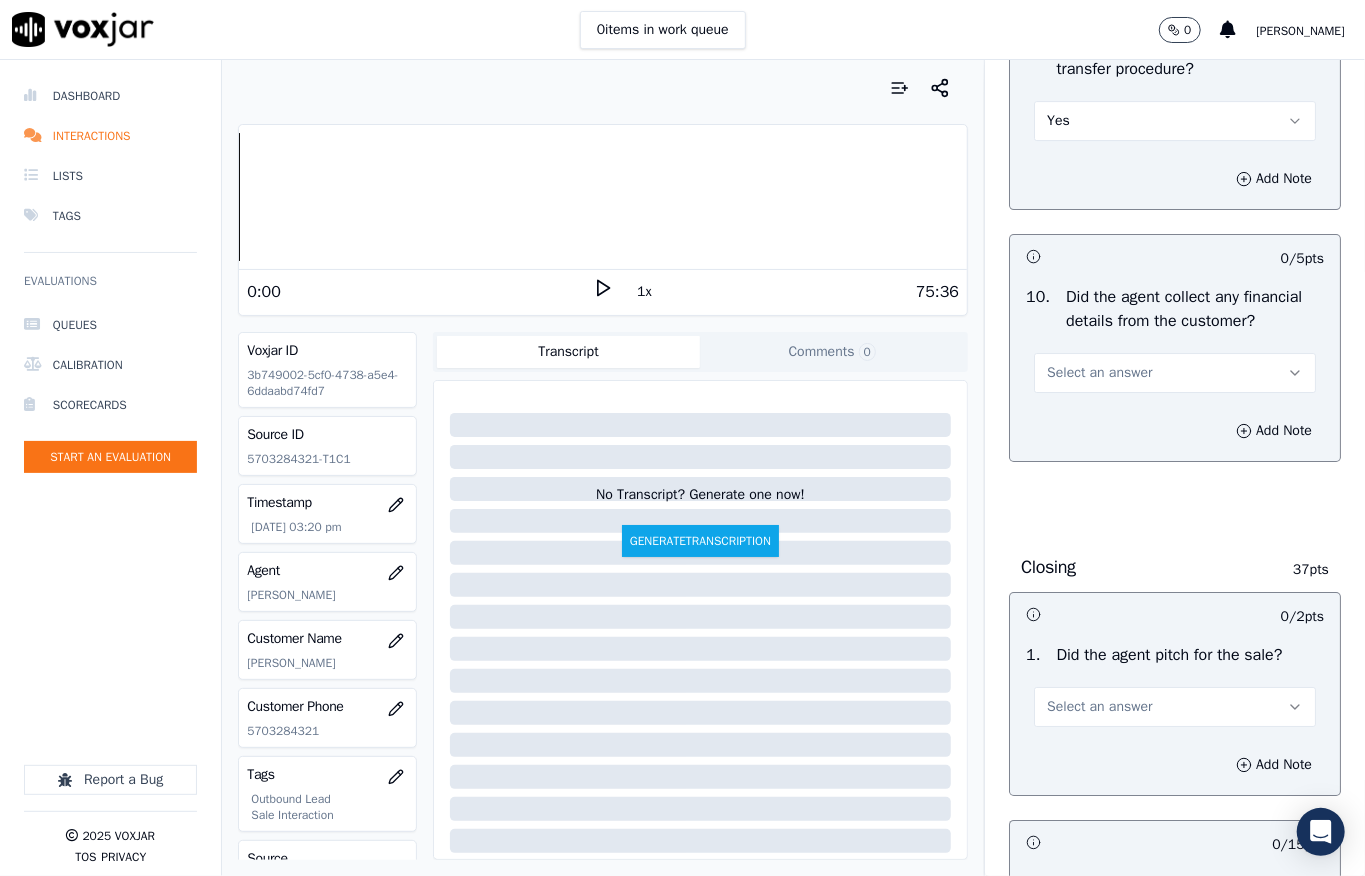 click on "Select an answer" at bounding box center [1099, 373] 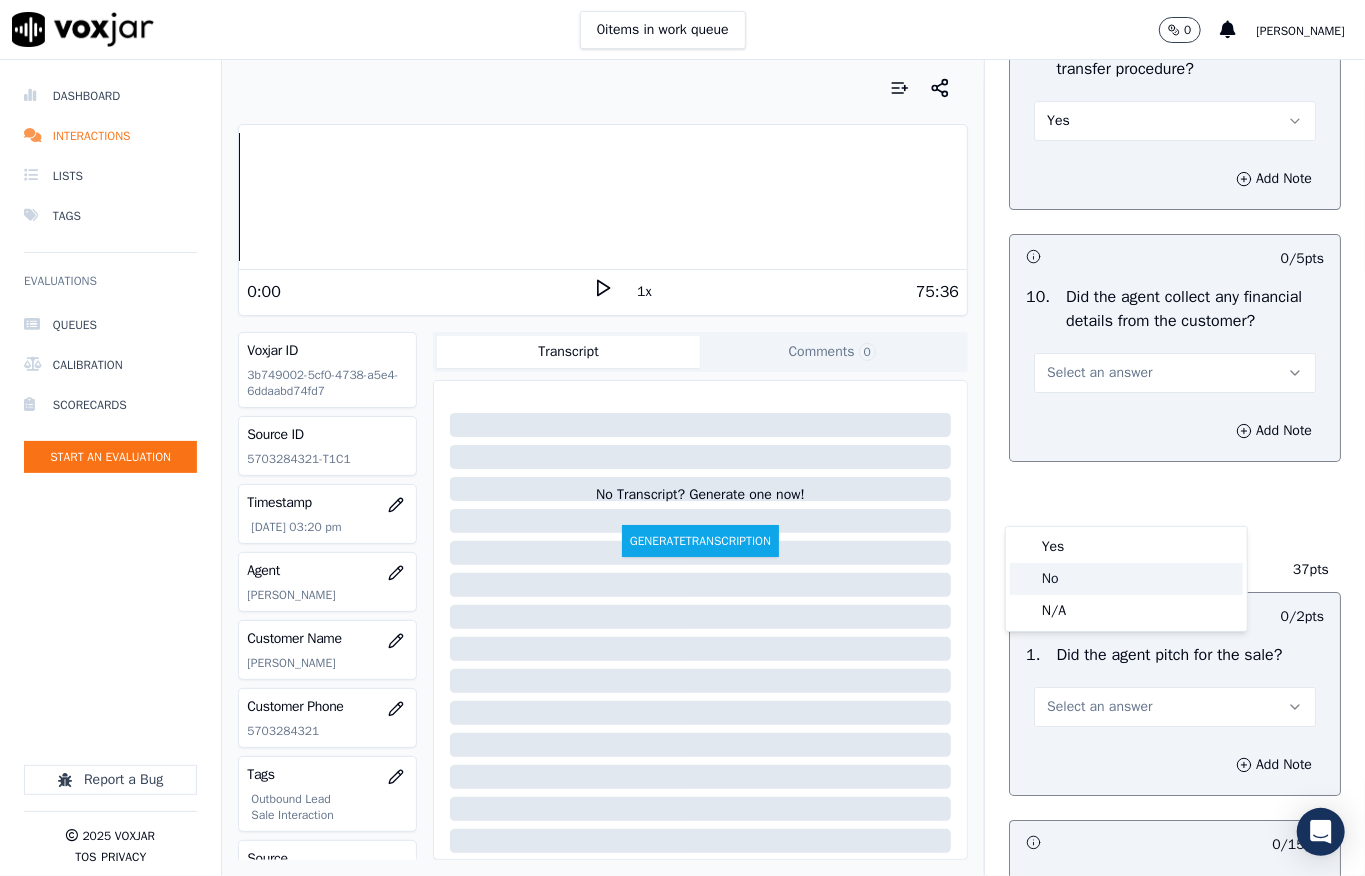 drag, startPoint x: 1068, startPoint y: 572, endPoint x: 1065, endPoint y: 534, distance: 38.118237 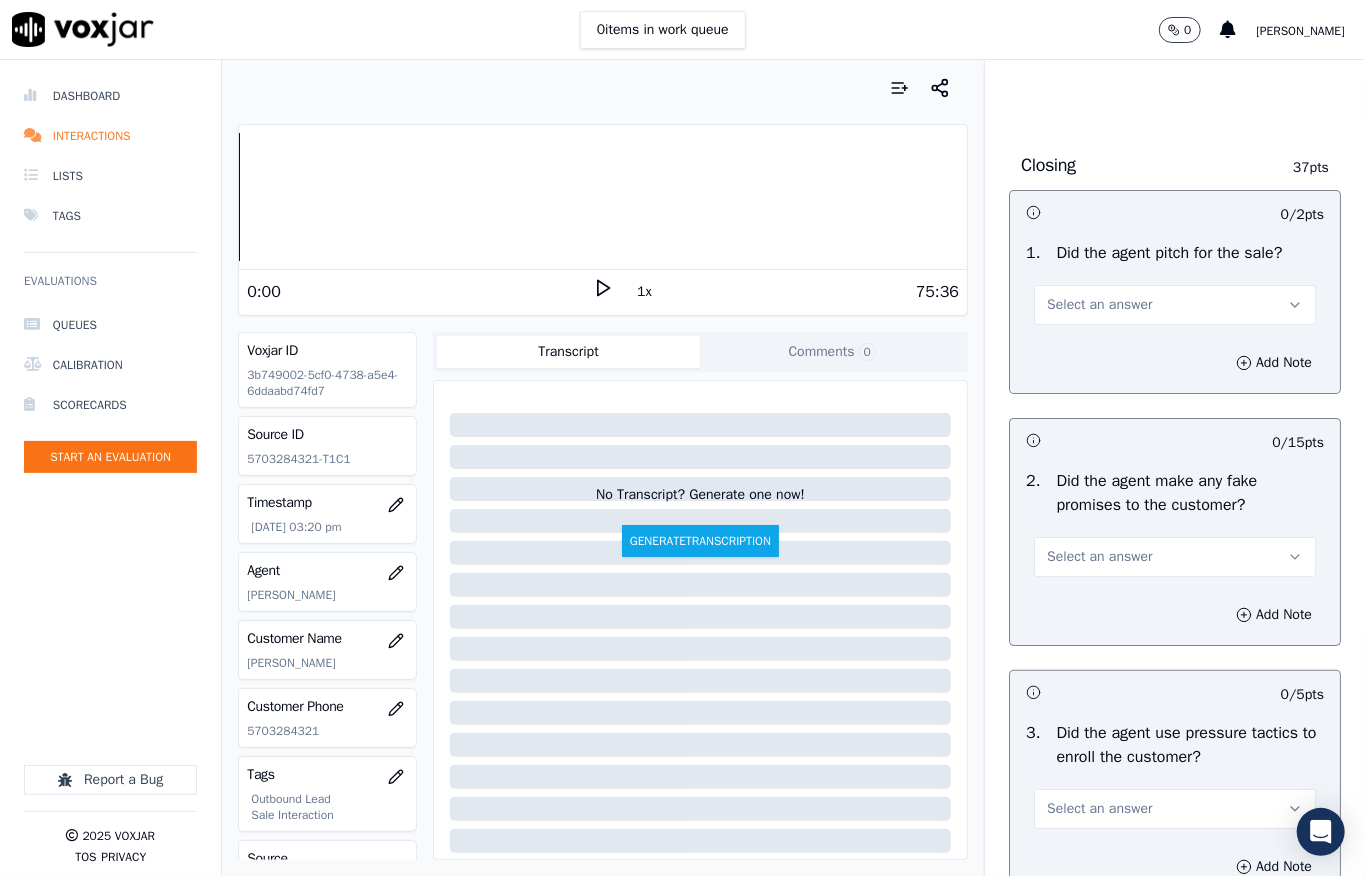 scroll, scrollTop: 4133, scrollLeft: 0, axis: vertical 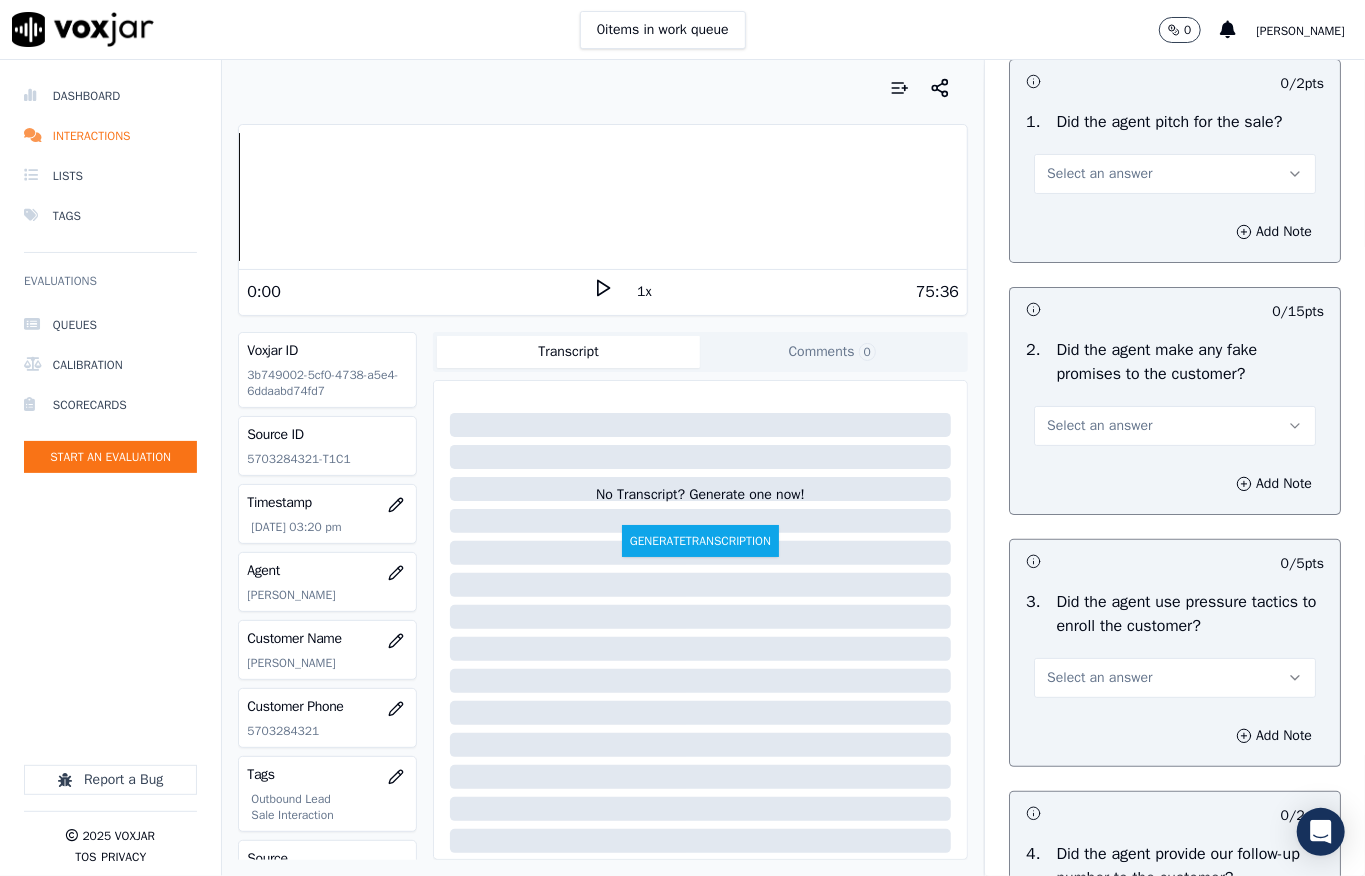 drag, startPoint x: 1078, startPoint y: 288, endPoint x: 1073, endPoint y: 300, distance: 13 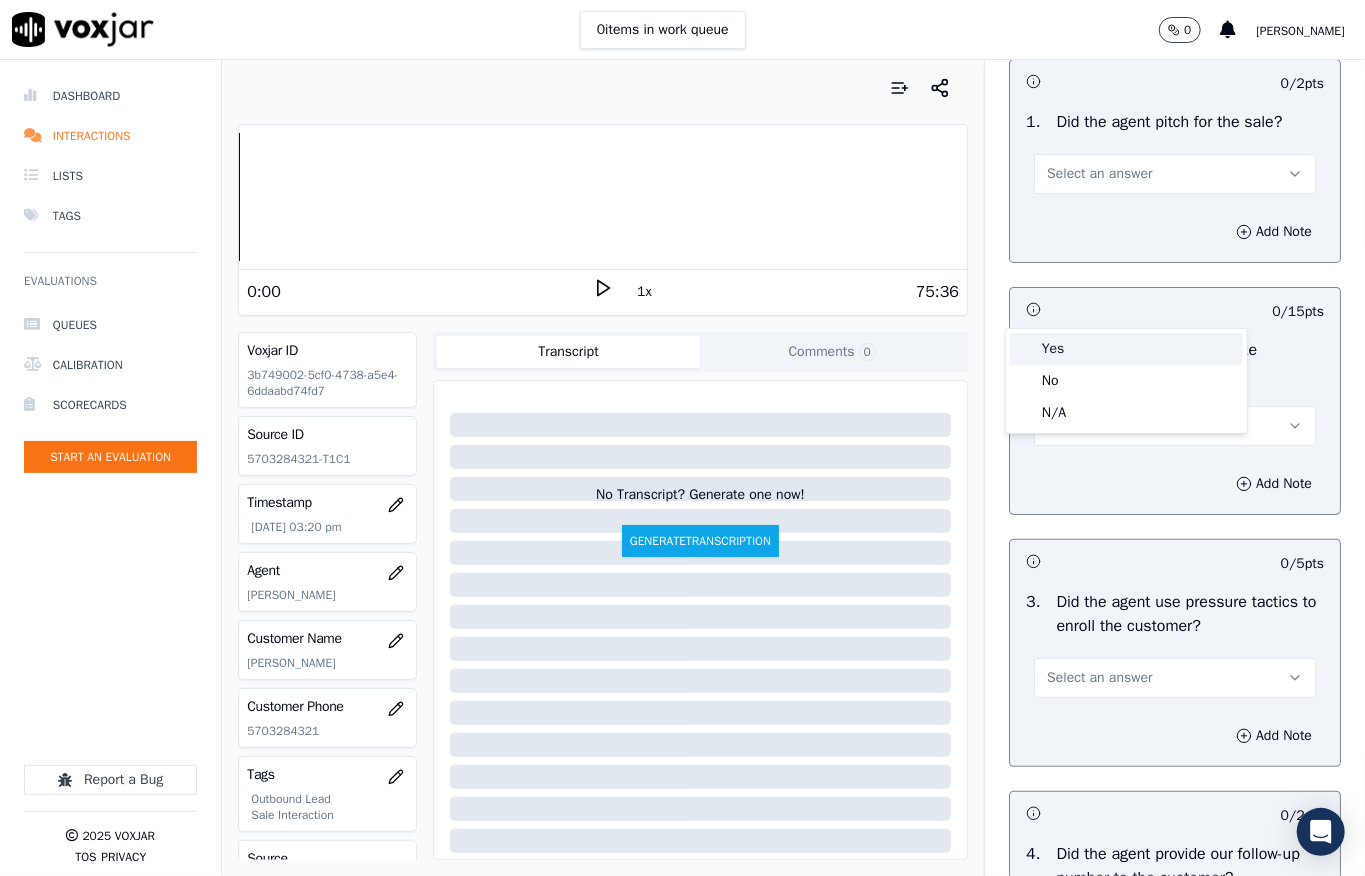 click on "Yes" at bounding box center (1126, 349) 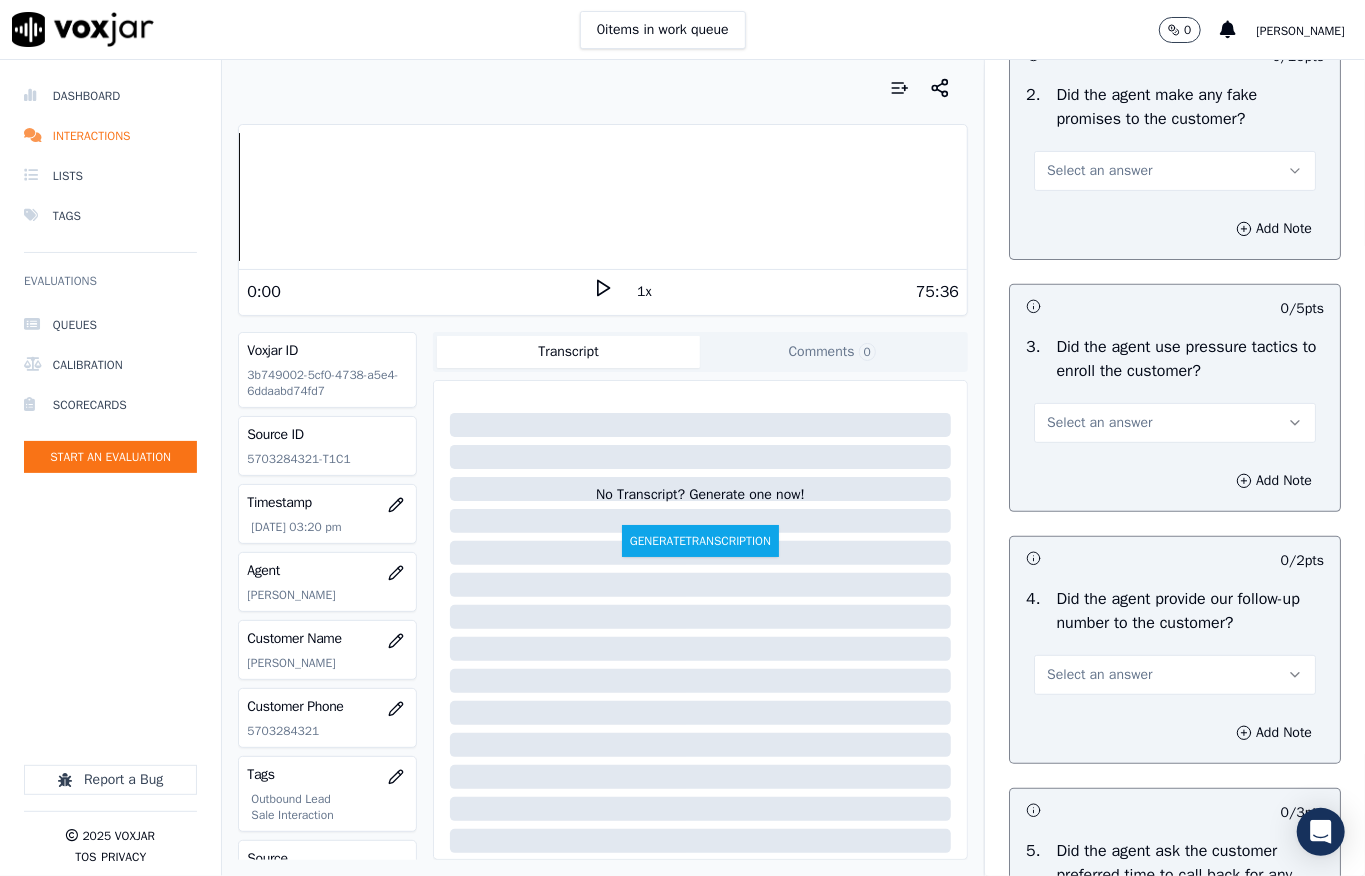 scroll, scrollTop: 4400, scrollLeft: 0, axis: vertical 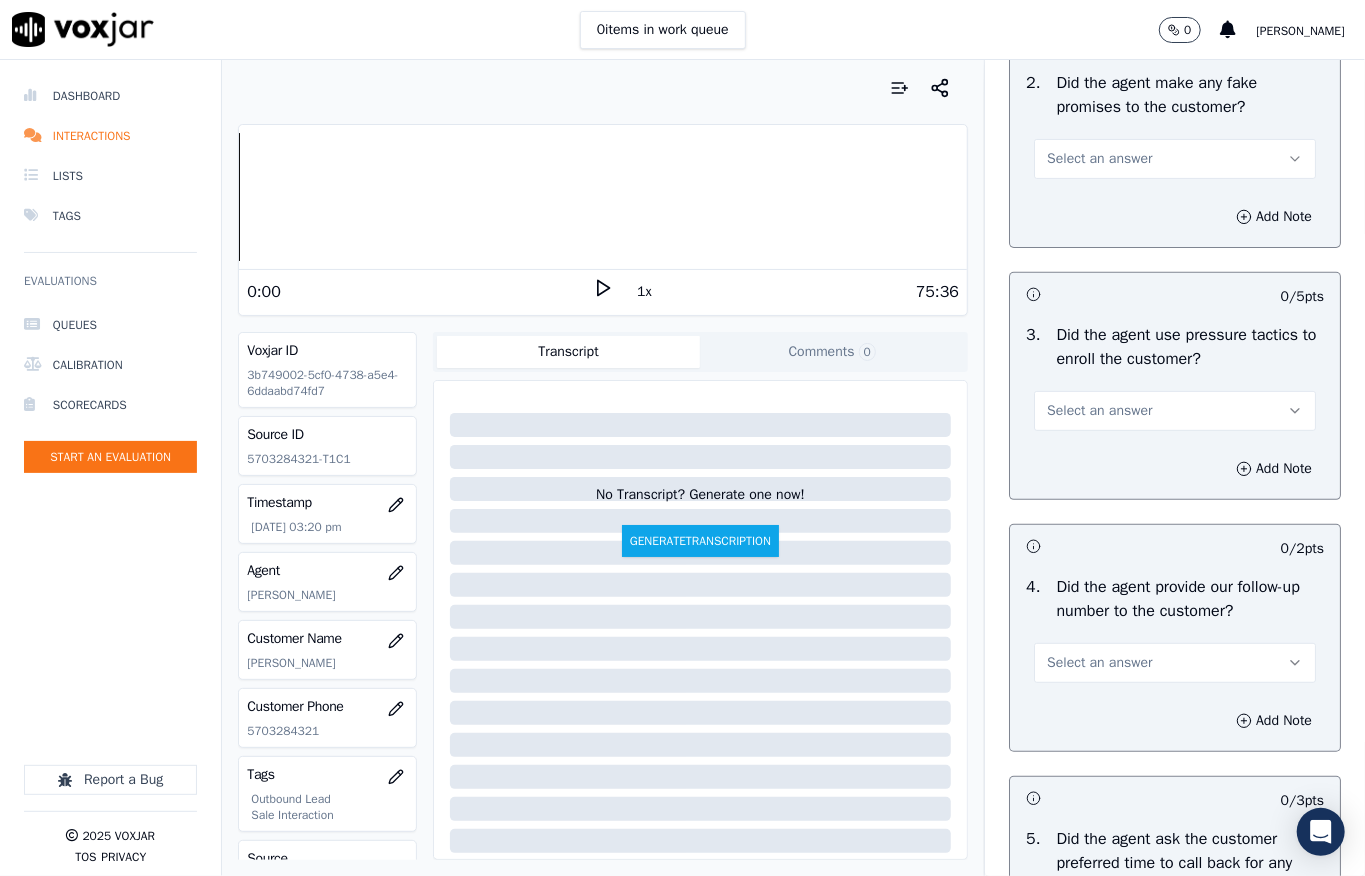 click on "Select an answer" at bounding box center (1099, 159) 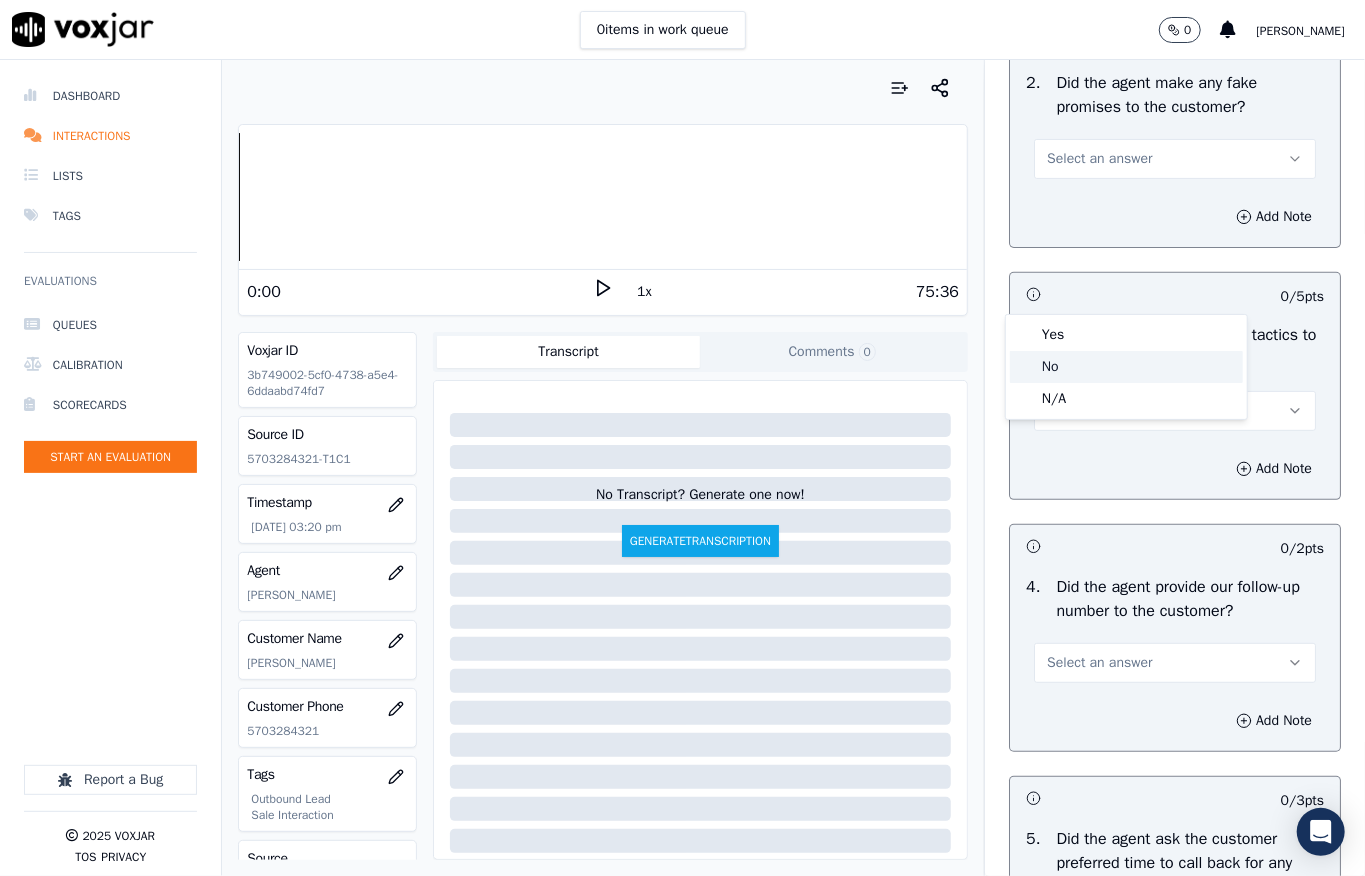 click on "No" 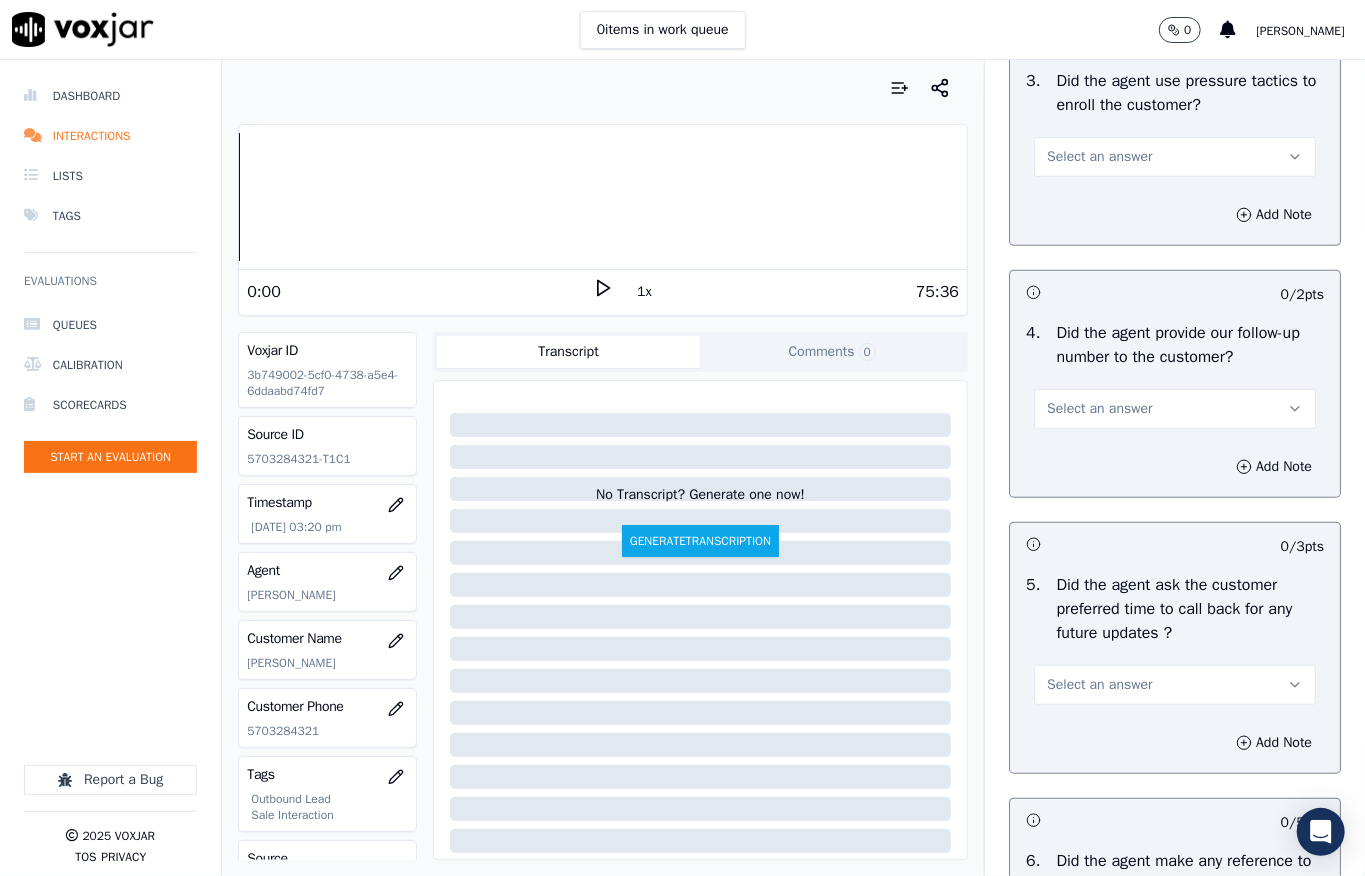 scroll, scrollTop: 4666, scrollLeft: 0, axis: vertical 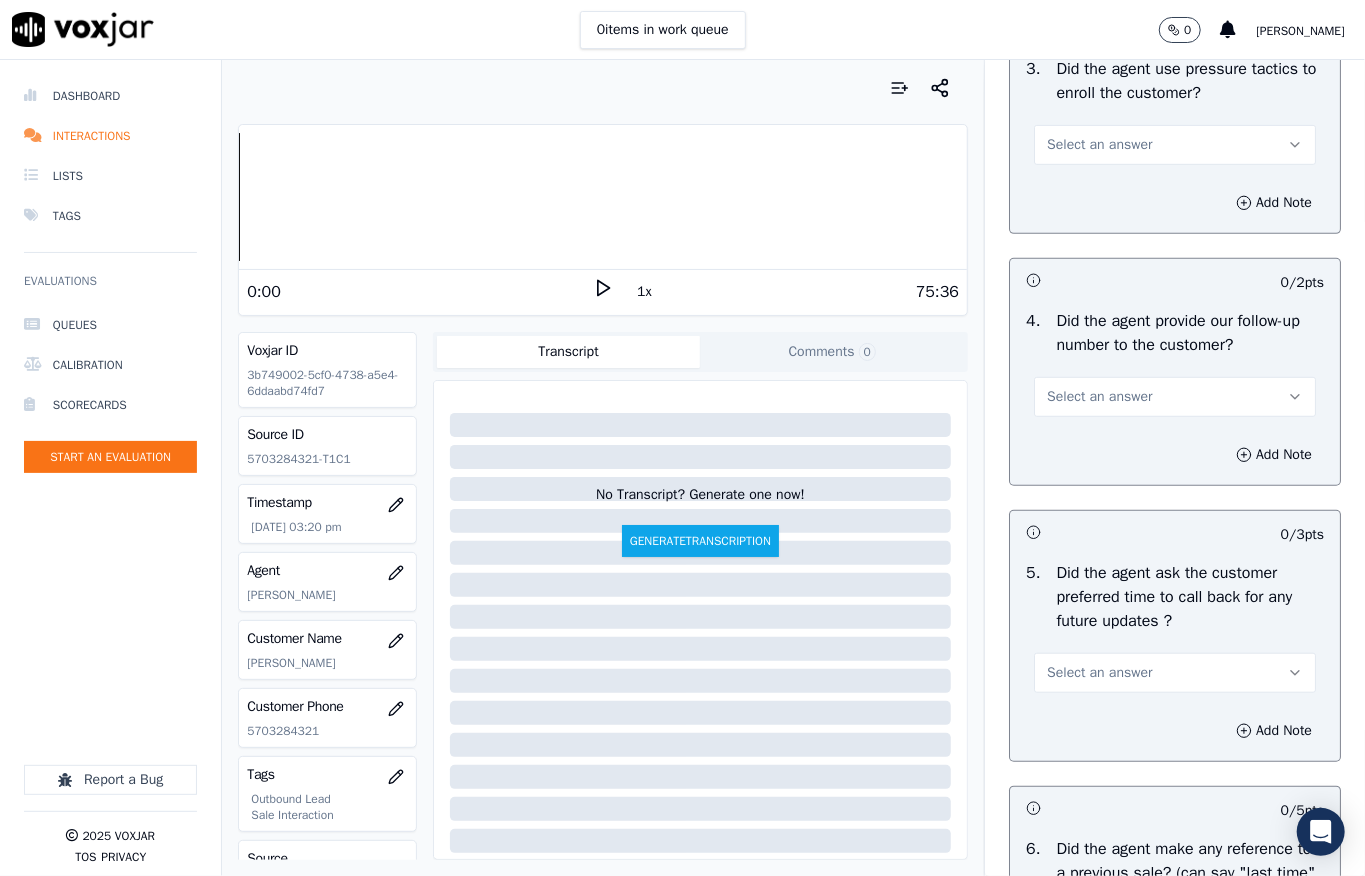 click on "Select an answer" at bounding box center [1099, 145] 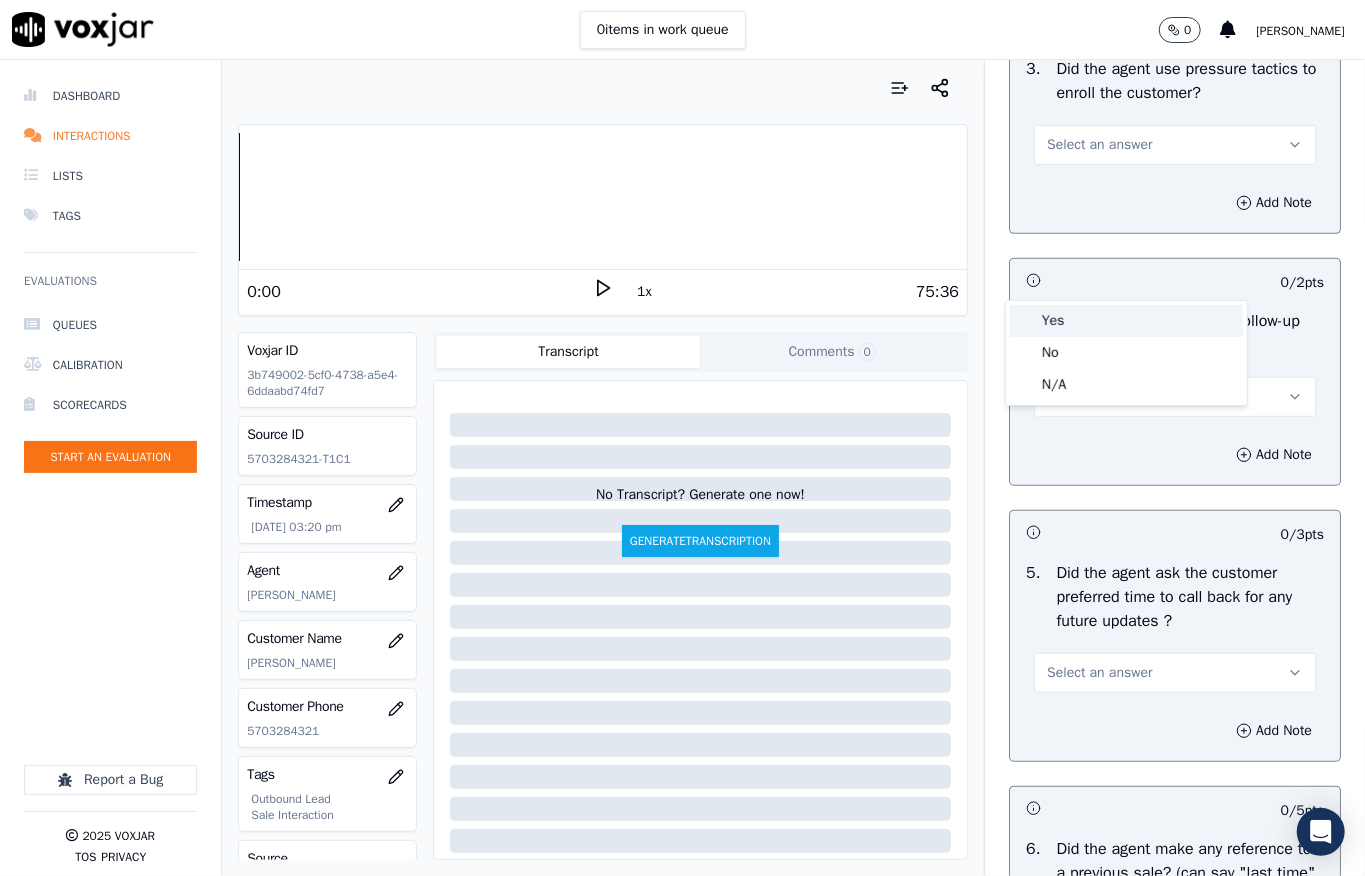 click on "Yes" at bounding box center (1126, 321) 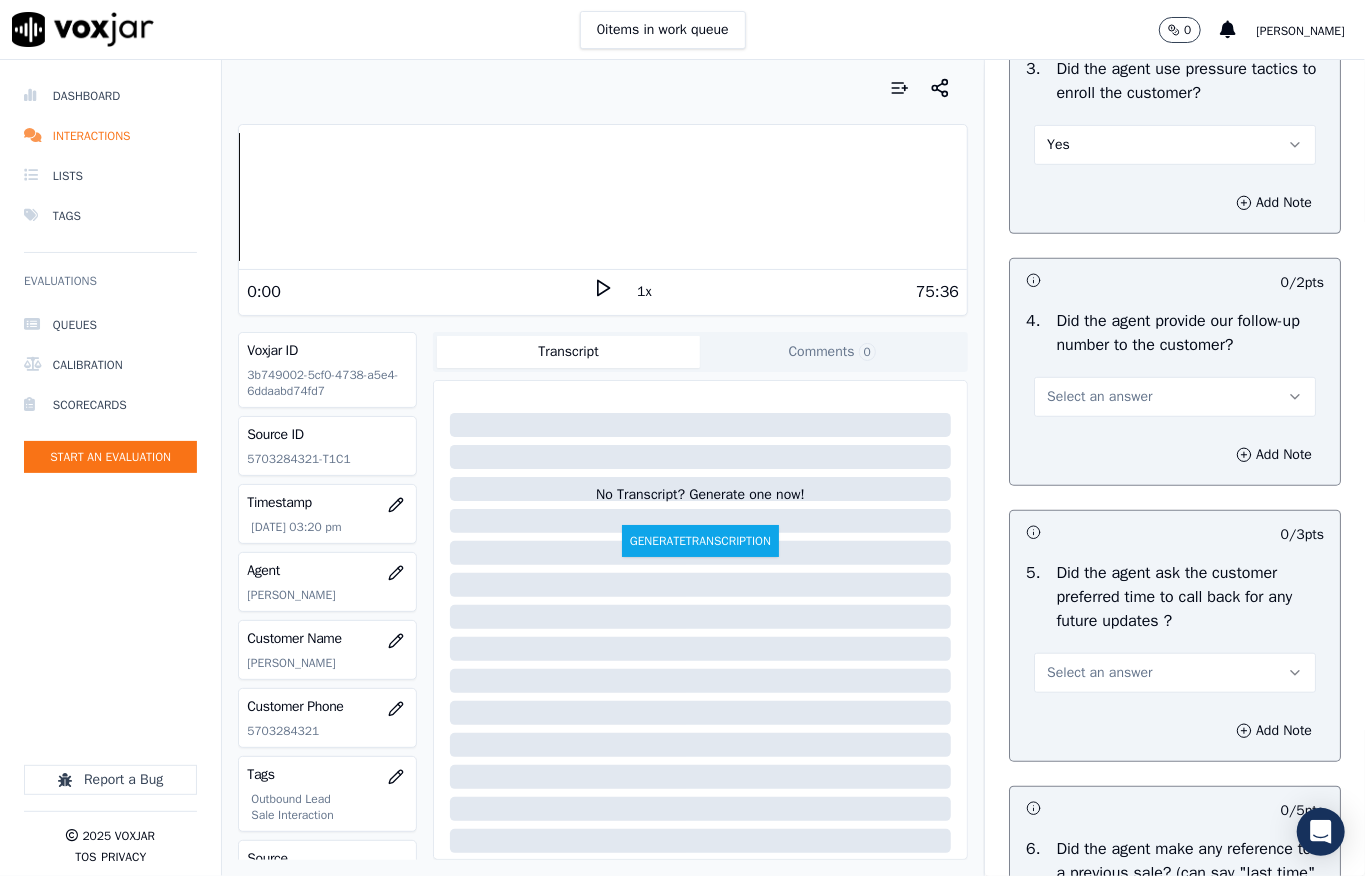 click on "Yes" at bounding box center (1175, 145) 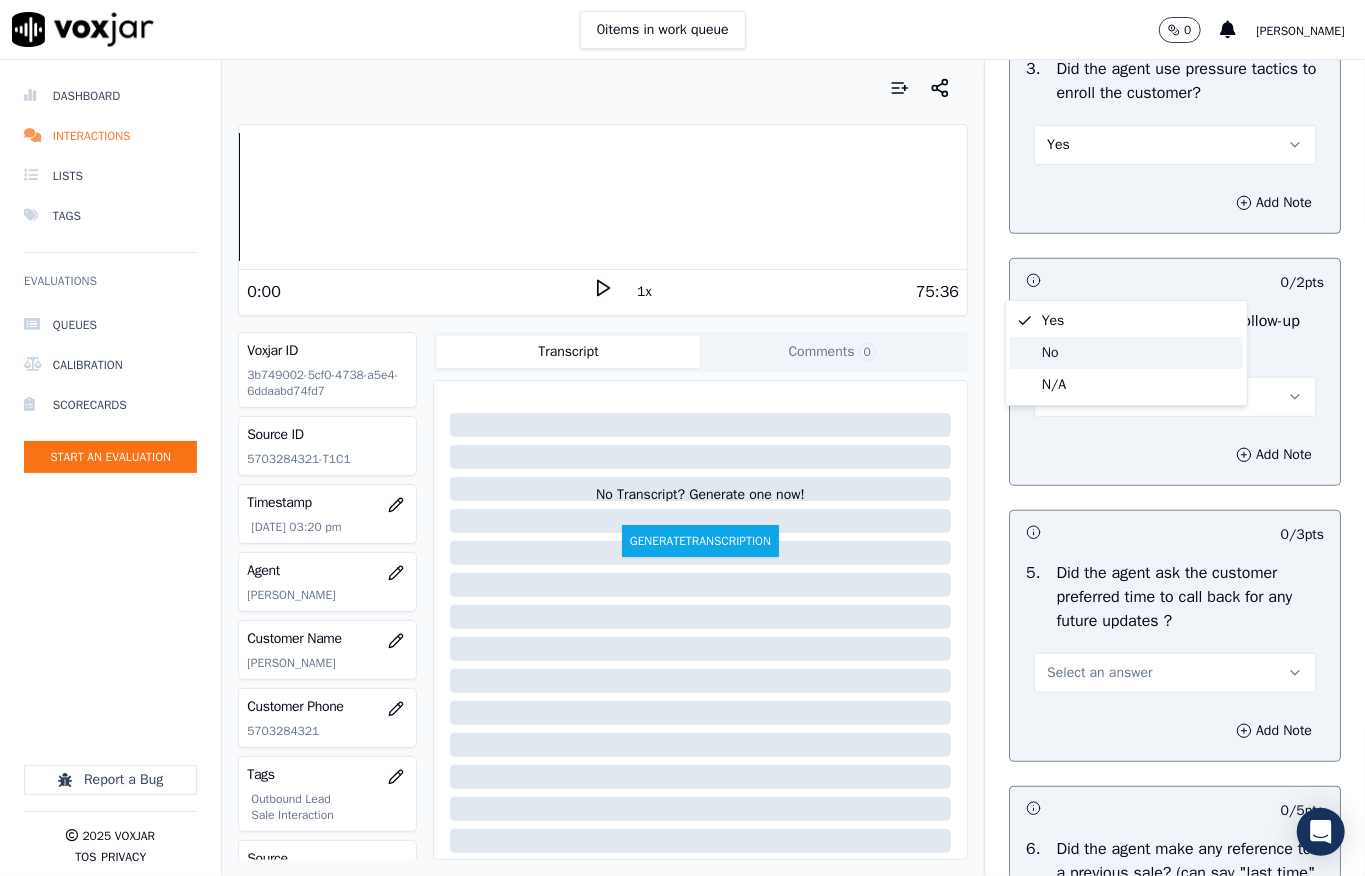 click on "No" 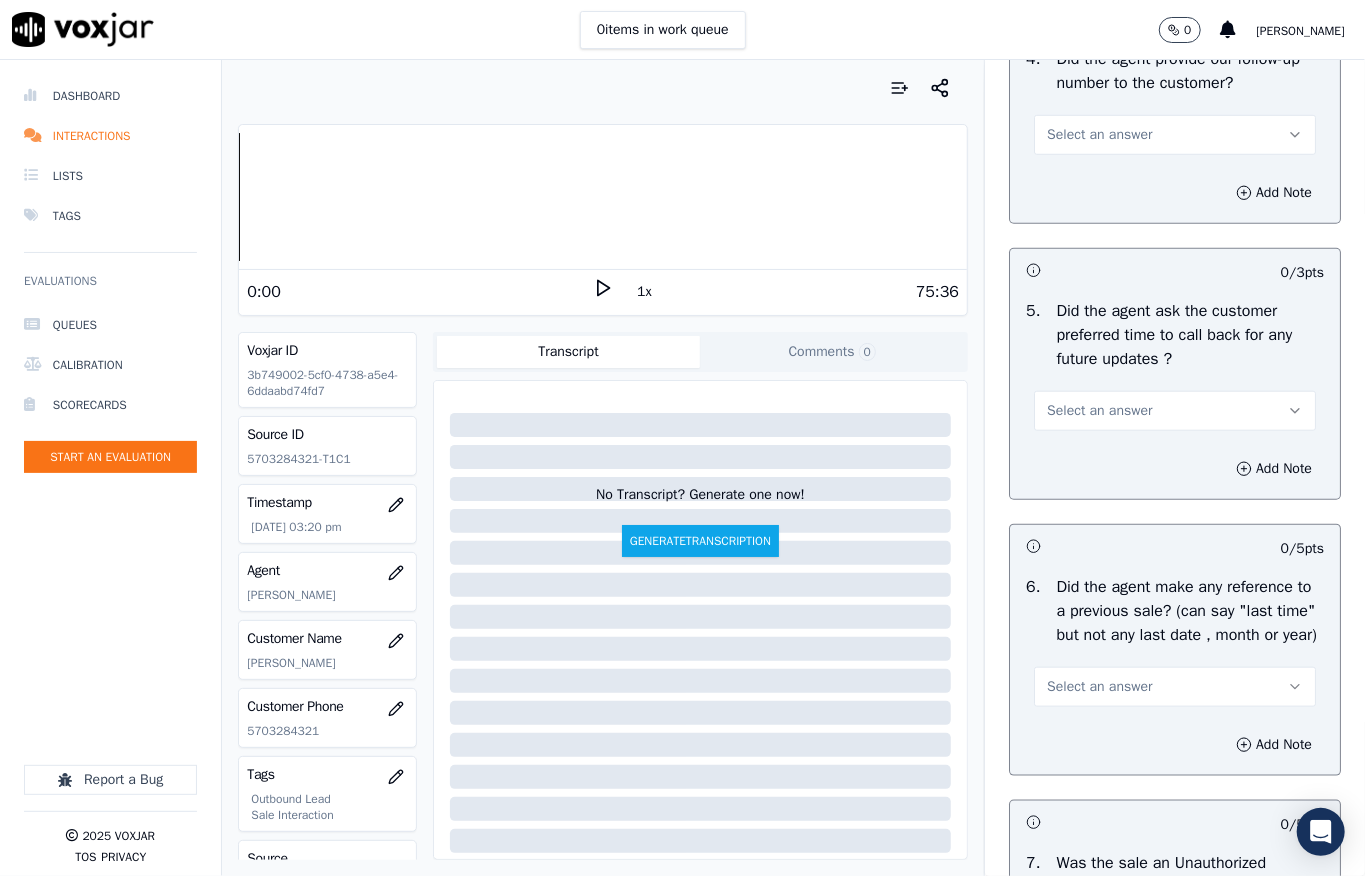 scroll, scrollTop: 4933, scrollLeft: 0, axis: vertical 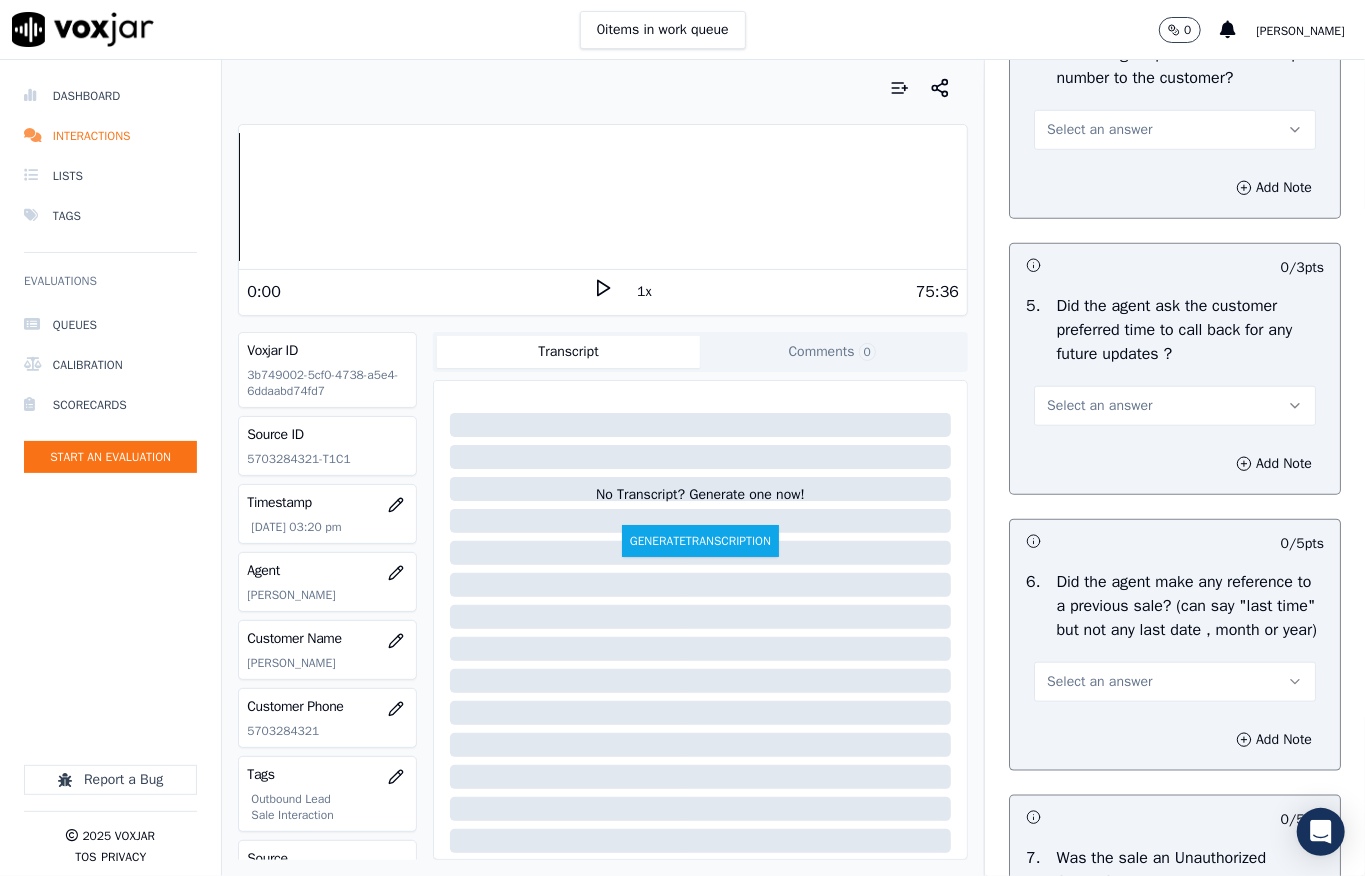 click on "Select an answer" at bounding box center [1099, 130] 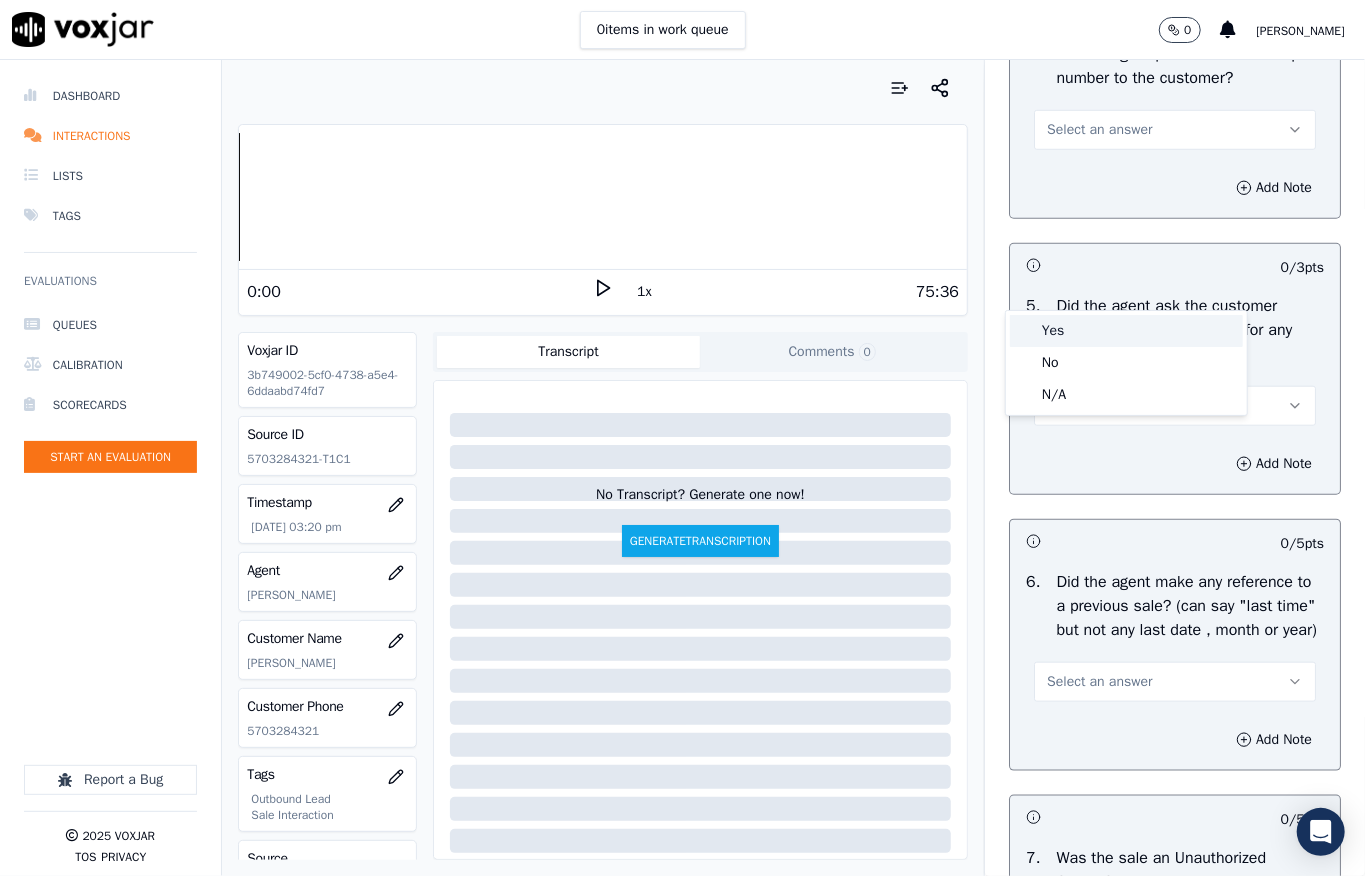 click on "Yes" at bounding box center (1126, 331) 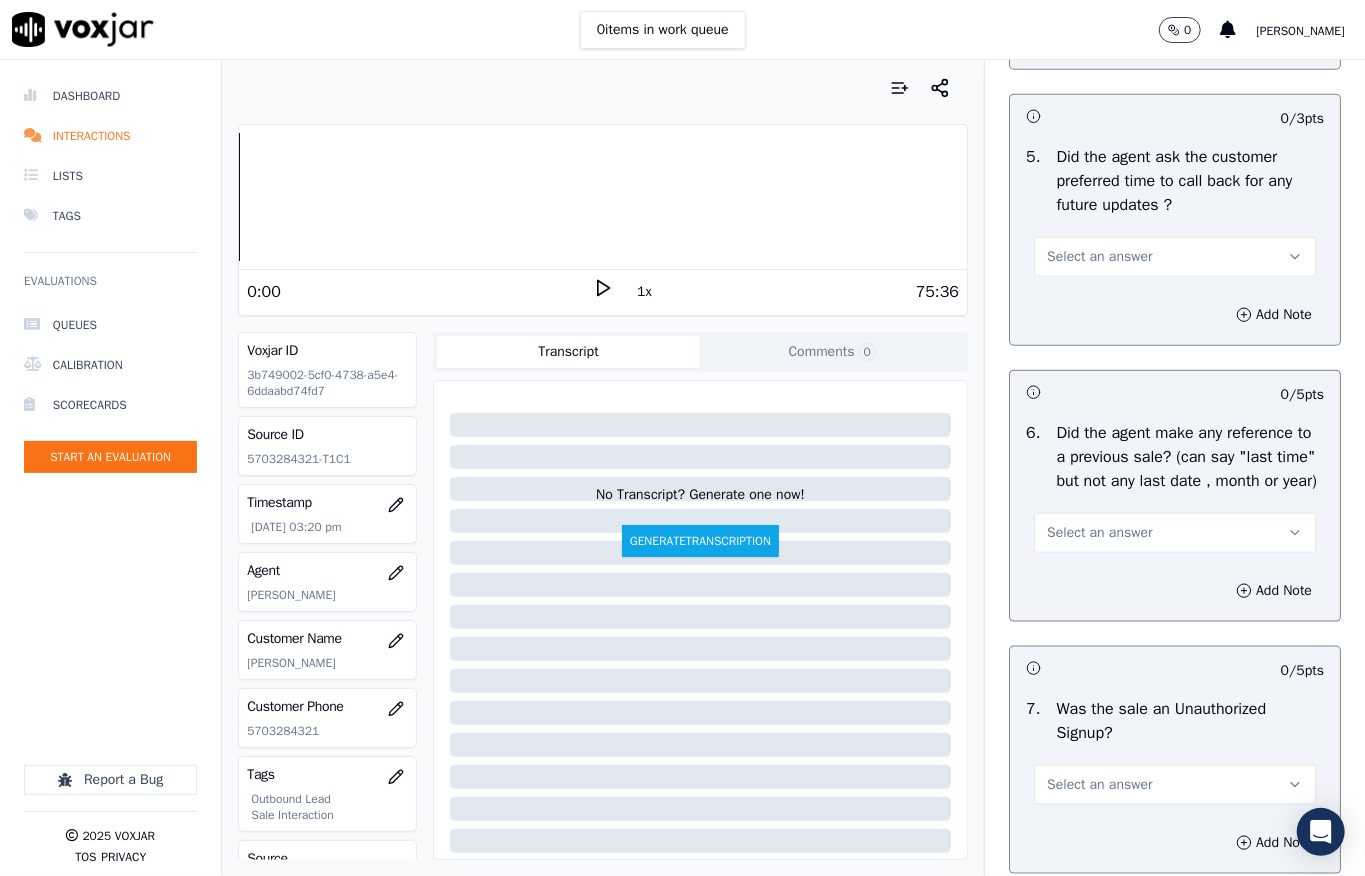 scroll, scrollTop: 5200, scrollLeft: 0, axis: vertical 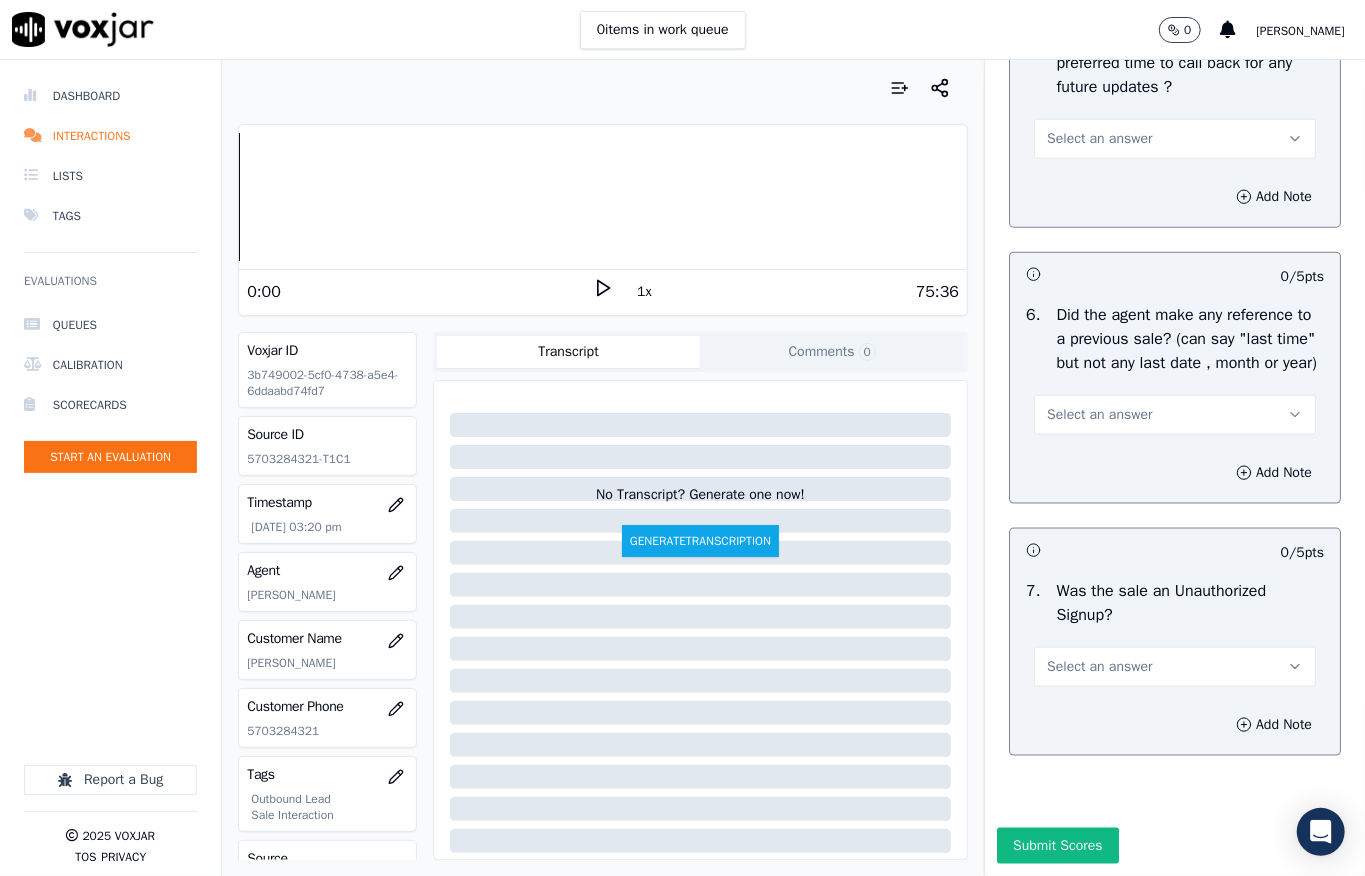 click on "Select an answer" at bounding box center [1175, 139] 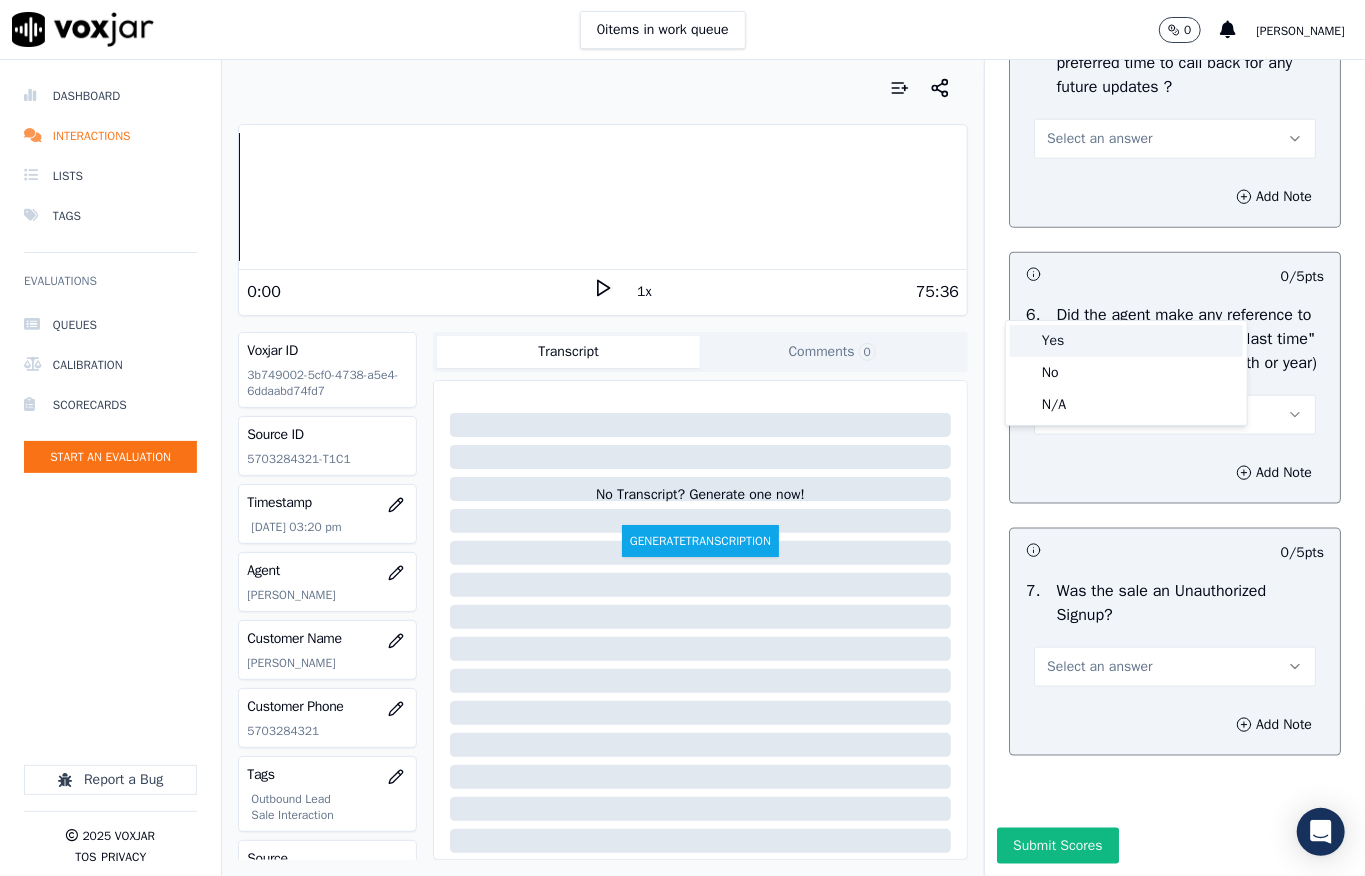 click on "Yes" at bounding box center [1126, 341] 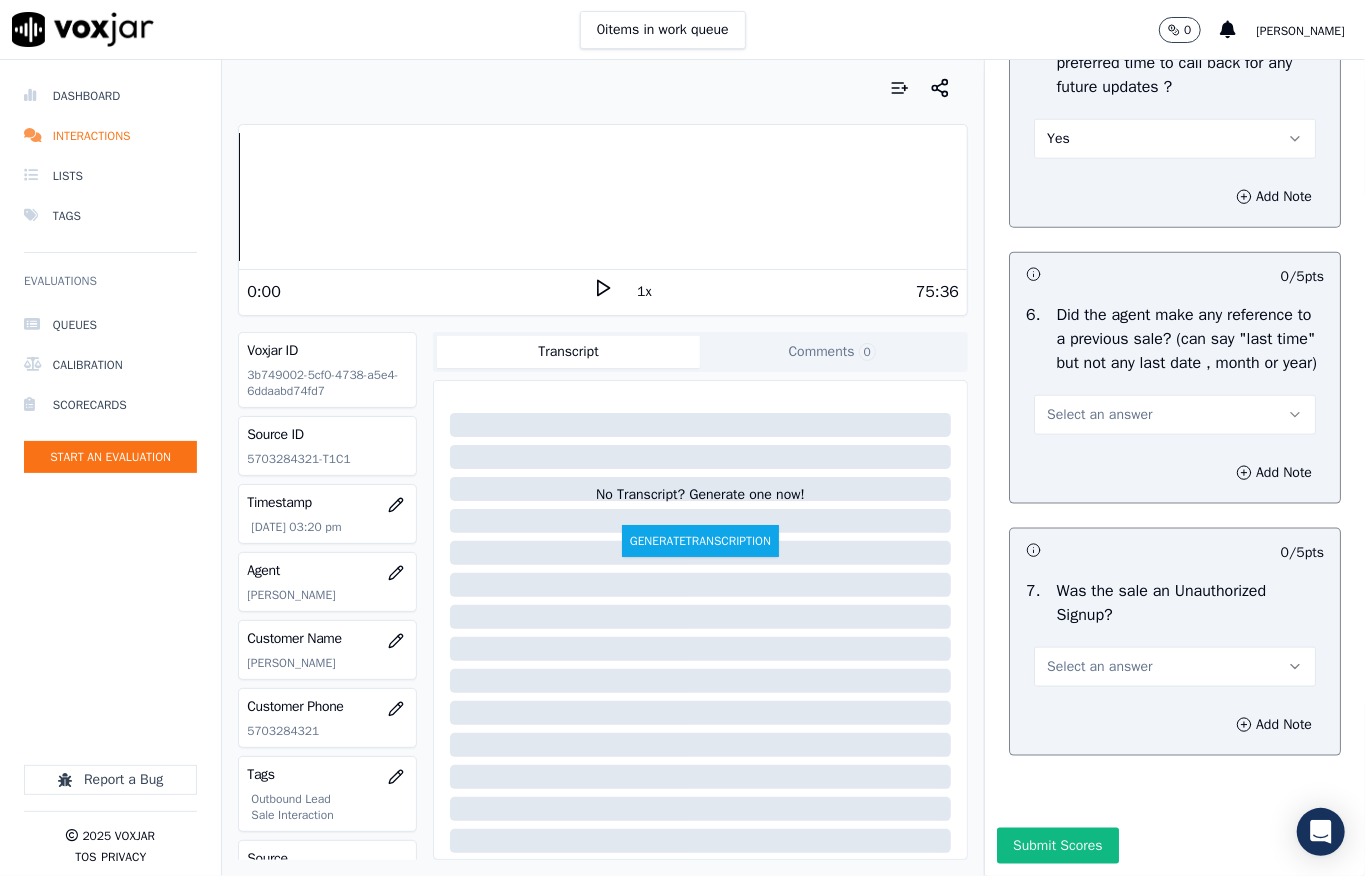 scroll, scrollTop: 5450, scrollLeft: 0, axis: vertical 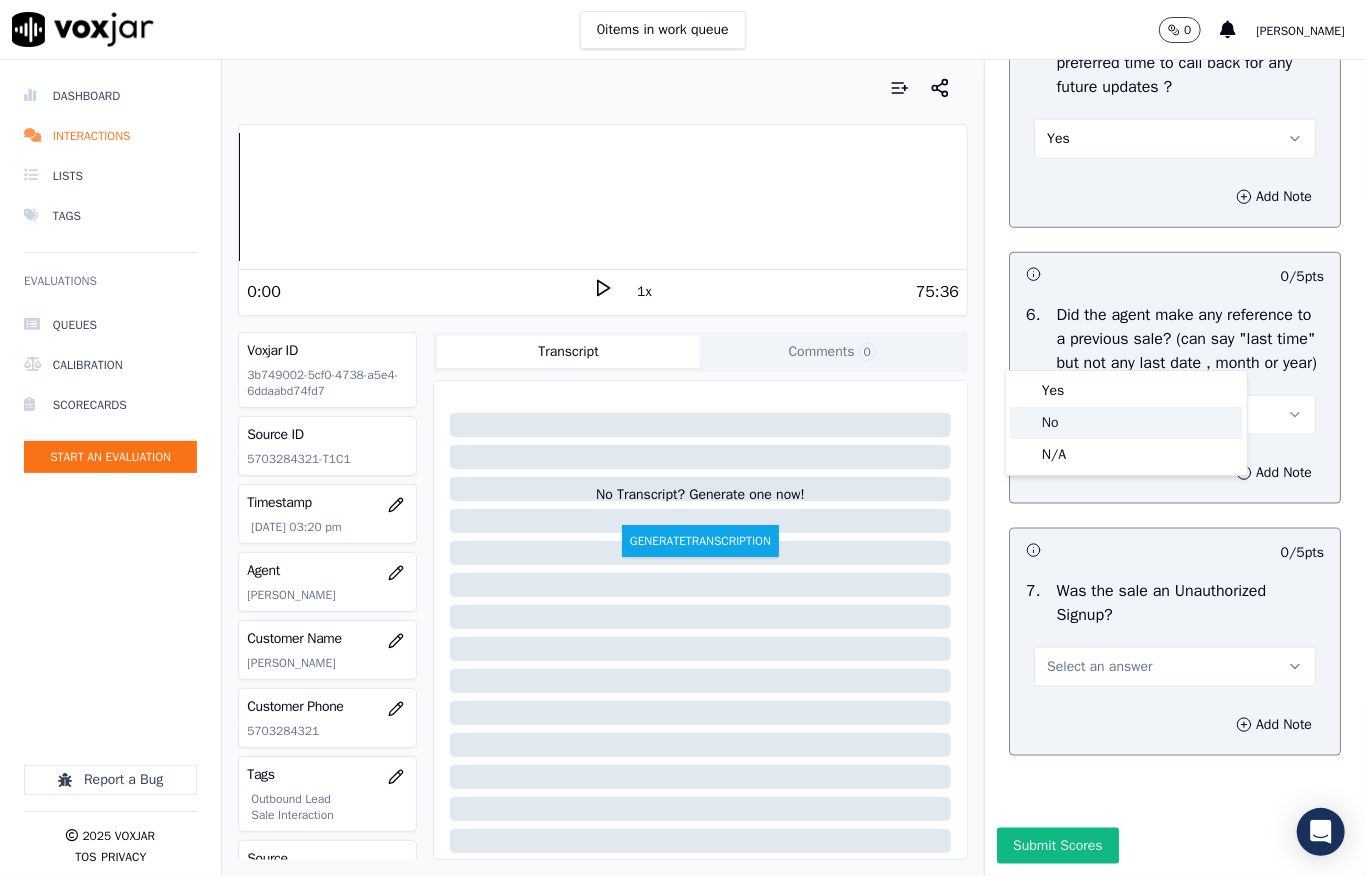 click on "No" 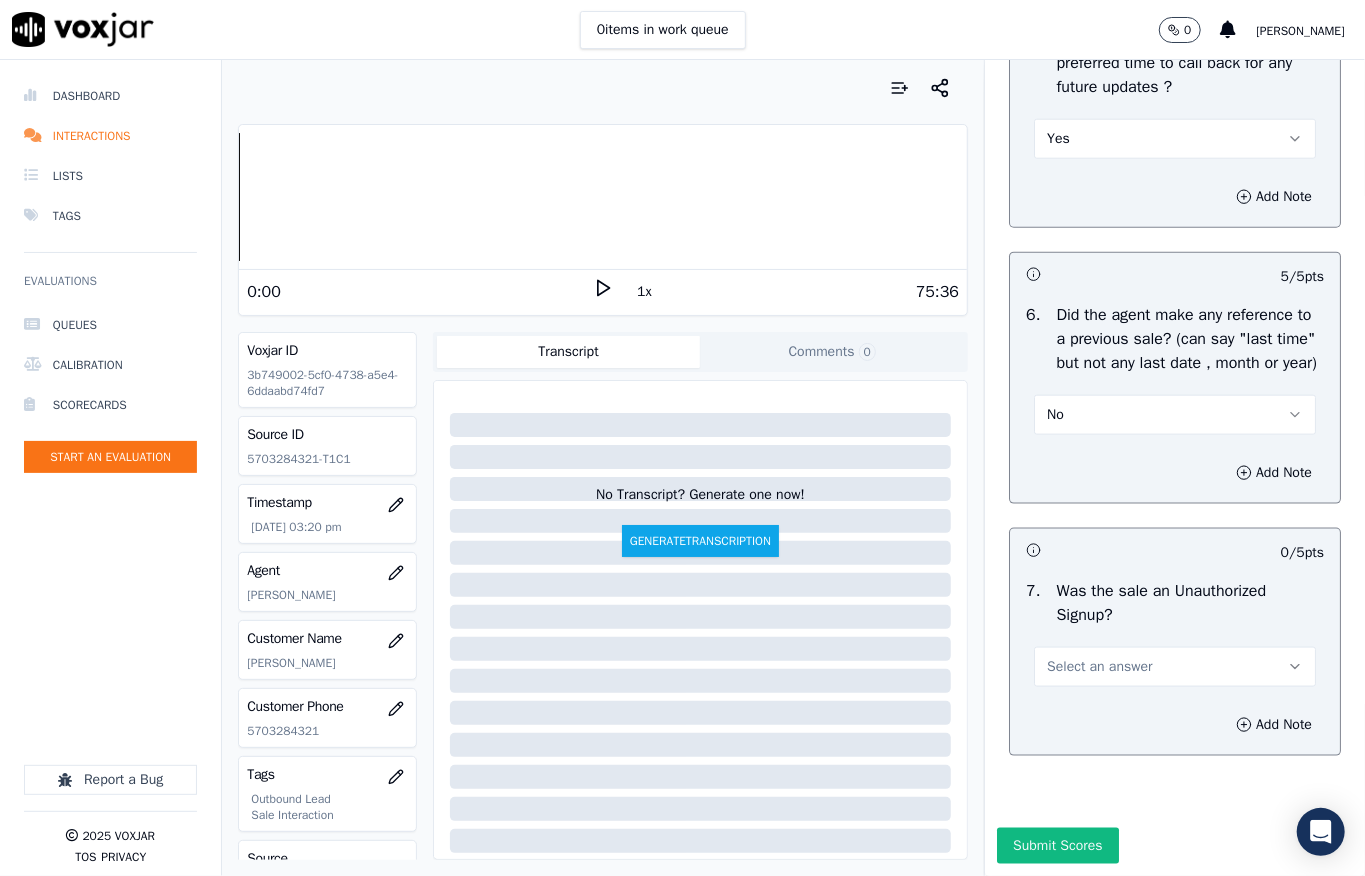 click on "Select an answer" at bounding box center [1099, 667] 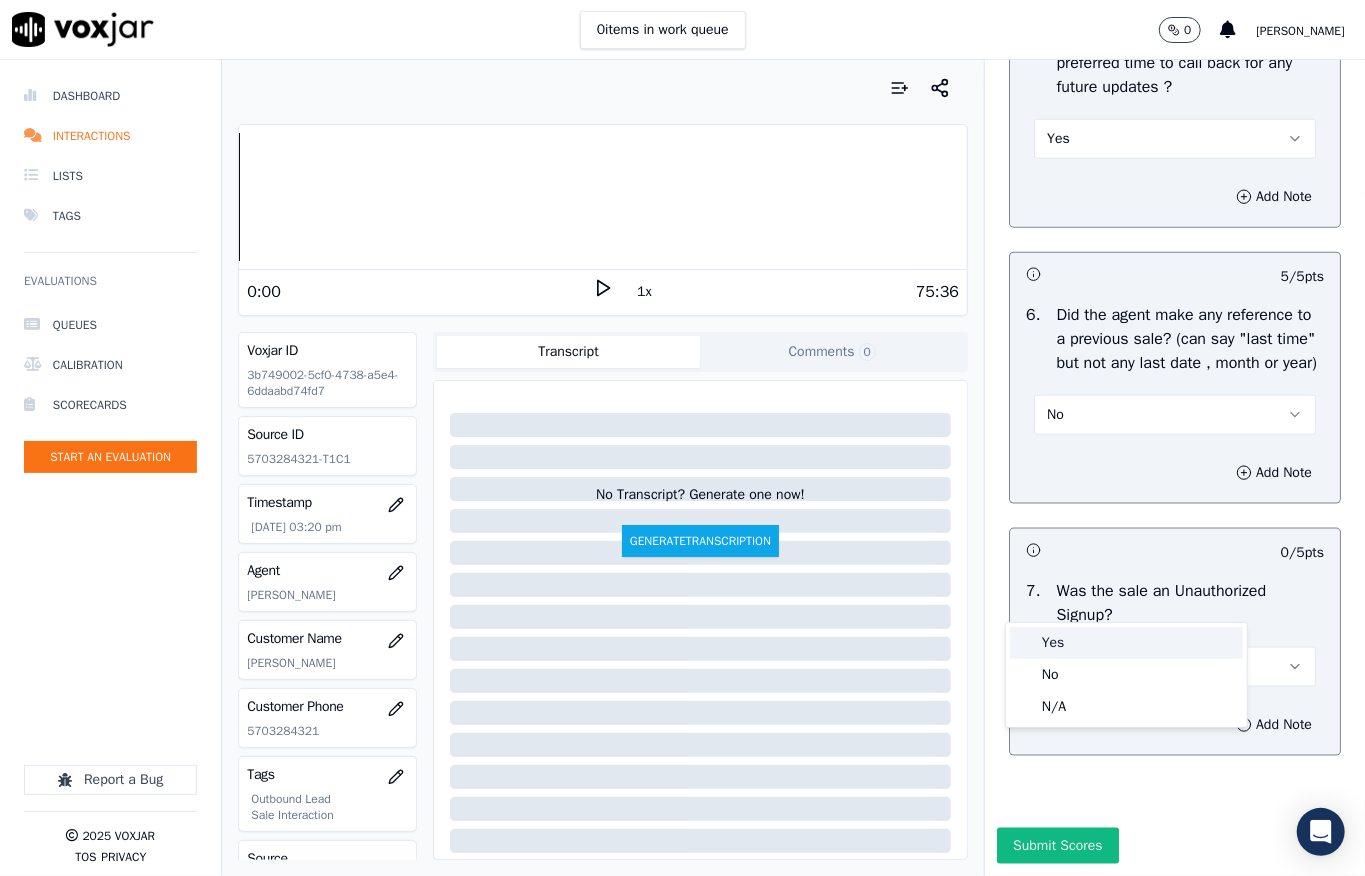 click on "Yes" at bounding box center [1126, 643] 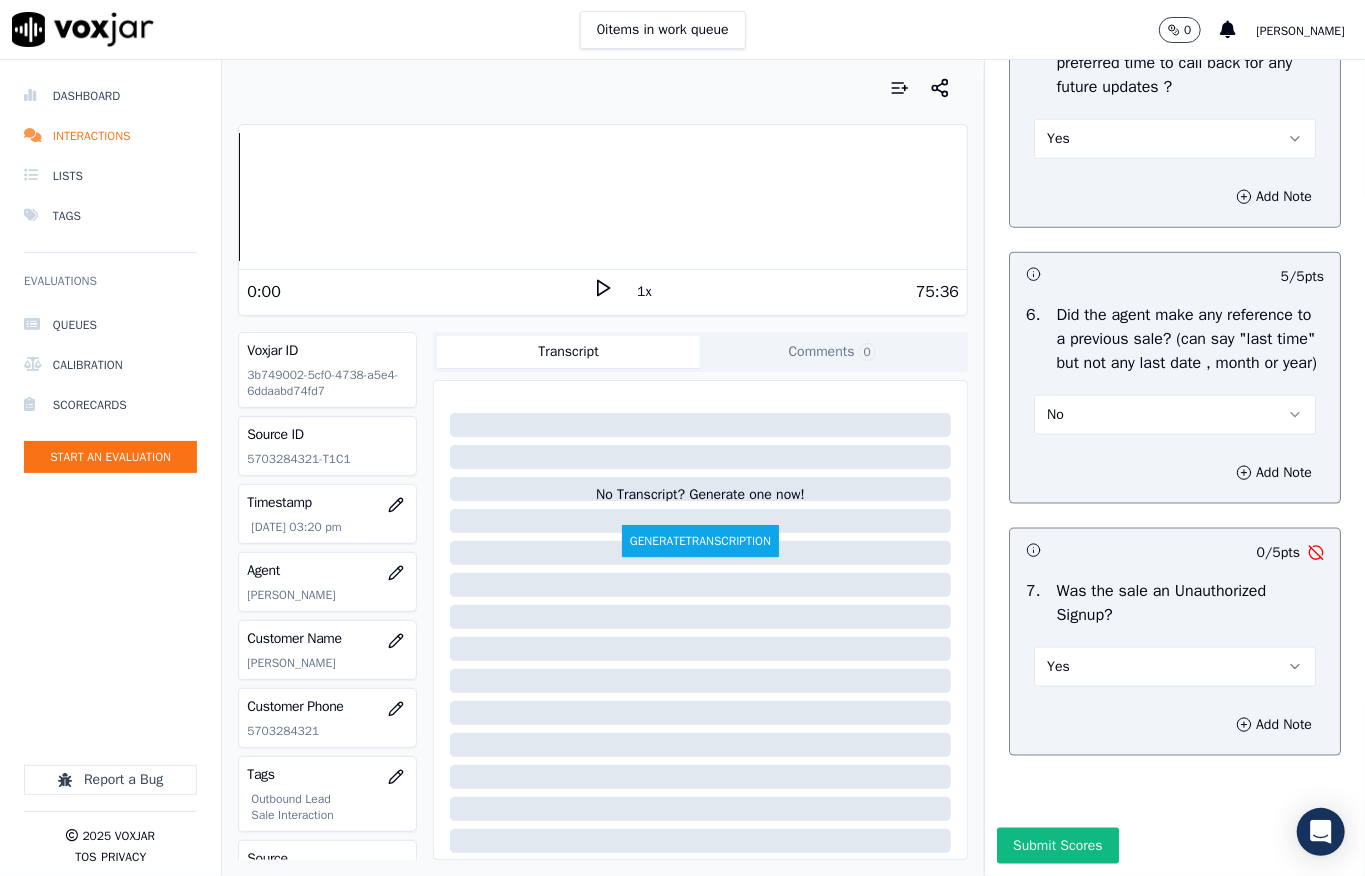 click on "Yes" at bounding box center (1175, 667) 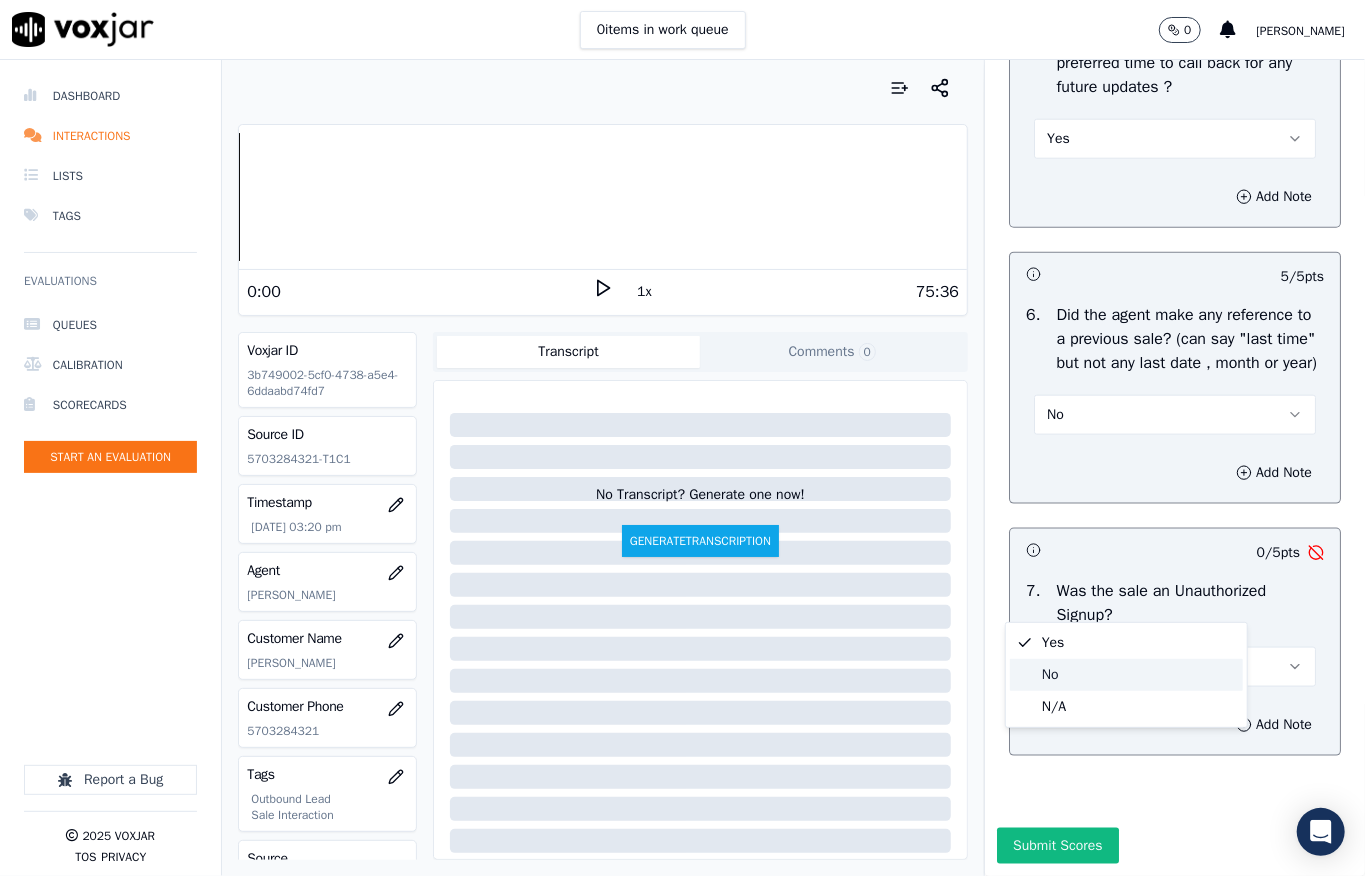 click on "No" 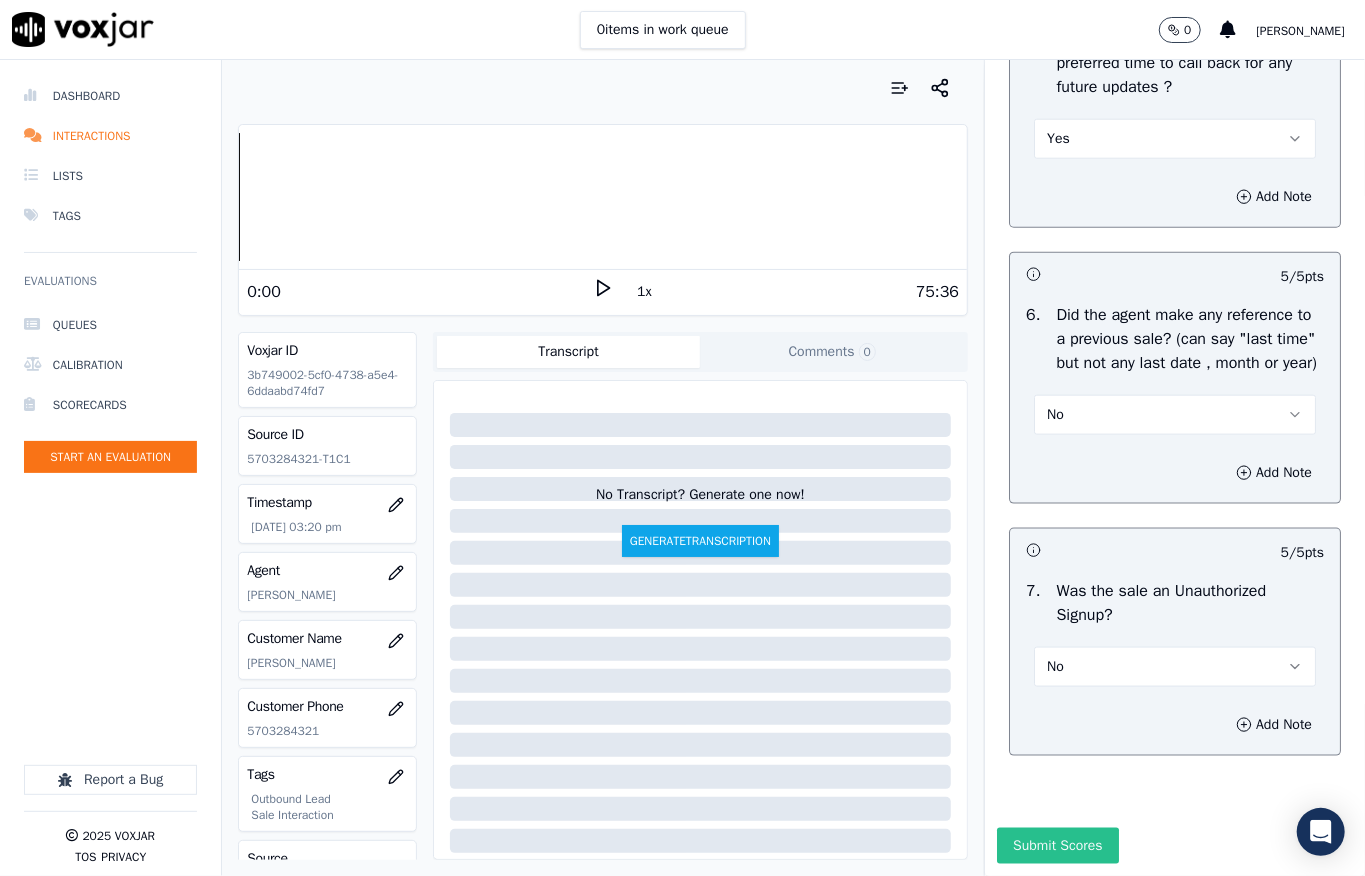 click on "Submit Scores" at bounding box center [1057, 846] 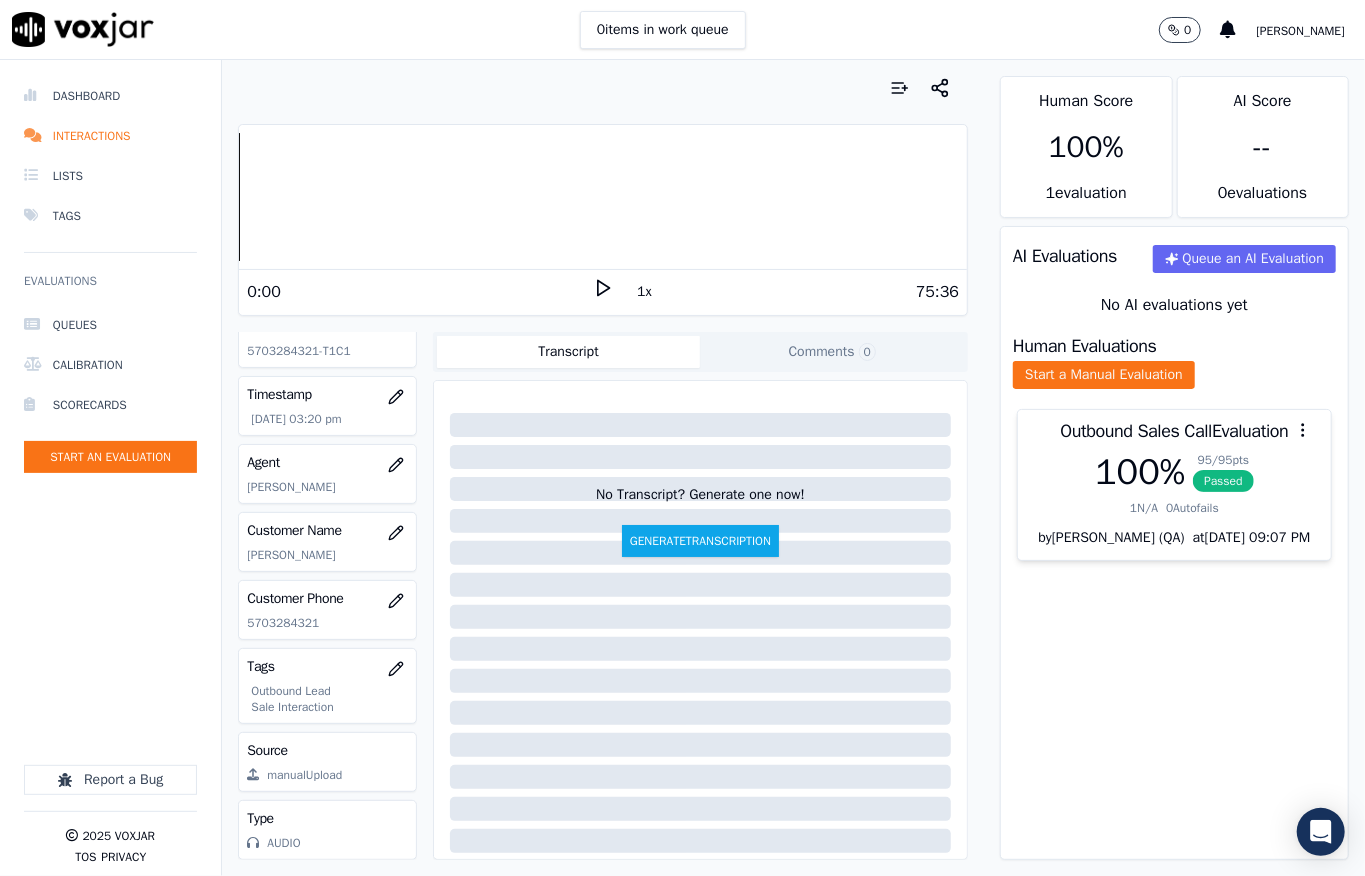 scroll, scrollTop: 0, scrollLeft: 0, axis: both 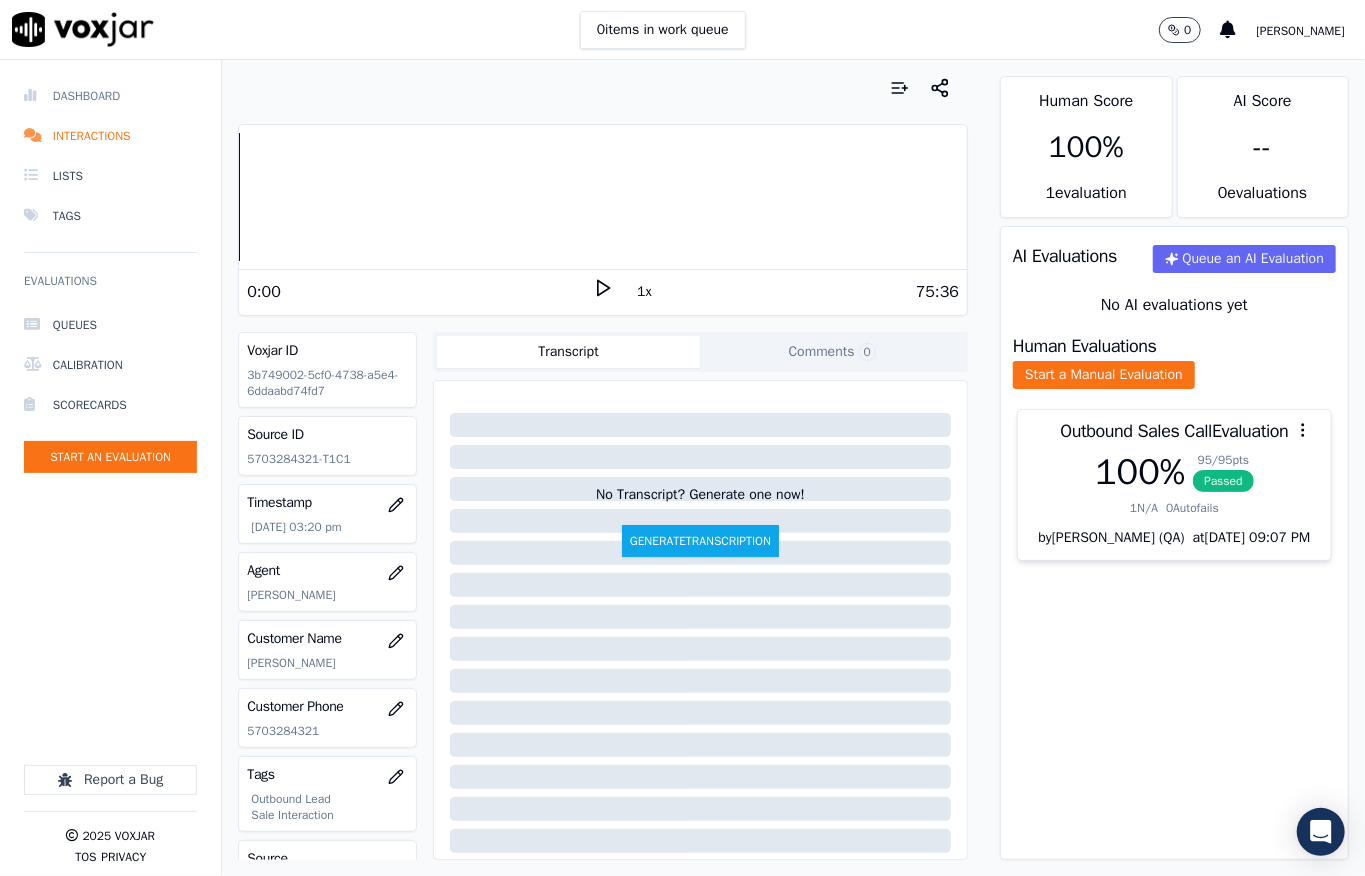 click on "Dashboard" at bounding box center (110, 96) 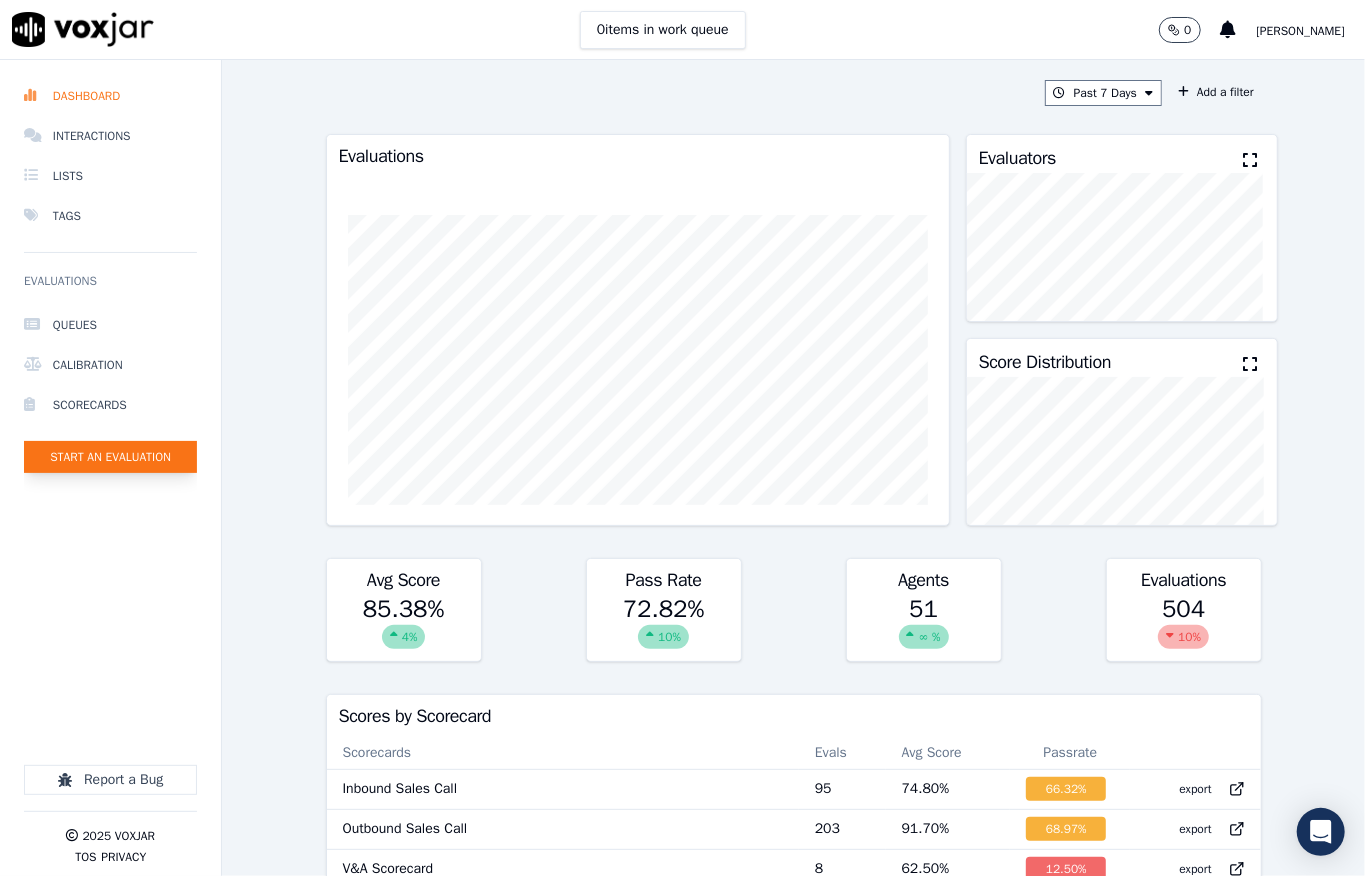 click on "Start an Evaluation" 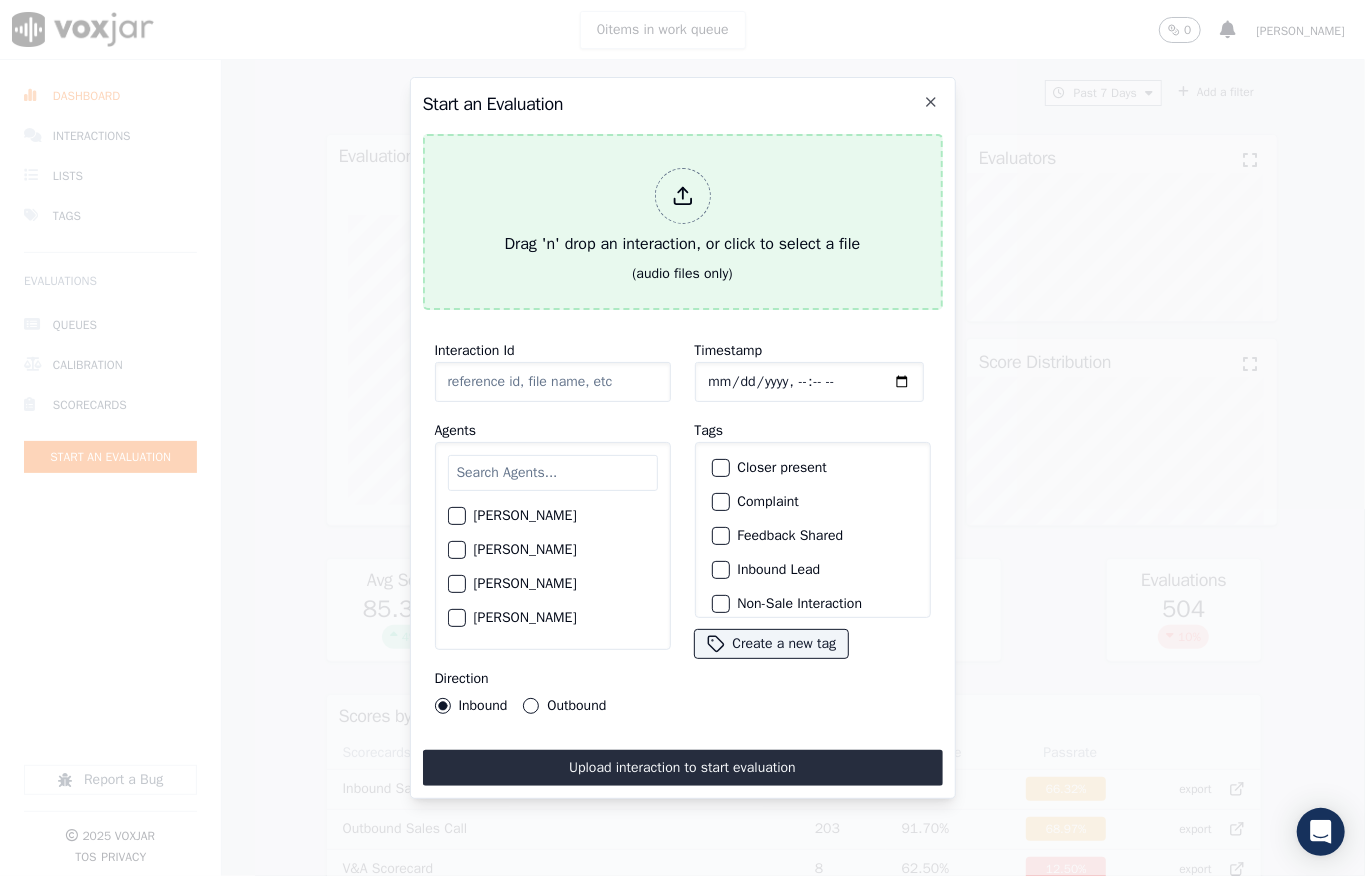 click 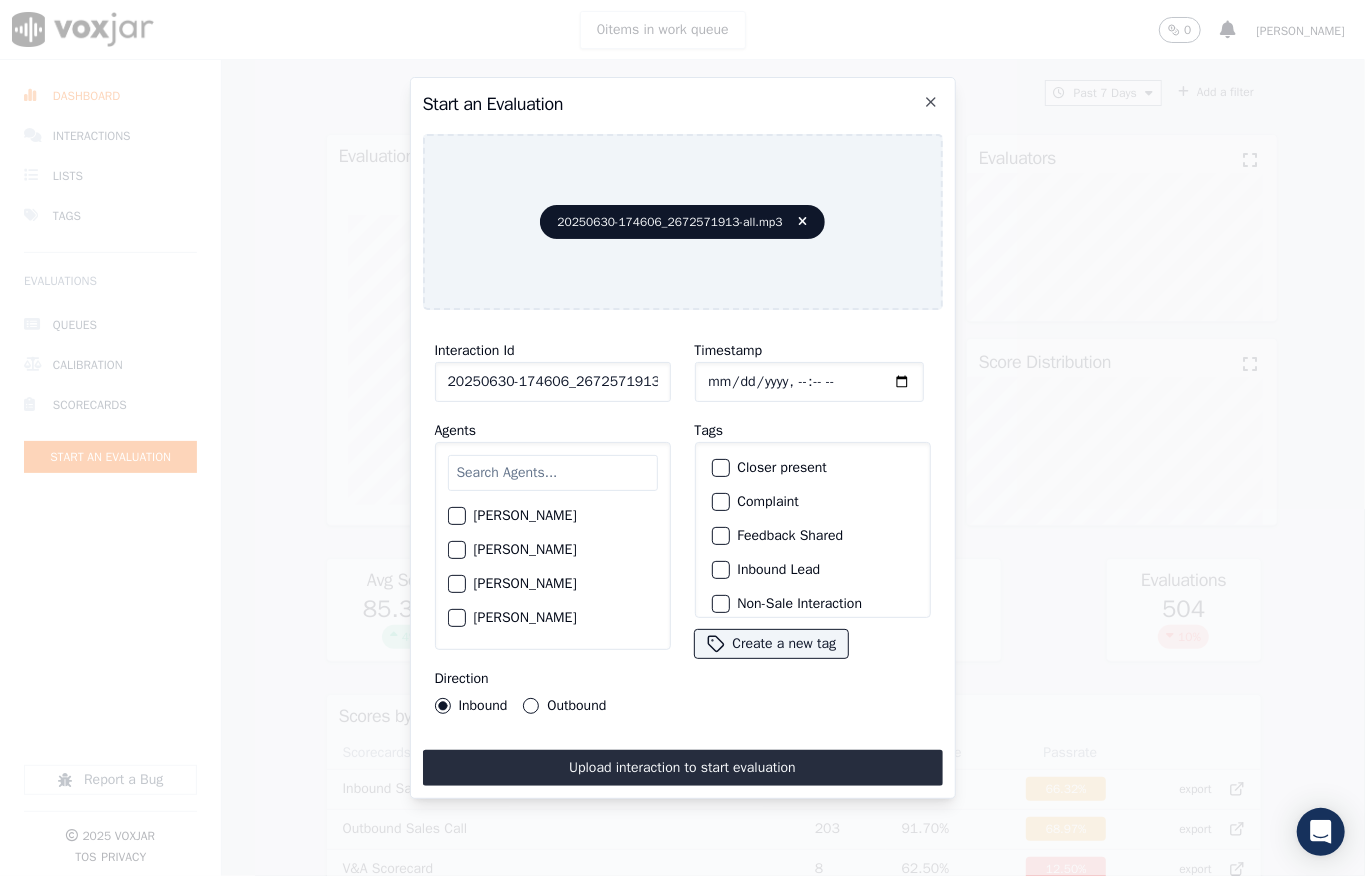scroll, scrollTop: 0, scrollLeft: 45, axis: horizontal 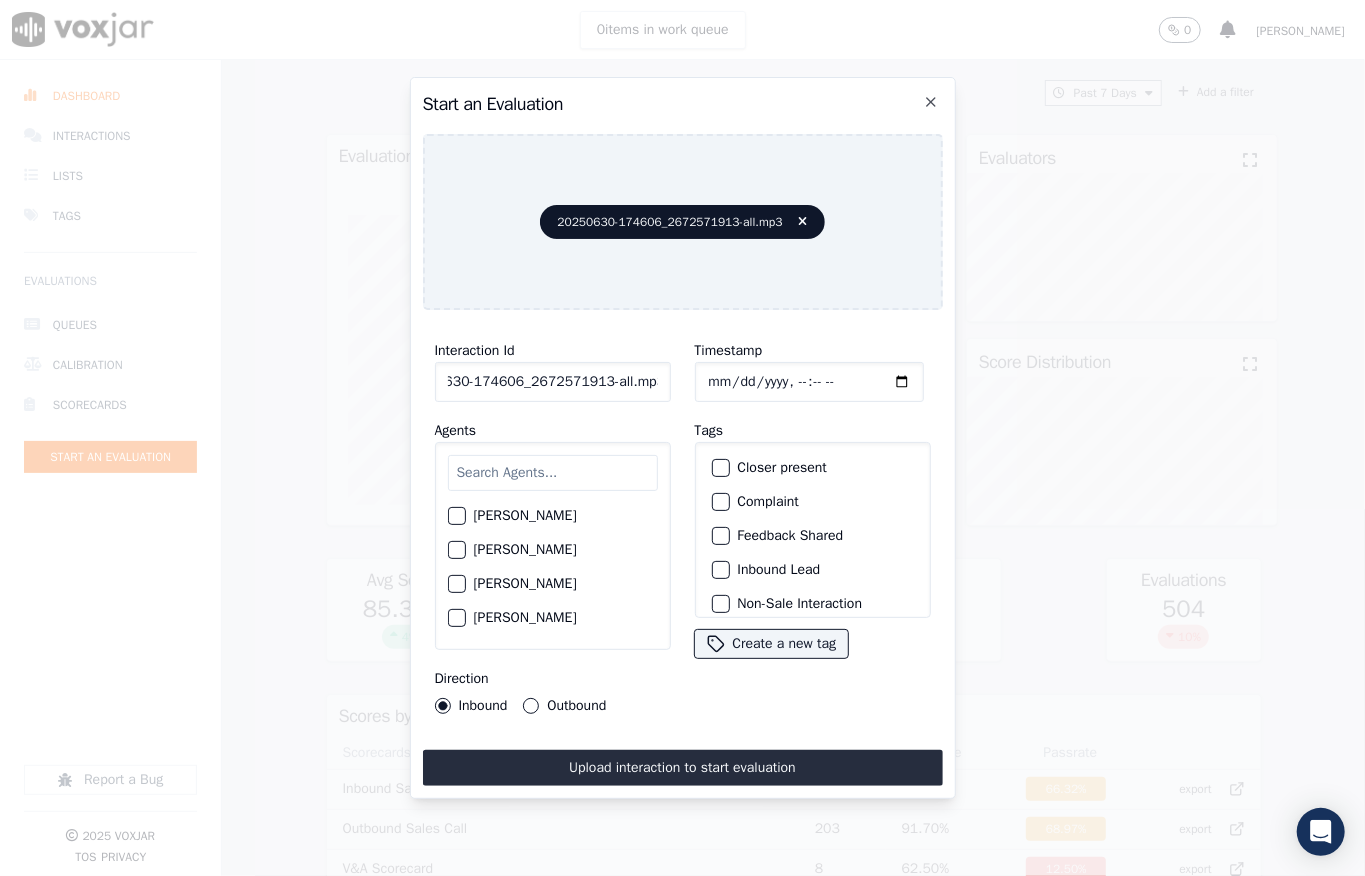drag, startPoint x: 640, startPoint y: 376, endPoint x: 685, endPoint y: 369, distance: 45.54119 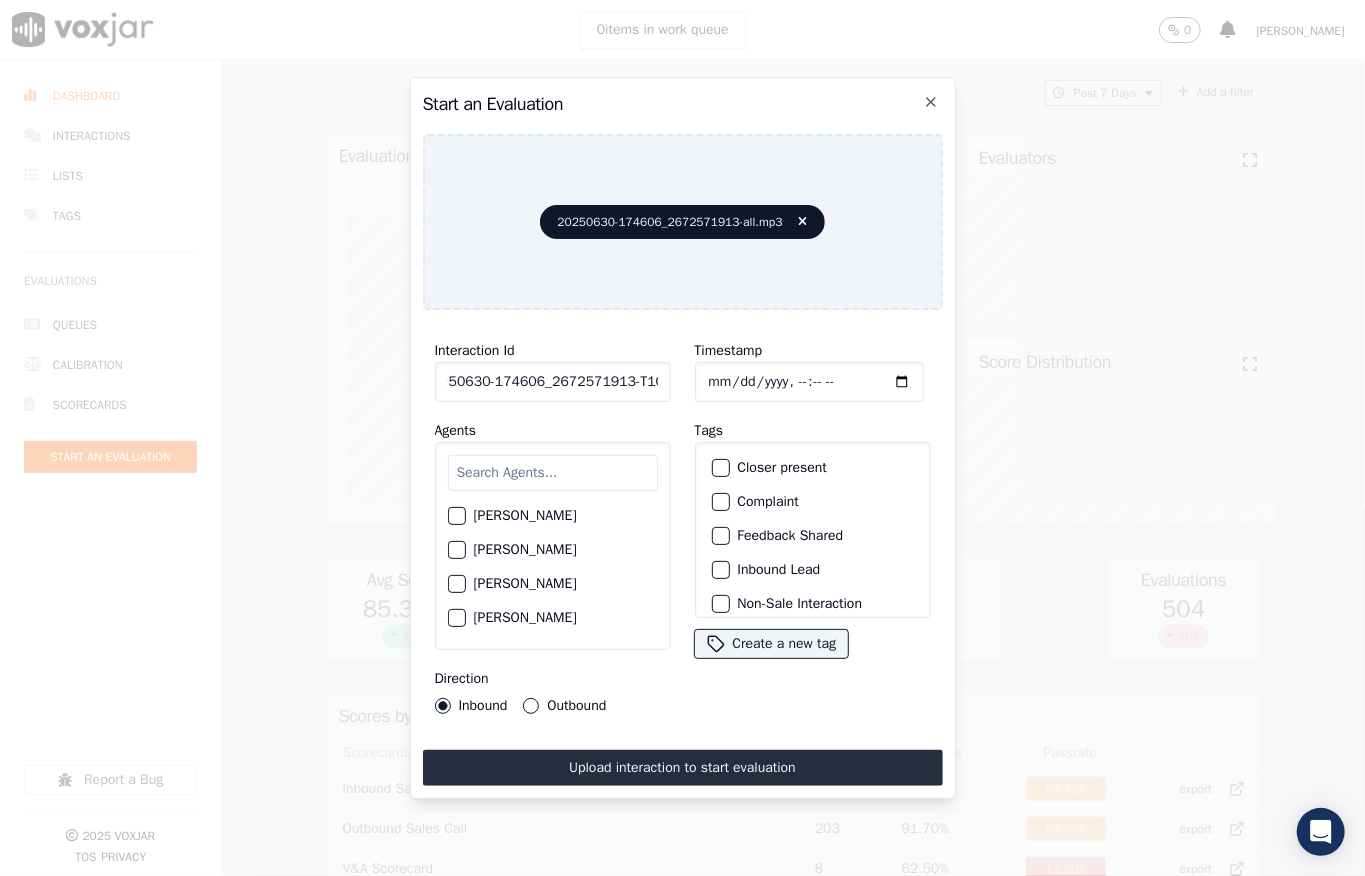 scroll, scrollTop: 0, scrollLeft: 32, axis: horizontal 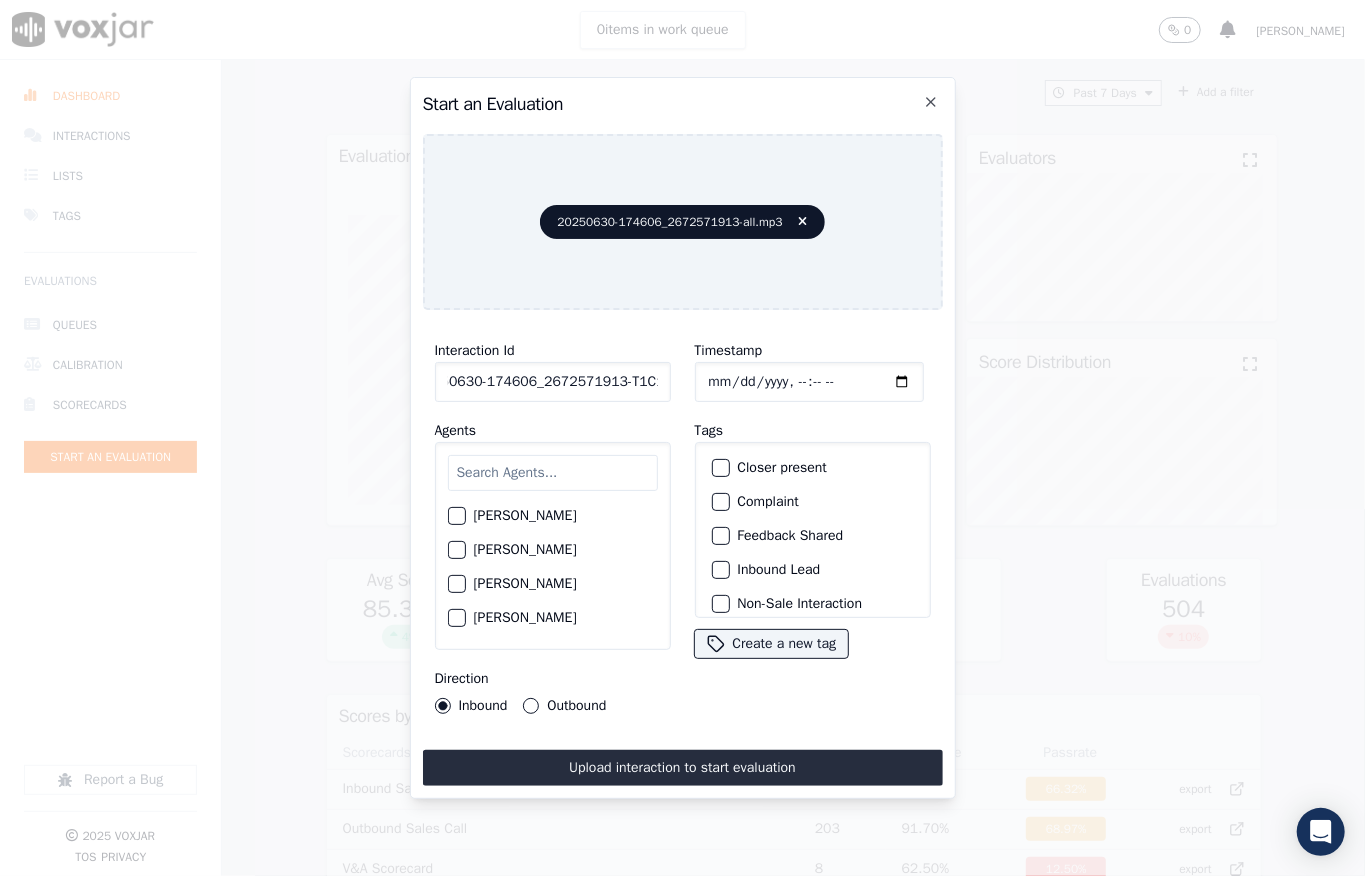 type on "20250630-174606_2672571913-T1C1" 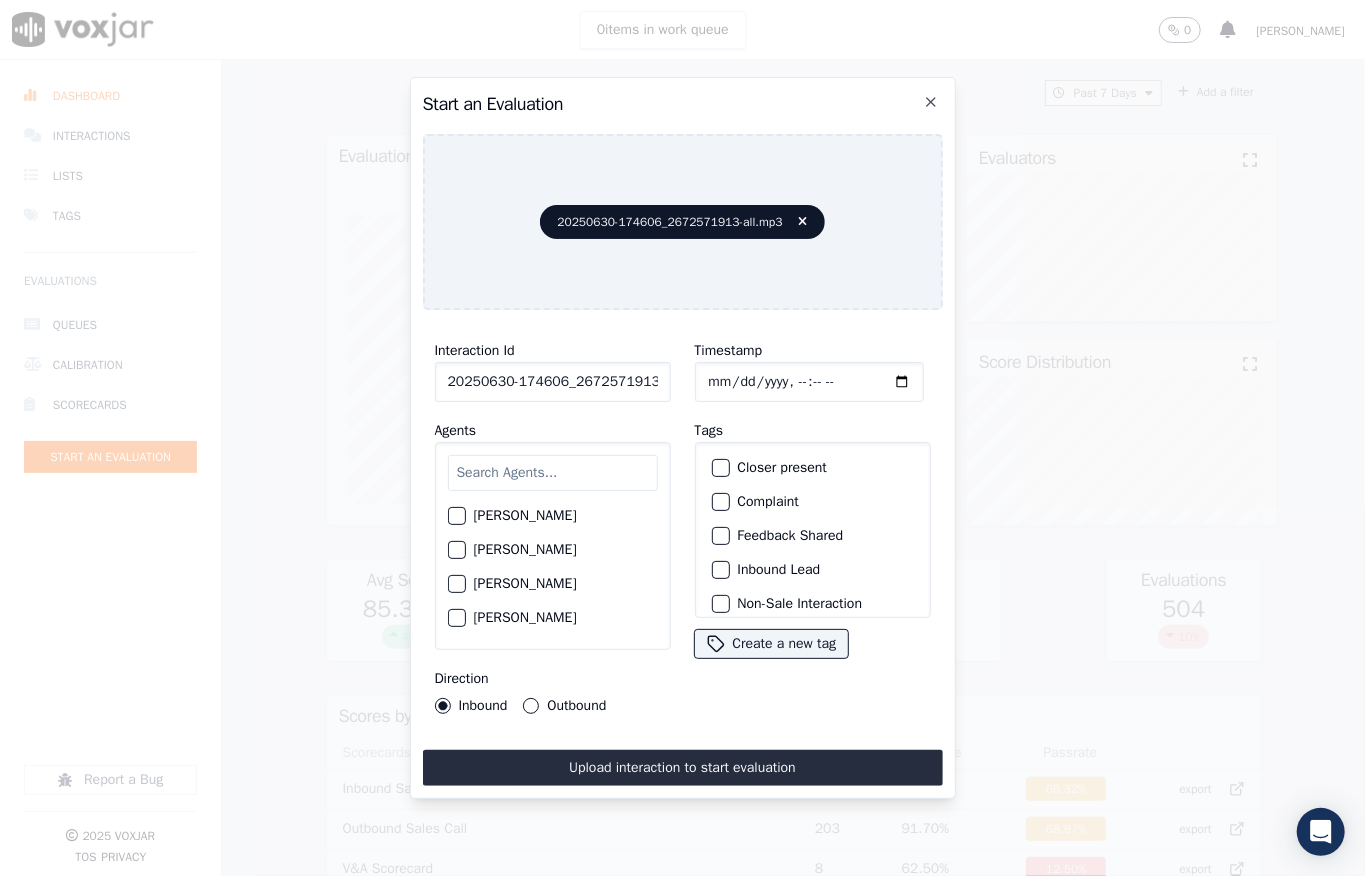 click on "Timestamp" 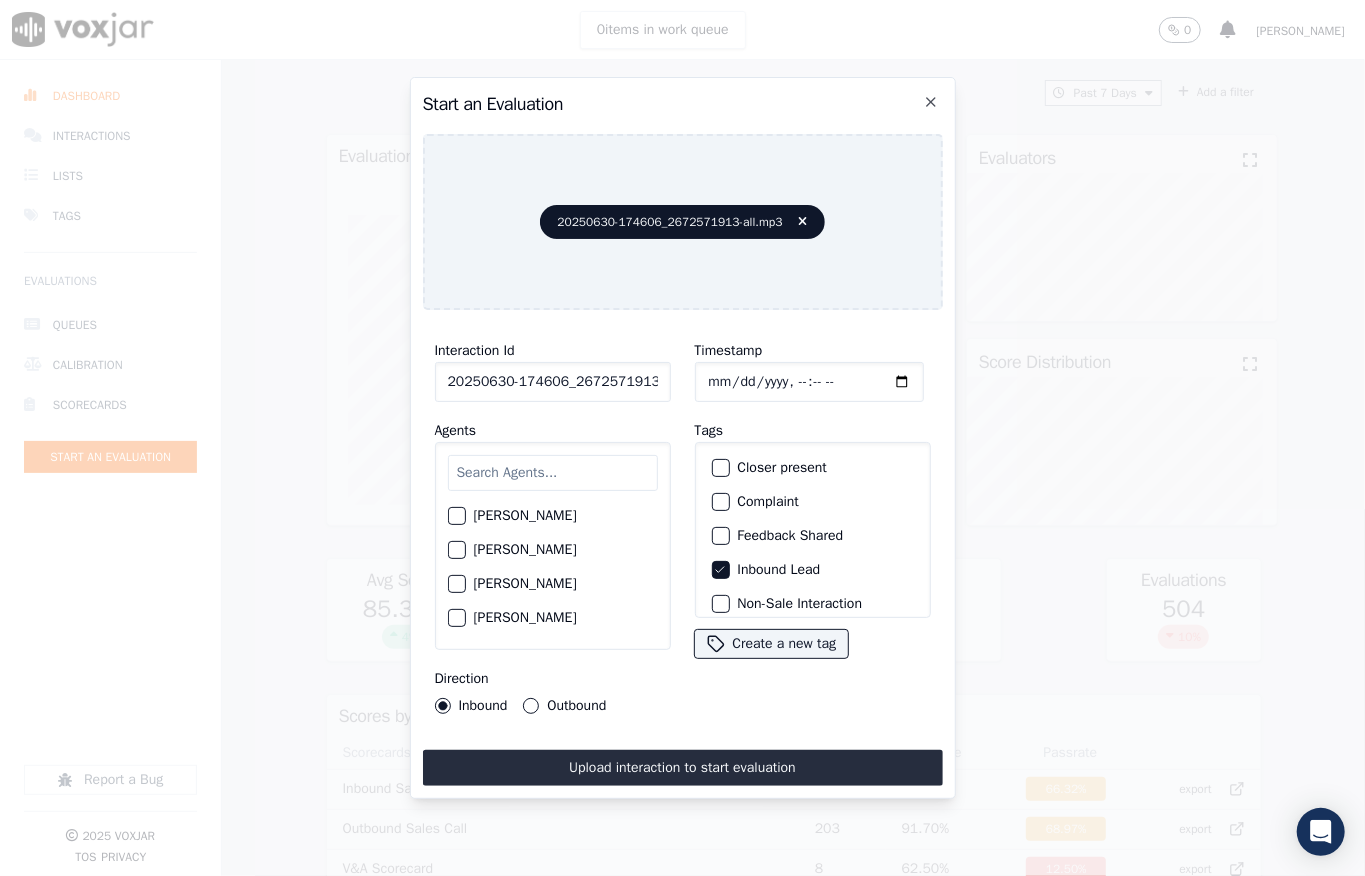 scroll, scrollTop: 200, scrollLeft: 0, axis: vertical 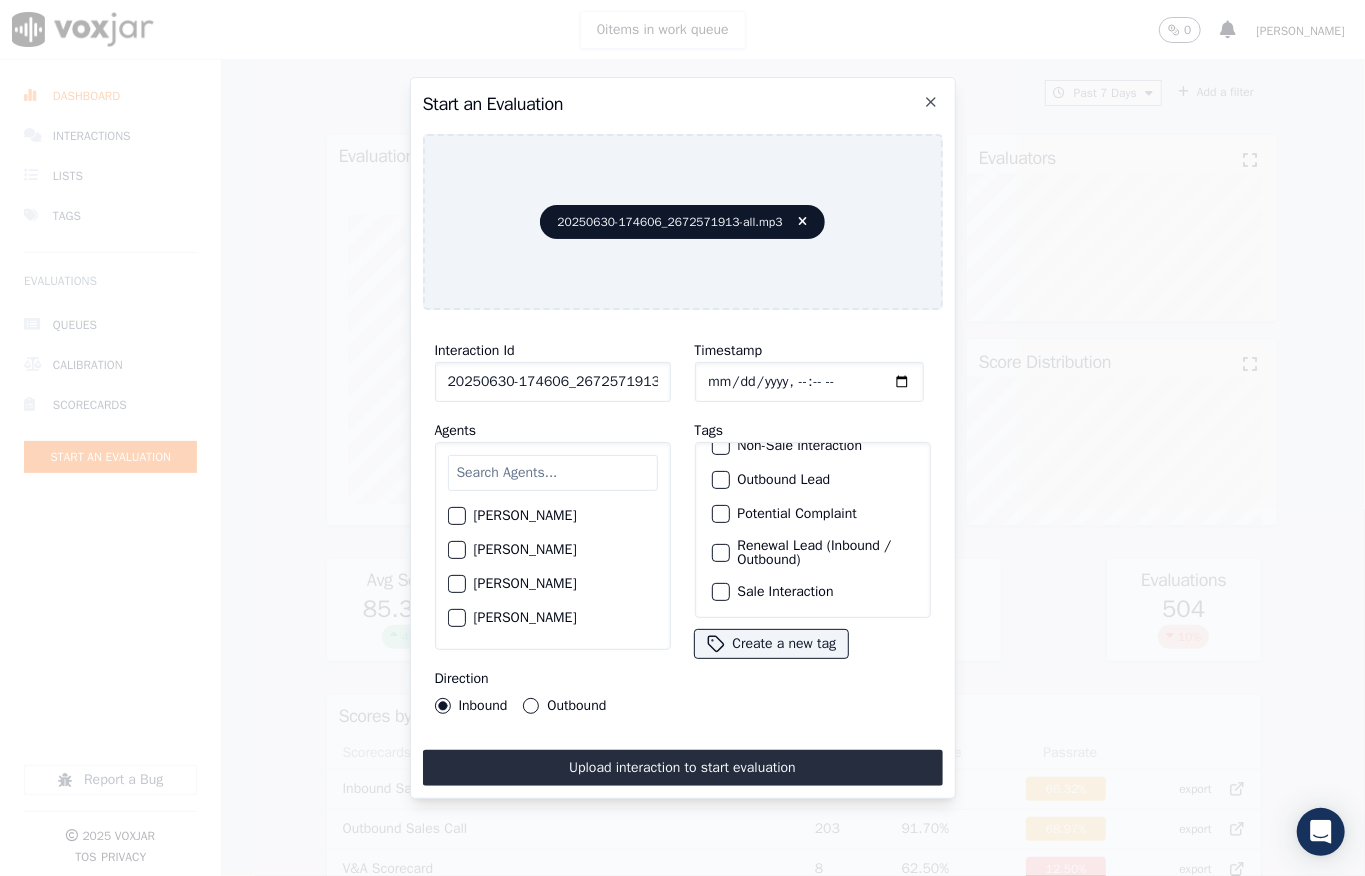 click at bounding box center (720, 592) 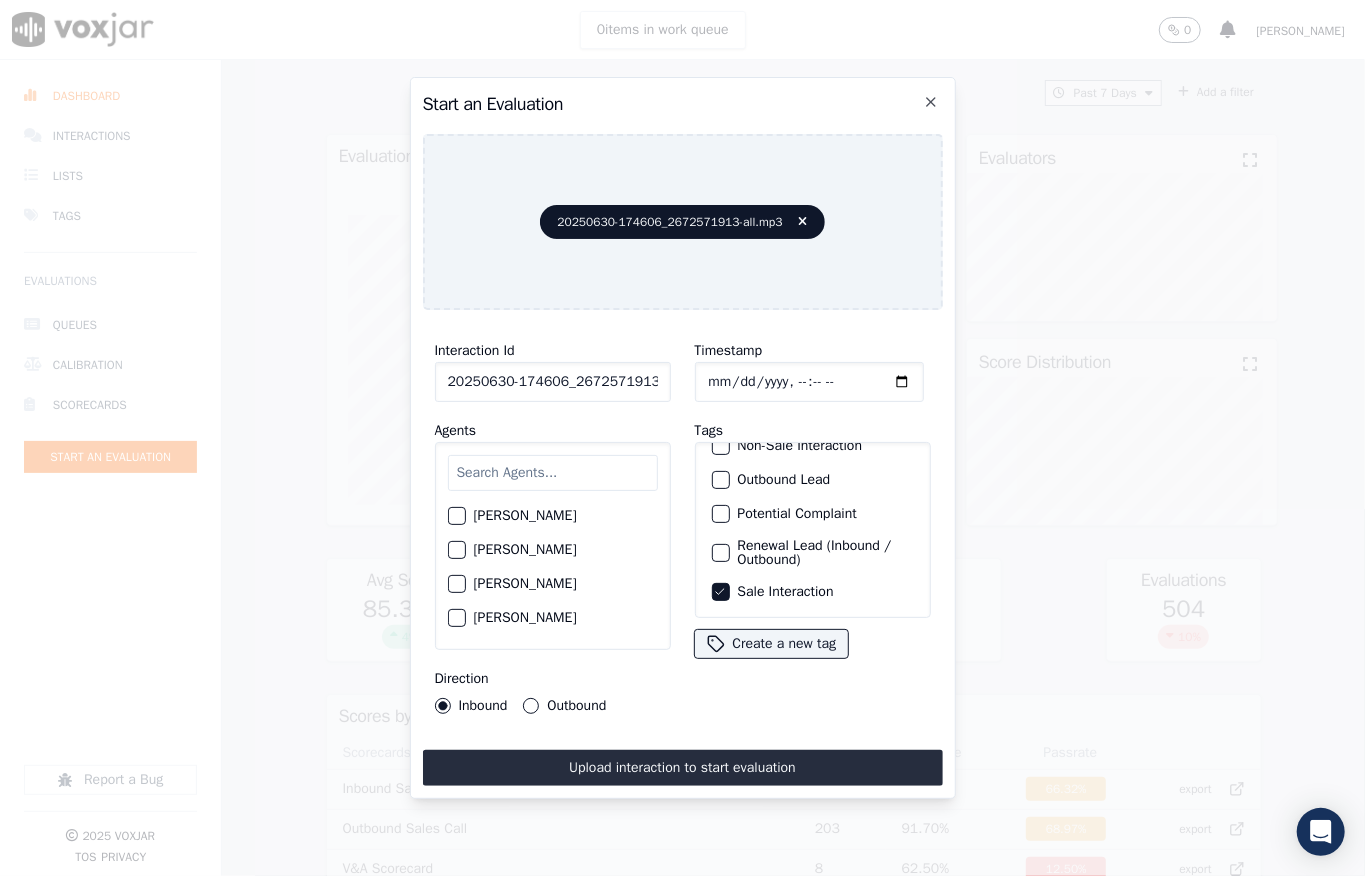 click at bounding box center (553, 473) 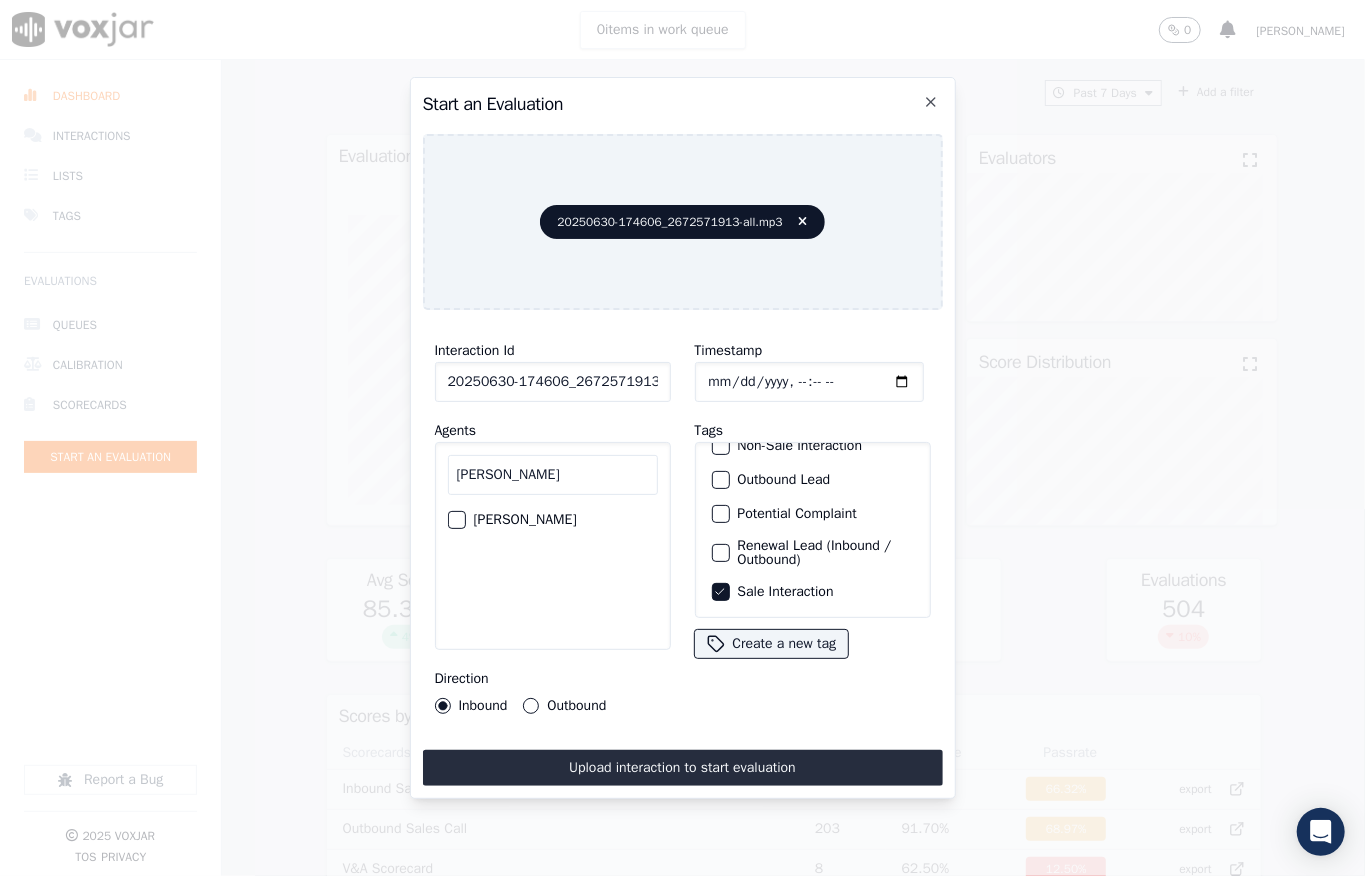 type on "[PERSON_NAME]" 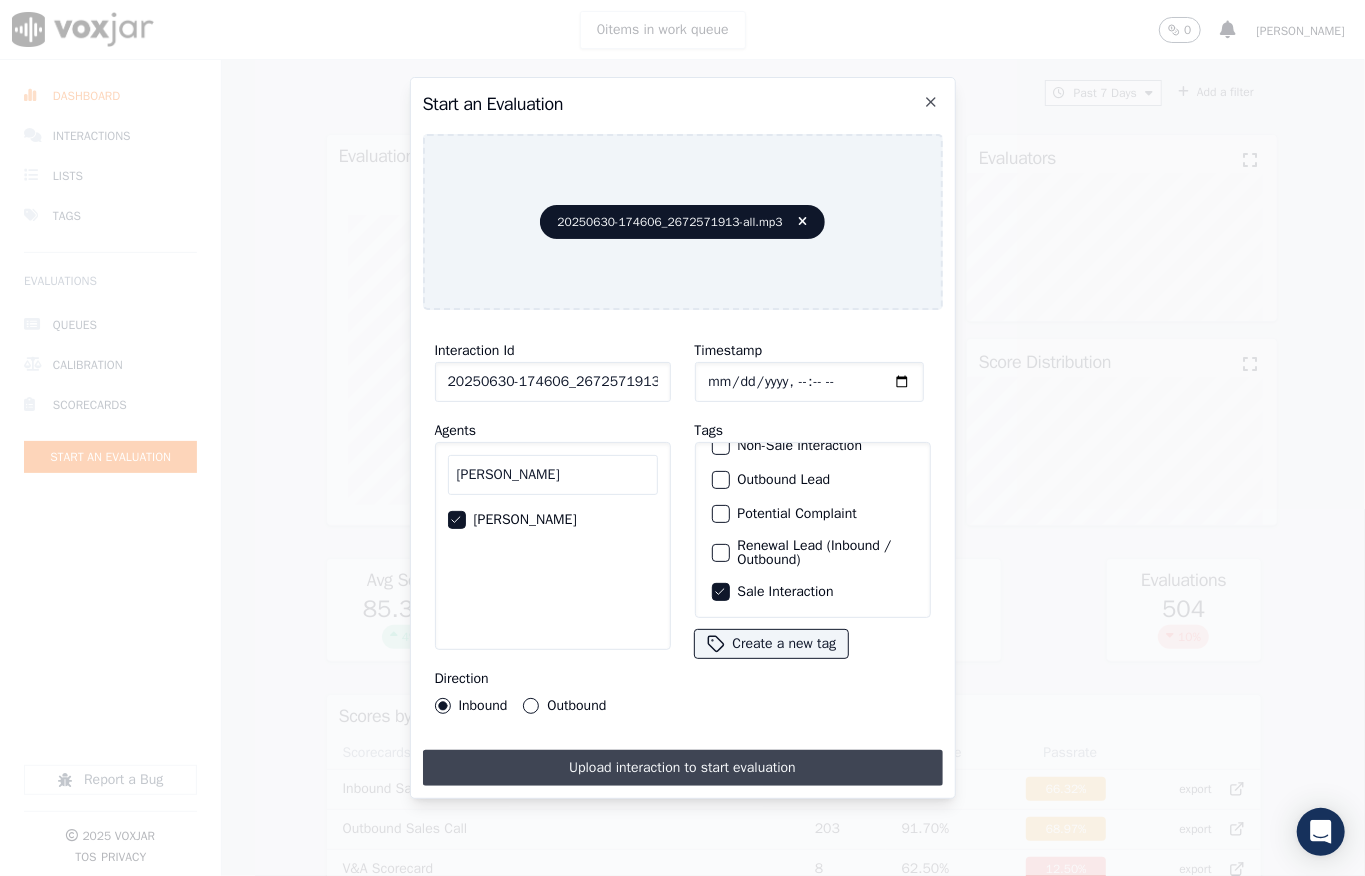 click on "Upload interaction to start evaluation" at bounding box center (683, 768) 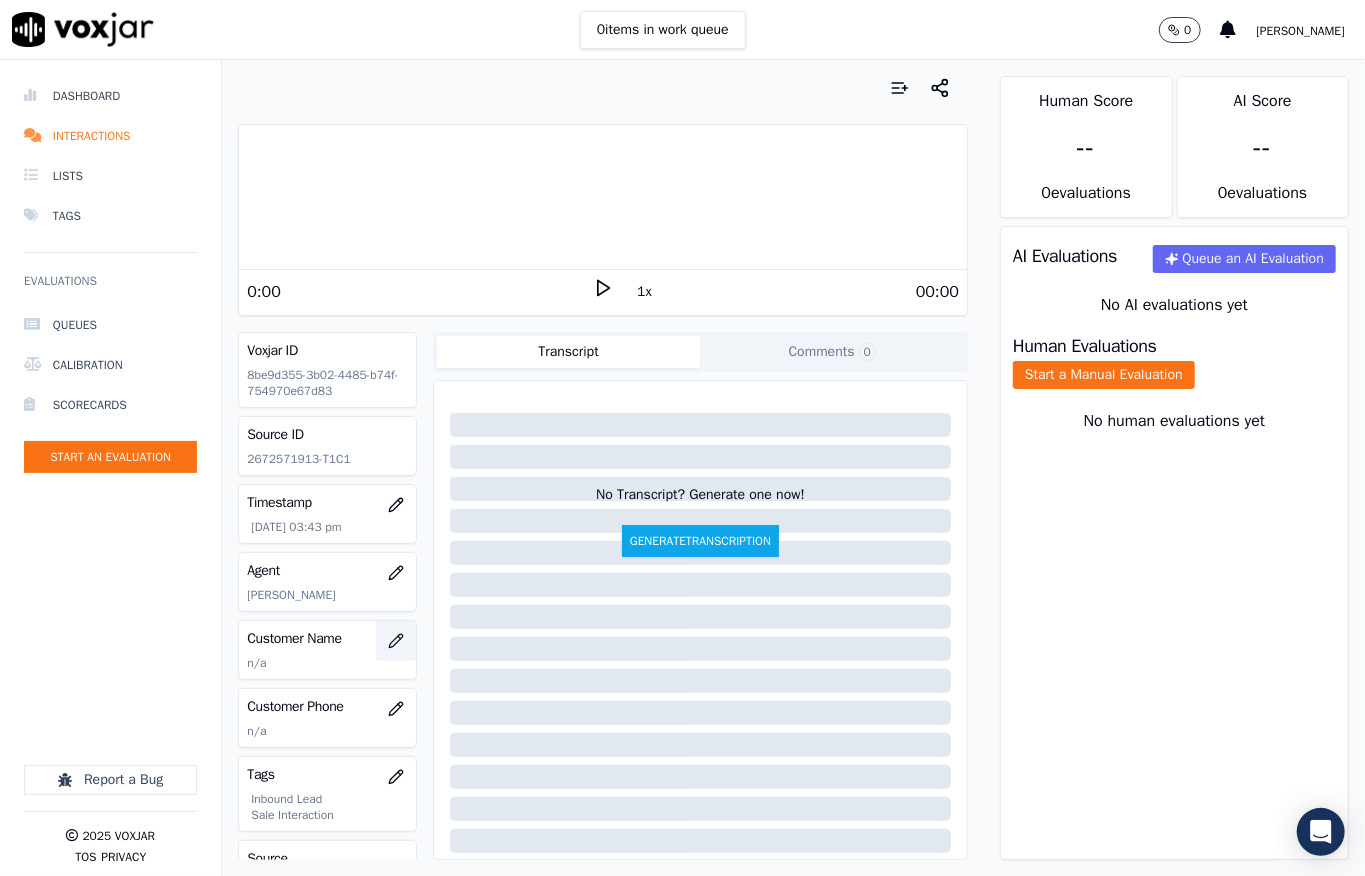 click 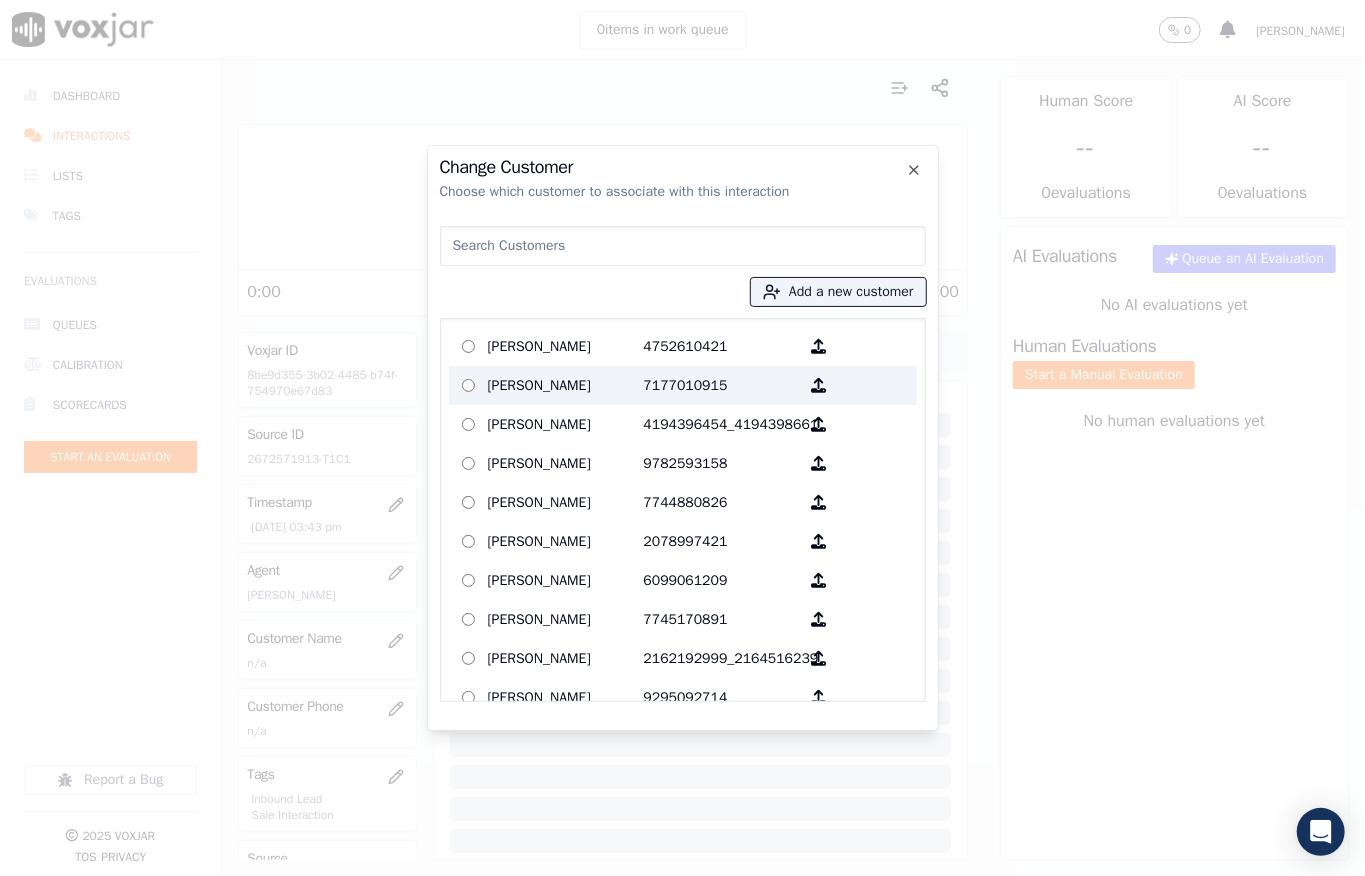 type on "Prince [PERSON_NAME]" 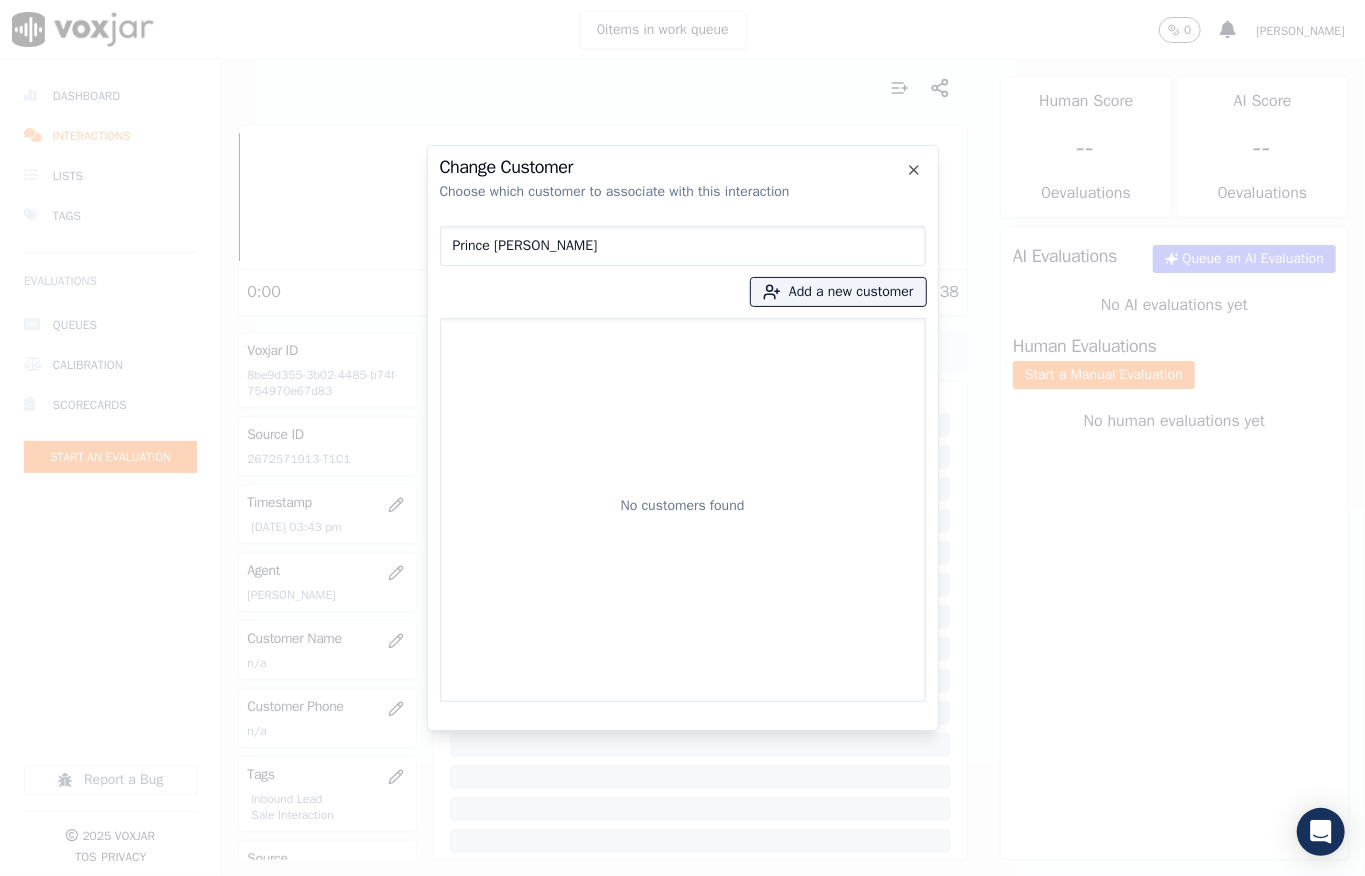 drag, startPoint x: 572, startPoint y: 254, endPoint x: 329, endPoint y: 288, distance: 245.36707 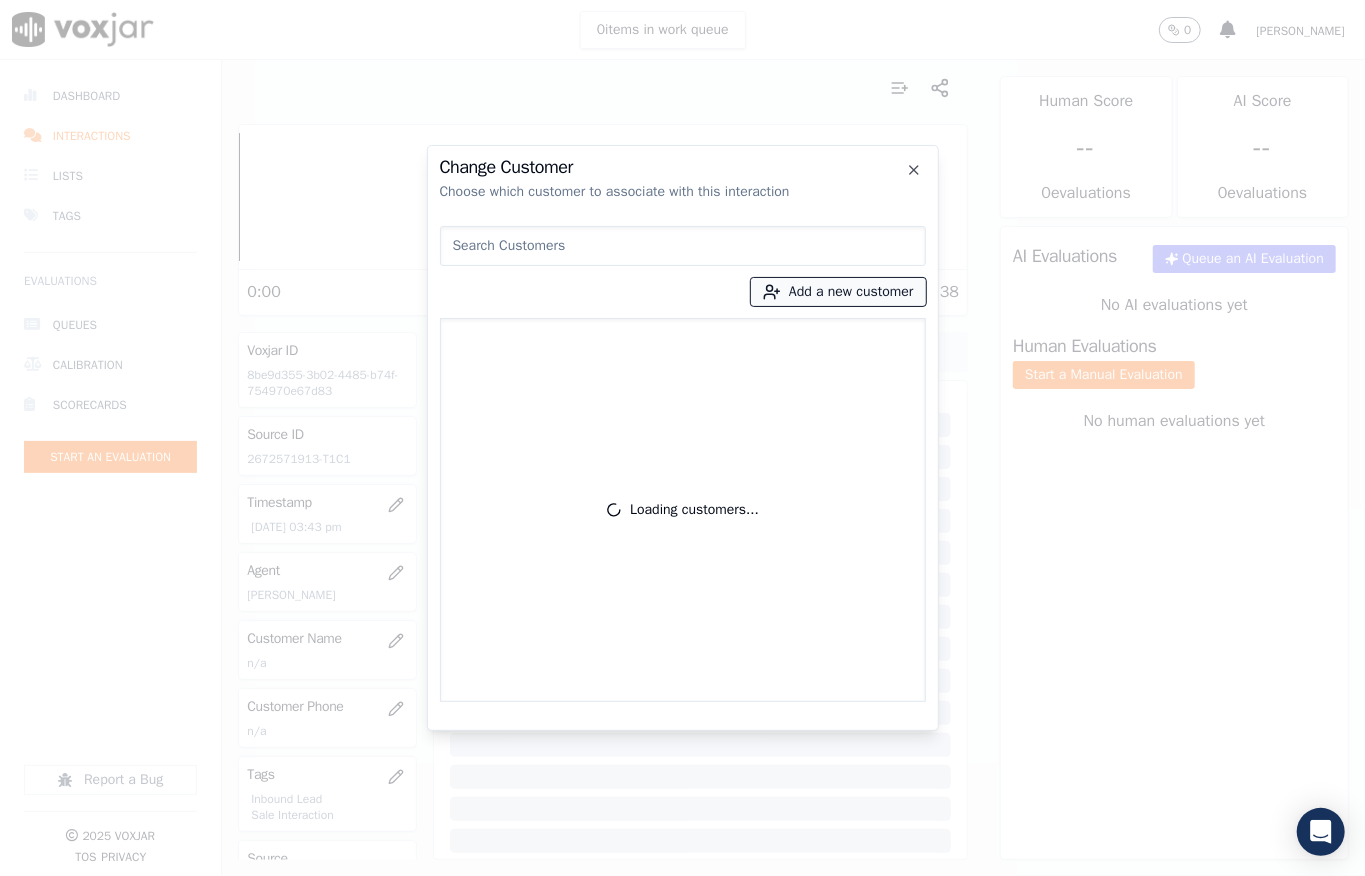click on "Add a new customer" at bounding box center [838, 292] 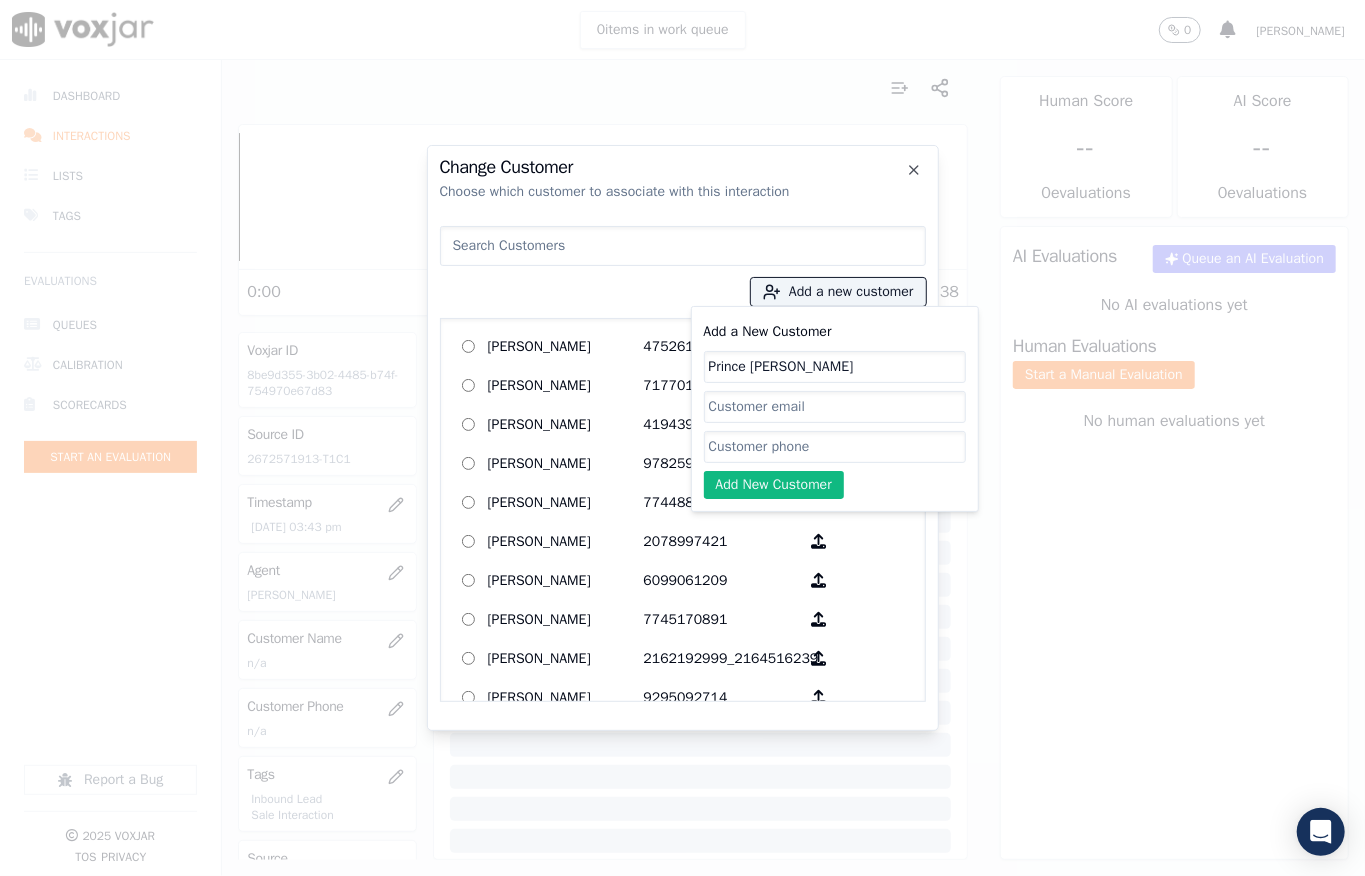 click on "Prince [PERSON_NAME]" 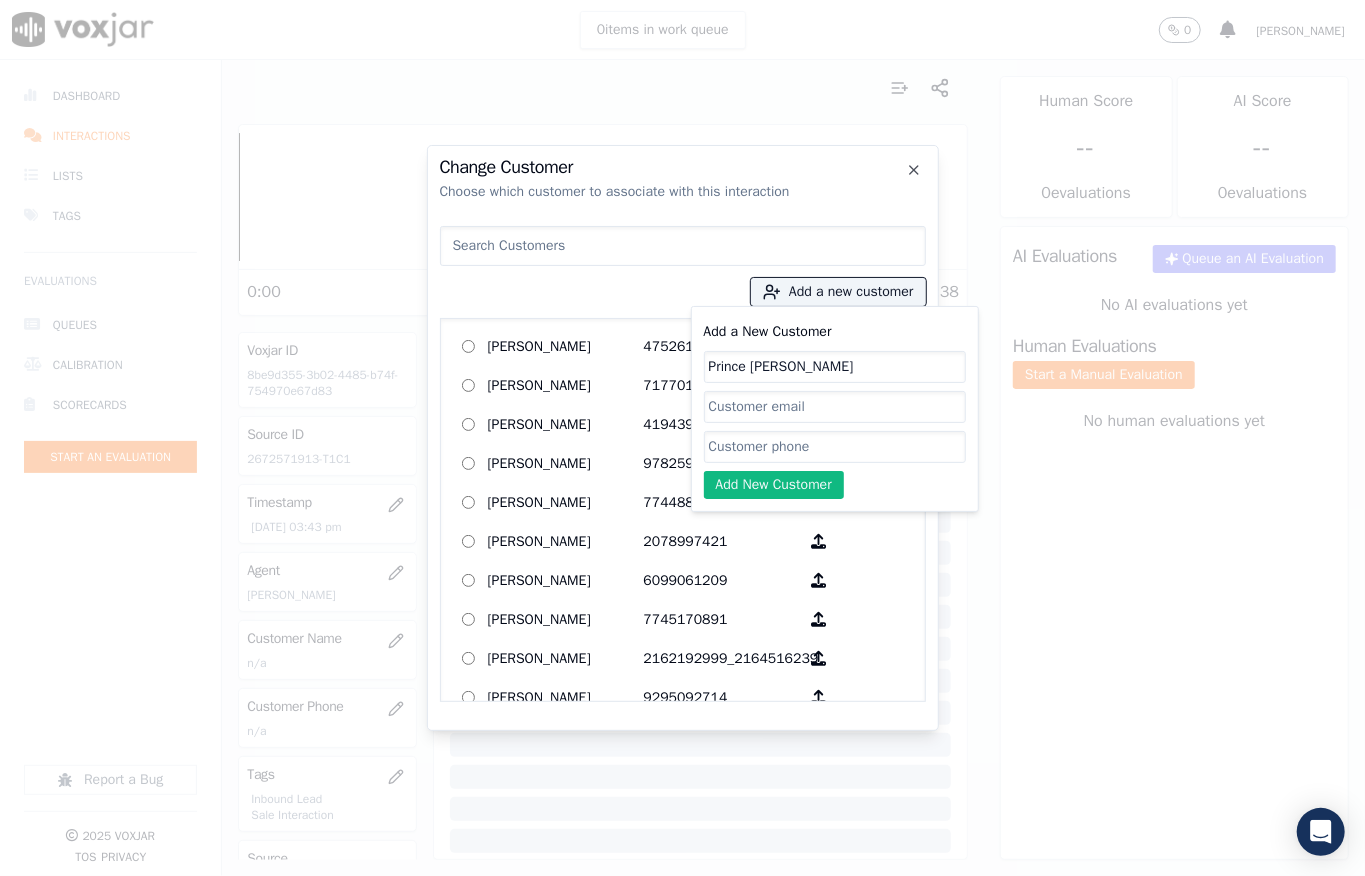 click on "Add a New Customer" 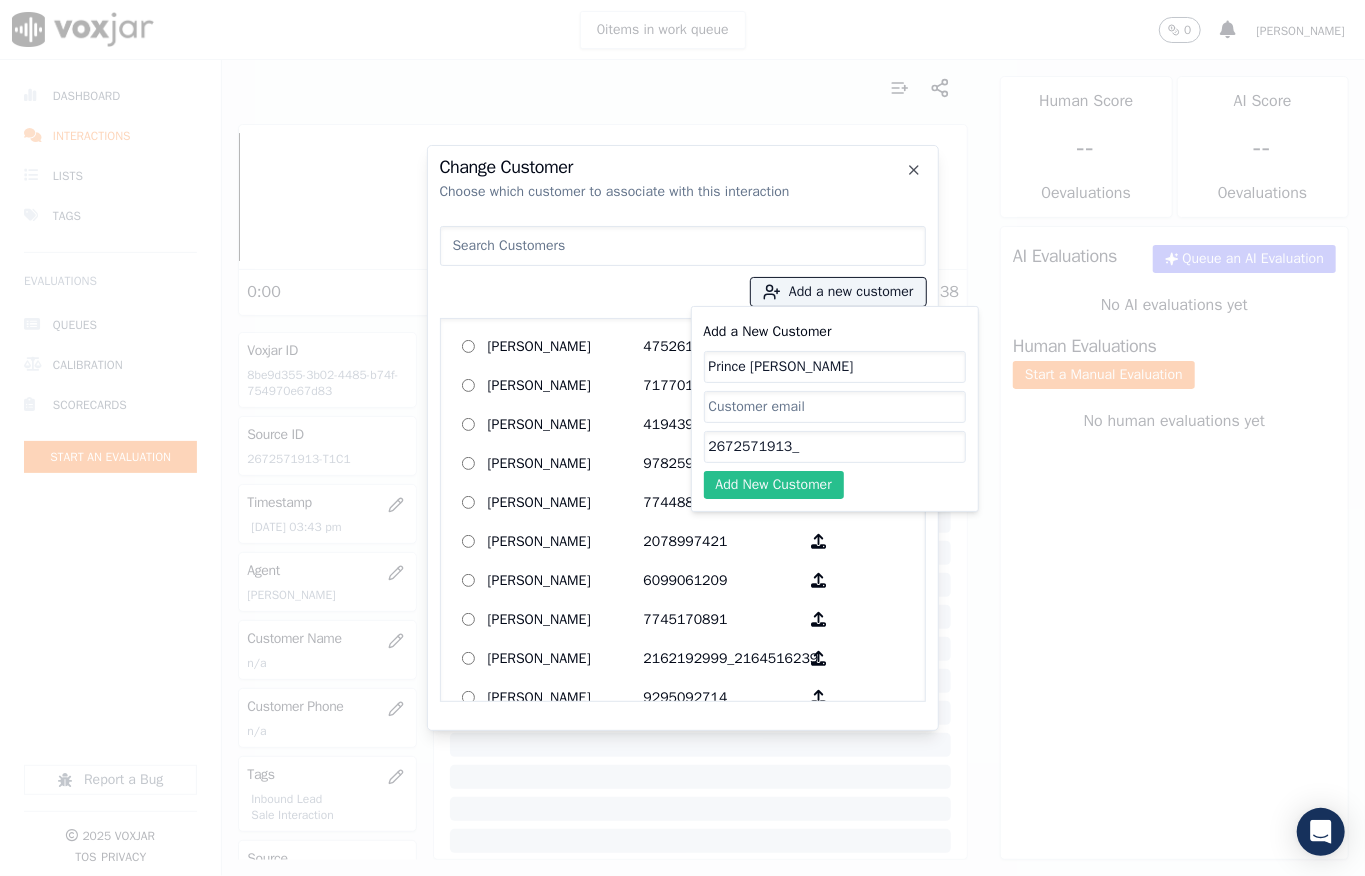 paste on "6109311911" 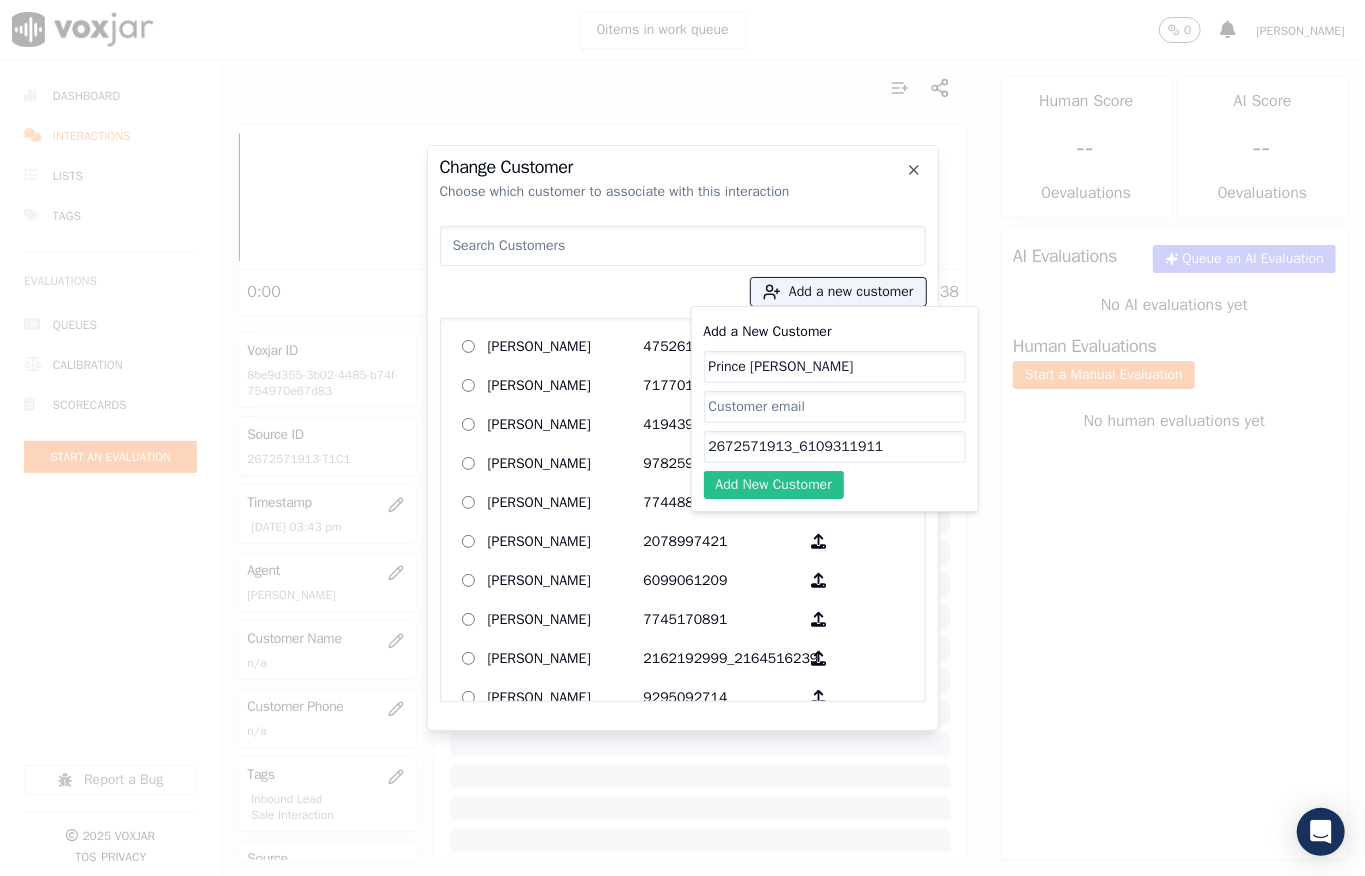 type on "2672571913_6109311911" 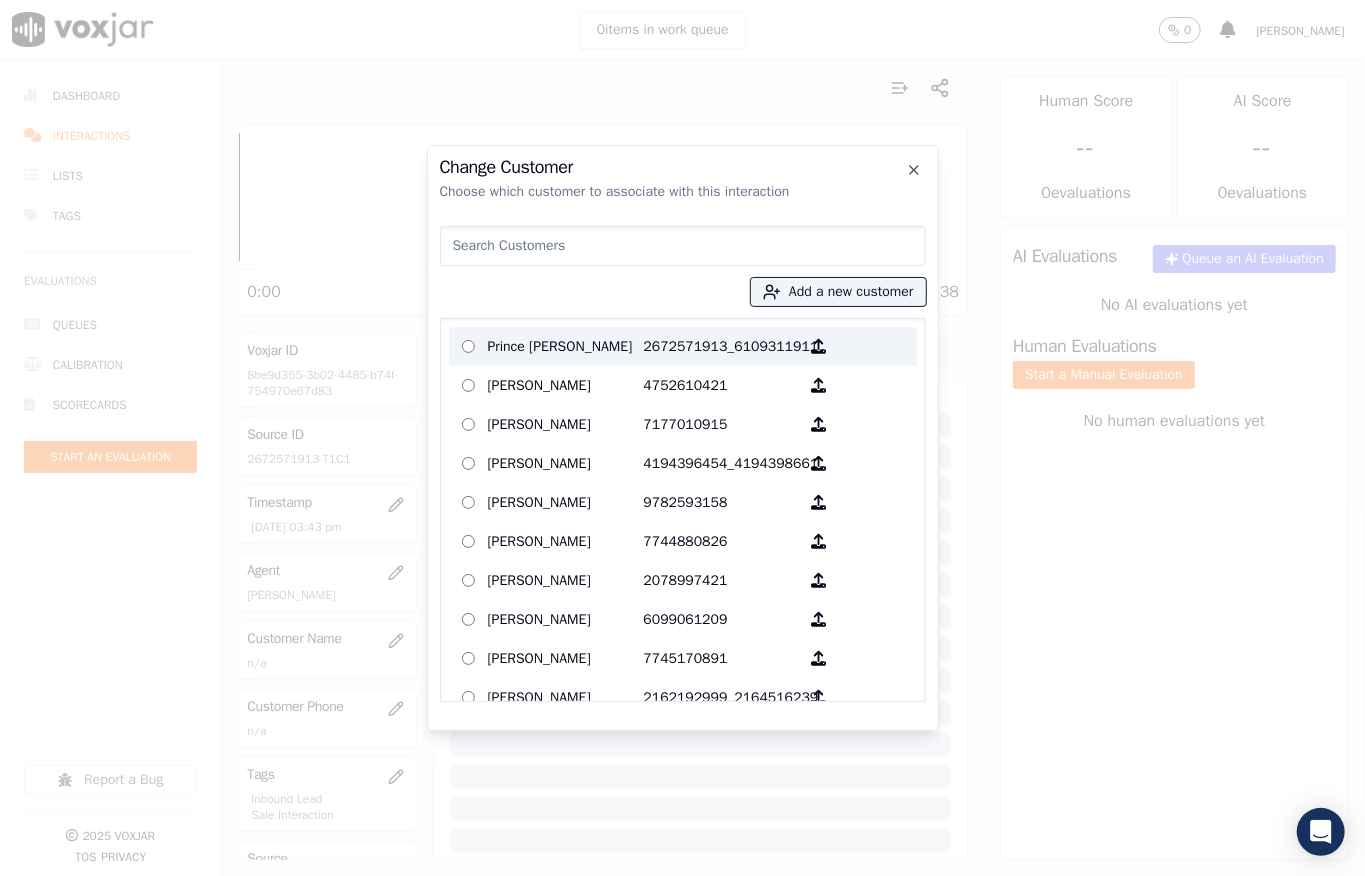 click on "Prince [PERSON_NAME]" at bounding box center [566, 346] 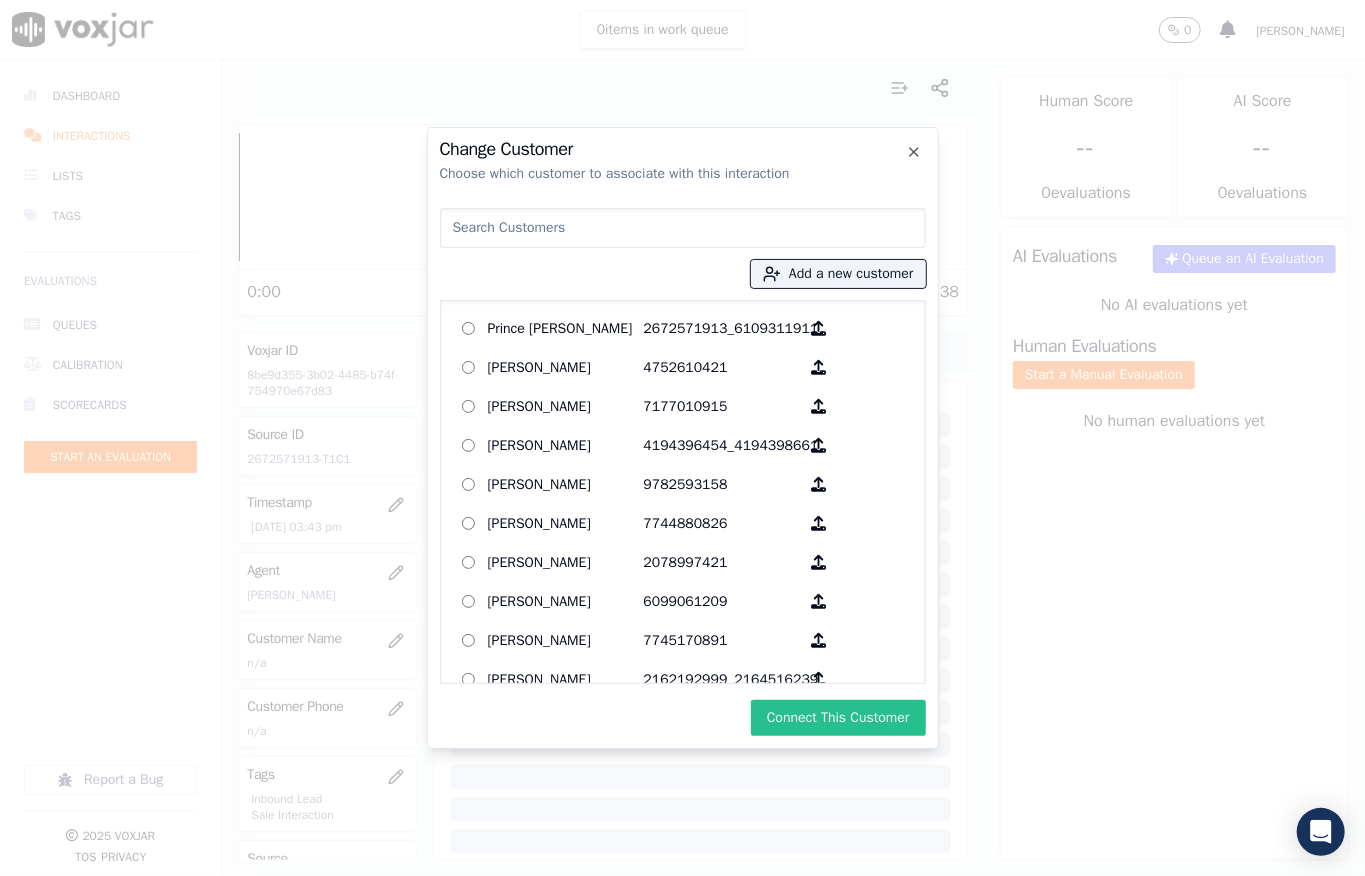 click on "Connect This Customer" at bounding box center (838, 718) 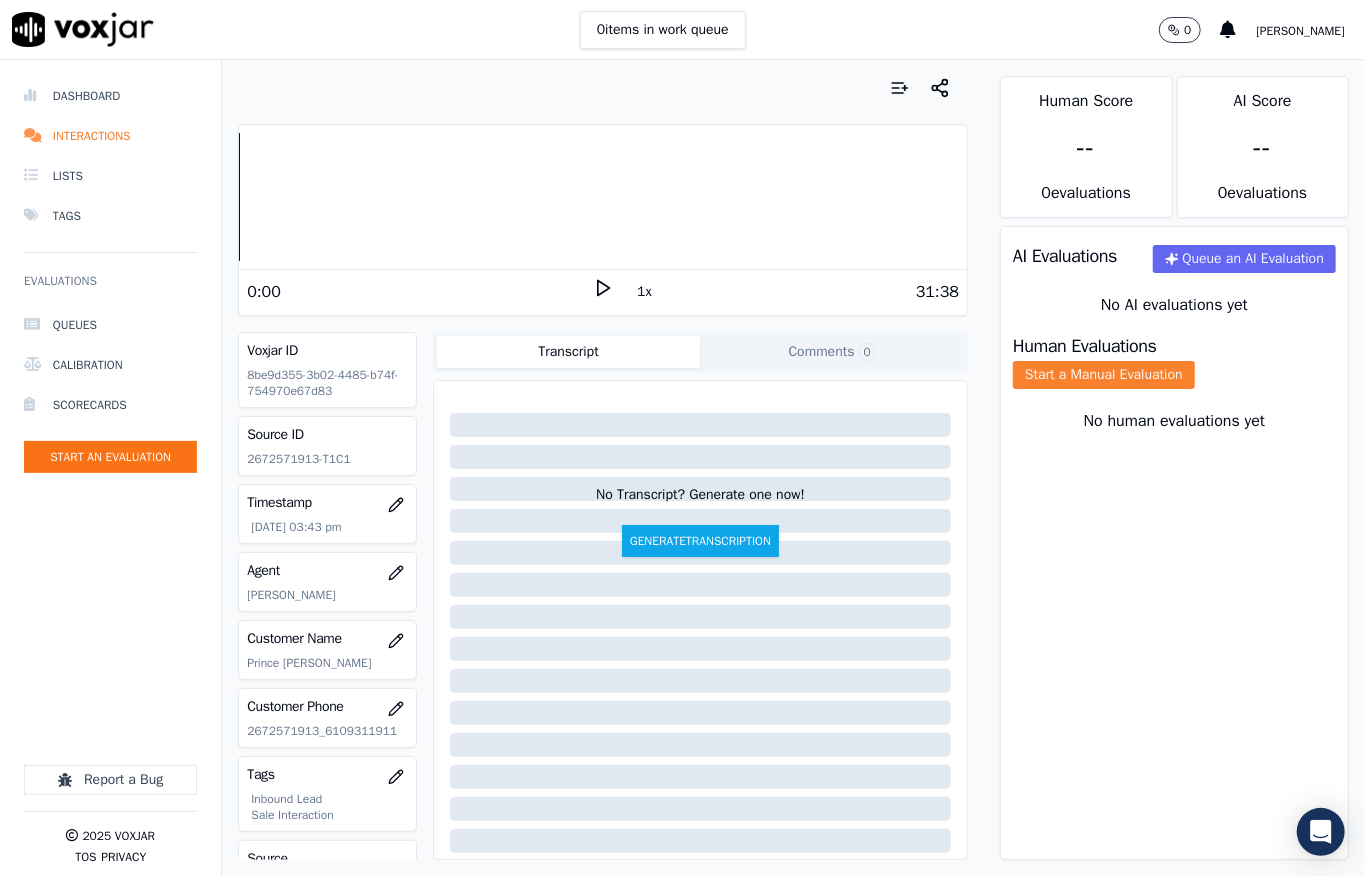 click on "Start a Manual Evaluation" 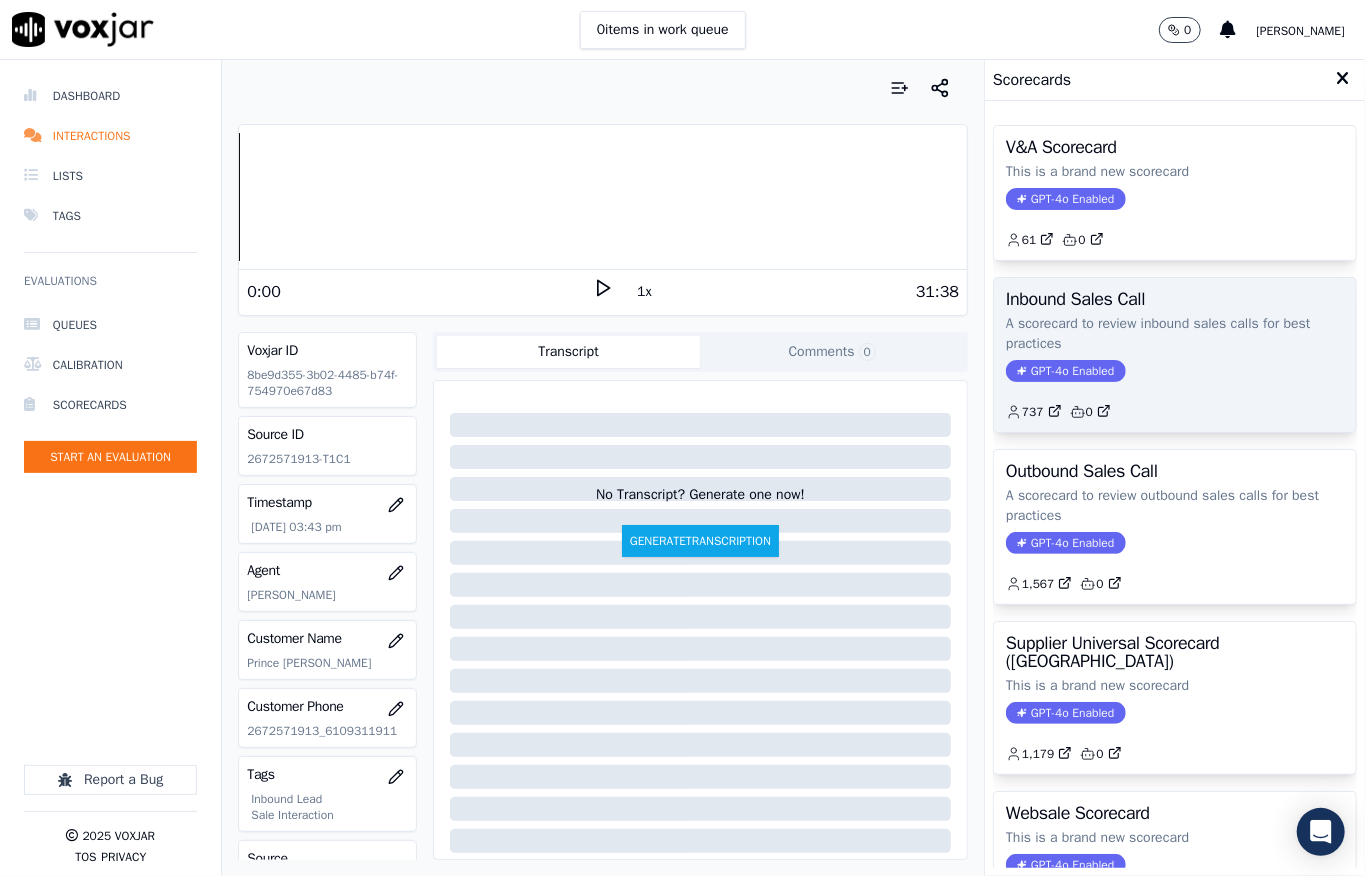 click on "GPT-4o Enabled" at bounding box center (1065, 371) 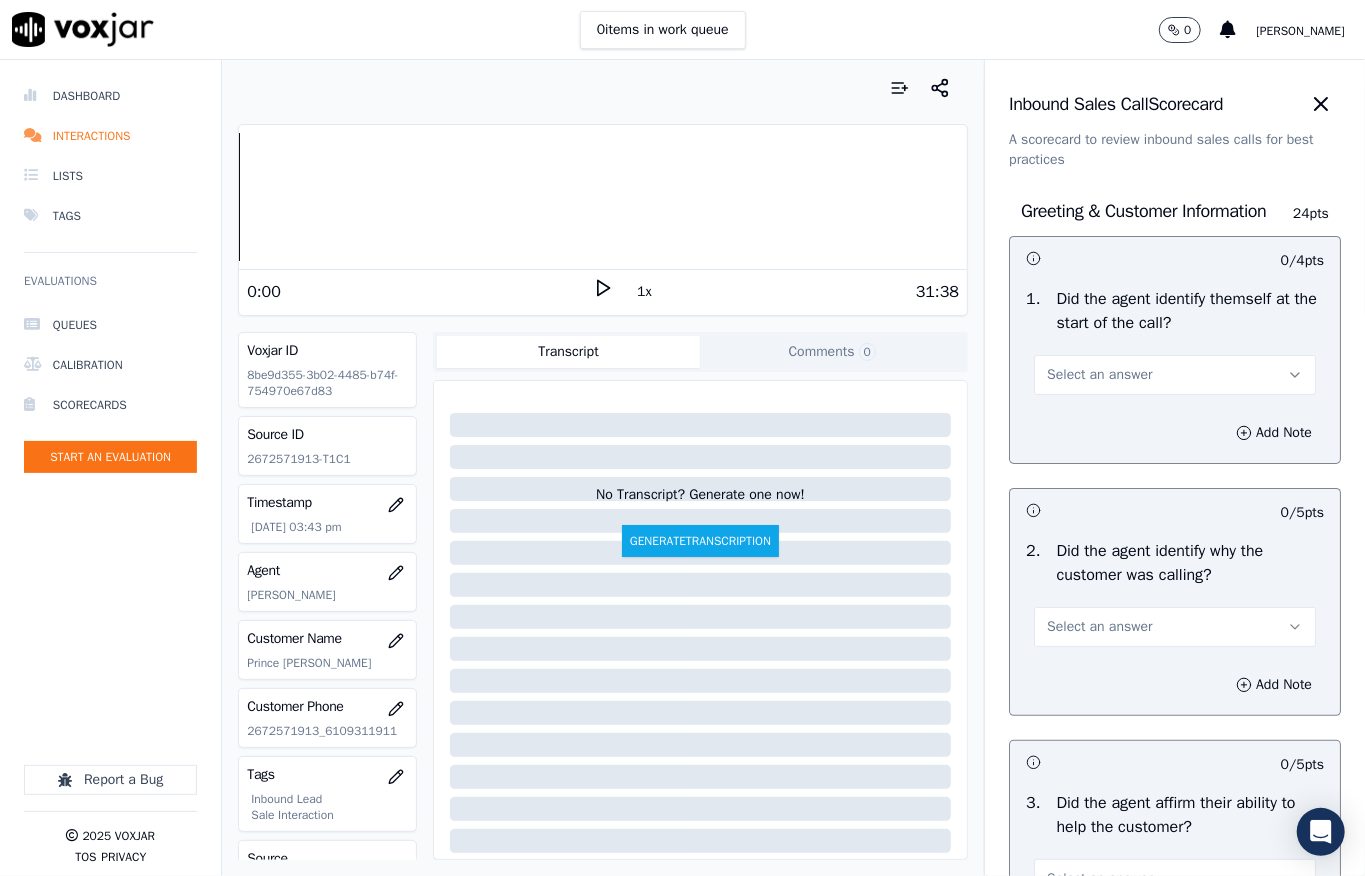 click on "Select an answer" at bounding box center (1175, 375) 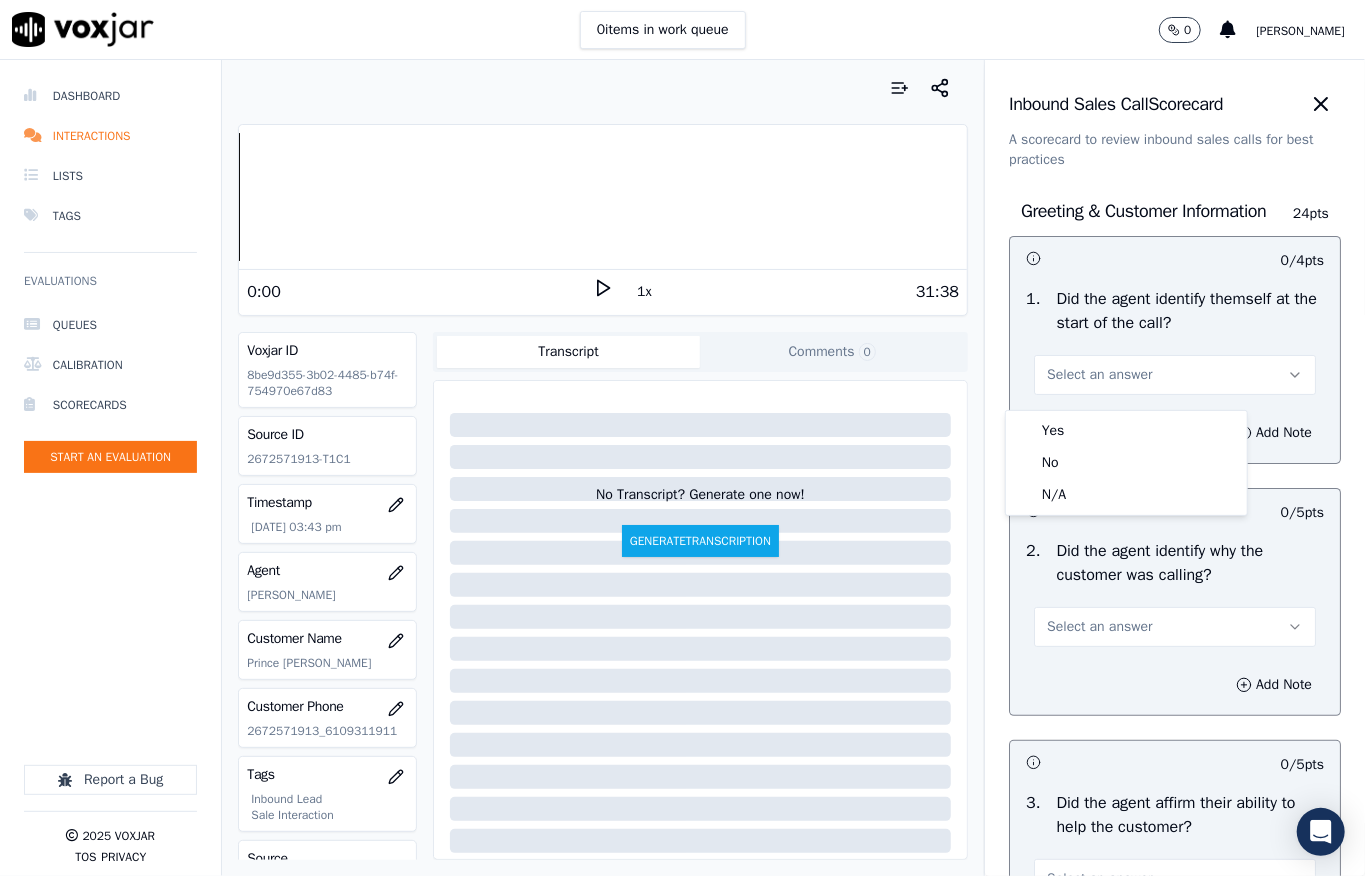 click on "Yes" at bounding box center [1126, 431] 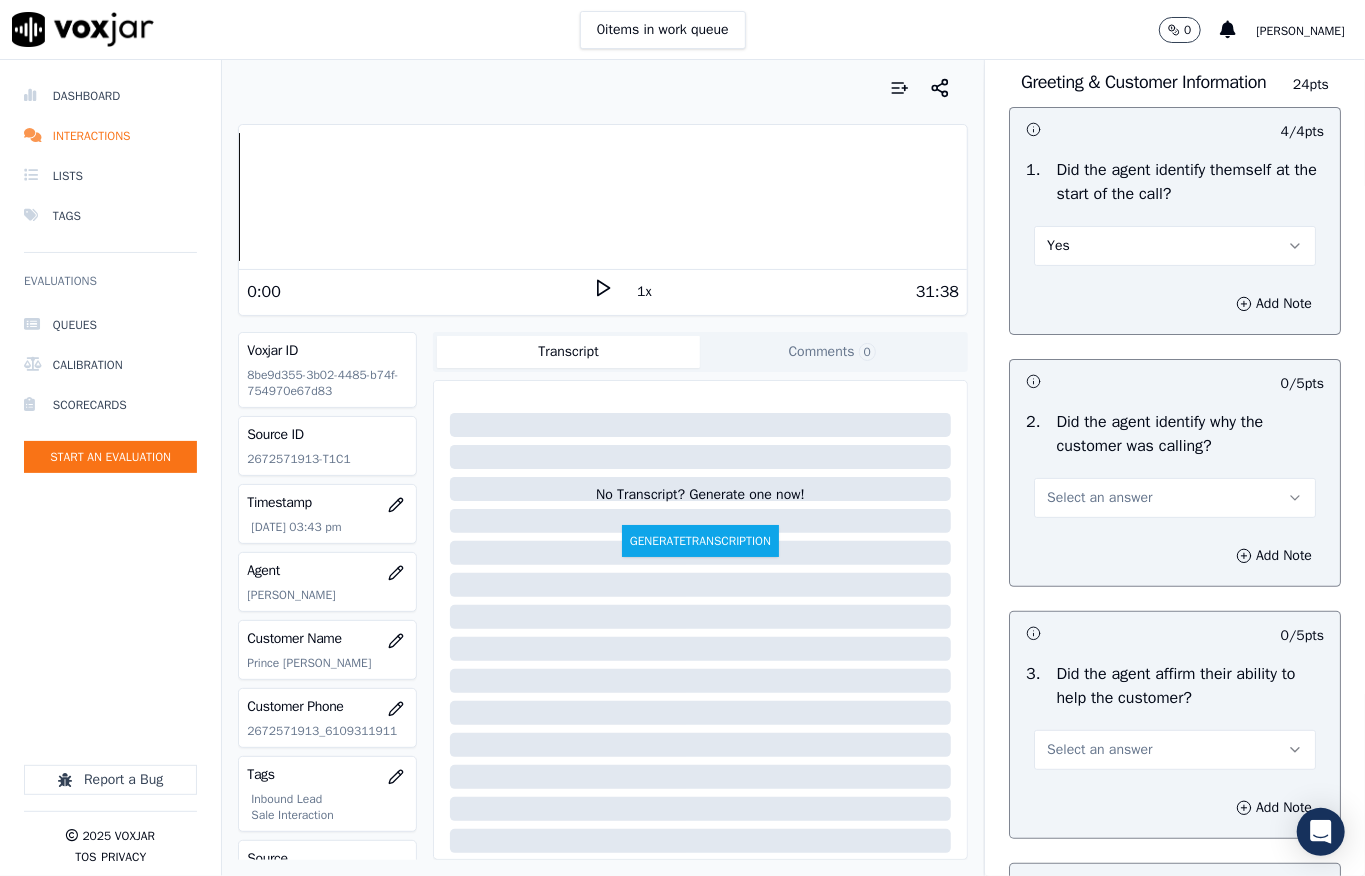 scroll, scrollTop: 266, scrollLeft: 0, axis: vertical 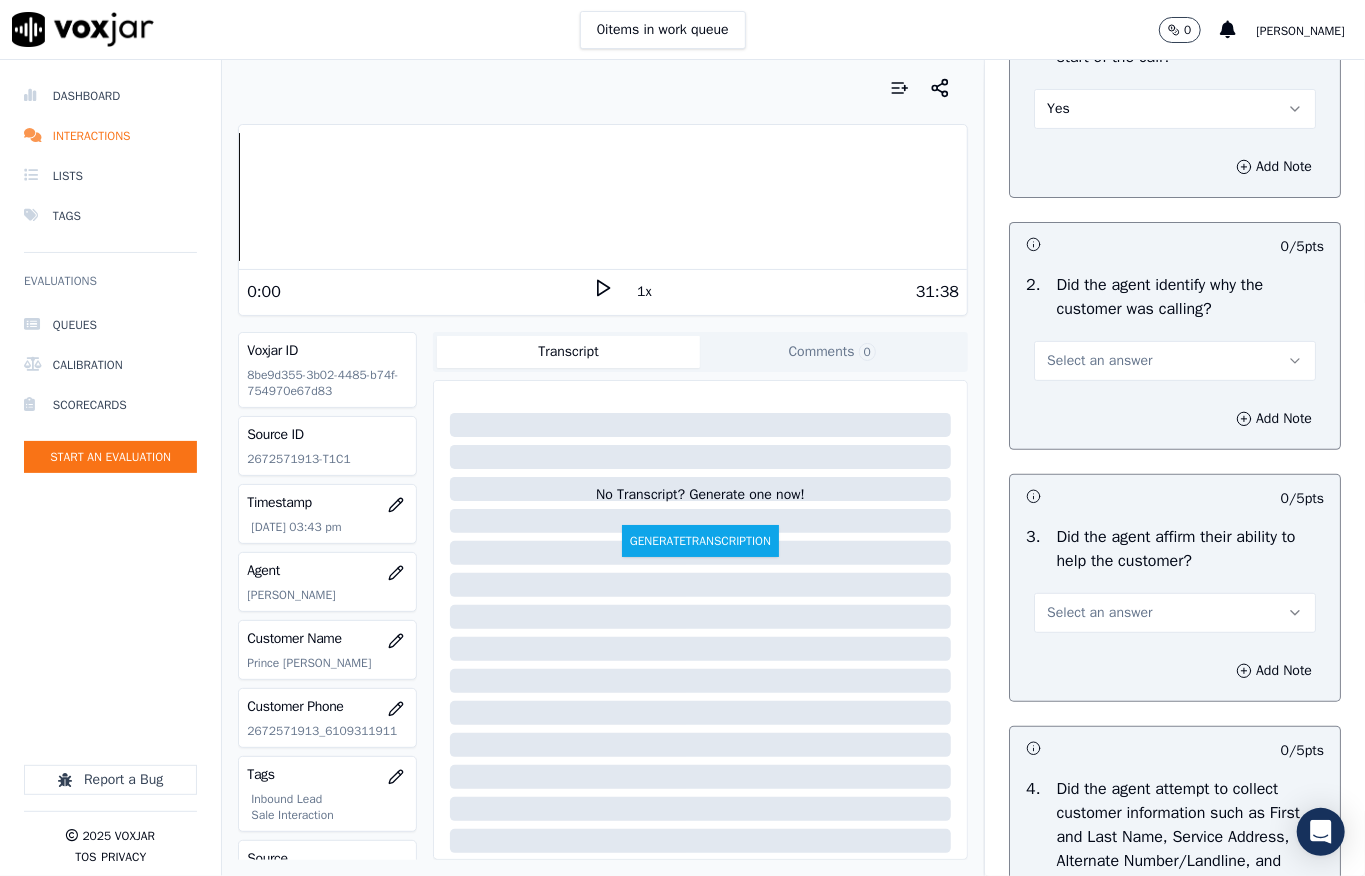 drag, startPoint x: 1065, startPoint y: 356, endPoint x: 1065, endPoint y: 390, distance: 34 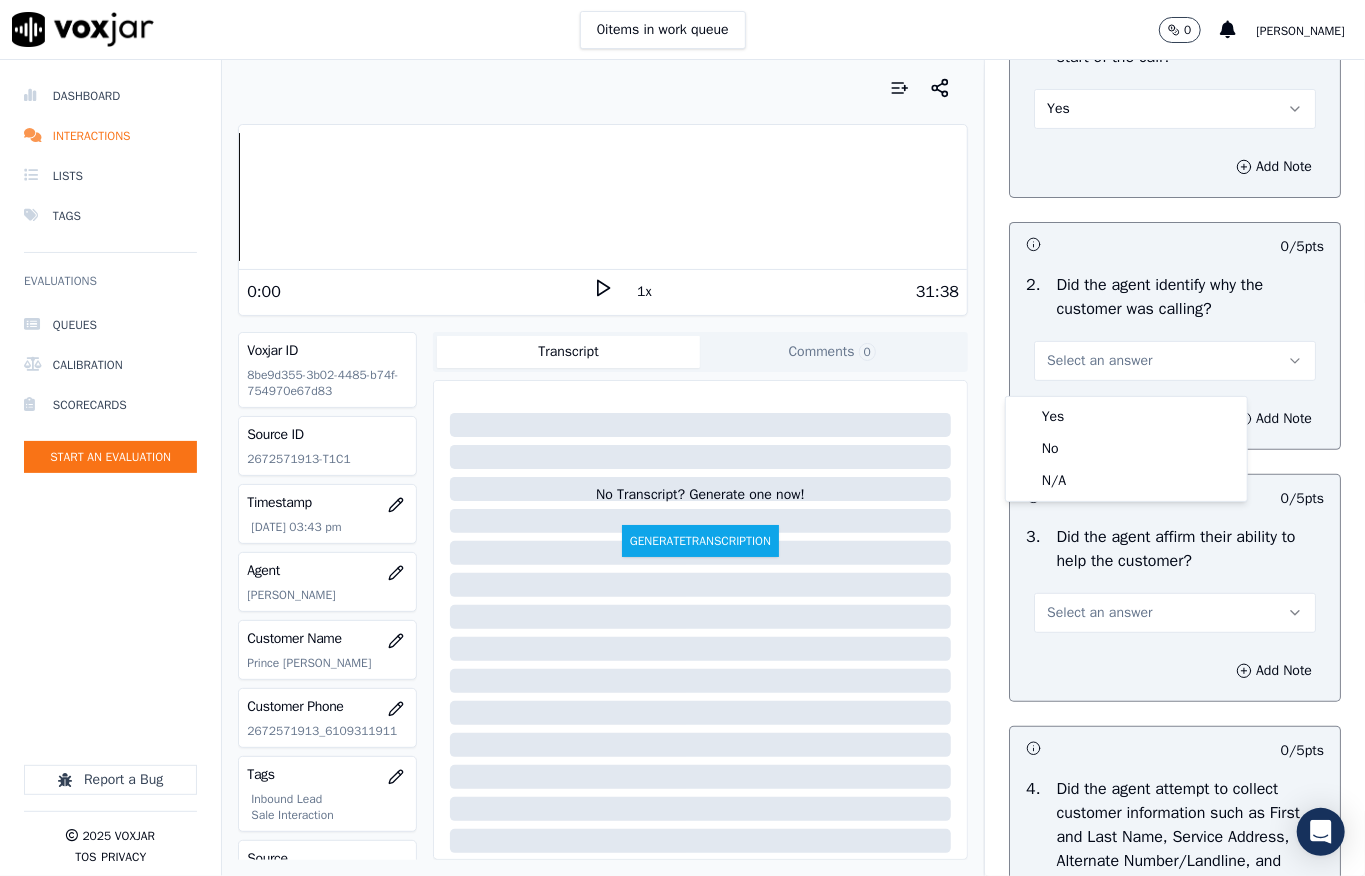 click on "Yes" at bounding box center (1126, 417) 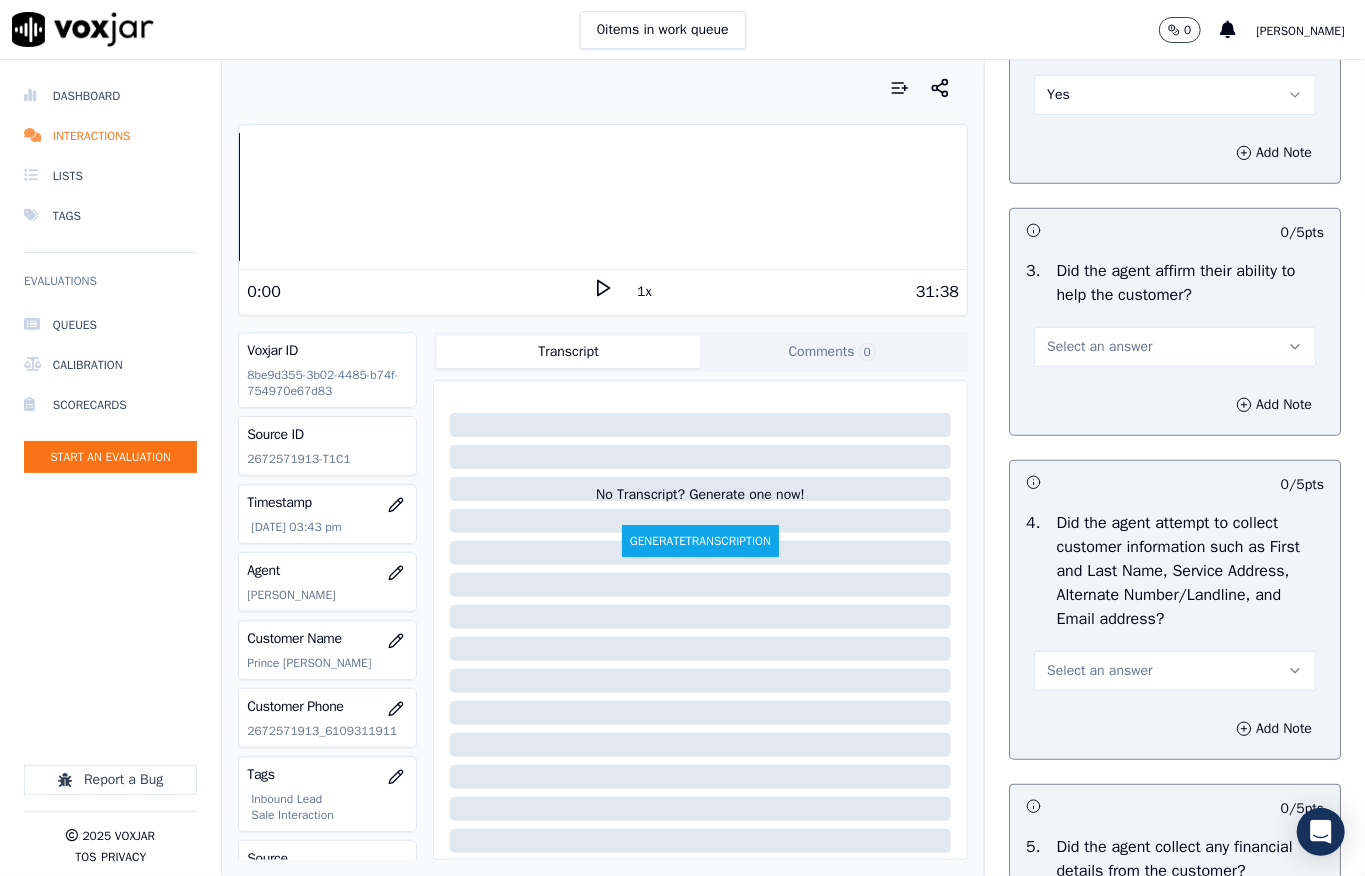 scroll, scrollTop: 533, scrollLeft: 0, axis: vertical 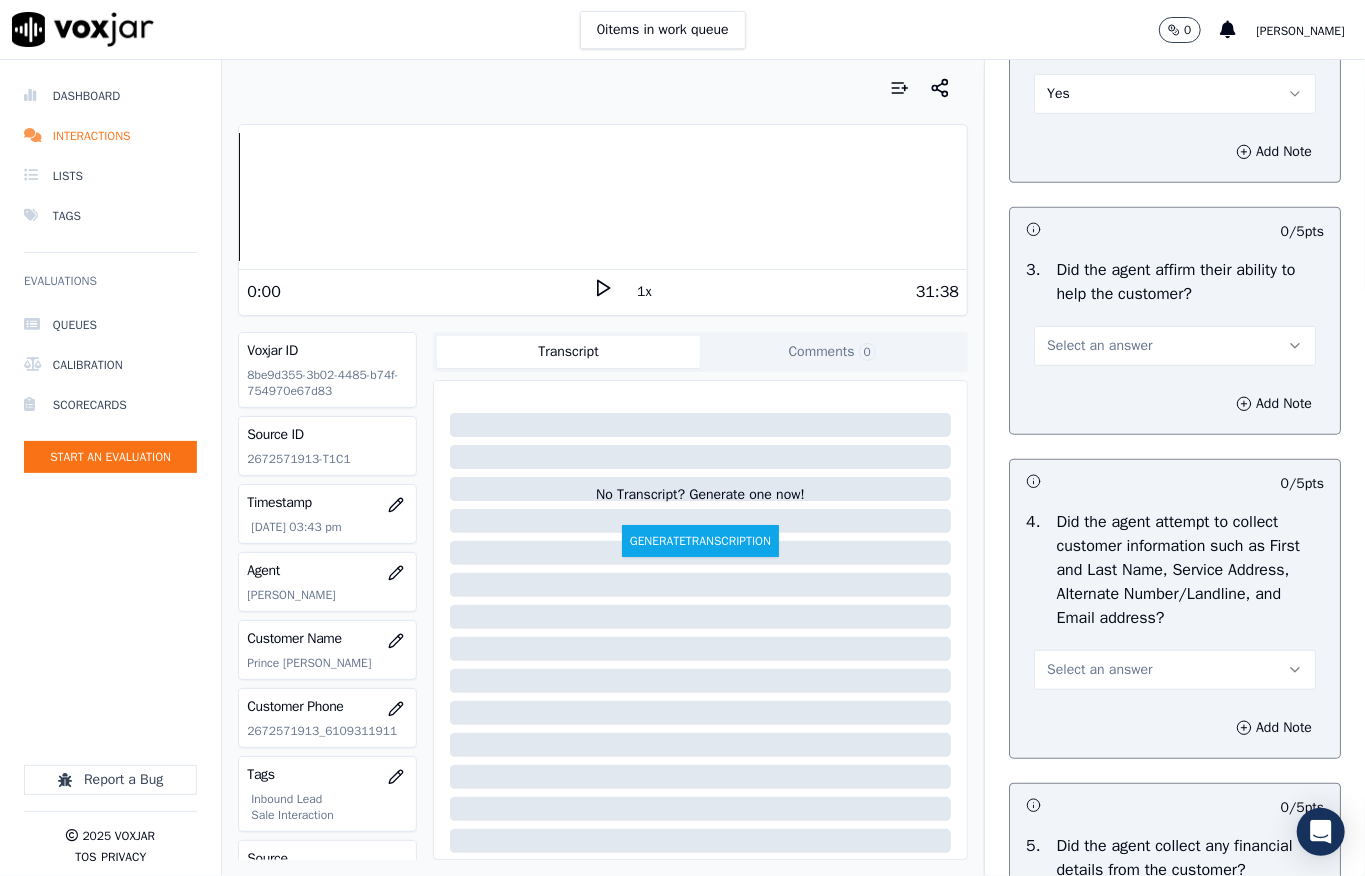 click on "Select an answer" at bounding box center (1099, 346) 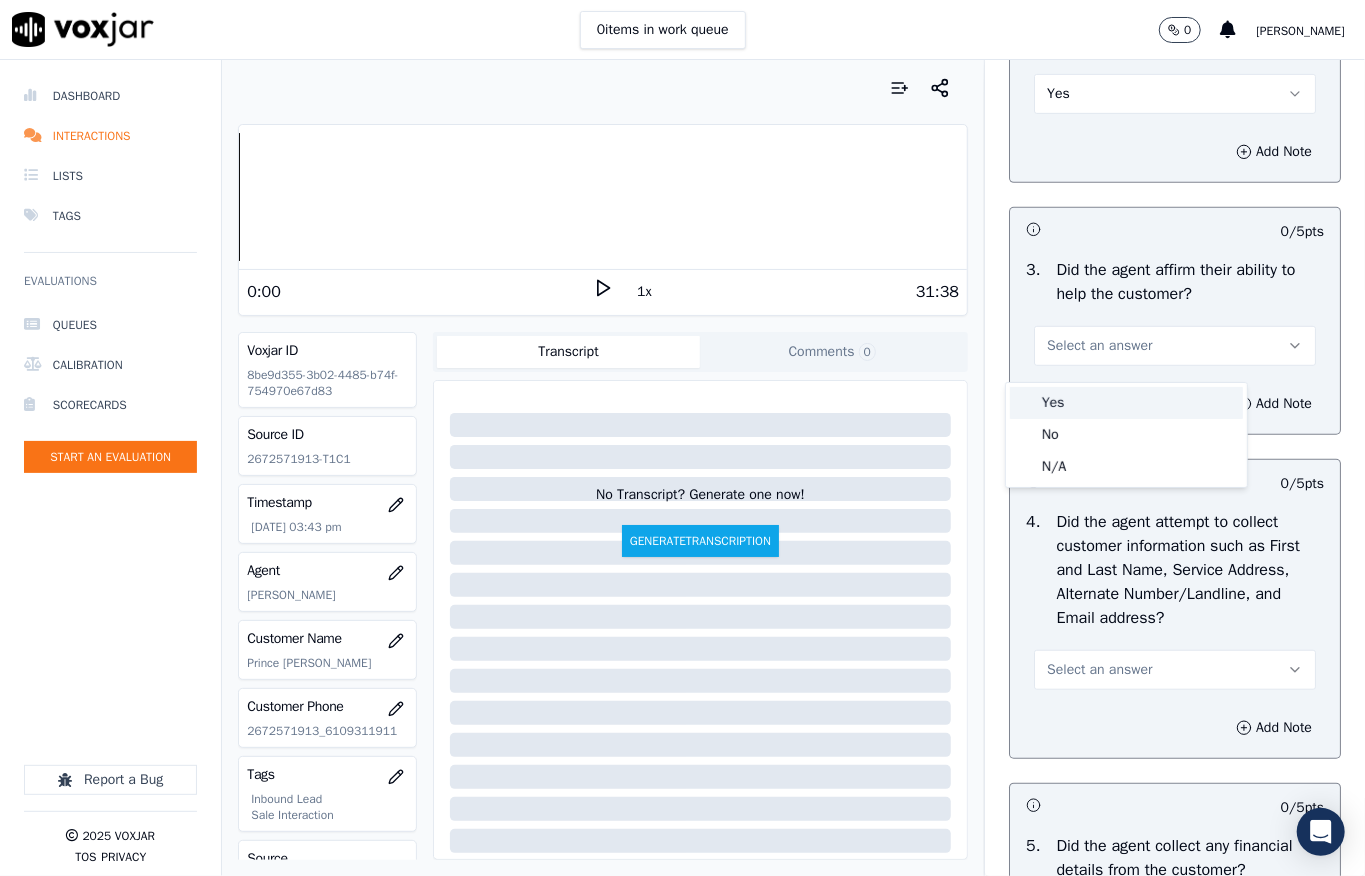 click on "Yes" at bounding box center [1126, 403] 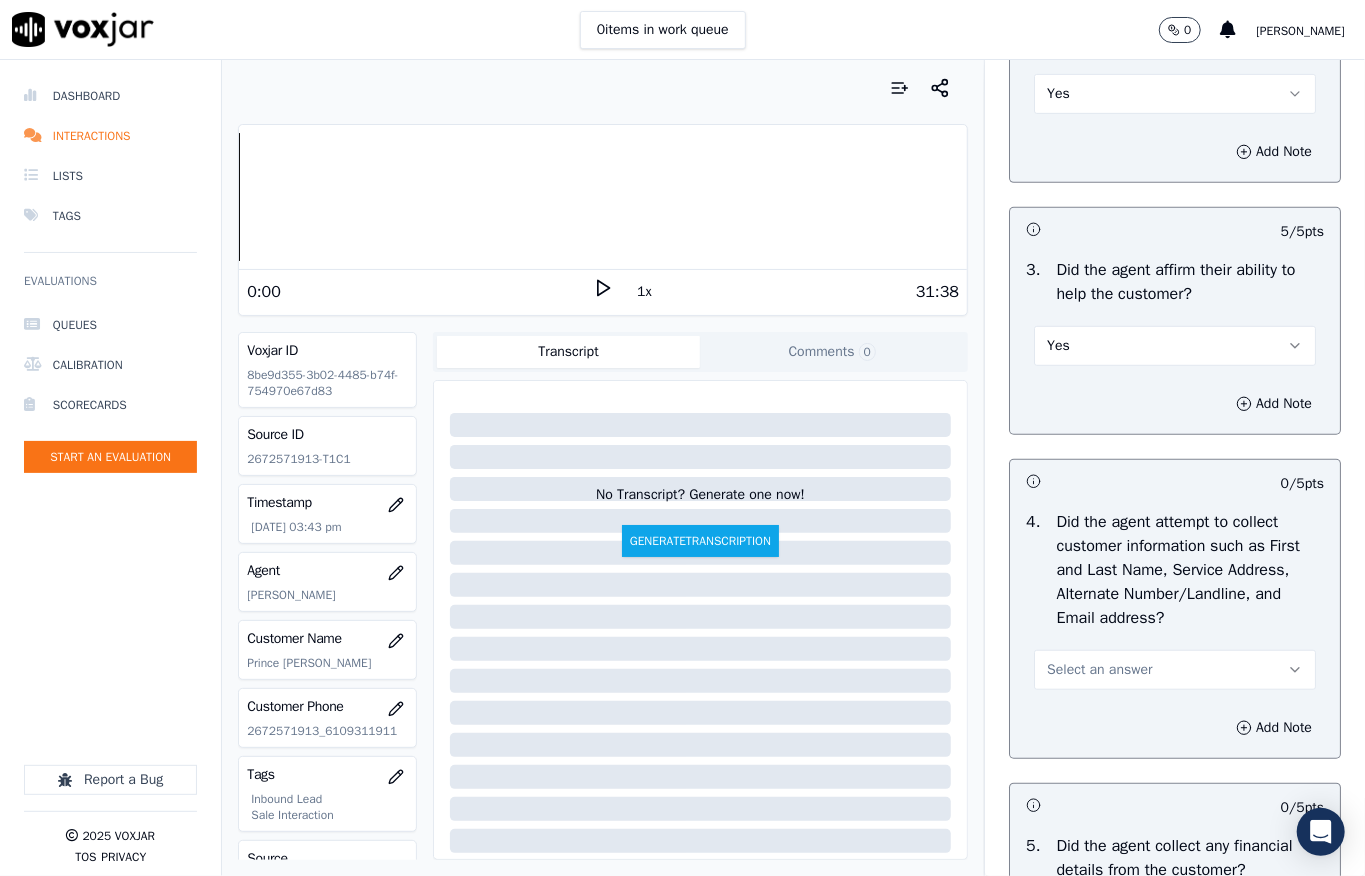 click on "Select an answer" at bounding box center (1099, 670) 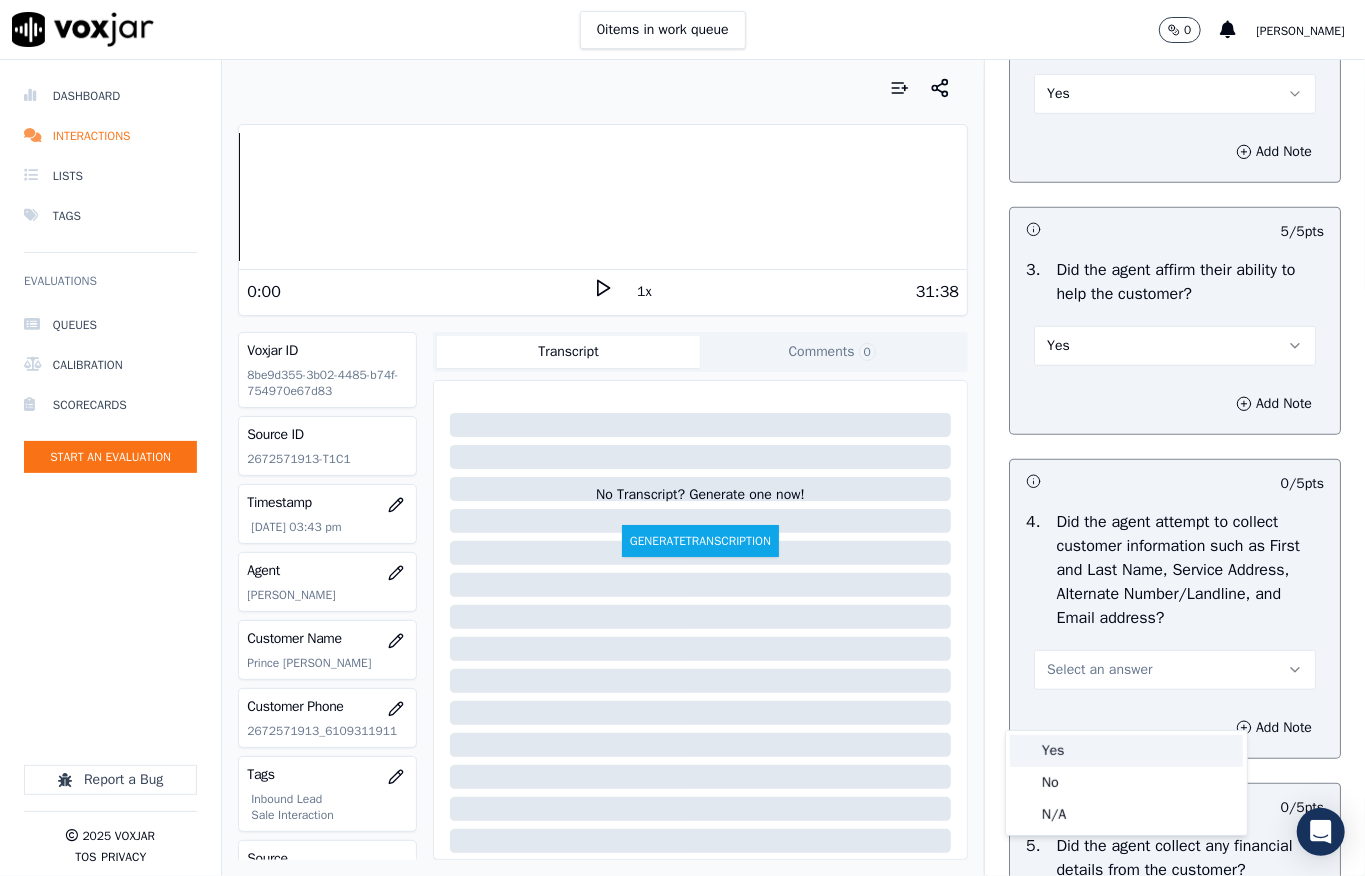 click on "Yes" at bounding box center [1126, 751] 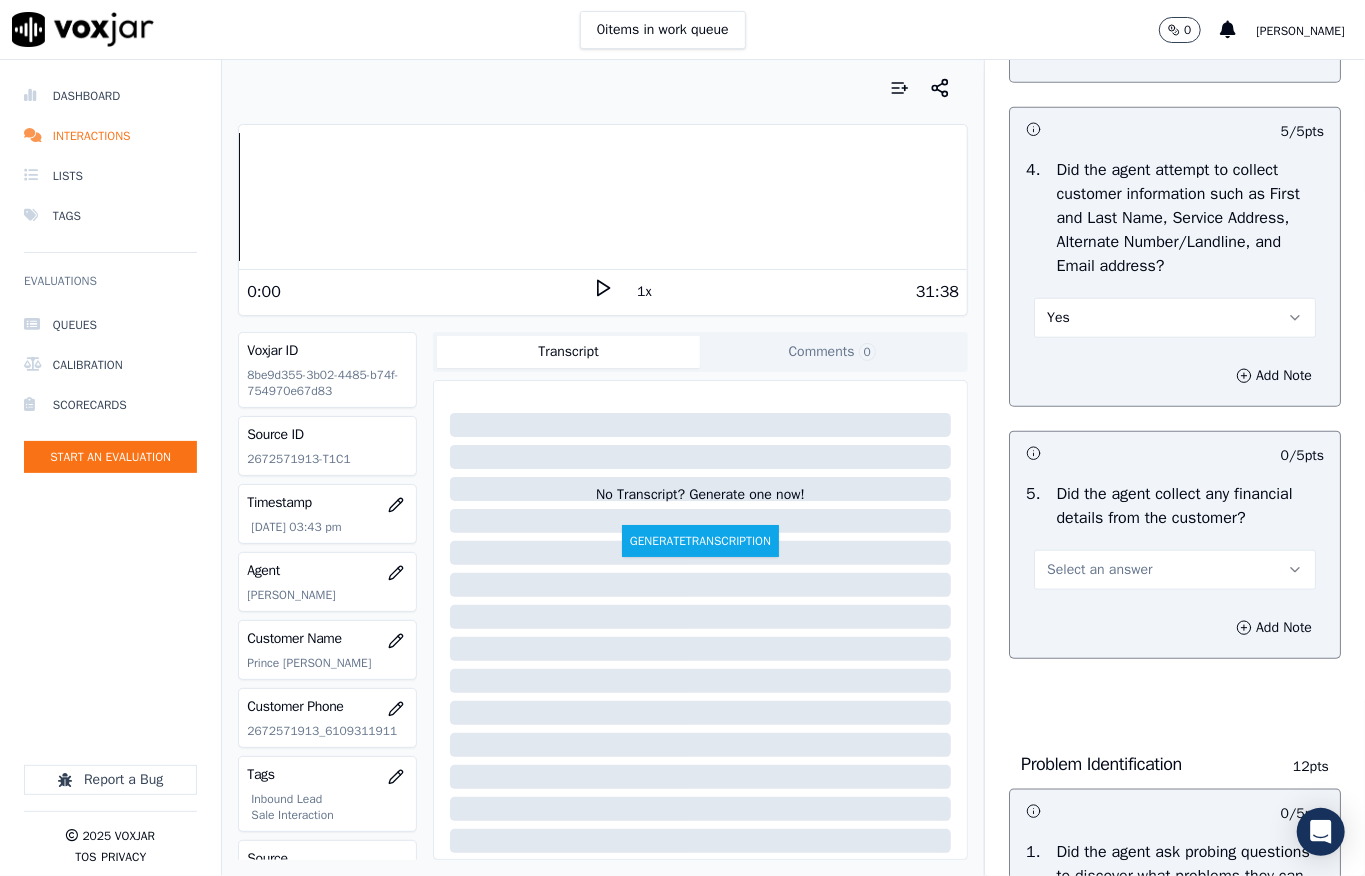 scroll, scrollTop: 933, scrollLeft: 0, axis: vertical 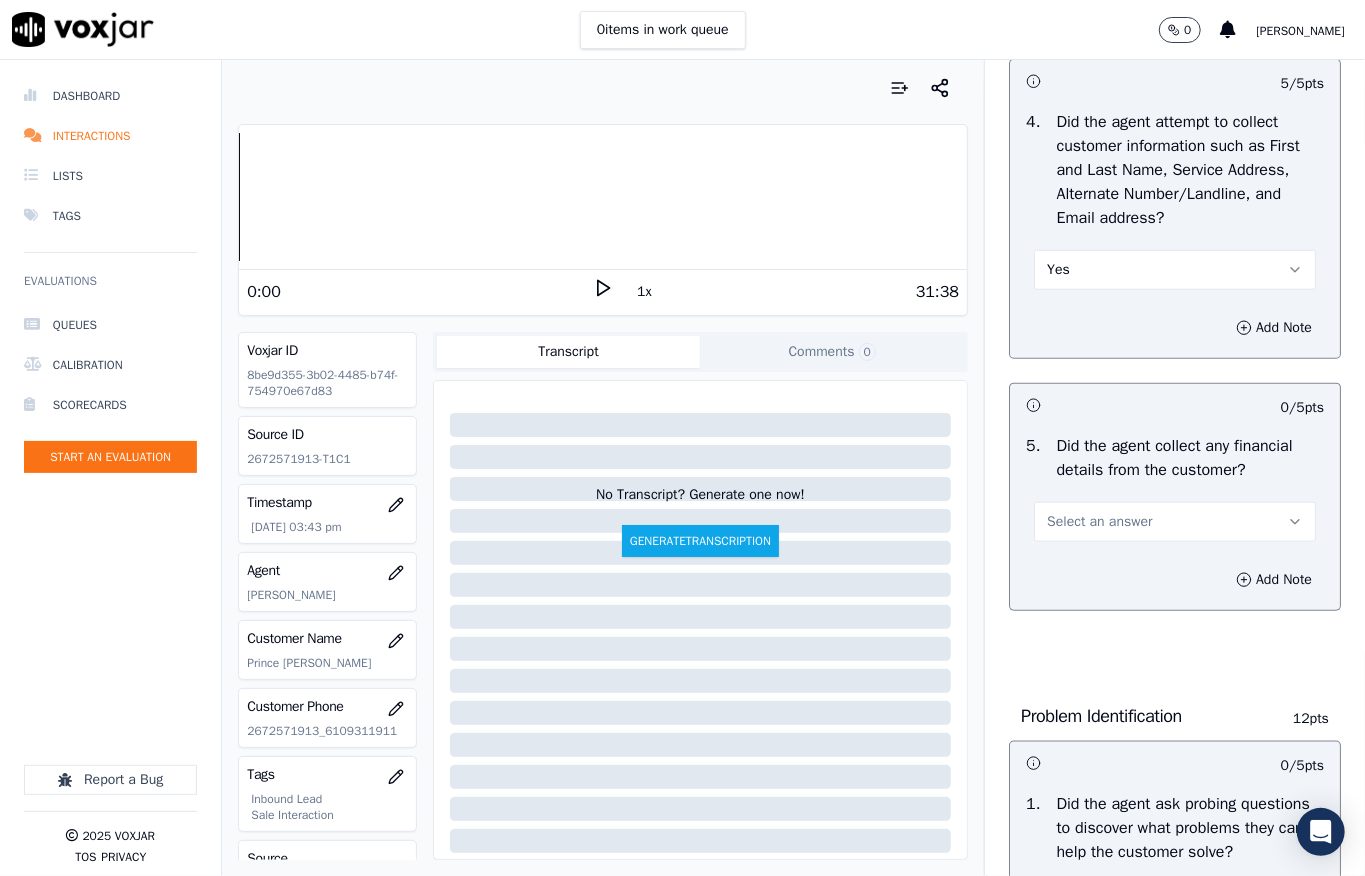 click on "Select an answer" at bounding box center [1099, 522] 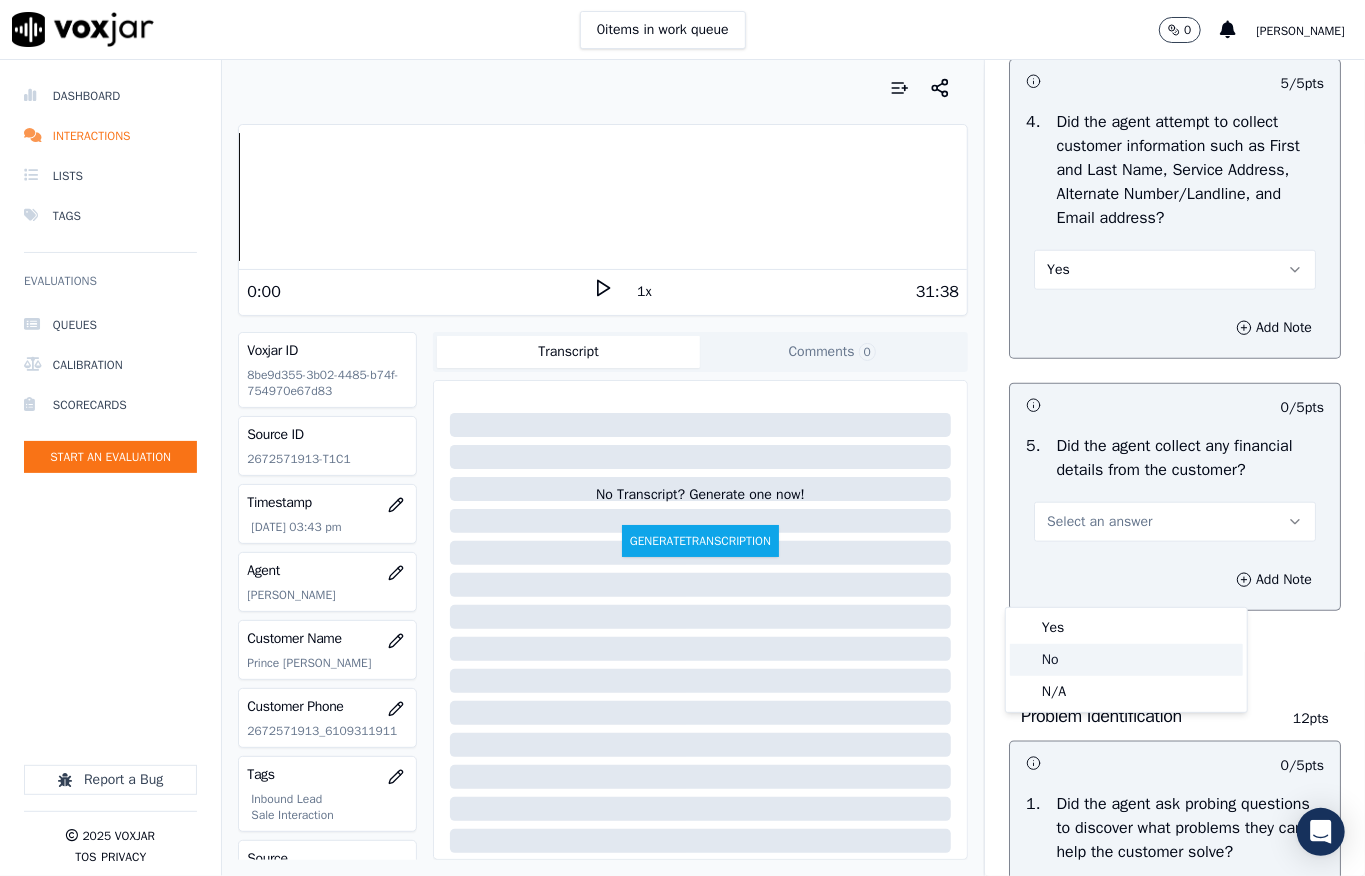 click on "No" 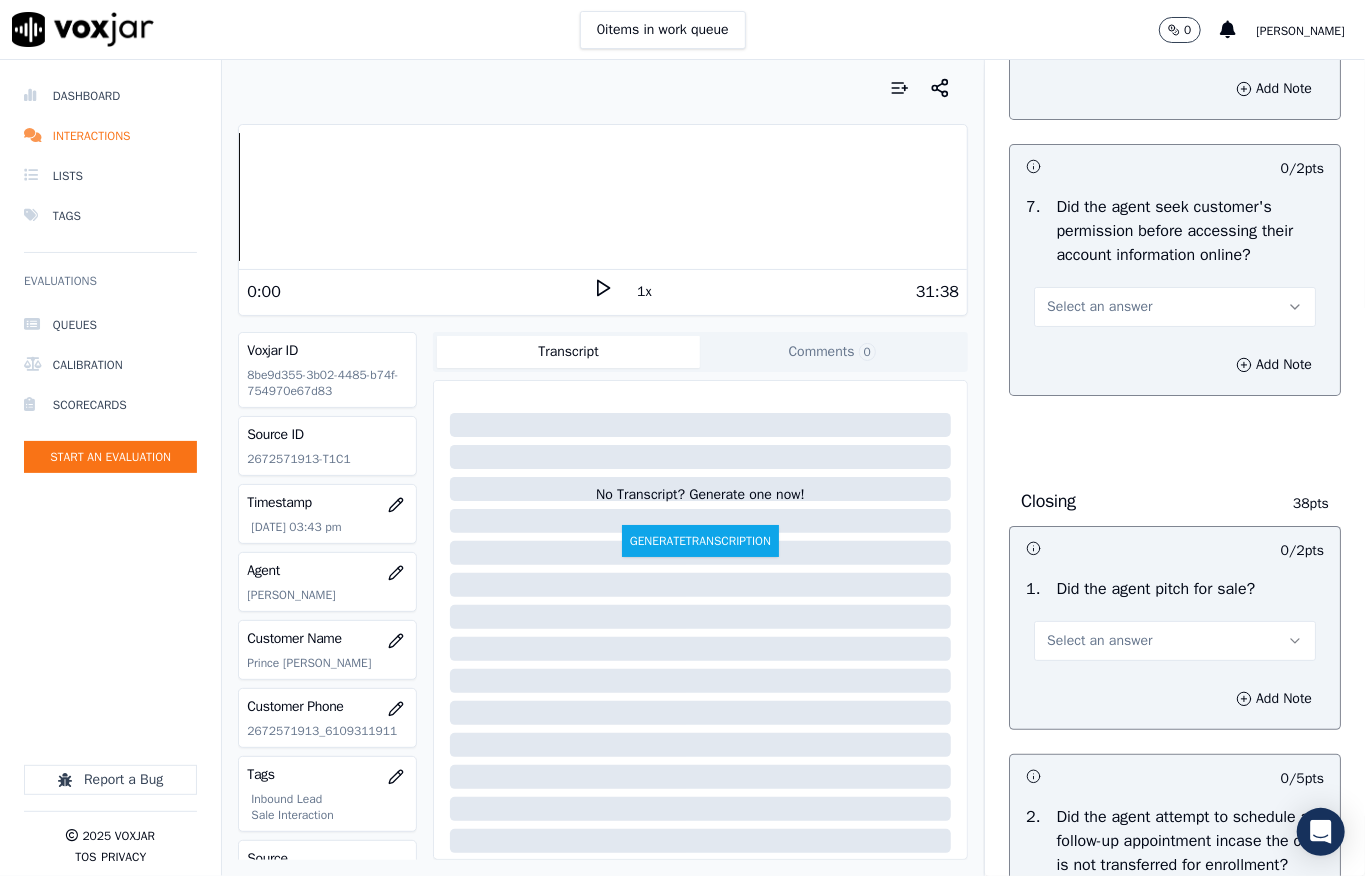 scroll, scrollTop: 4125, scrollLeft: 0, axis: vertical 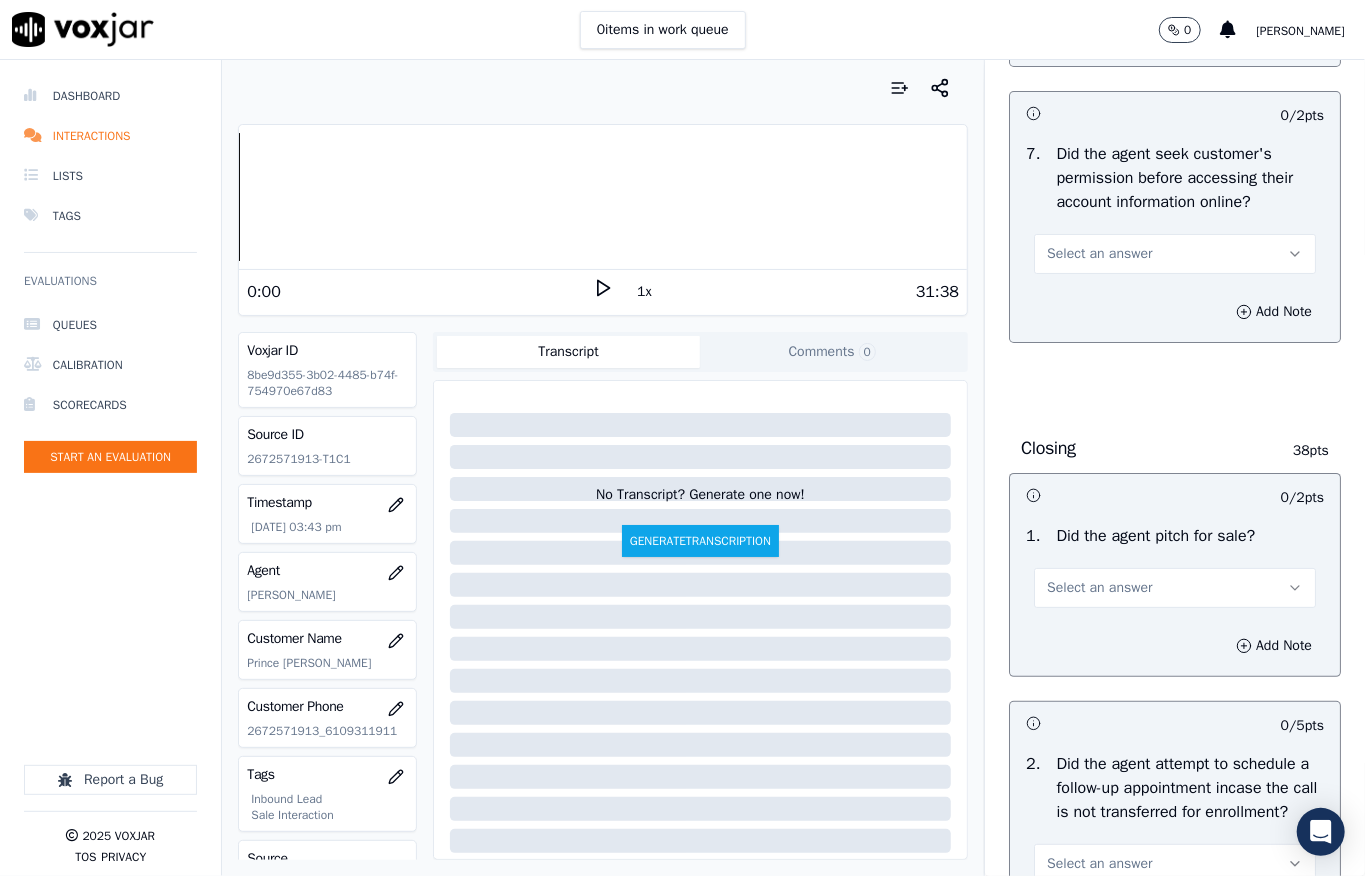 click on "Select an answer" at bounding box center [1099, 254] 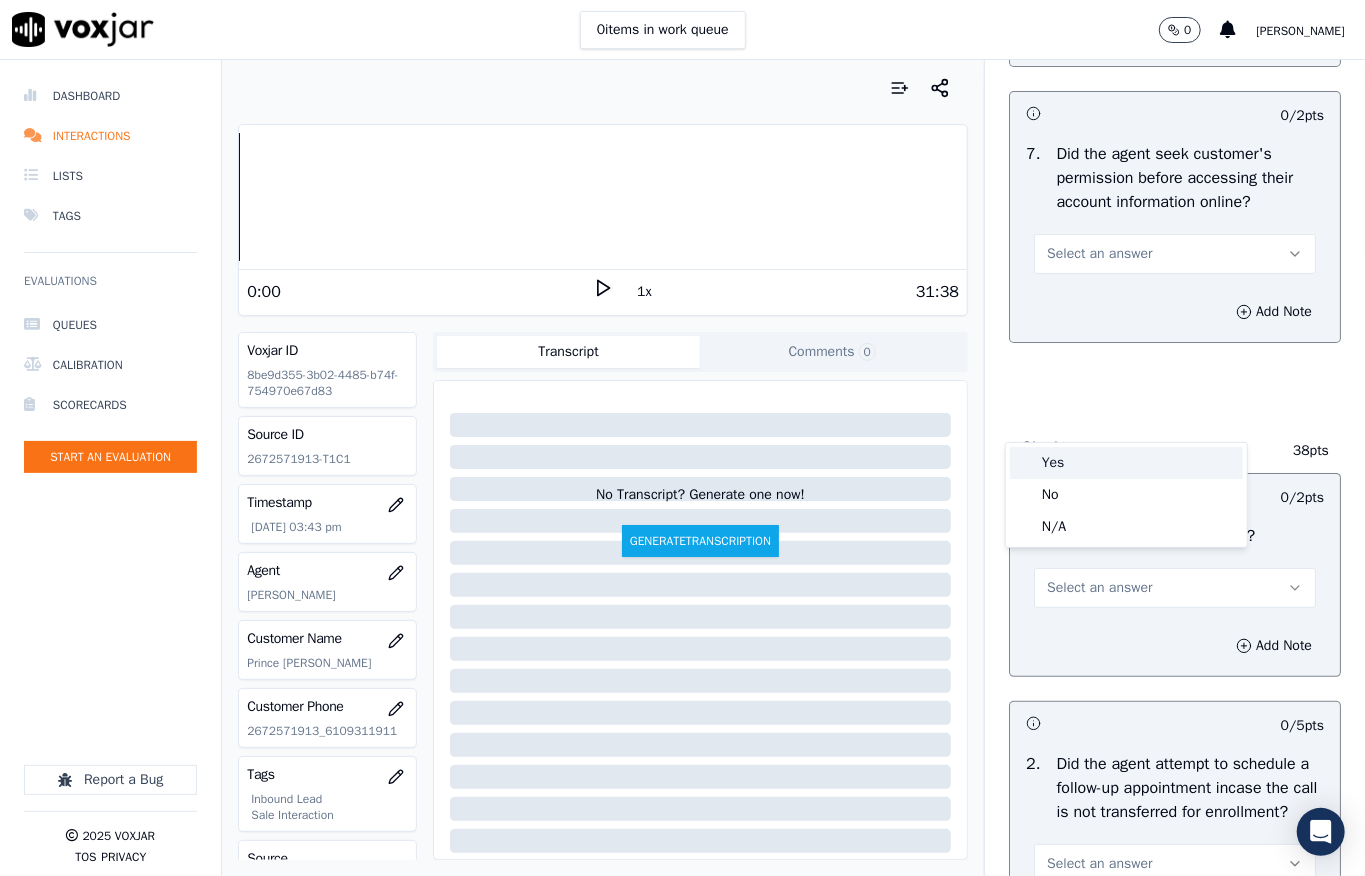 click on "Yes" at bounding box center (1126, 463) 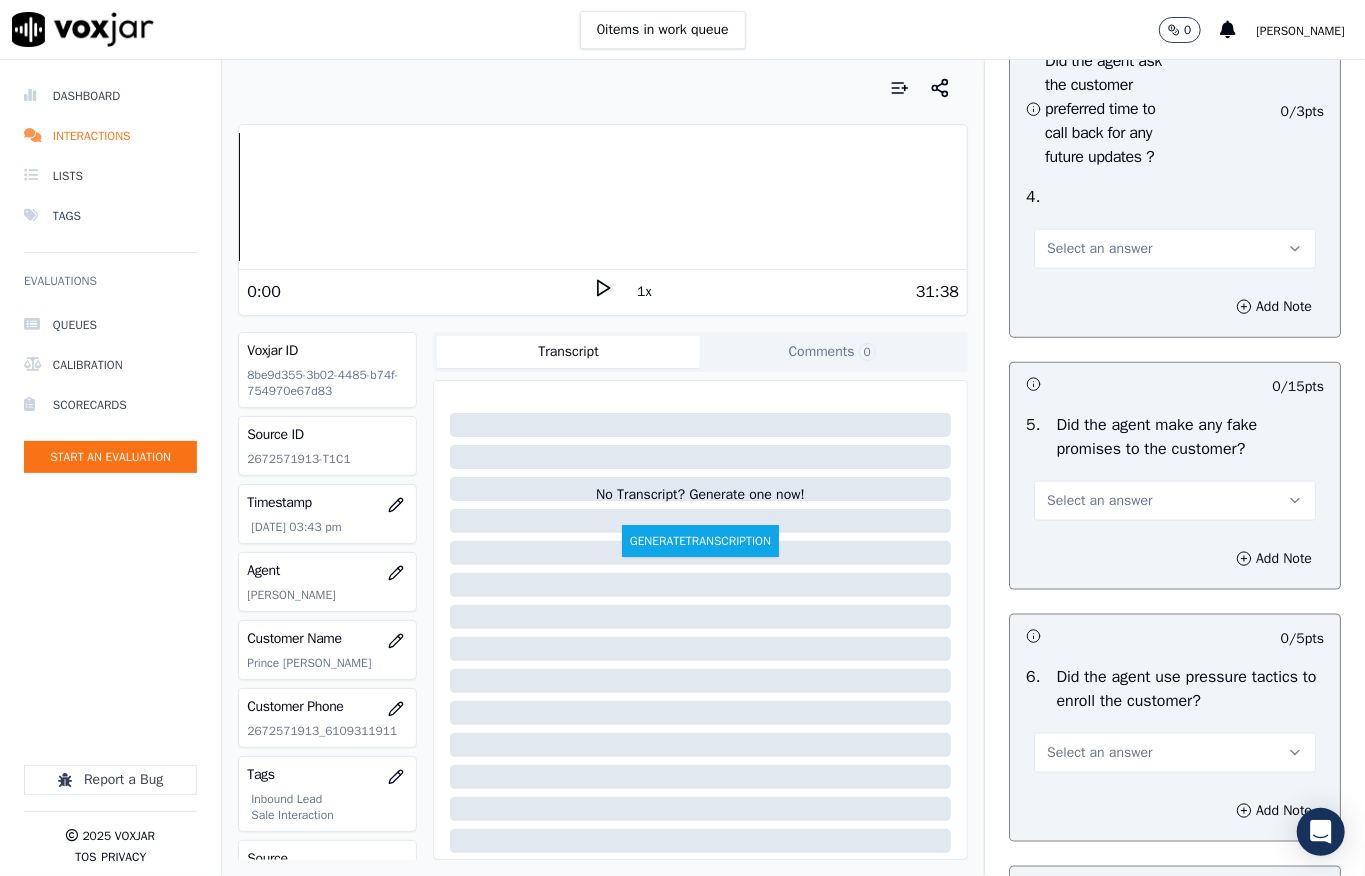 scroll, scrollTop: 5304, scrollLeft: 0, axis: vertical 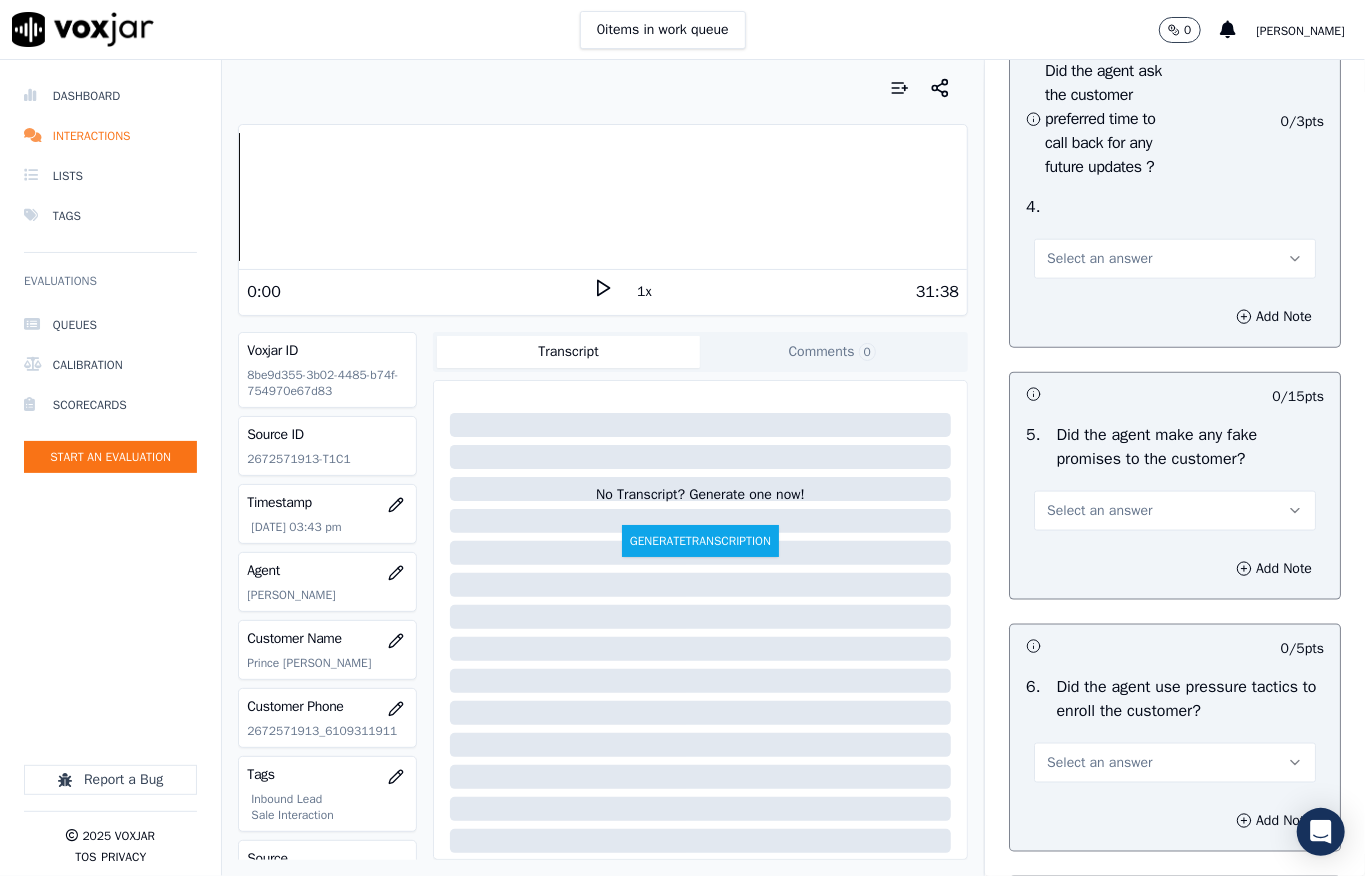 click on "Select an answer" at bounding box center (1099, 259) 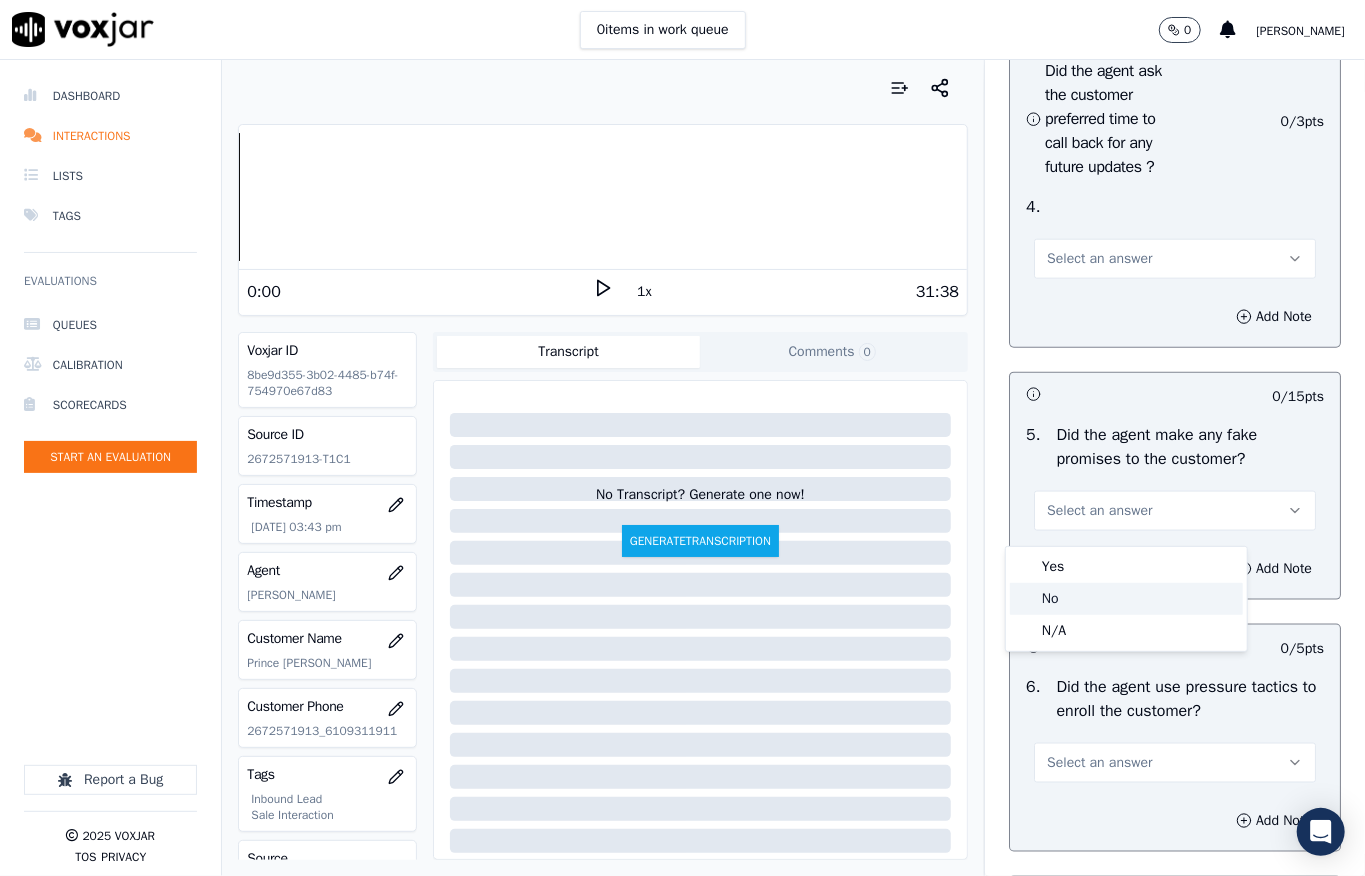 click on "No" 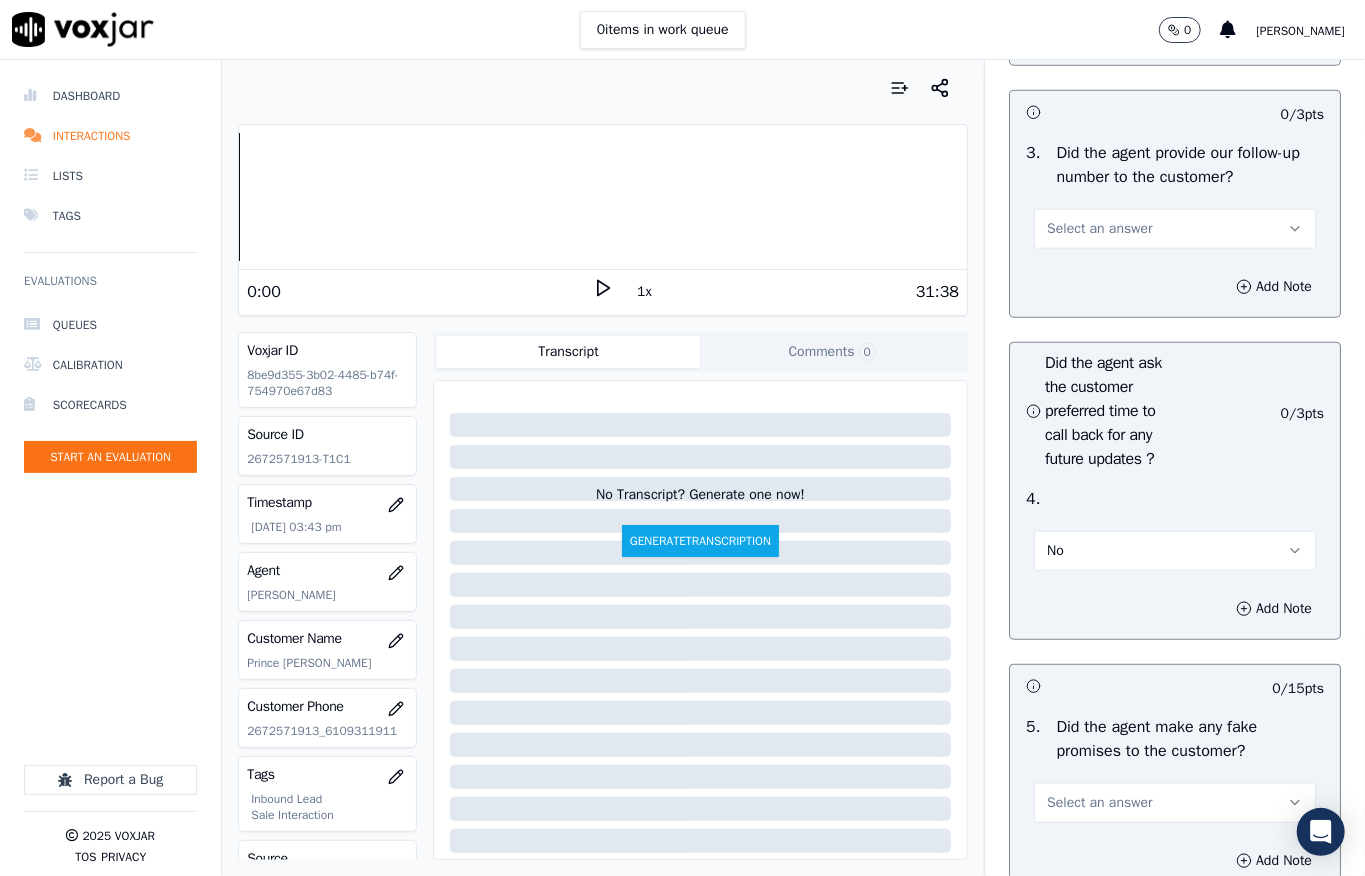 scroll, scrollTop: 4904, scrollLeft: 0, axis: vertical 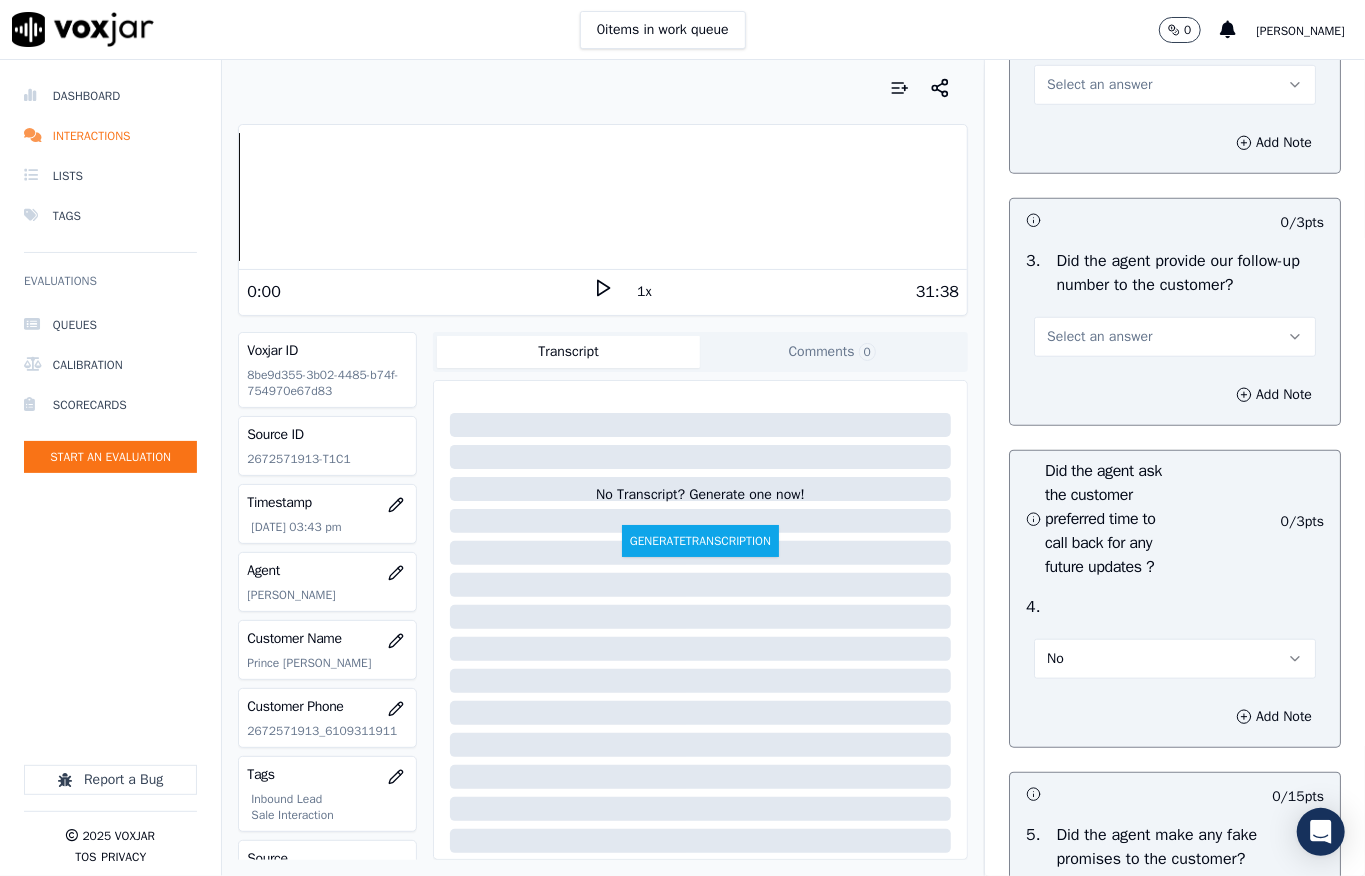 click on "Select an answer" at bounding box center (1175, 337) 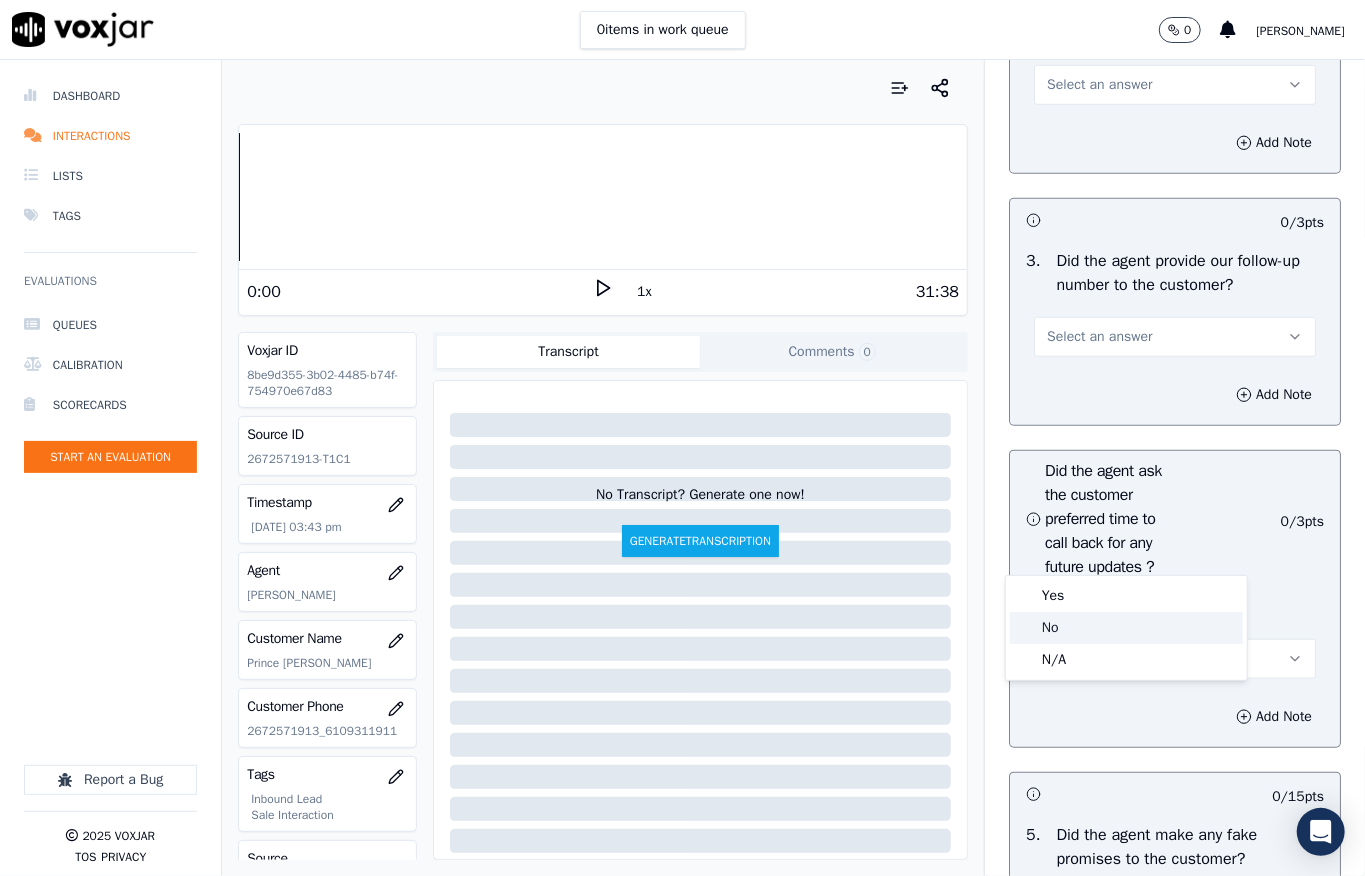 click on "No" 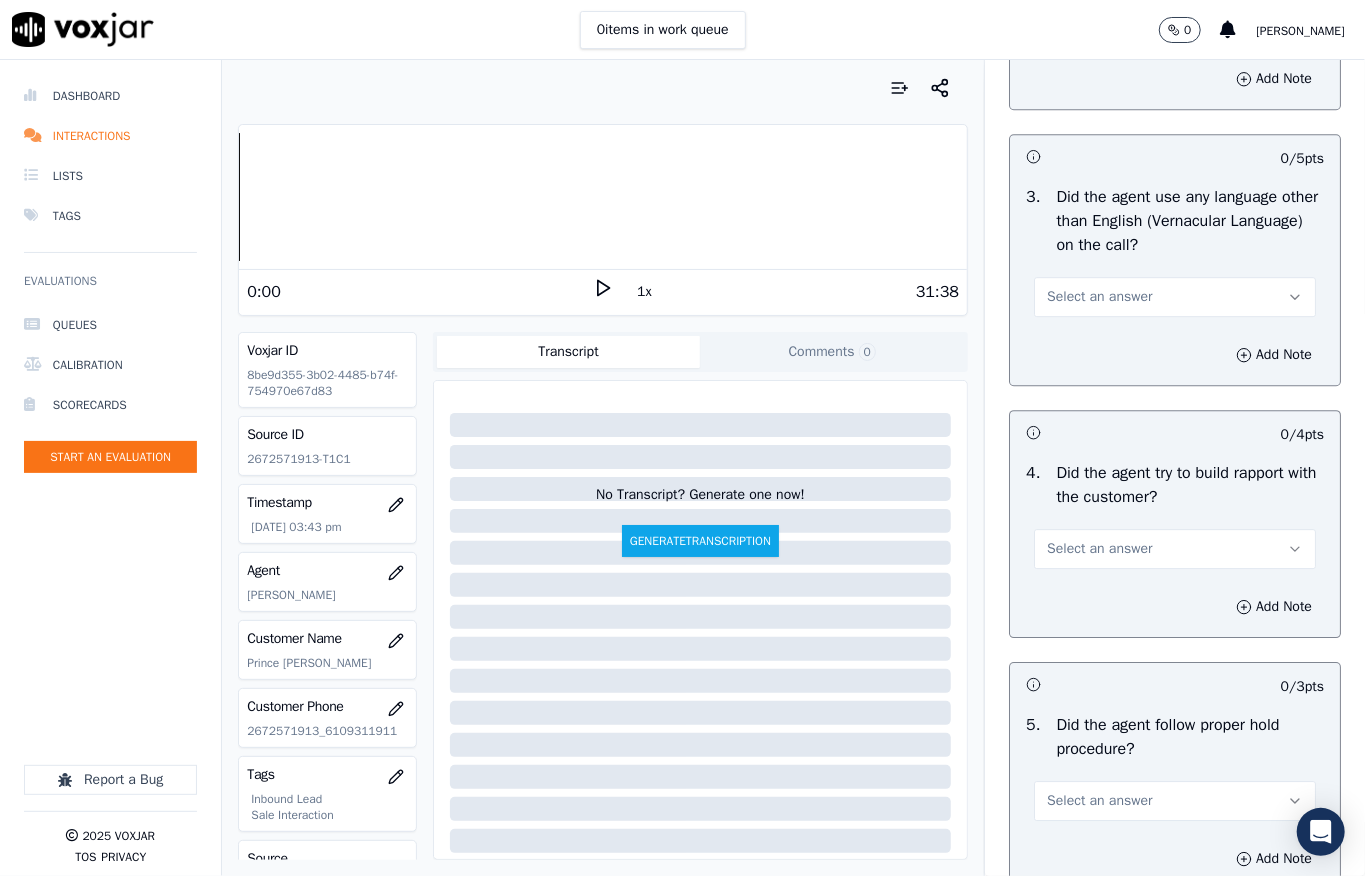 scroll, scrollTop: 3037, scrollLeft: 0, axis: vertical 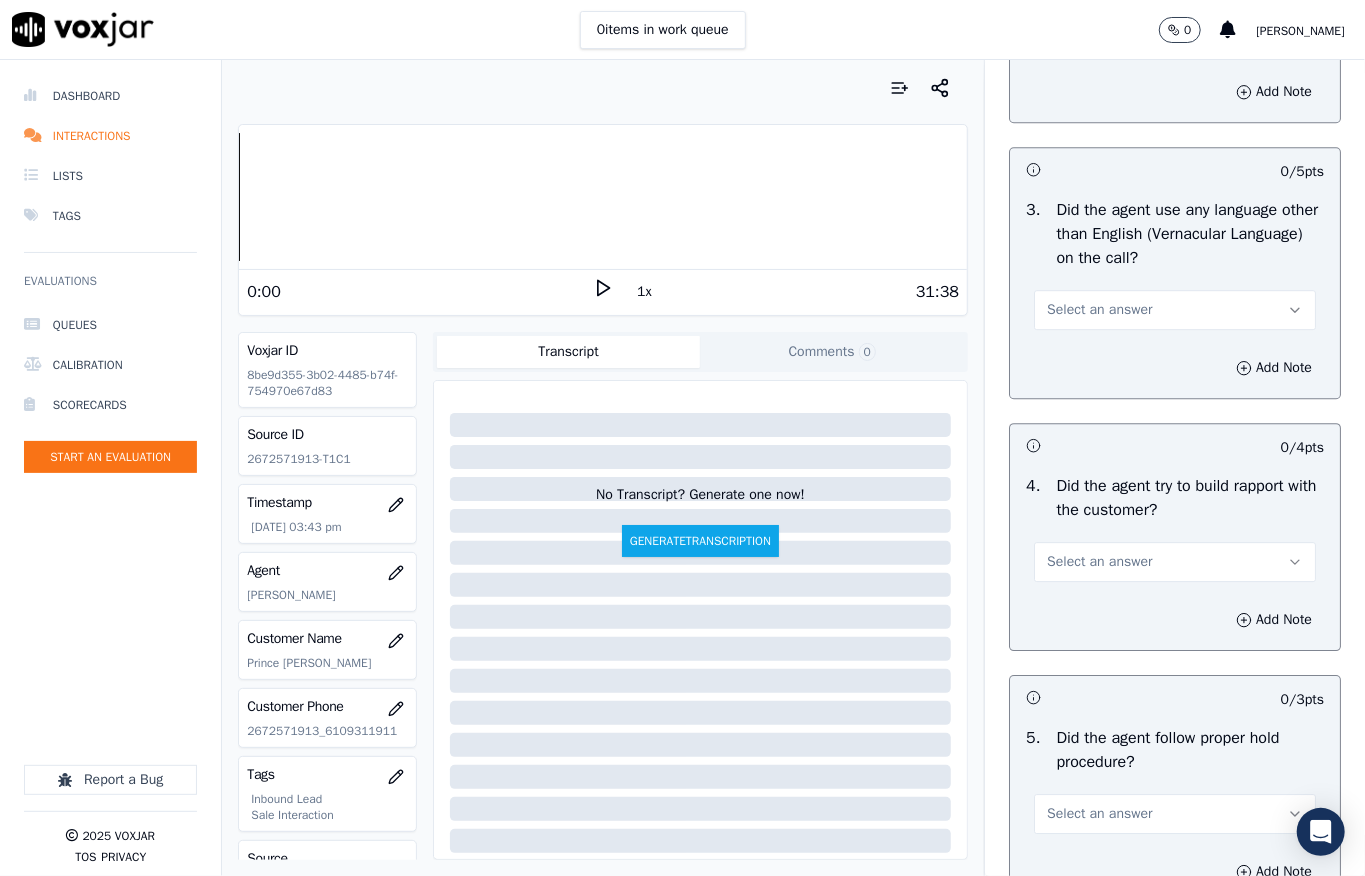drag, startPoint x: 1100, startPoint y: 449, endPoint x: 1098, endPoint y: 464, distance: 15.132746 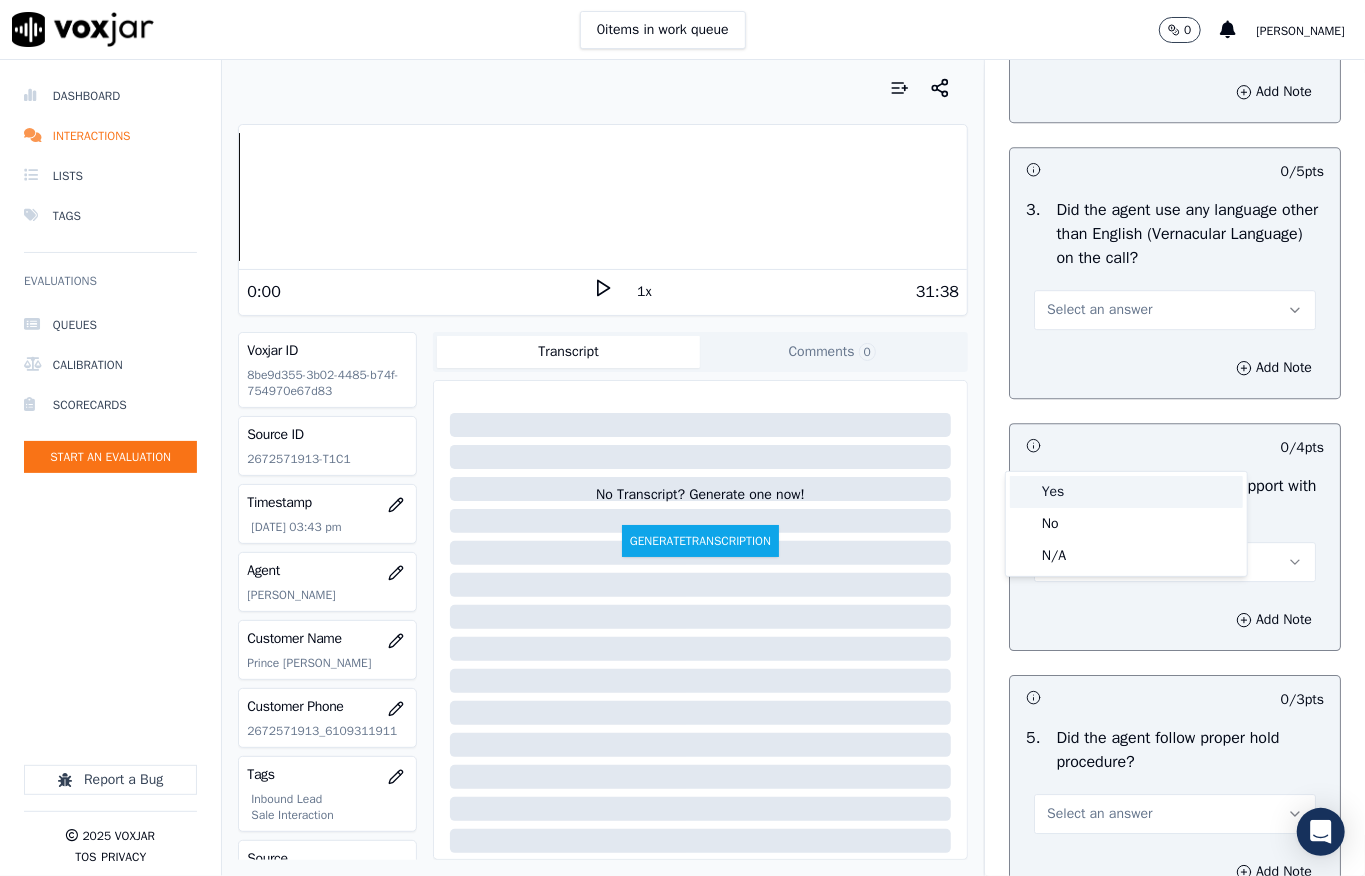 click on "Yes" at bounding box center (1126, 492) 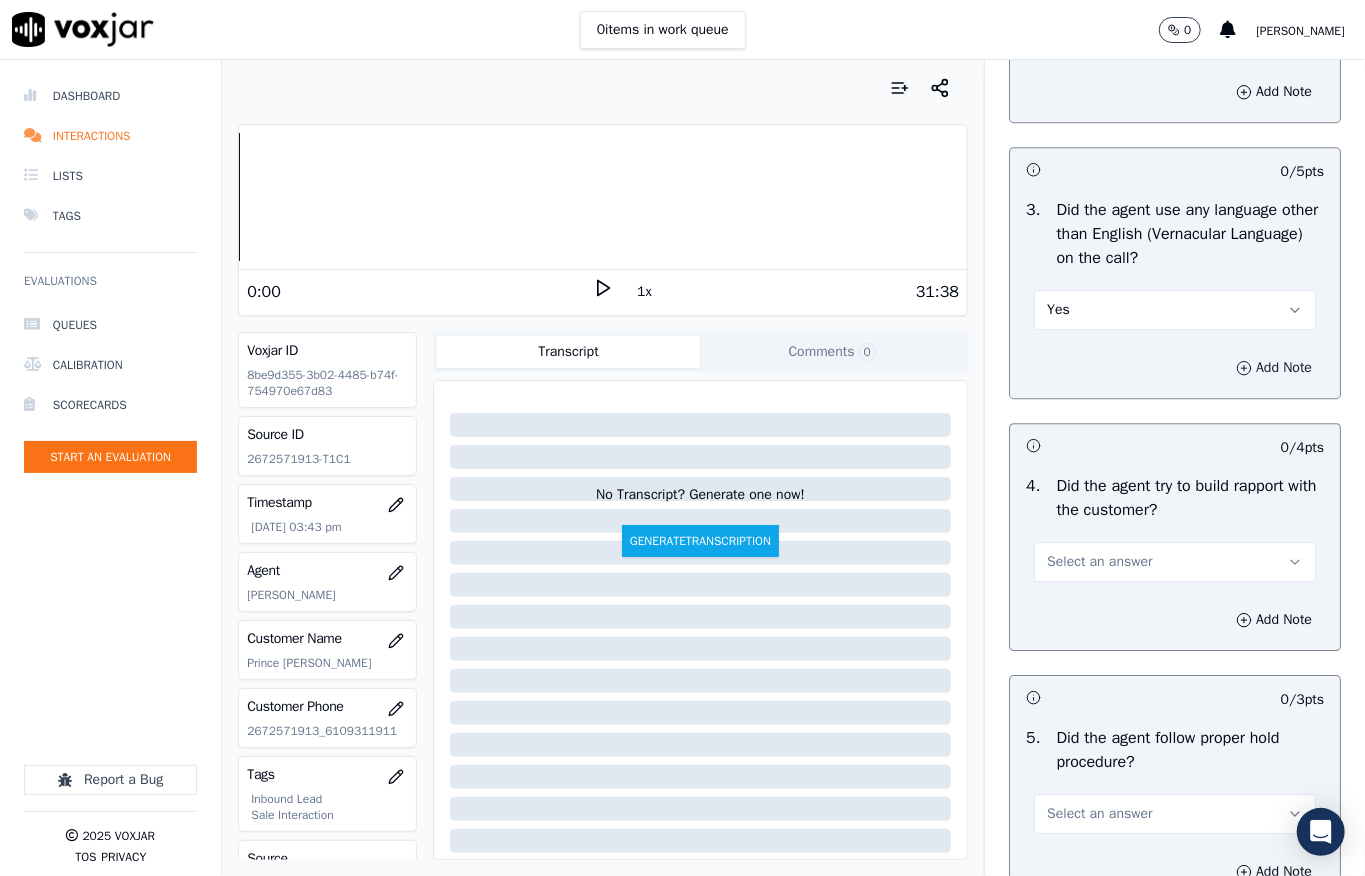 click on "Add Note" at bounding box center [1274, 368] 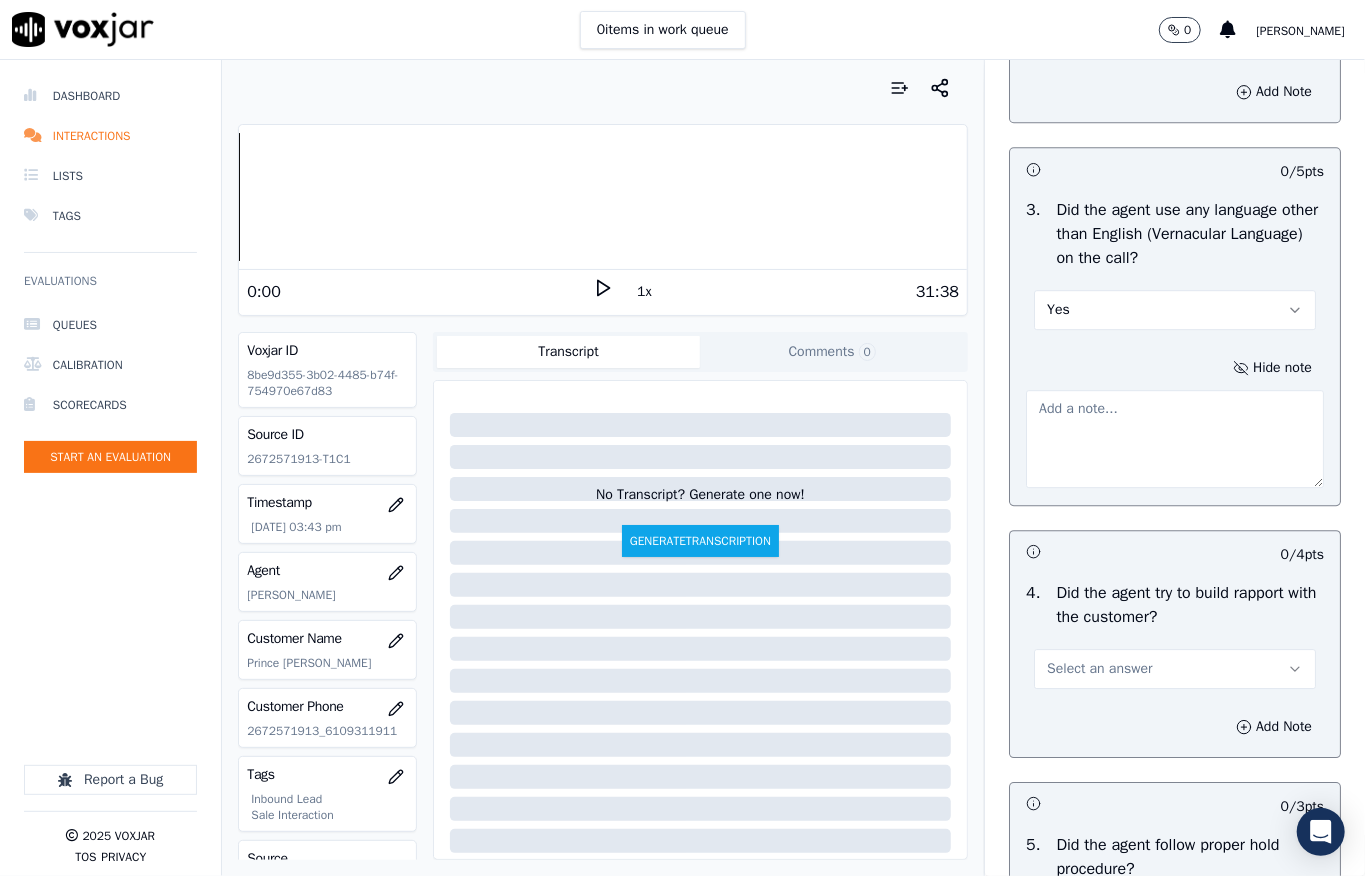 click at bounding box center (1175, 439) 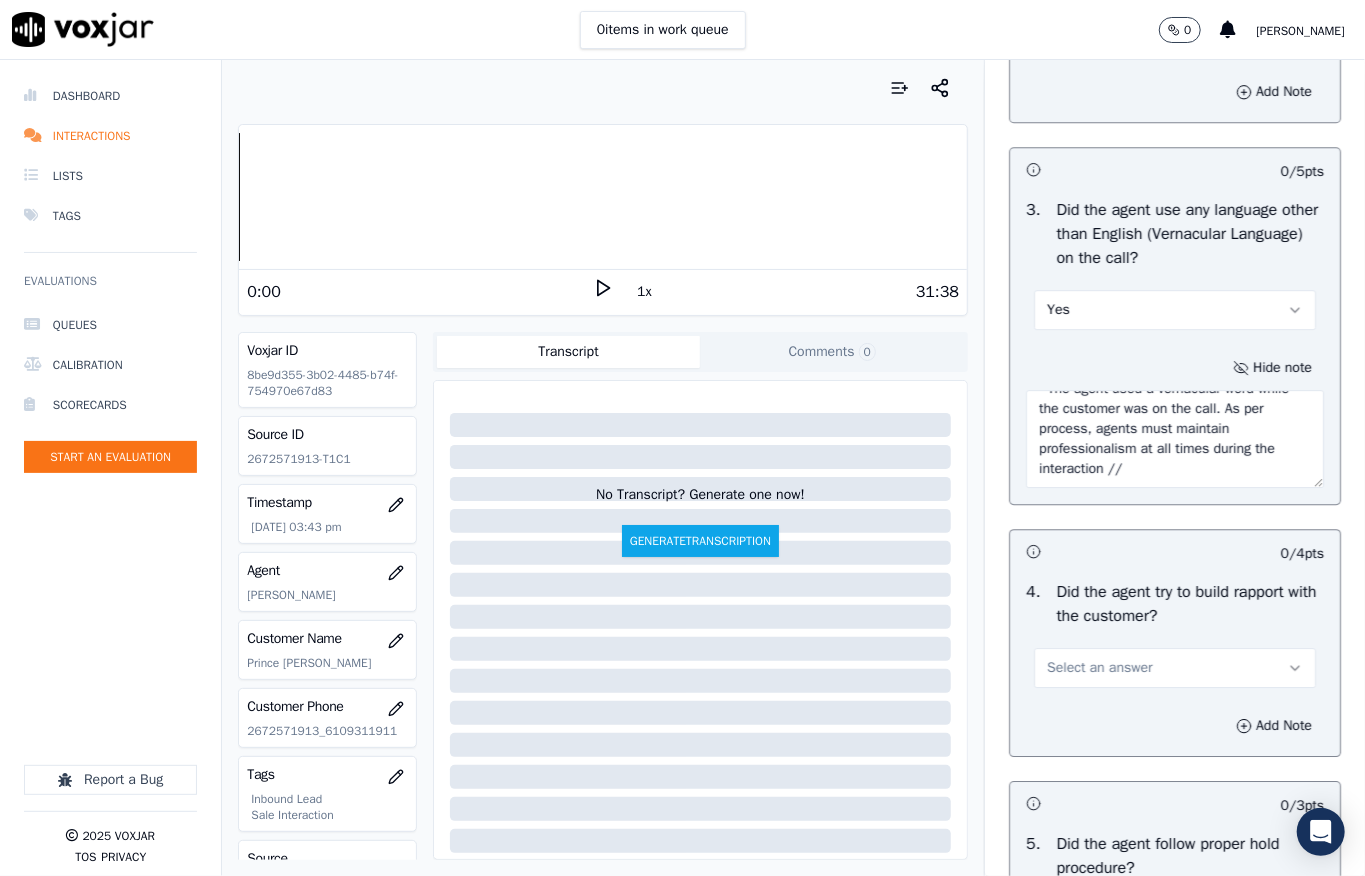 scroll, scrollTop: 60, scrollLeft: 0, axis: vertical 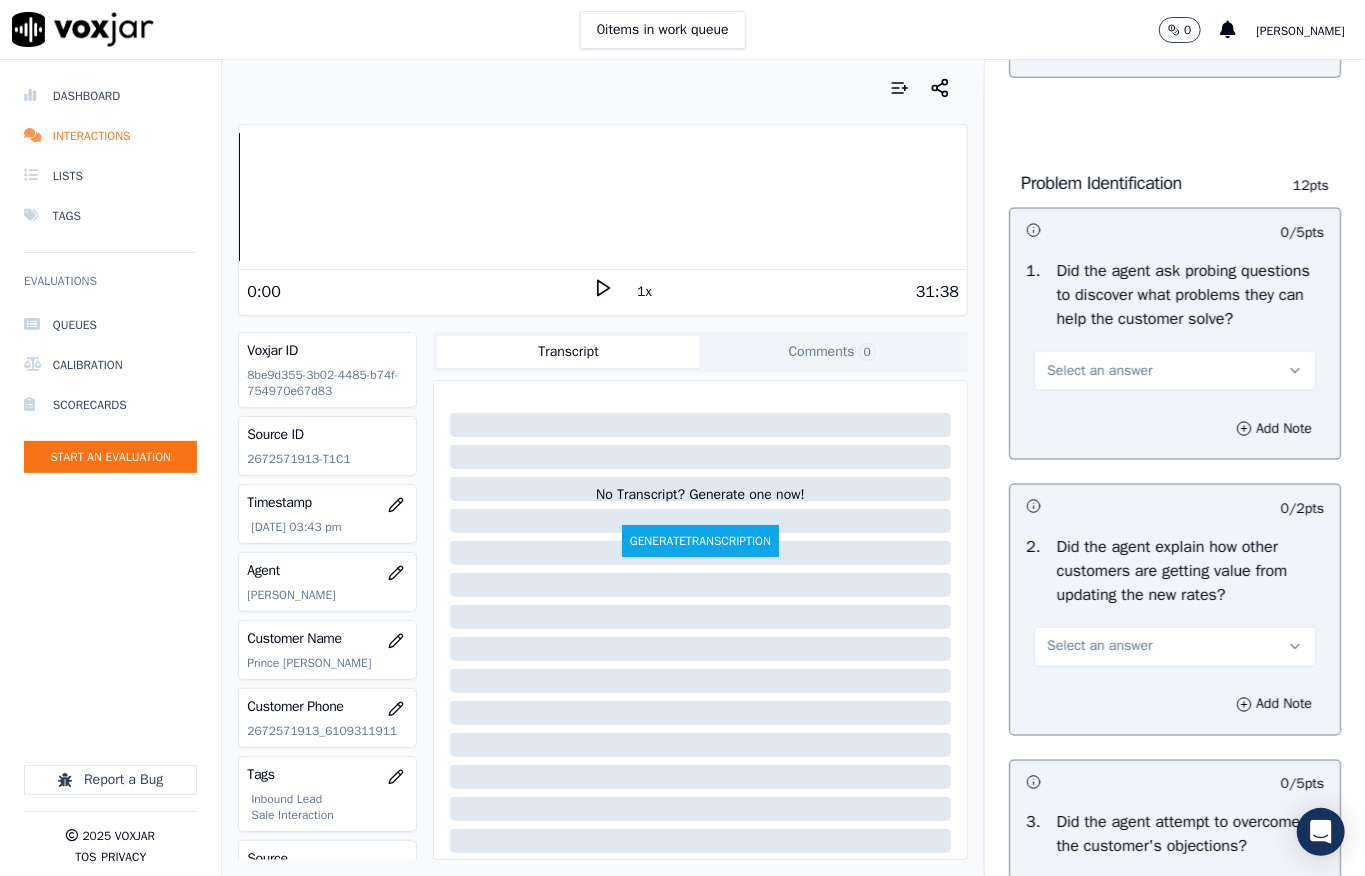 click on "Select an answer" at bounding box center [1099, 371] 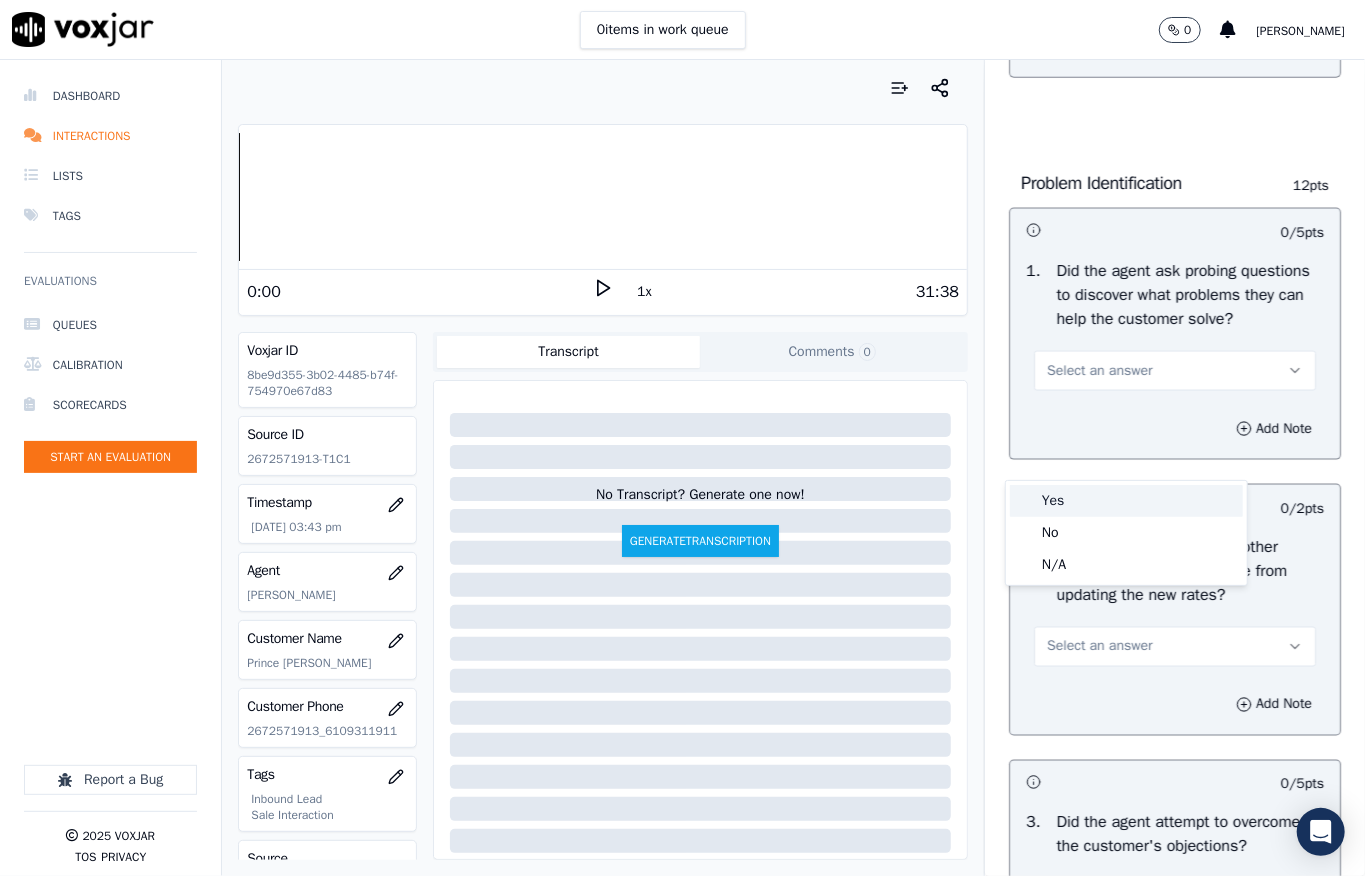 click on "Yes" at bounding box center (1126, 501) 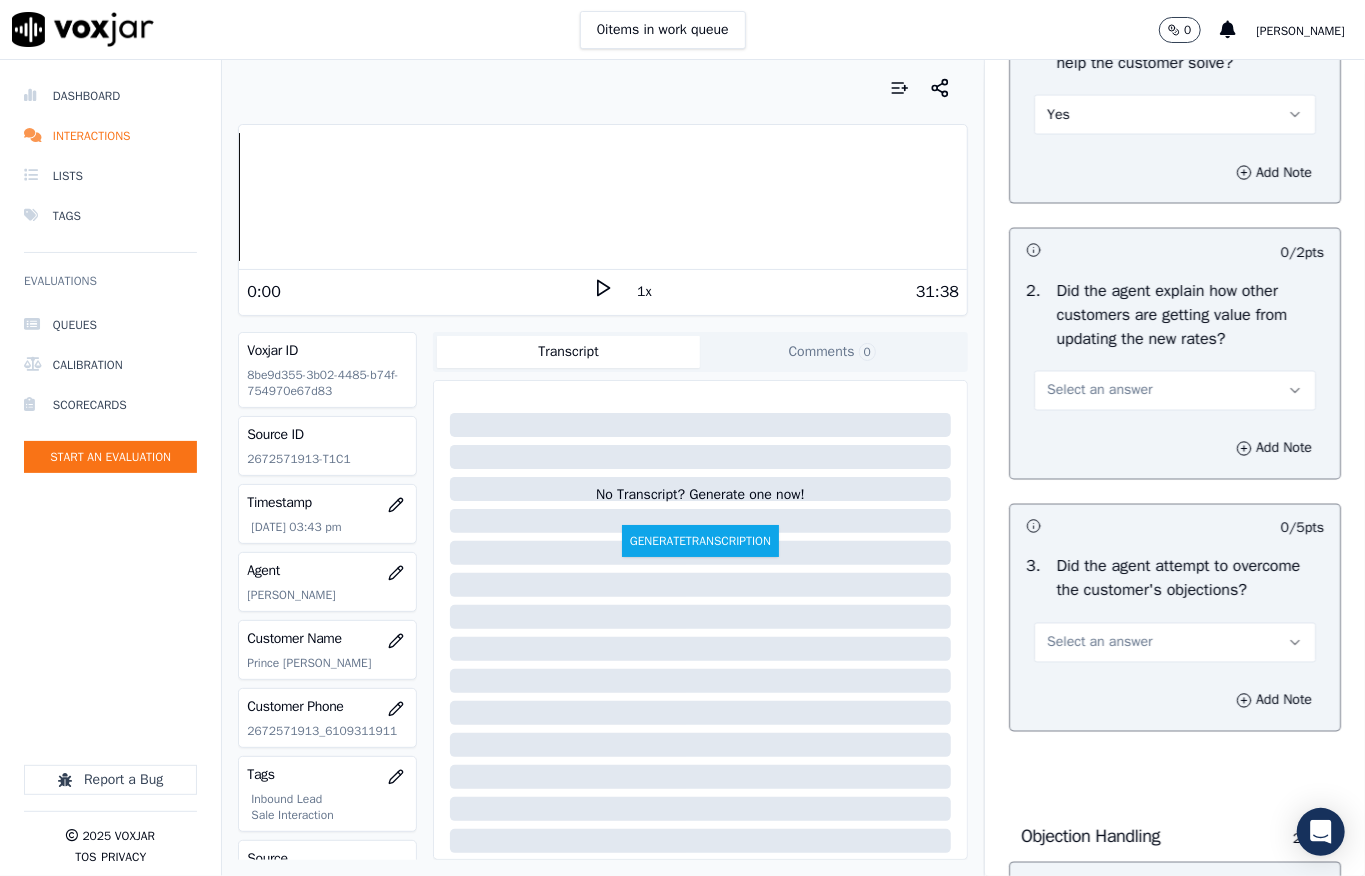scroll, scrollTop: 1733, scrollLeft: 0, axis: vertical 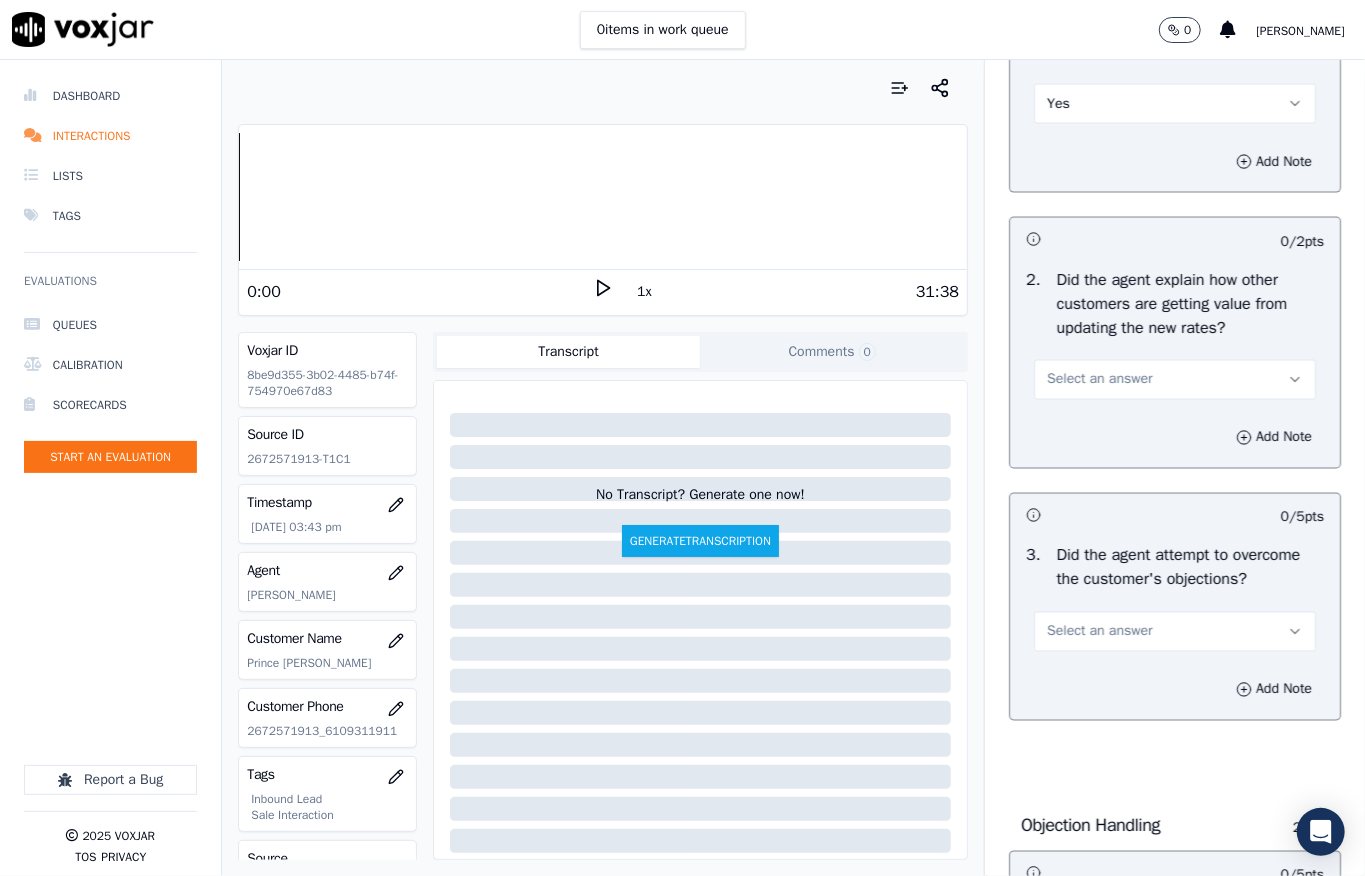 click on "Select an answer" at bounding box center (1099, 380) 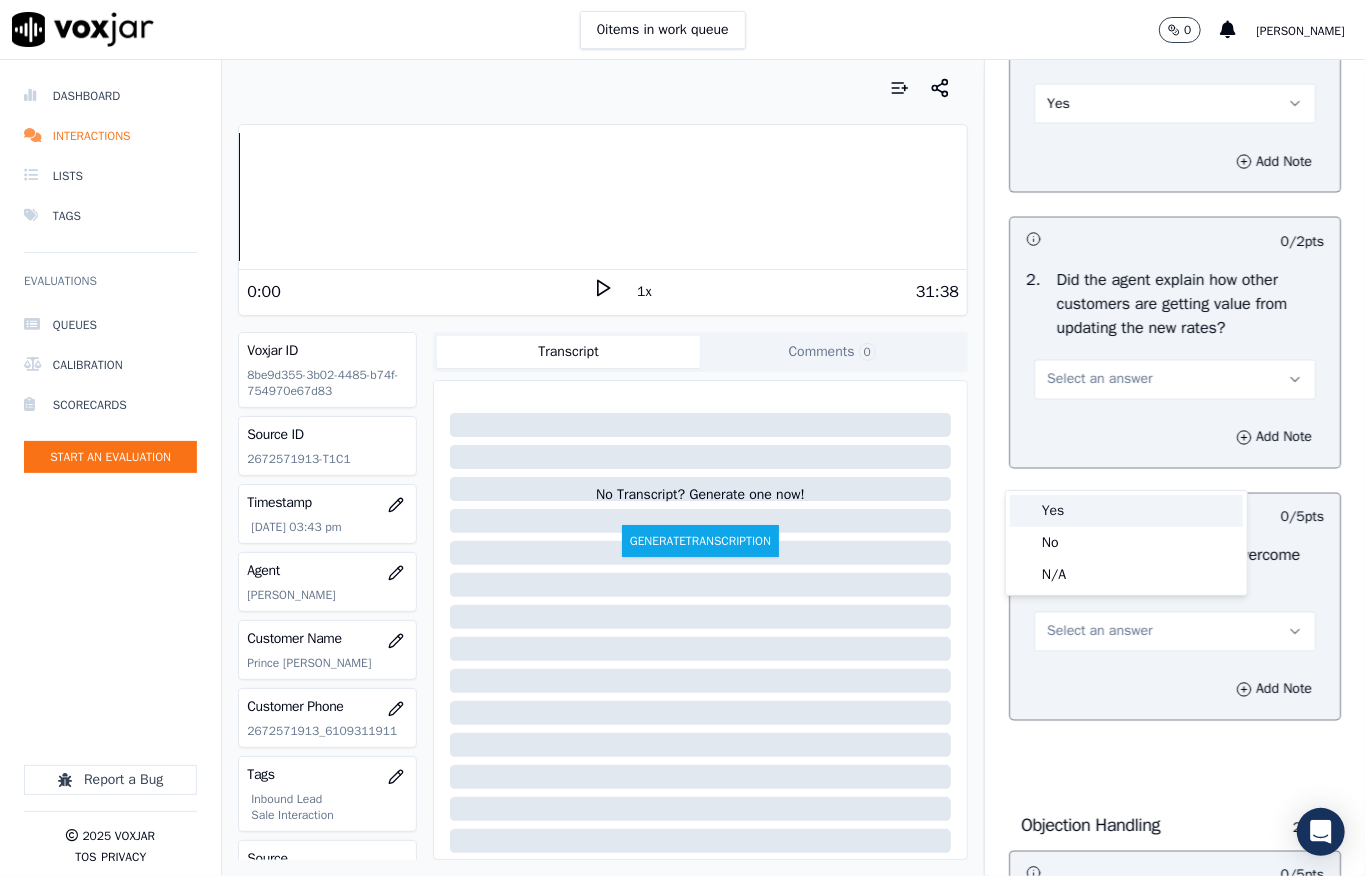 click on "Yes" at bounding box center [1126, 511] 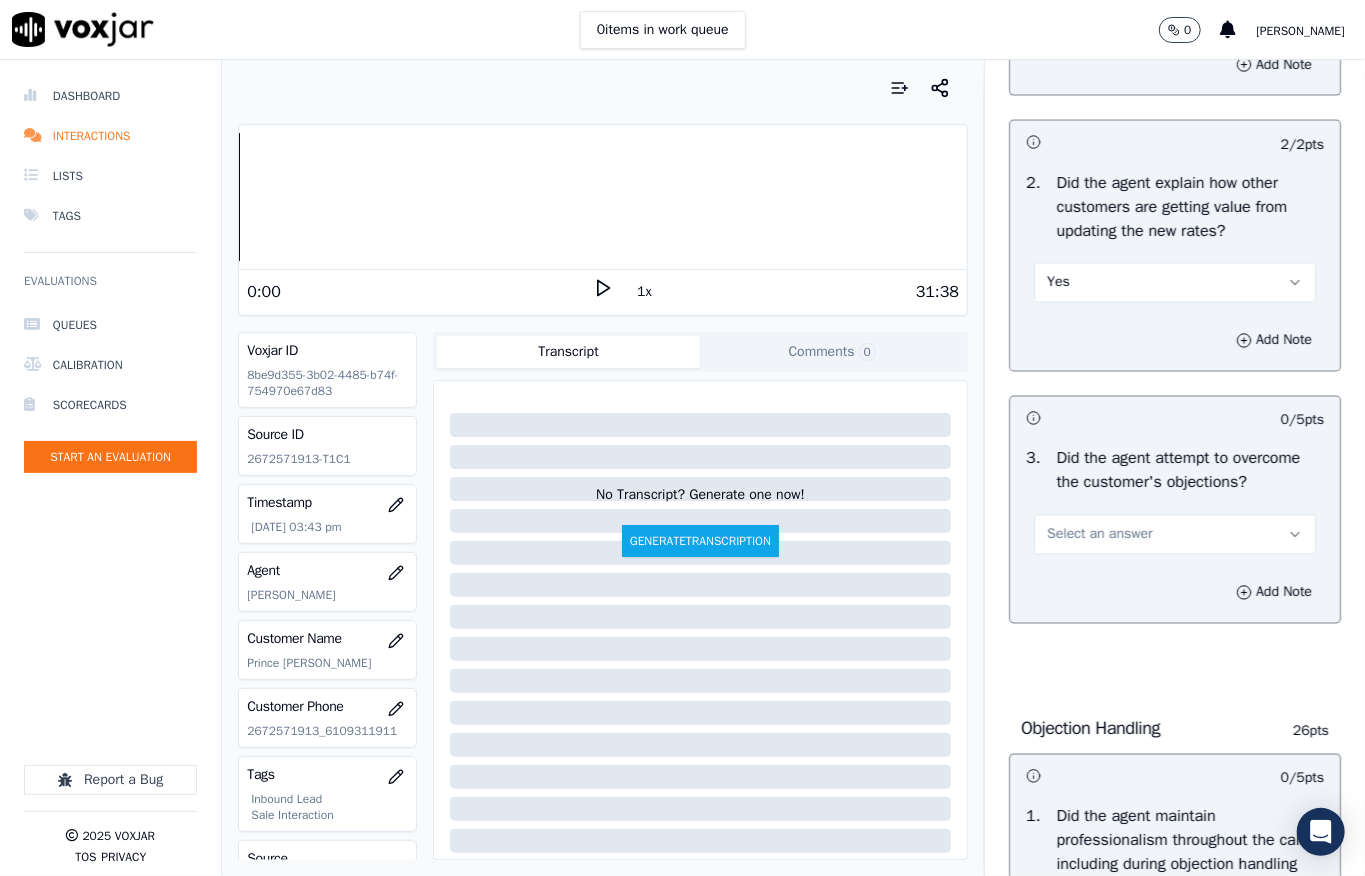 scroll, scrollTop: 2000, scrollLeft: 0, axis: vertical 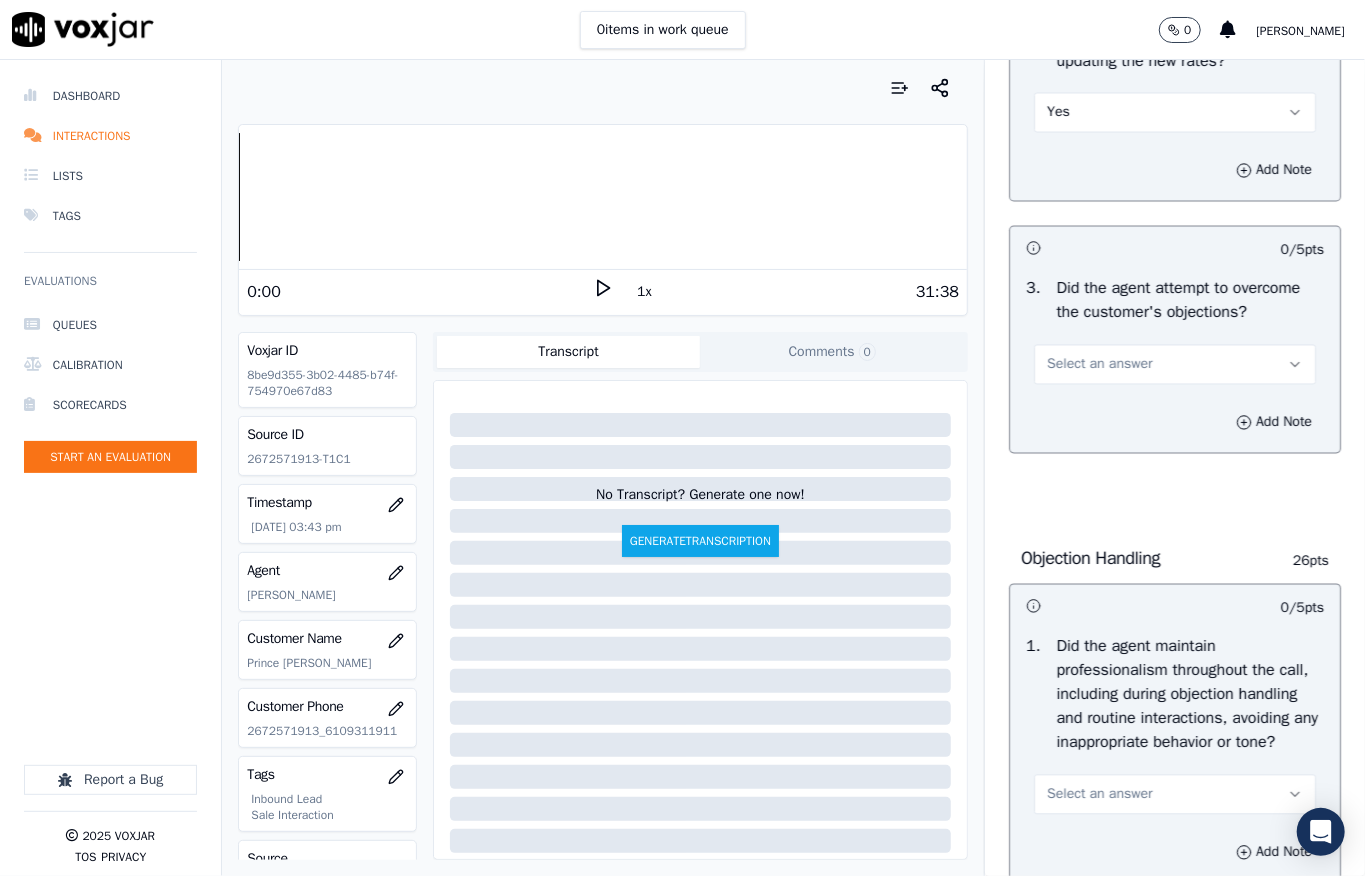 click on "Select an answer" at bounding box center [1175, 363] 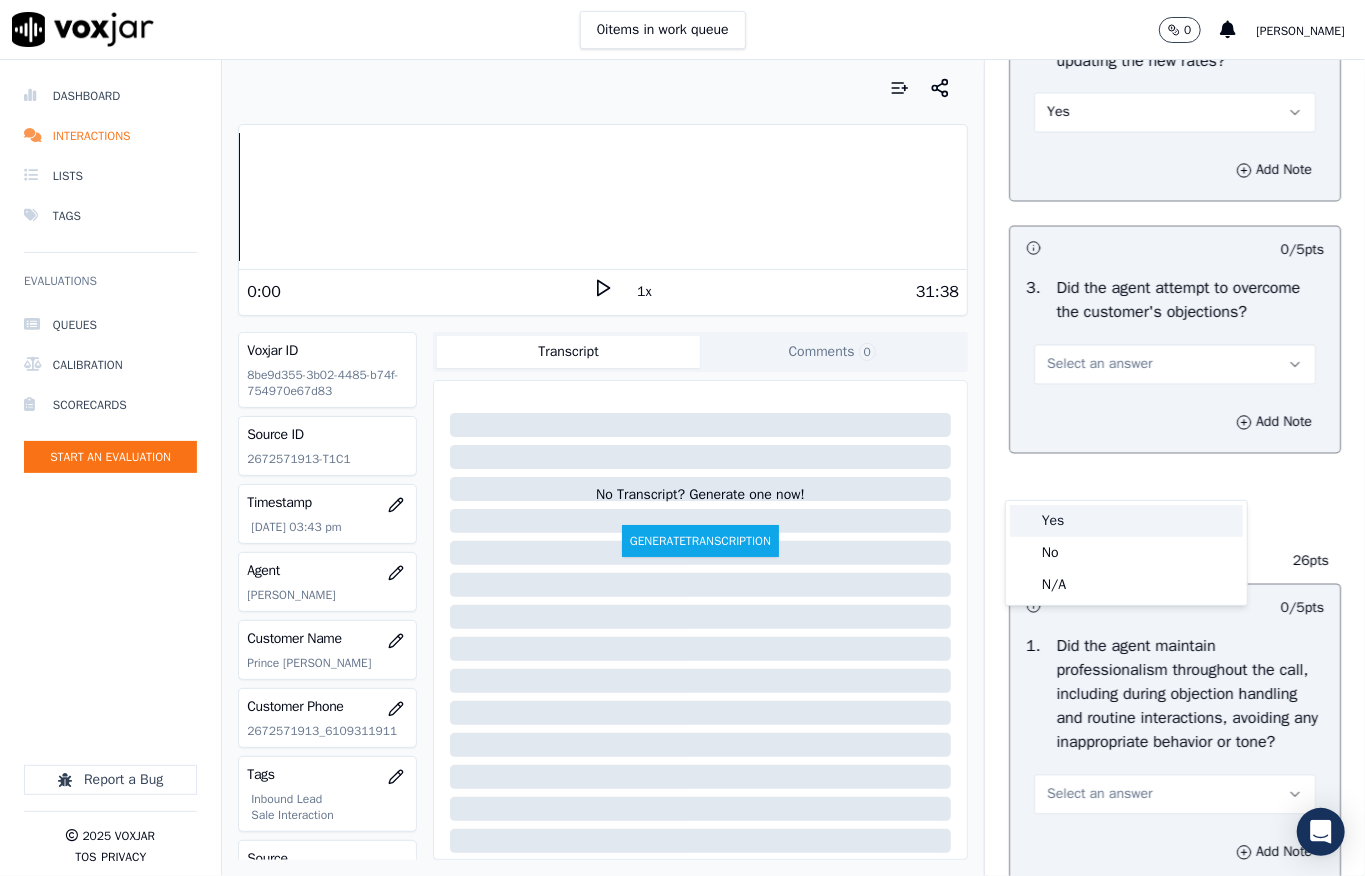 click on "Yes" at bounding box center [1126, 521] 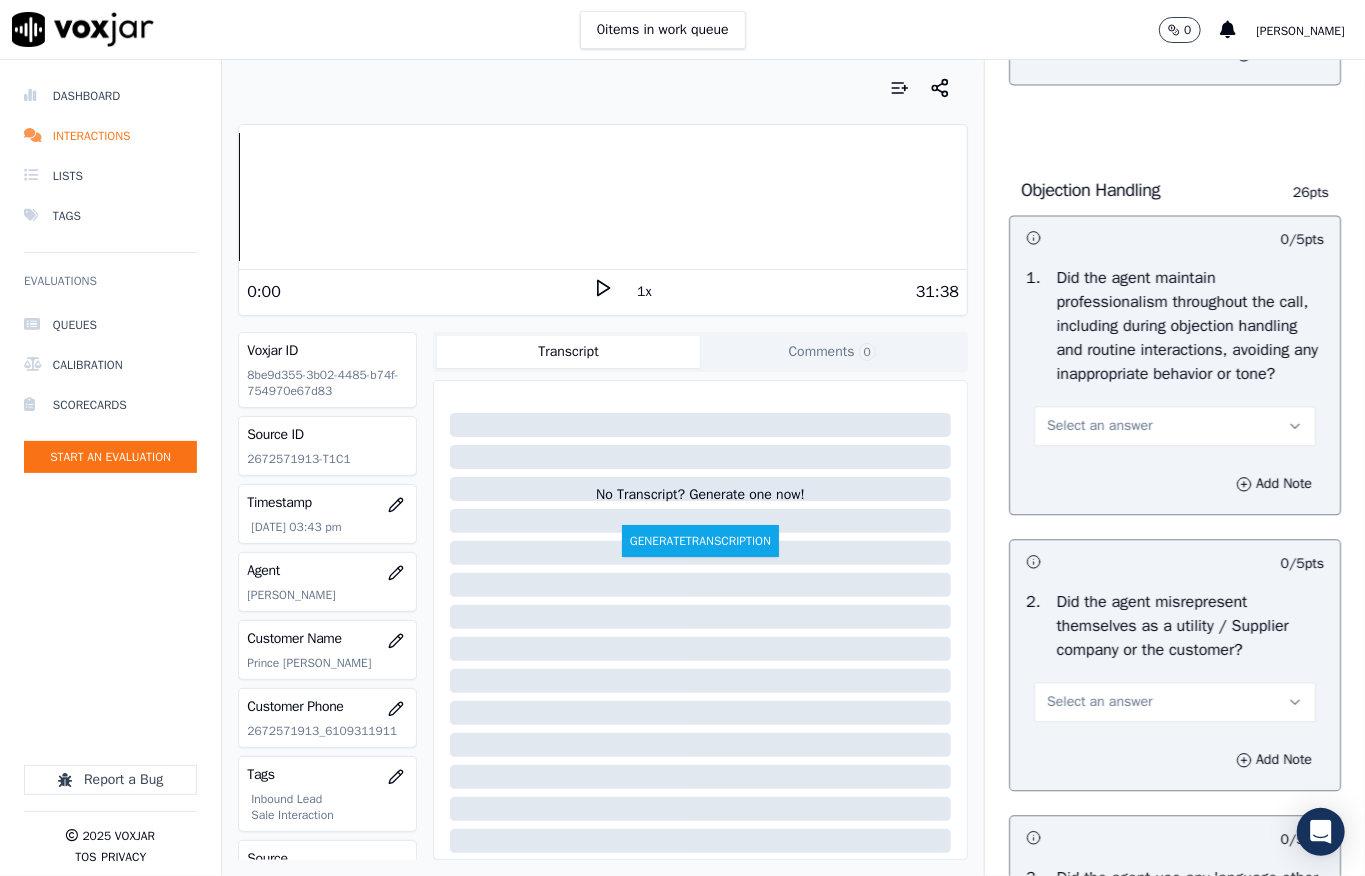 scroll, scrollTop: 2666, scrollLeft: 0, axis: vertical 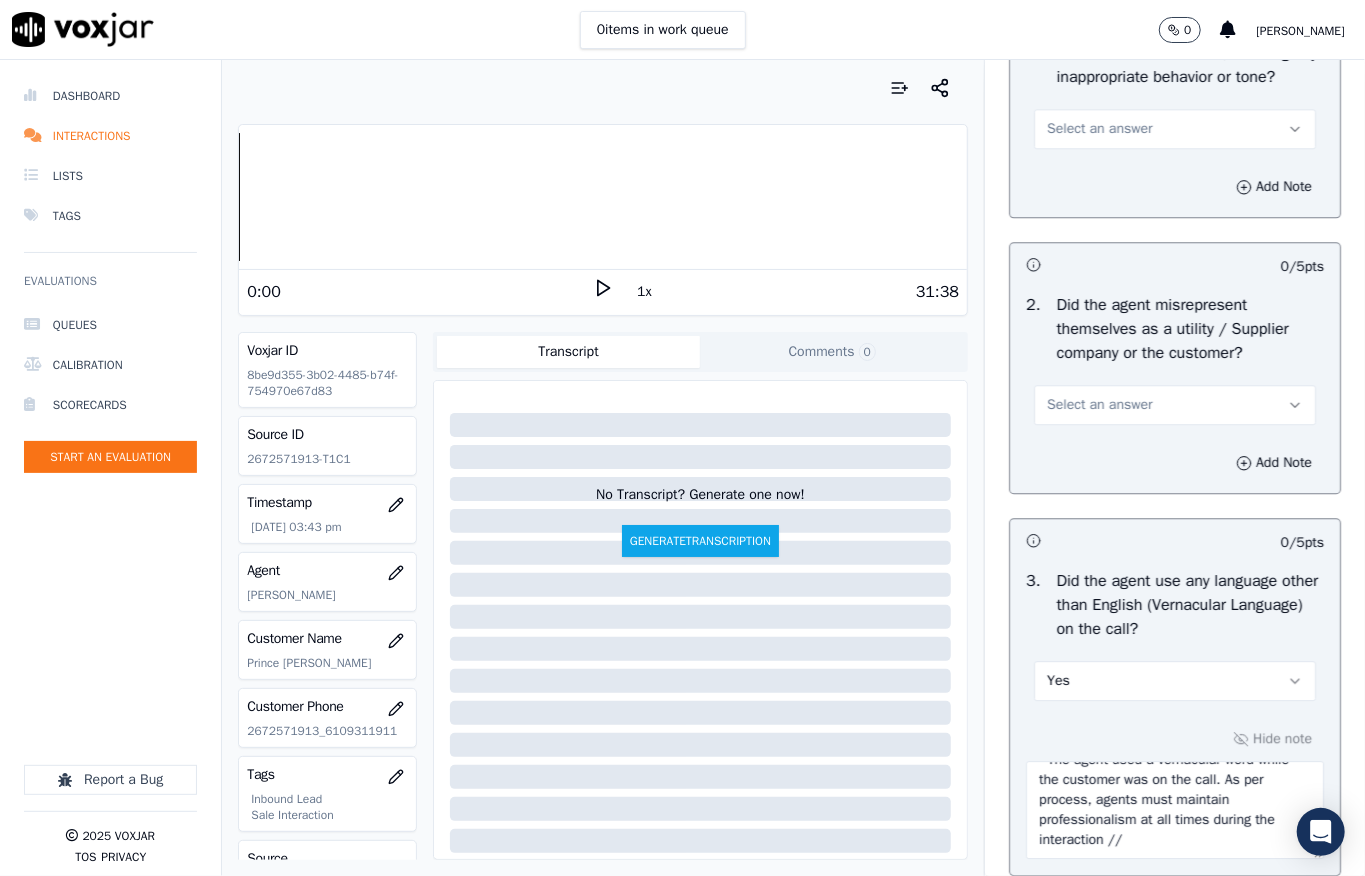 click on "Select an answer" at bounding box center [1099, 129] 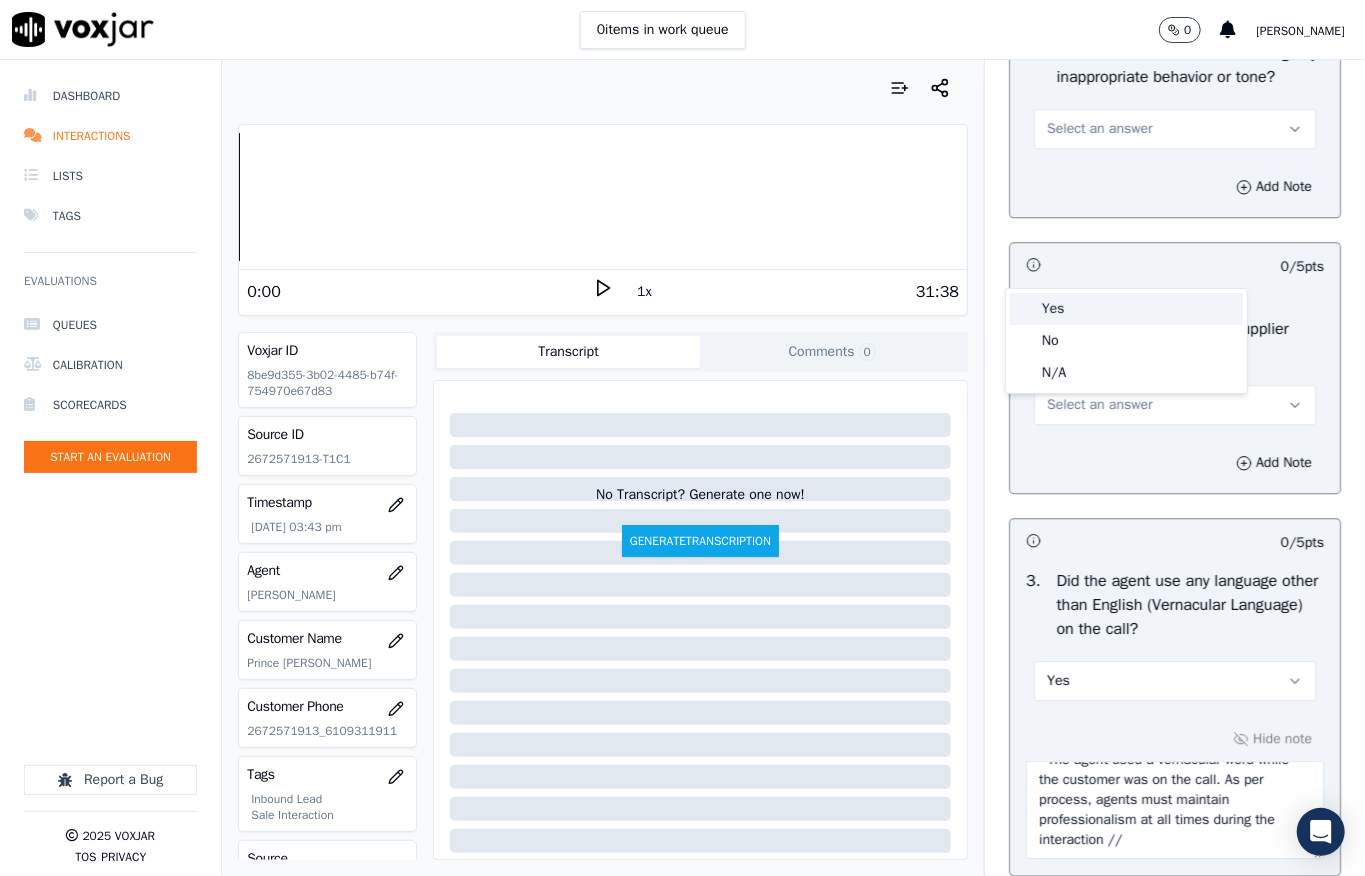 click on "Yes" at bounding box center [1126, 309] 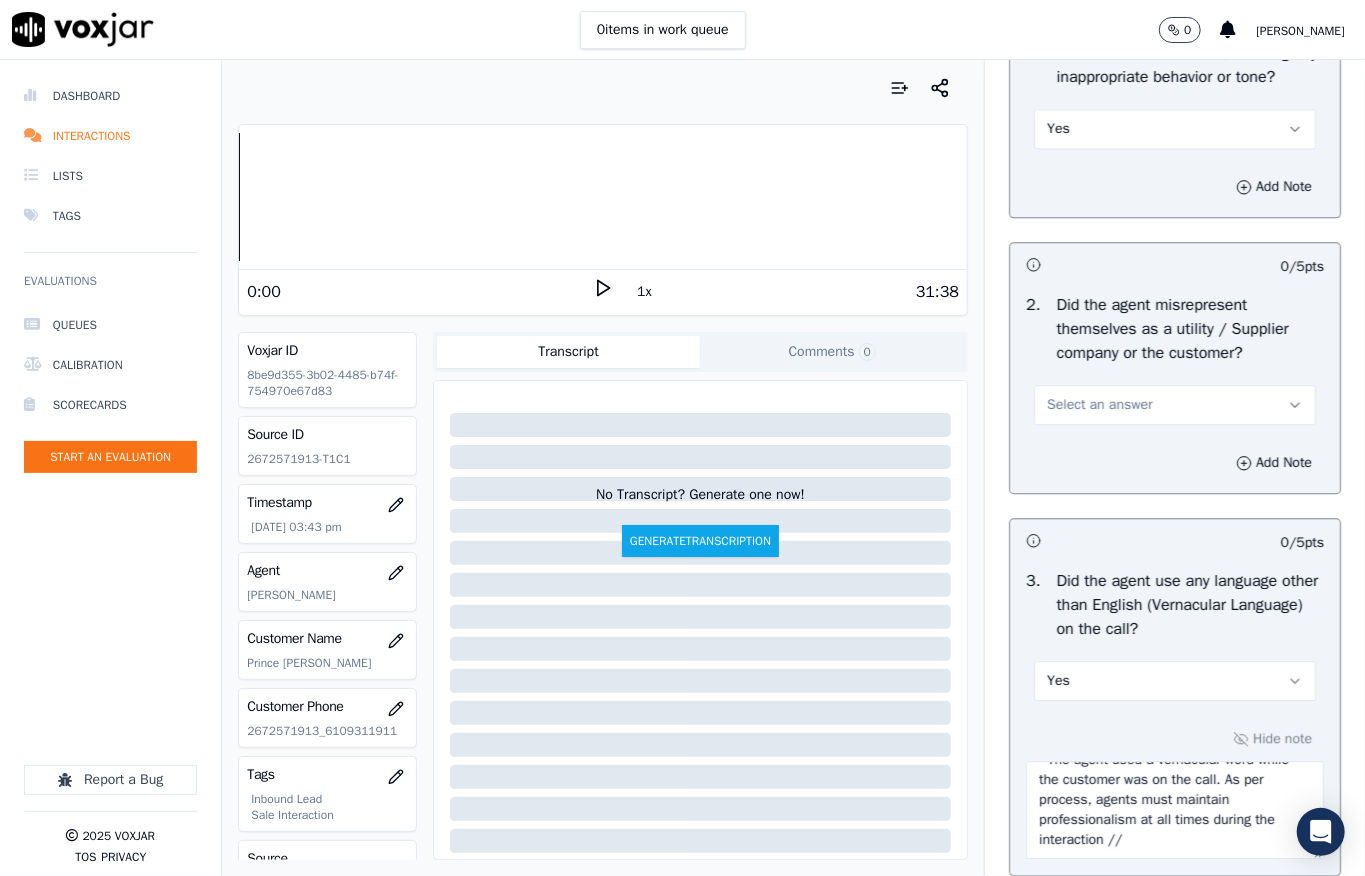 click on "Select an answer" at bounding box center [1099, 405] 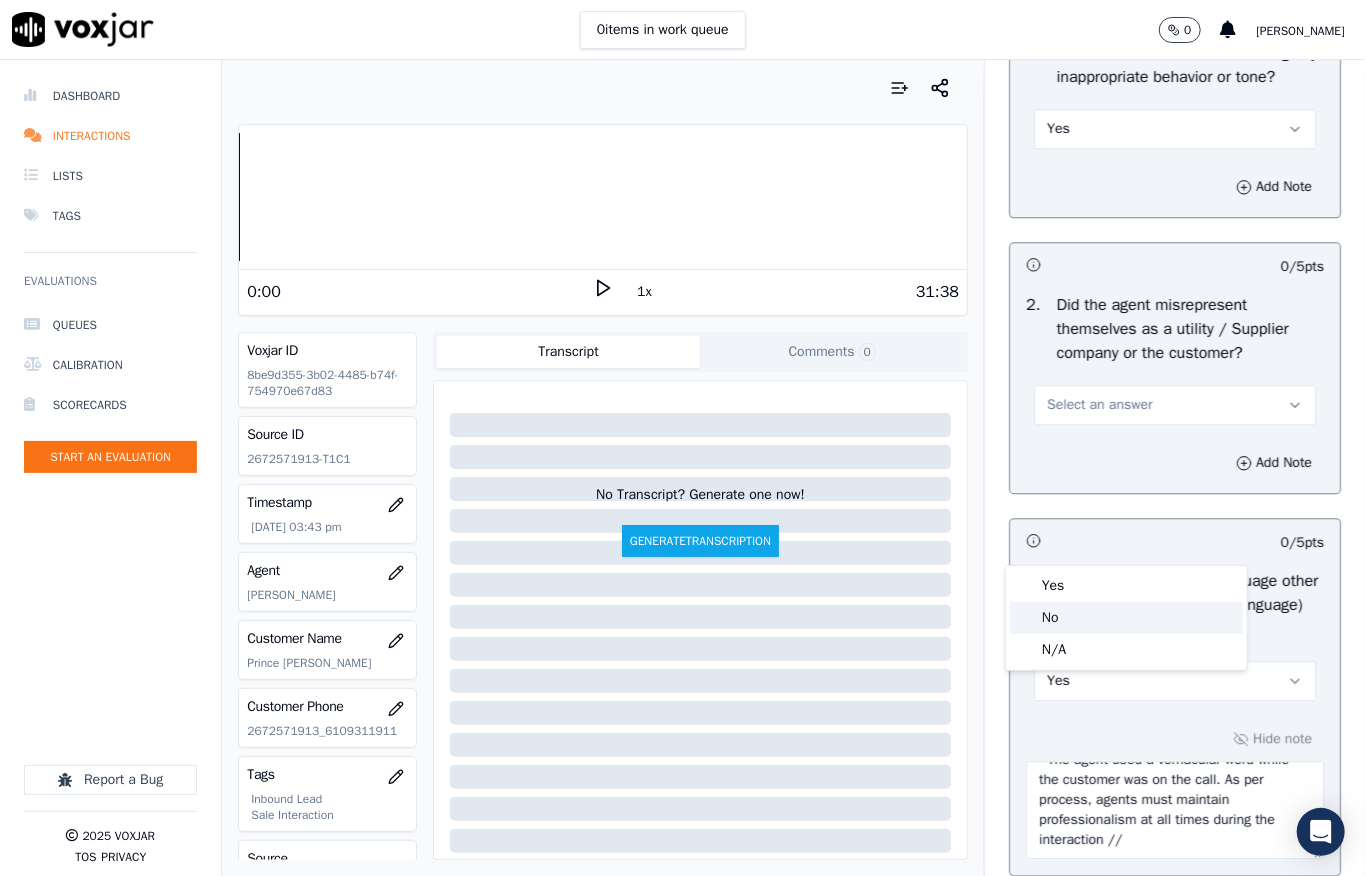 click on "No" 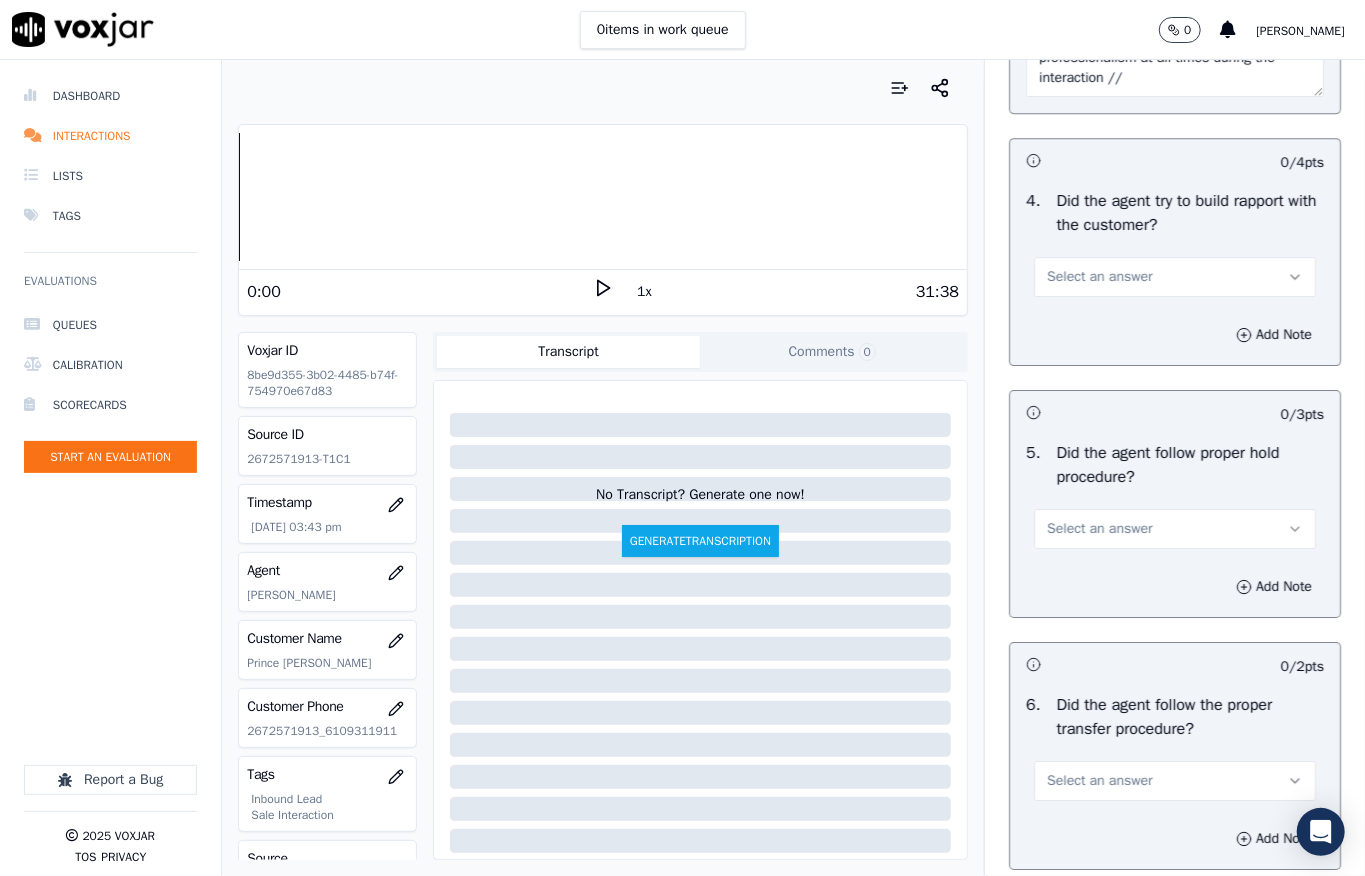 scroll, scrollTop: 3466, scrollLeft: 0, axis: vertical 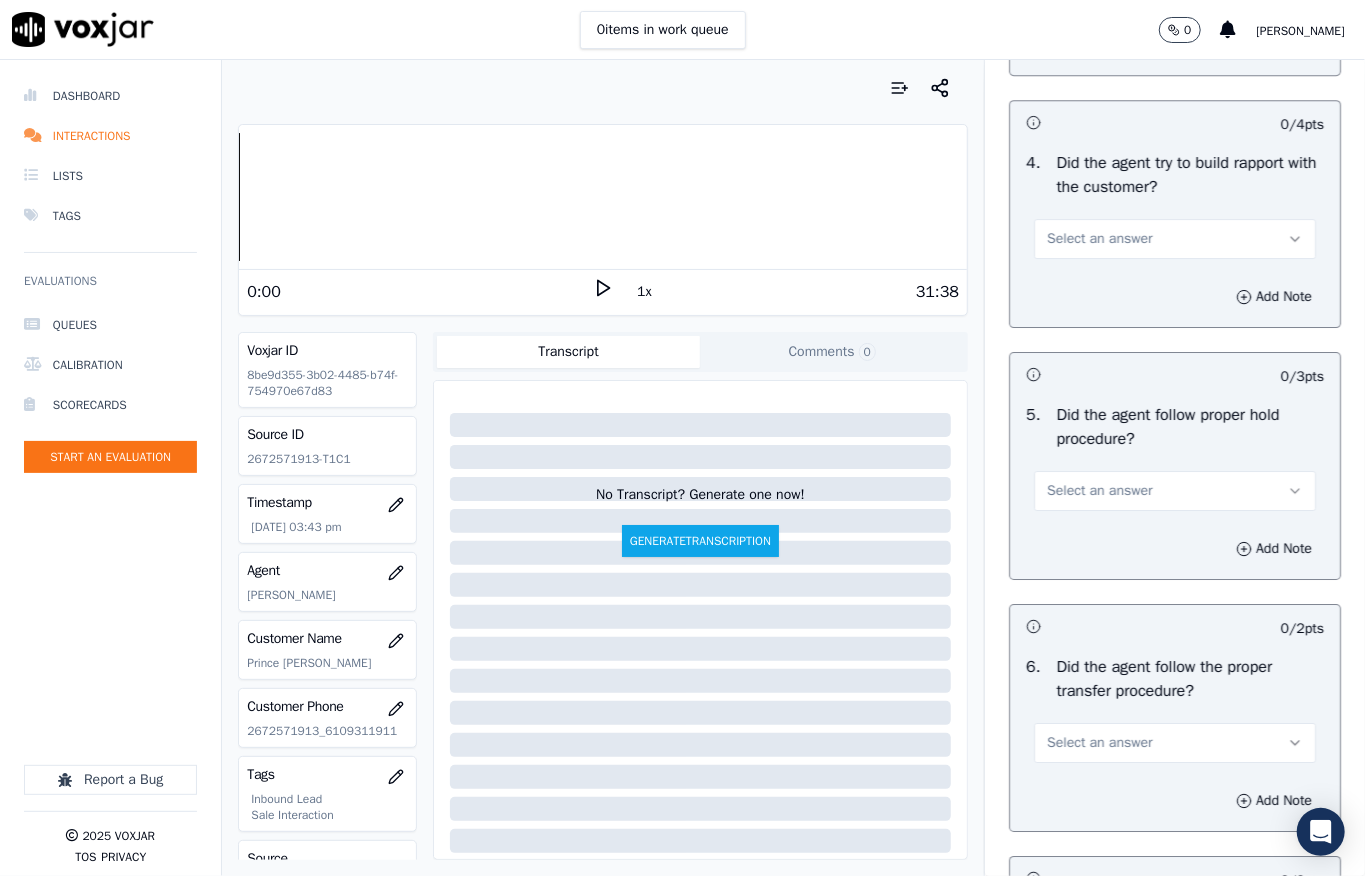 click on "Select an answer" at bounding box center [1099, 239] 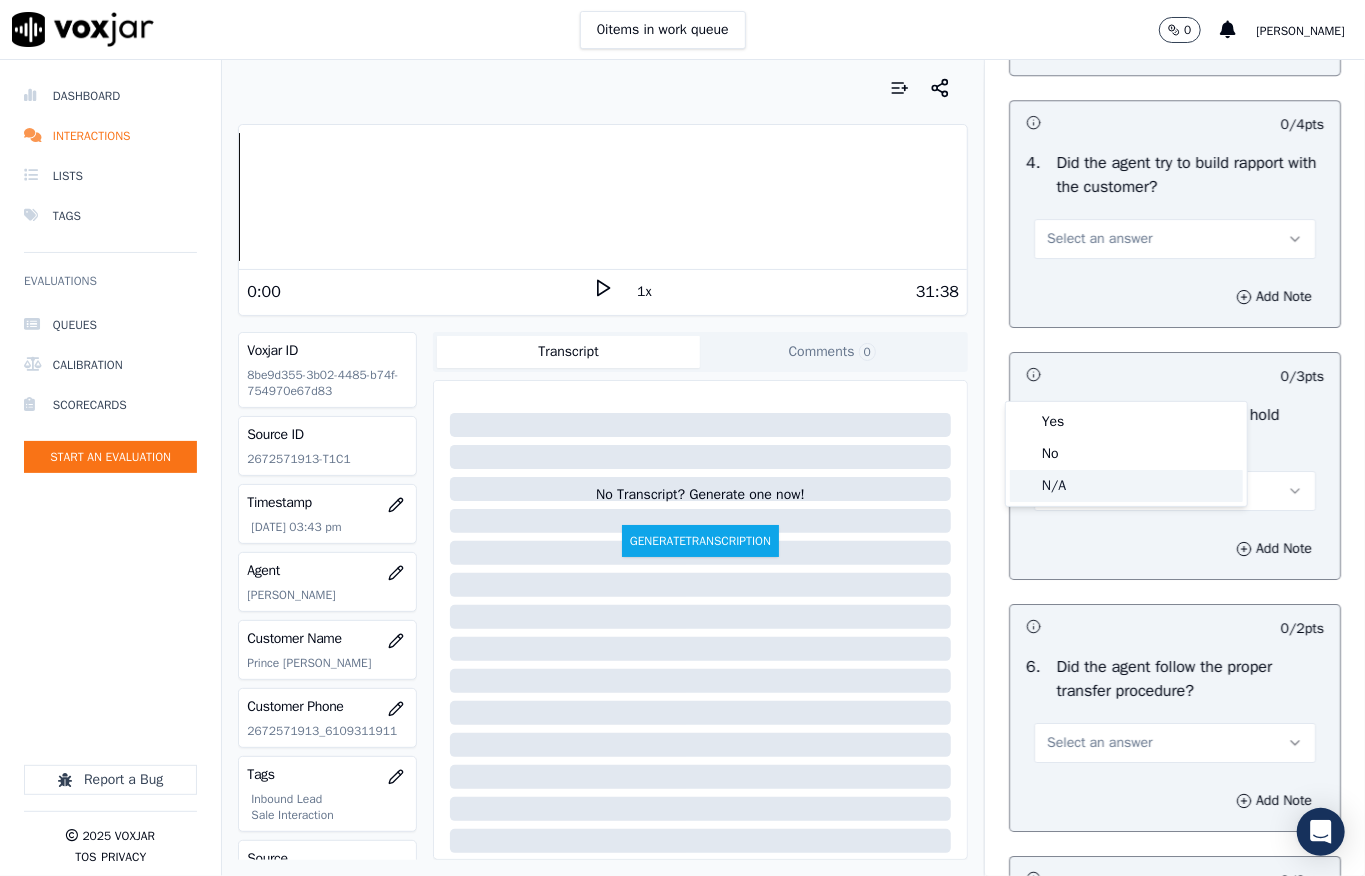 click on "N/A" 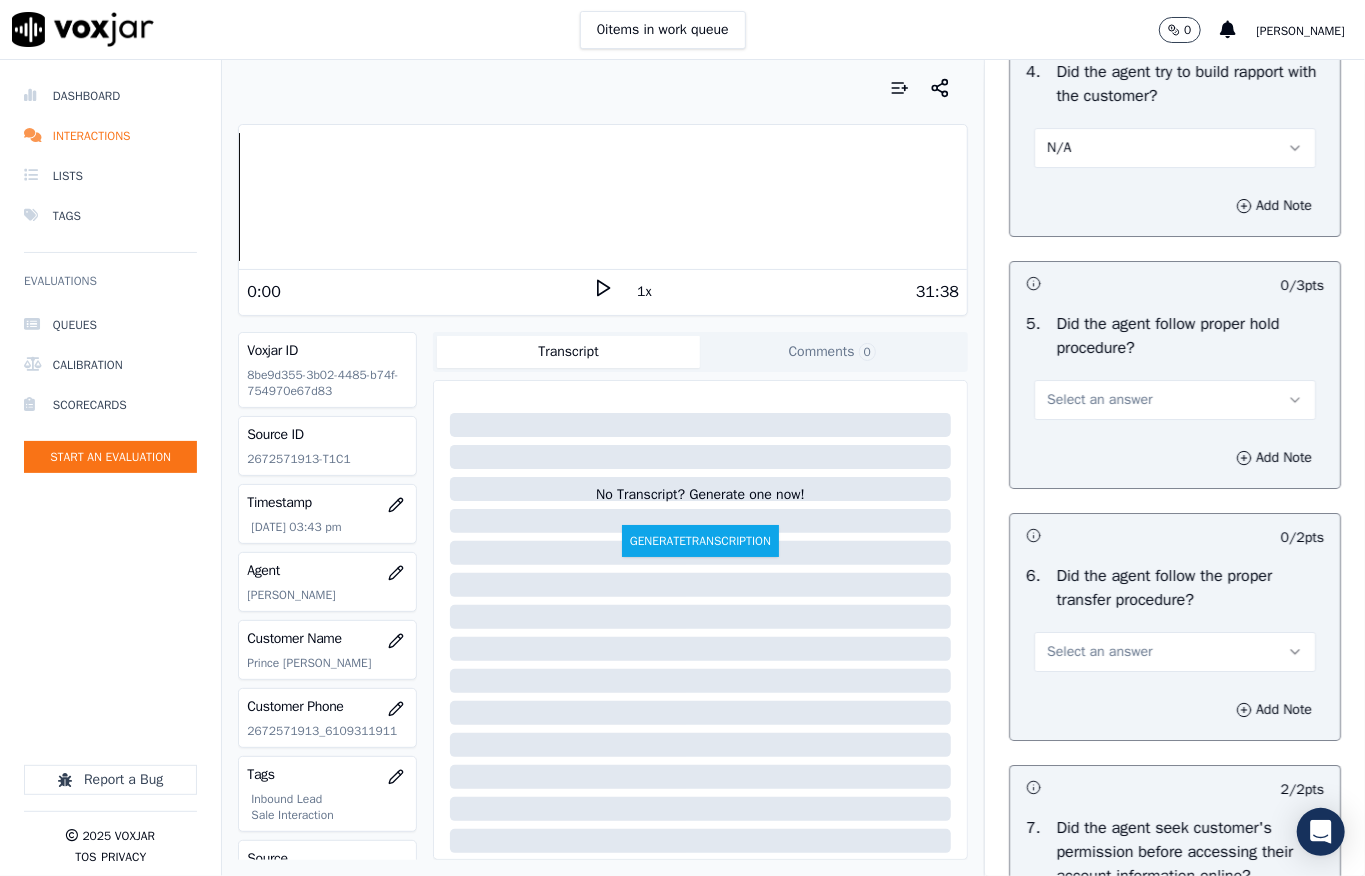 scroll, scrollTop: 3733, scrollLeft: 0, axis: vertical 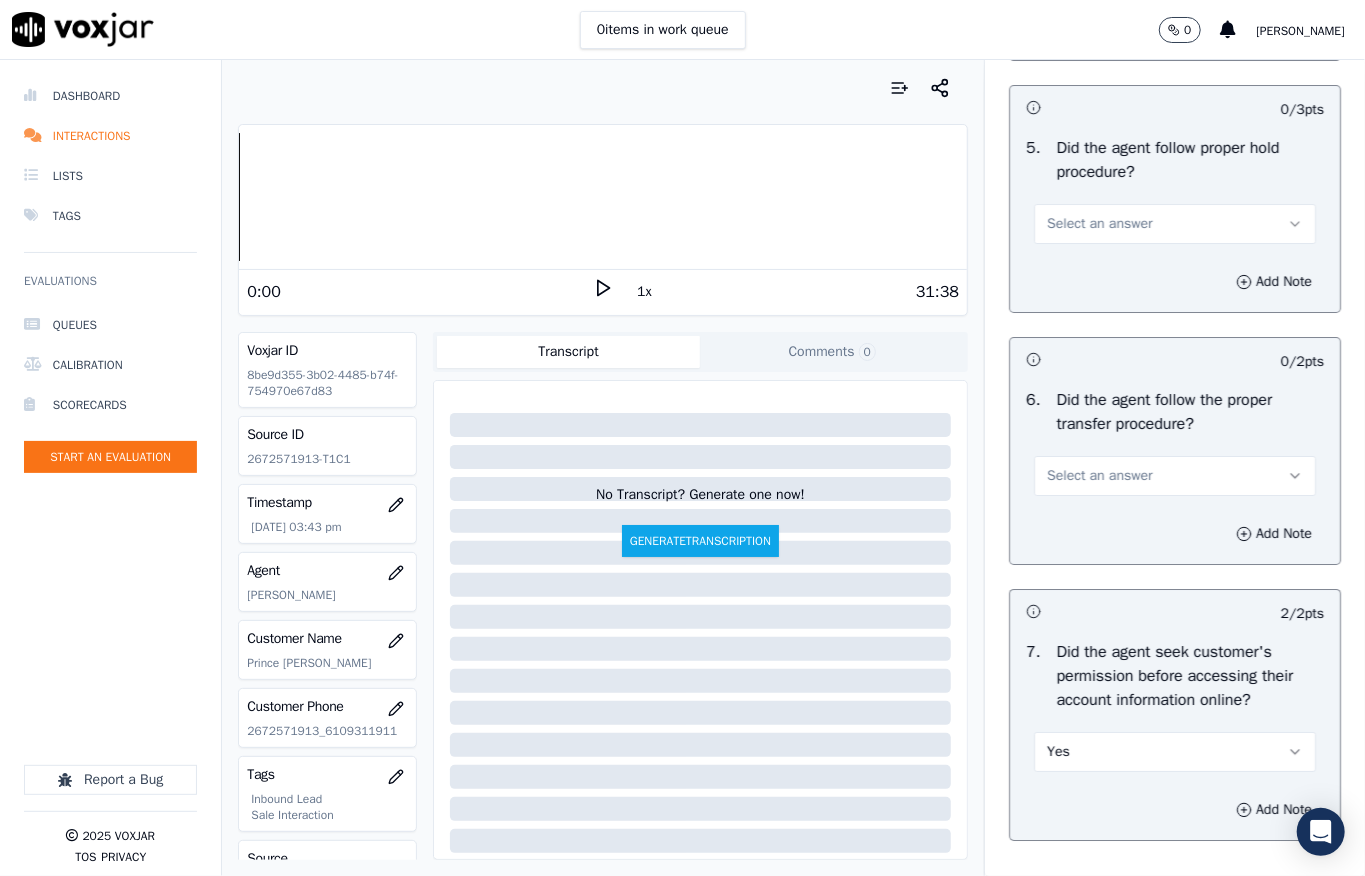 click on "Select an answer" at bounding box center (1099, 224) 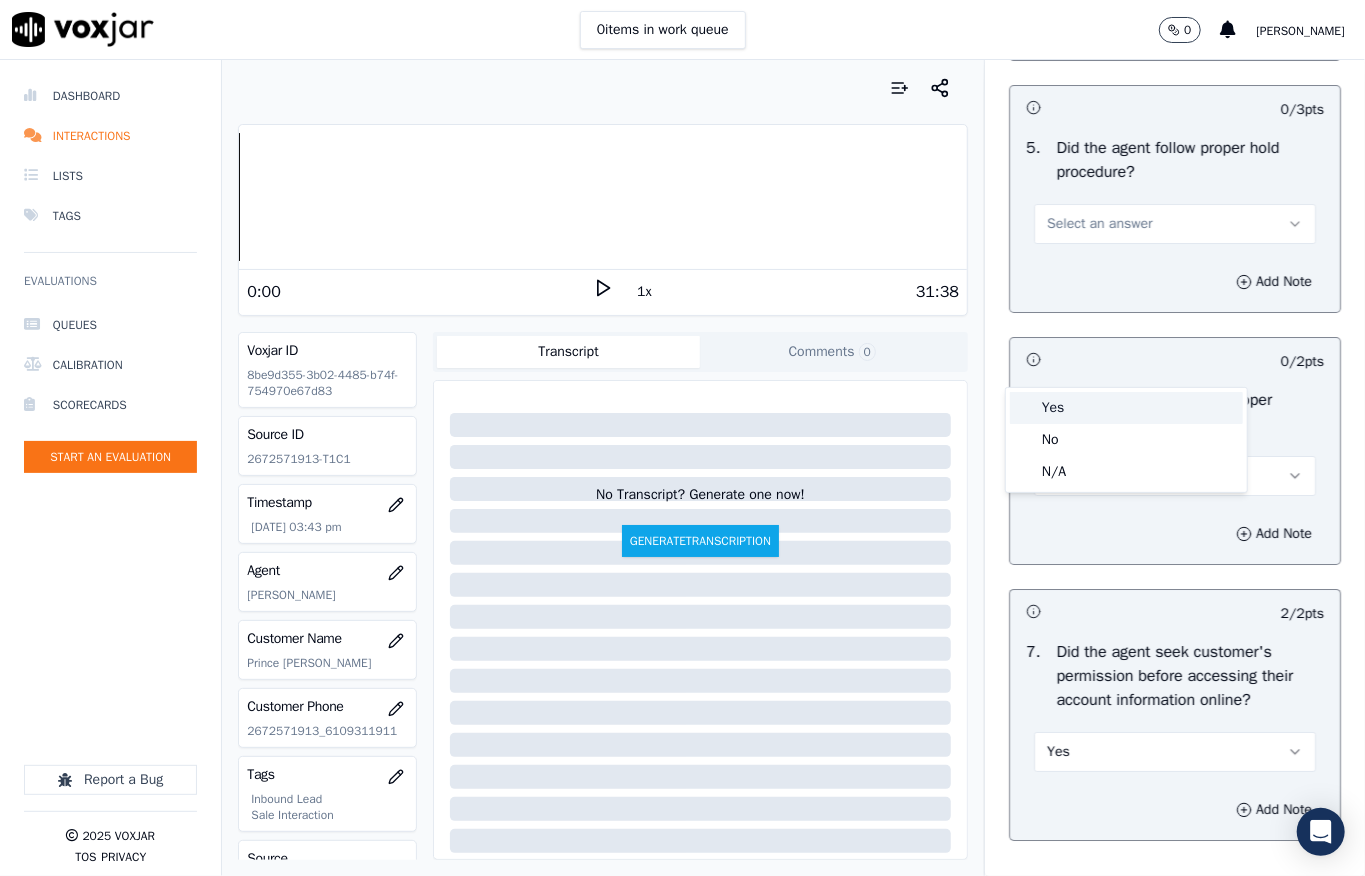 click on "Yes" at bounding box center [1126, 408] 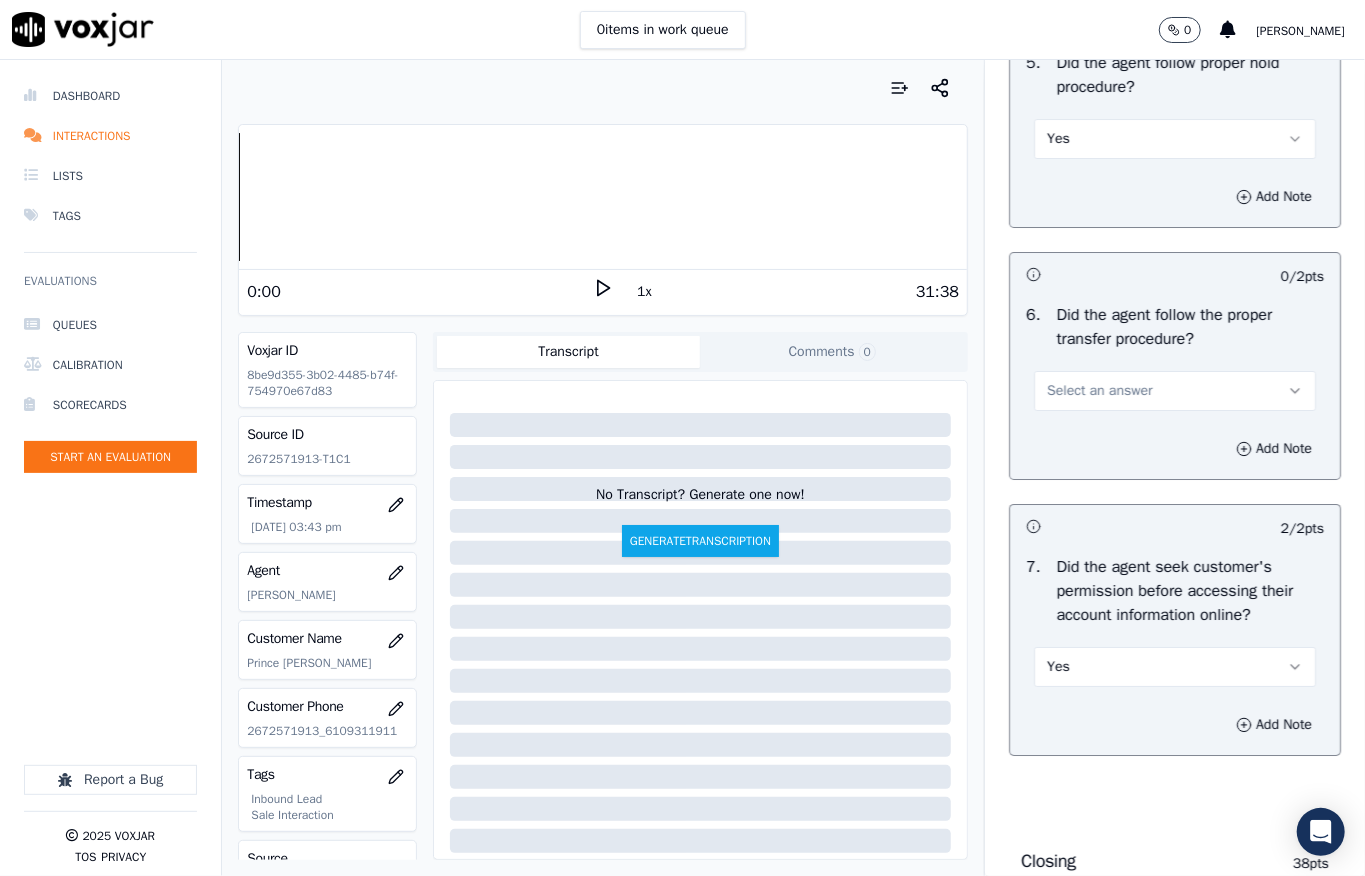 scroll, scrollTop: 3866, scrollLeft: 0, axis: vertical 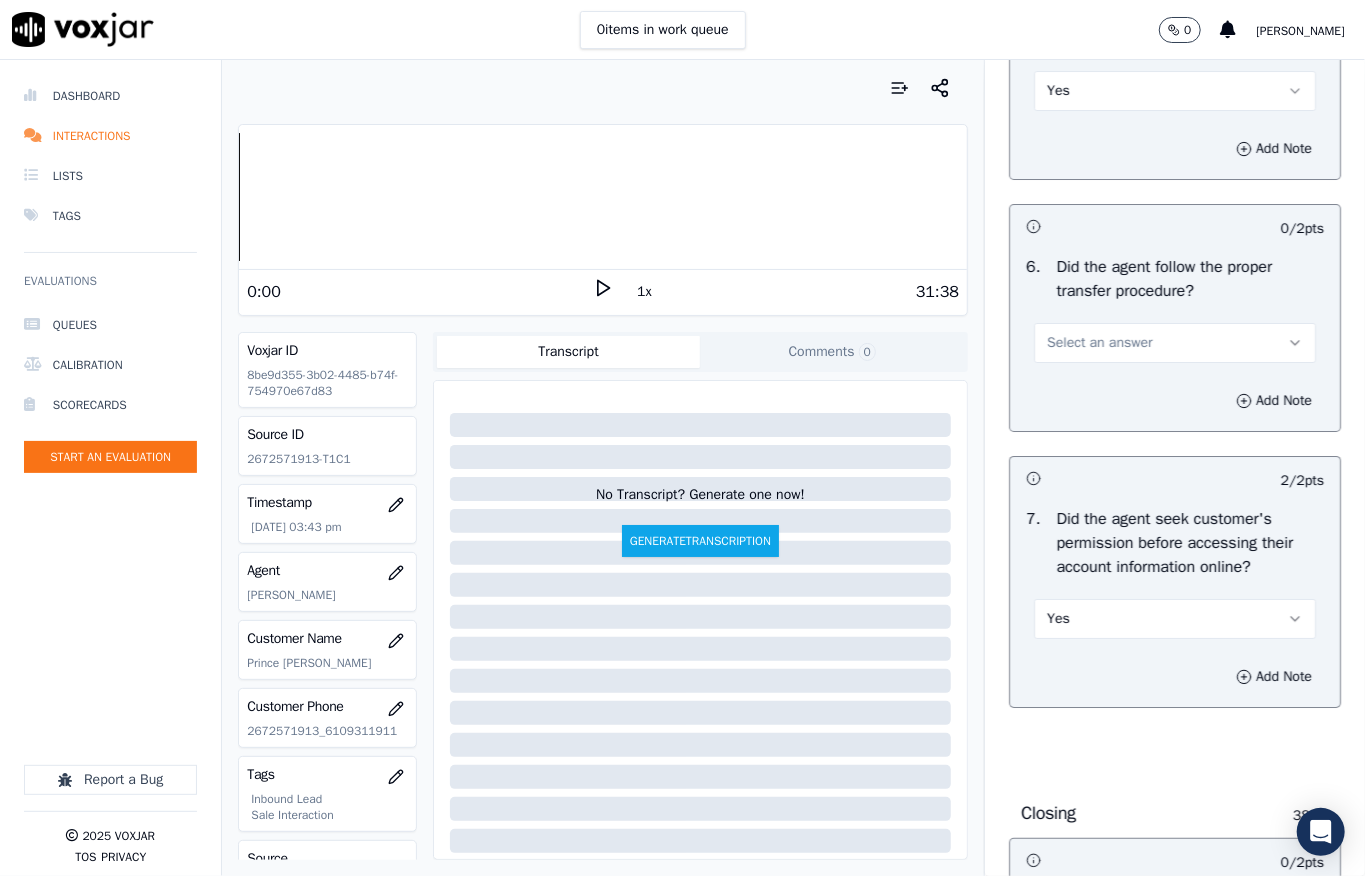 click on "Select an answer" at bounding box center [1099, 343] 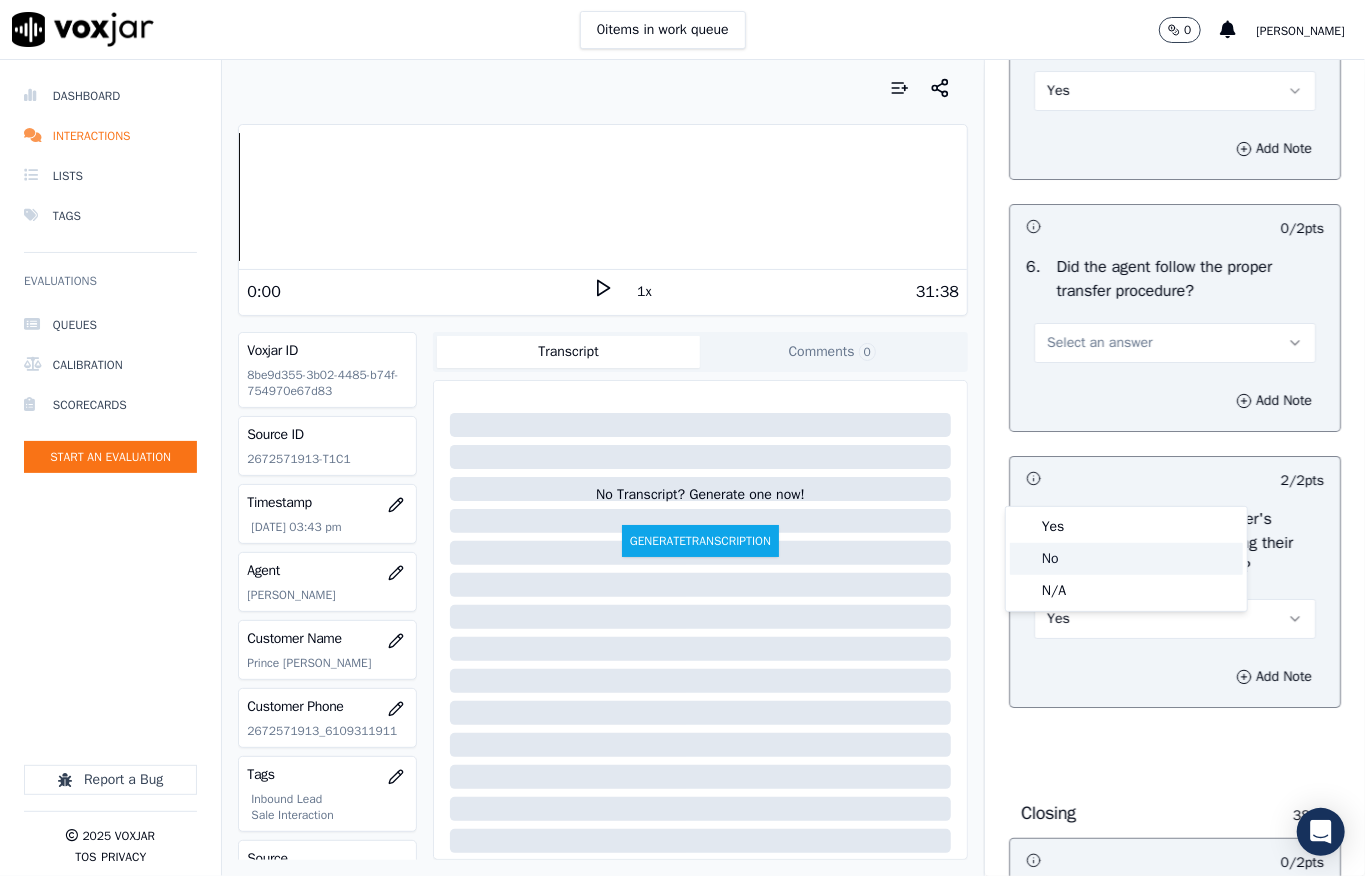 click on "No" 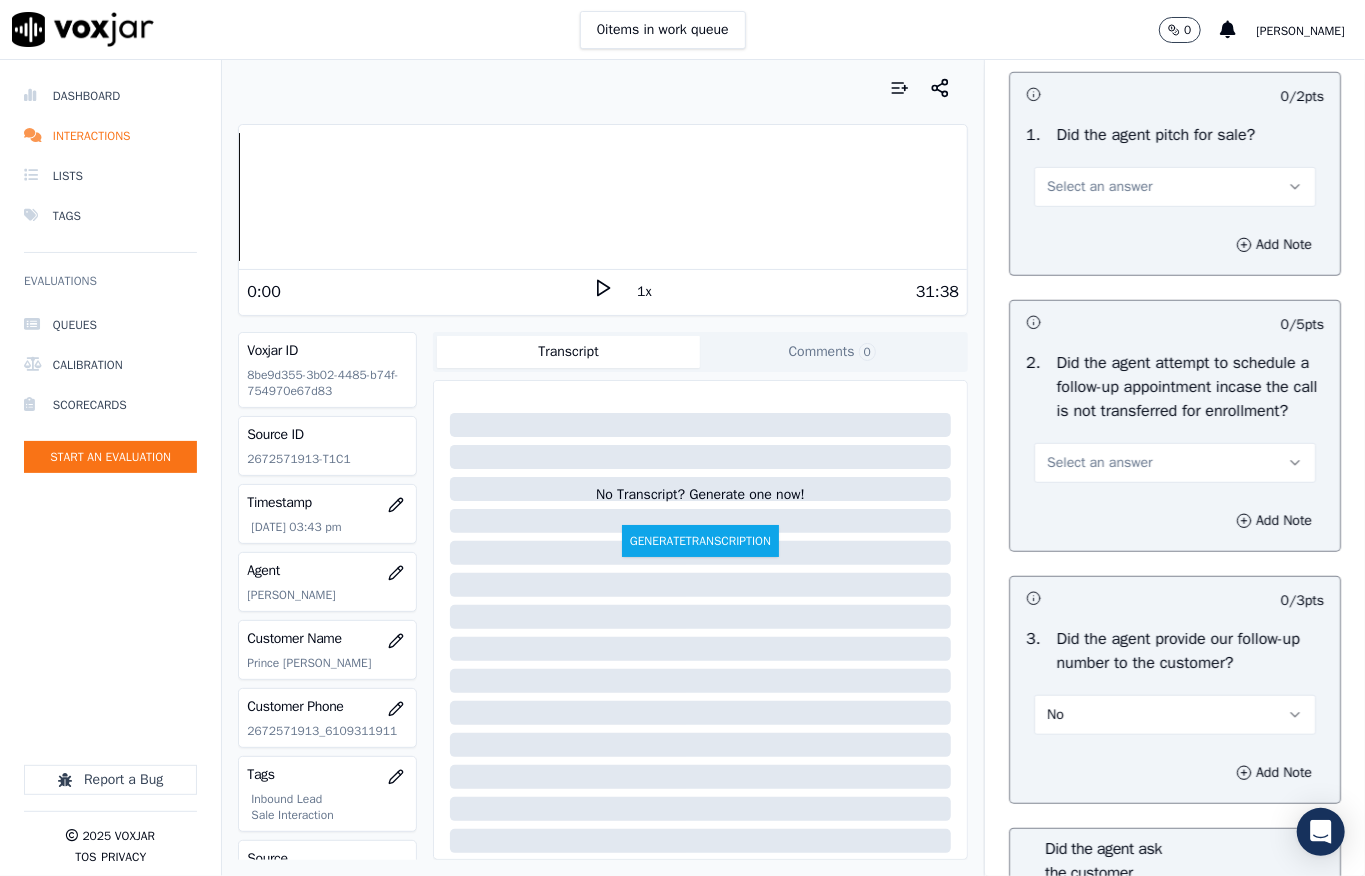 scroll, scrollTop: 4666, scrollLeft: 0, axis: vertical 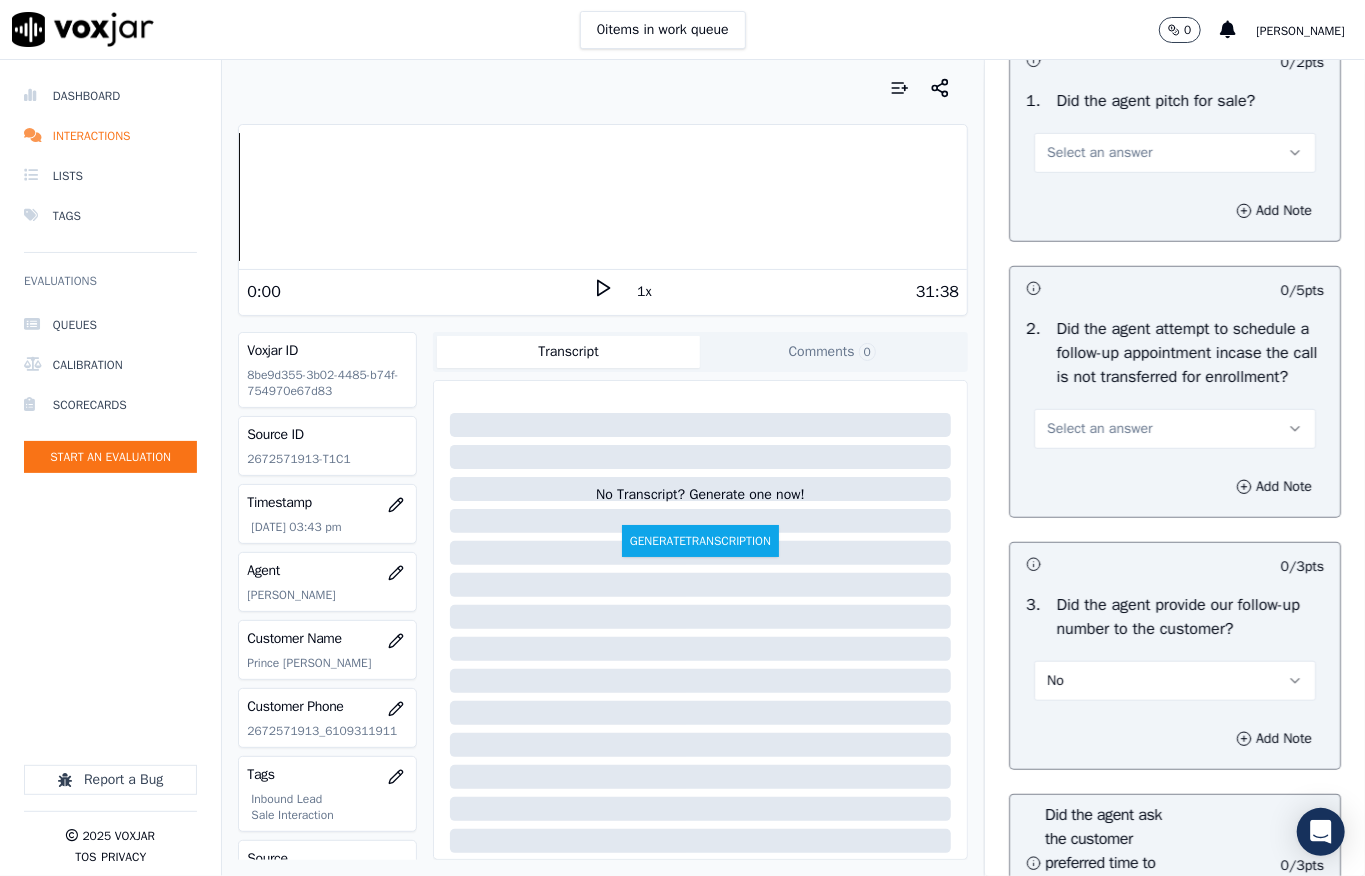 click on "Select an answer" at bounding box center (1099, 153) 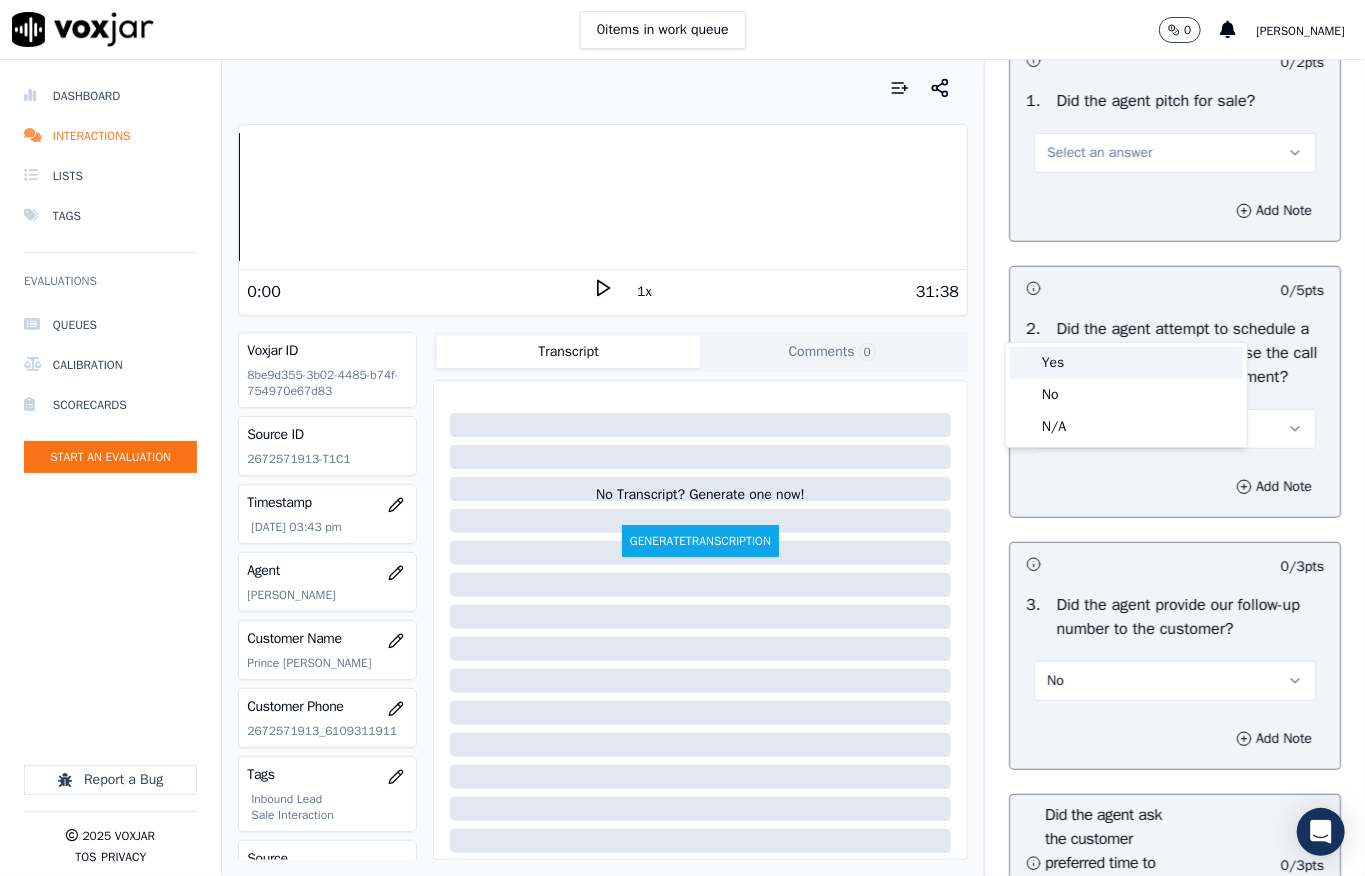 click on "Yes" at bounding box center [1126, 363] 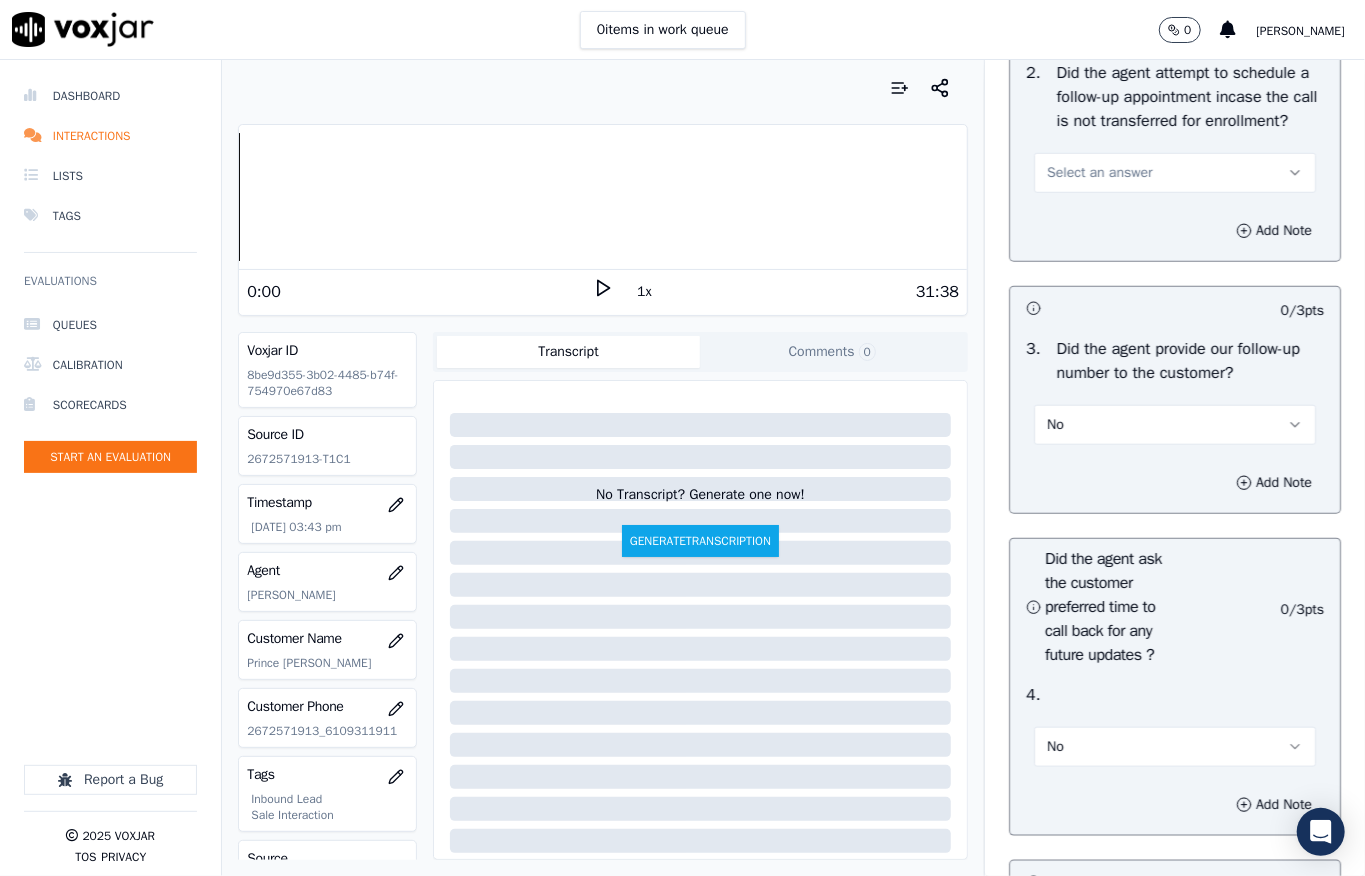 scroll, scrollTop: 4933, scrollLeft: 0, axis: vertical 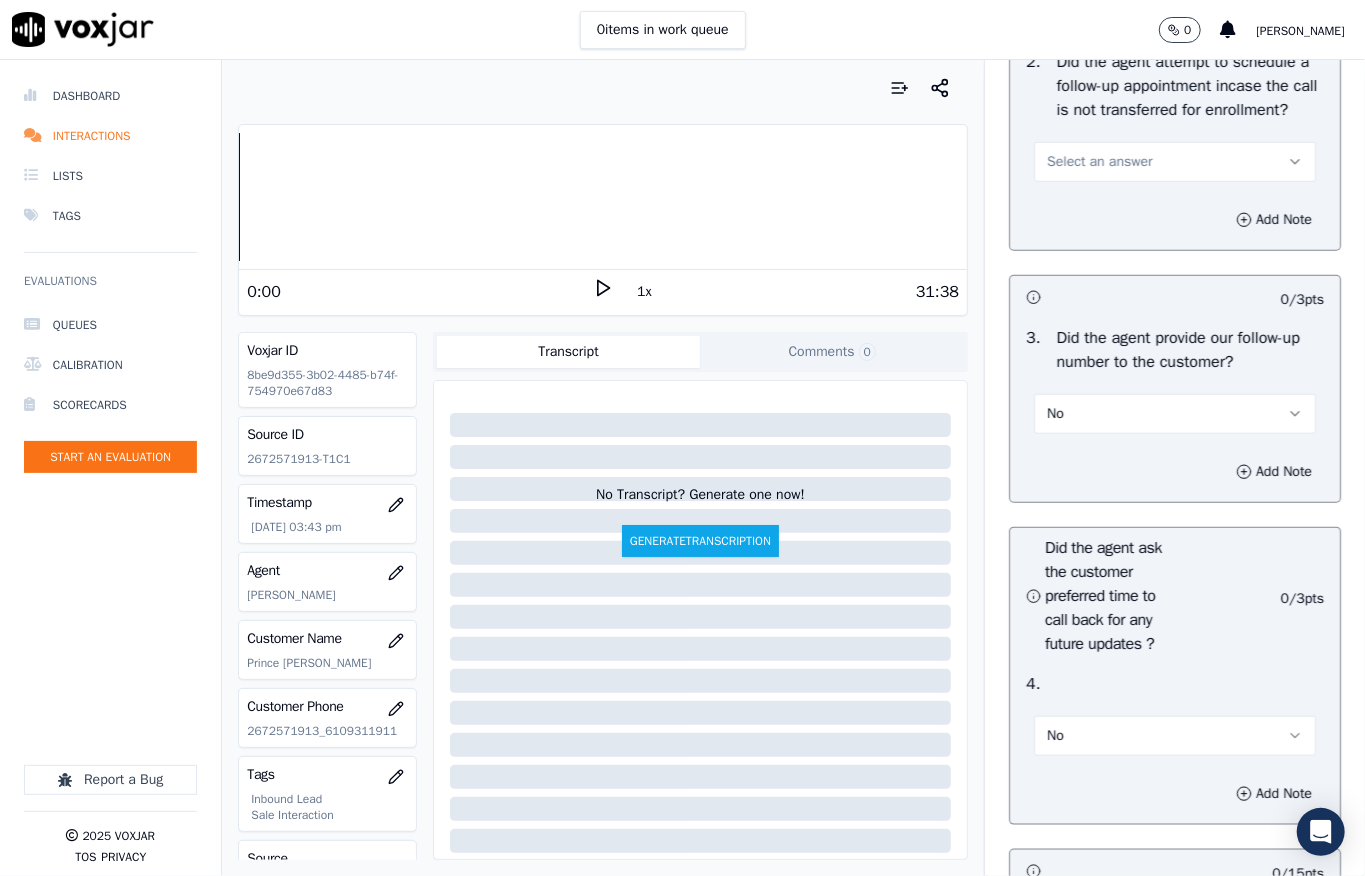 click on "Select an answer" at bounding box center (1099, 162) 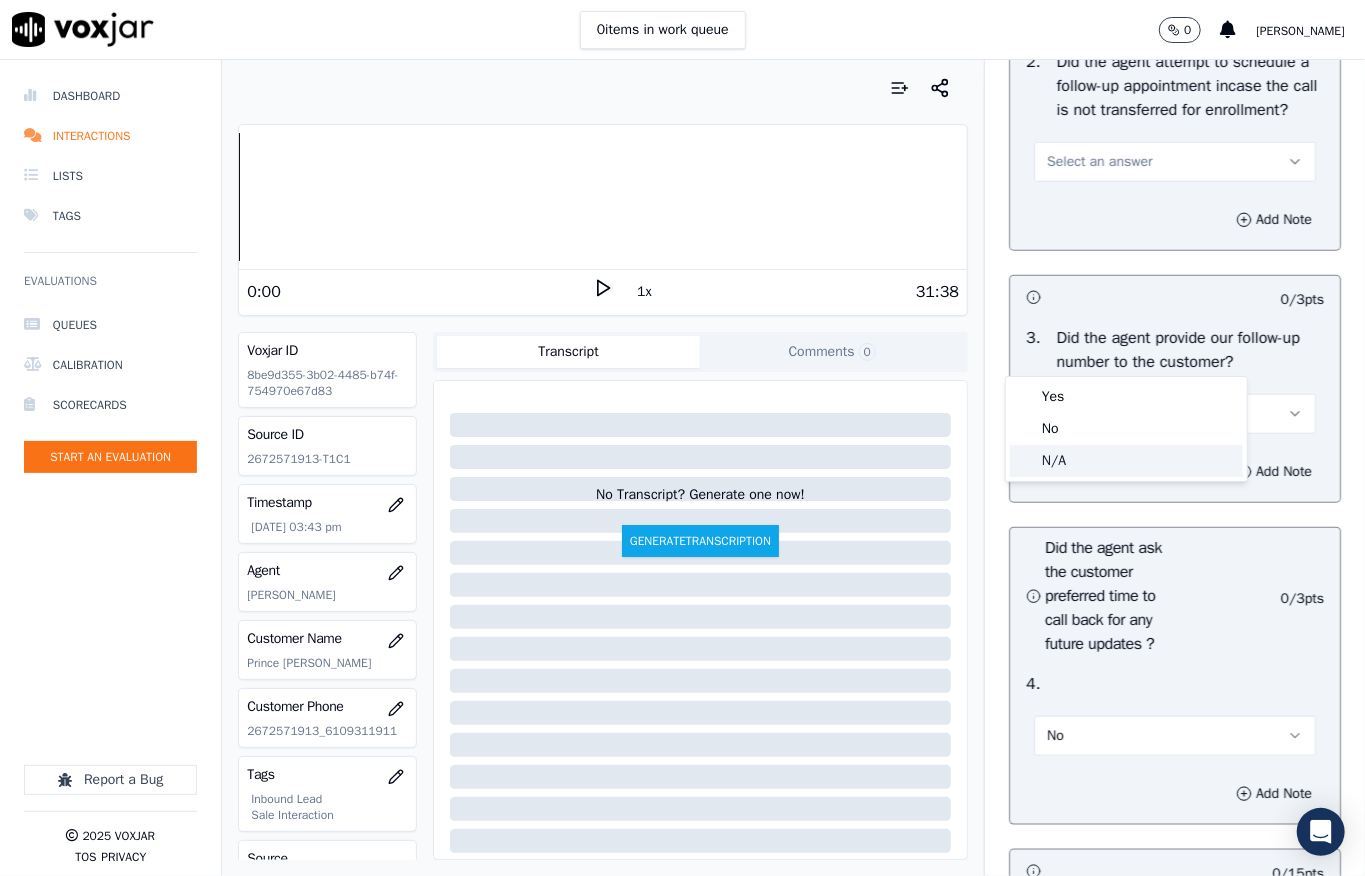 click on "N/A" 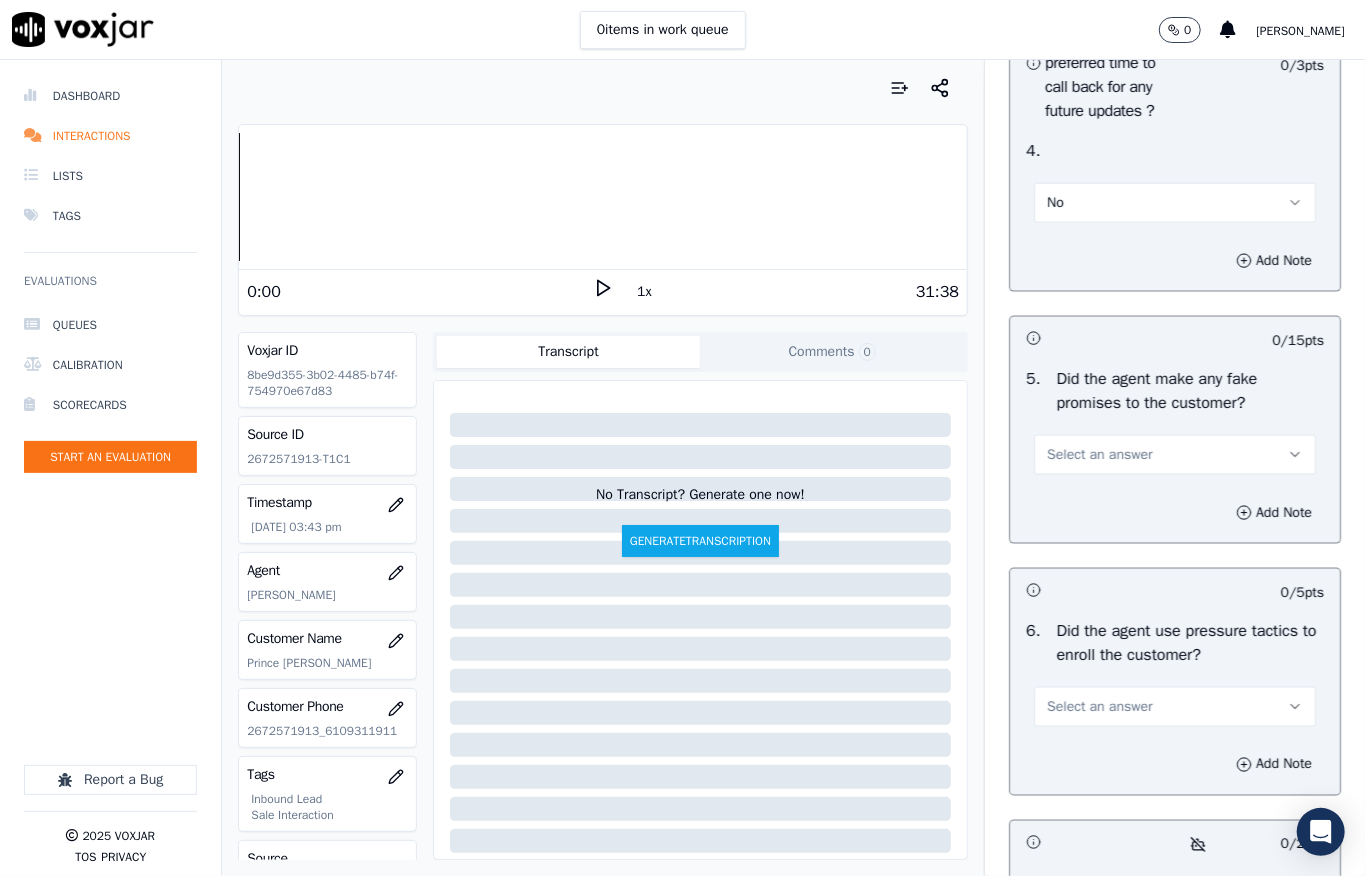 scroll, scrollTop: 5733, scrollLeft: 0, axis: vertical 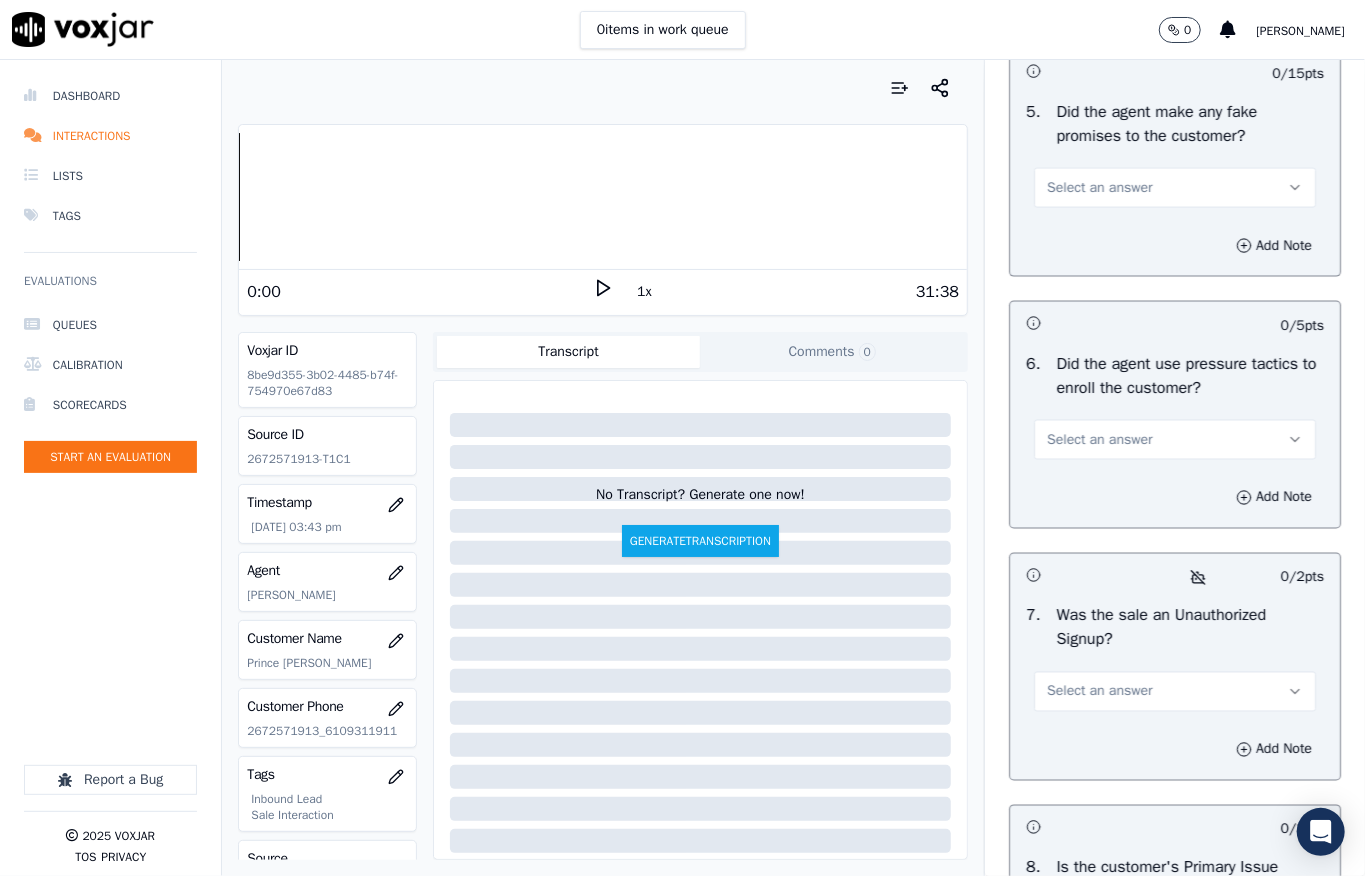 click on "Select an answer" at bounding box center (1175, 188) 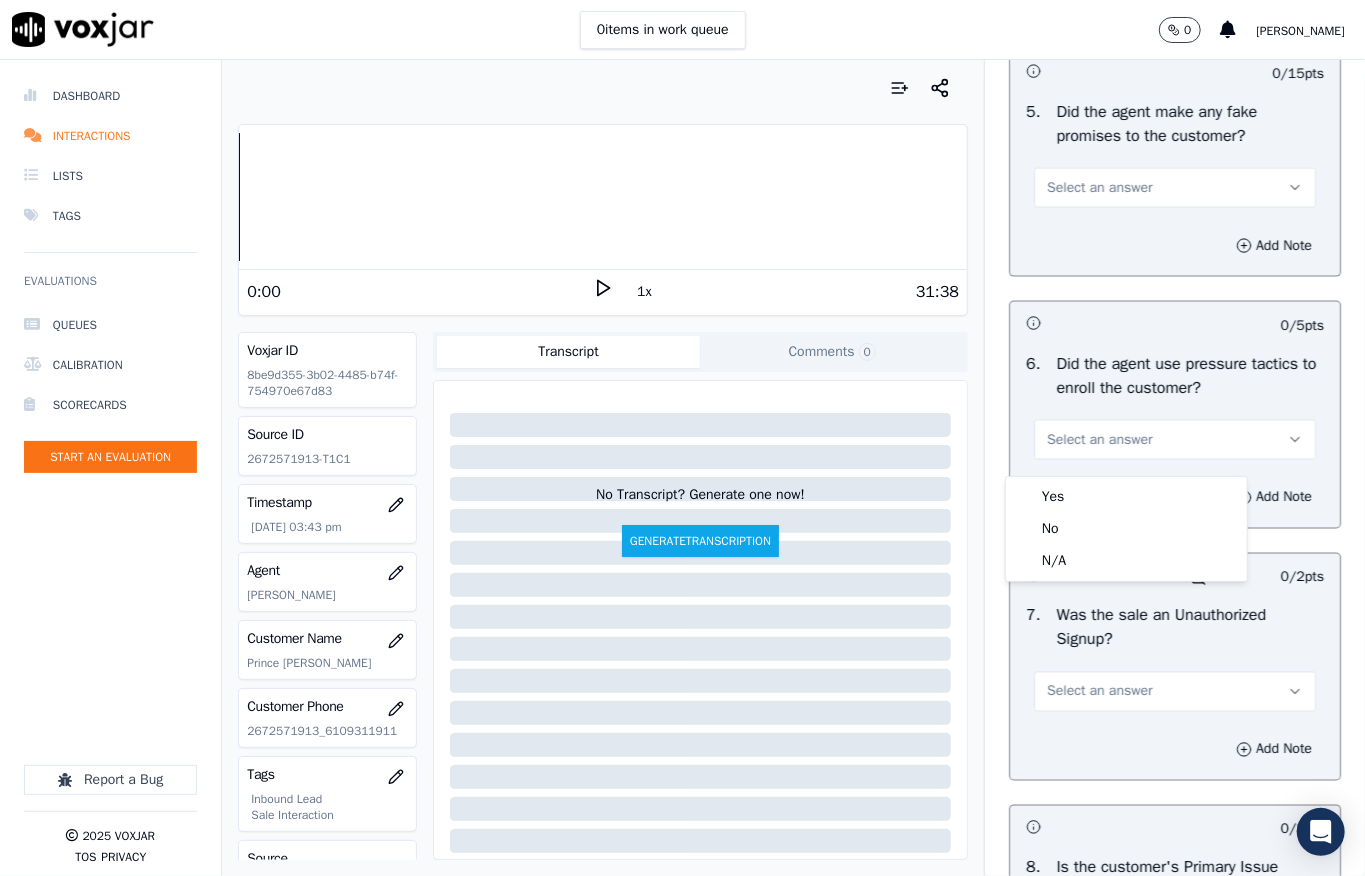 click on "Select an answer" at bounding box center (1175, 188) 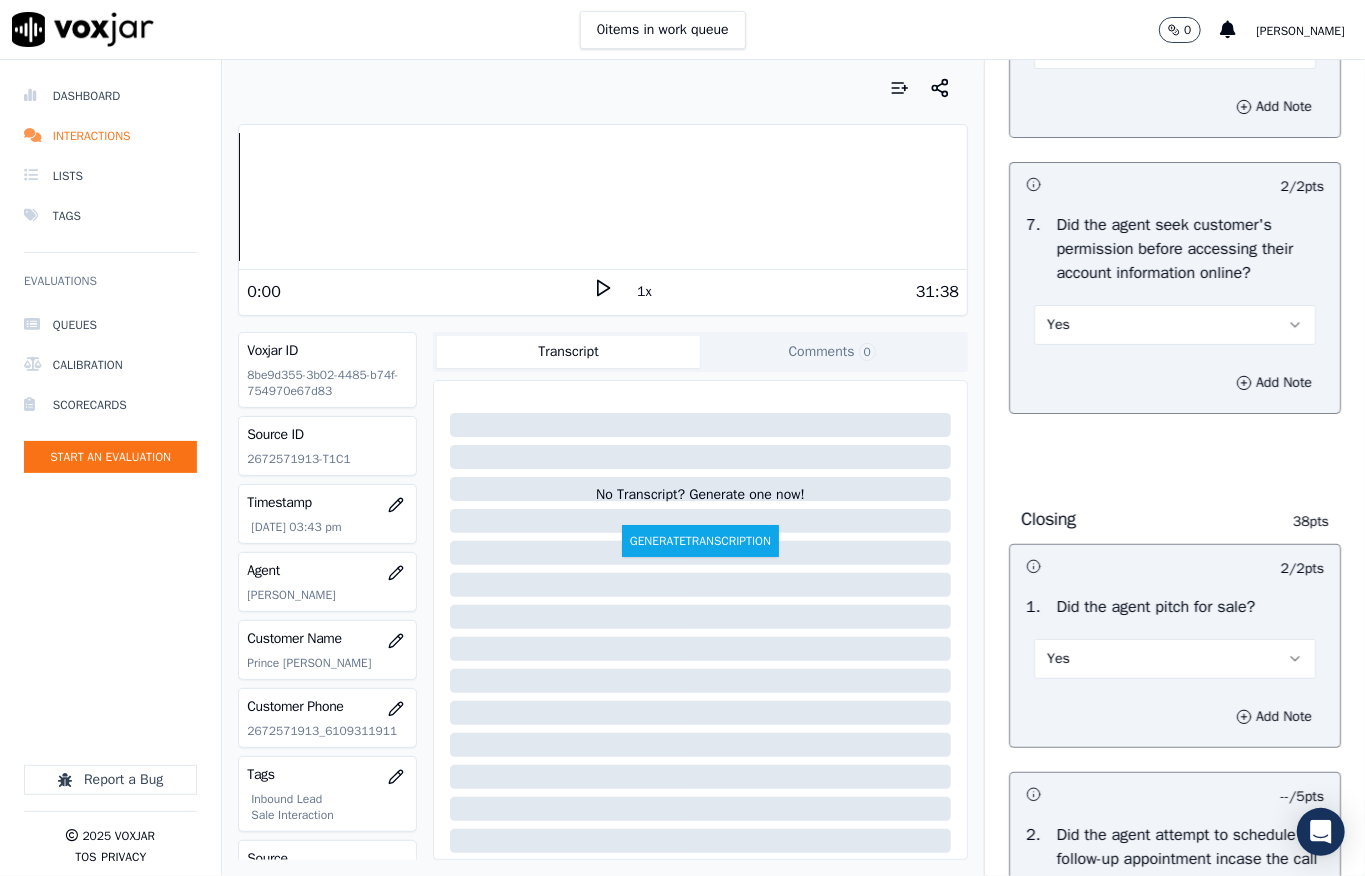 scroll, scrollTop: 4000, scrollLeft: 0, axis: vertical 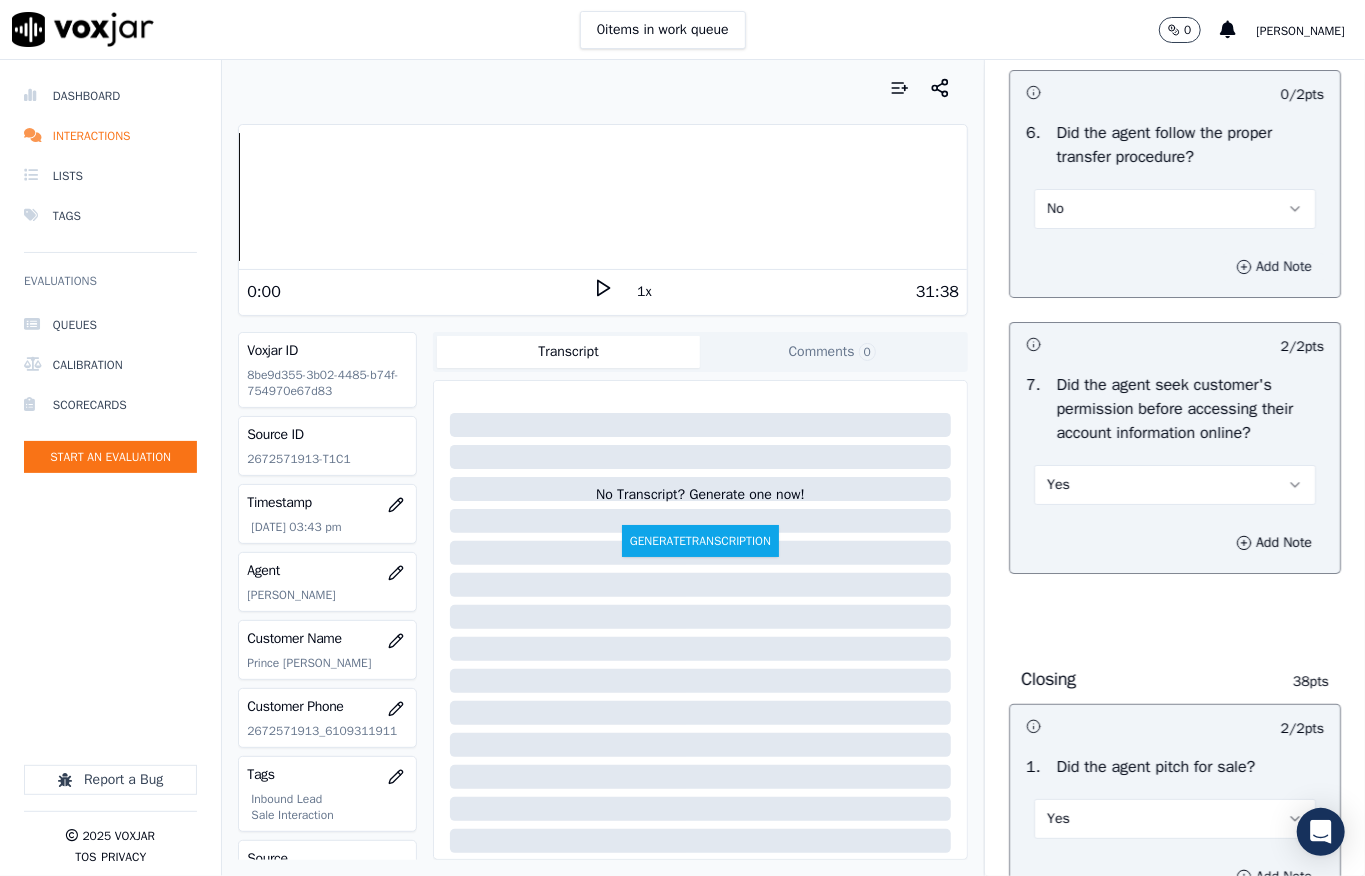 click on "Add Note" at bounding box center [1274, 267] 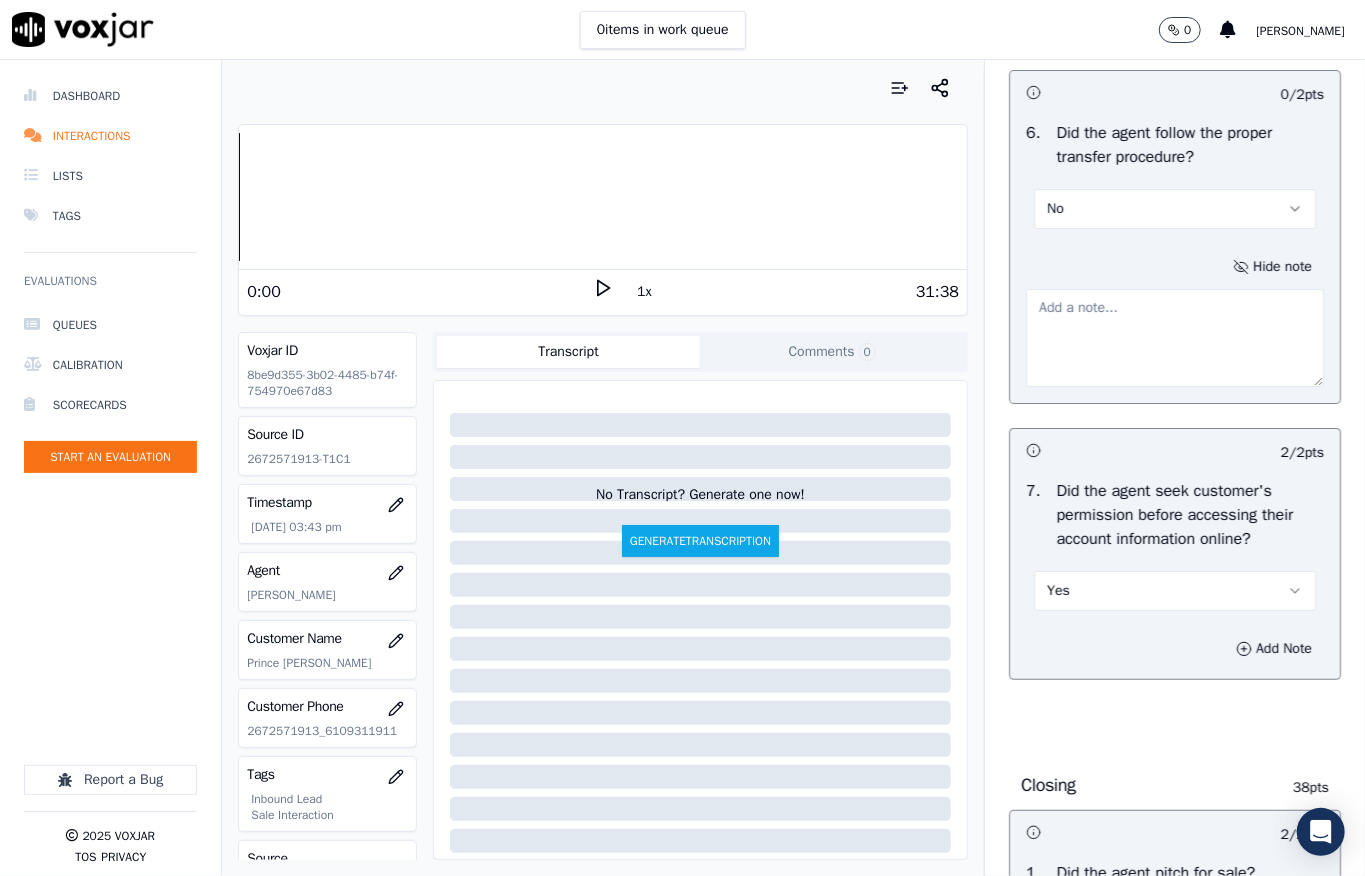 click at bounding box center [1175, 338] 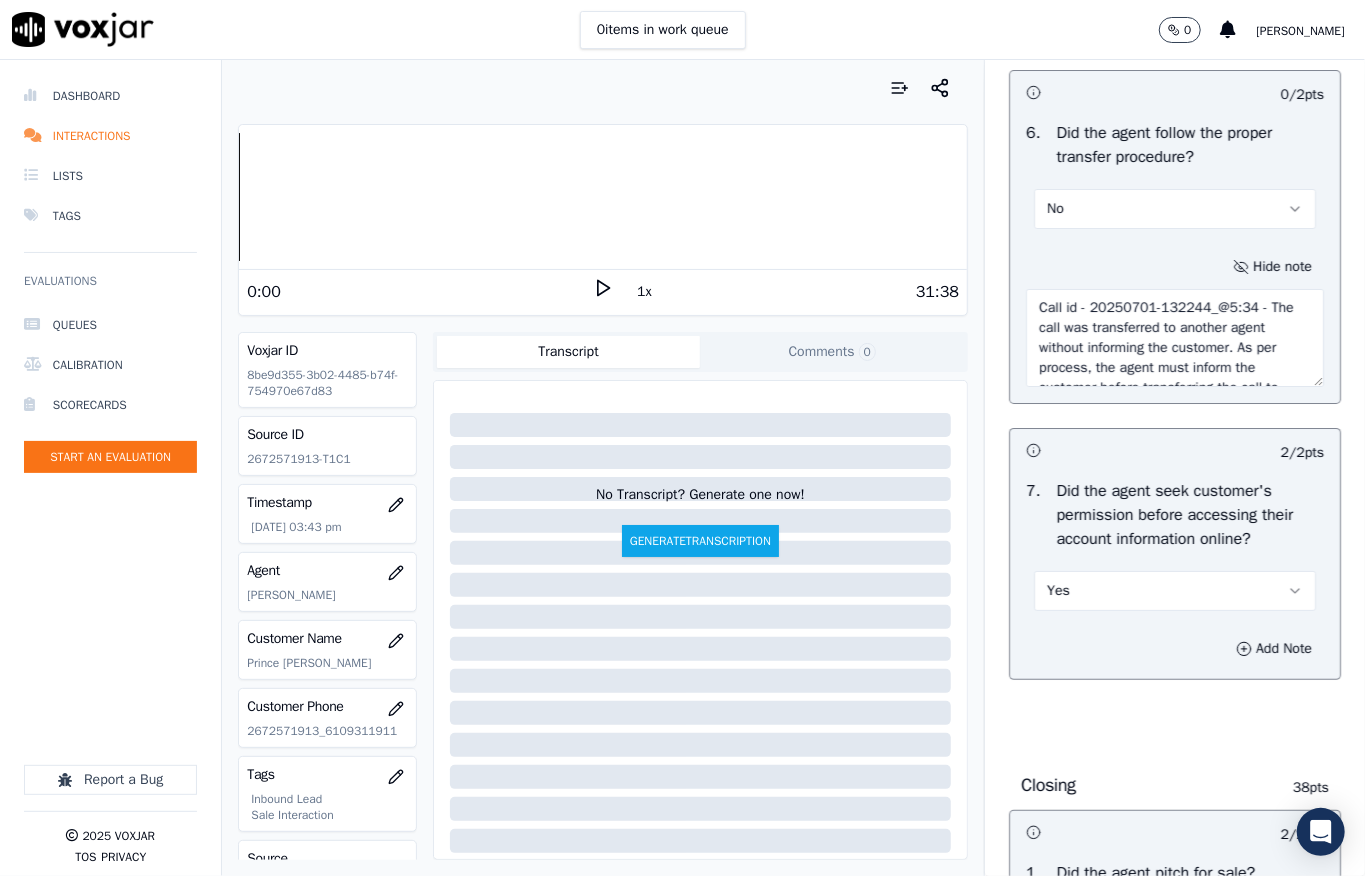 scroll, scrollTop: 70, scrollLeft: 0, axis: vertical 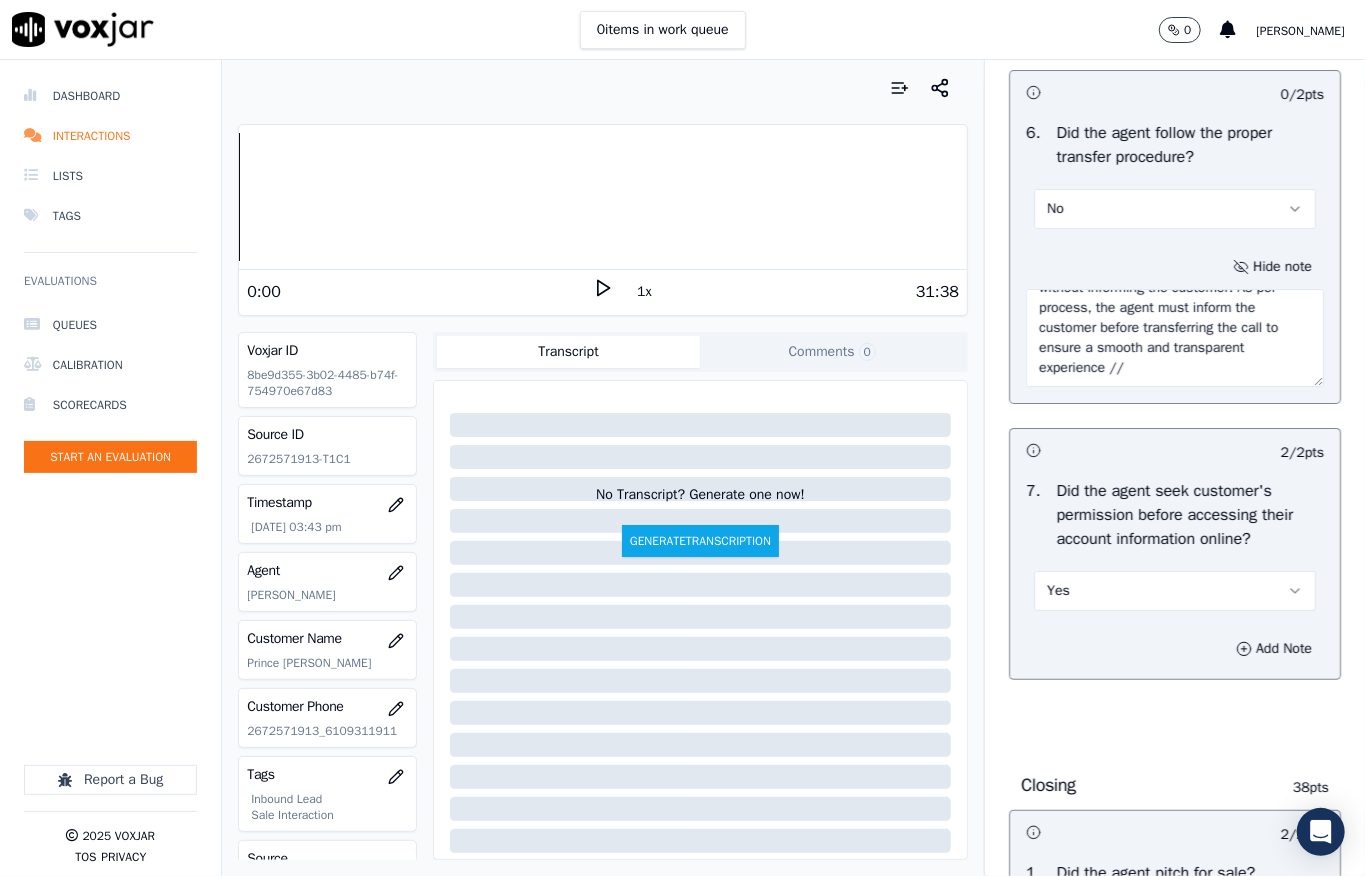 type on "Call id - 20250701-132244_@5:34 - The call was transferred to another agent without informing the customer. As per process, the agent must inform the customer before transferring the call to ensure a smooth and transparent experience //" 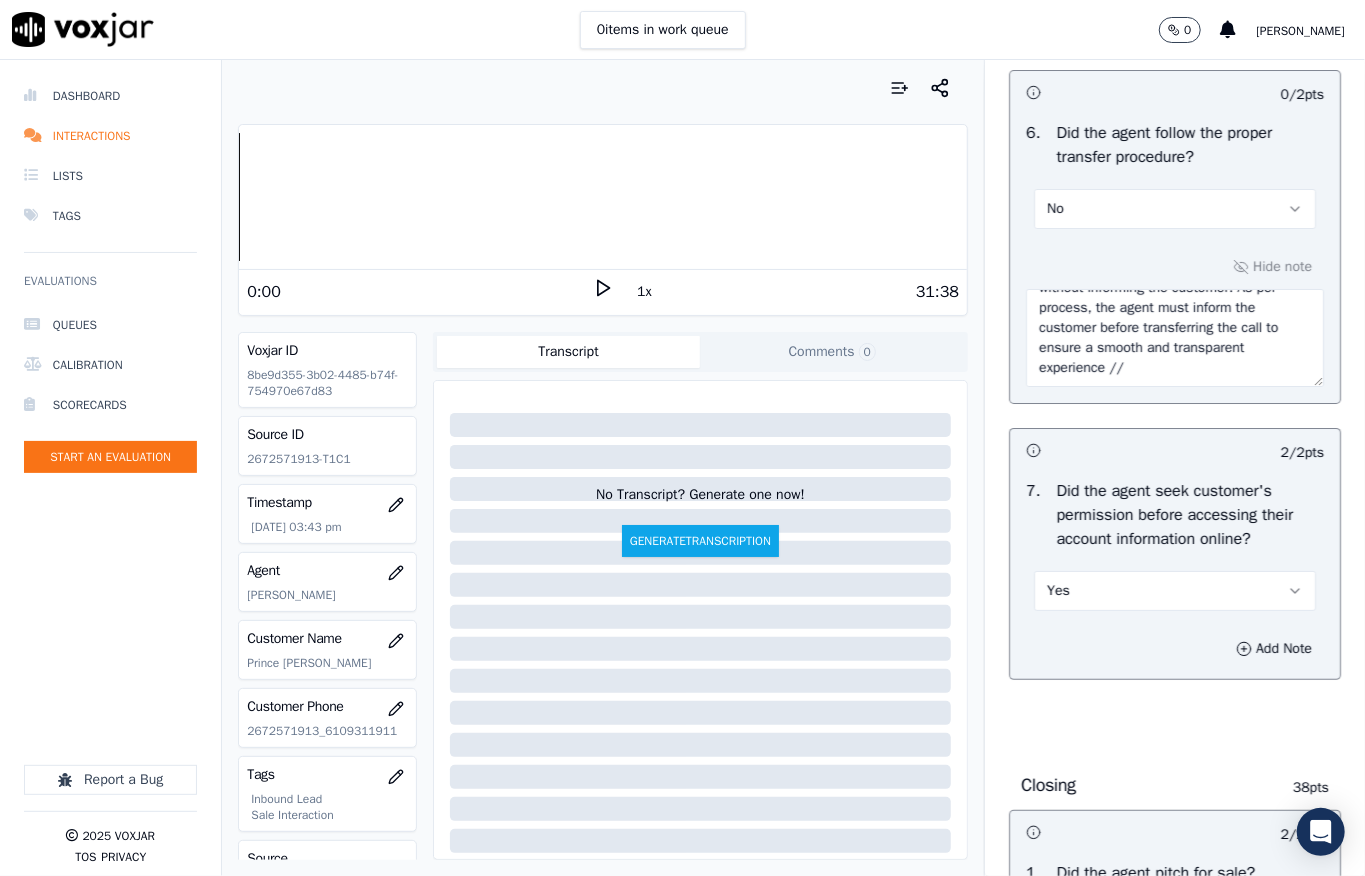 click on "Your browser does not support the audio element.   0:00     1x   31:38   Voxjar ID   8be9d355-3b02-4485-b74f-754970e67d83   Source ID   2672571913-T1C1   Timestamp
[DATE] 03:43 pm     Agent
[PERSON_NAME]      Customer Name     Prince [PERSON_NAME]     Customer Phone     [PHONE_NUMBER]_[PHONE_NUMBER]     Tags
Inbound Lead Sale Interaction     Source     manualUpload   Type     AUDIO       Transcript   Comments  0   No Transcript? Generate one now!   Generate  Transcription         Add Comment" at bounding box center (603, 468) 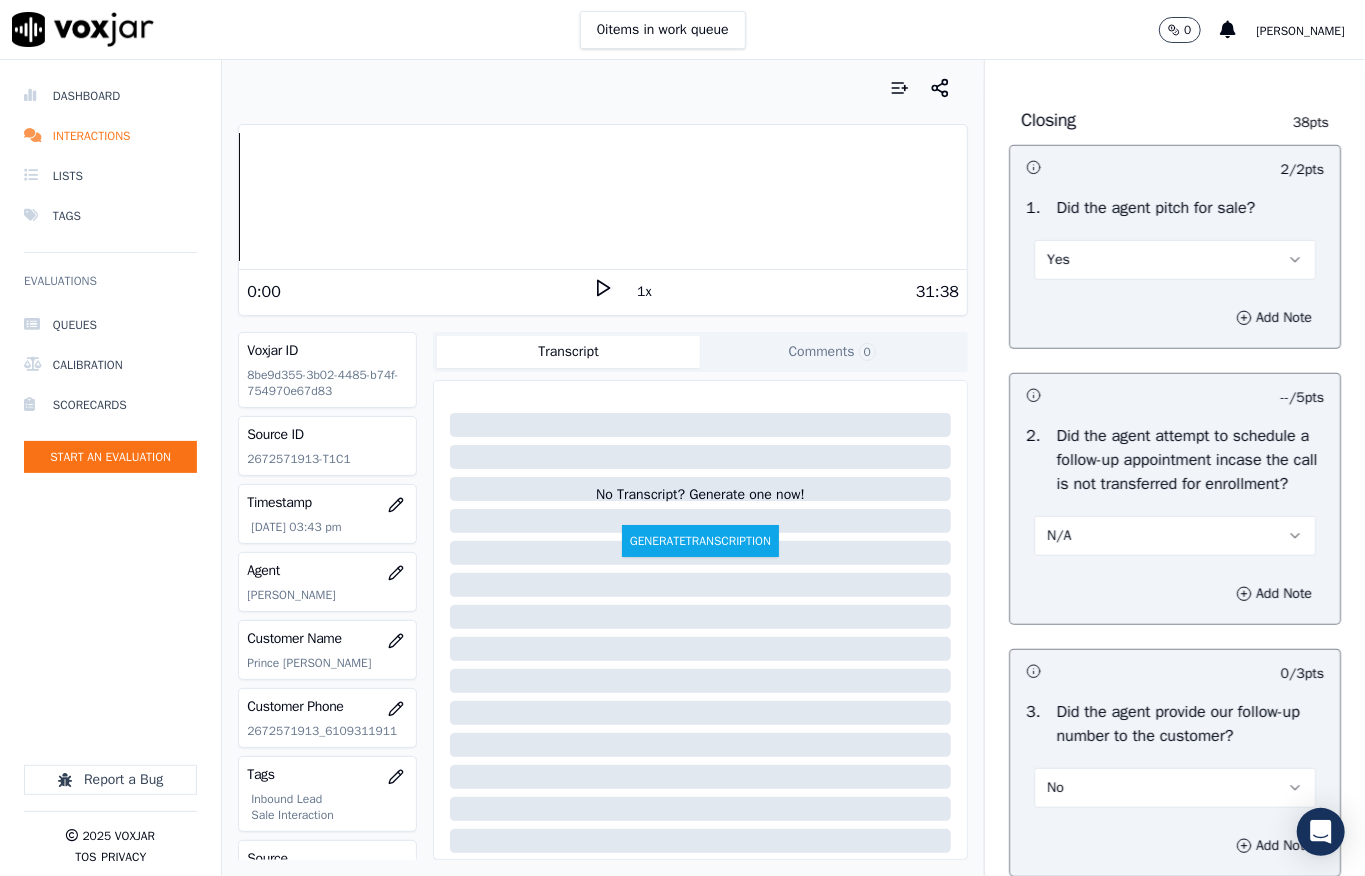 scroll, scrollTop: 4666, scrollLeft: 0, axis: vertical 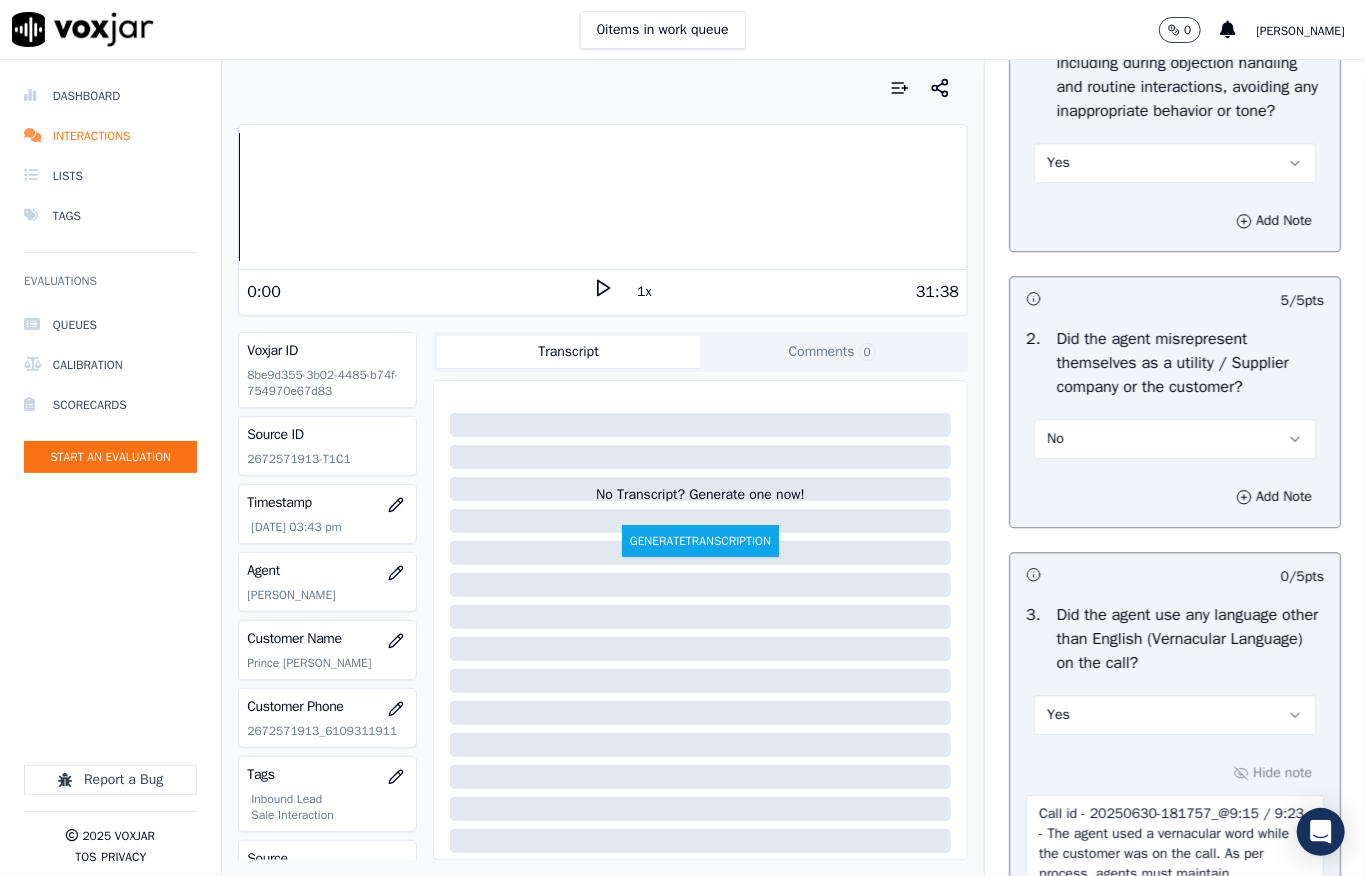 click on "Yes" at bounding box center (1175, 163) 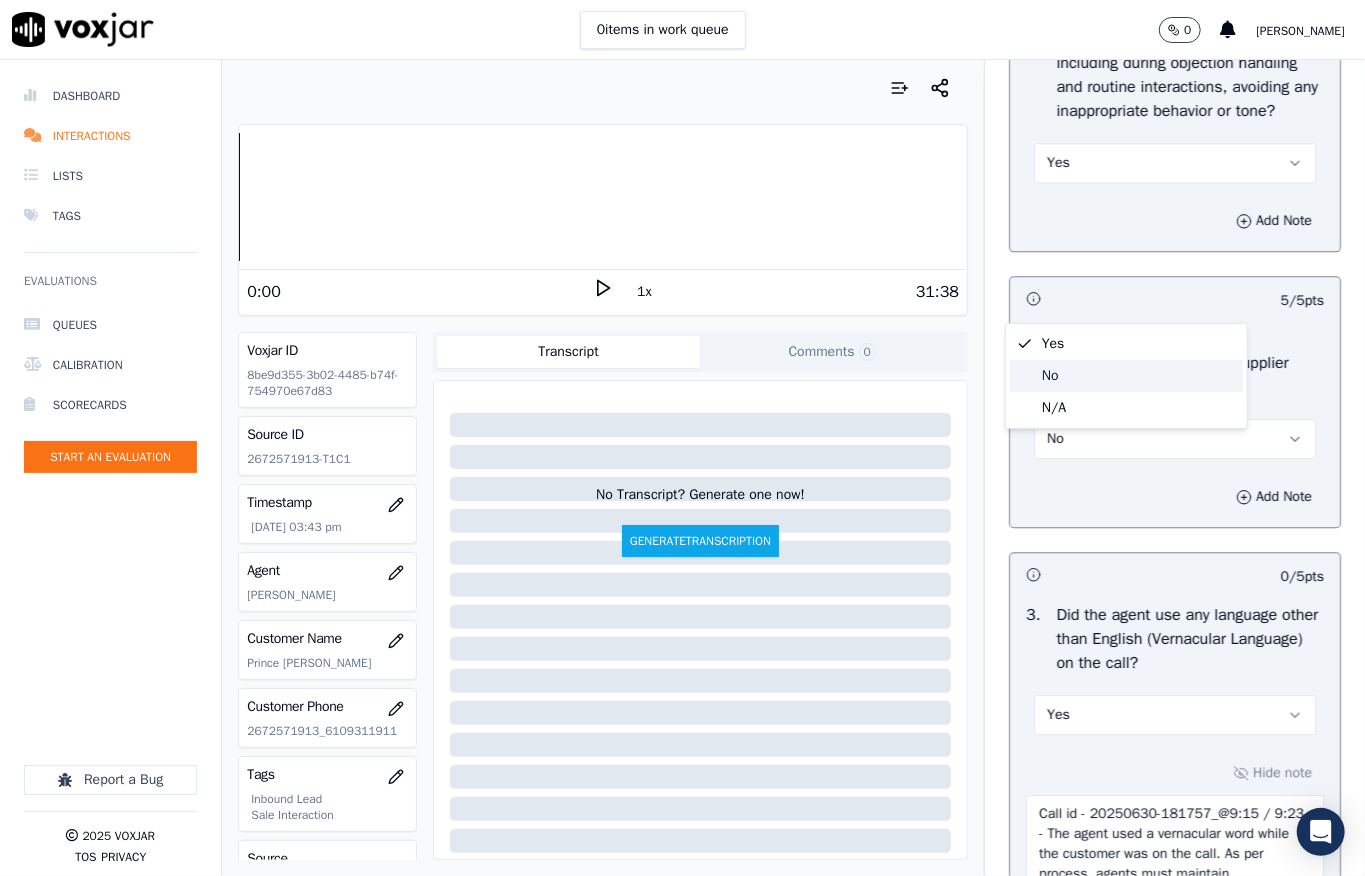 click on "No" 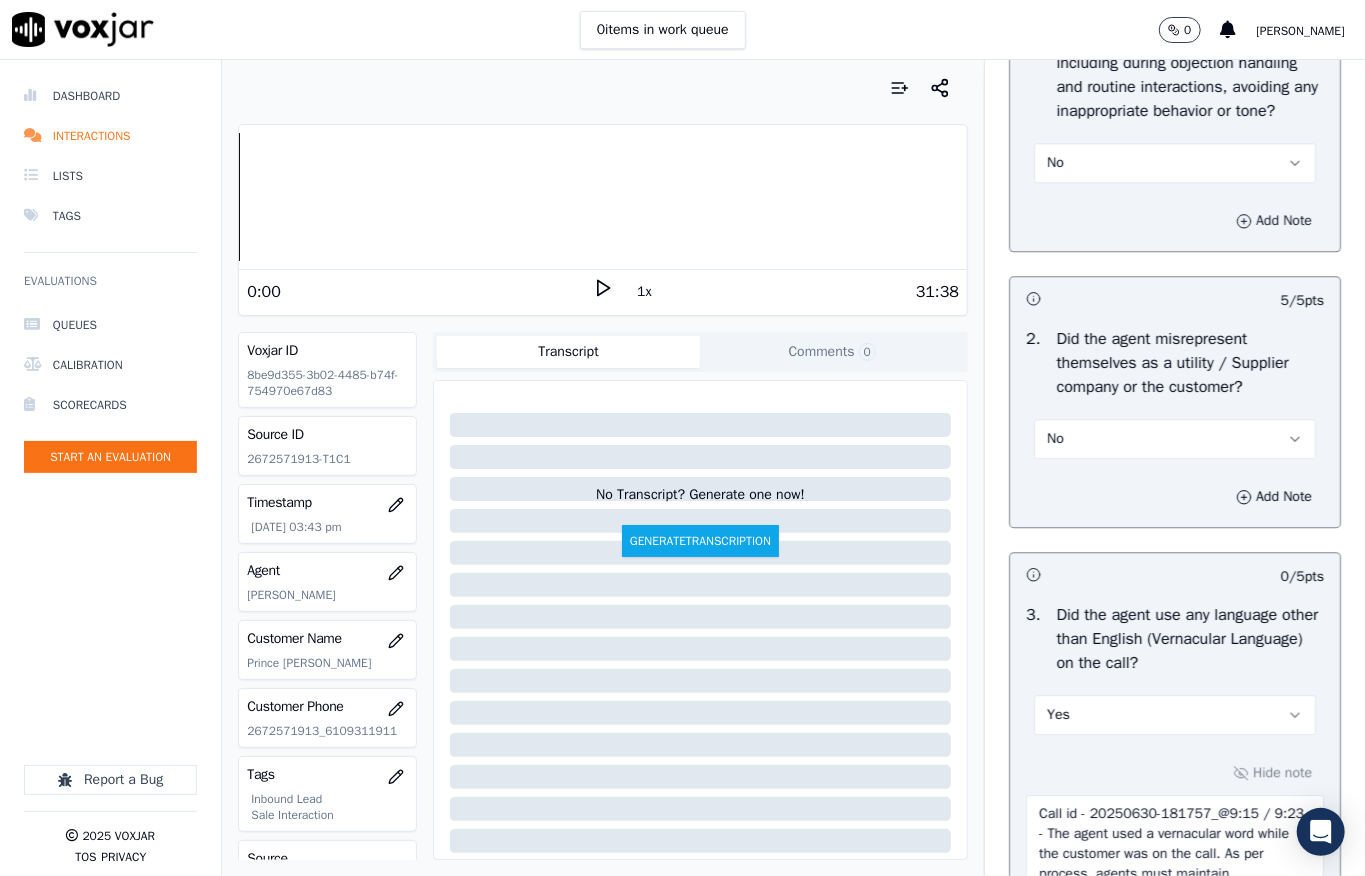 click on "Add Note" at bounding box center (1274, 221) 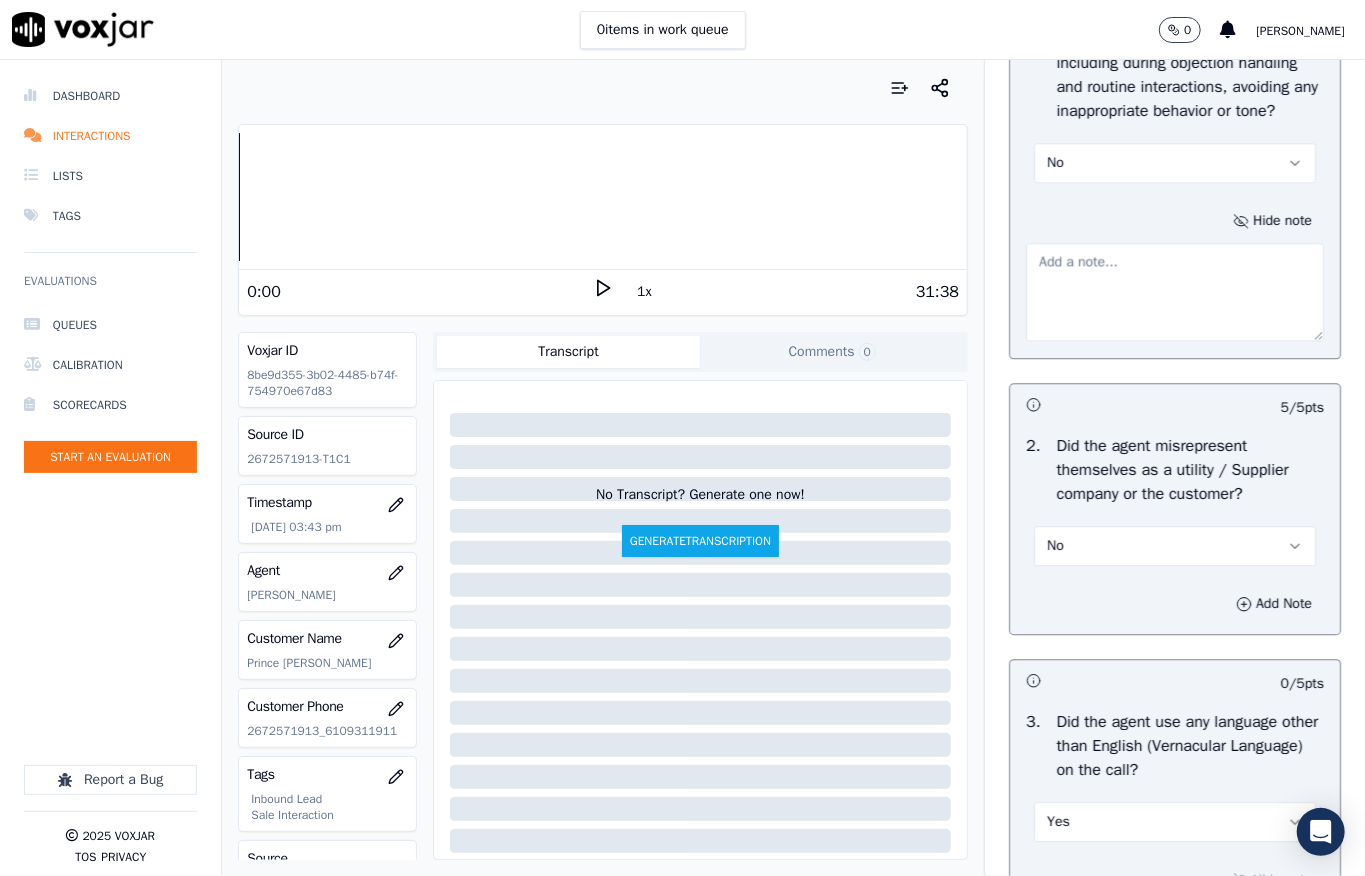 click at bounding box center [1175, 292] 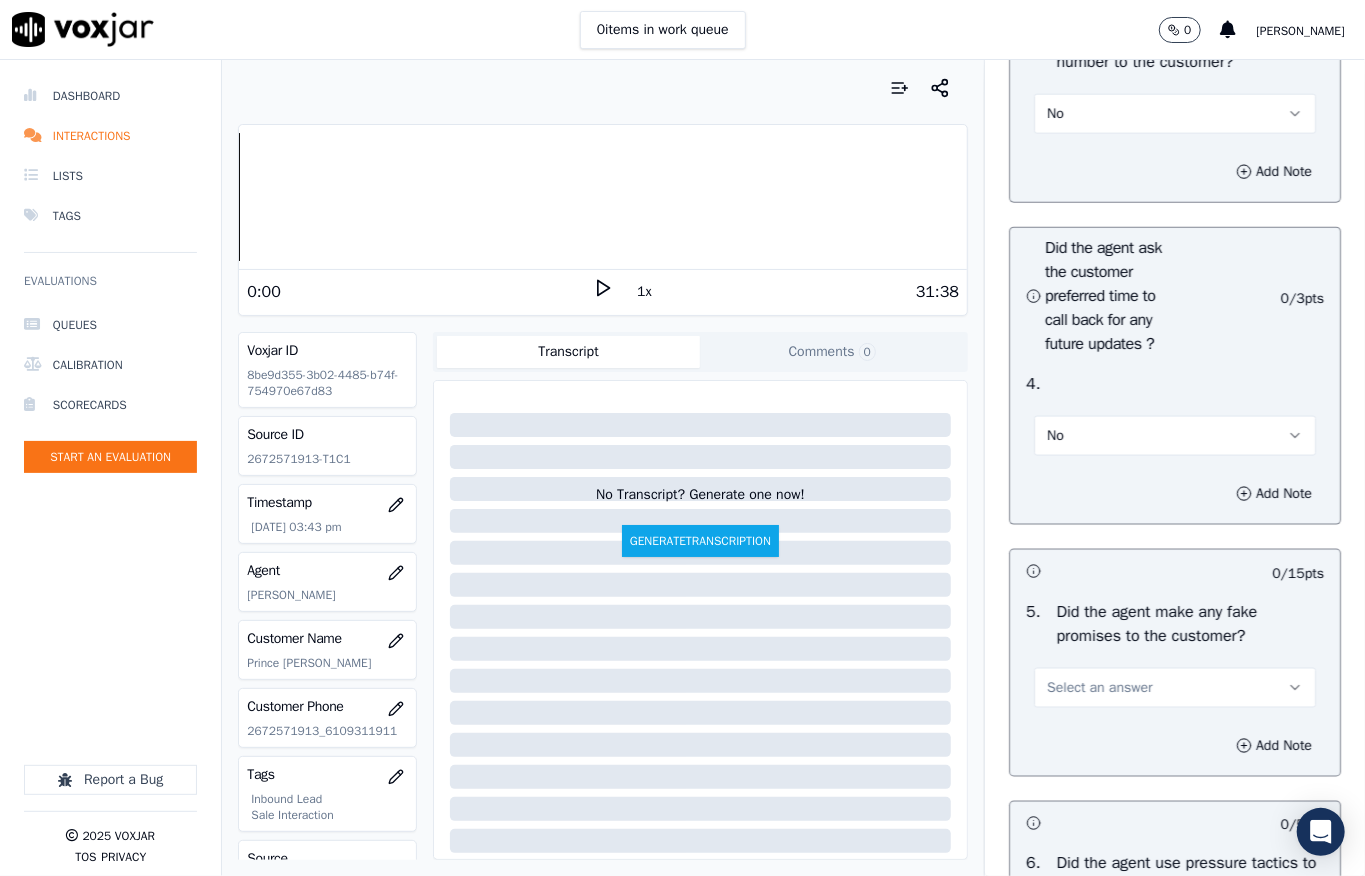 scroll, scrollTop: 6557, scrollLeft: 0, axis: vertical 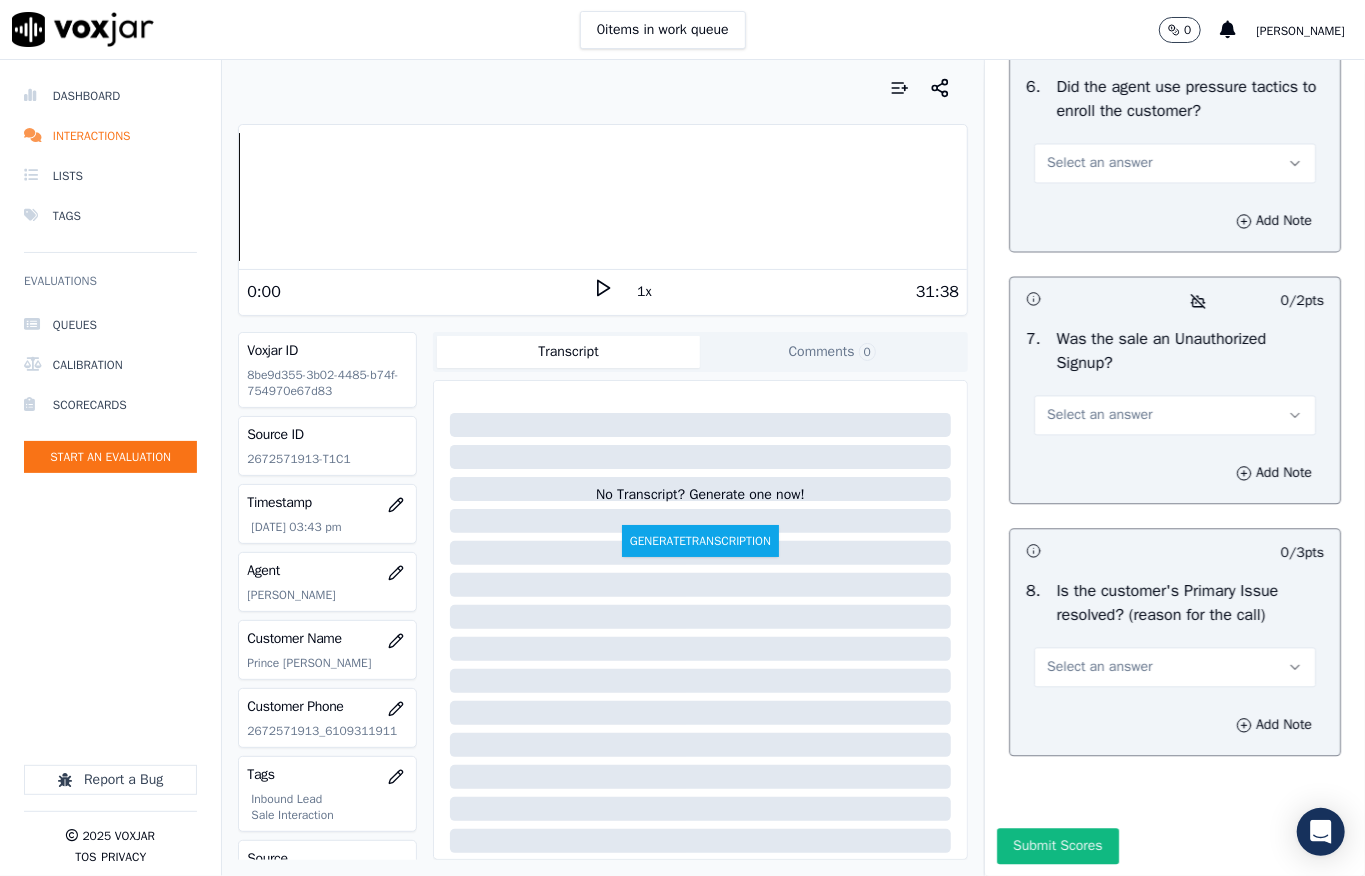 type on "call id - 20250701-132244_@11:39 - The agent failed to maintain professionalism while interacting with the customer //" 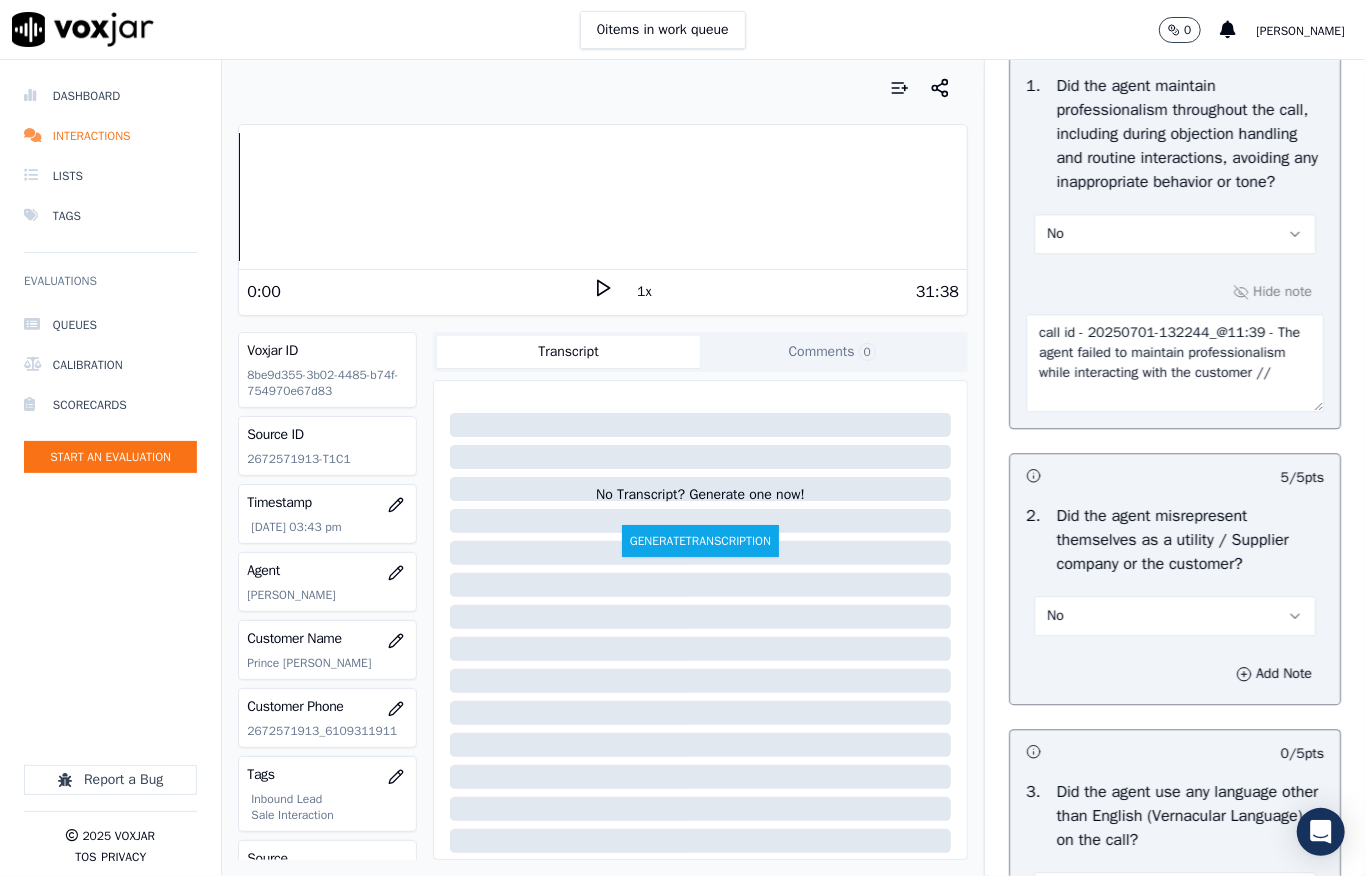 scroll, scrollTop: 2557, scrollLeft: 0, axis: vertical 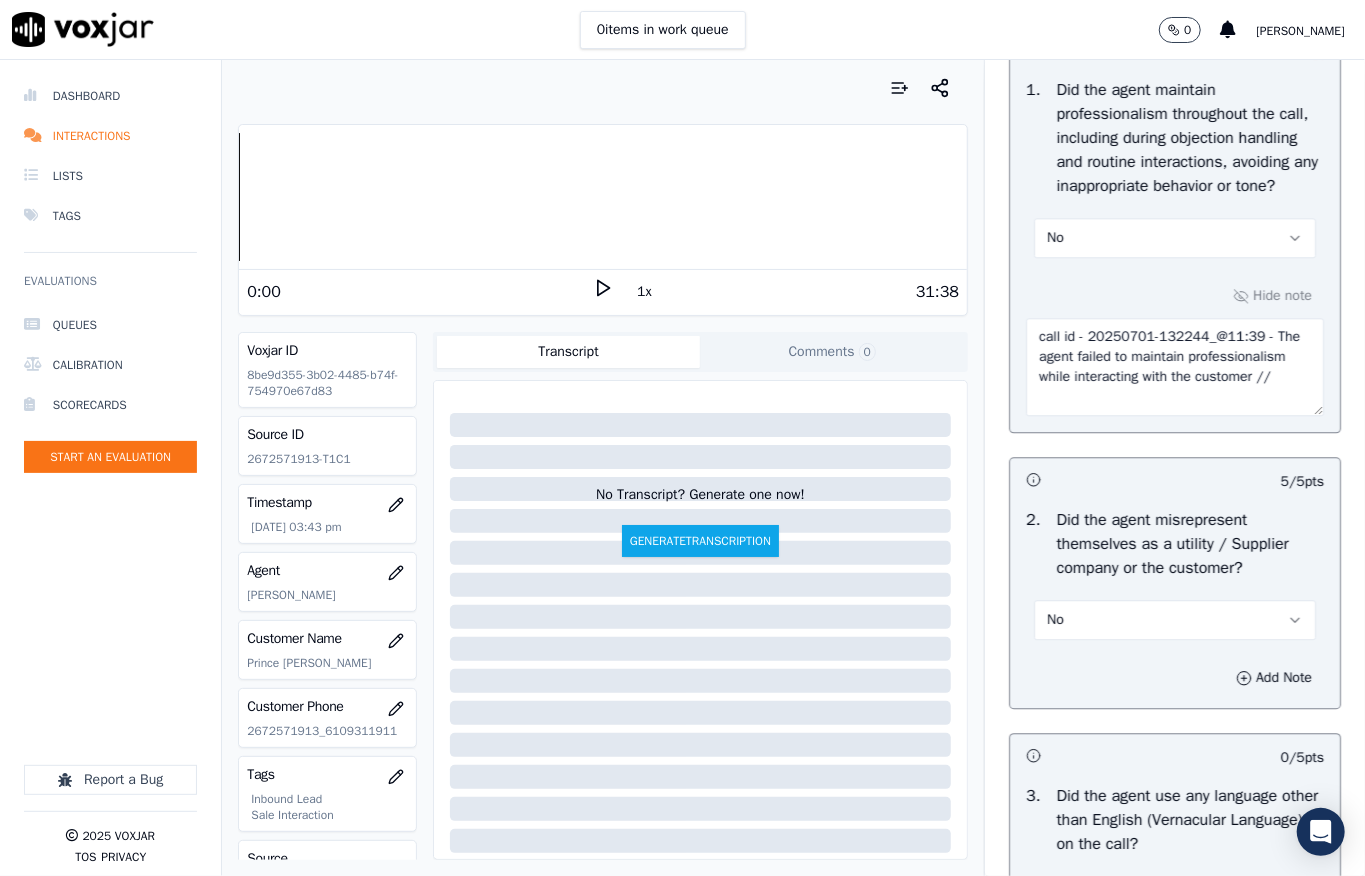 click on "No" at bounding box center [1175, 238] 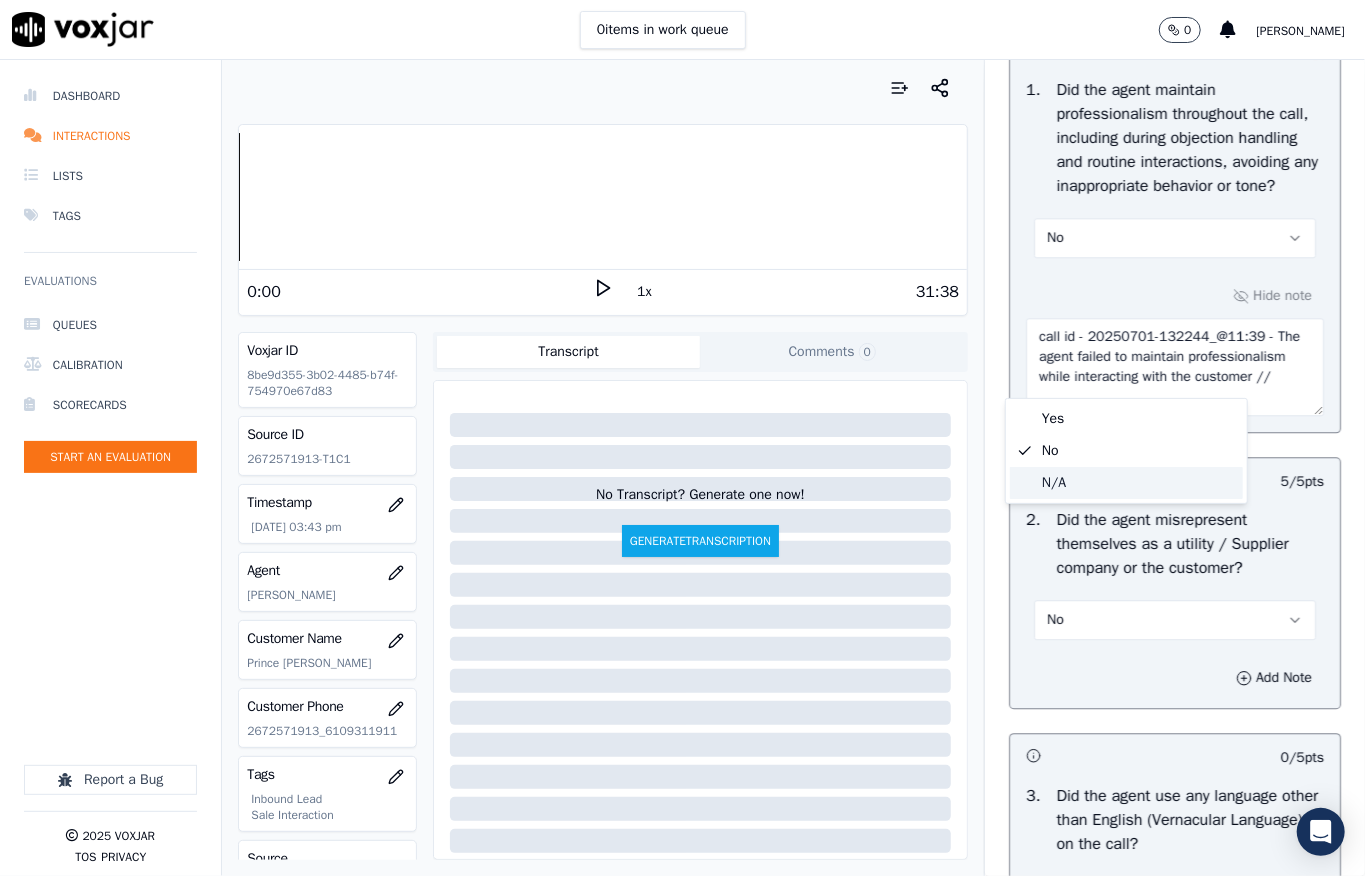 click on "N/A" 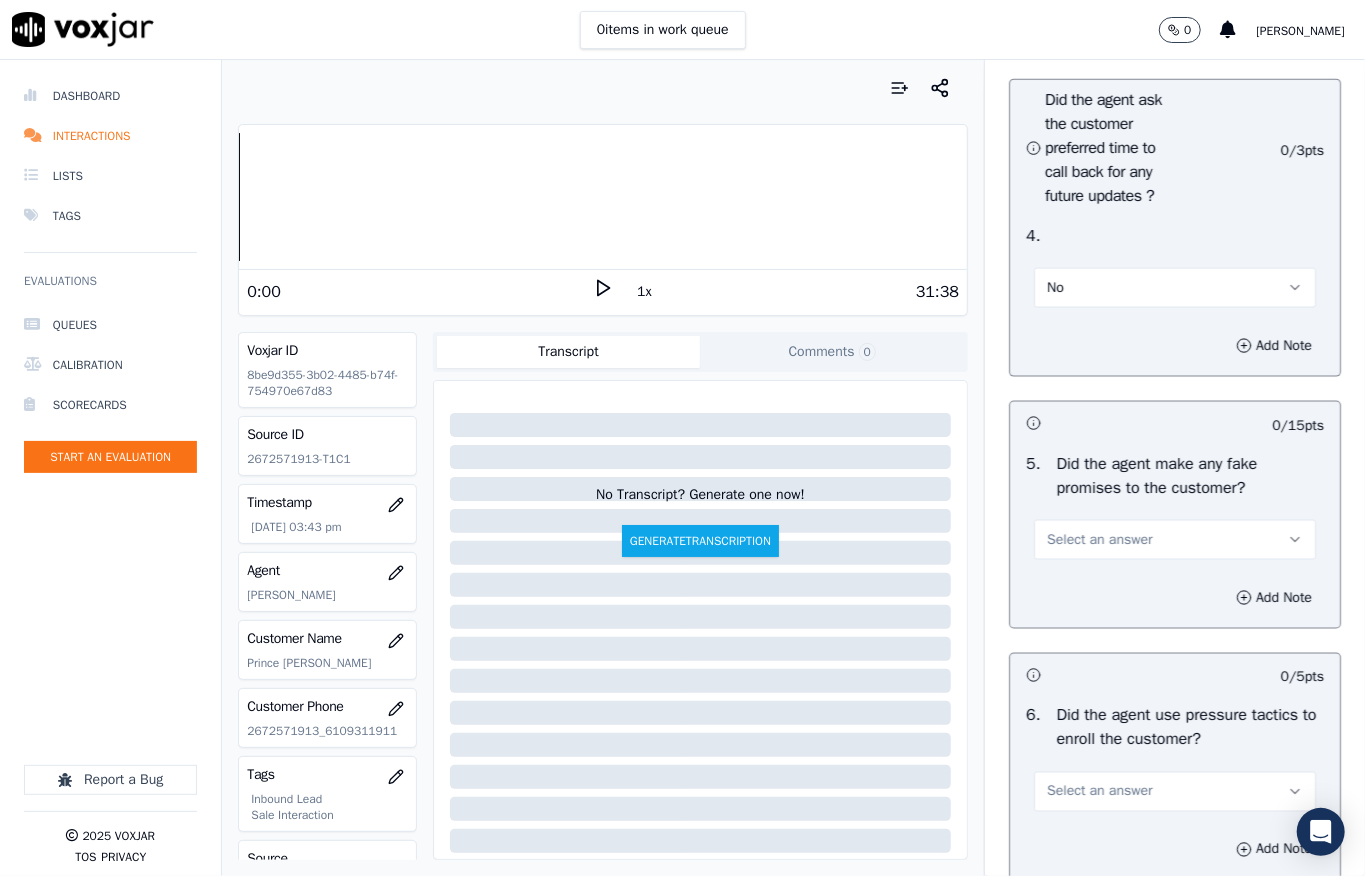 scroll, scrollTop: 6557, scrollLeft: 0, axis: vertical 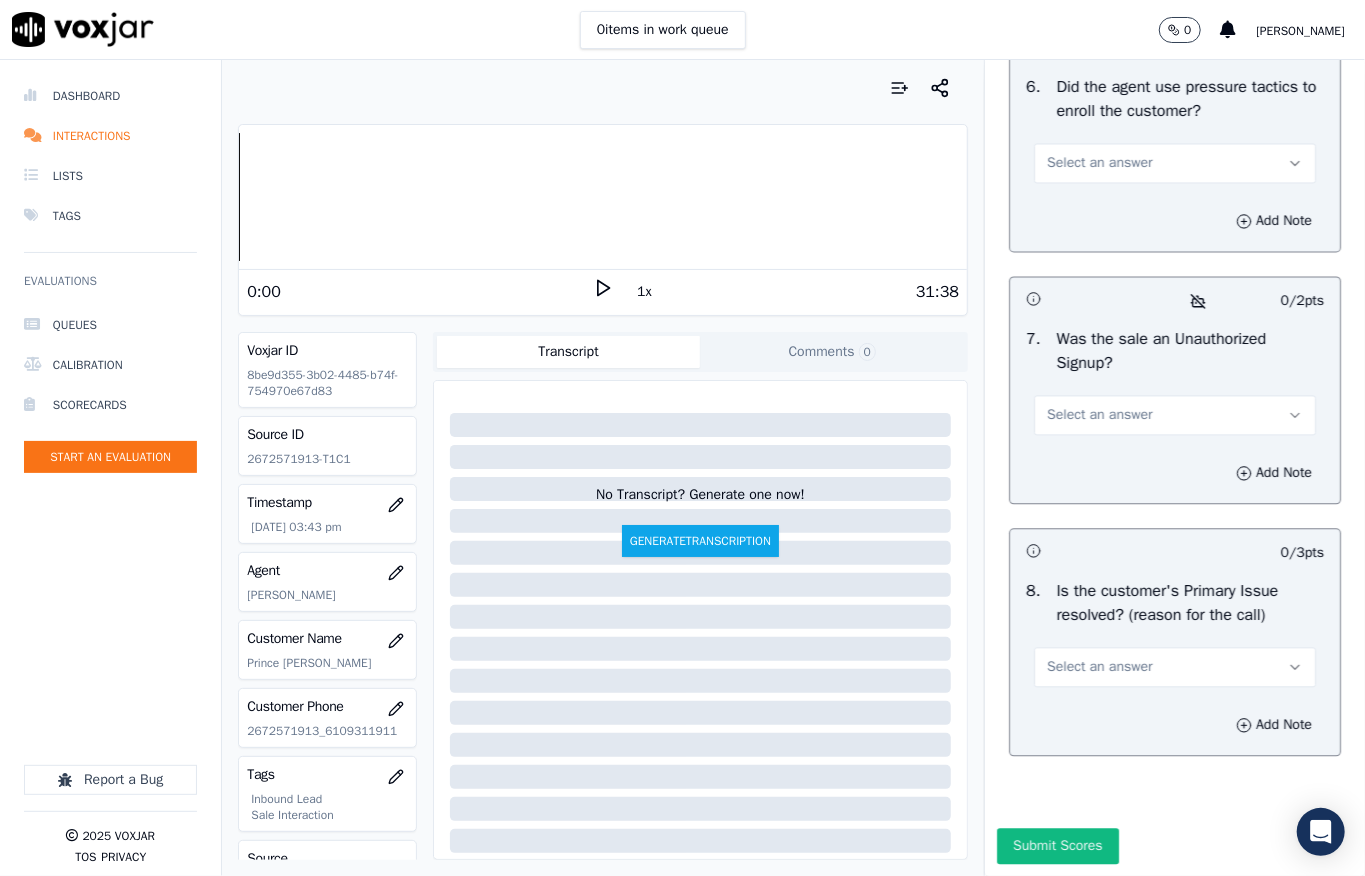 click on "Select an answer" at bounding box center (1099, 667) 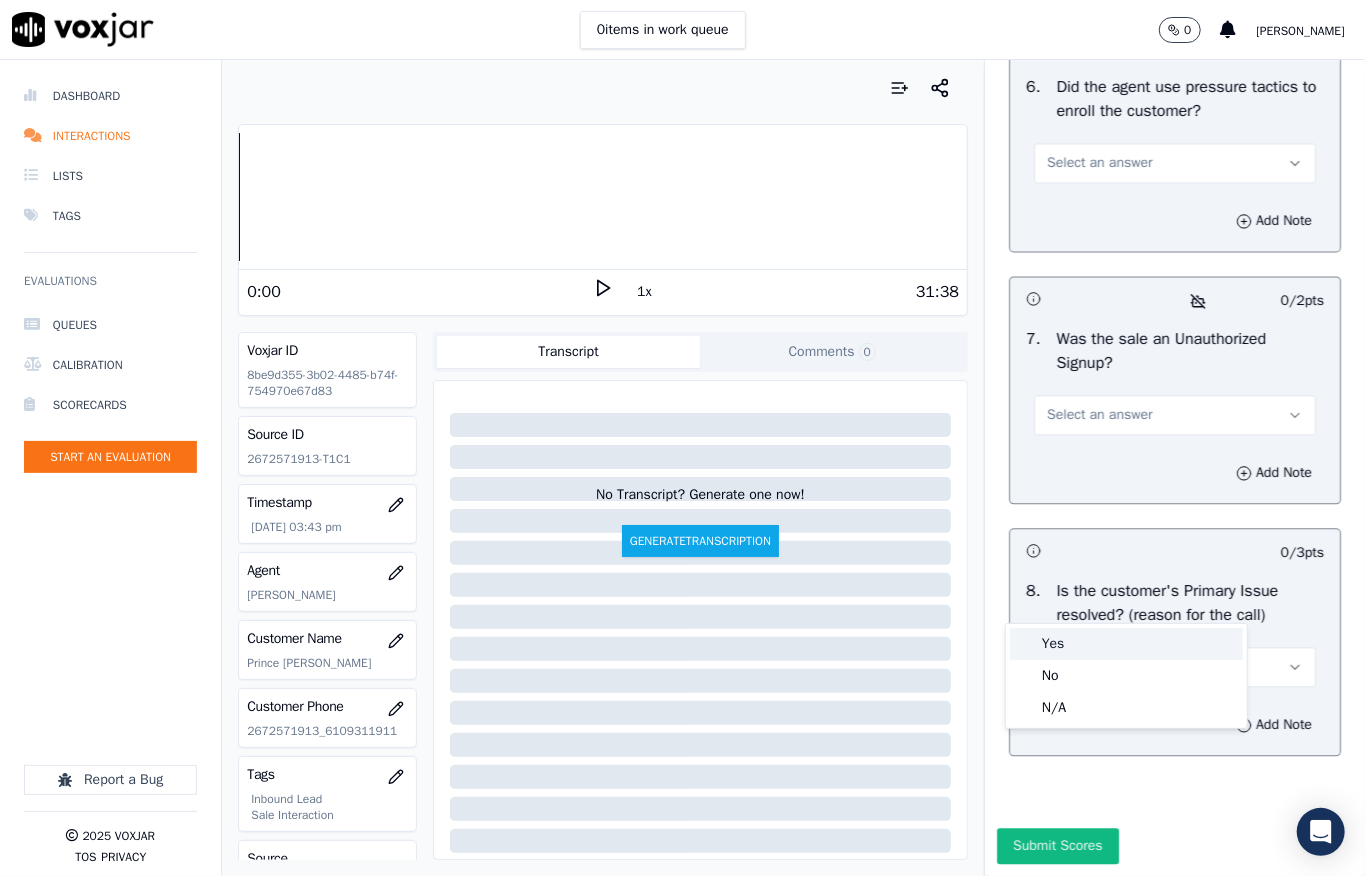 click on "Yes" at bounding box center [1126, 644] 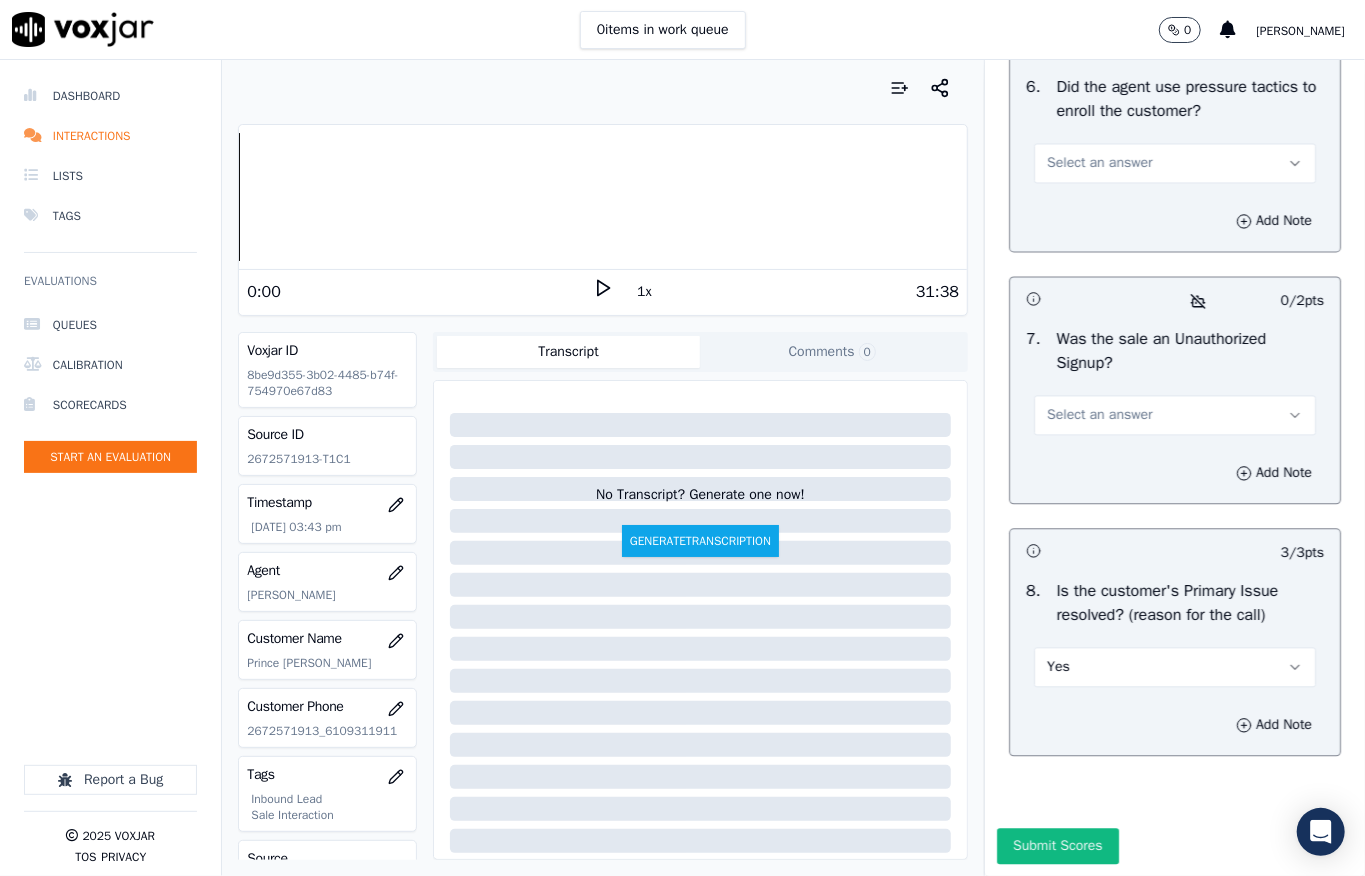 click on "Select an answer" at bounding box center [1099, 415] 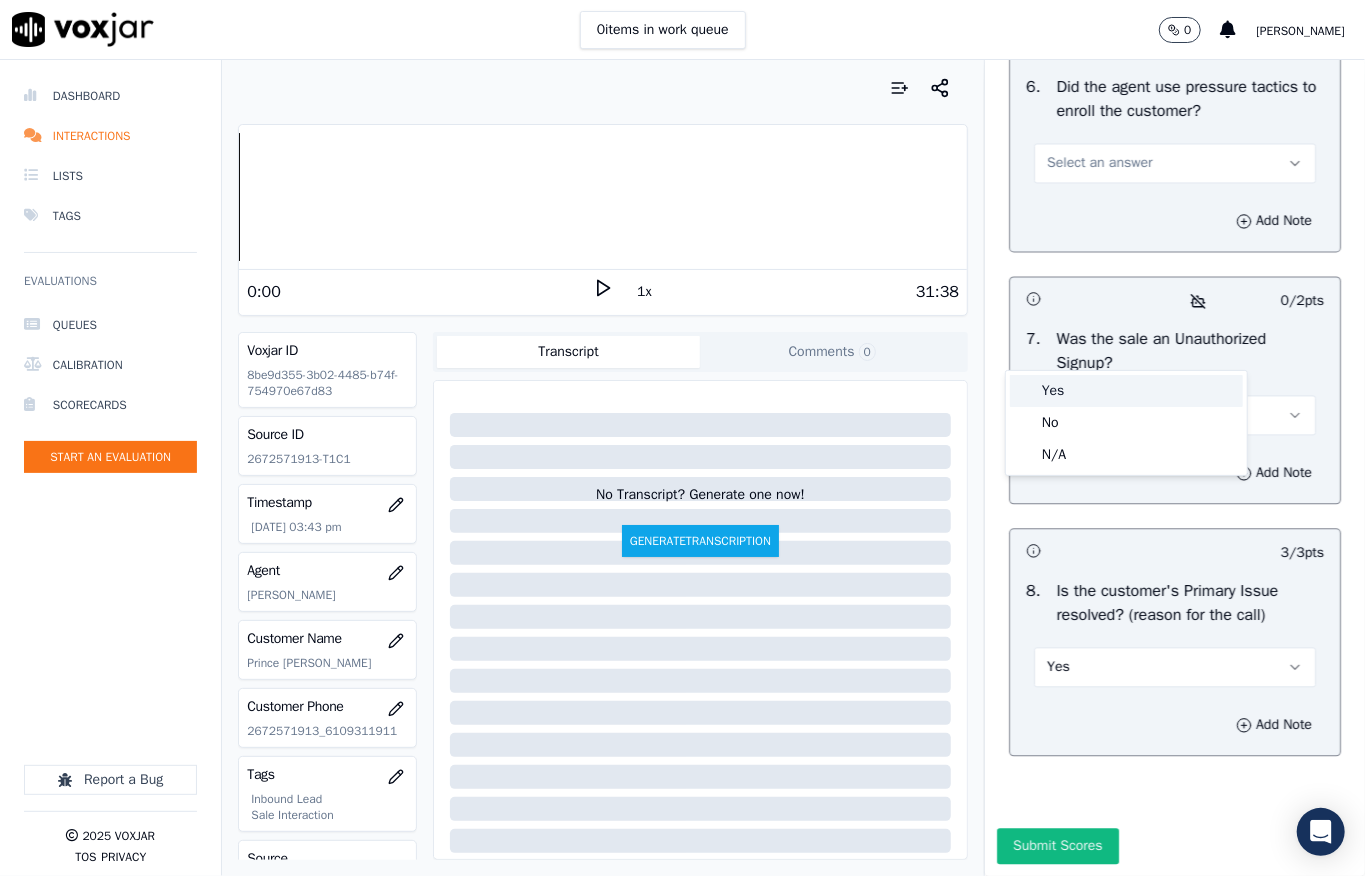 click on "Yes" at bounding box center (1126, 391) 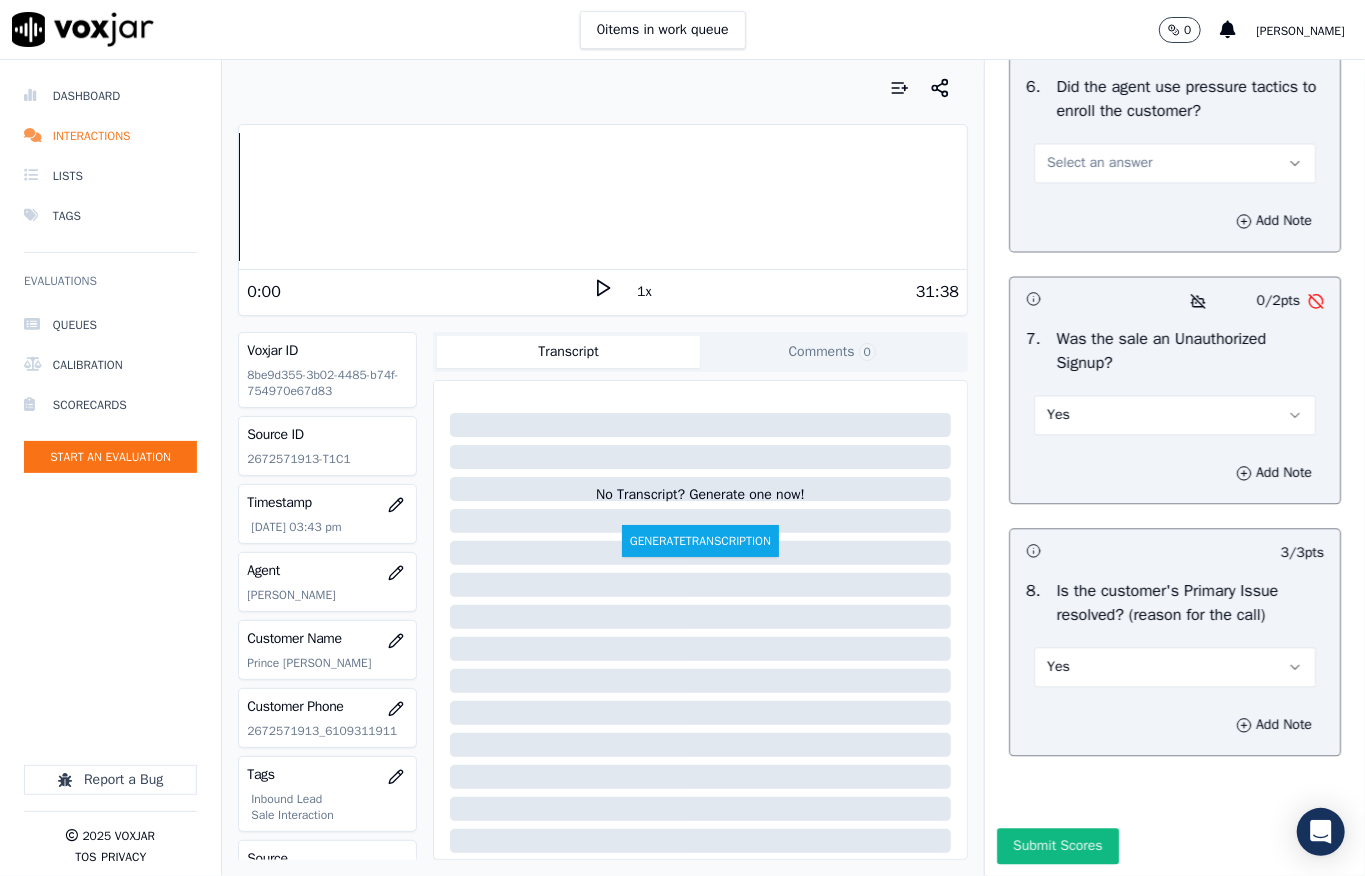 click on "Yes" at bounding box center (1175, 415) 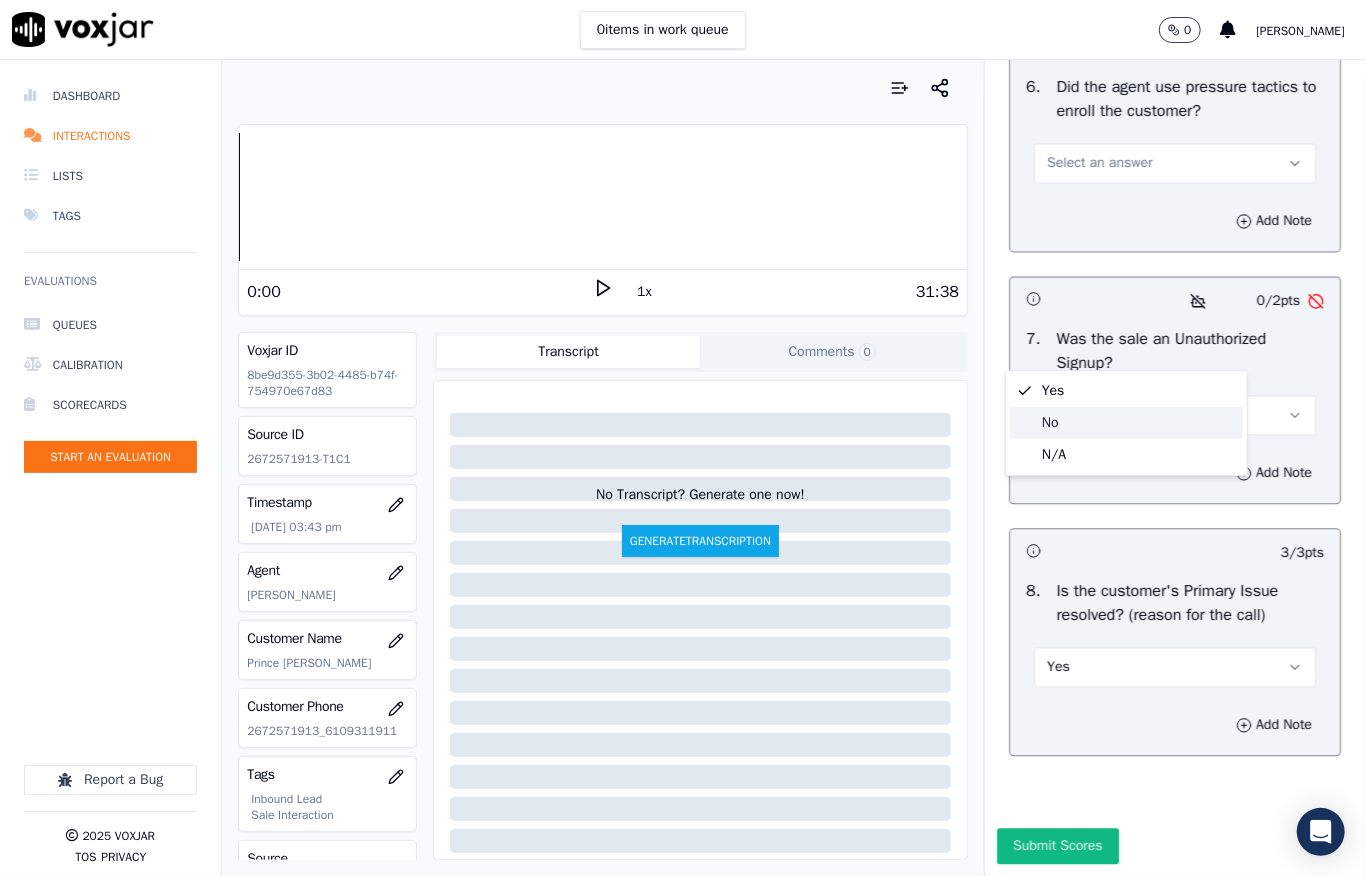 click on "No" 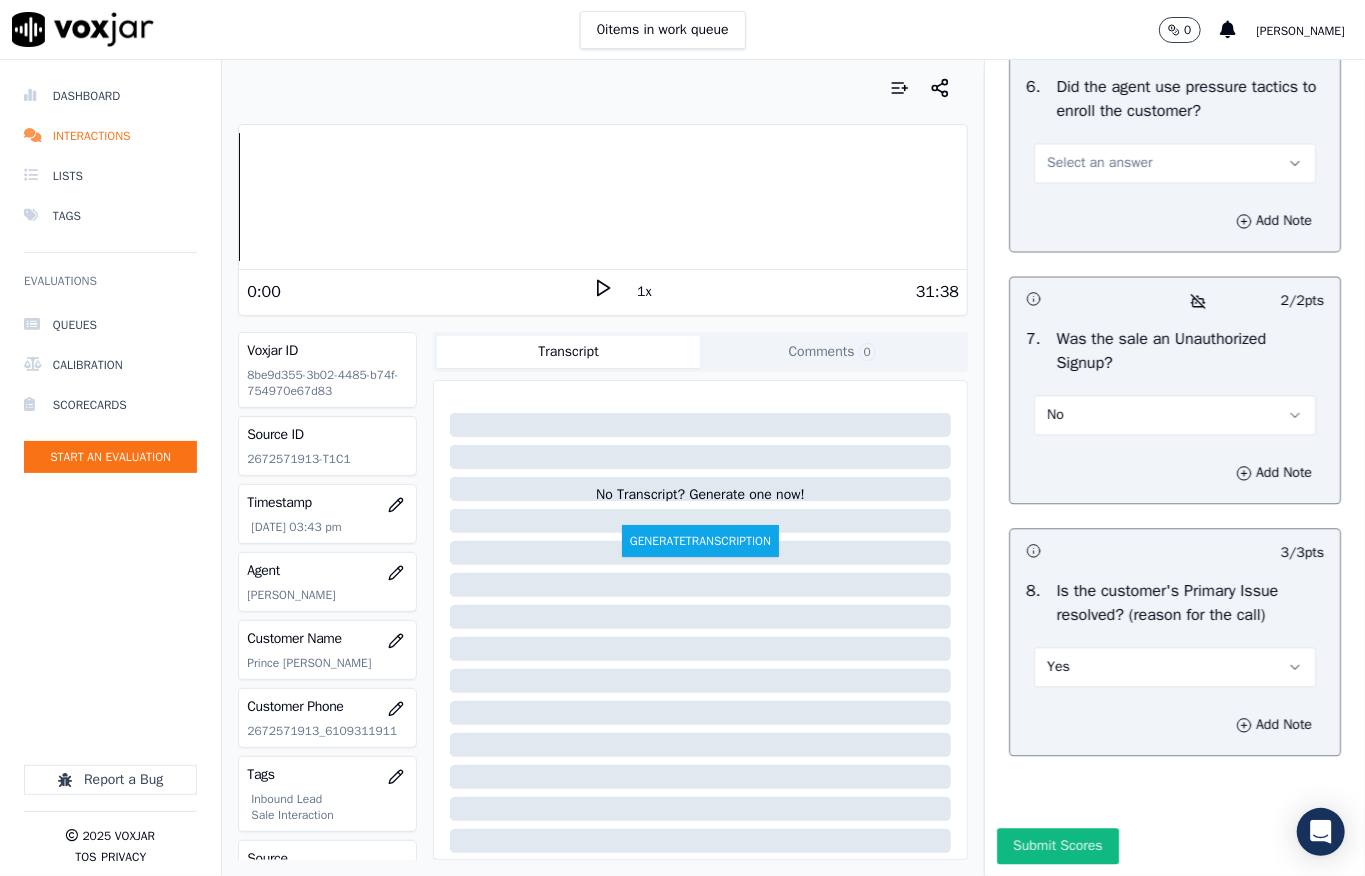scroll, scrollTop: 6424, scrollLeft: 0, axis: vertical 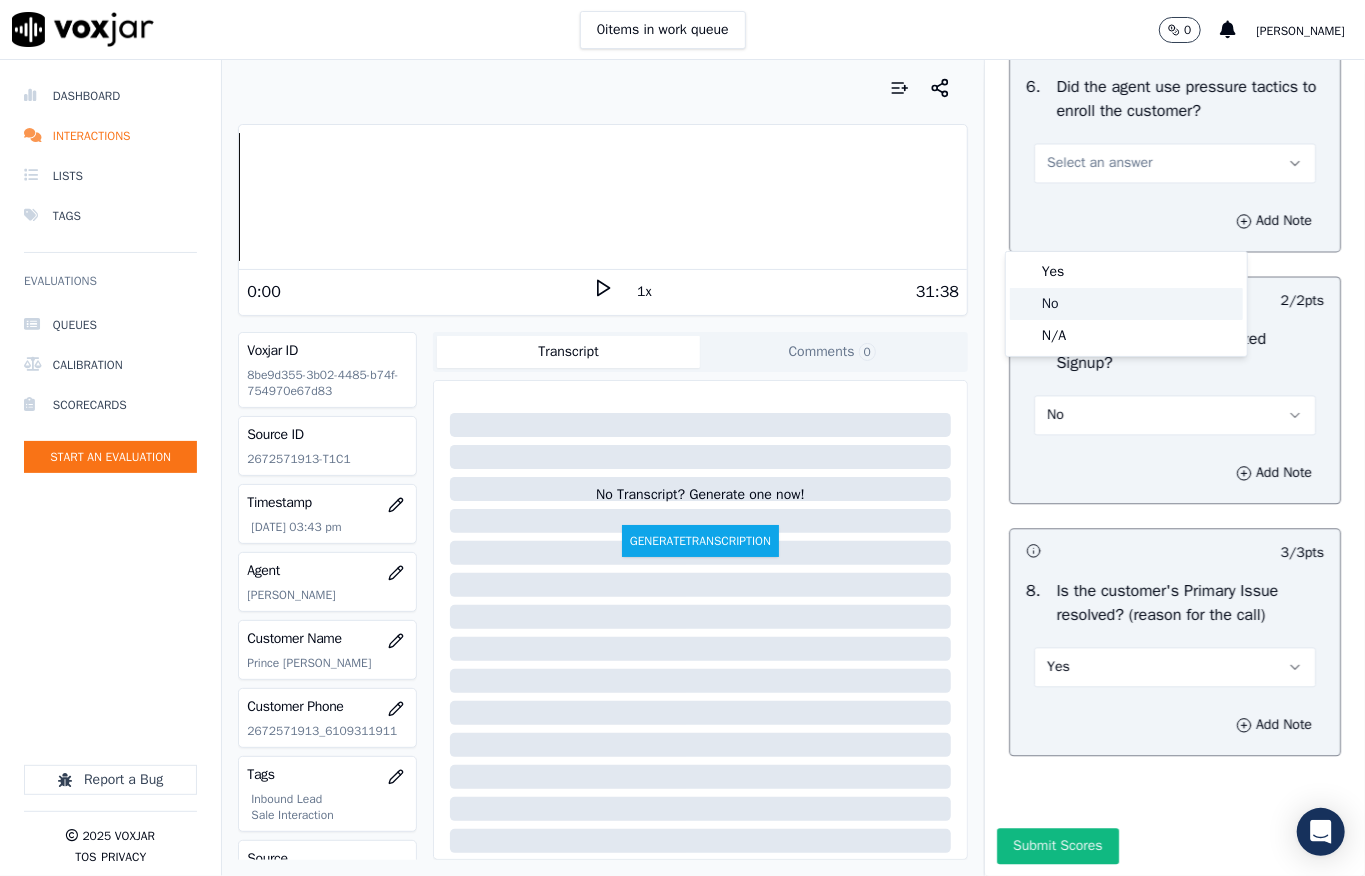 click on "No" 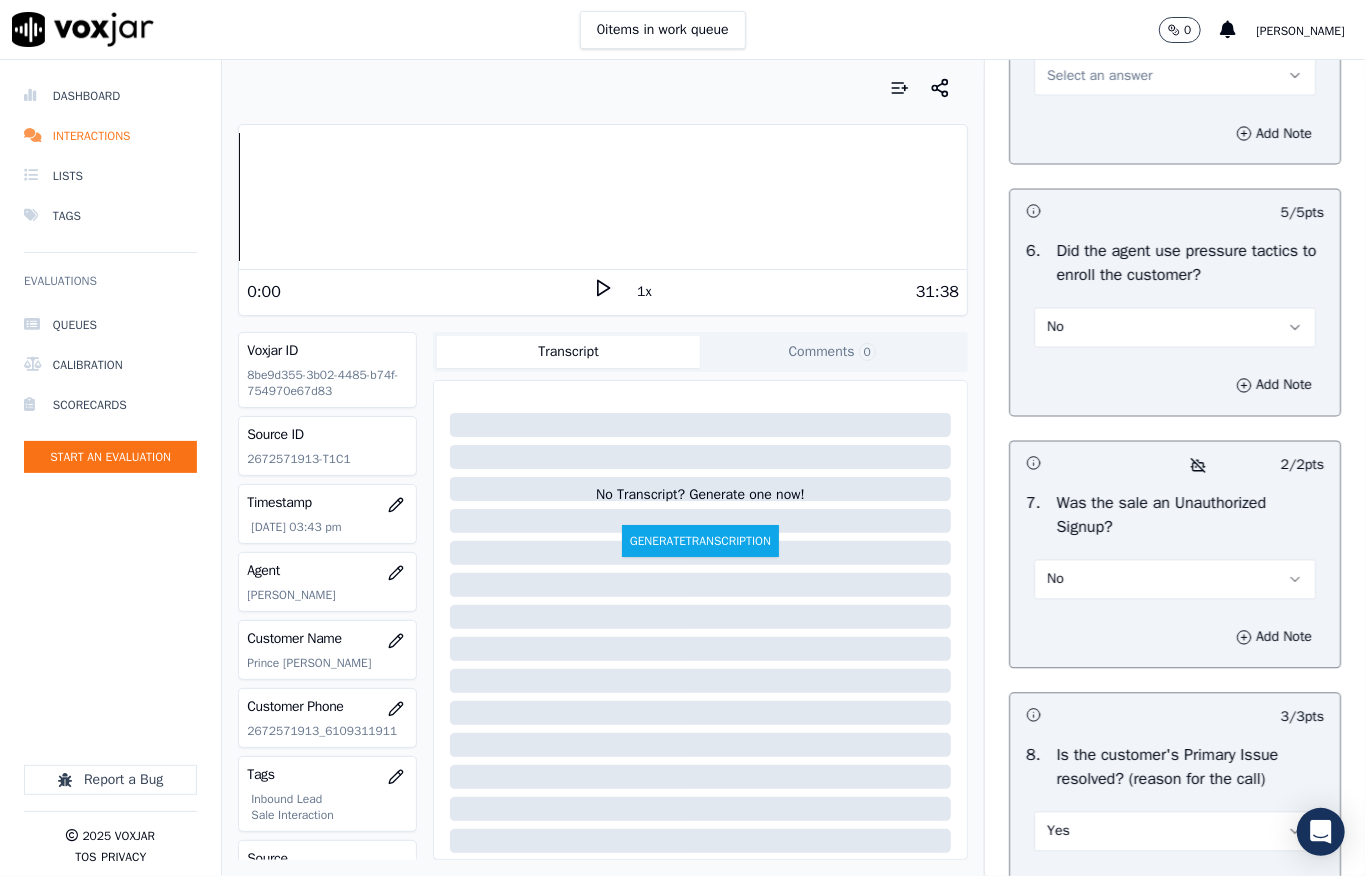 scroll, scrollTop: 6024, scrollLeft: 0, axis: vertical 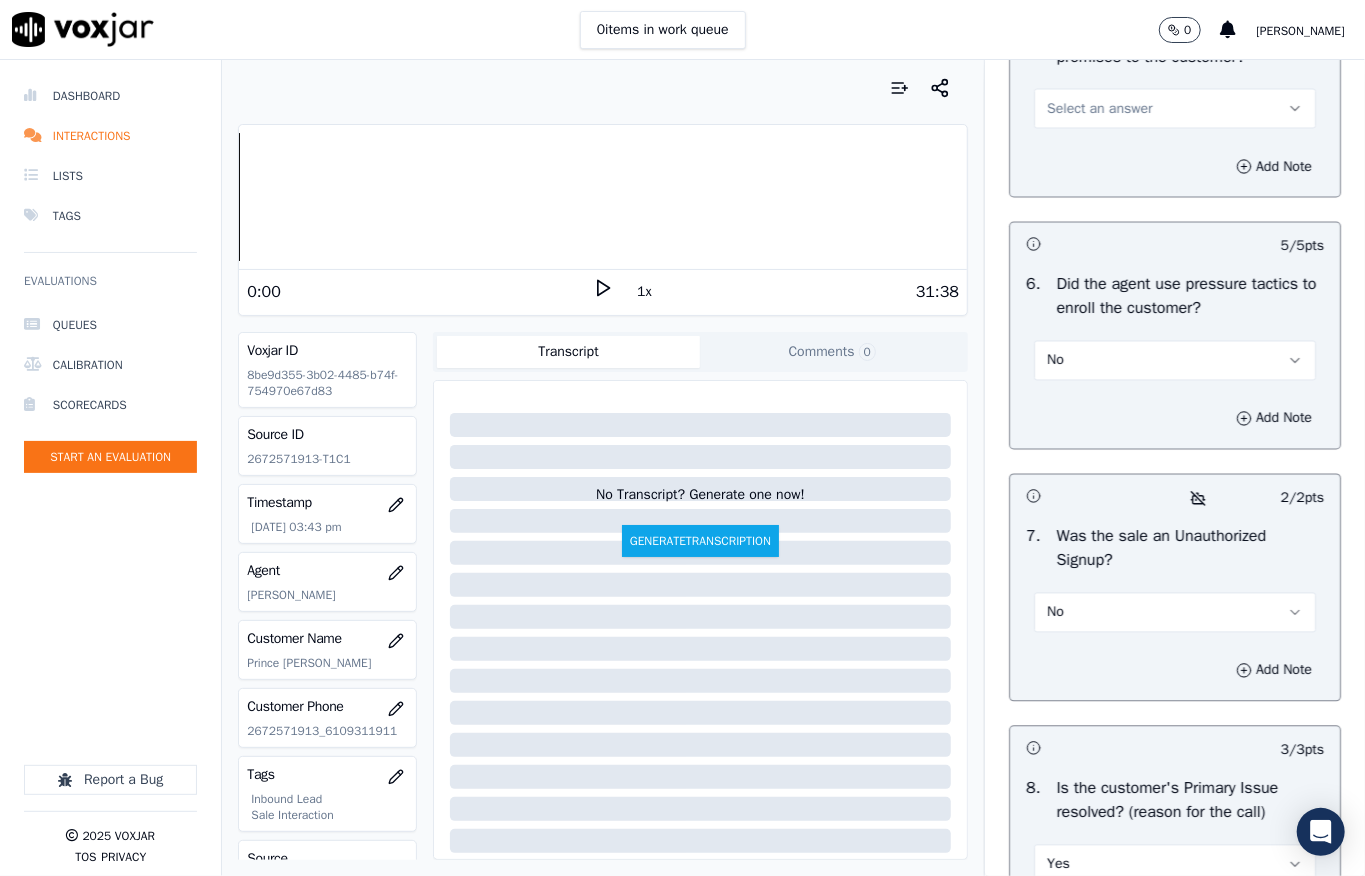 click on "Select an answer" at bounding box center [1099, 109] 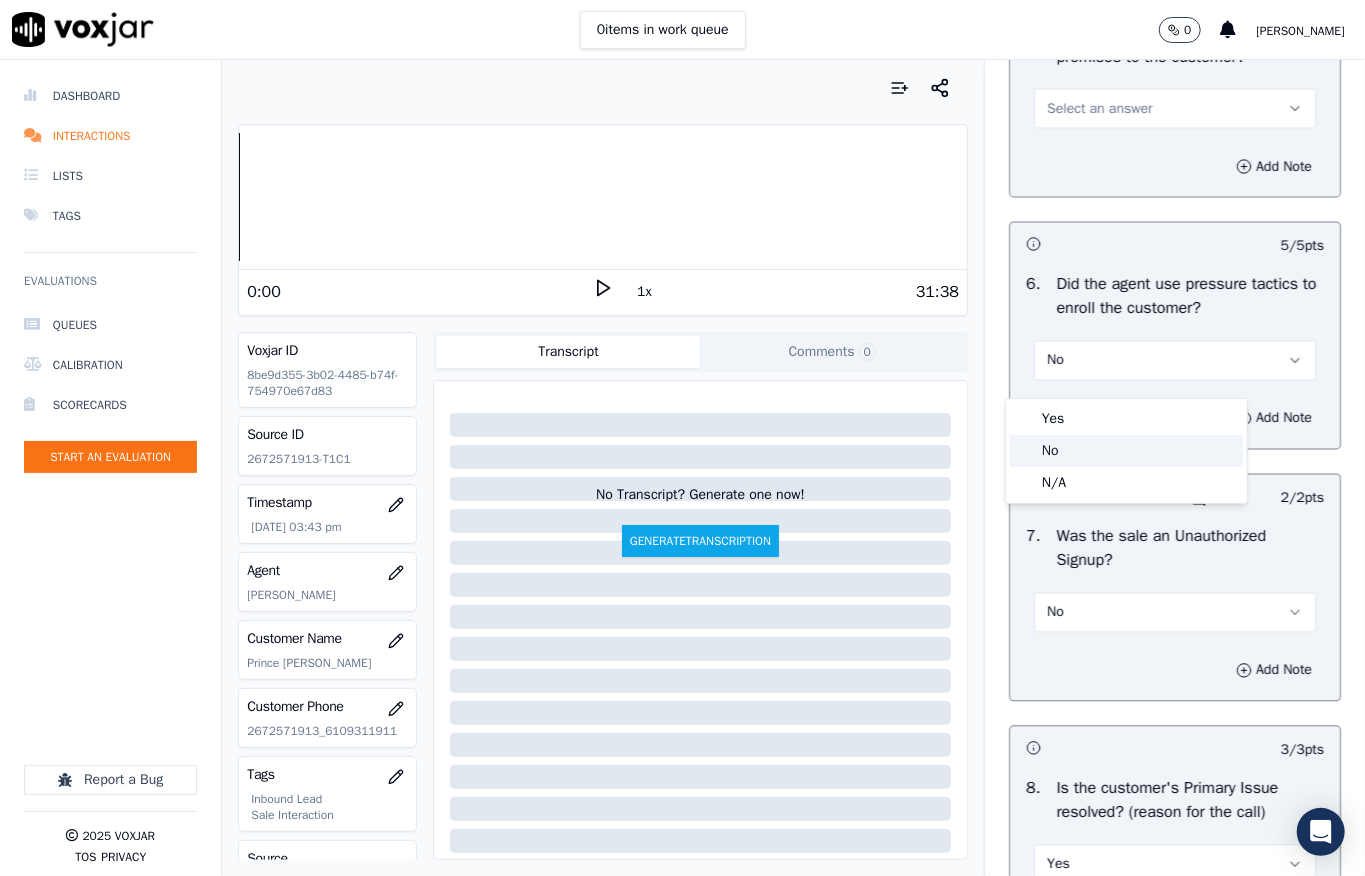click on "No" 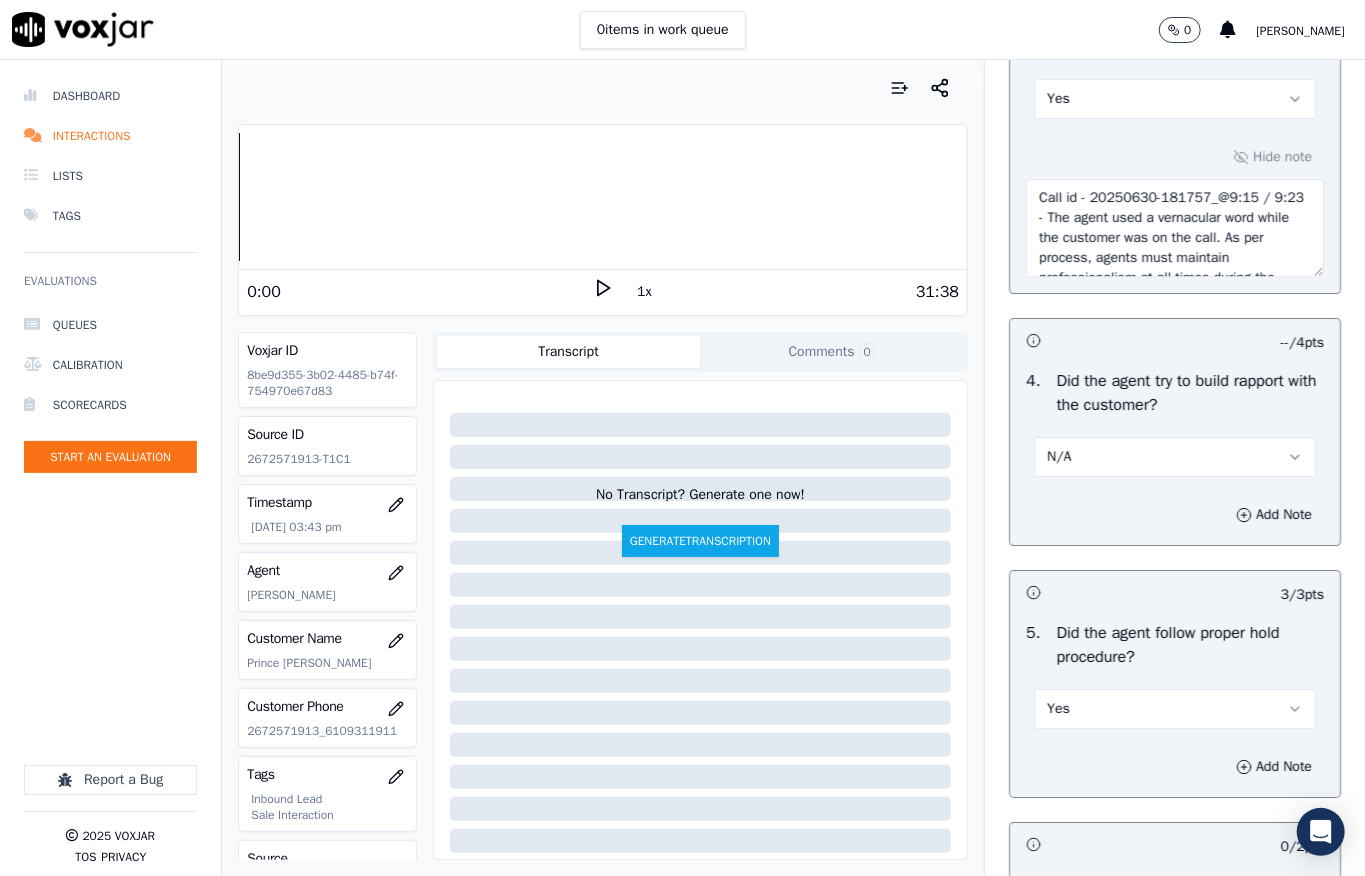 scroll, scrollTop: 6557, scrollLeft: 0, axis: vertical 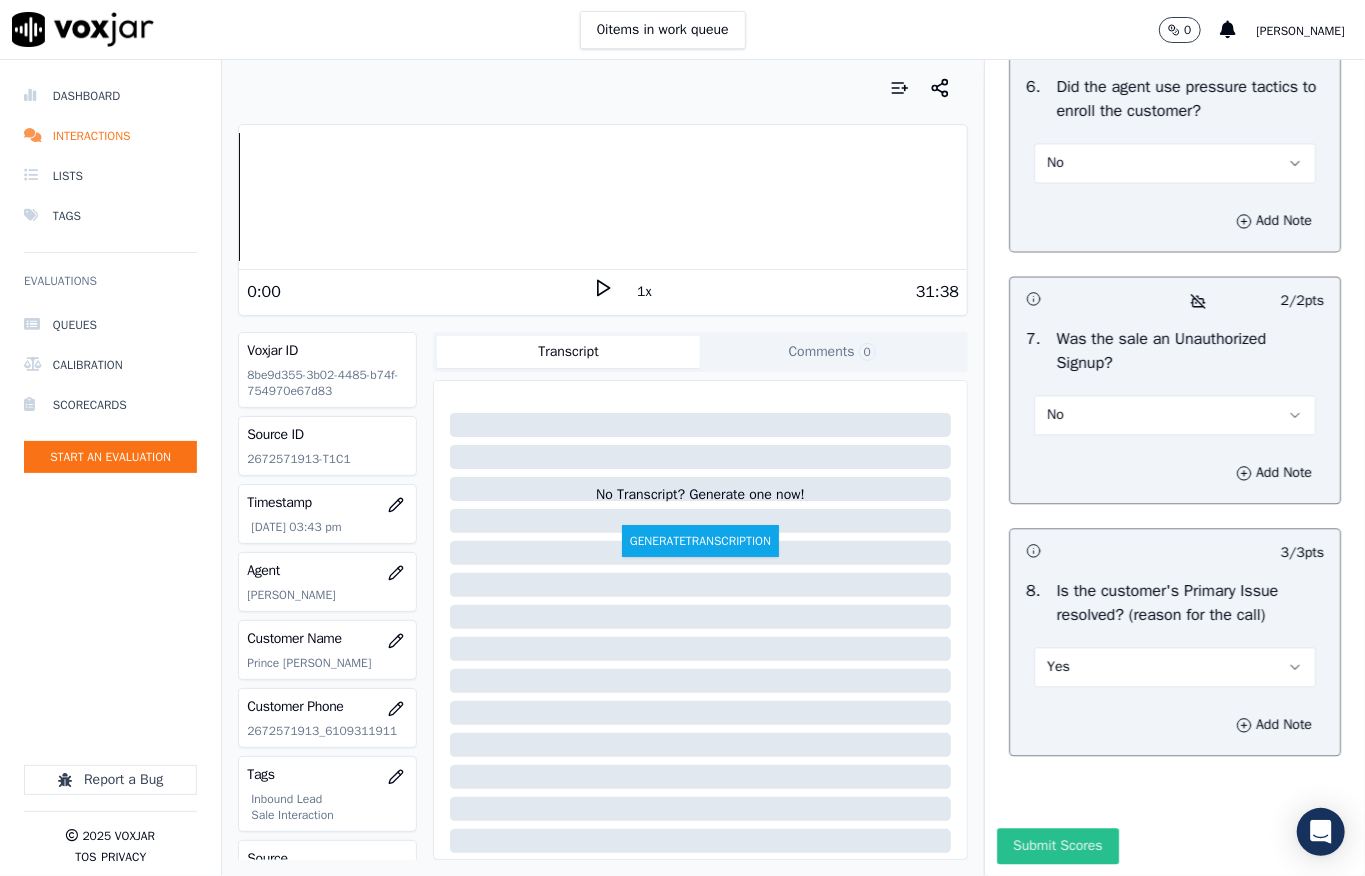 click on "Submit Scores" at bounding box center [1057, 846] 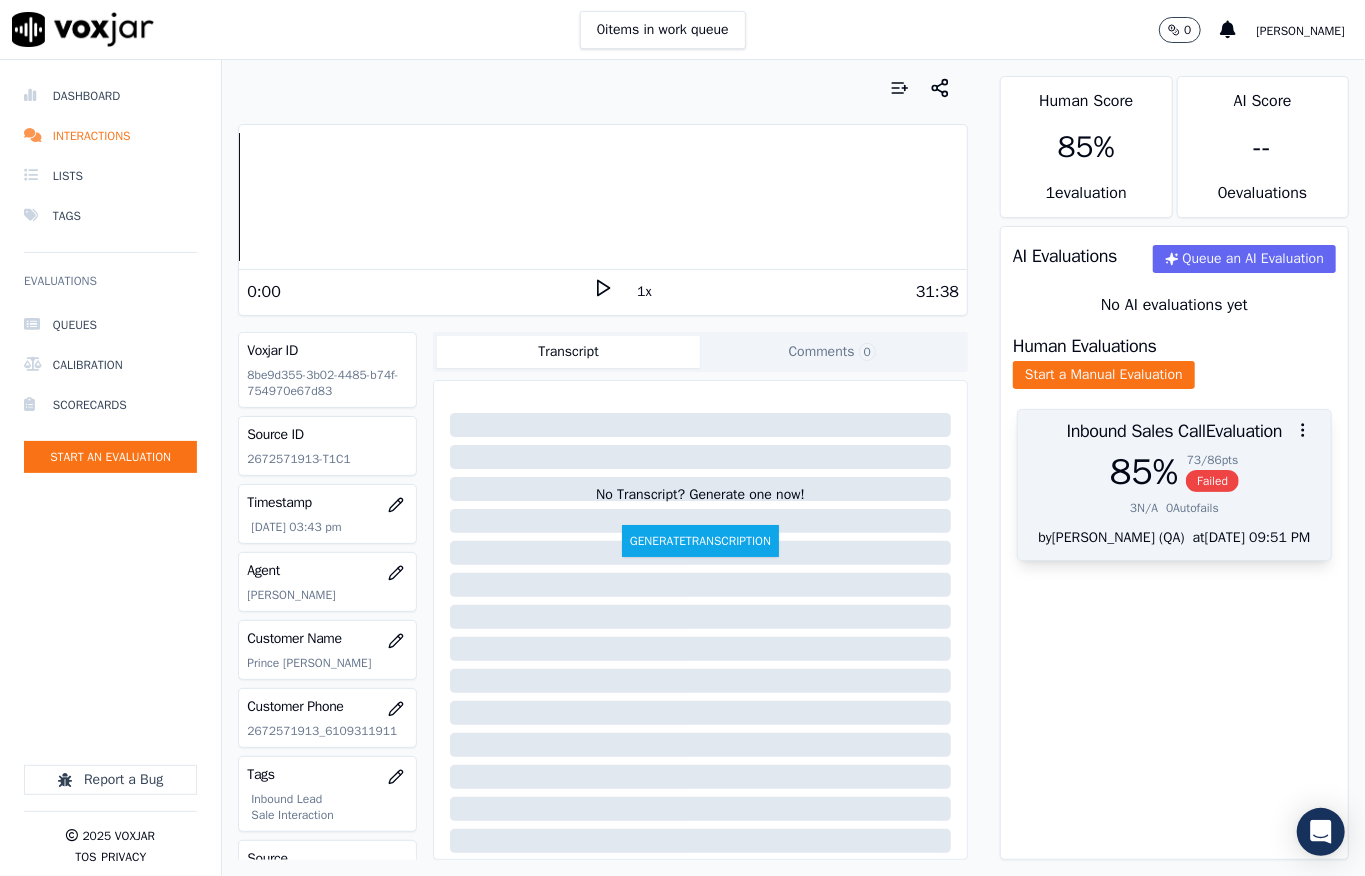 click on "Failed" at bounding box center (1212, 481) 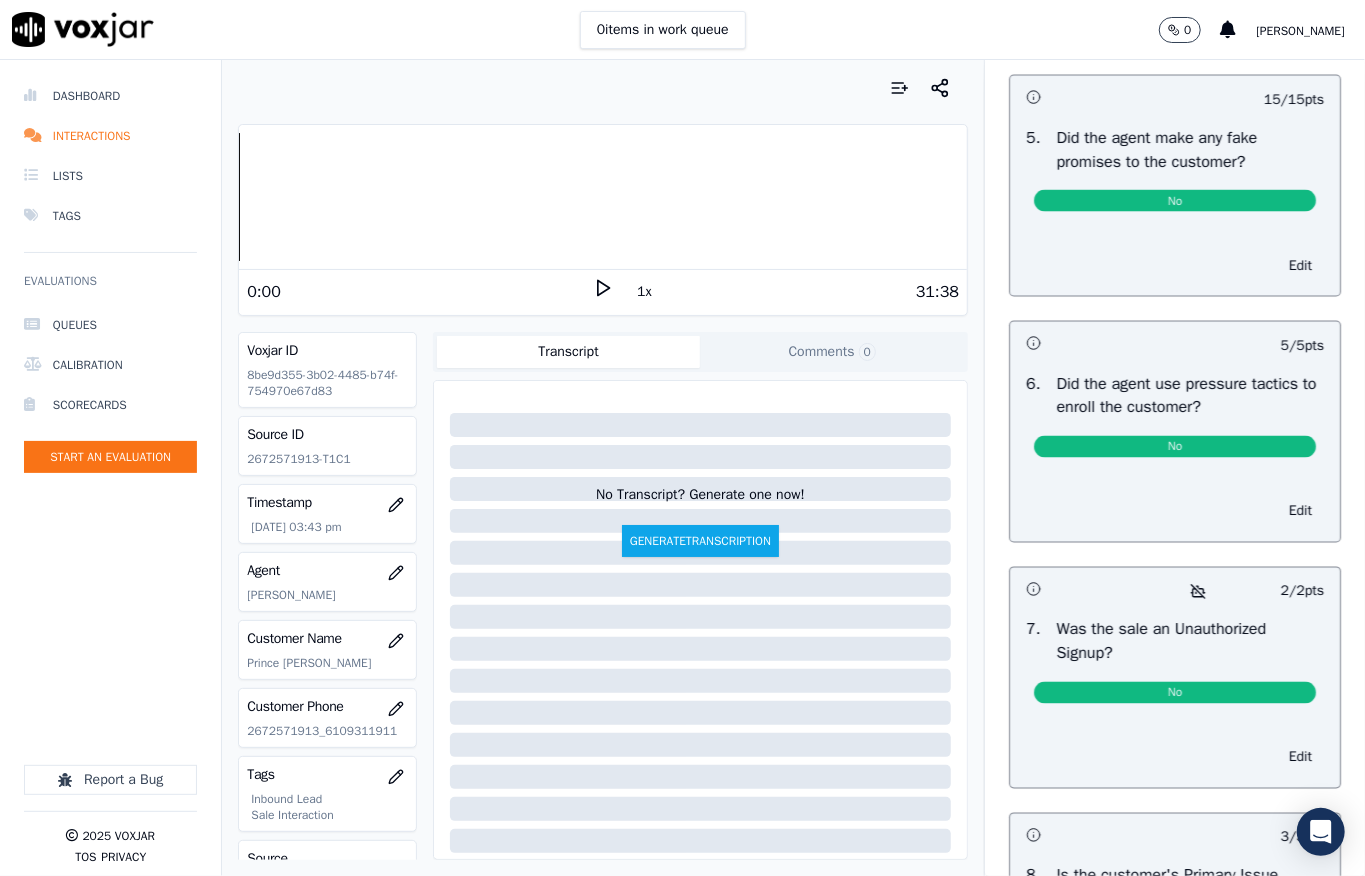 scroll, scrollTop: 0, scrollLeft: 0, axis: both 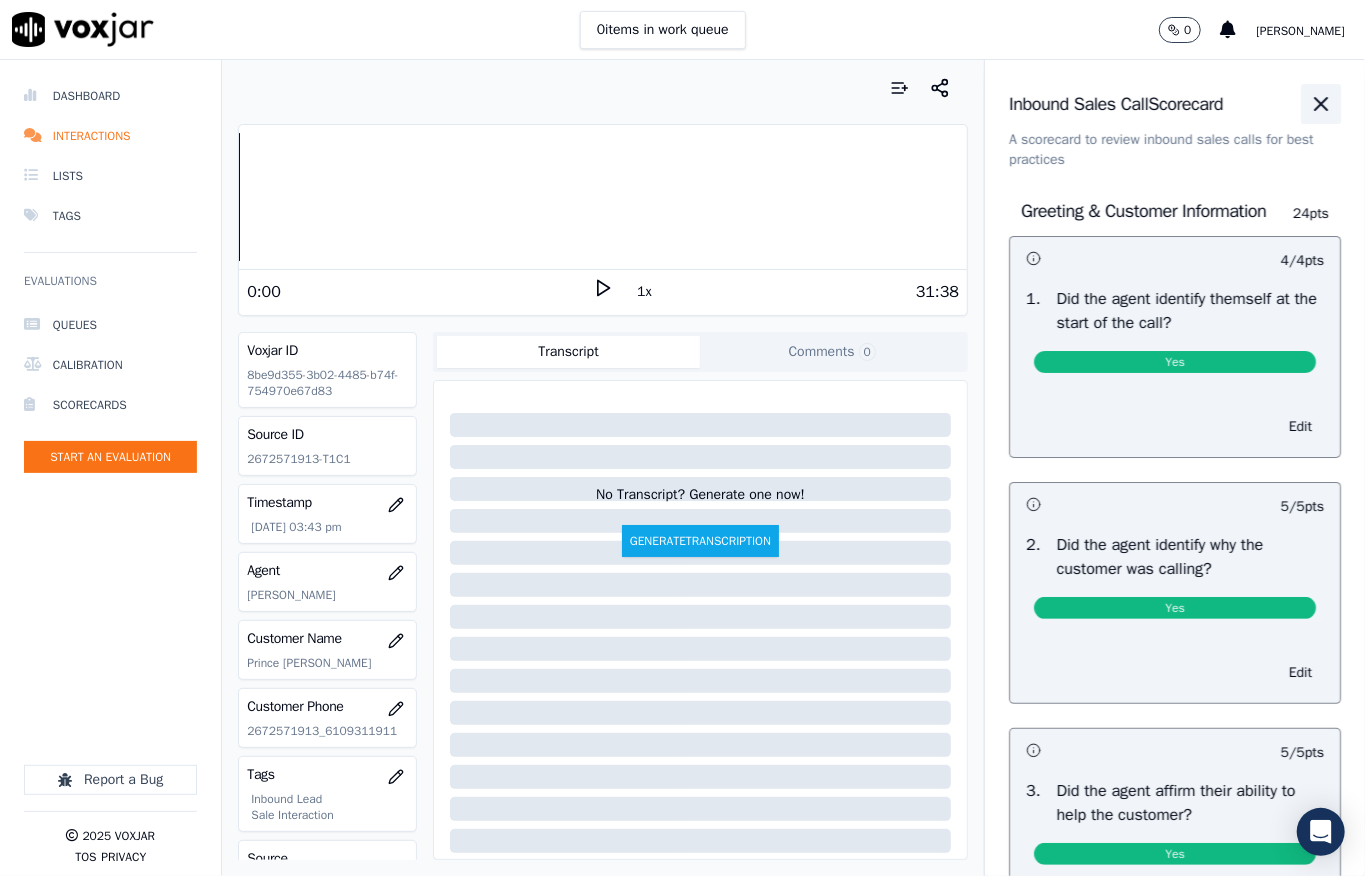 click 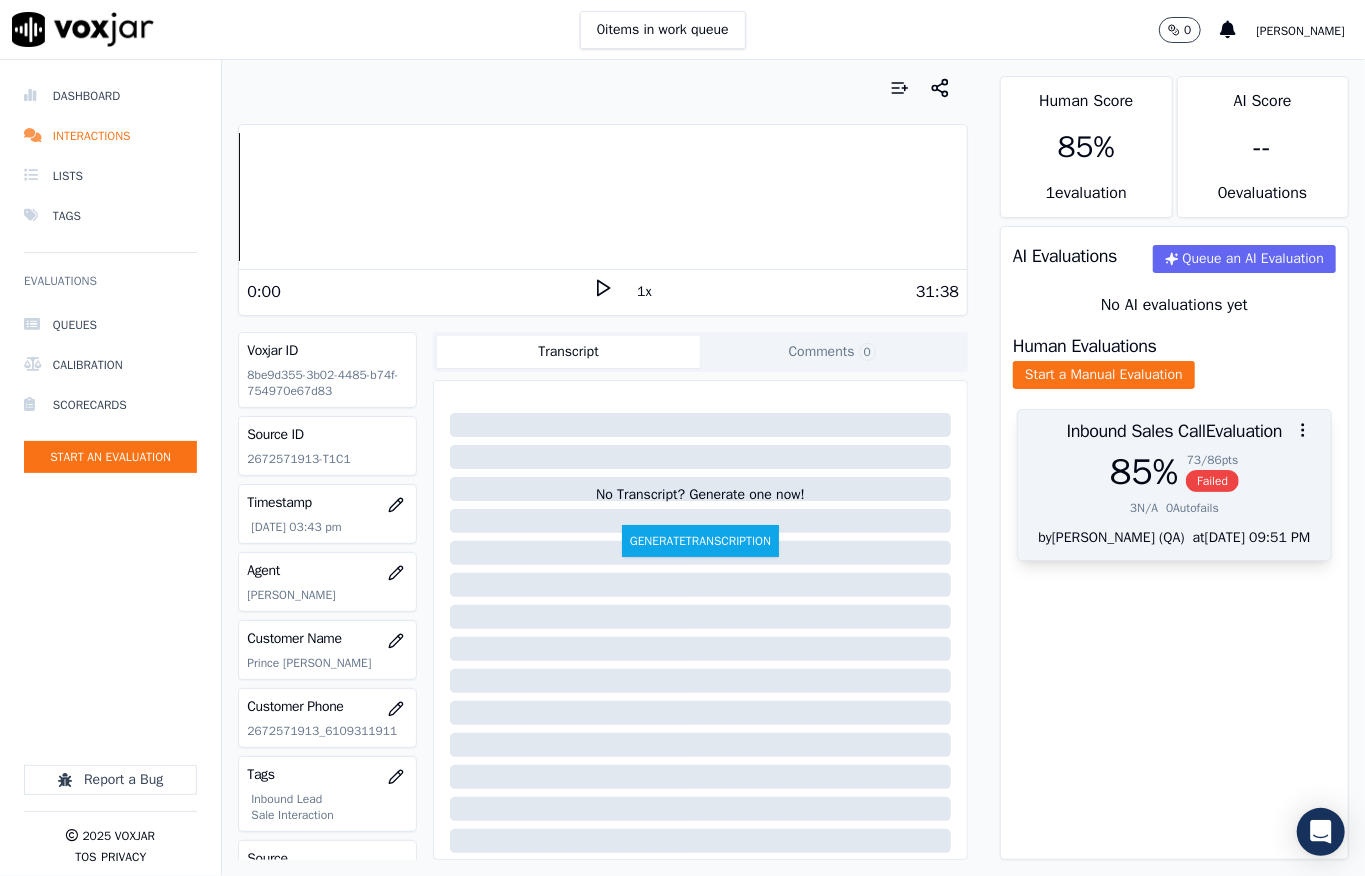 click on "Failed" at bounding box center [1212, 481] 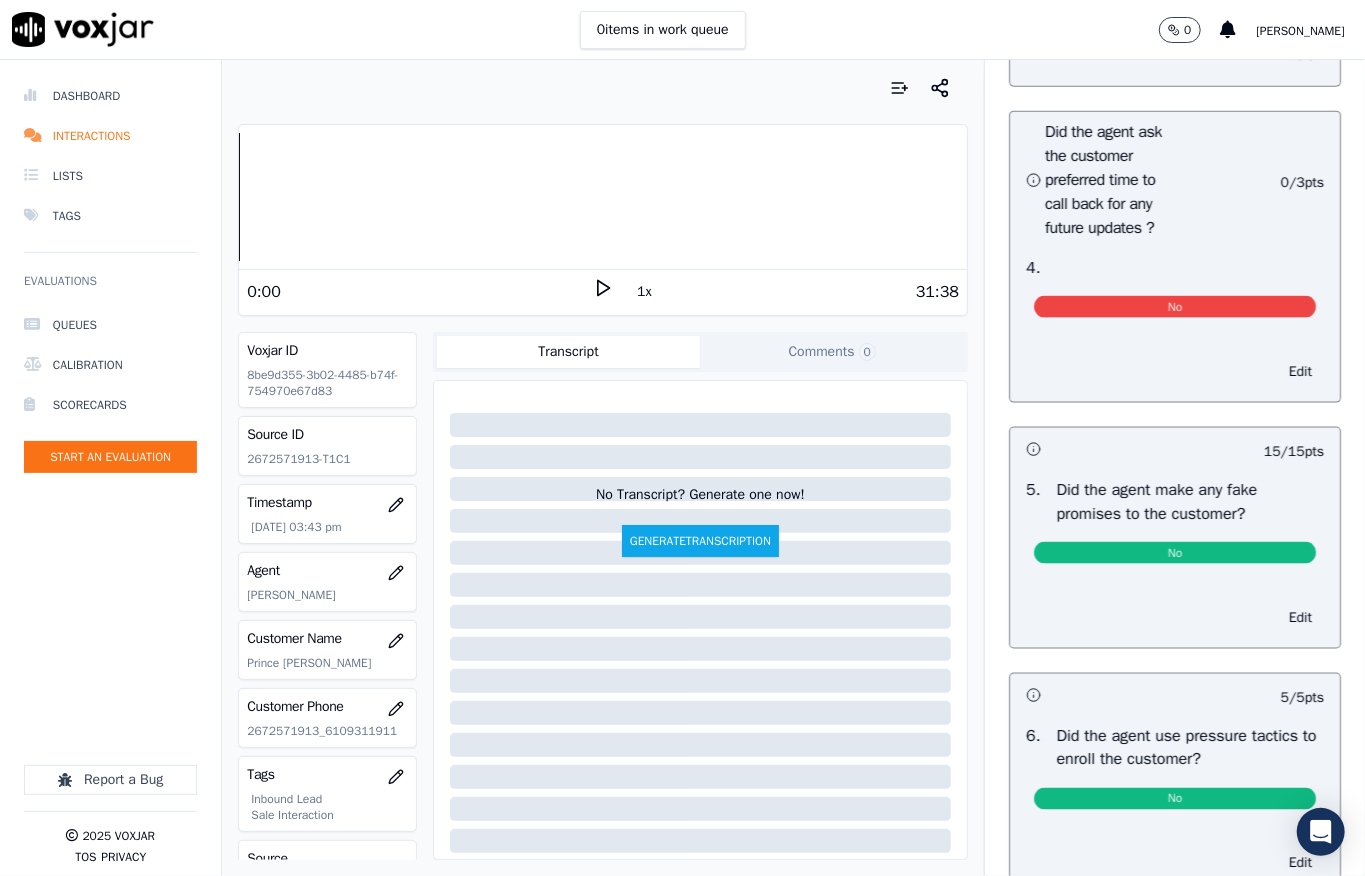 scroll, scrollTop: 5440, scrollLeft: 0, axis: vertical 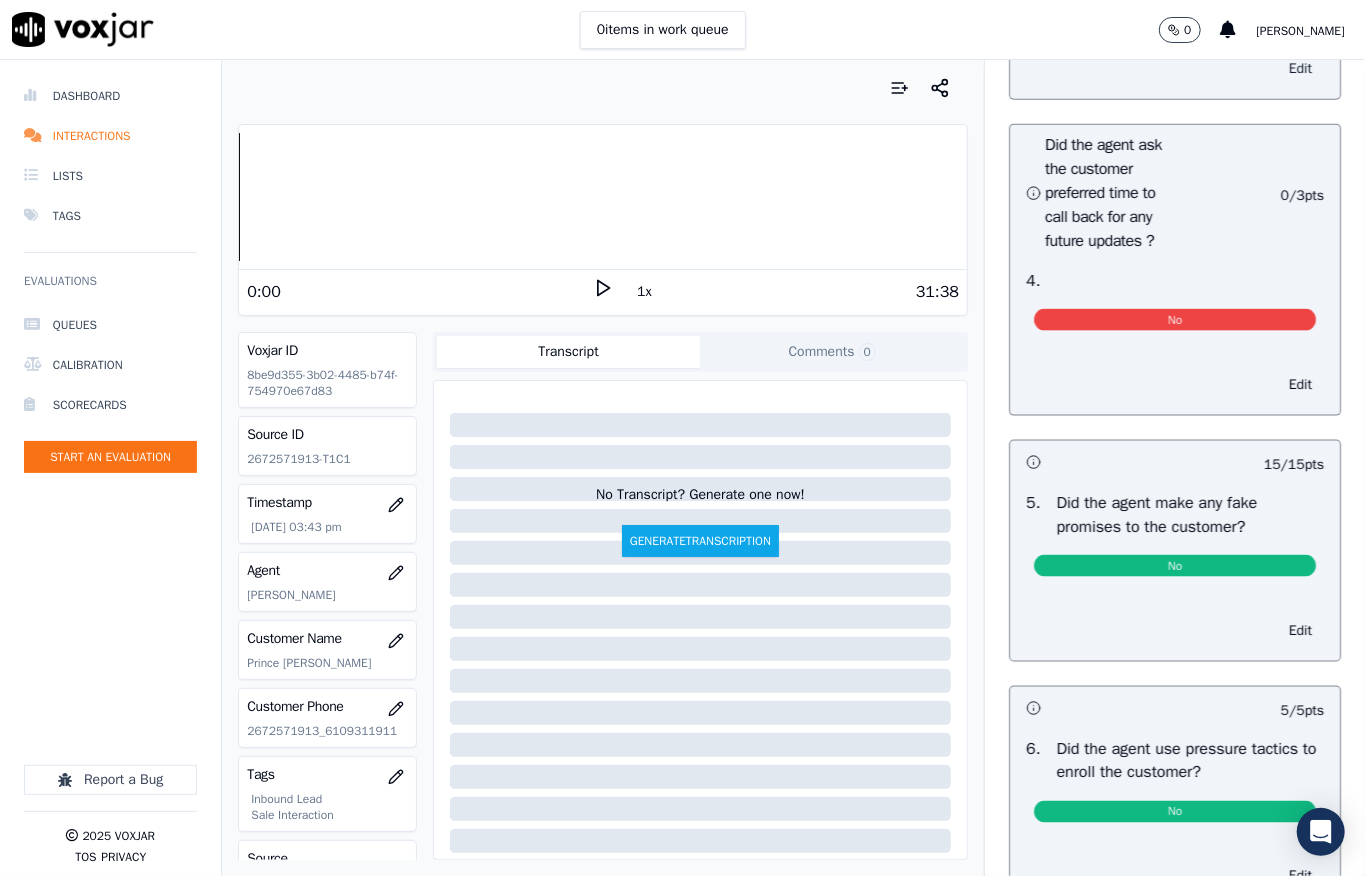 click on "Edit" at bounding box center [1300, 69] 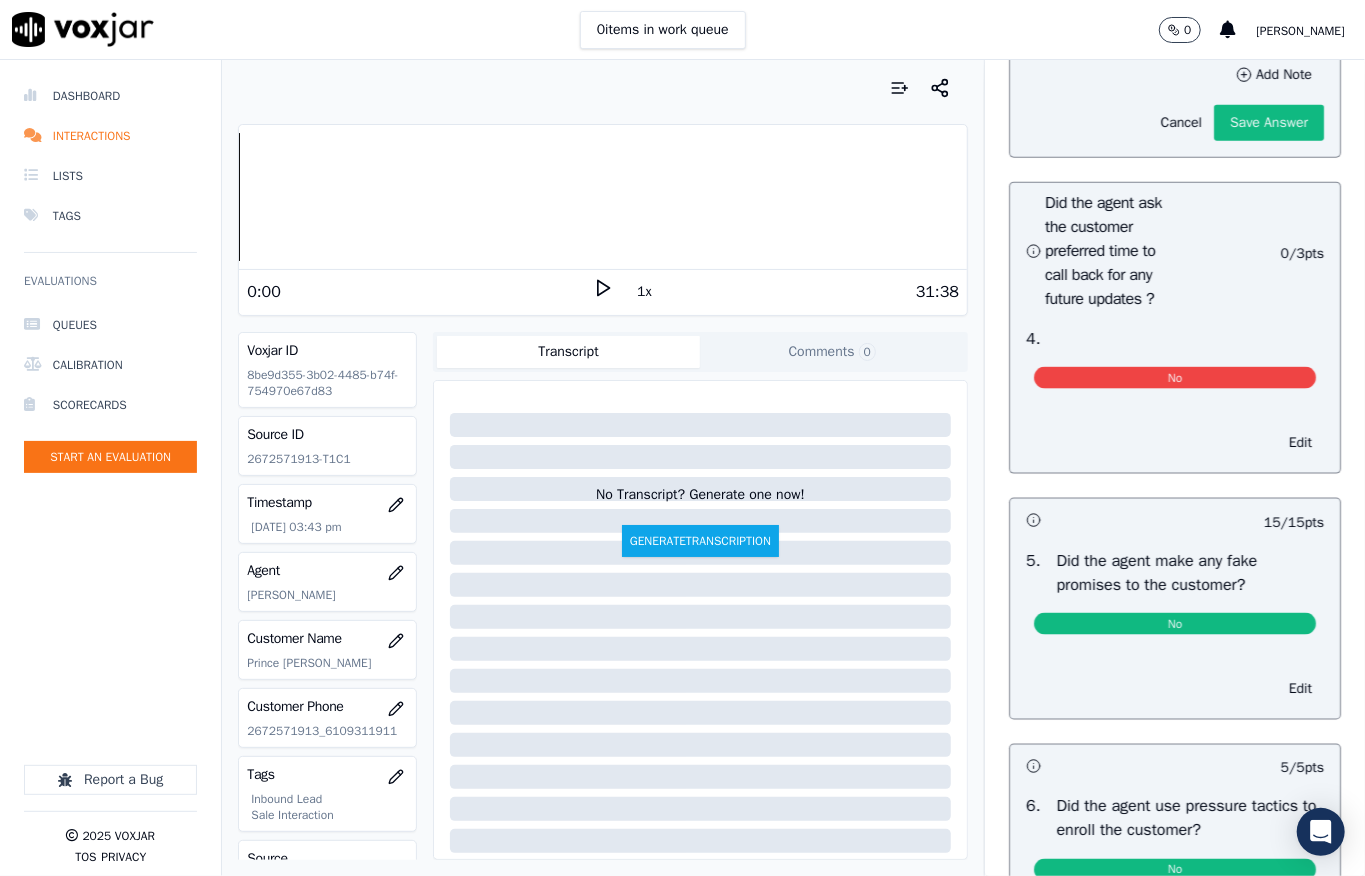 click on "Select an answer" at bounding box center [1175, 17] 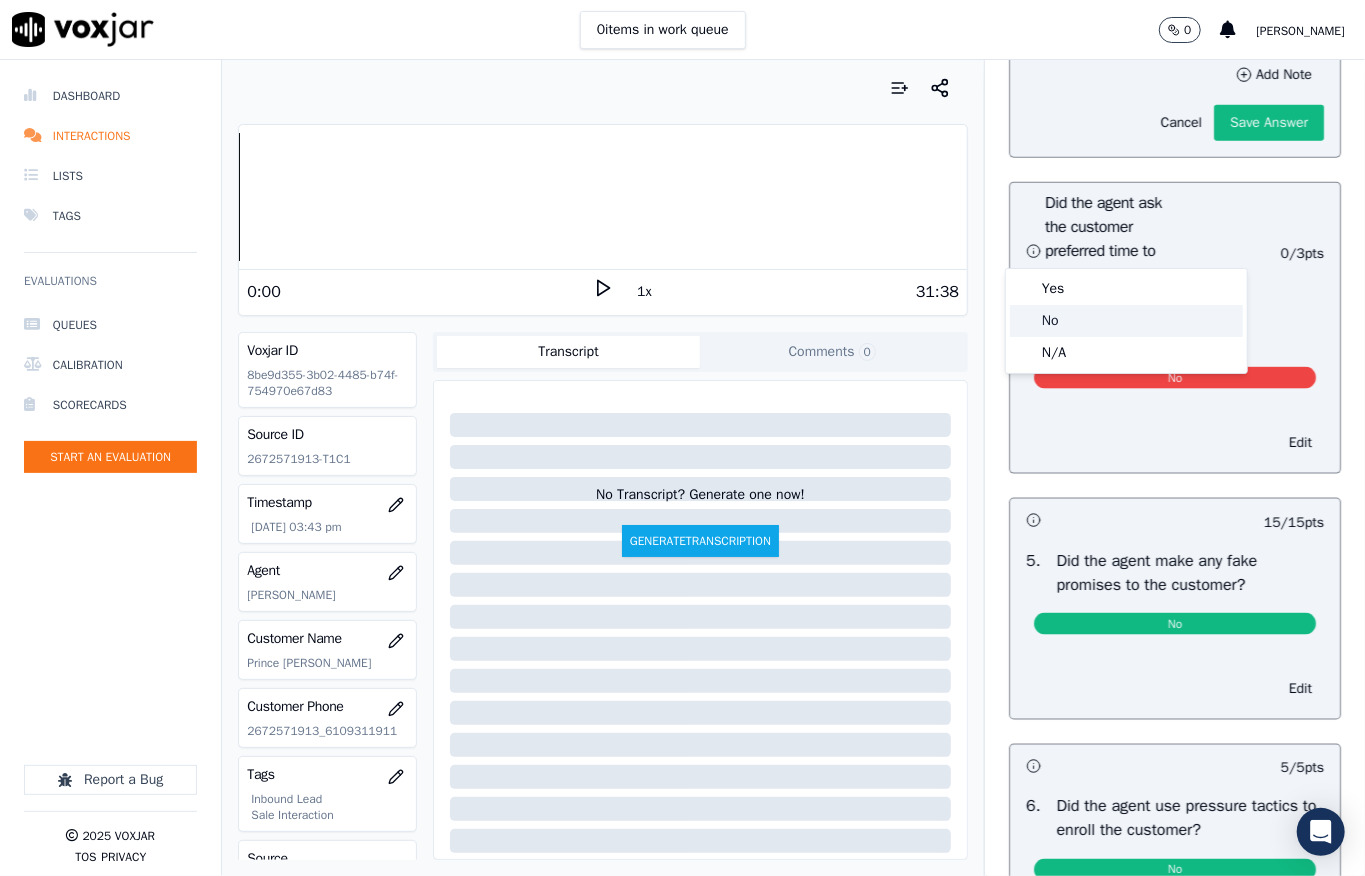 click on "No" 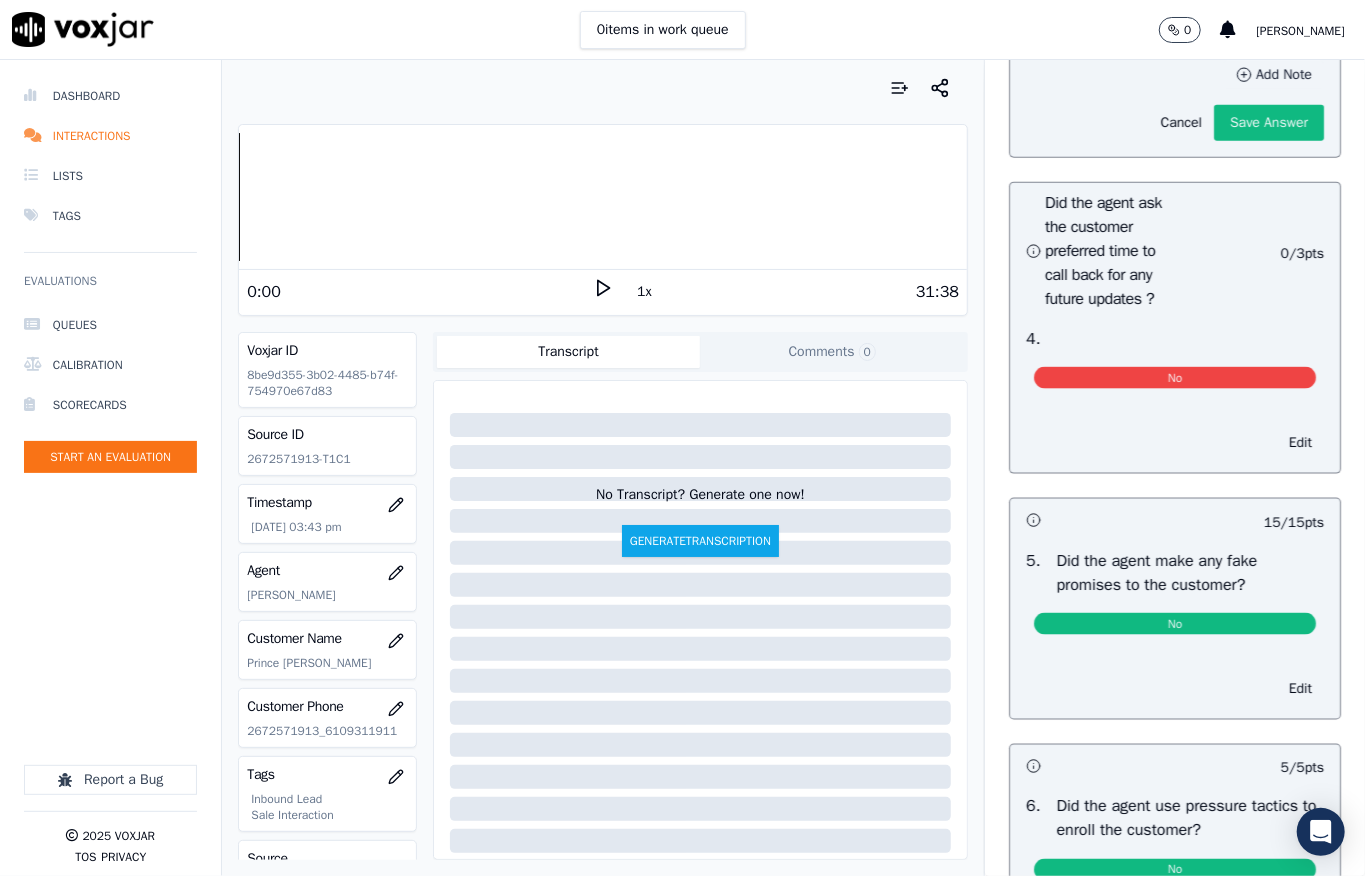 click on "Add Note" at bounding box center (1274, 75) 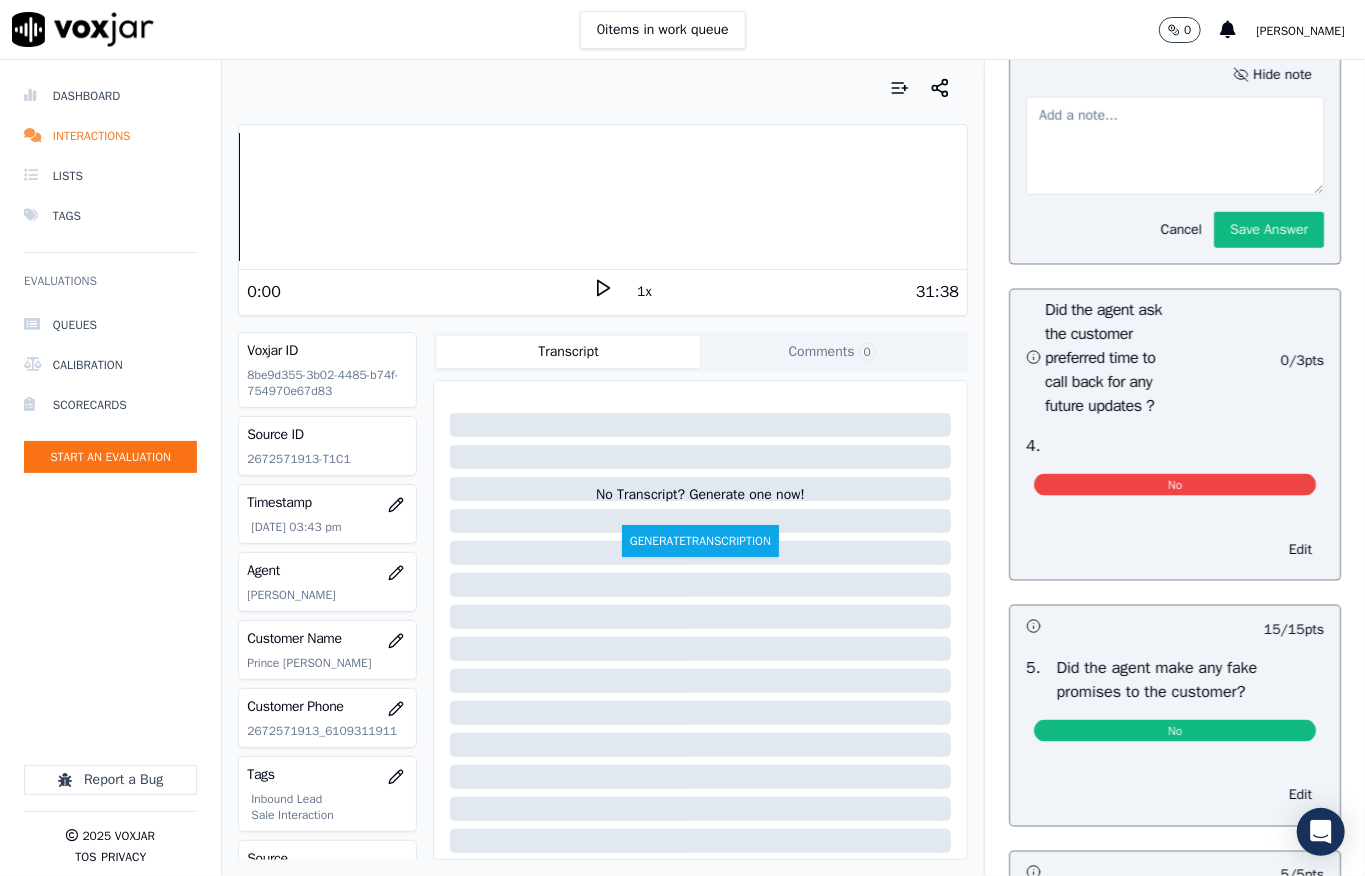 click at bounding box center [1175, 146] 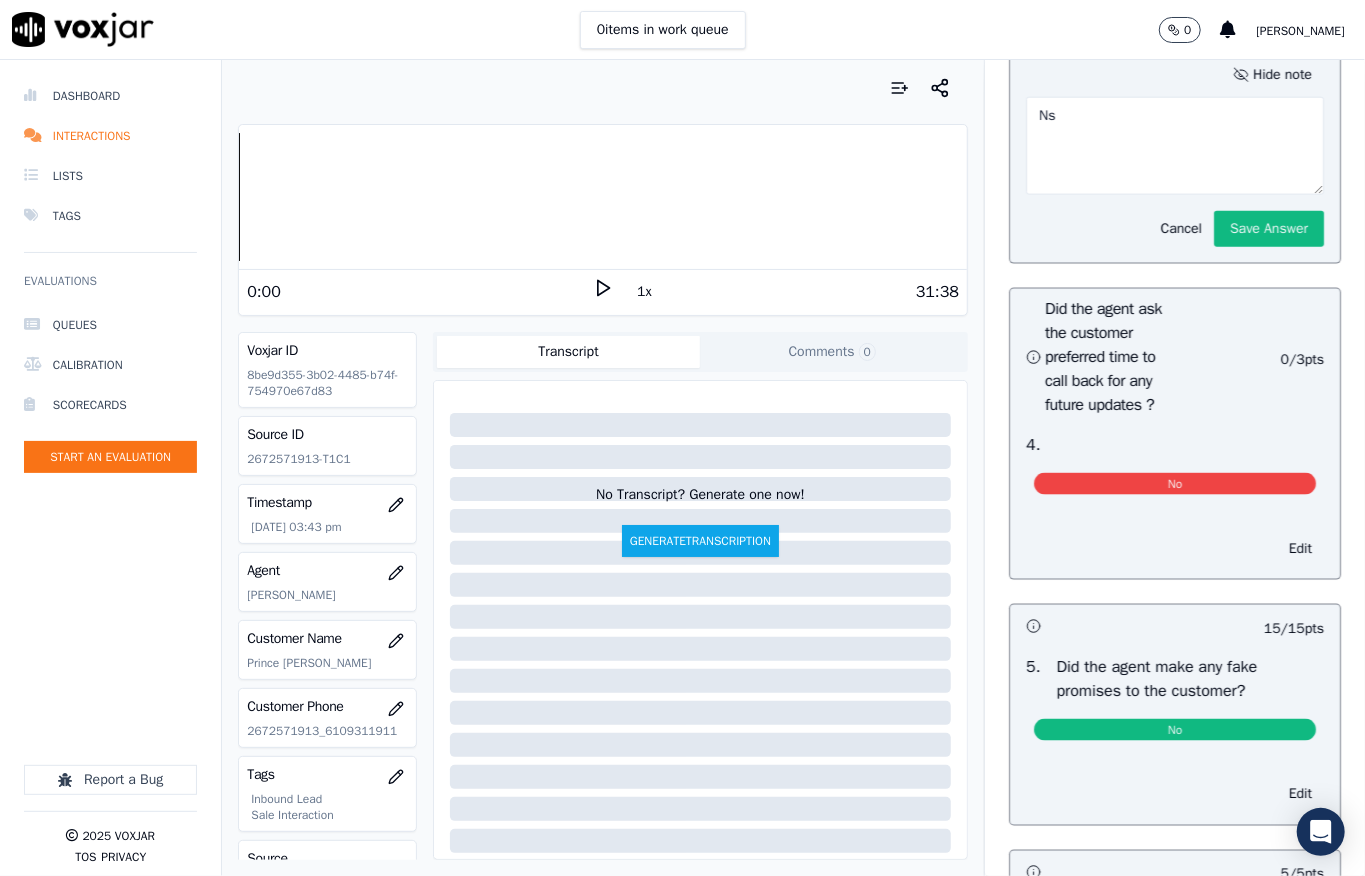 type on "N" 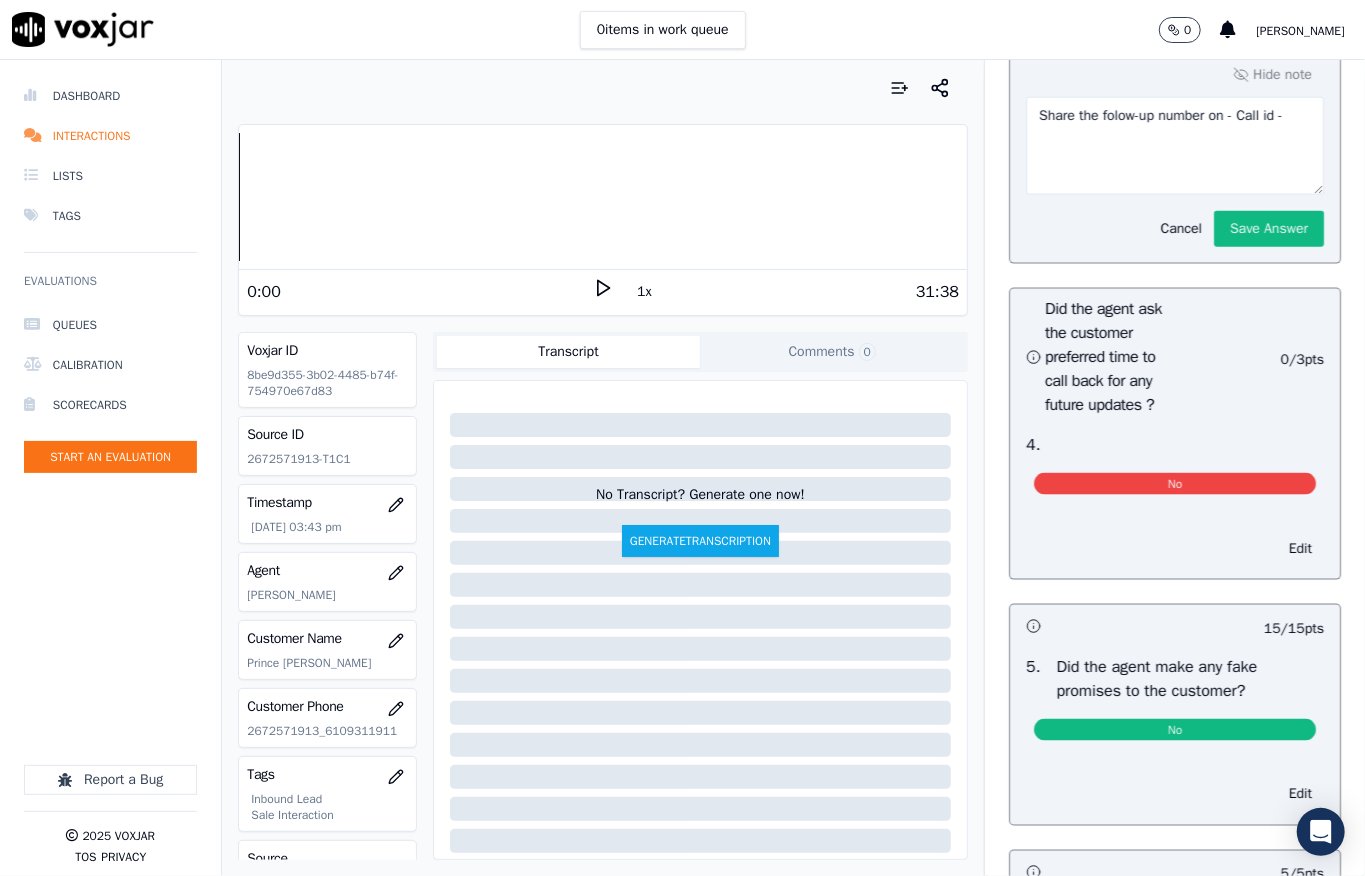 paste on "20250701-132244" 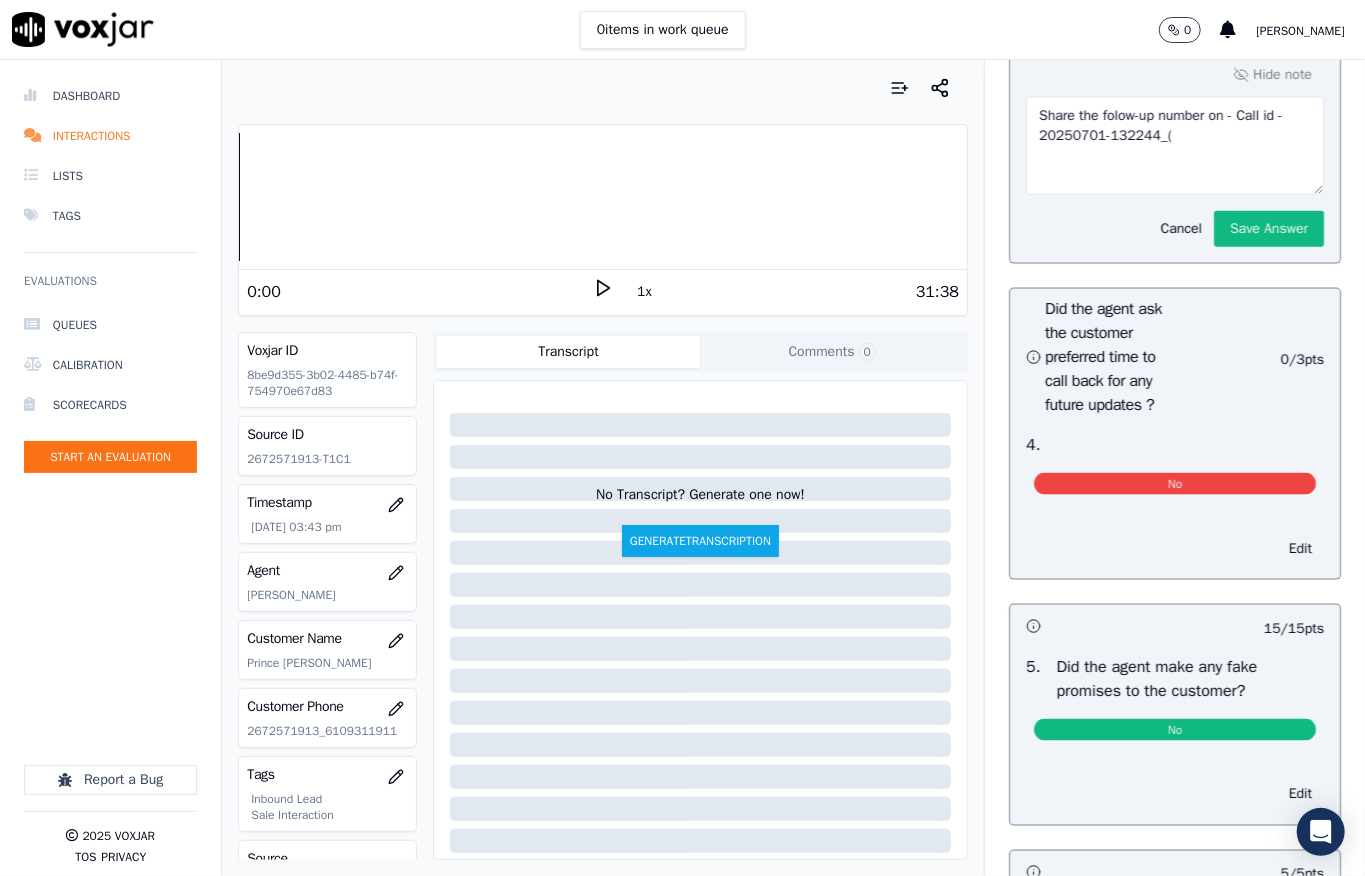 paste on "[DATE]" 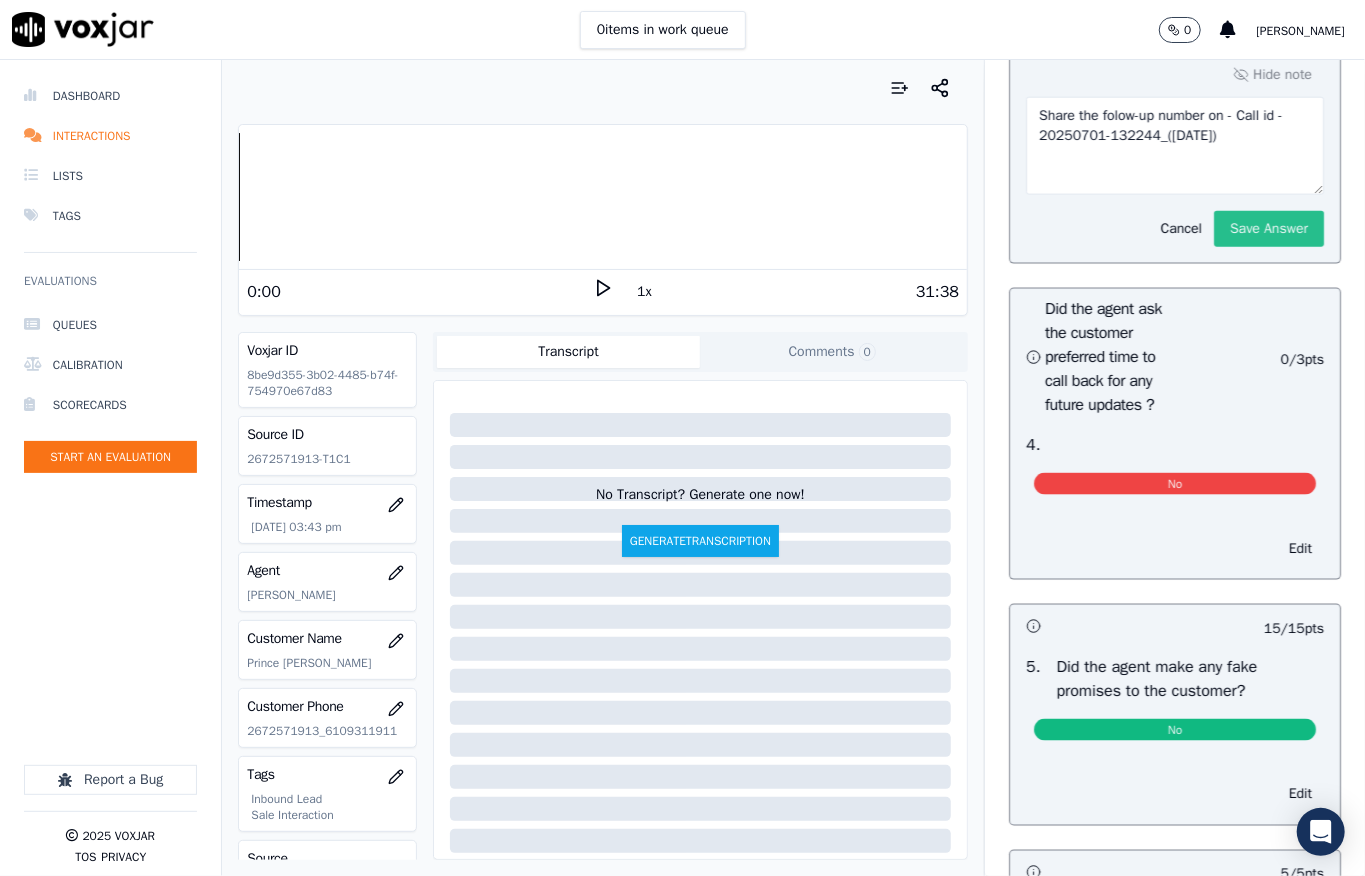 type on "Share the folow-up number on - Call id - 20250701-132244_([DATE])" 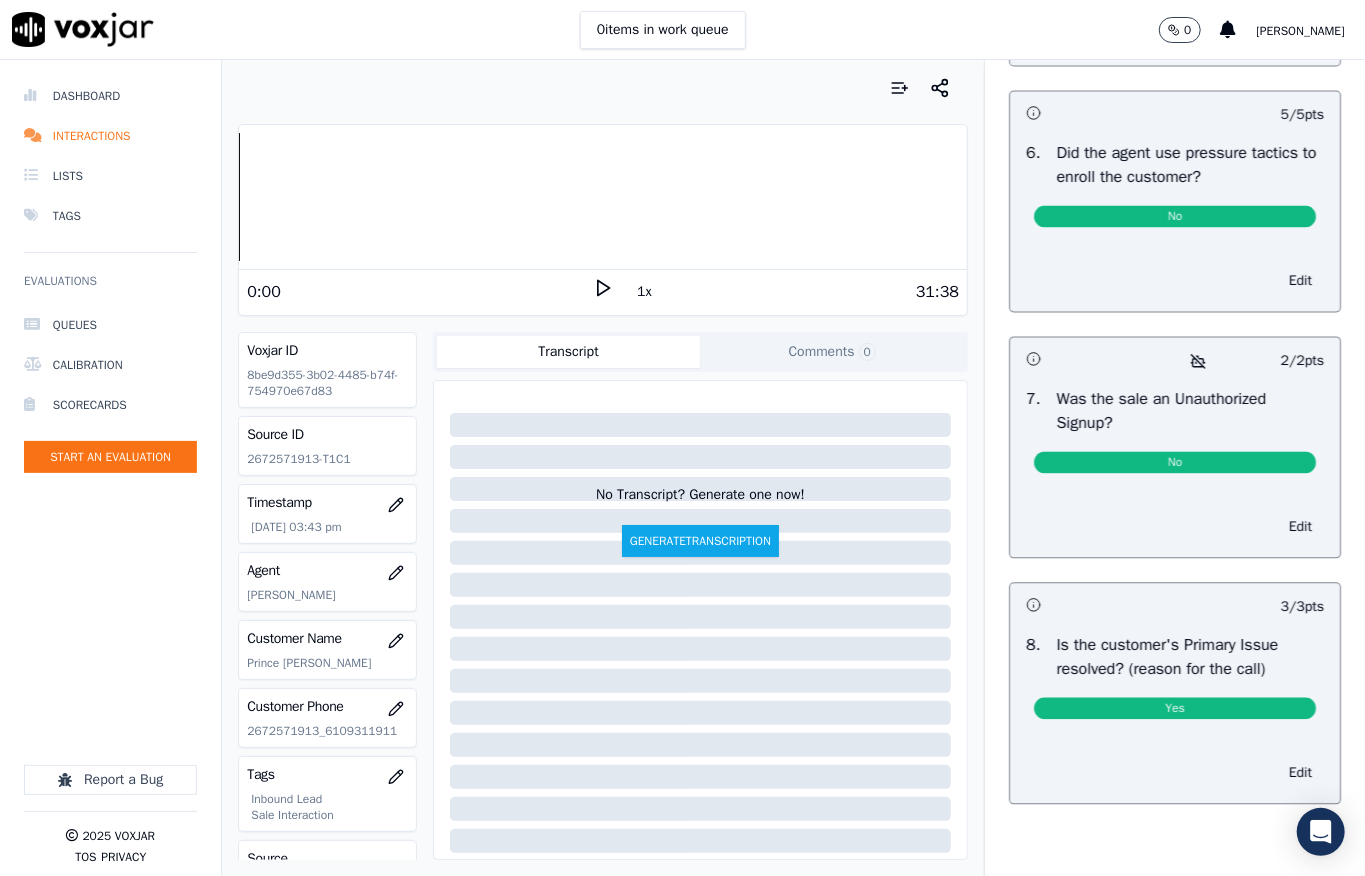 scroll, scrollTop: 0, scrollLeft: 0, axis: both 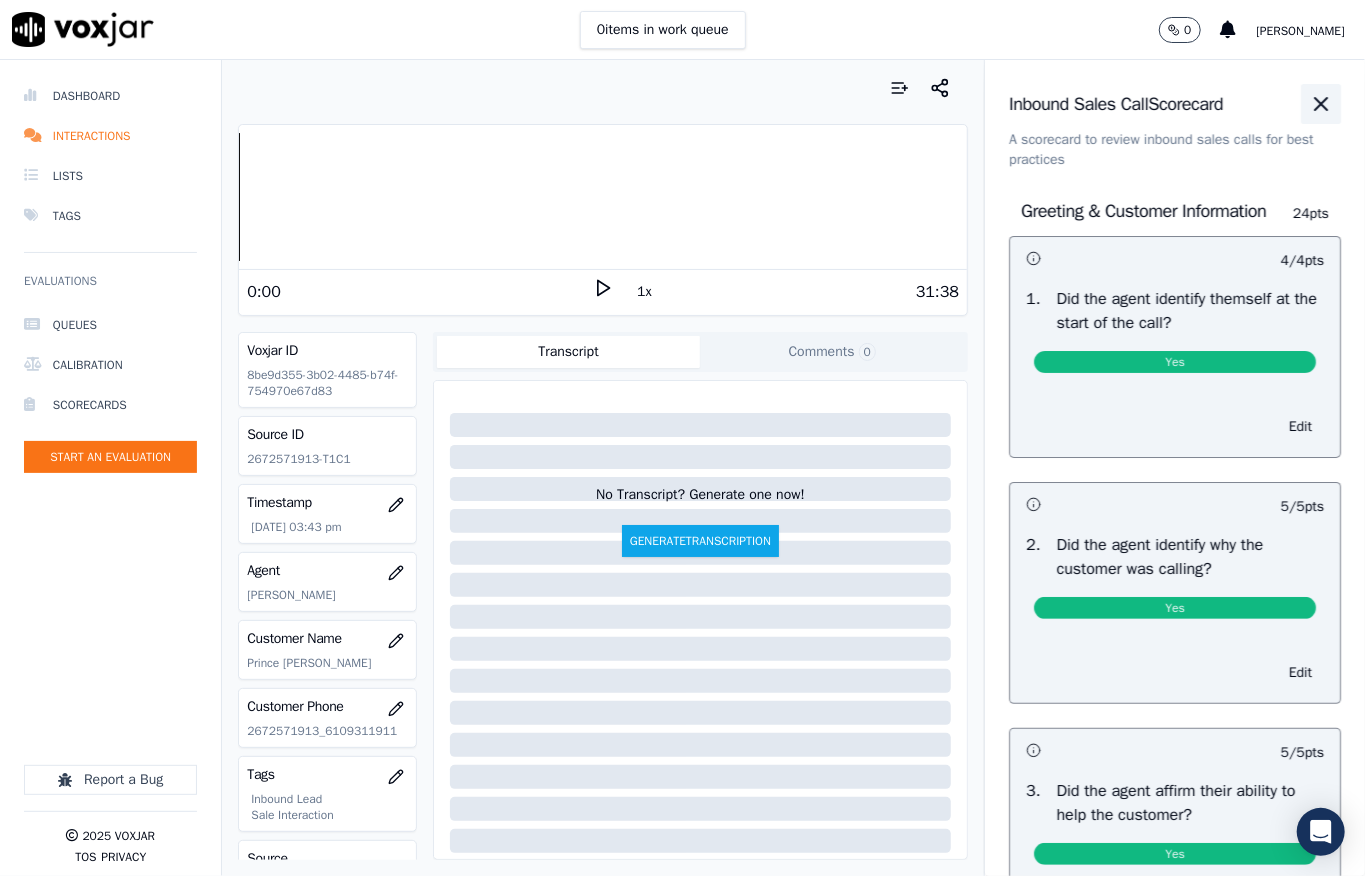 click 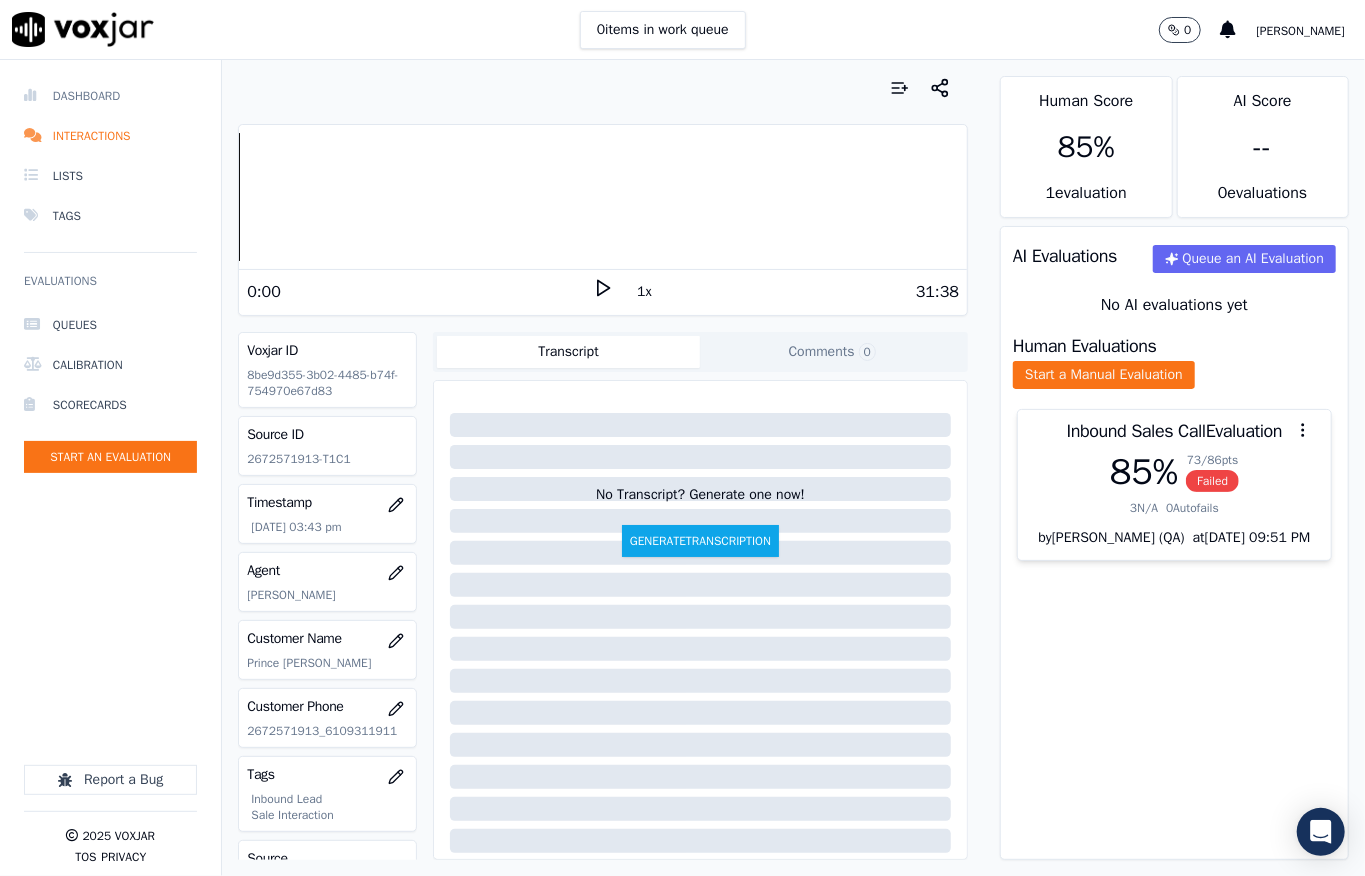 click on "Dashboard" at bounding box center (110, 96) 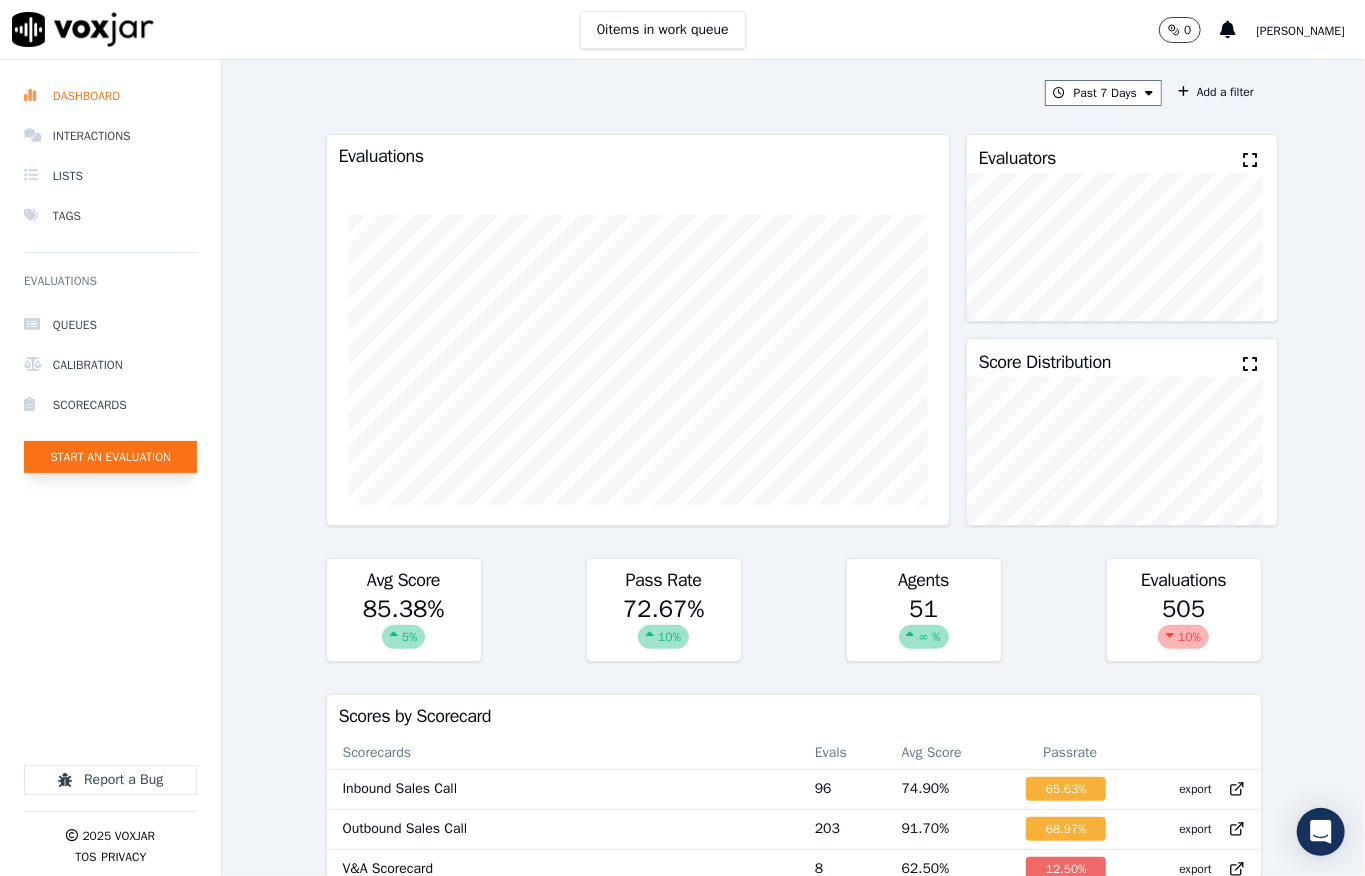 click on "Start an Evaluation" 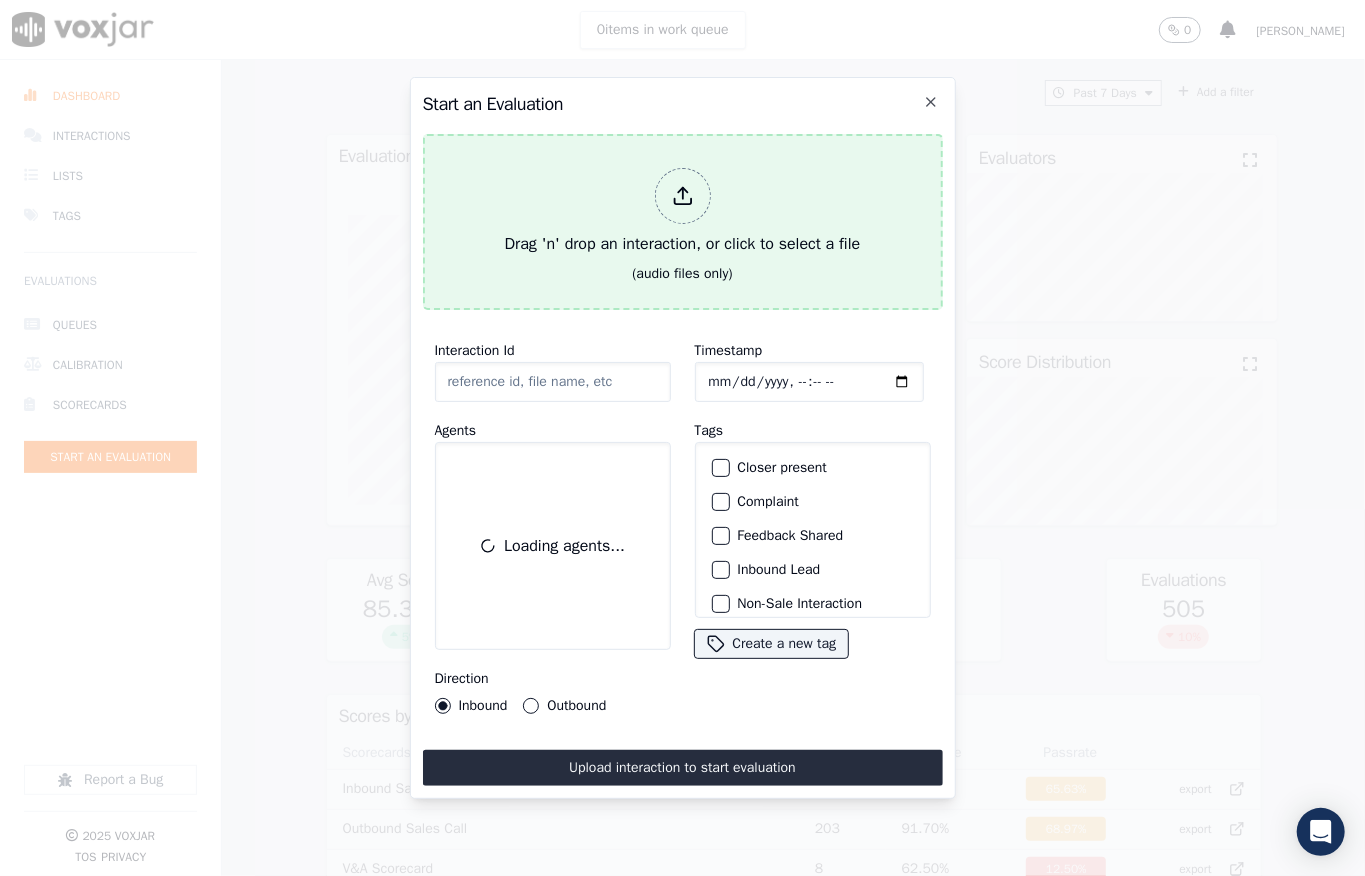 click at bounding box center (683, 196) 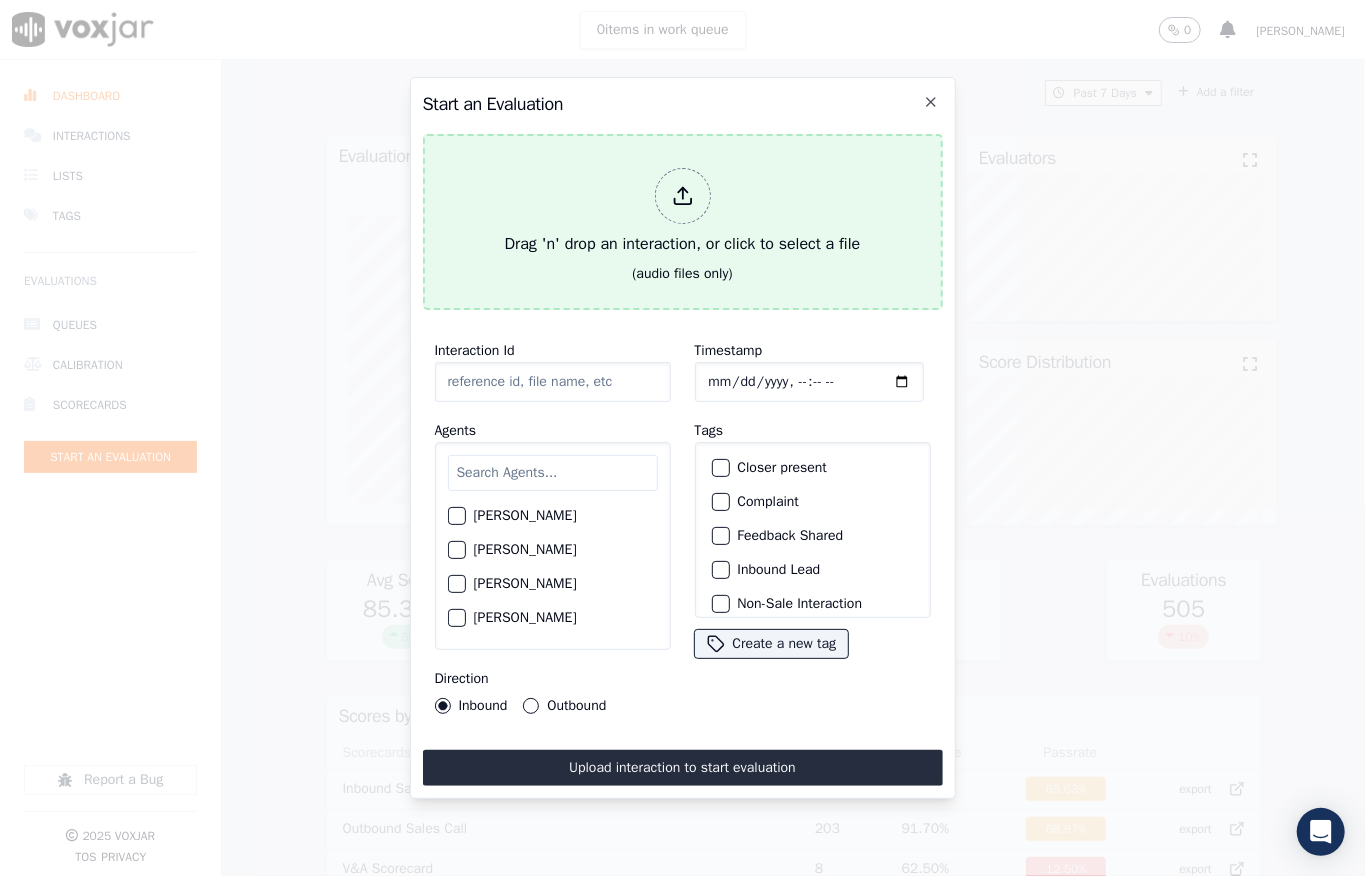 type on "20250701-105807_4127371698-all.mp3" 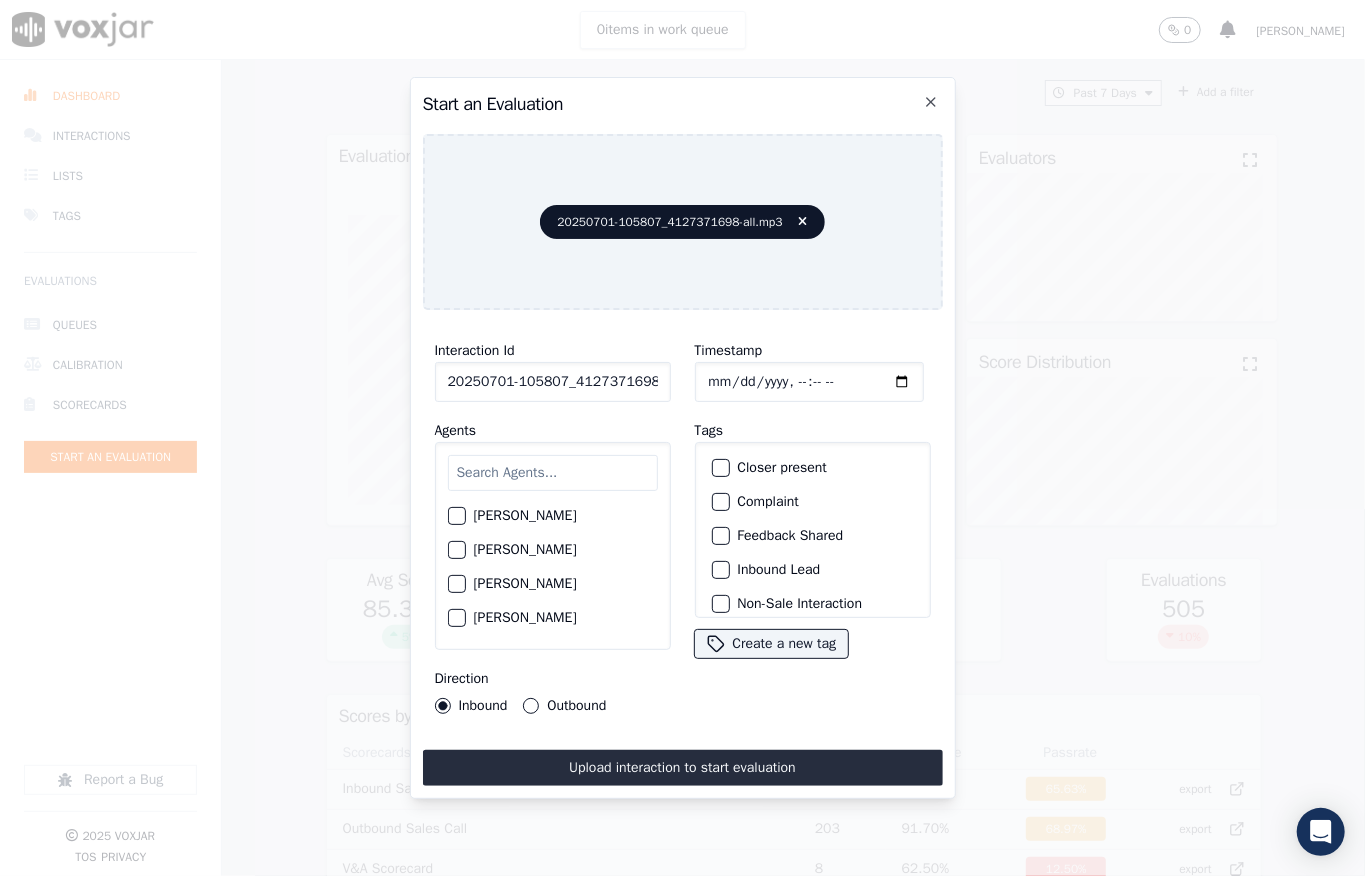 click on "Timestamp" 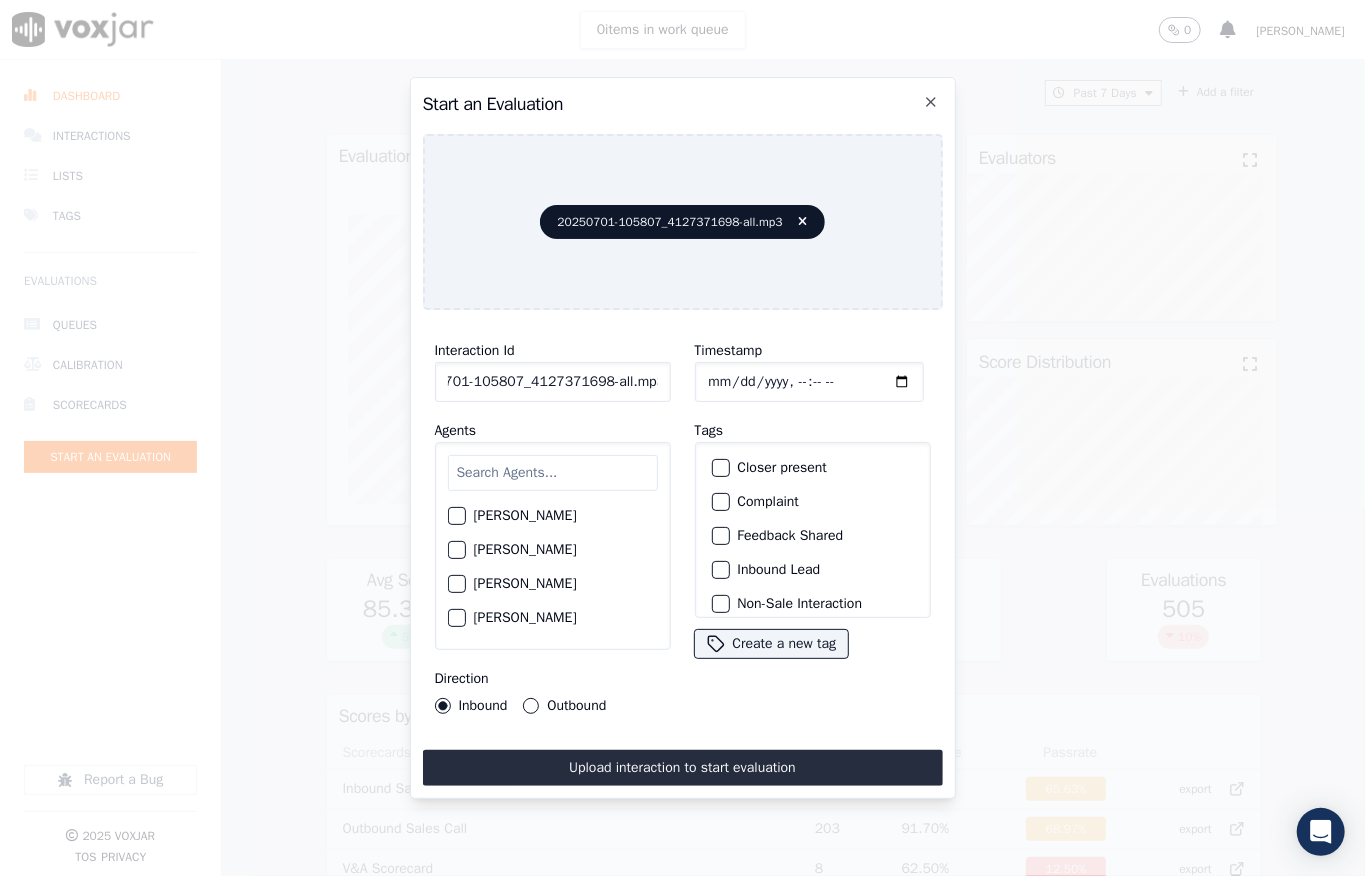 drag, startPoint x: 642, startPoint y: 369, endPoint x: 700, endPoint y: 369, distance: 58 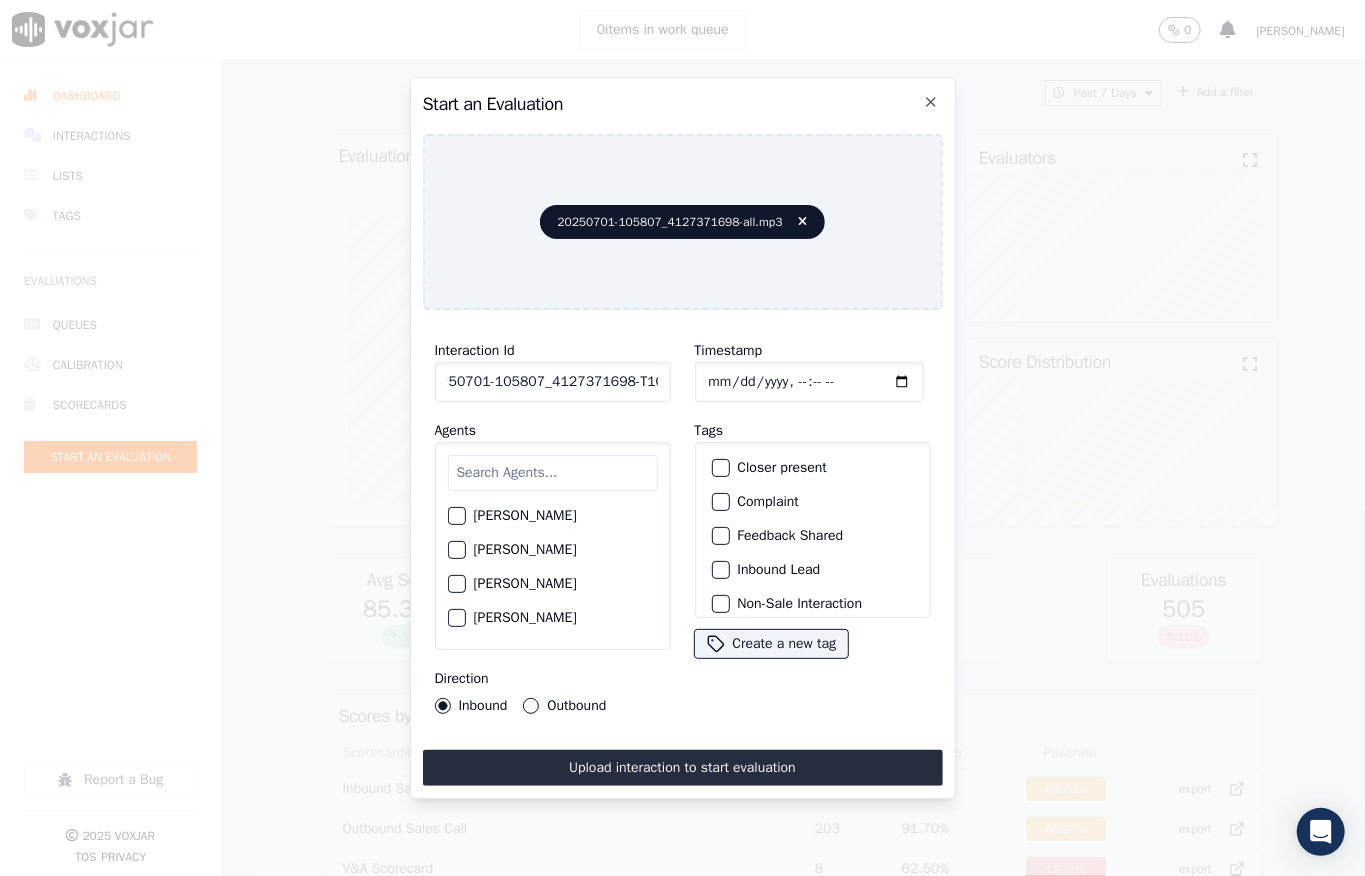 scroll, scrollTop: 0, scrollLeft: 32, axis: horizontal 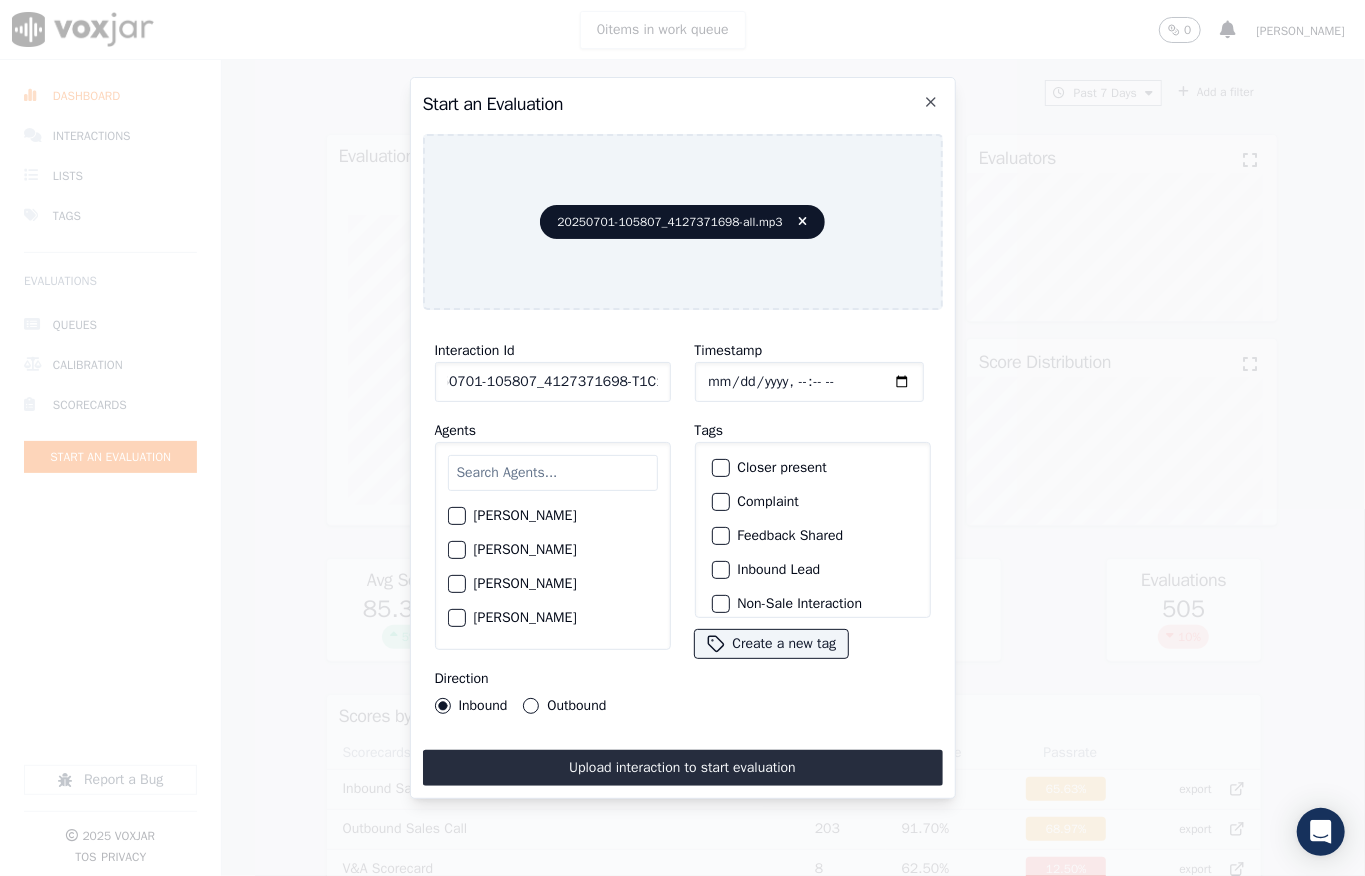 type on "20250701-105807_4127371698-T1C1" 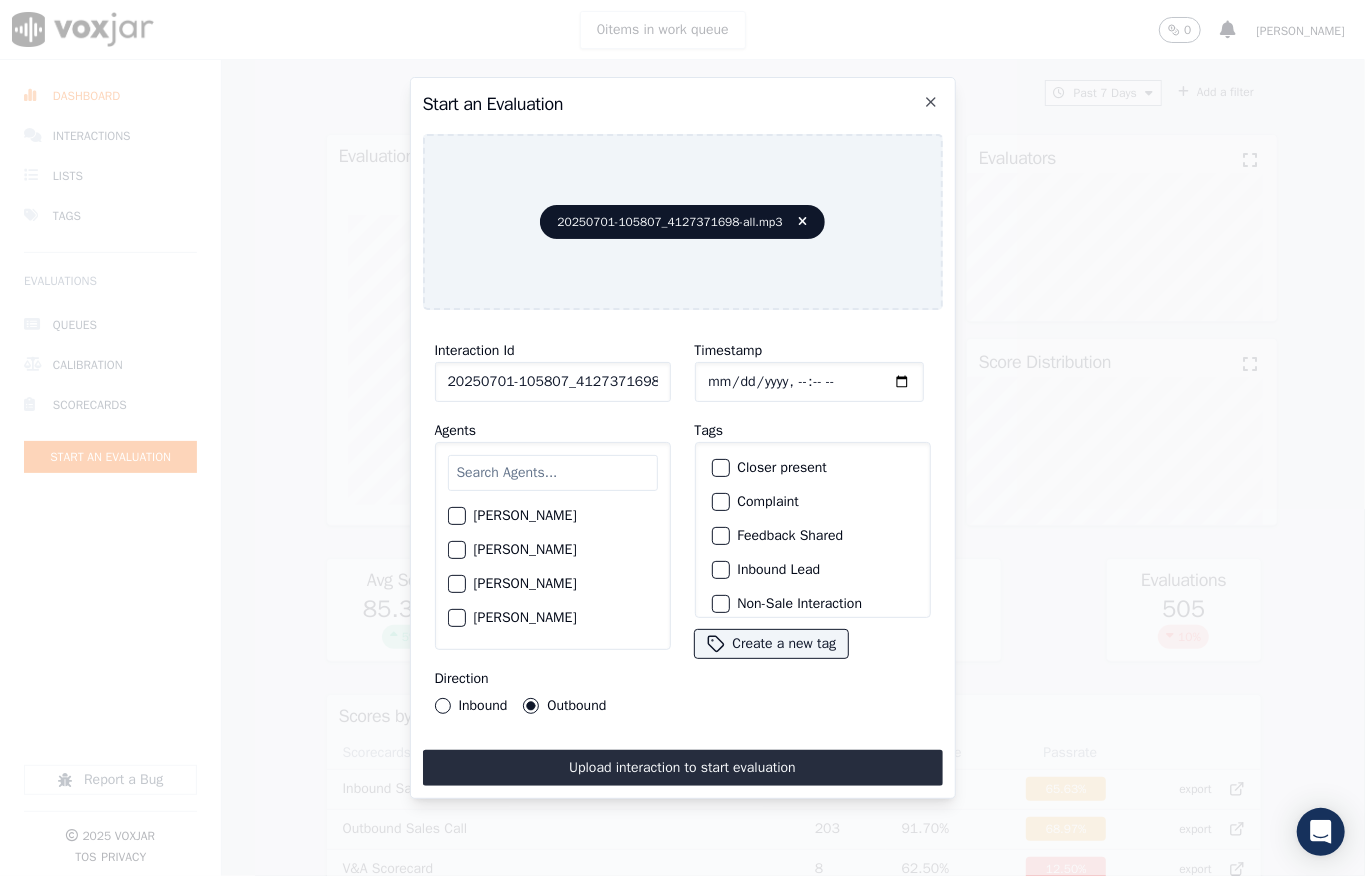 scroll, scrollTop: 200, scrollLeft: 0, axis: vertical 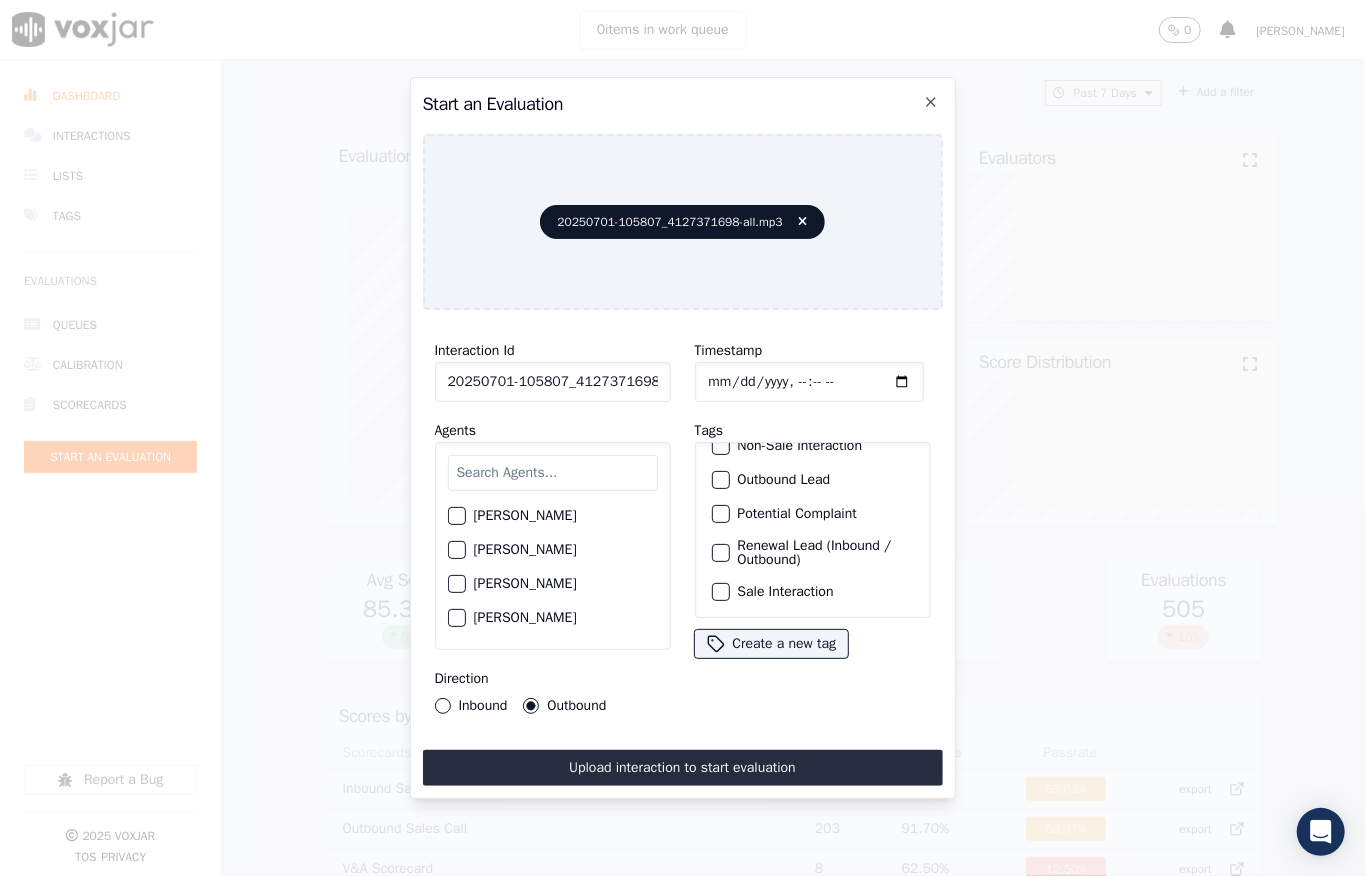 click at bounding box center (720, 592) 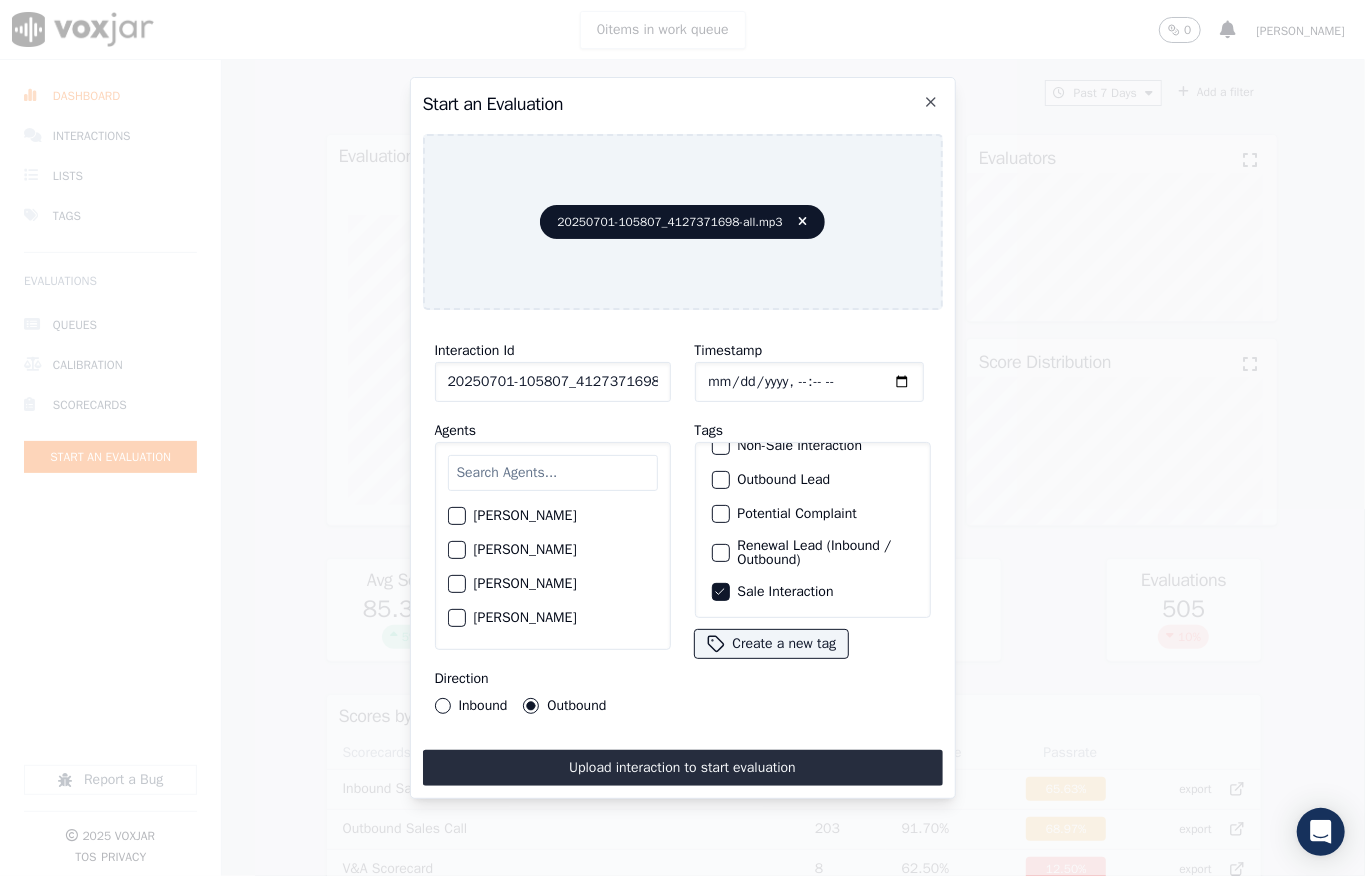 scroll, scrollTop: 66, scrollLeft: 0, axis: vertical 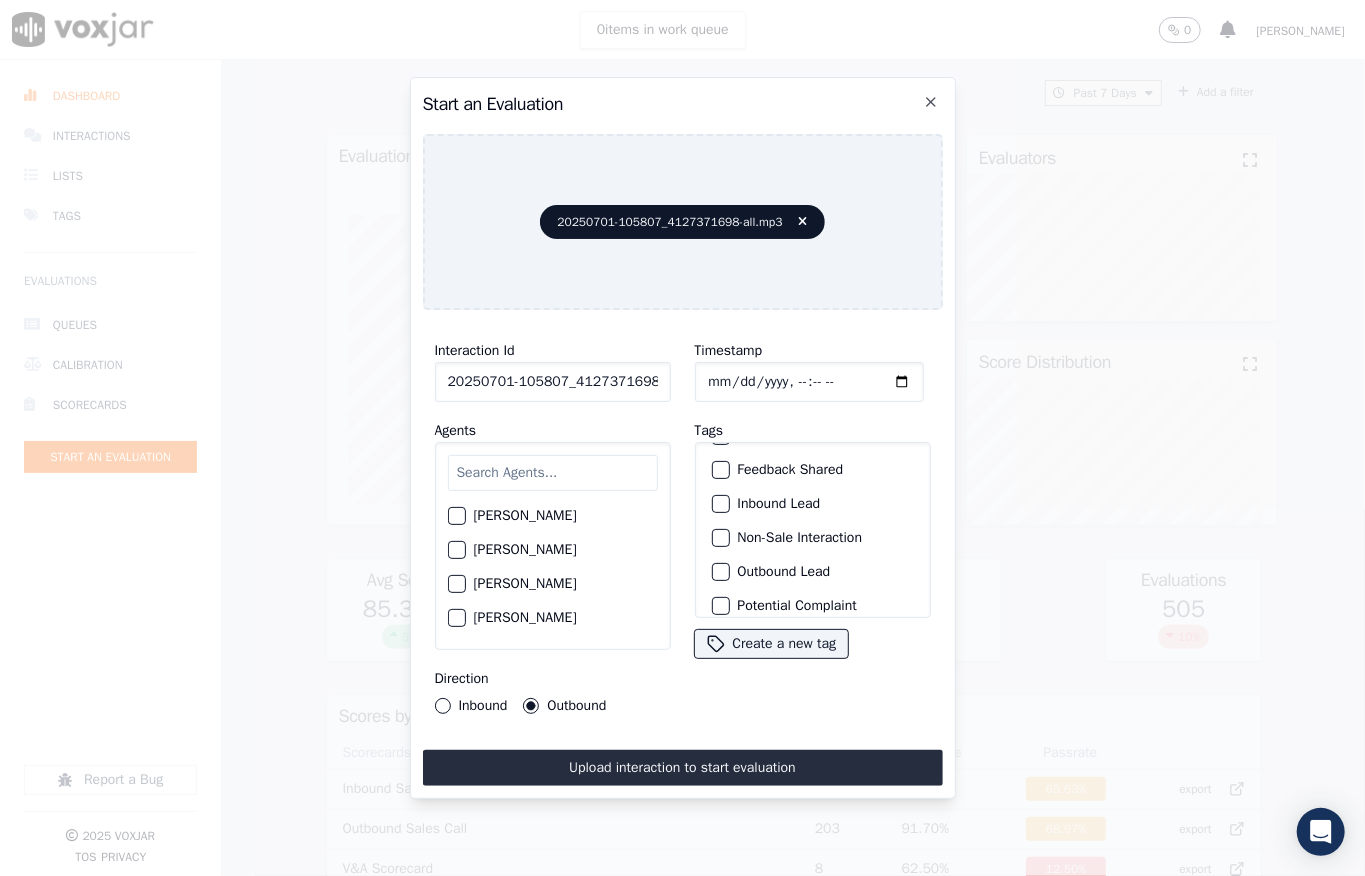 click at bounding box center (720, 572) 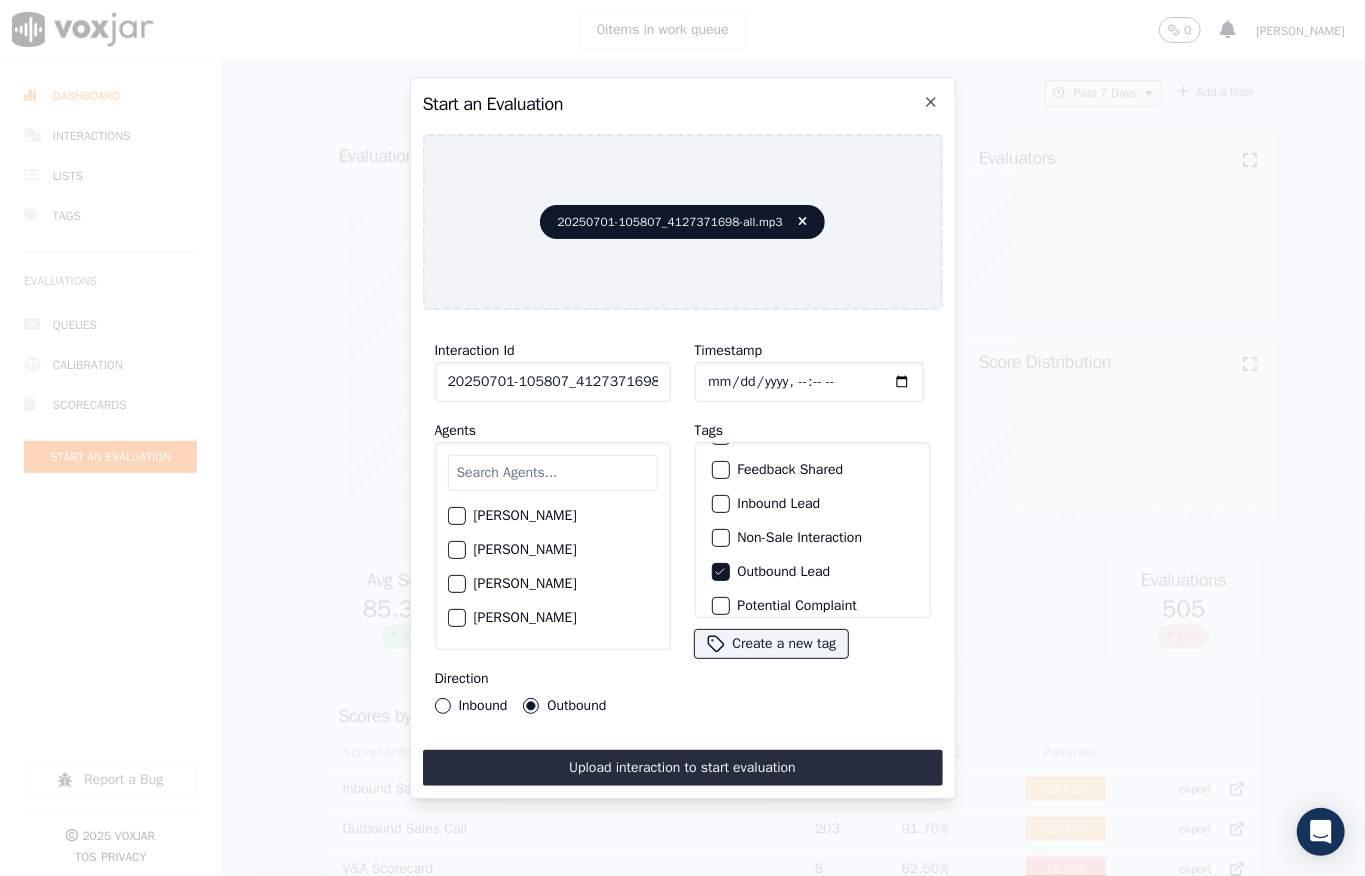 click at bounding box center [553, 473] 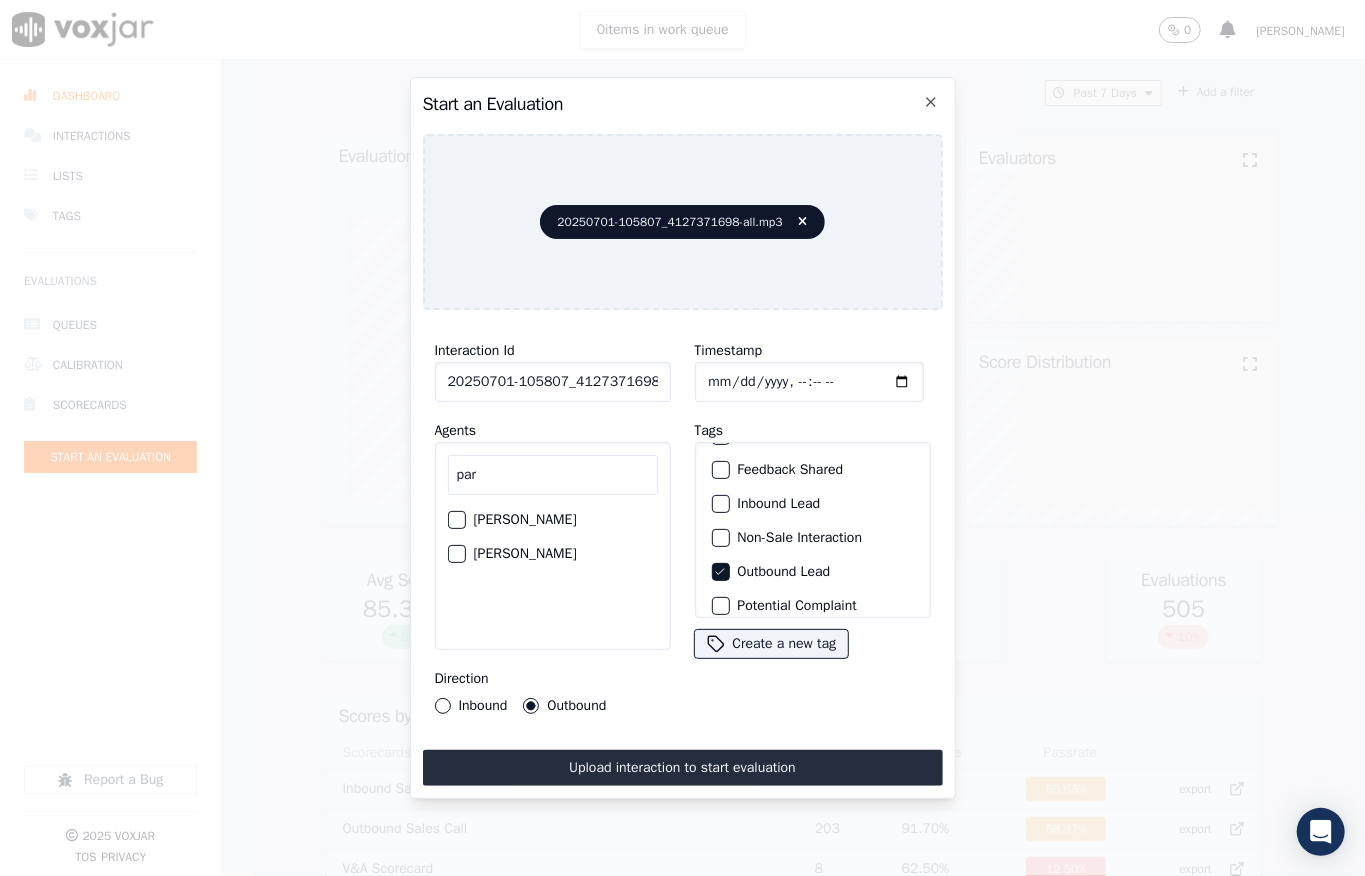 type on "par" 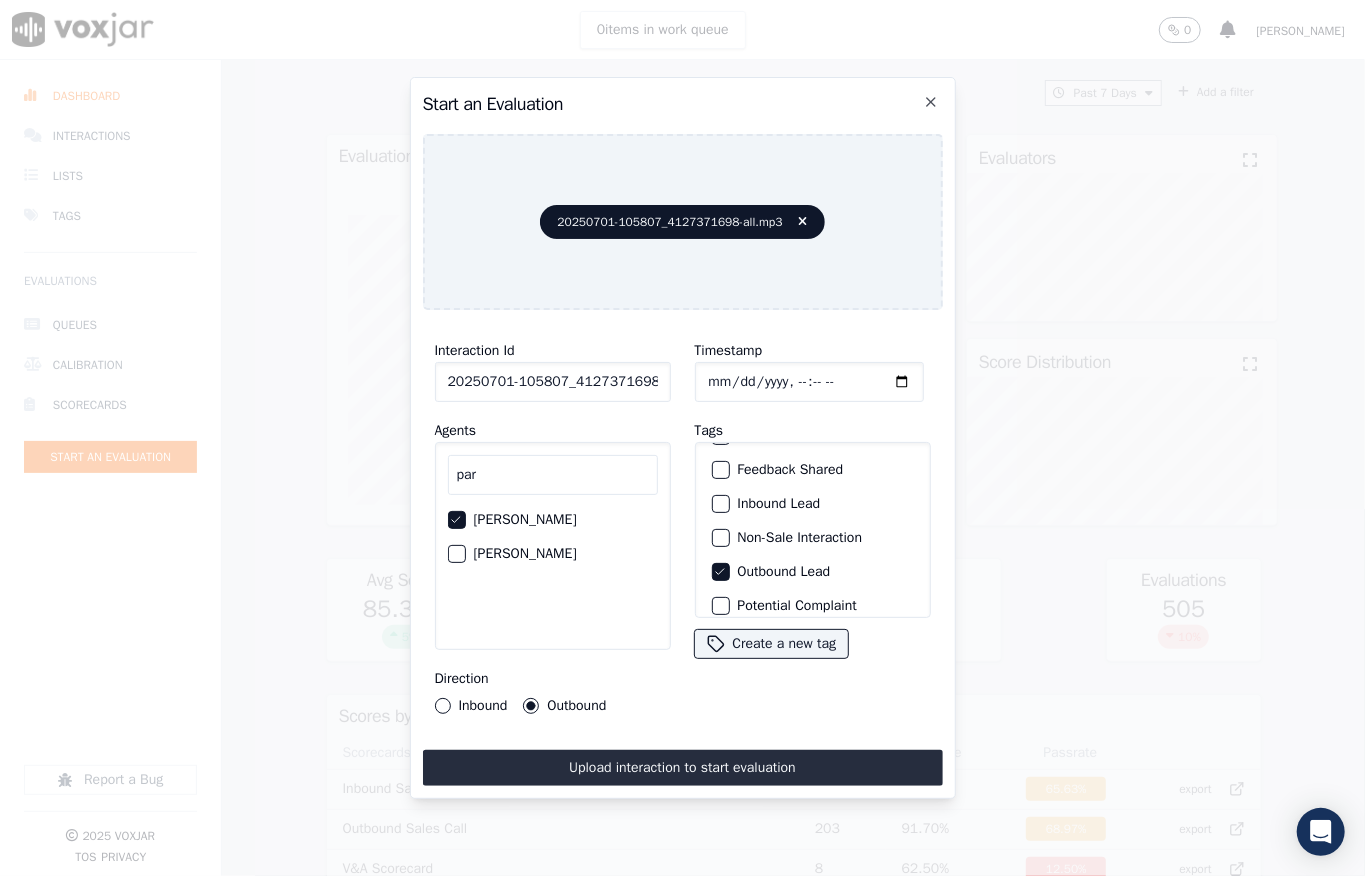 scroll, scrollTop: 0, scrollLeft: 32, axis: horizontal 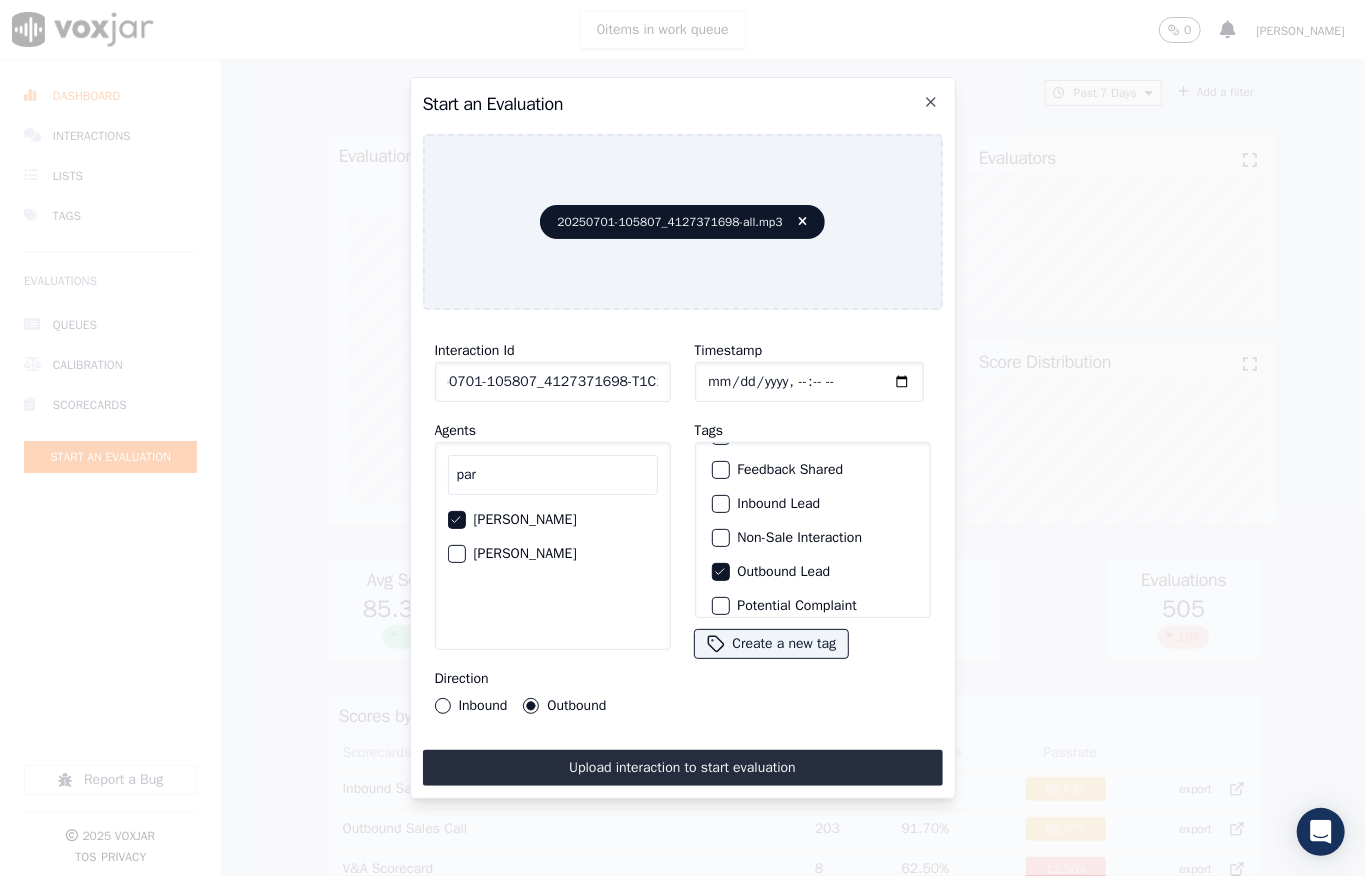 drag, startPoint x: 624, startPoint y: 377, endPoint x: 681, endPoint y: 378, distance: 57.00877 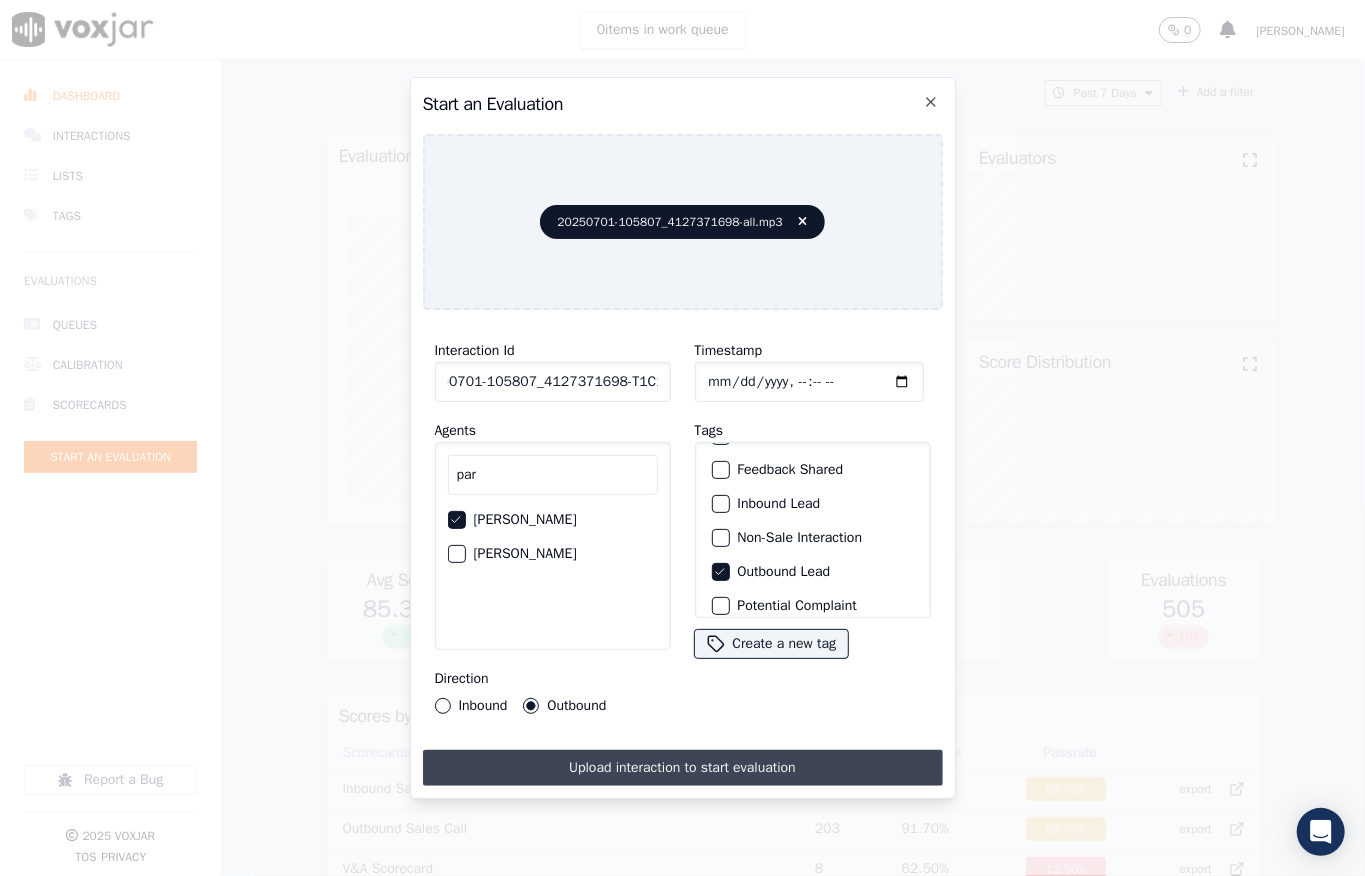 click on "Upload interaction to start evaluation" at bounding box center (683, 768) 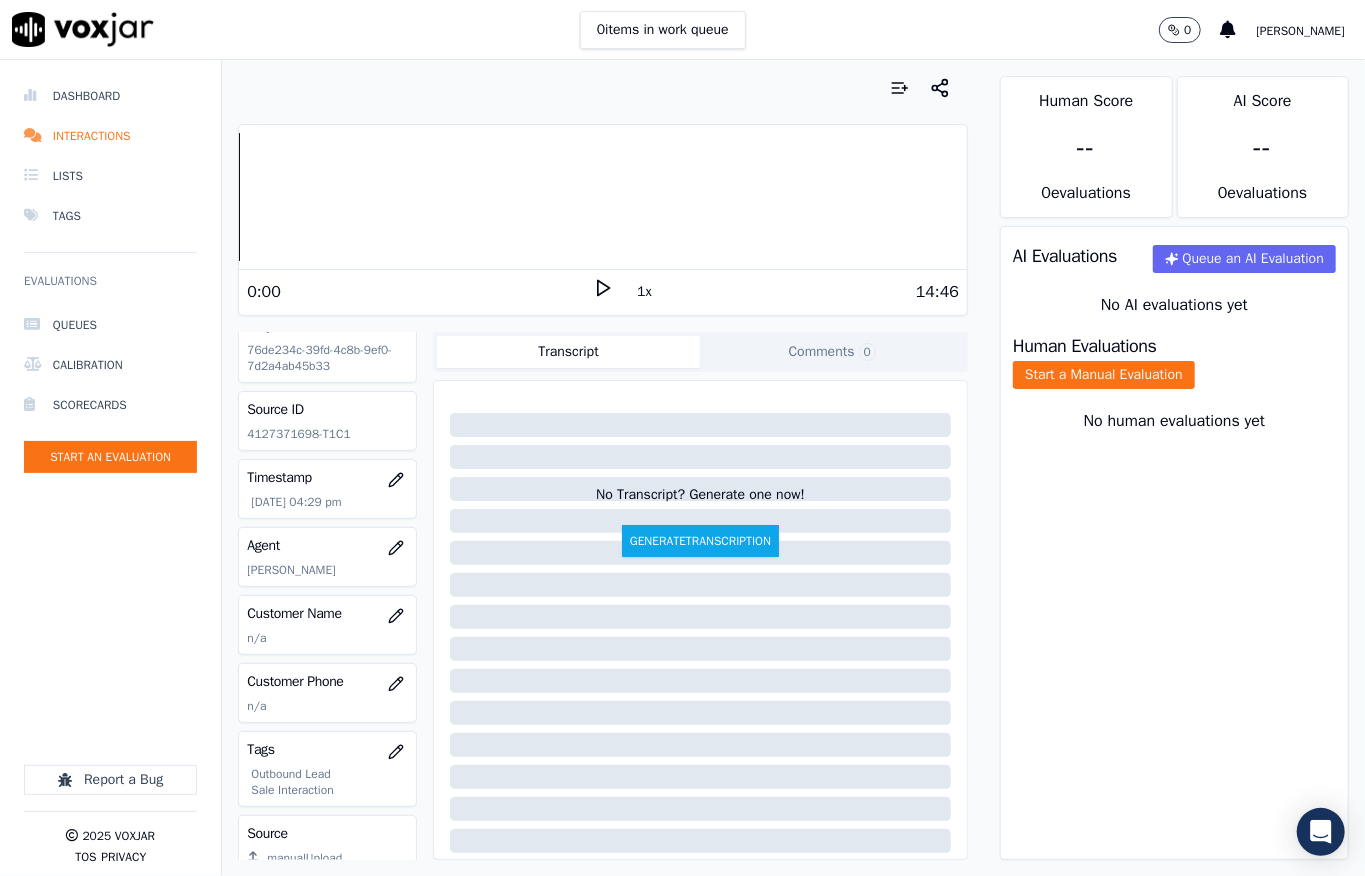 scroll, scrollTop: 88, scrollLeft: 0, axis: vertical 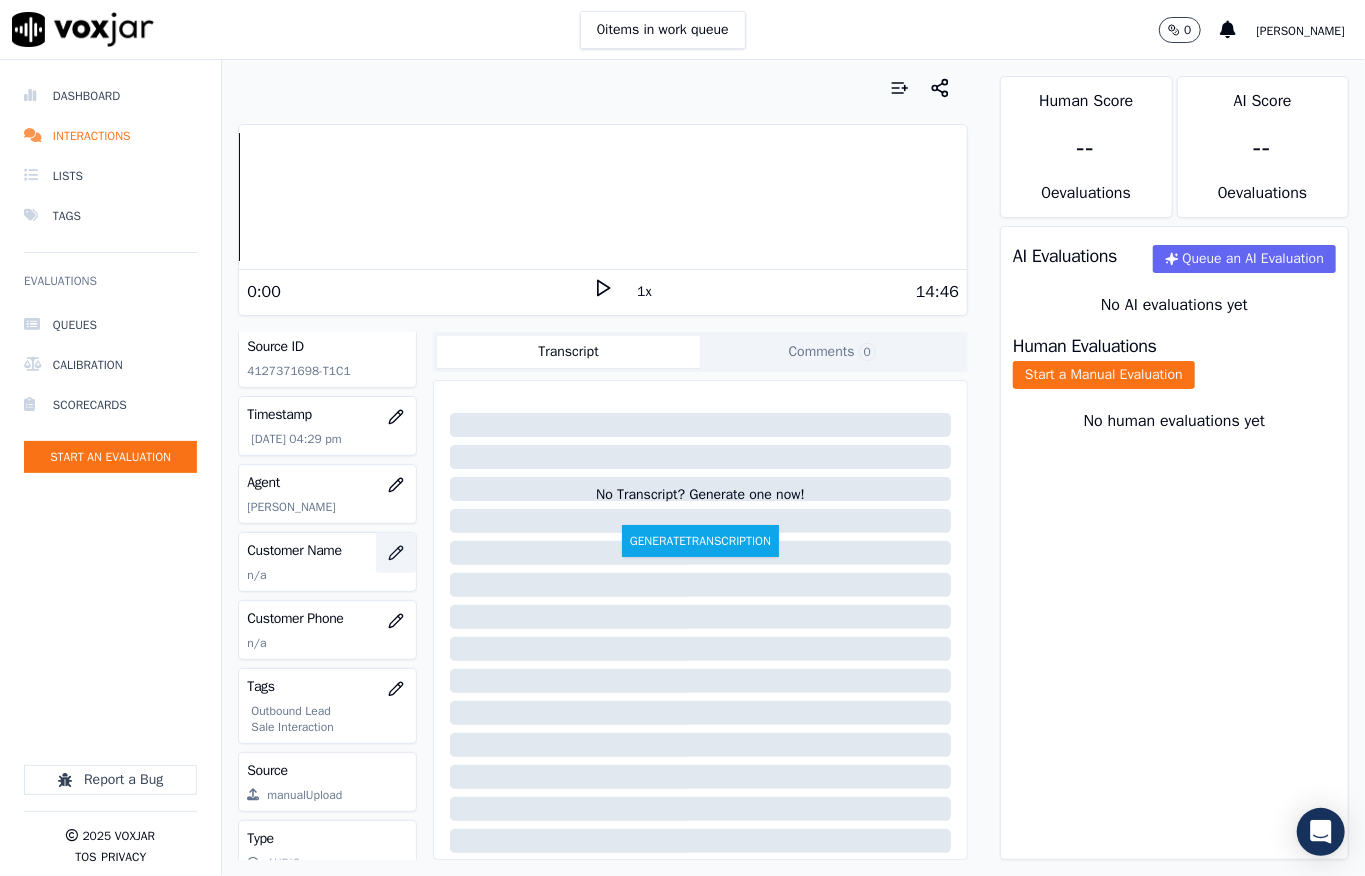 click 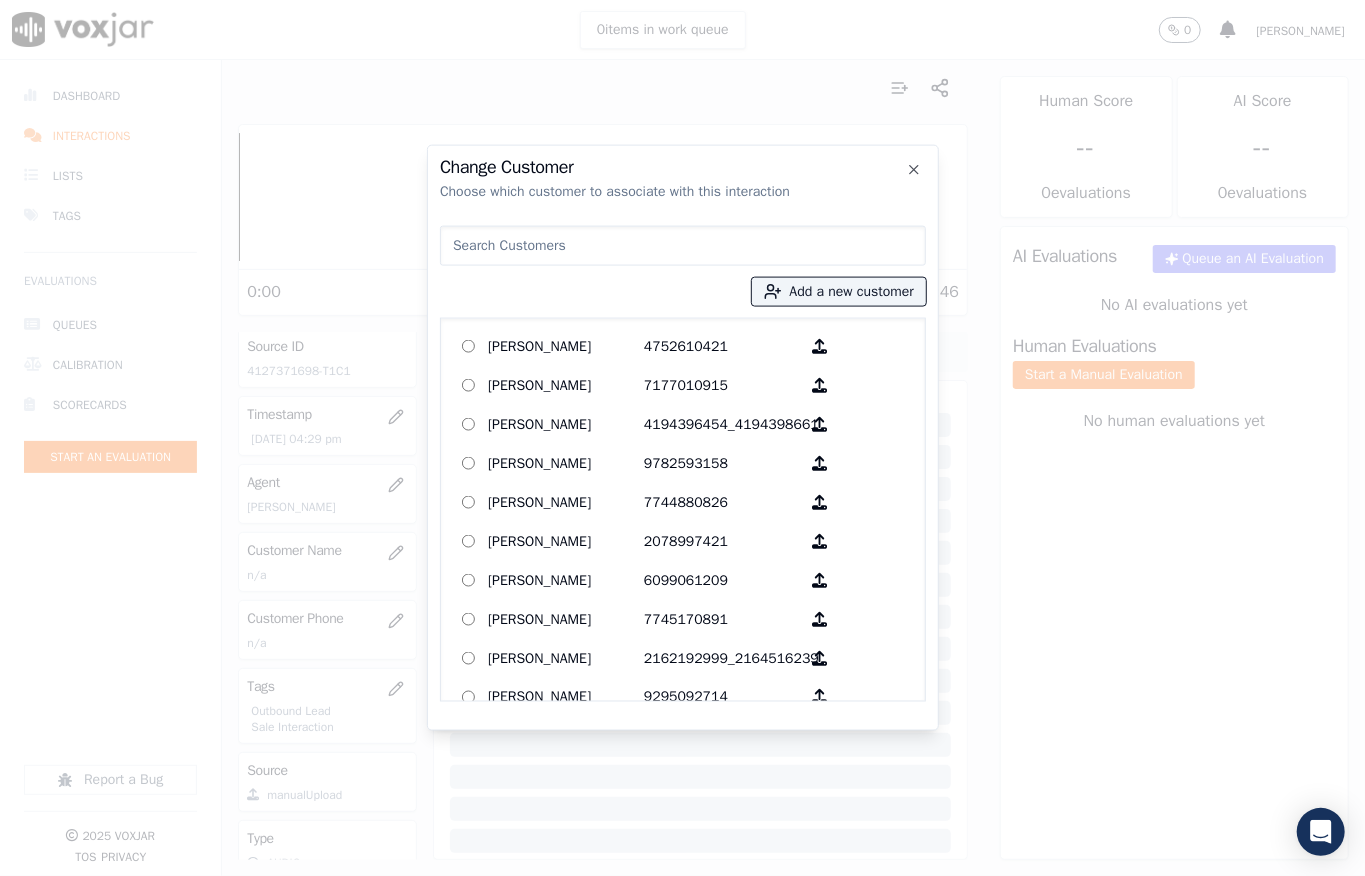 type on "[PERSON_NAME]" 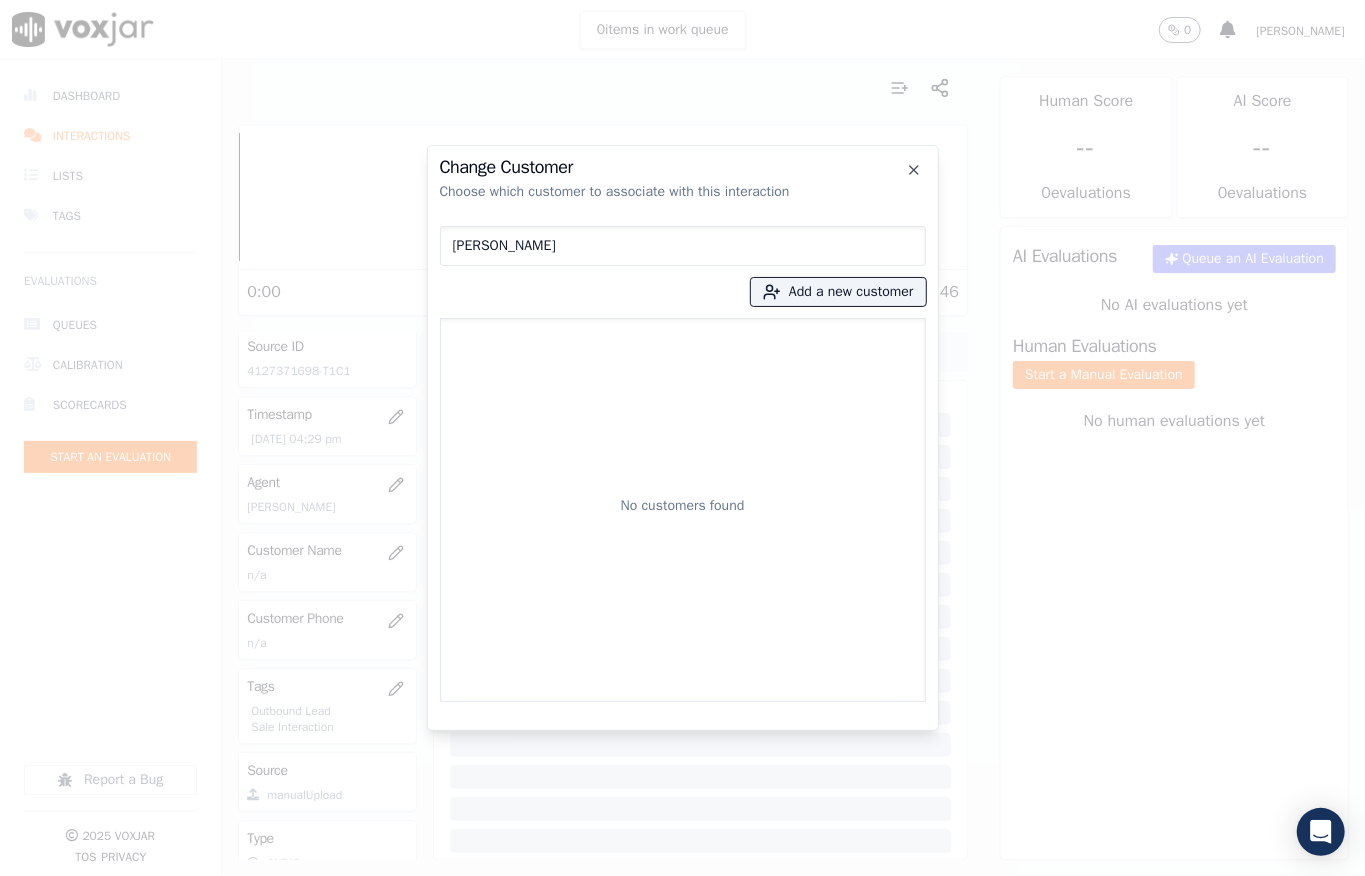 drag, startPoint x: 350, startPoint y: 232, endPoint x: 225, endPoint y: 241, distance: 125.32358 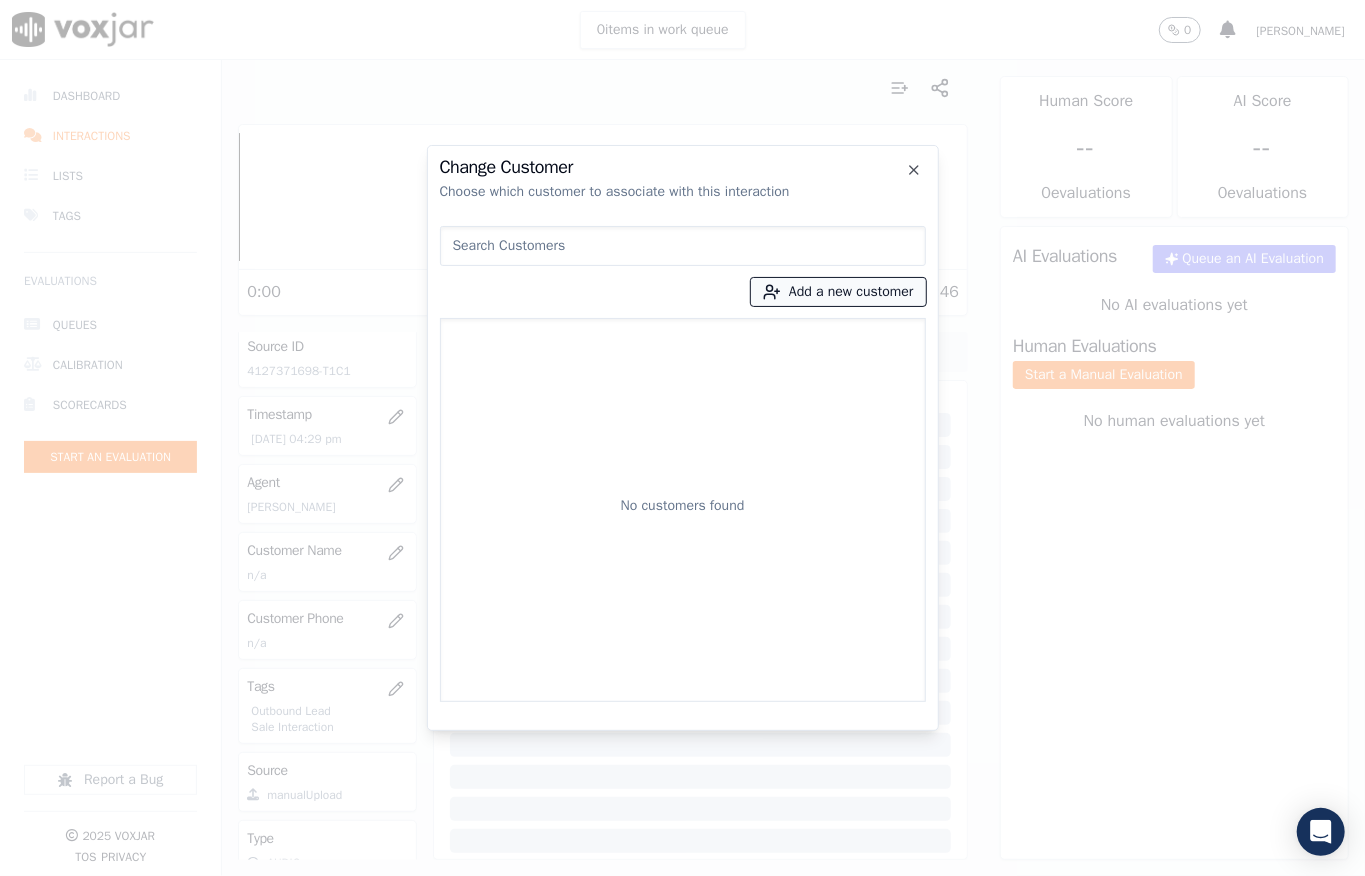 click on "Add a new customer" at bounding box center (838, 292) 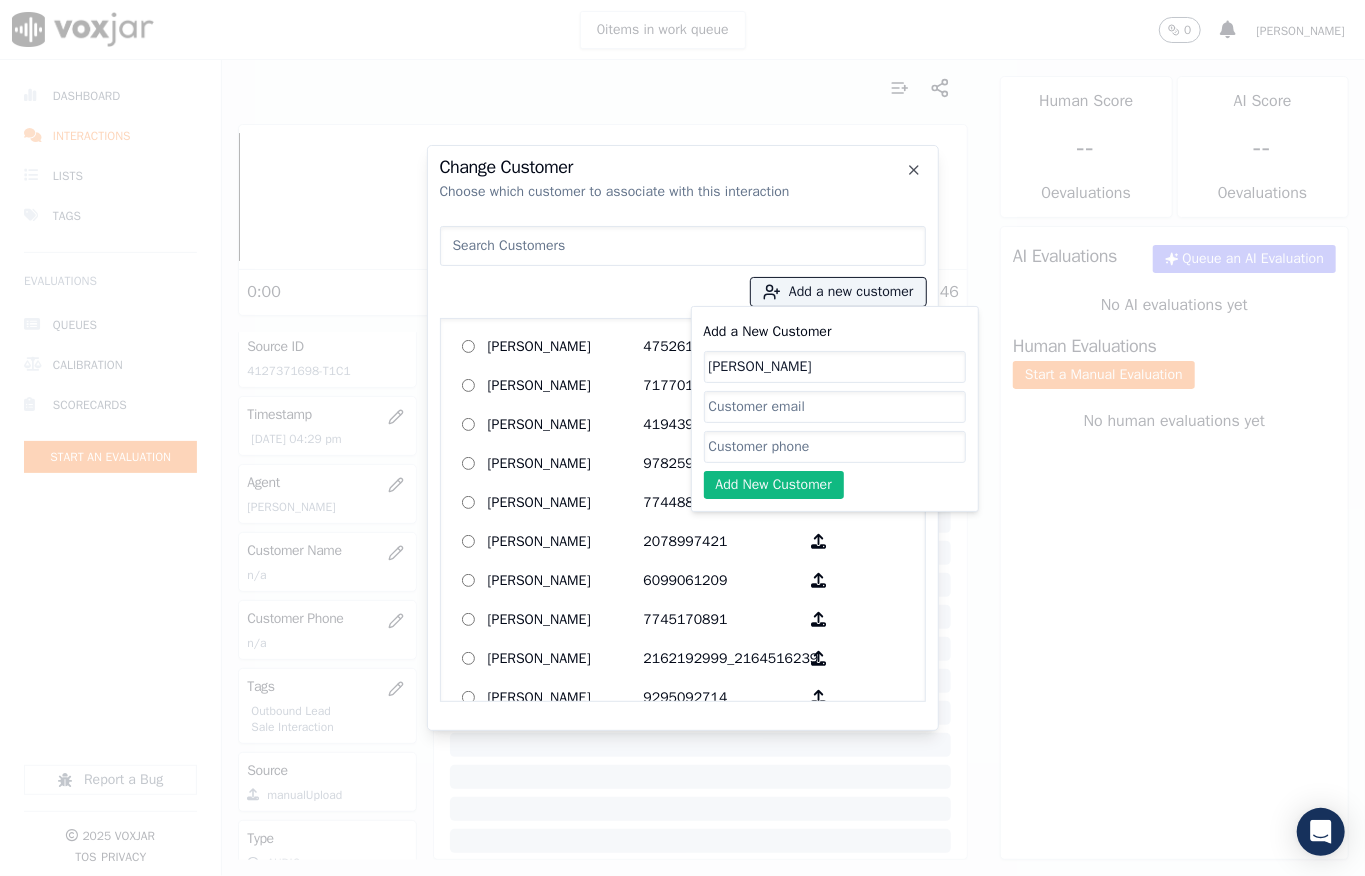 type on "[PERSON_NAME]" 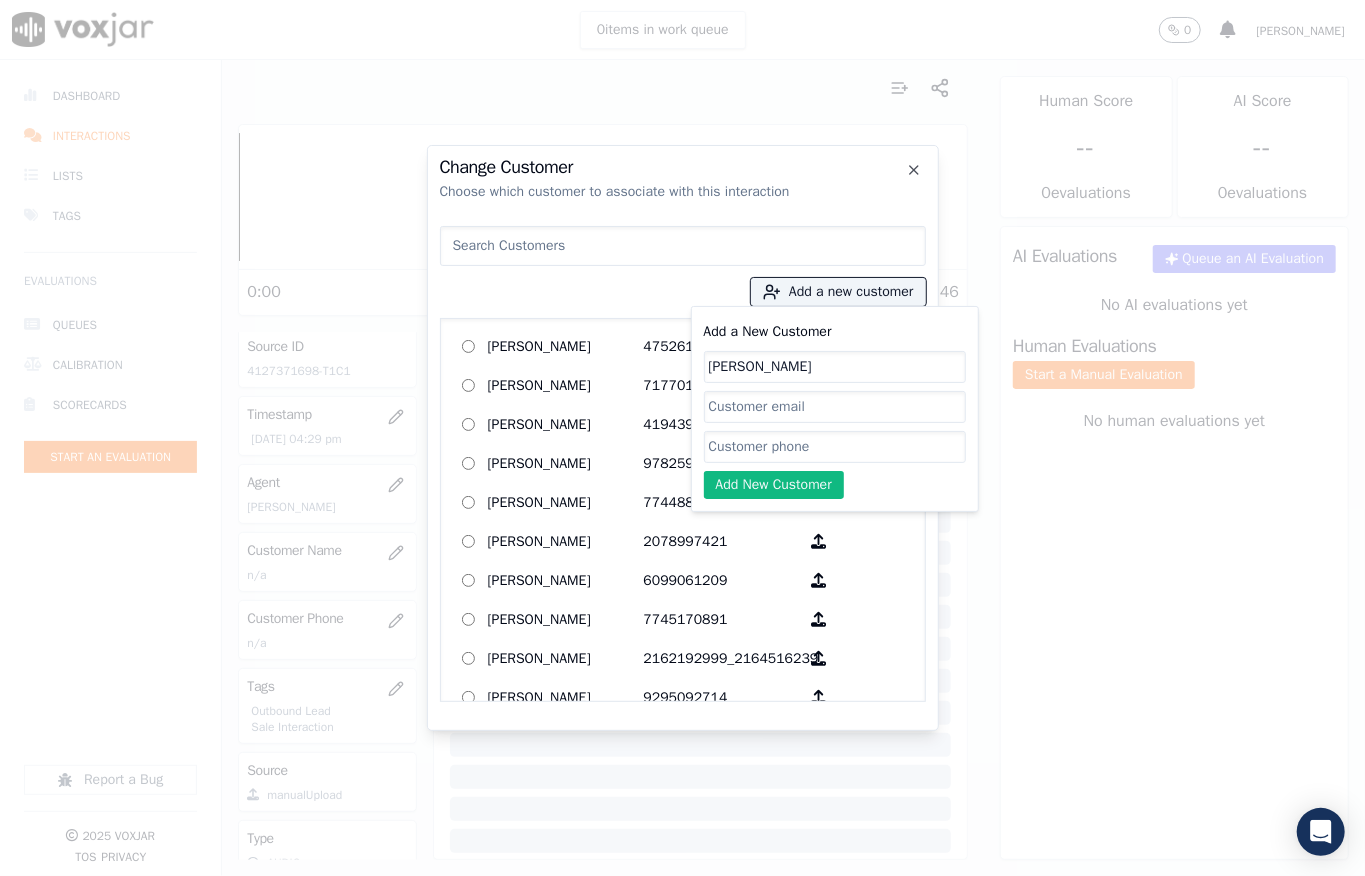 click on "Add a New Customer" 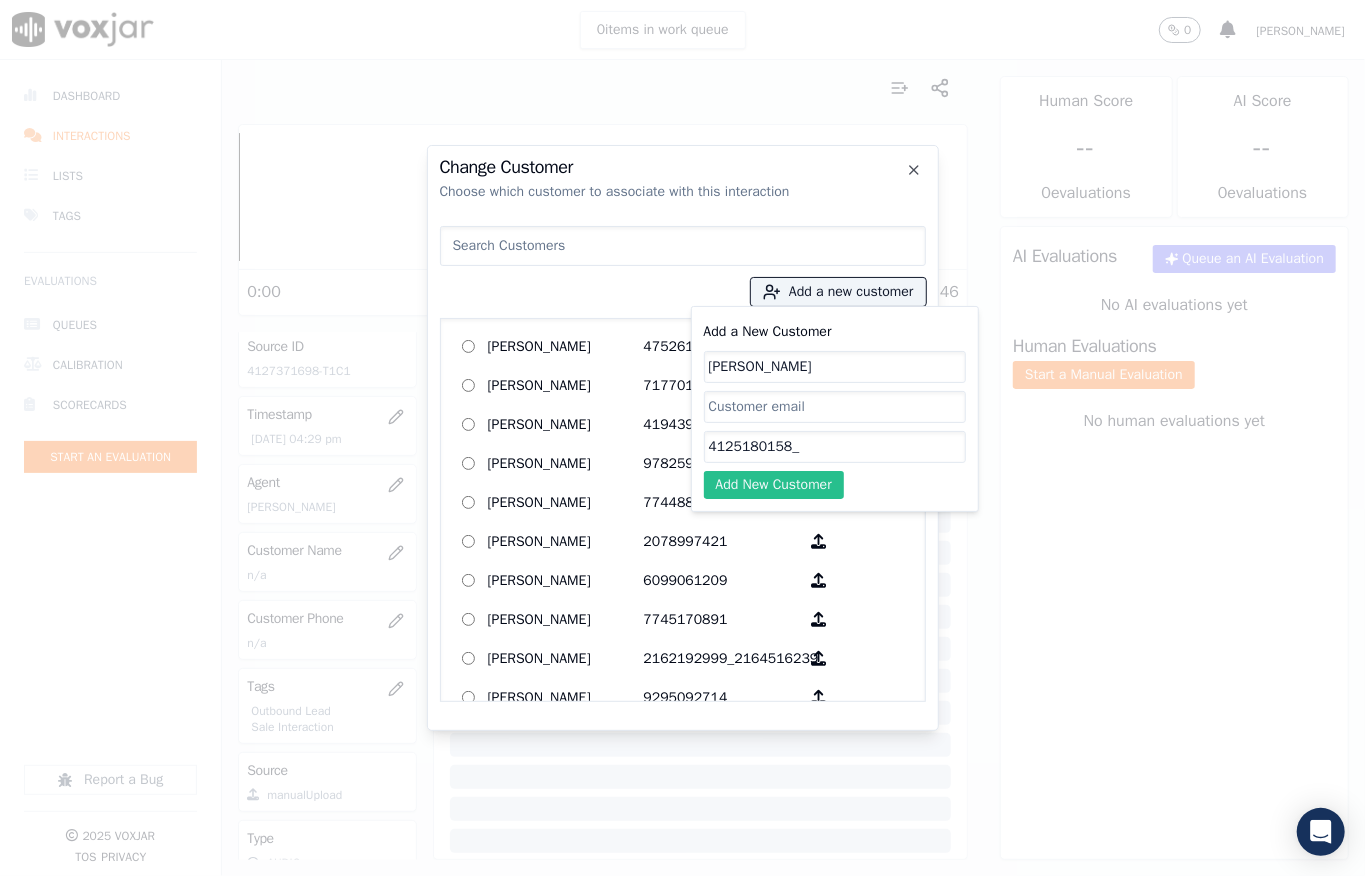 paste on "4127371698" 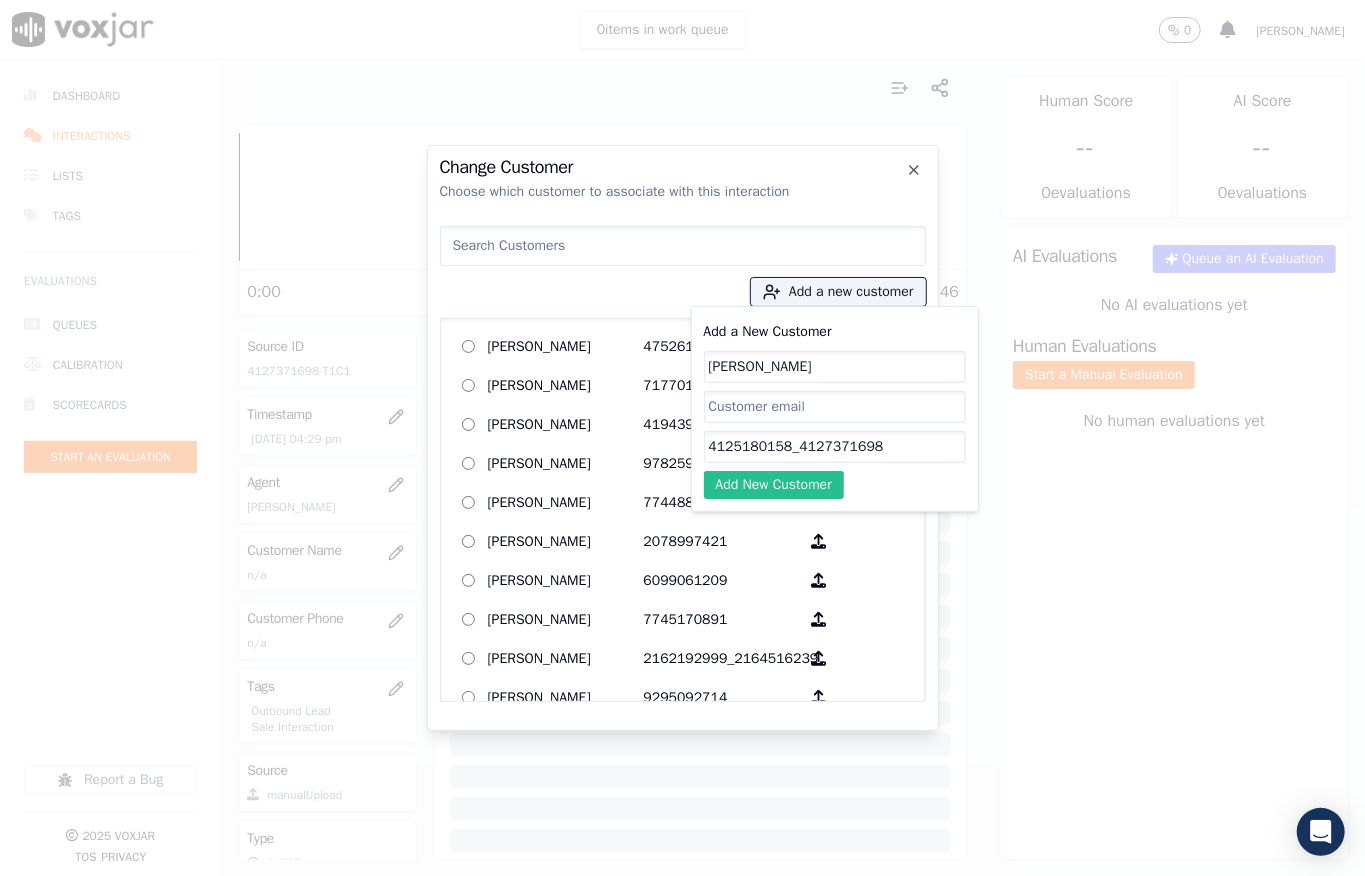 type on "4125180158_4127371698" 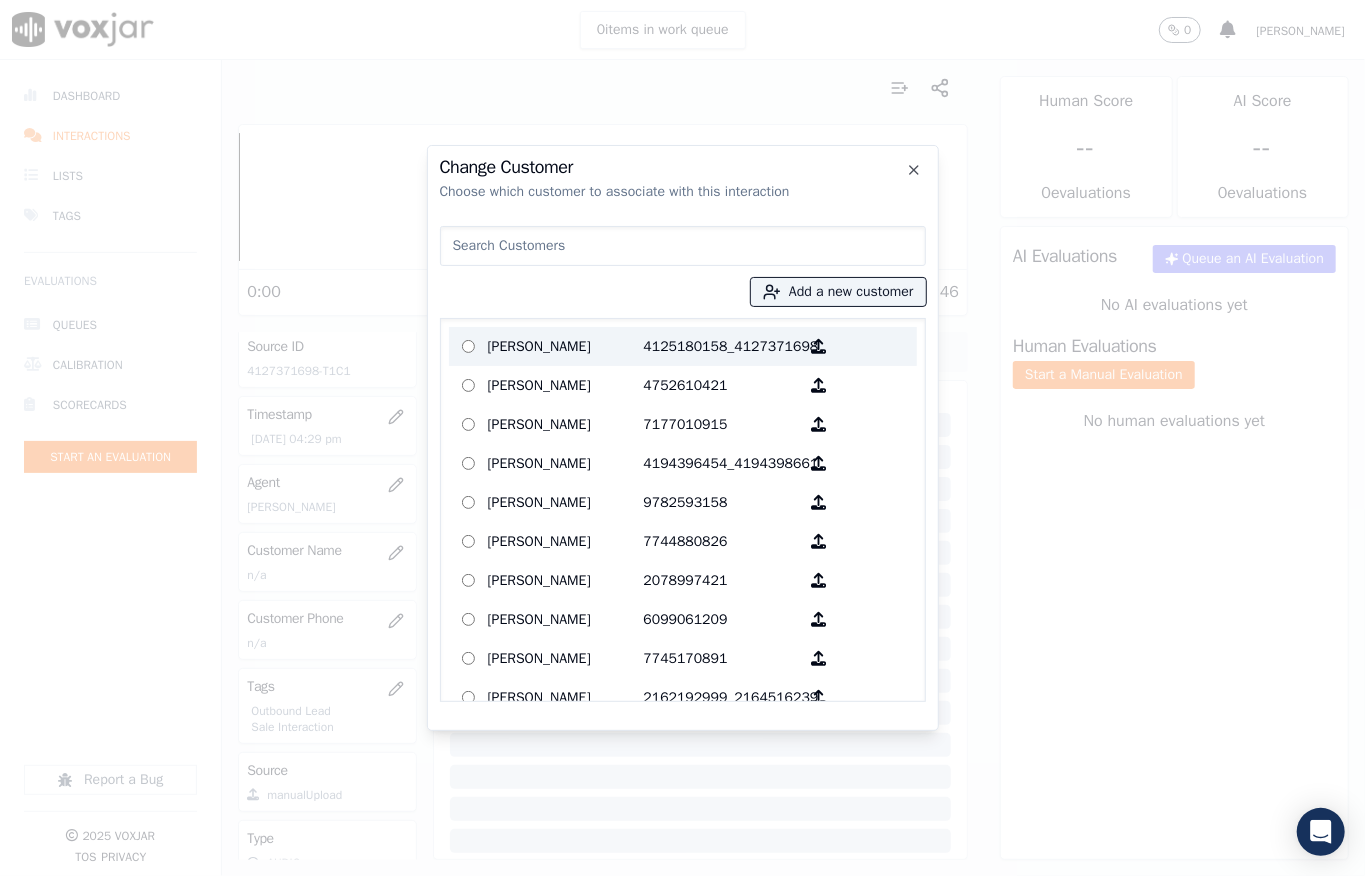 click on "[PERSON_NAME]" at bounding box center [566, 346] 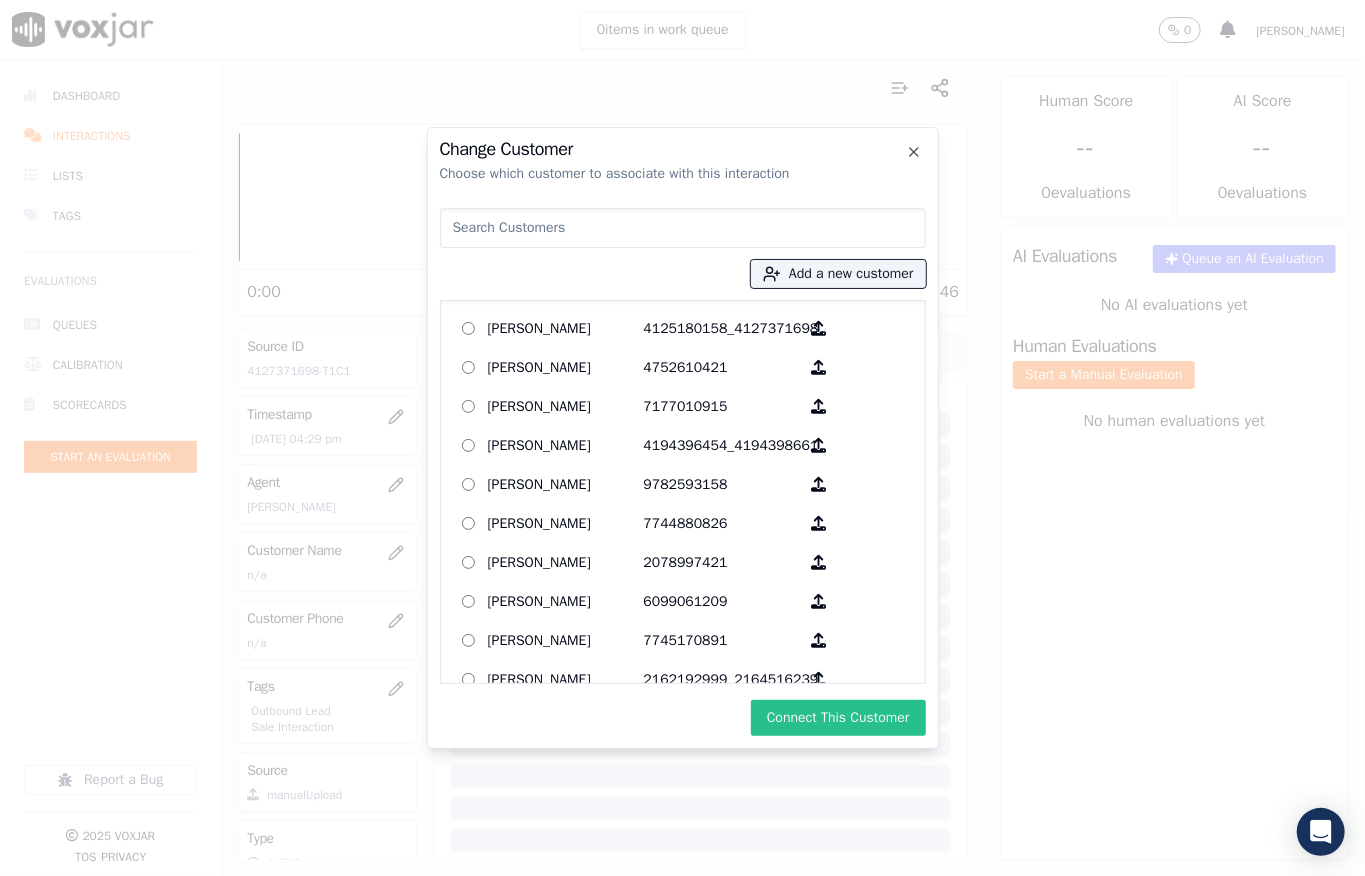 click on "Connect This Customer" at bounding box center [838, 718] 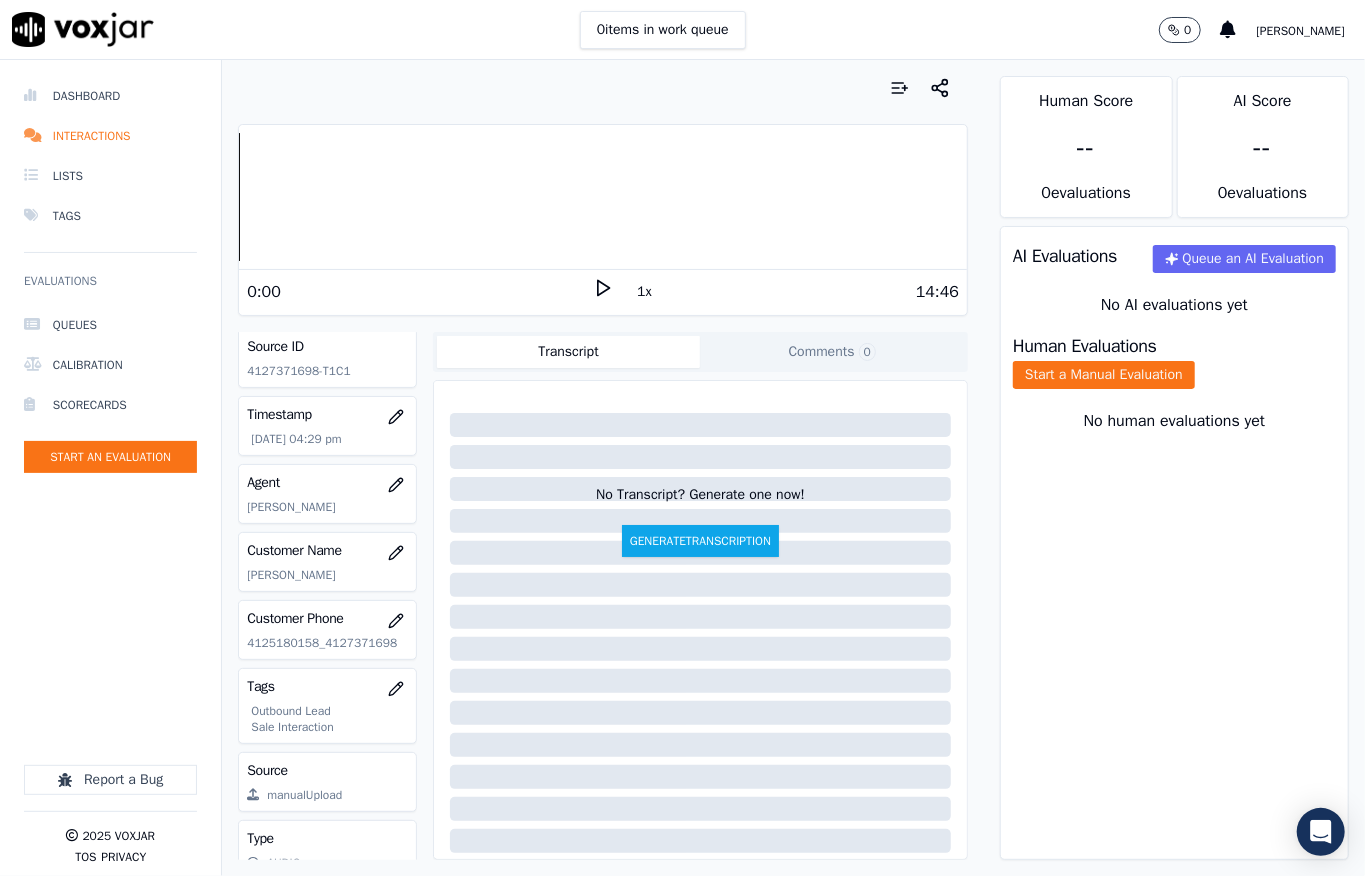 scroll, scrollTop: 0, scrollLeft: 0, axis: both 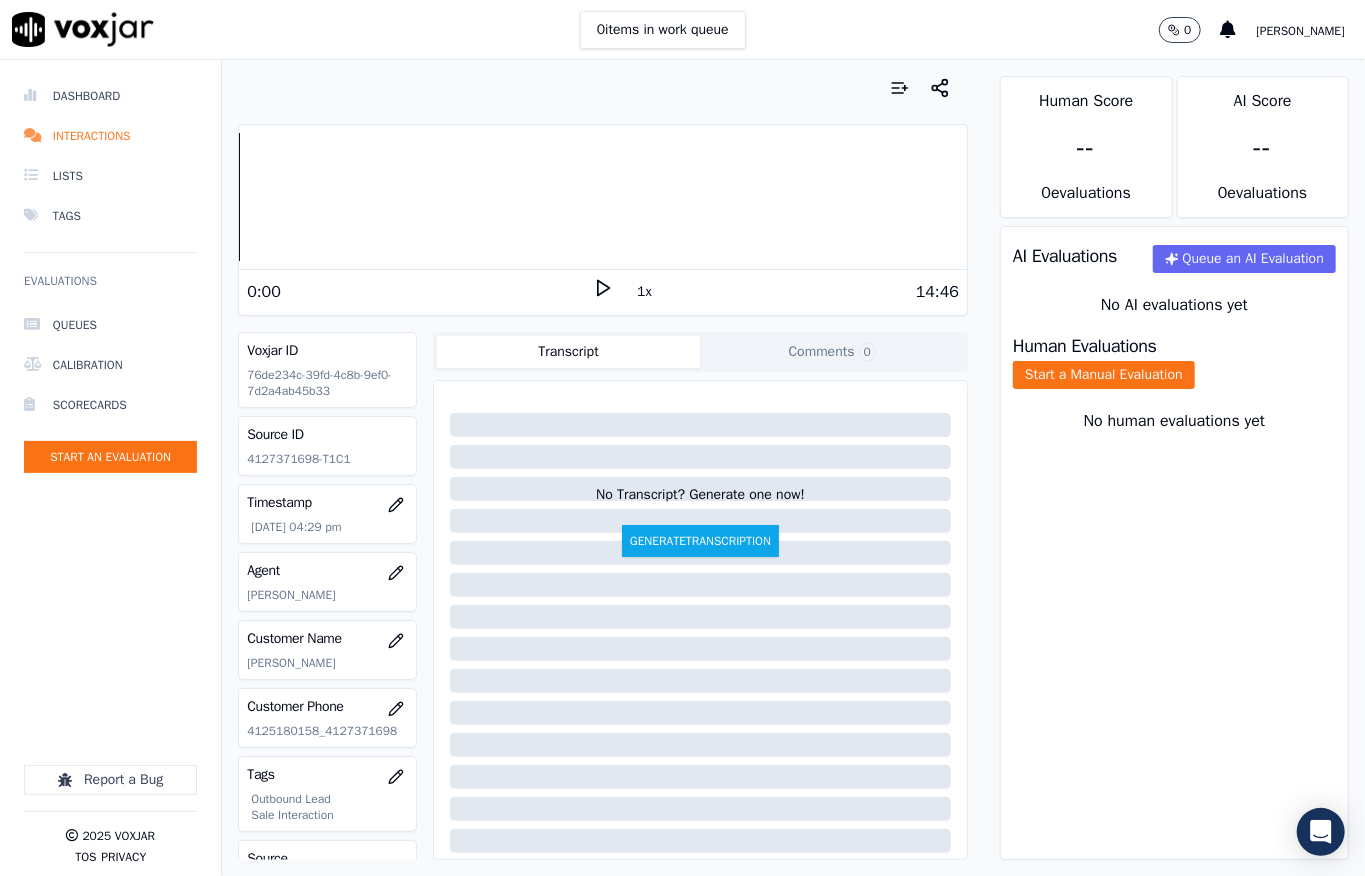 drag, startPoint x: 413, startPoint y: 502, endPoint x: 418, endPoint y: 566, distance: 64.195015 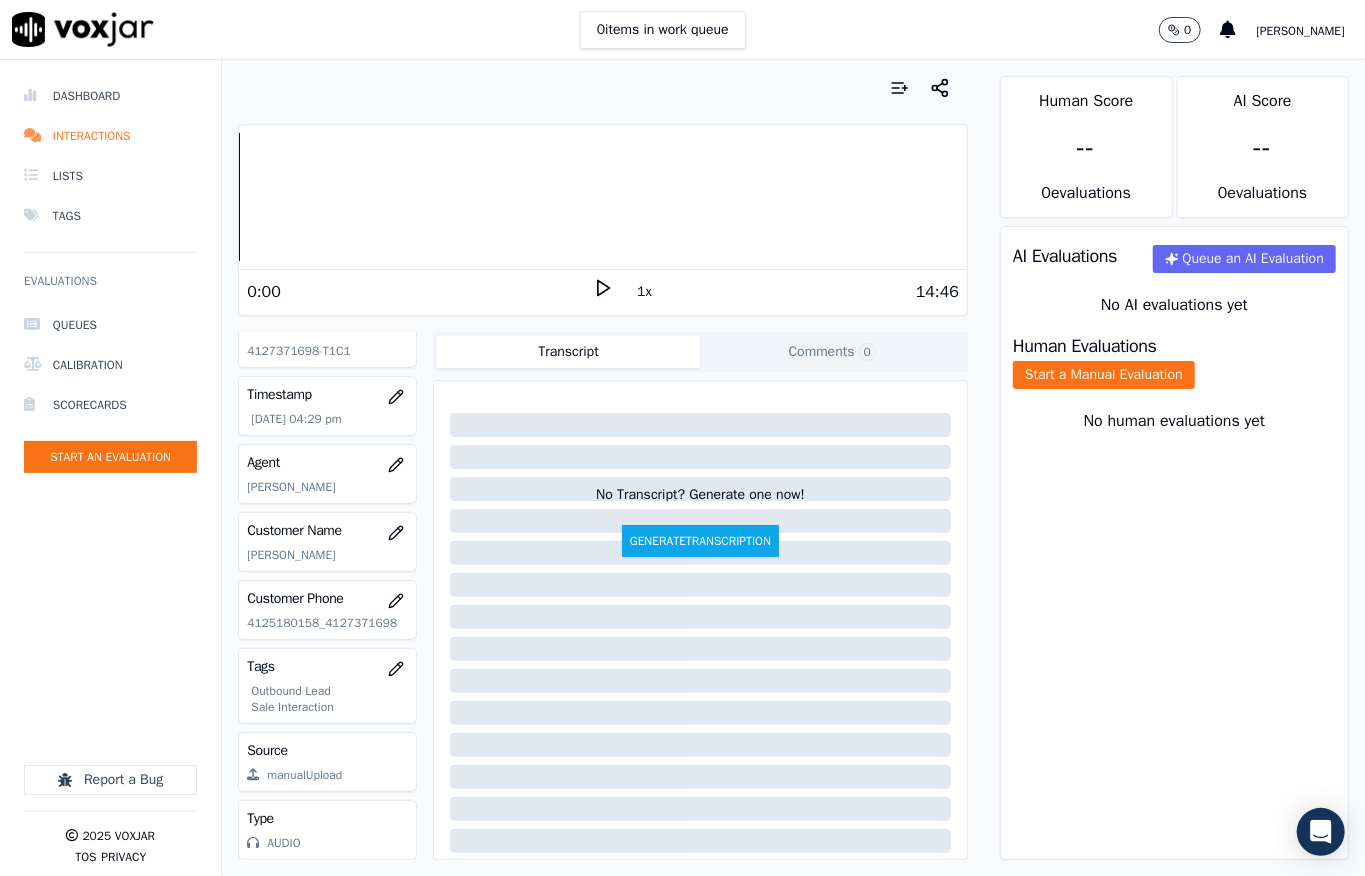 scroll, scrollTop: 182, scrollLeft: 0, axis: vertical 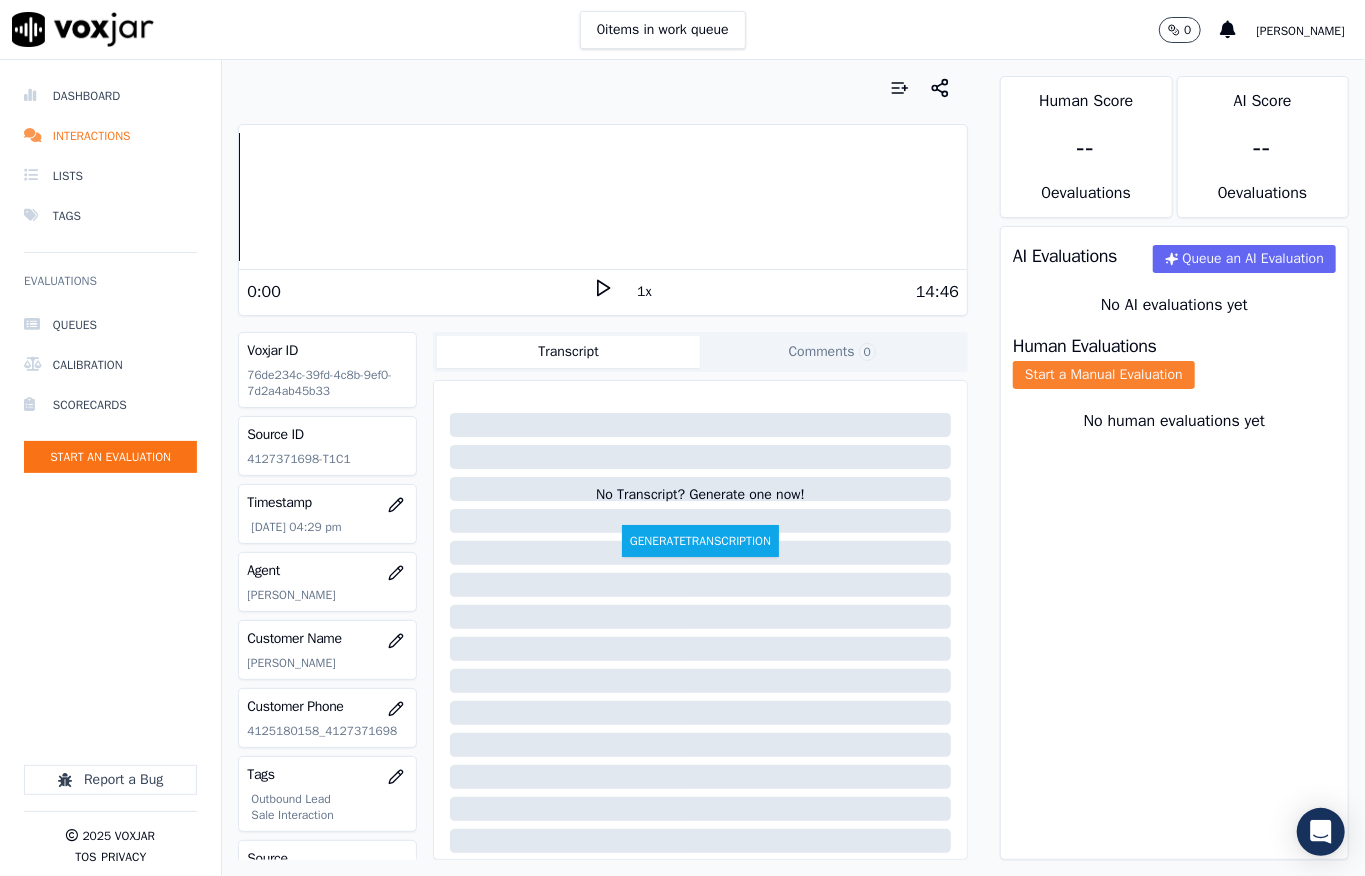 click on "Start a Manual Evaluation" 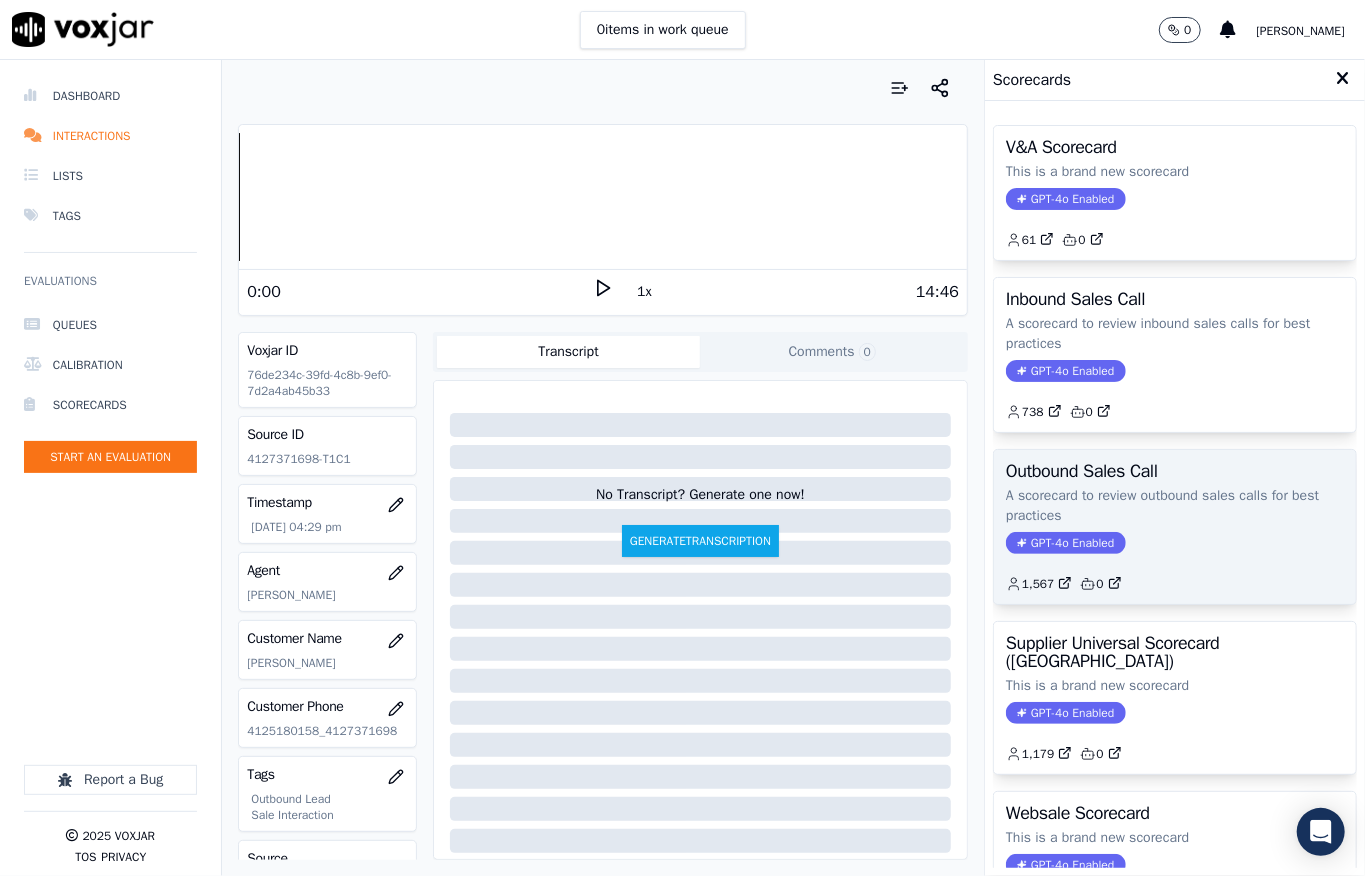 click on "GPT-4o Enabled" at bounding box center [1065, 543] 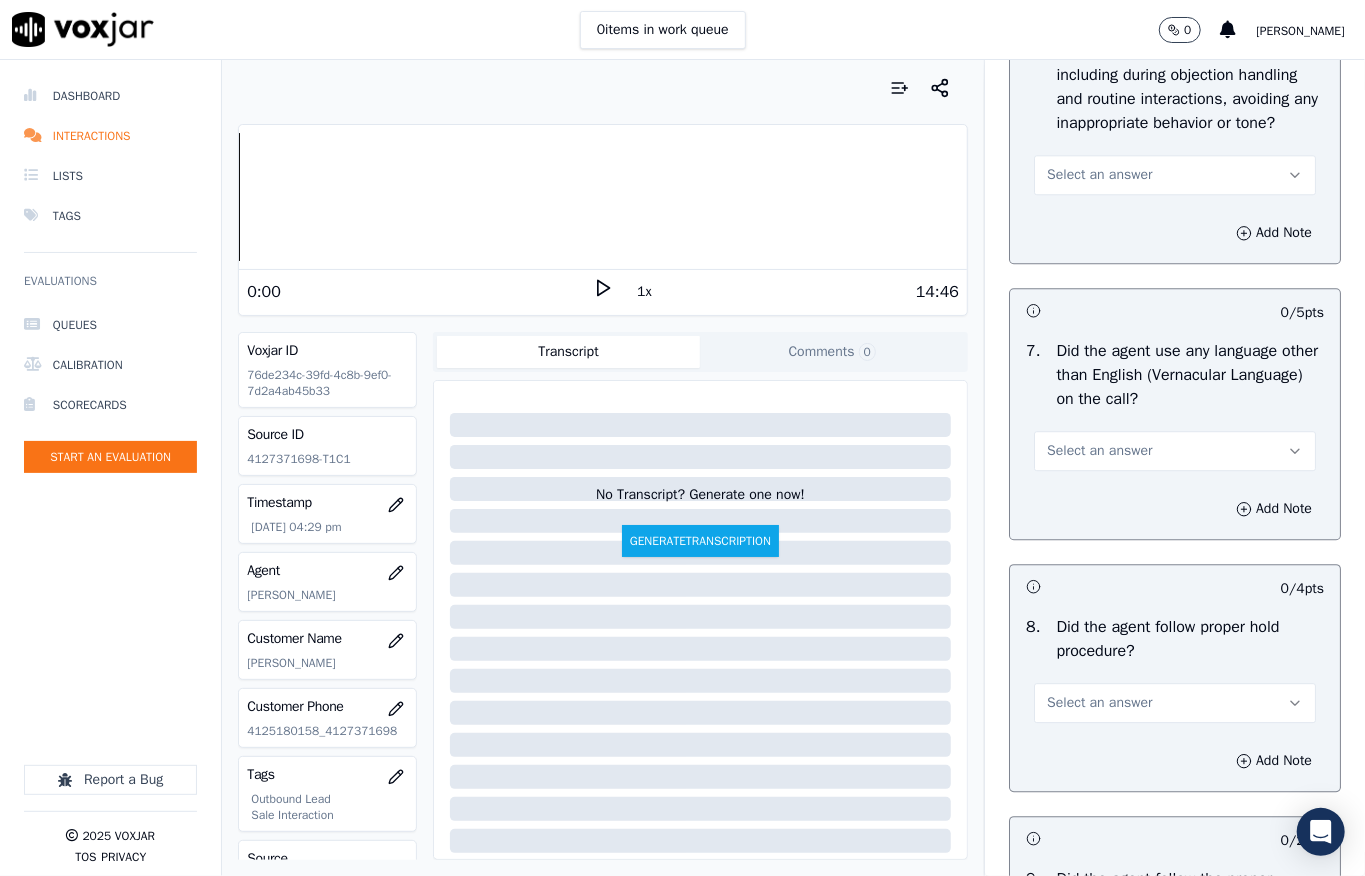 scroll, scrollTop: 3261, scrollLeft: 0, axis: vertical 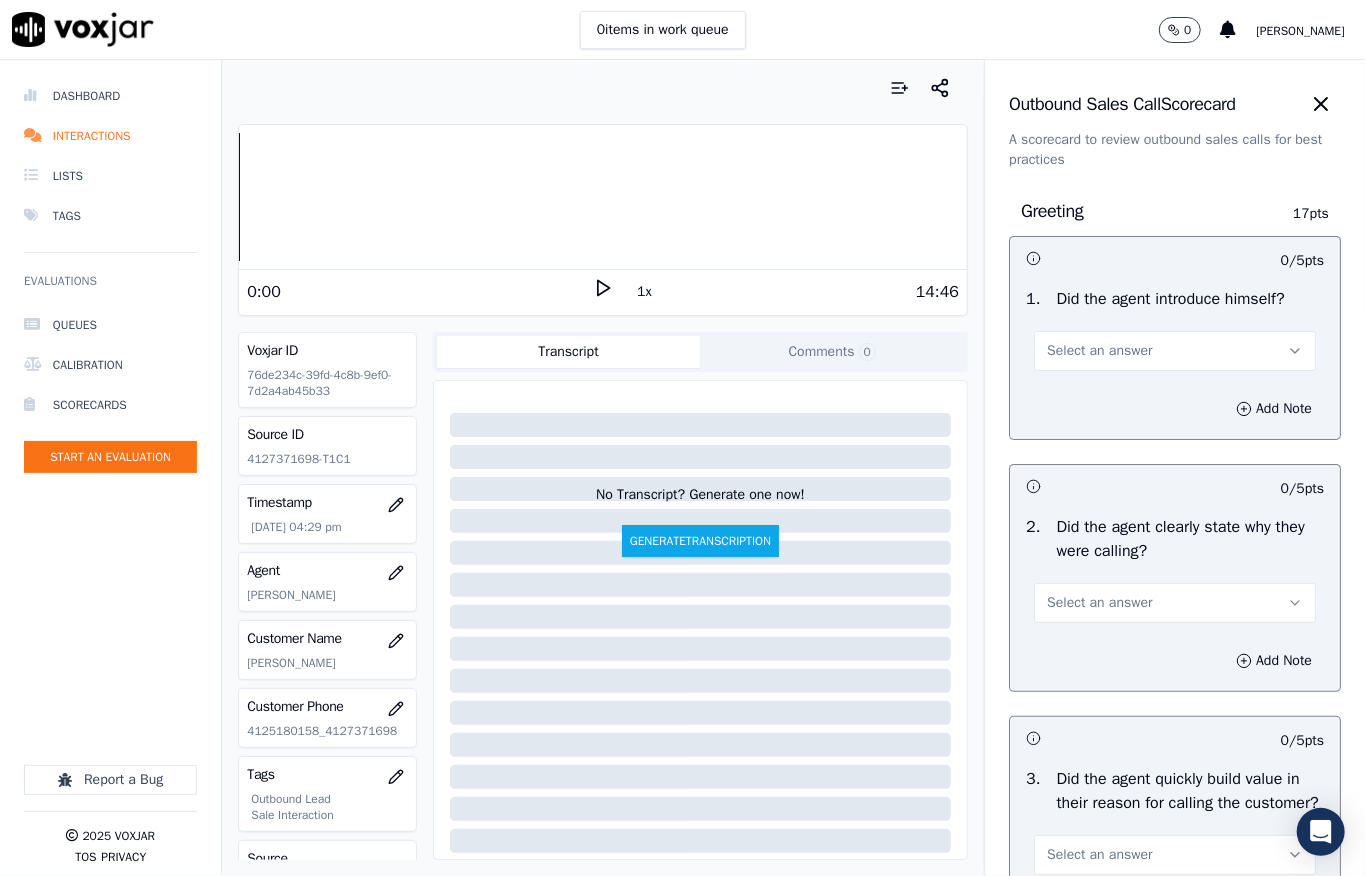 click on "Select an answer" at bounding box center (1099, 351) 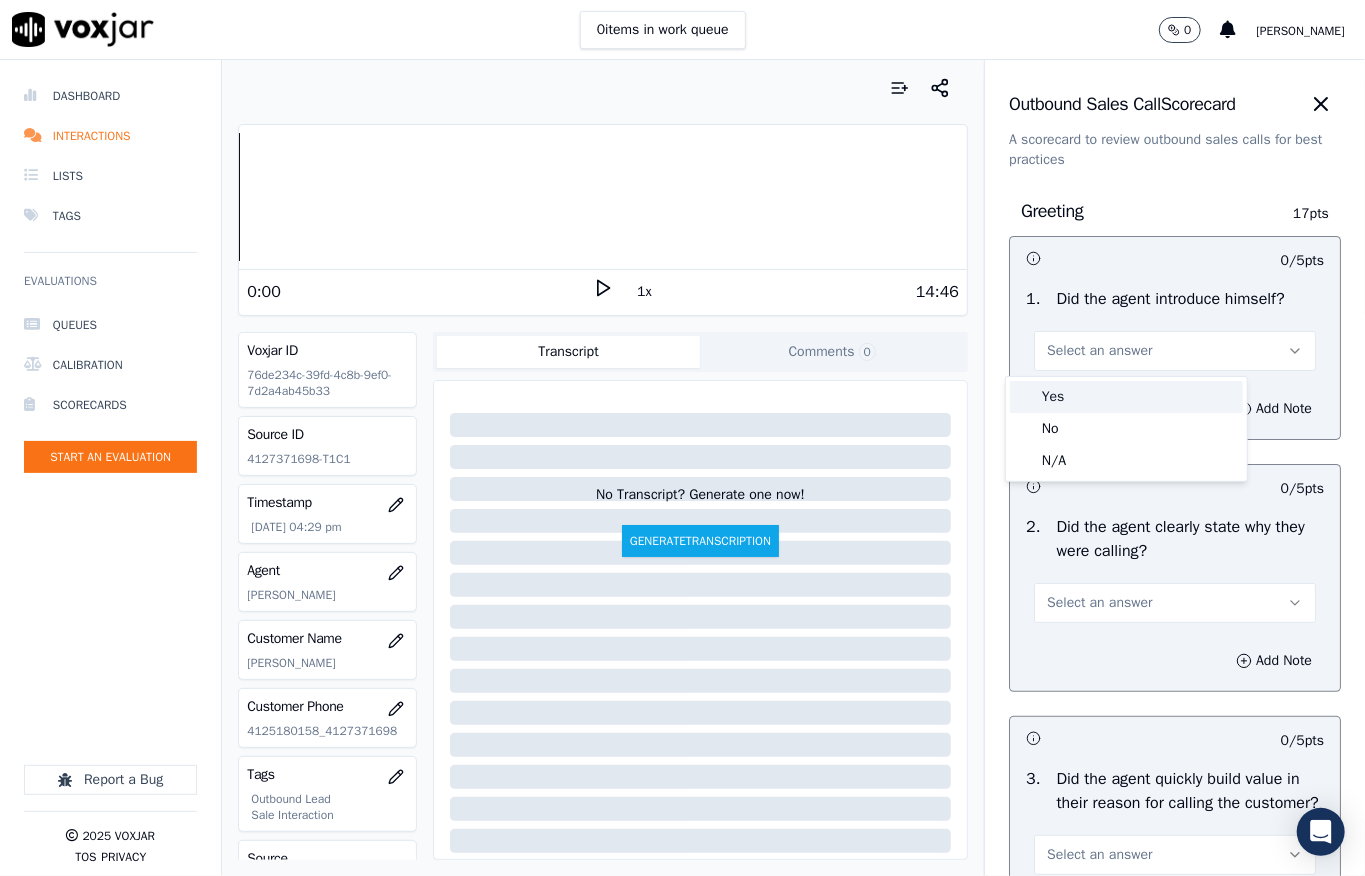 click on "Yes" at bounding box center [1126, 397] 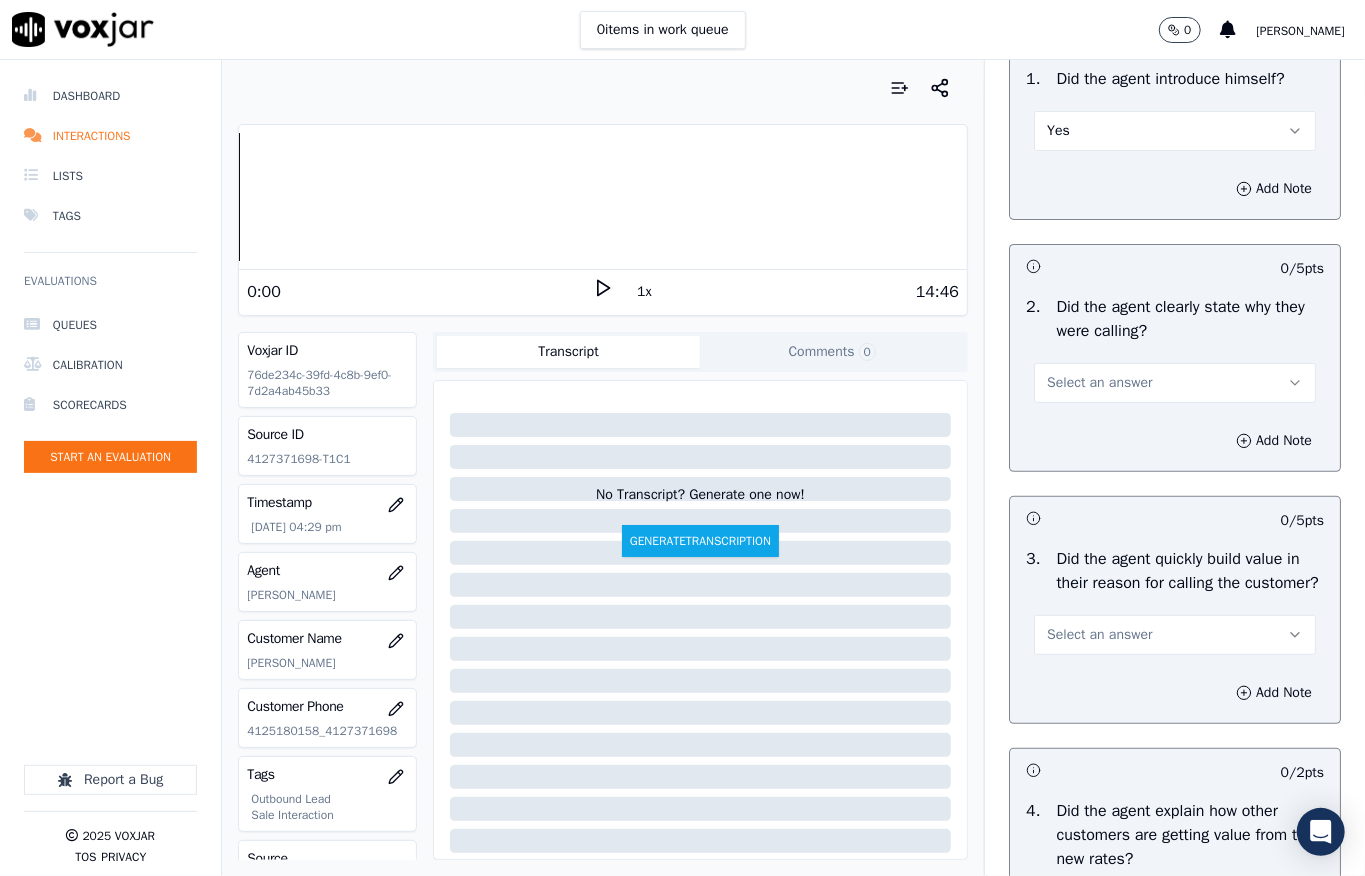 scroll, scrollTop: 266, scrollLeft: 0, axis: vertical 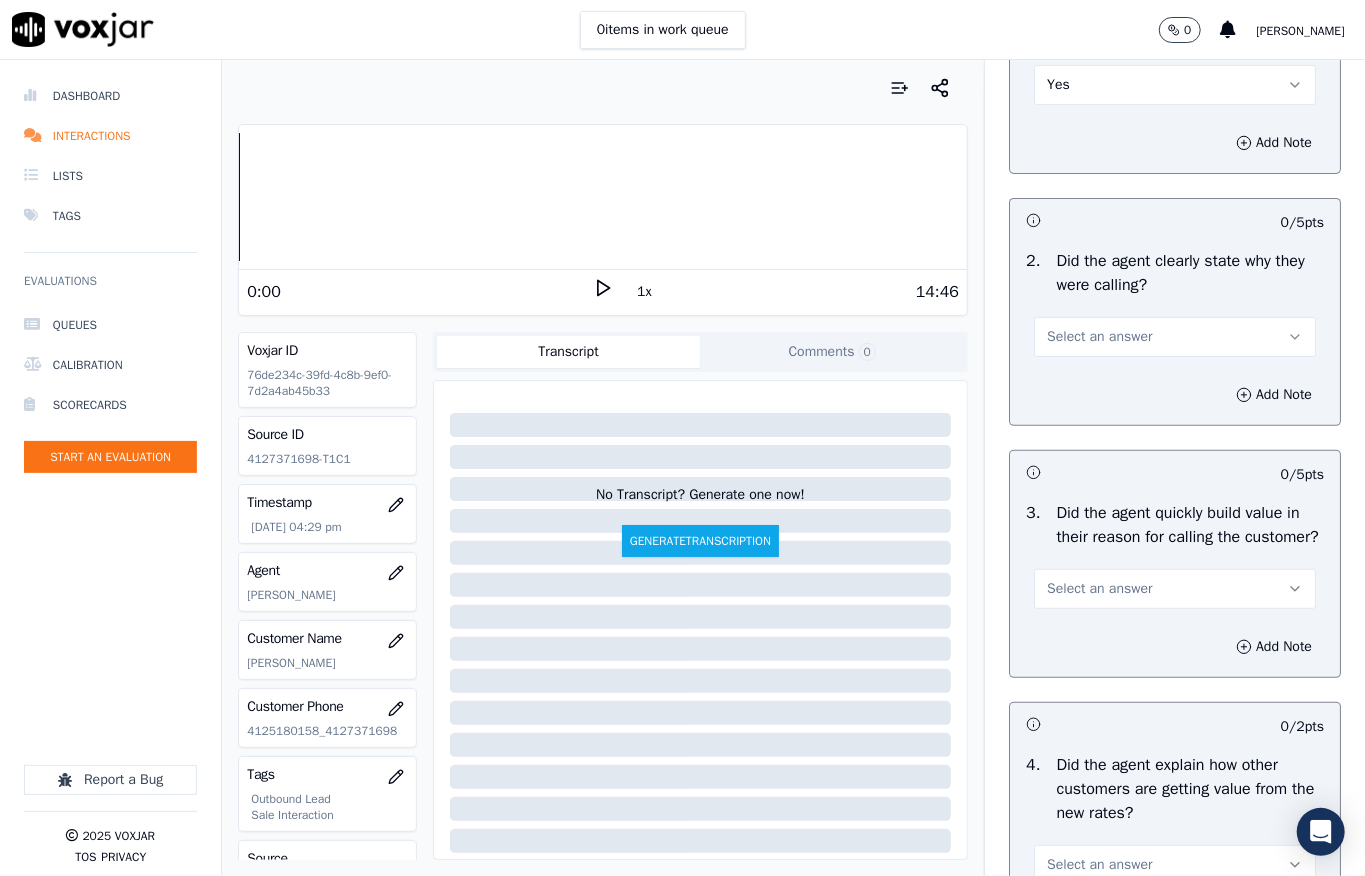 click on "Select an answer" at bounding box center [1099, 337] 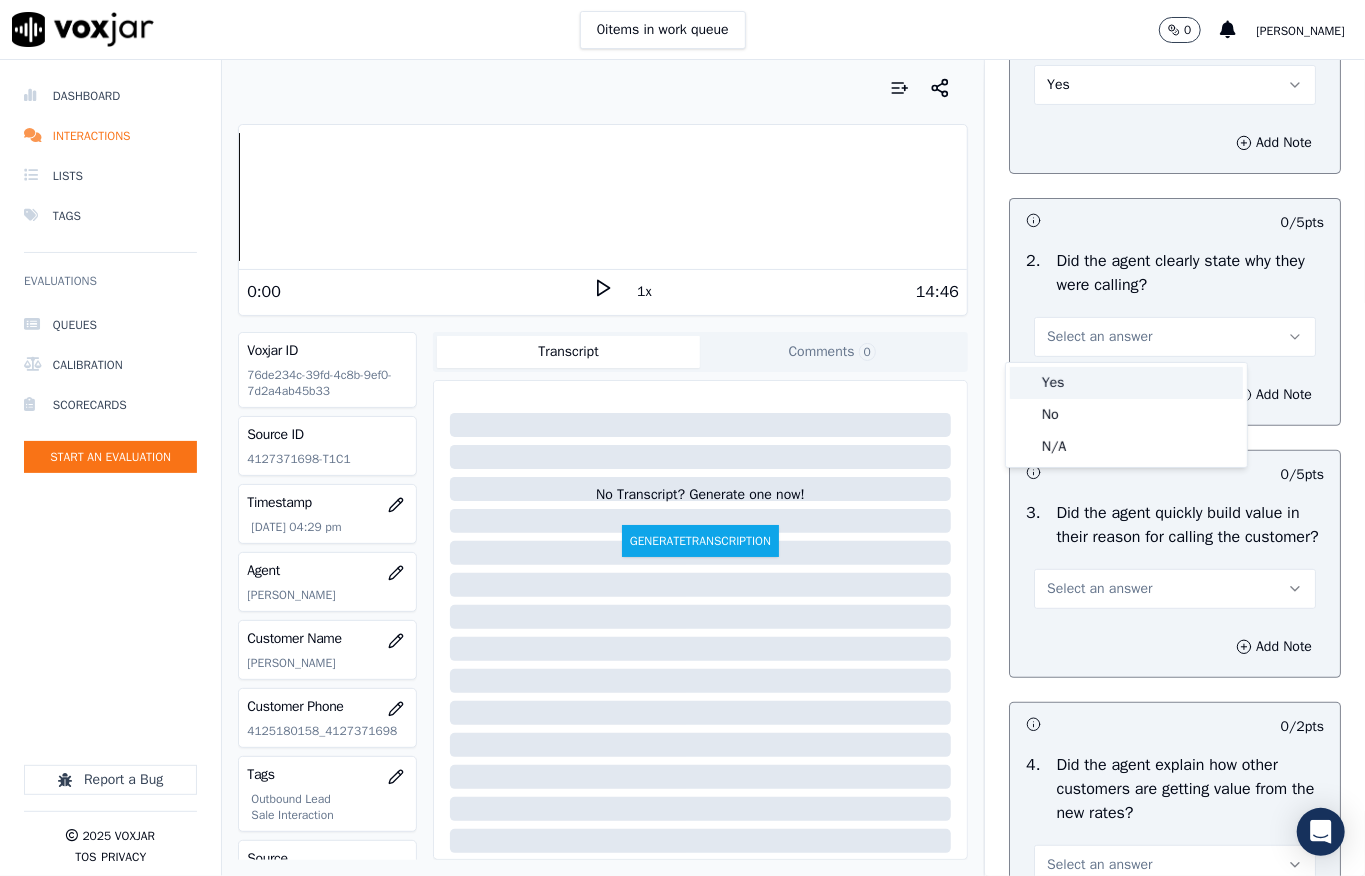 click on "Yes" at bounding box center (1126, 383) 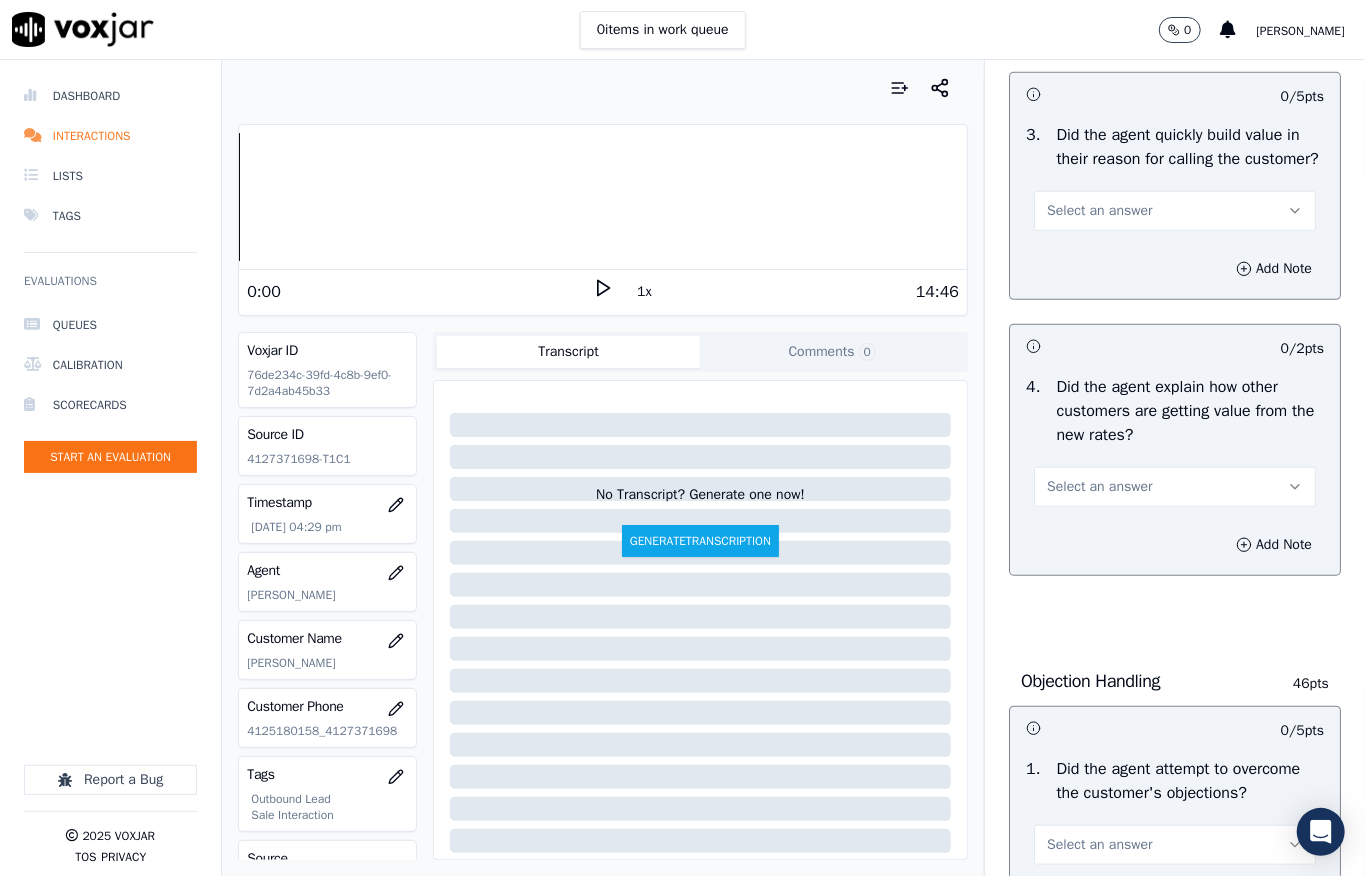 scroll, scrollTop: 666, scrollLeft: 0, axis: vertical 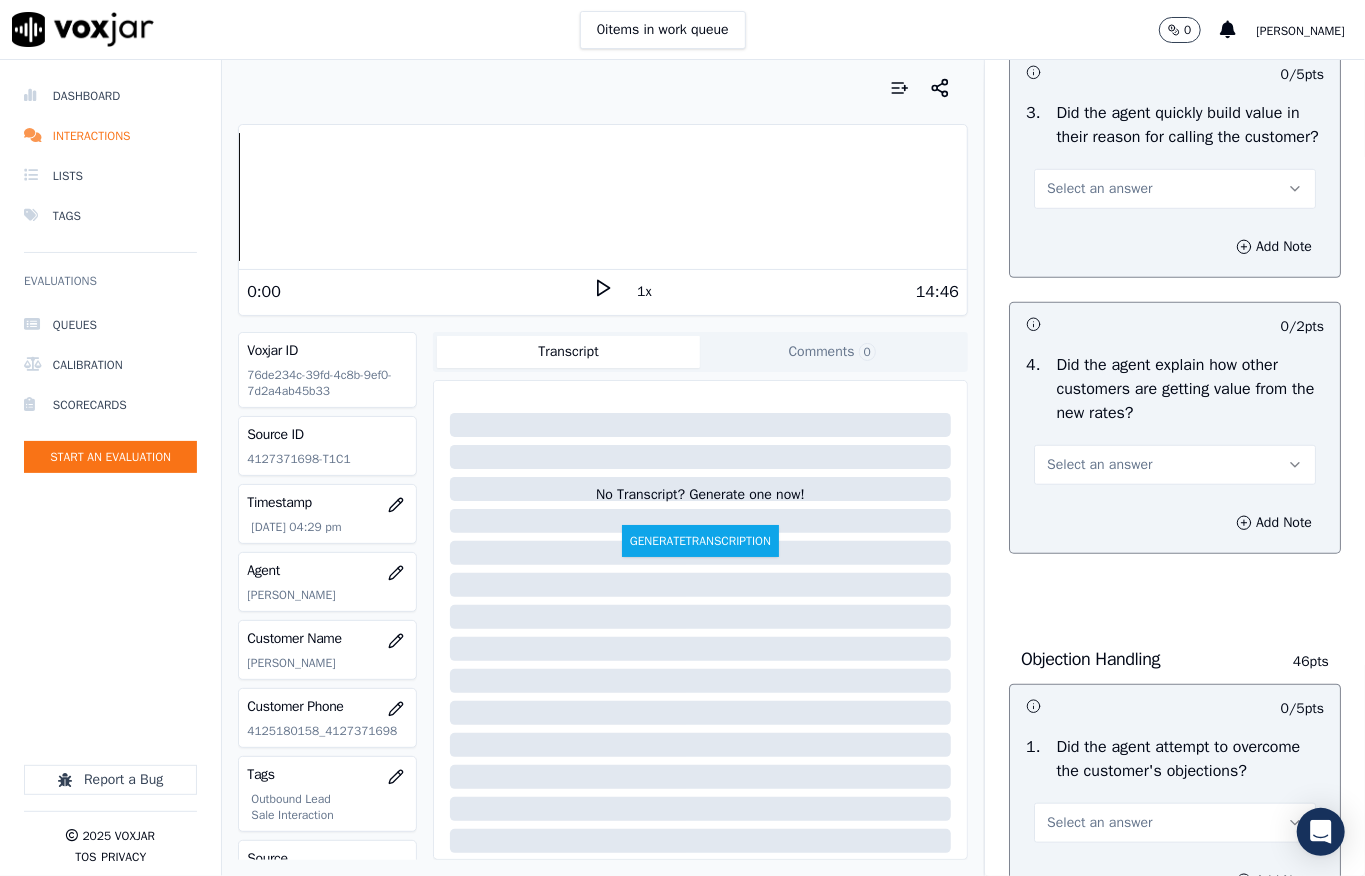 click on "Select an answer" at bounding box center (1099, 189) 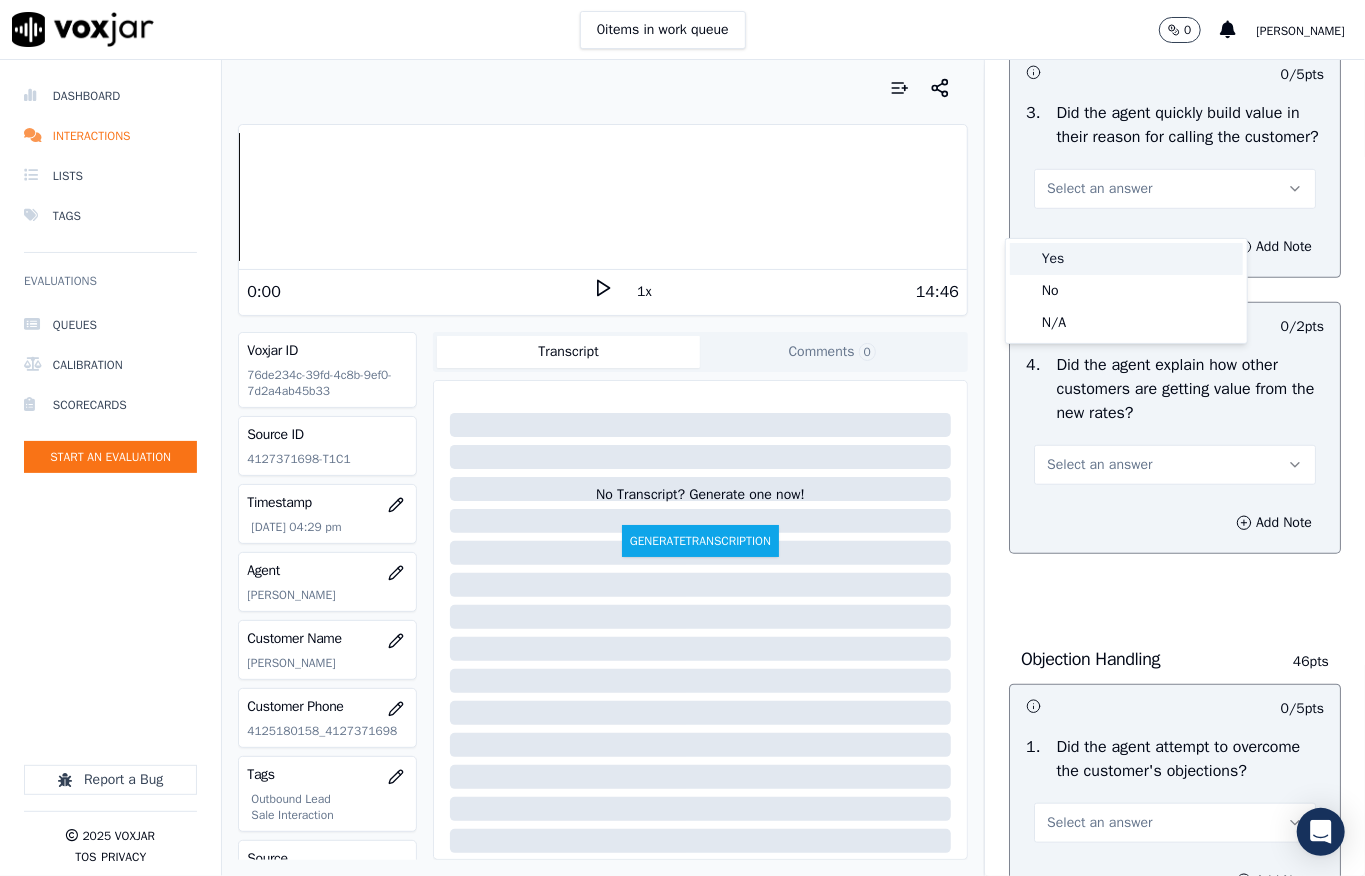 click on "Yes" at bounding box center (1126, 259) 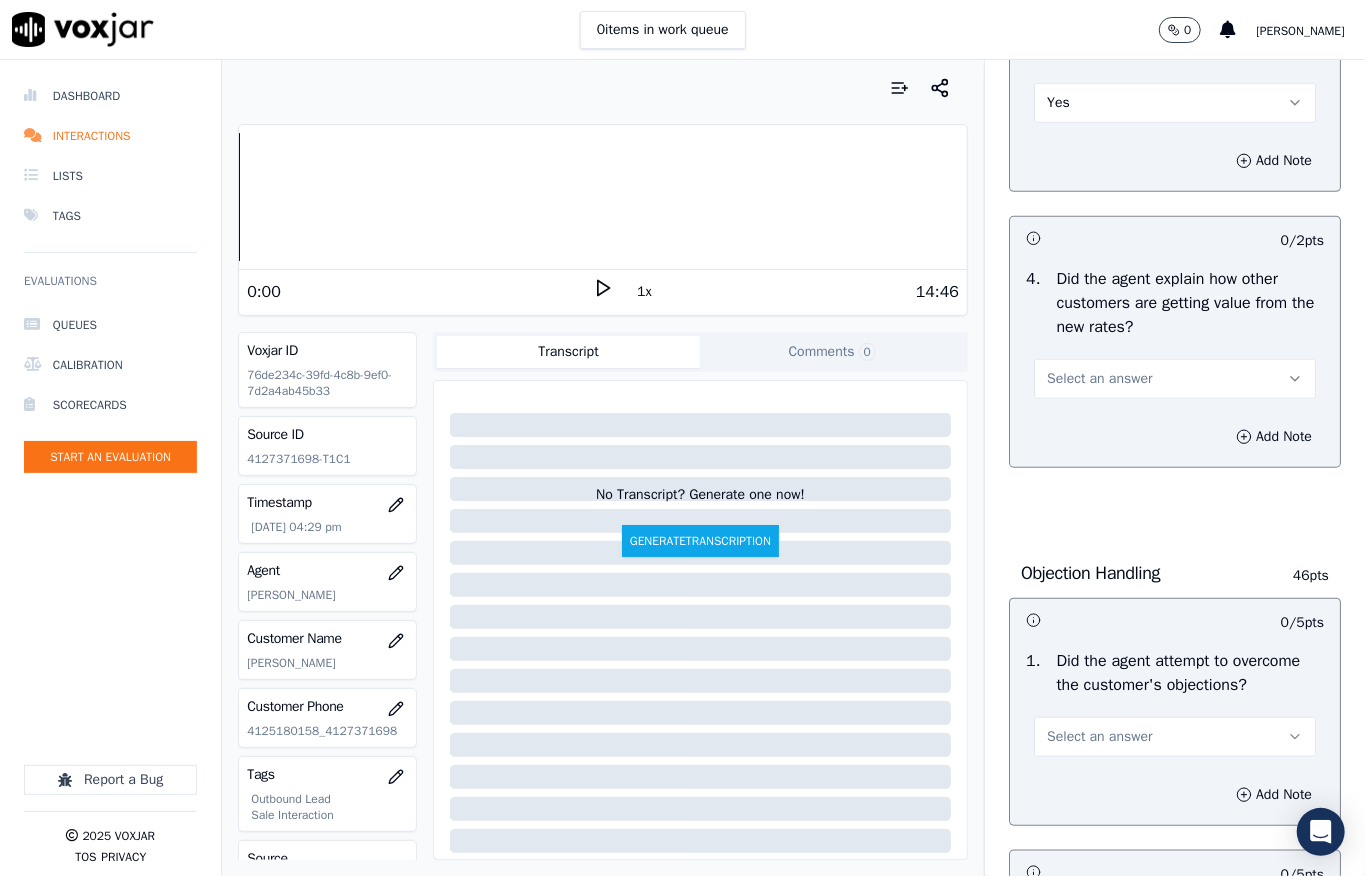 scroll, scrollTop: 800, scrollLeft: 0, axis: vertical 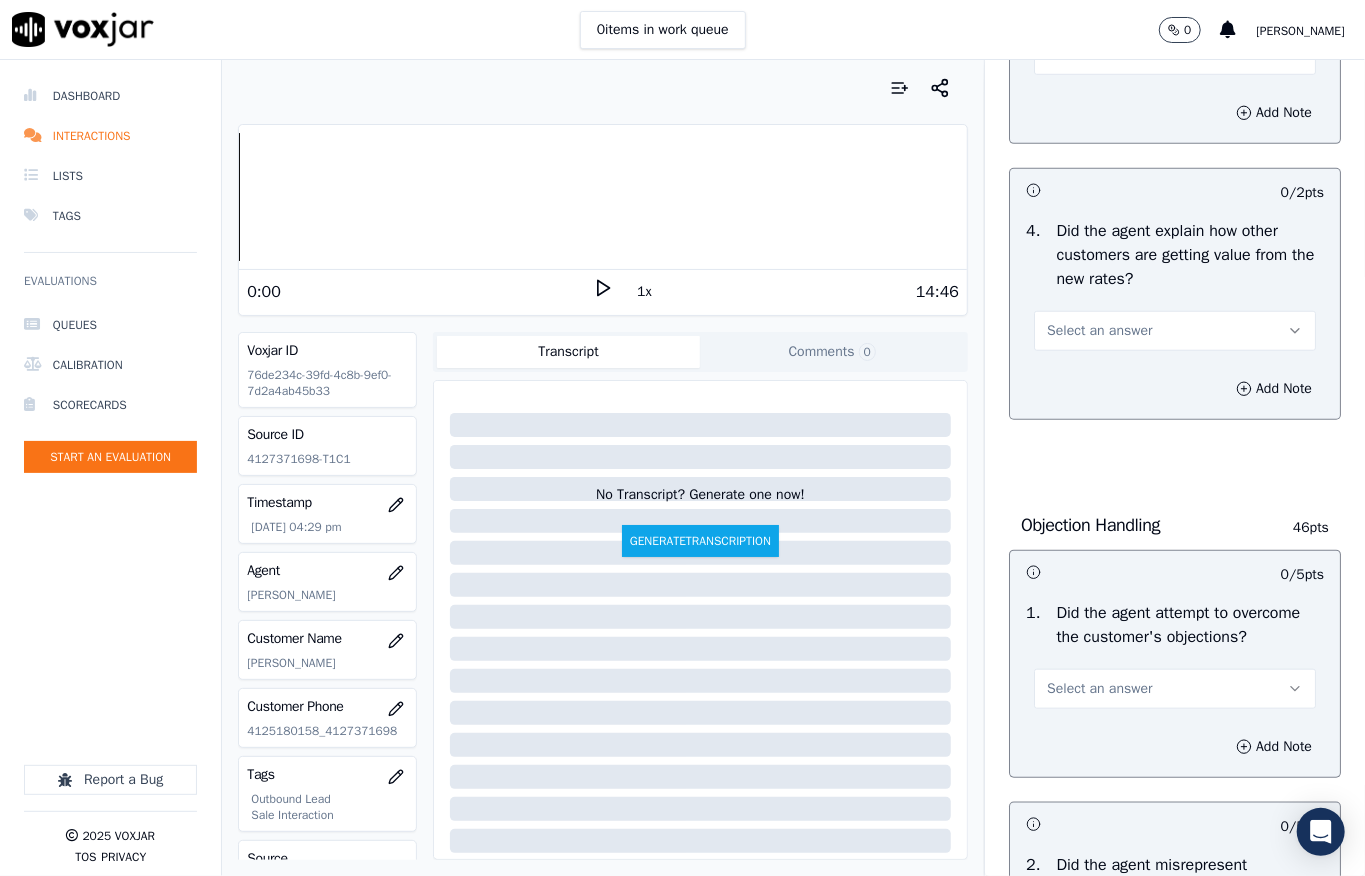 click on "Select an answer" at bounding box center (1099, 331) 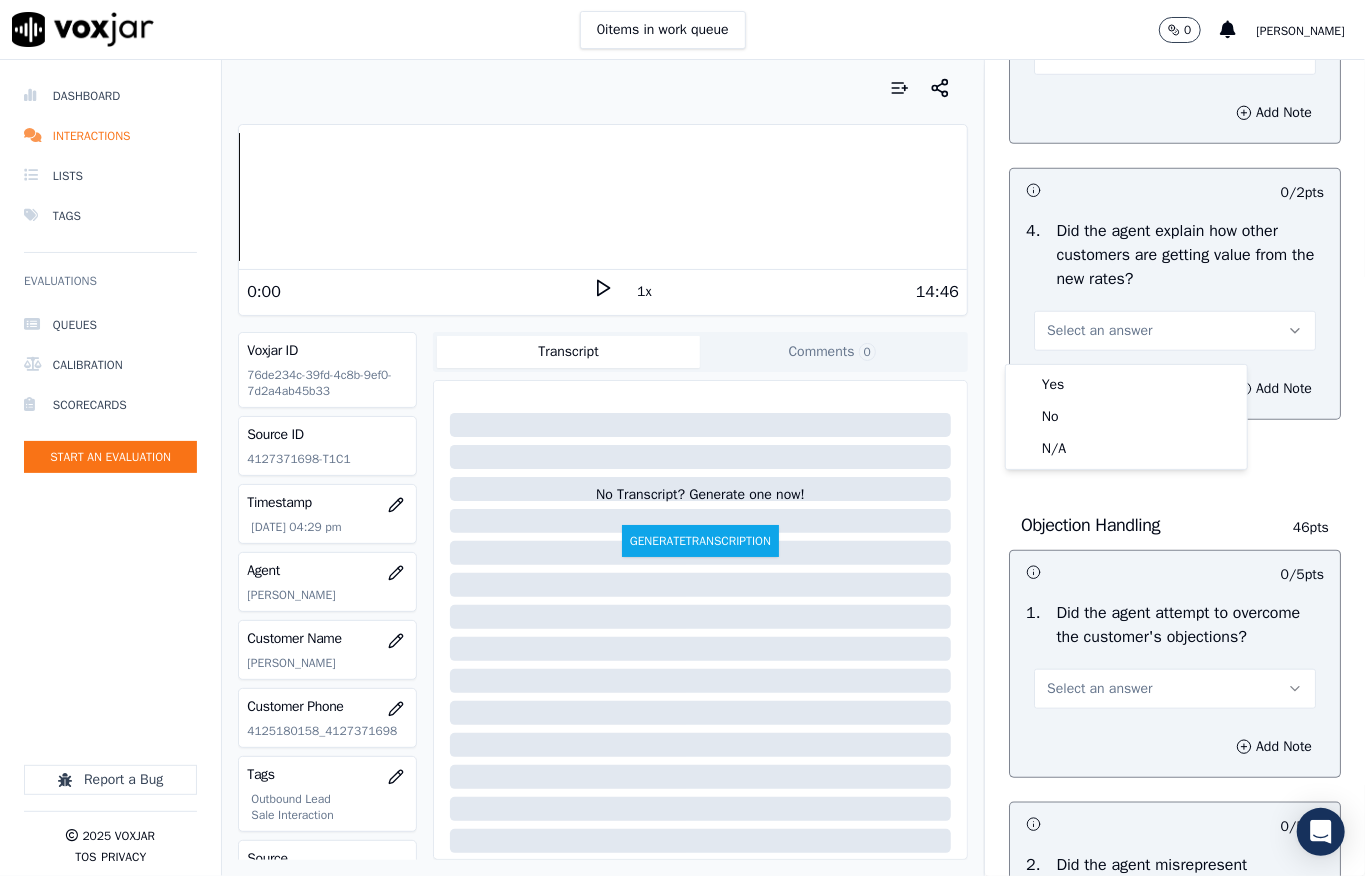 scroll, scrollTop: 933, scrollLeft: 0, axis: vertical 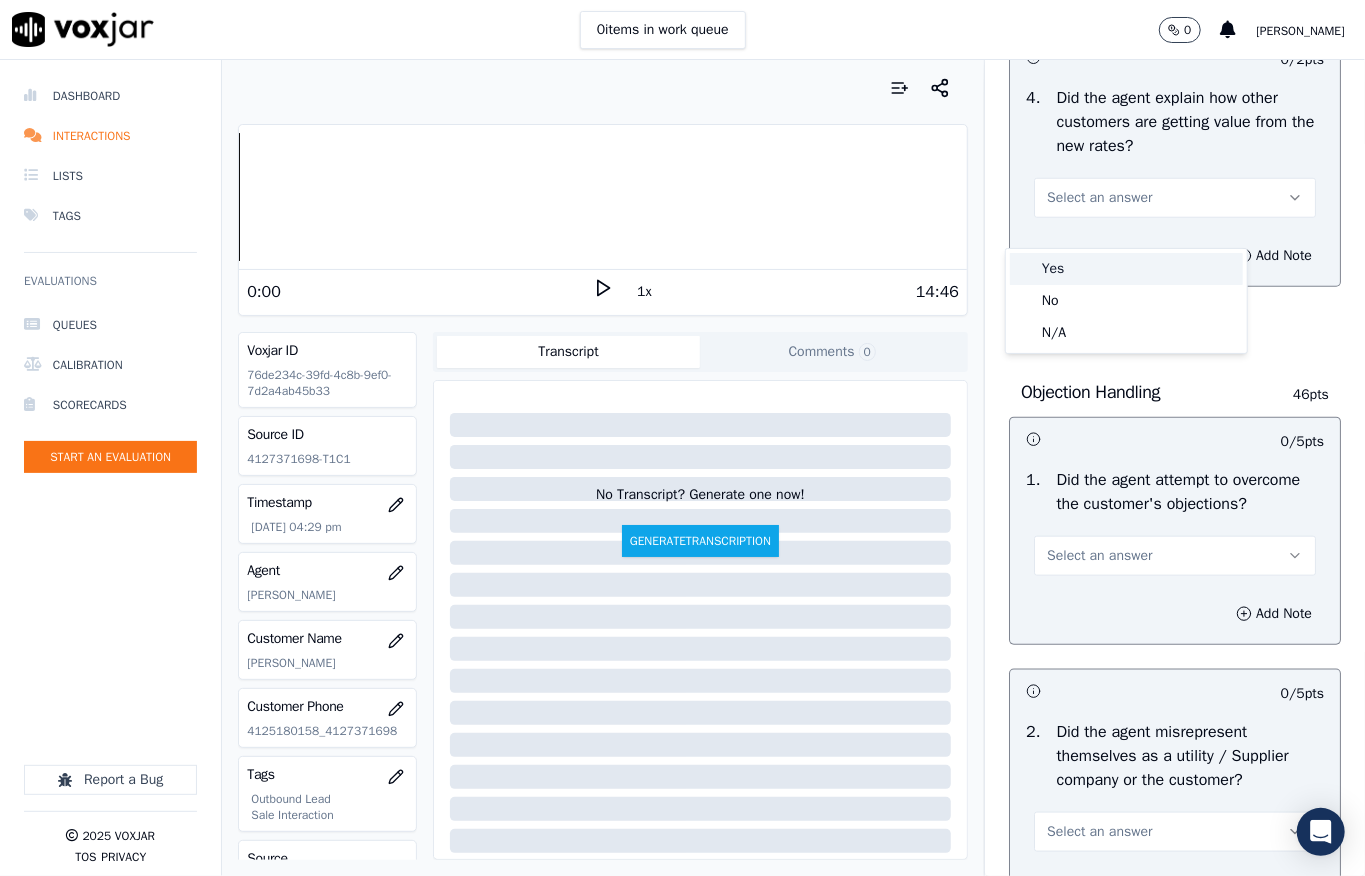 click on "Yes" at bounding box center (1126, 269) 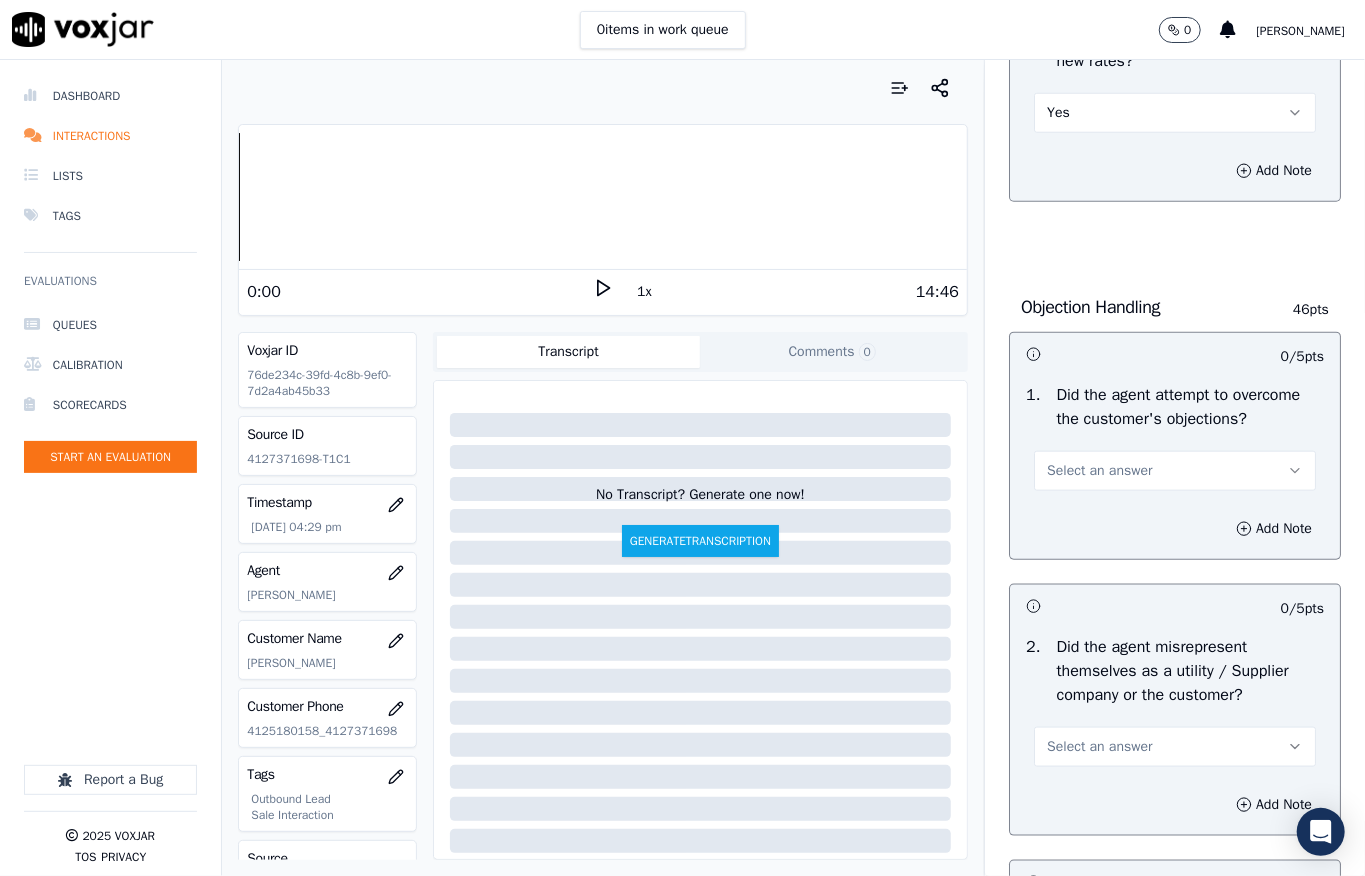 scroll, scrollTop: 1066, scrollLeft: 0, axis: vertical 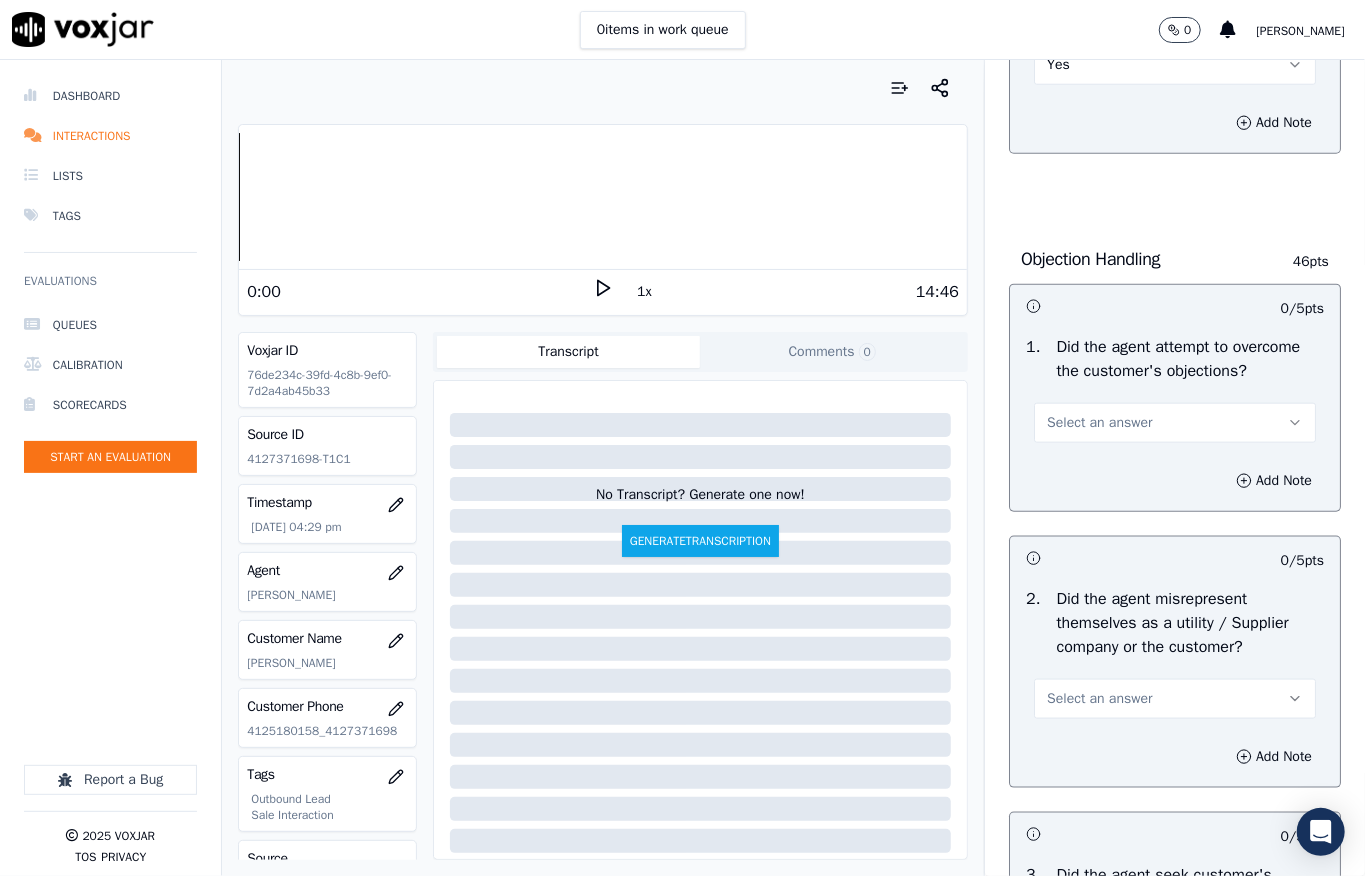 click on "Select an answer" at bounding box center (1175, 423) 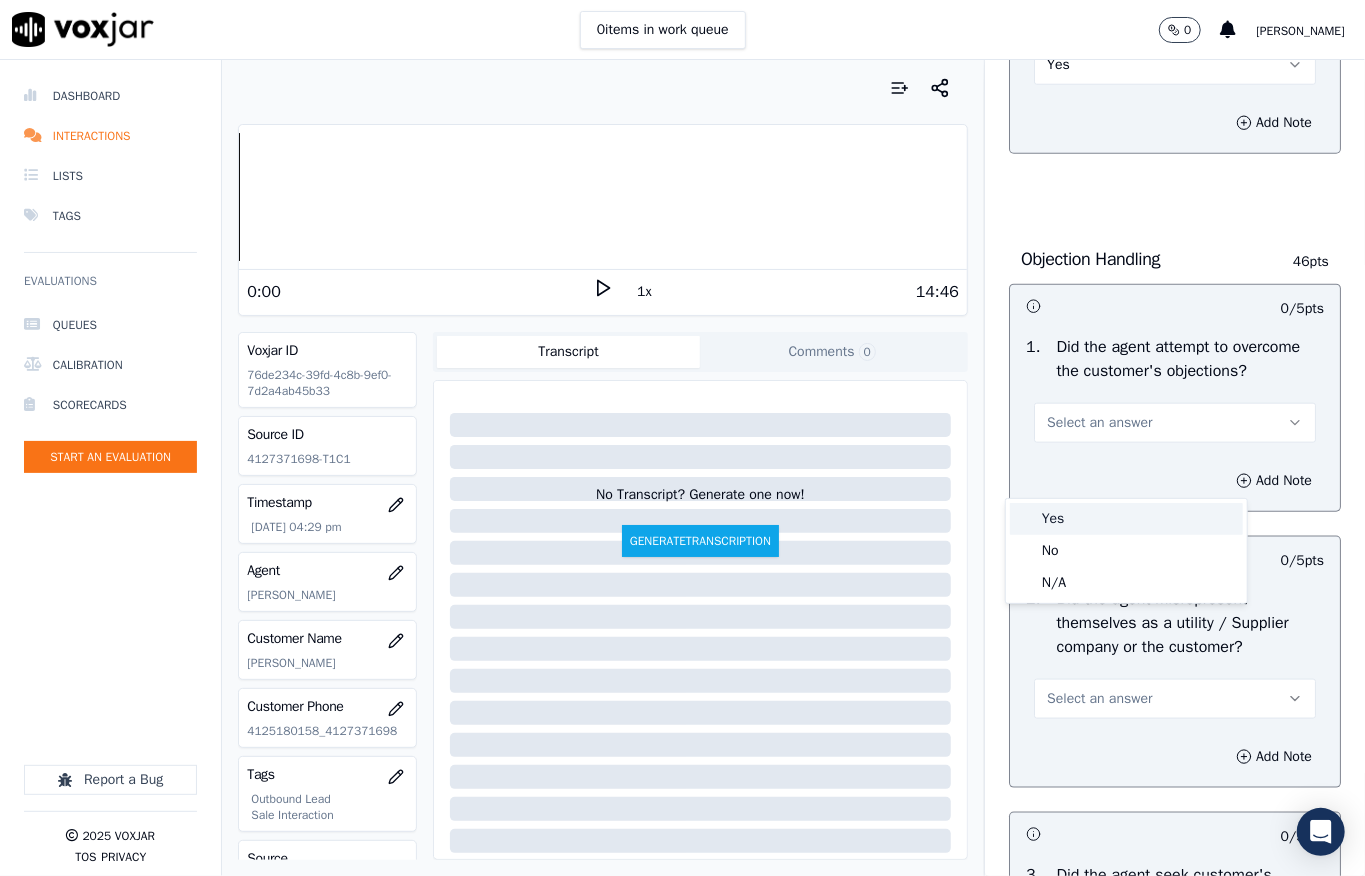 click on "Yes" at bounding box center [1126, 519] 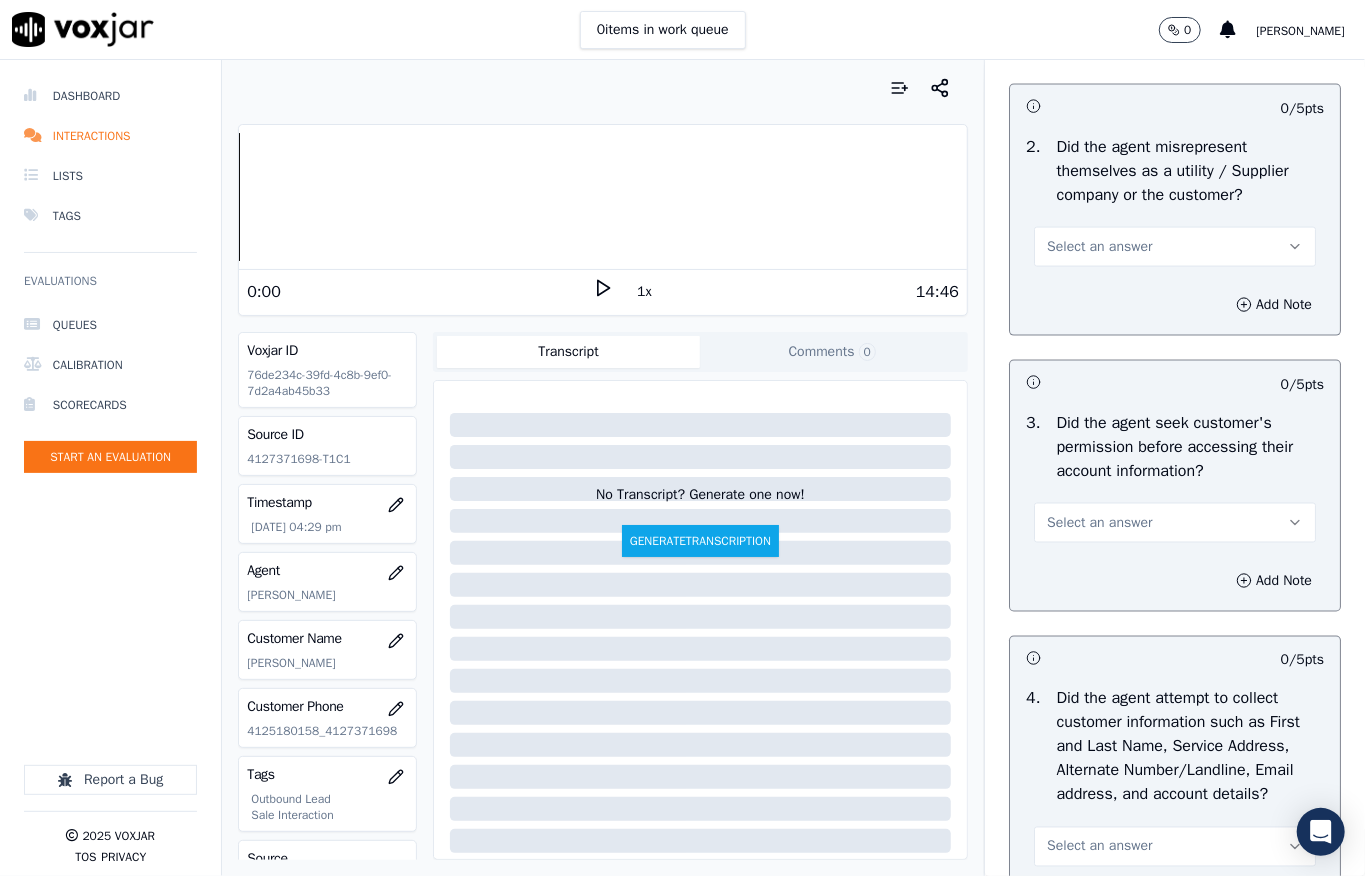 scroll, scrollTop: 1600, scrollLeft: 0, axis: vertical 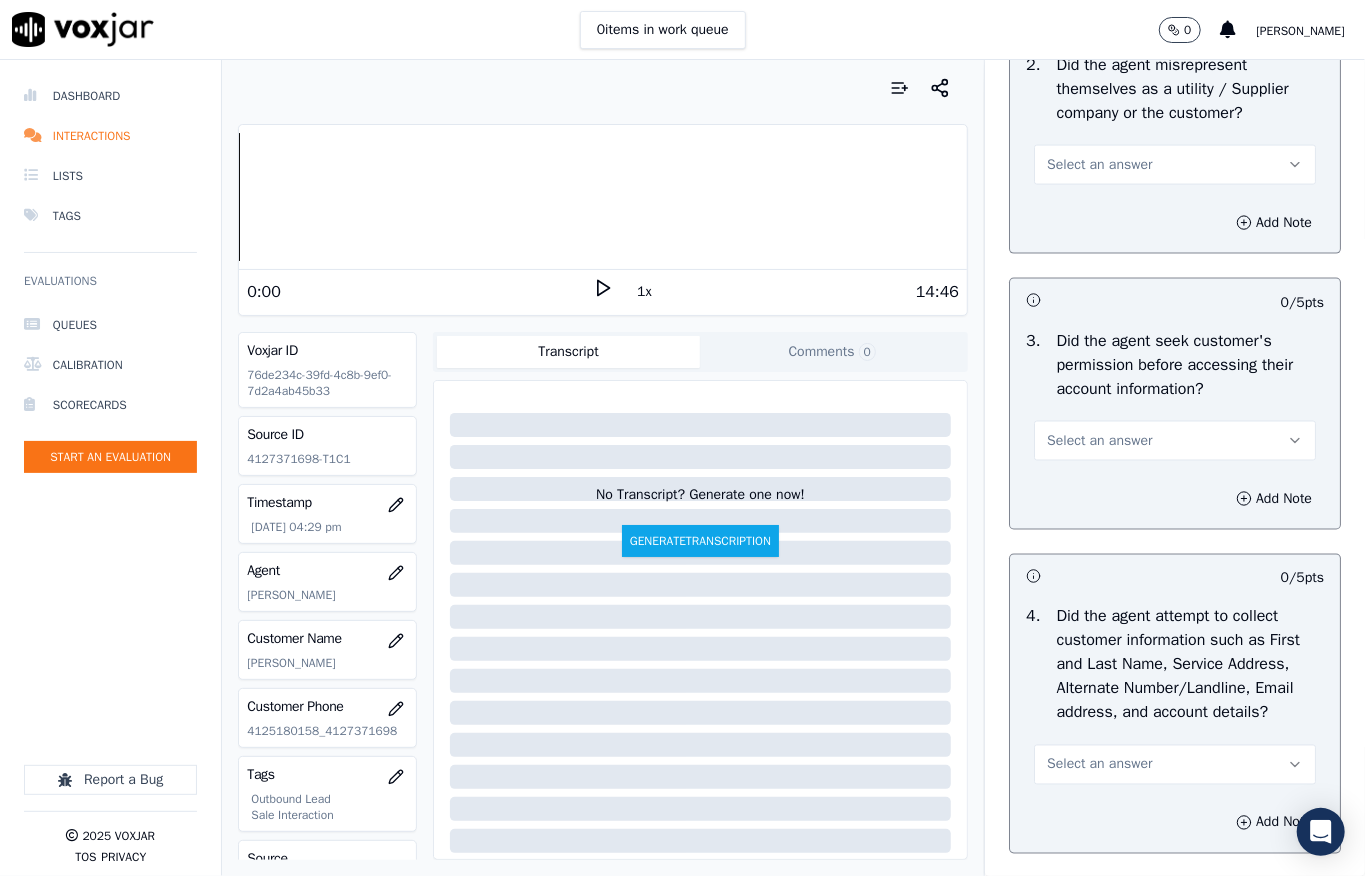click on "Select an answer" at bounding box center [1099, 165] 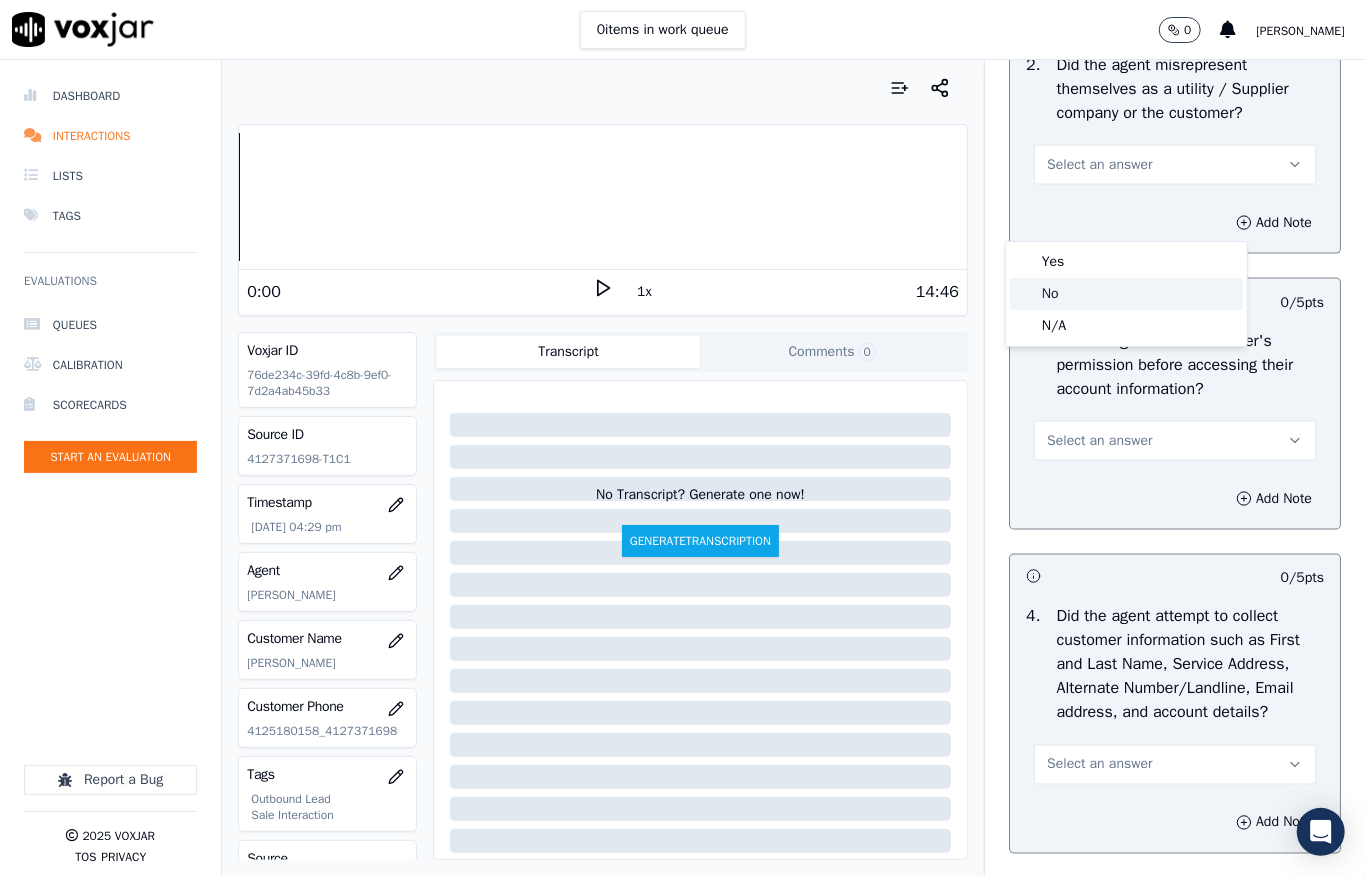 click on "No" 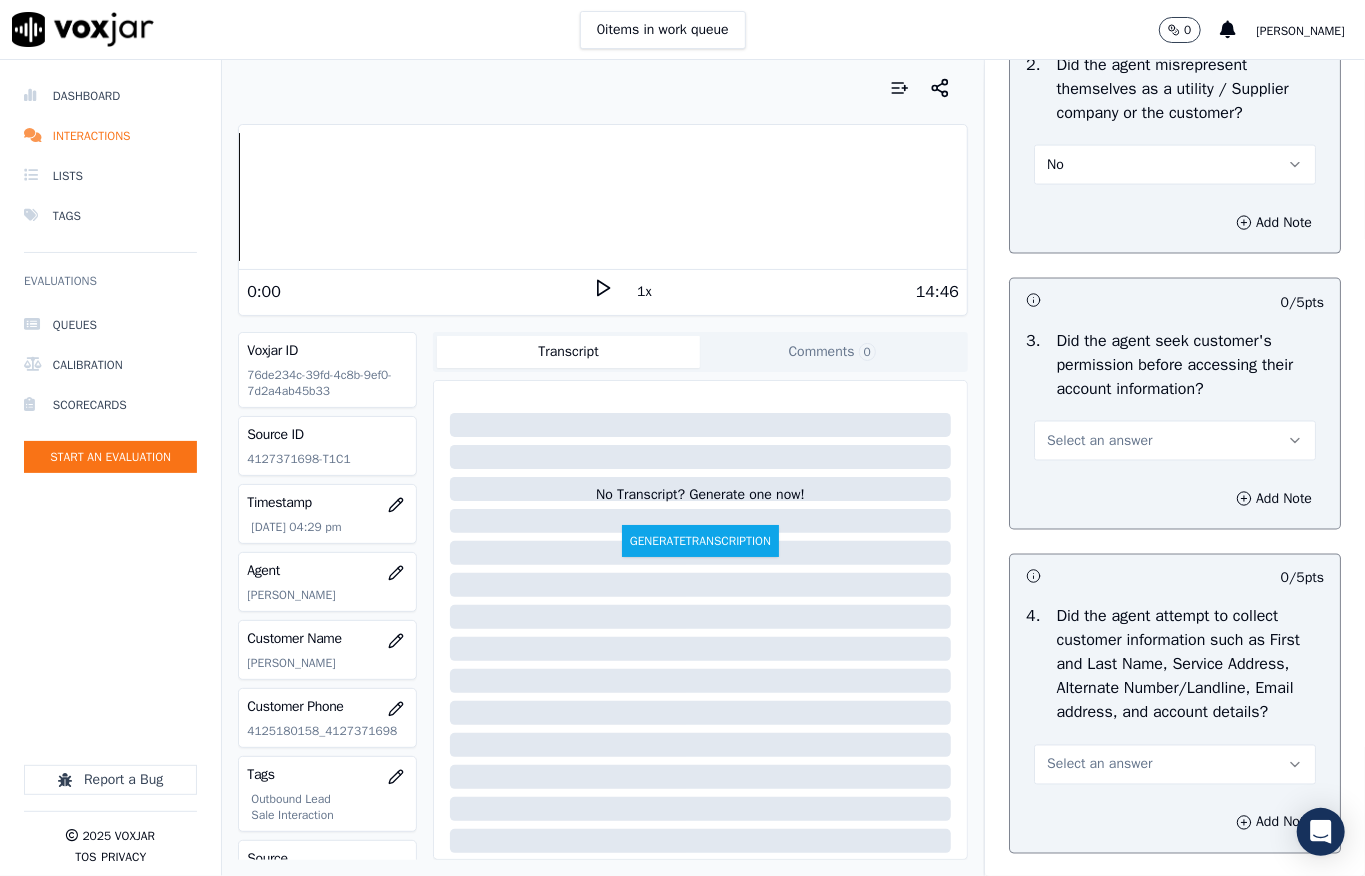 click on "Select an answer" at bounding box center [1099, 441] 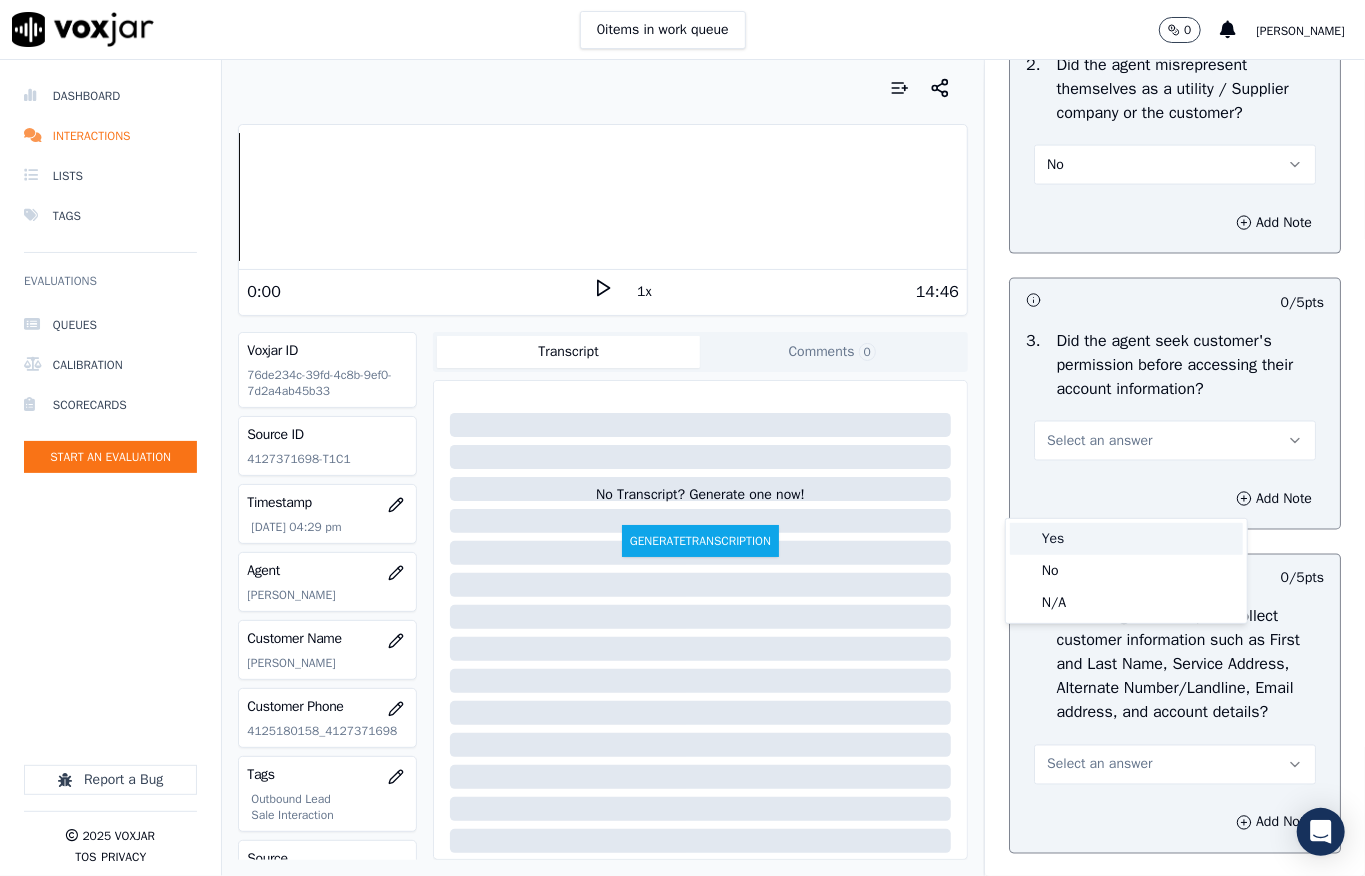 click on "Yes" at bounding box center [1126, 539] 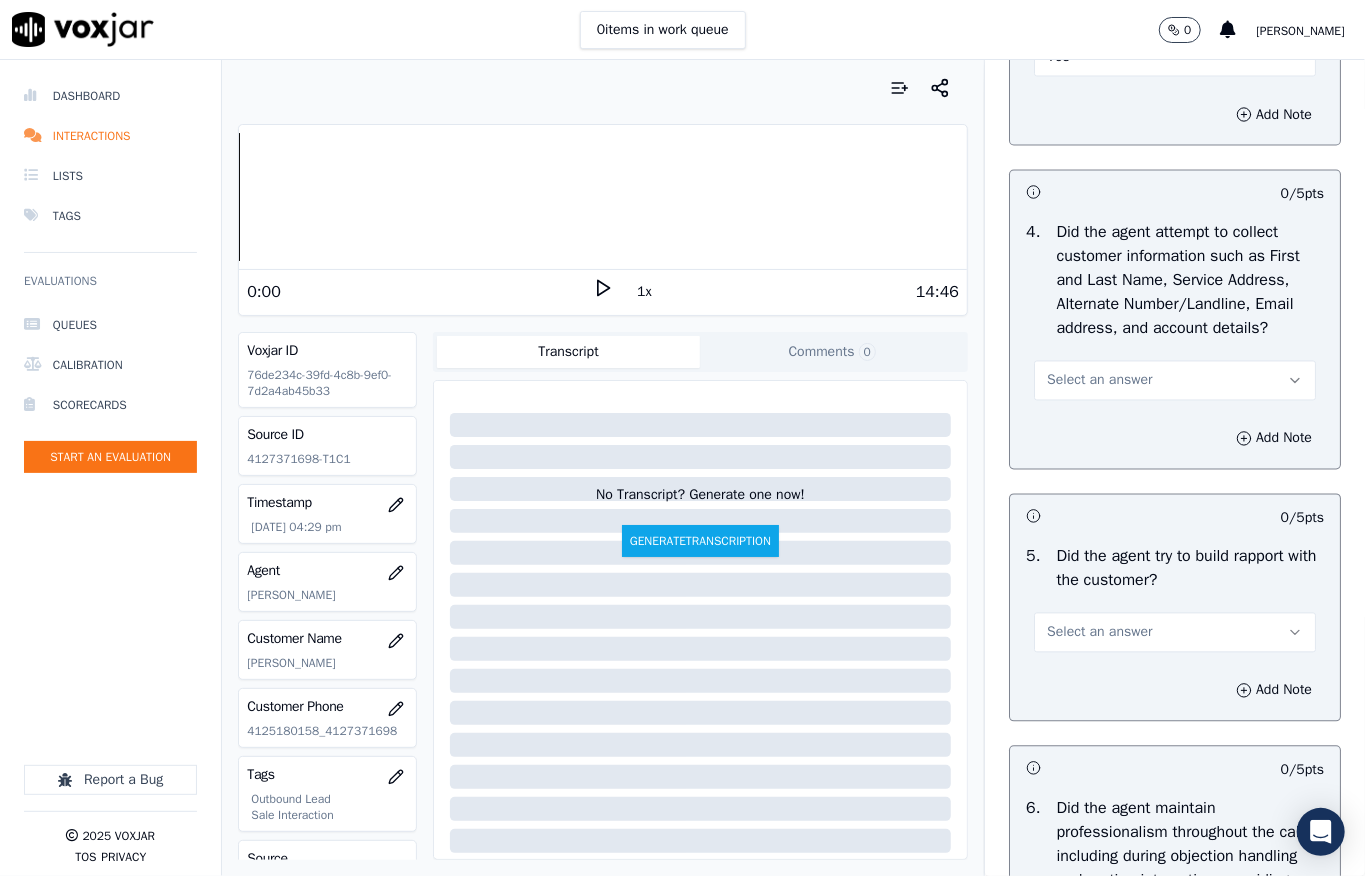 scroll, scrollTop: 2000, scrollLeft: 0, axis: vertical 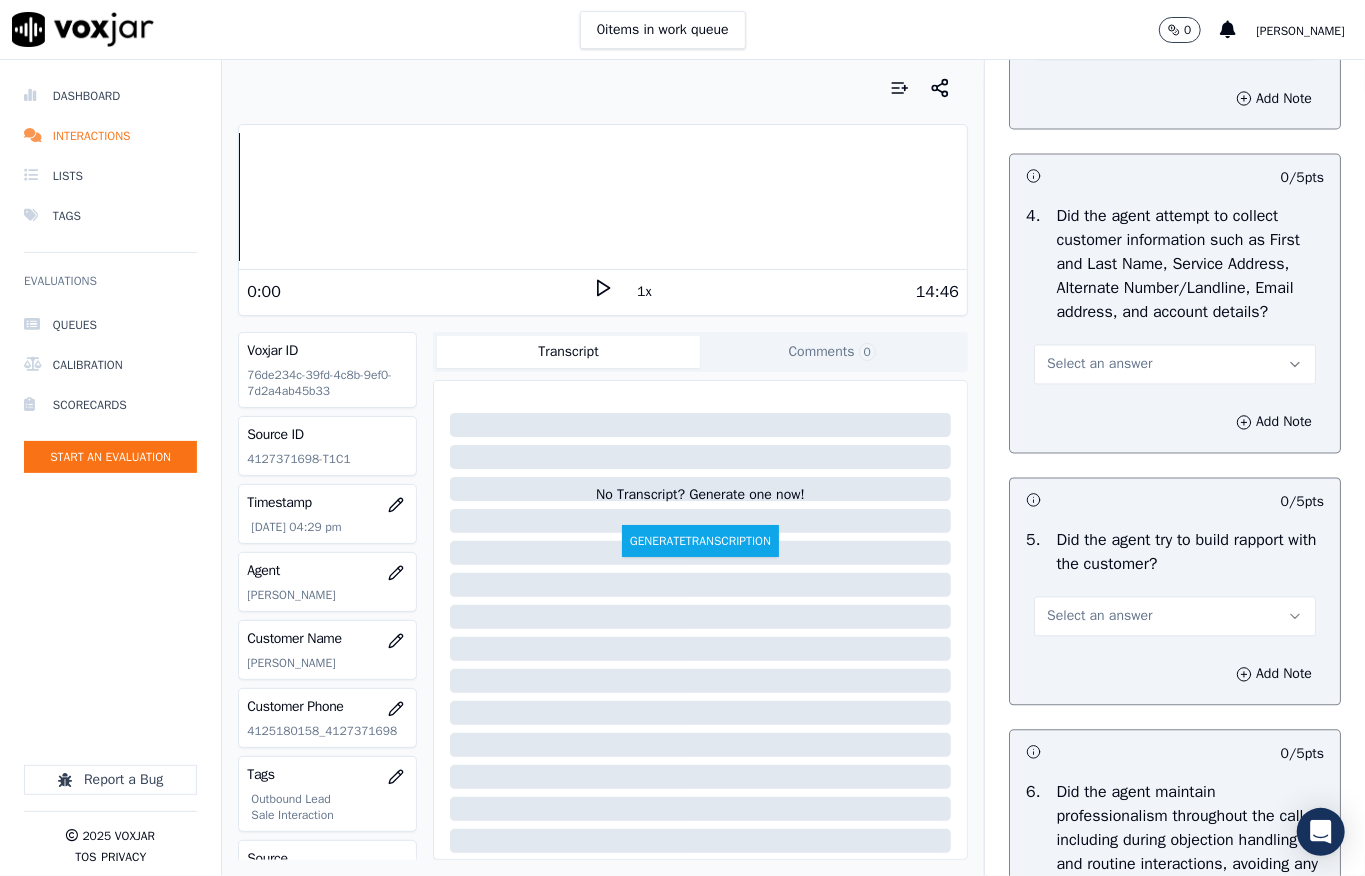 click on "Select an answer" at bounding box center (1175, 365) 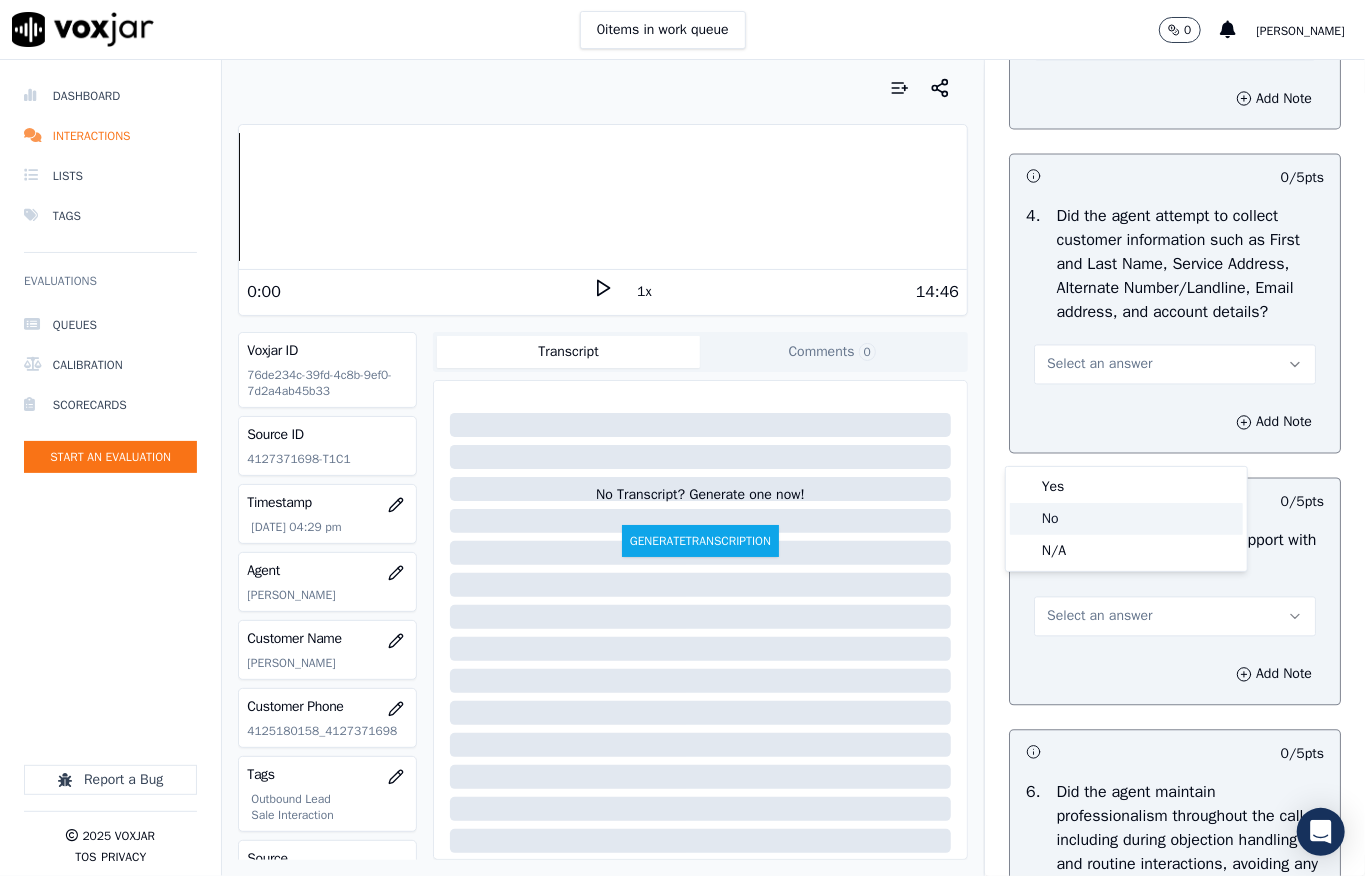 click on "No" 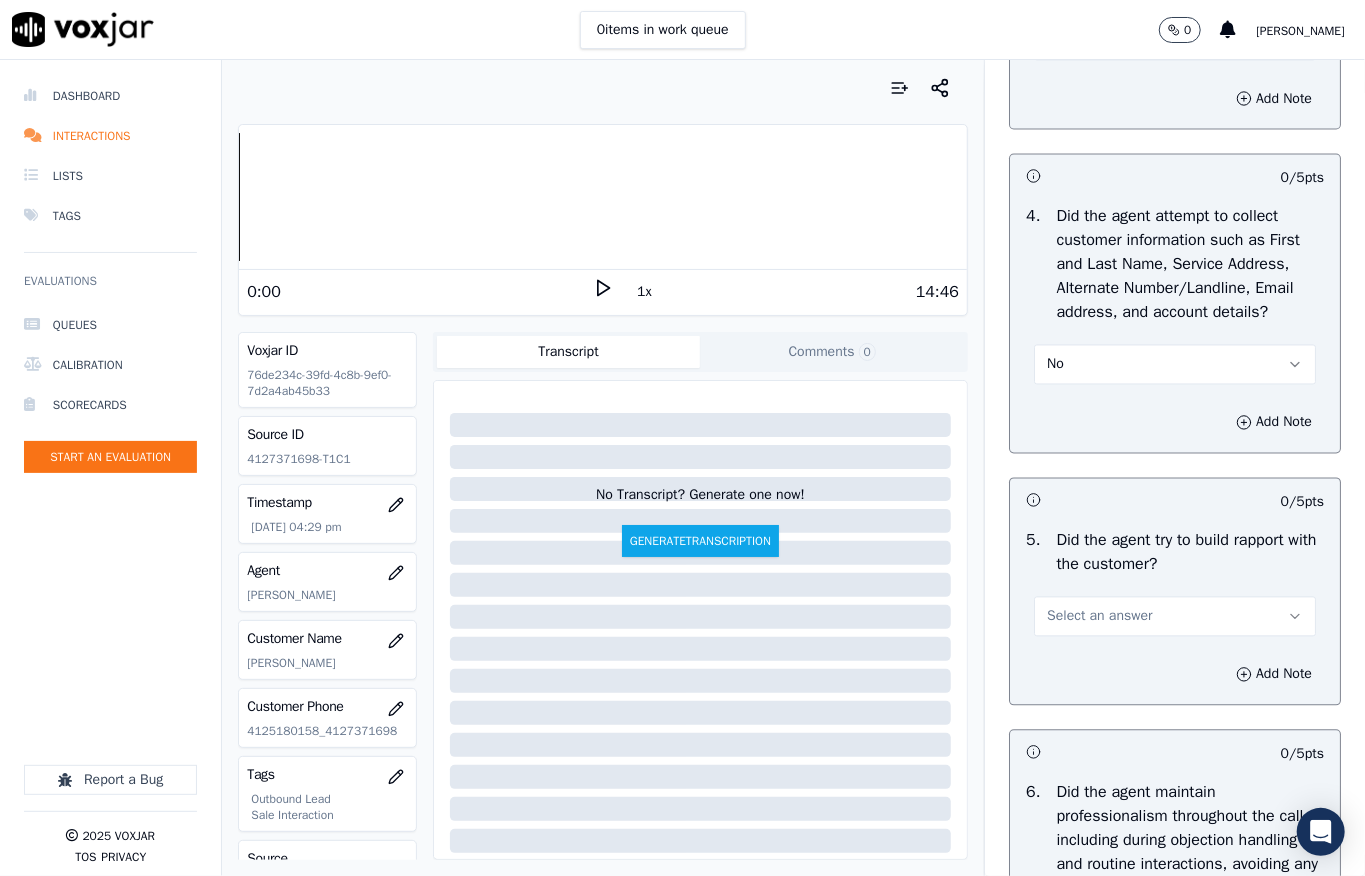 click on "No" at bounding box center [1175, 365] 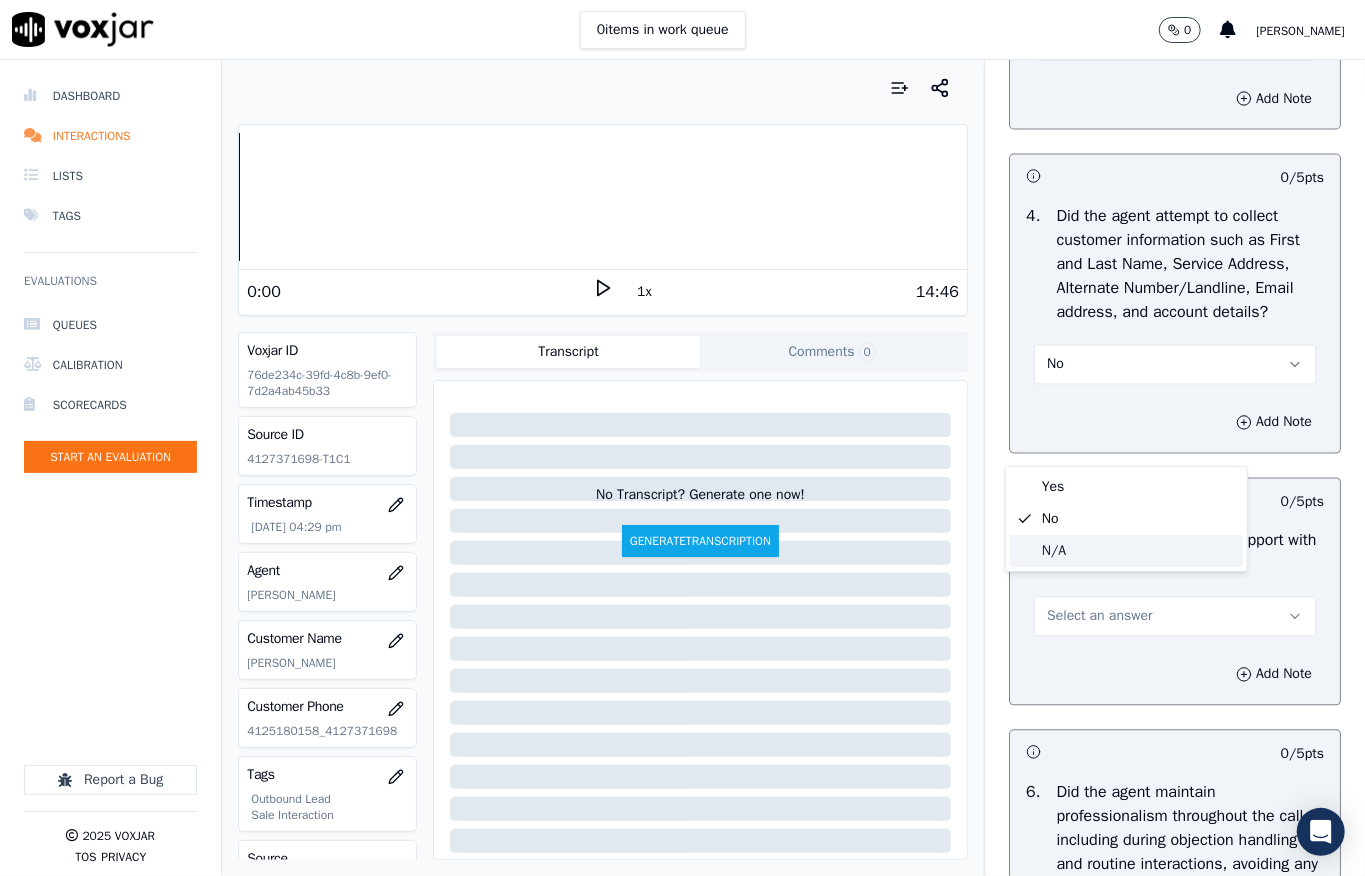 click on "N/A" 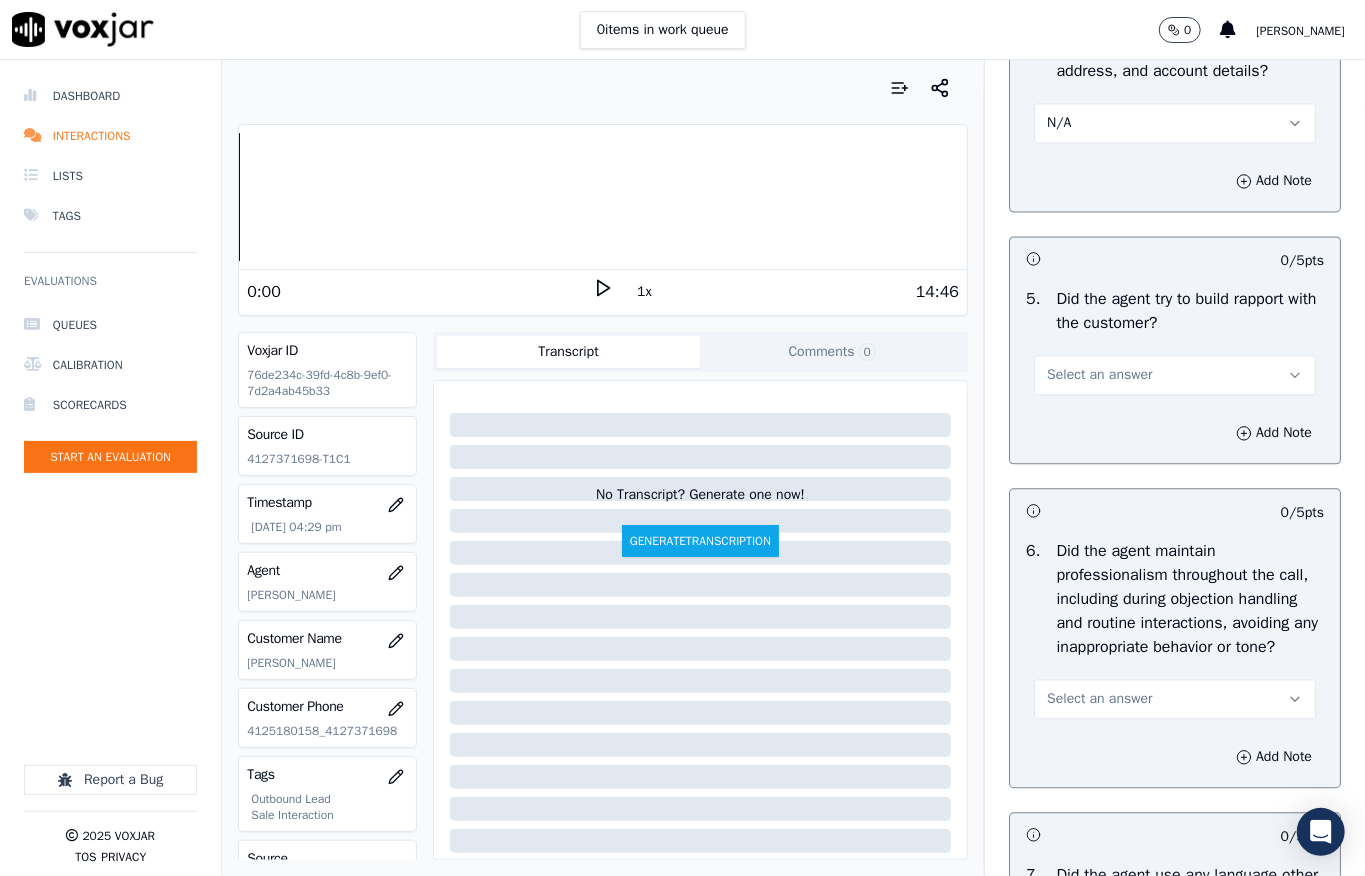 scroll, scrollTop: 2266, scrollLeft: 0, axis: vertical 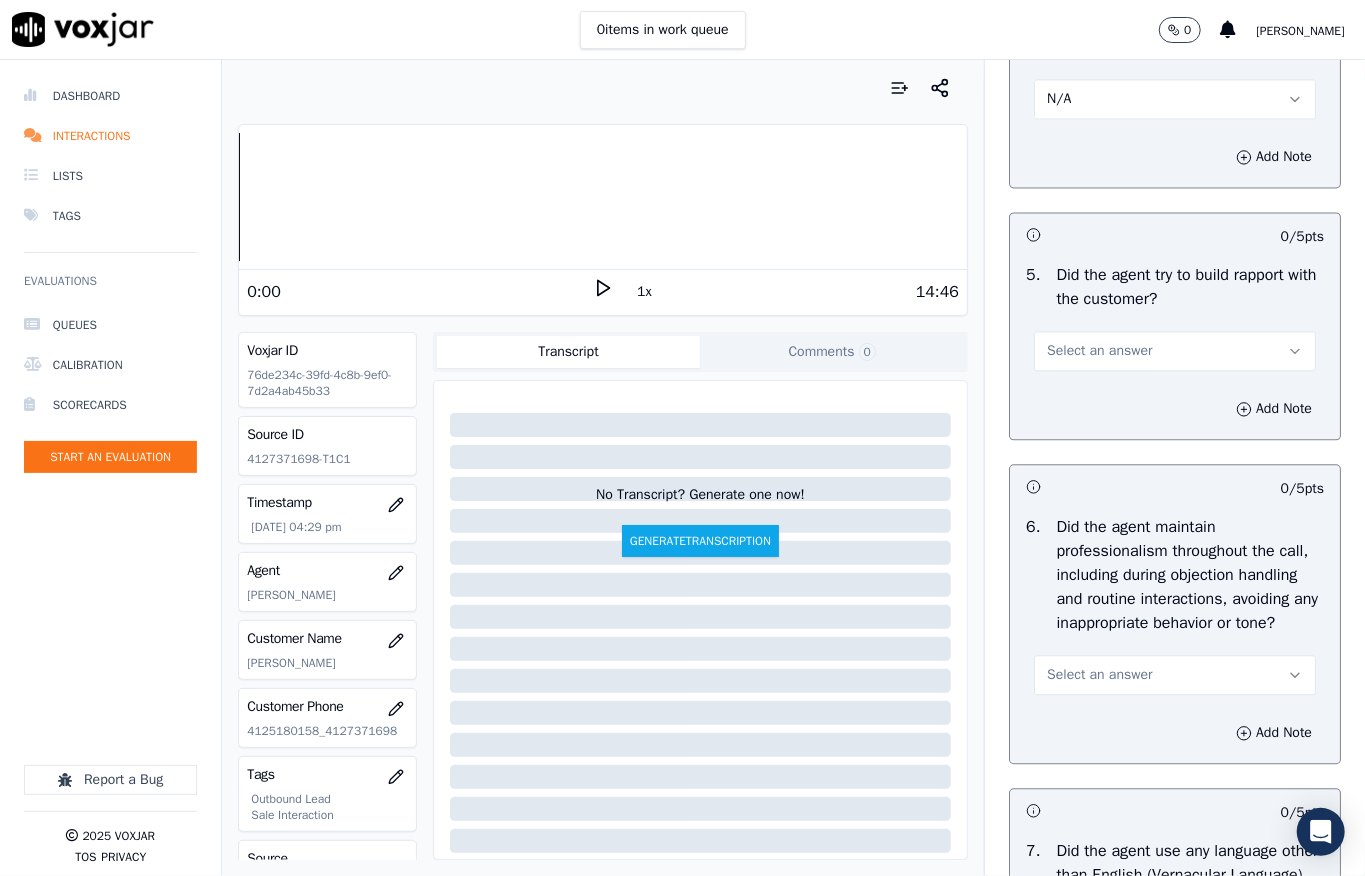 click on "Select an answer" at bounding box center [1099, 351] 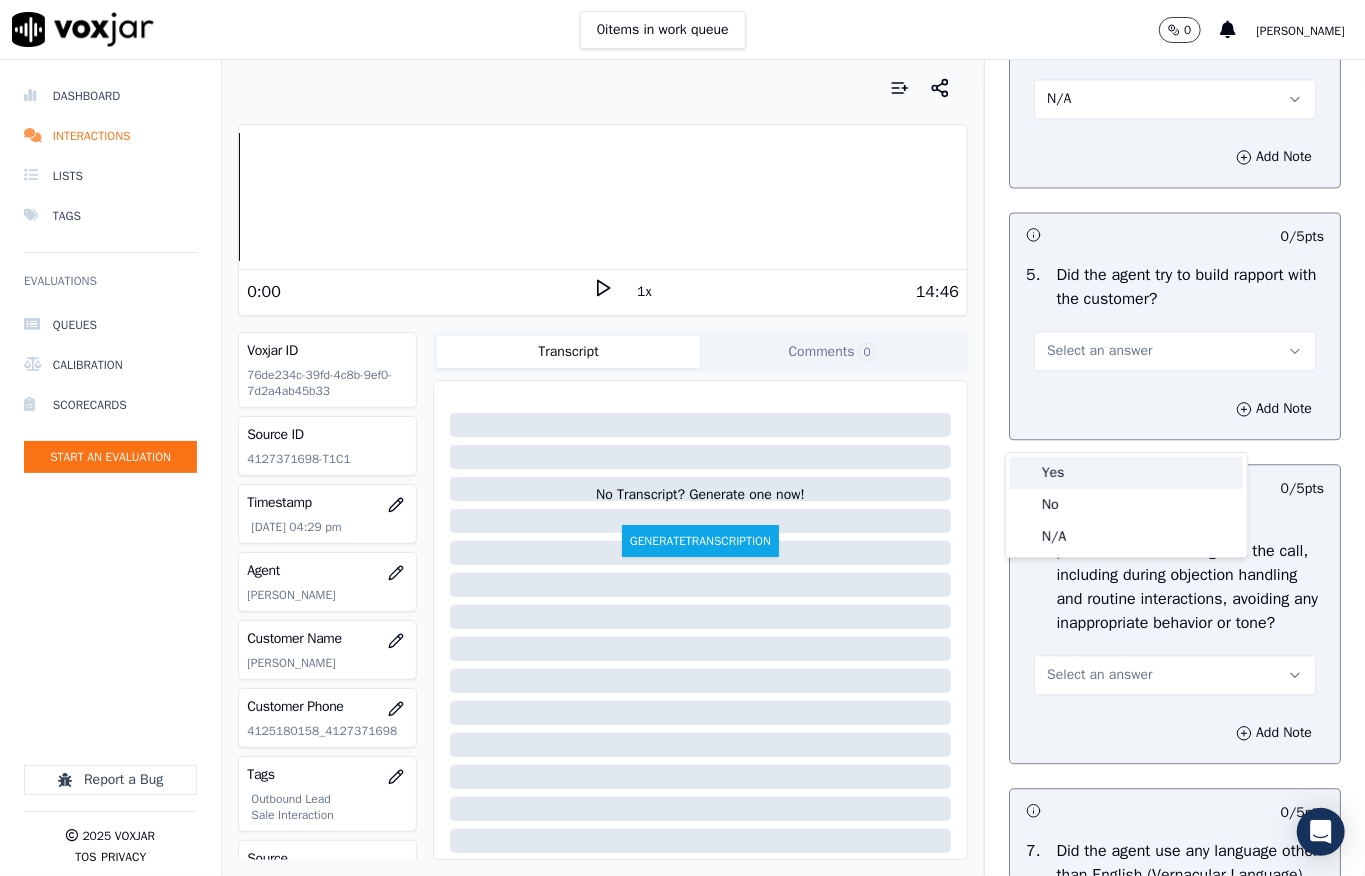 click on "Yes" at bounding box center [1126, 473] 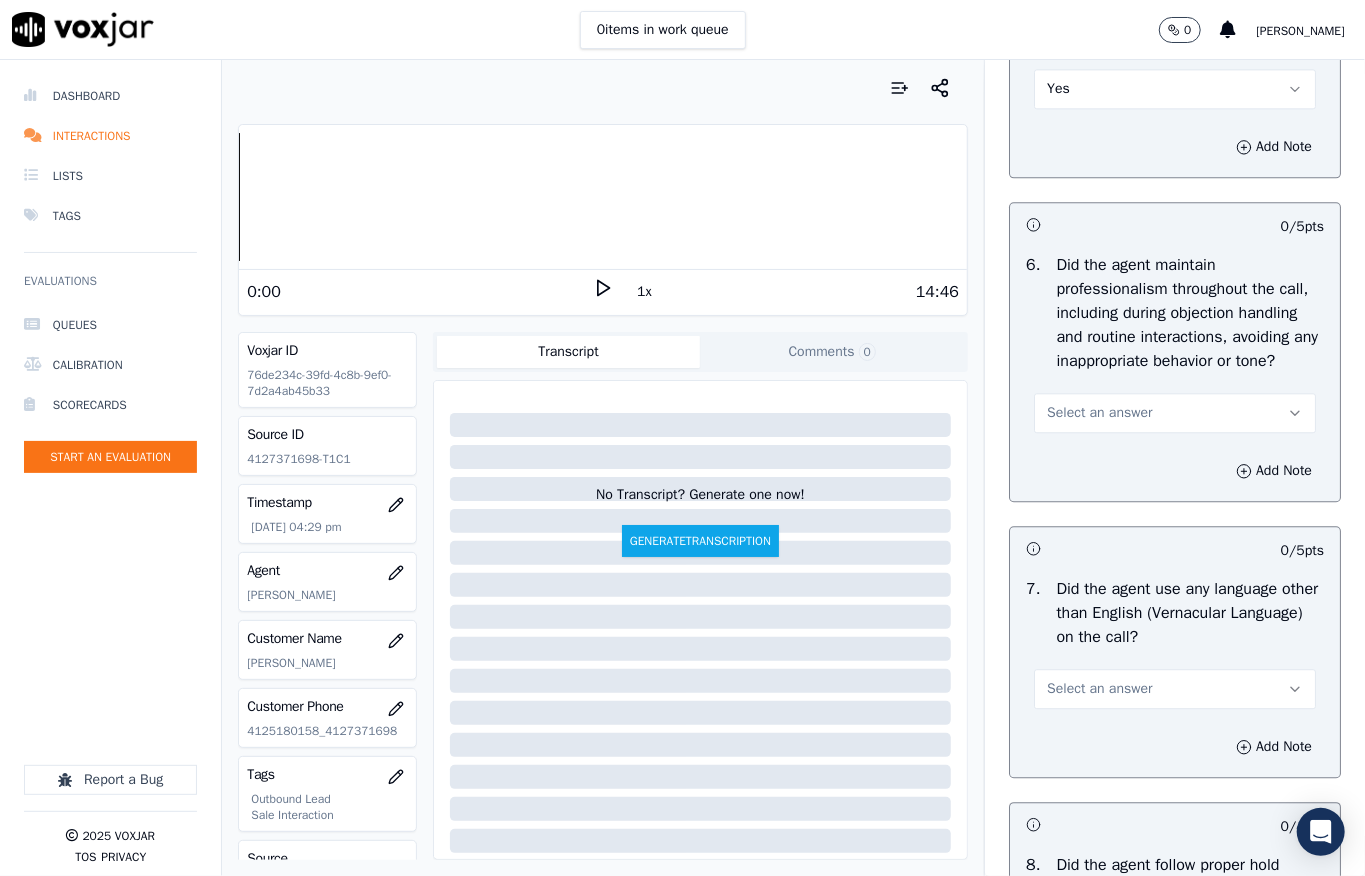scroll, scrollTop: 2533, scrollLeft: 0, axis: vertical 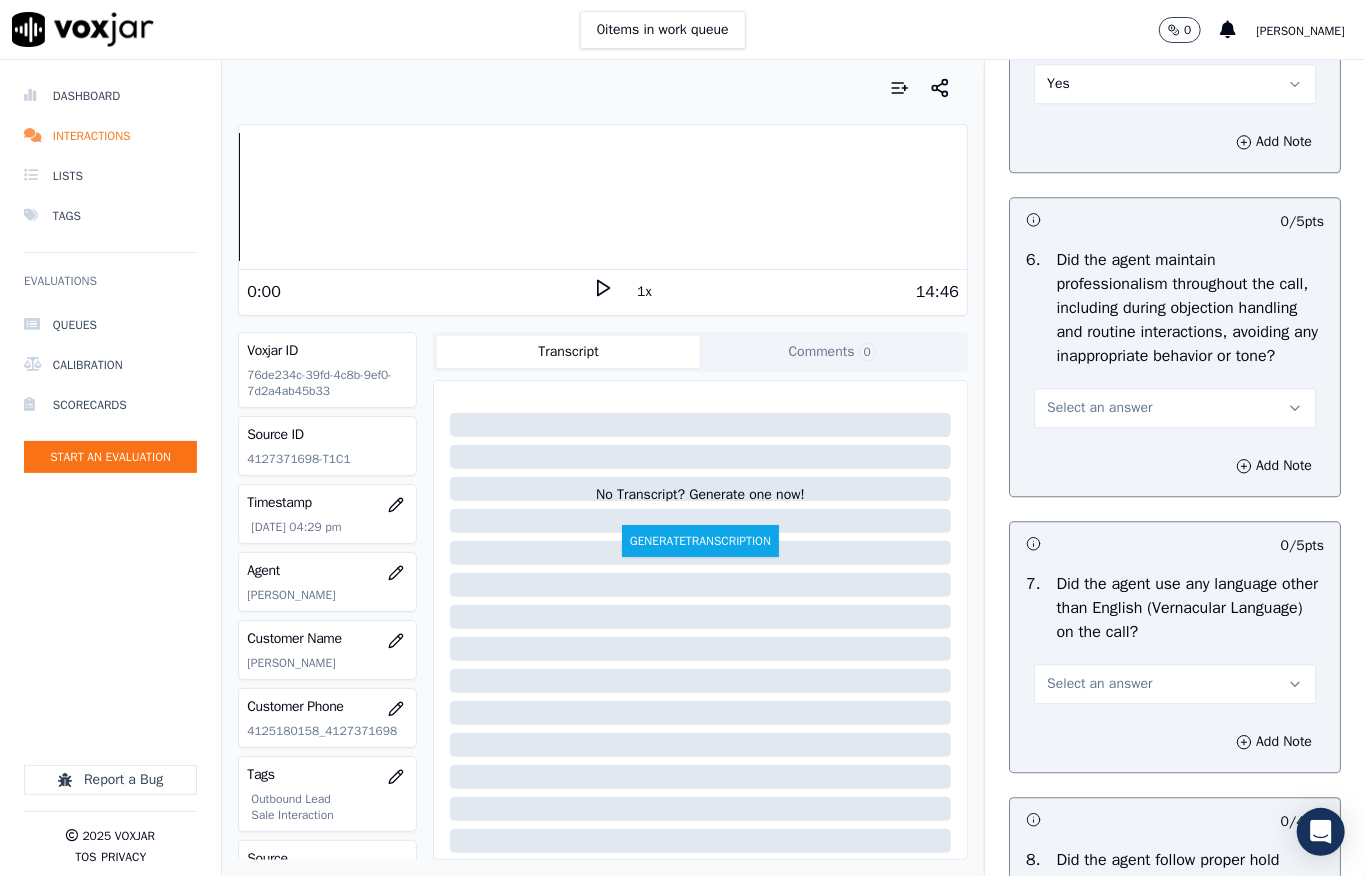 drag, startPoint x: 1056, startPoint y: 509, endPoint x: 1056, endPoint y: 524, distance: 15 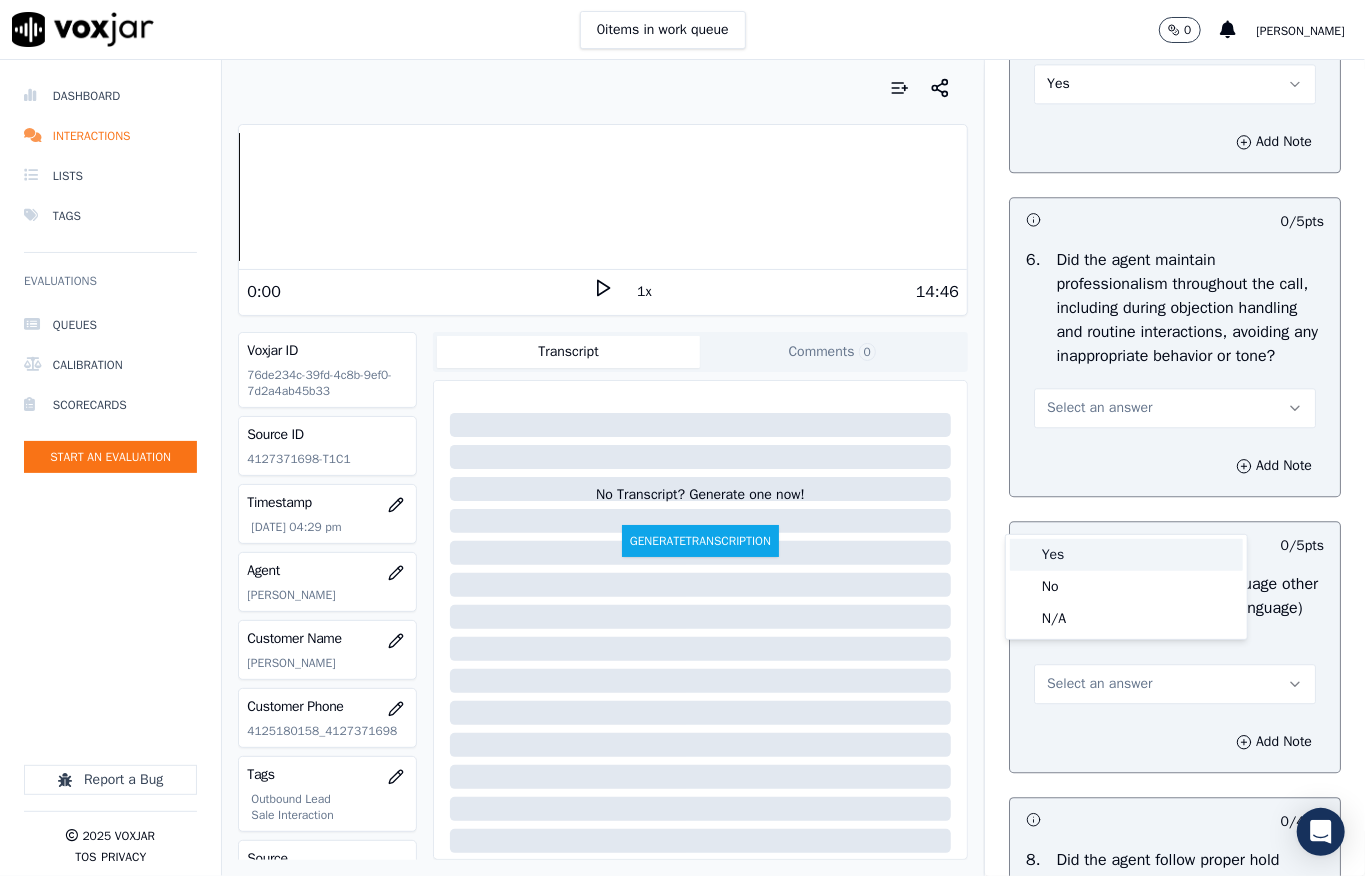 click on "Yes" at bounding box center [1126, 555] 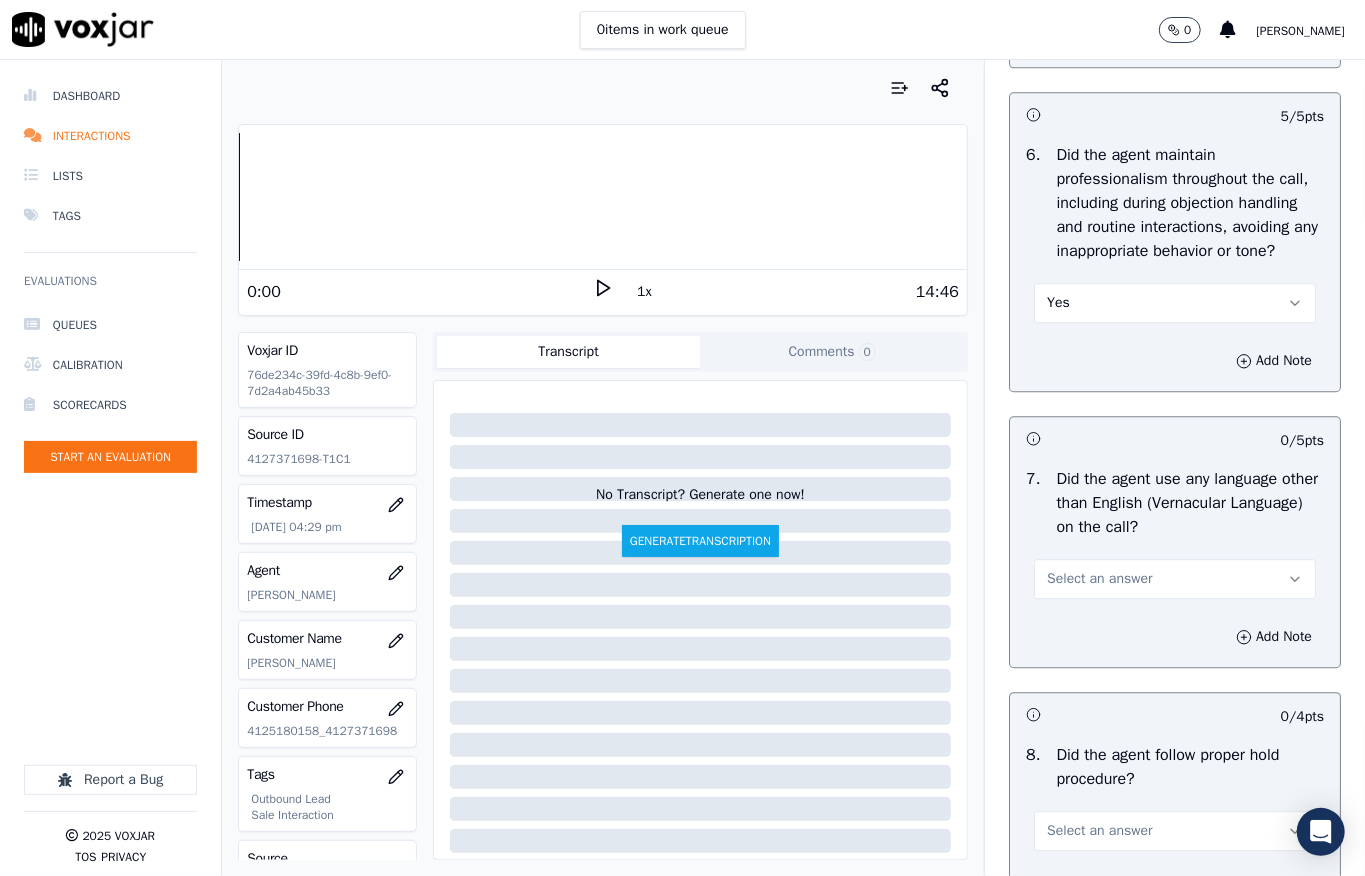 scroll, scrollTop: 2800, scrollLeft: 0, axis: vertical 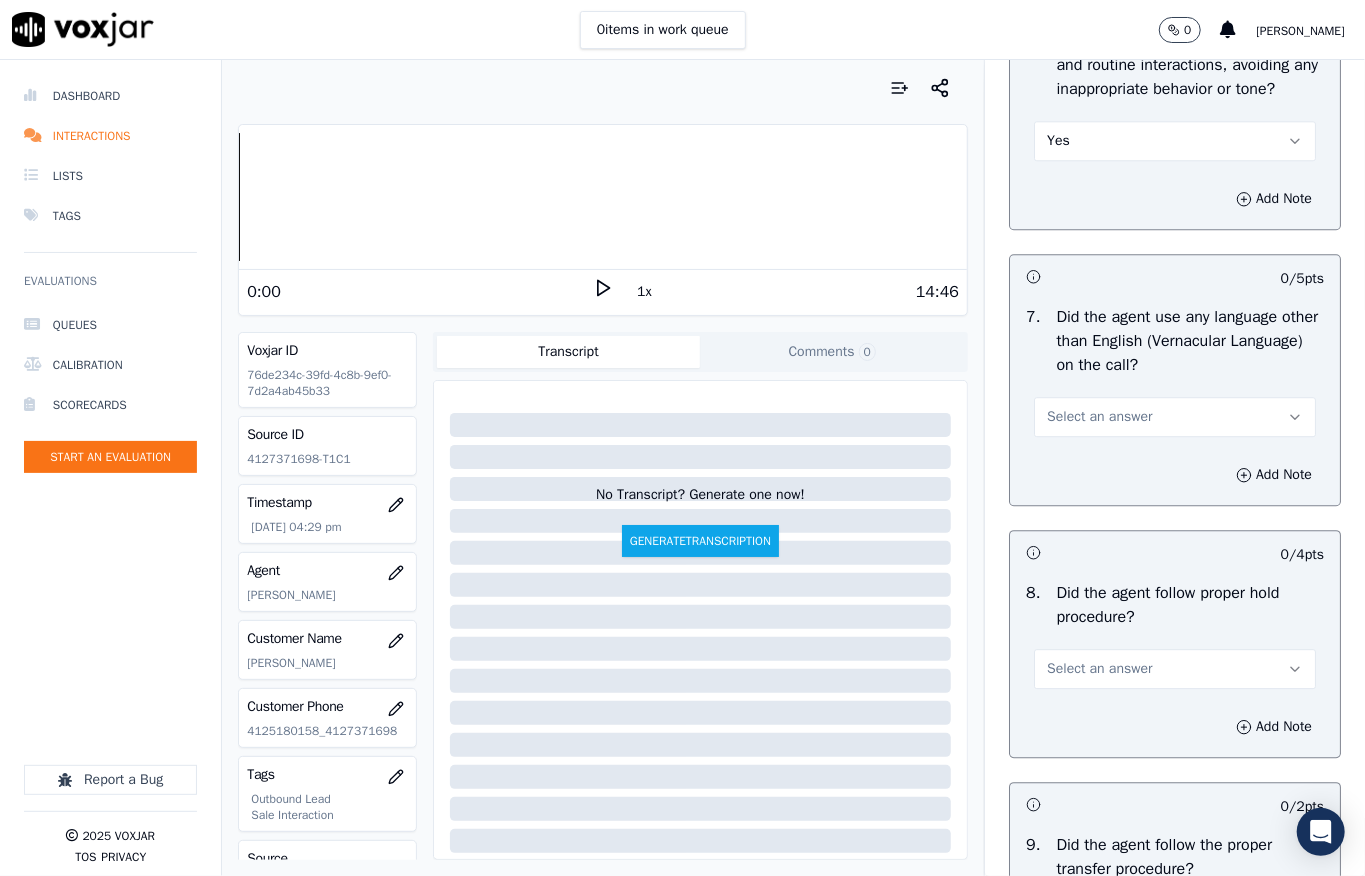 drag, startPoint x: 1080, startPoint y: 516, endPoint x: 1086, endPoint y: 537, distance: 21.84033 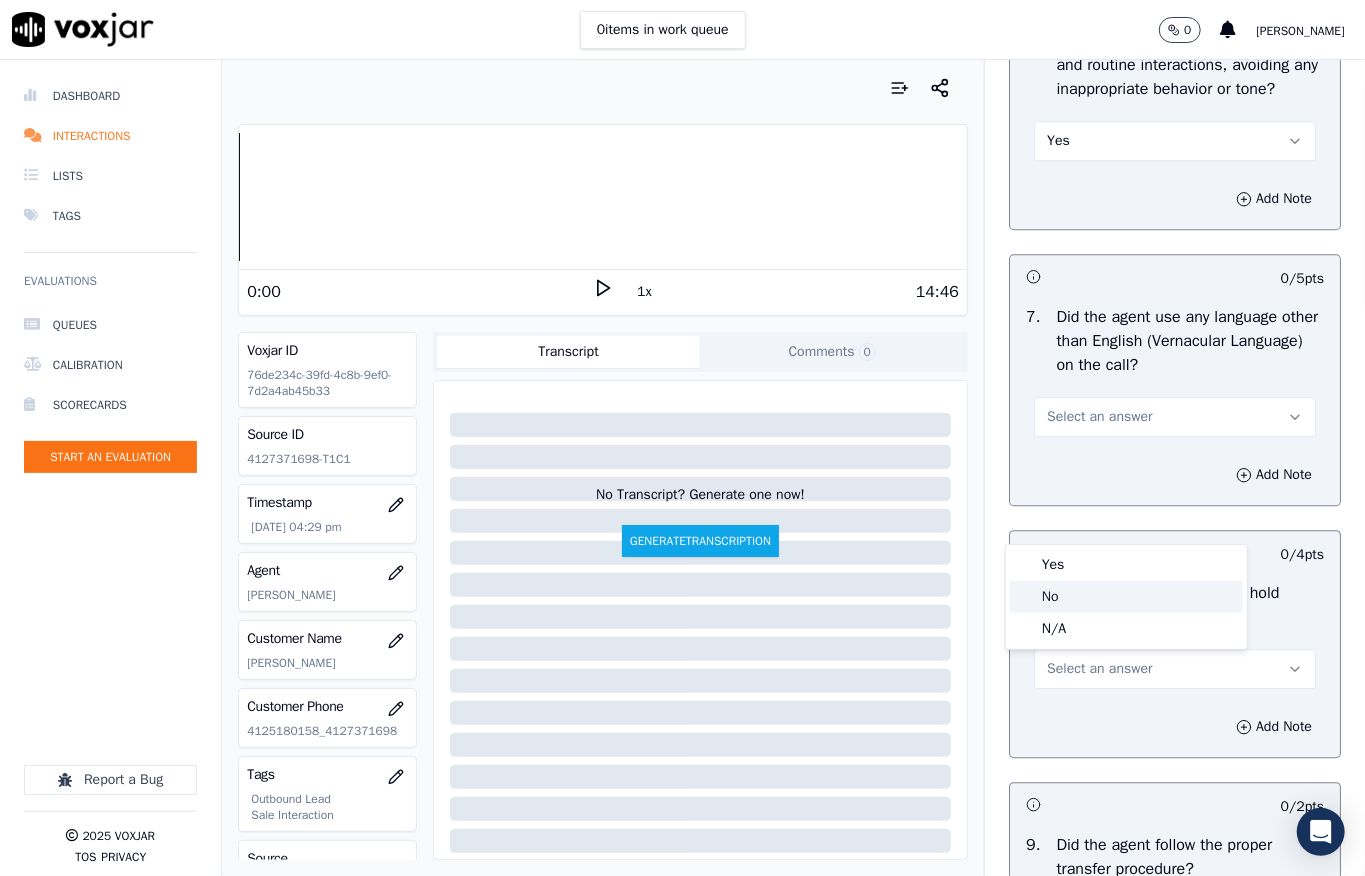 click on "No" 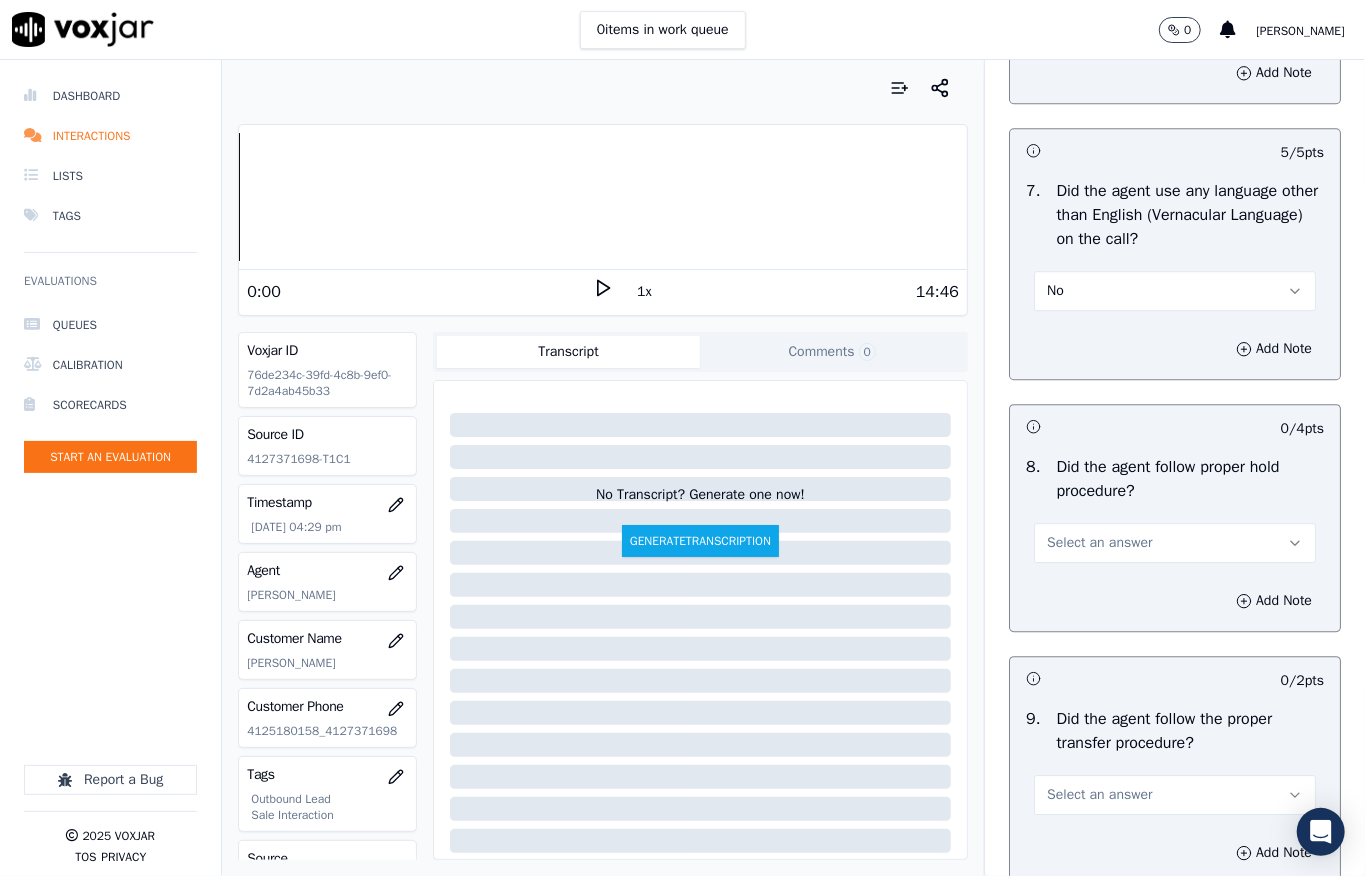 scroll, scrollTop: 3200, scrollLeft: 0, axis: vertical 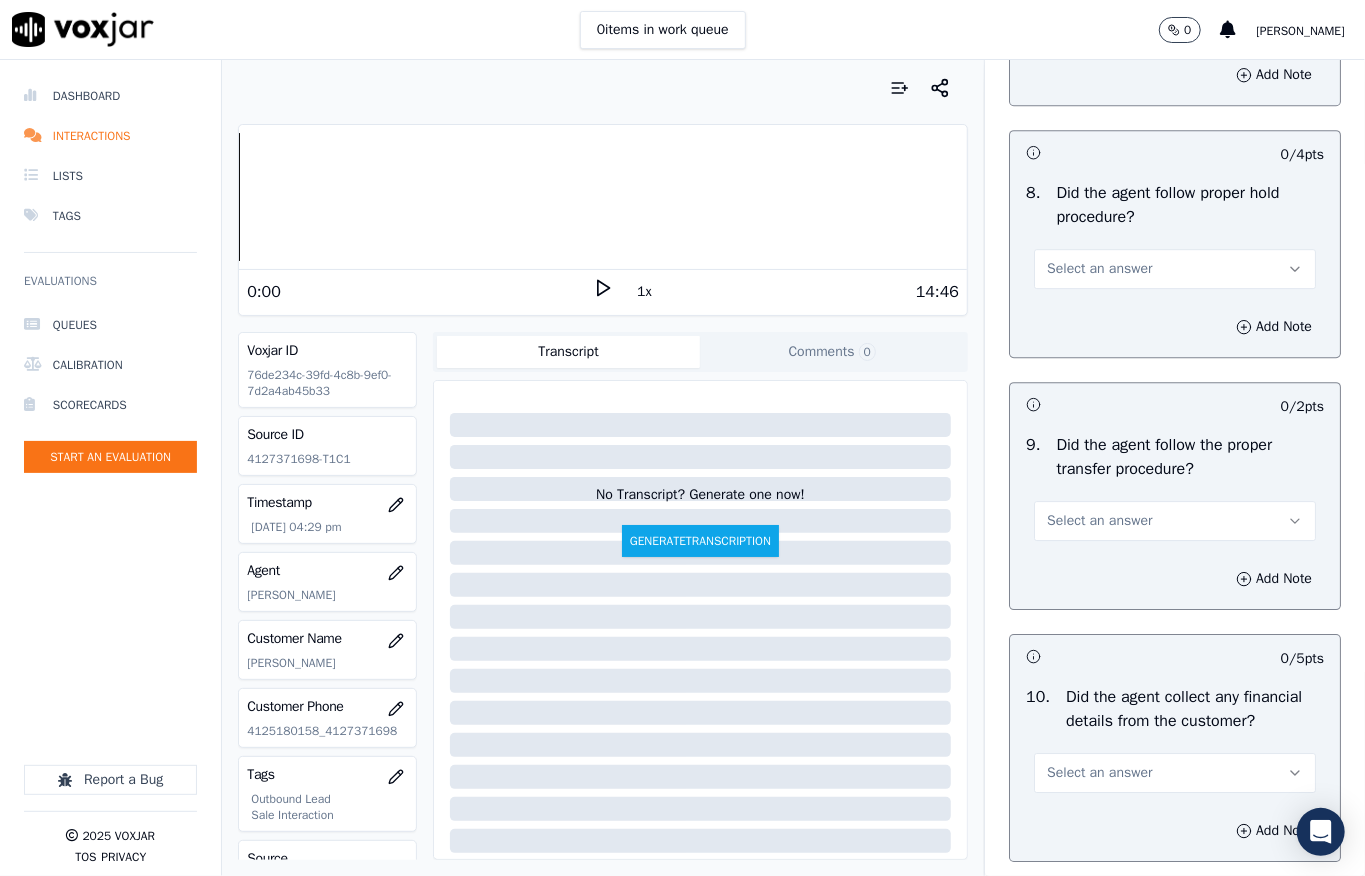 click on "Select an answer" at bounding box center (1175, 269) 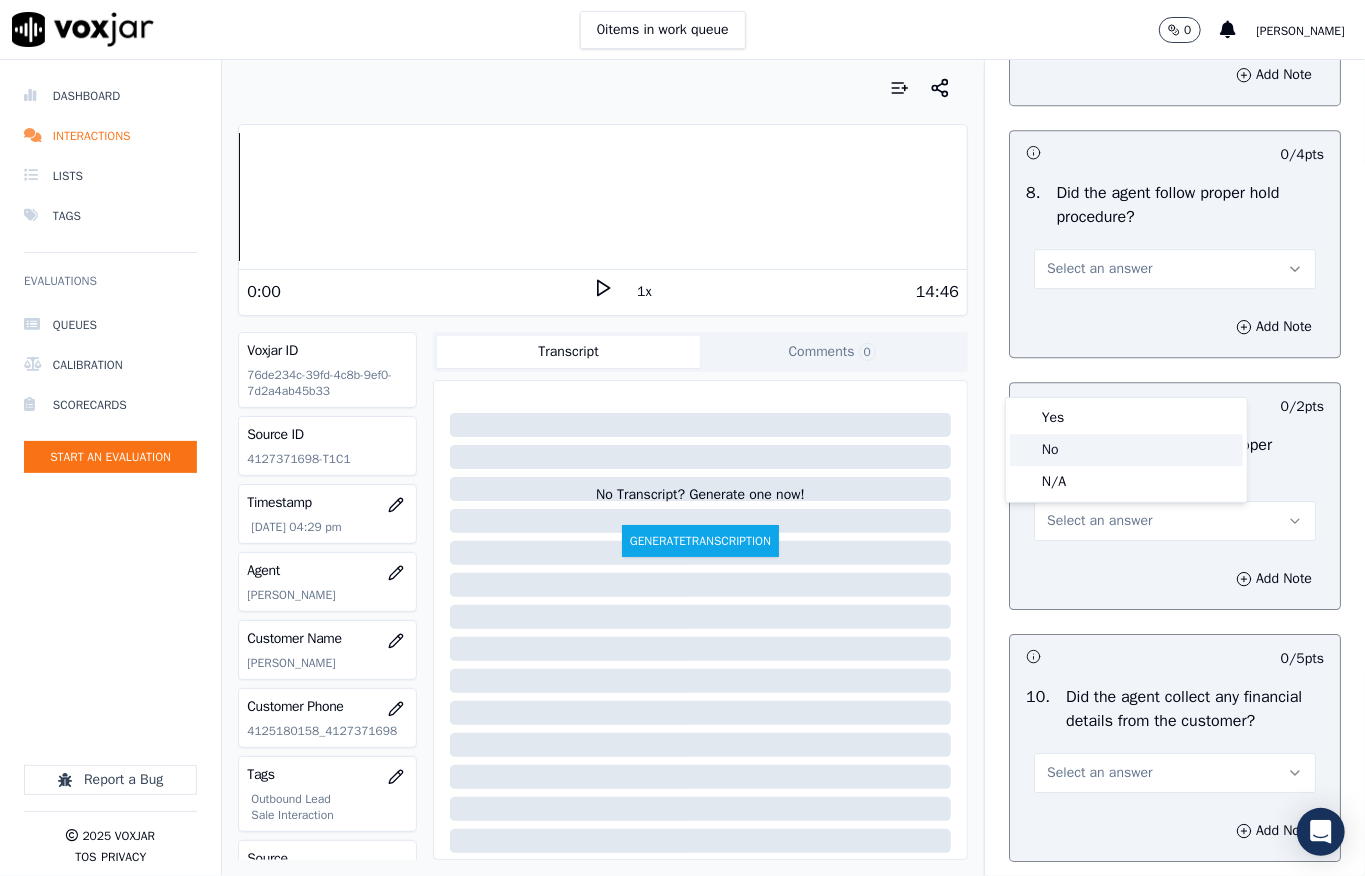 click on "No" 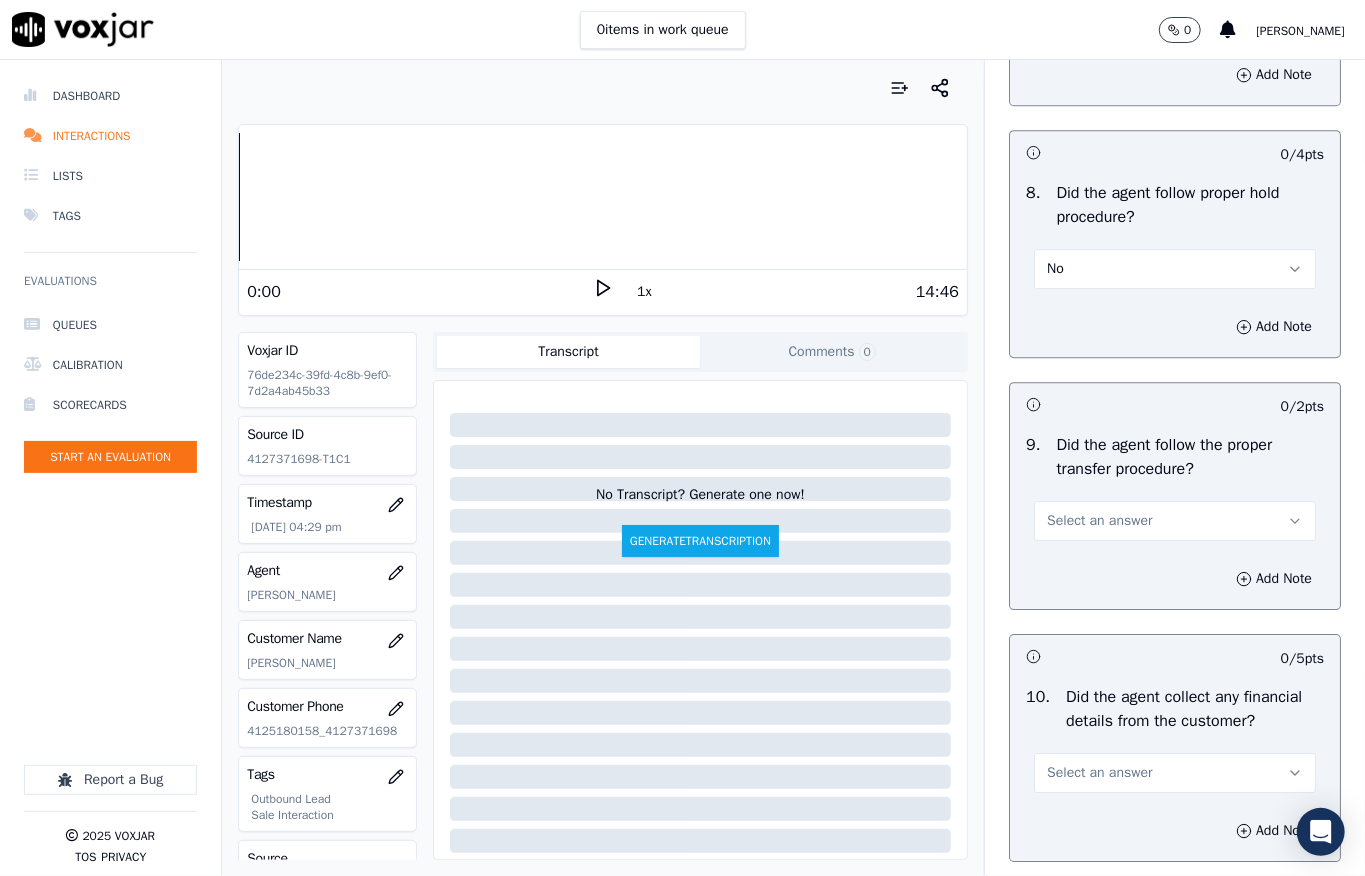 click on "Add Note" at bounding box center [1175, 327] 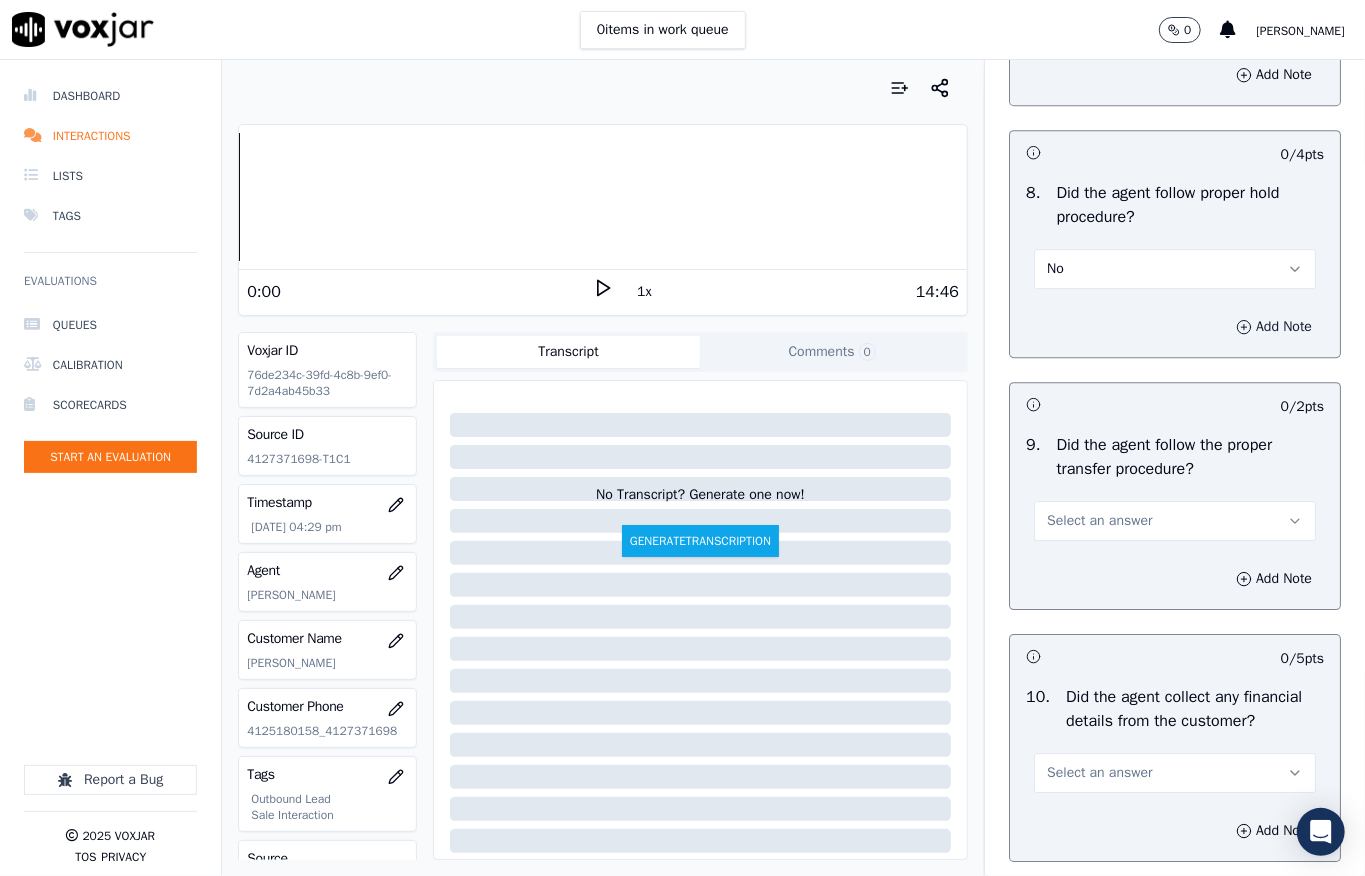 click on "Add Note" at bounding box center (1274, 327) 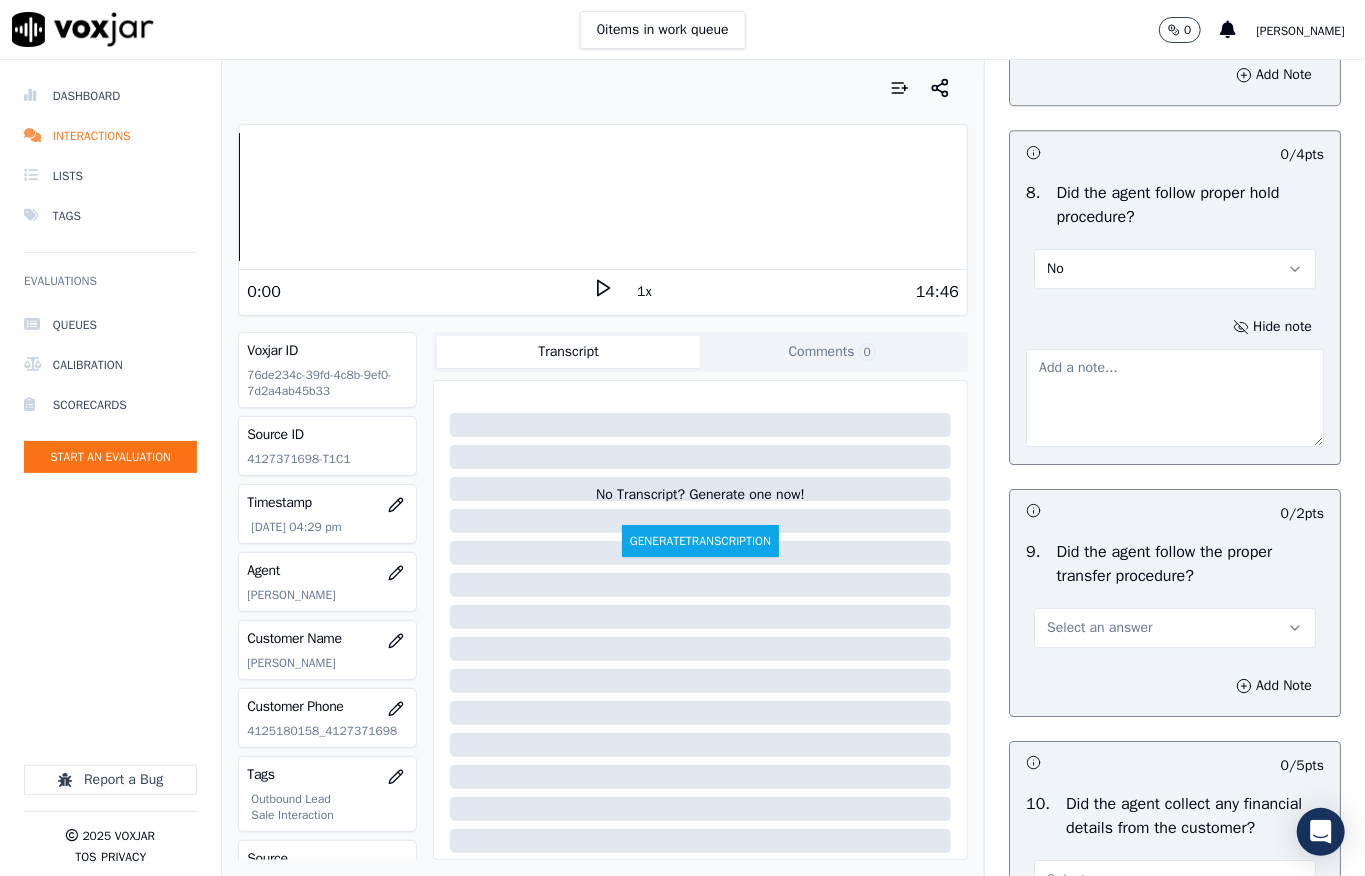 click at bounding box center [1175, 398] 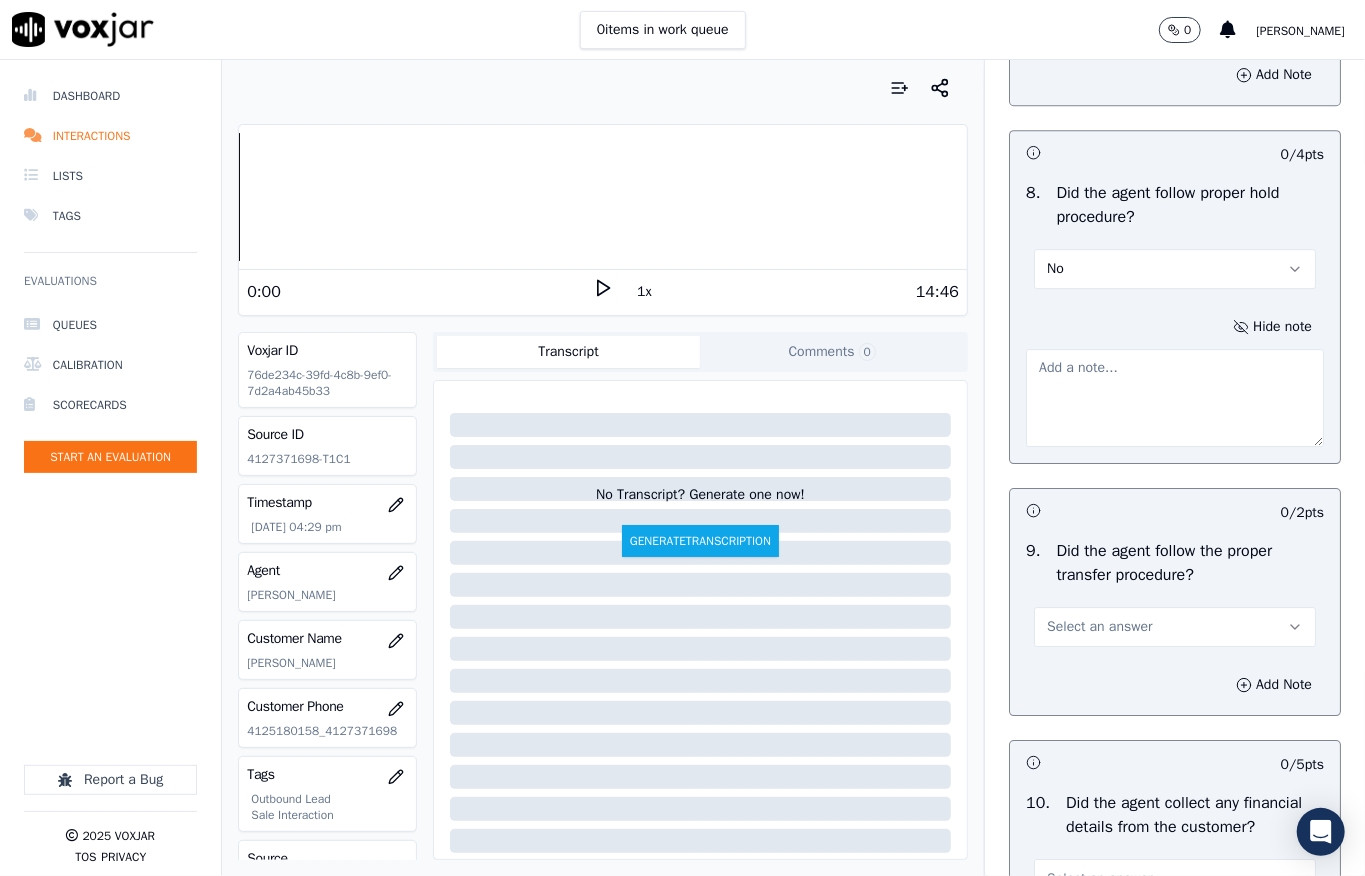 paste on "@10:44 - The agent failed to maintain the proper hold process. As per guidelines, the agent must seek permission before placing the customer on hold, provide a reason for the hold, and thank the customer upon resuming the call //" 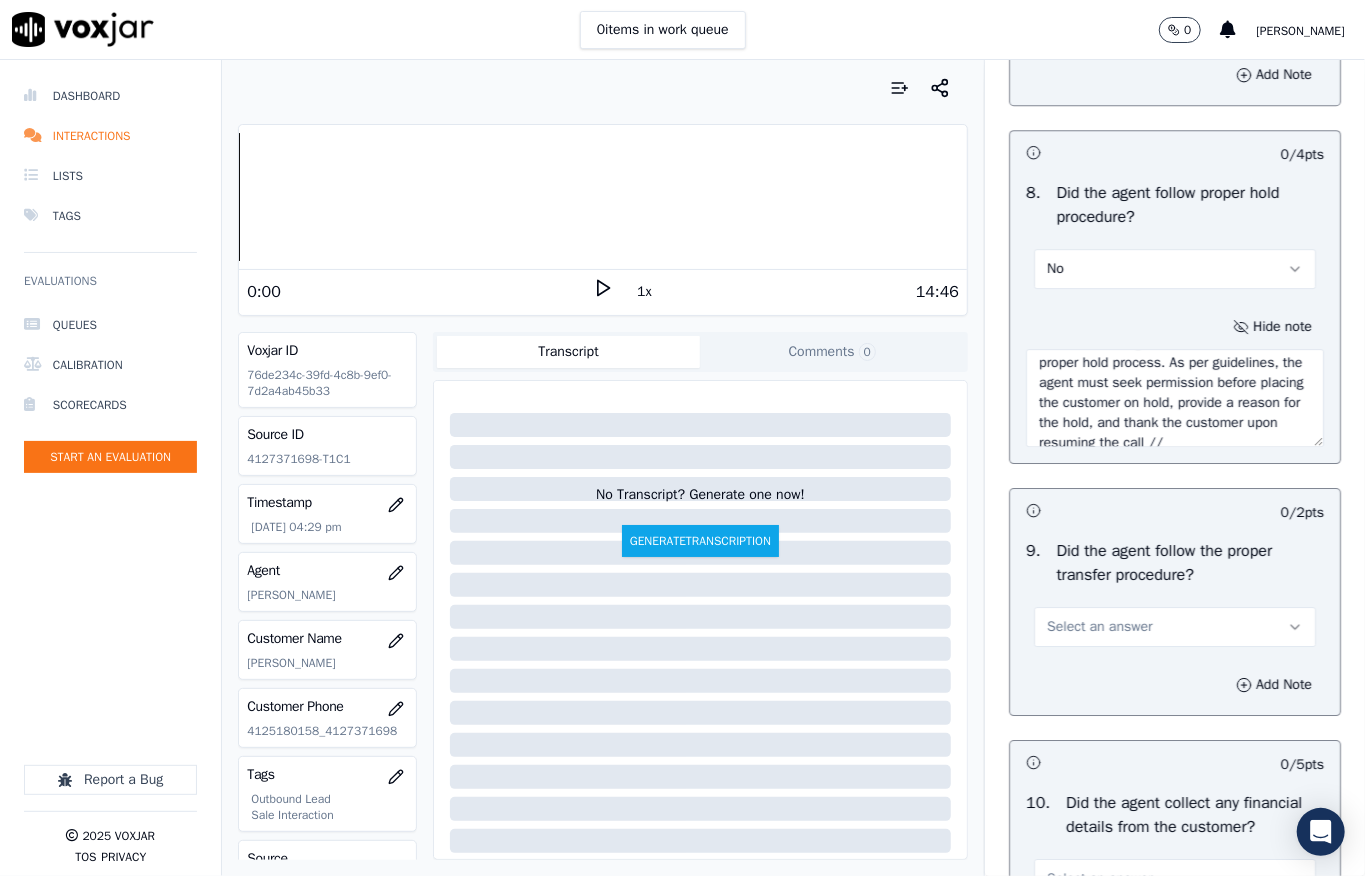 scroll, scrollTop: 0, scrollLeft: 0, axis: both 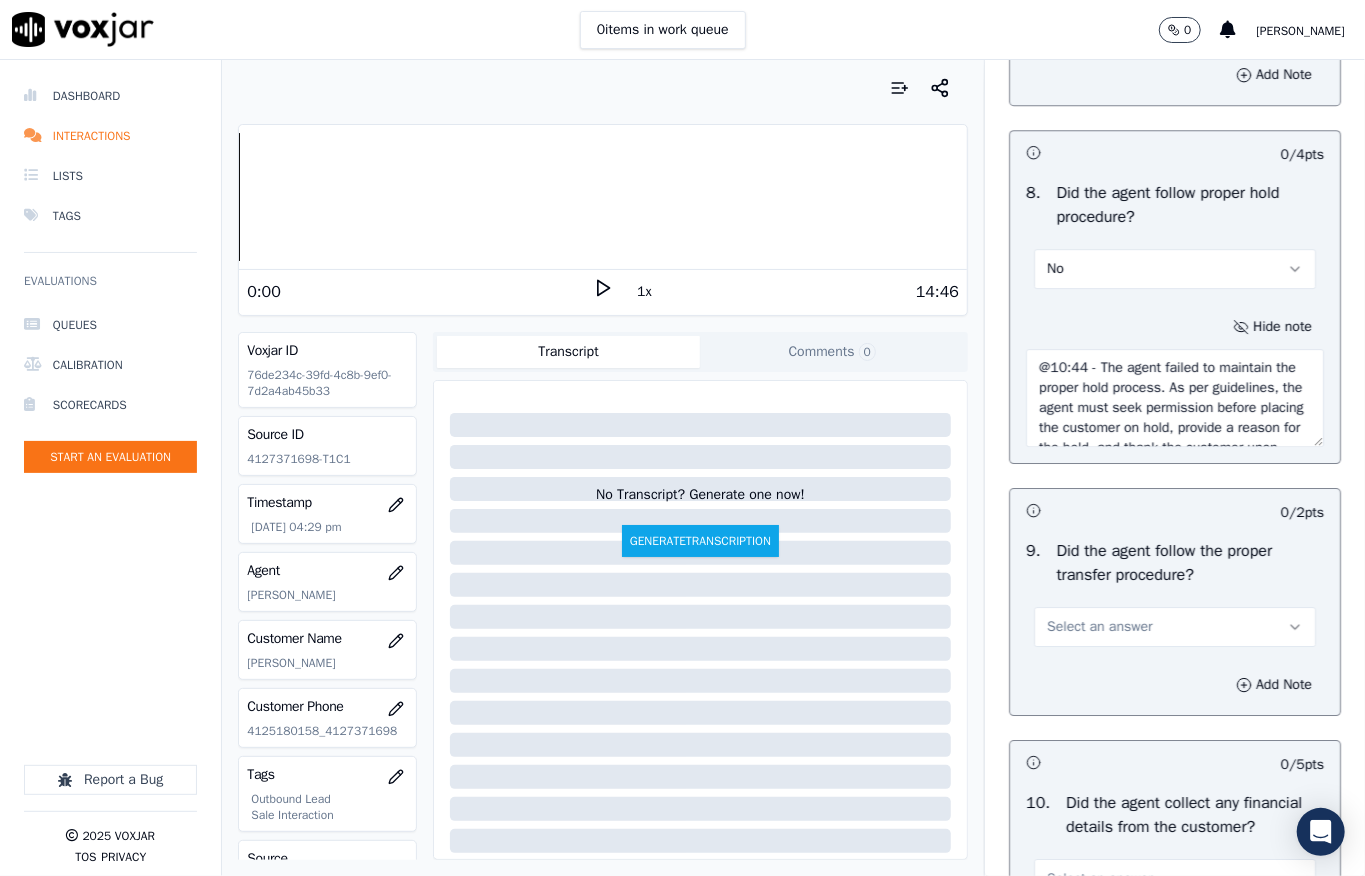 type on "@10:44 - The agent failed to maintain the proper hold process. As per guidelines, the agent must seek permission before placing the customer on hold, provide a reason for the hold, and thank the customer upon resuming the call //" 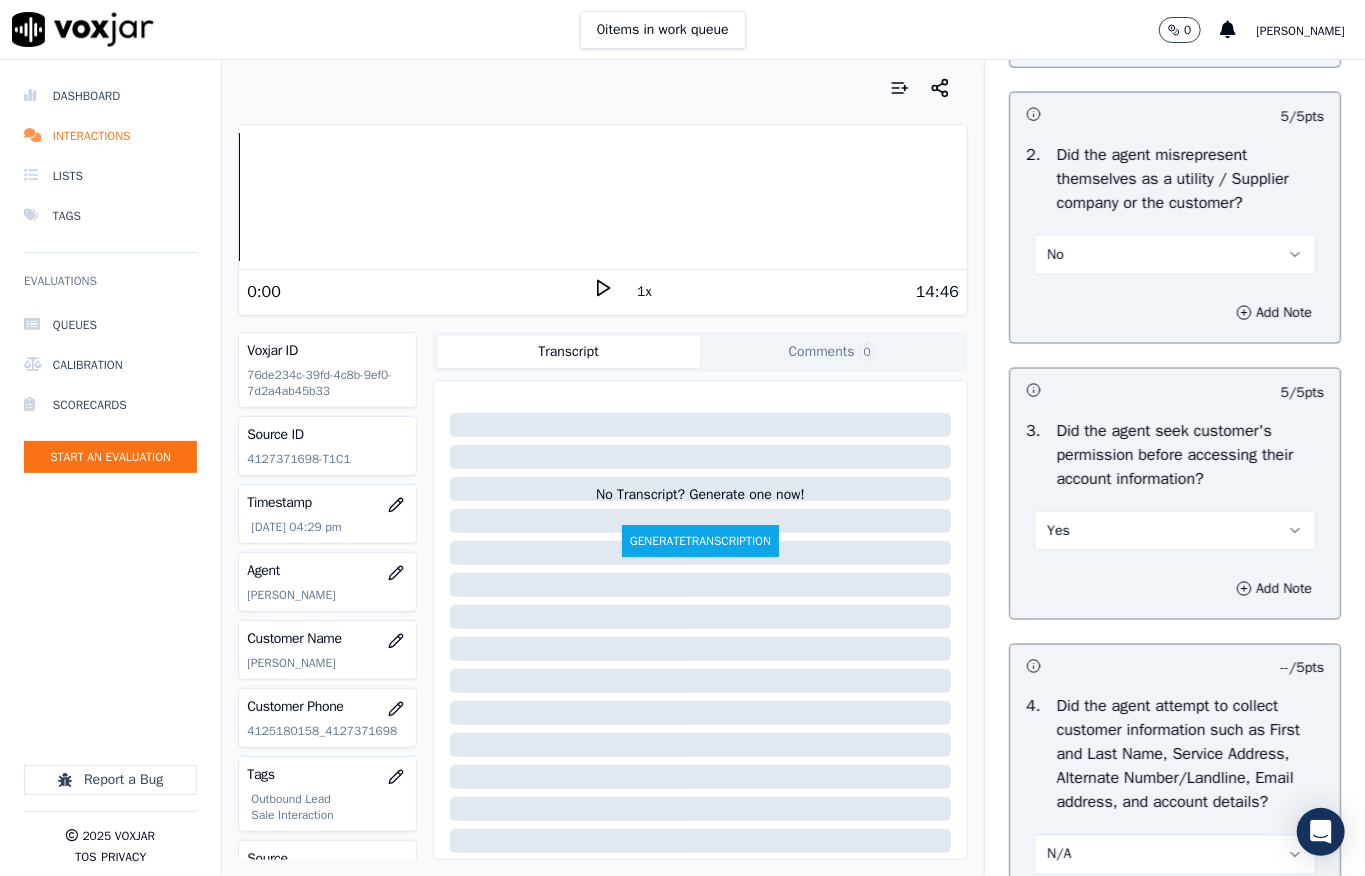 scroll, scrollTop: 1212, scrollLeft: 0, axis: vertical 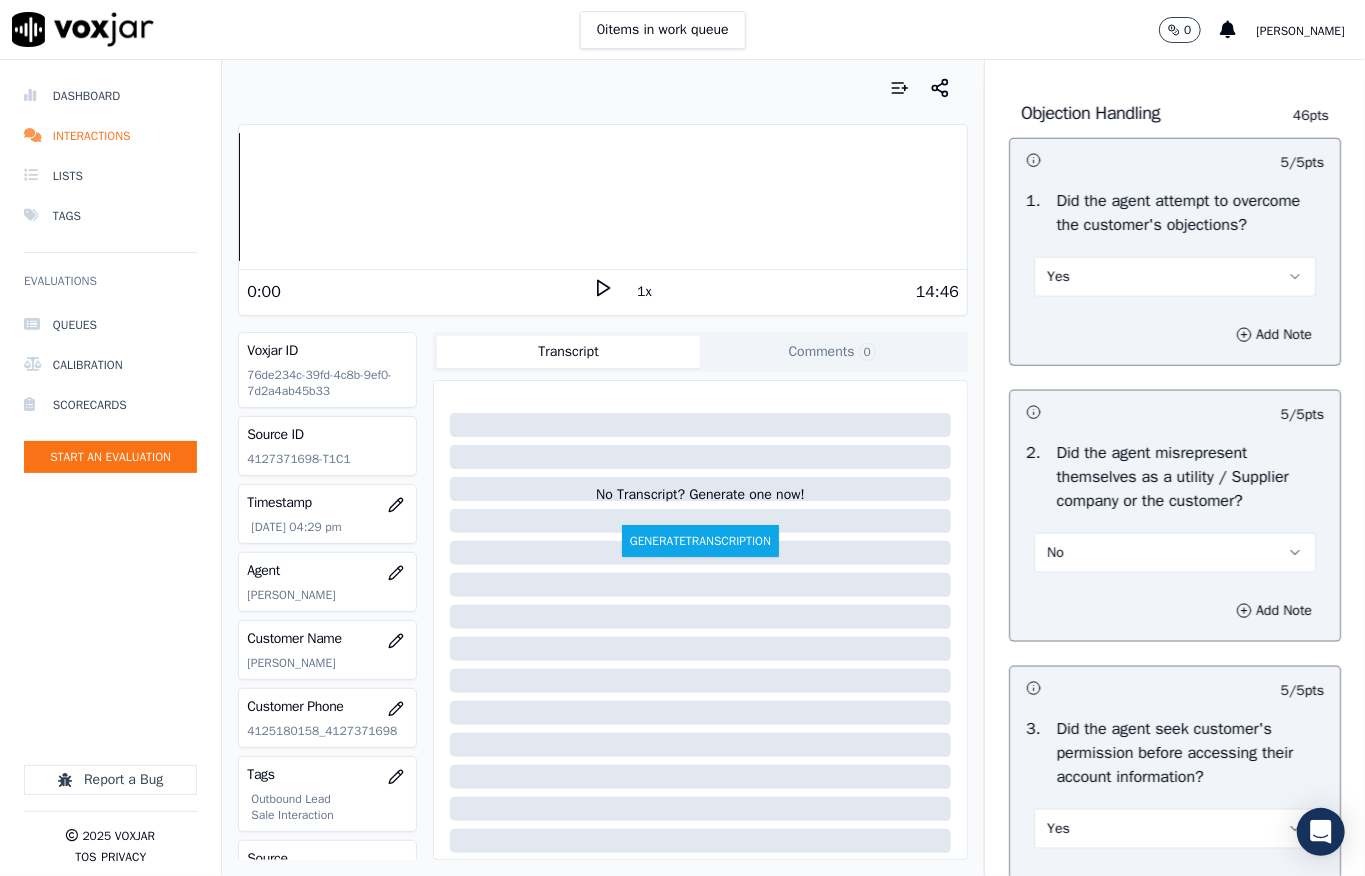 click on "No" at bounding box center (1175, 553) 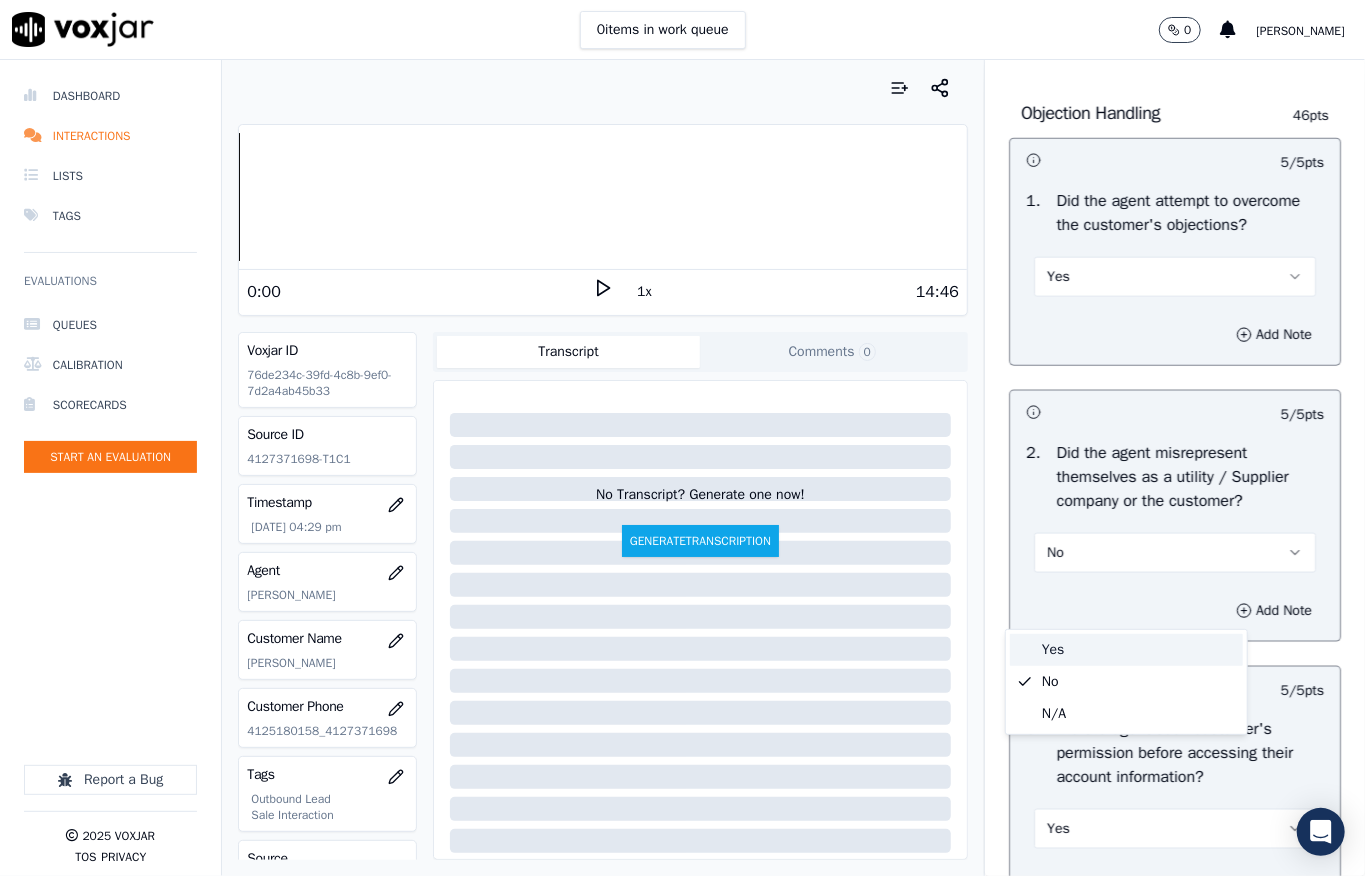 click on "Yes" at bounding box center (1126, 650) 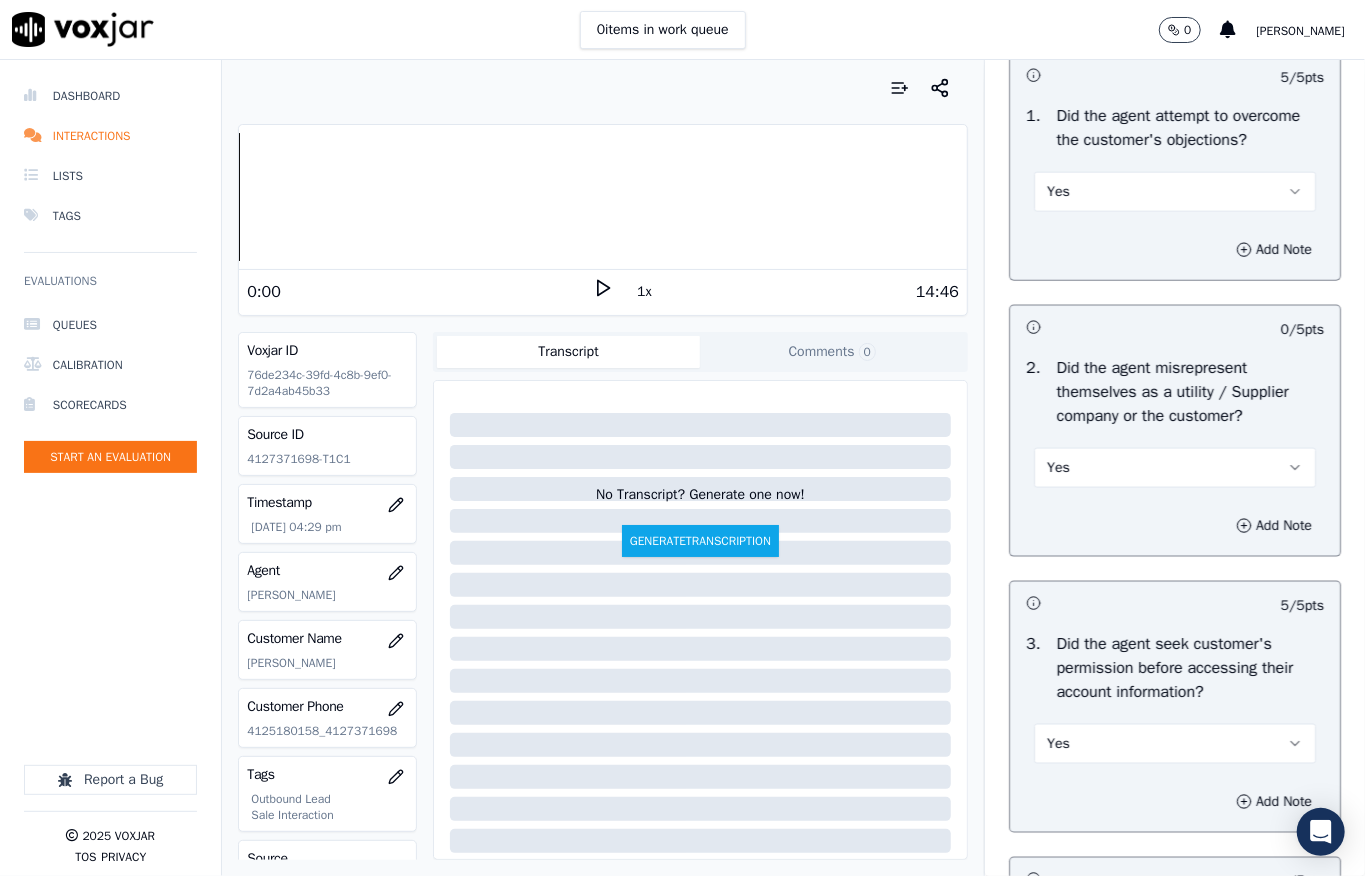 scroll, scrollTop: 1345, scrollLeft: 0, axis: vertical 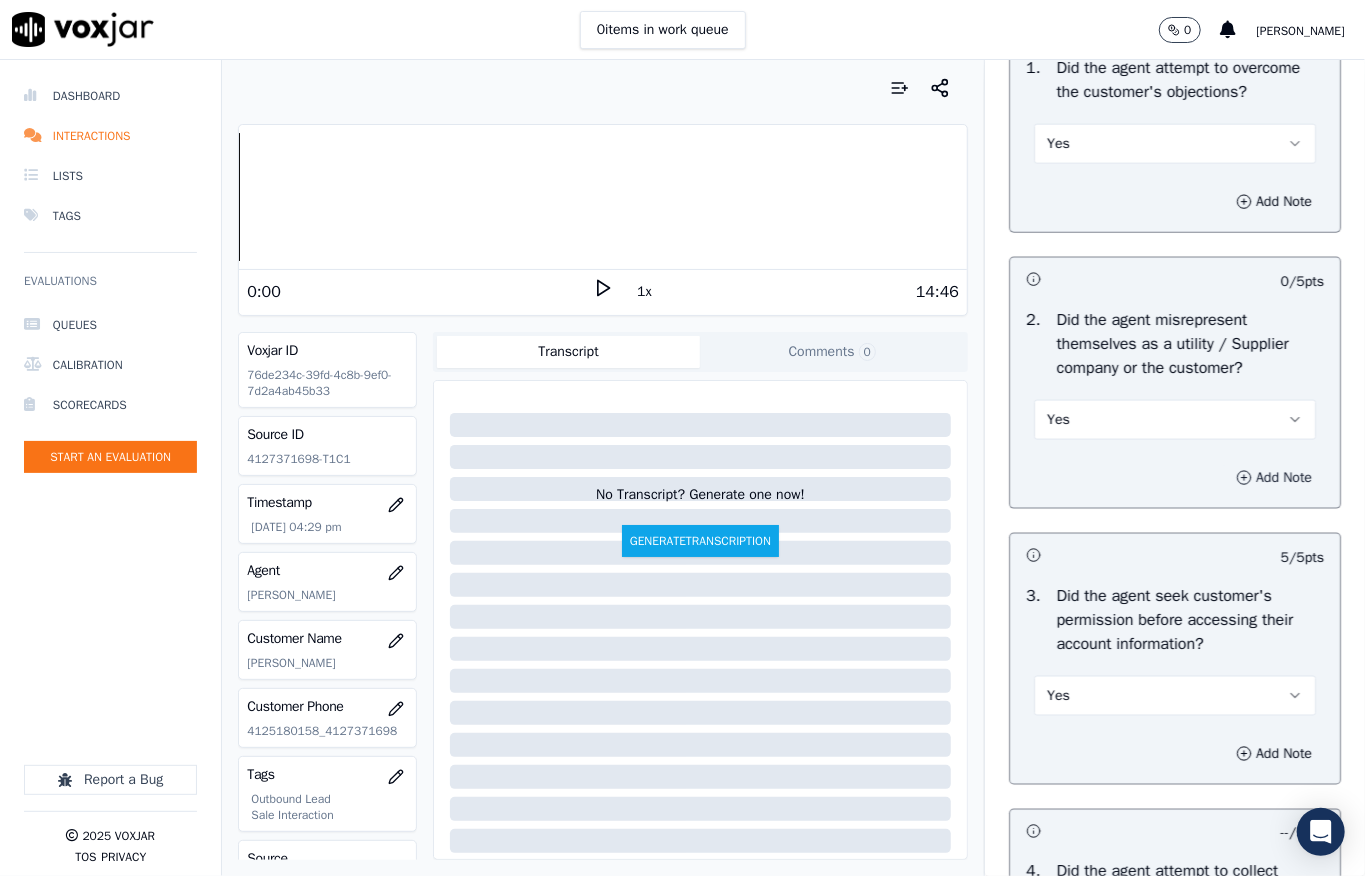 click on "Add Note" at bounding box center [1274, 478] 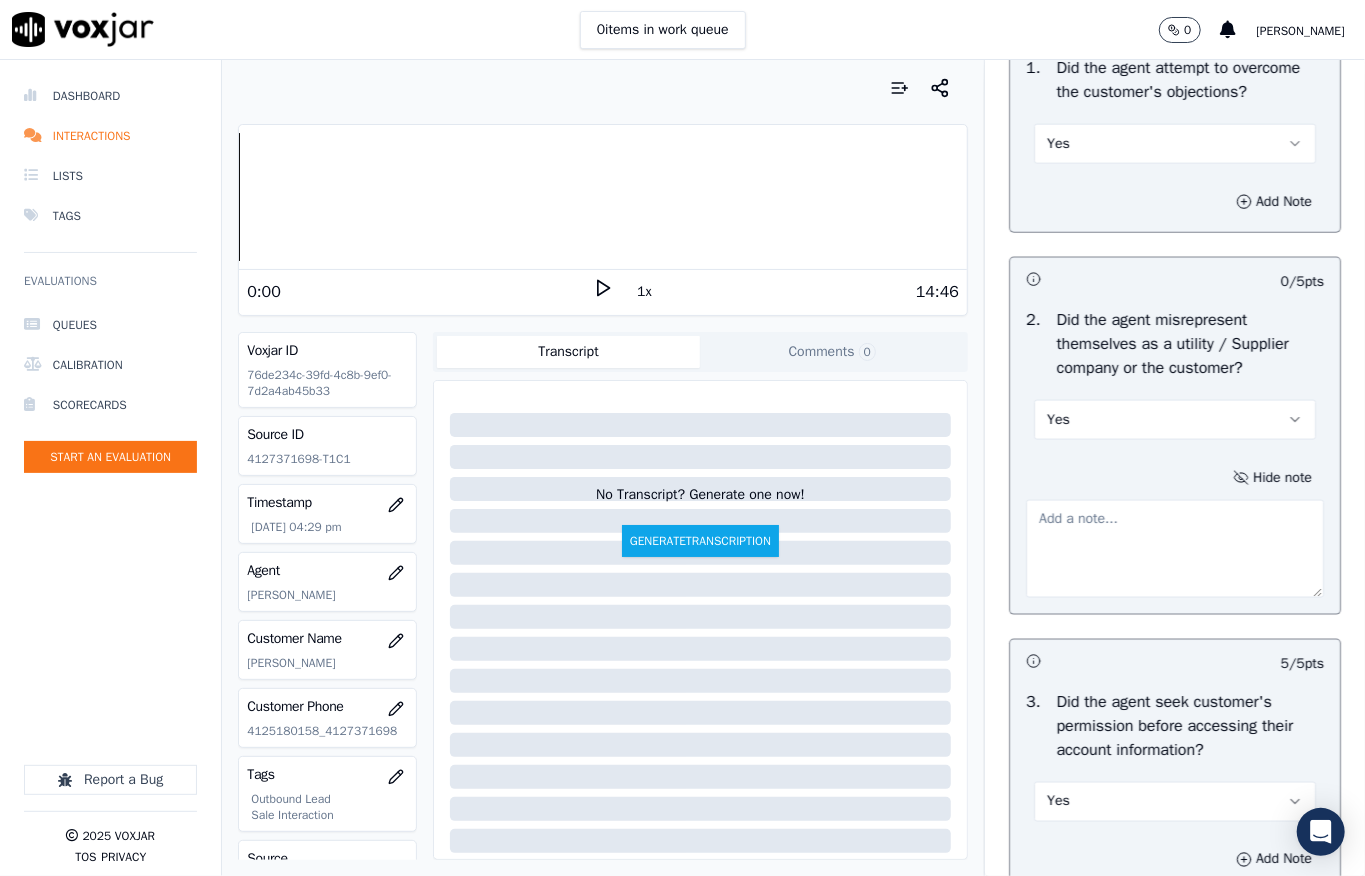 click at bounding box center (1175, 549) 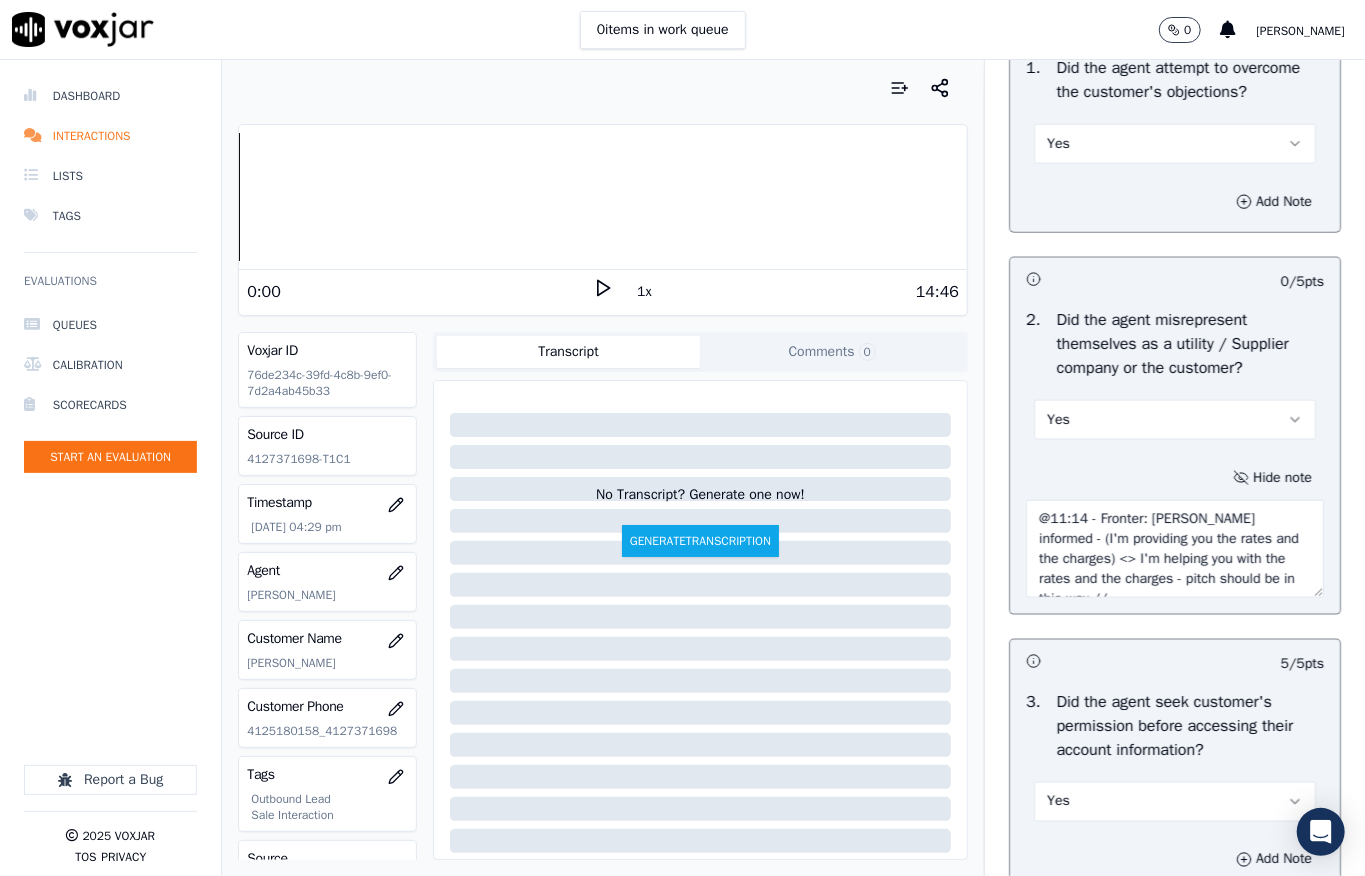 scroll, scrollTop: 30, scrollLeft: 0, axis: vertical 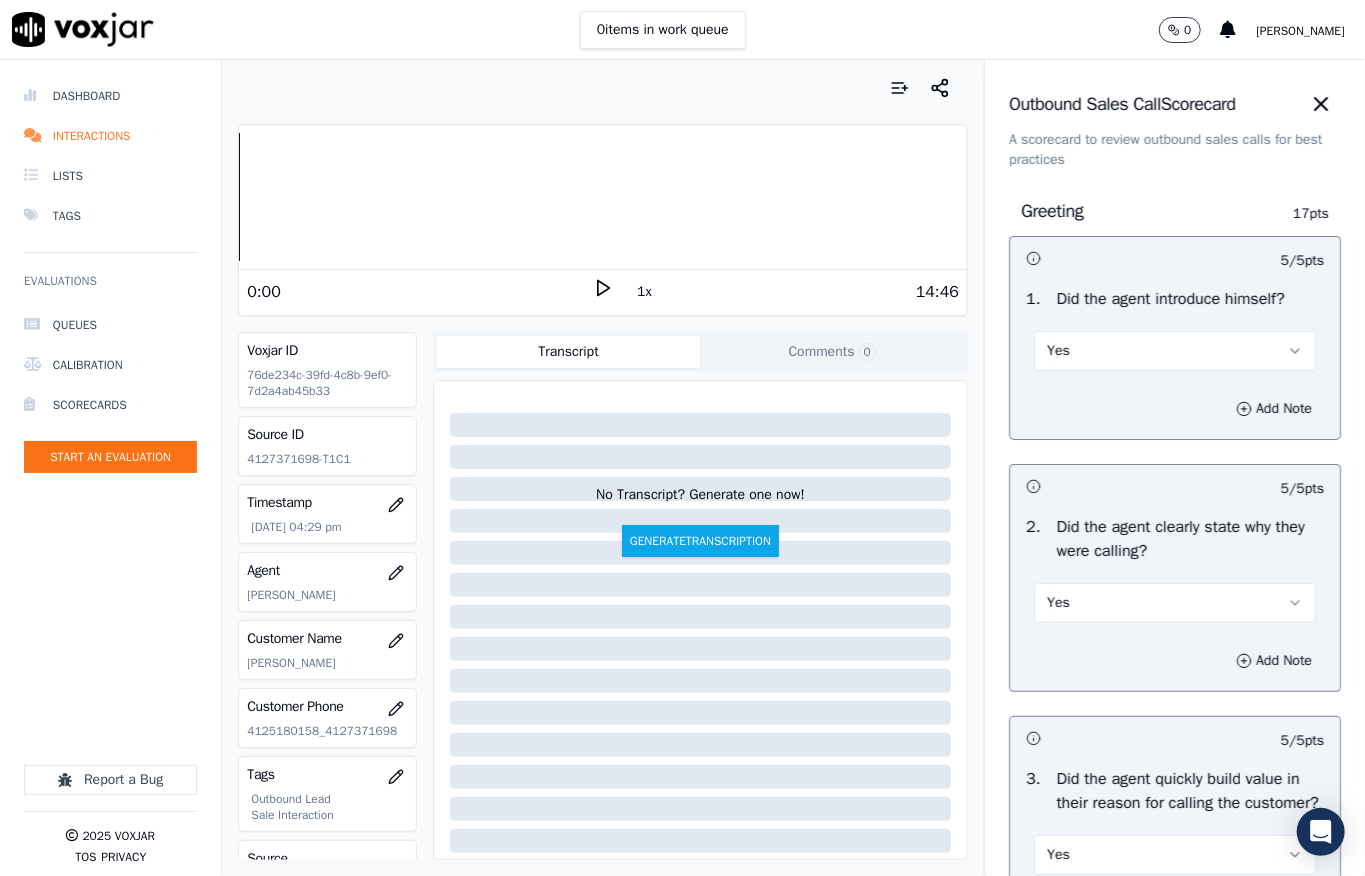 type on "@11:14 - Fronter: [PERSON_NAME] informed - (I'm providing you the rates and the charges) <> I'm helping you with the rates and the charges - pitch should be in this way //" 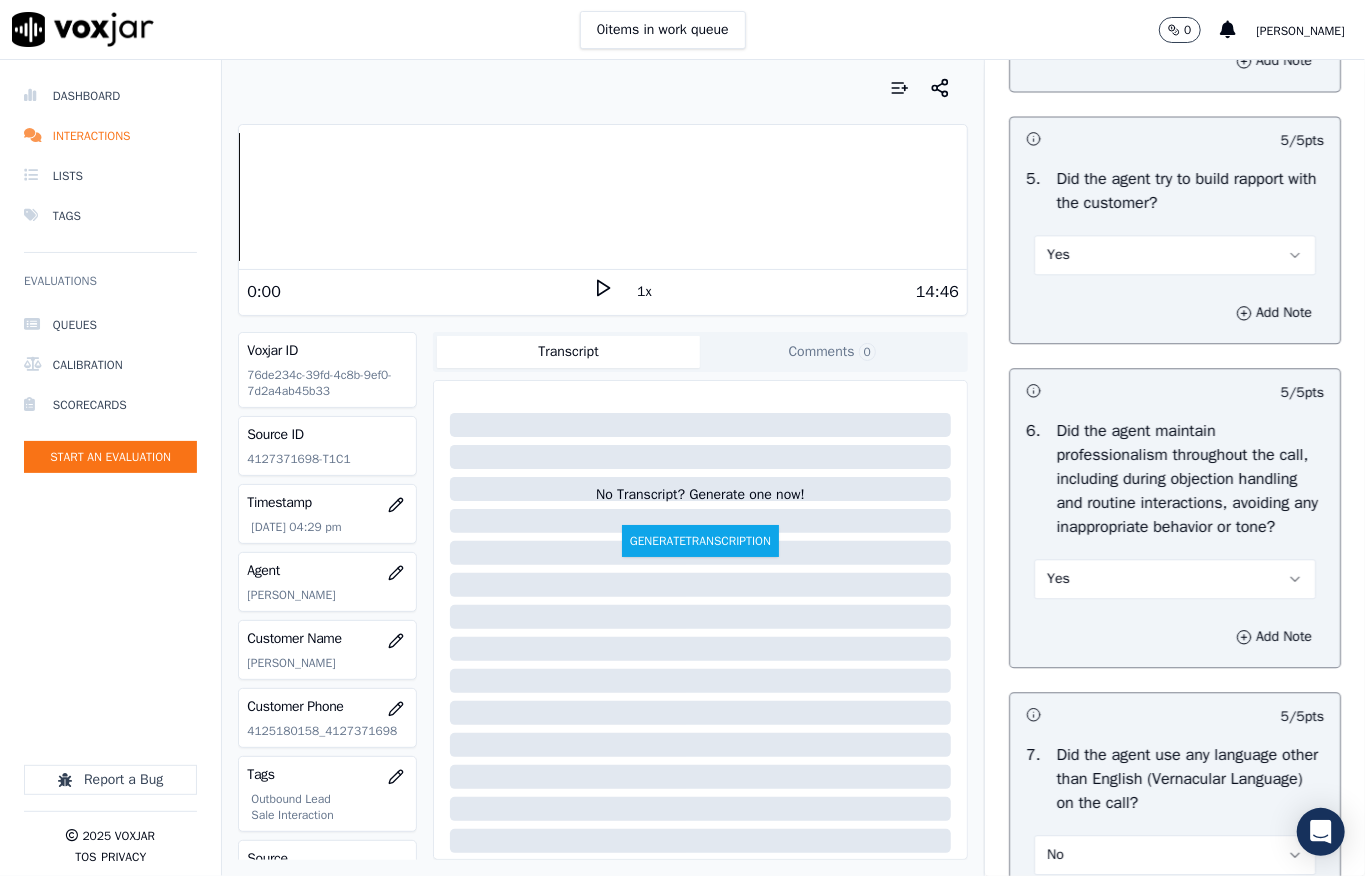 scroll, scrollTop: 5664, scrollLeft: 0, axis: vertical 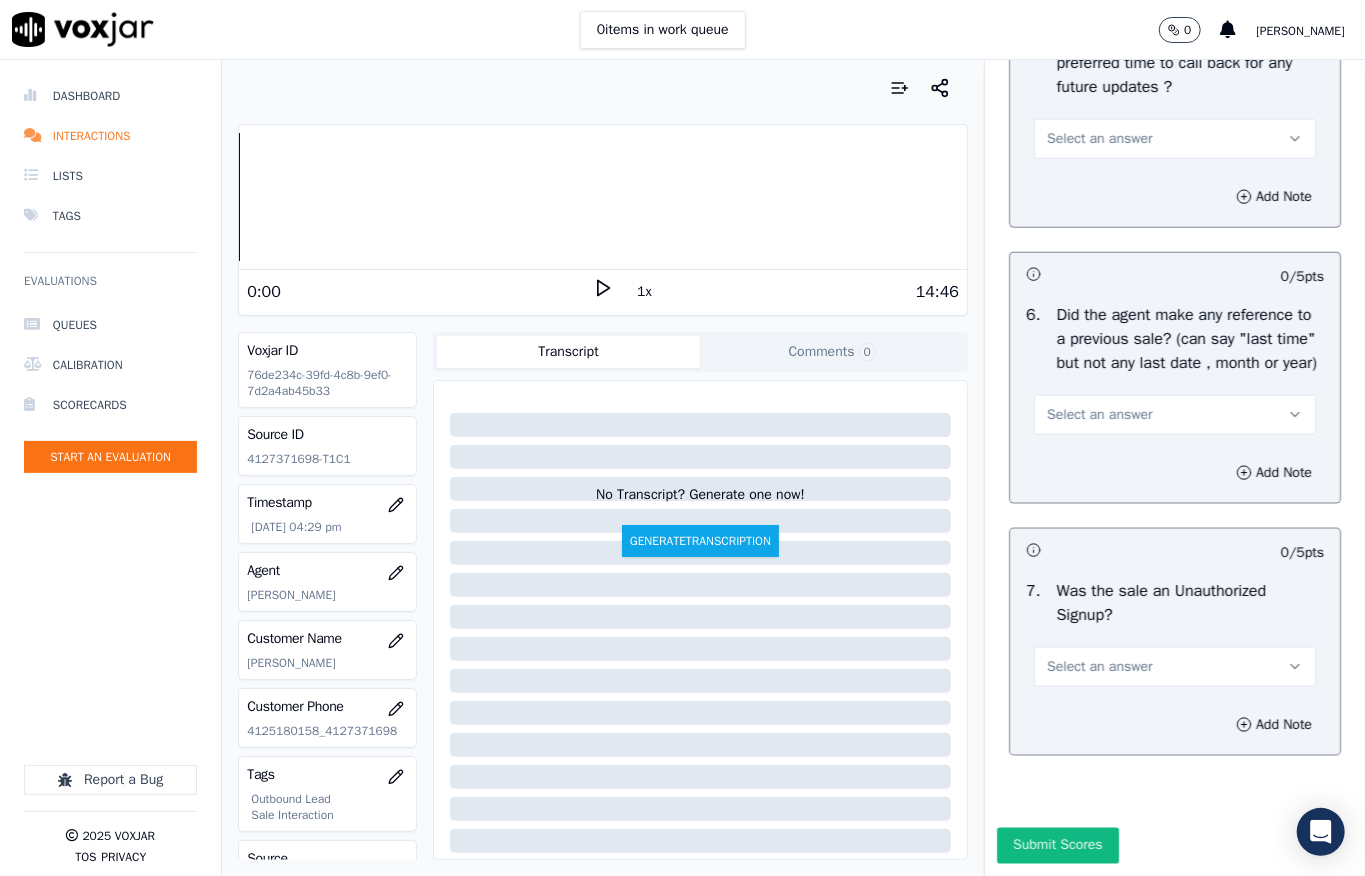 drag, startPoint x: 1154, startPoint y: 592, endPoint x: 1146, endPoint y: 620, distance: 29.12044 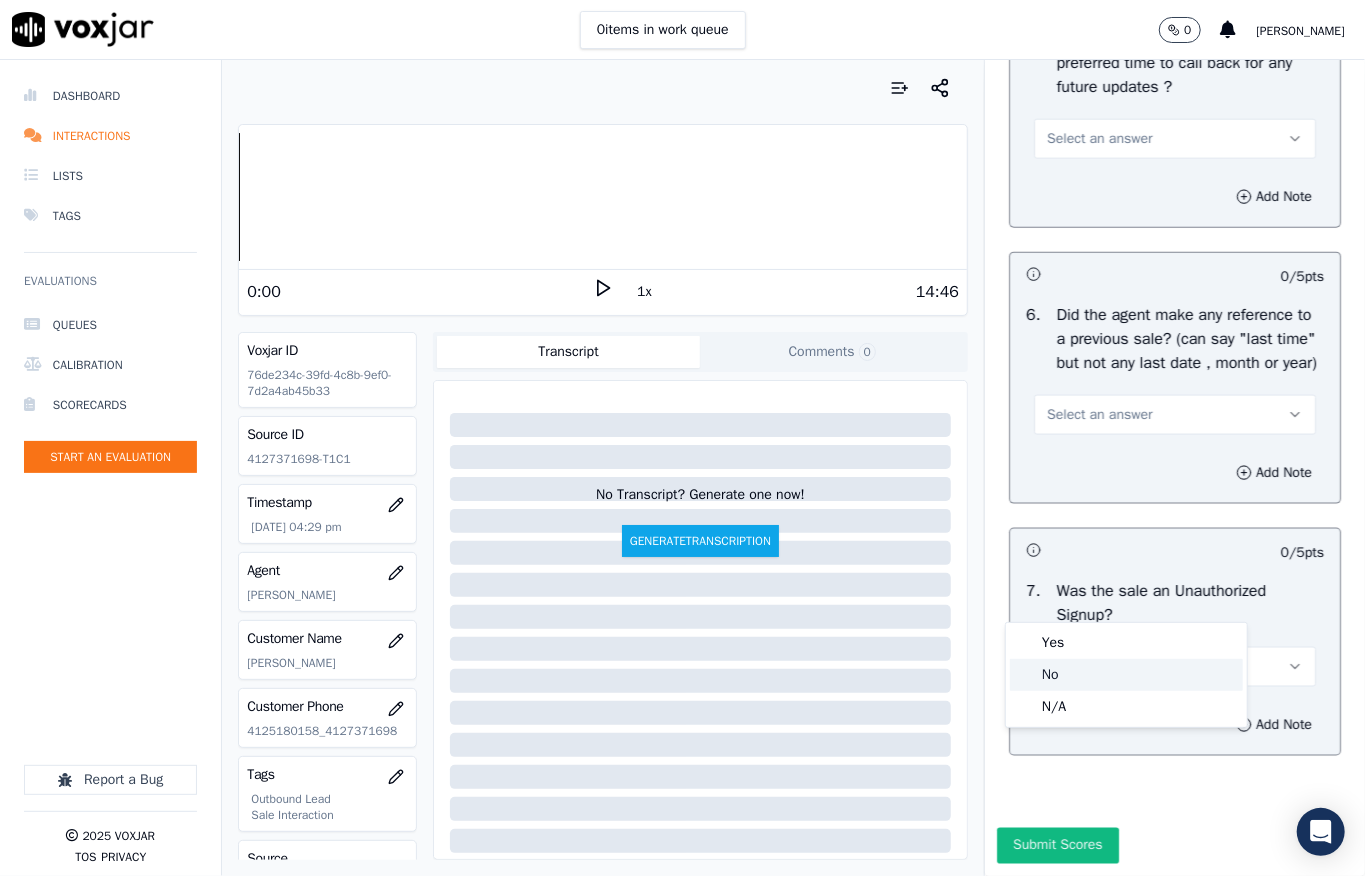 click on "No" 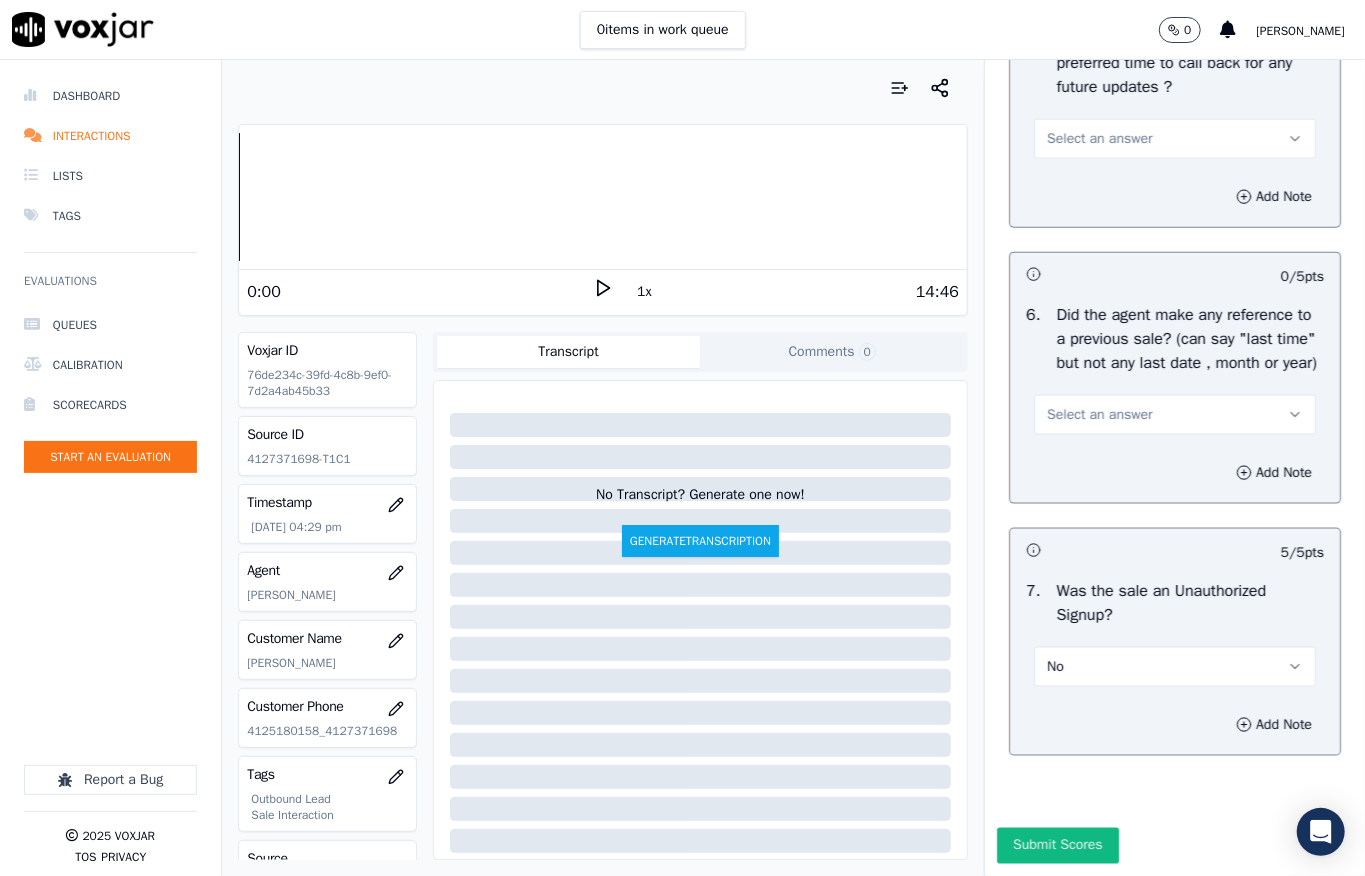 click on "Select an answer" at bounding box center [1099, 415] 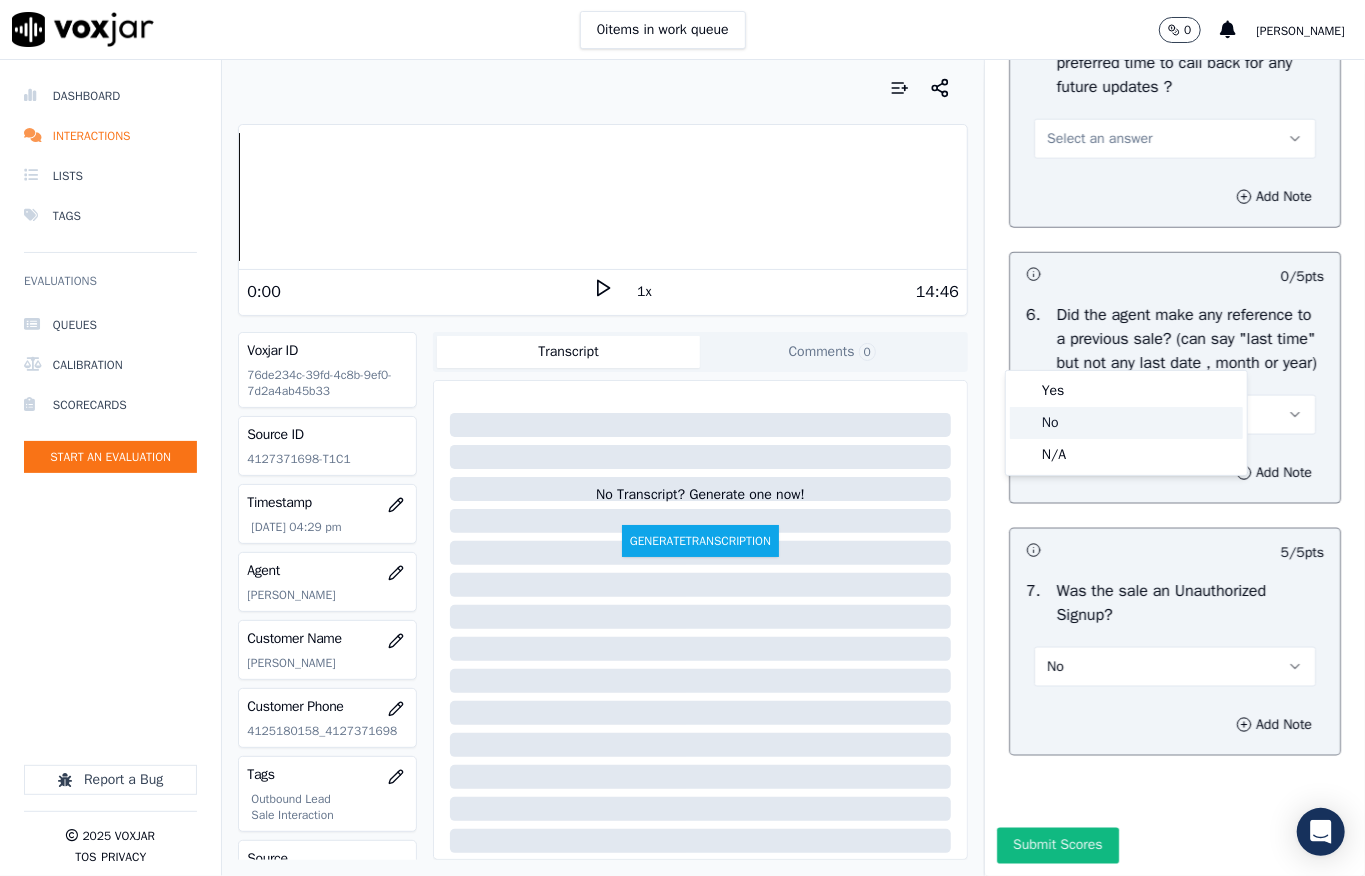 click on "No" 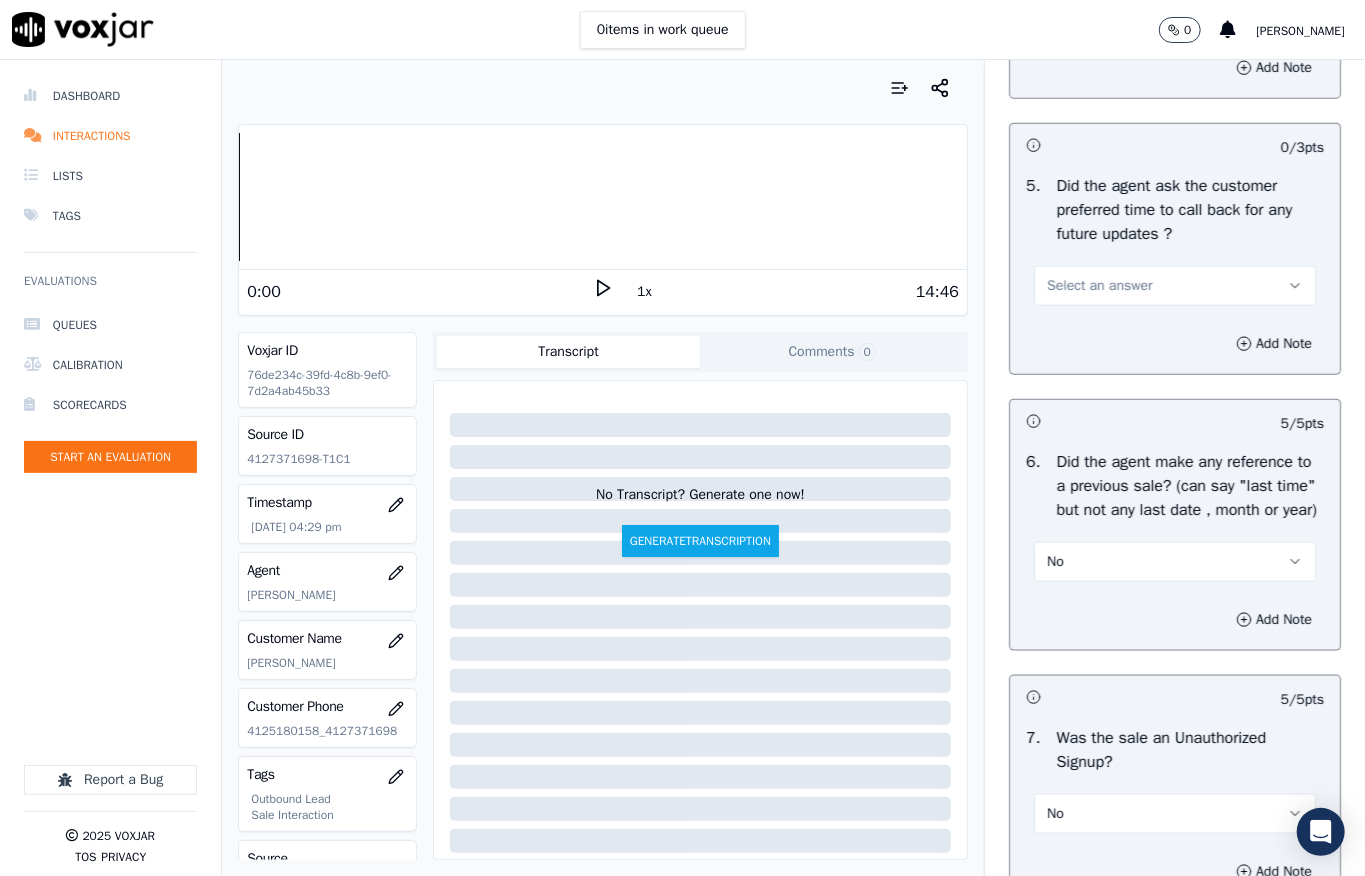 scroll, scrollTop: 5264, scrollLeft: 0, axis: vertical 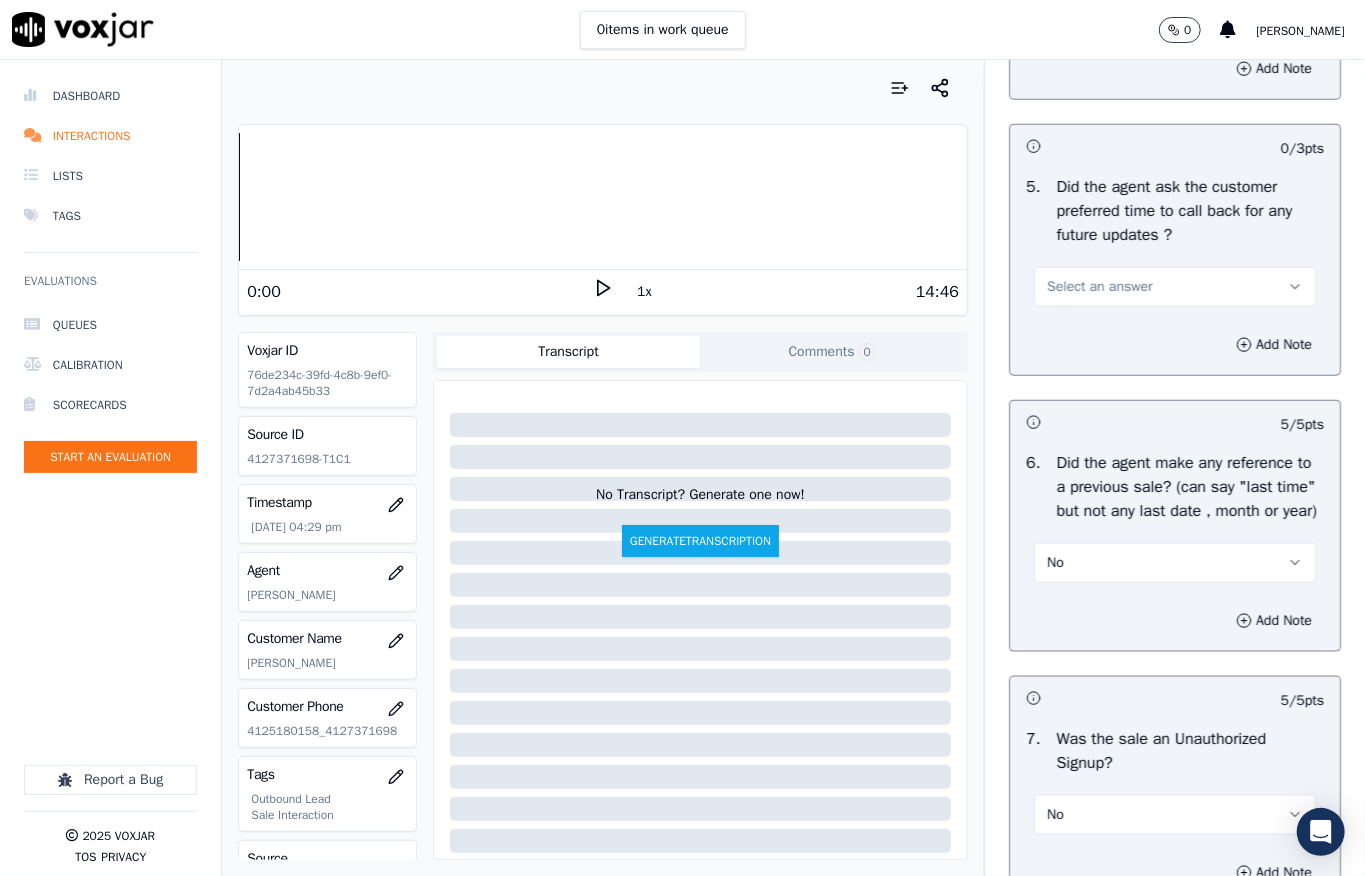 click on "Select an answer" at bounding box center [1099, 287] 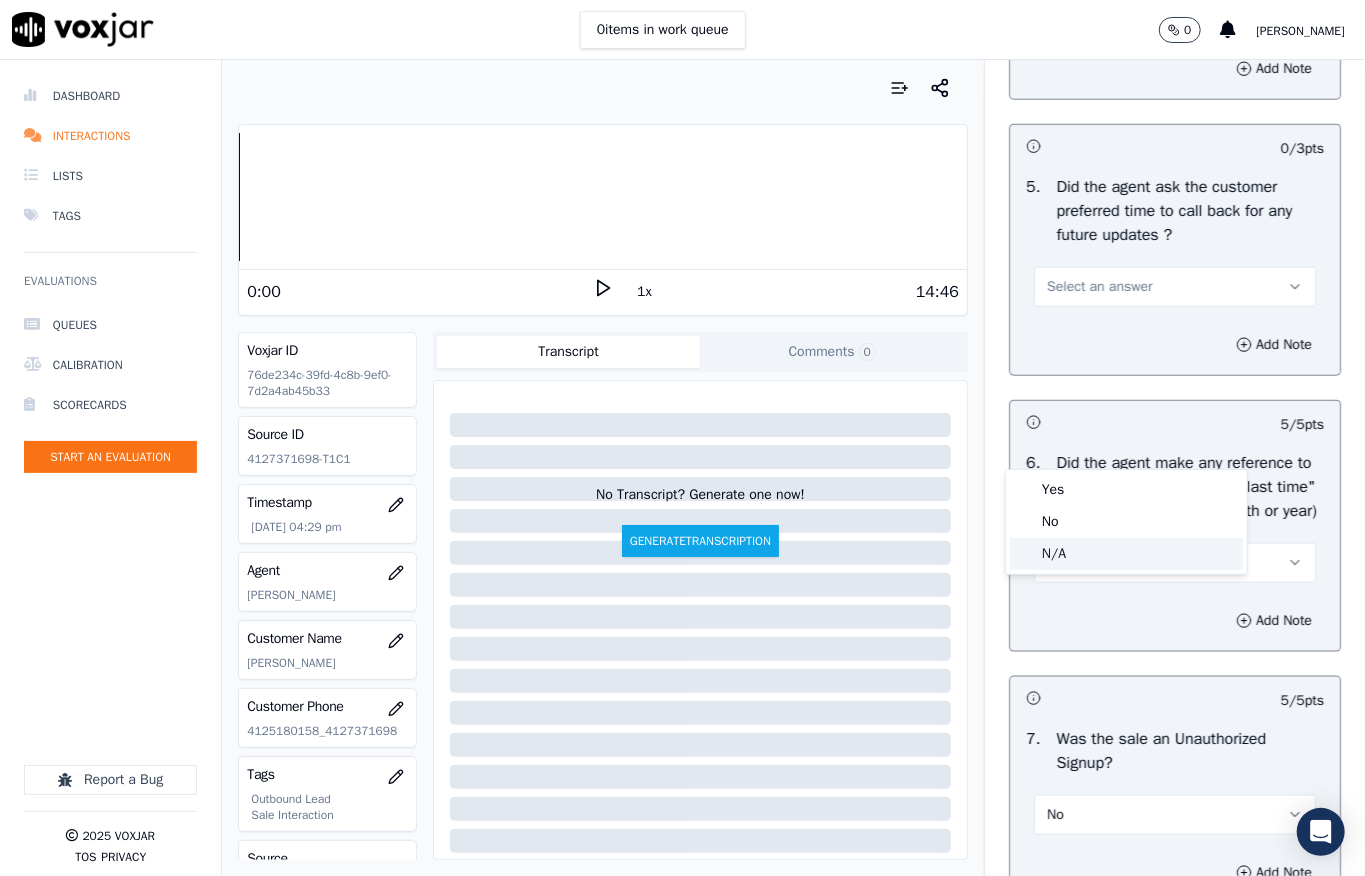 click on "N/A" 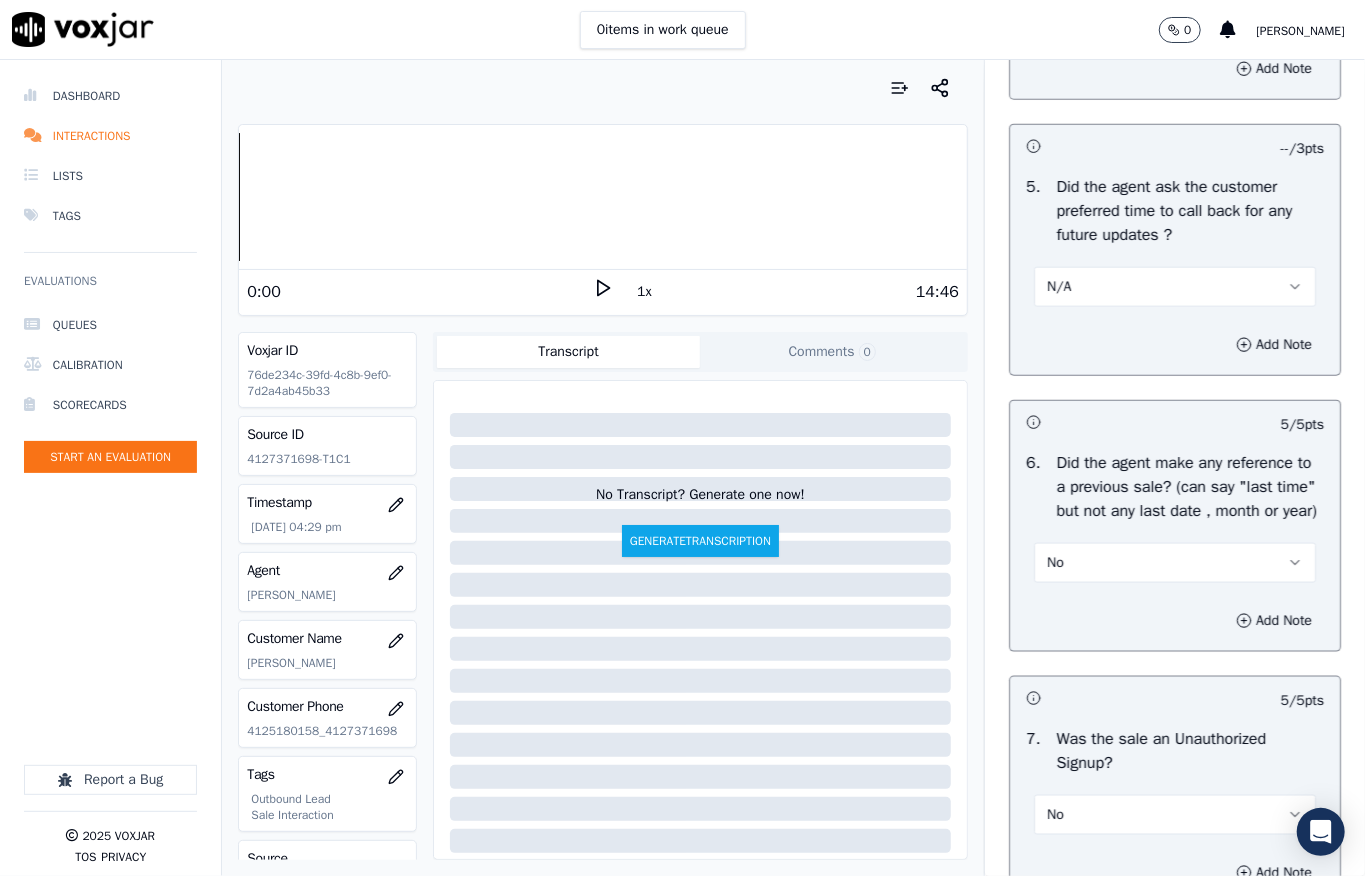 click on "N/A" at bounding box center [1175, 287] 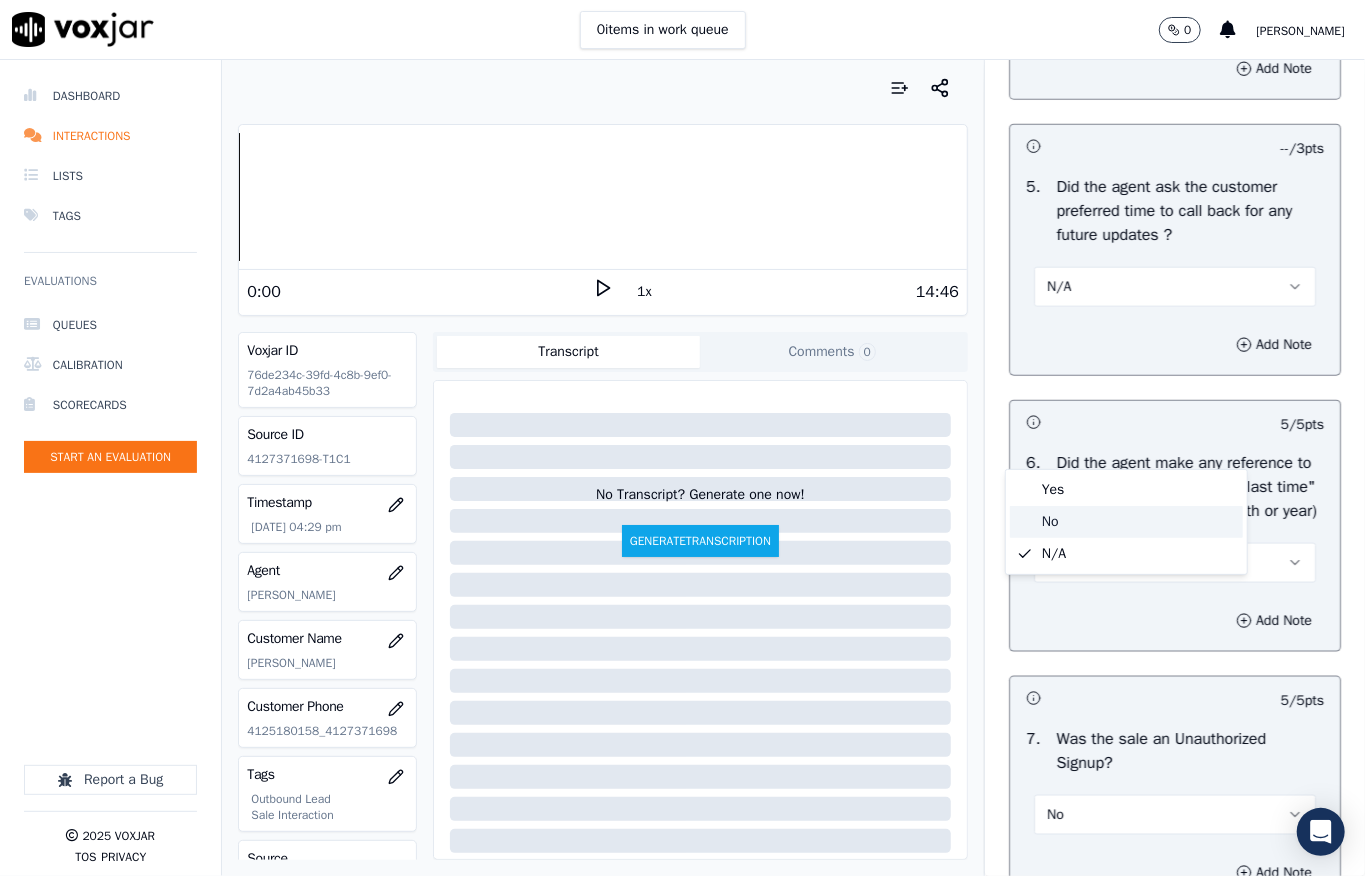 click on "No" 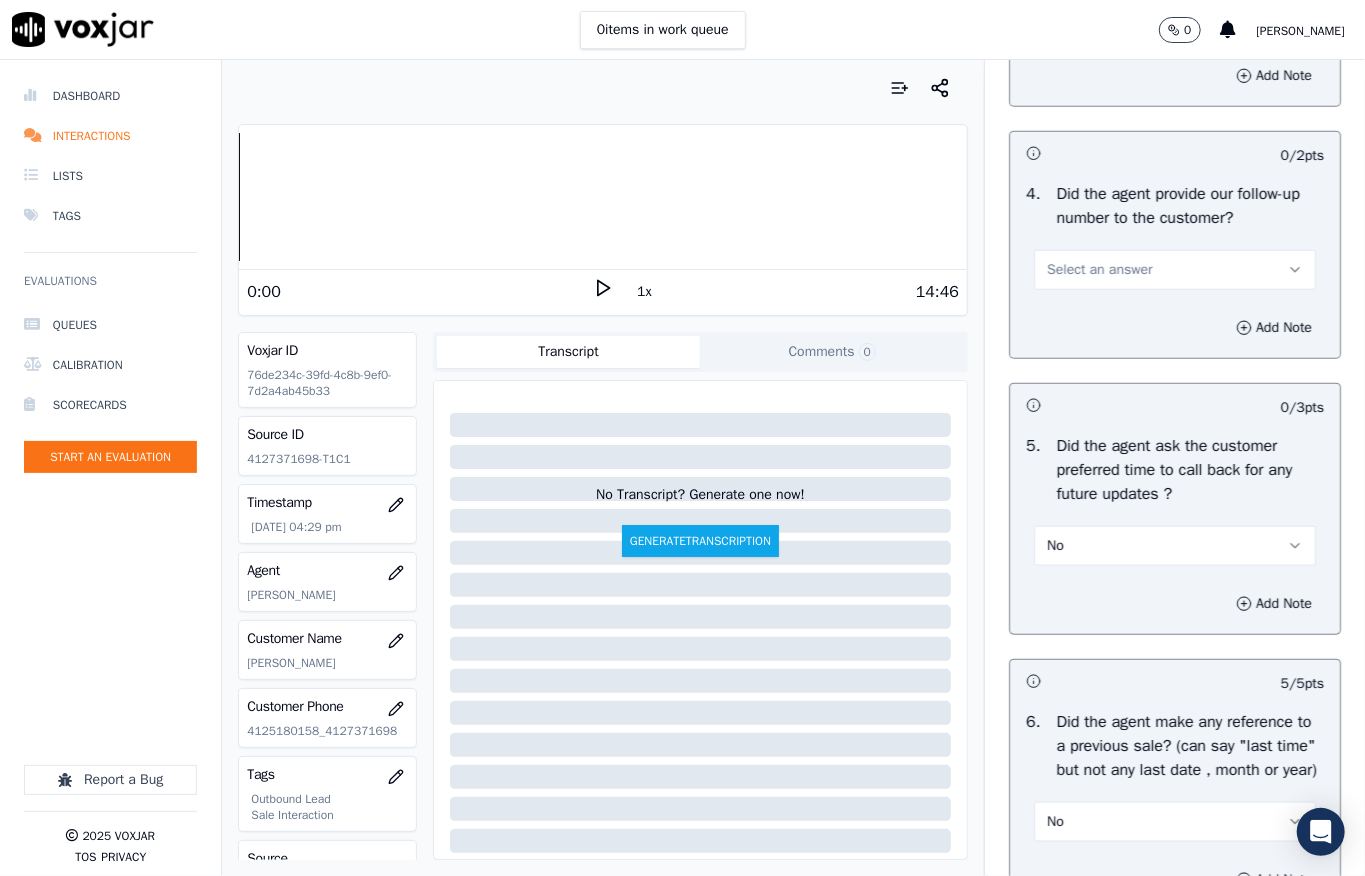 scroll, scrollTop: 4997, scrollLeft: 0, axis: vertical 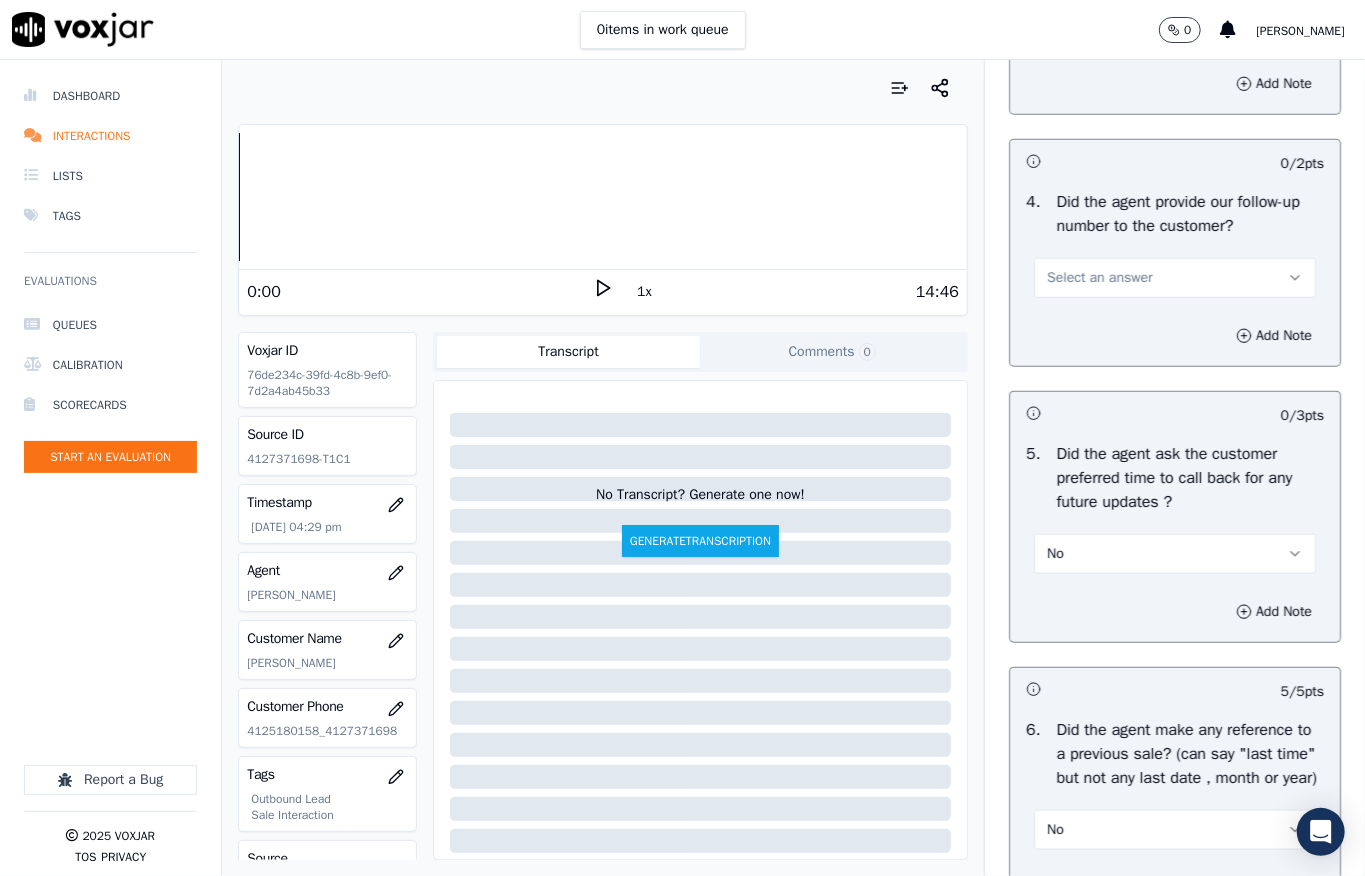 click on "Select an answer" at bounding box center (1099, 278) 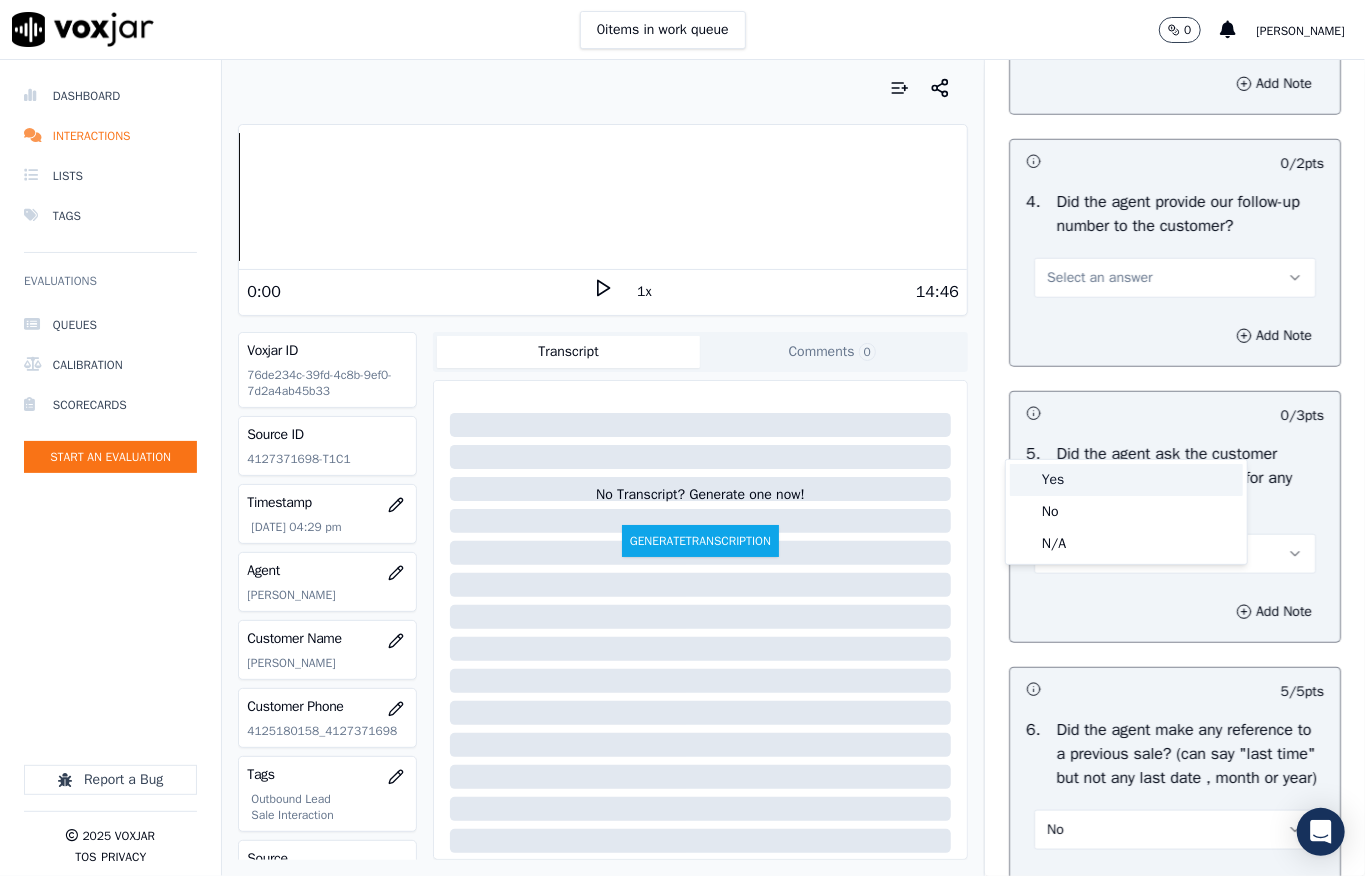 click on "Yes" at bounding box center [1126, 480] 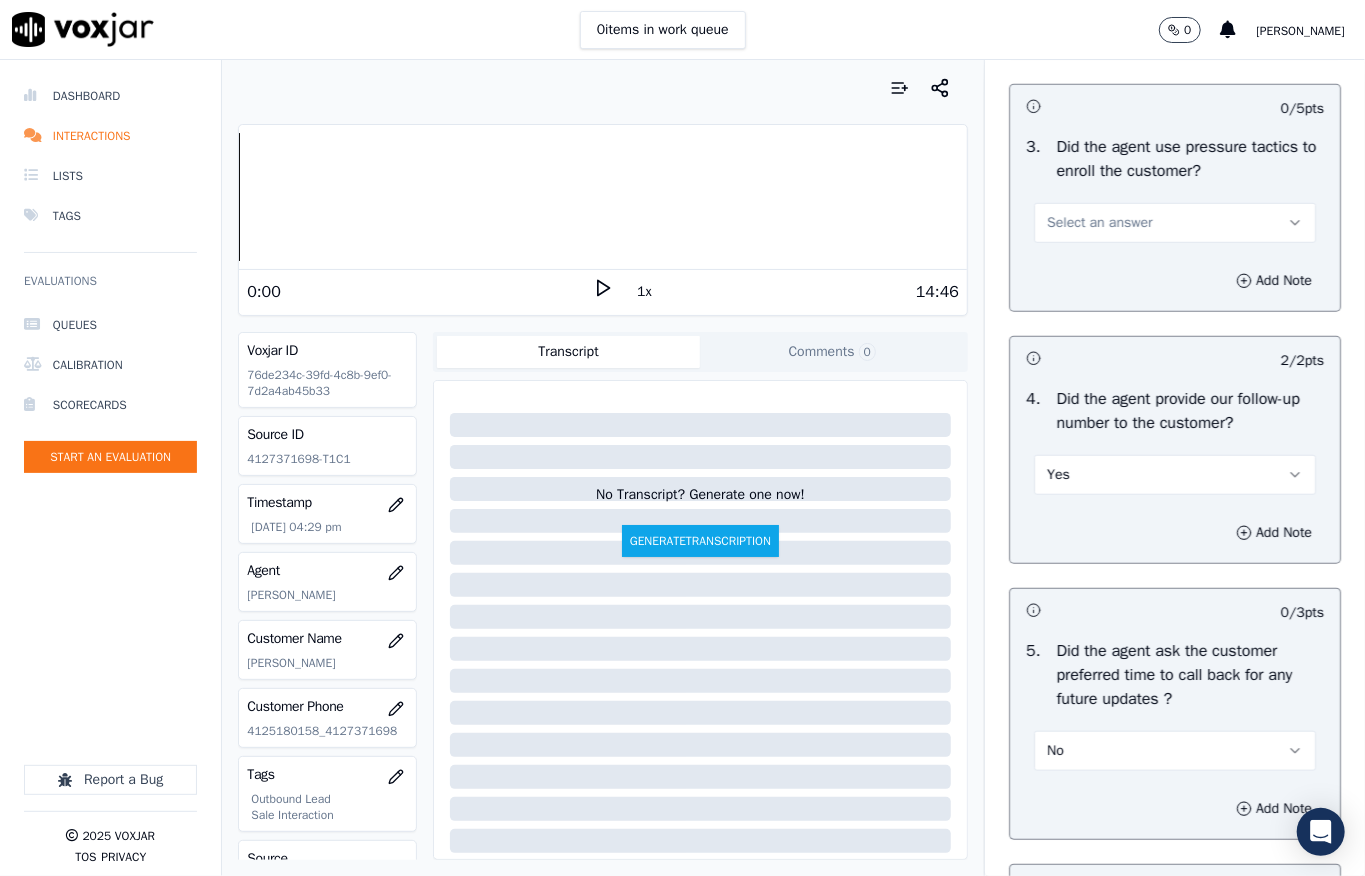 scroll, scrollTop: 4730, scrollLeft: 0, axis: vertical 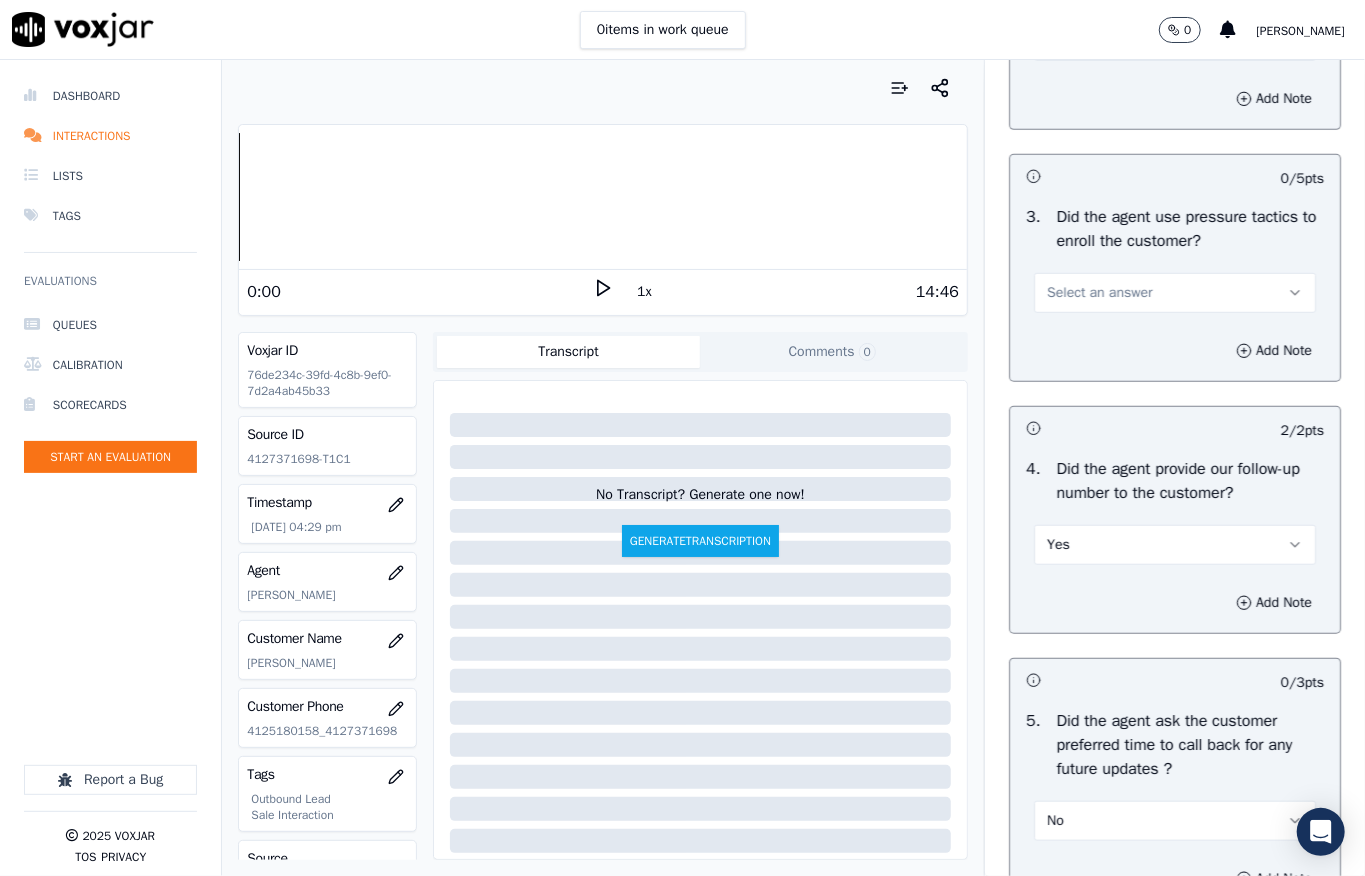 click on "Select an answer" at bounding box center (1099, 293) 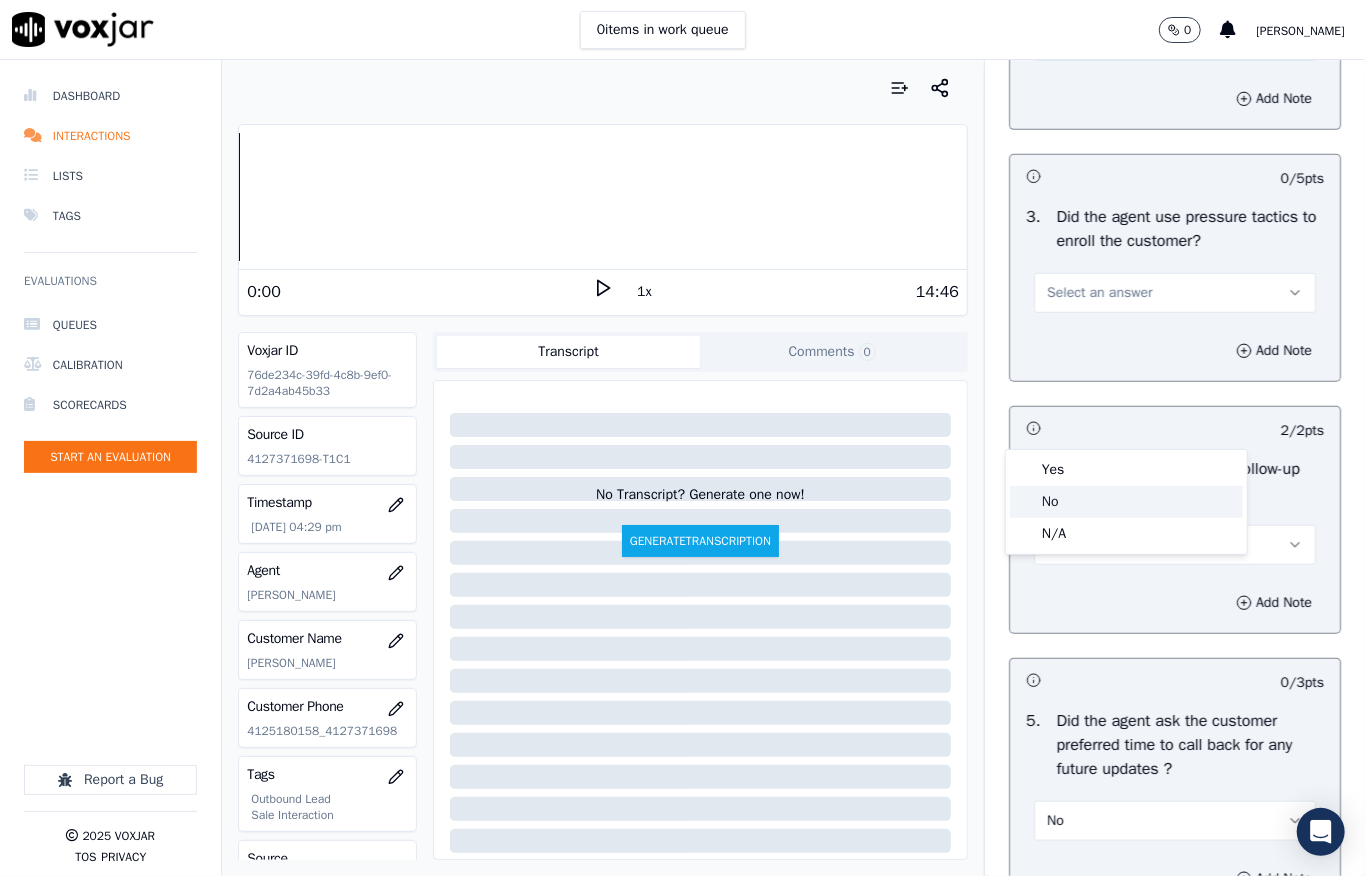 click on "No" 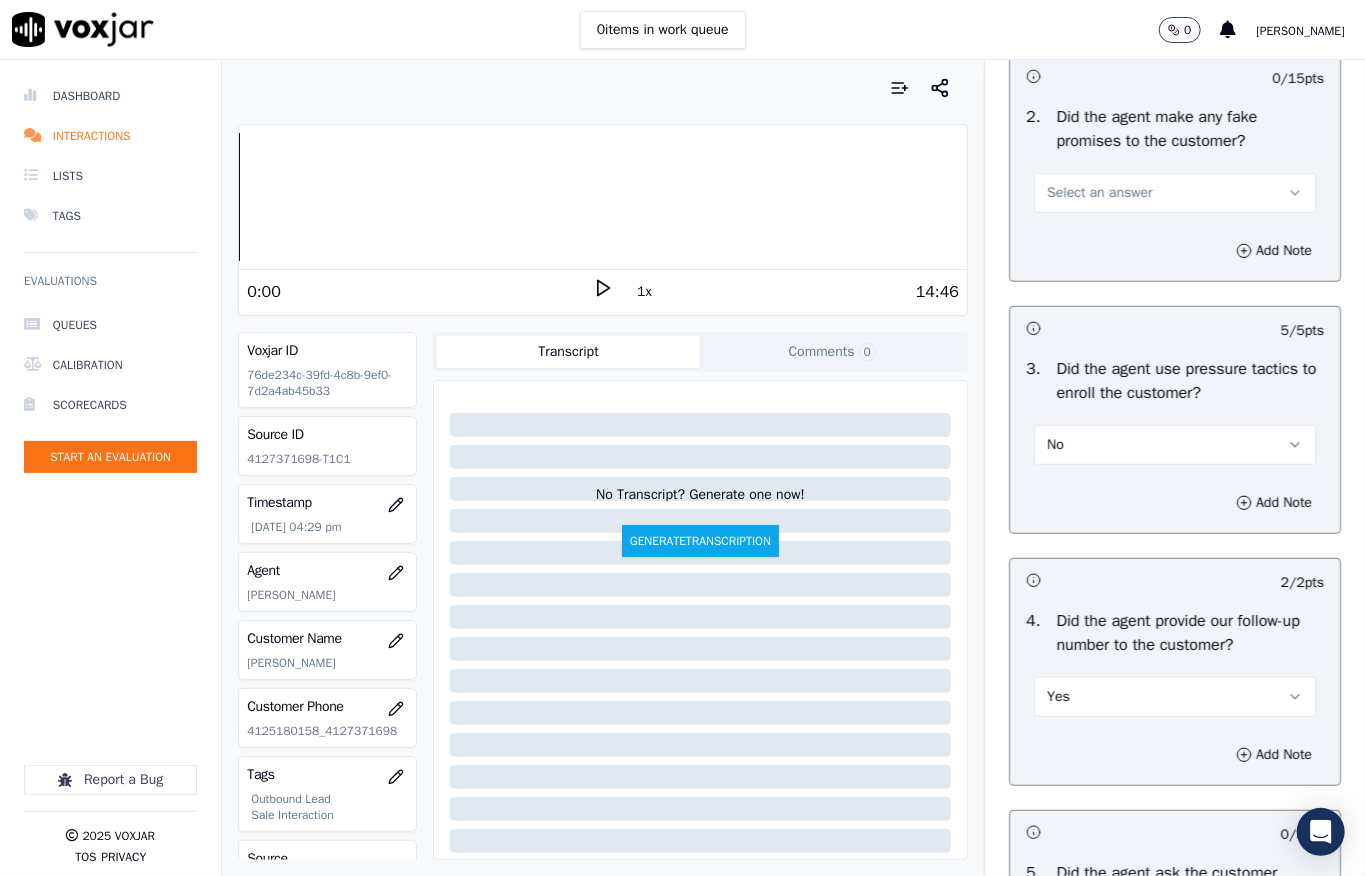 scroll, scrollTop: 4464, scrollLeft: 0, axis: vertical 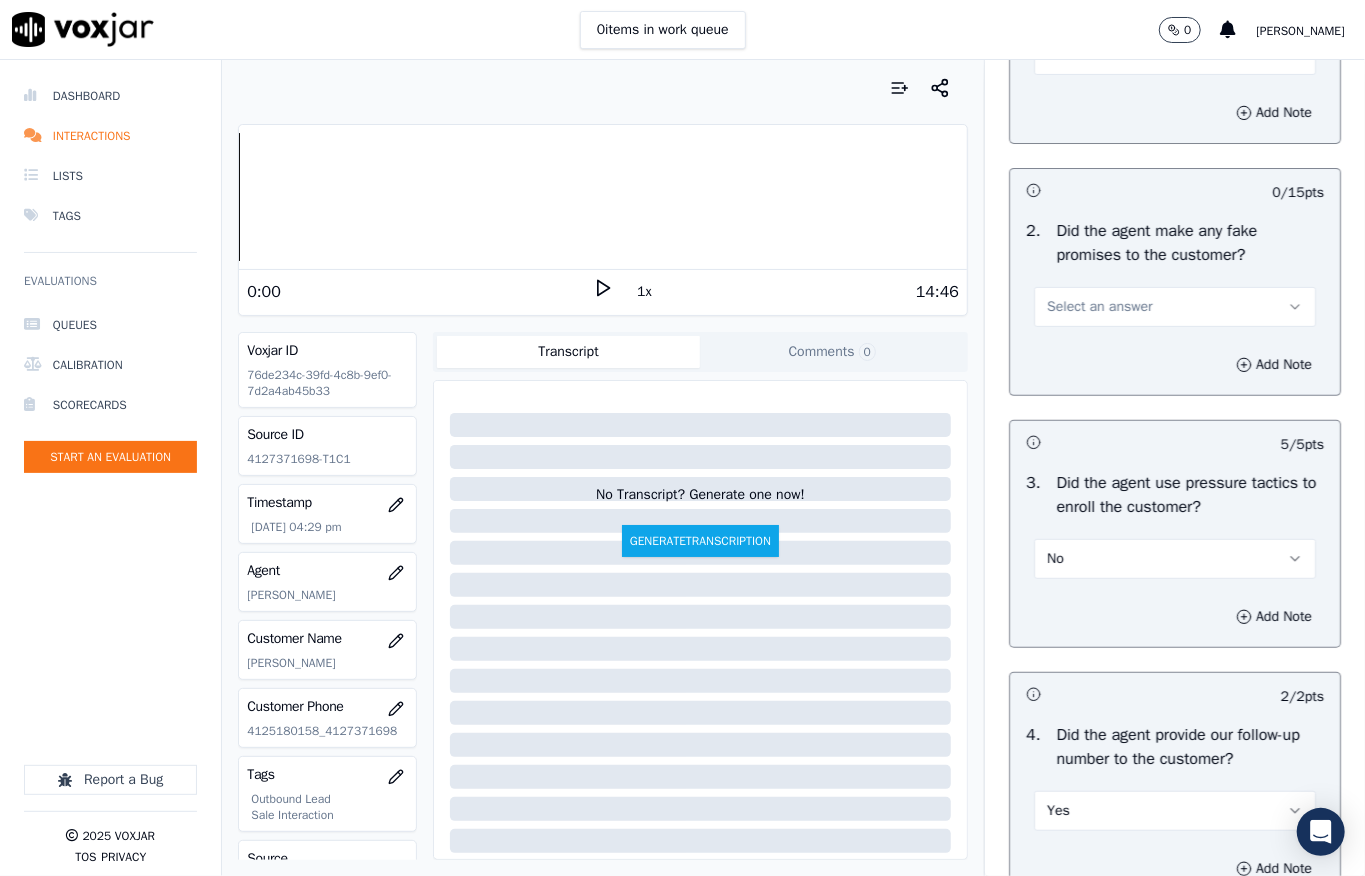 click on "Select an answer" at bounding box center [1099, 307] 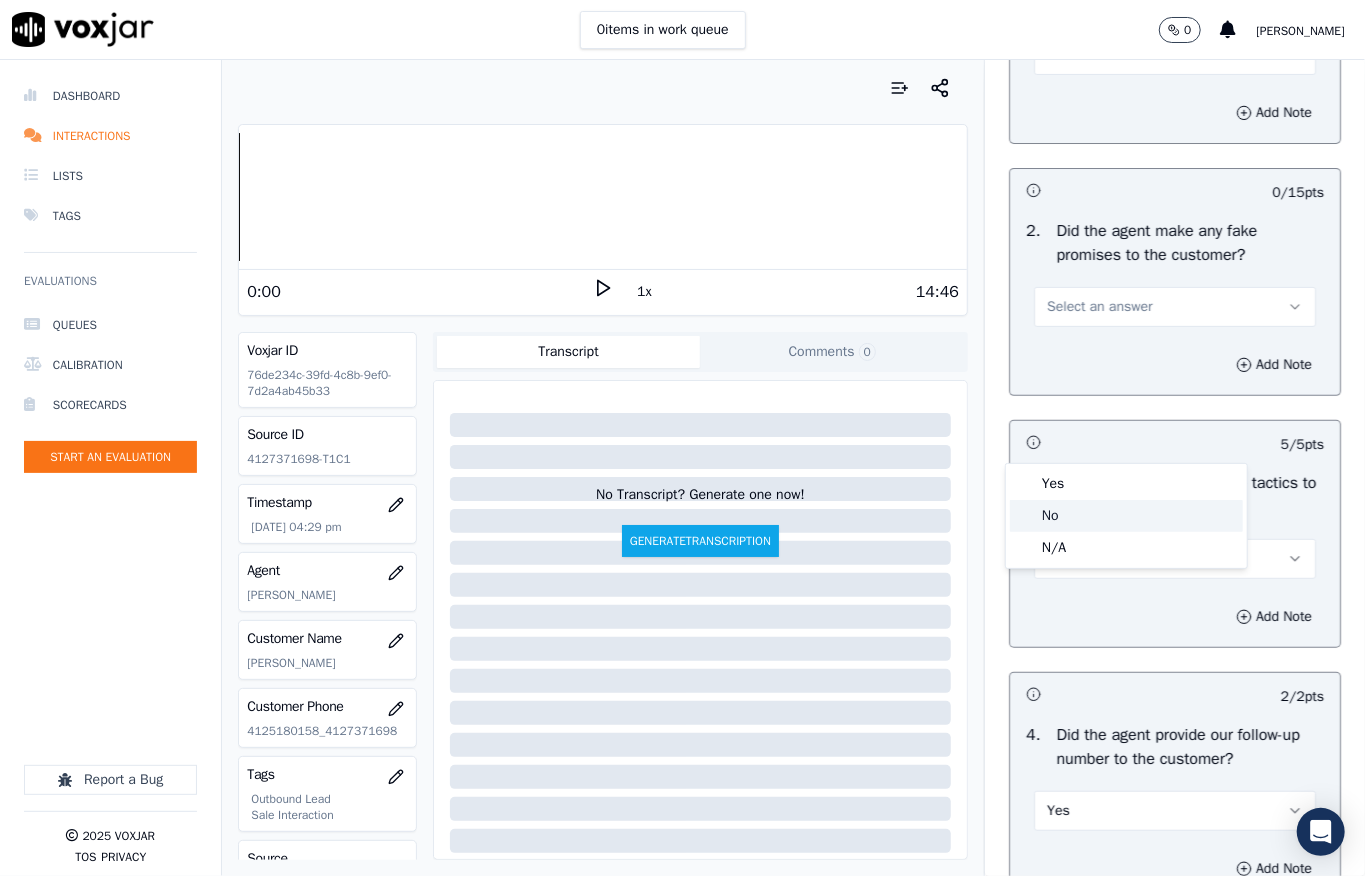 click on "No" 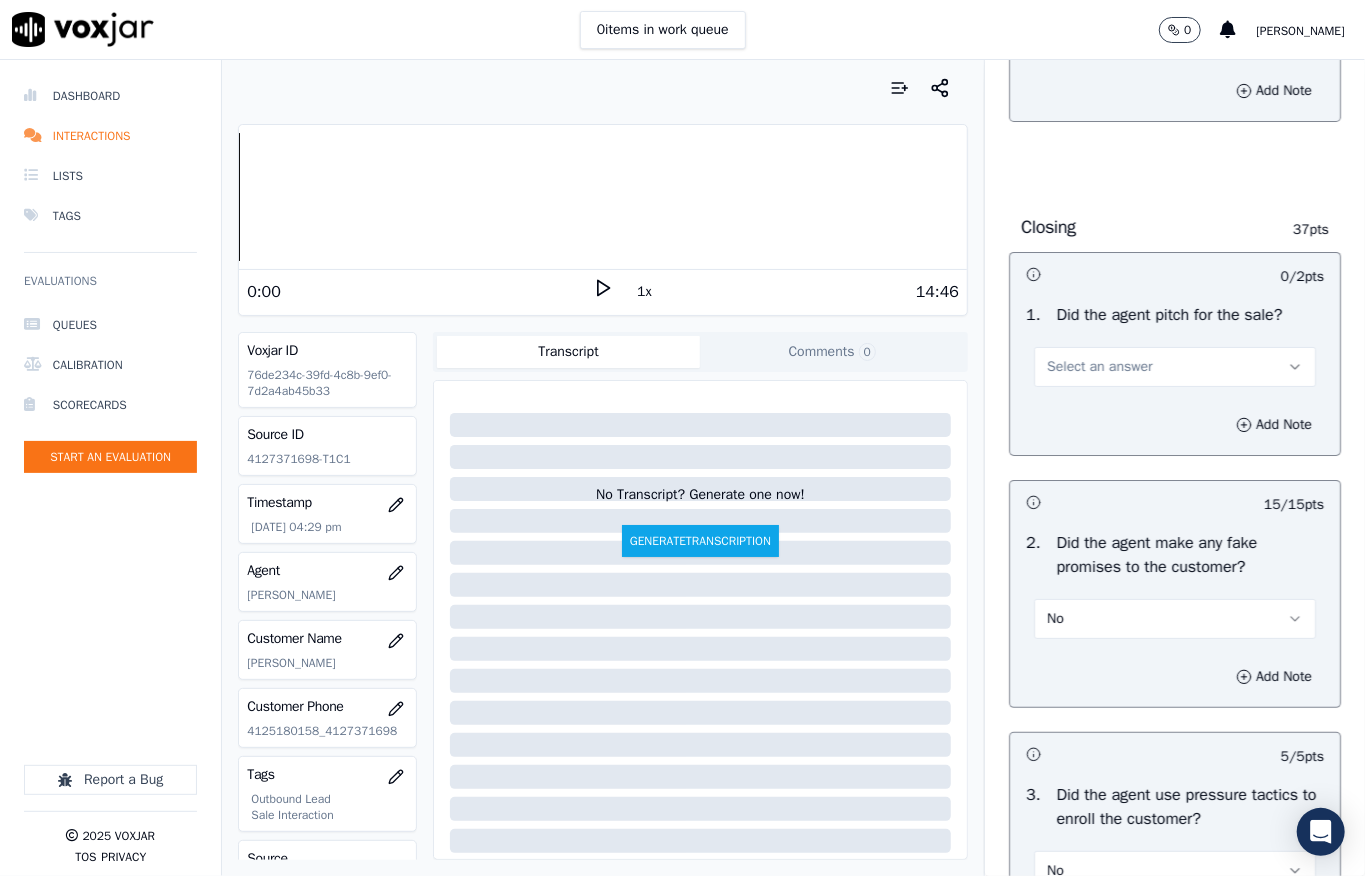 scroll, scrollTop: 4064, scrollLeft: 0, axis: vertical 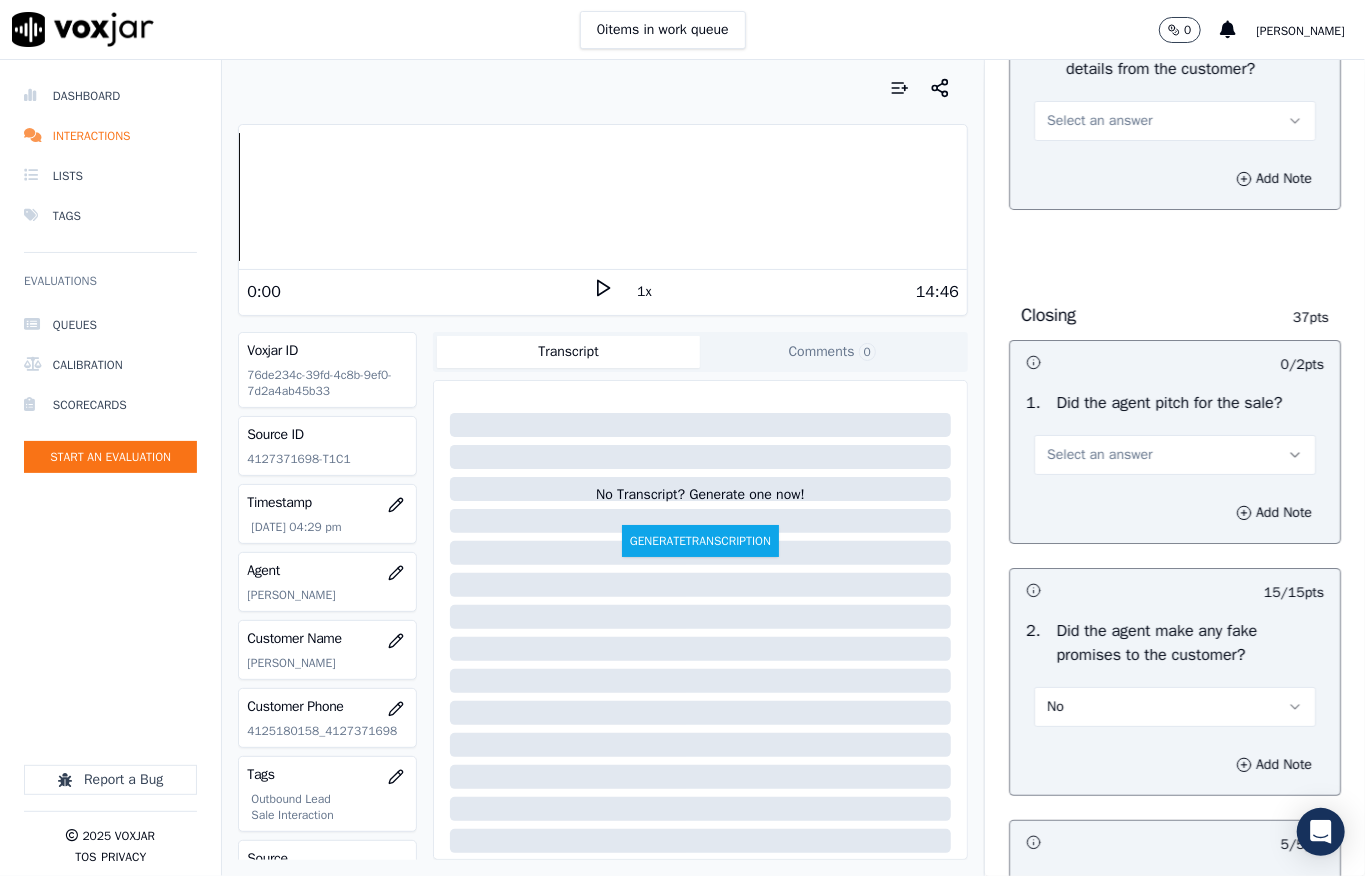 click on "Select an answer" at bounding box center (1099, 455) 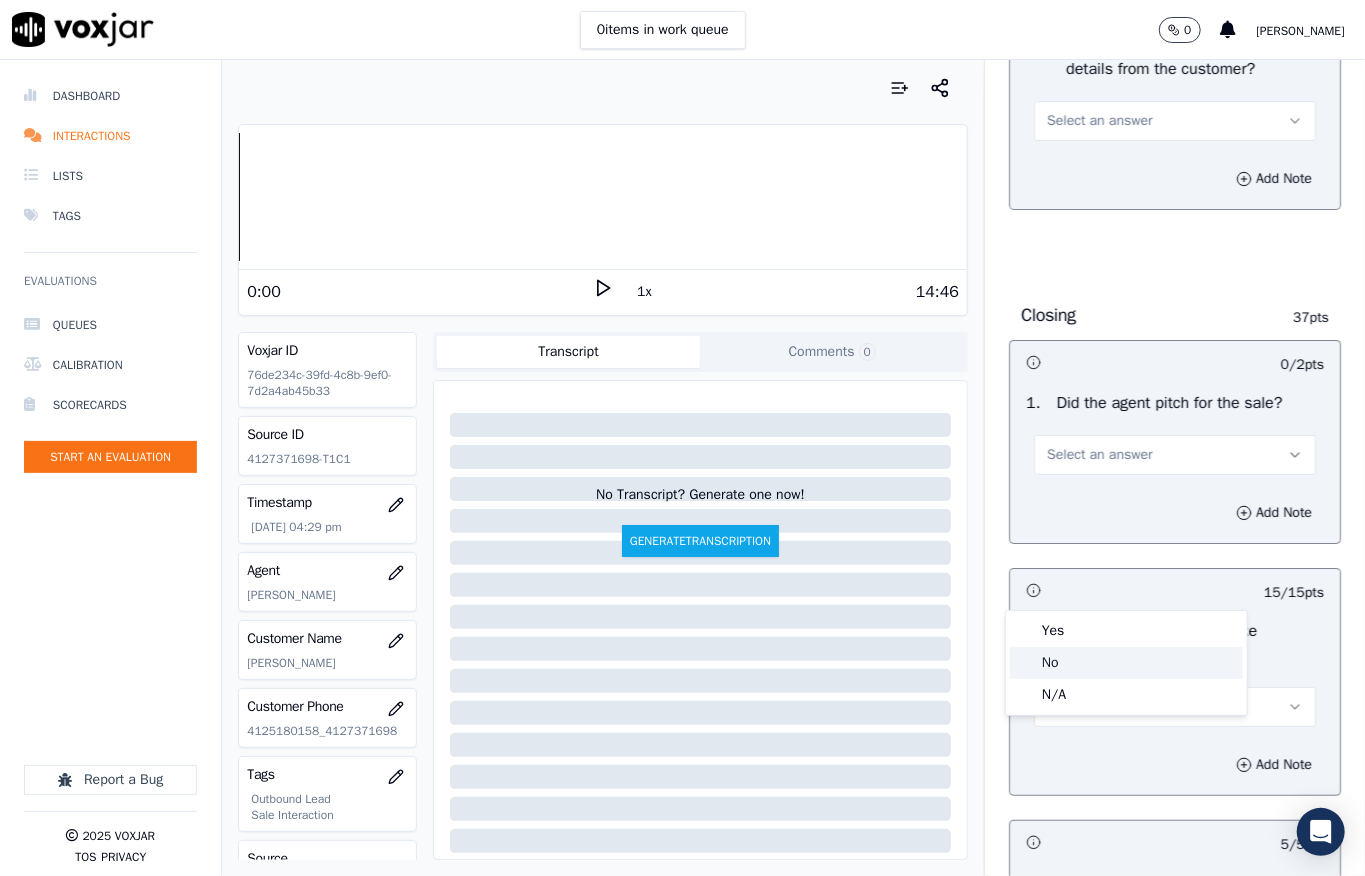 click on "No" 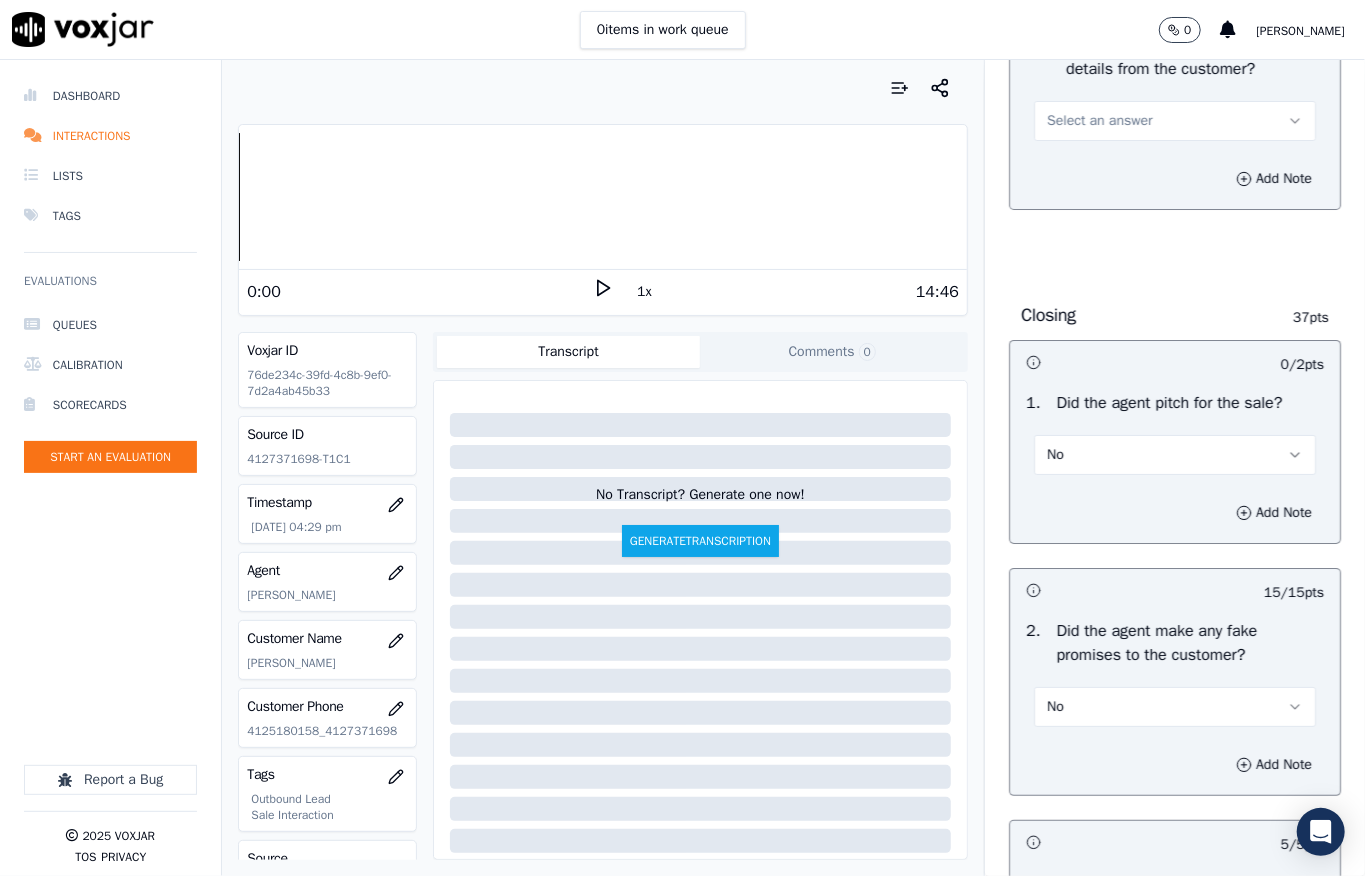 click on "No" at bounding box center [1175, 455] 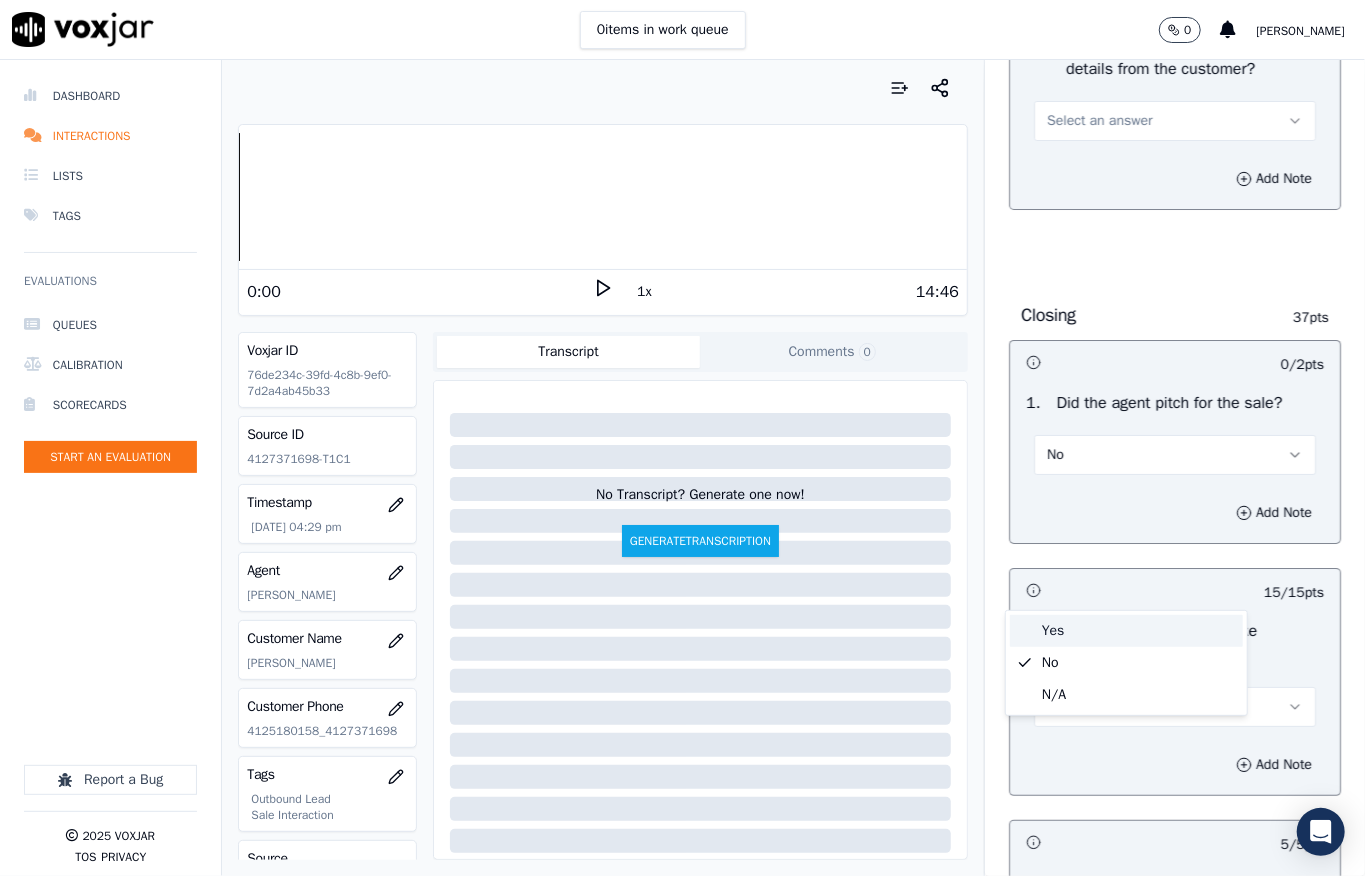 click on "Yes" at bounding box center (1126, 631) 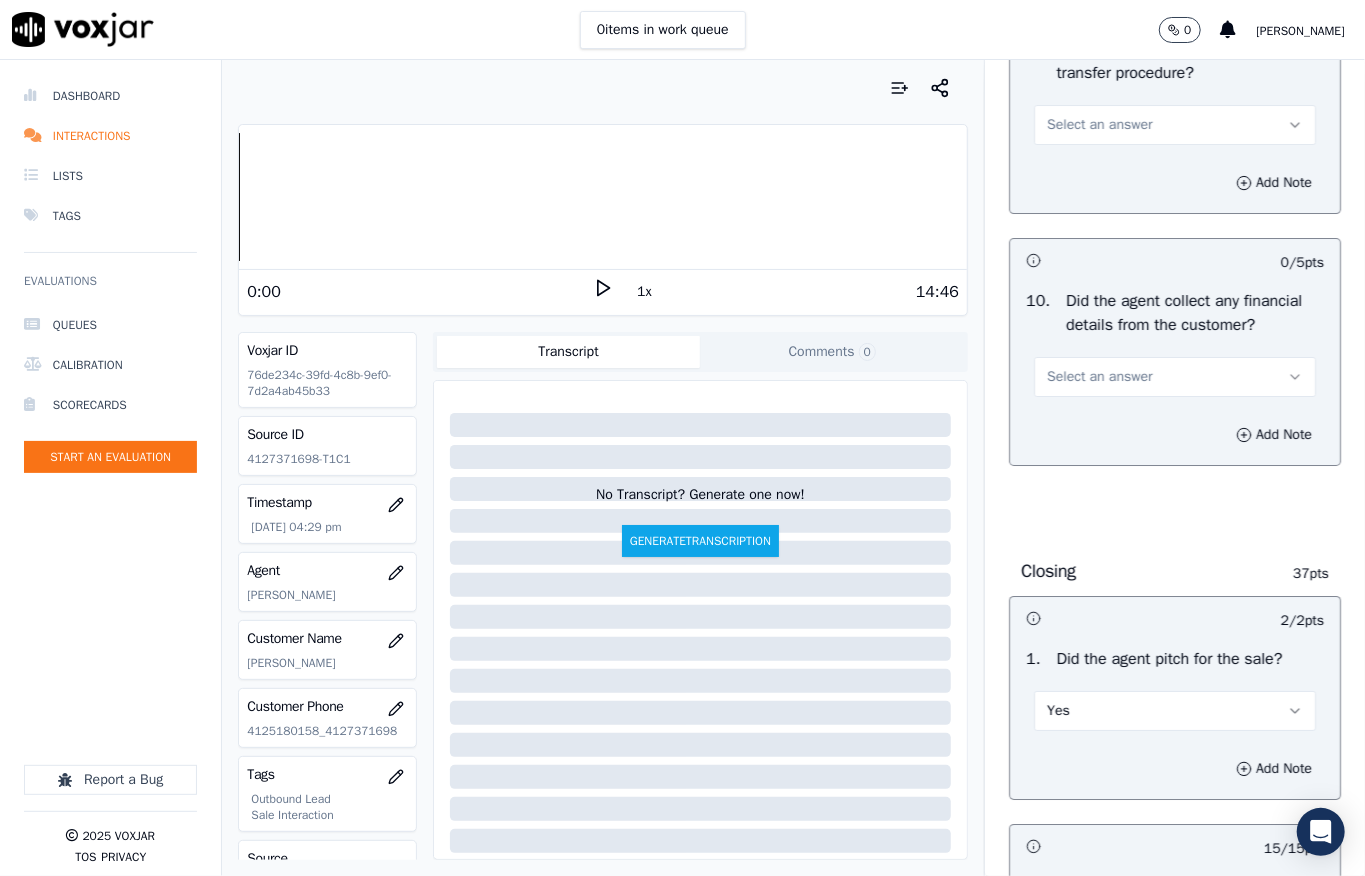 scroll, scrollTop: 3797, scrollLeft: 0, axis: vertical 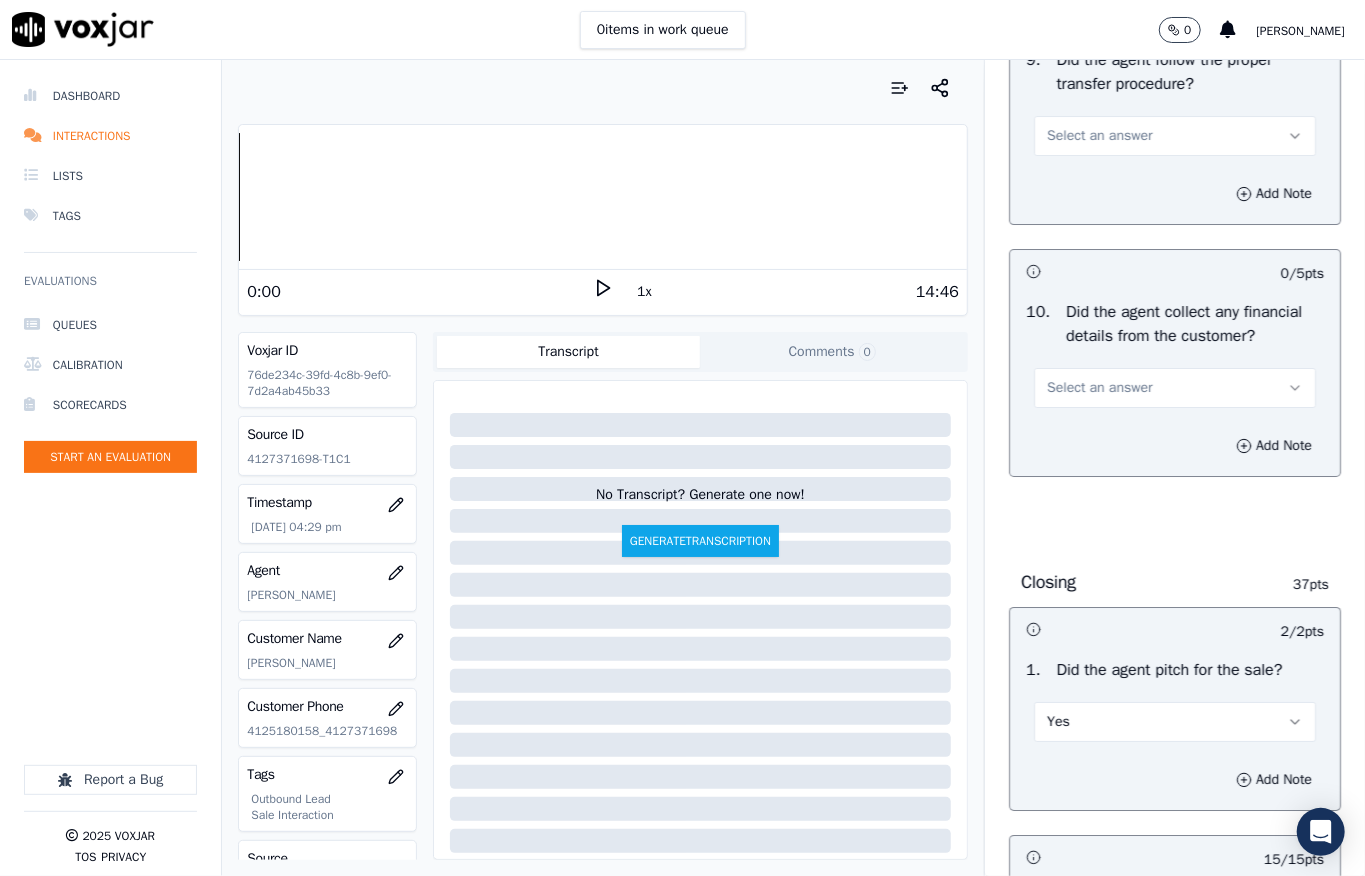 click on "Select an answer" at bounding box center [1099, 388] 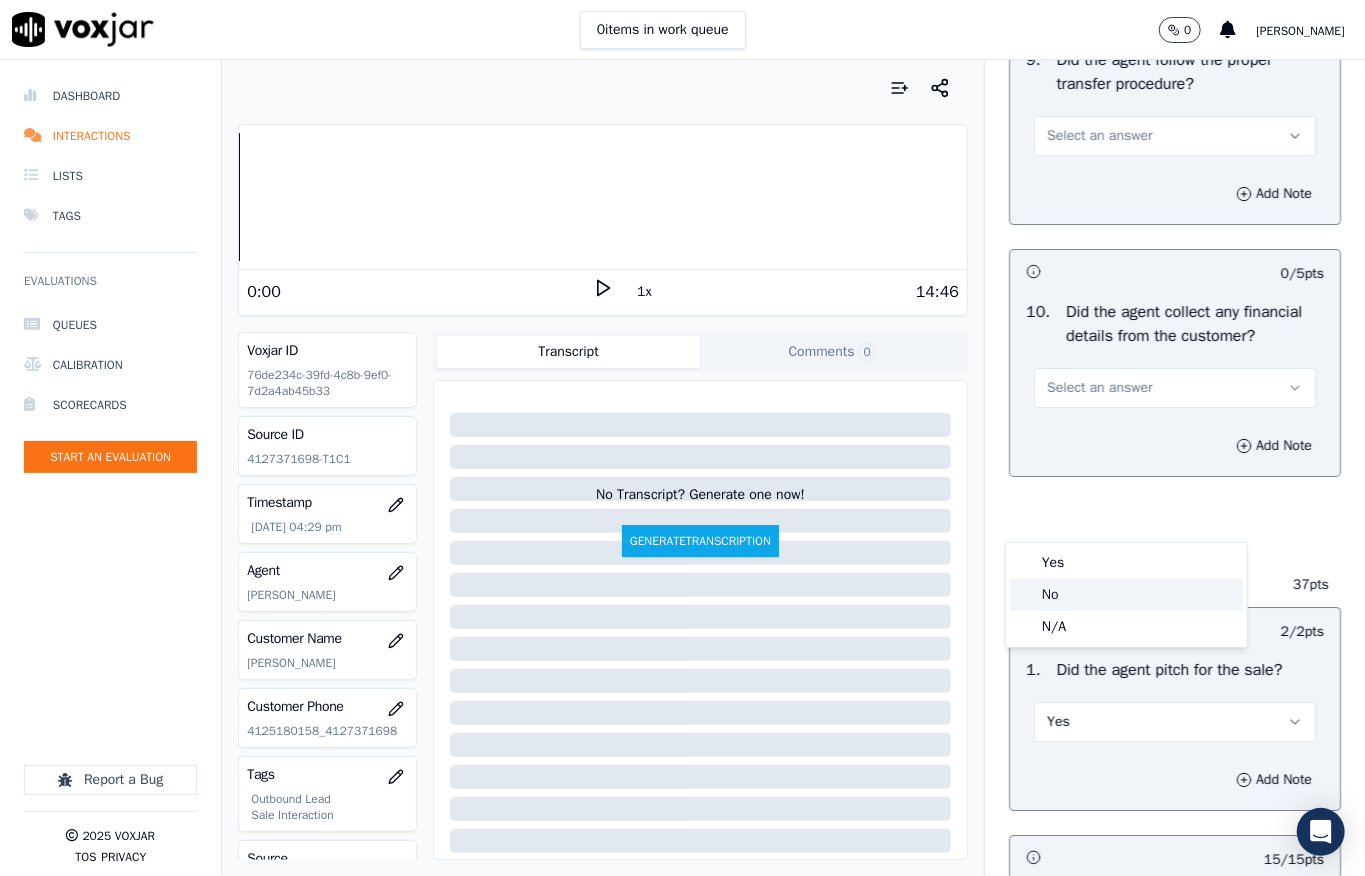 click on "No" 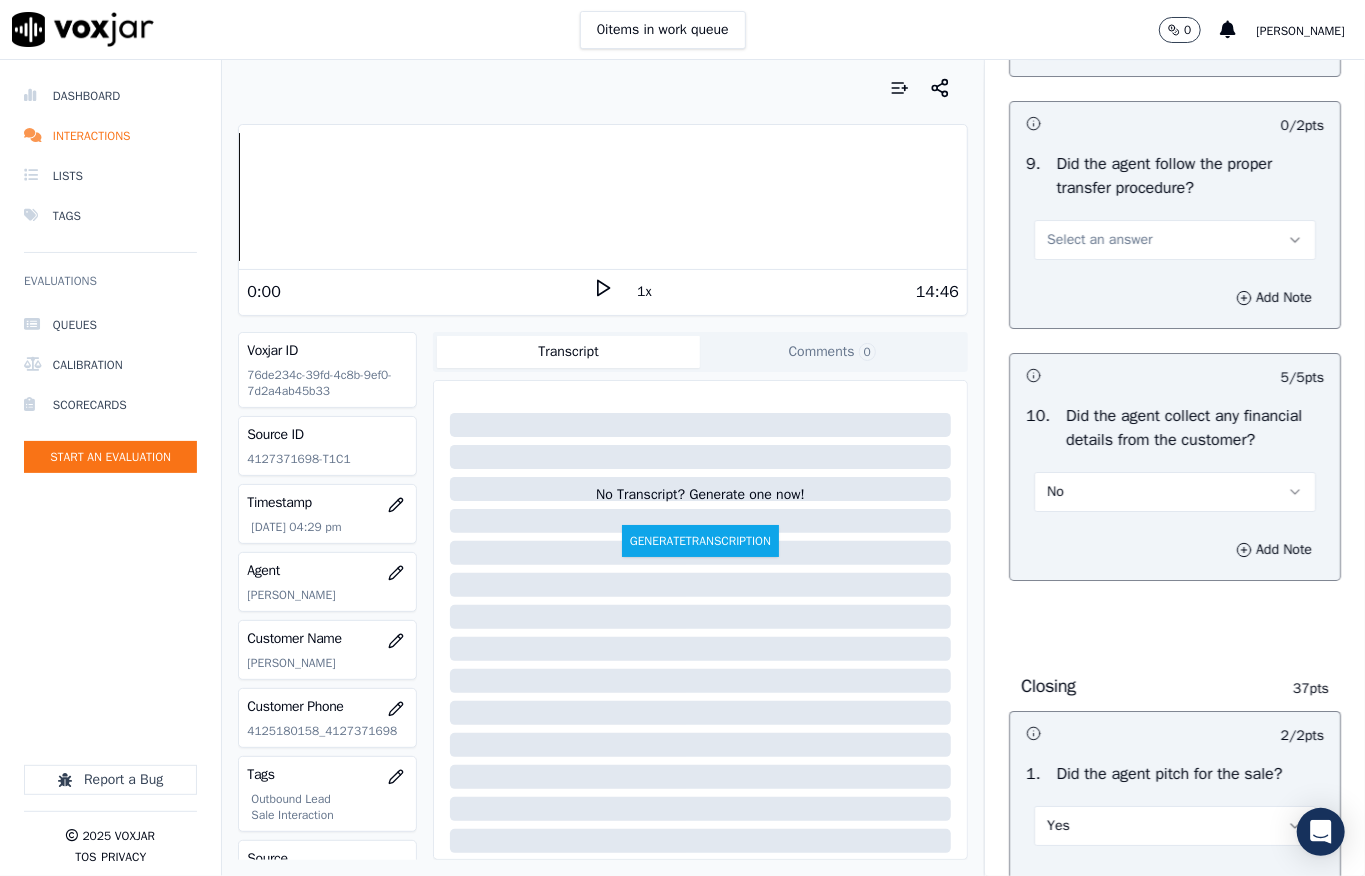 scroll, scrollTop: 3530, scrollLeft: 0, axis: vertical 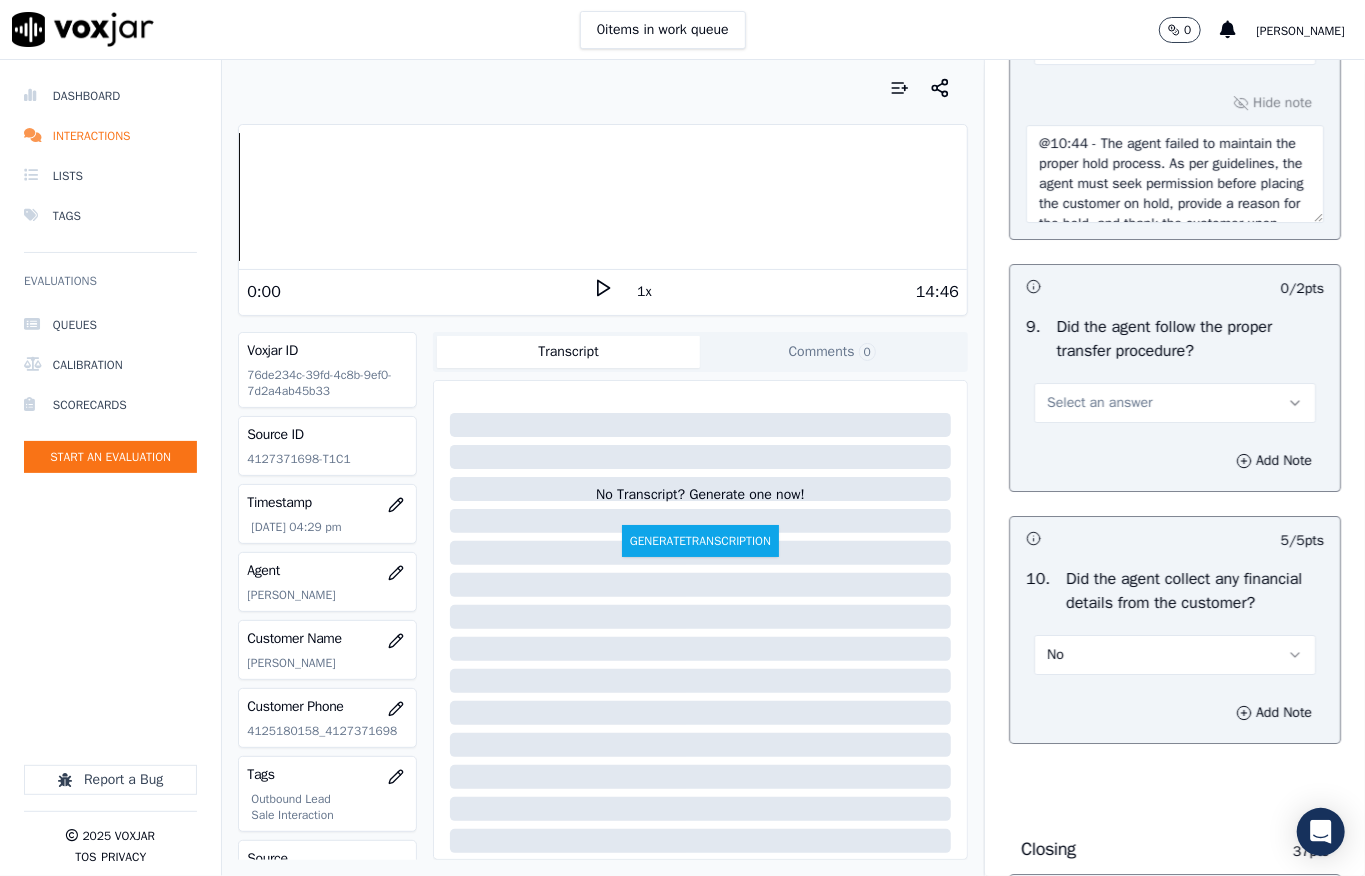 click on "Select an answer" at bounding box center (1099, 403) 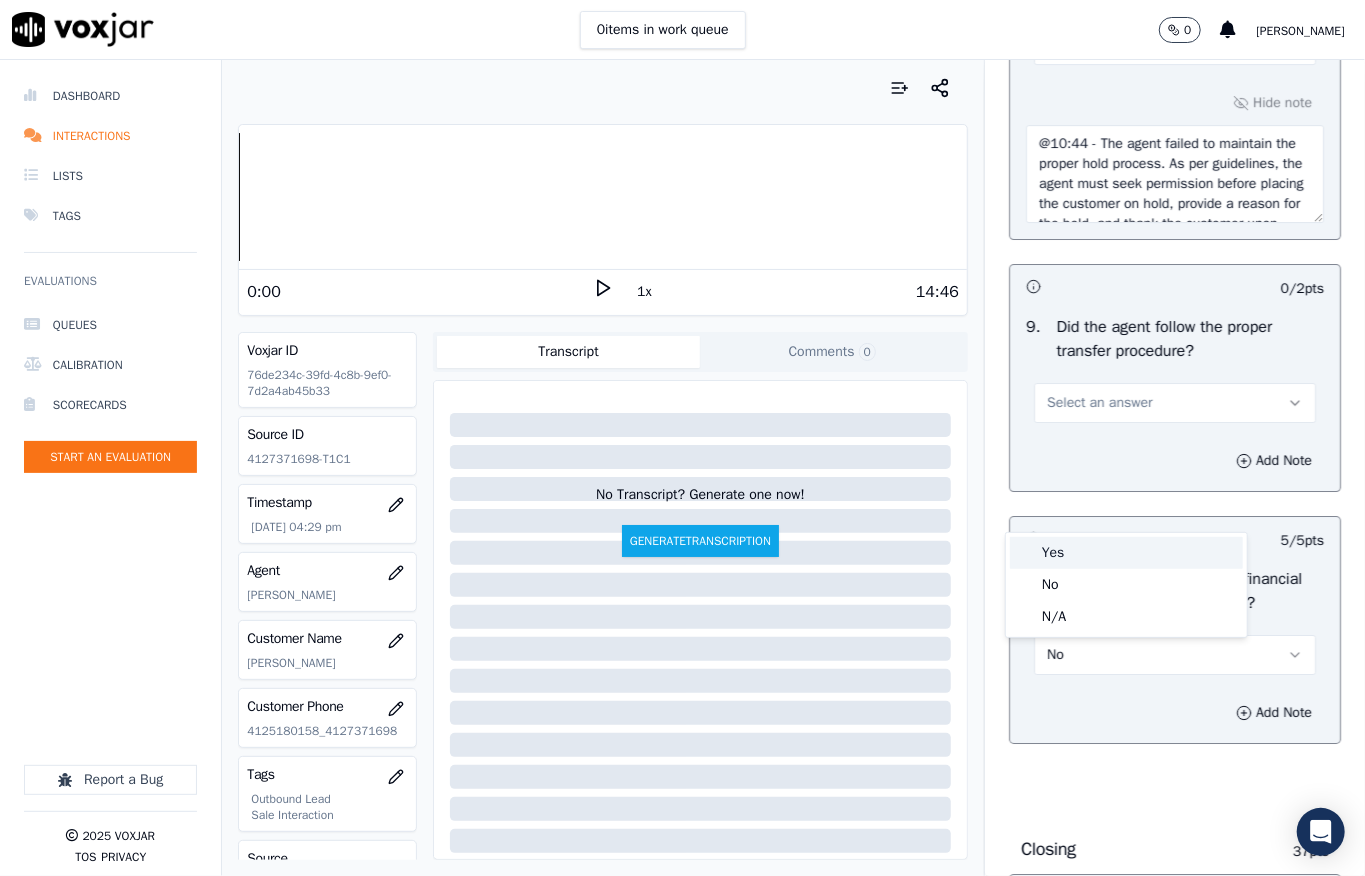 click on "Yes" at bounding box center (1126, 553) 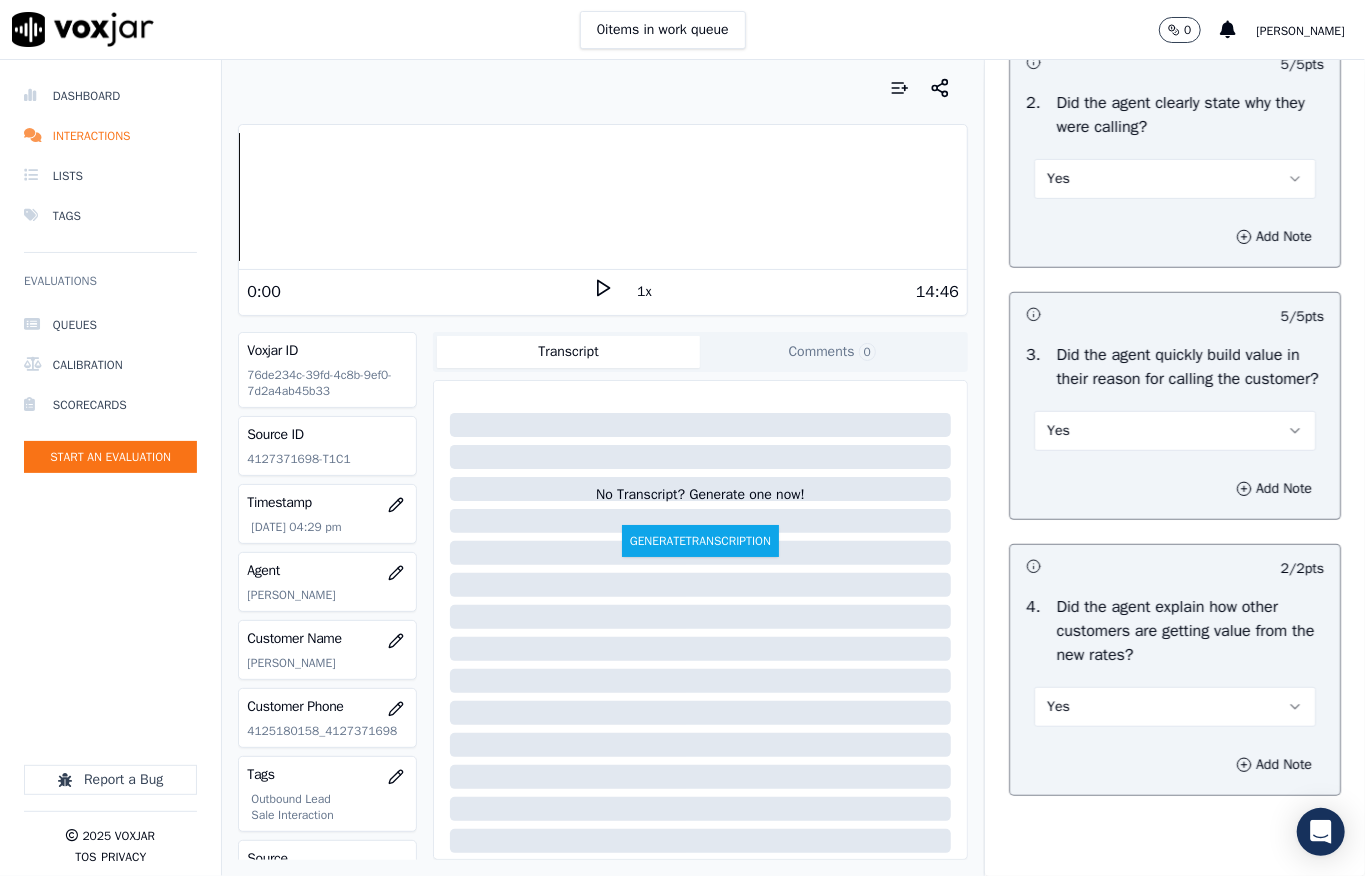 scroll, scrollTop: 0, scrollLeft: 0, axis: both 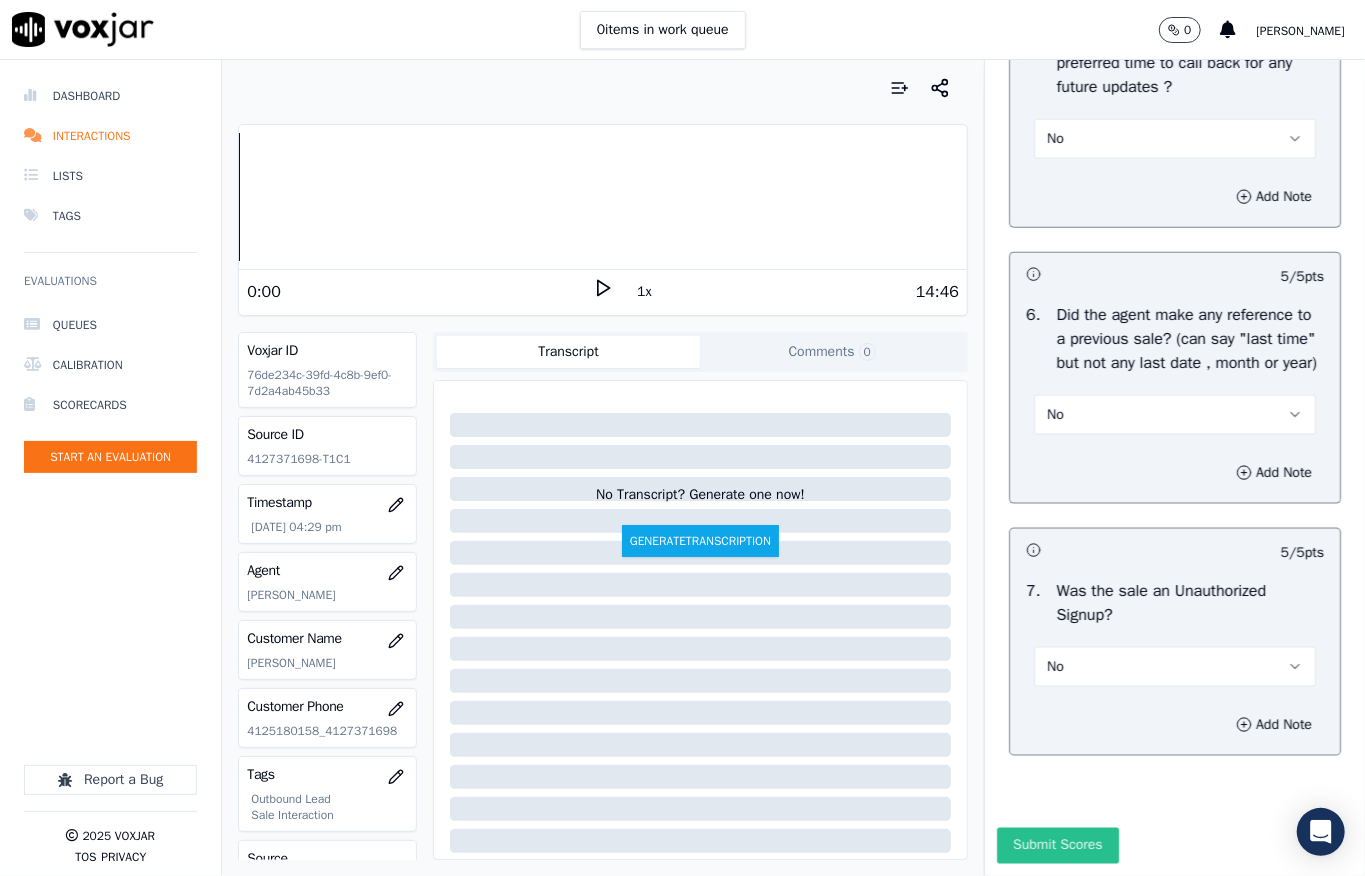 click on "Submit Scores" at bounding box center [1057, 846] 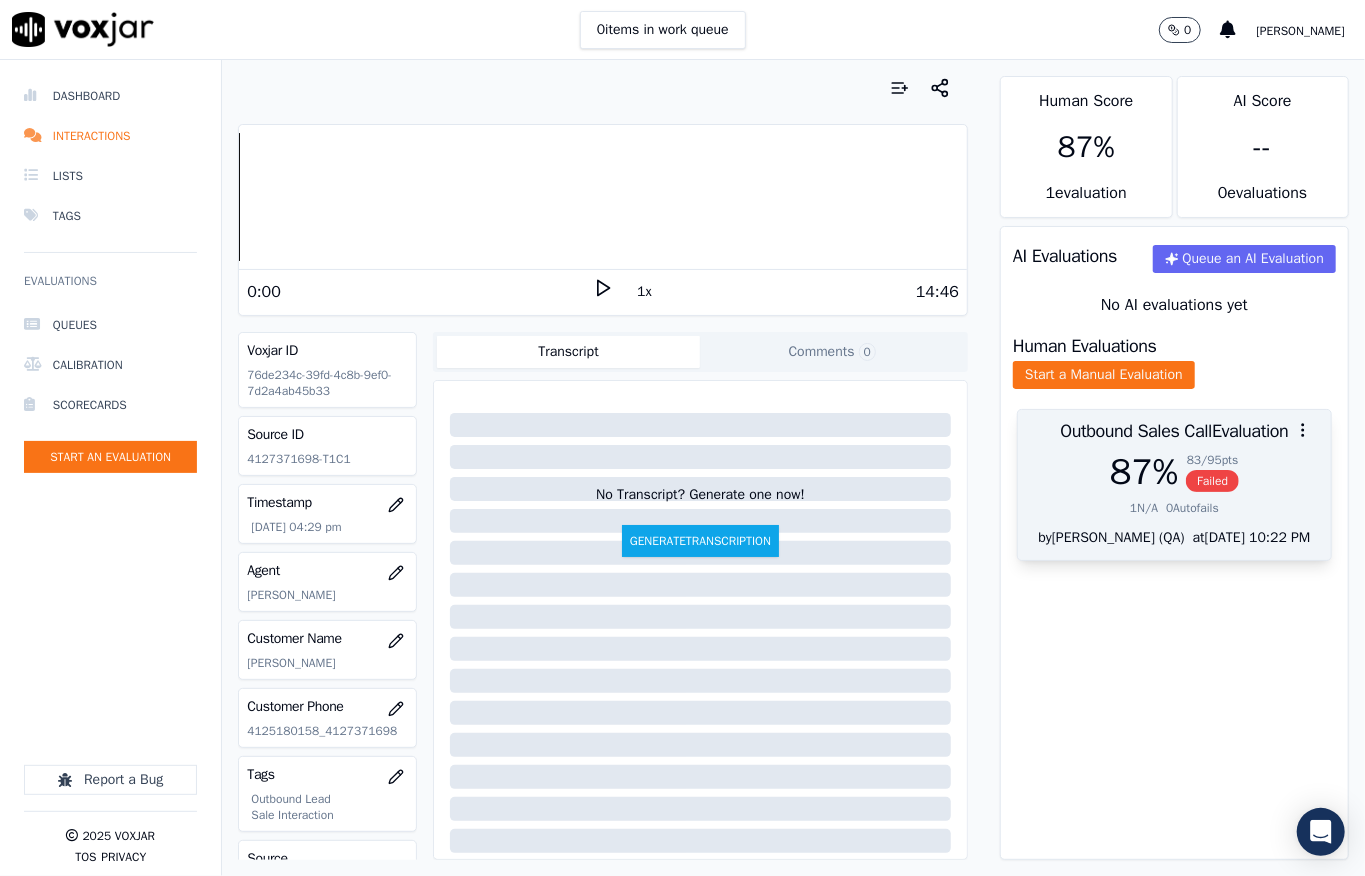 click on "Failed" at bounding box center [1212, 481] 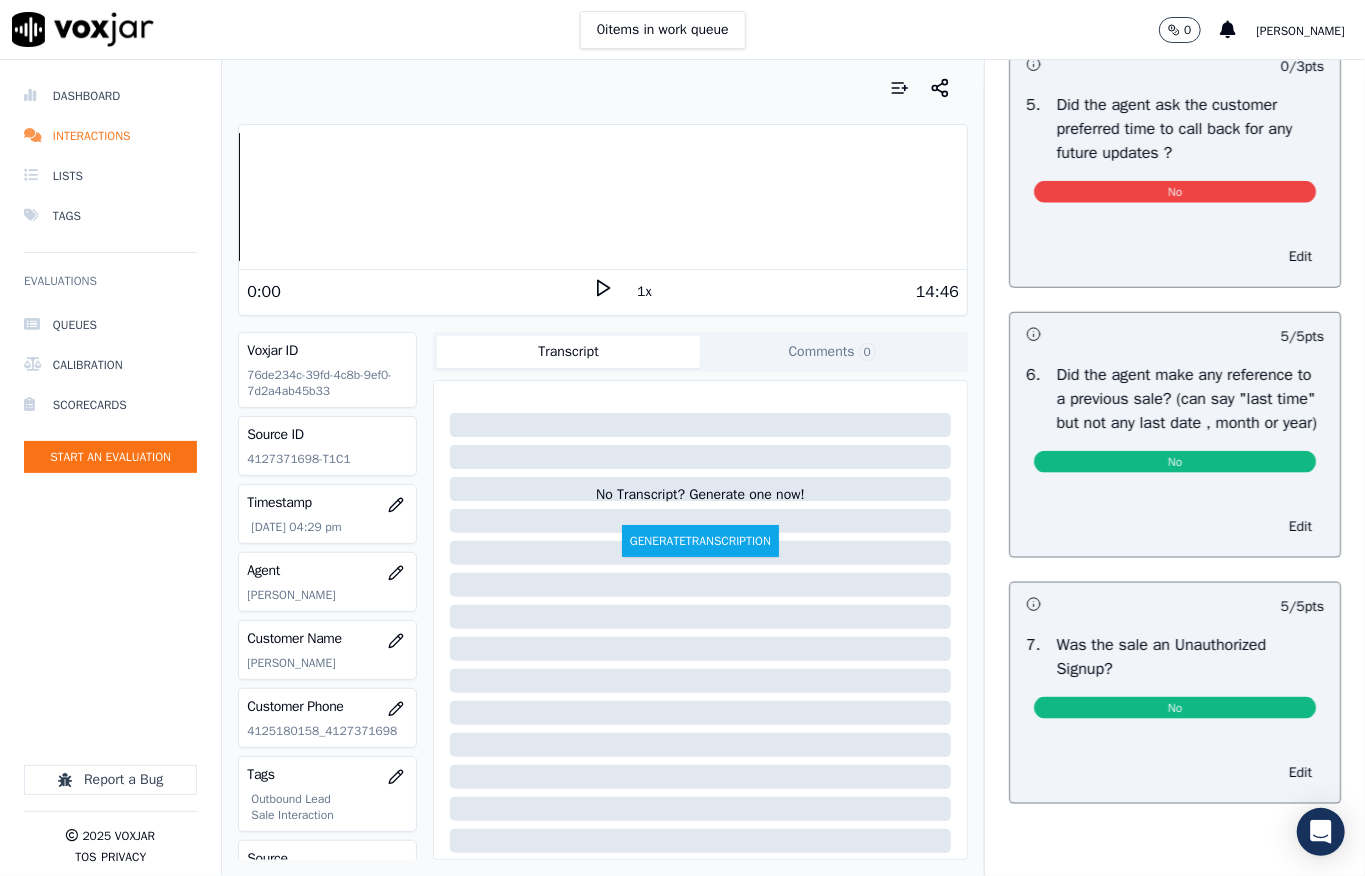 scroll, scrollTop: 0, scrollLeft: 0, axis: both 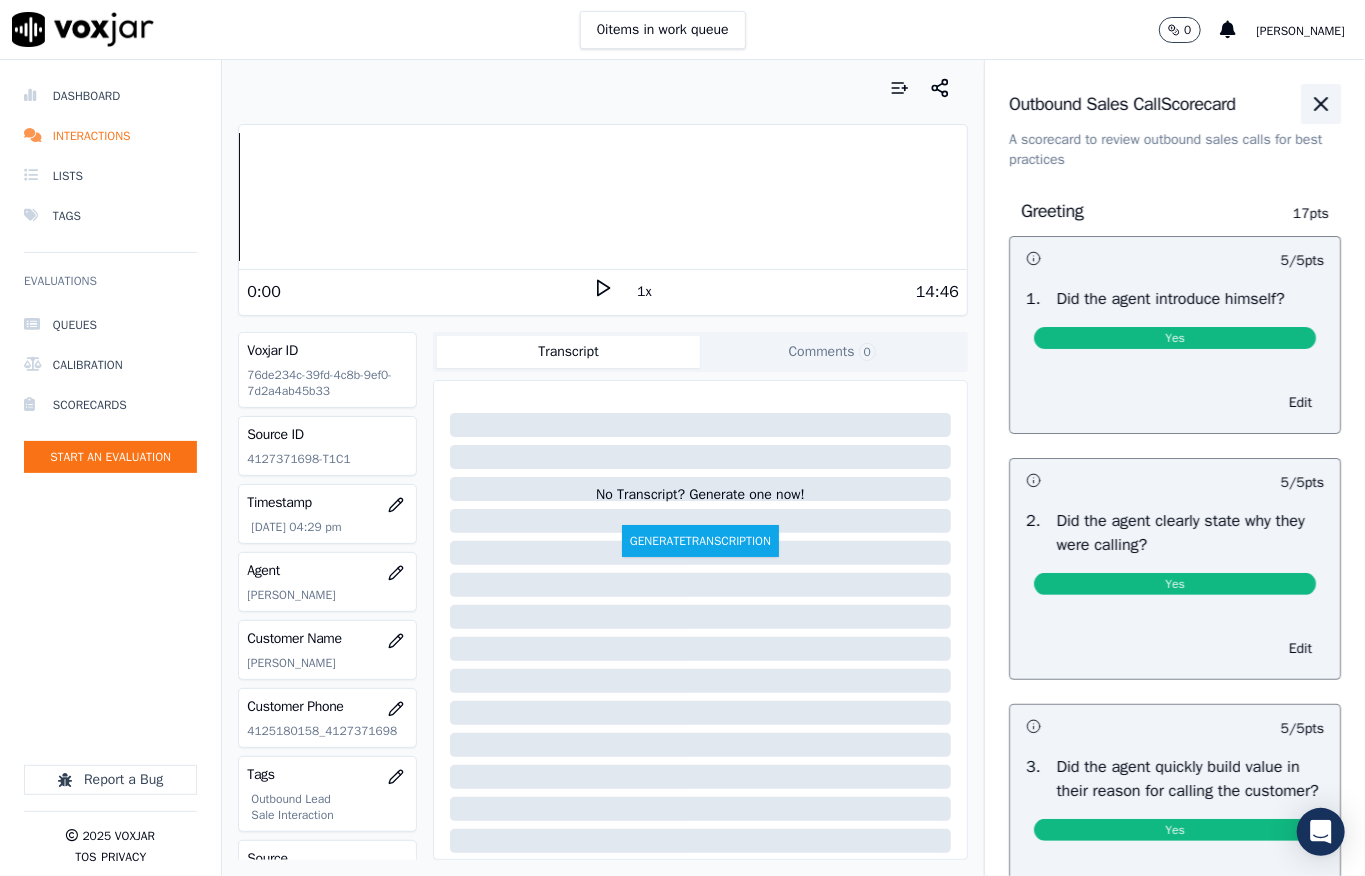 click 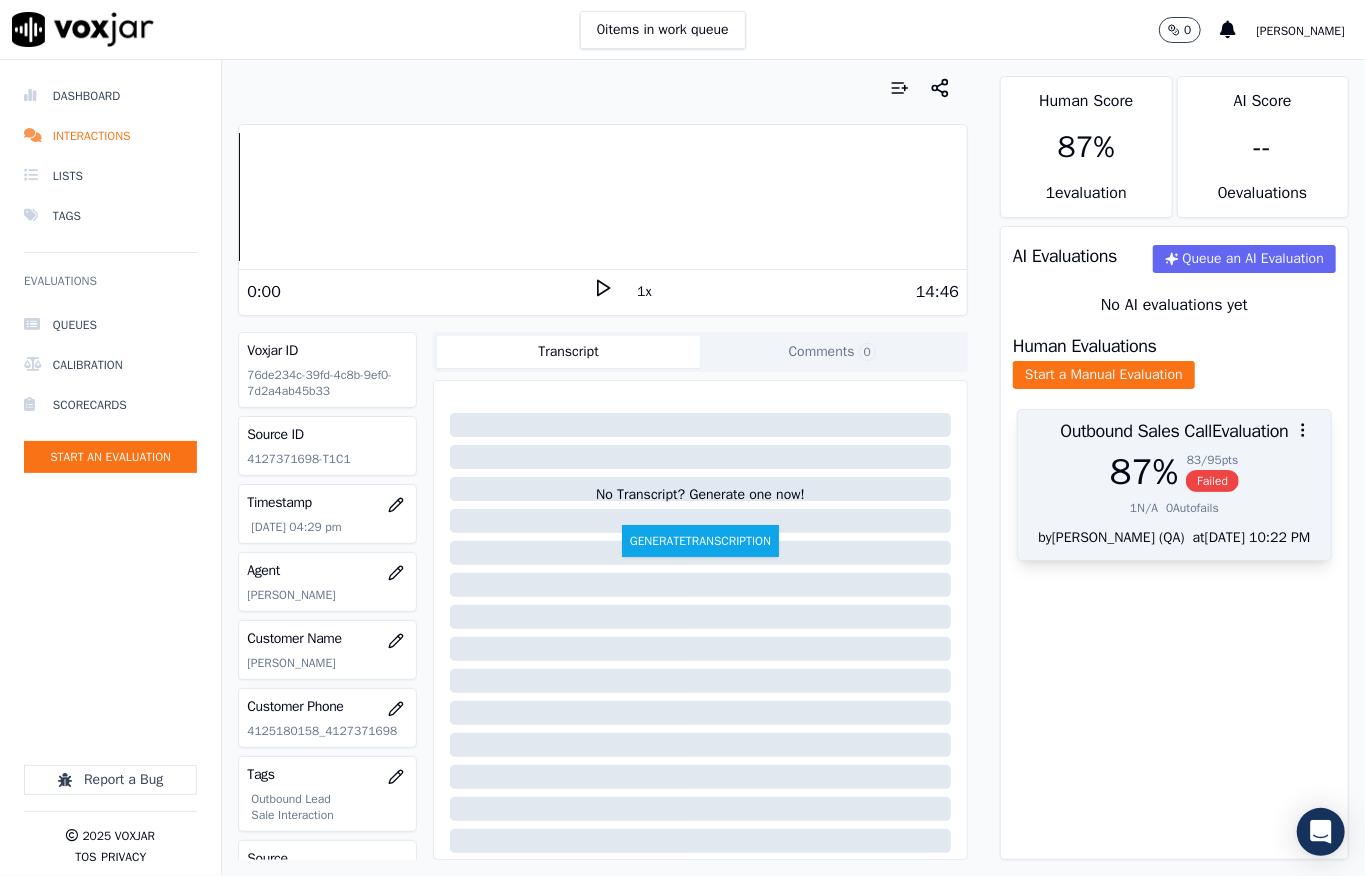 click on "Failed" at bounding box center [1212, 481] 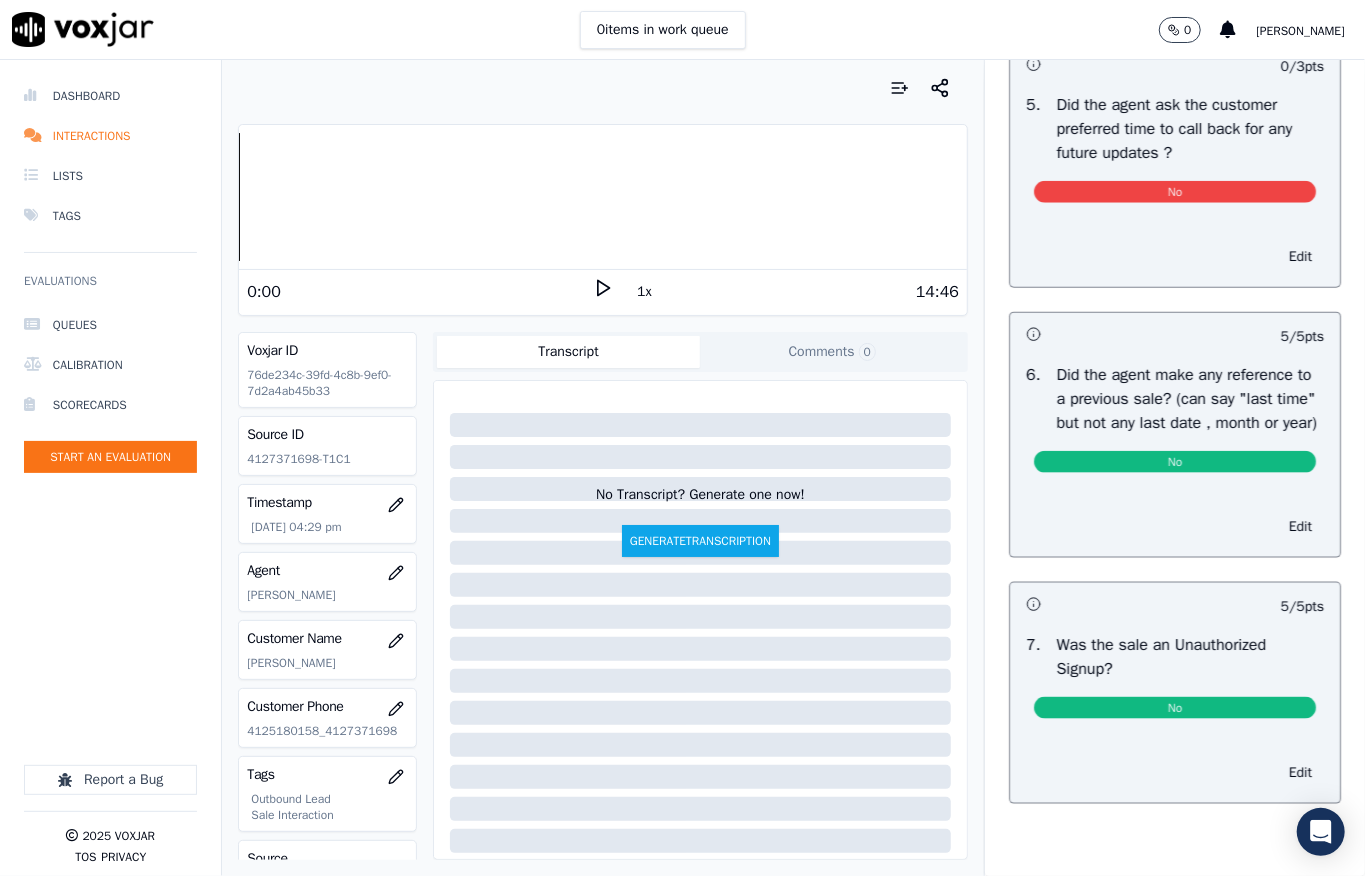 scroll, scrollTop: 5237, scrollLeft: 0, axis: vertical 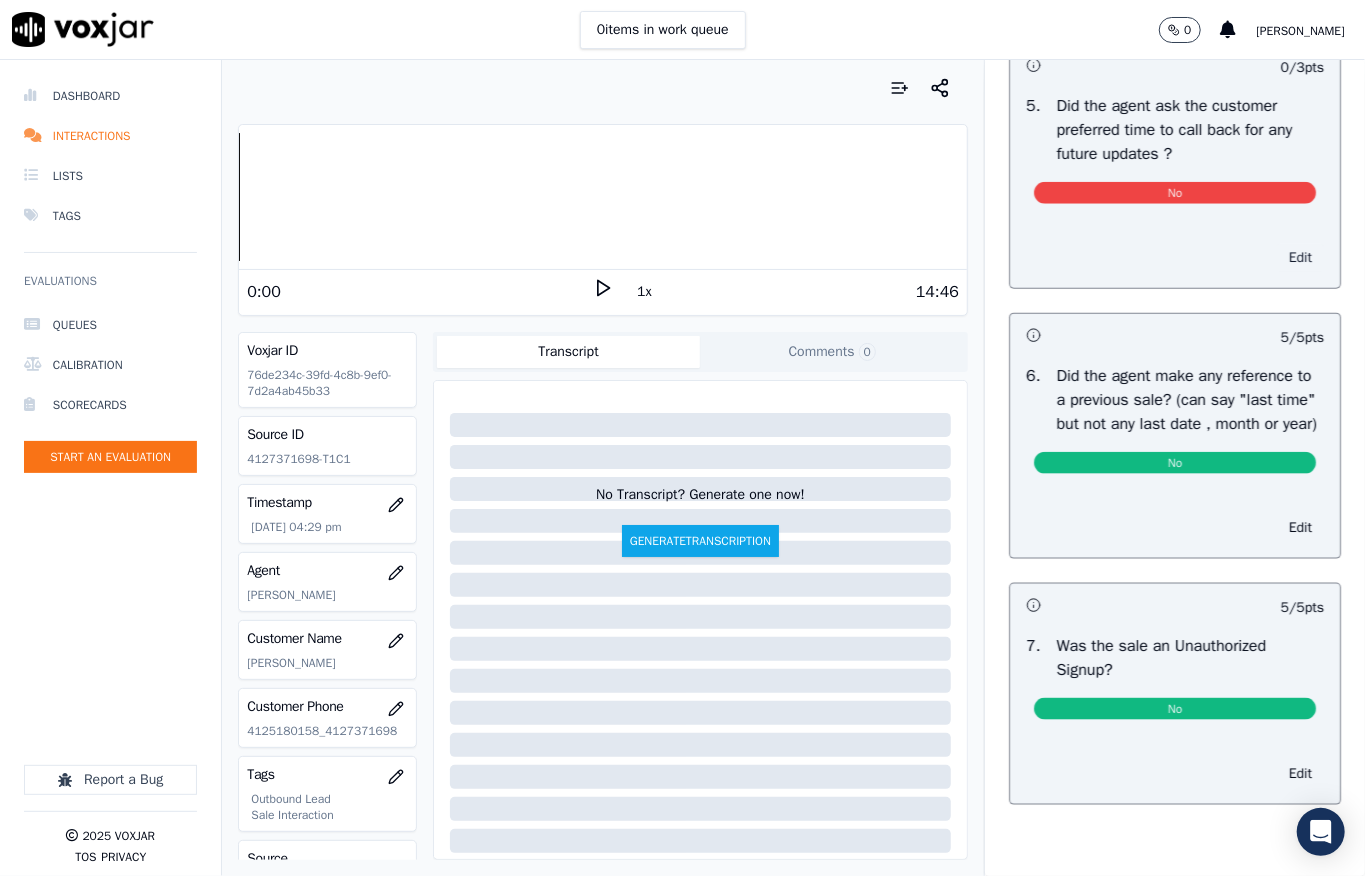 click on "Edit" at bounding box center [1300, 258] 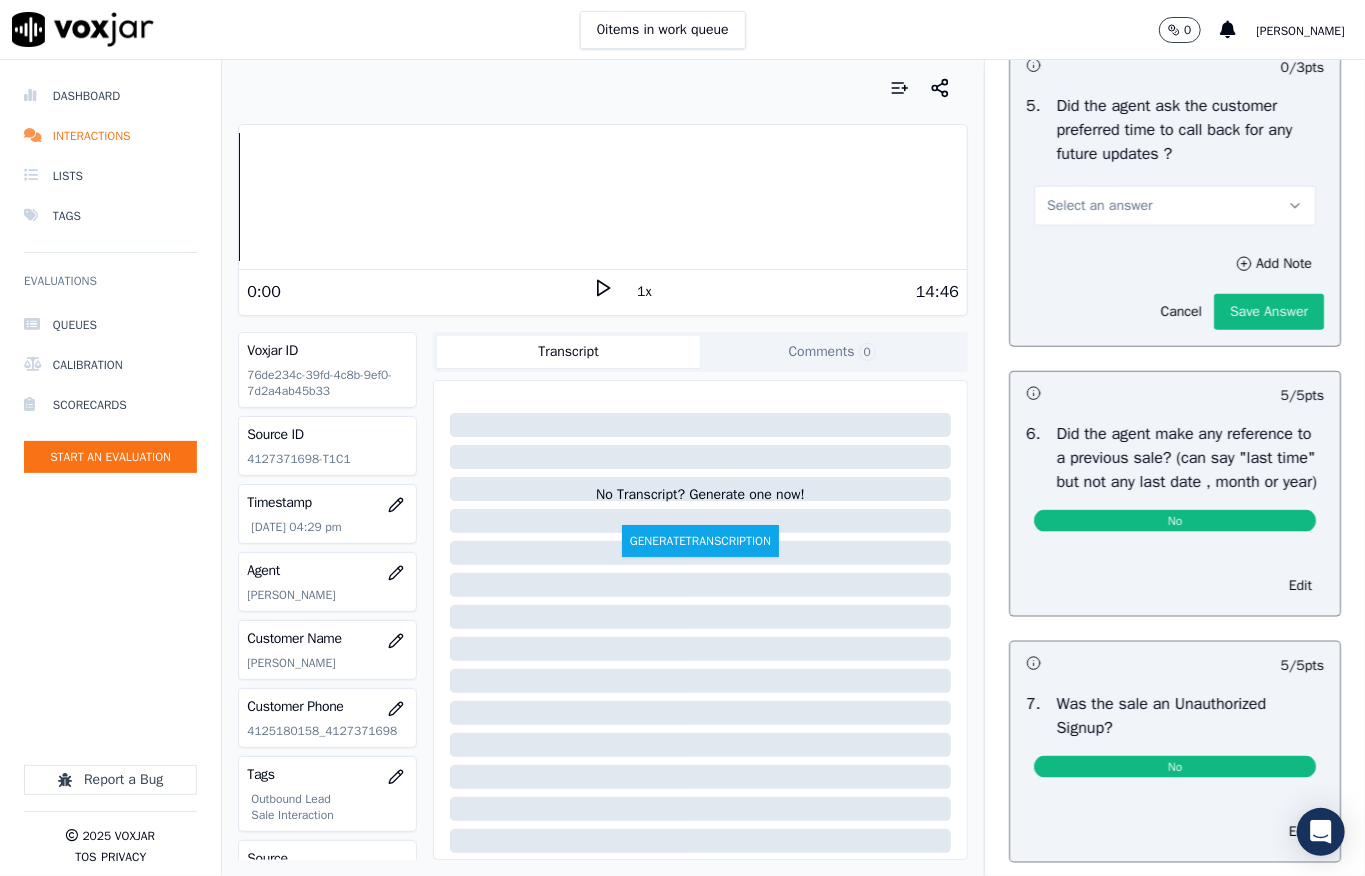 click on "Select an answer" at bounding box center [1175, 206] 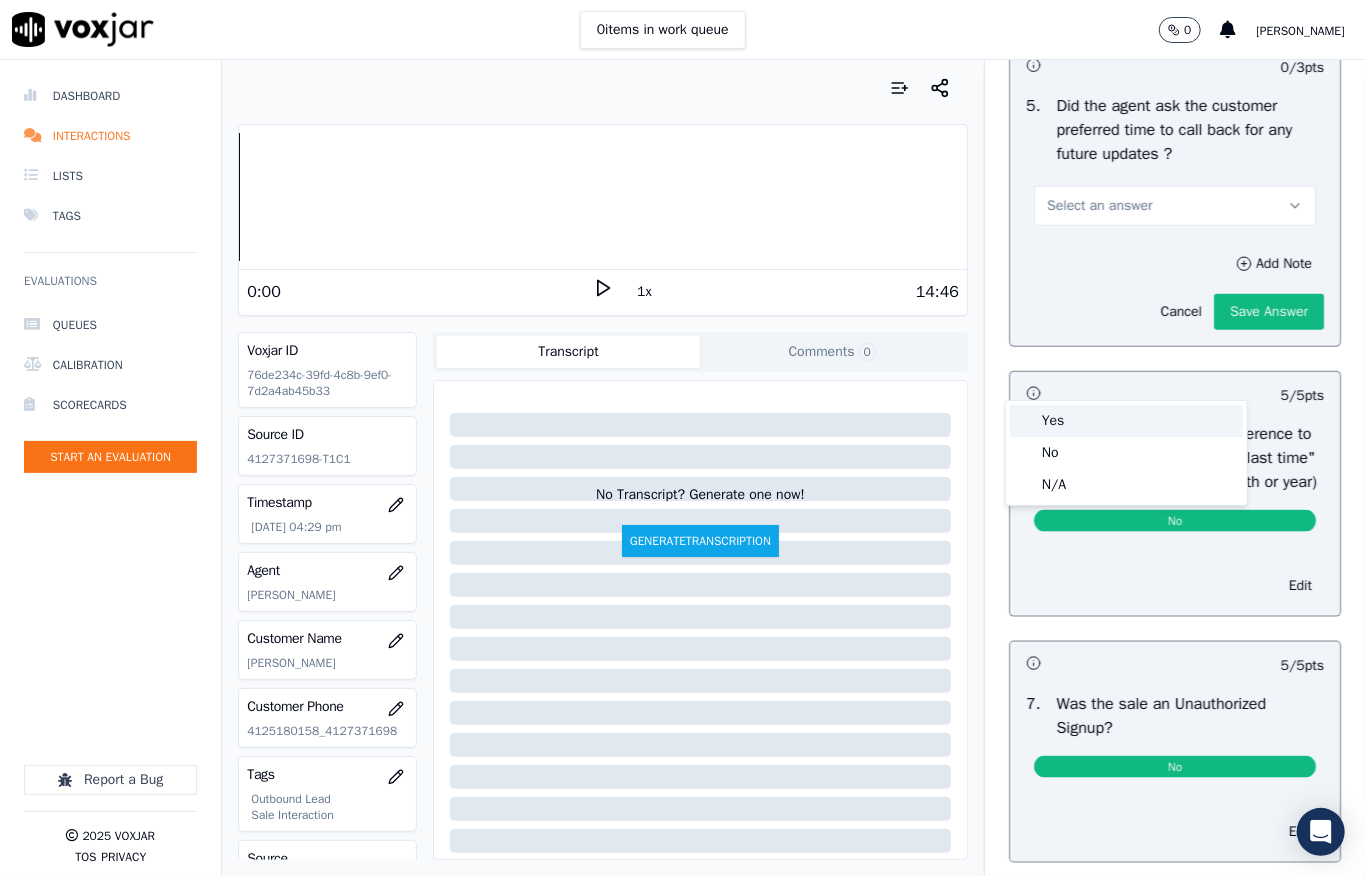 click on "Yes" at bounding box center [1126, 421] 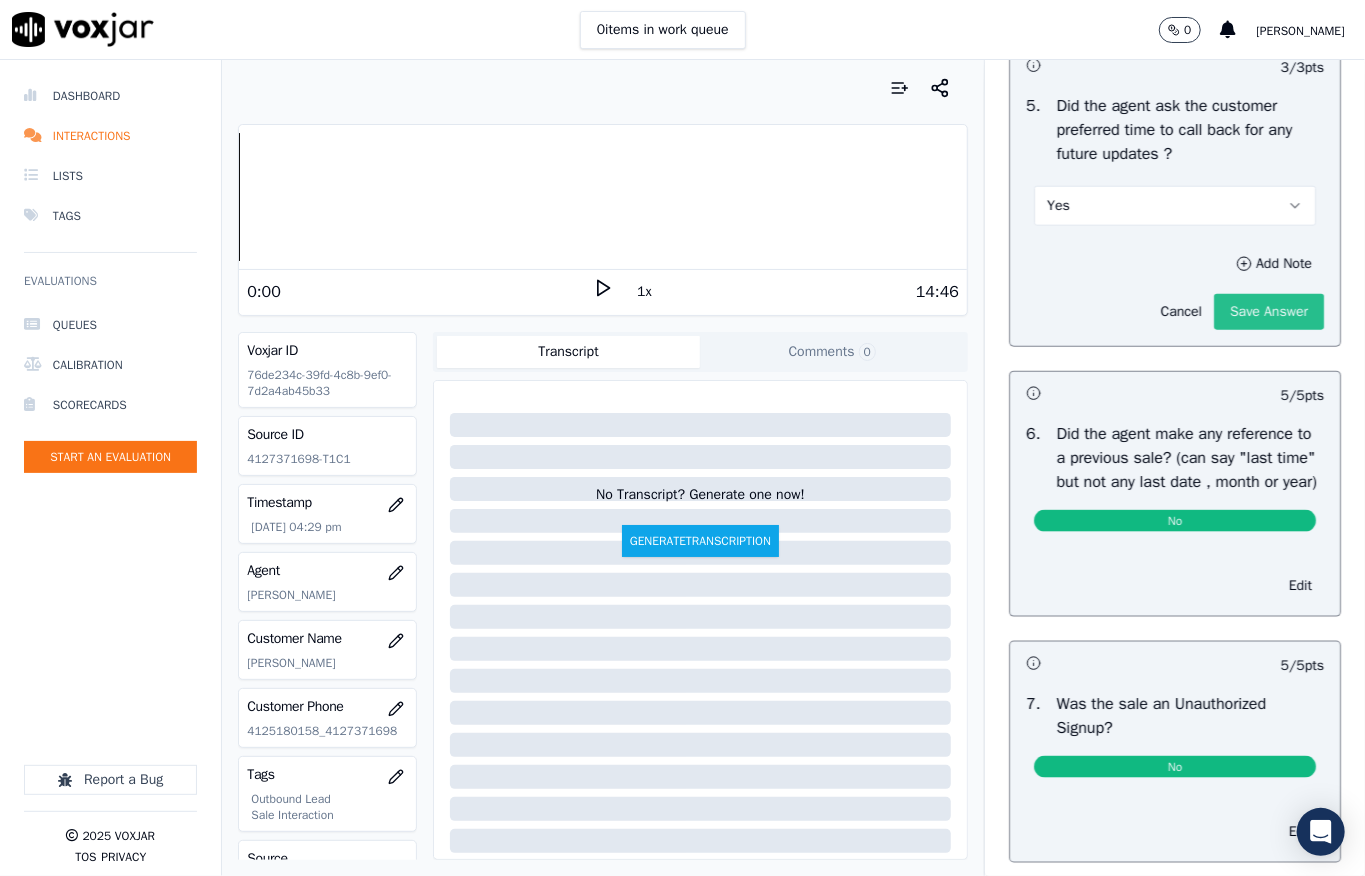 click on "Save Answer" 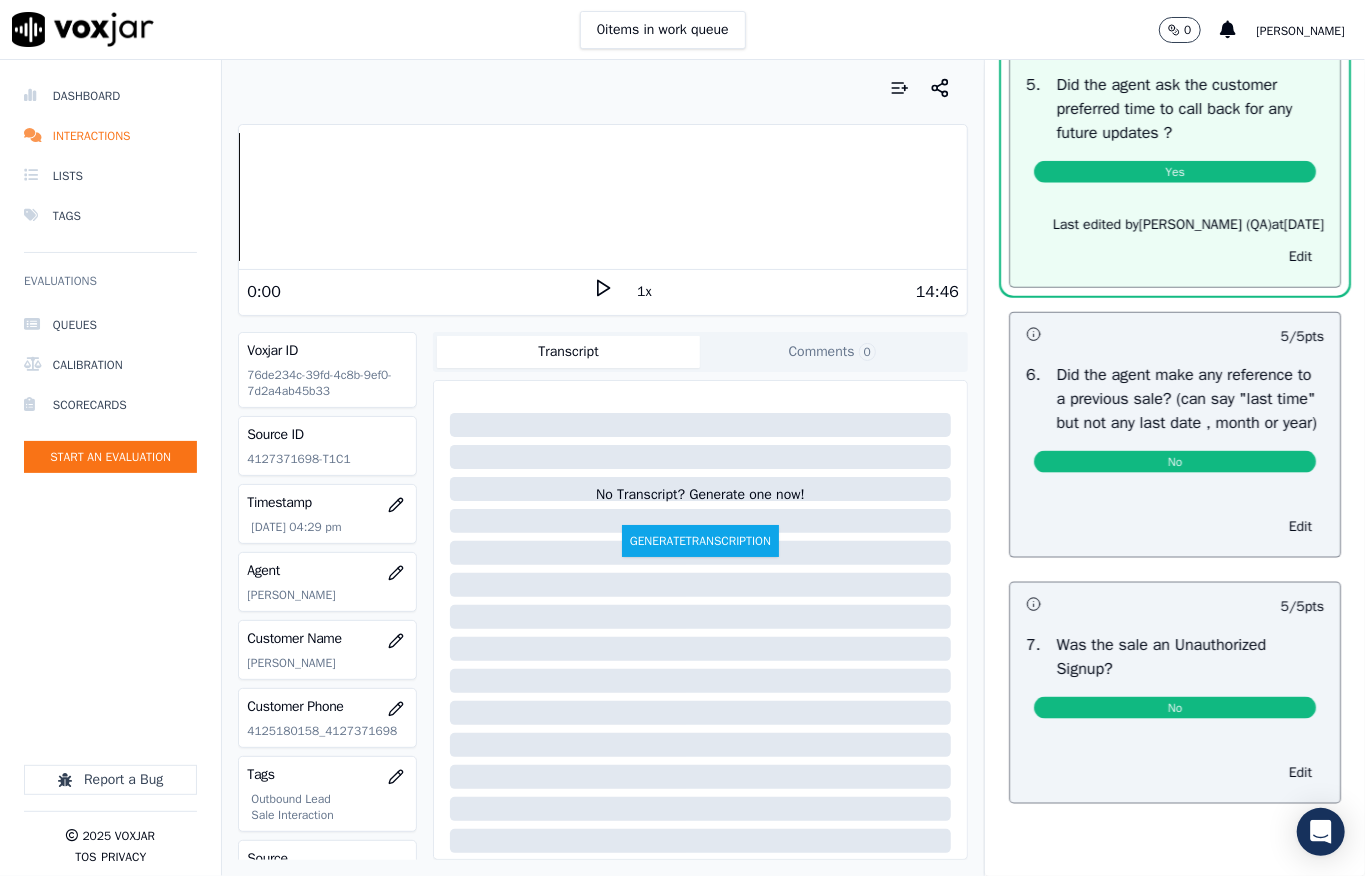 scroll, scrollTop: 0, scrollLeft: 0, axis: both 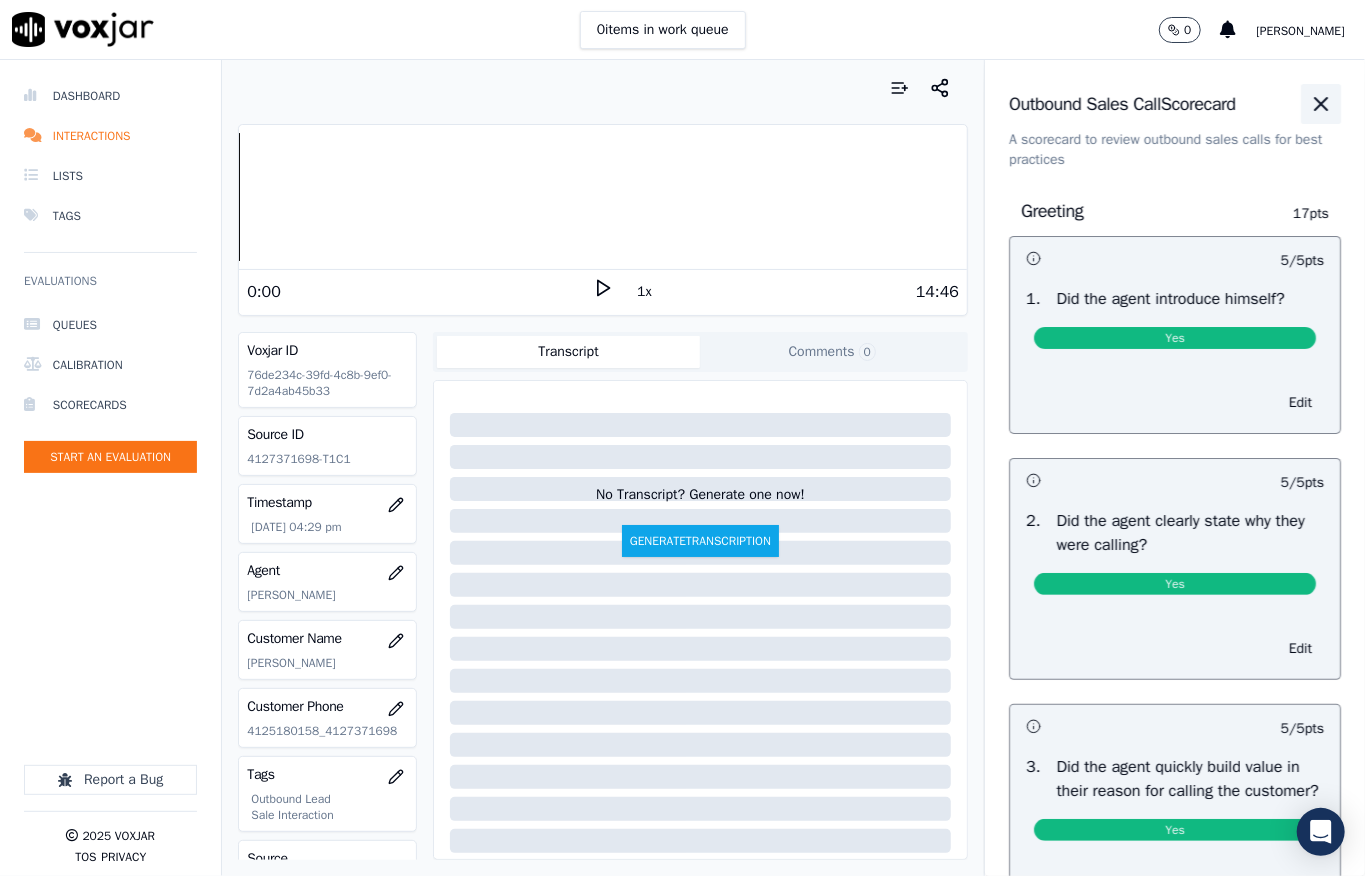 click 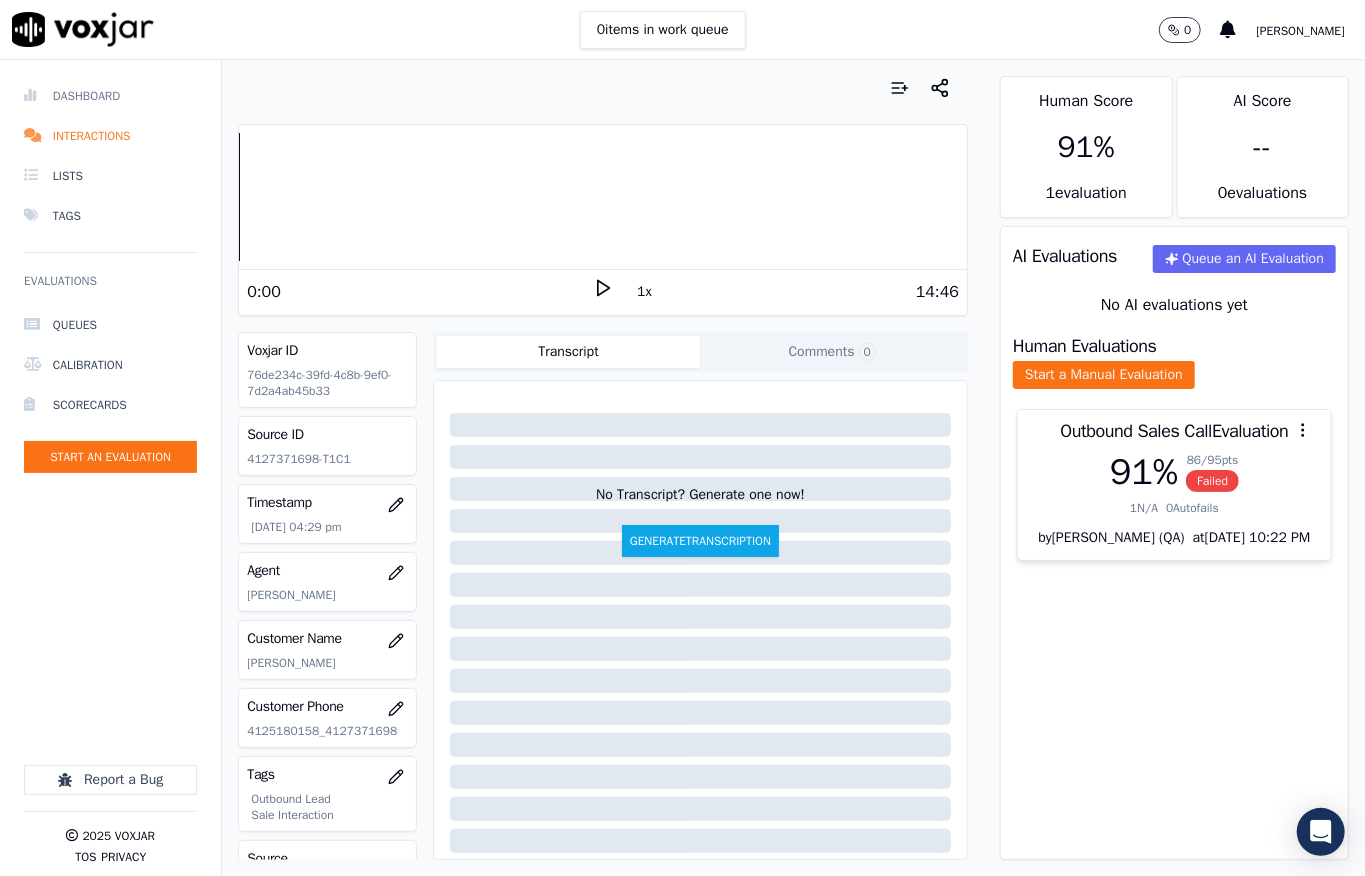 click on "Dashboard" at bounding box center (110, 96) 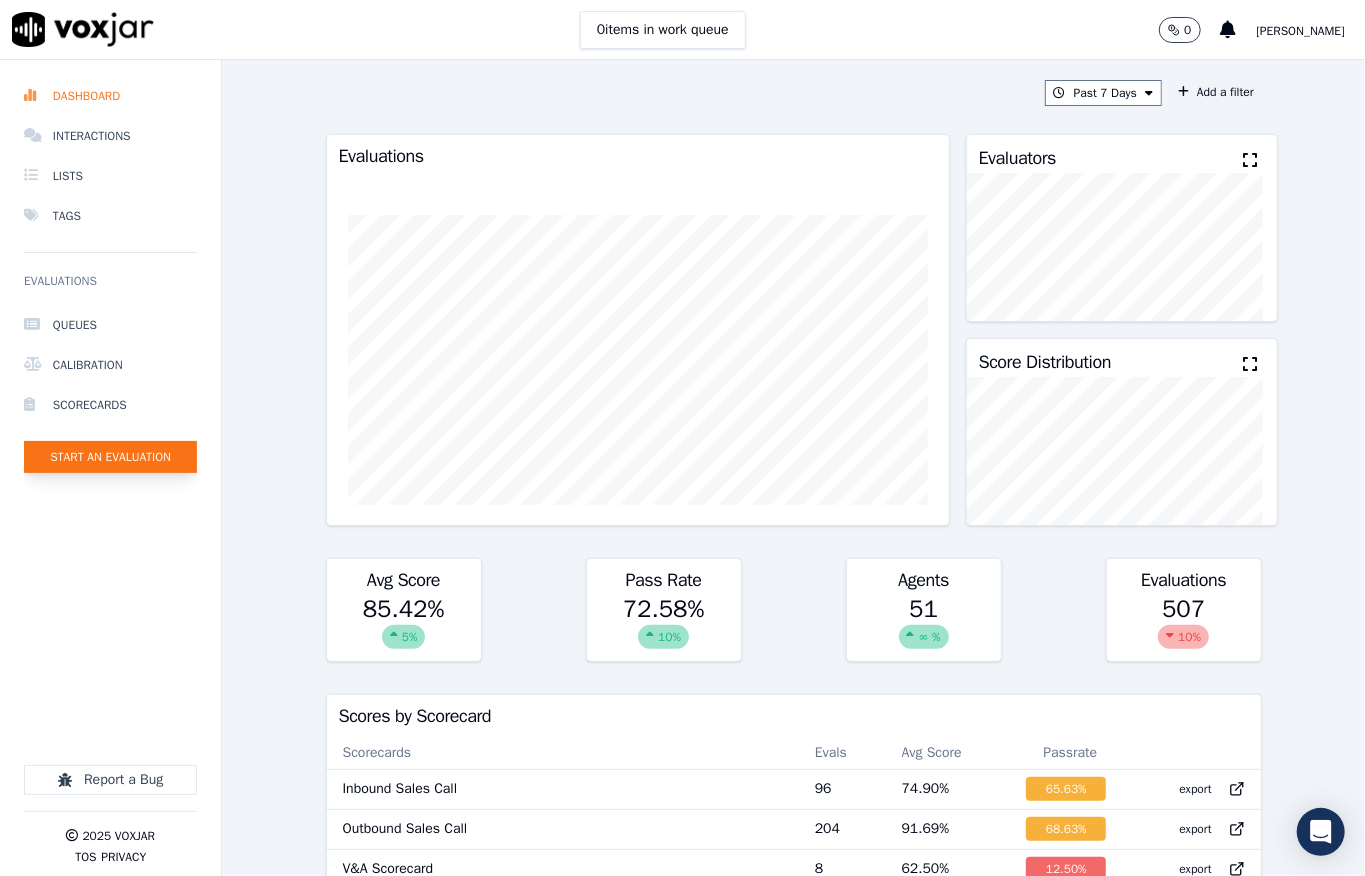 click on "Start an Evaluation" 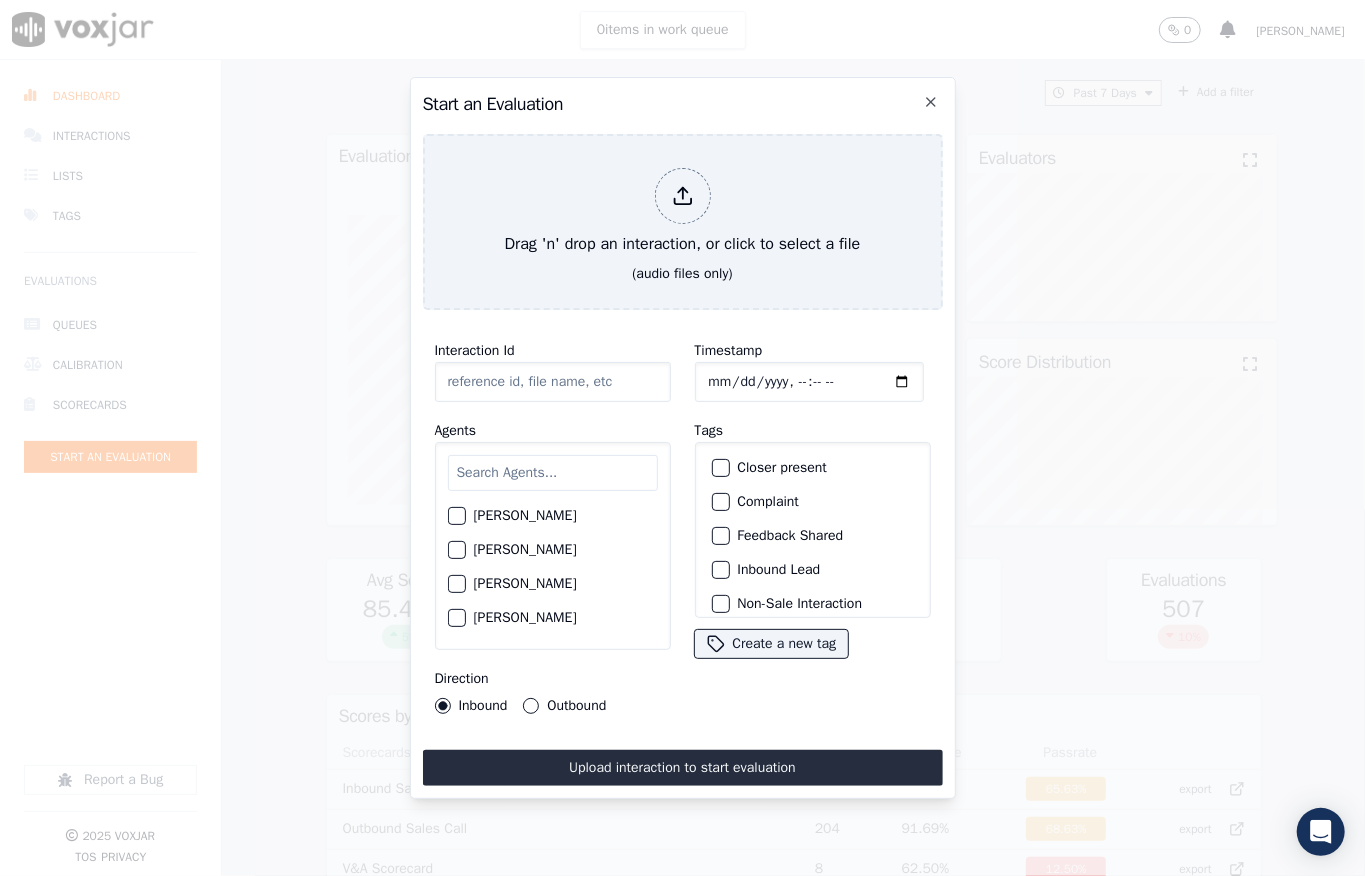 click at bounding box center [683, 196] 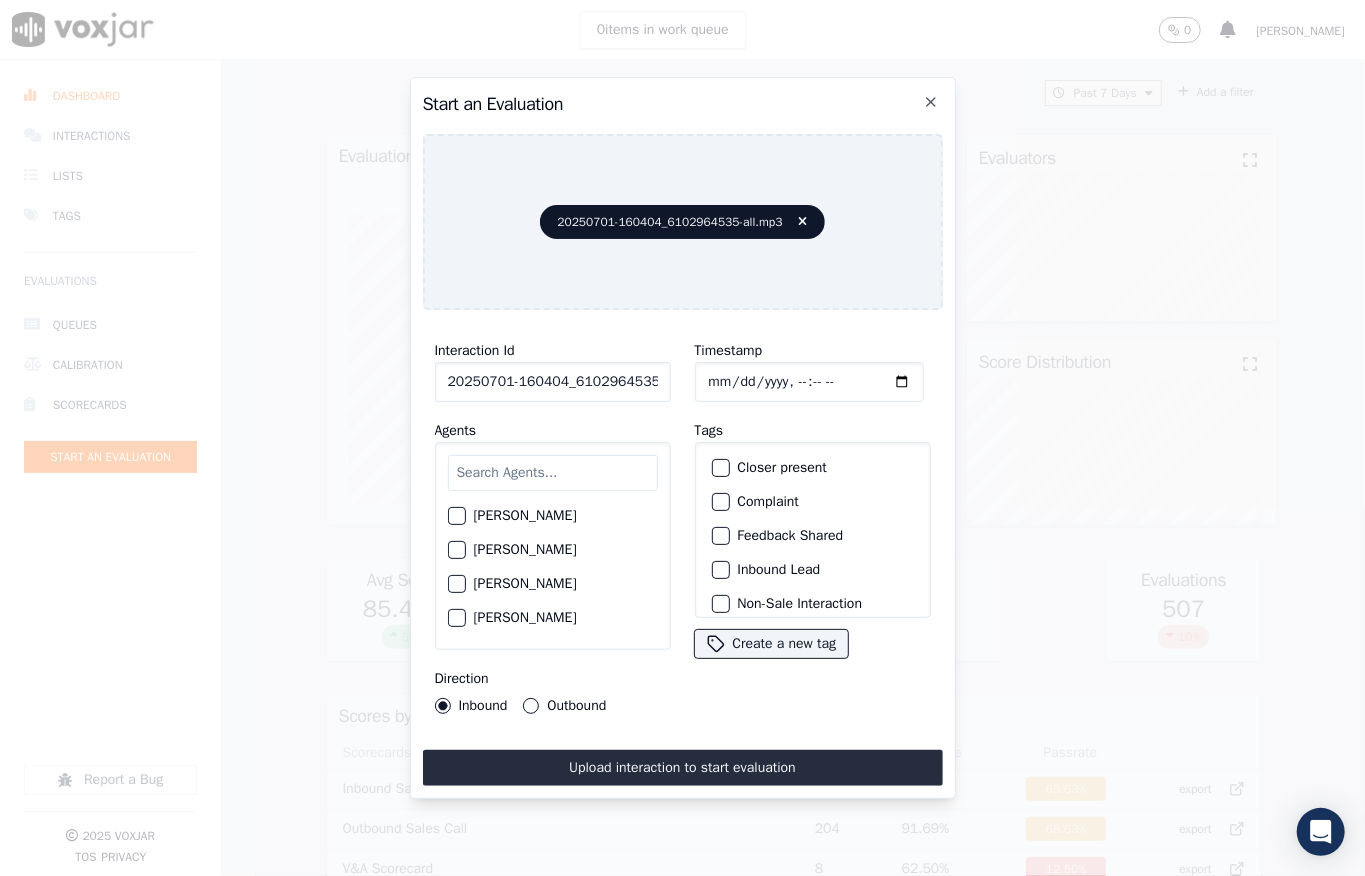 click on "Timestamp" 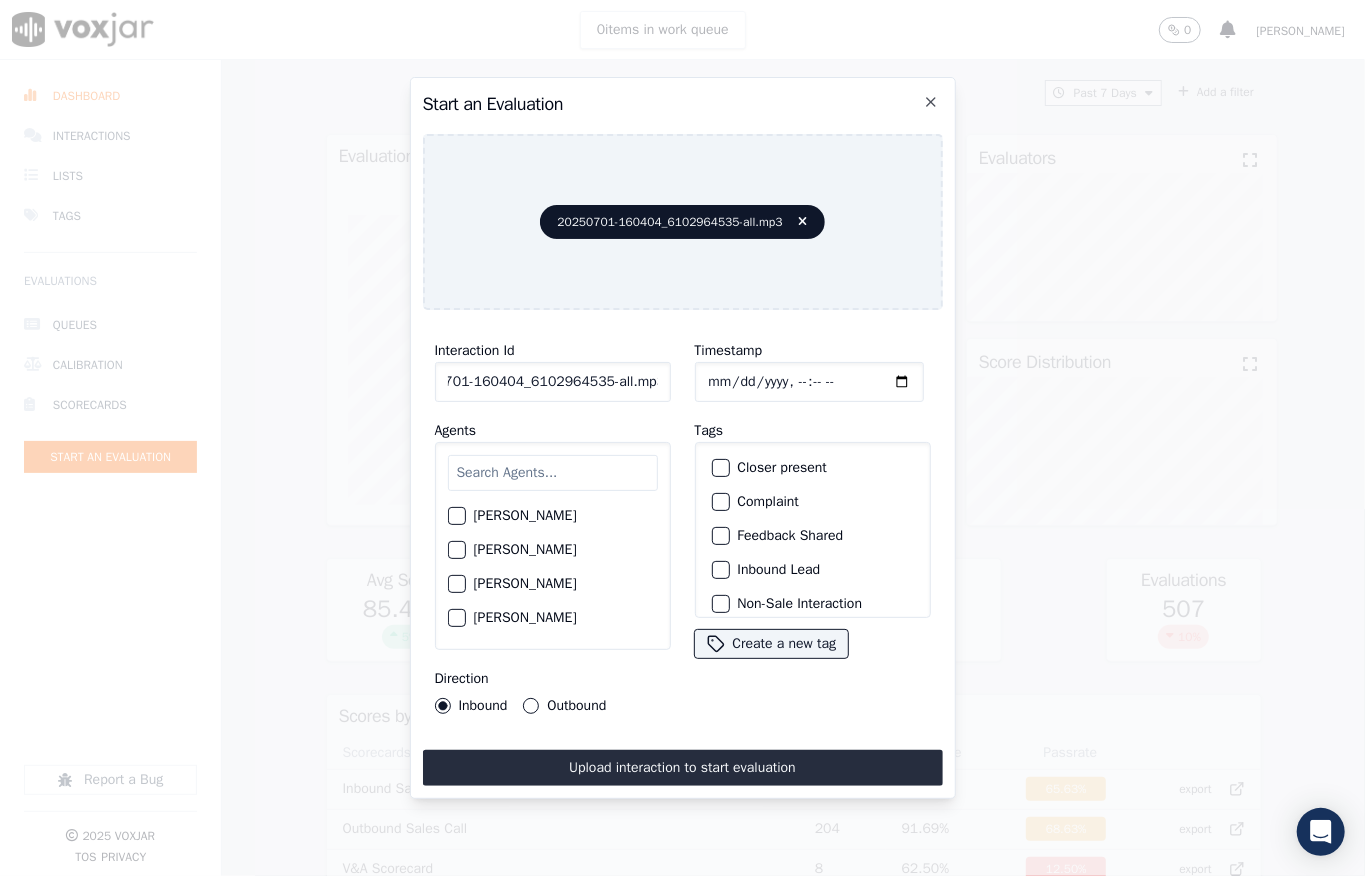 drag, startPoint x: 646, startPoint y: 372, endPoint x: 686, endPoint y: 366, distance: 40.4475 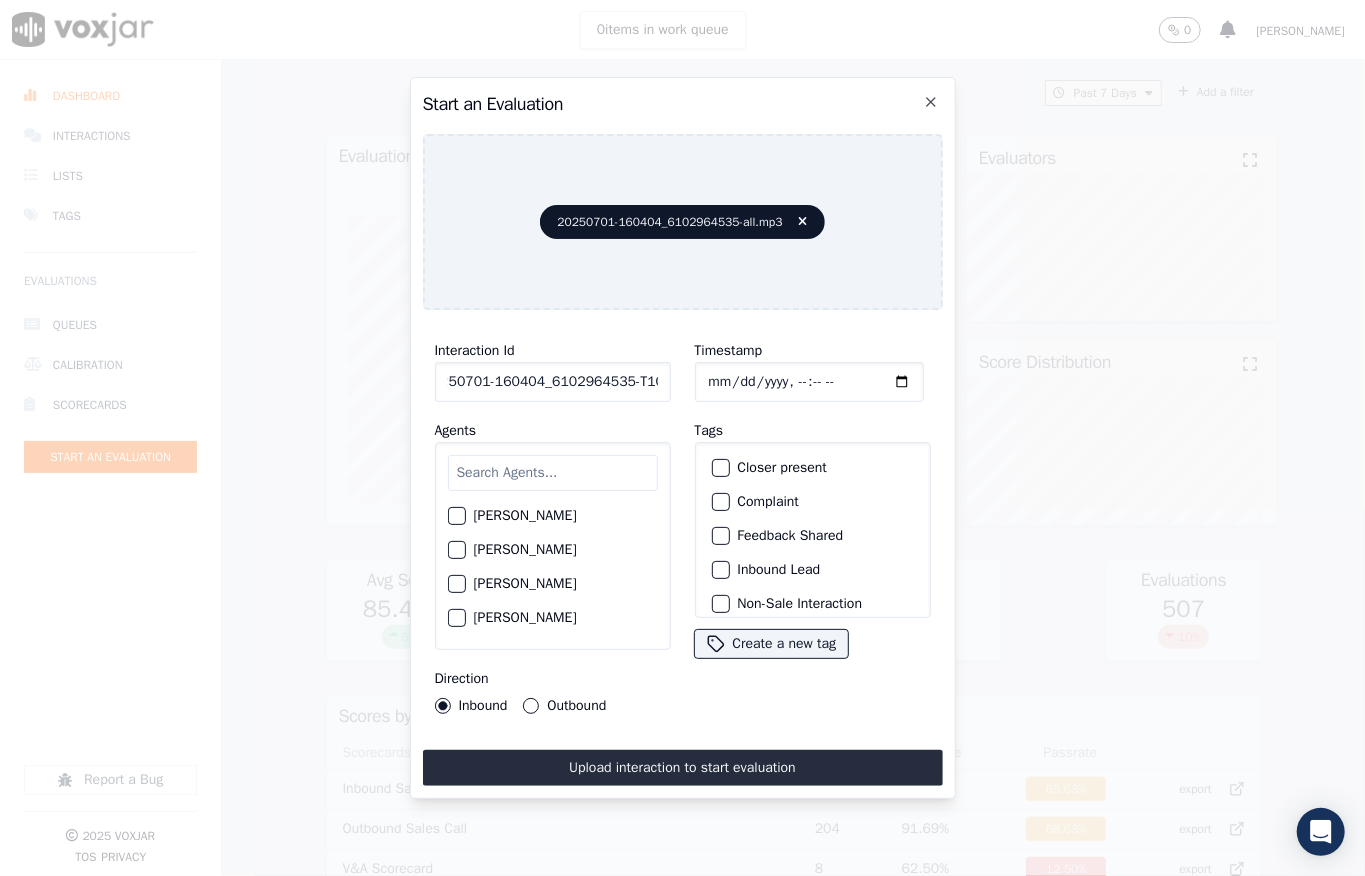 scroll, scrollTop: 0, scrollLeft: 32, axis: horizontal 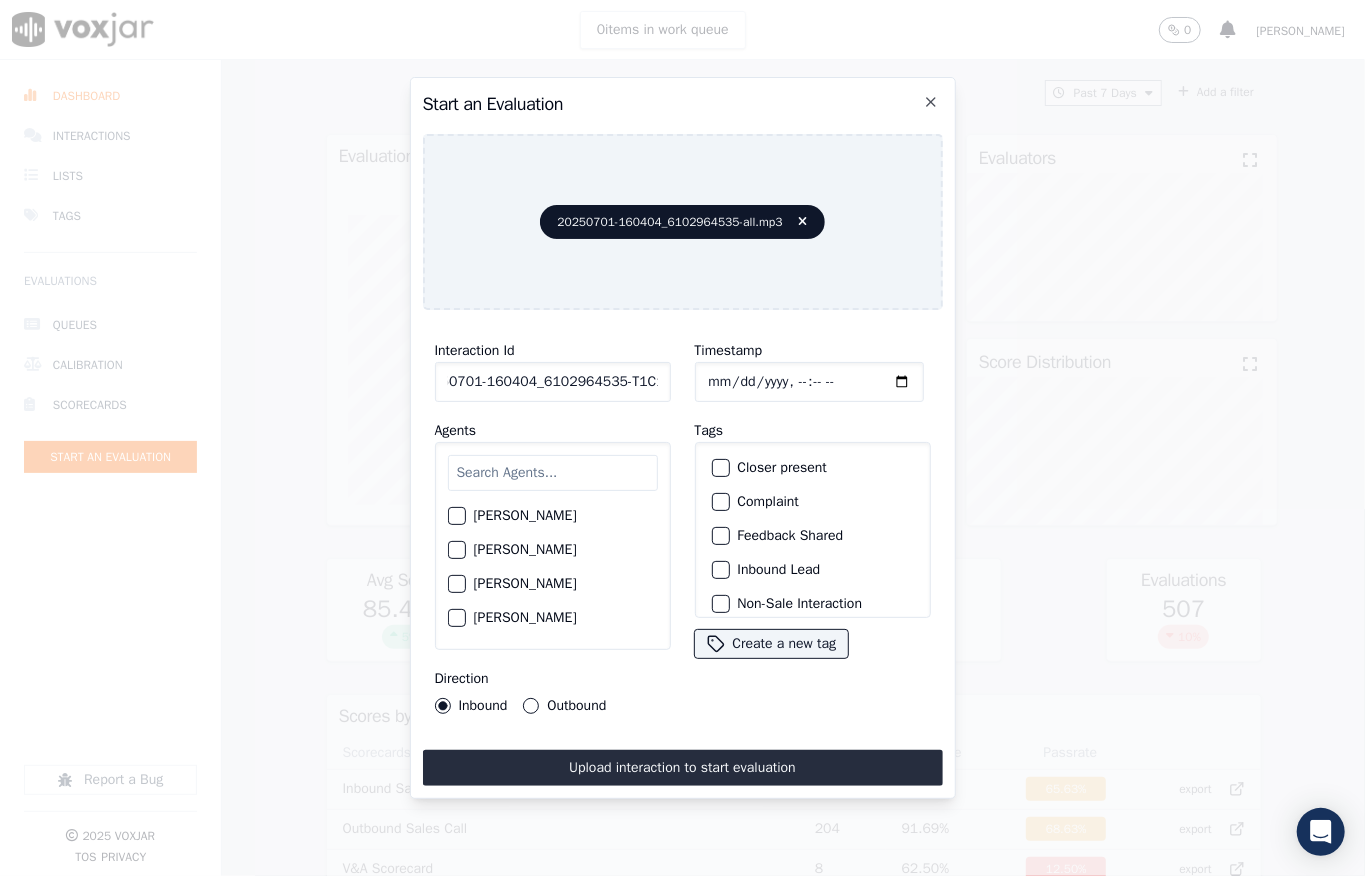 type on "20250701-160404_6102964535-T1C1" 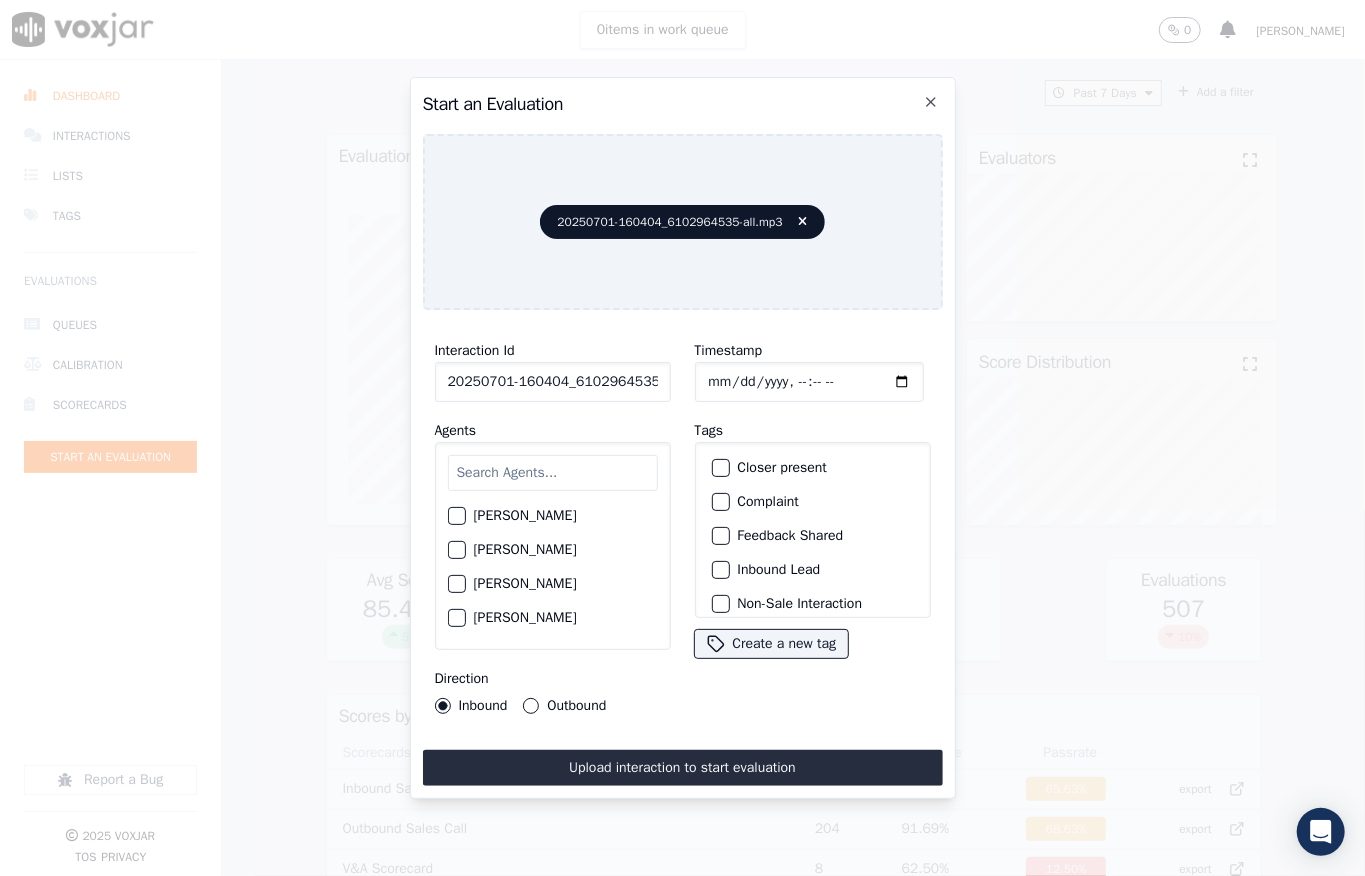 click at bounding box center [553, 473] 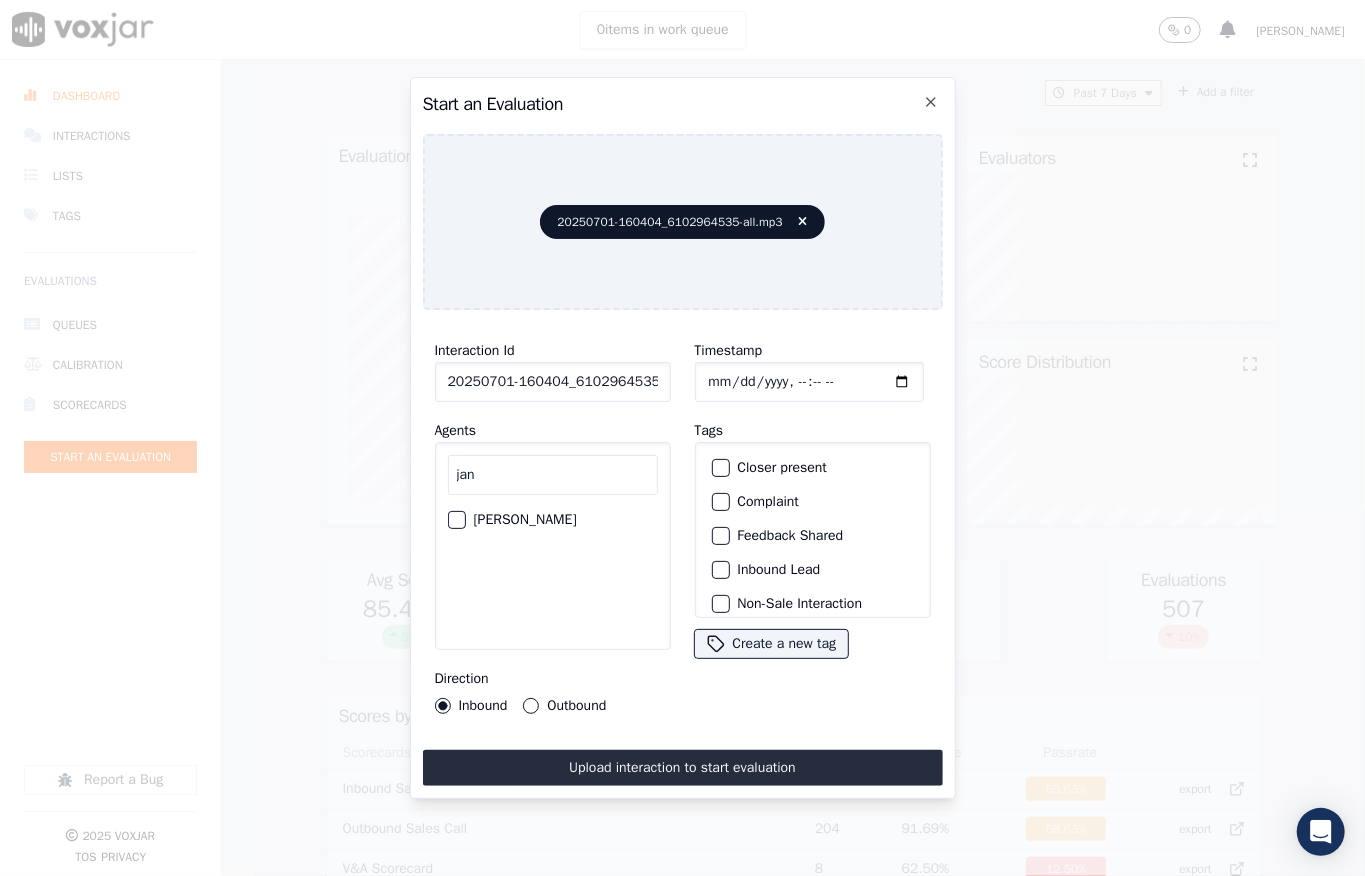 type on "jan" 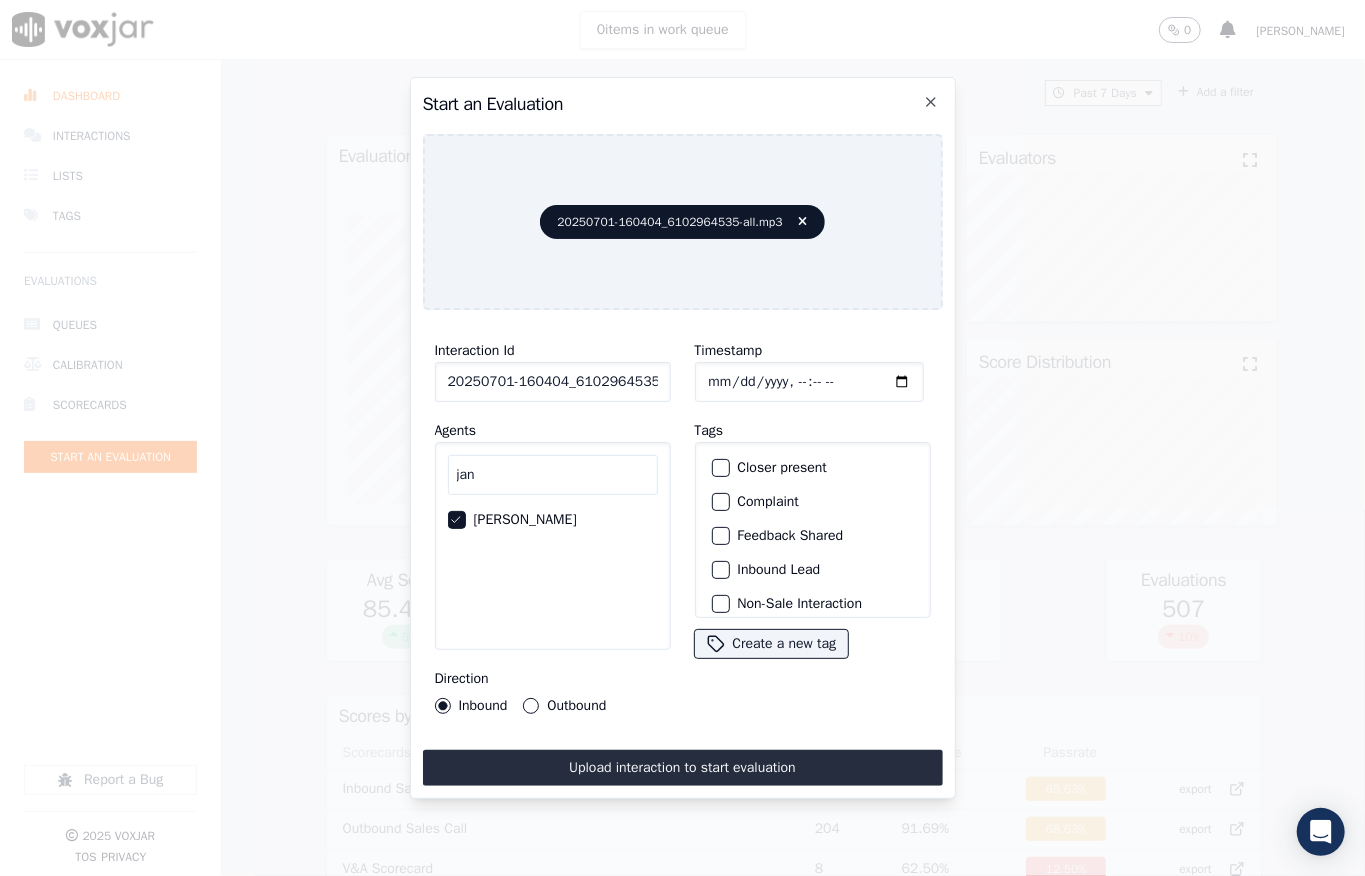 click on "Closer present     Complaint     Feedback Shared     Inbound Lead     Non-Sale Interaction     Outbound Lead     Potential Complaint     Renewal Lead (Inbound / Outbound)     Sale Interaction" 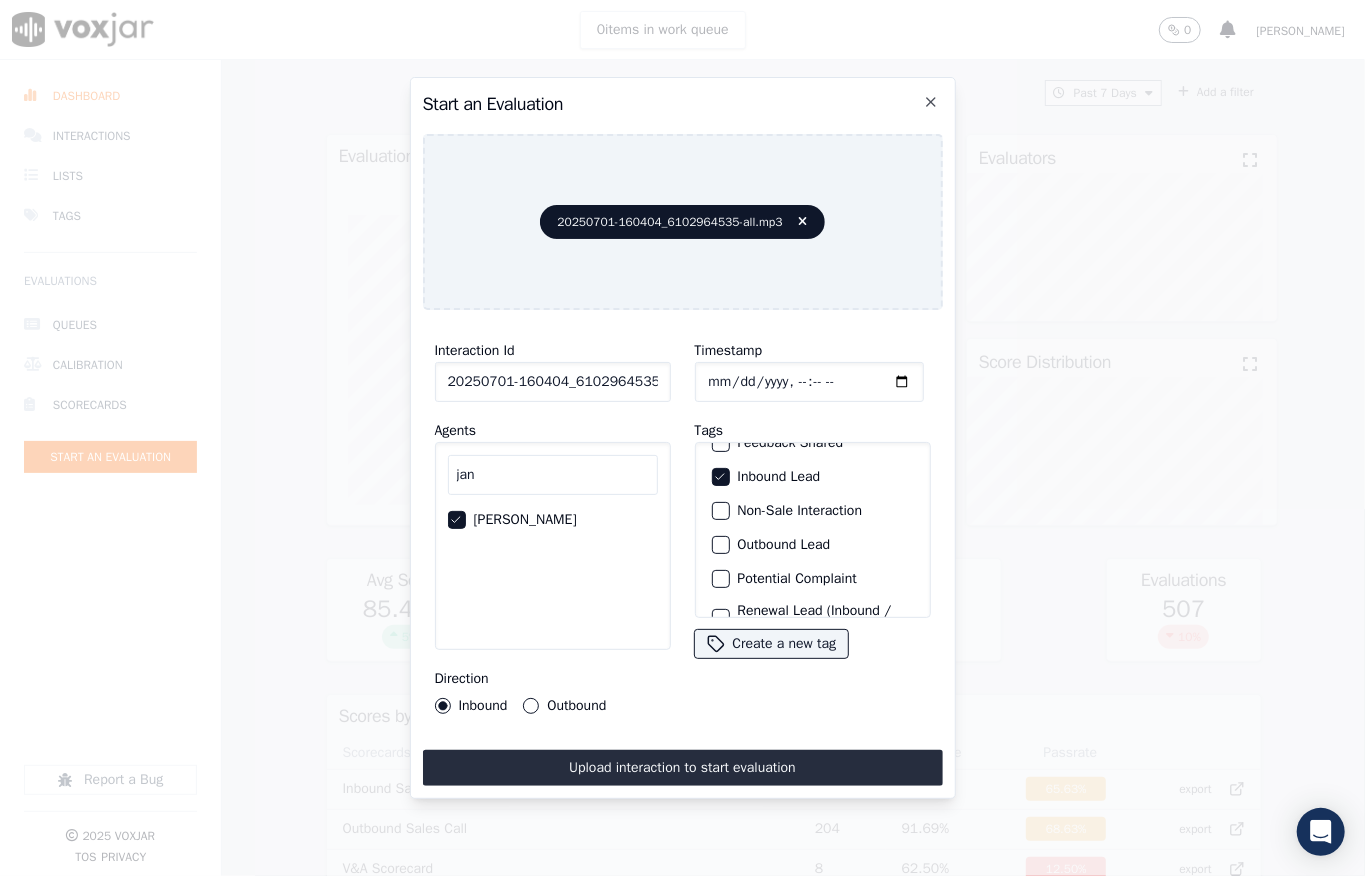 scroll, scrollTop: 200, scrollLeft: 0, axis: vertical 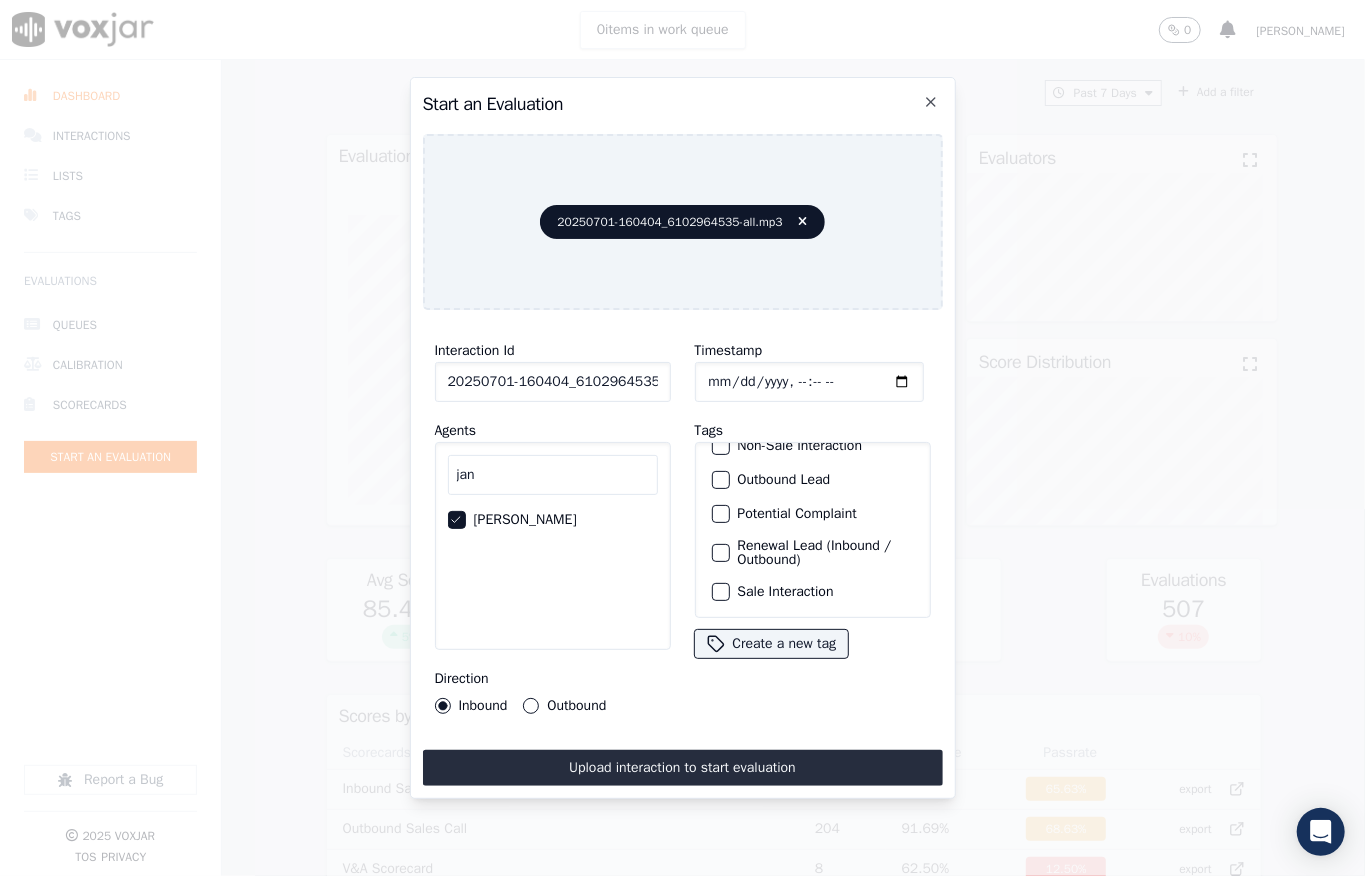 click on "Sale Interaction" at bounding box center [721, 592] 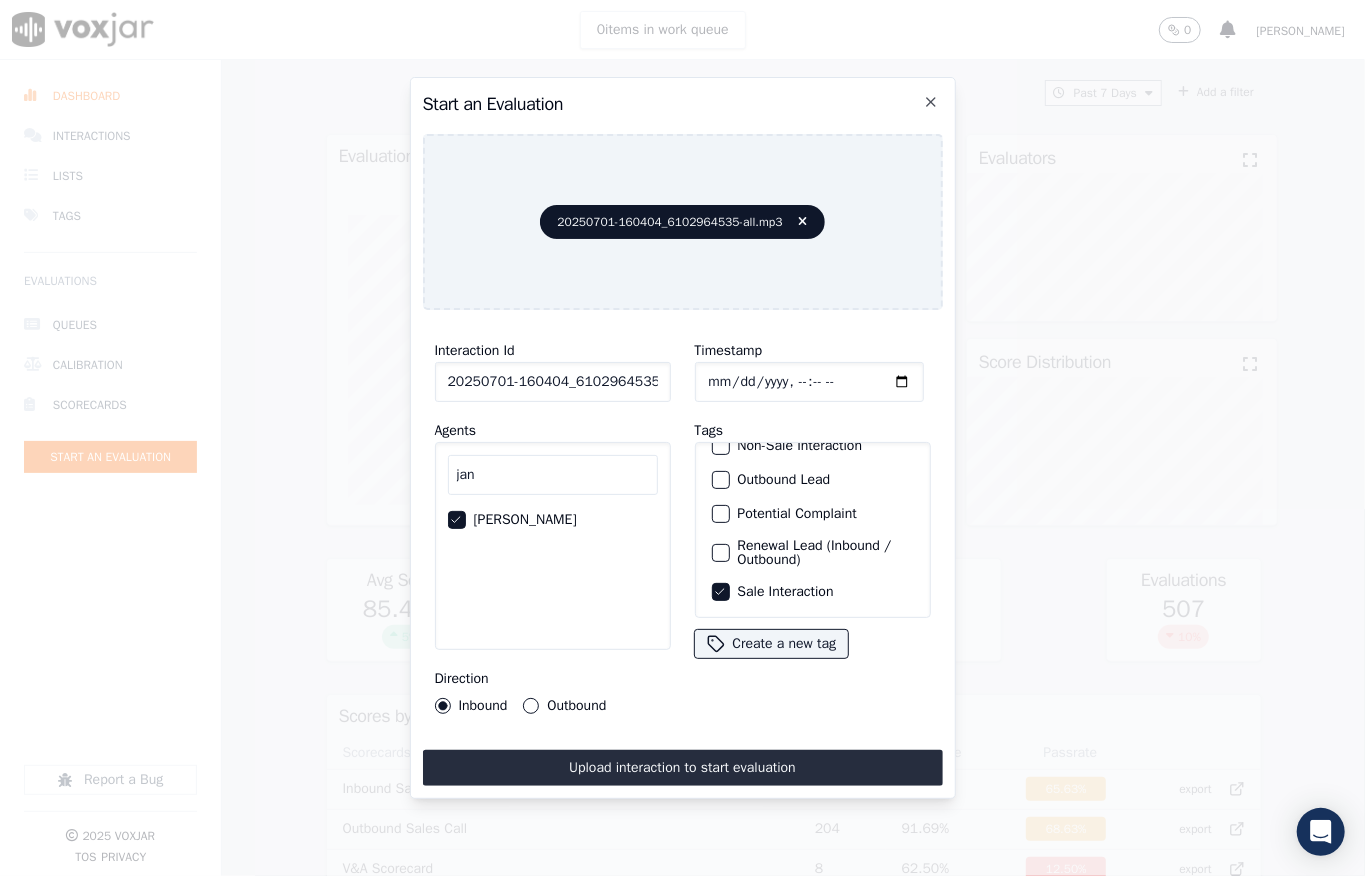 scroll, scrollTop: 0, scrollLeft: 32, axis: horizontal 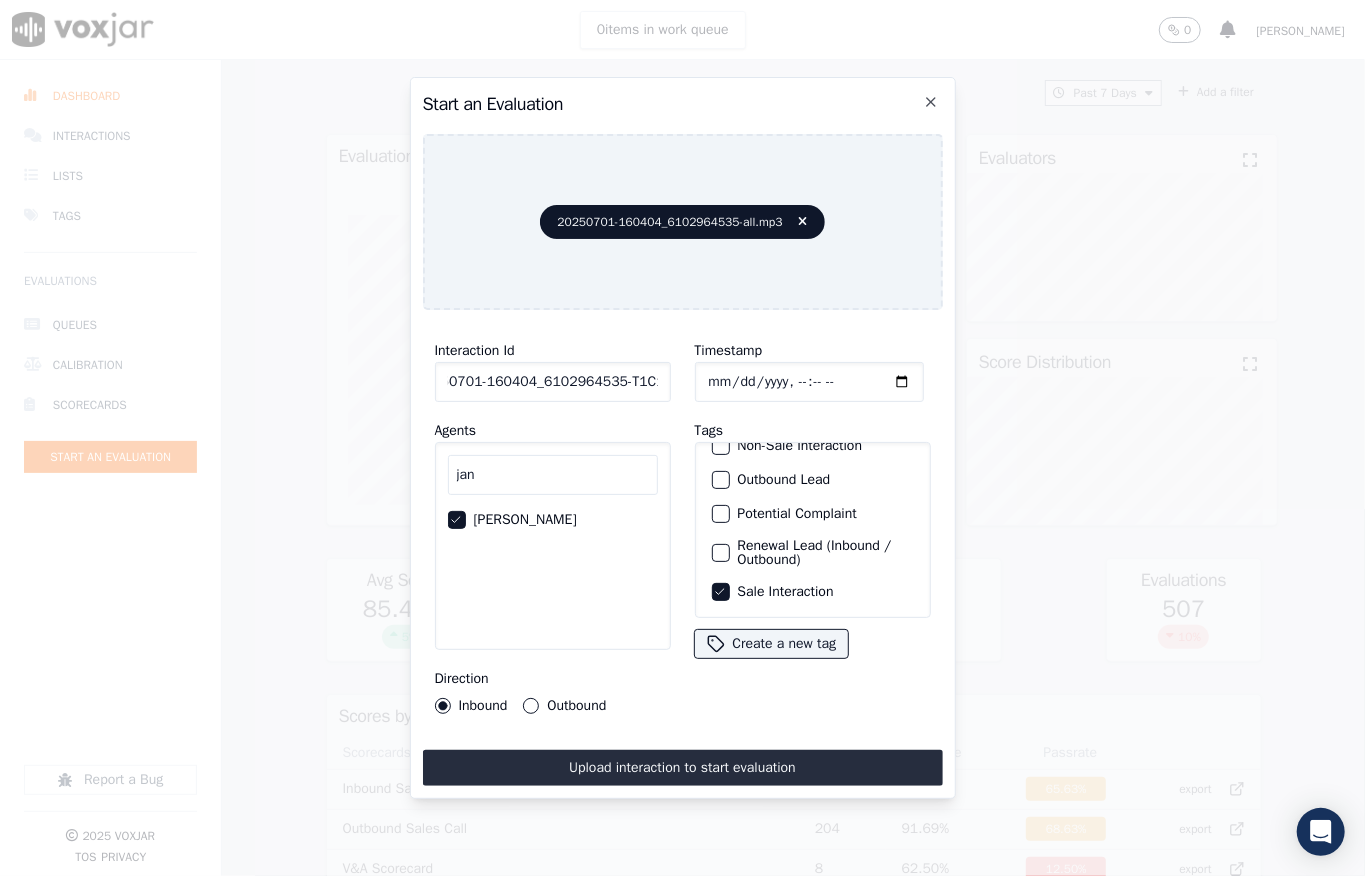 drag, startPoint x: 621, startPoint y: 364, endPoint x: 697, endPoint y: 364, distance: 76 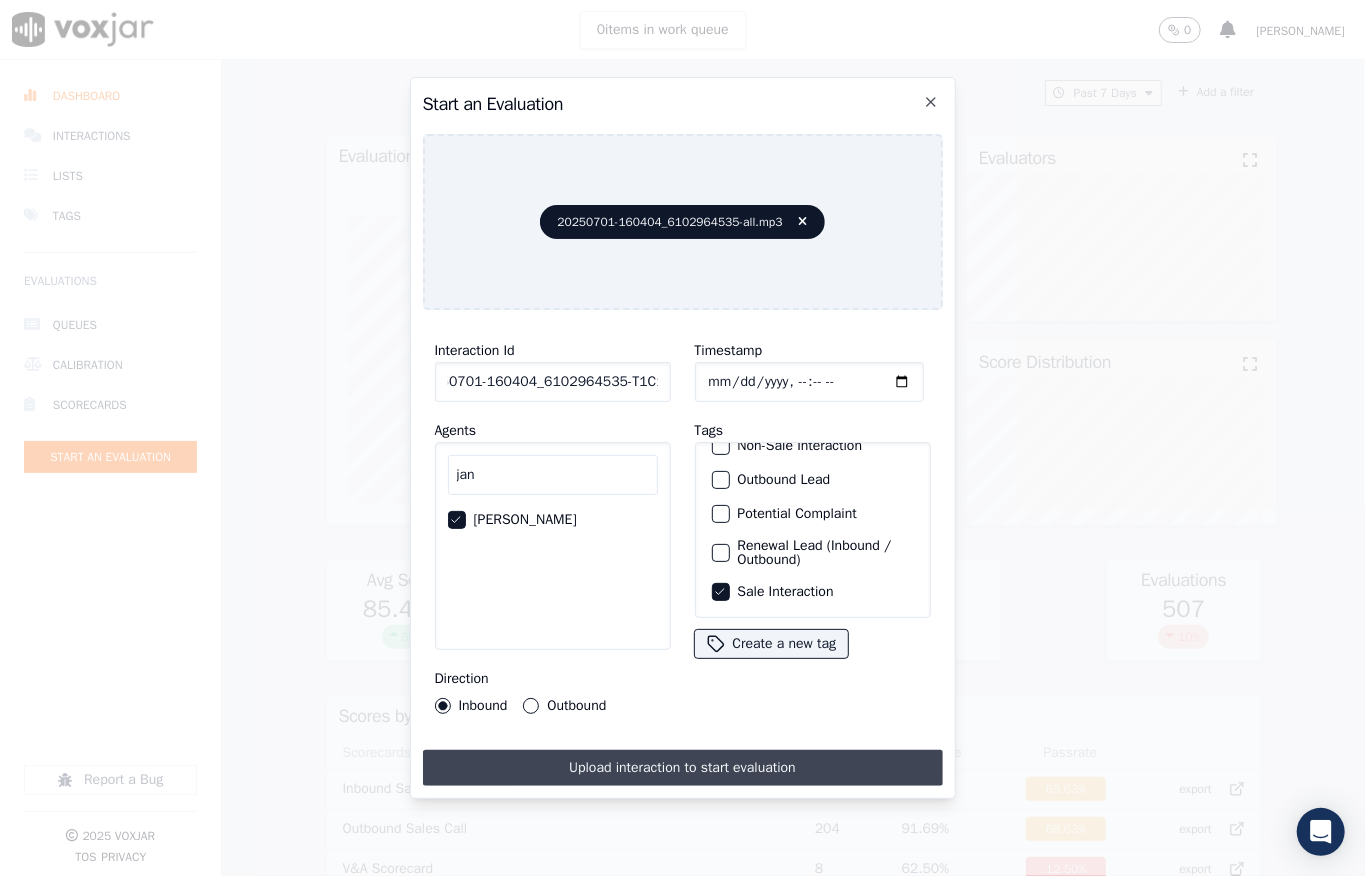 scroll, scrollTop: 0, scrollLeft: 0, axis: both 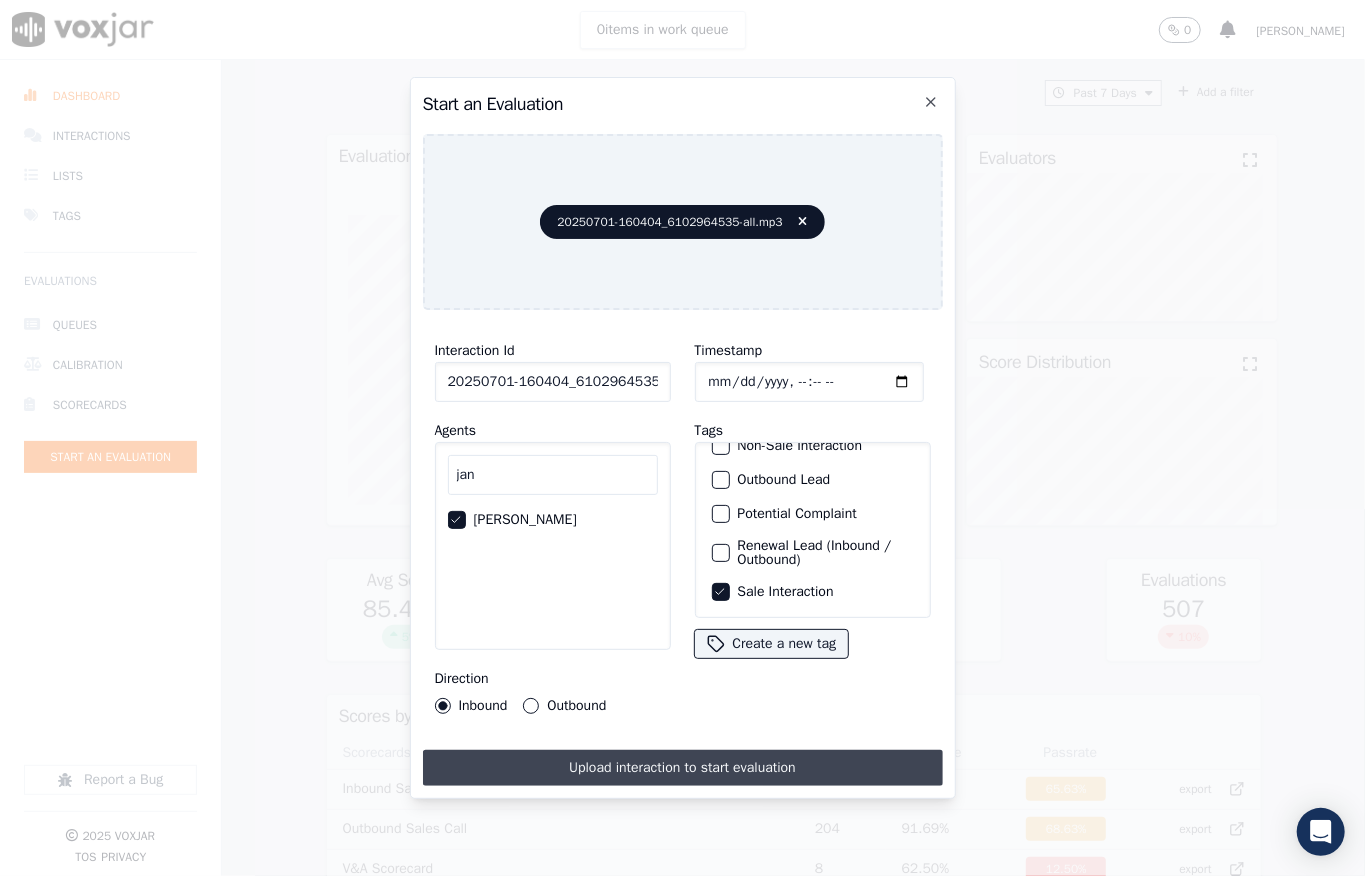 click on "Upload interaction to start evaluation" at bounding box center [683, 768] 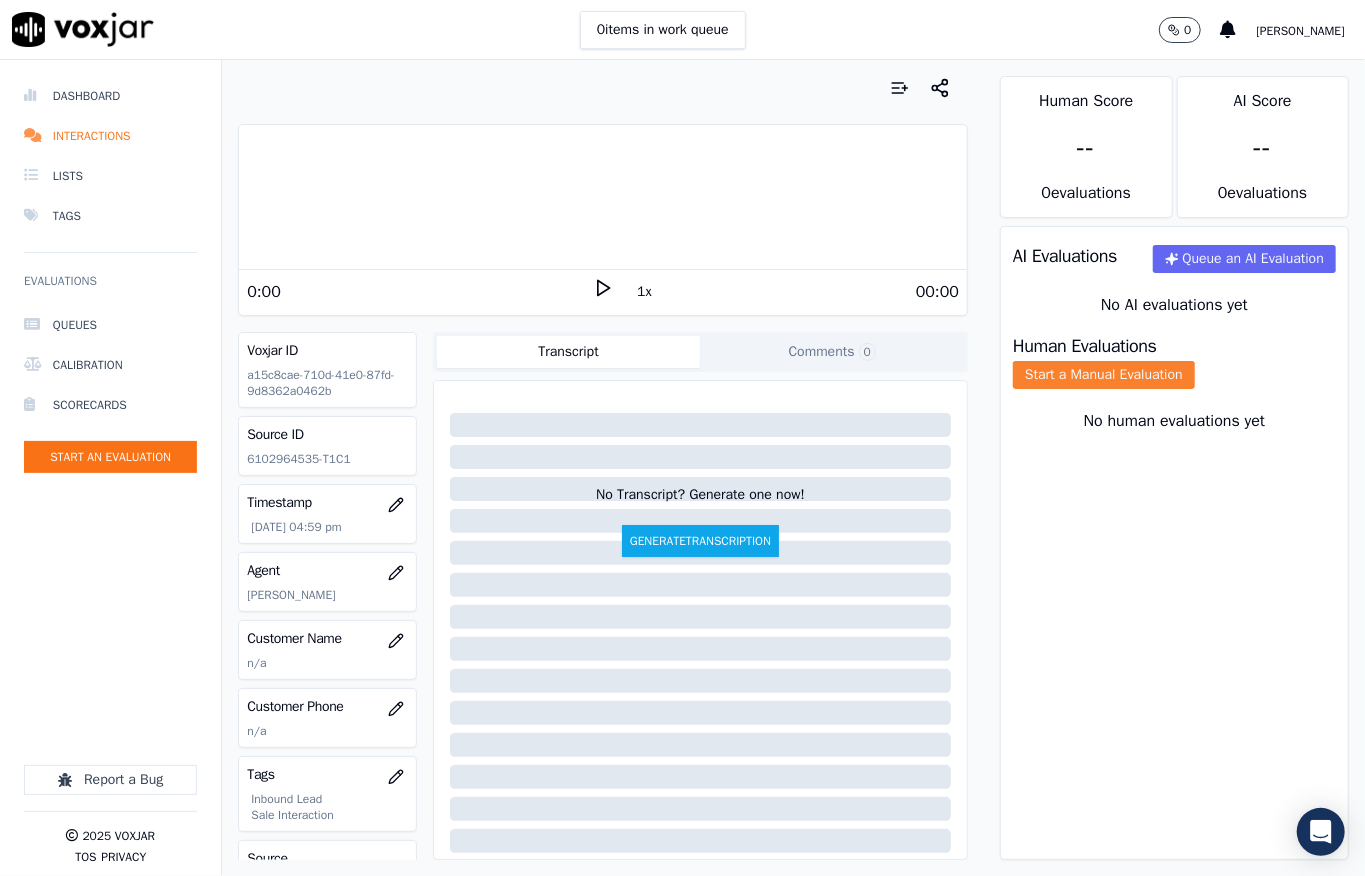 click on "Start a Manual Evaluation" 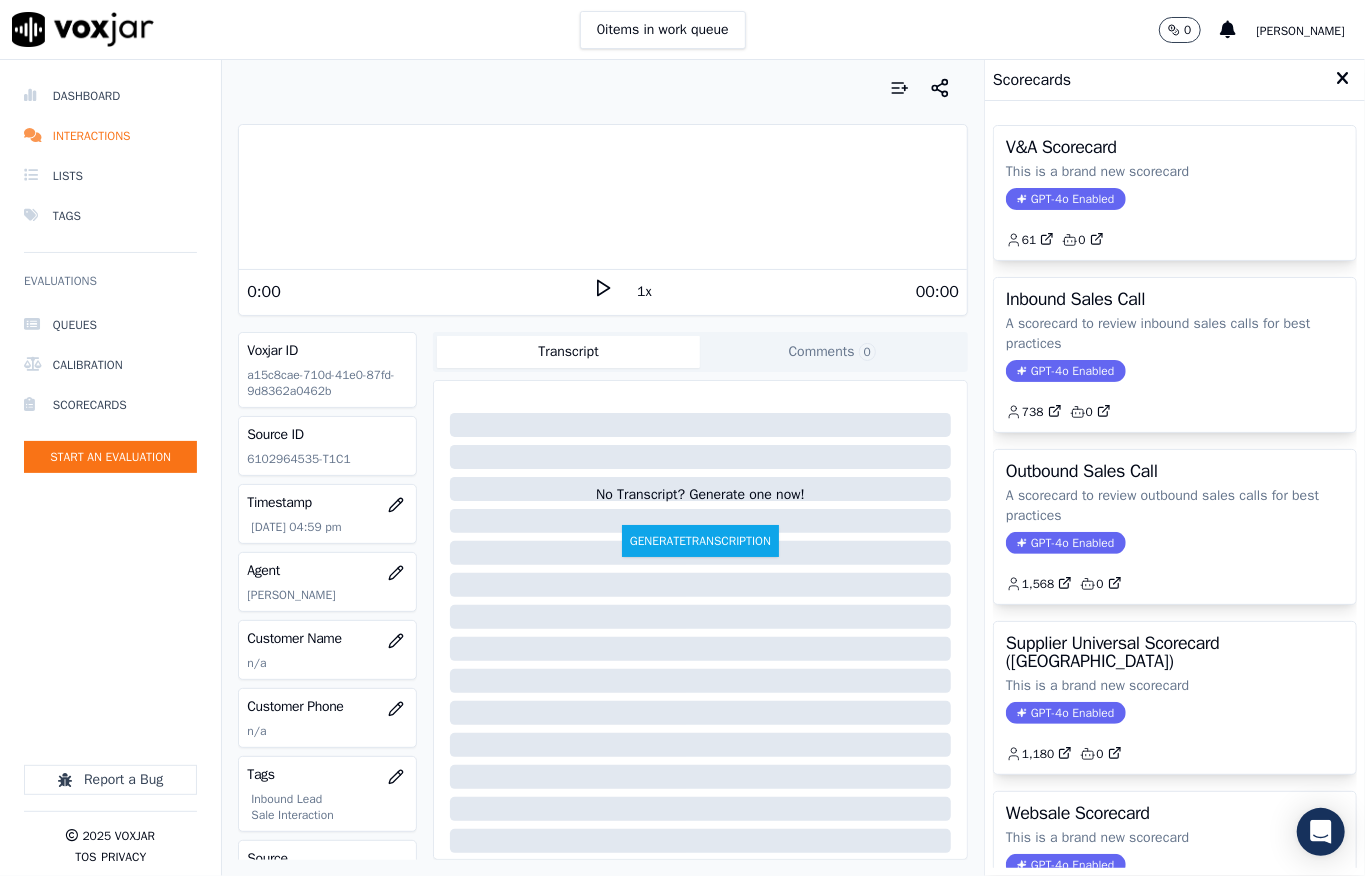 click on "GPT-4o Enabled" at bounding box center (1065, 371) 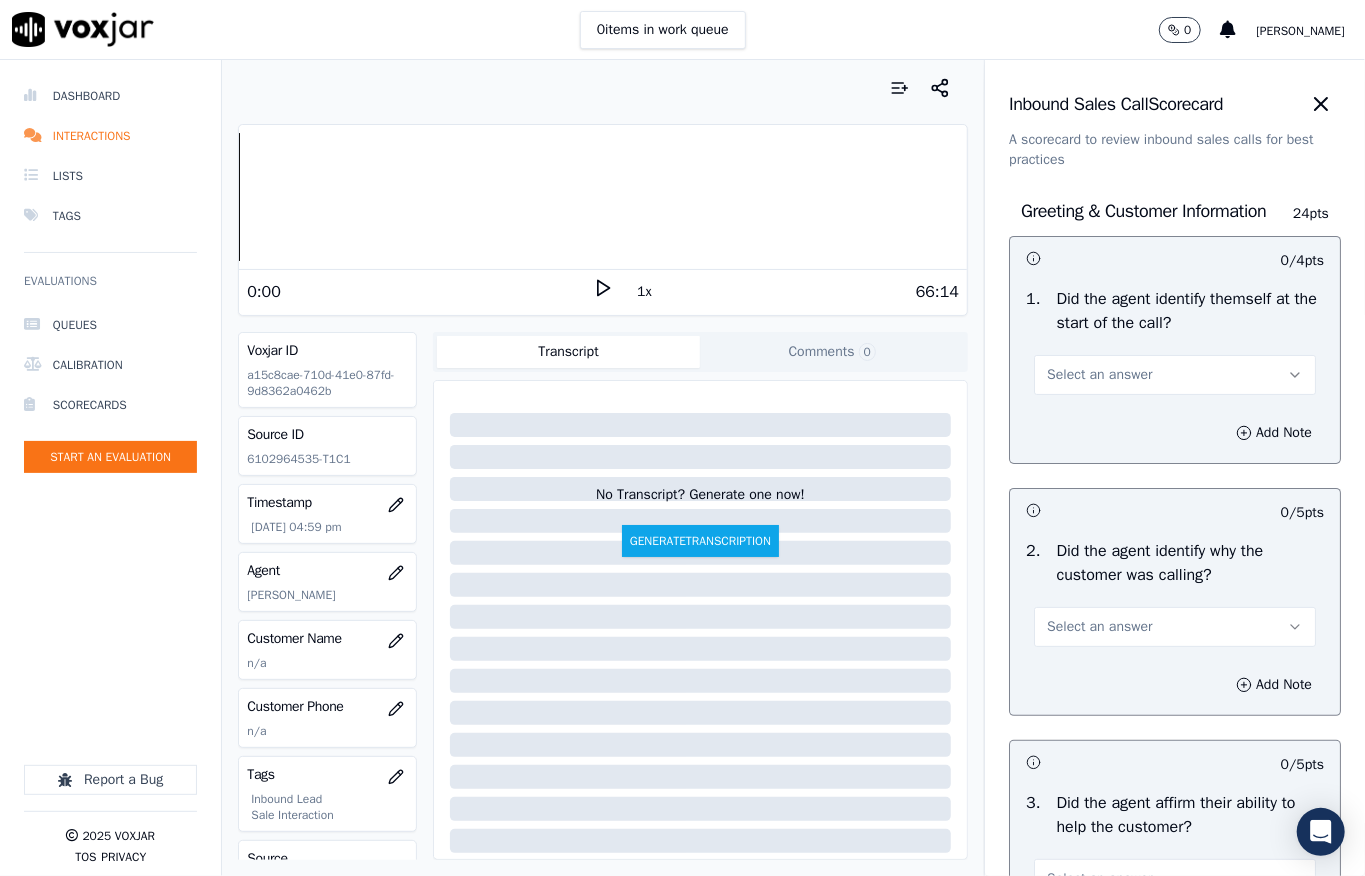 click on "Select an answer" at bounding box center [1099, 375] 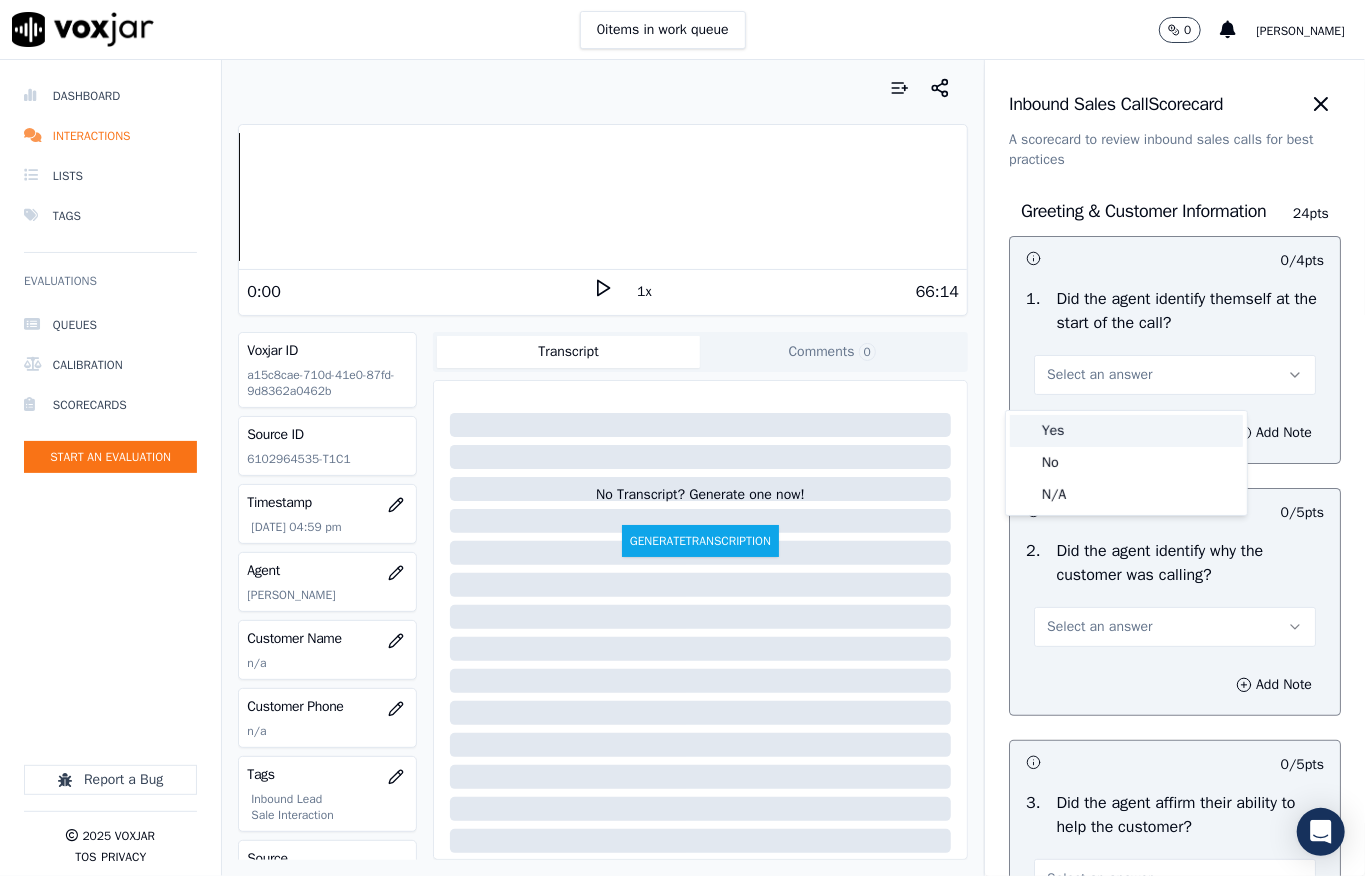 click on "Yes" at bounding box center [1126, 431] 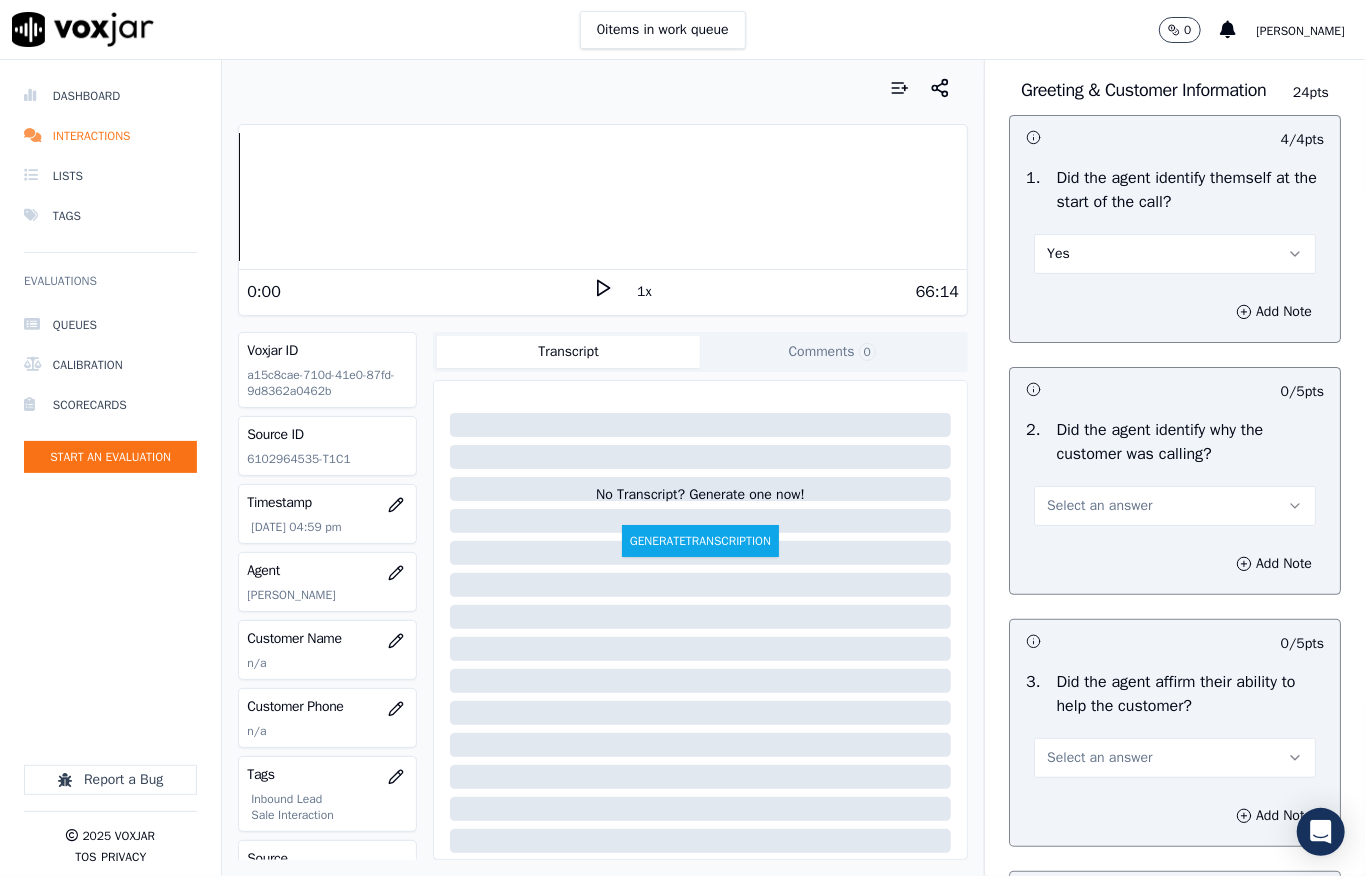 scroll, scrollTop: 266, scrollLeft: 0, axis: vertical 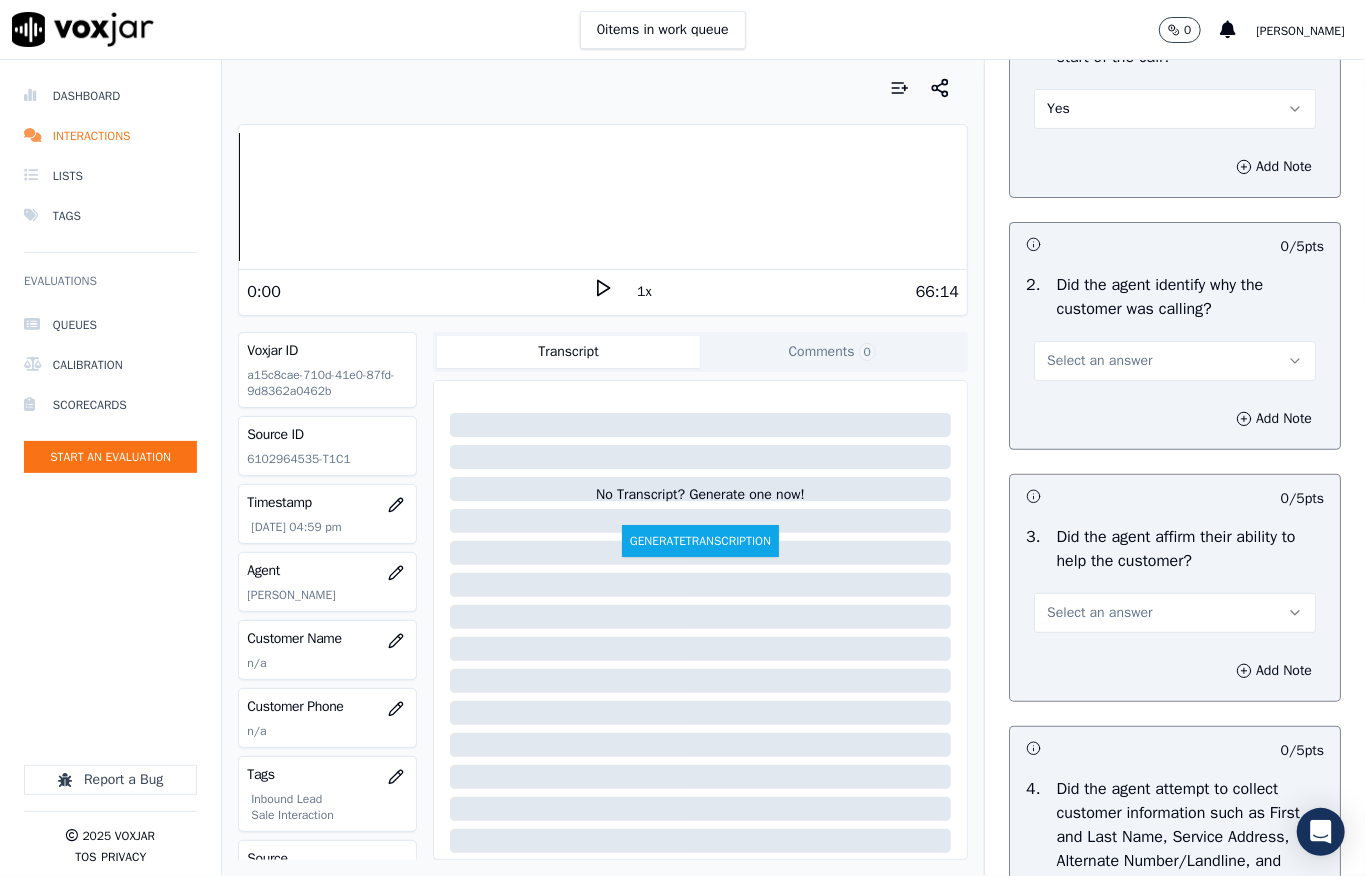 click on "Select an answer" at bounding box center (1099, 361) 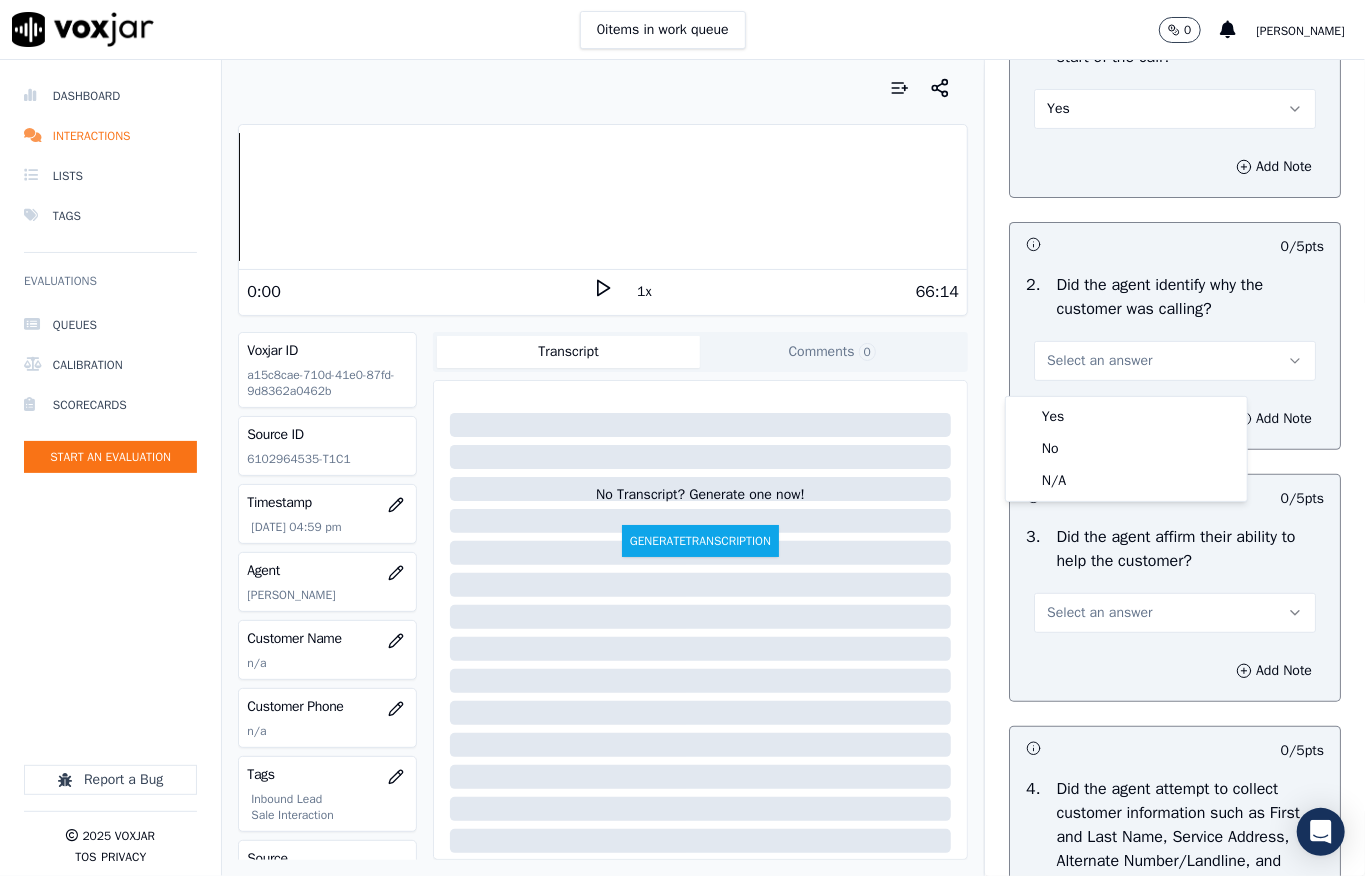 click on "Yes" at bounding box center [1126, 417] 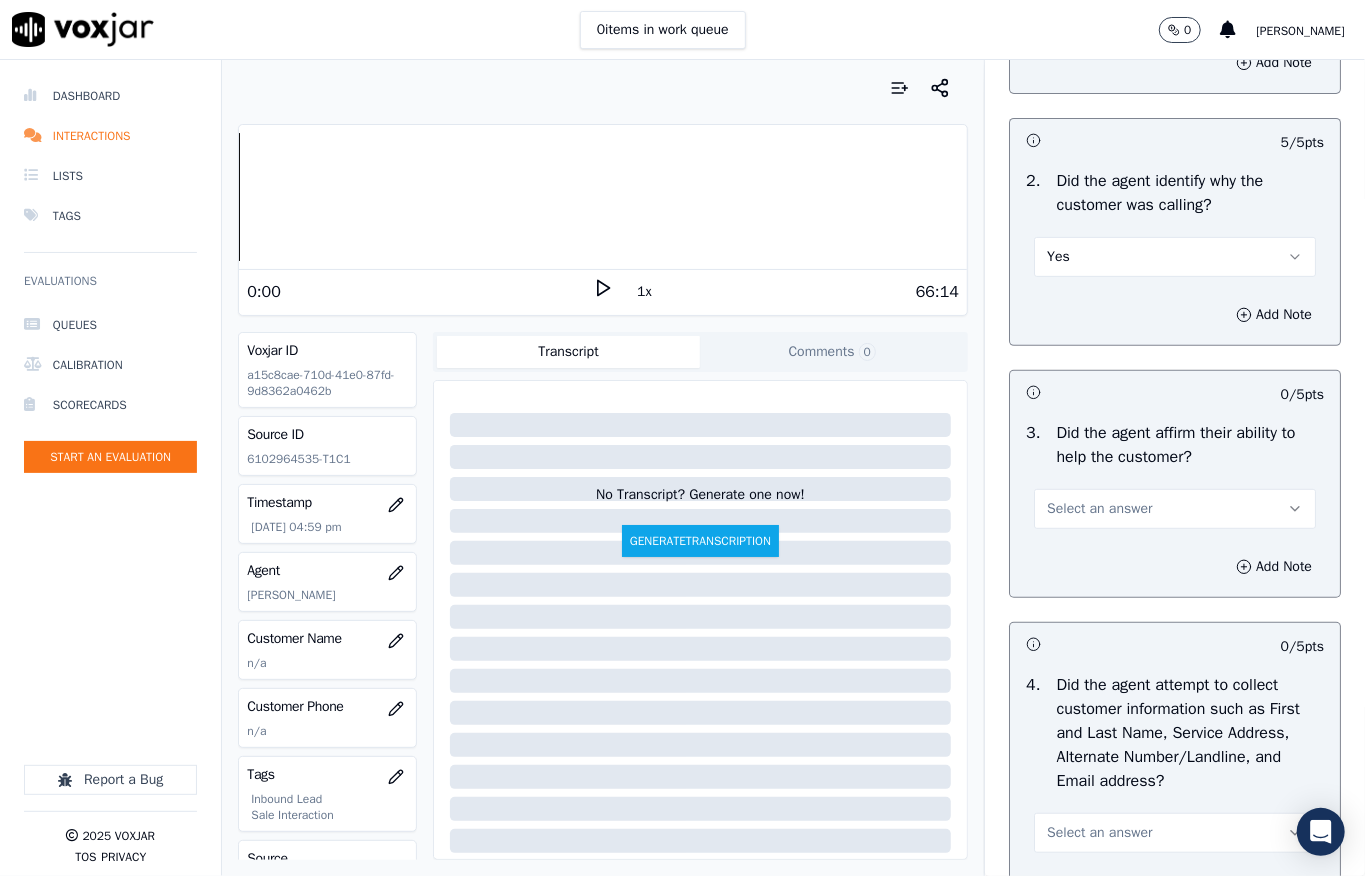 scroll, scrollTop: 533, scrollLeft: 0, axis: vertical 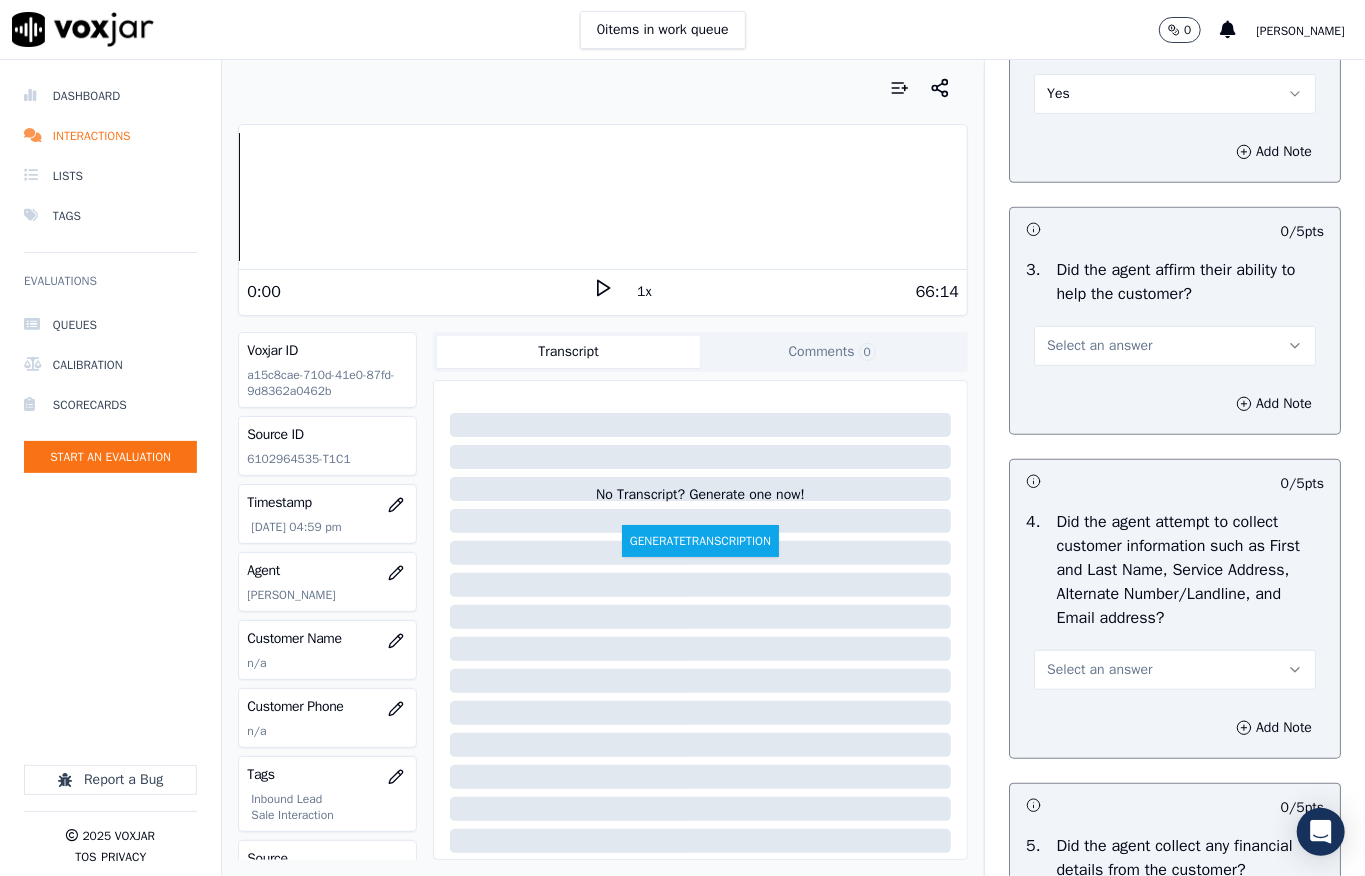 drag, startPoint x: 1073, startPoint y: 354, endPoint x: 1074, endPoint y: 365, distance: 11.045361 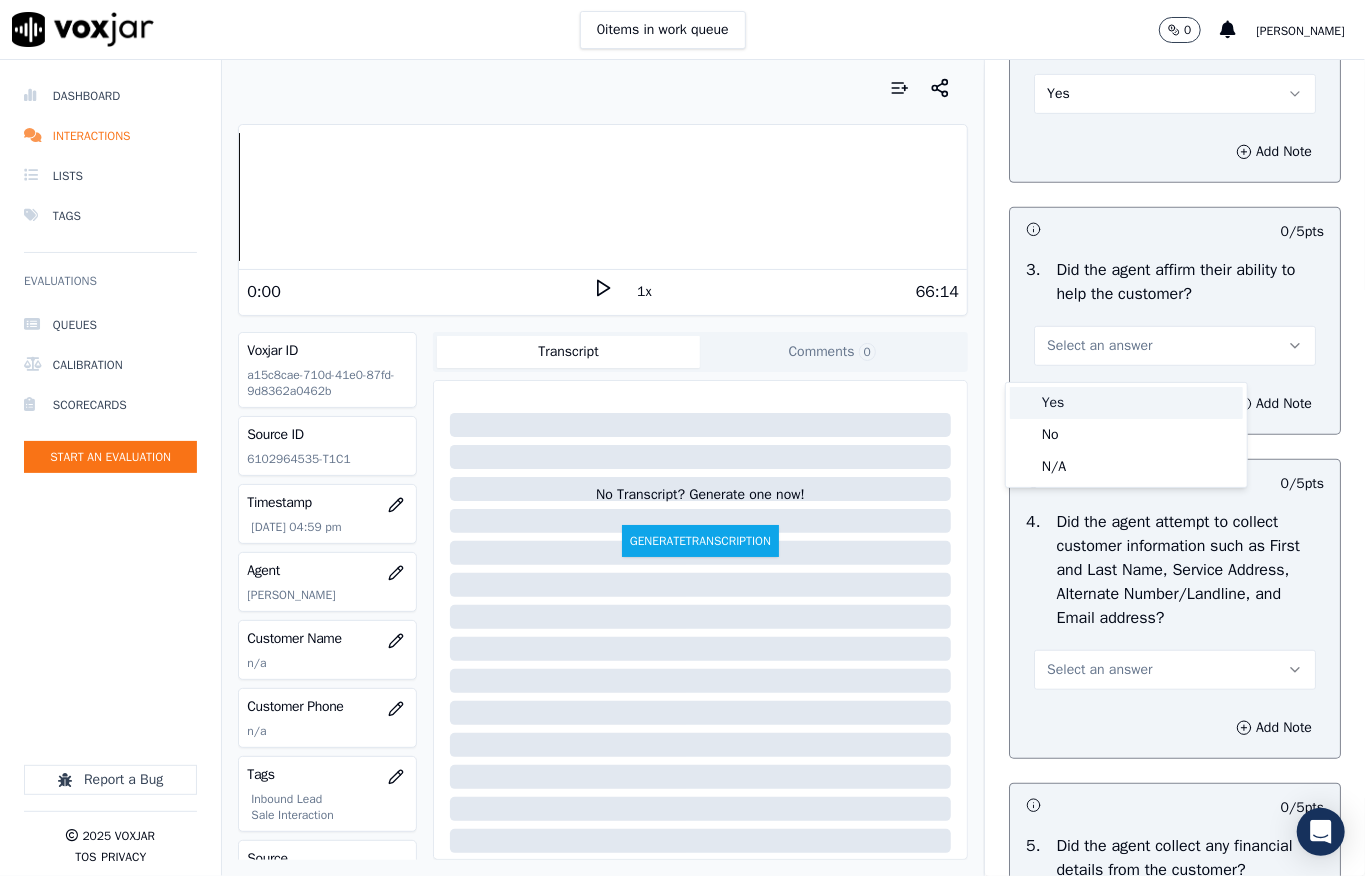 click on "Yes" at bounding box center [1126, 403] 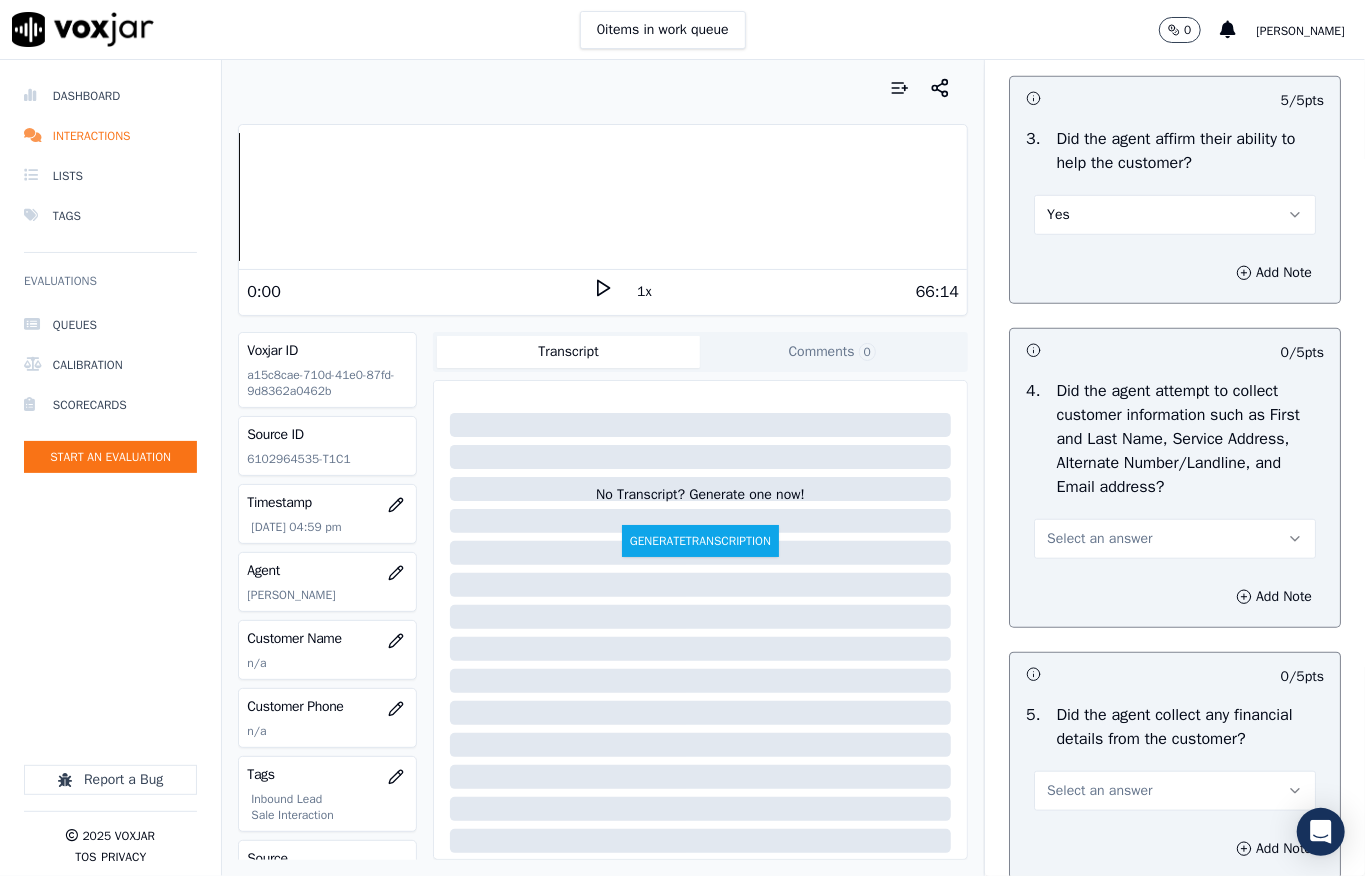 scroll, scrollTop: 800, scrollLeft: 0, axis: vertical 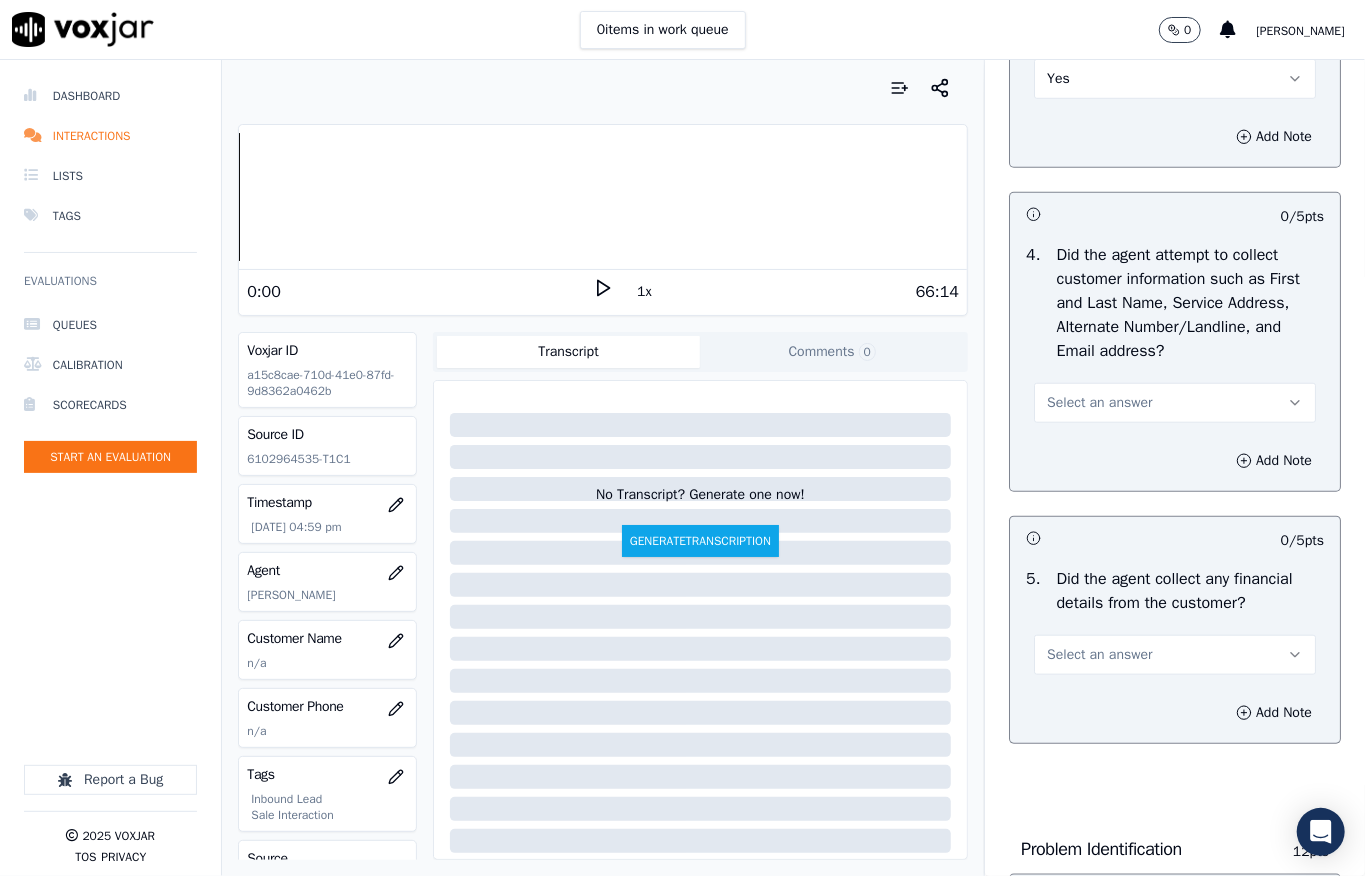 click on "Select an answer" at bounding box center [1099, 403] 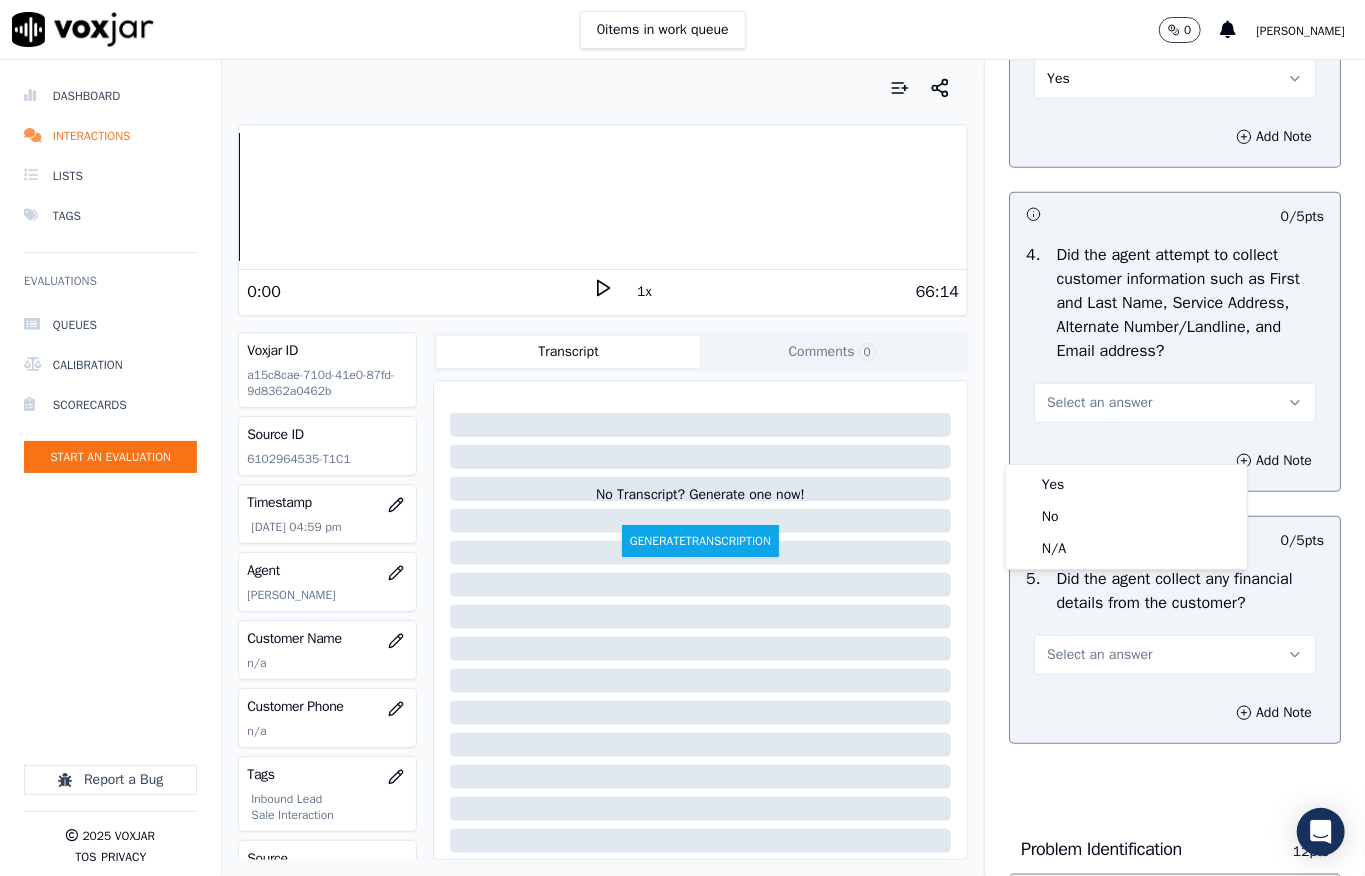 click on "Yes" at bounding box center (1126, 485) 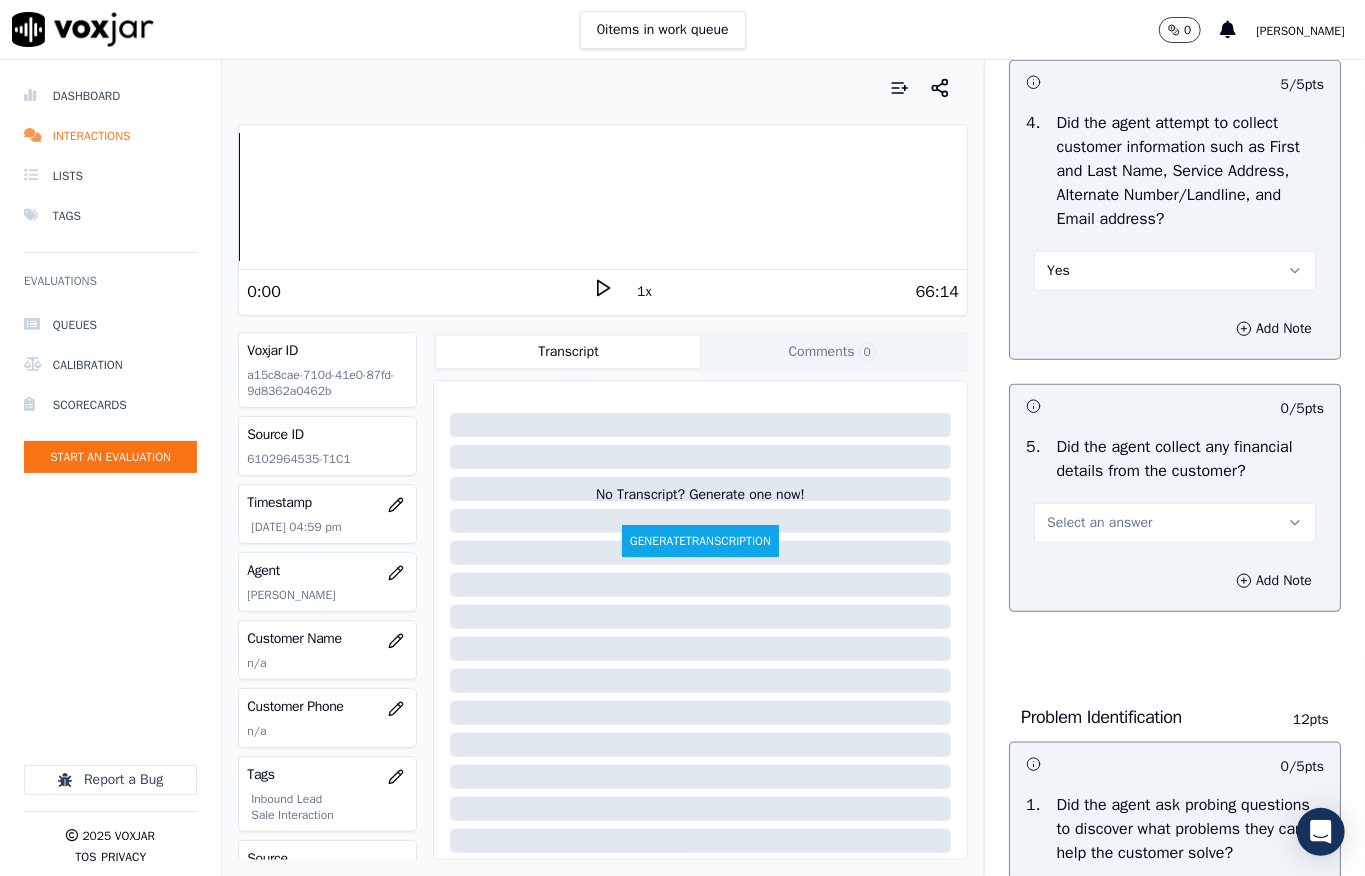 scroll, scrollTop: 1066, scrollLeft: 0, axis: vertical 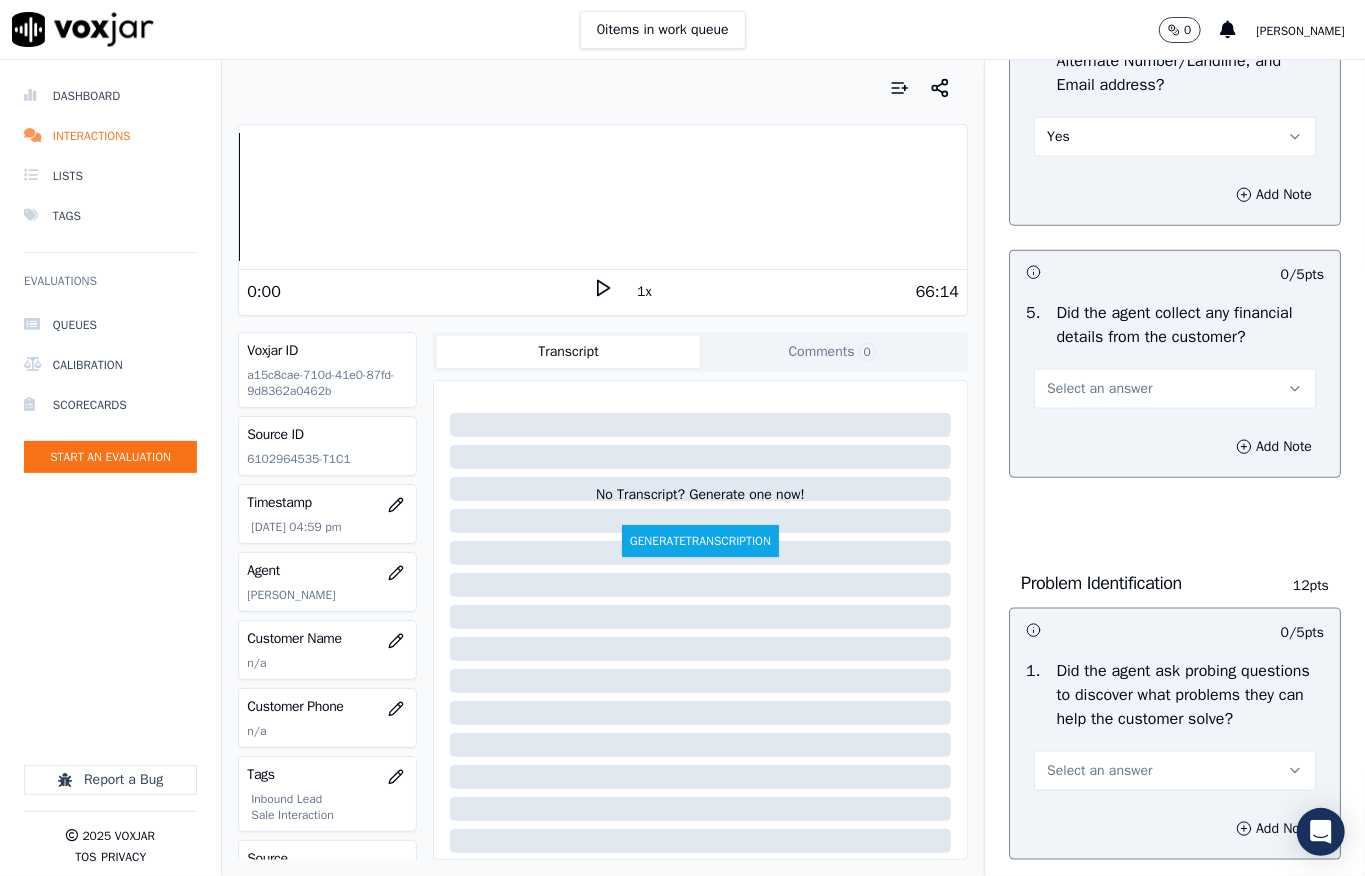 click on "Select an answer" at bounding box center [1099, 389] 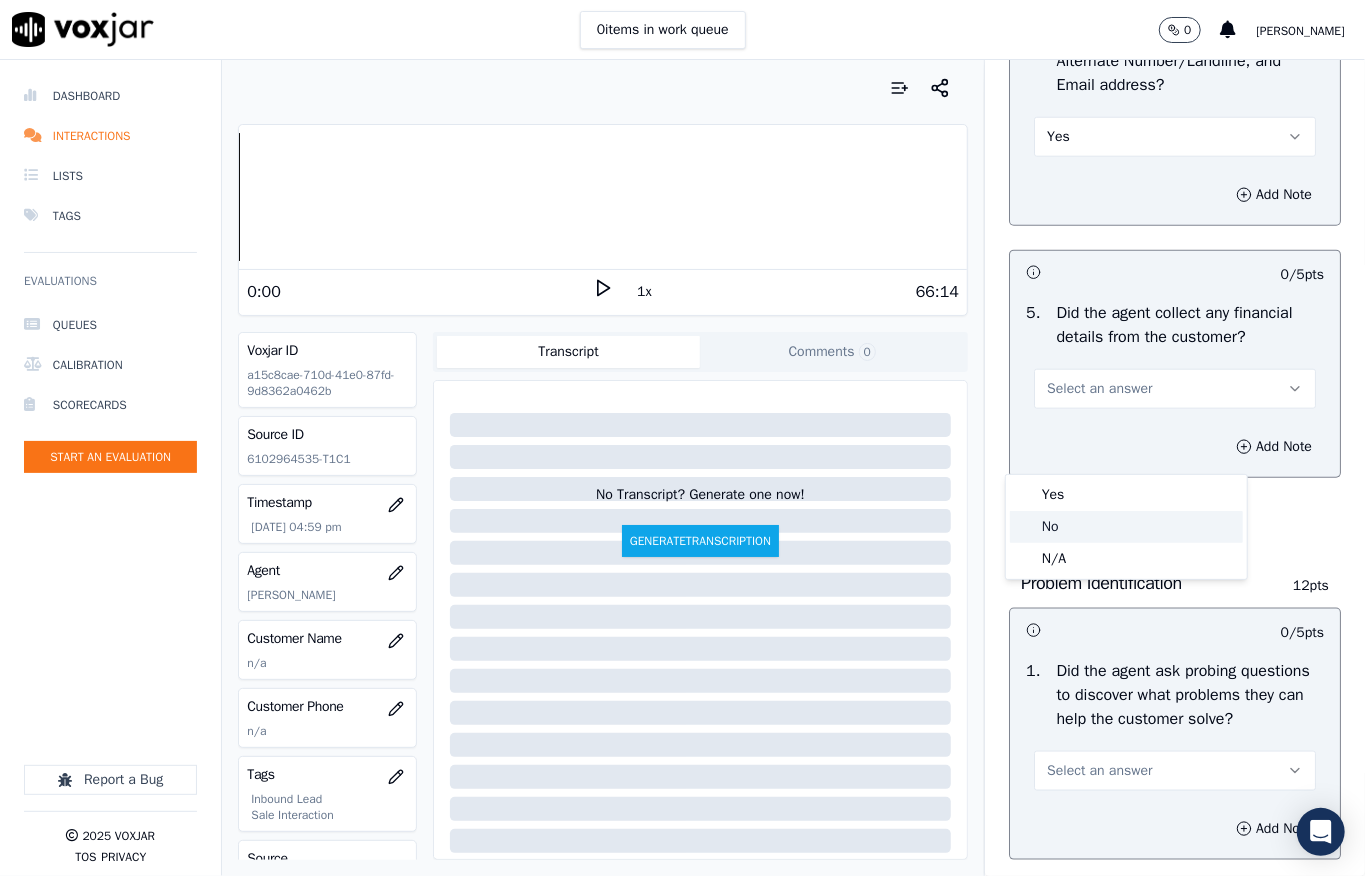 drag, startPoint x: 1065, startPoint y: 518, endPoint x: 1078, endPoint y: 478, distance: 42.059483 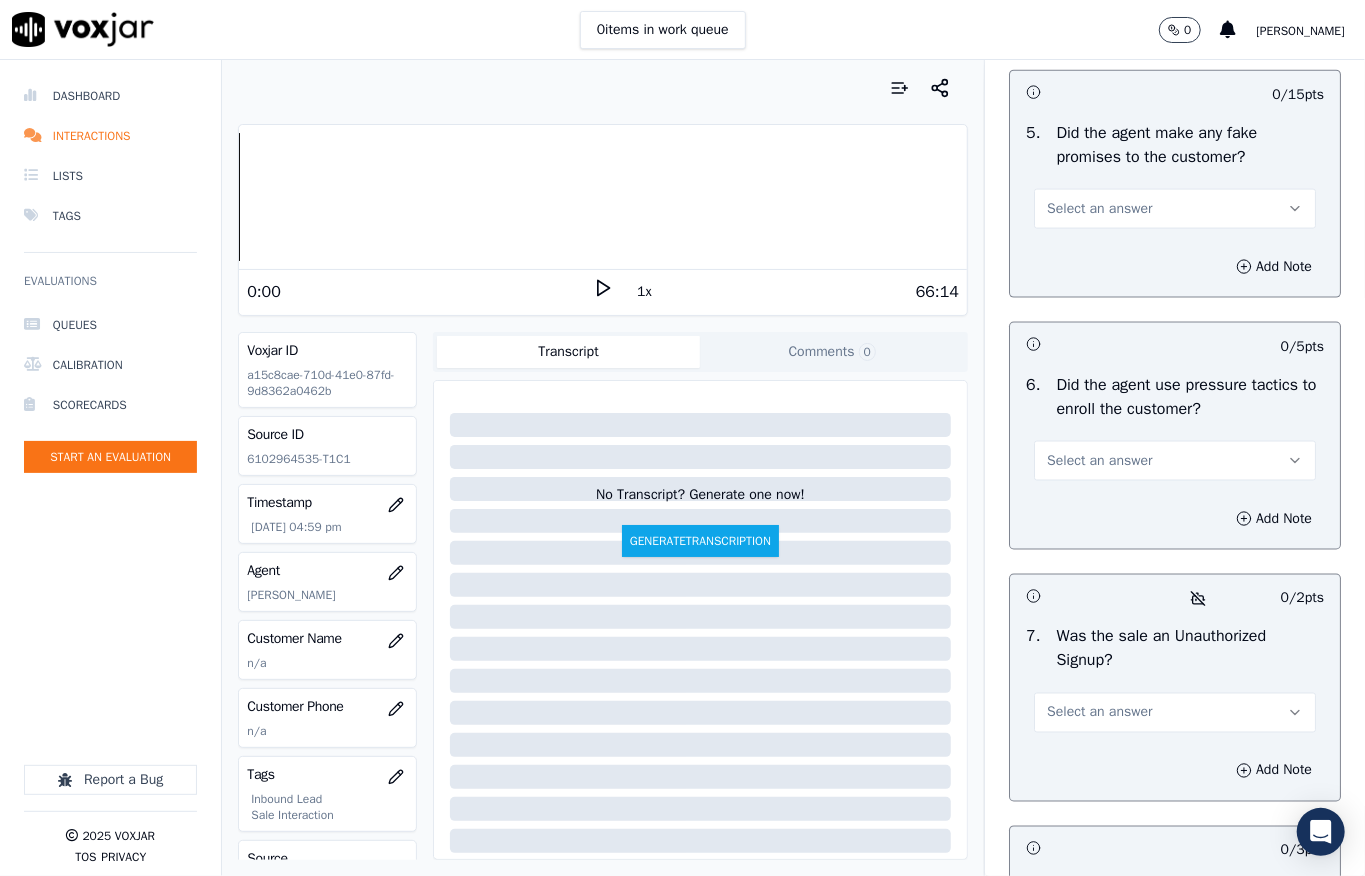 scroll, scrollTop: 5437, scrollLeft: 0, axis: vertical 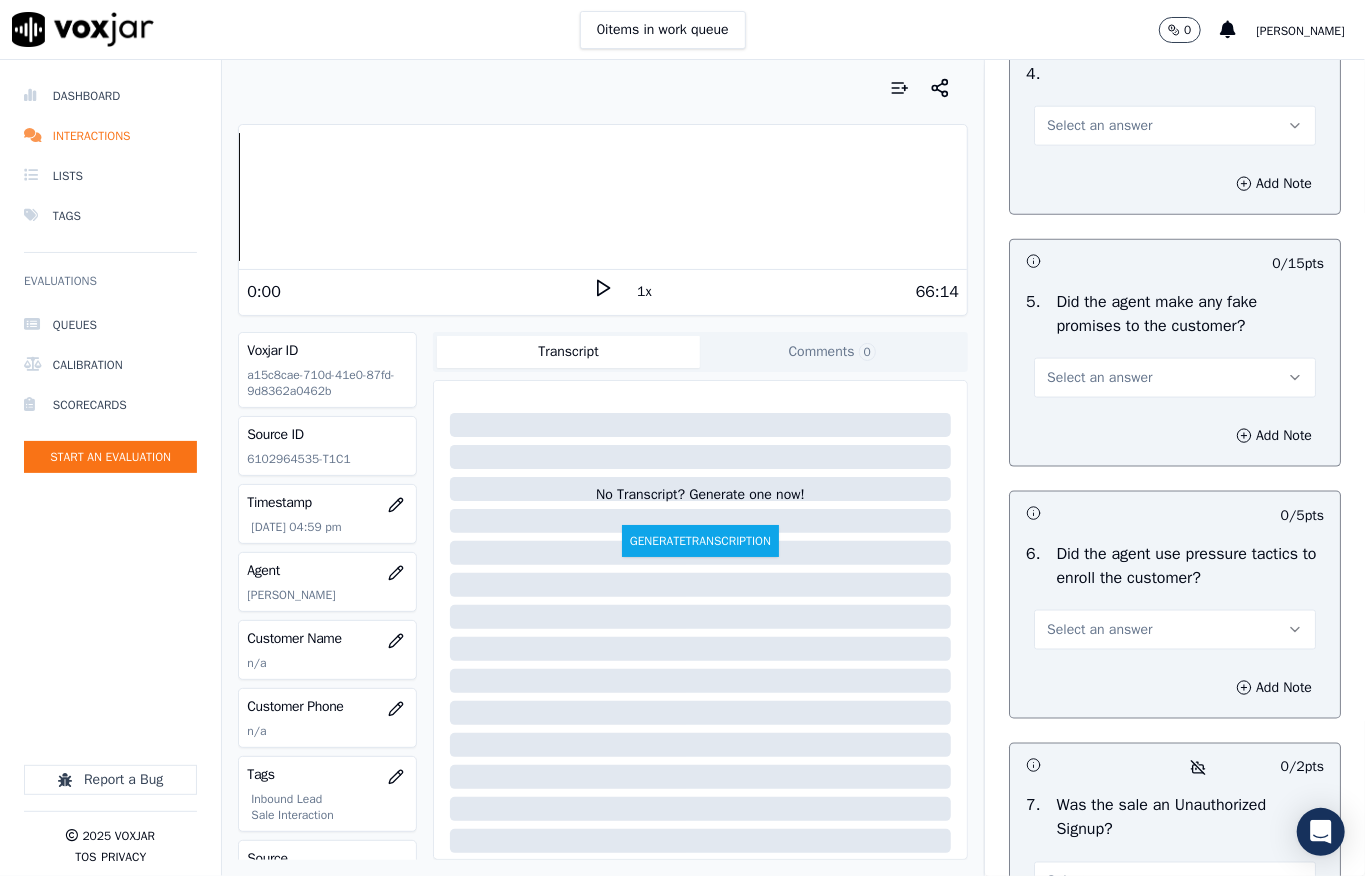drag, startPoint x: 1064, startPoint y: 384, endPoint x: 1058, endPoint y: 398, distance: 15.231546 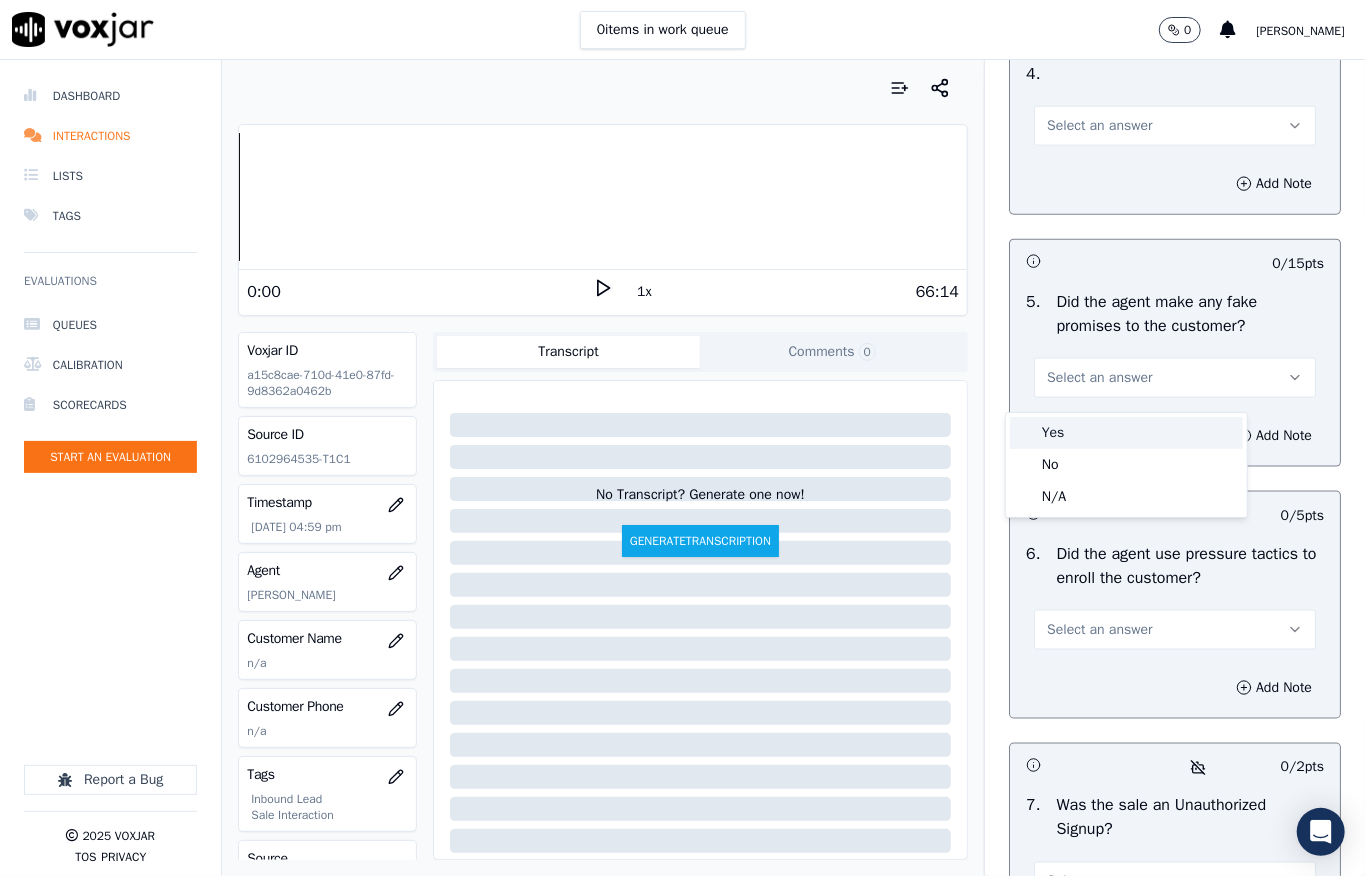click on "Yes" at bounding box center (1126, 433) 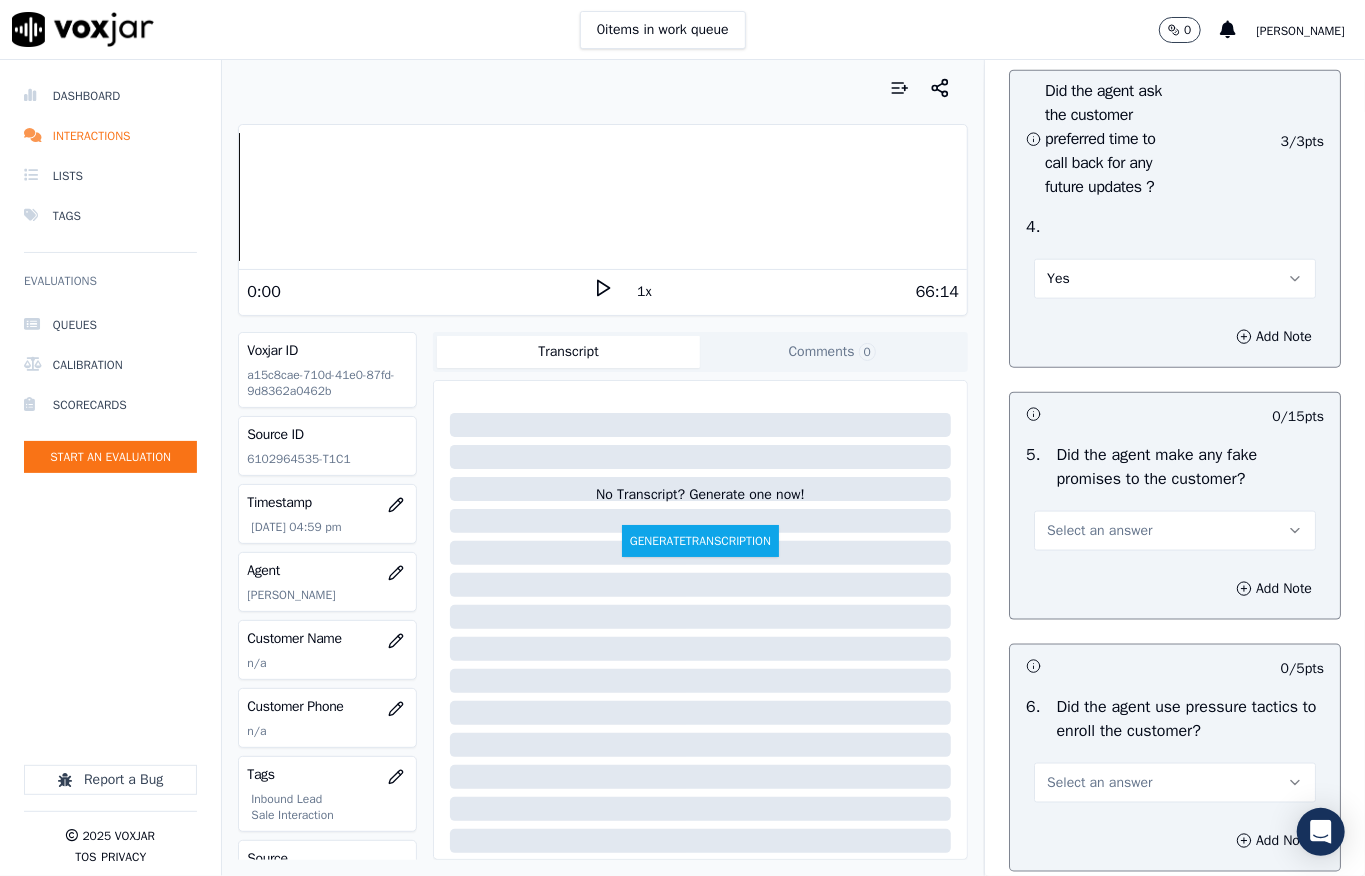 scroll, scrollTop: 5217, scrollLeft: 0, axis: vertical 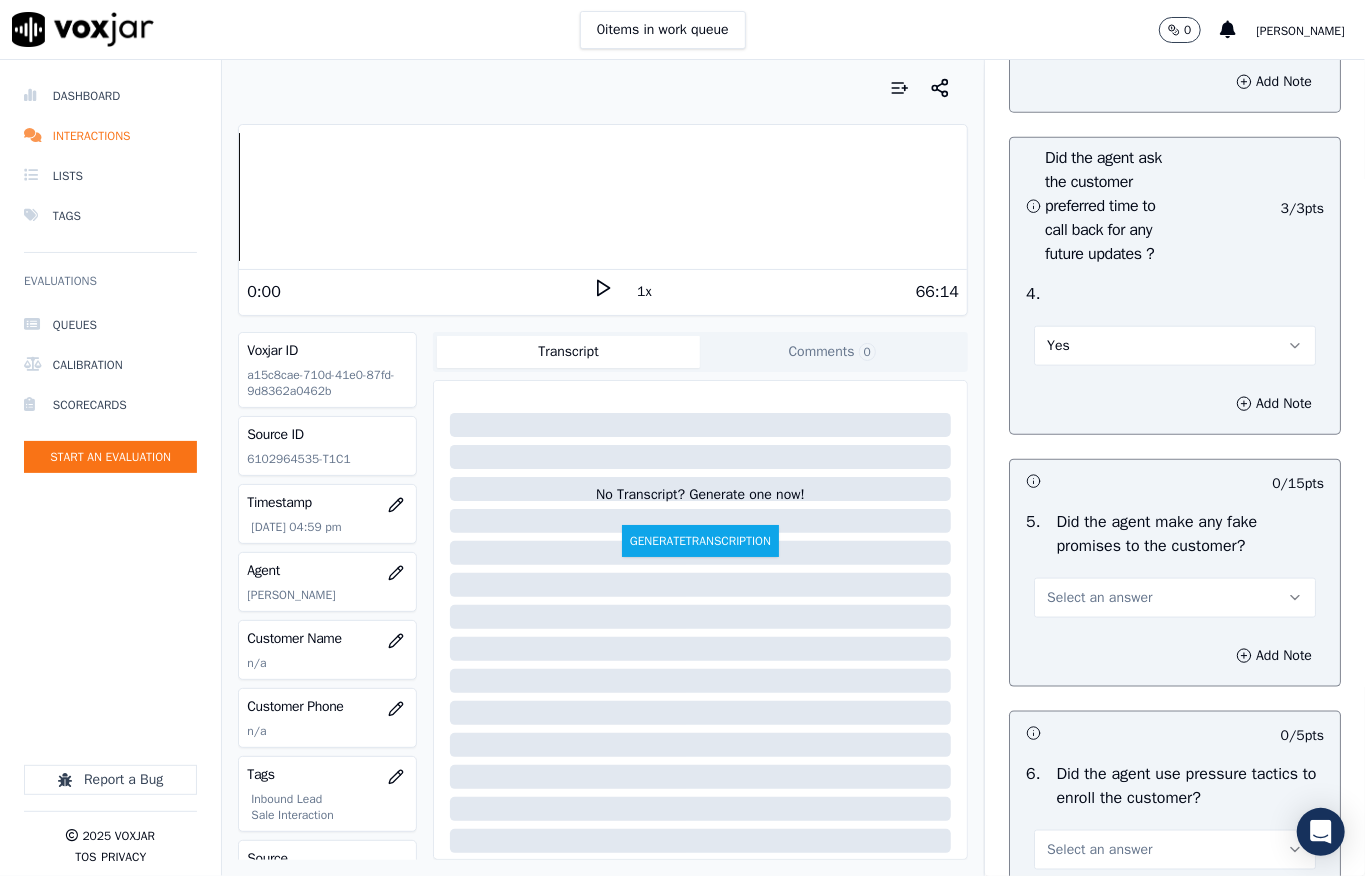click on "Select an answer" at bounding box center (1175, 24) 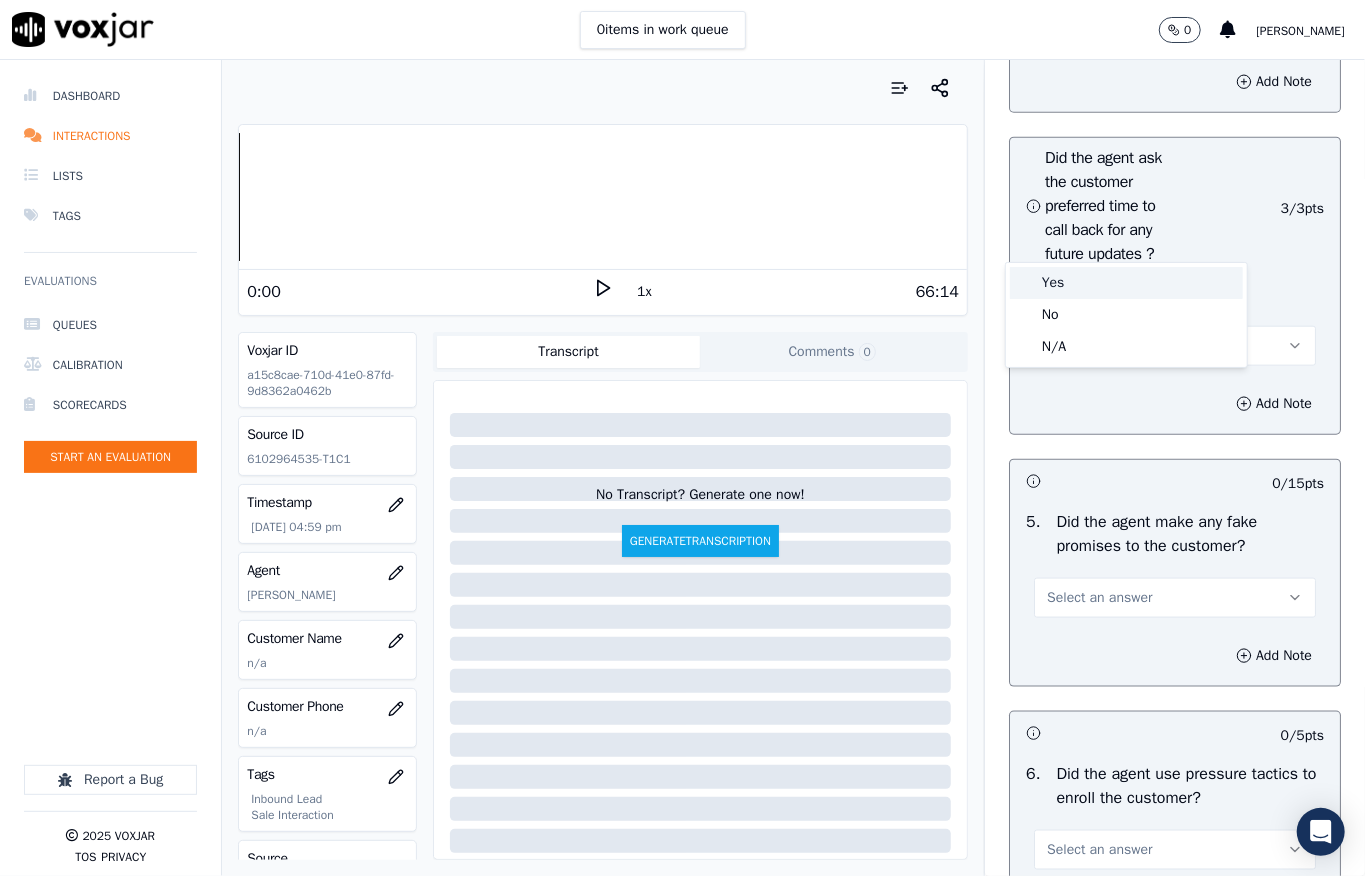 click on "Yes" at bounding box center [1126, 283] 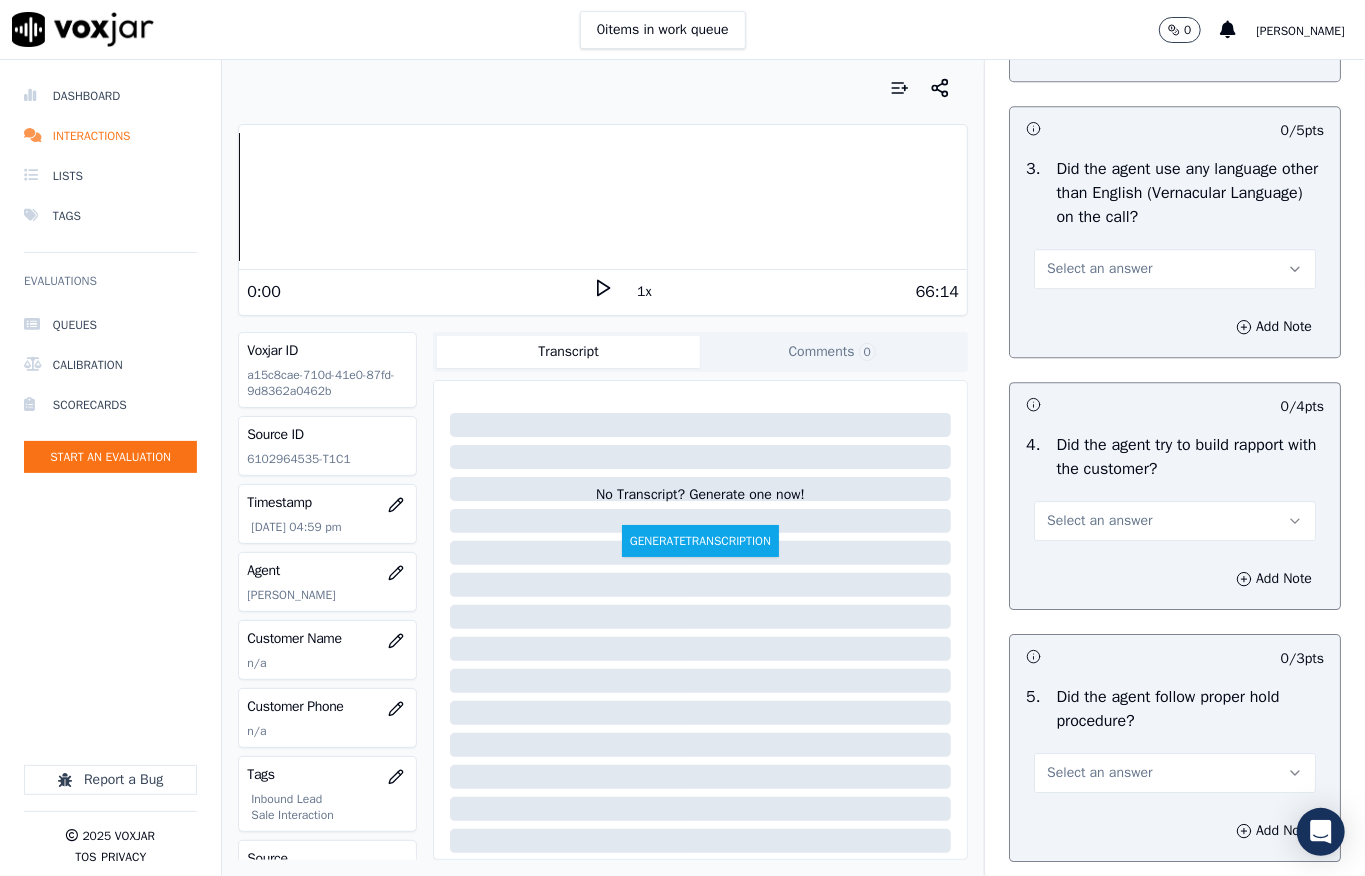scroll, scrollTop: 3246, scrollLeft: 0, axis: vertical 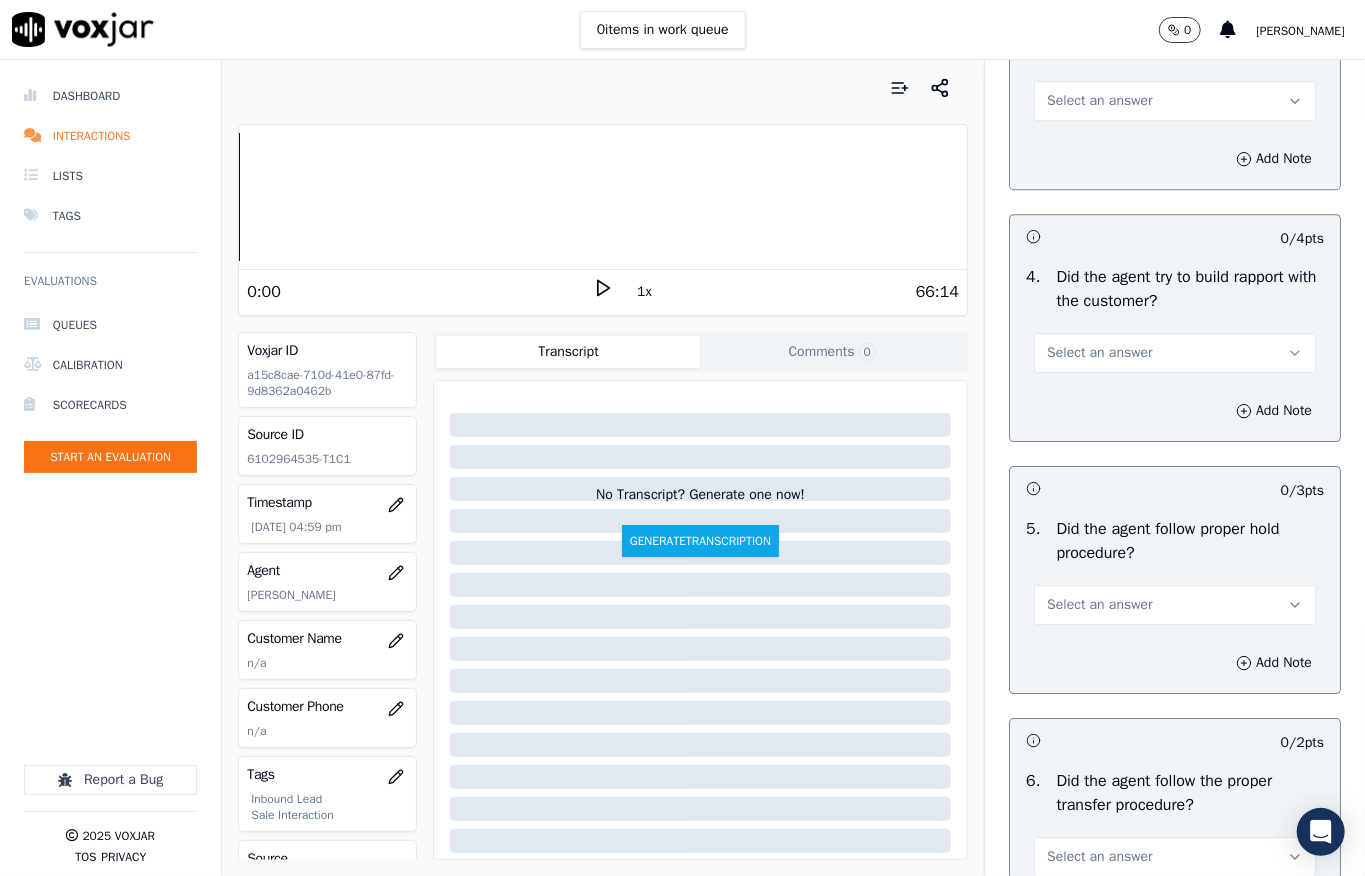 drag, startPoint x: 1098, startPoint y: 485, endPoint x: 1098, endPoint y: 504, distance: 19 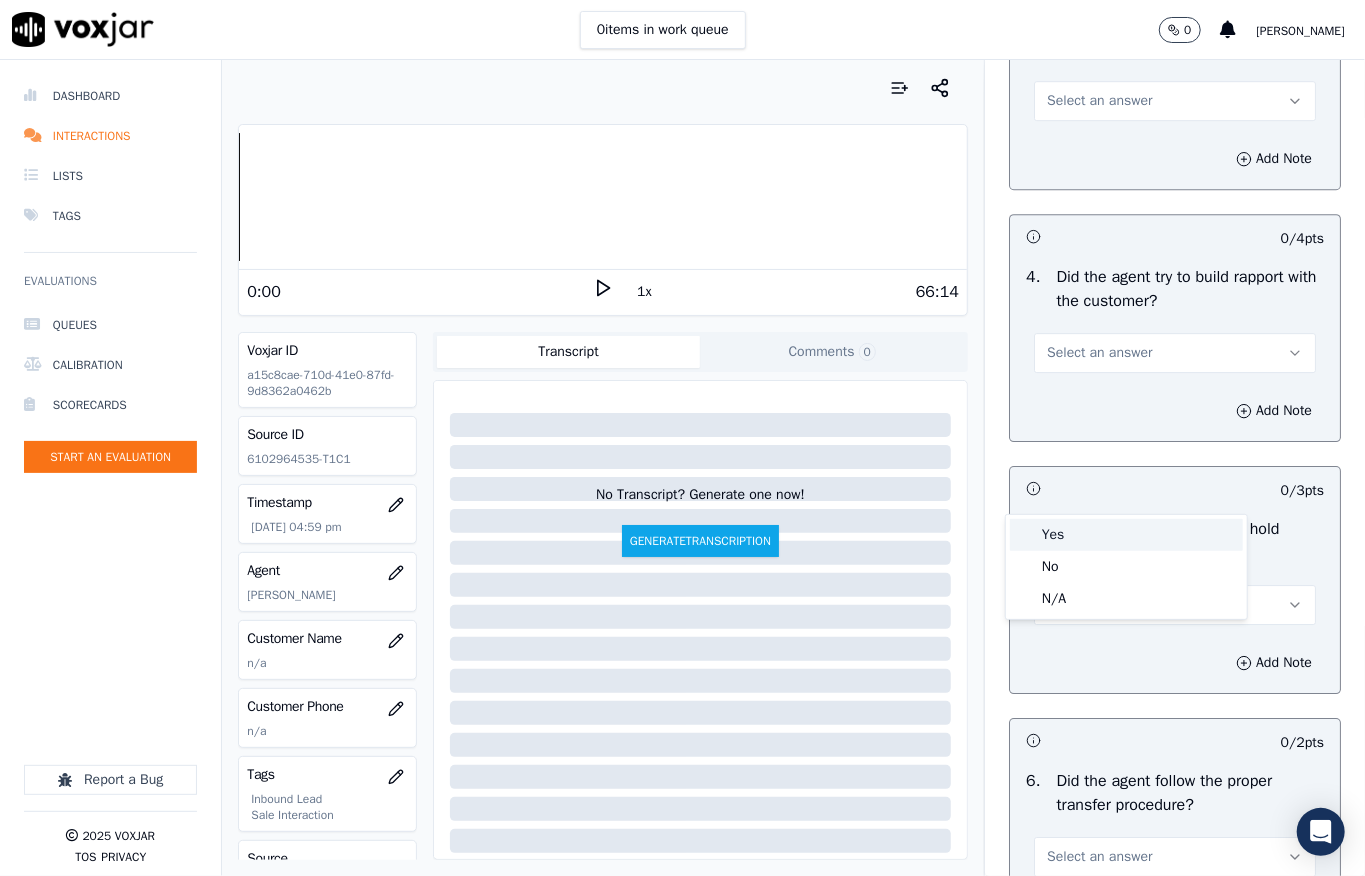 click on "Yes" at bounding box center (1126, 535) 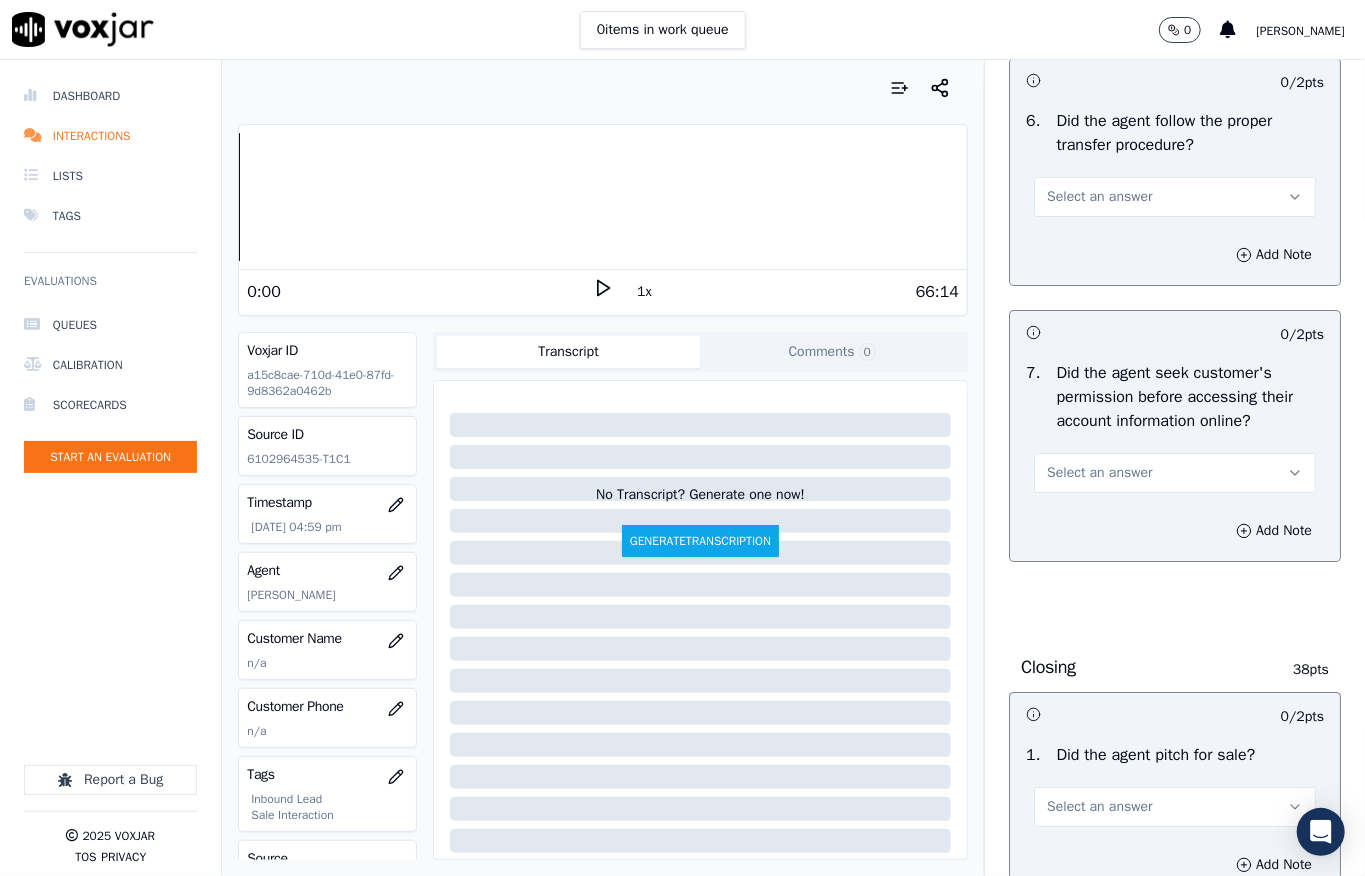 scroll, scrollTop: 4046, scrollLeft: 0, axis: vertical 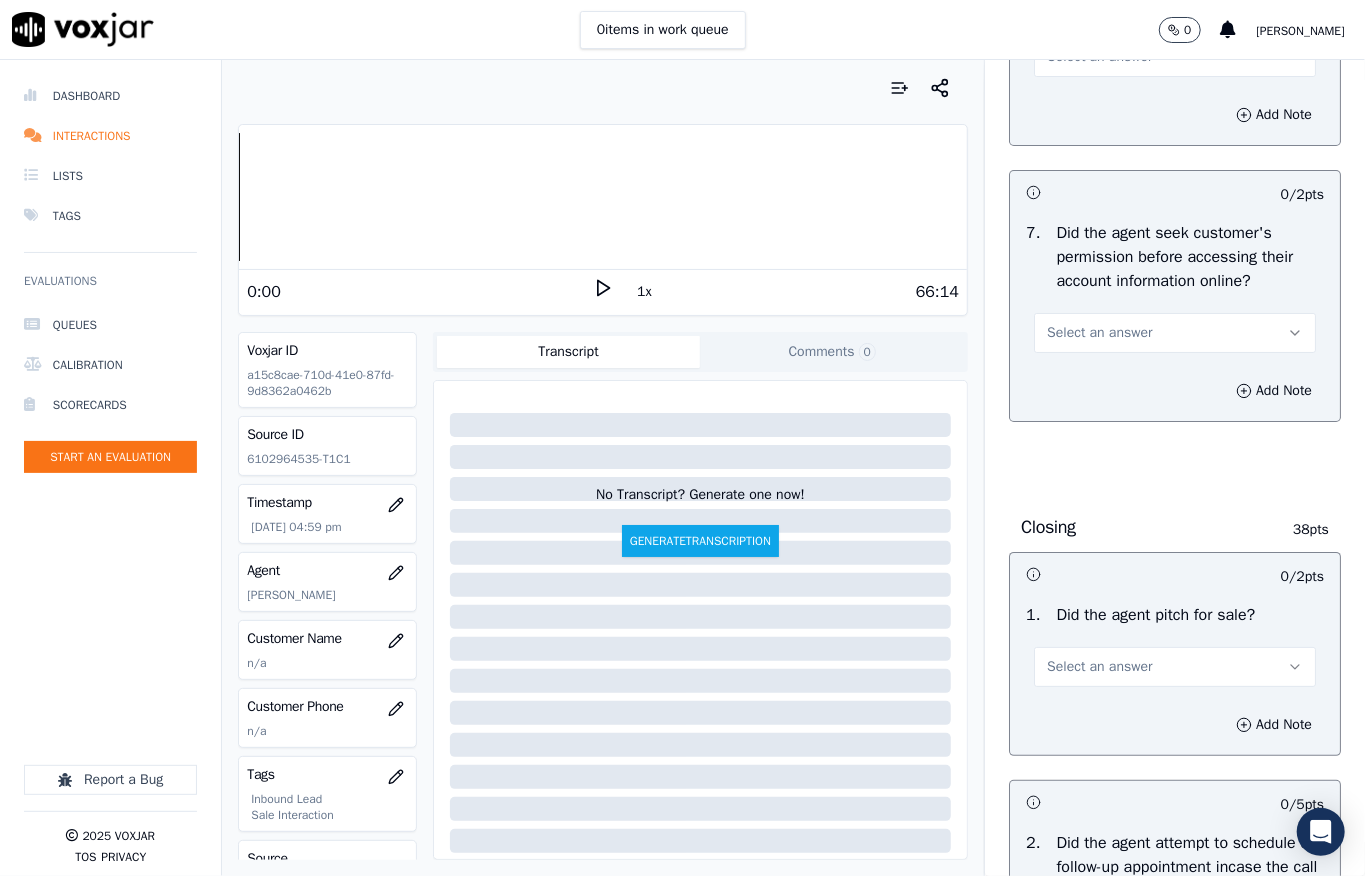 click on "Select an answer" at bounding box center (1099, 333) 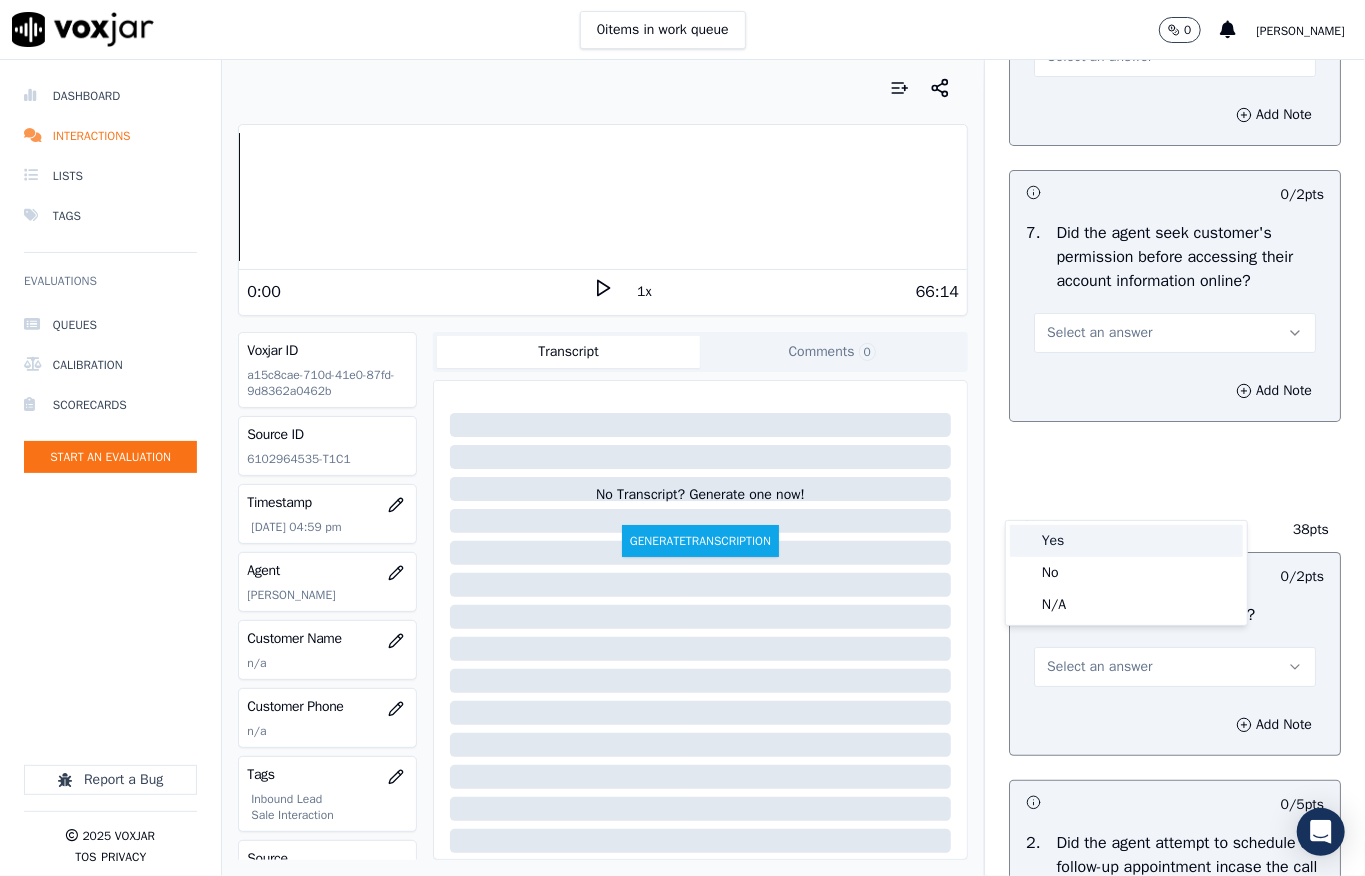 click on "Yes" at bounding box center [1126, 541] 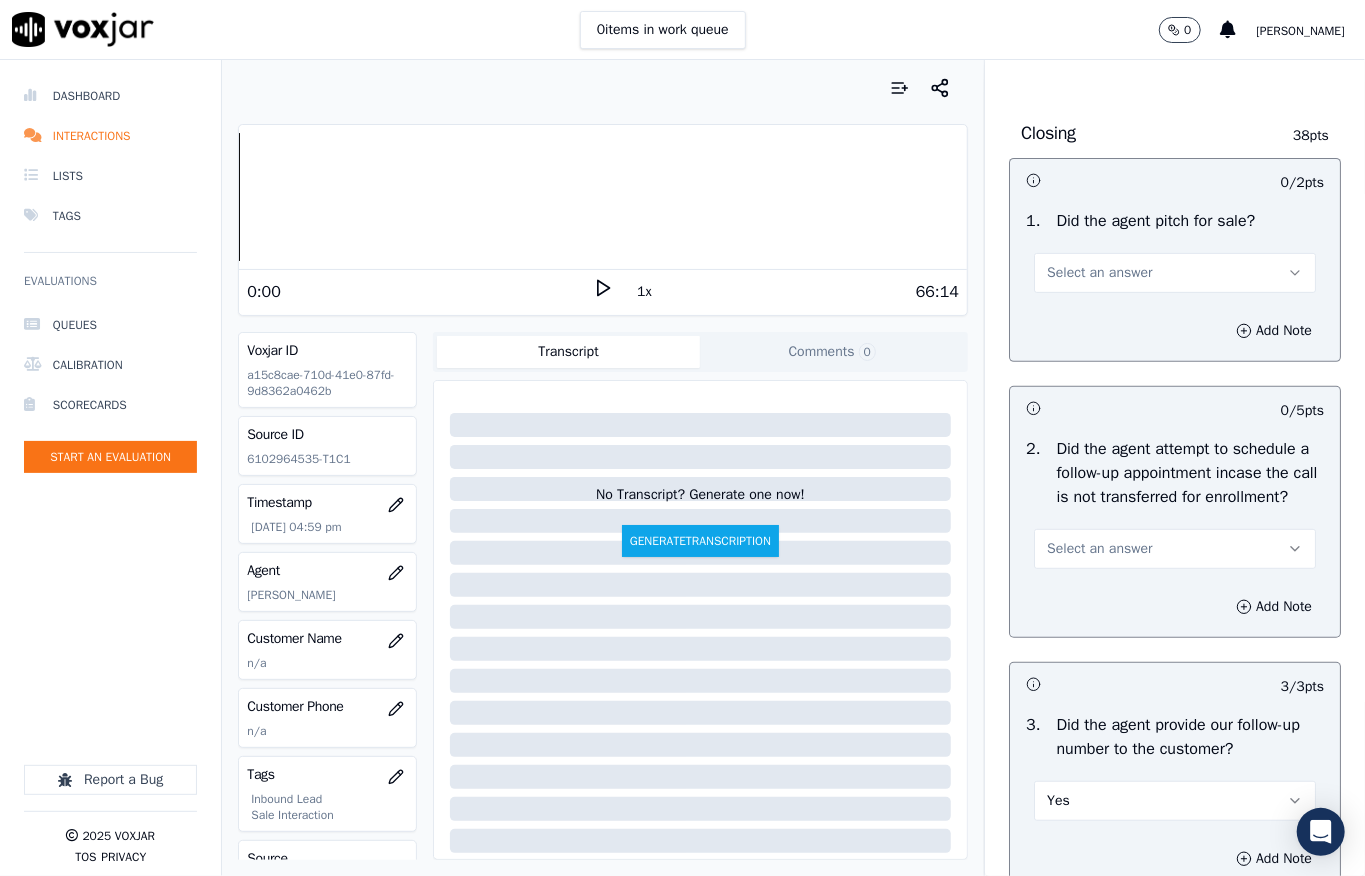 scroll, scrollTop: 4446, scrollLeft: 0, axis: vertical 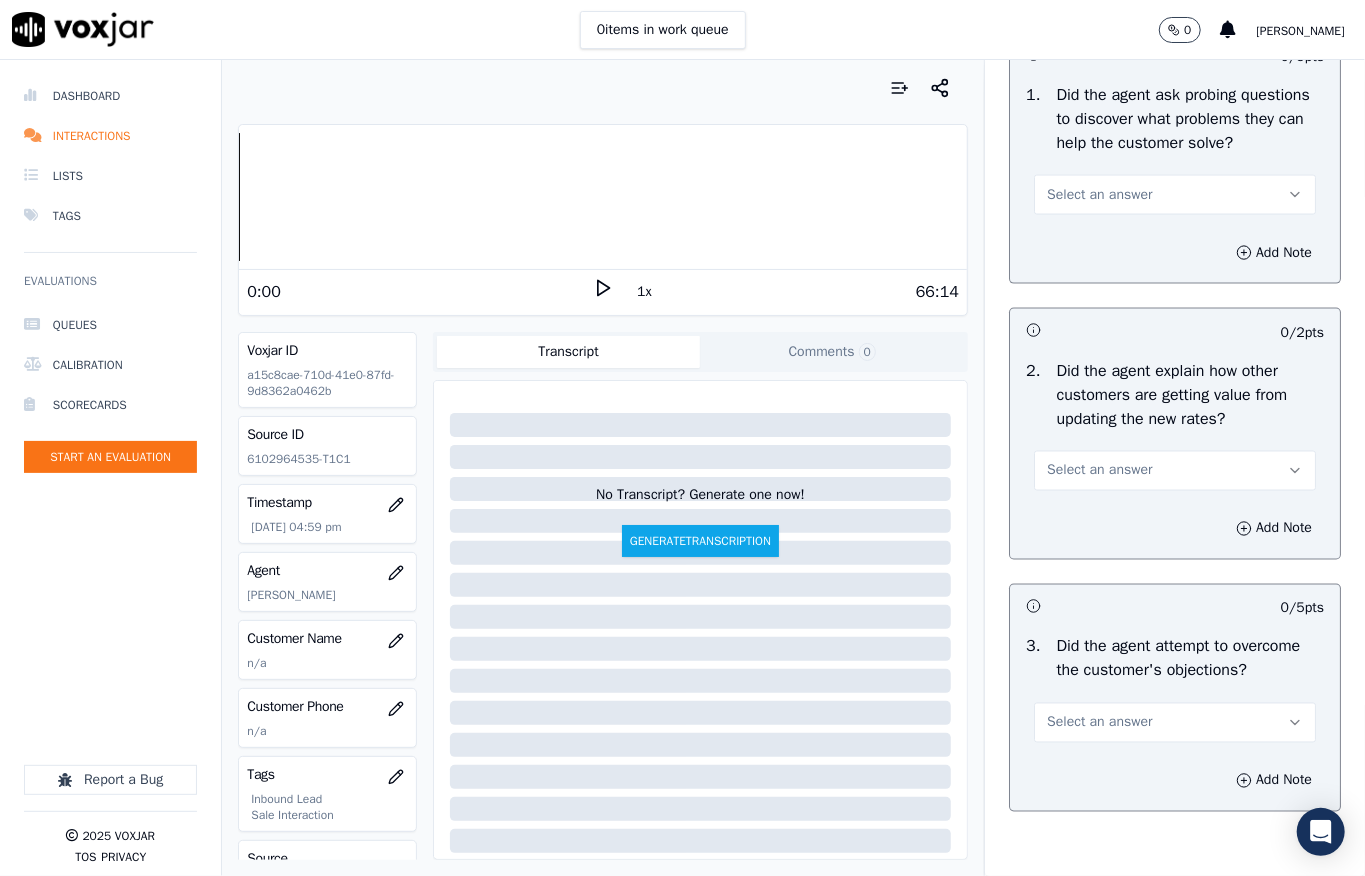 click on "Select an answer" at bounding box center (1175, 195) 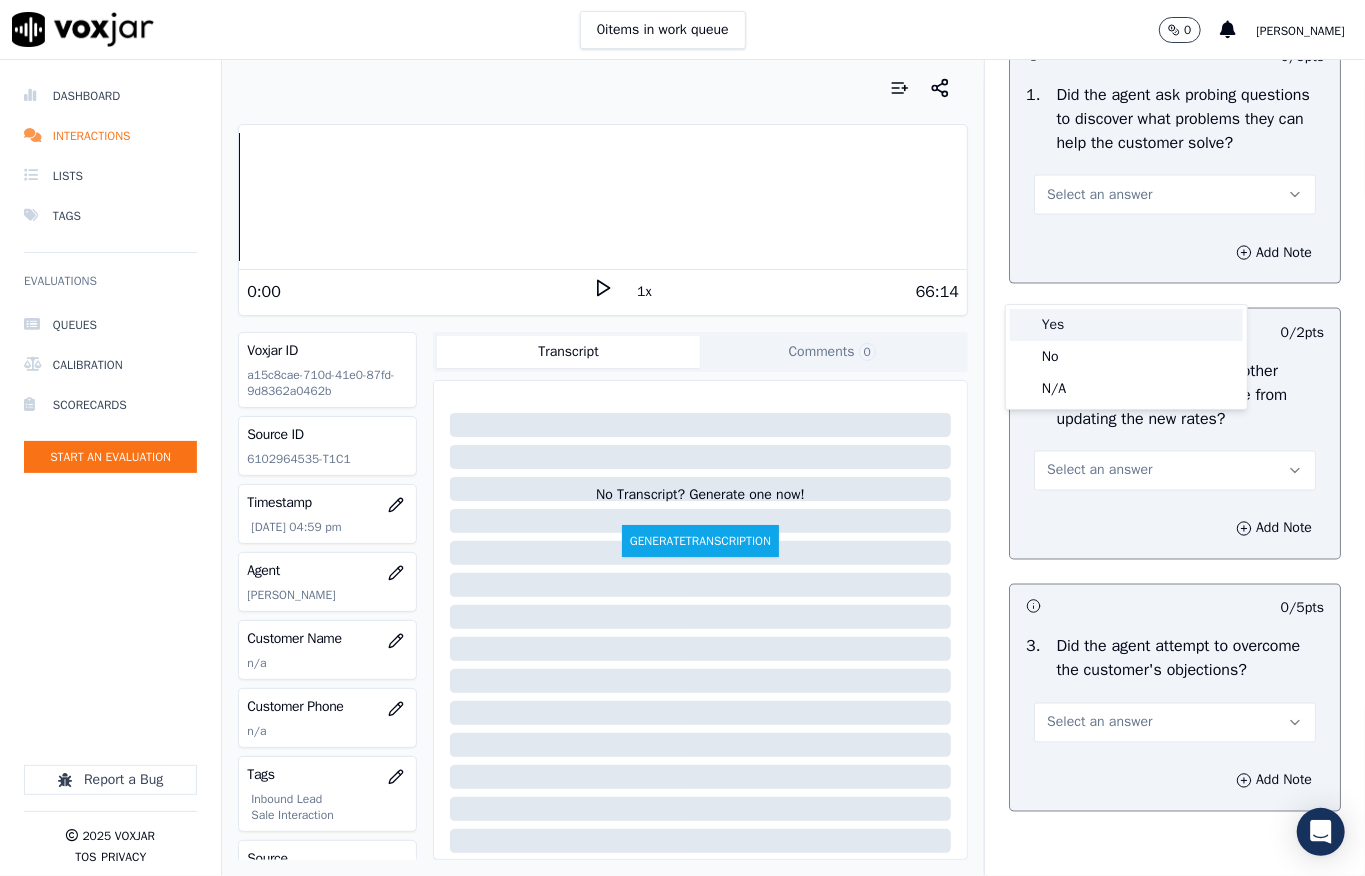 click on "Yes" at bounding box center (1126, 325) 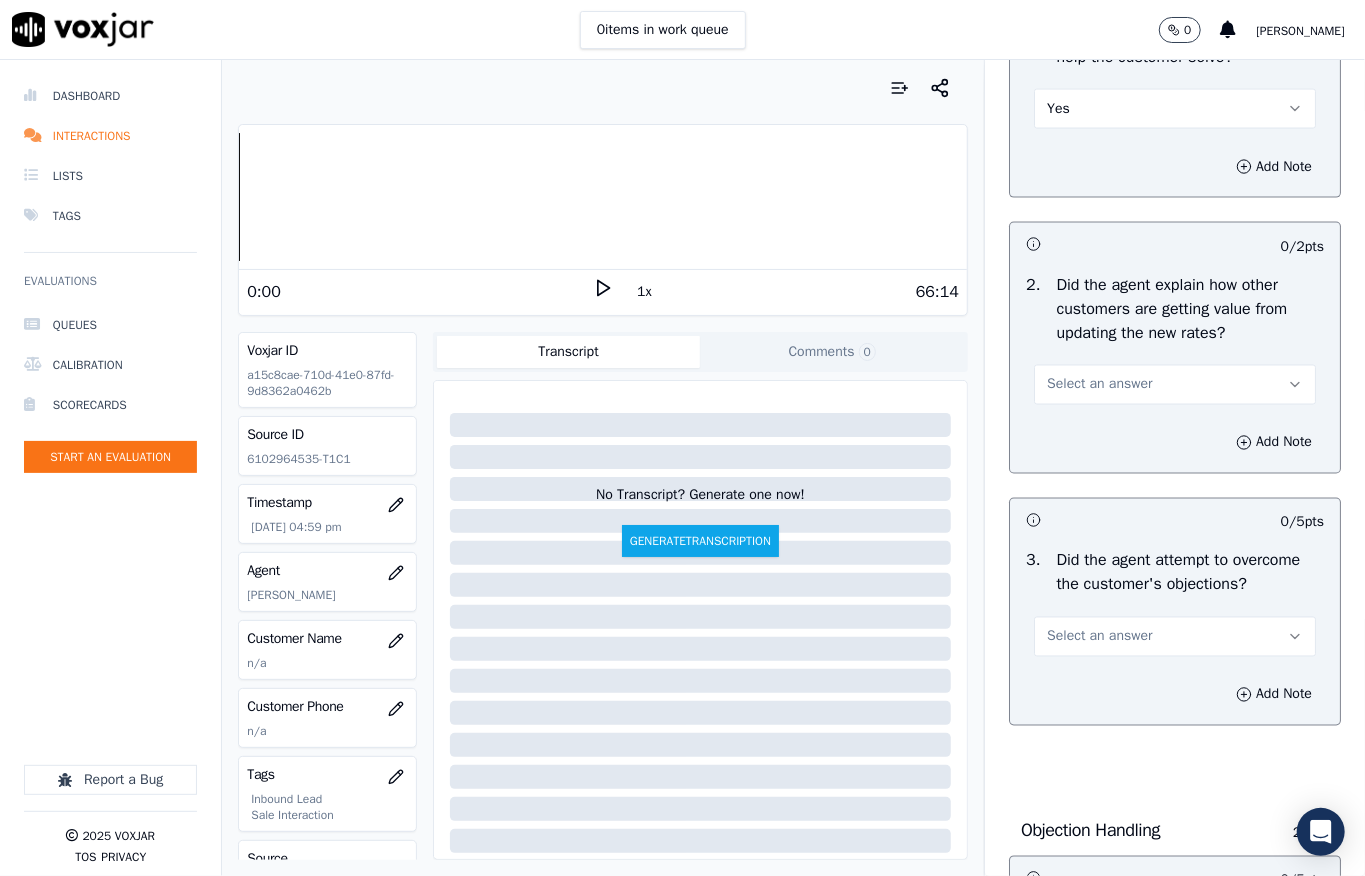 scroll, scrollTop: 1776, scrollLeft: 0, axis: vertical 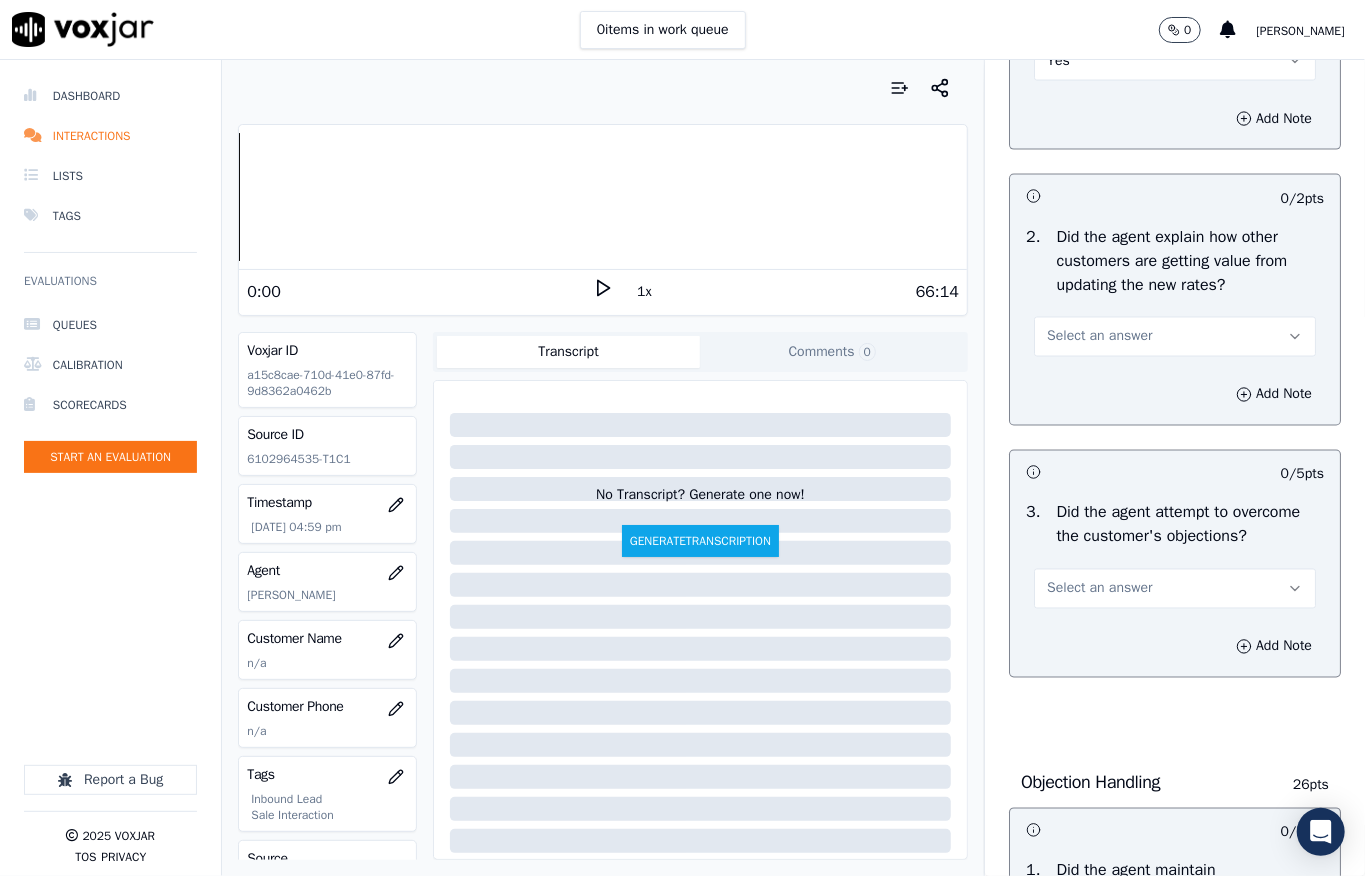 click on "Select an answer" at bounding box center (1175, 337) 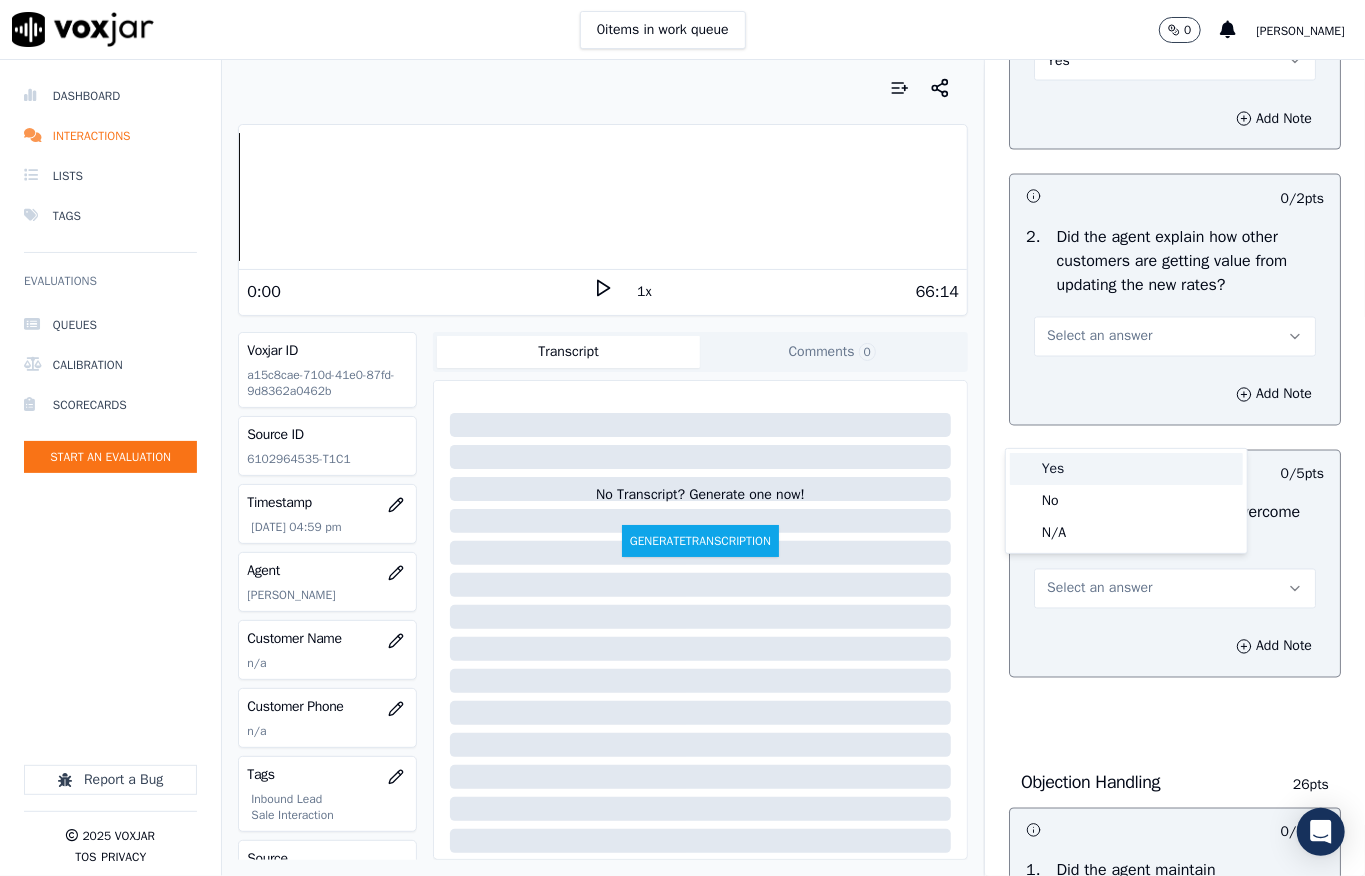 click on "Yes" at bounding box center (1126, 469) 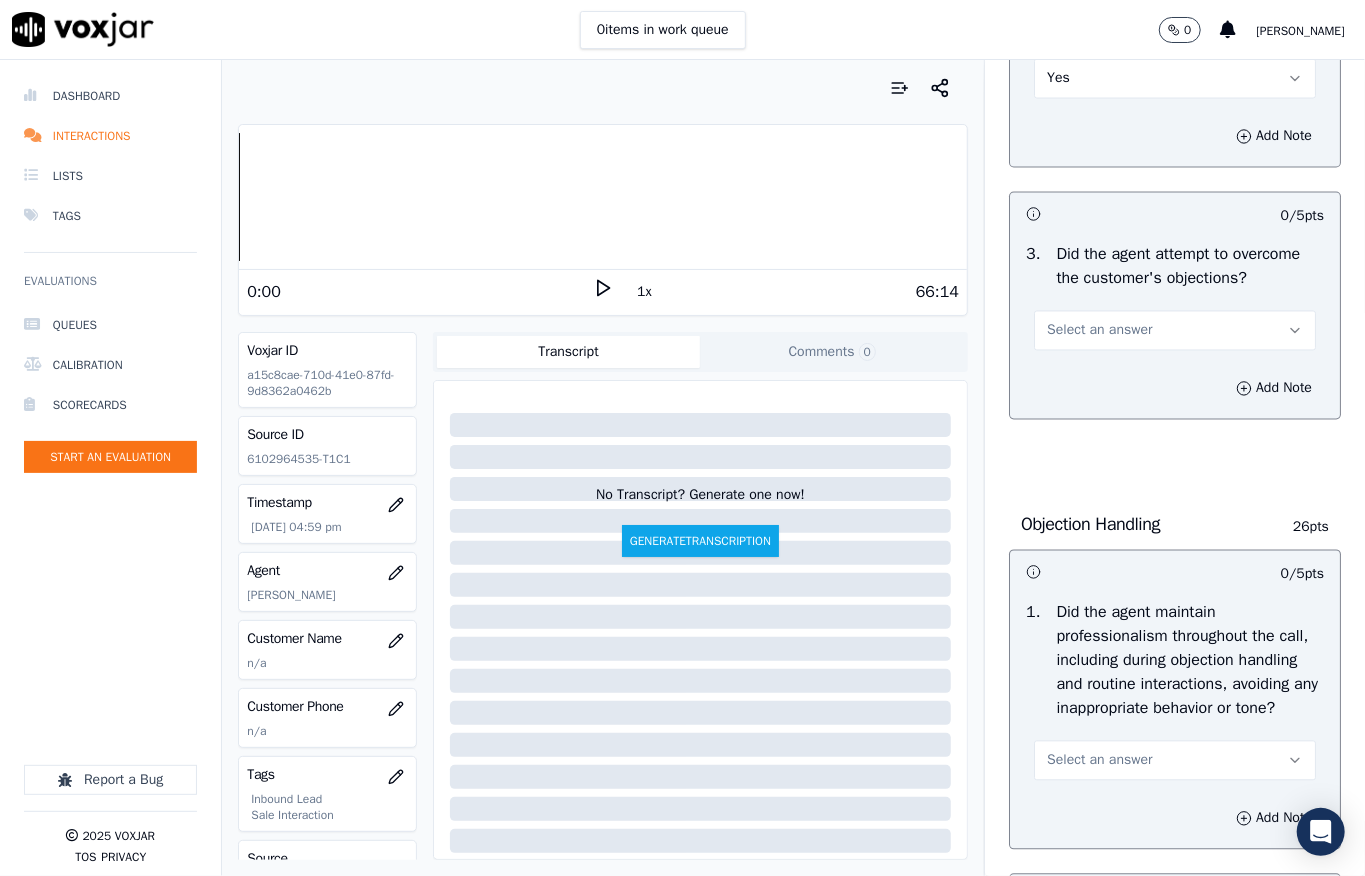scroll, scrollTop: 2042, scrollLeft: 0, axis: vertical 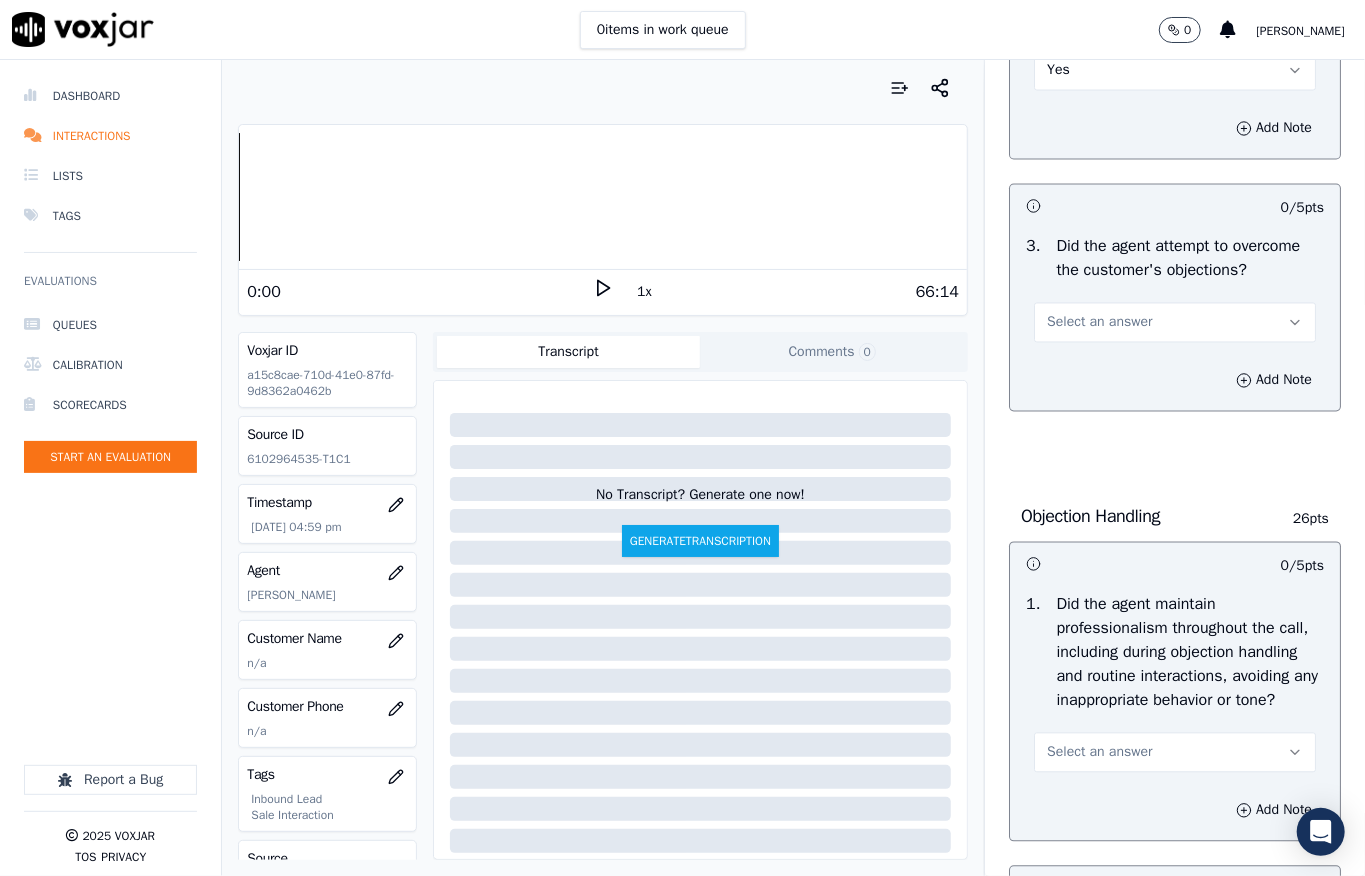 click on "Select an answer" at bounding box center [1099, 323] 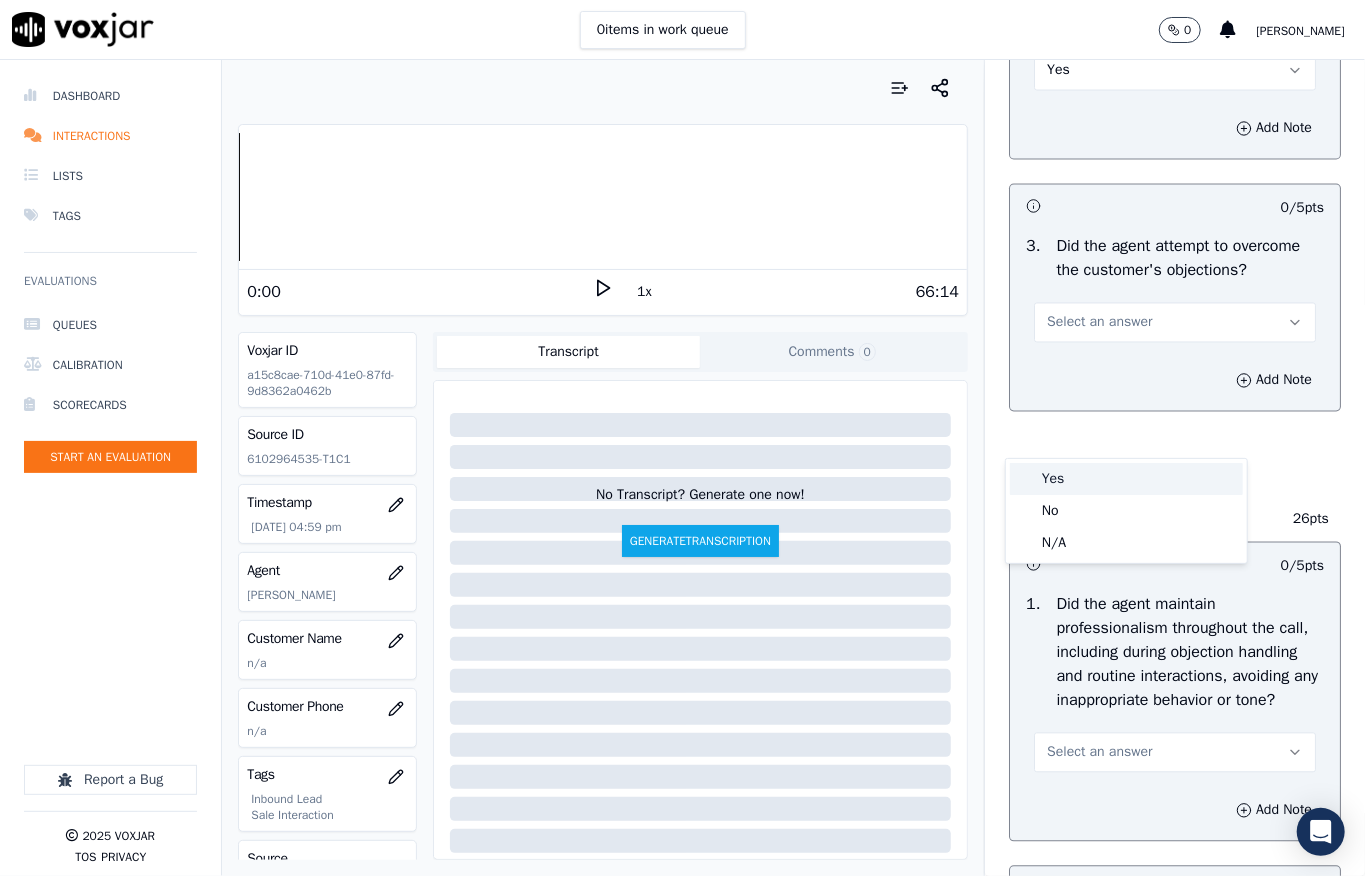 click on "Yes" at bounding box center (1126, 479) 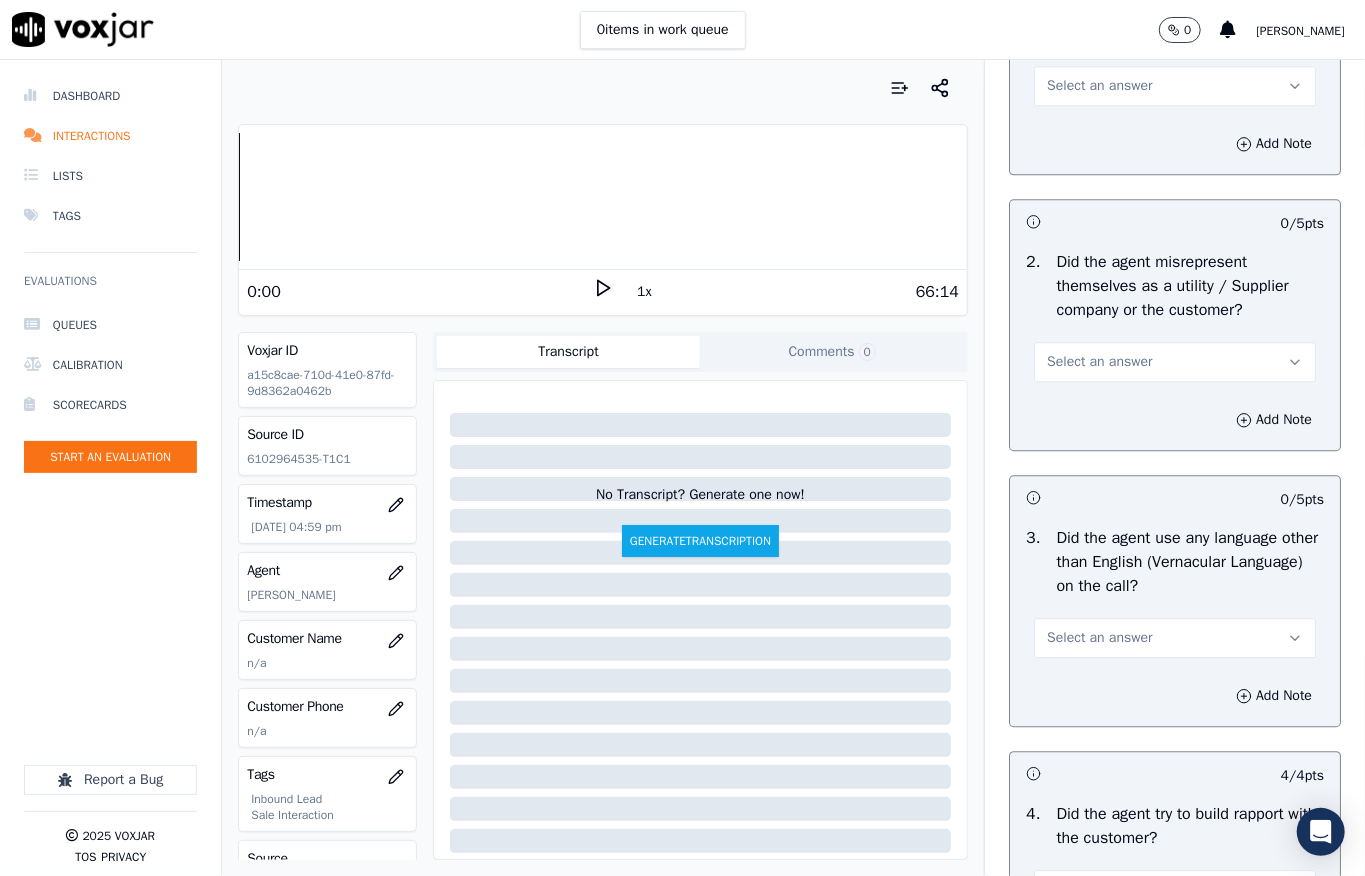 scroll, scrollTop: 2576, scrollLeft: 0, axis: vertical 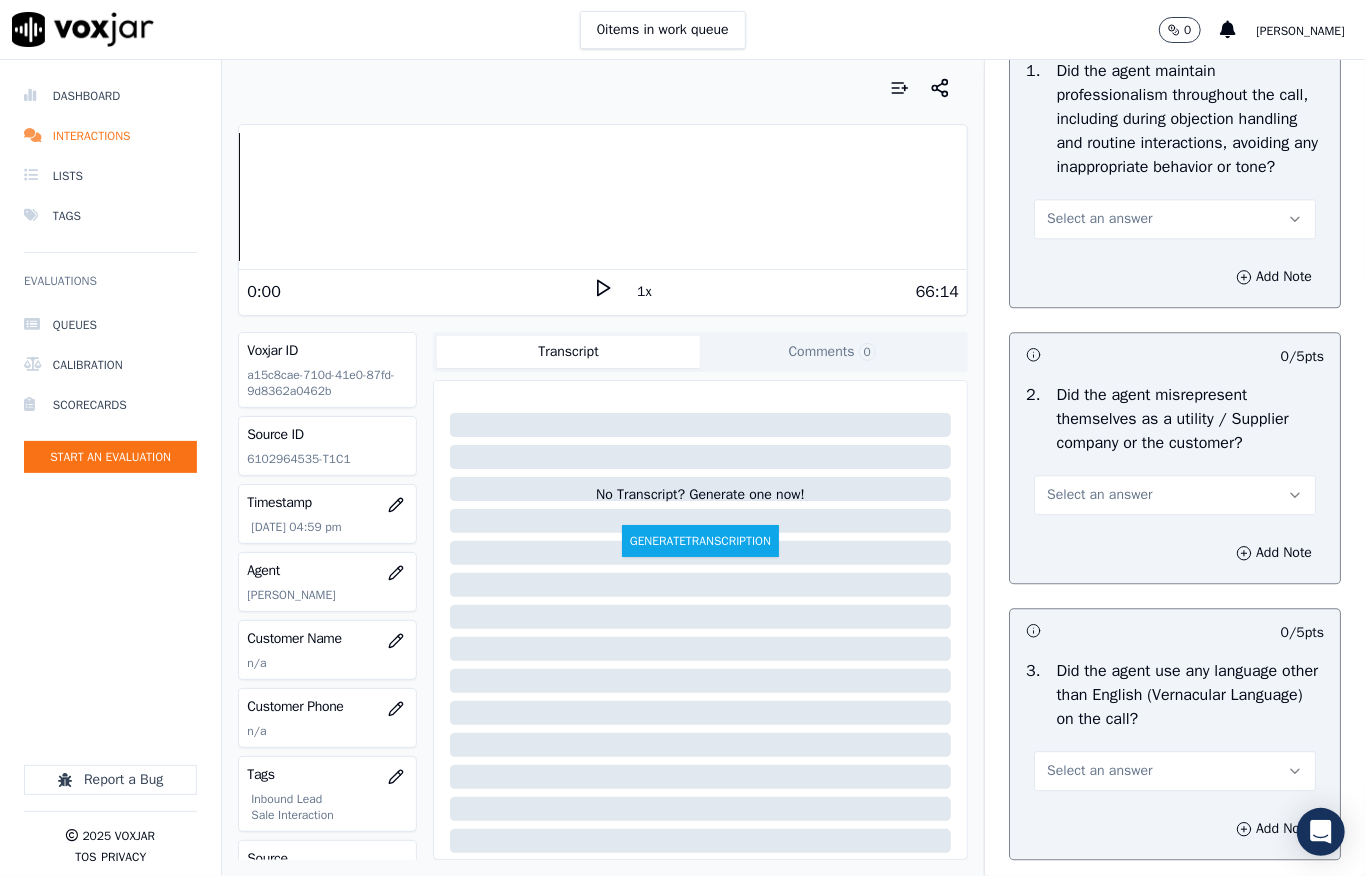 click on "Select an answer" at bounding box center (1099, 219) 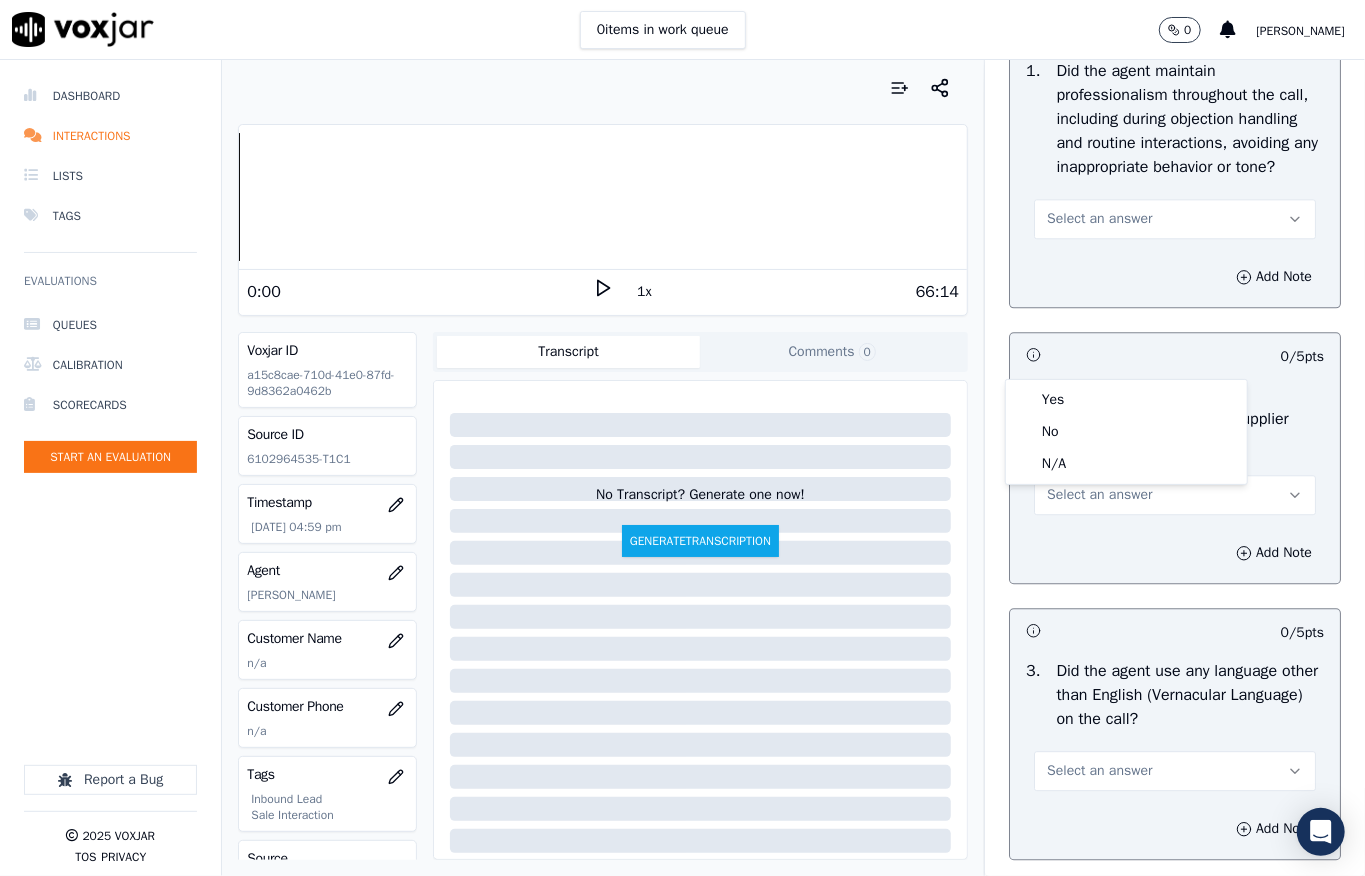 click on "Yes" at bounding box center (1126, 400) 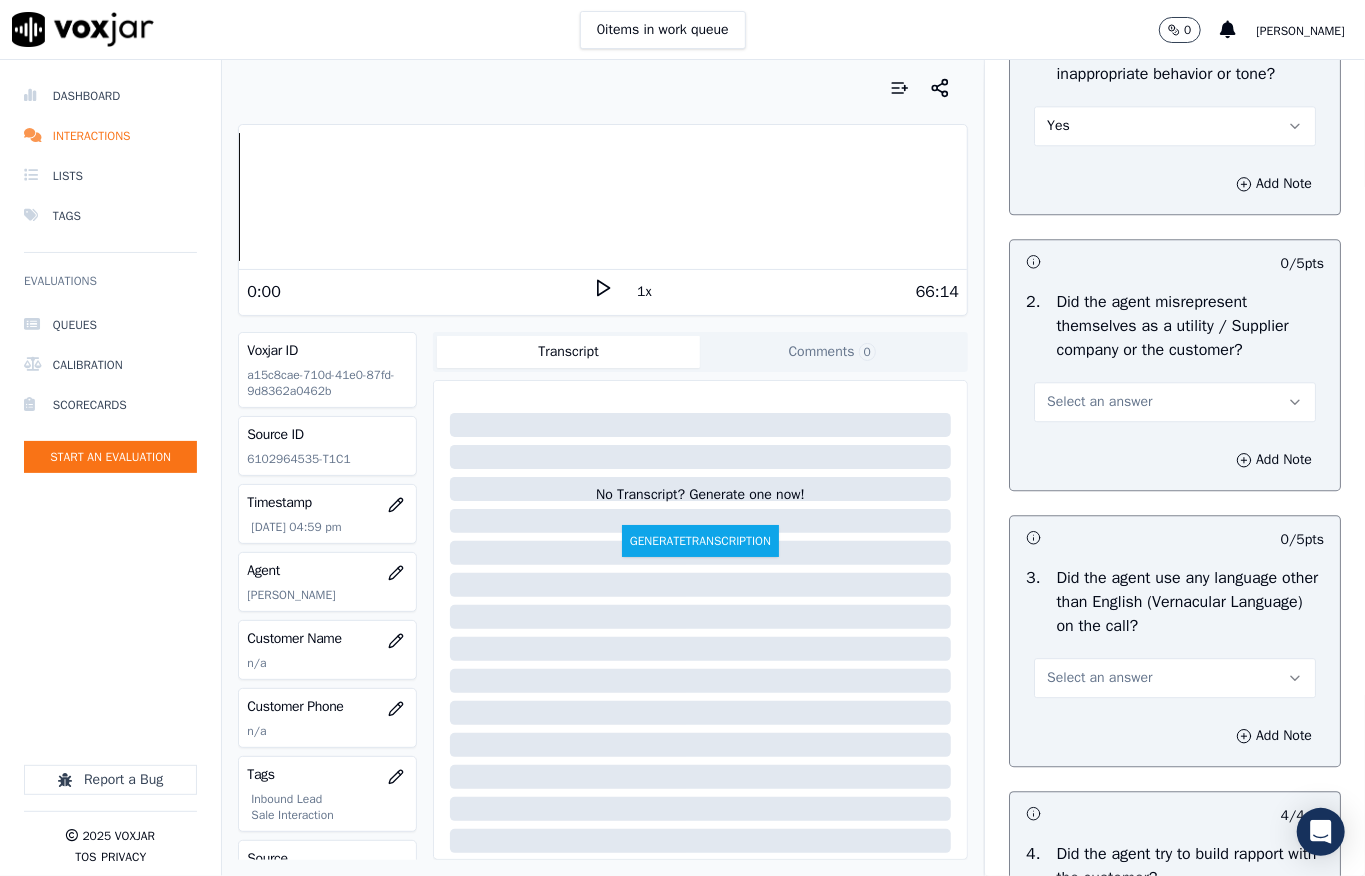 scroll, scrollTop: 2842, scrollLeft: 0, axis: vertical 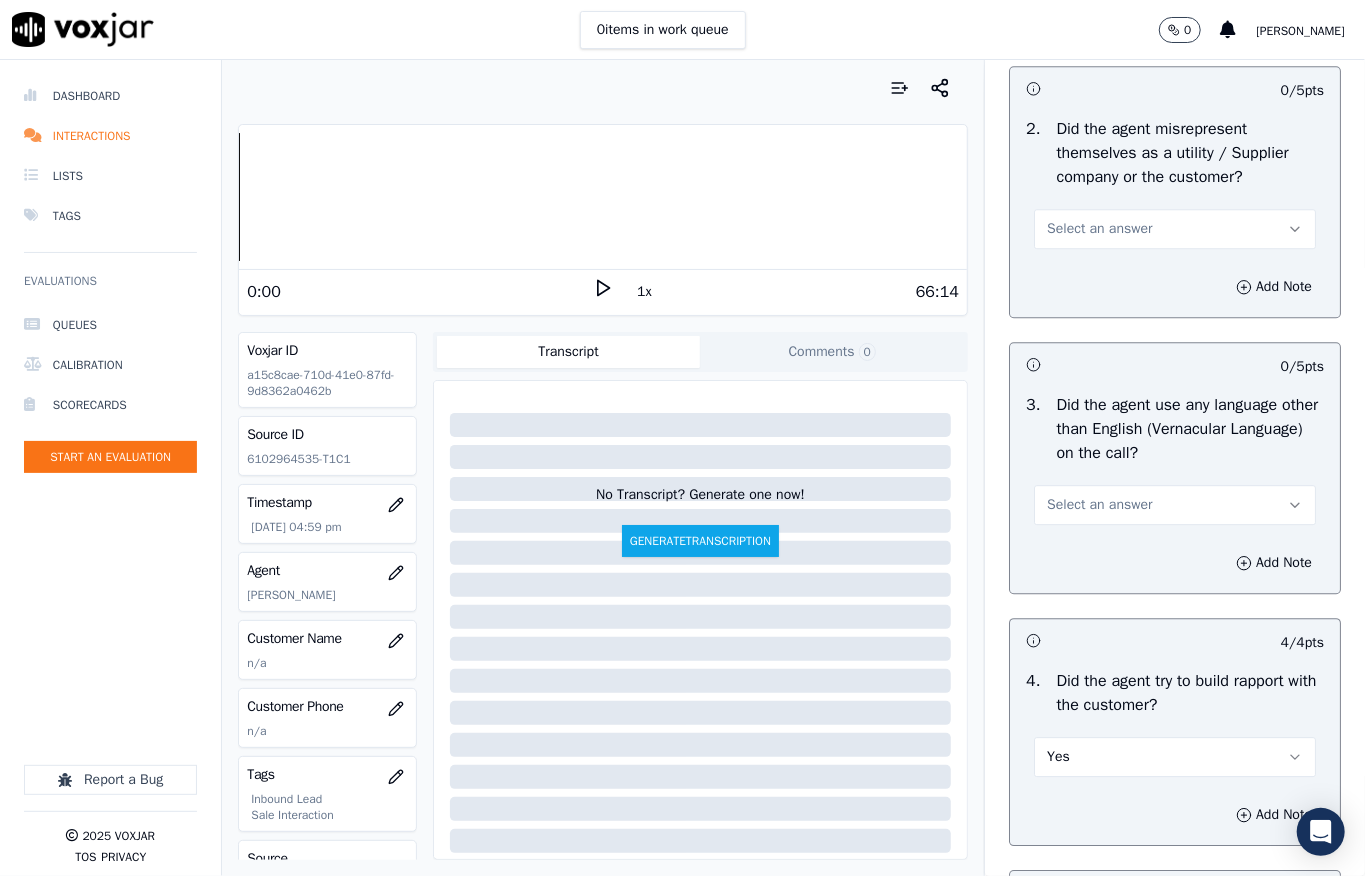 click on "Select an answer" at bounding box center (1099, 229) 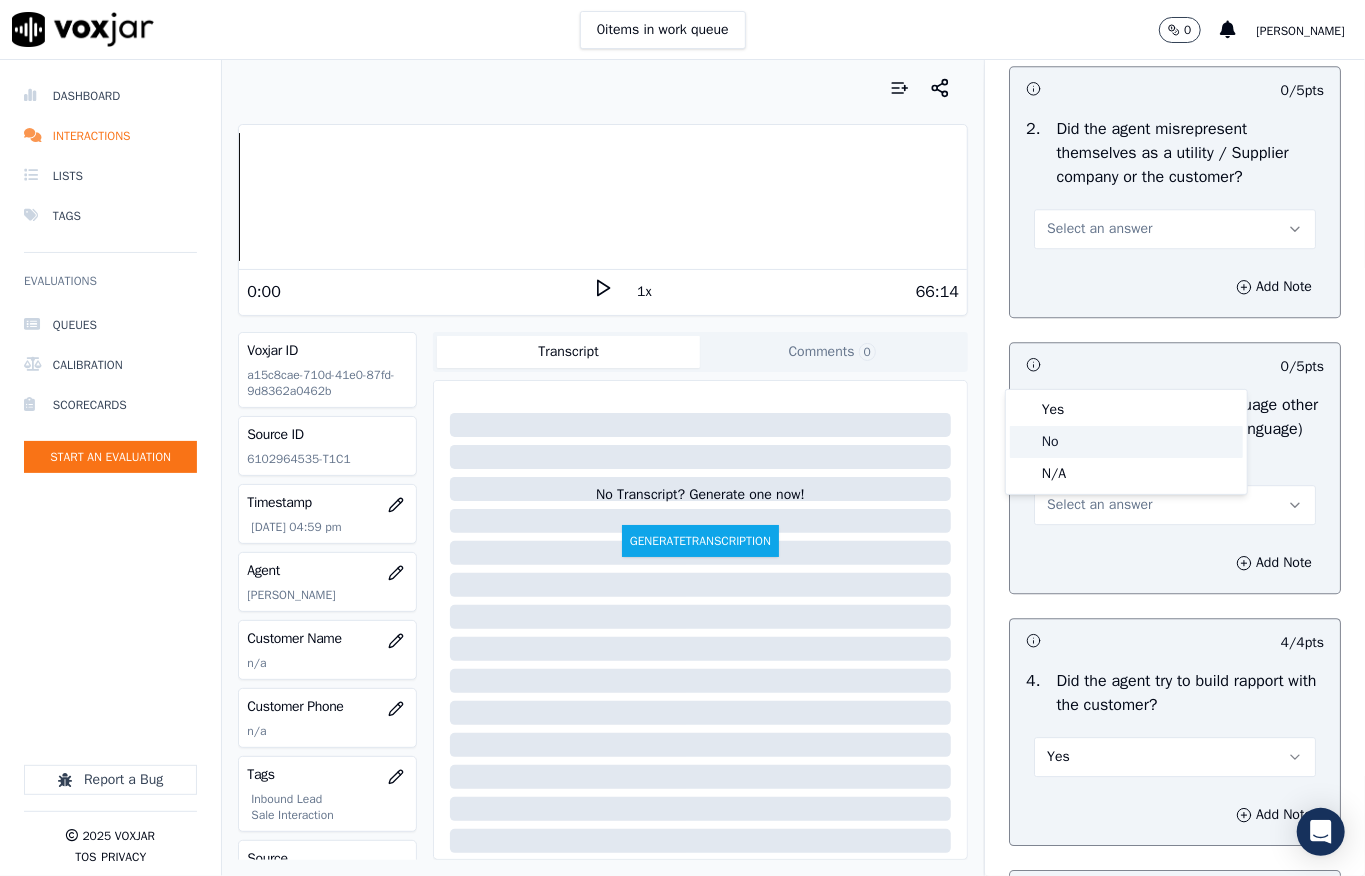 click on "No" 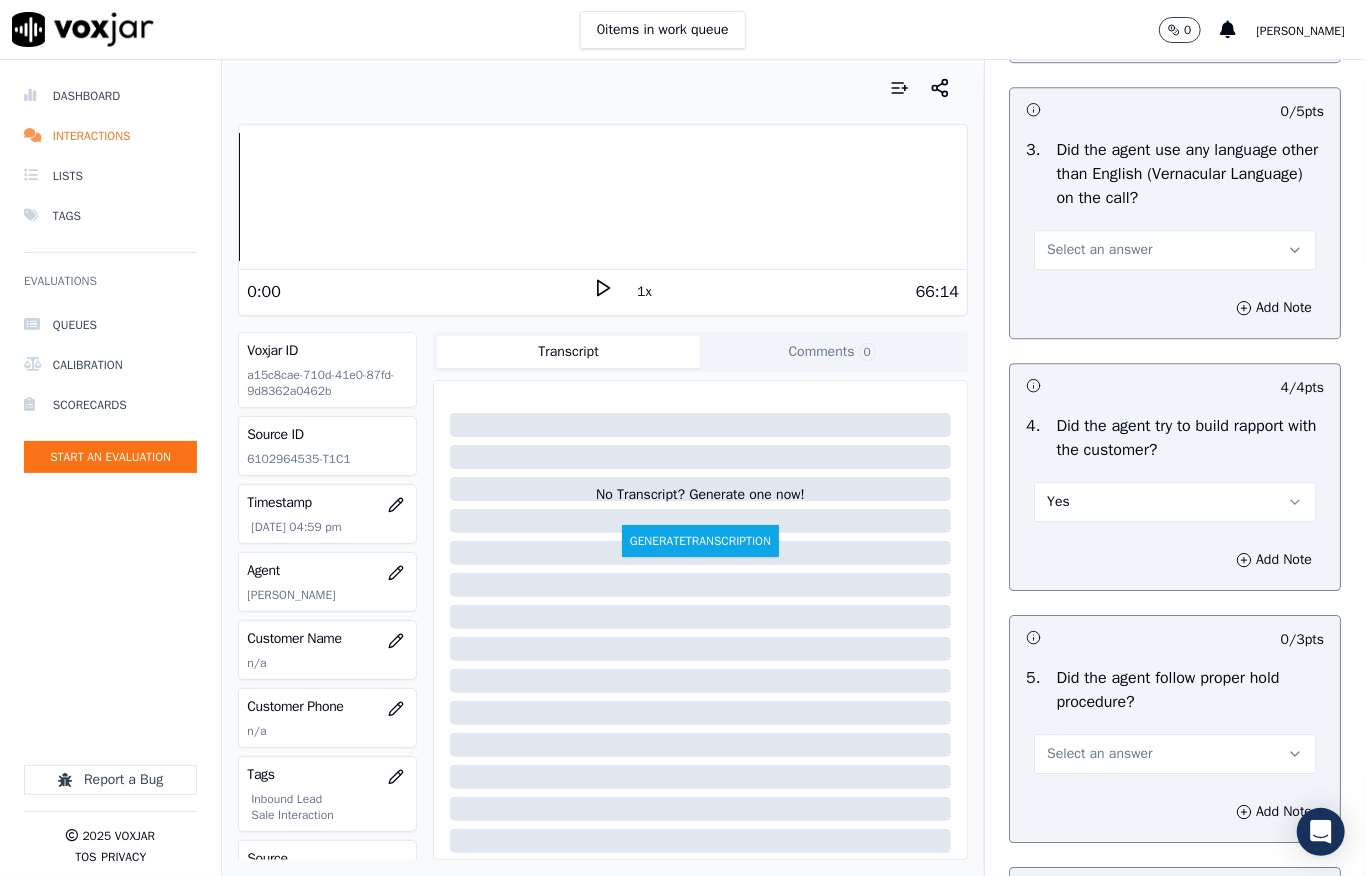 scroll, scrollTop: 3109, scrollLeft: 0, axis: vertical 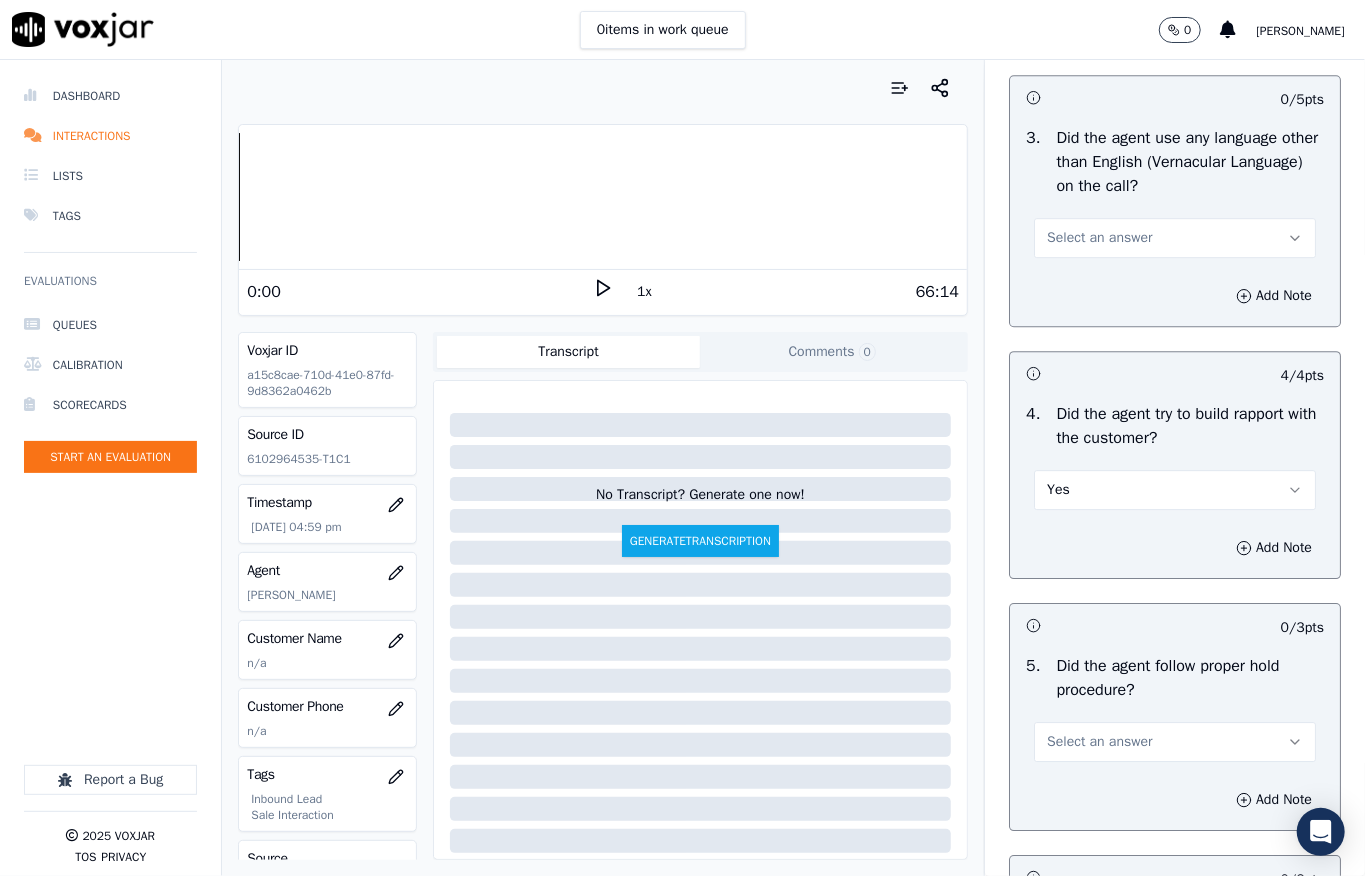 click on "Select an answer" at bounding box center (1099, 238) 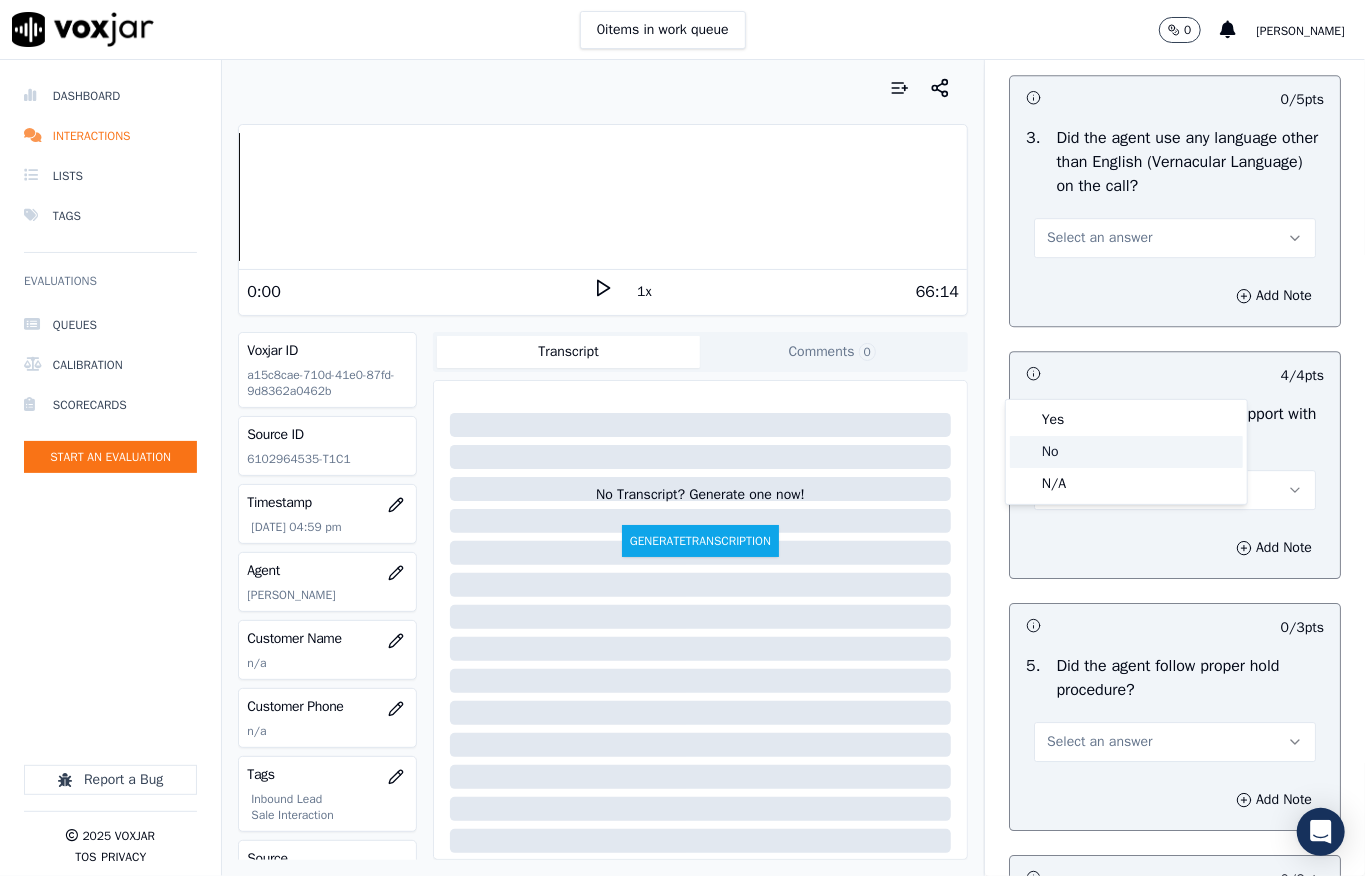 click on "No" 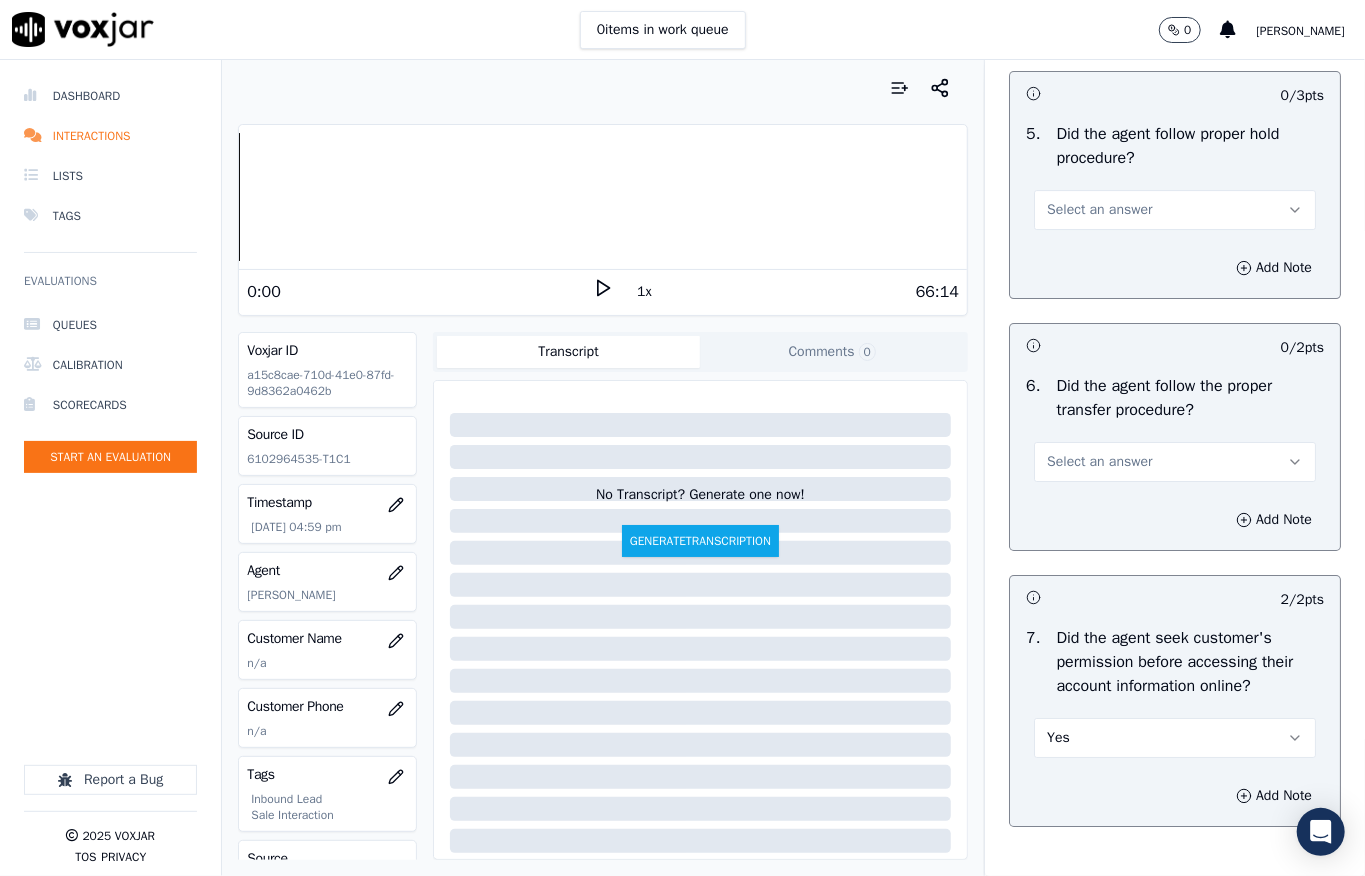 scroll, scrollTop: 3642, scrollLeft: 0, axis: vertical 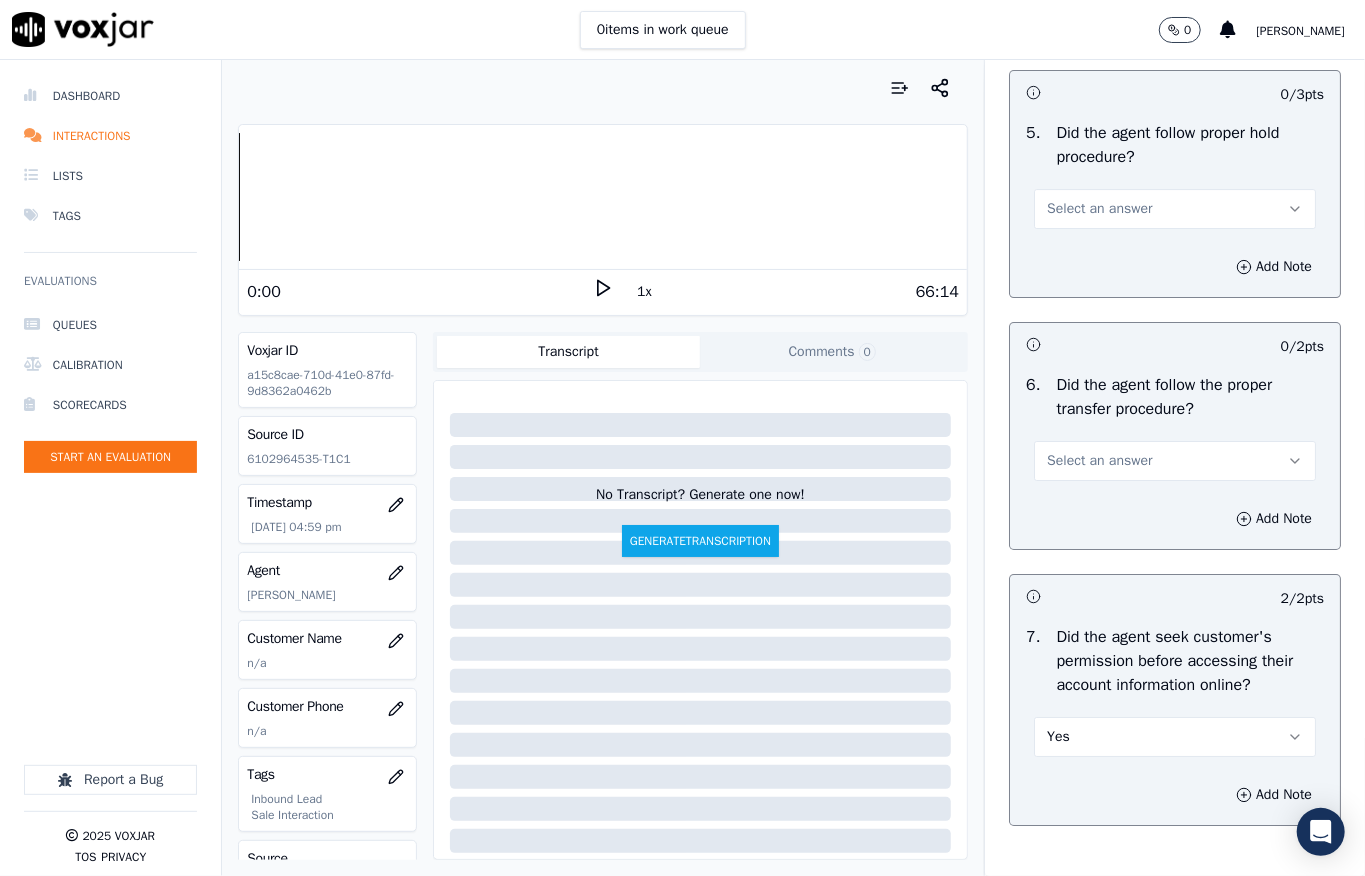 click on "Select an answer" at bounding box center [1175, 209] 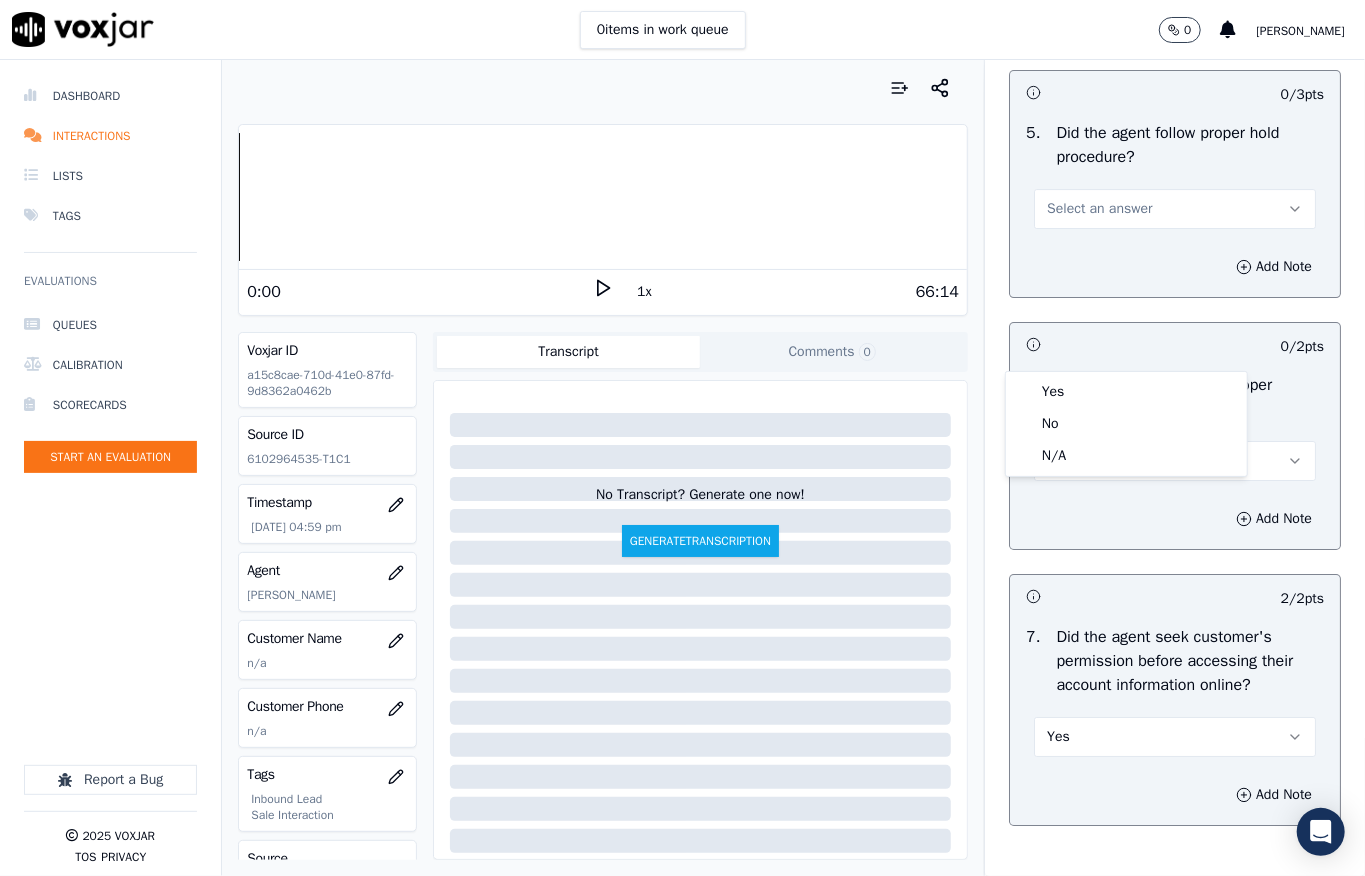 click on "Select an answer" at bounding box center [1099, 209] 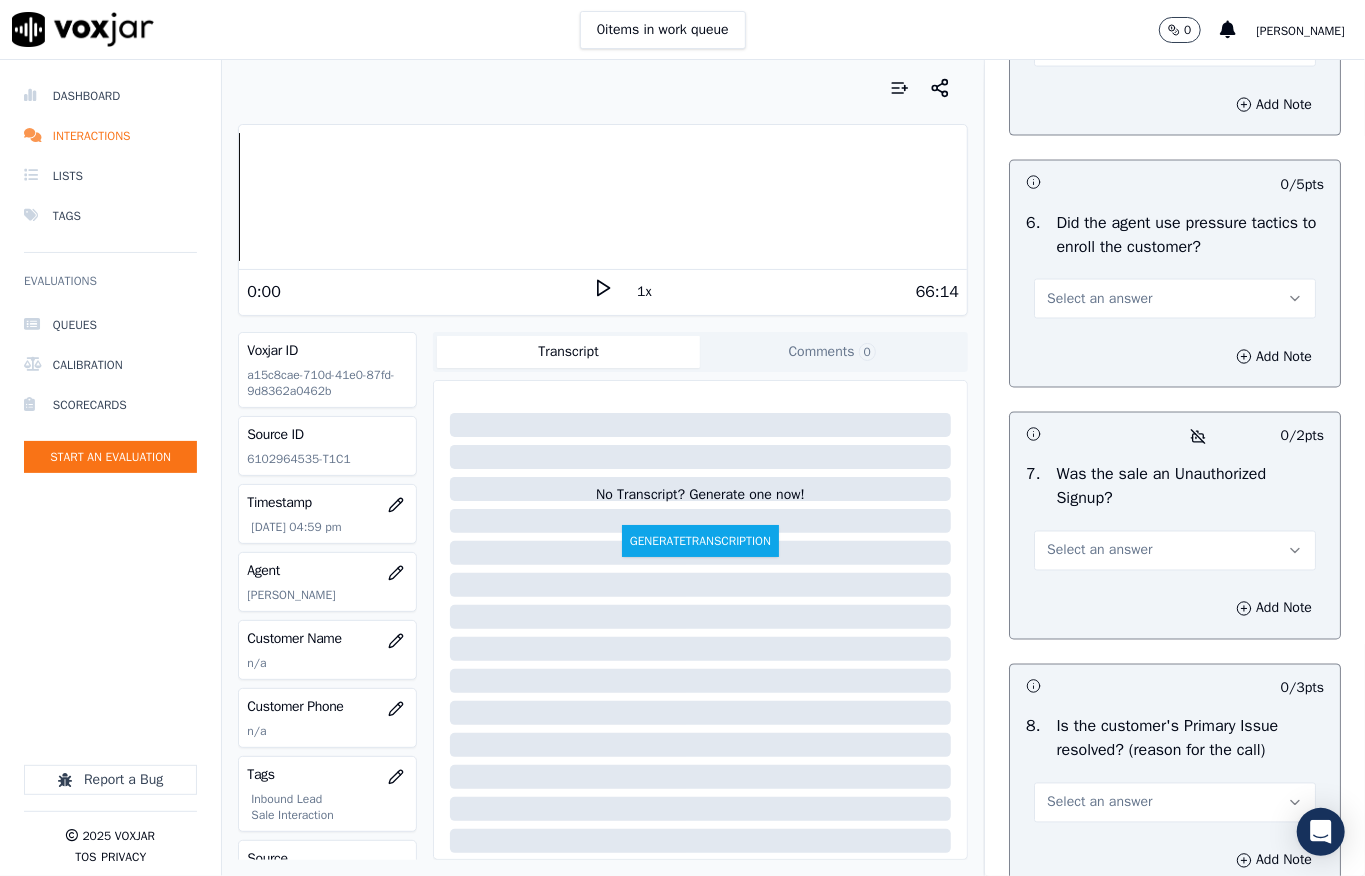 scroll, scrollTop: 5776, scrollLeft: 0, axis: vertical 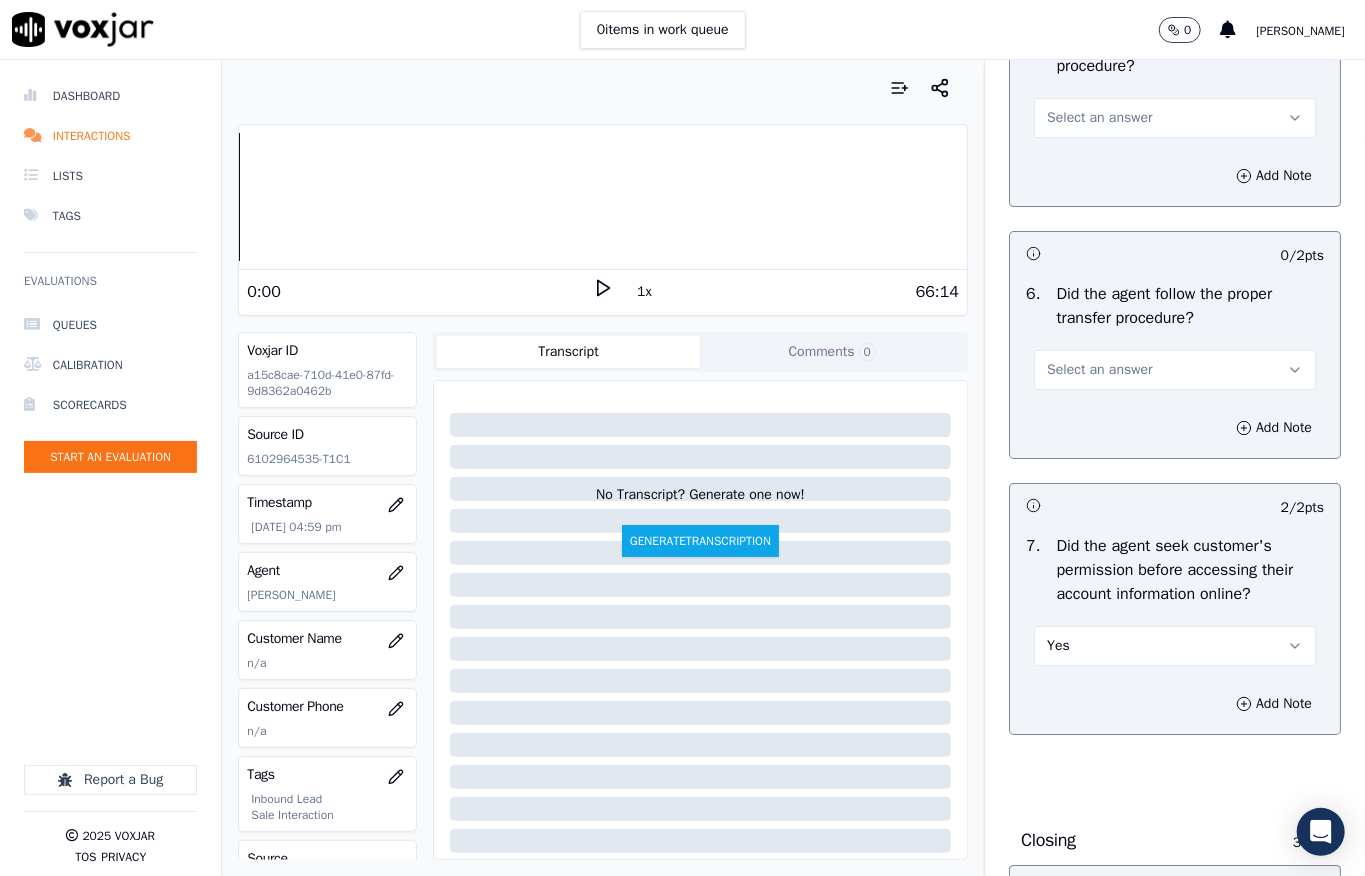 click on "Select an answer" at bounding box center (1175, 118) 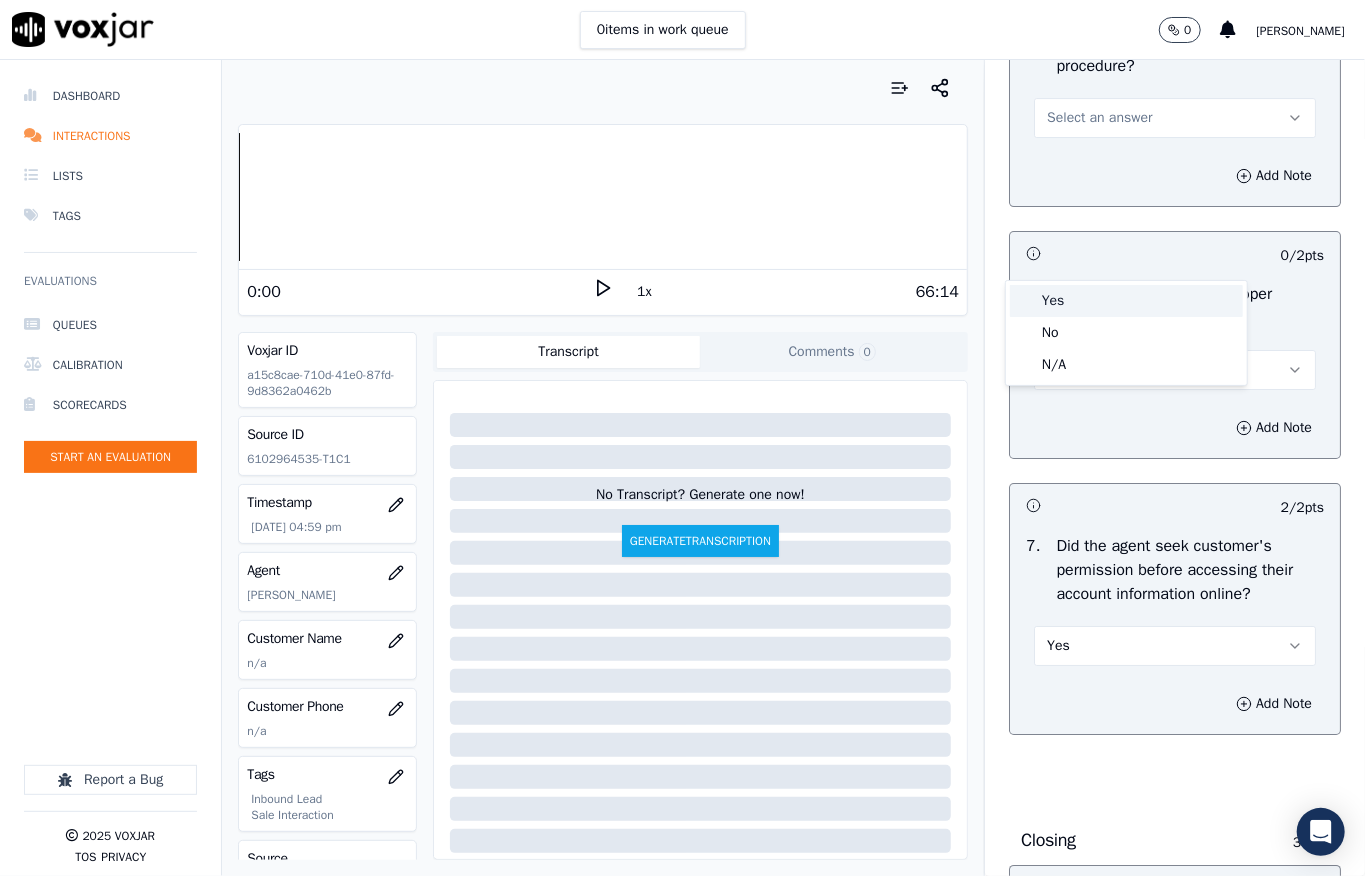 click on "Yes   No     N/A" at bounding box center (1126, 333) 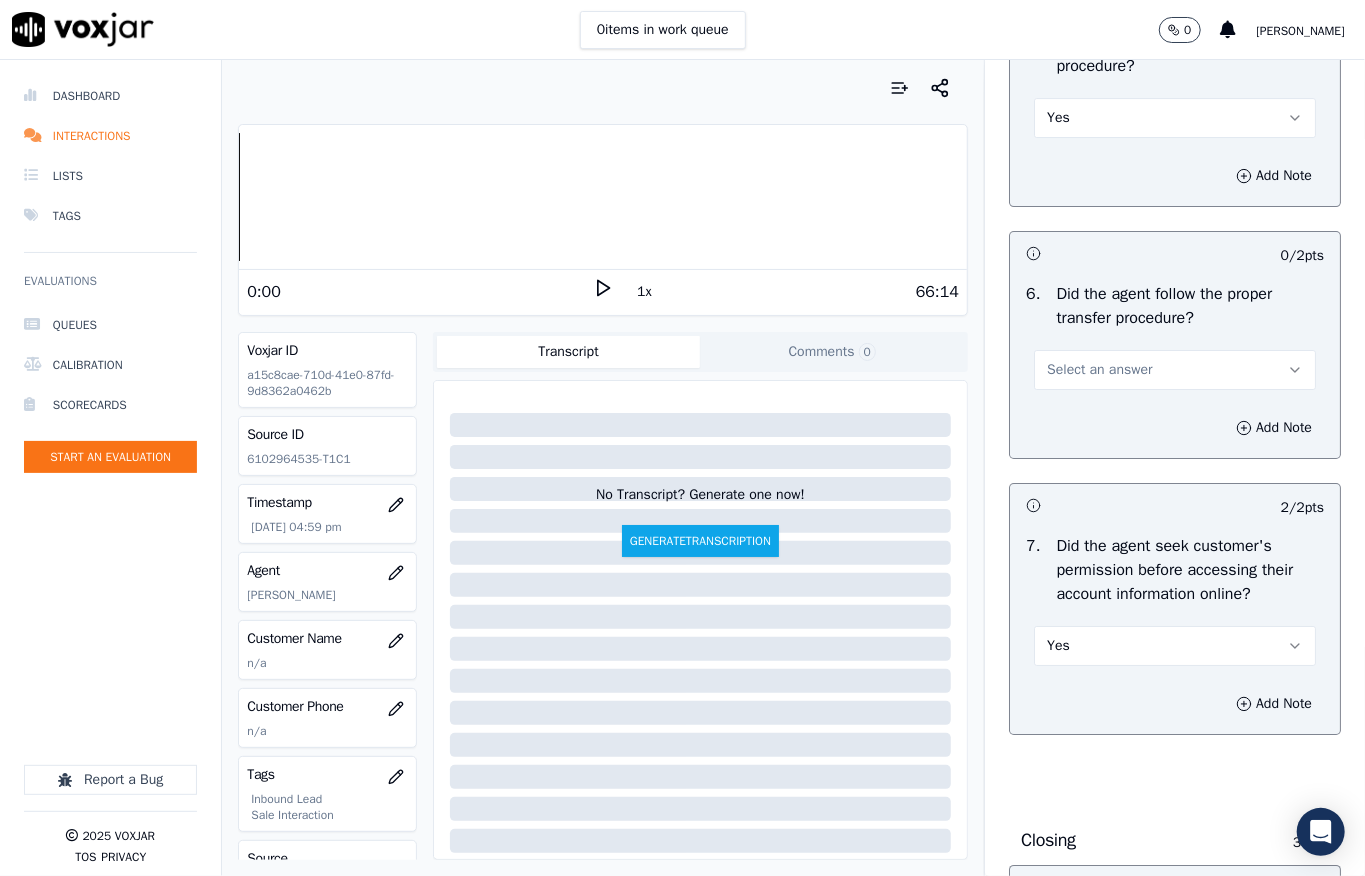 drag, startPoint x: 1065, startPoint y: 510, endPoint x: 1065, endPoint y: 525, distance: 15 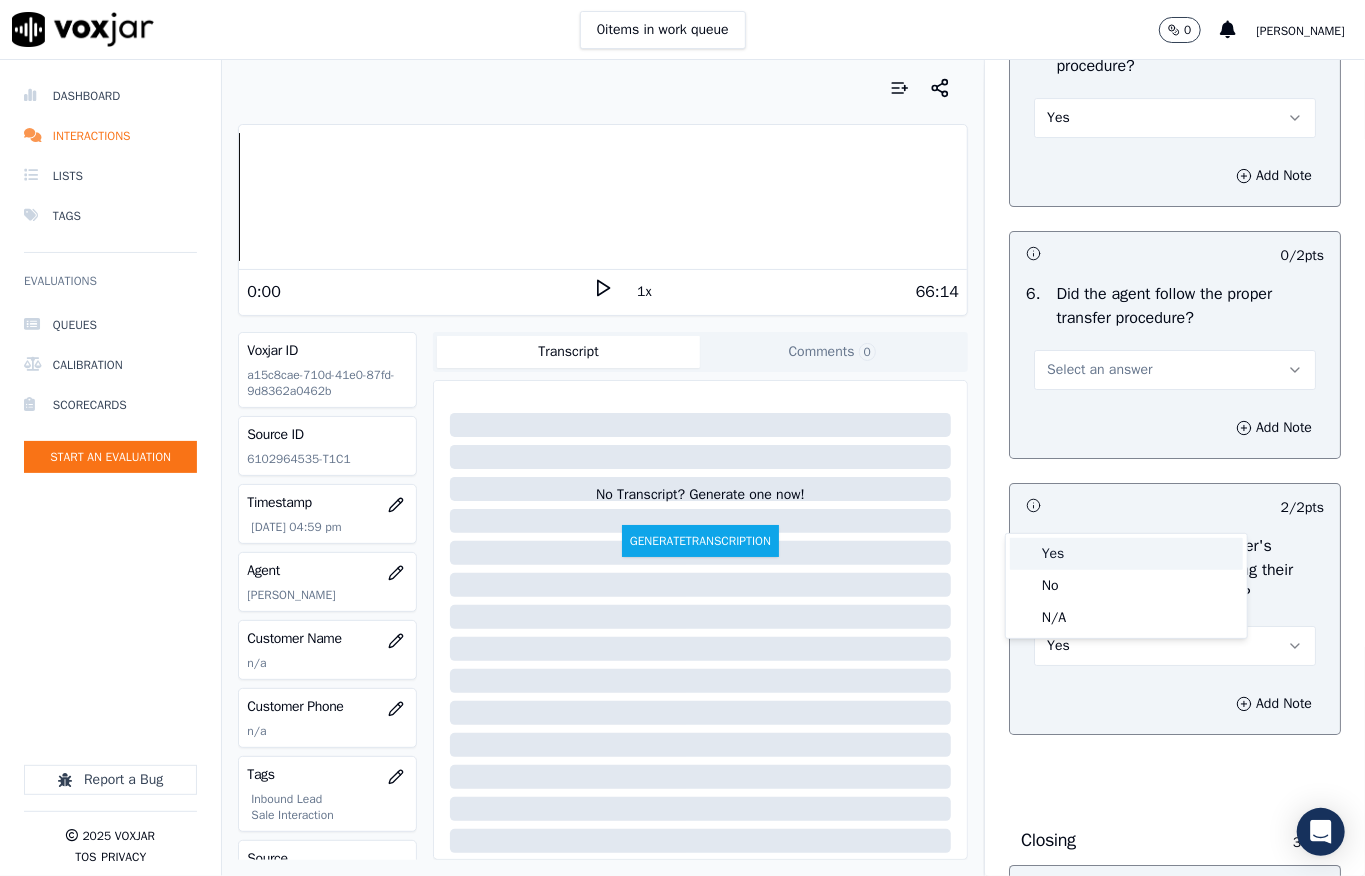 click on "Yes" at bounding box center (1126, 554) 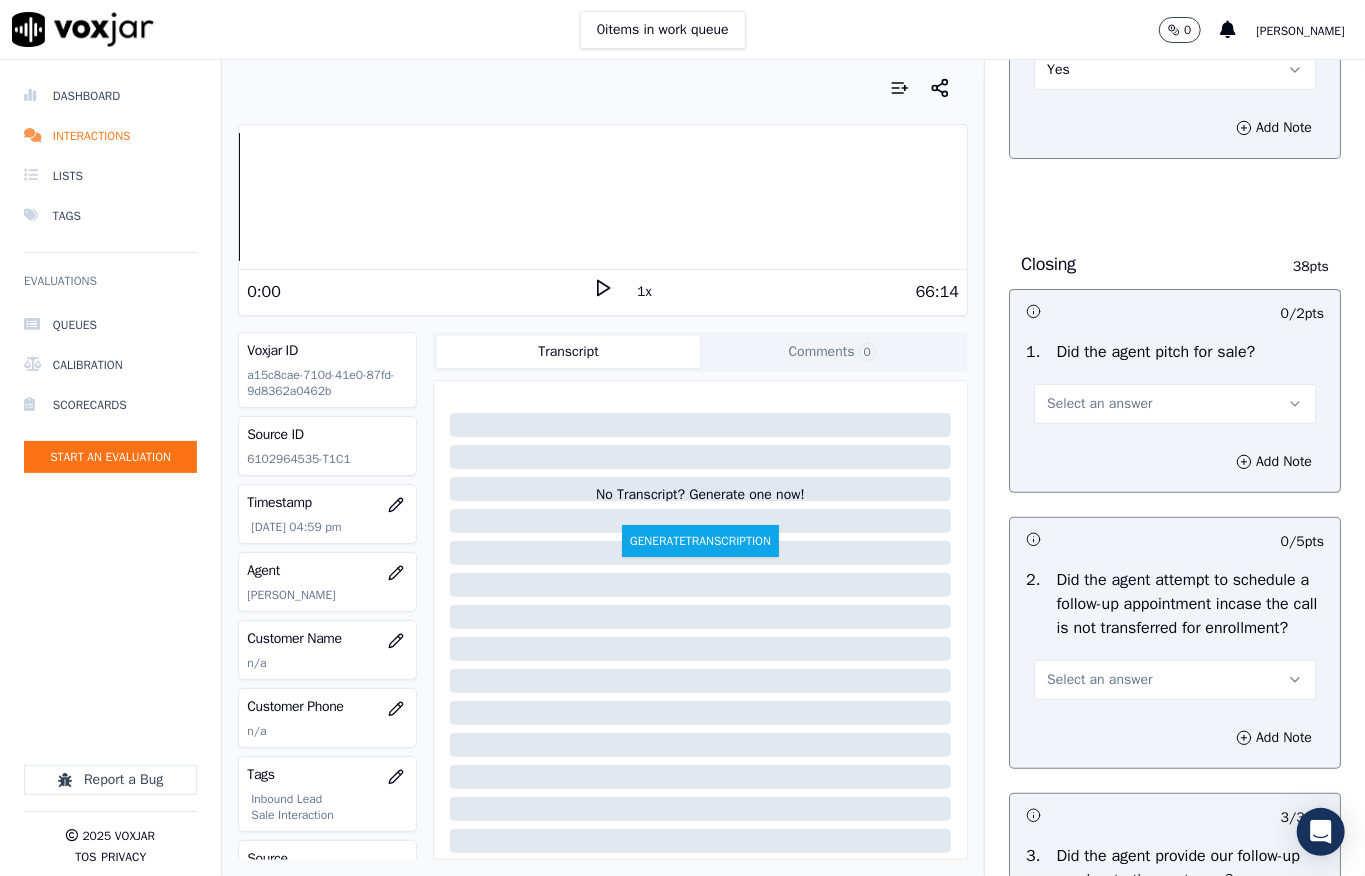 scroll, scrollTop: 4666, scrollLeft: 0, axis: vertical 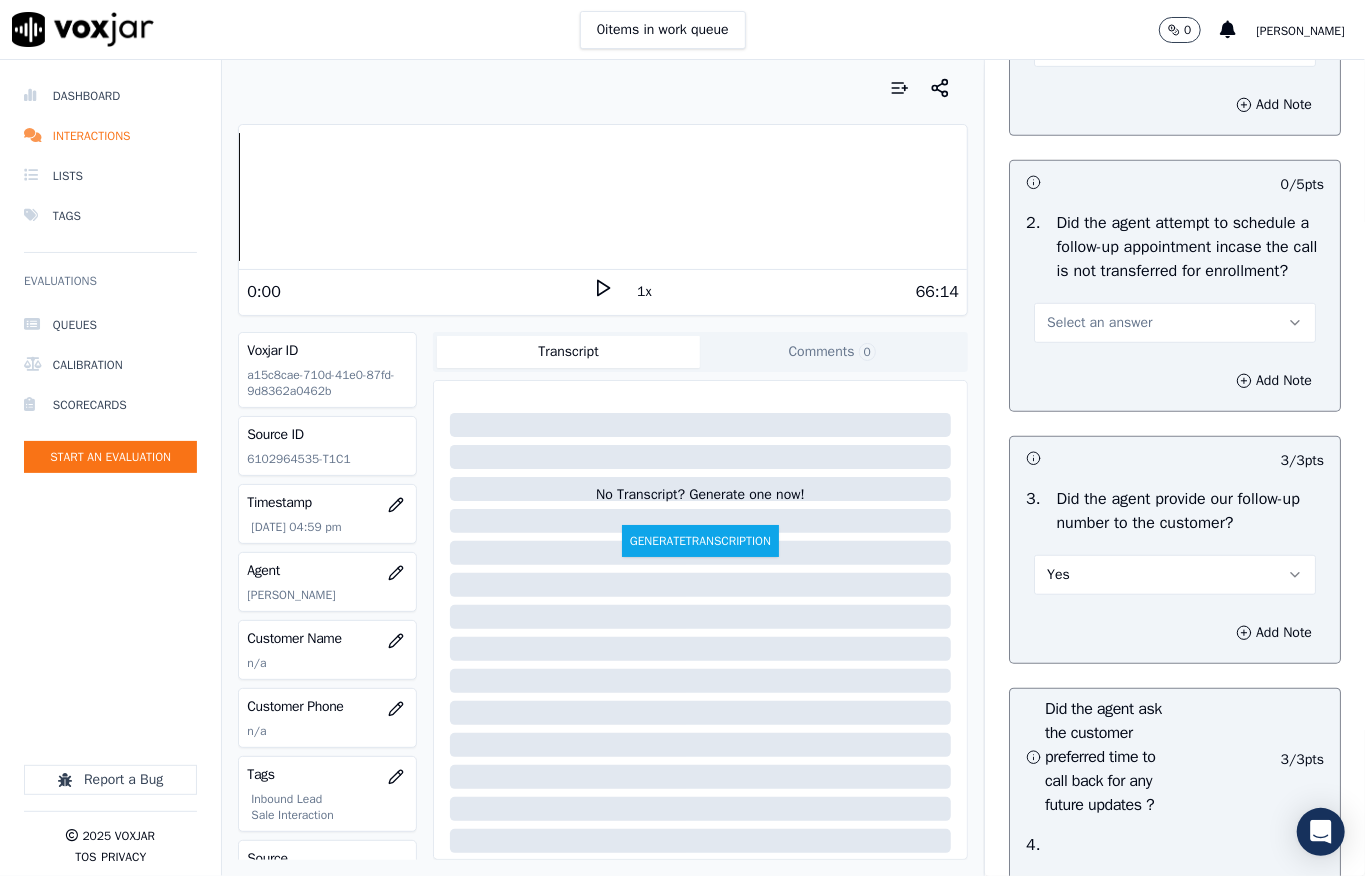 click on "Select an answer" at bounding box center (1175, 47) 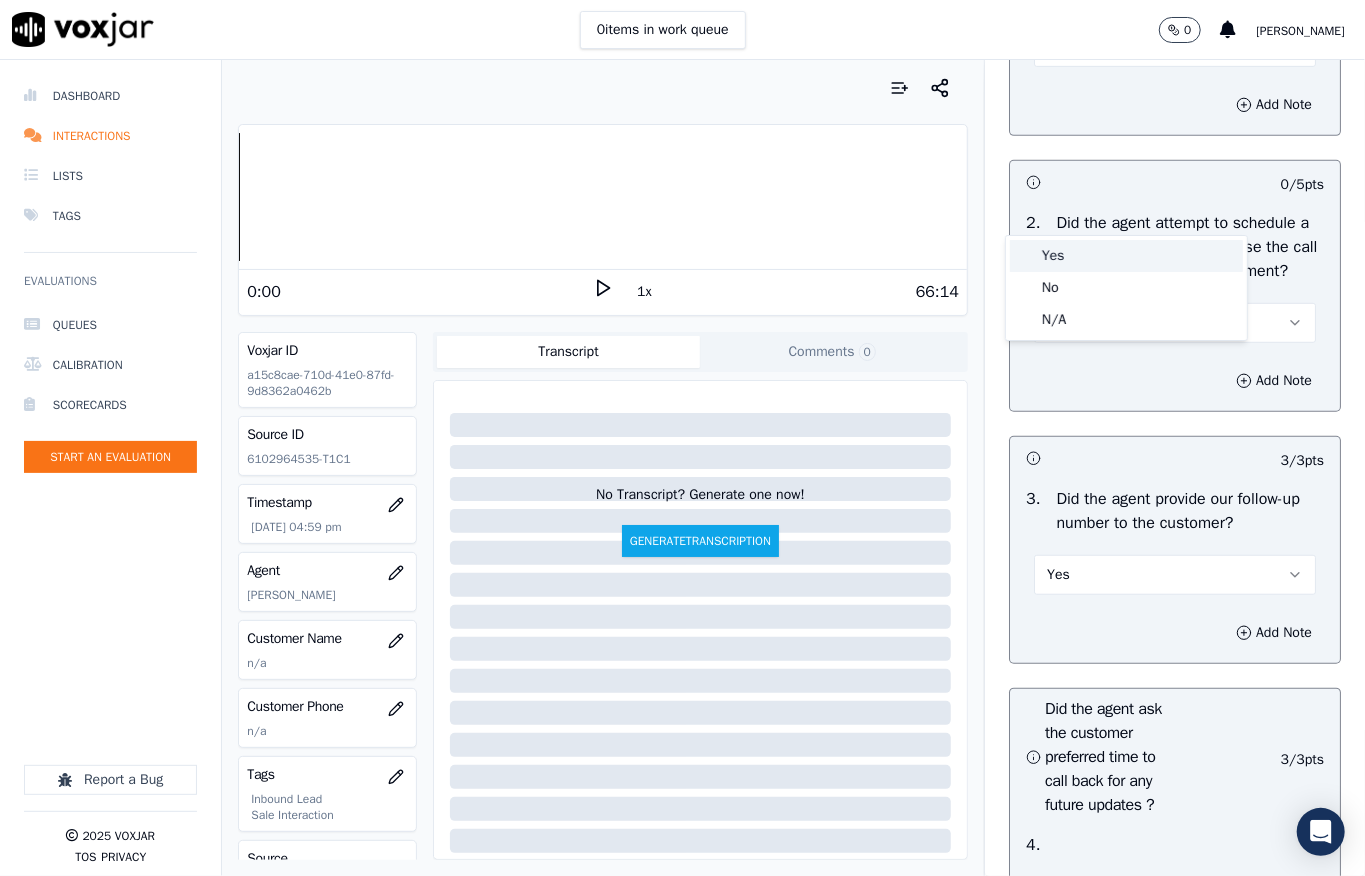 click on "Yes" at bounding box center (1126, 256) 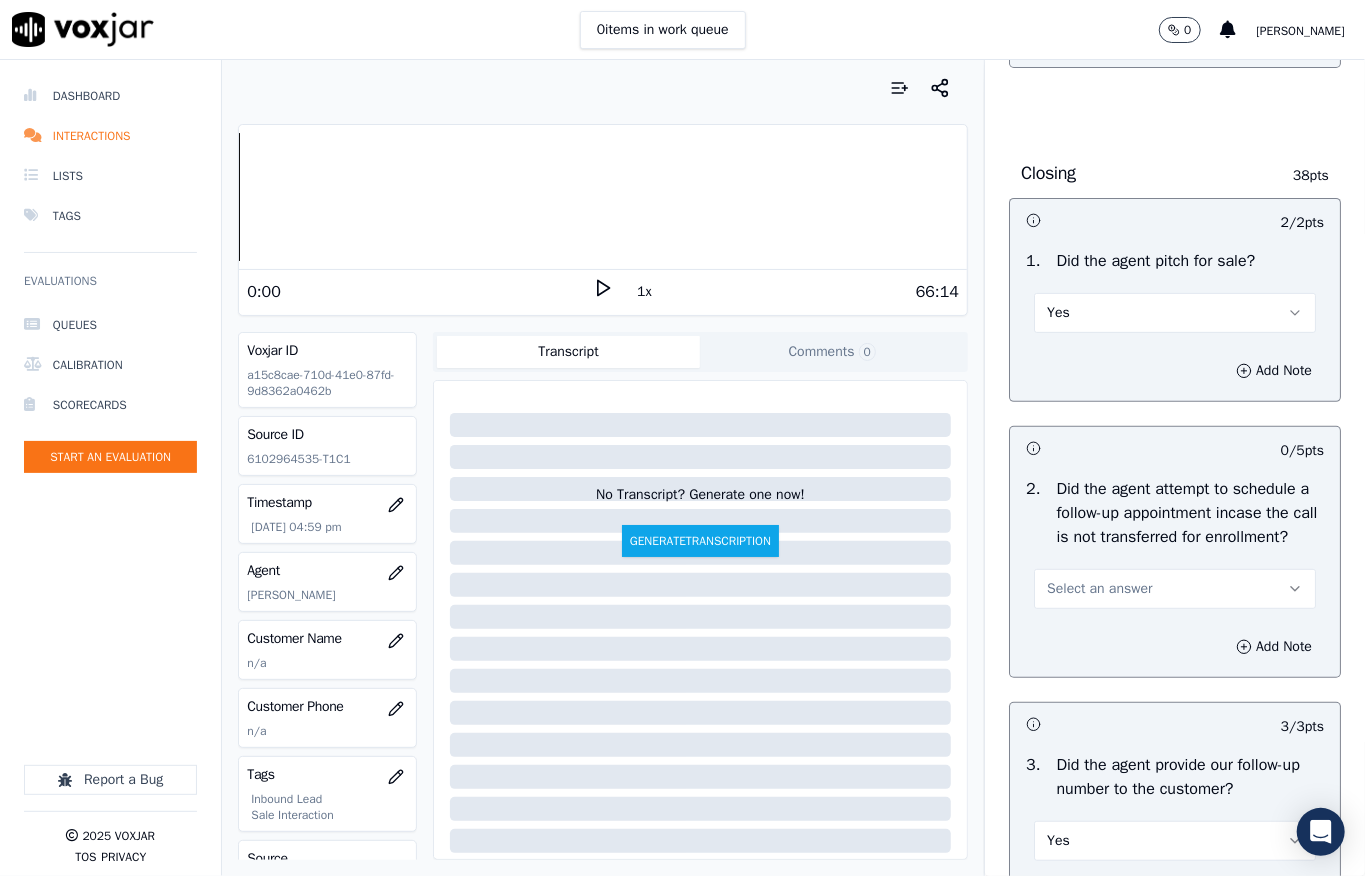 scroll, scrollTop: 4666, scrollLeft: 0, axis: vertical 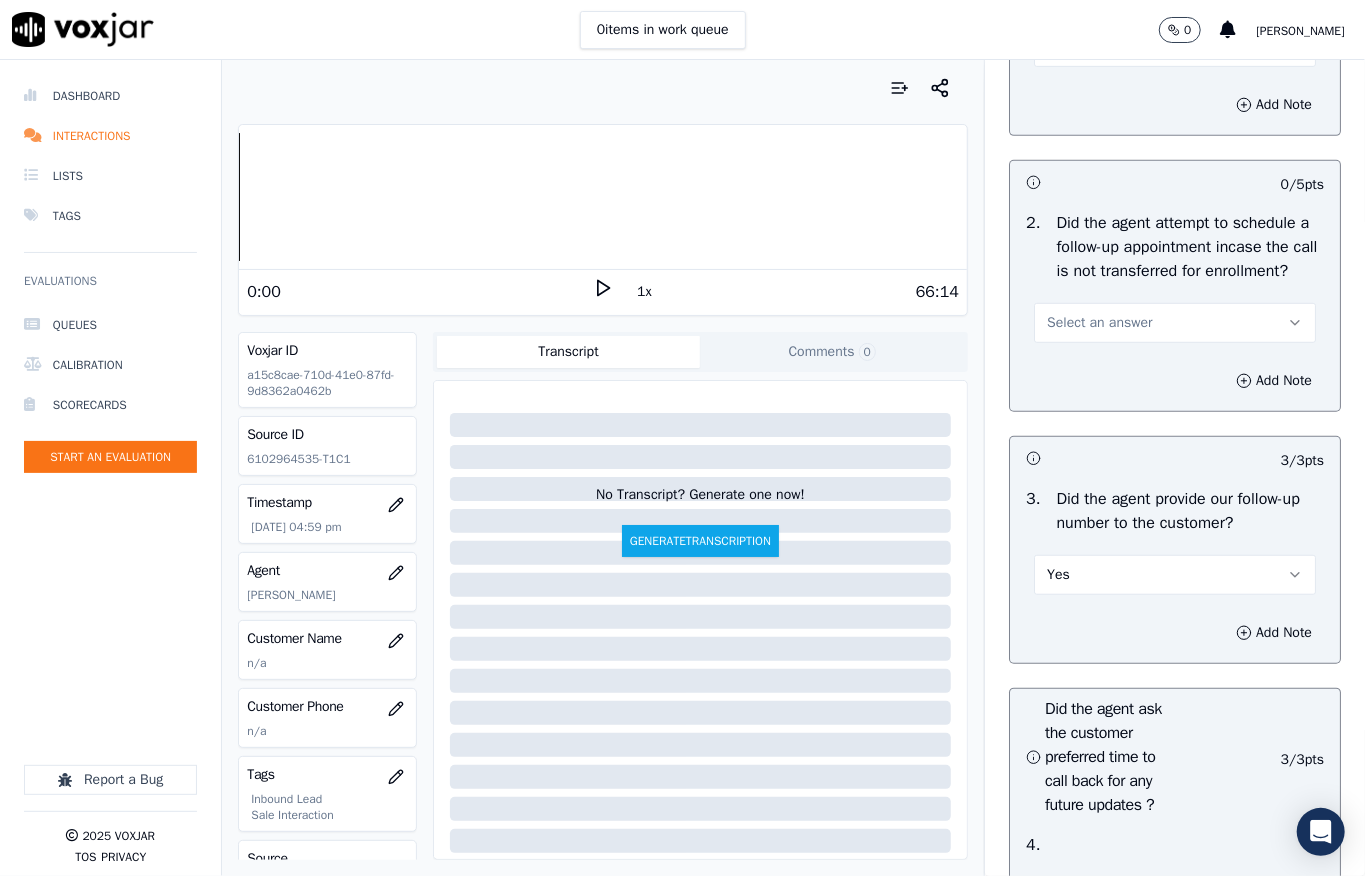 click on "Select an answer" at bounding box center (1099, 323) 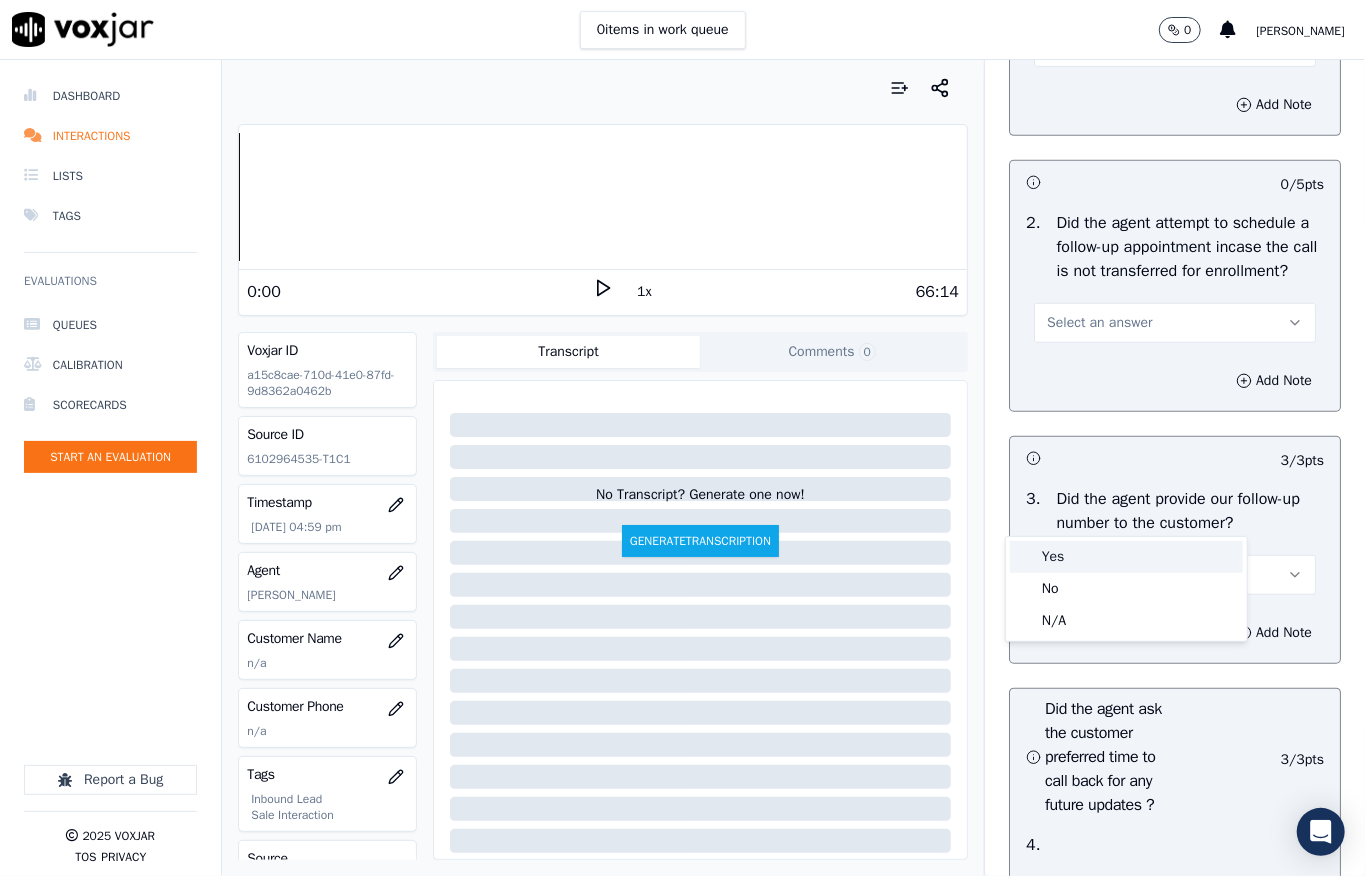 click on "Yes" at bounding box center [1126, 557] 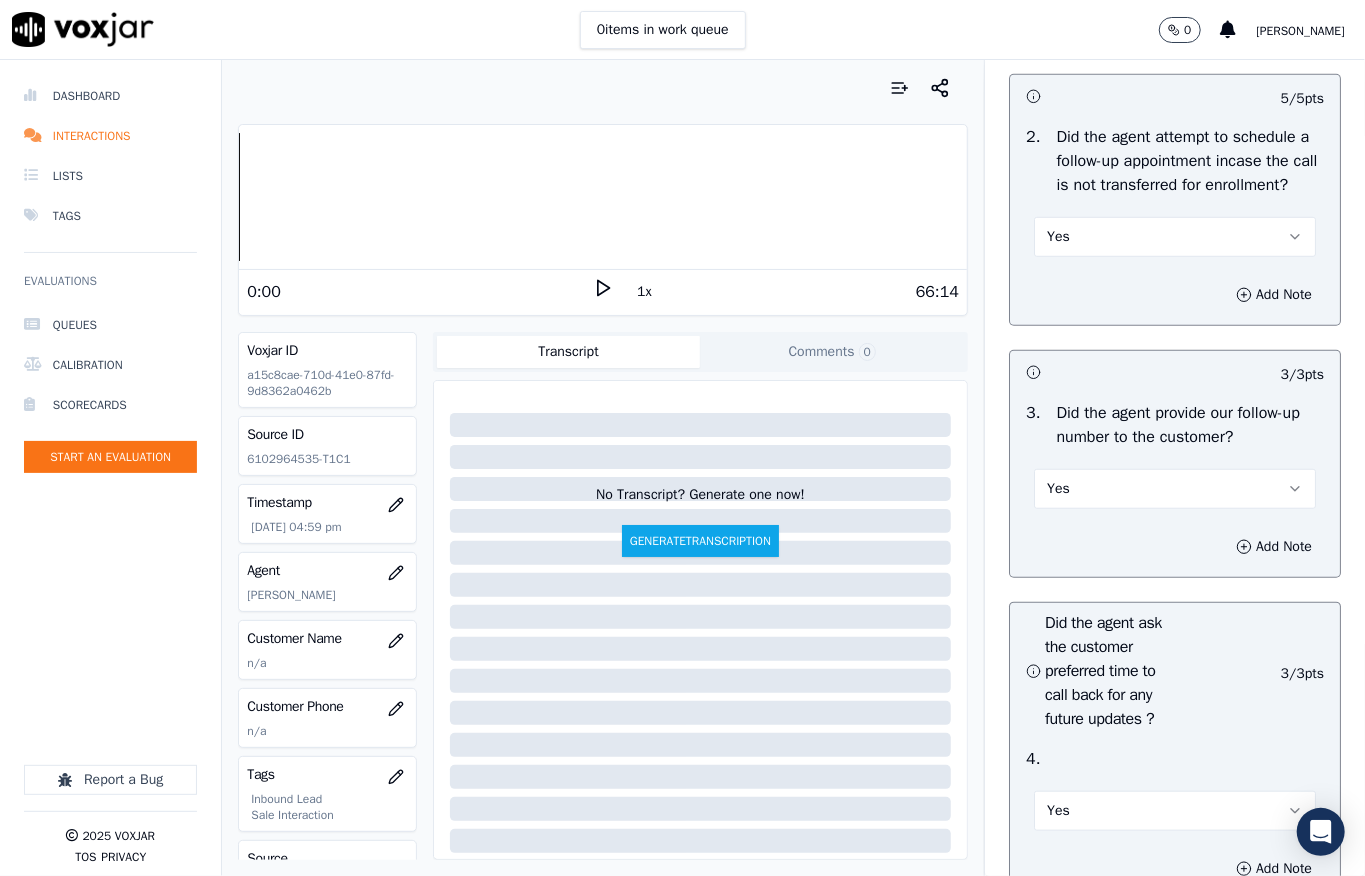 scroll, scrollTop: 4800, scrollLeft: 0, axis: vertical 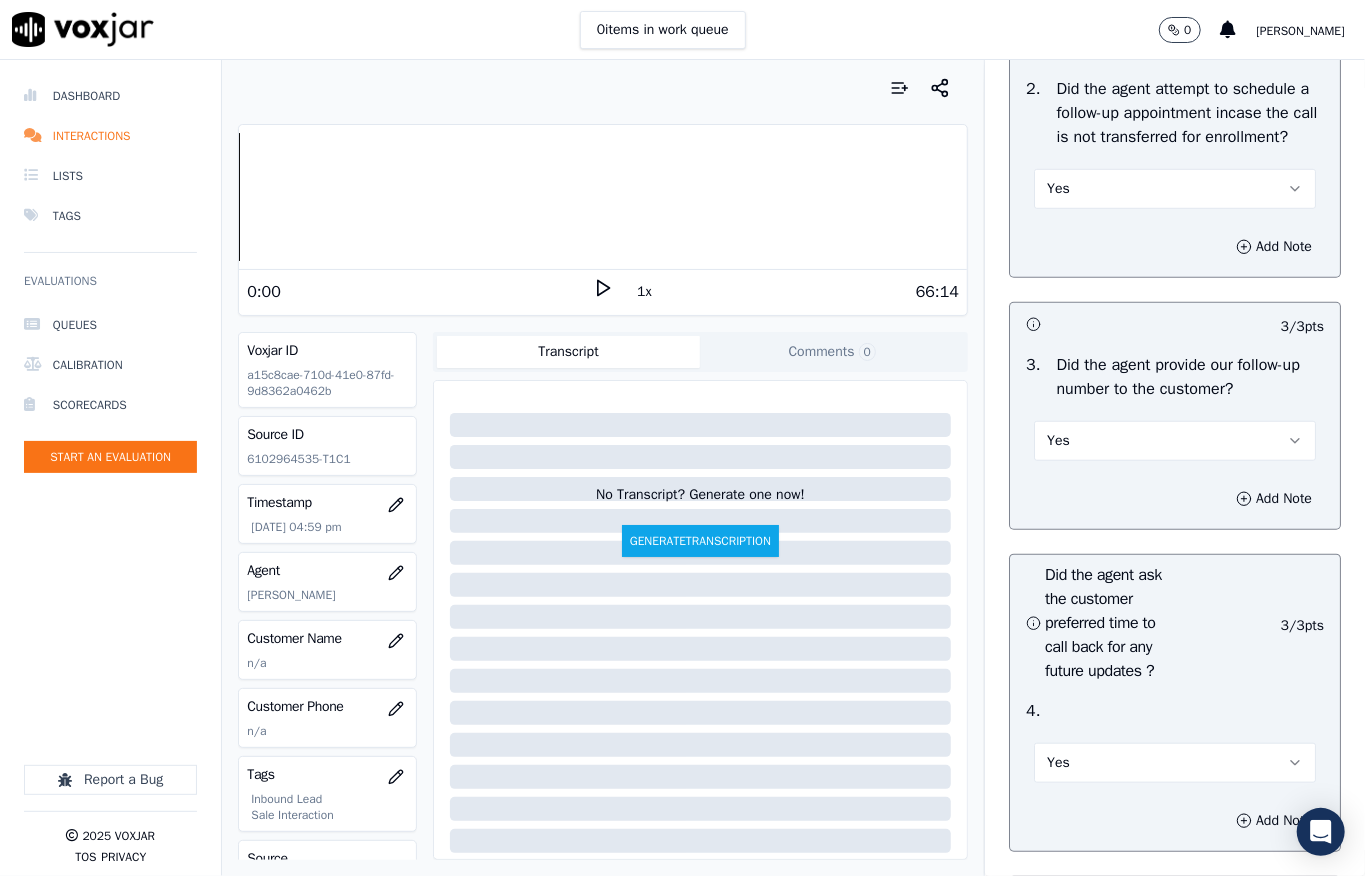 click on "Yes" at bounding box center (1175, 189) 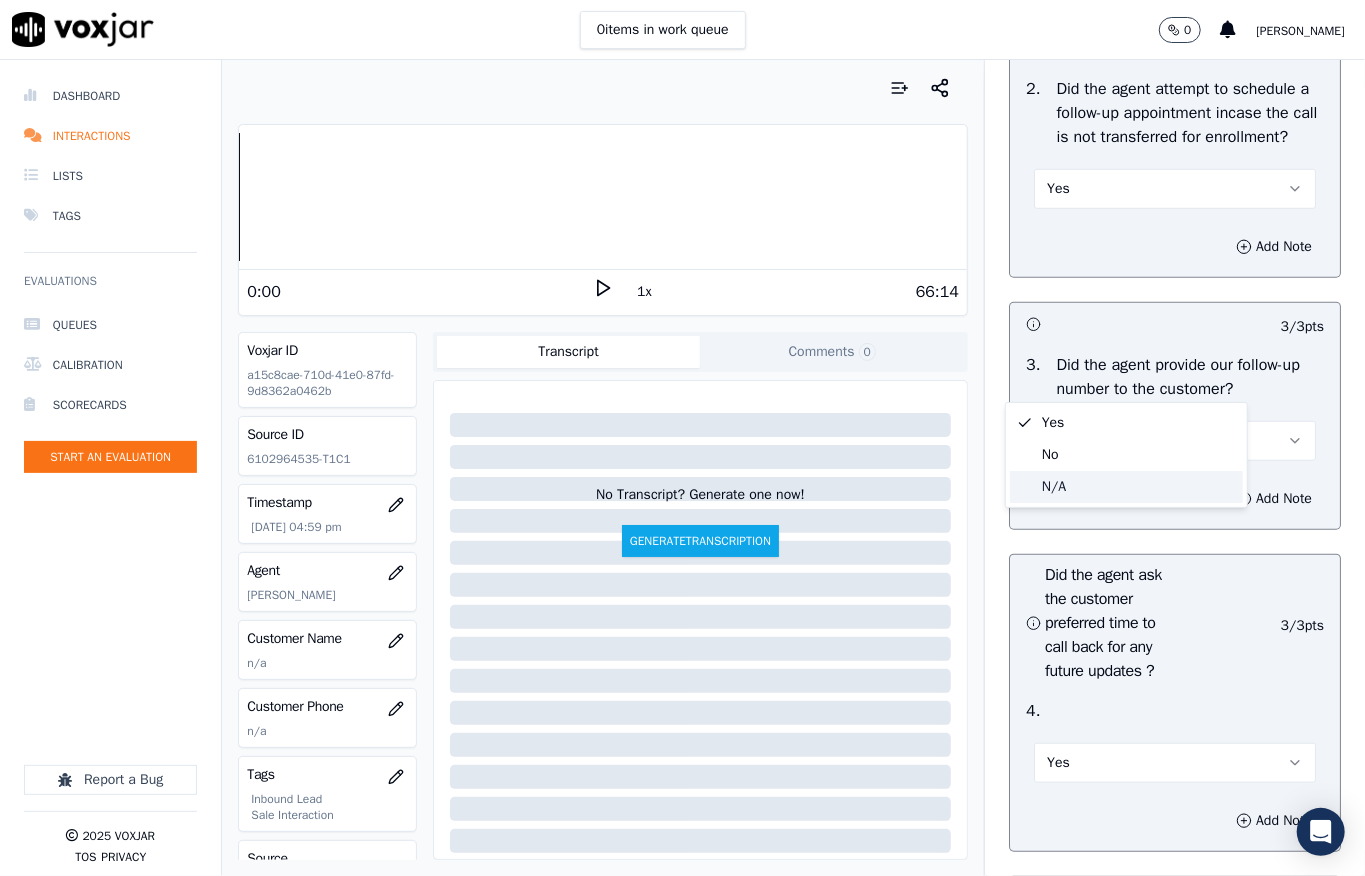 click on "N/A" 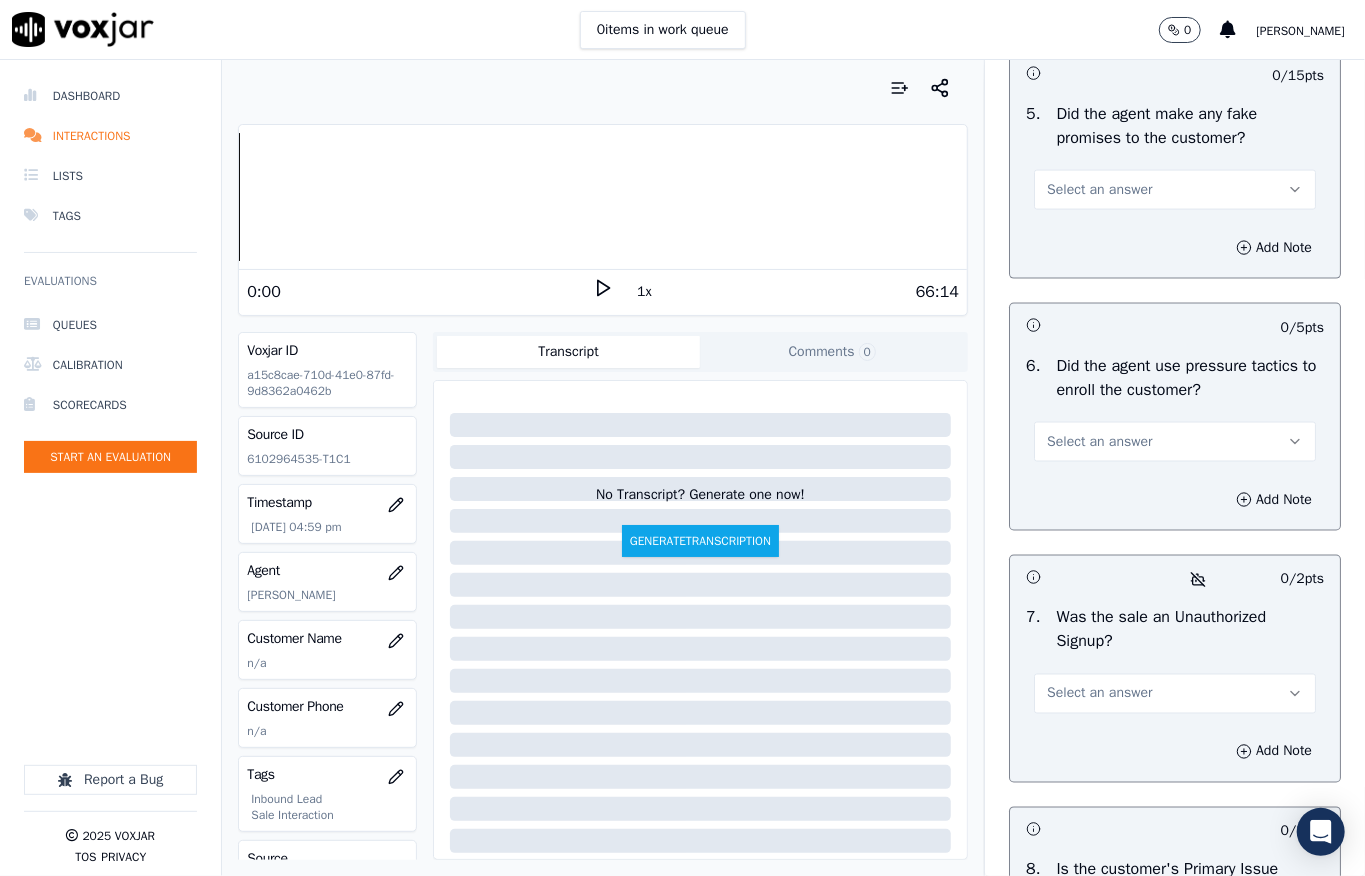 scroll, scrollTop: 5866, scrollLeft: 0, axis: vertical 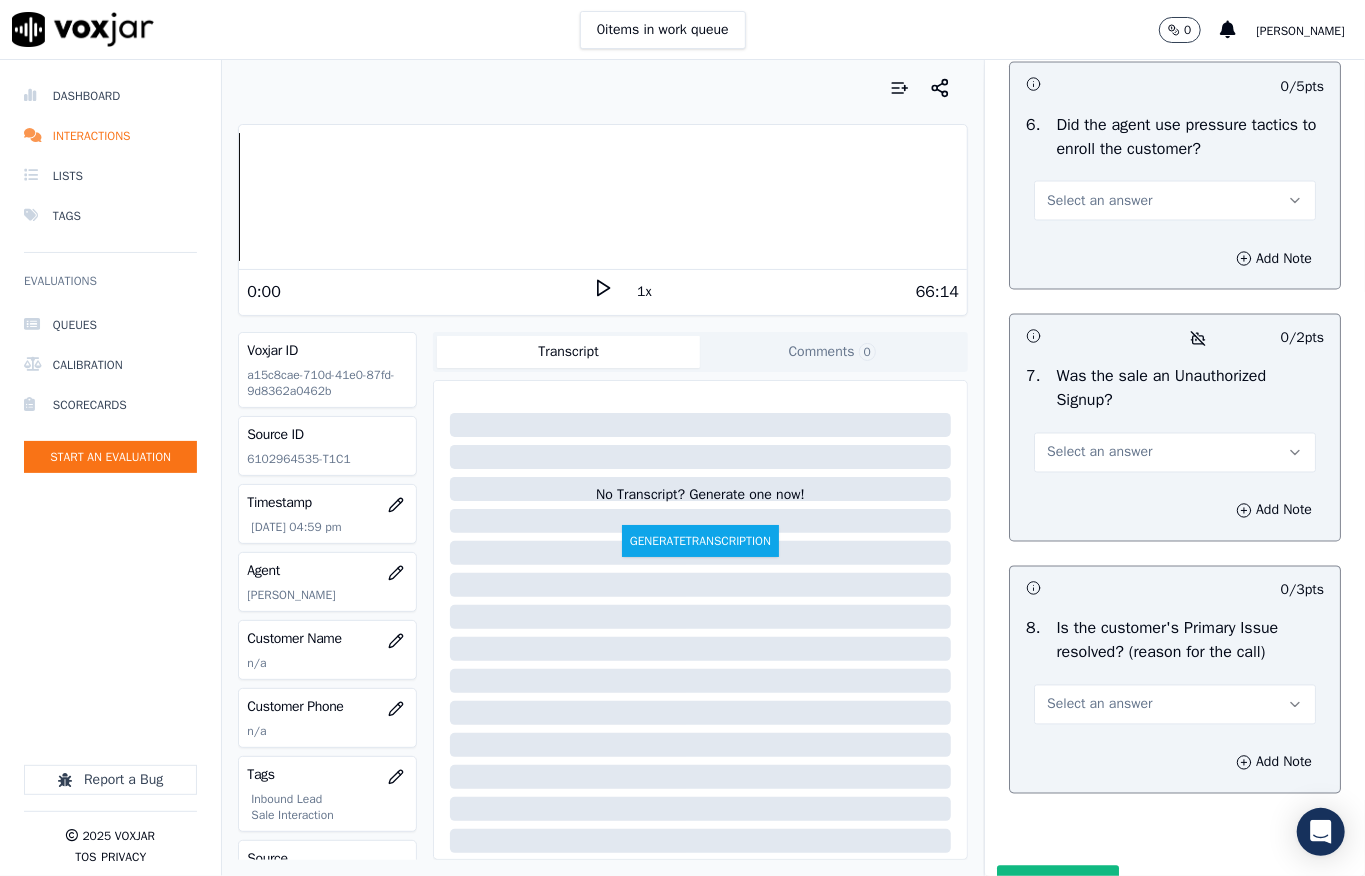 click on "Select an answer" at bounding box center (1099, -51) 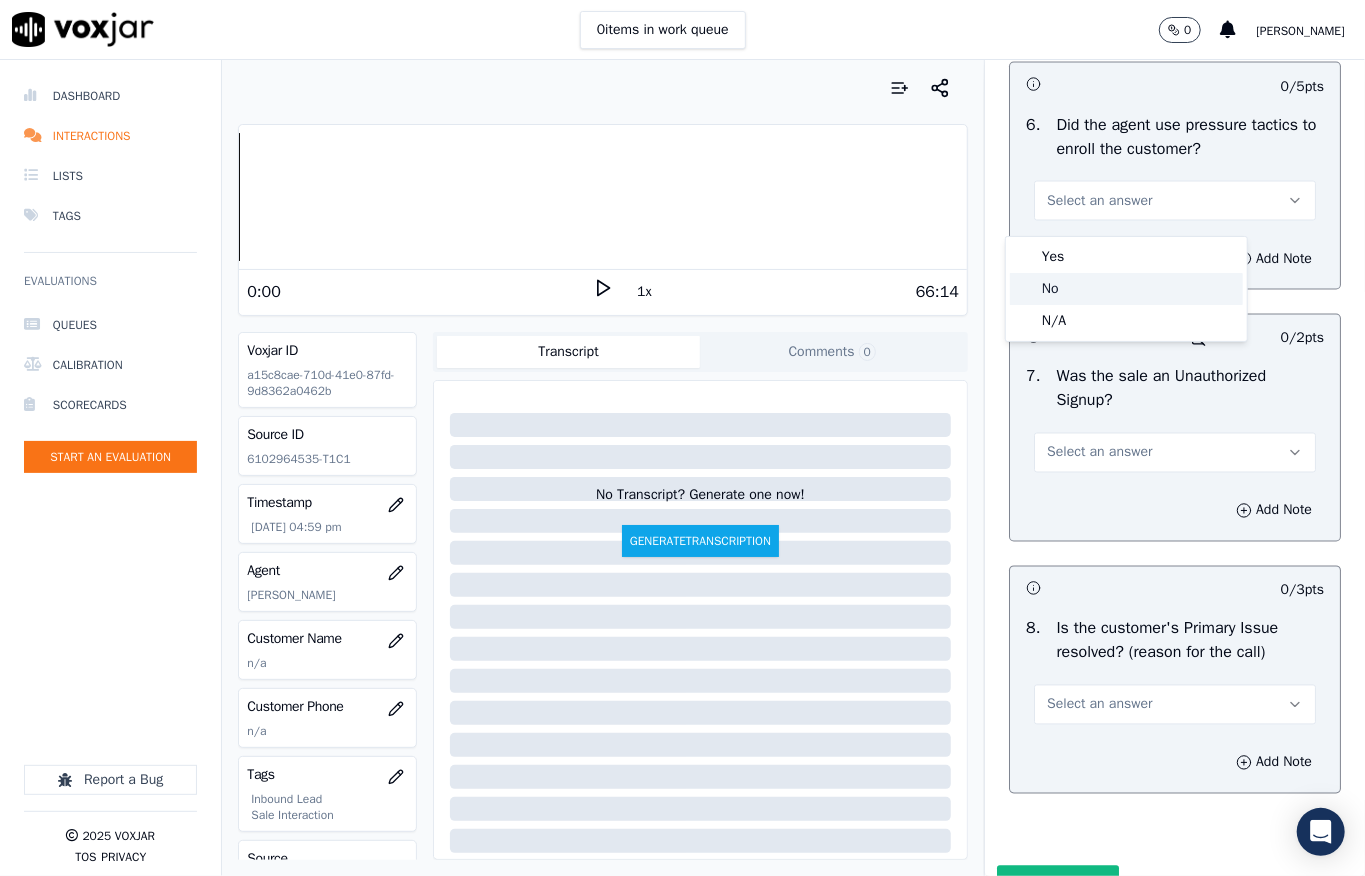 click on "No" 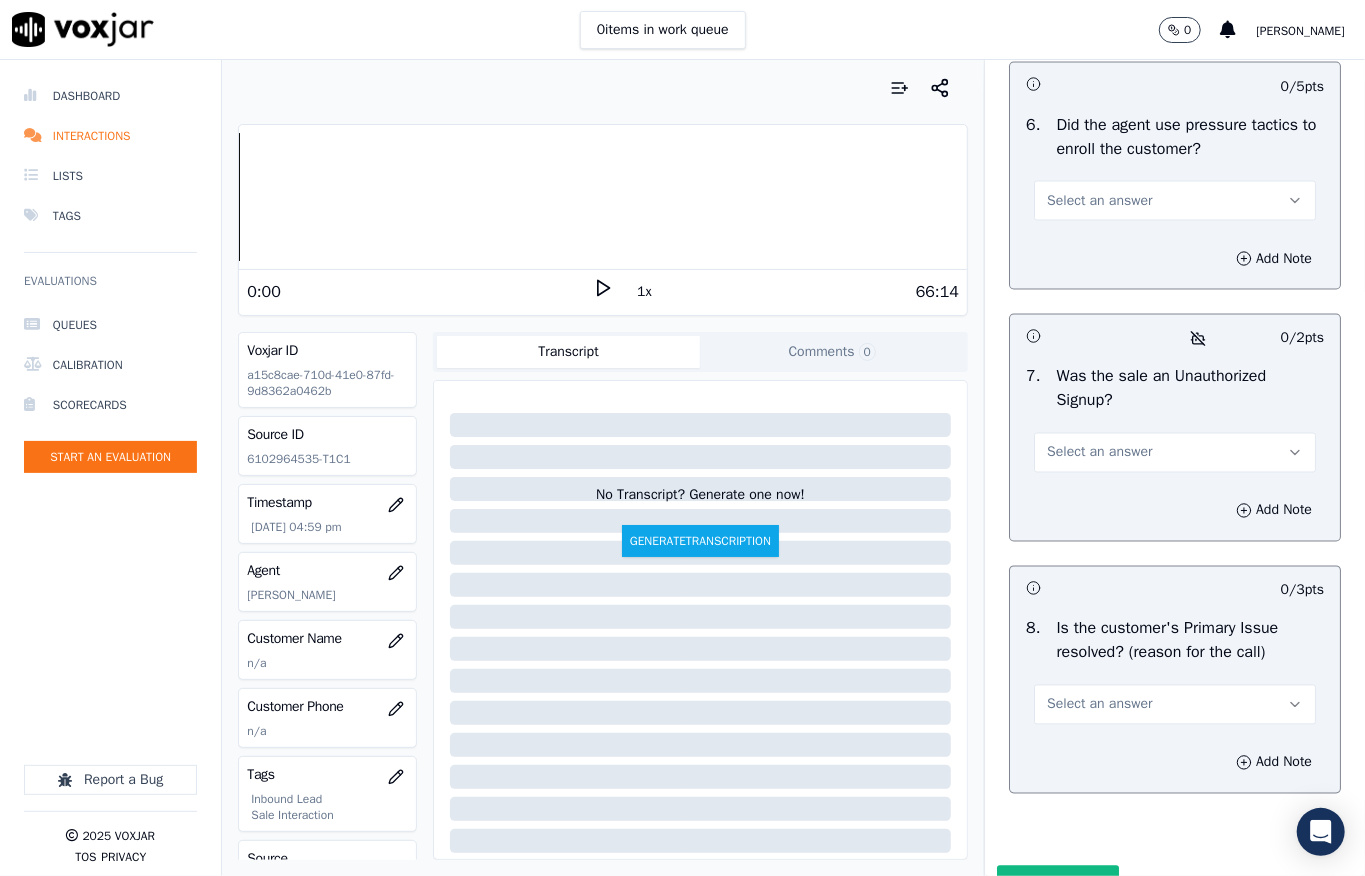 click on "Select an answer" at bounding box center [1099, 201] 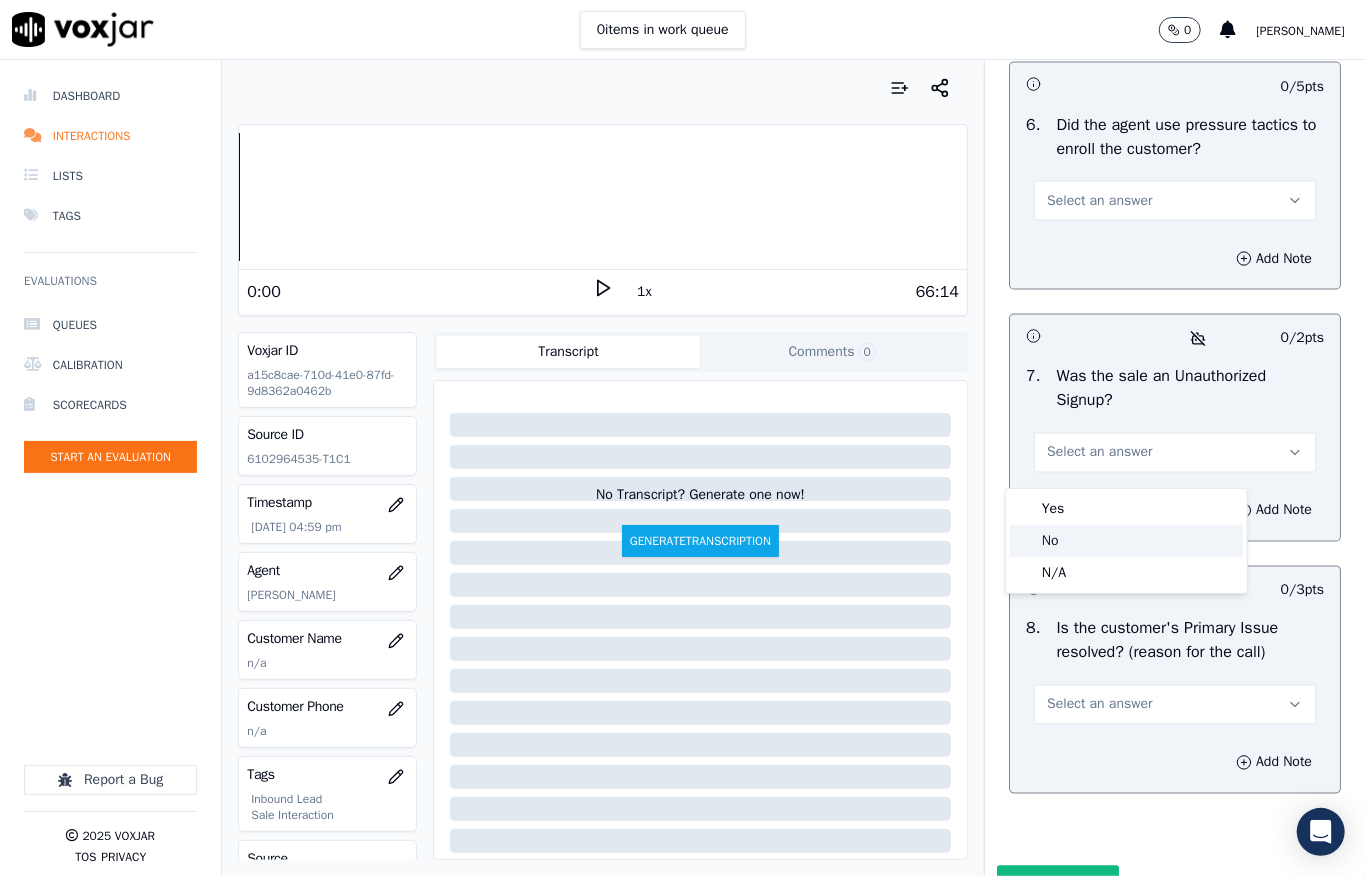 click on "No" 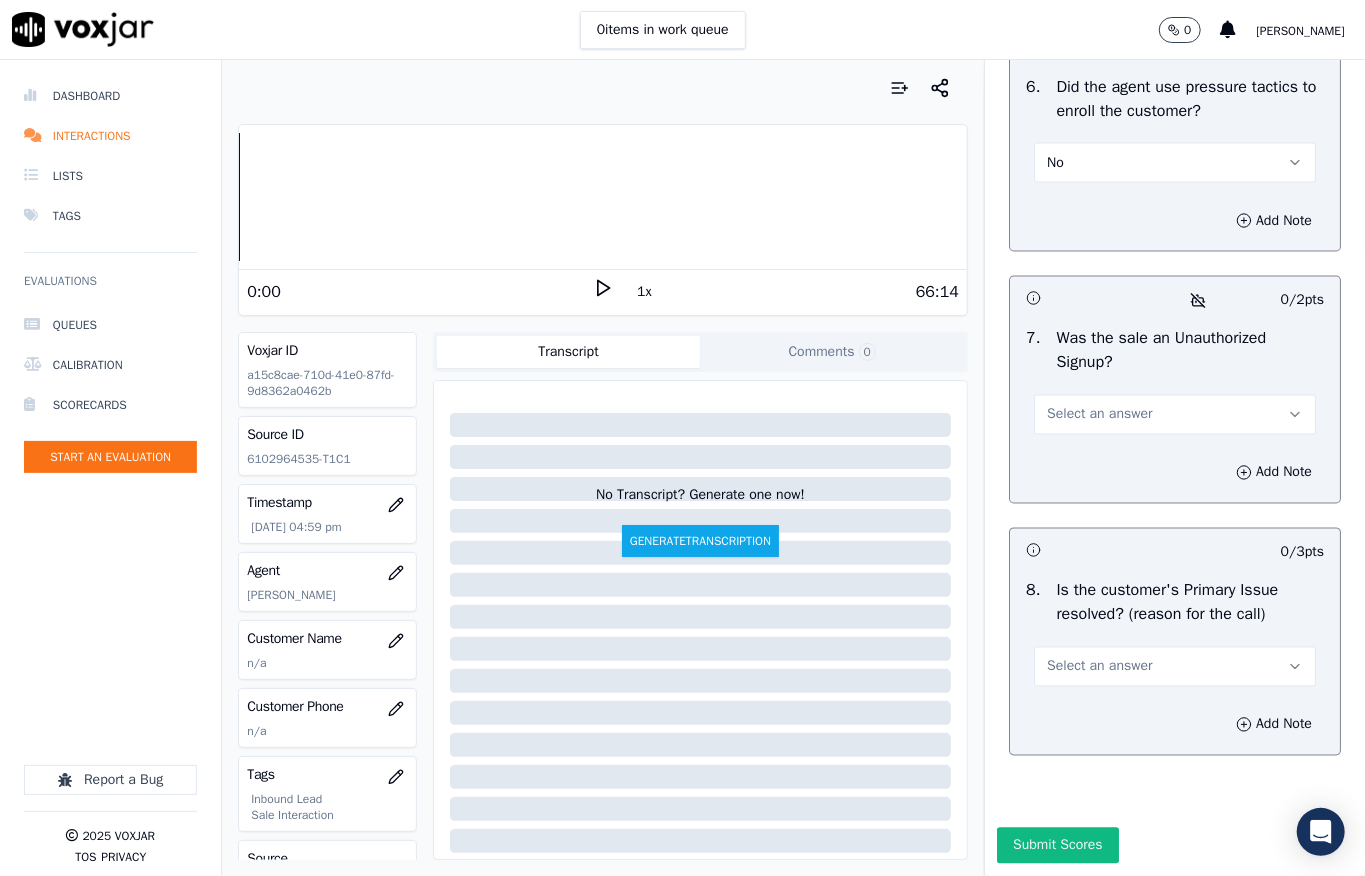 scroll, scrollTop: 6237, scrollLeft: 0, axis: vertical 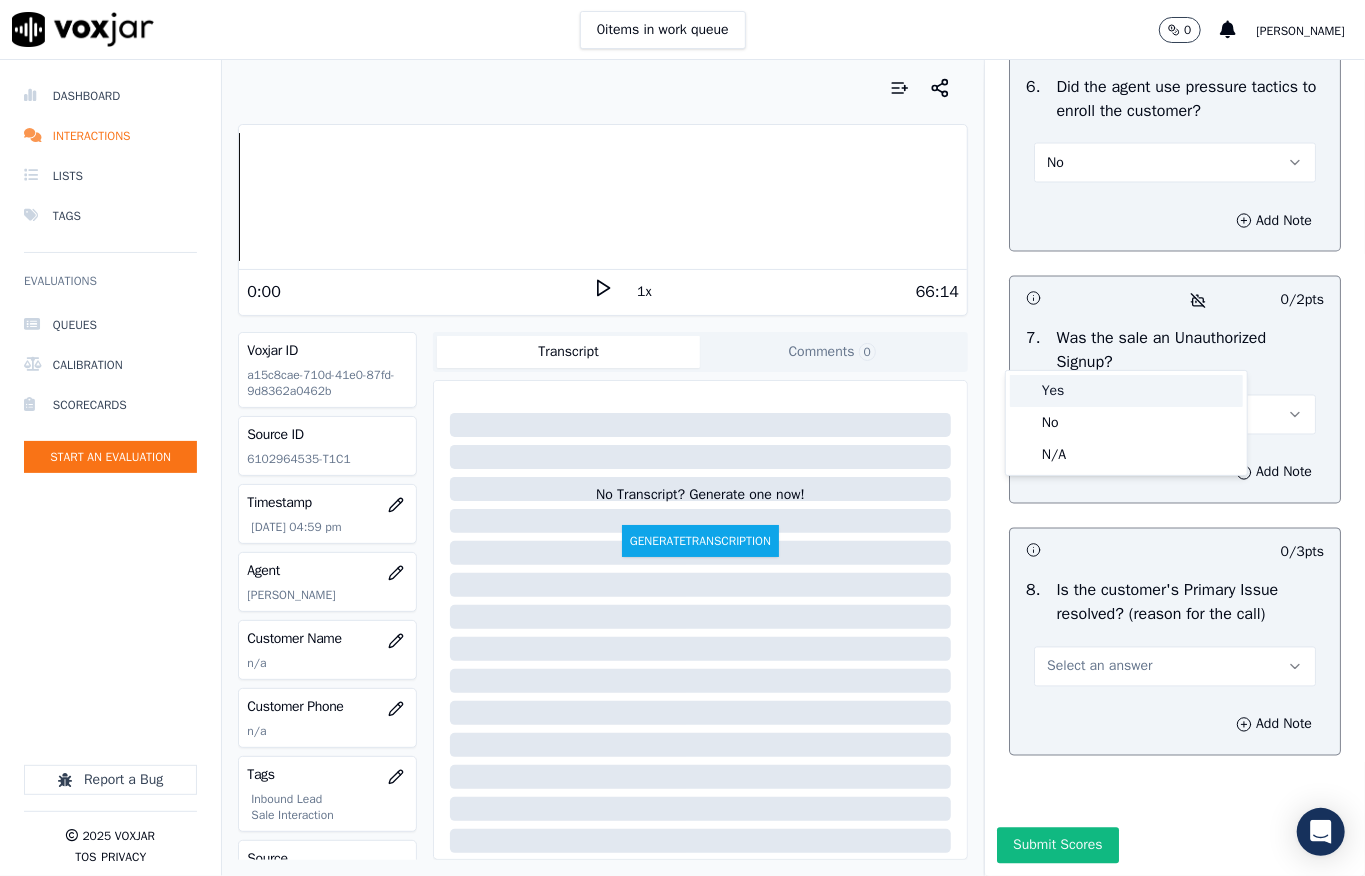 click on "Yes" at bounding box center (1126, 391) 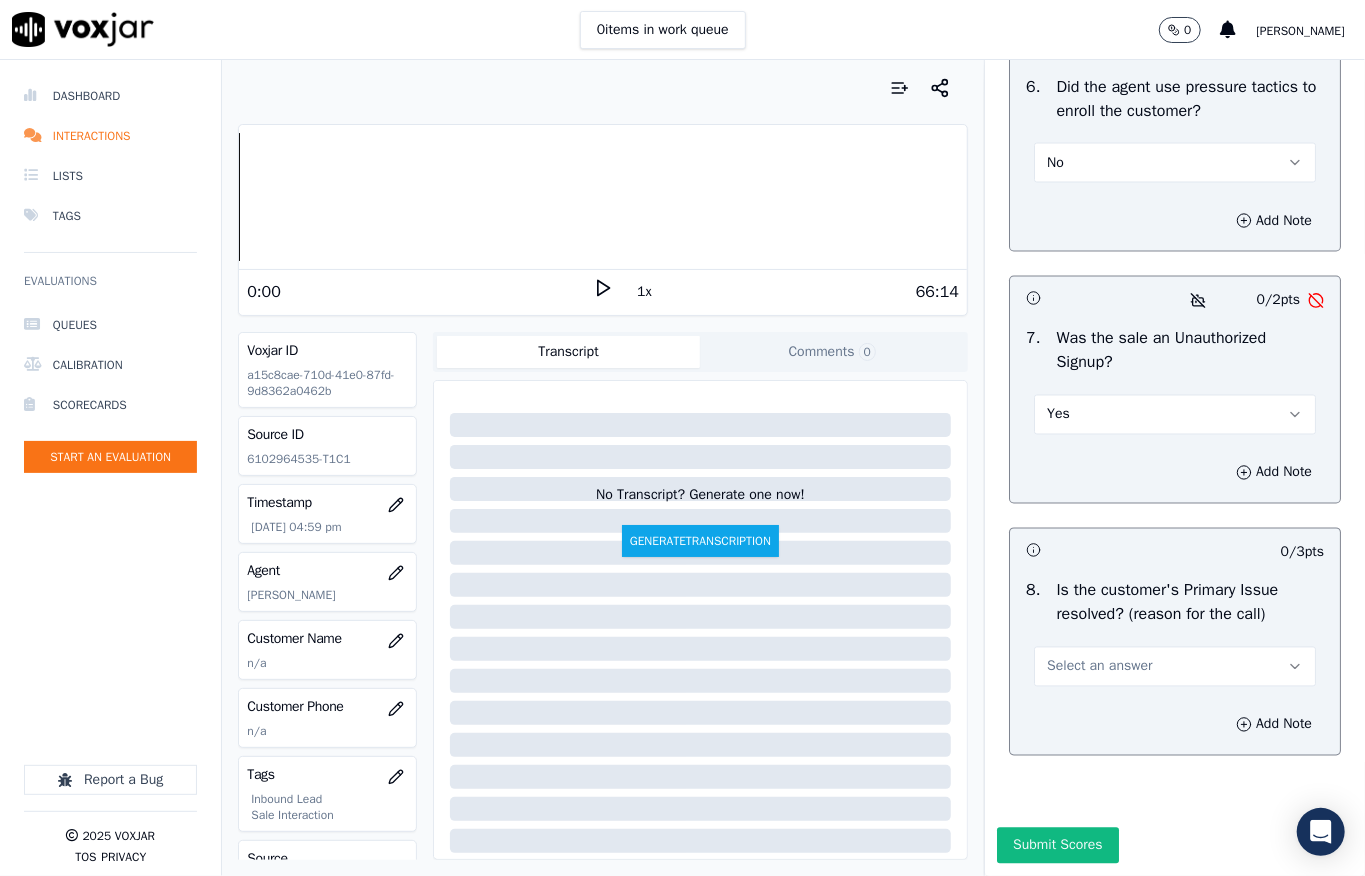 click on "Yes" at bounding box center (1175, 415) 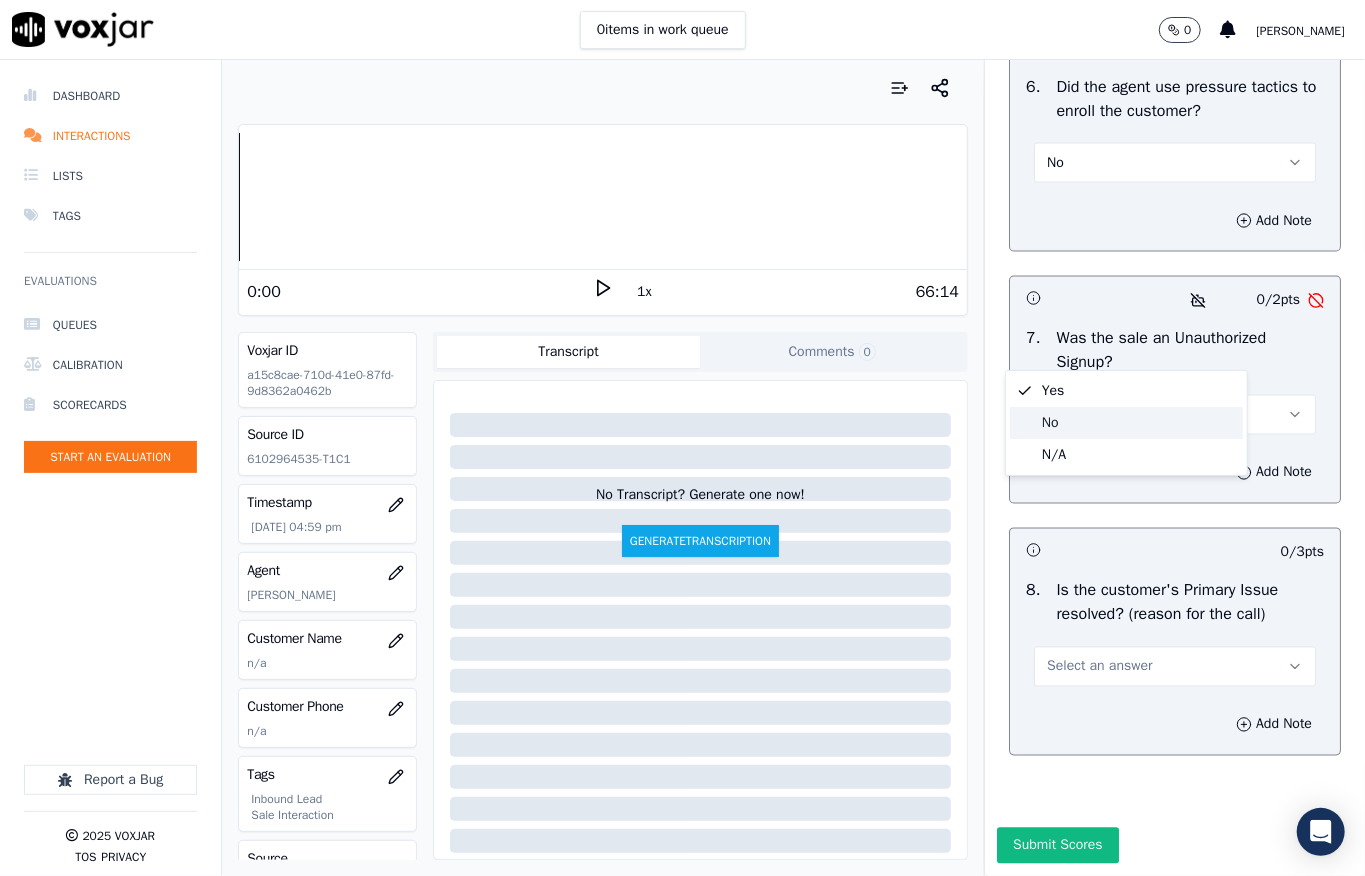 click on "No" 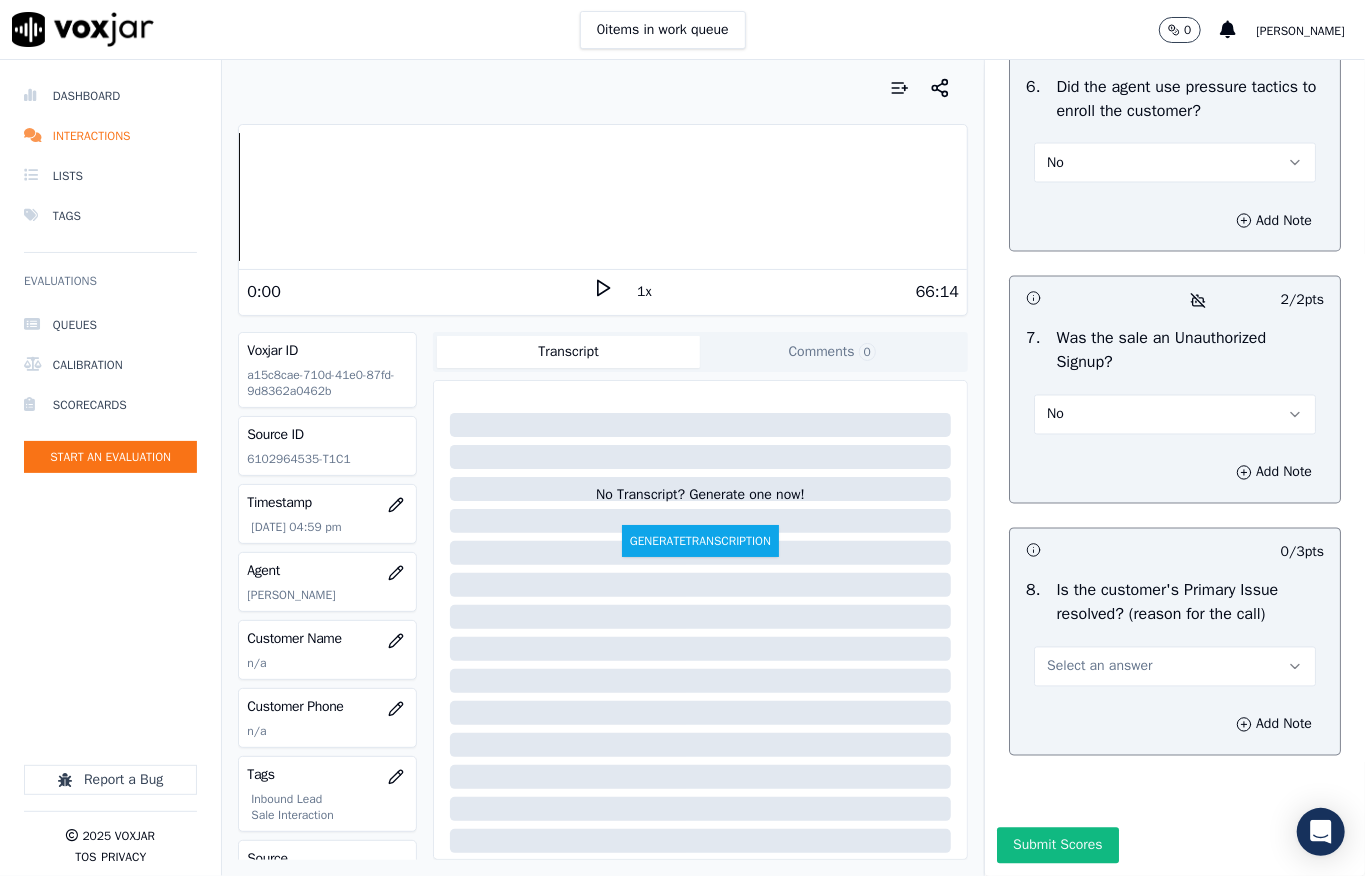 click on "Select an answer" at bounding box center [1175, 667] 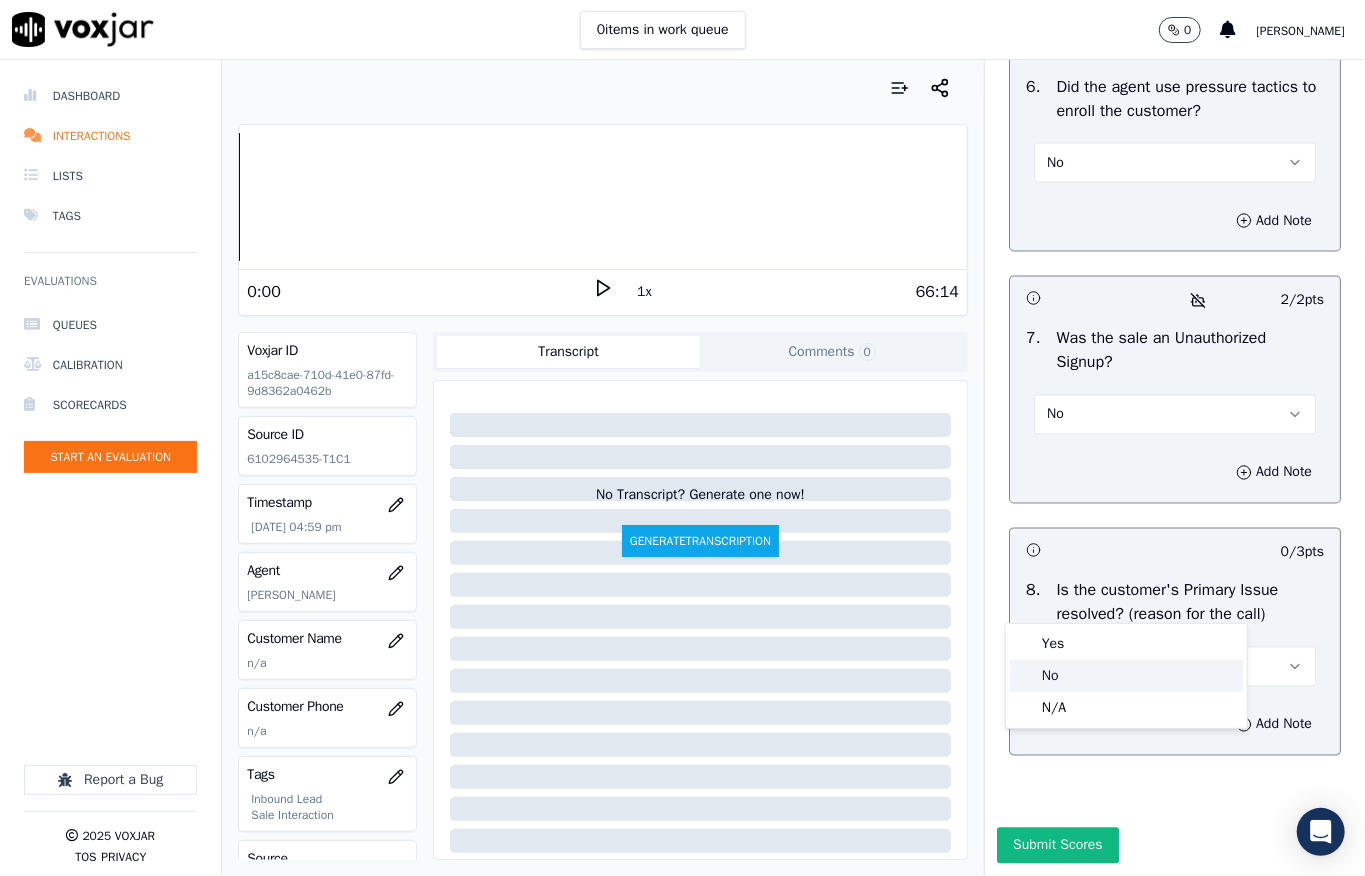 click on "No" 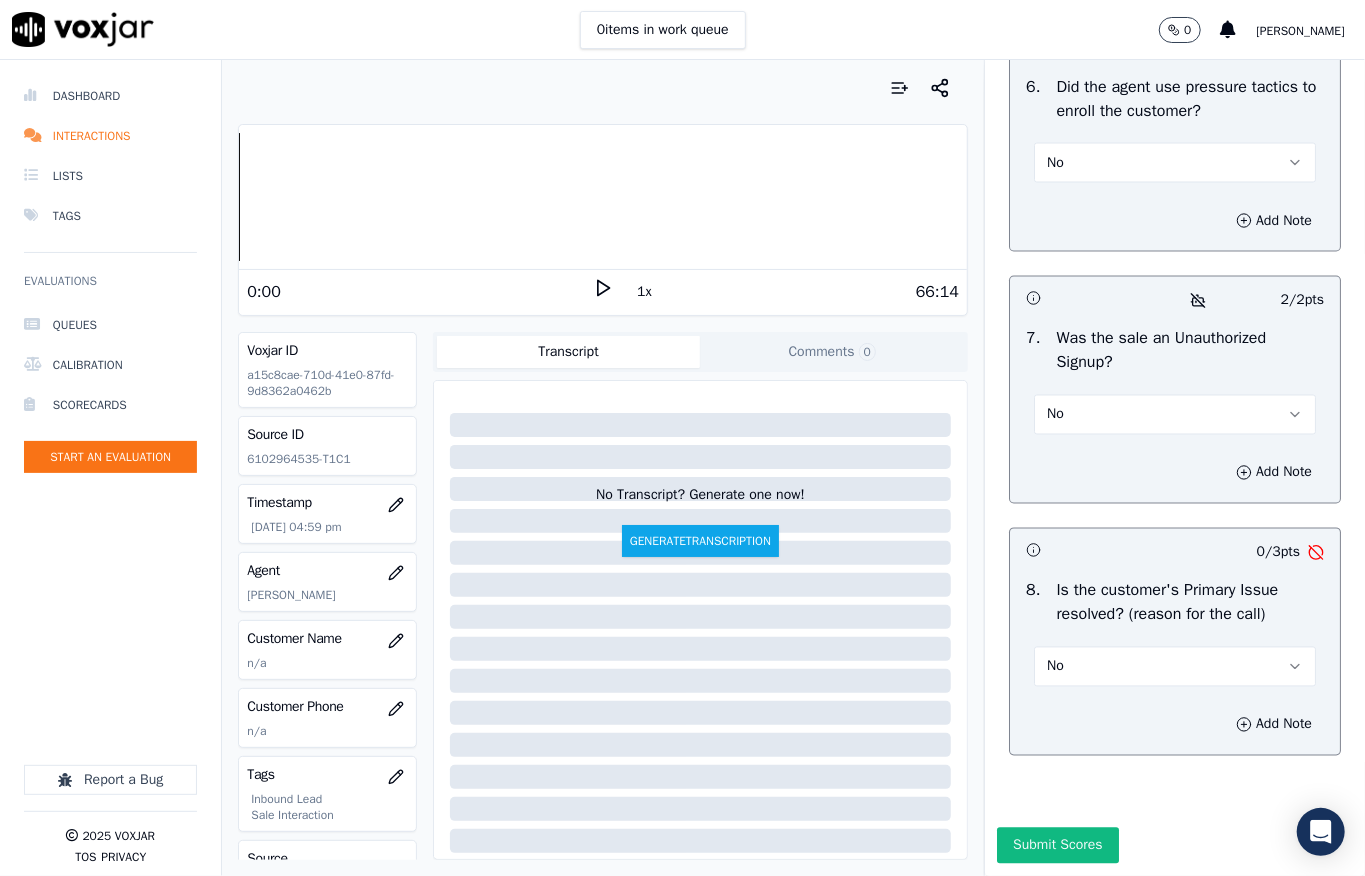 click on "No" at bounding box center (1175, 667) 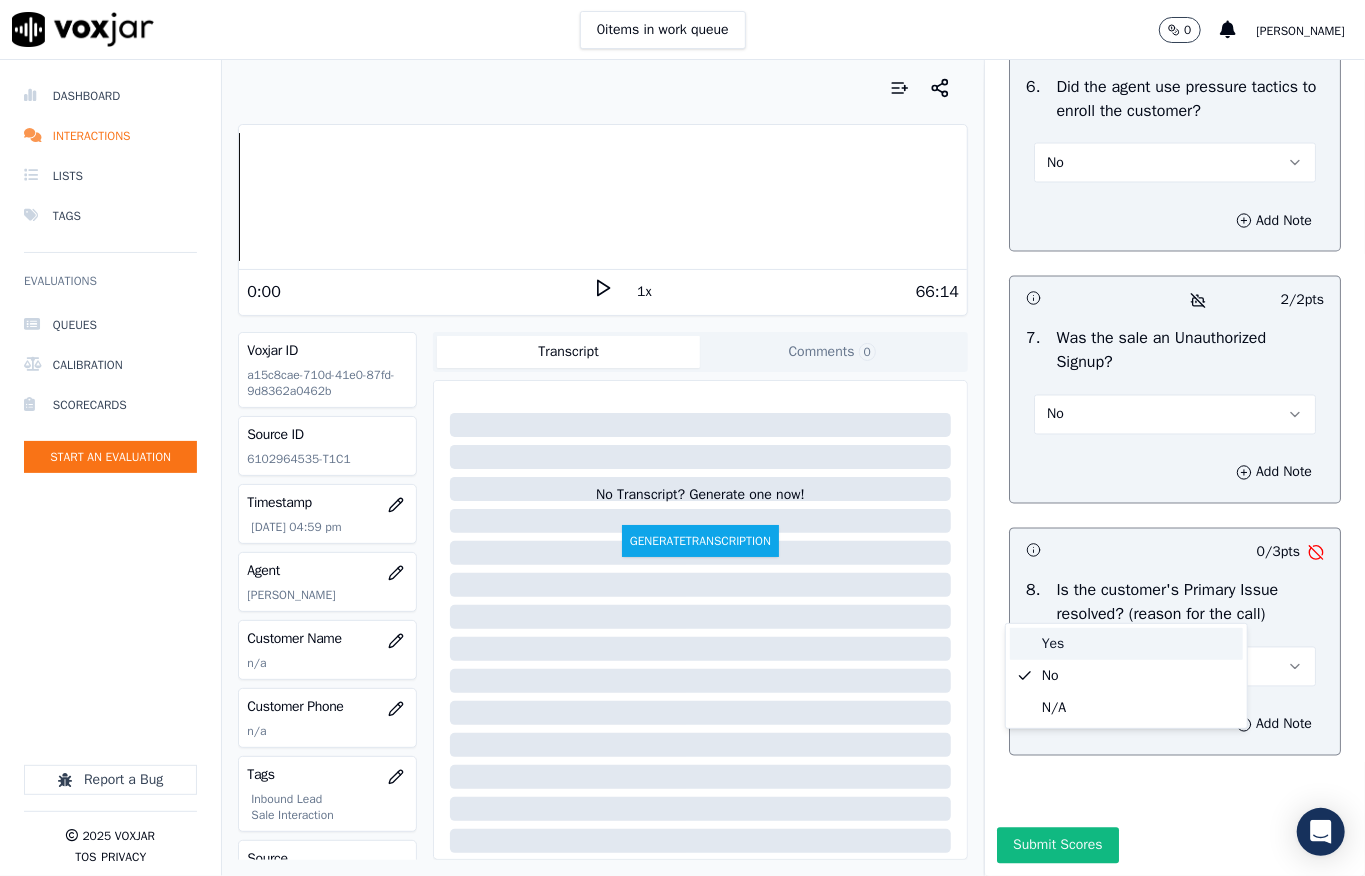click on "Yes" at bounding box center (1126, 644) 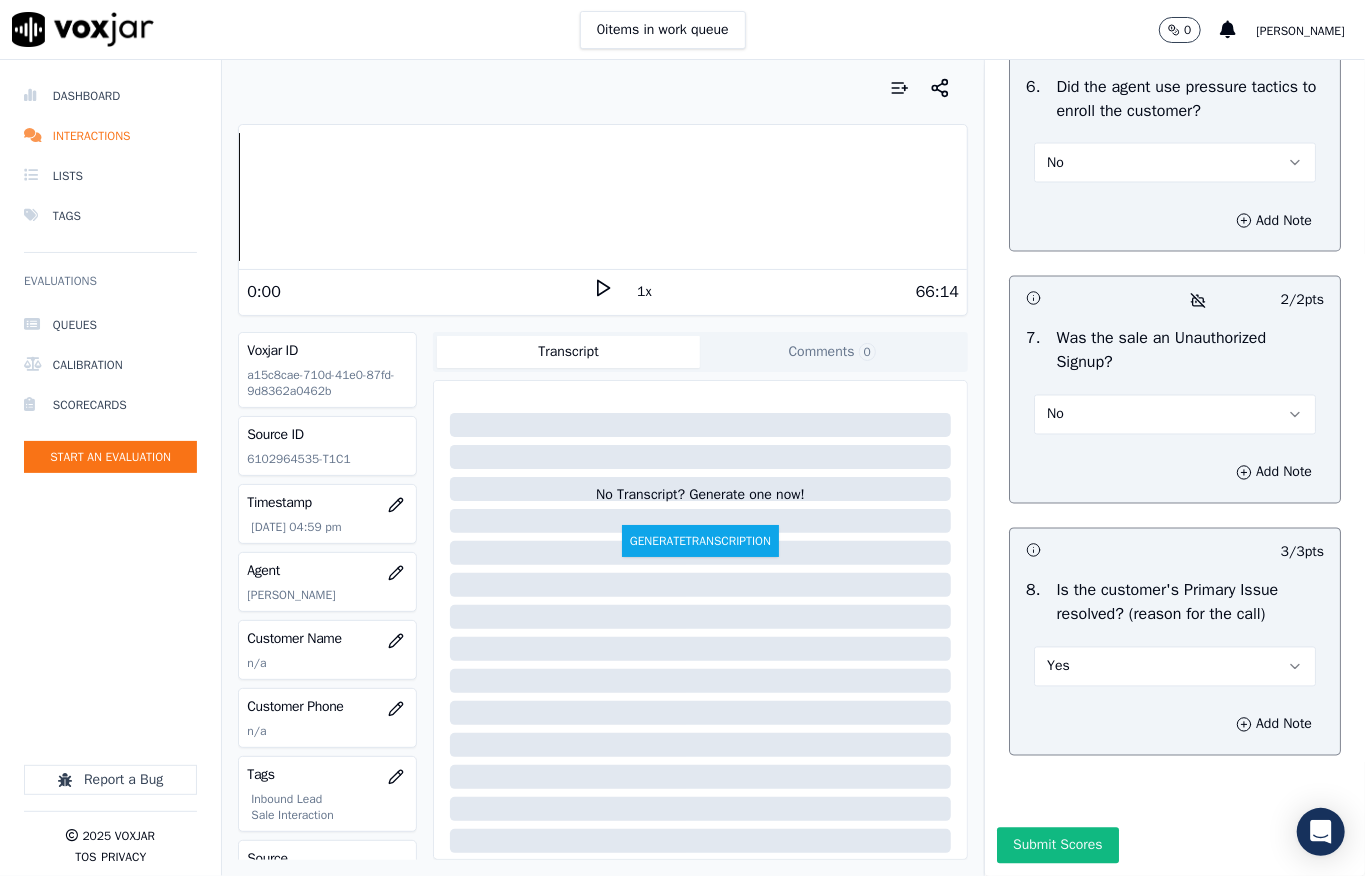 click on "Yes" at bounding box center [1175, 667] 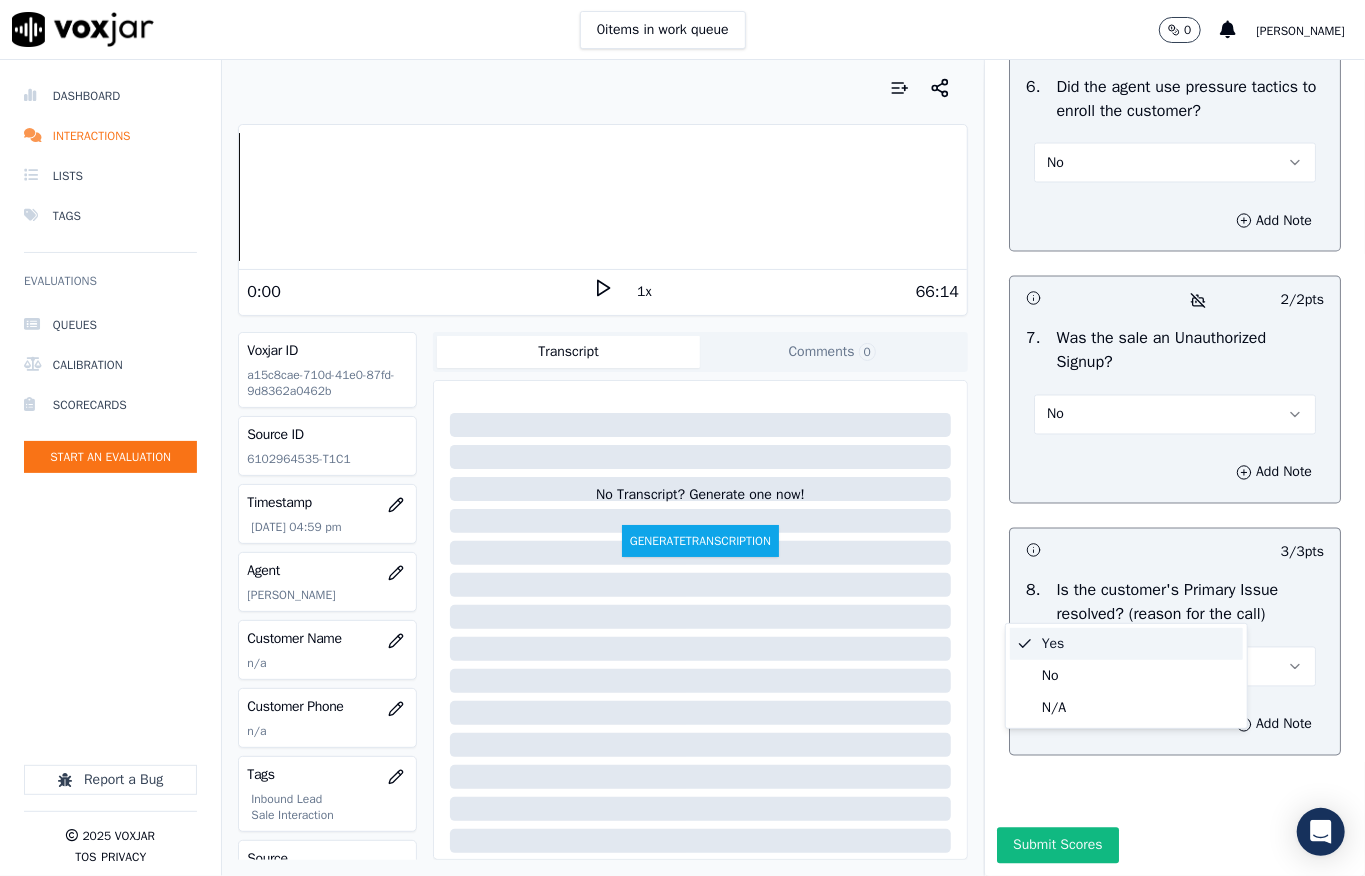 click on "Yes" at bounding box center (1126, 644) 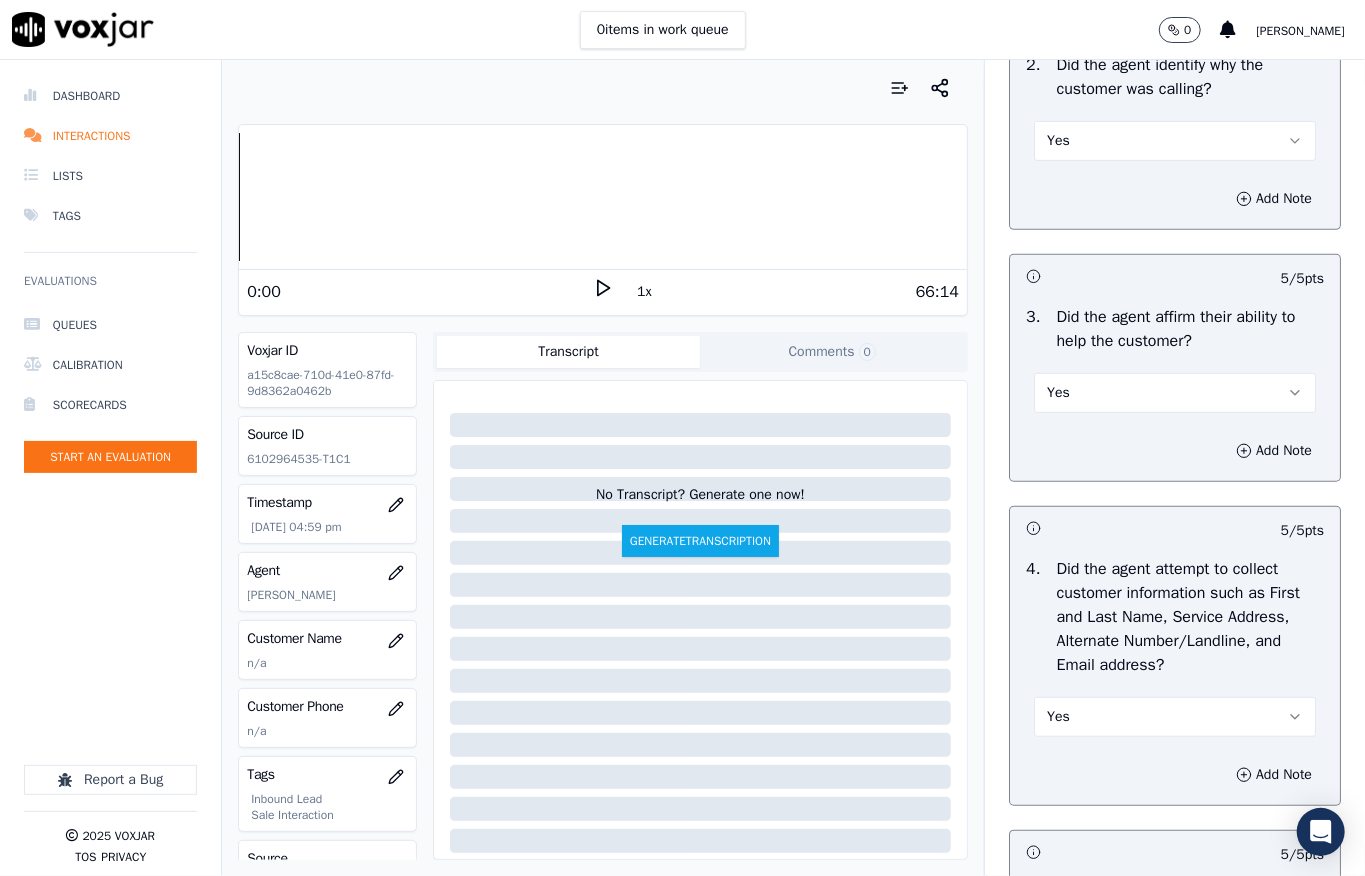scroll, scrollTop: 6237, scrollLeft: 0, axis: vertical 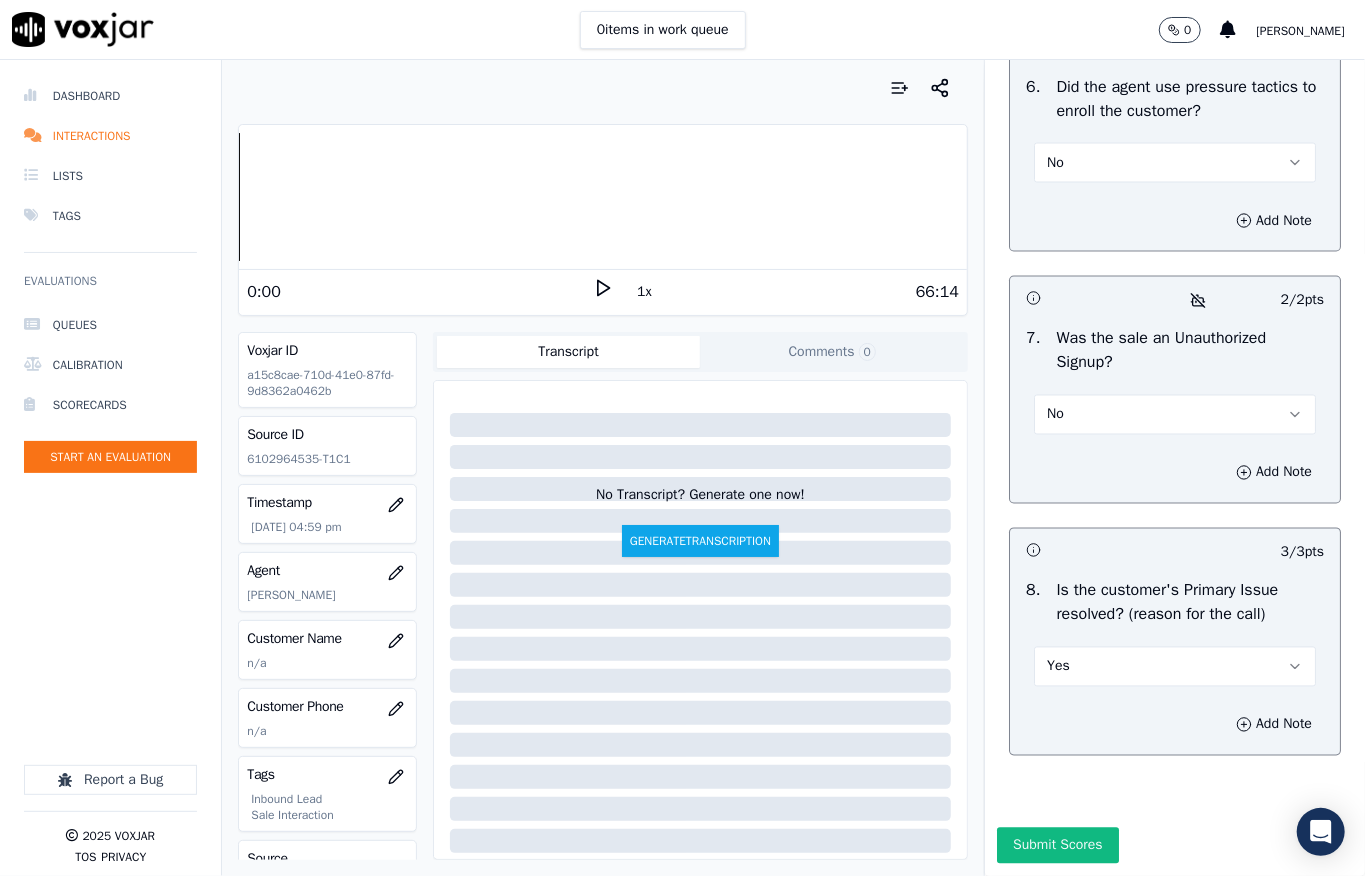 click on "Yes" at bounding box center [1175, 667] 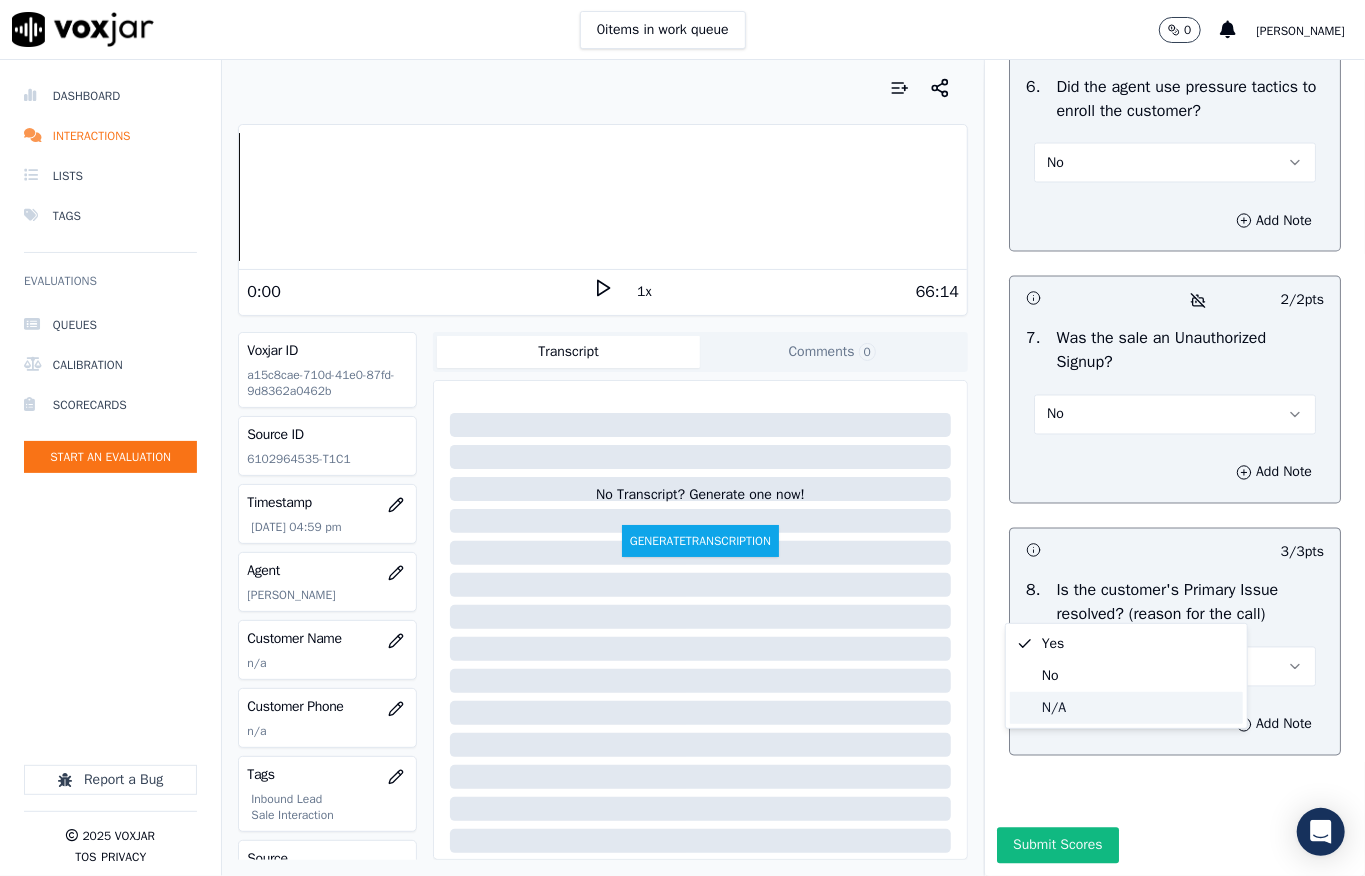 click on "N/A" 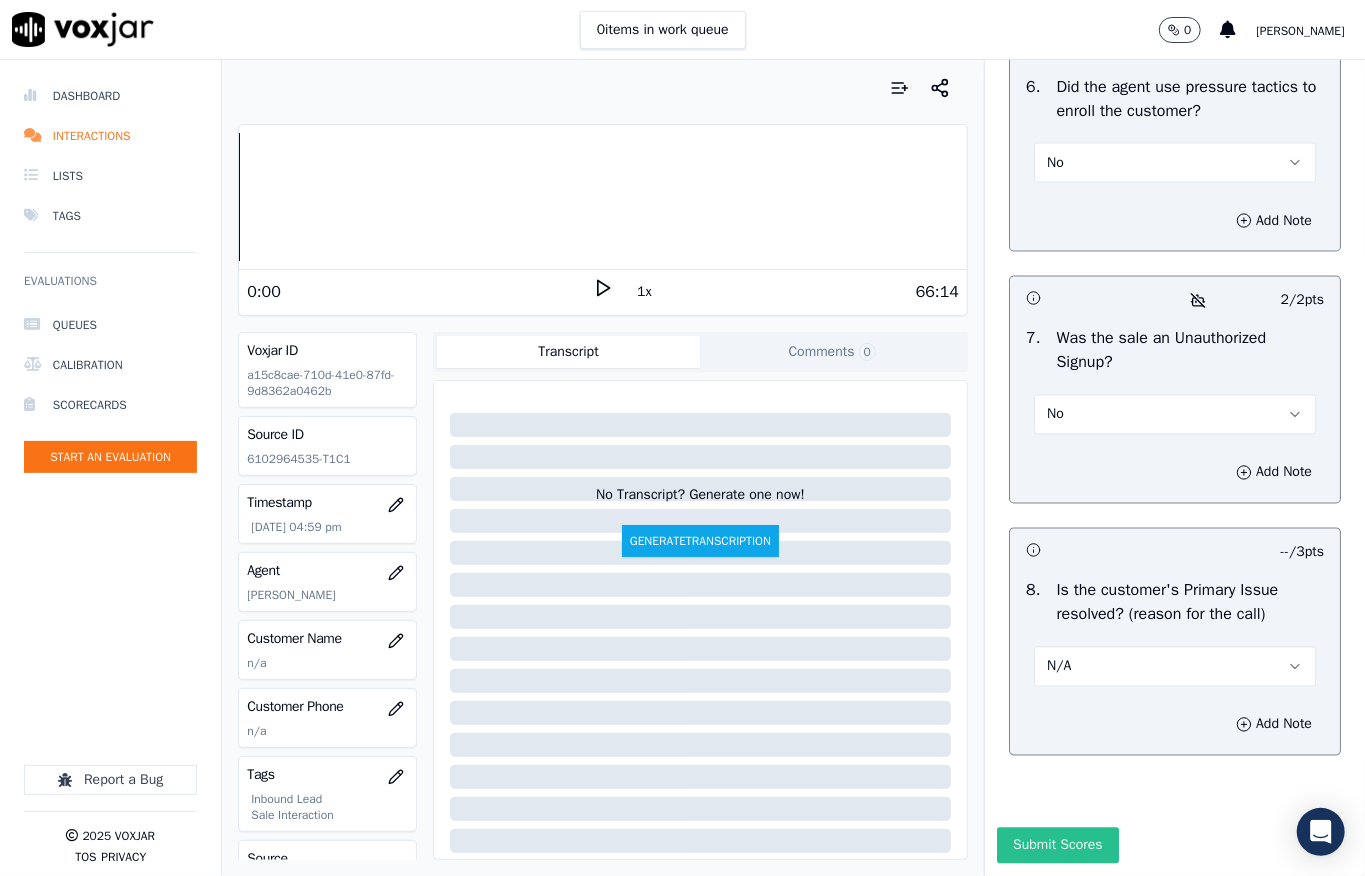 click on "Submit Scores" at bounding box center (1057, 846) 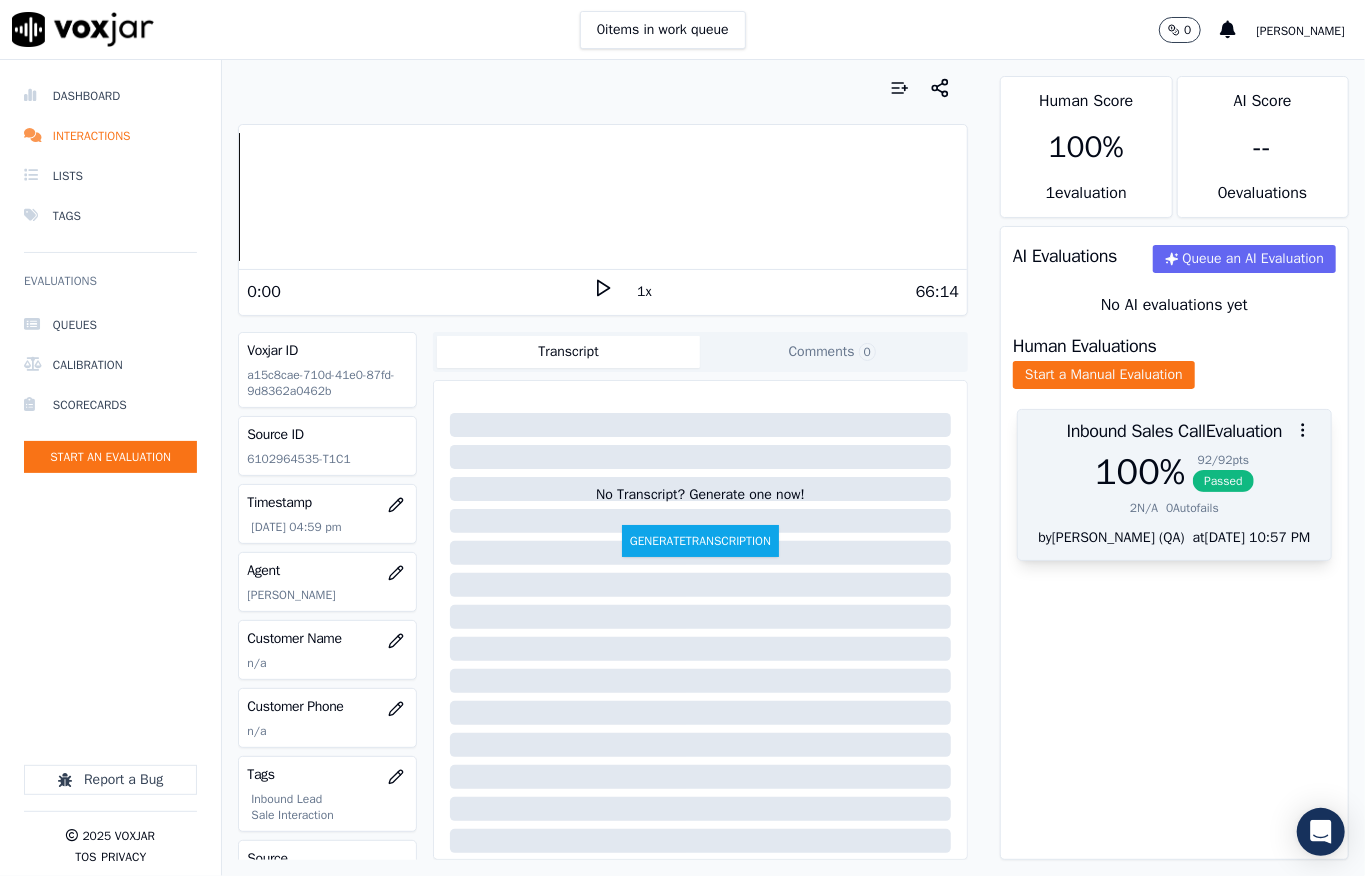 click on "Passed" at bounding box center (1223, 481) 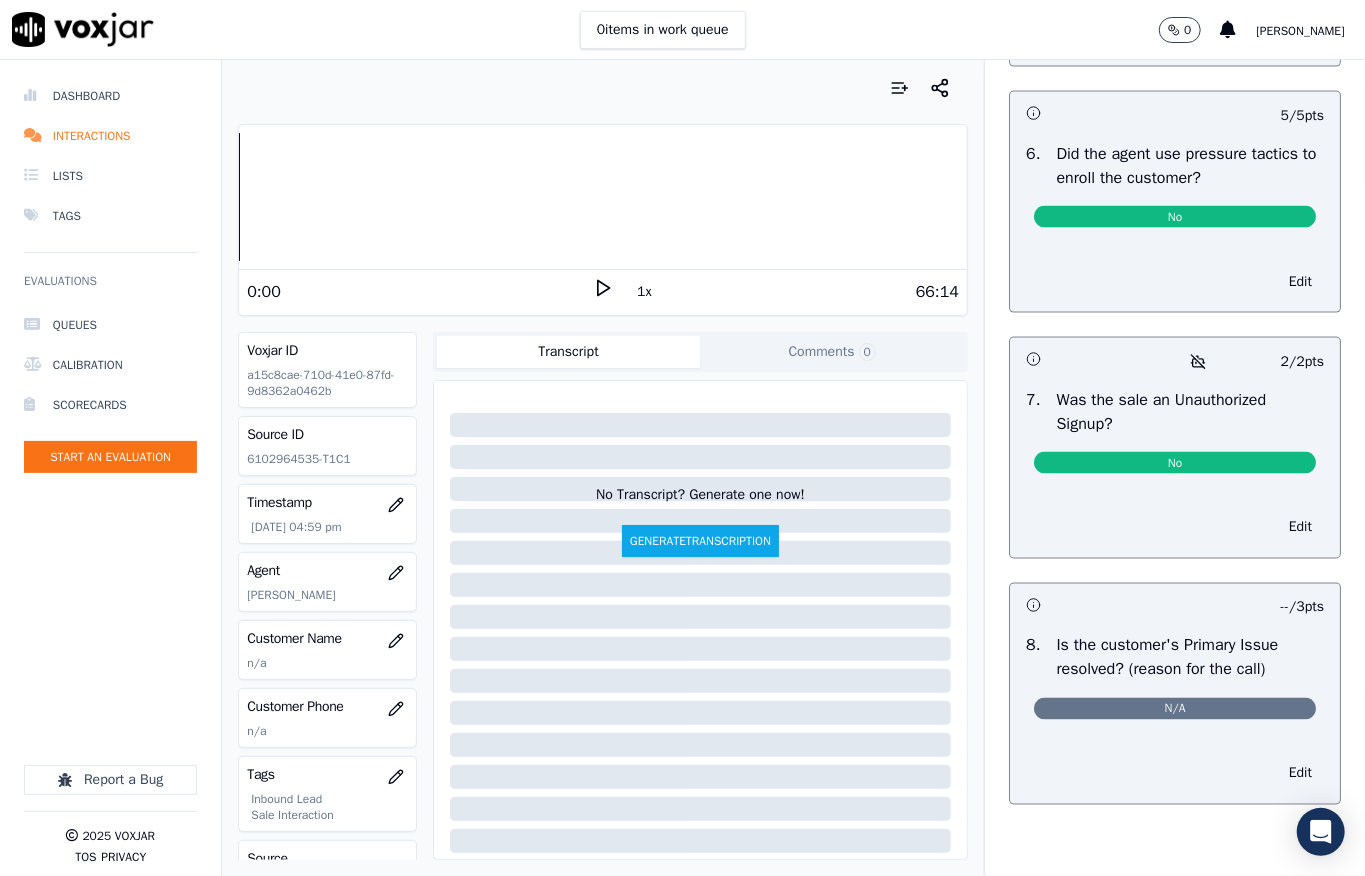 scroll, scrollTop: 6066, scrollLeft: 0, axis: vertical 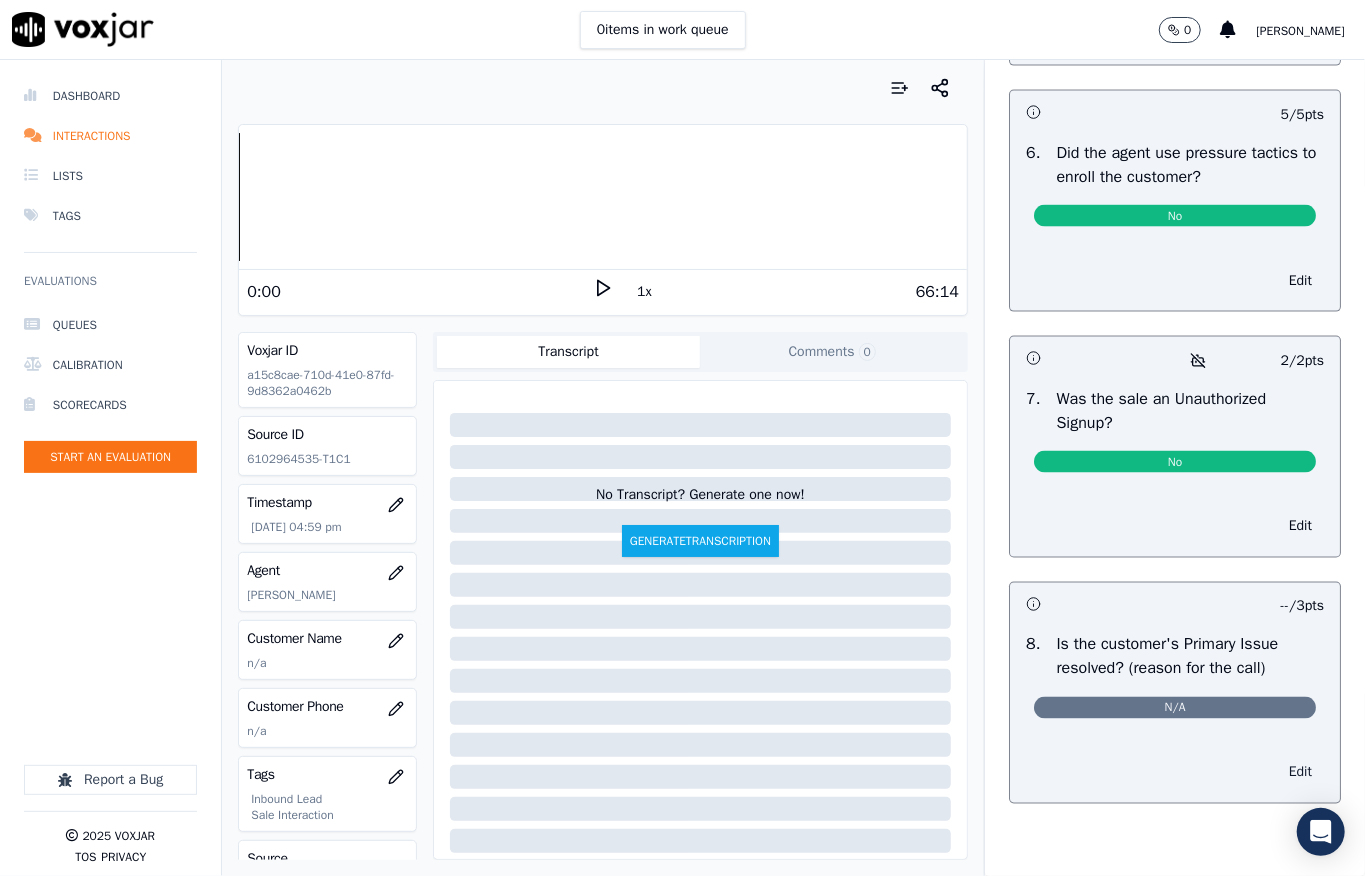 click on "Edit" at bounding box center (1300, 773) 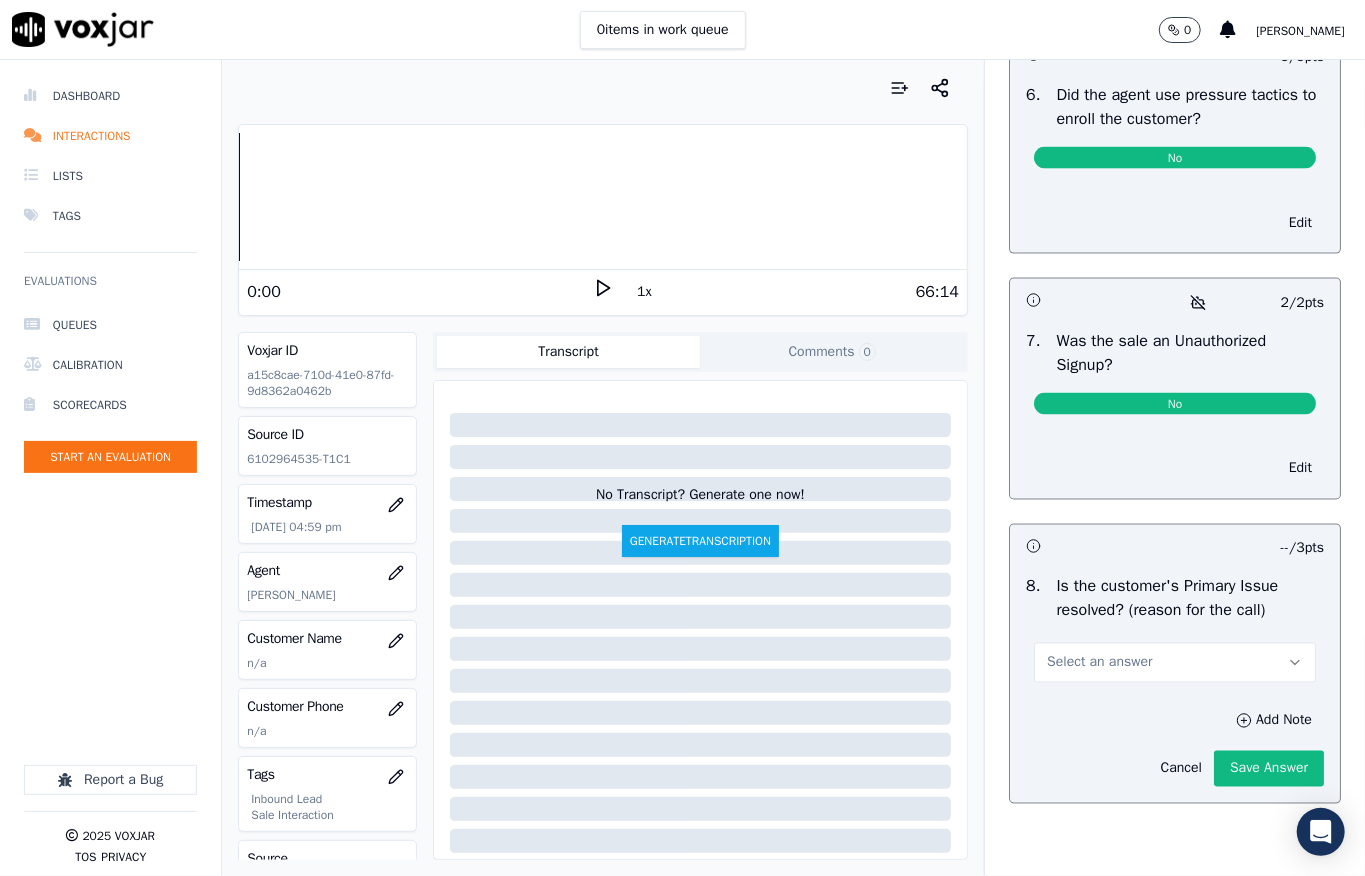 click on "Add Note       Cancel   Save Answer" at bounding box center (1175, 747) 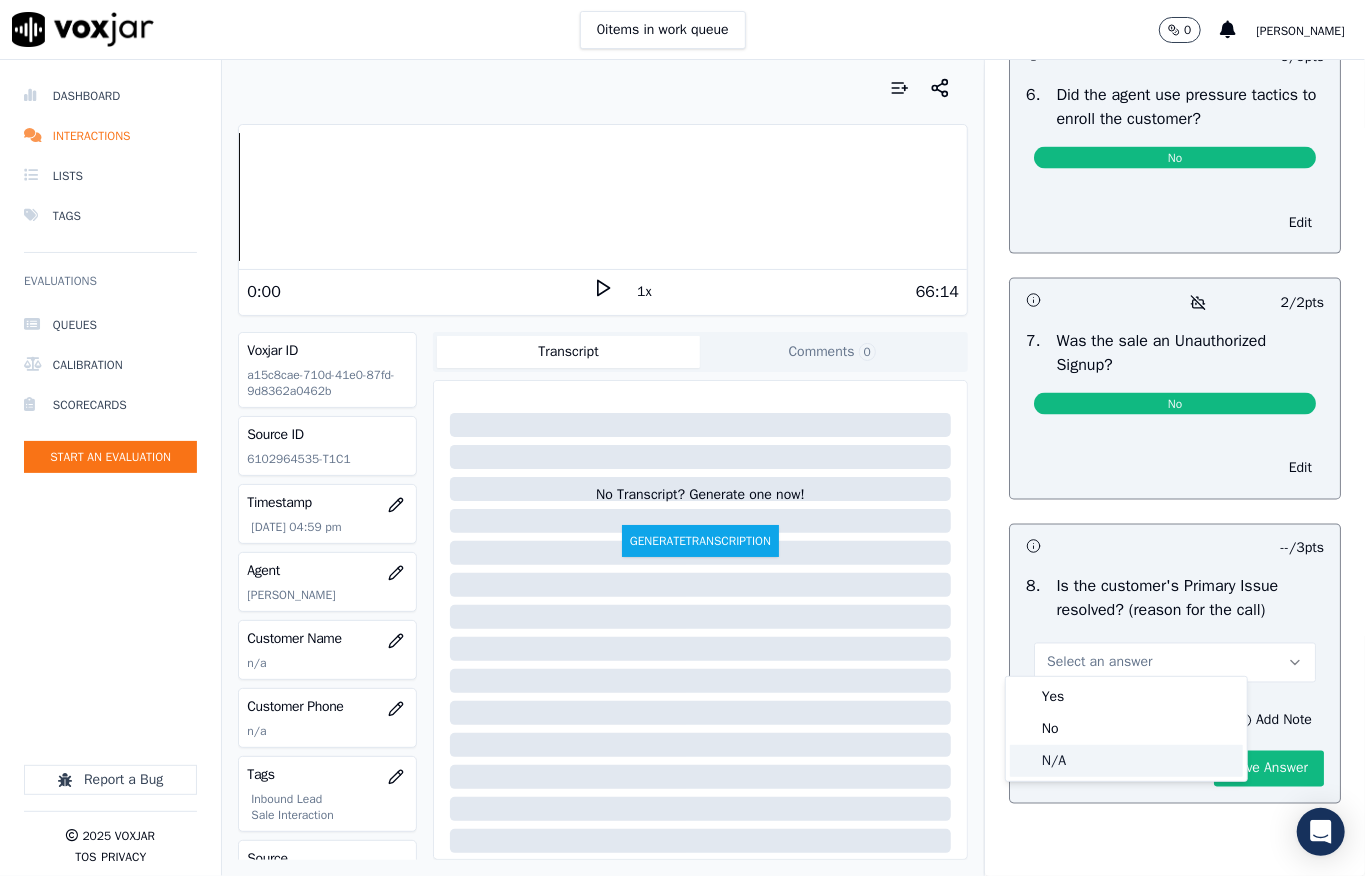 drag, startPoint x: 1070, startPoint y: 750, endPoint x: 1081, endPoint y: 710, distance: 41.484936 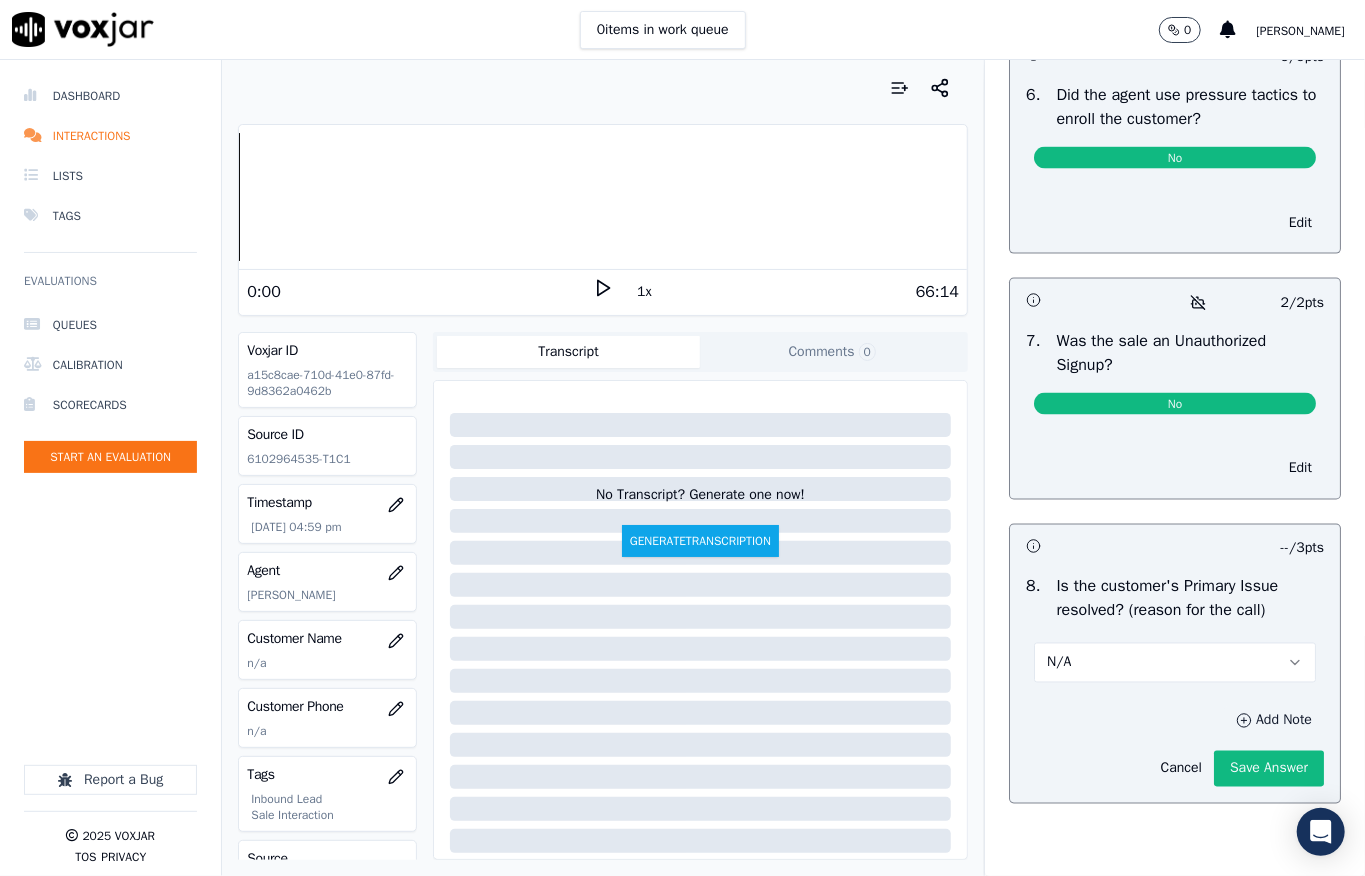 drag, startPoint x: 1173, startPoint y: 702, endPoint x: 1169, endPoint y: 721, distance: 19.416489 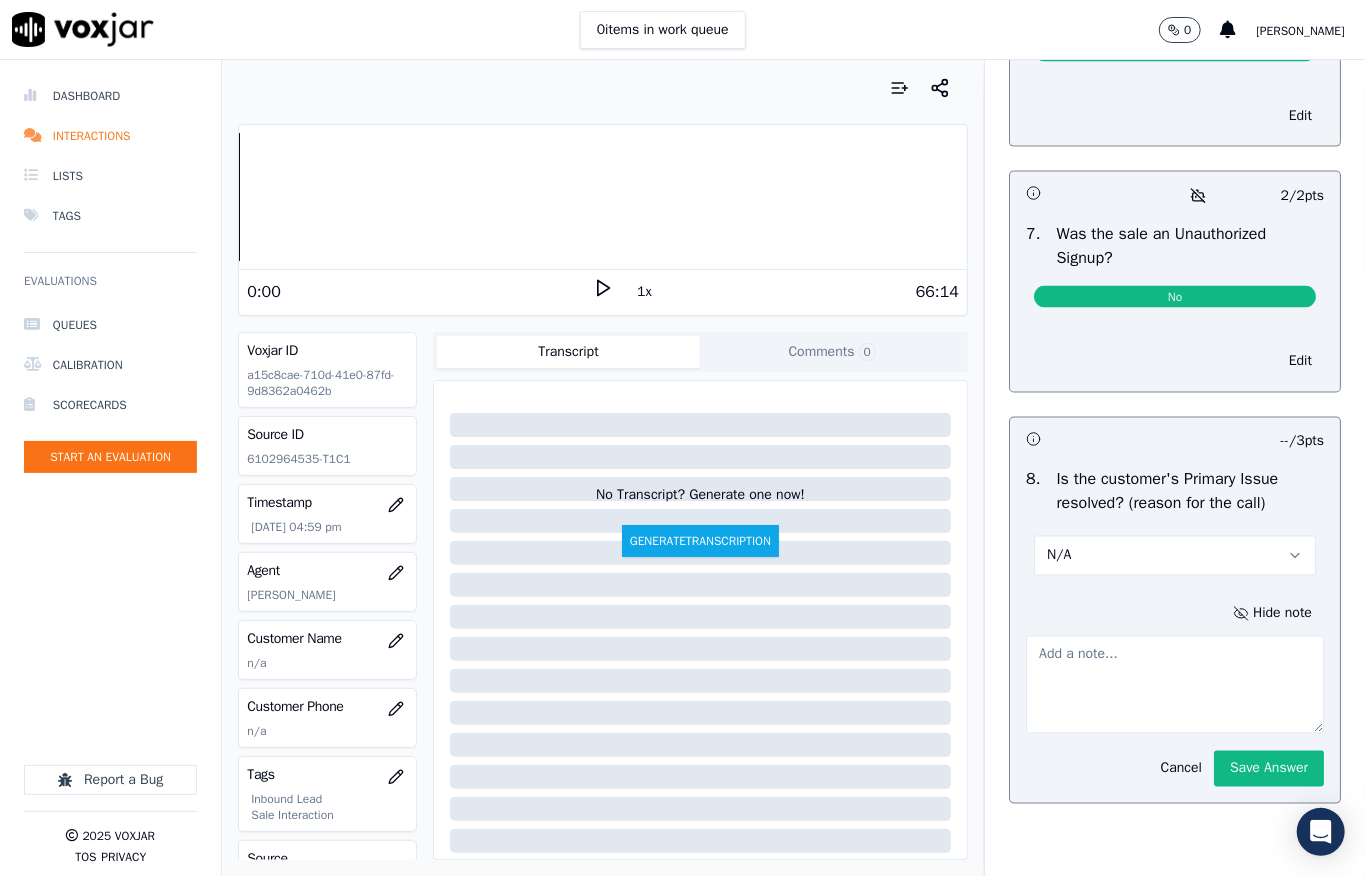 click at bounding box center [1175, 685] 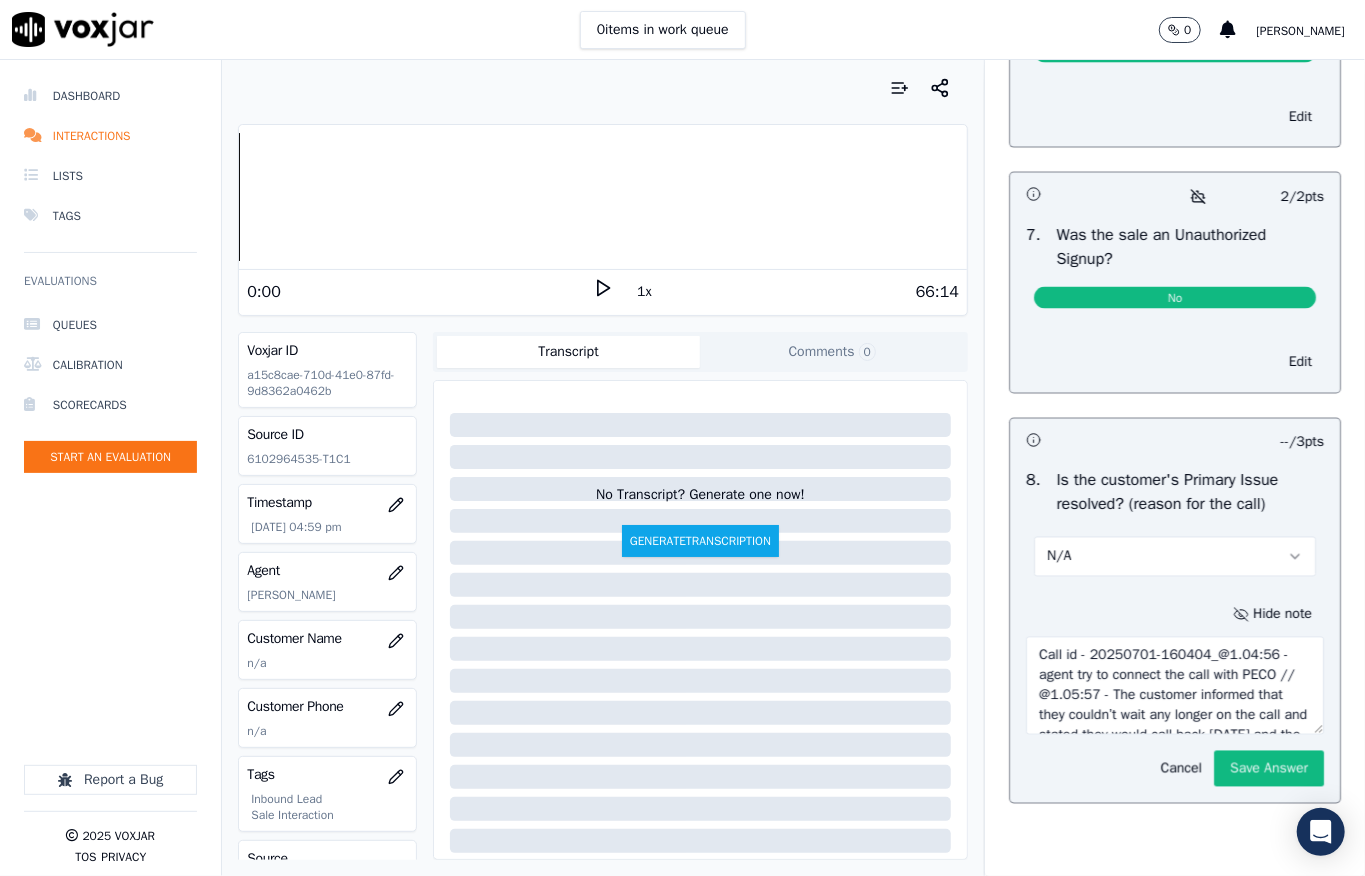 scroll, scrollTop: 6088, scrollLeft: 0, axis: vertical 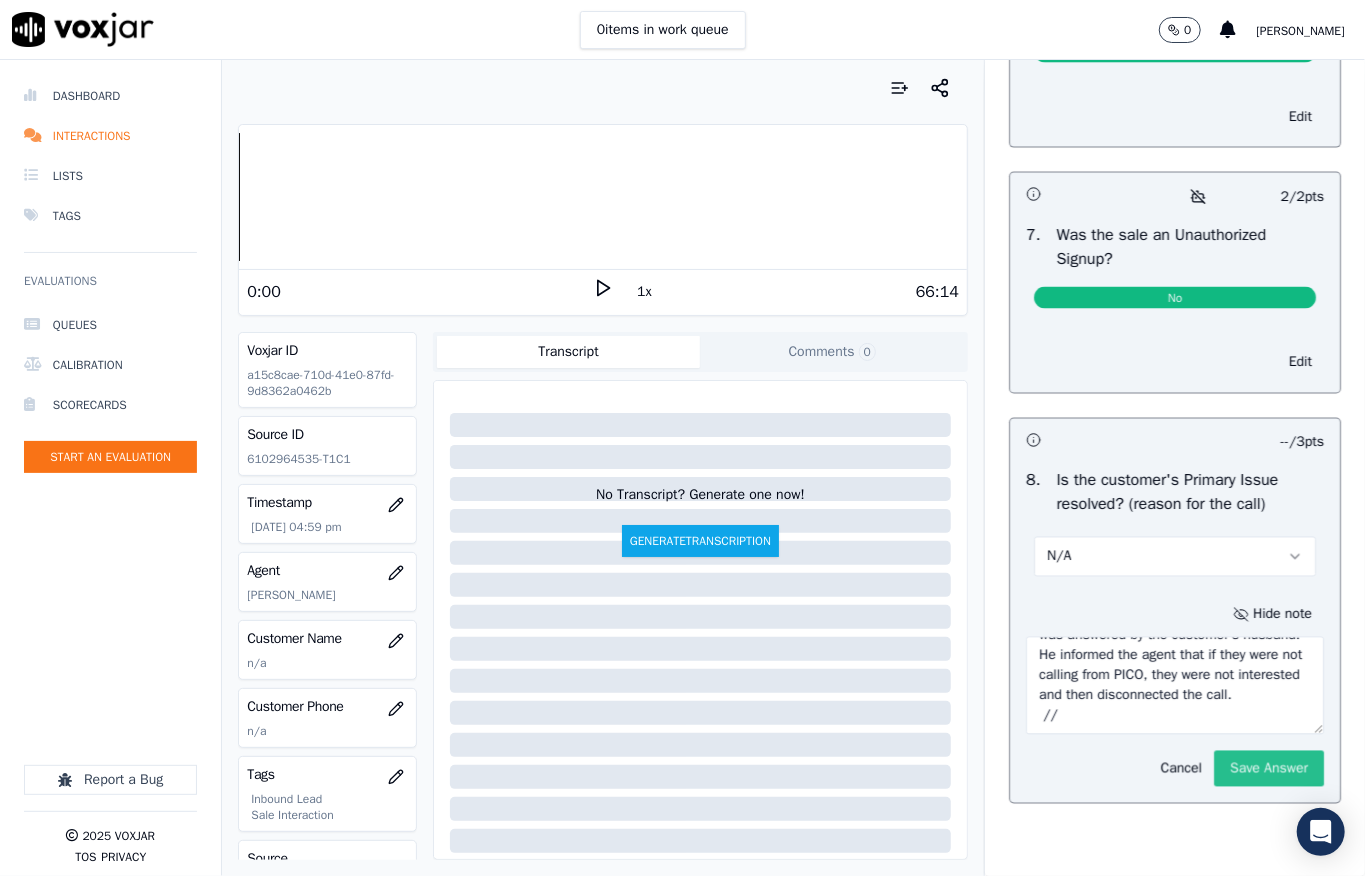 type on "Call id - 20250701-160404_@1.04:56 - agent try to connect the call with PECO // @1.05:57 - The customer informed that they couldn’t wait any longer on the call and stated they would call back [DATE] and the customer then disconnected the call //
Call id - 20250702-121123_The agent reconnected with the customer, and the call was answered by the customer’s husband. He informed the agent that if they were not calling from PICO, they were not interested and then disconnected the call.
//" 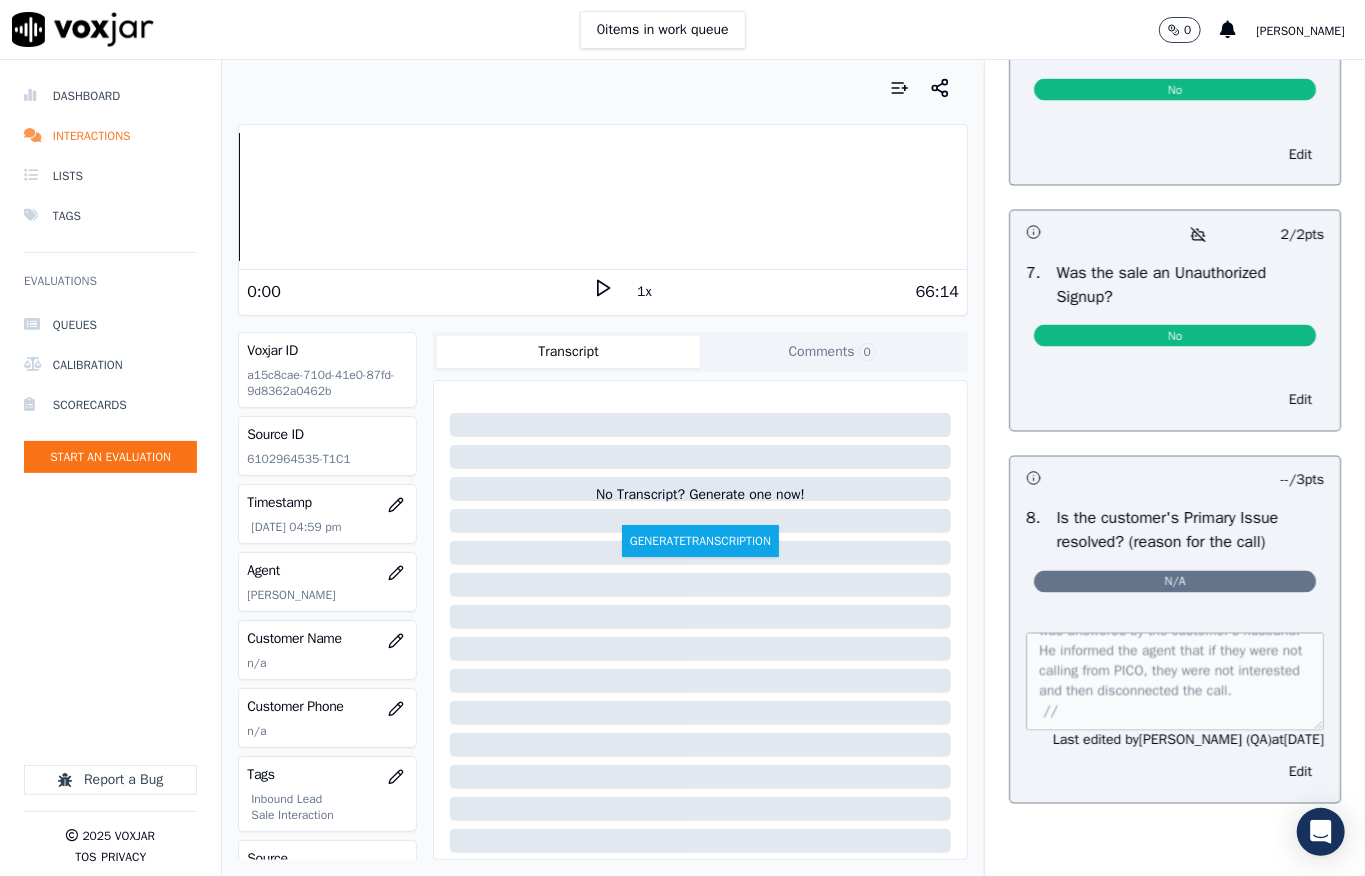 scroll, scrollTop: 6193, scrollLeft: 0, axis: vertical 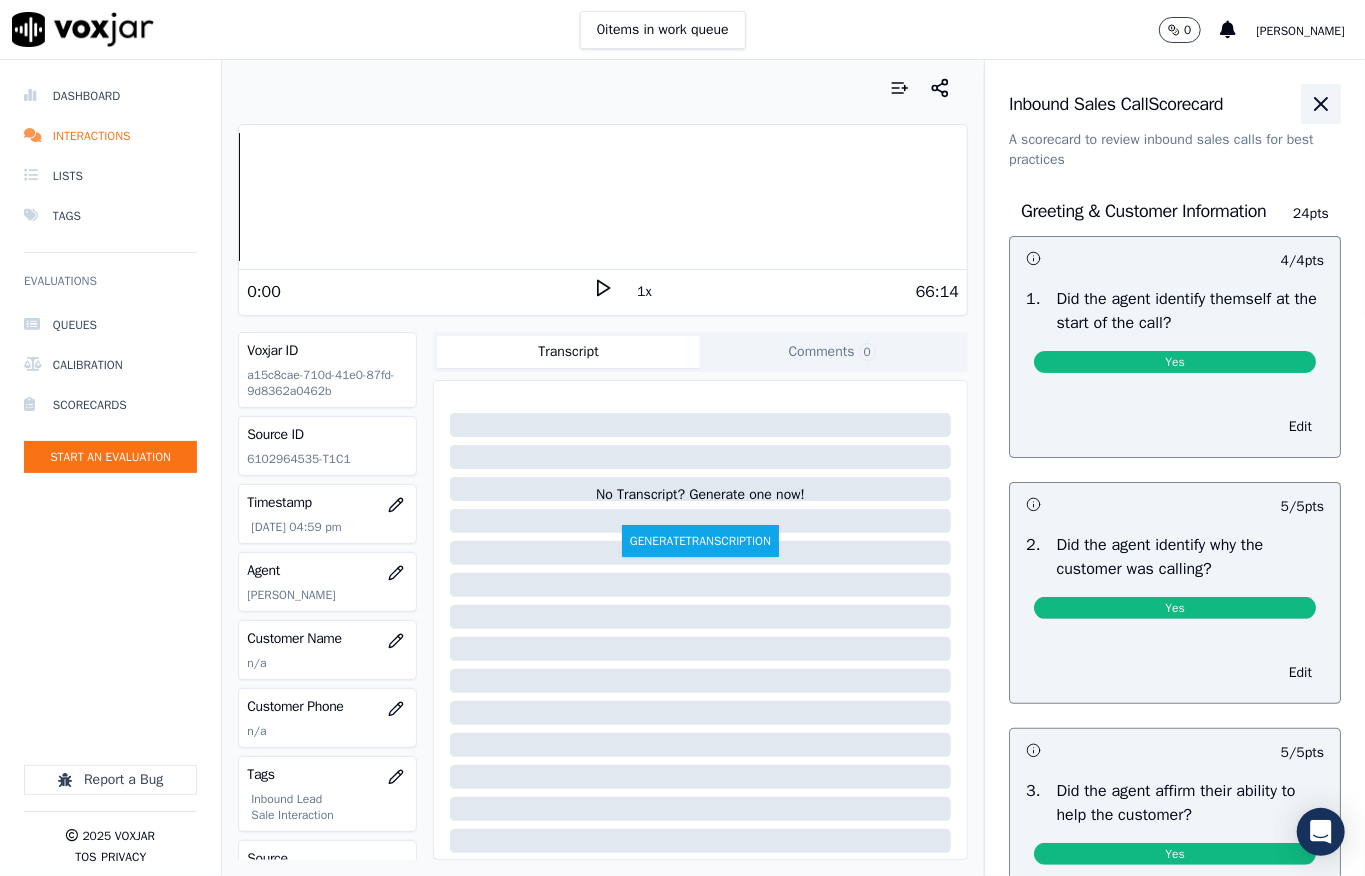 click 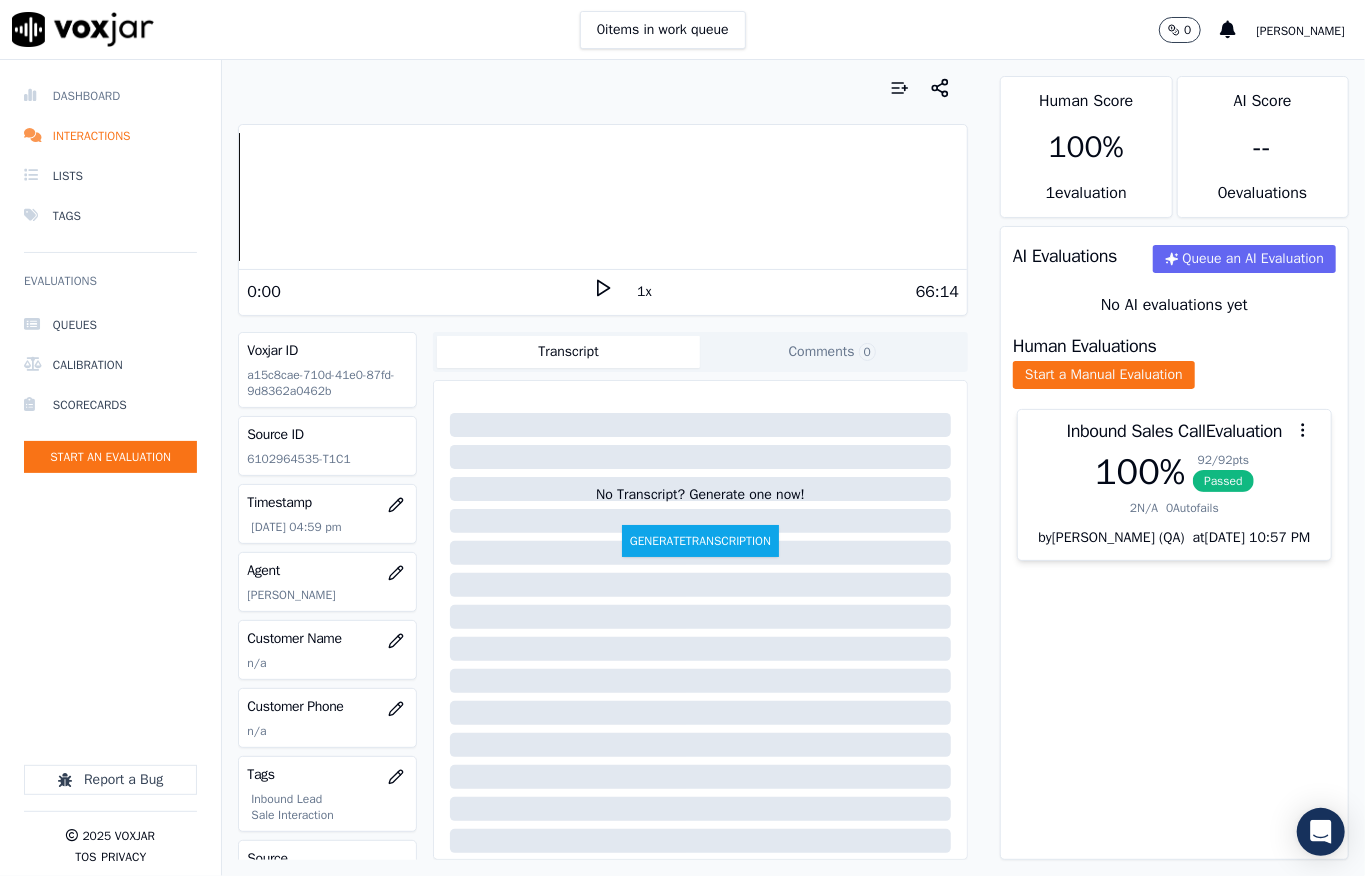 click on "Dashboard" at bounding box center [110, 96] 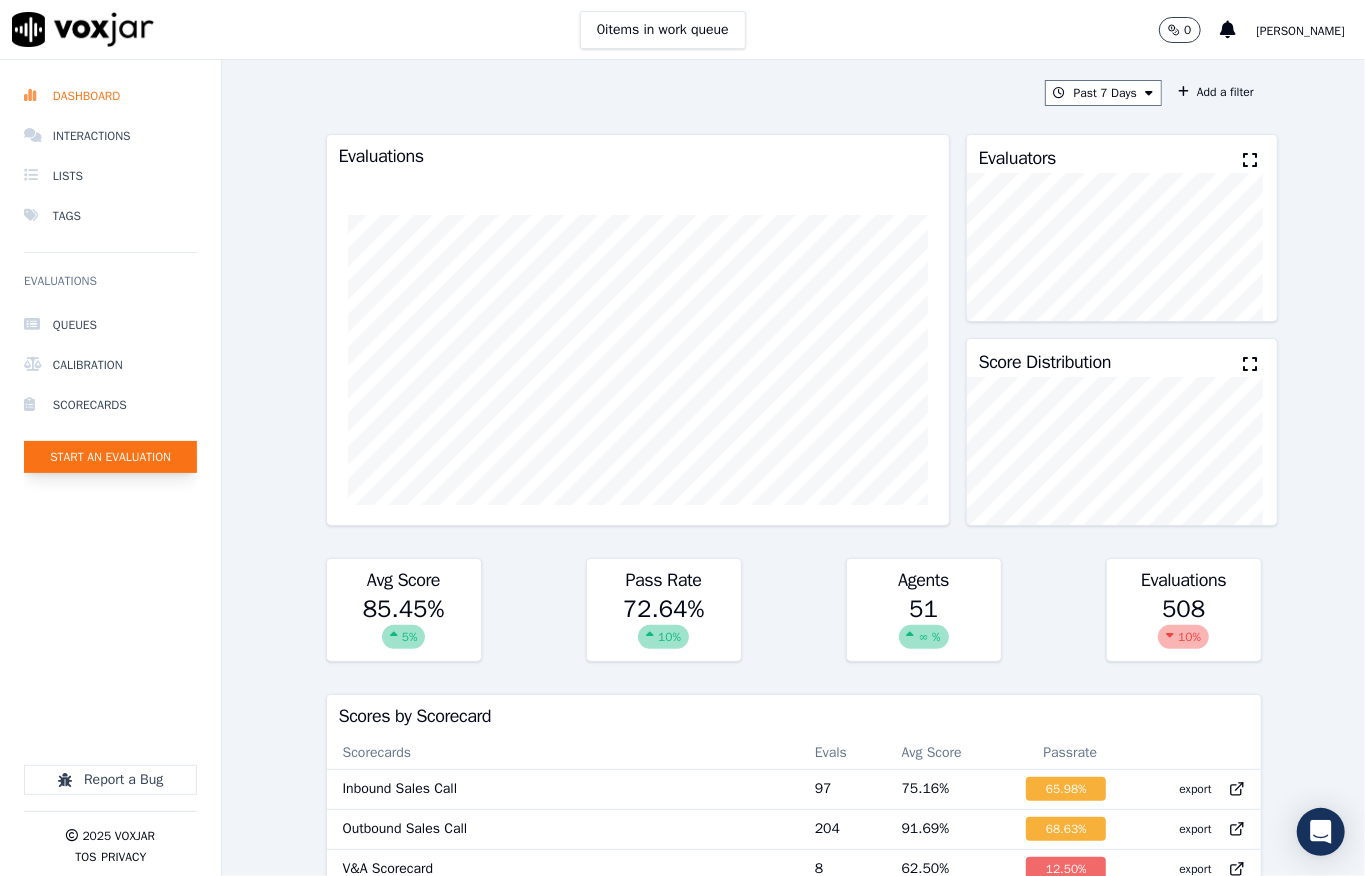 click on "Start an Evaluation" 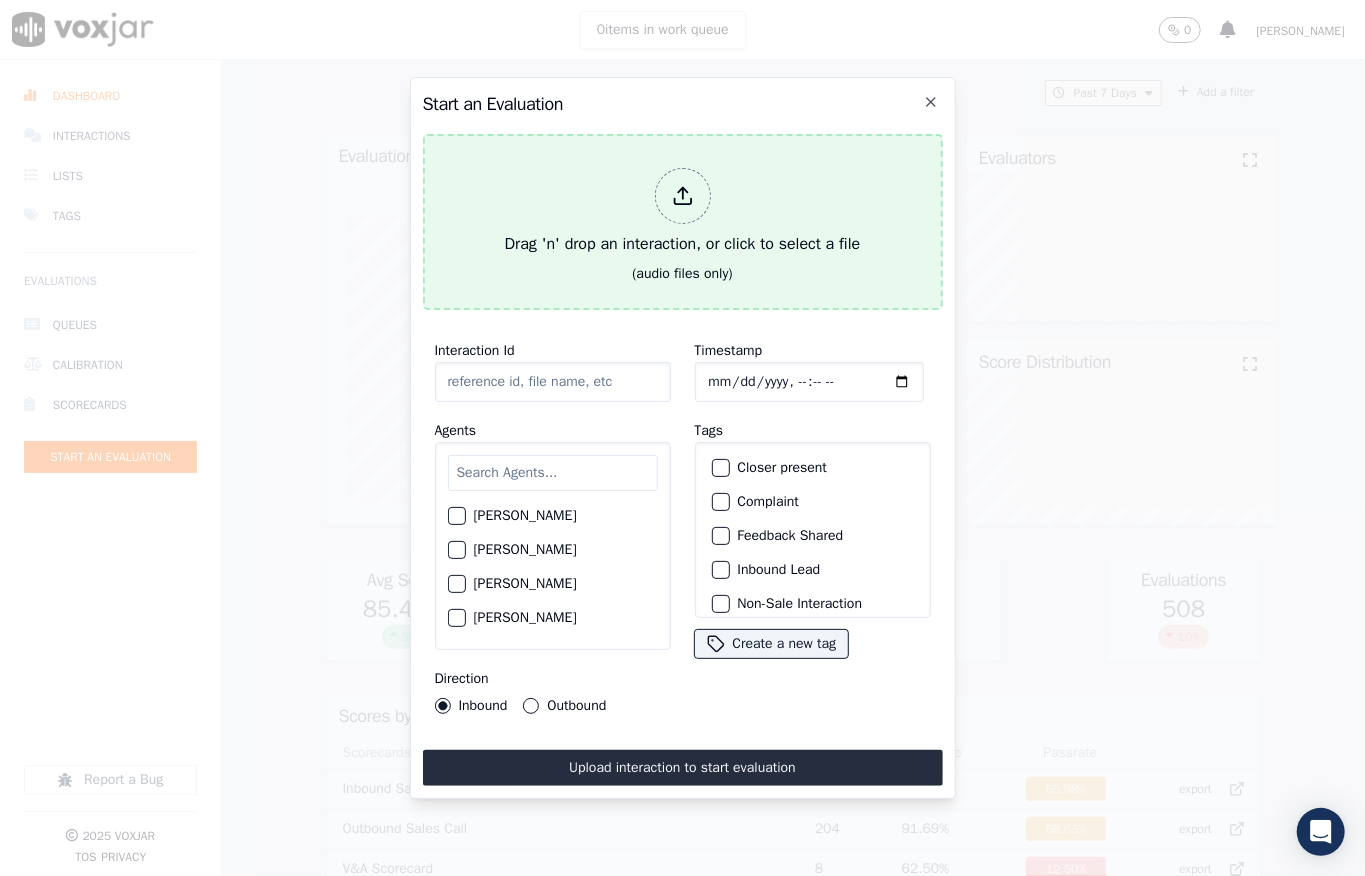 click at bounding box center (683, 196) 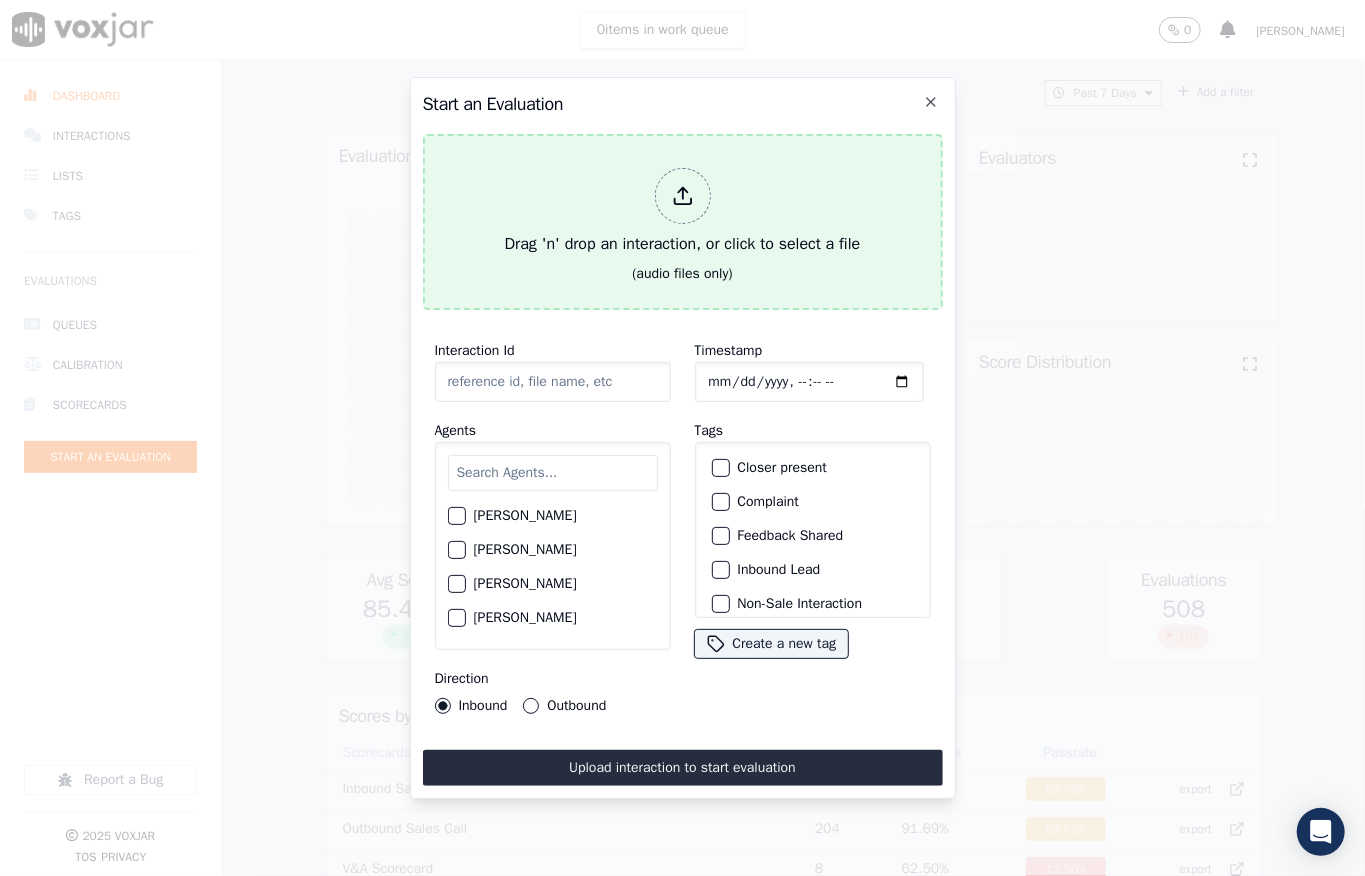 click on "Drag 'n' drop an interaction, or click to select a file" at bounding box center (683, 212) 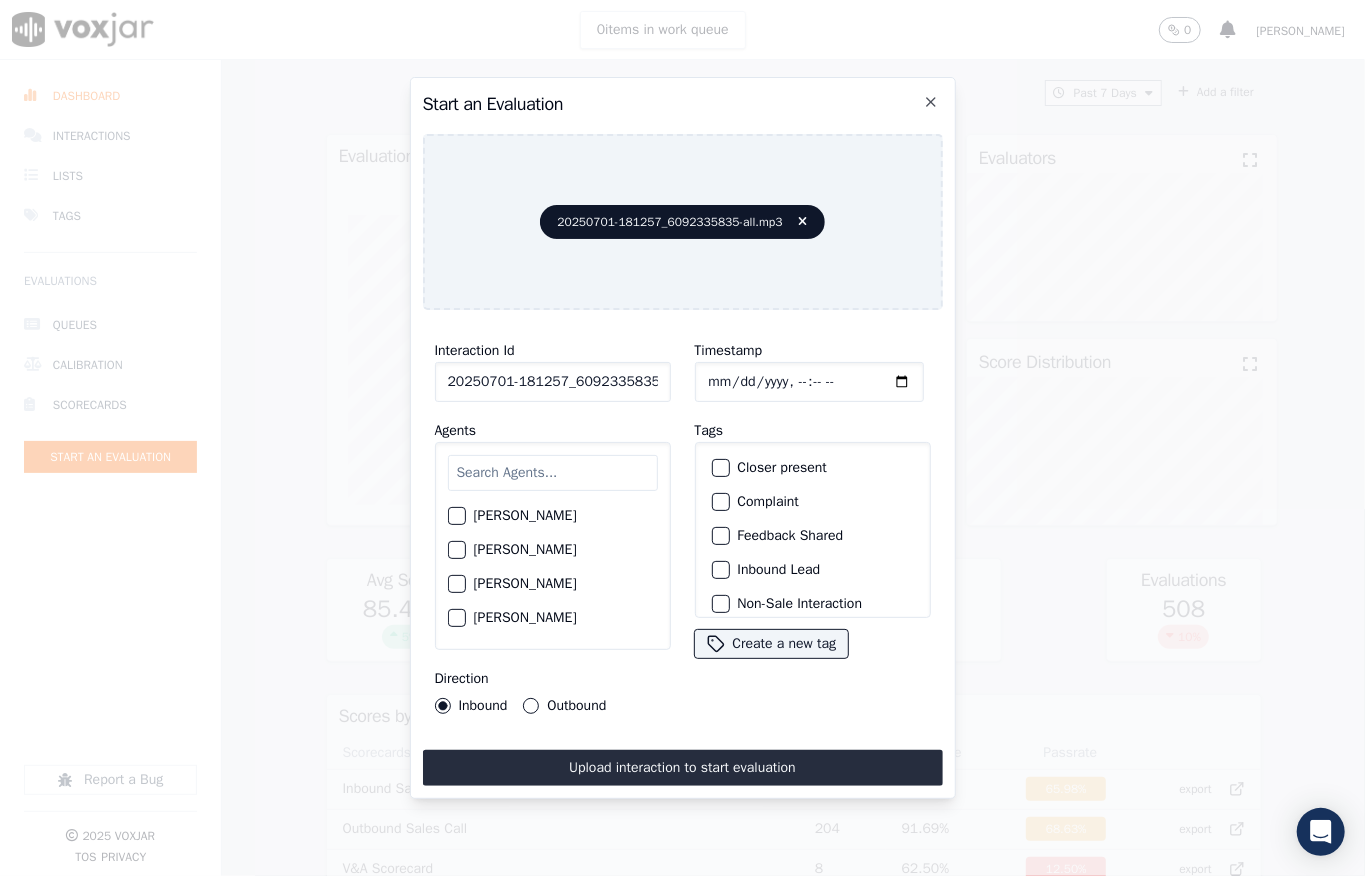 click on "Timestamp" 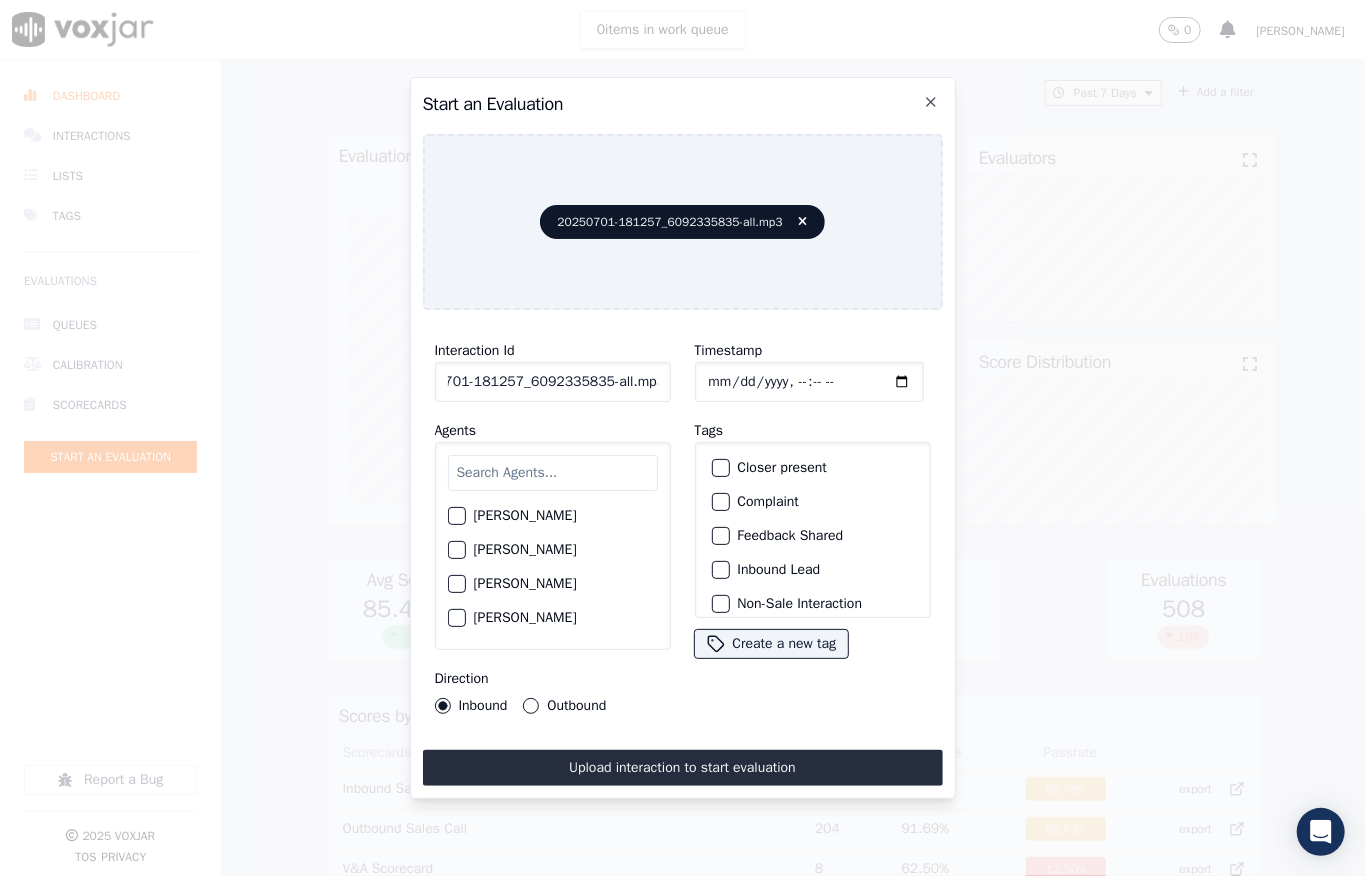 drag, startPoint x: 645, startPoint y: 374, endPoint x: 677, endPoint y: 374, distance: 32 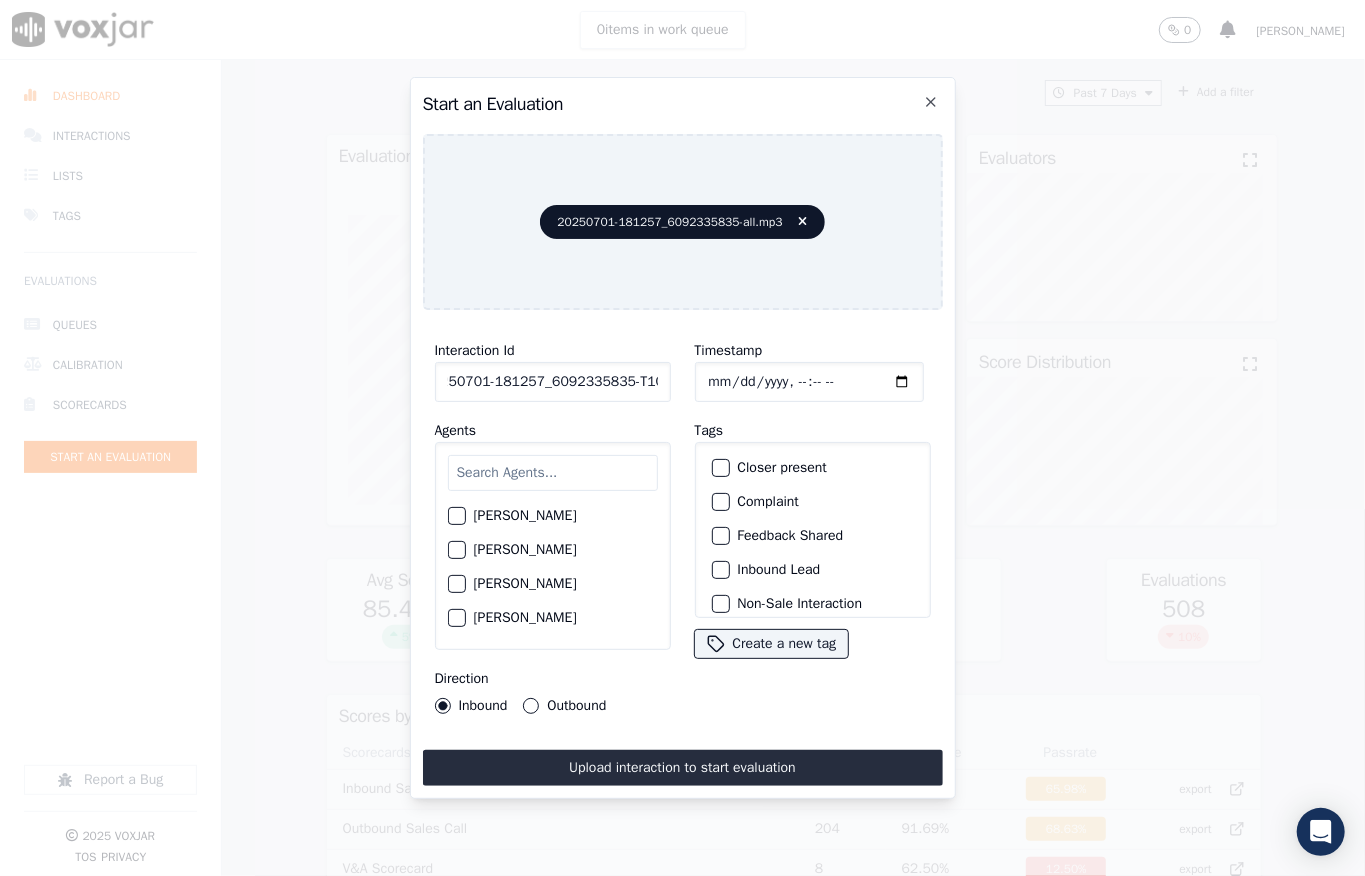 scroll, scrollTop: 0, scrollLeft: 32, axis: horizontal 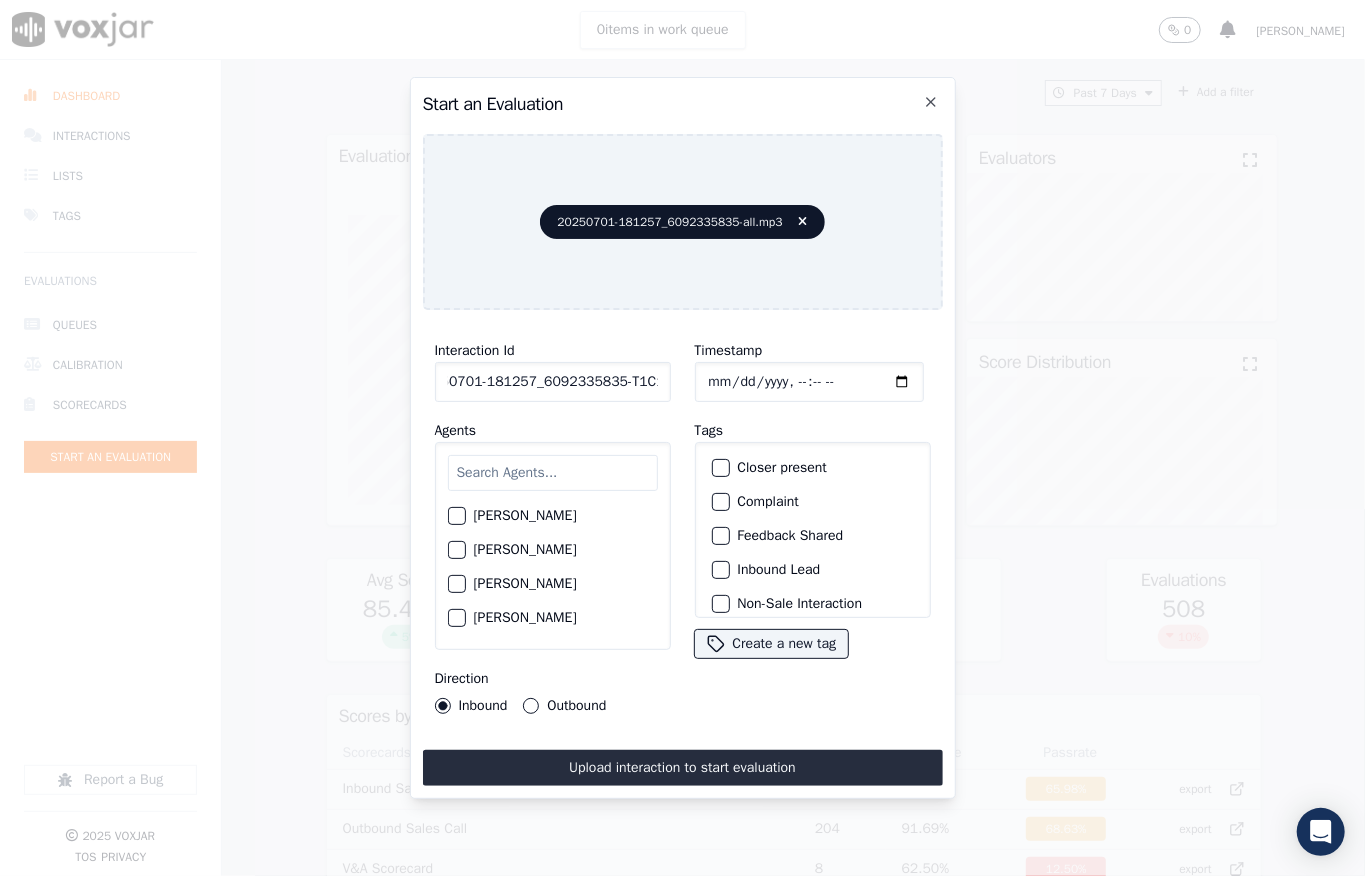 type on "20250701-181257_6092335835-T1C1" 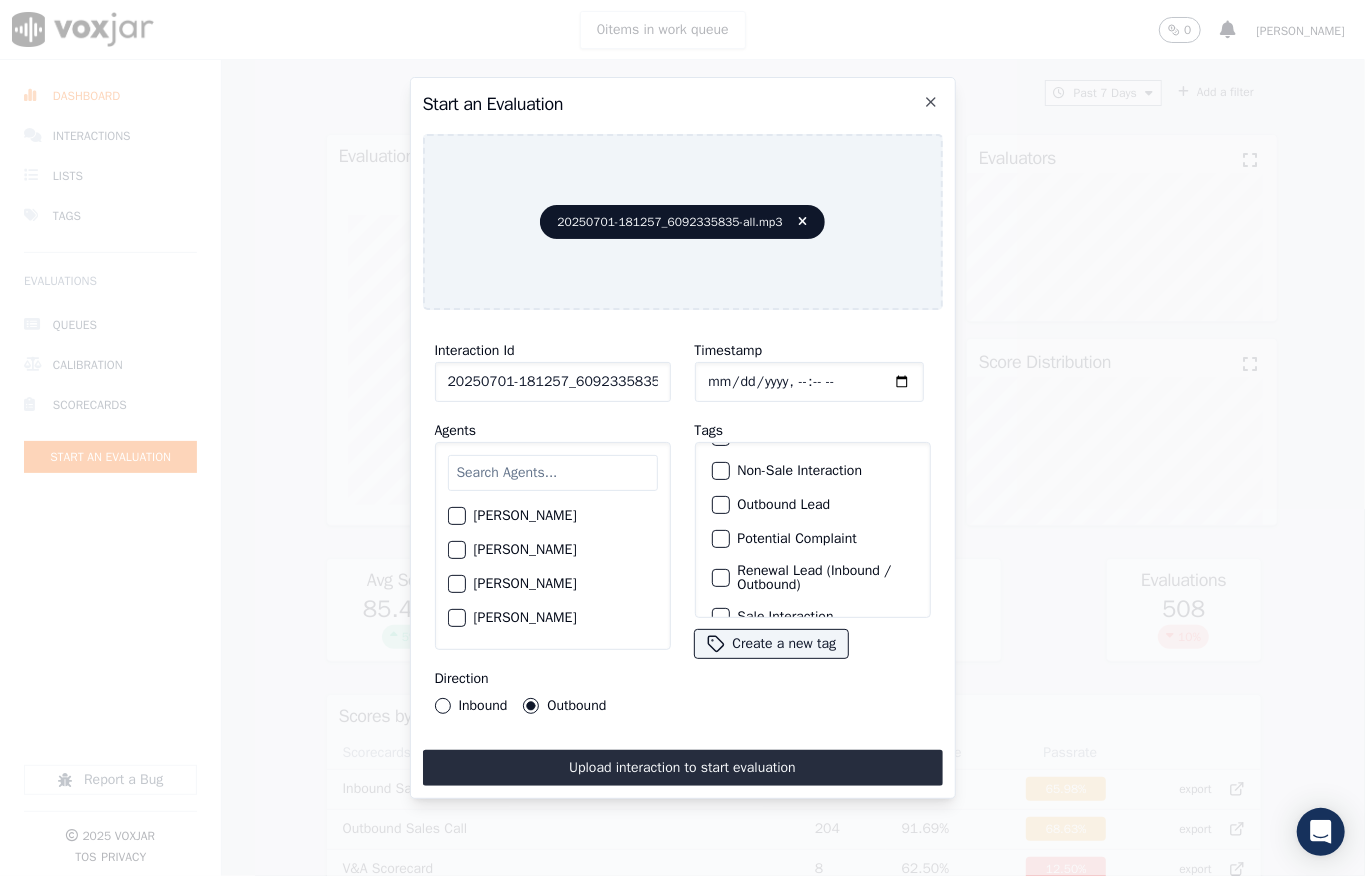 scroll, scrollTop: 200, scrollLeft: 0, axis: vertical 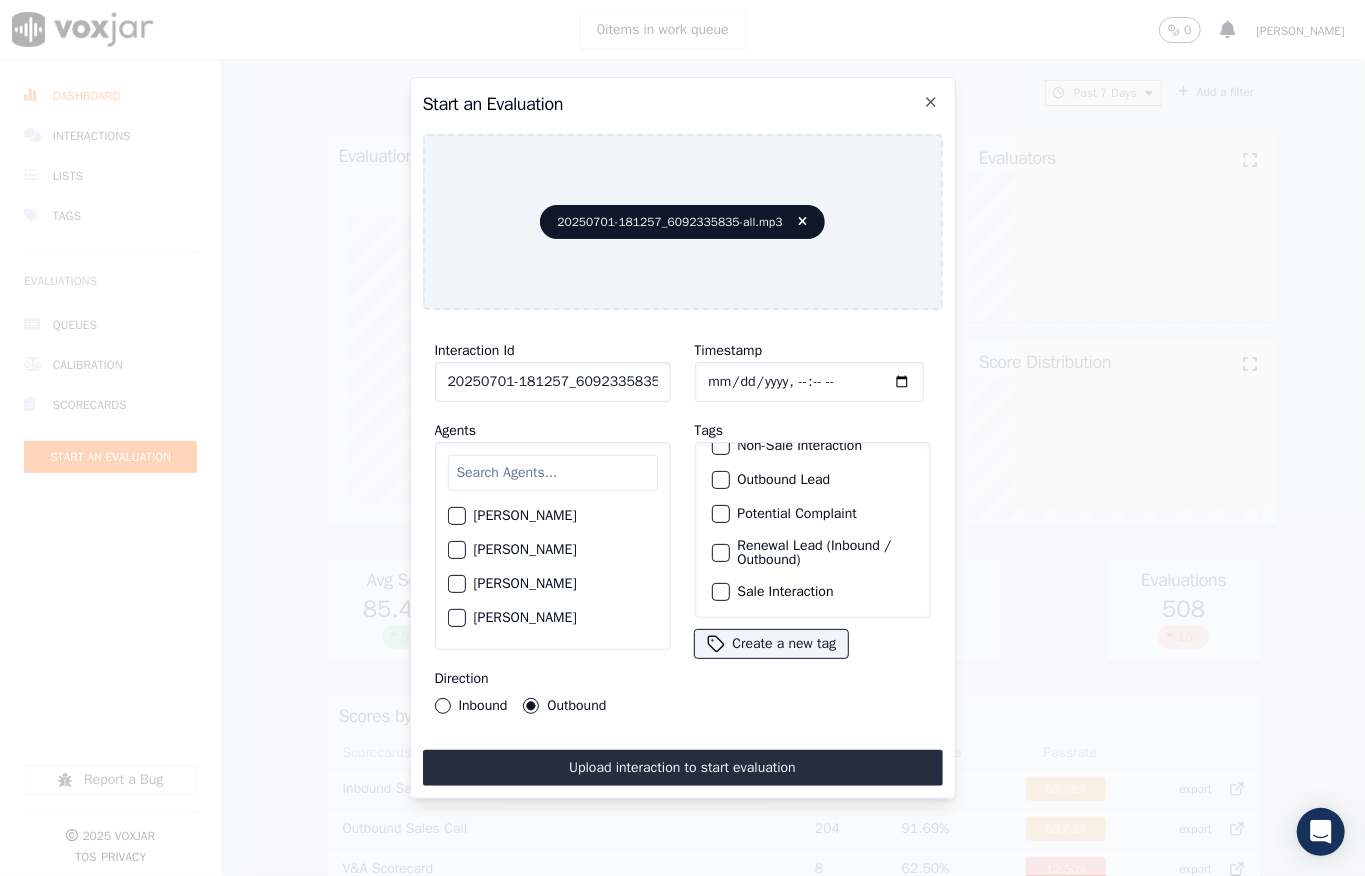 click at bounding box center (720, 592) 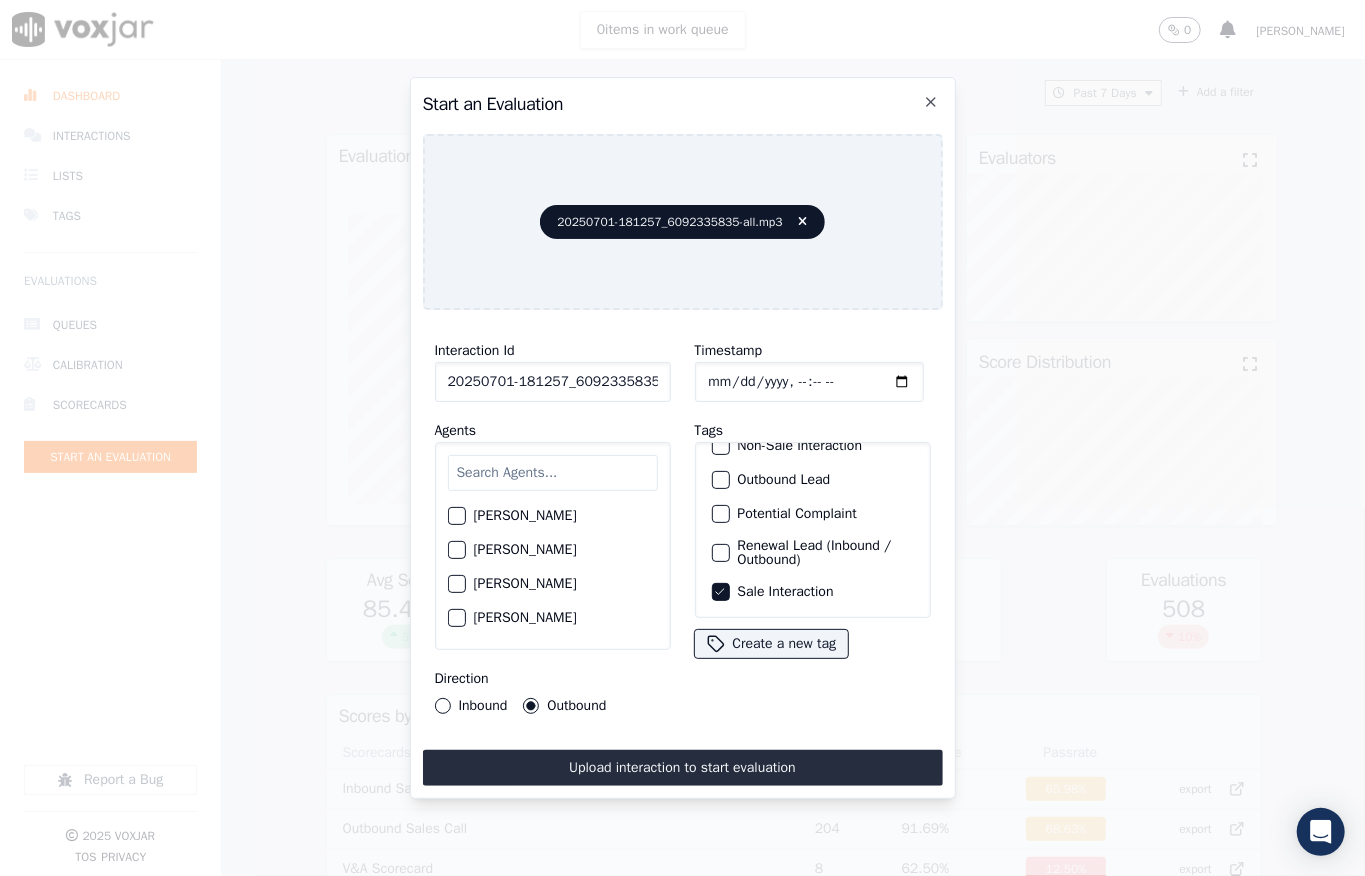 scroll, scrollTop: 66, scrollLeft: 0, axis: vertical 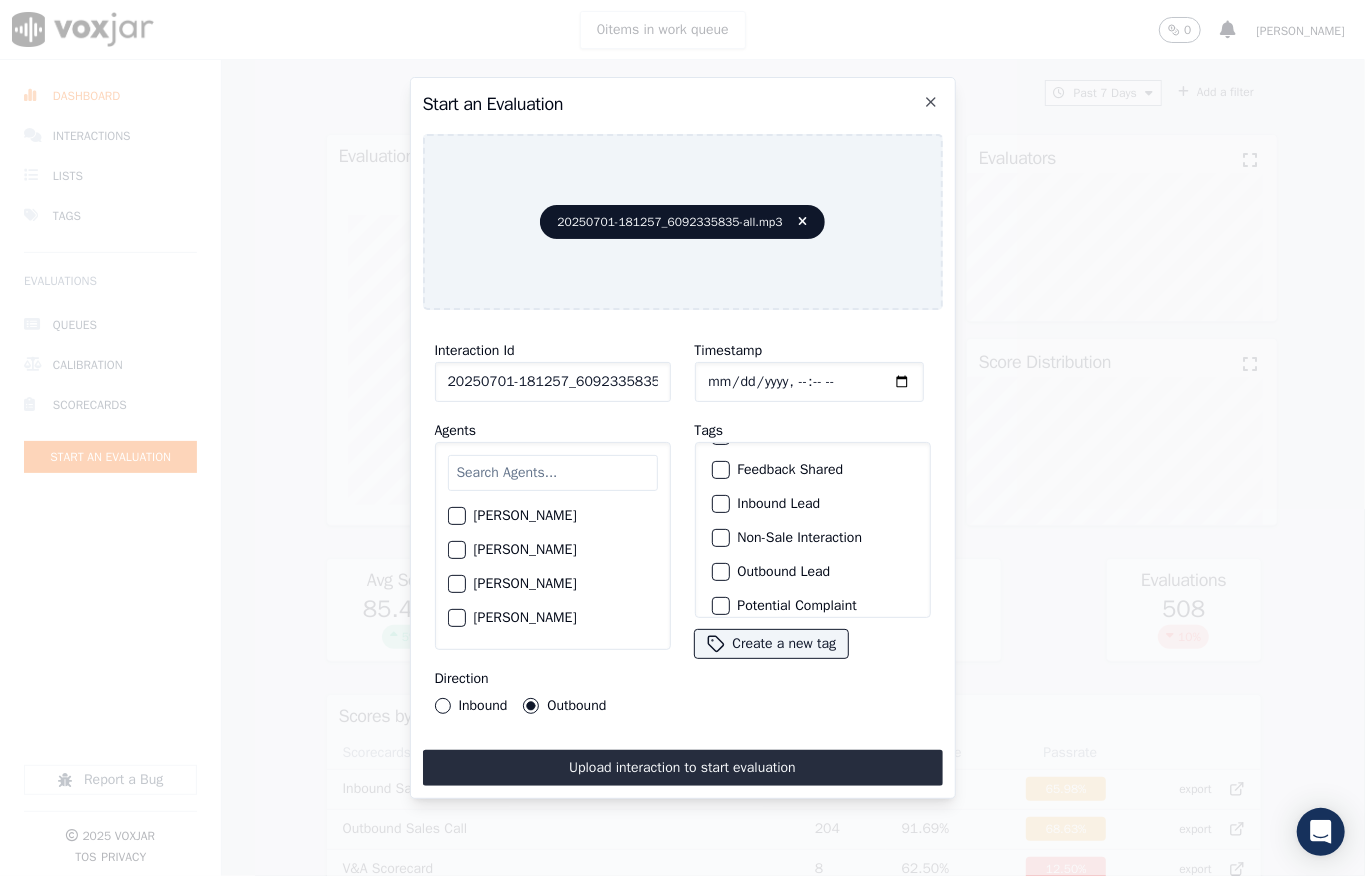 click at bounding box center [720, 572] 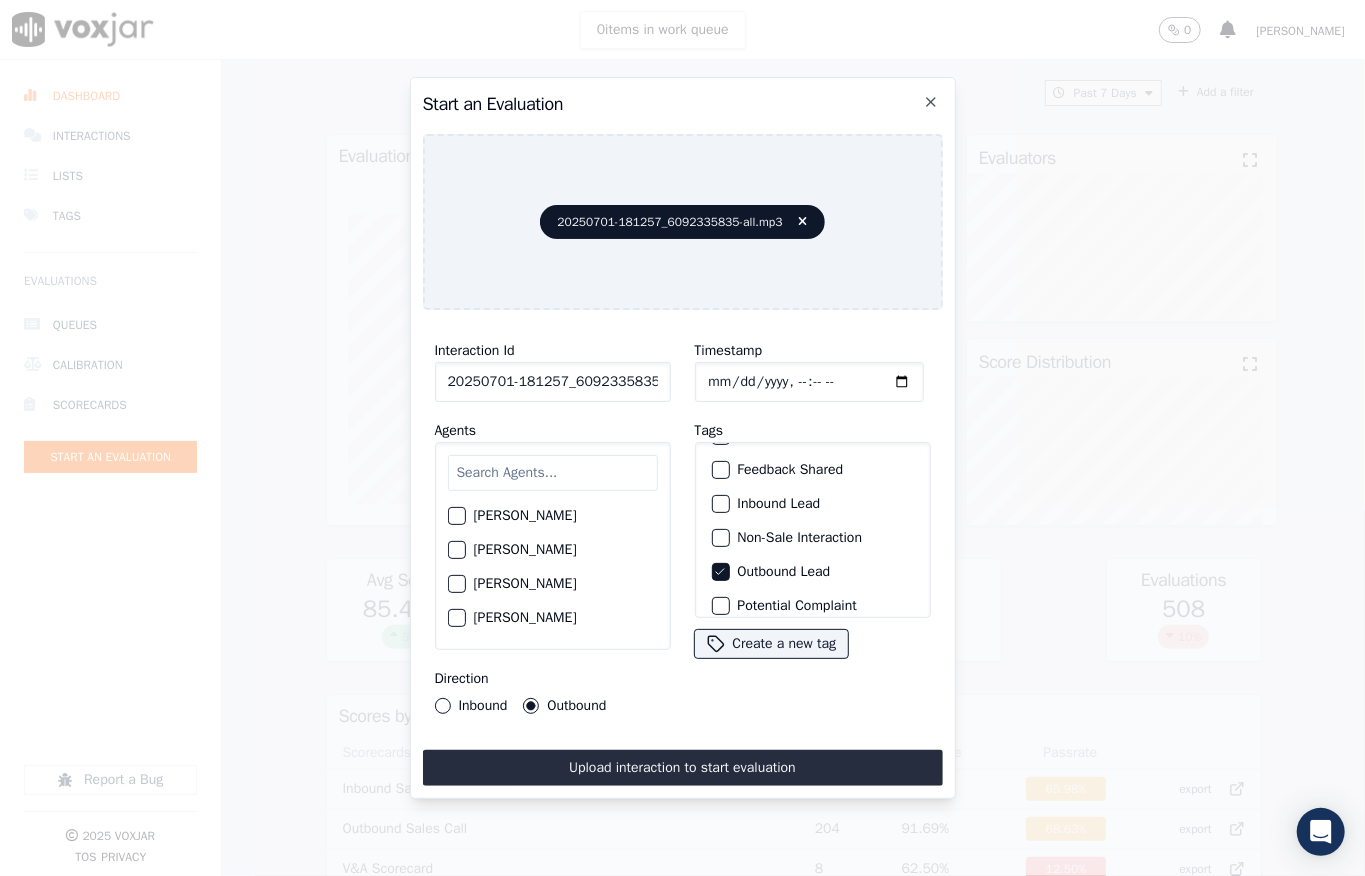 click at bounding box center (553, 473) 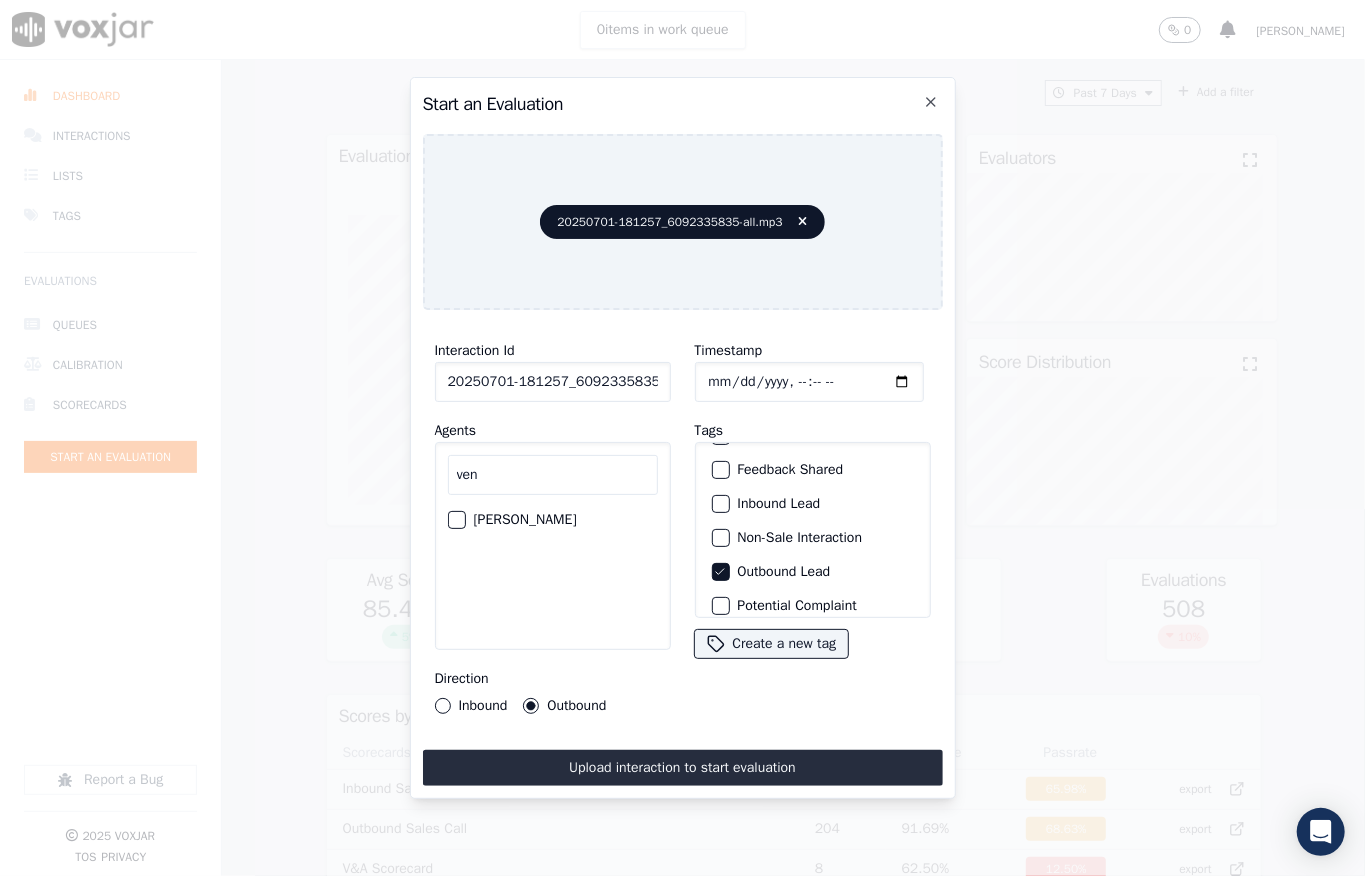type on "ven" 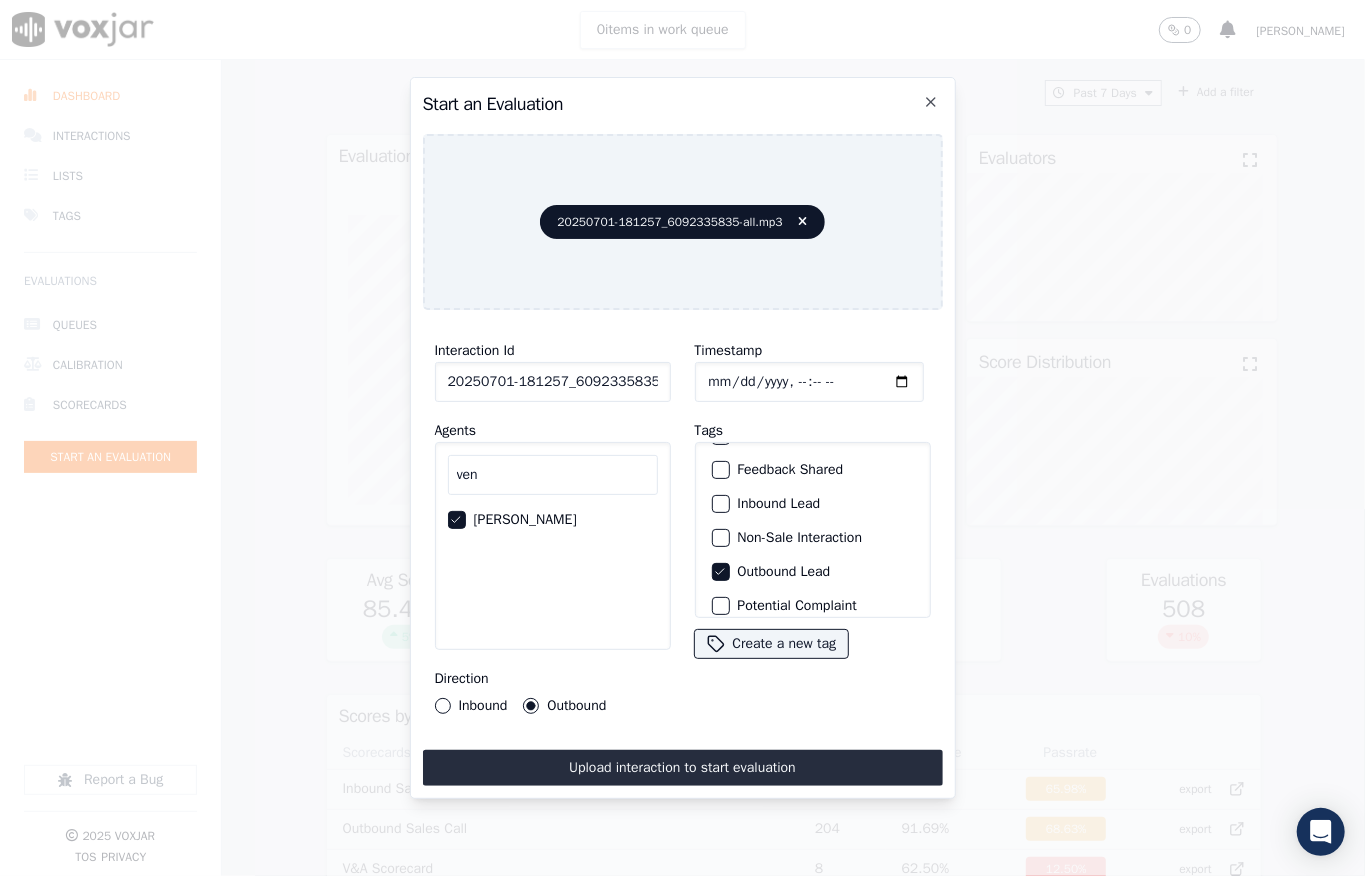 scroll, scrollTop: 0, scrollLeft: 32, axis: horizontal 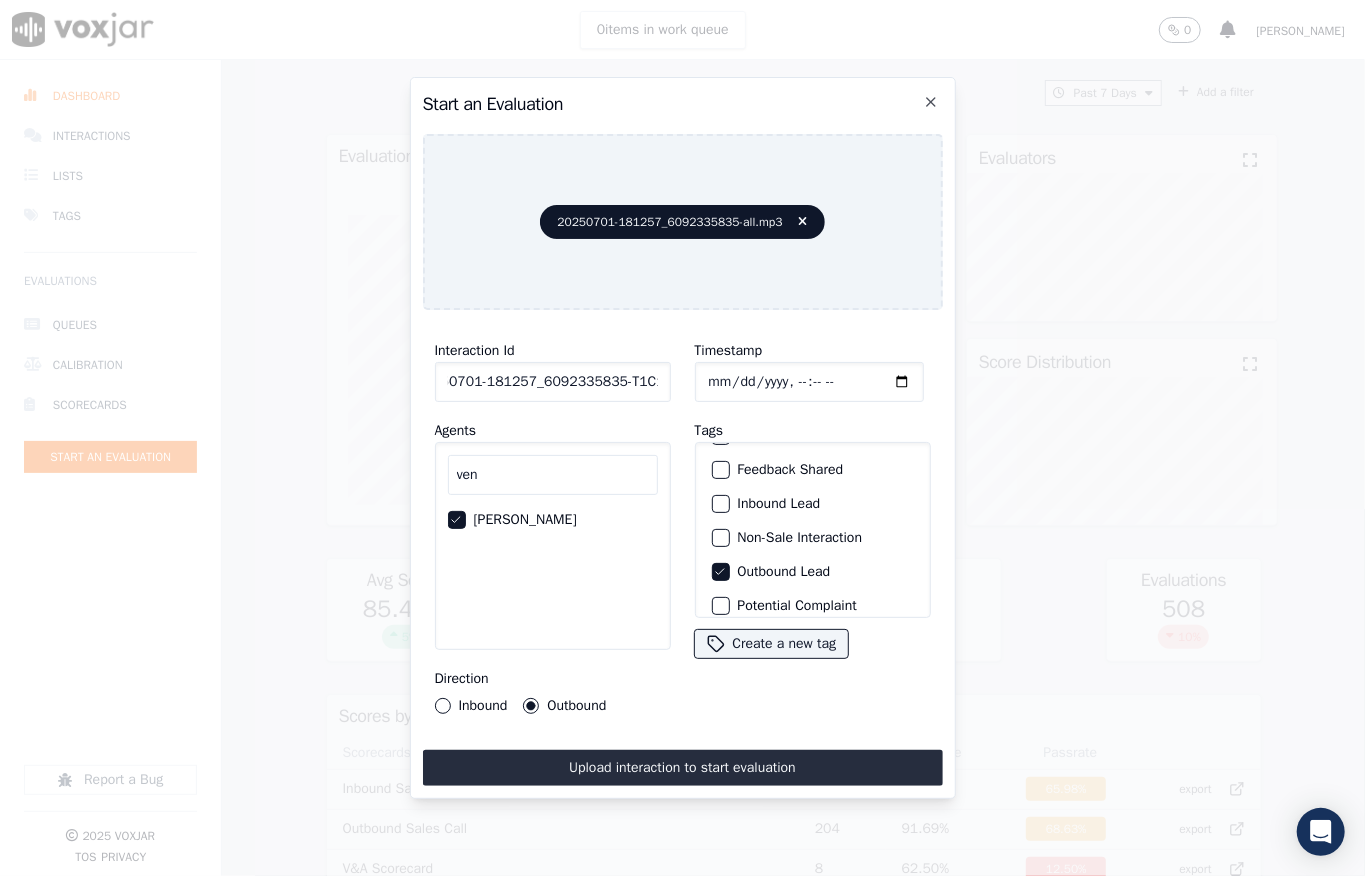 drag, startPoint x: 602, startPoint y: 377, endPoint x: 680, endPoint y: 376, distance: 78.00641 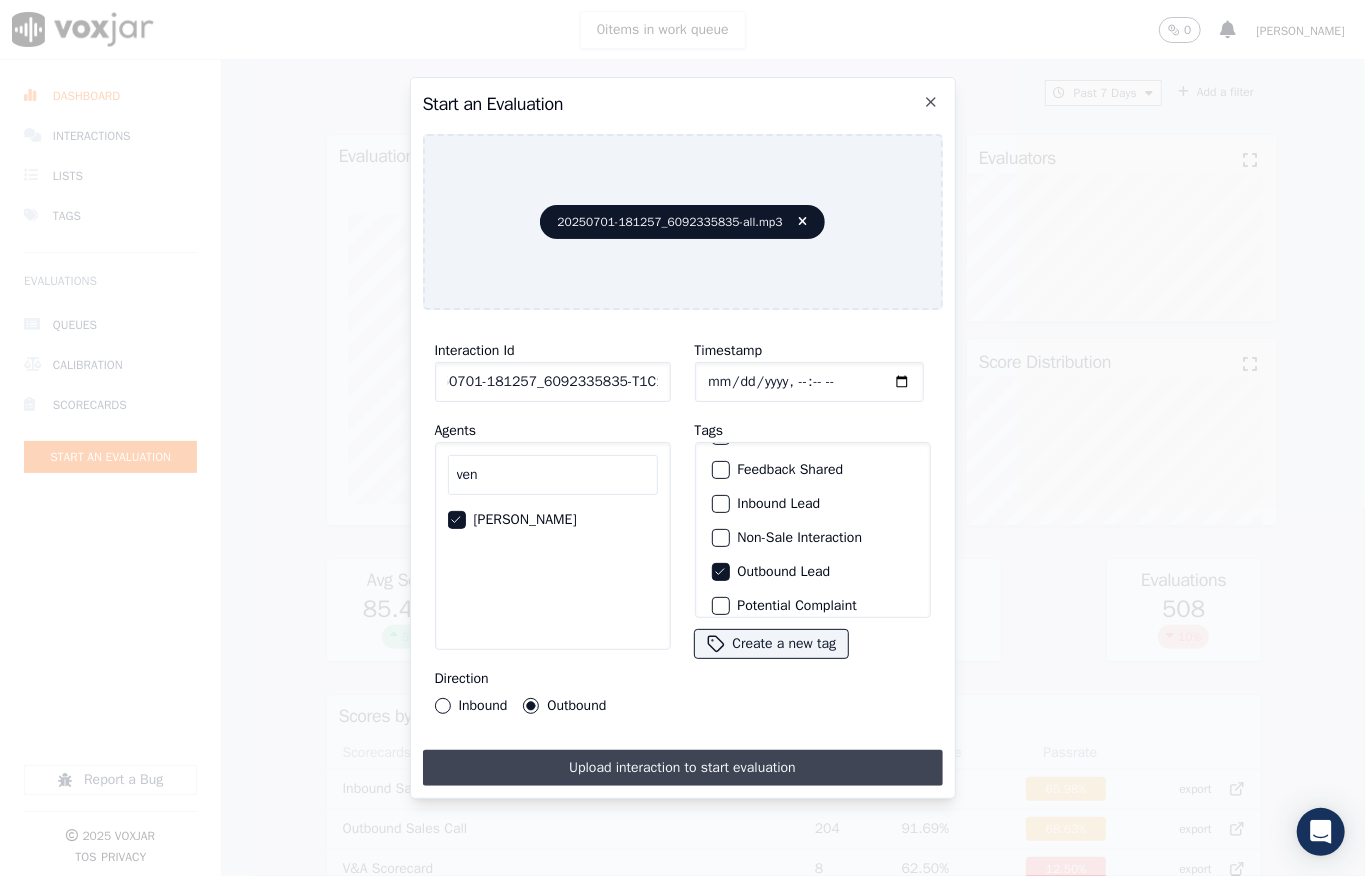 scroll, scrollTop: 0, scrollLeft: 0, axis: both 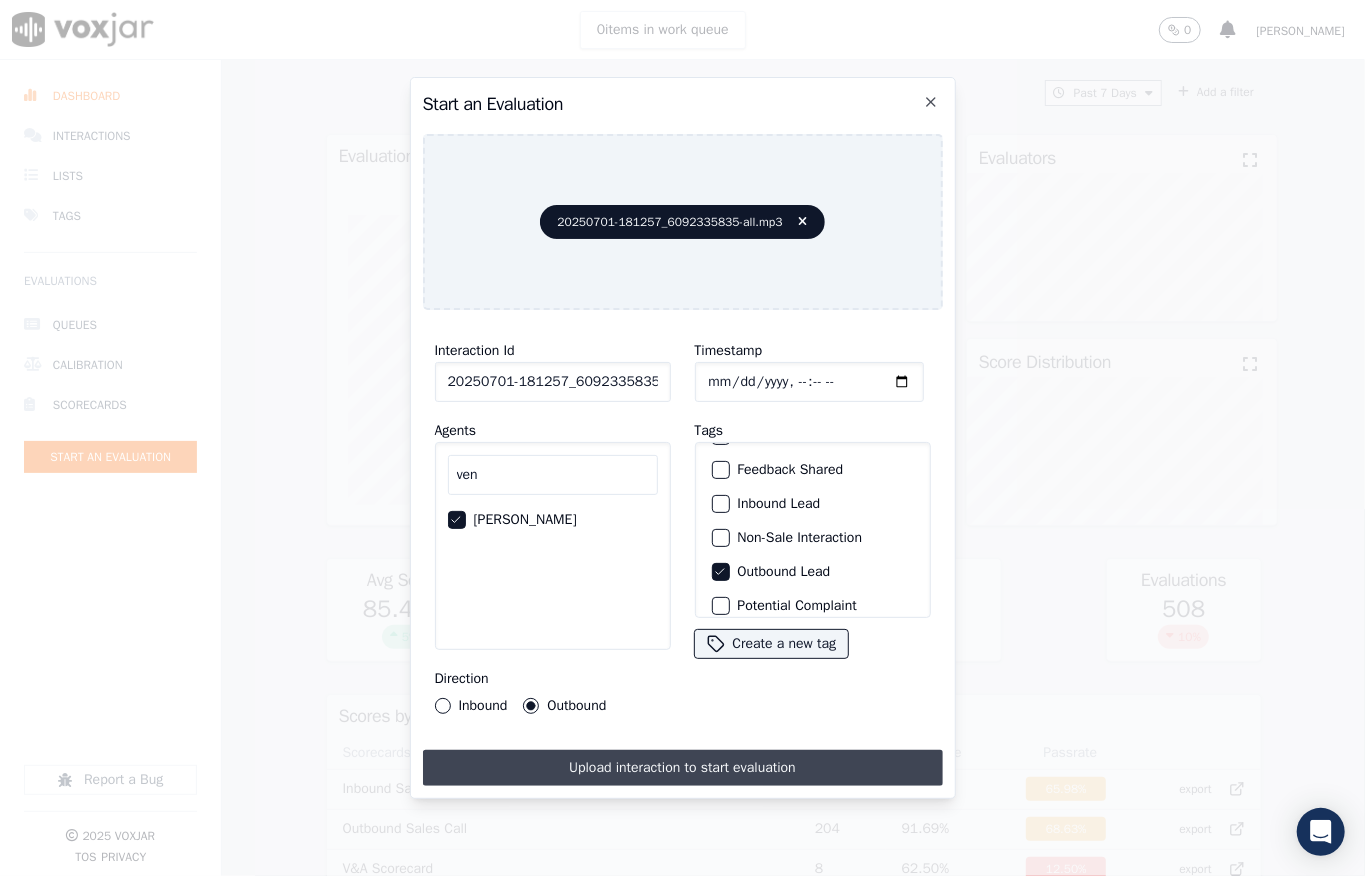 click on "Upload interaction to start evaluation" at bounding box center (683, 768) 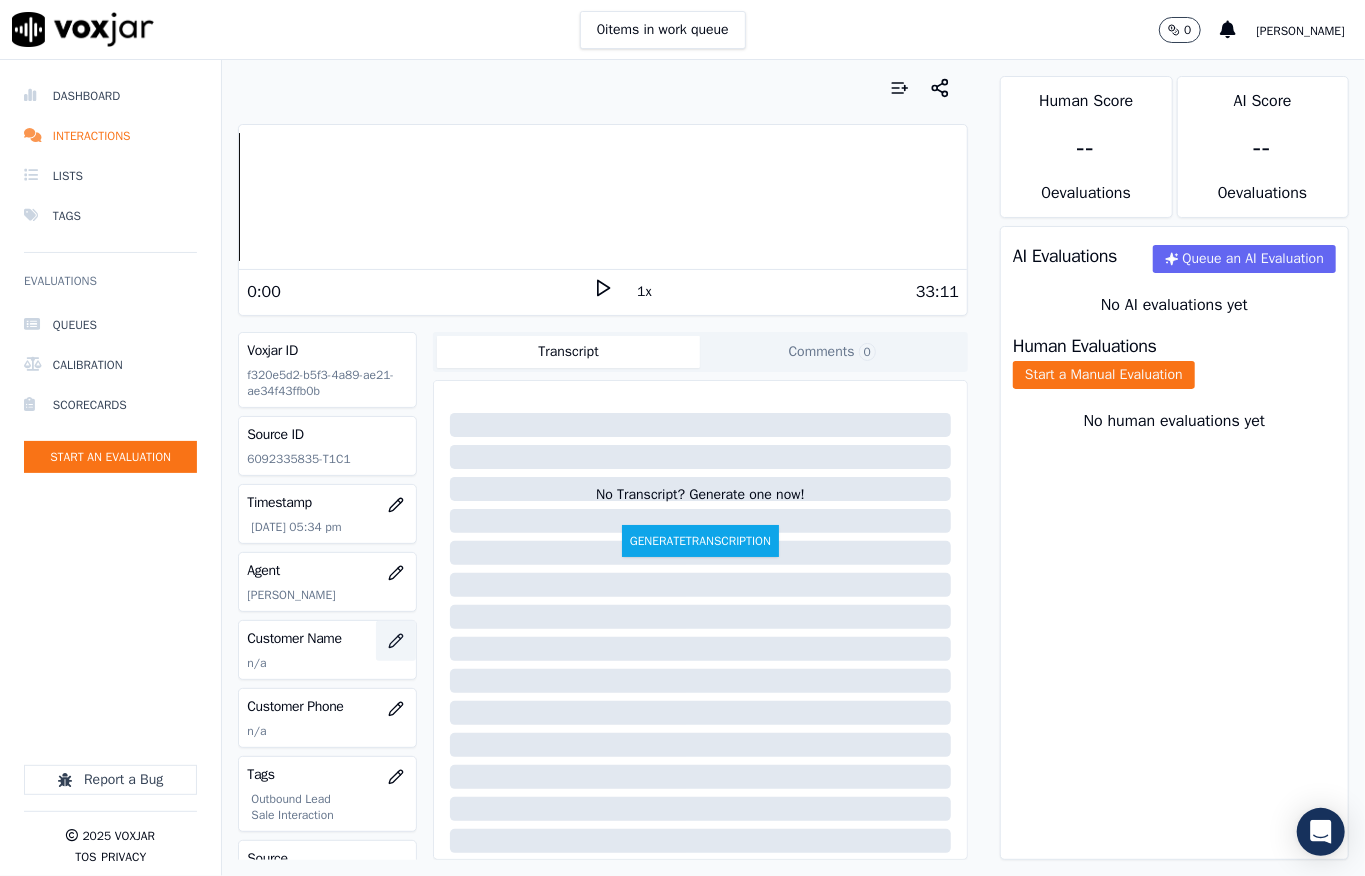 click 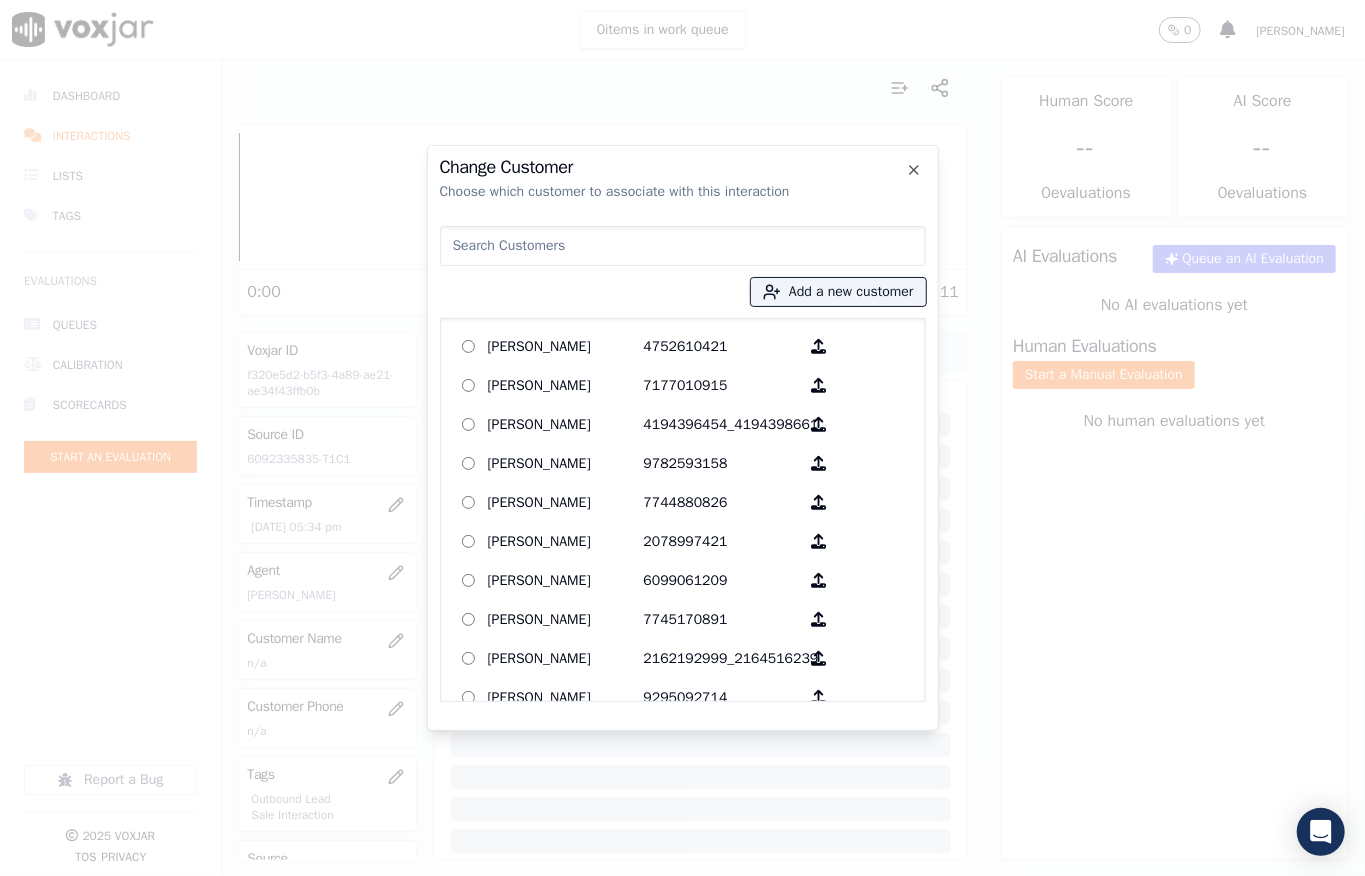 type on "[PERSON_NAME]" 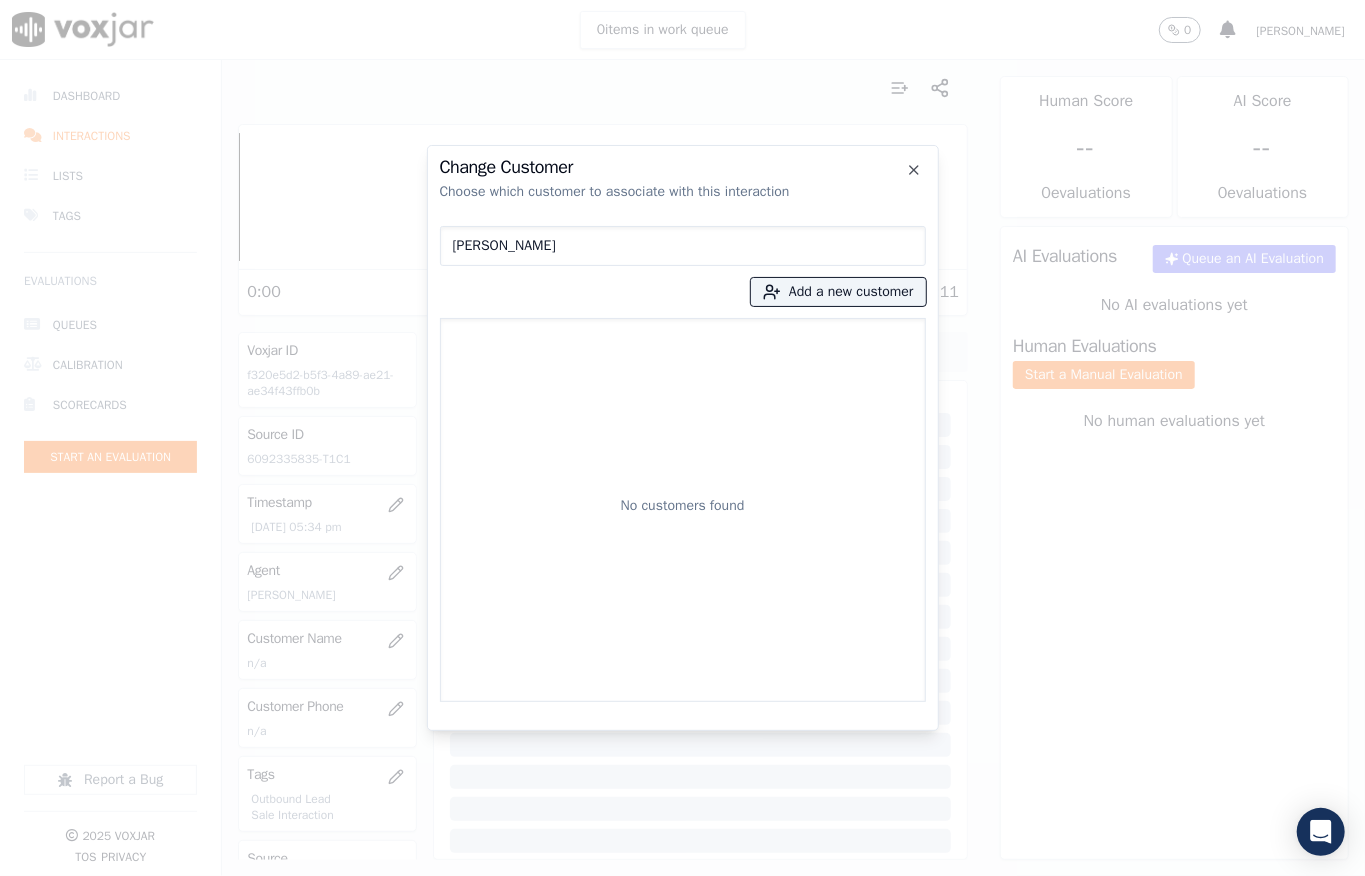 drag, startPoint x: 576, startPoint y: 244, endPoint x: 282, endPoint y: 274, distance: 295.52664 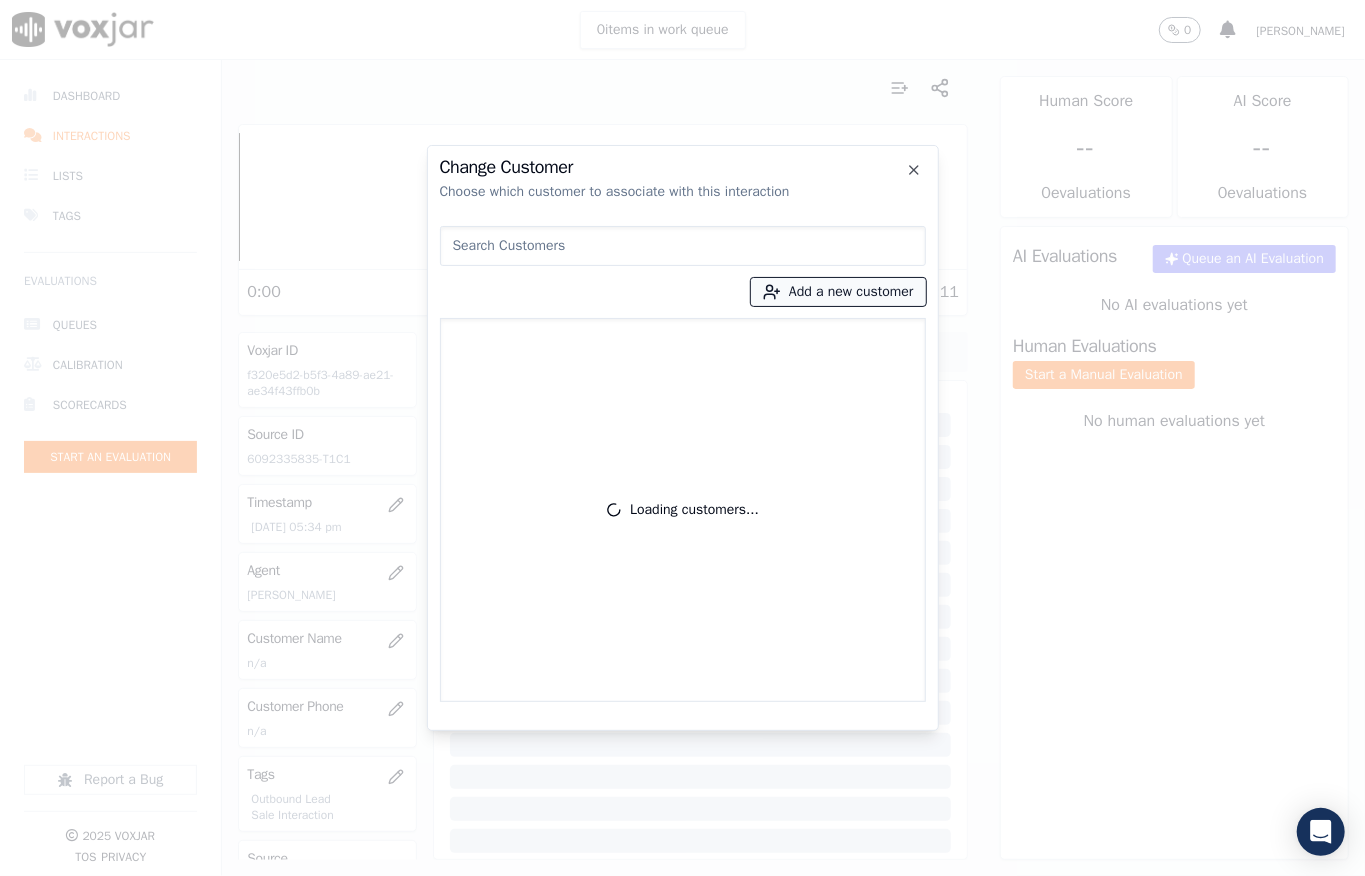 click on "Add a new customer" at bounding box center [838, 292] 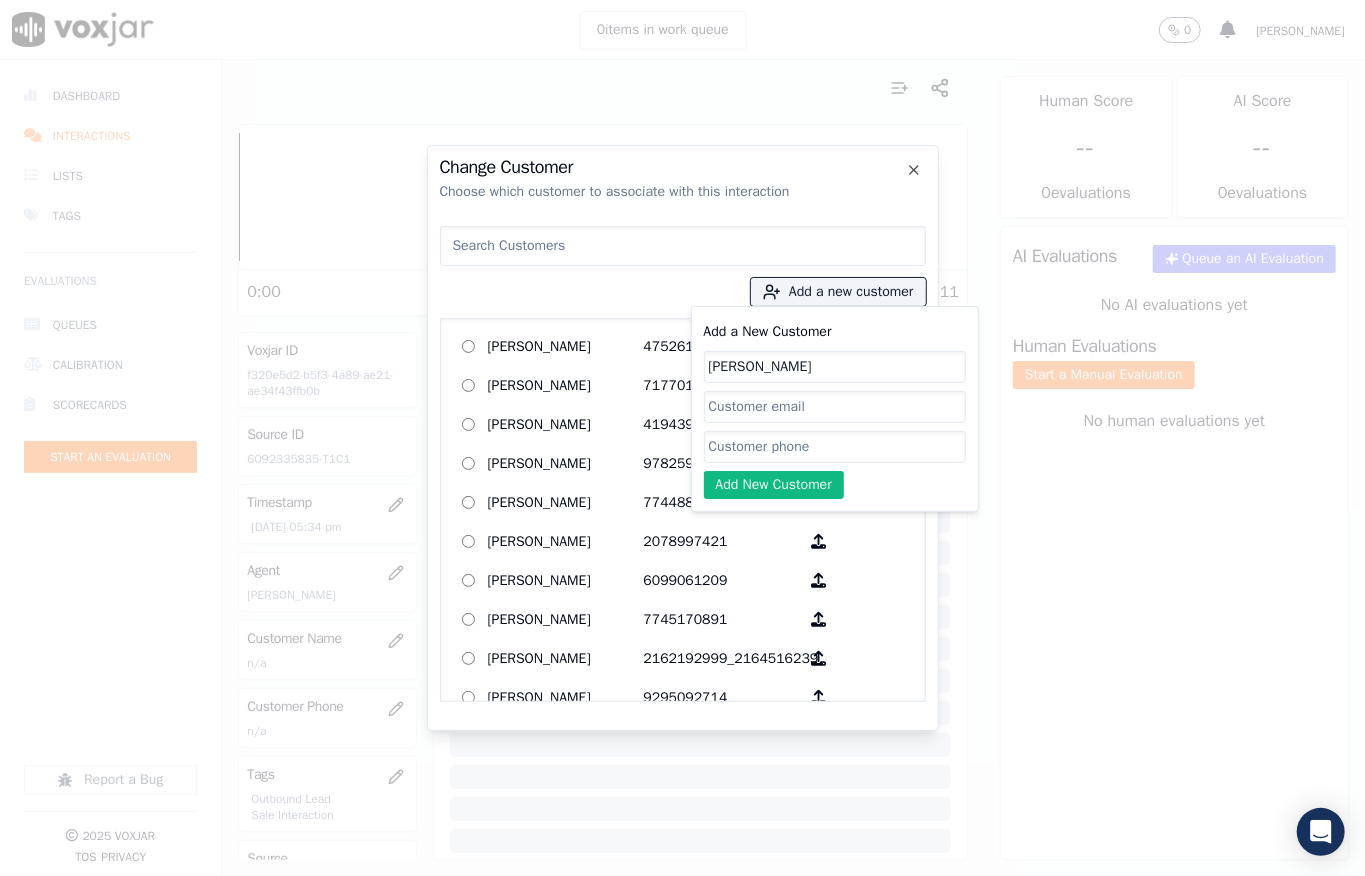 type on "[PERSON_NAME]" 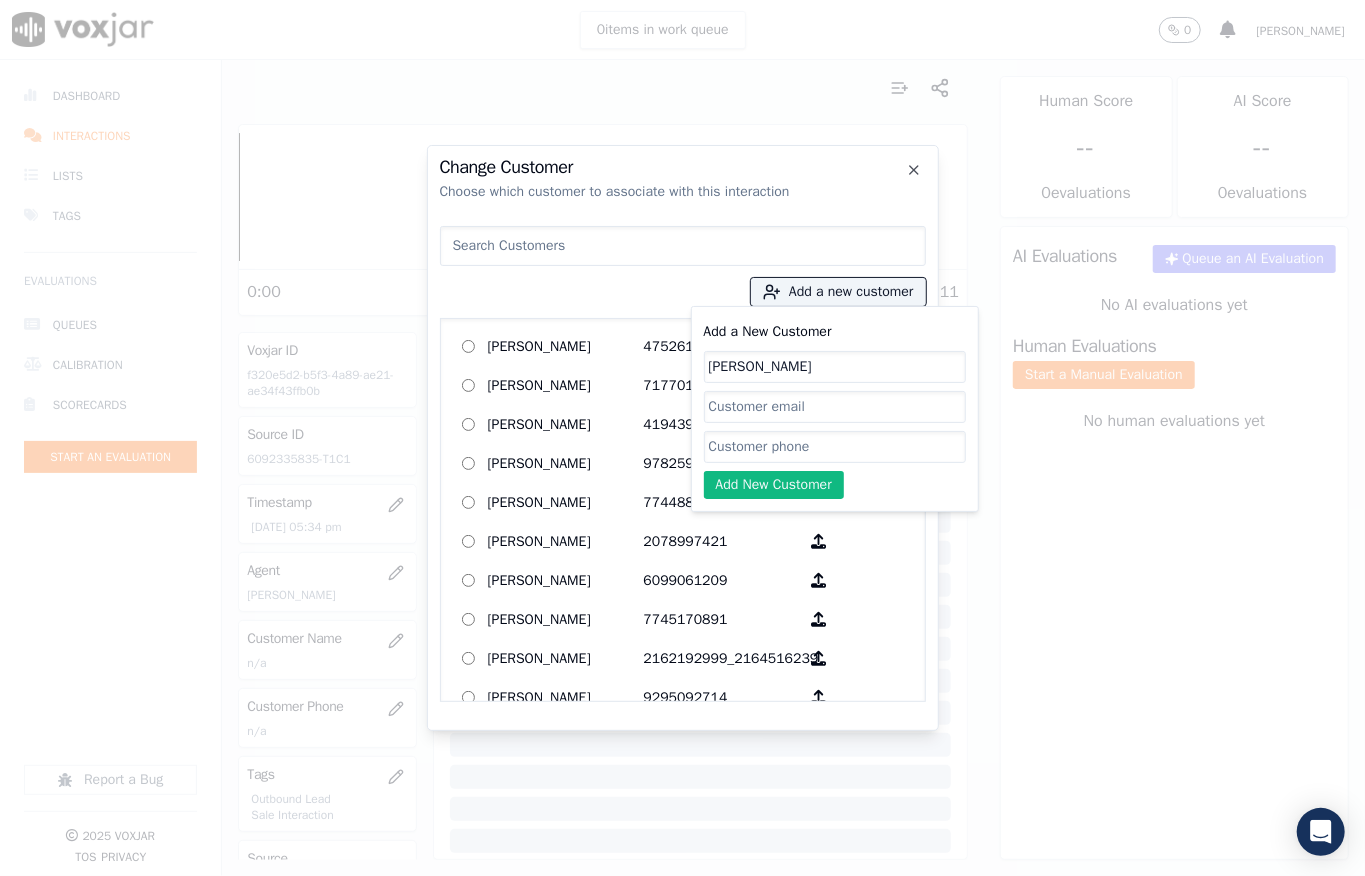 click on "Add a New Customer" 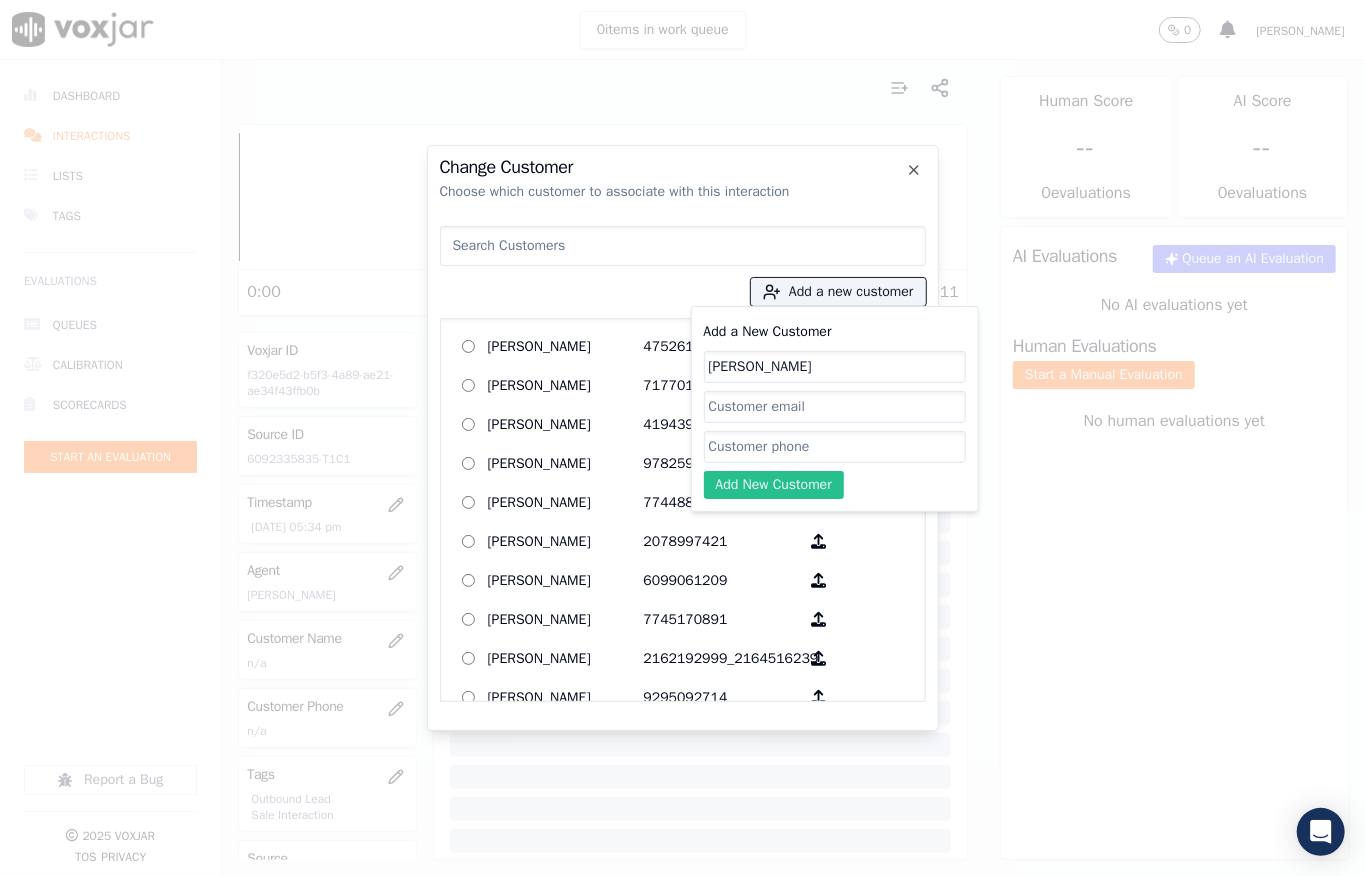 paste on "6092335835" 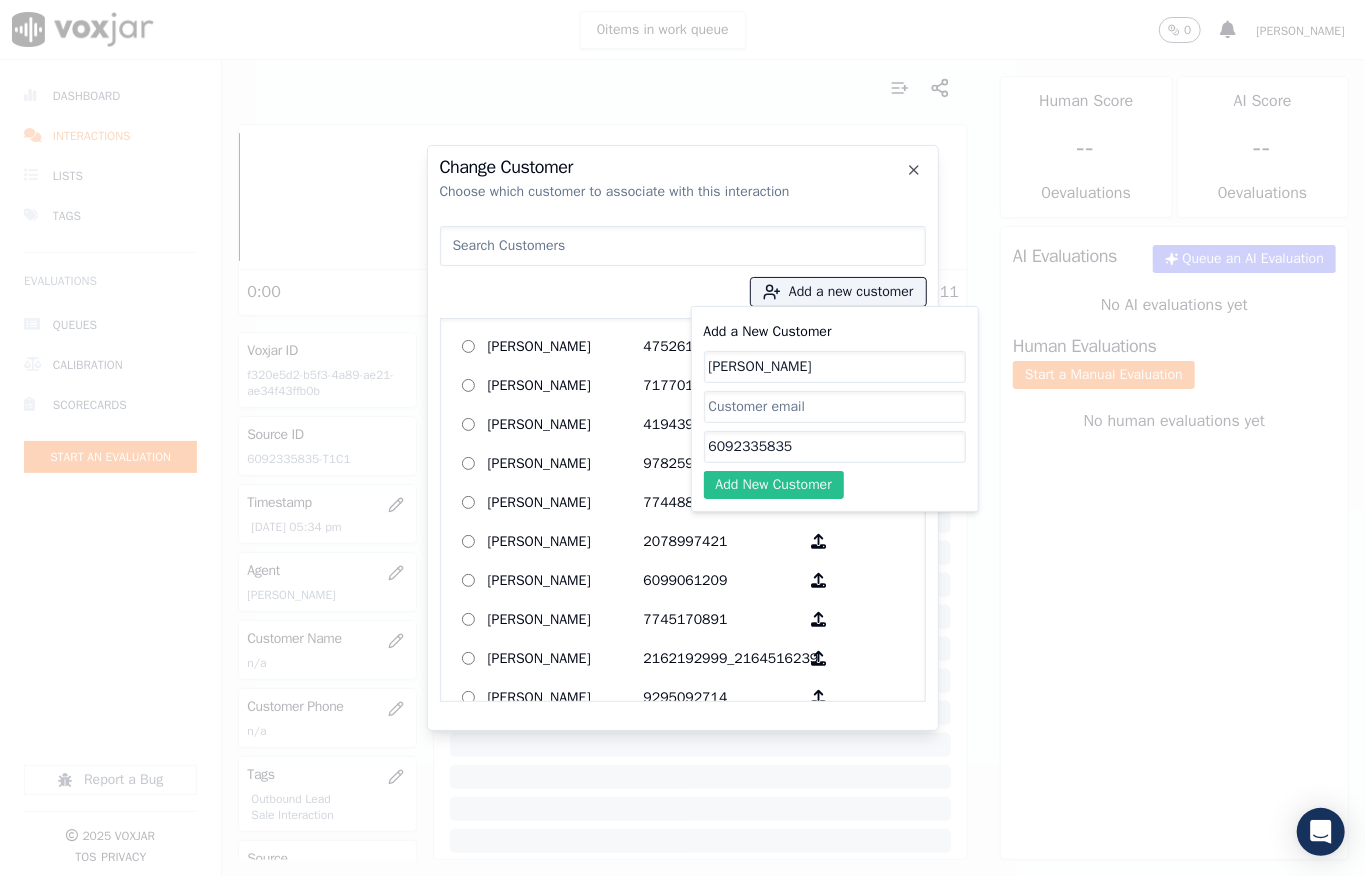 type on "6092335835" 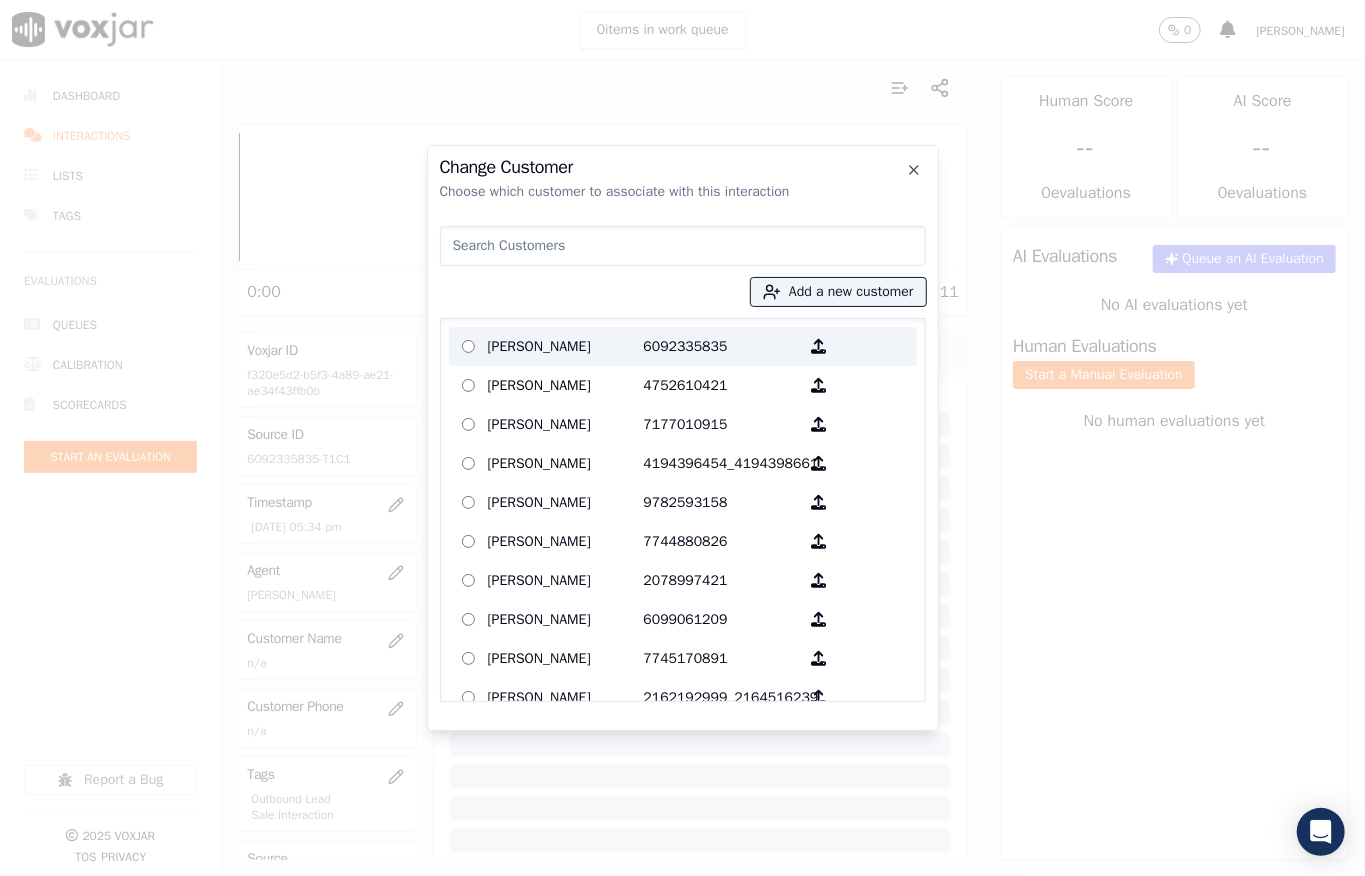 click on "[PERSON_NAME]" at bounding box center [566, 346] 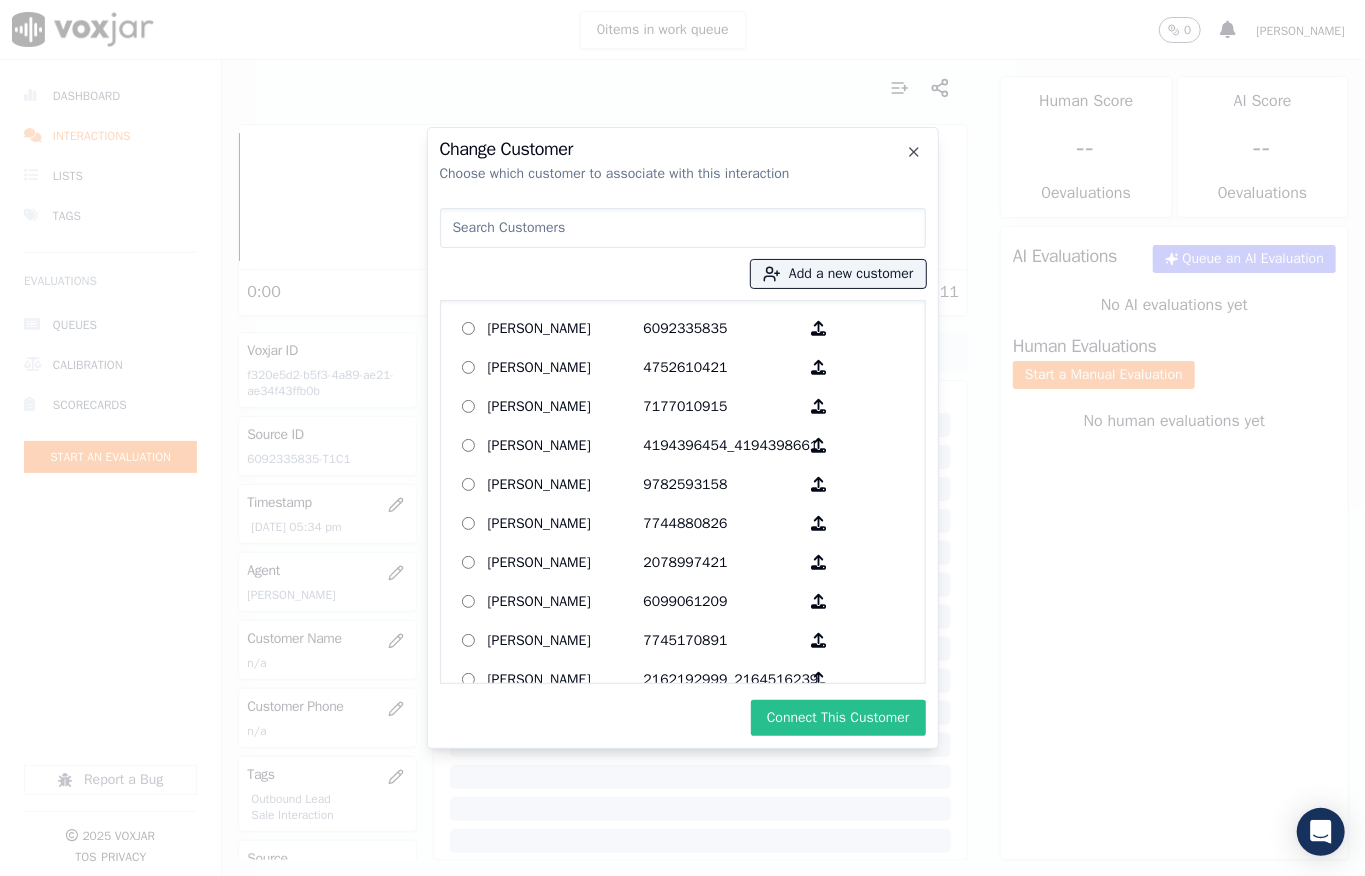 click on "Connect This Customer" at bounding box center (838, 718) 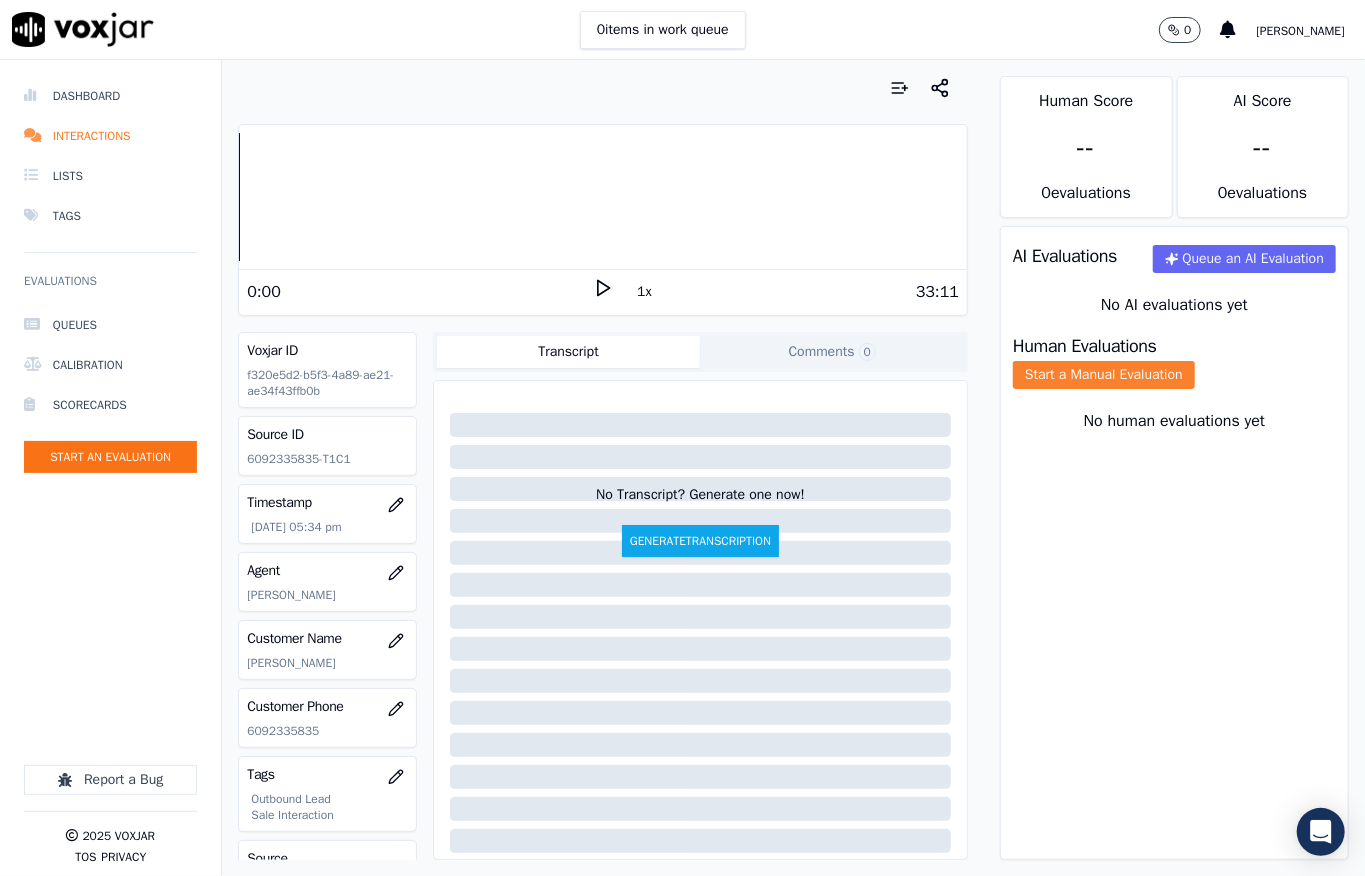 click on "Start a Manual Evaluation" 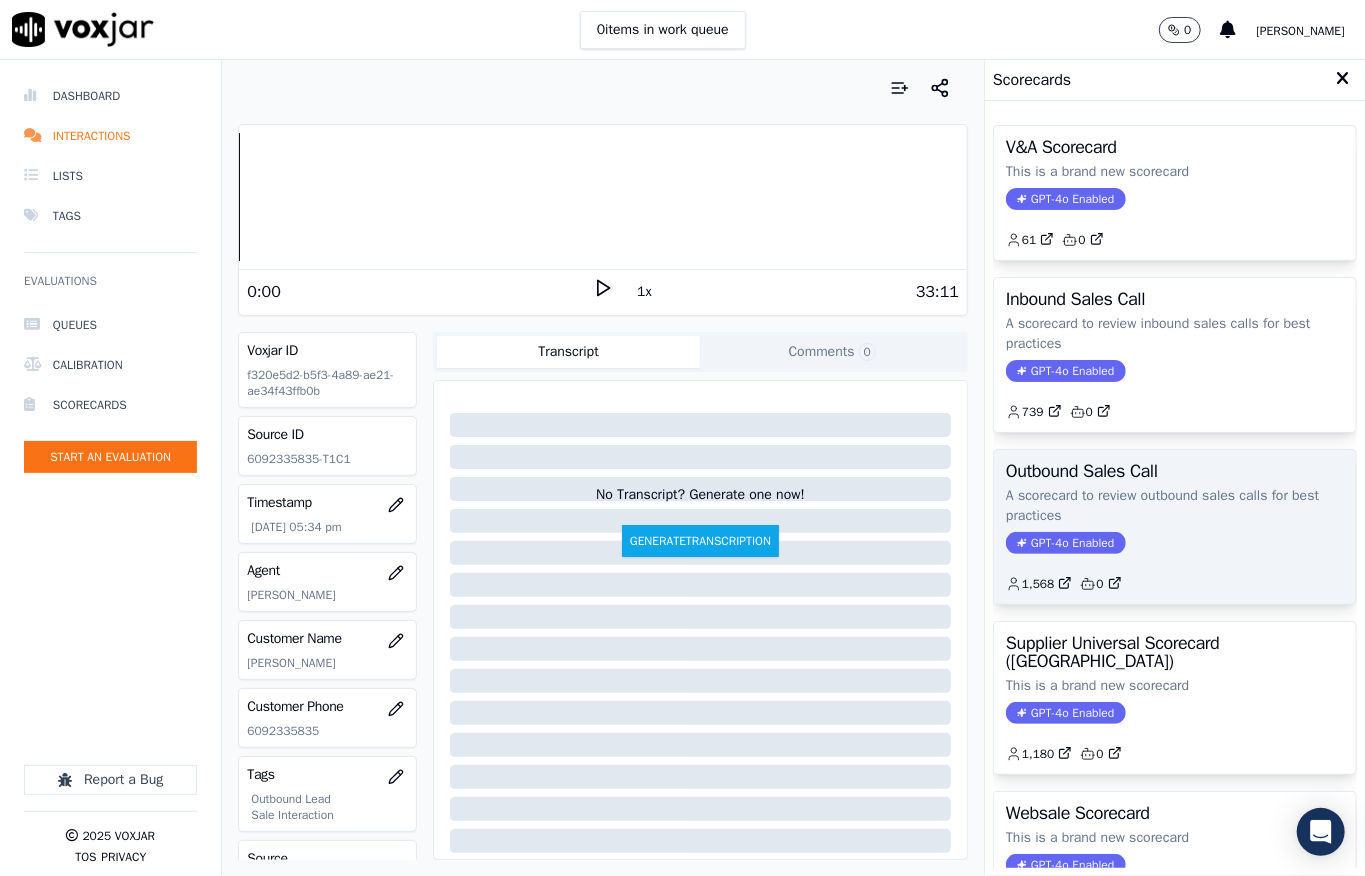 click on "GPT-4o Enabled" at bounding box center (1065, 543) 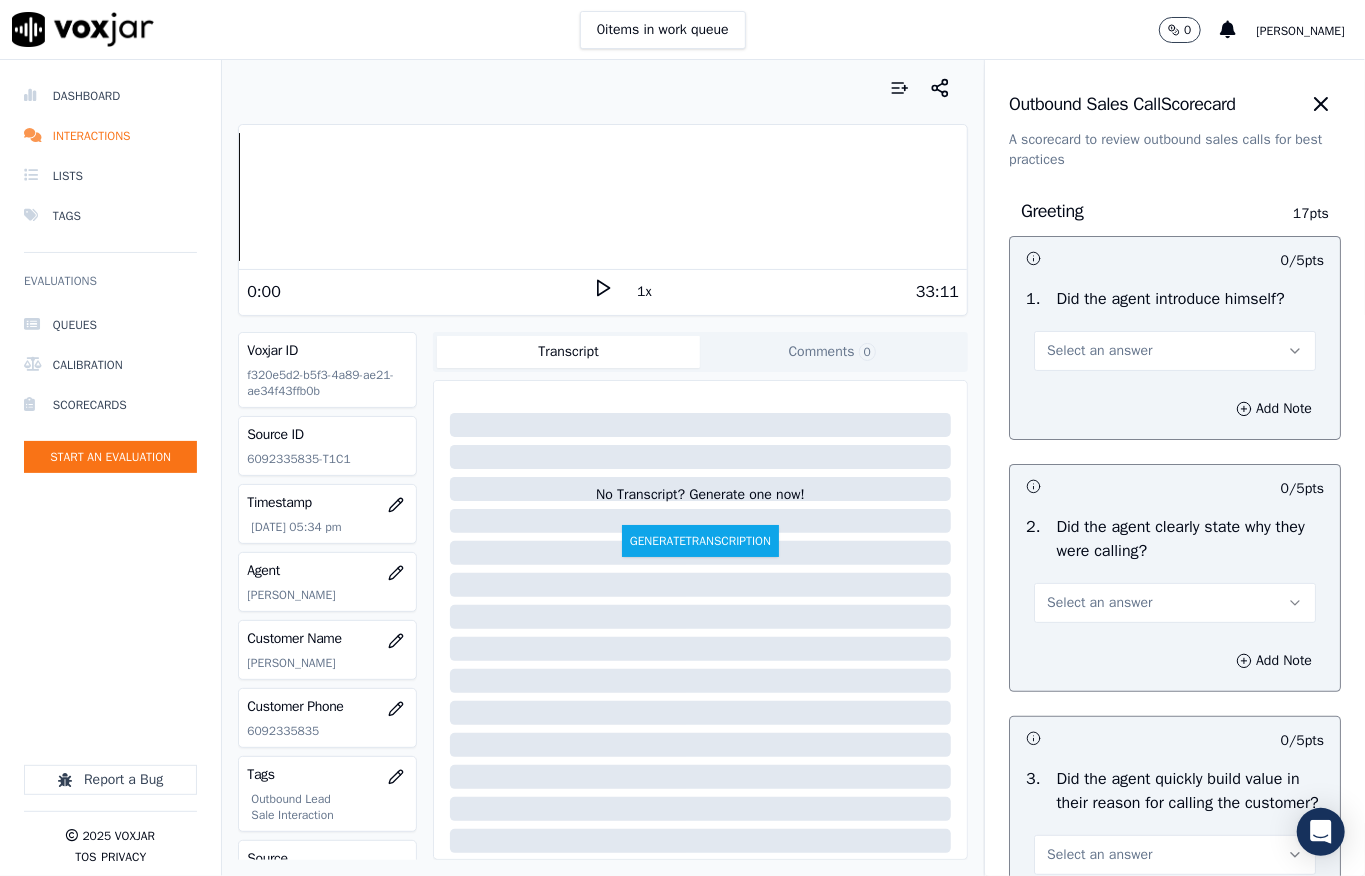 scroll, scrollTop: 133, scrollLeft: 0, axis: vertical 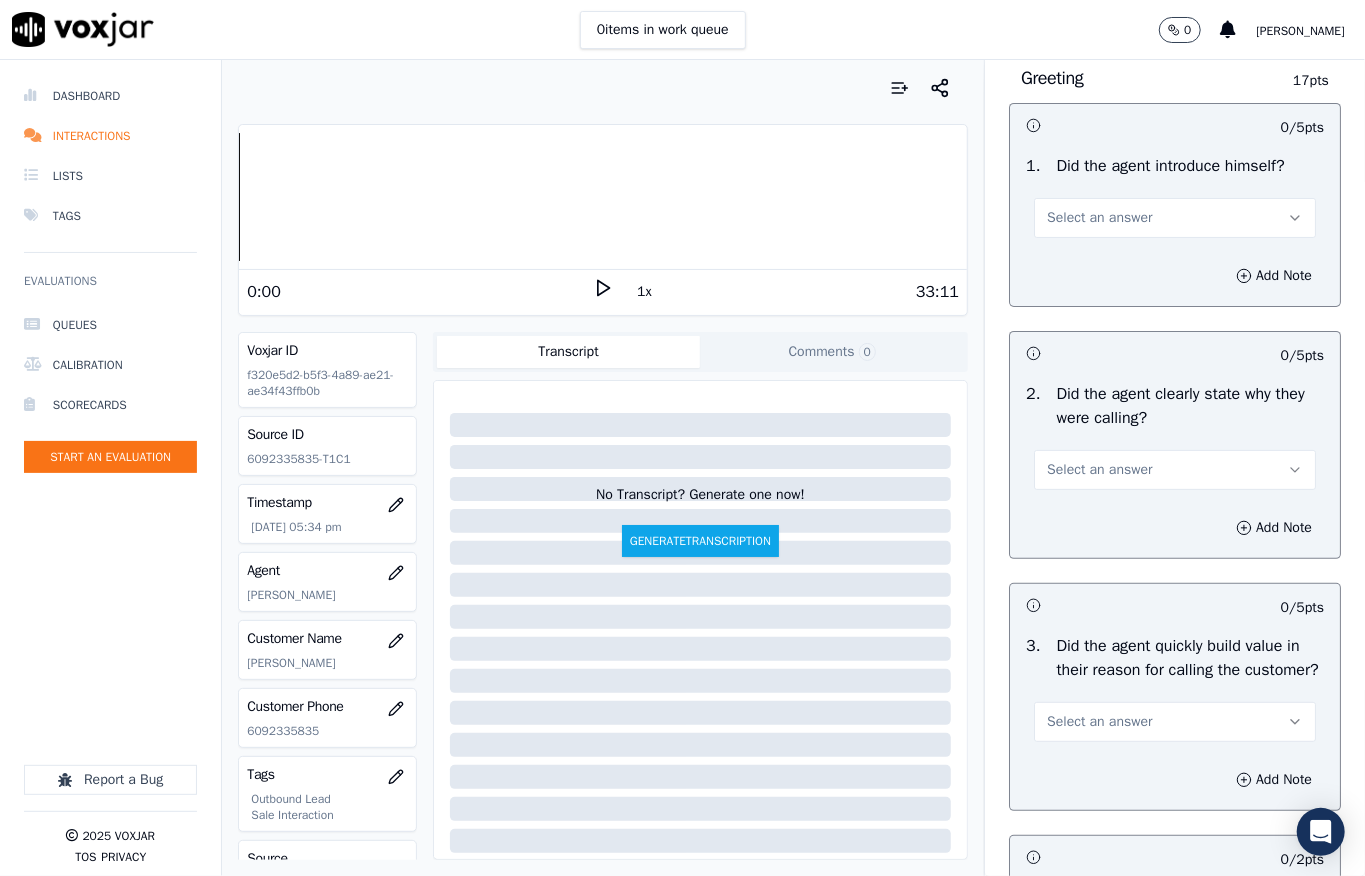 click on "Select an answer" at bounding box center (1175, 218) 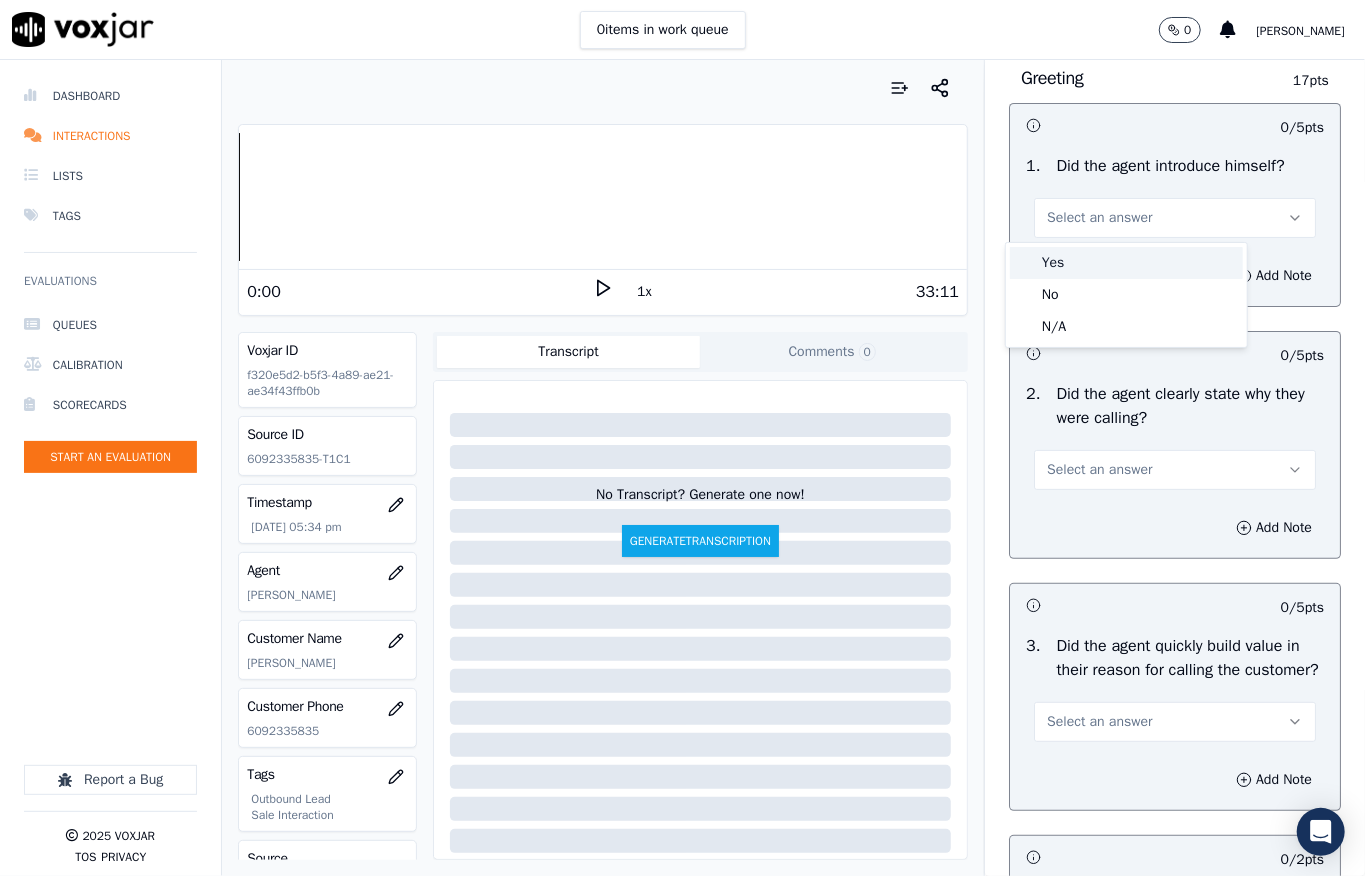 drag, startPoint x: 1074, startPoint y: 265, endPoint x: 1146, endPoint y: 290, distance: 76.2168 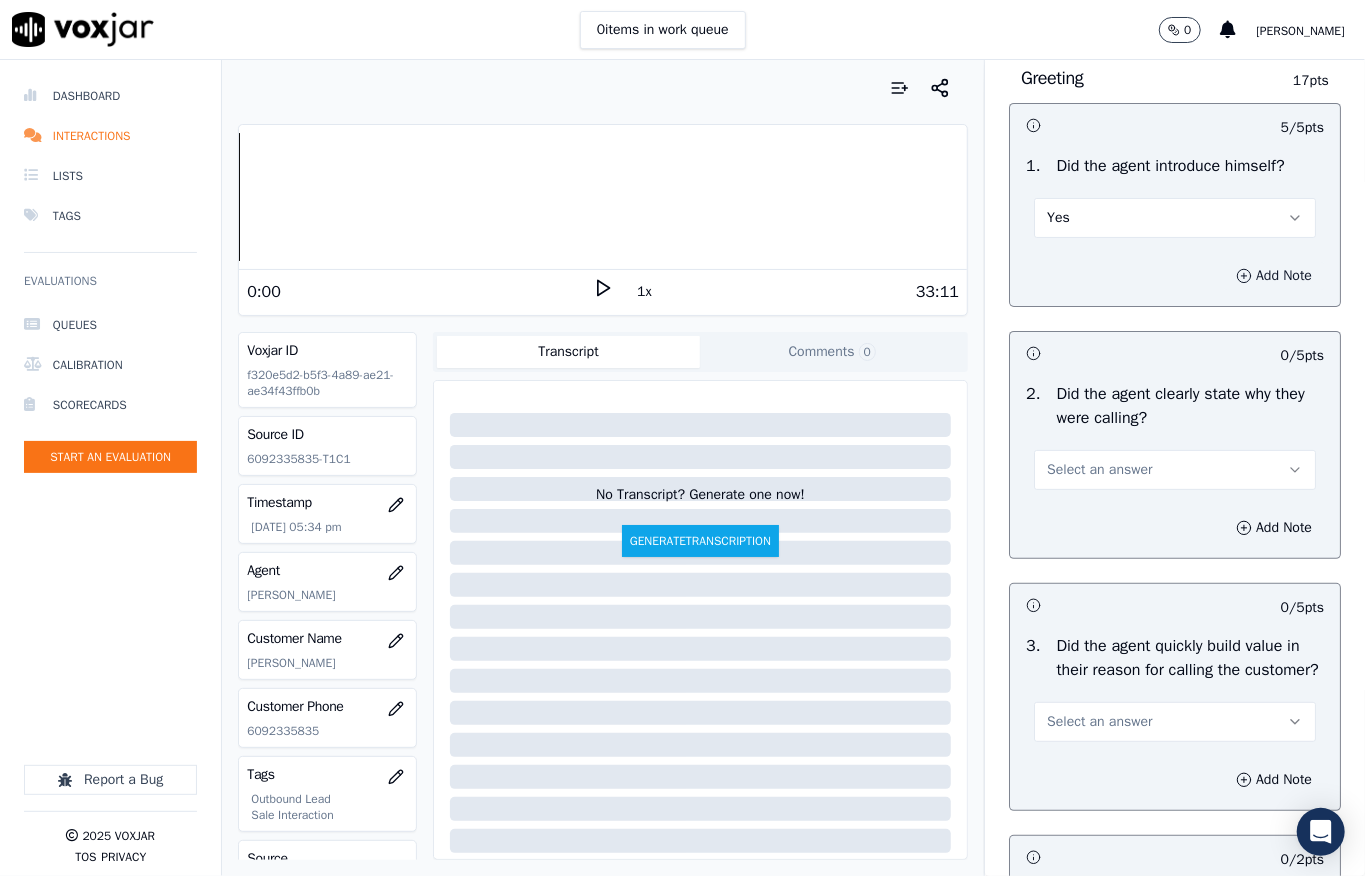 click on "Add Note" at bounding box center [1274, 276] 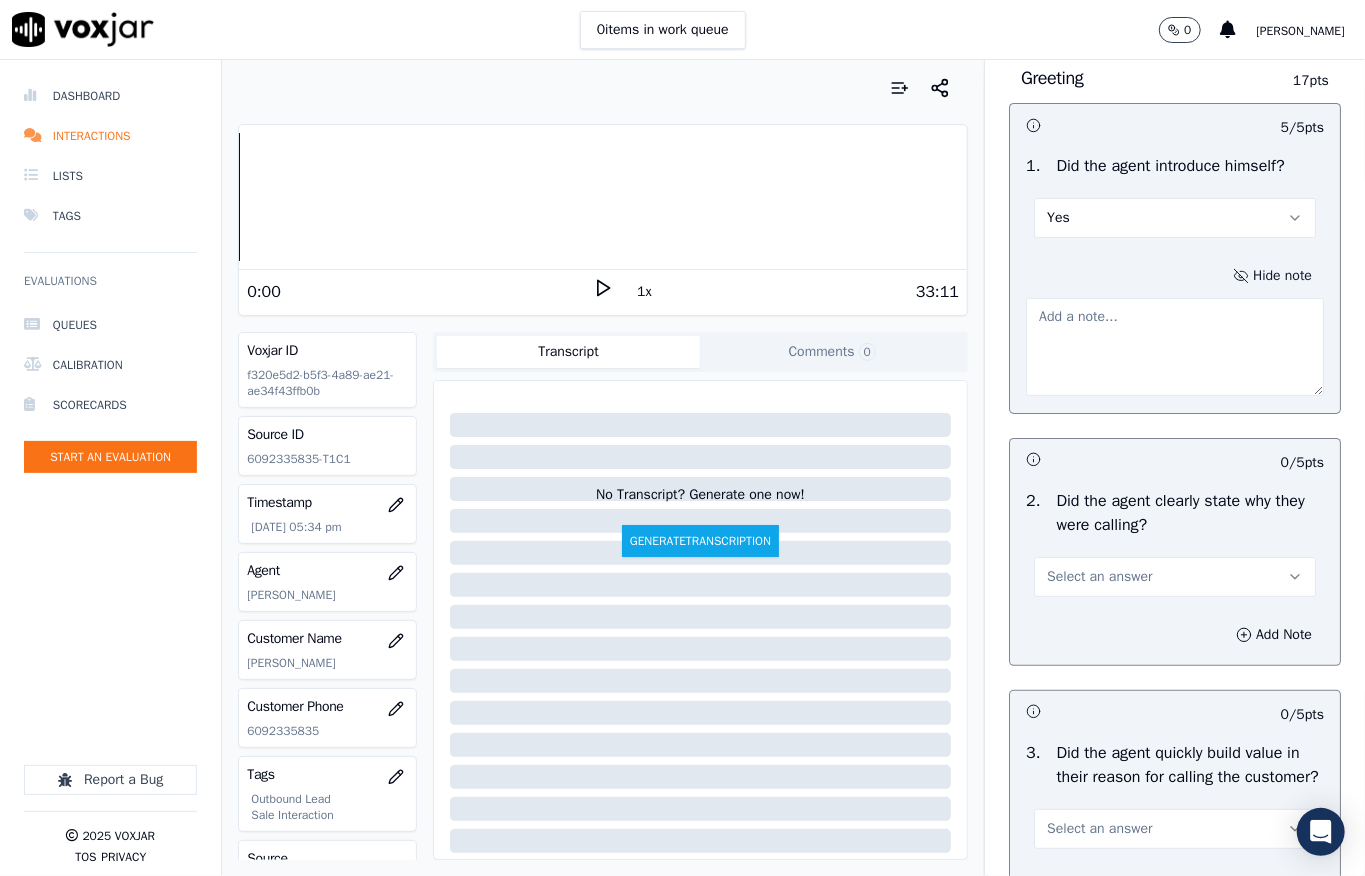click at bounding box center [1175, 347] 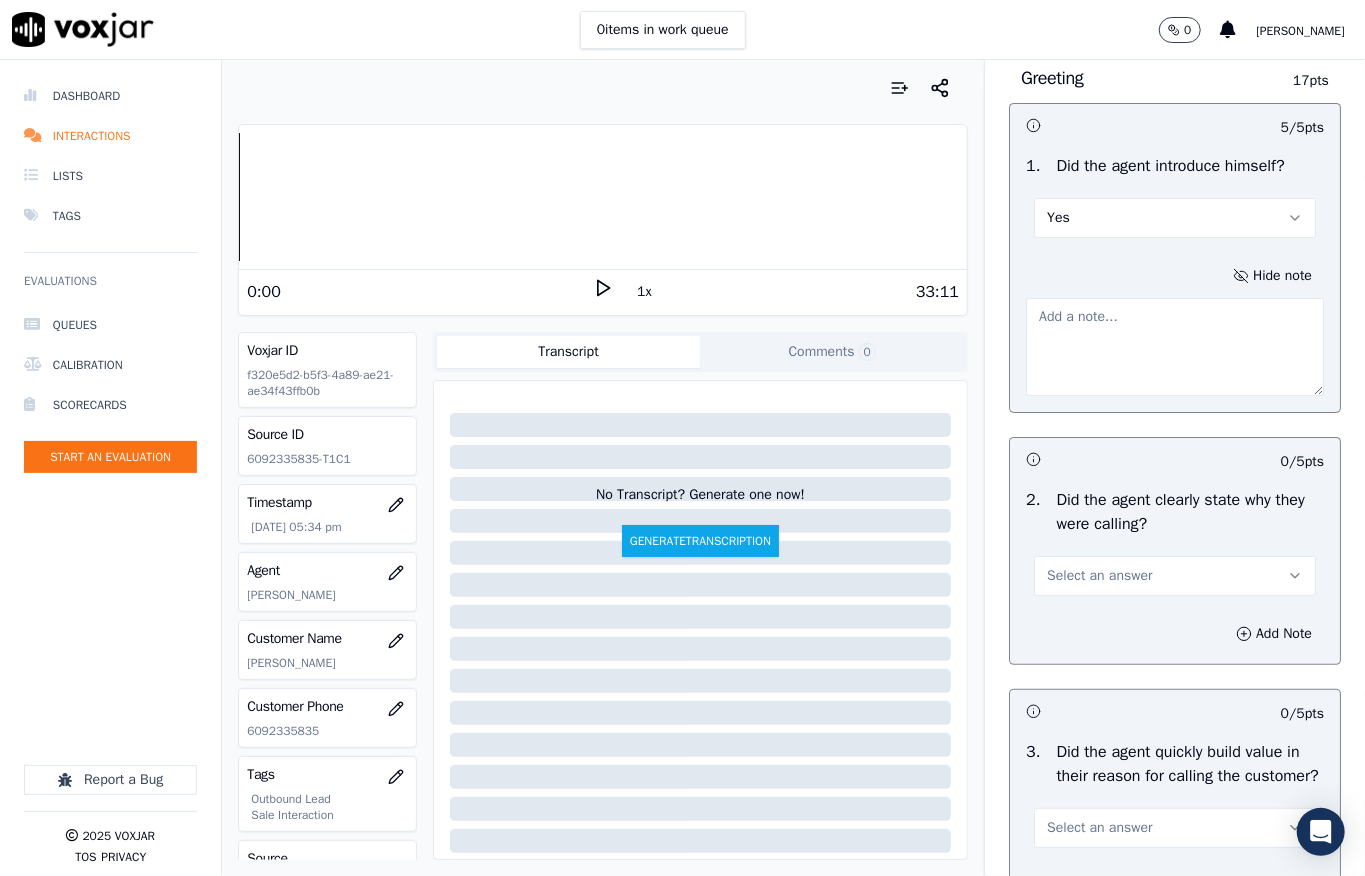 paste on "Call id - 20250701-181257_The fronter, [PERSON_NAME], mentioned himself as “[PERSON_NAME]” during the call opening //" 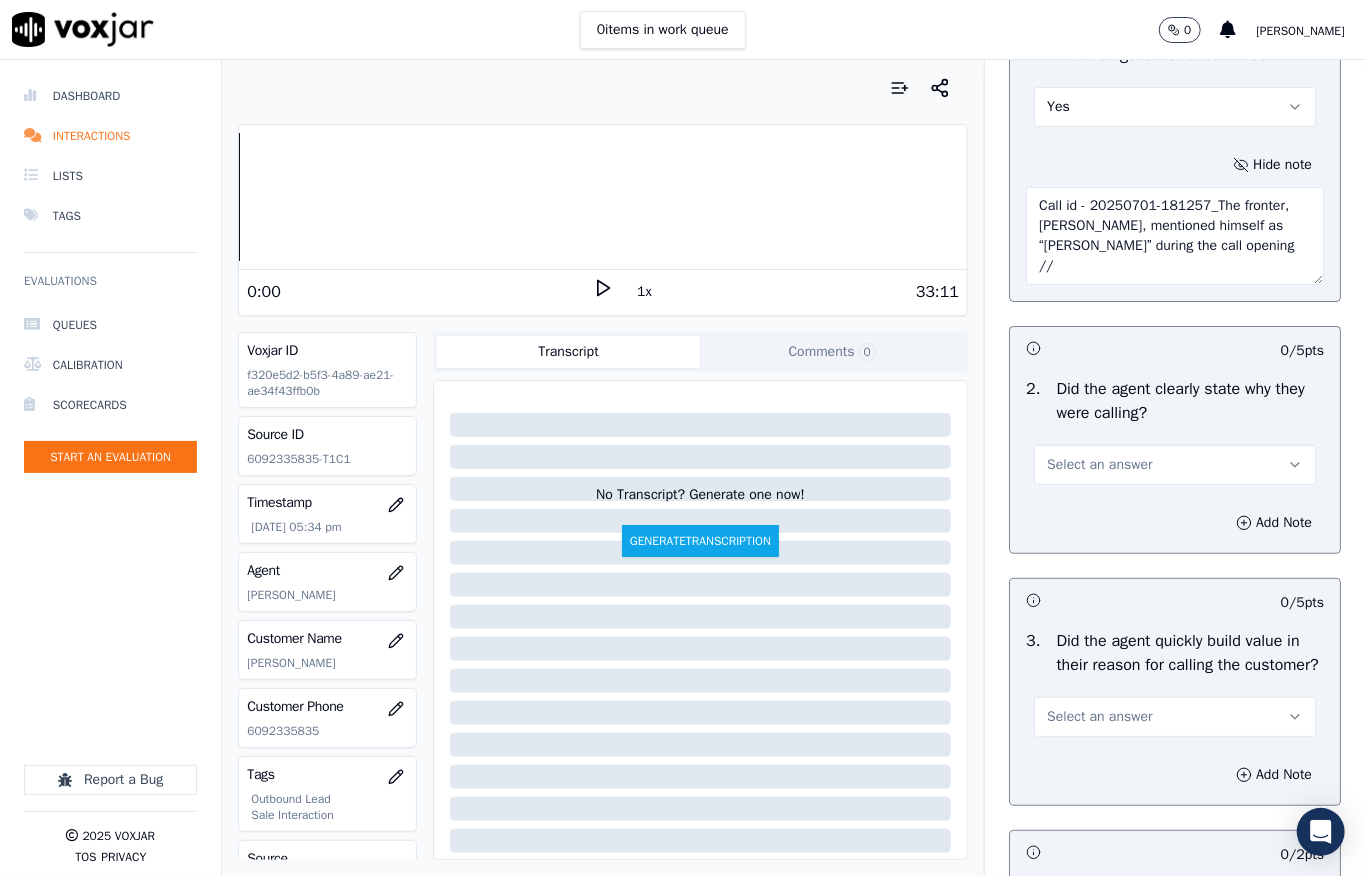 scroll, scrollTop: 400, scrollLeft: 0, axis: vertical 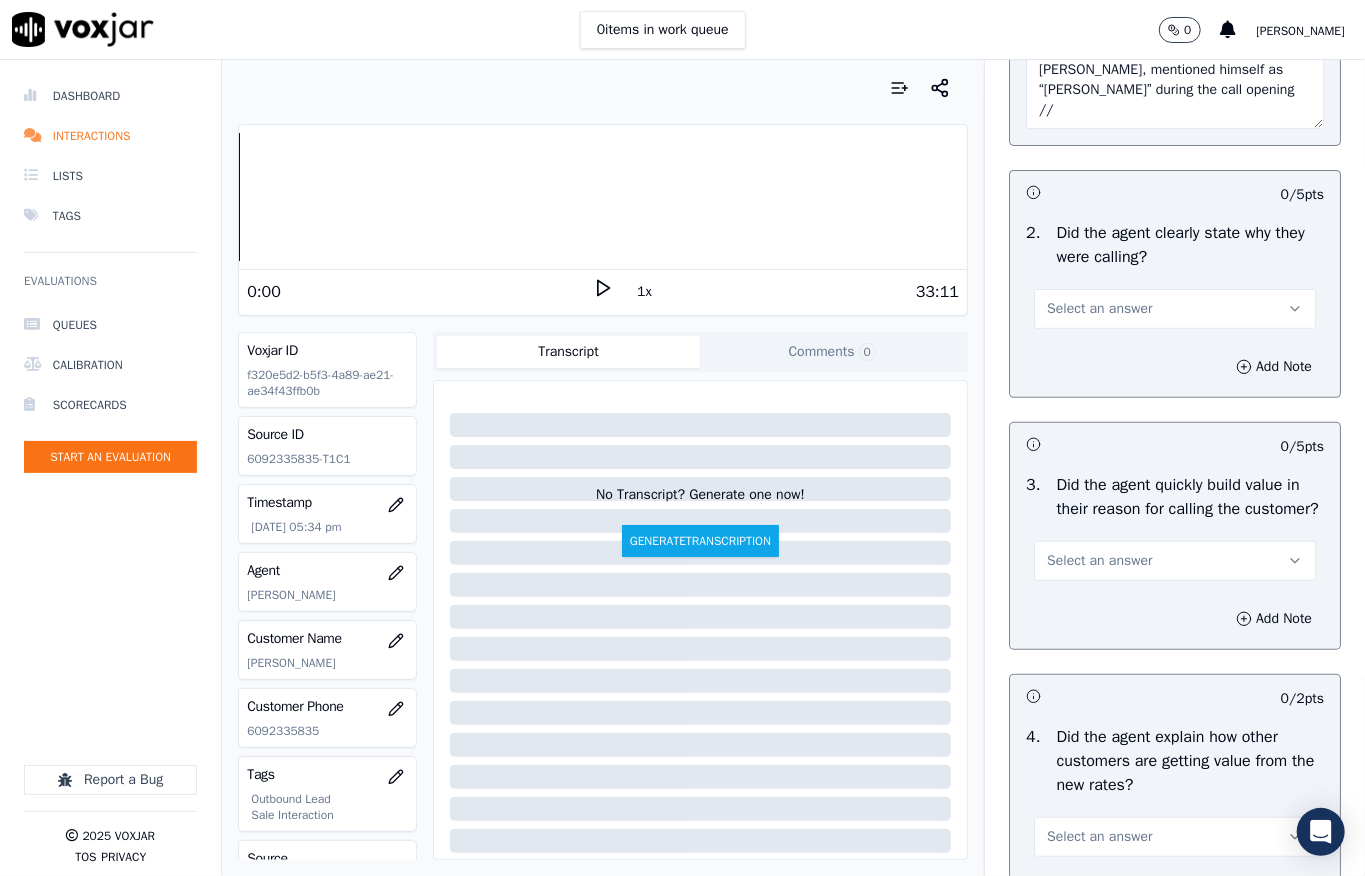 type on "Call id - 20250701-181257_The fronter, [PERSON_NAME], mentioned himself as “[PERSON_NAME]” during the call opening //" 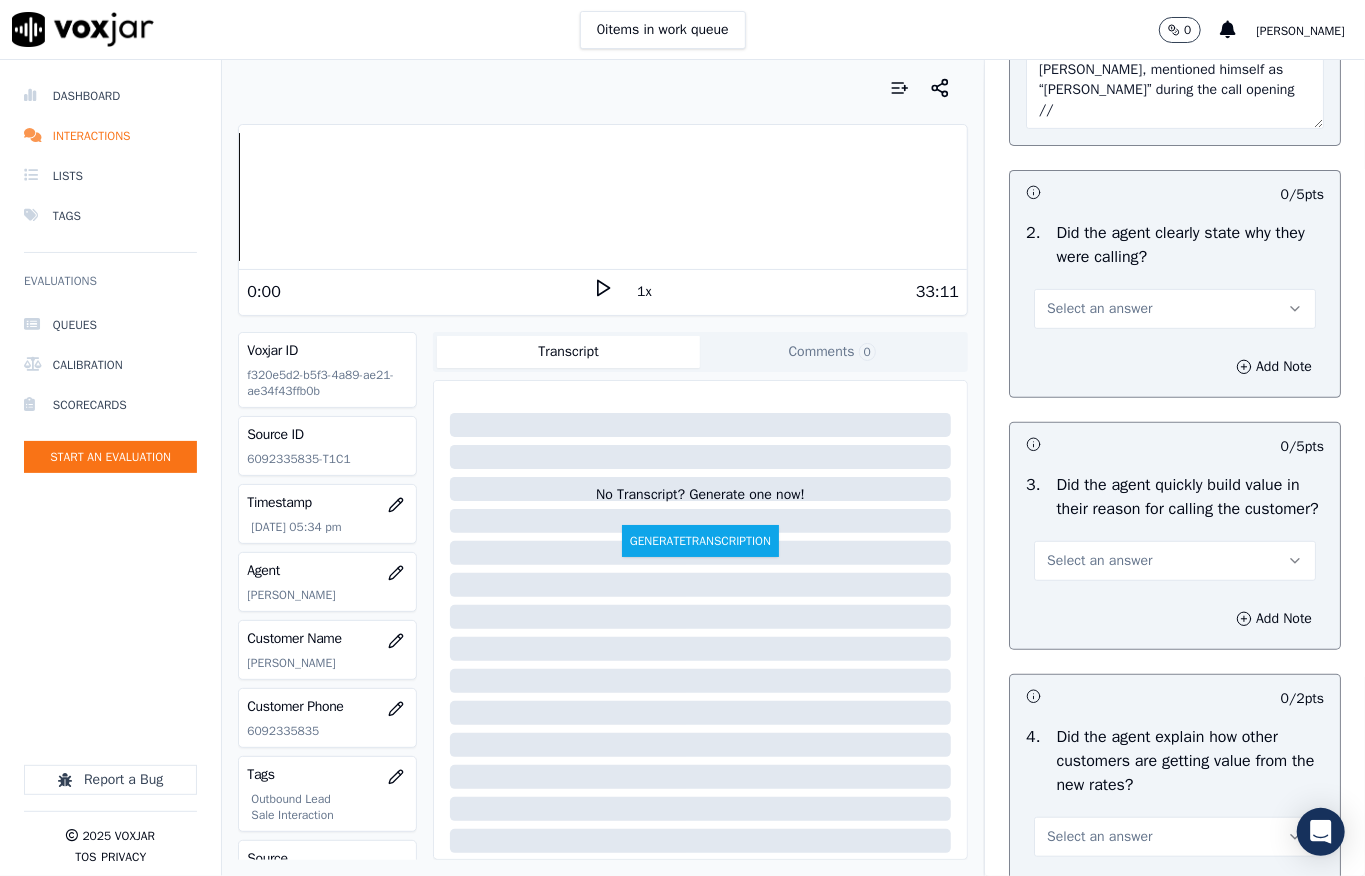 click on "Select an answer" at bounding box center [1175, 309] 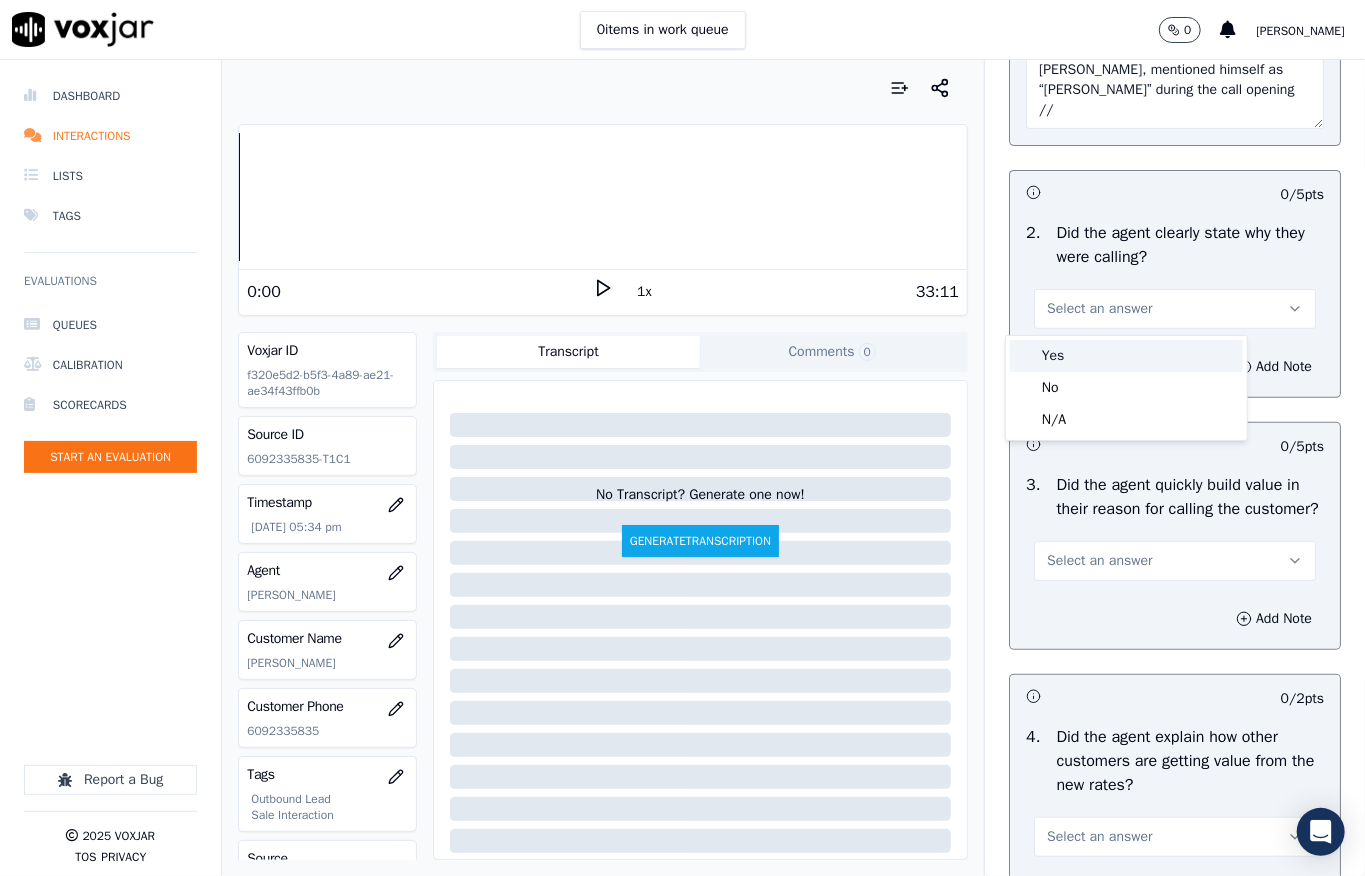 click on "Yes" at bounding box center [1126, 356] 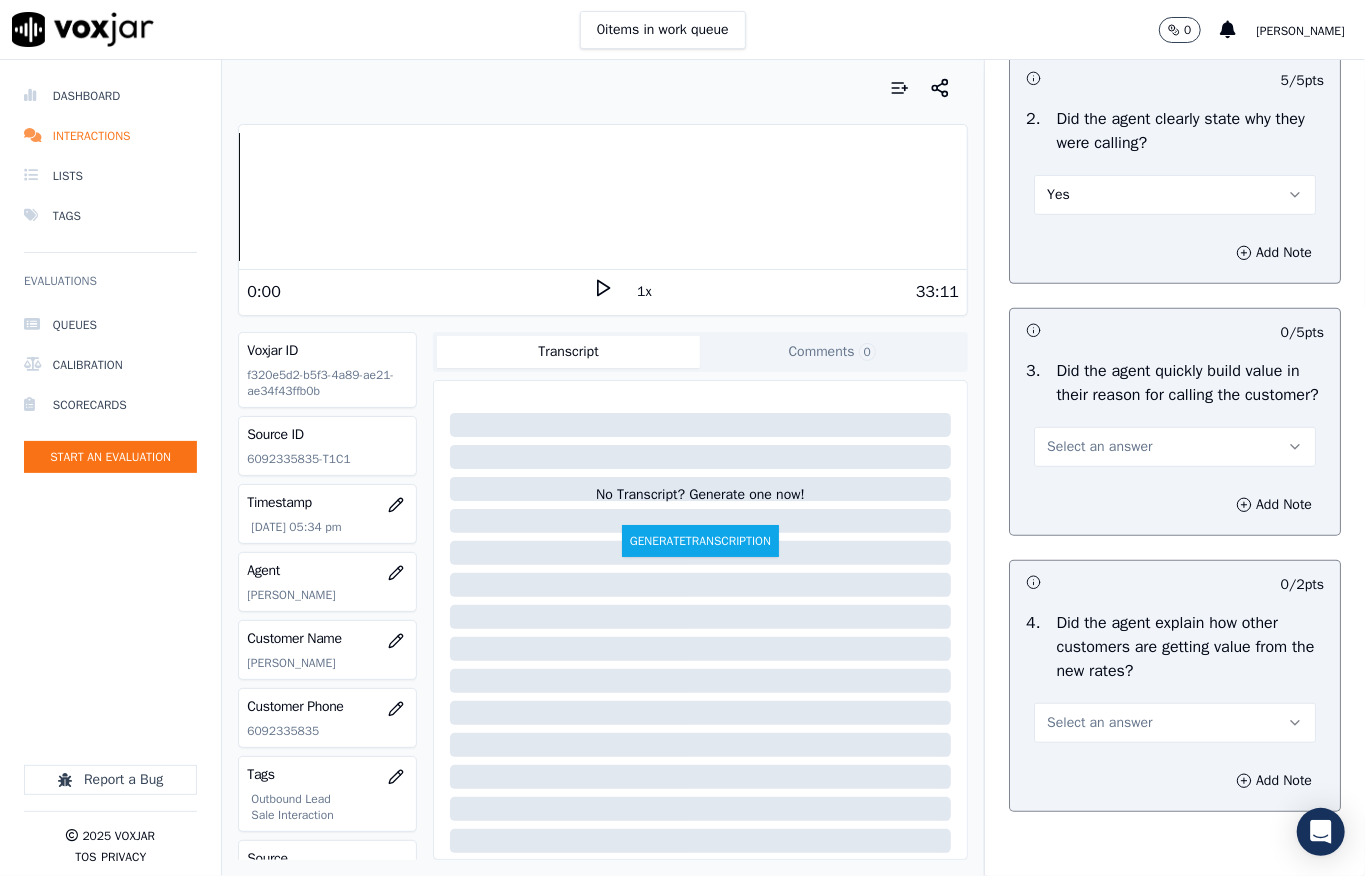 scroll, scrollTop: 666, scrollLeft: 0, axis: vertical 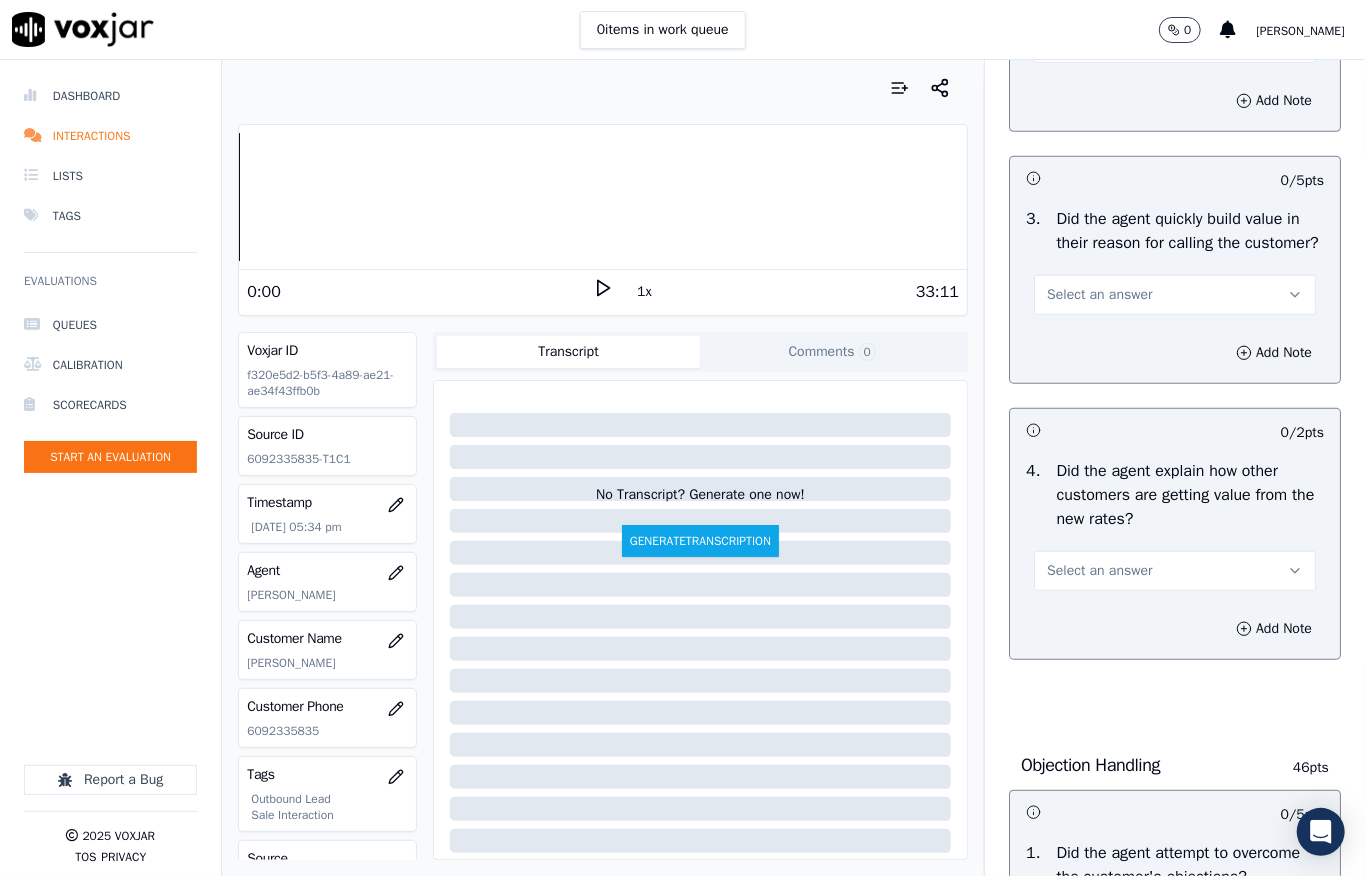 drag, startPoint x: 1068, startPoint y: 314, endPoint x: 1068, endPoint y: 338, distance: 24 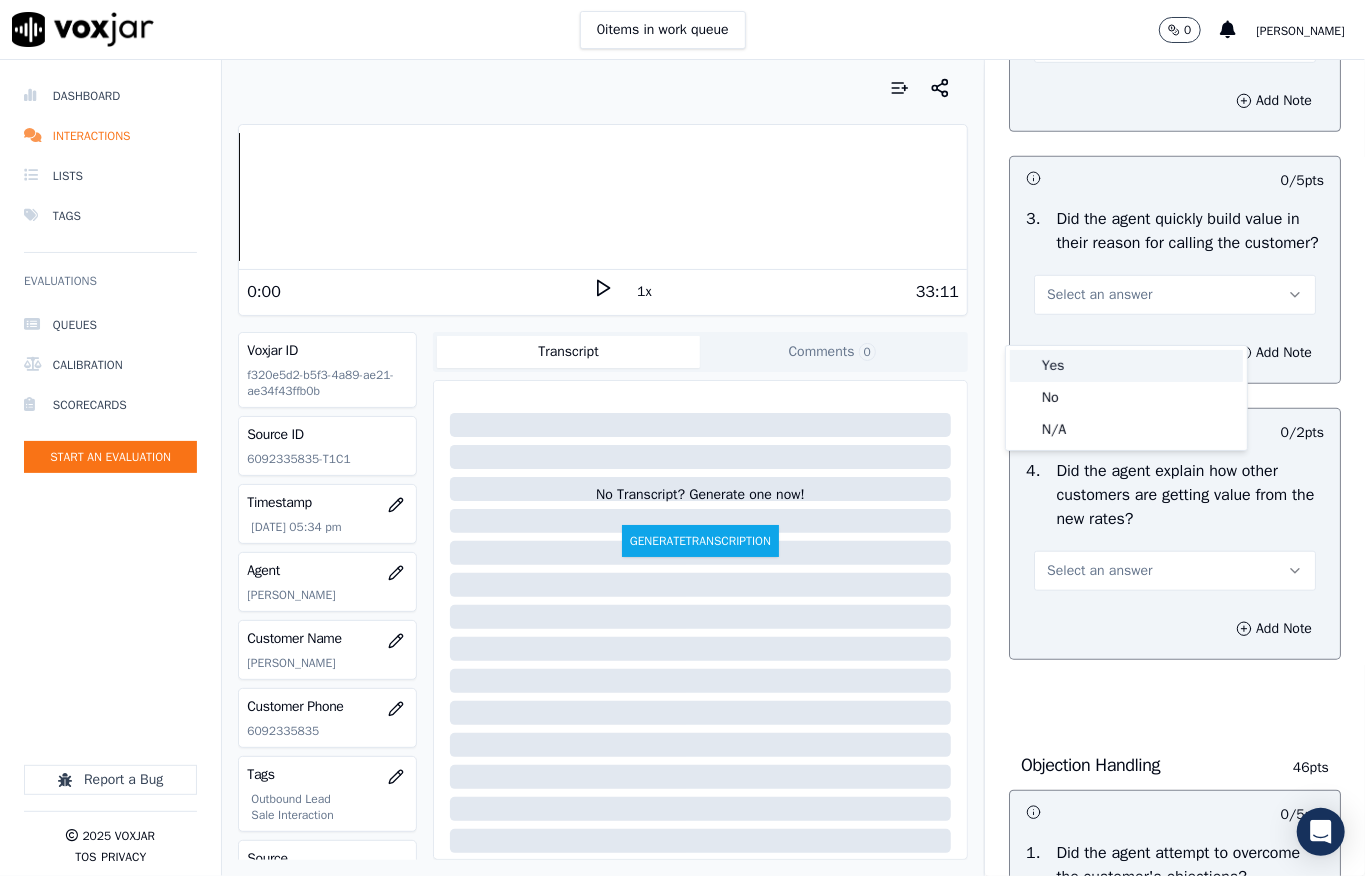 click on "Yes" at bounding box center [1126, 366] 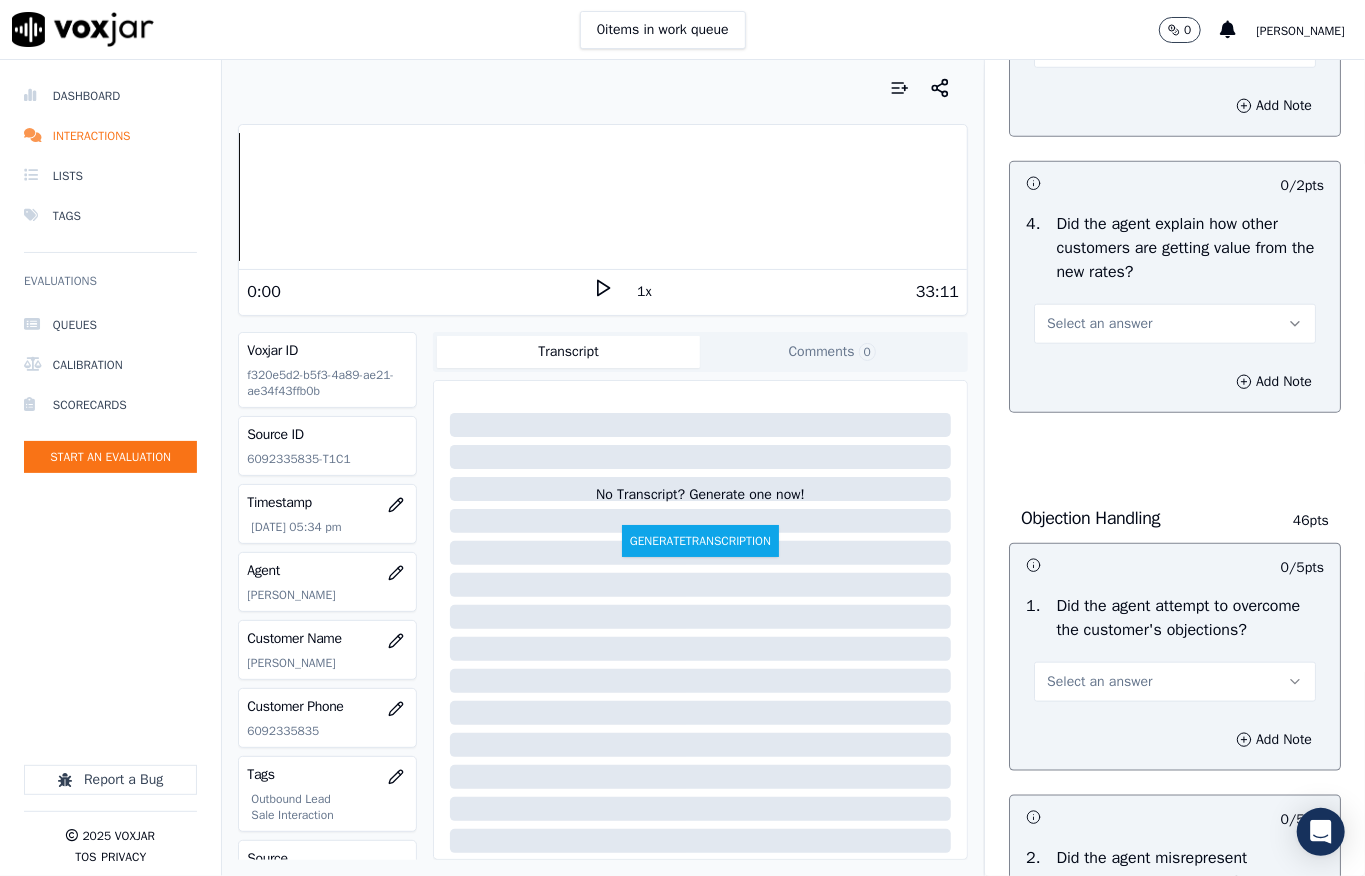 scroll, scrollTop: 933, scrollLeft: 0, axis: vertical 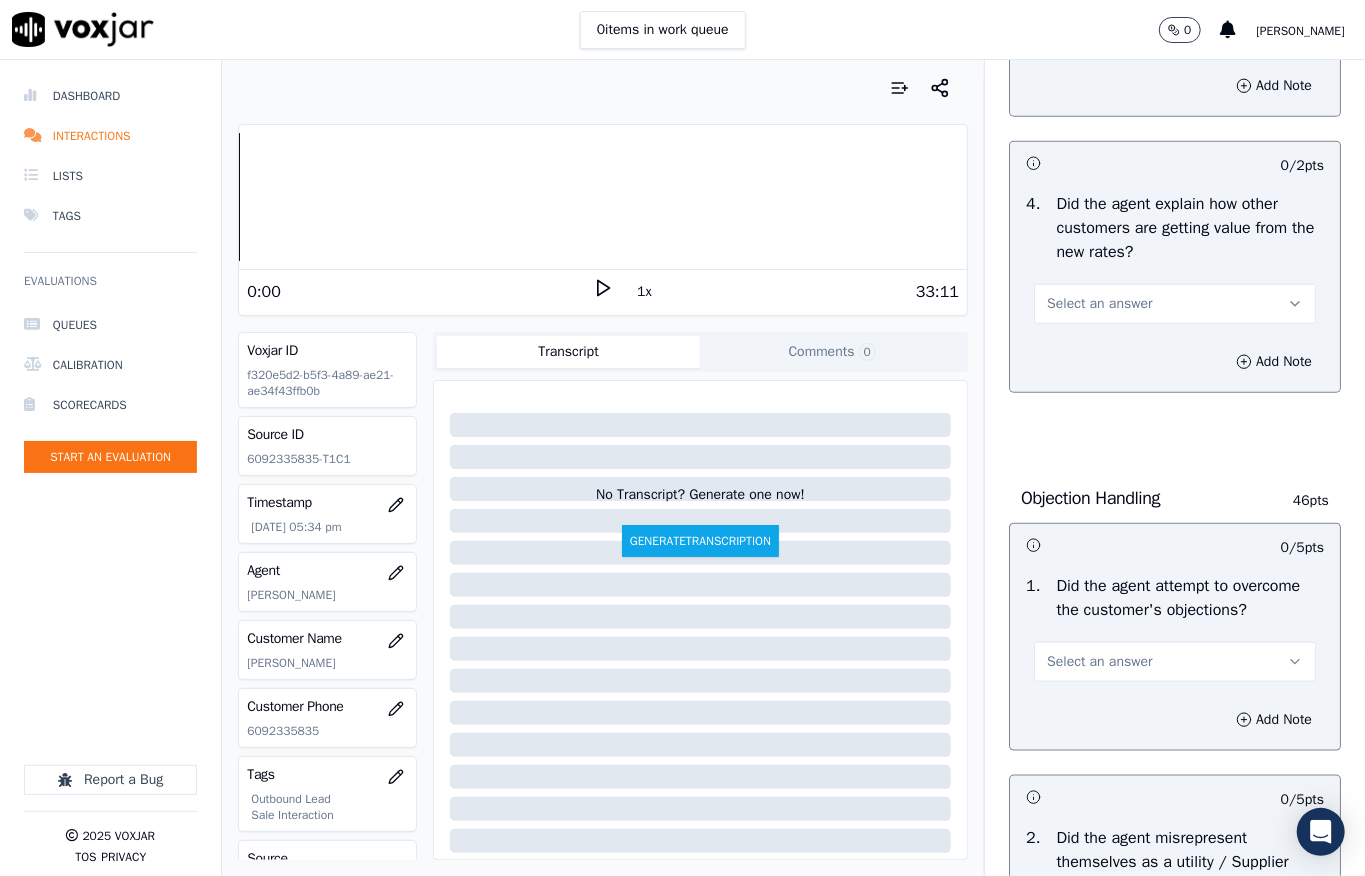 click on "Select an answer" at bounding box center (1099, 304) 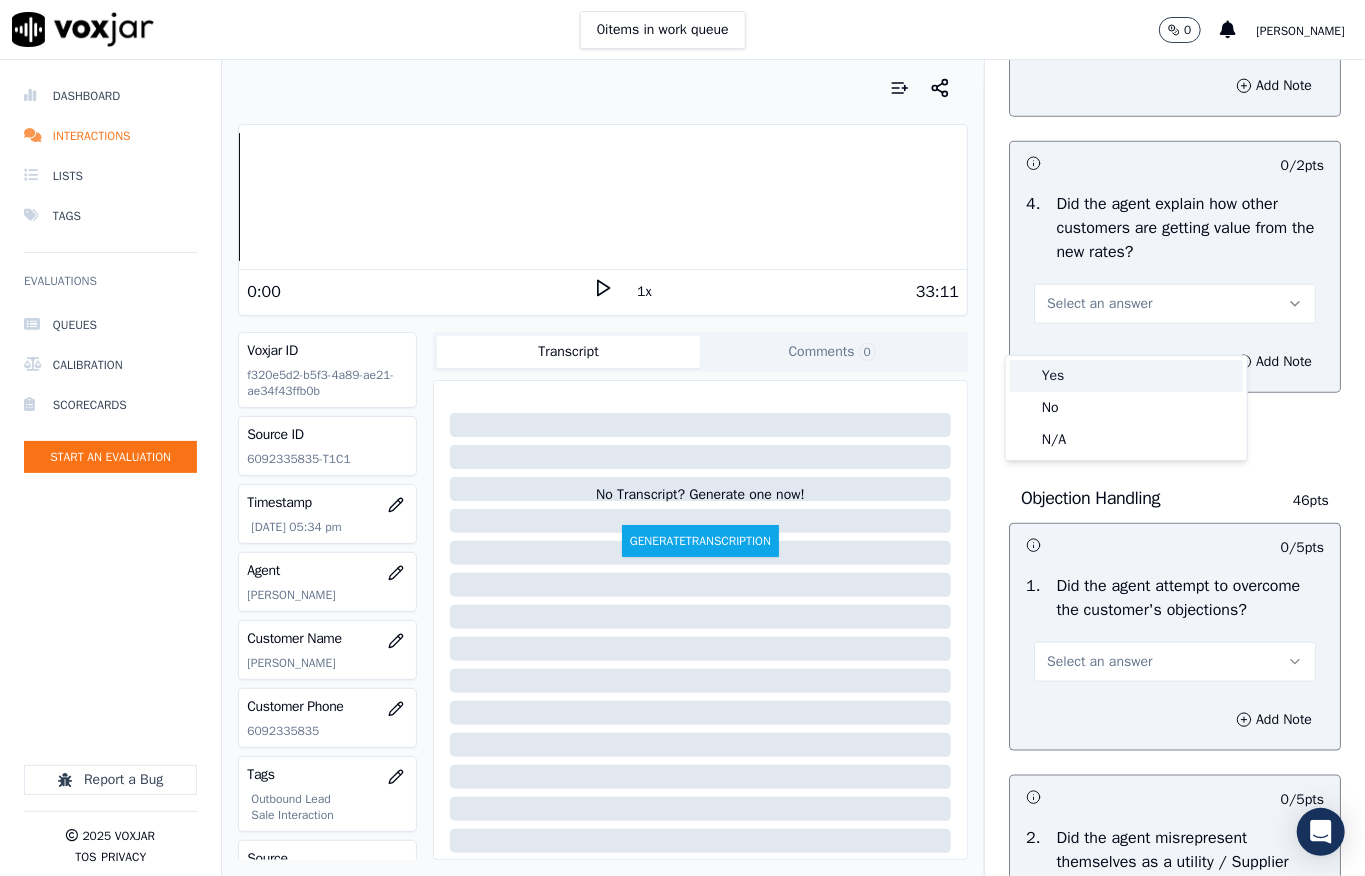 click on "Yes" at bounding box center [1126, 376] 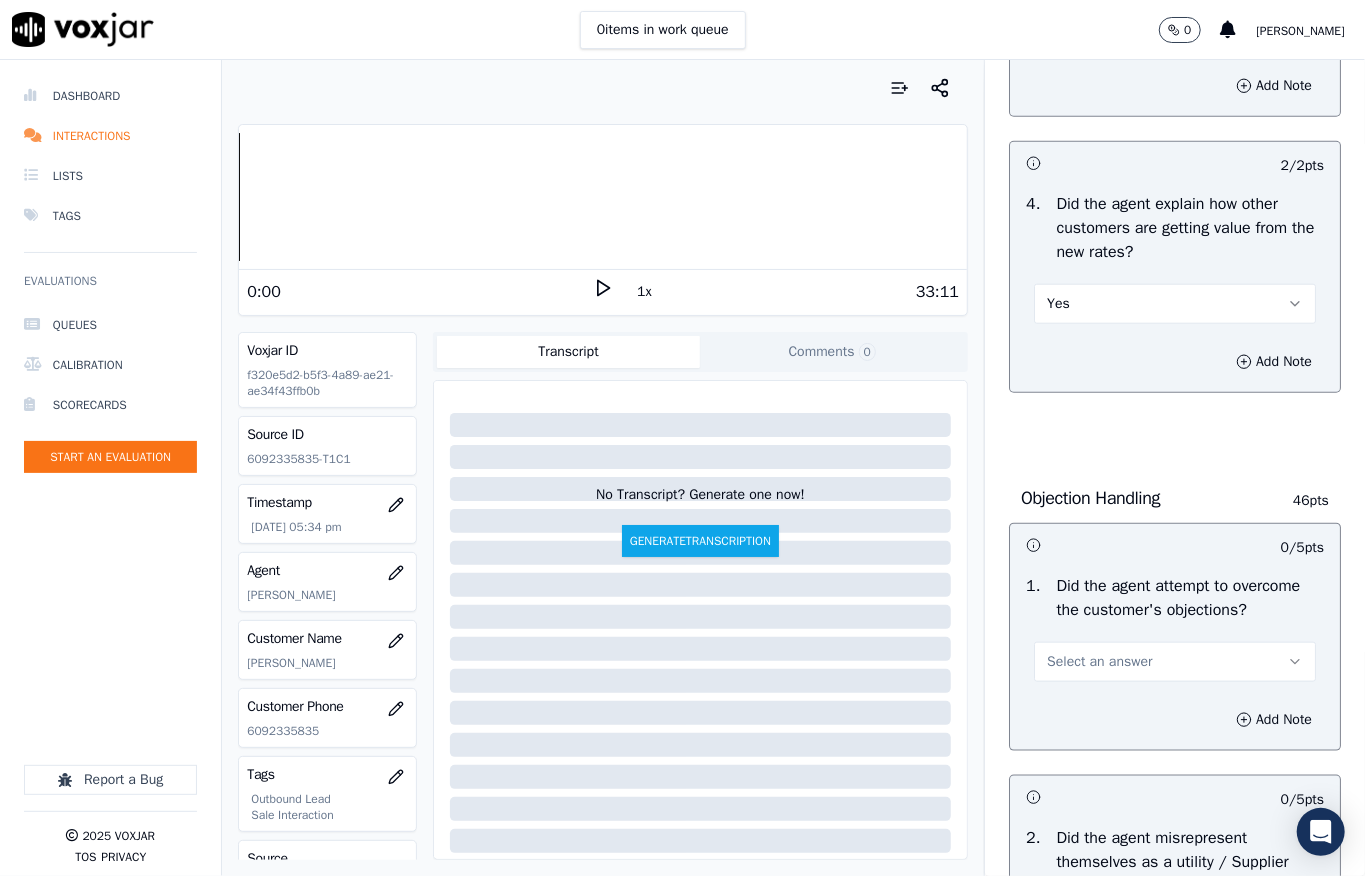 click on "Yes" at bounding box center (1175, 304) 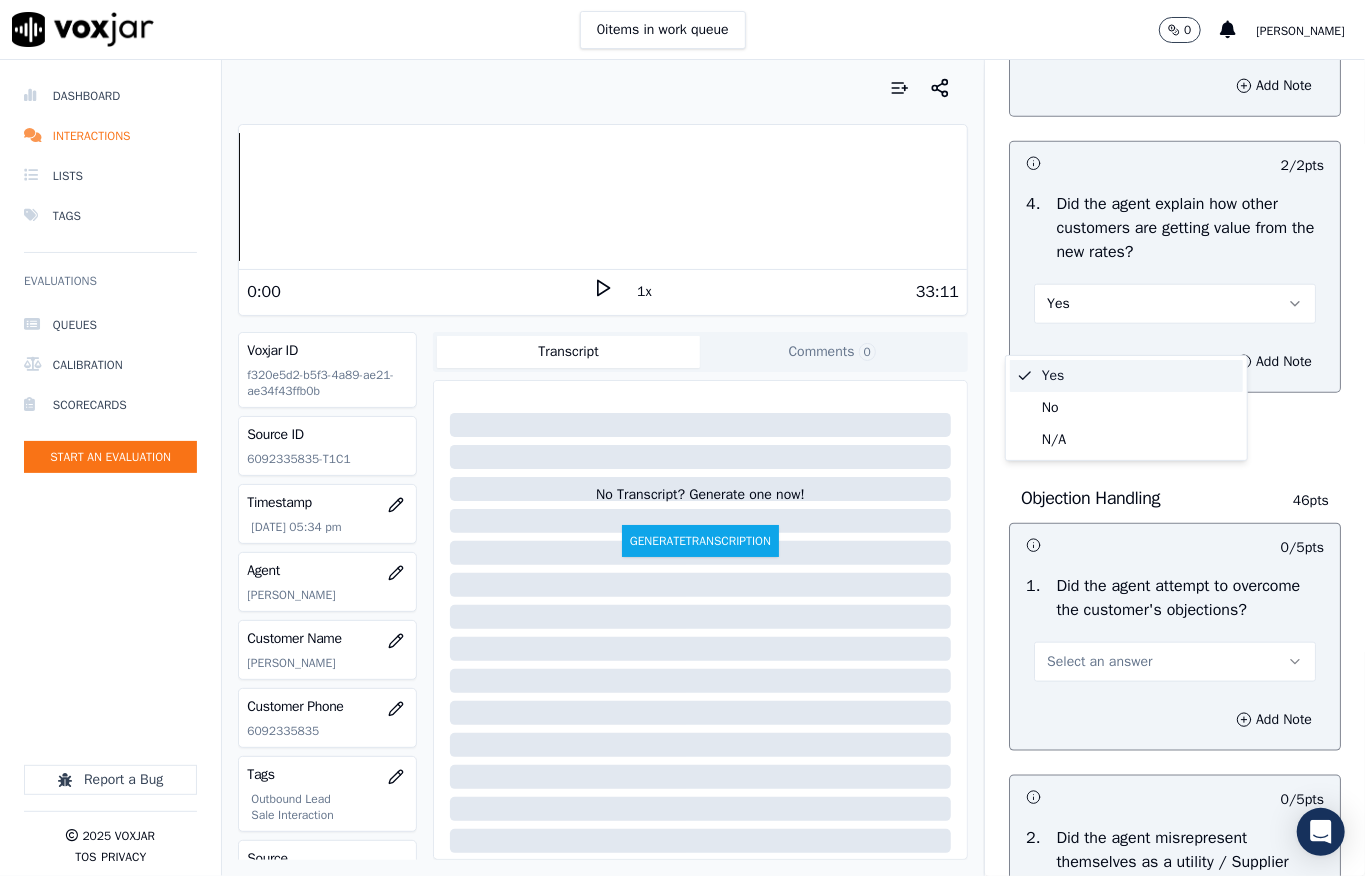 click on "Yes" at bounding box center [1126, 376] 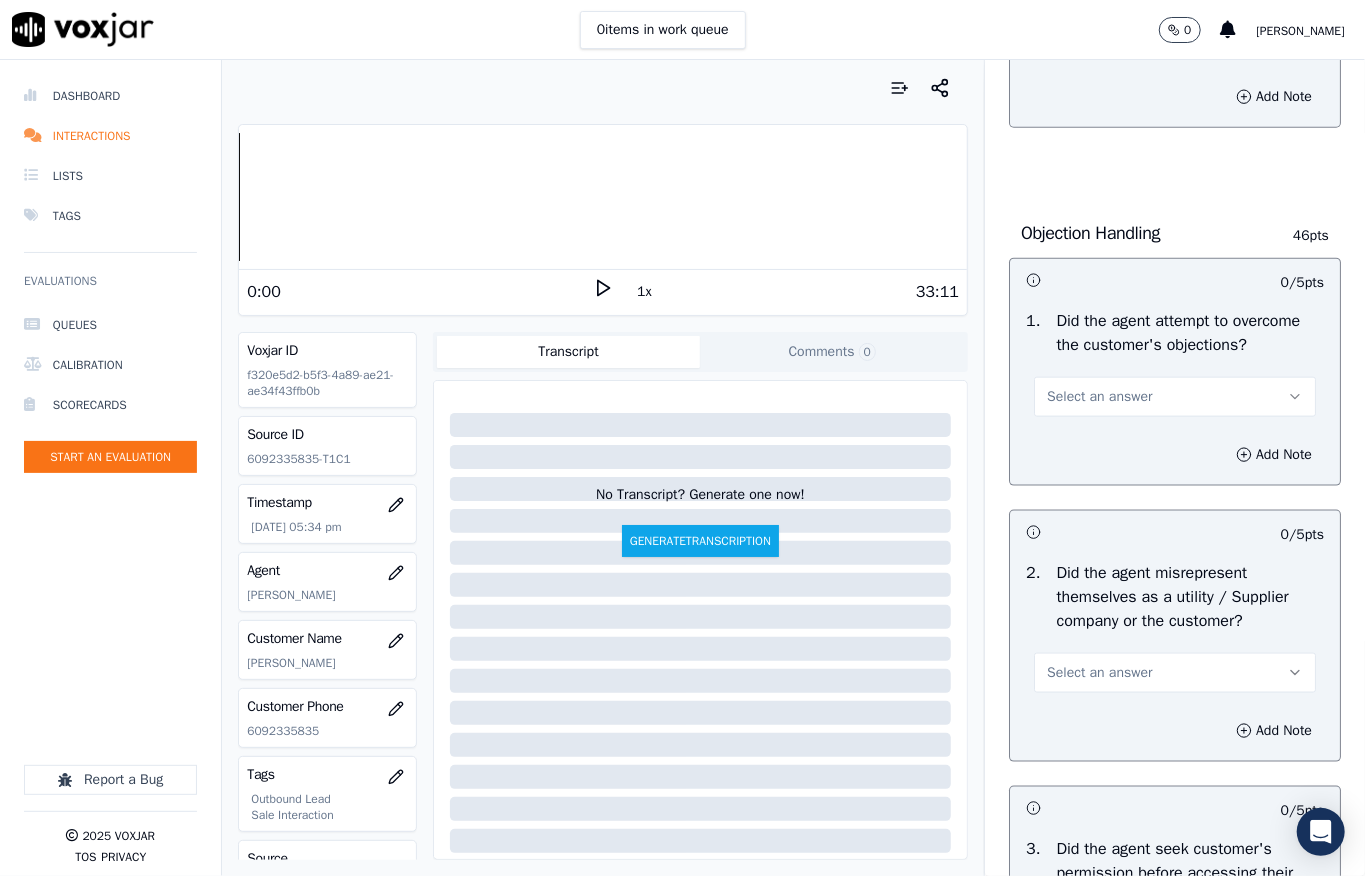 scroll, scrollTop: 1200, scrollLeft: 0, axis: vertical 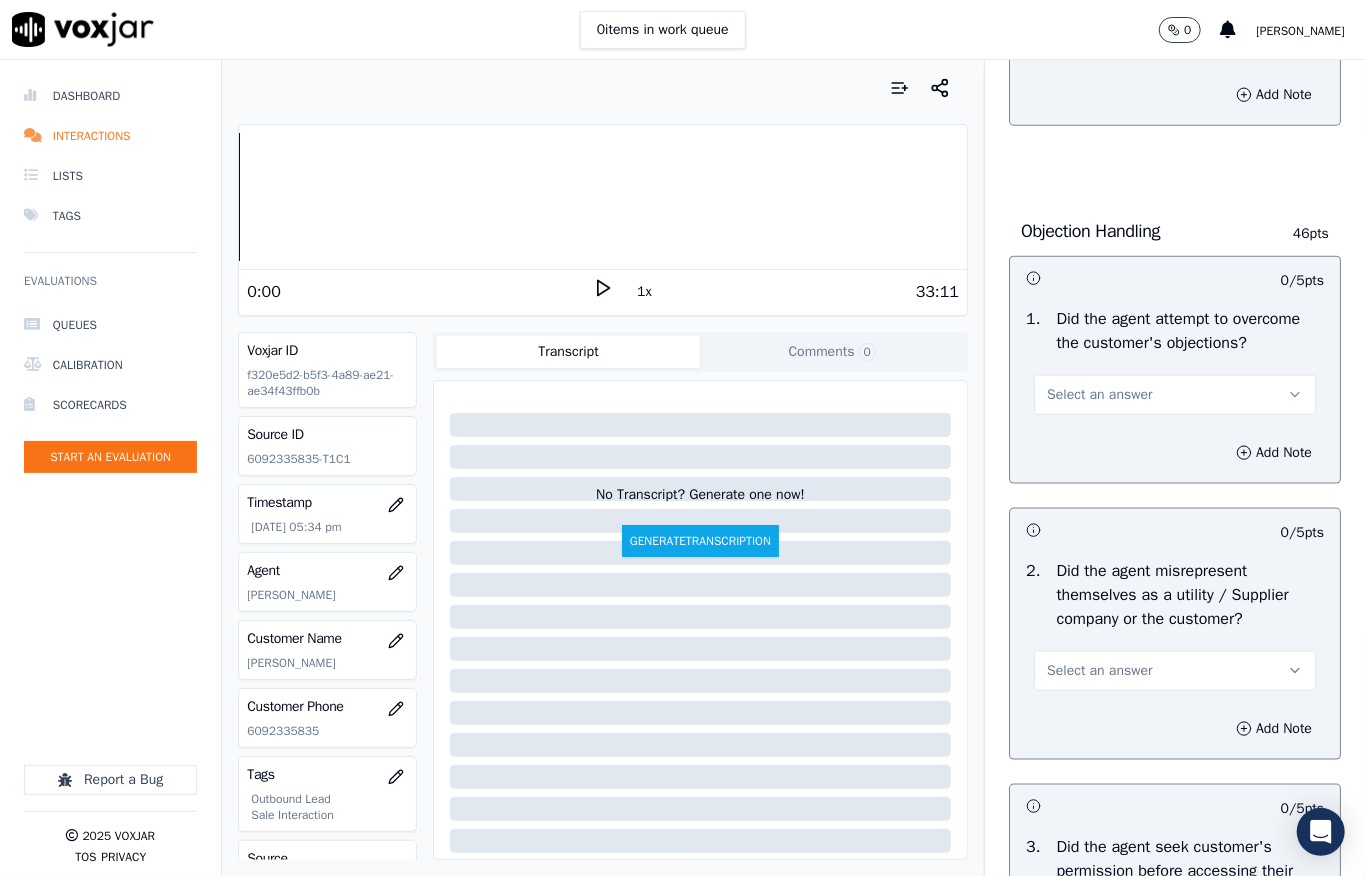 click on "Select an answer" at bounding box center (1099, 395) 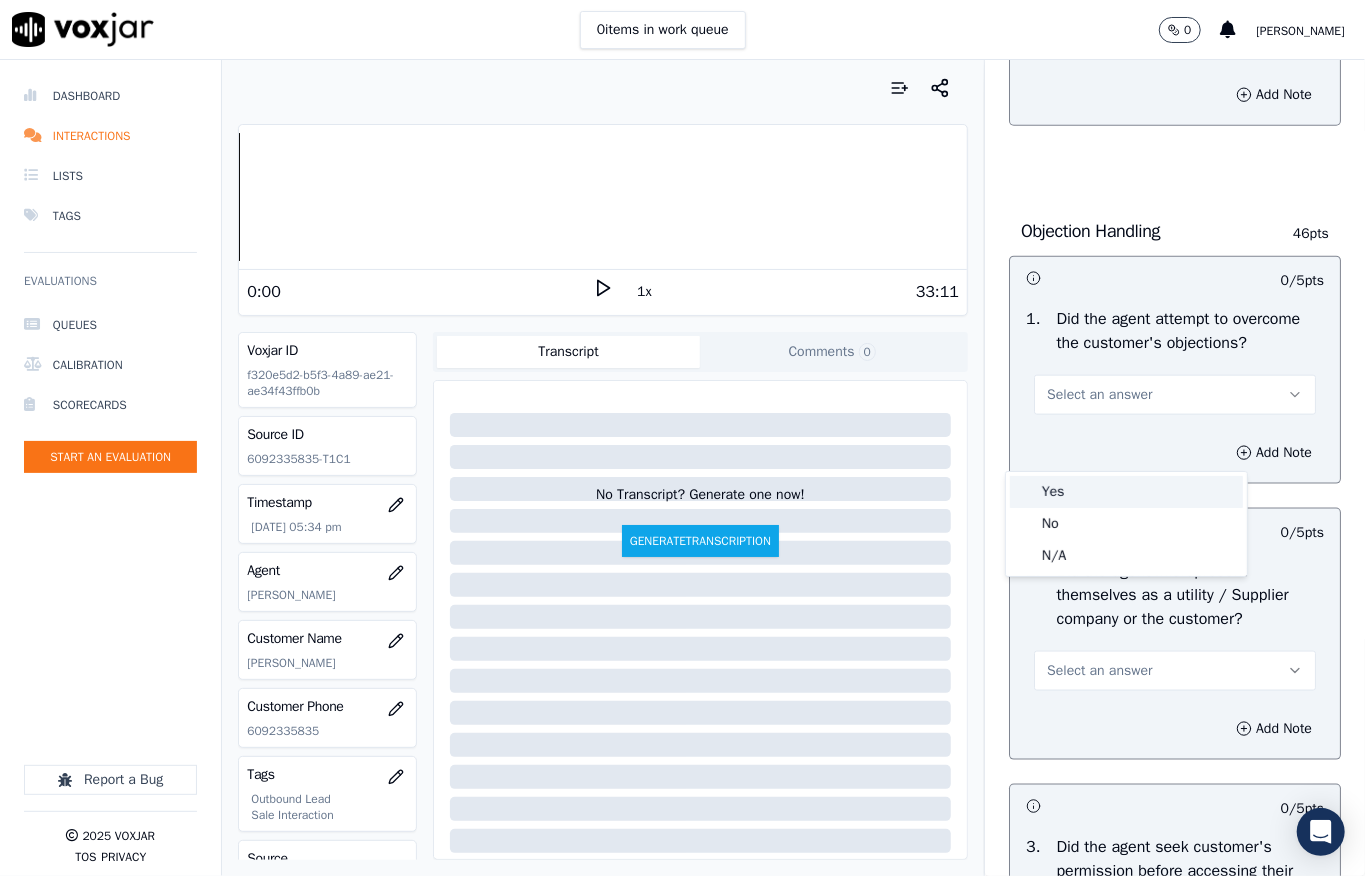 click on "Yes" at bounding box center [1126, 492] 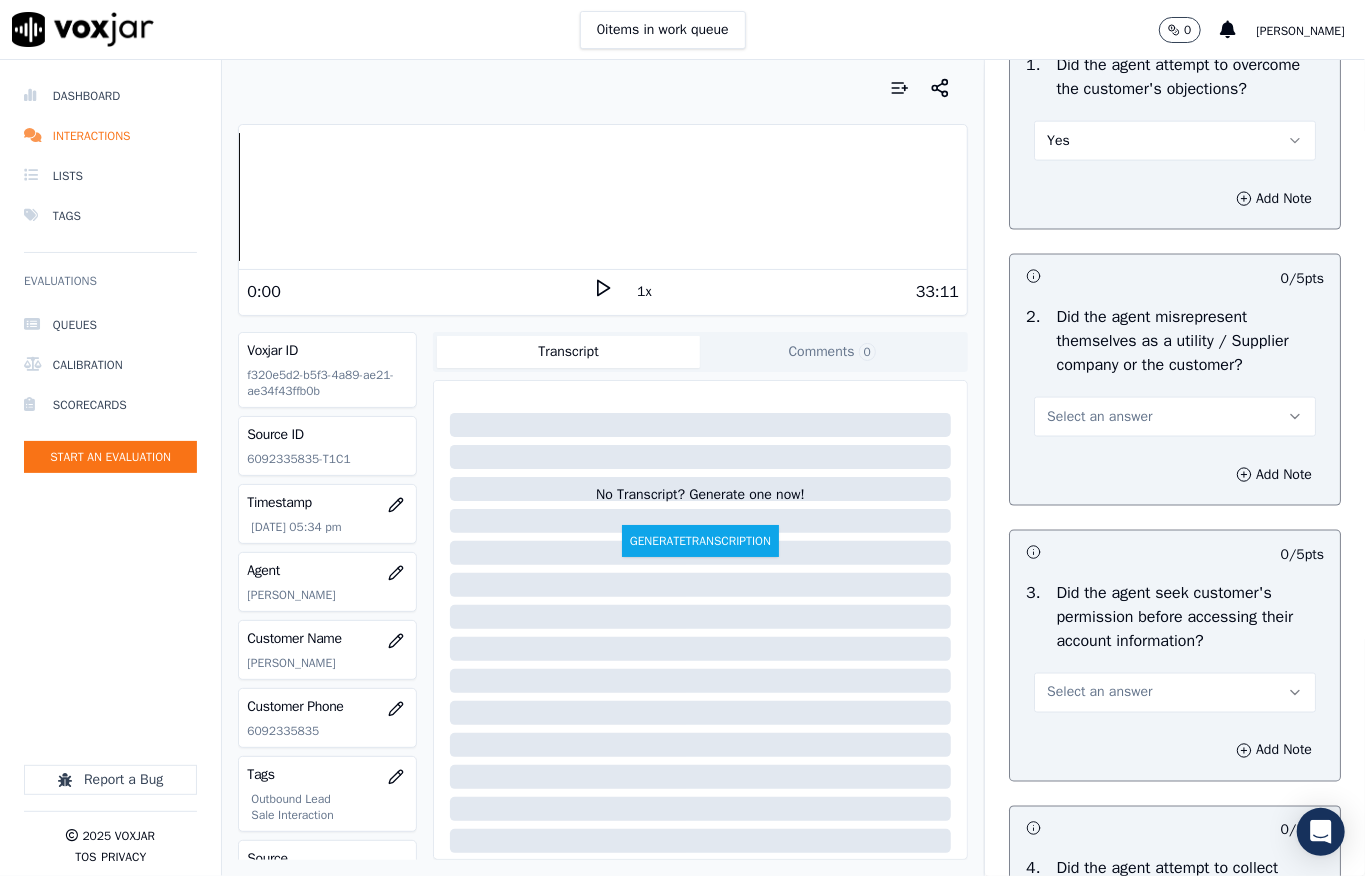 scroll, scrollTop: 1466, scrollLeft: 0, axis: vertical 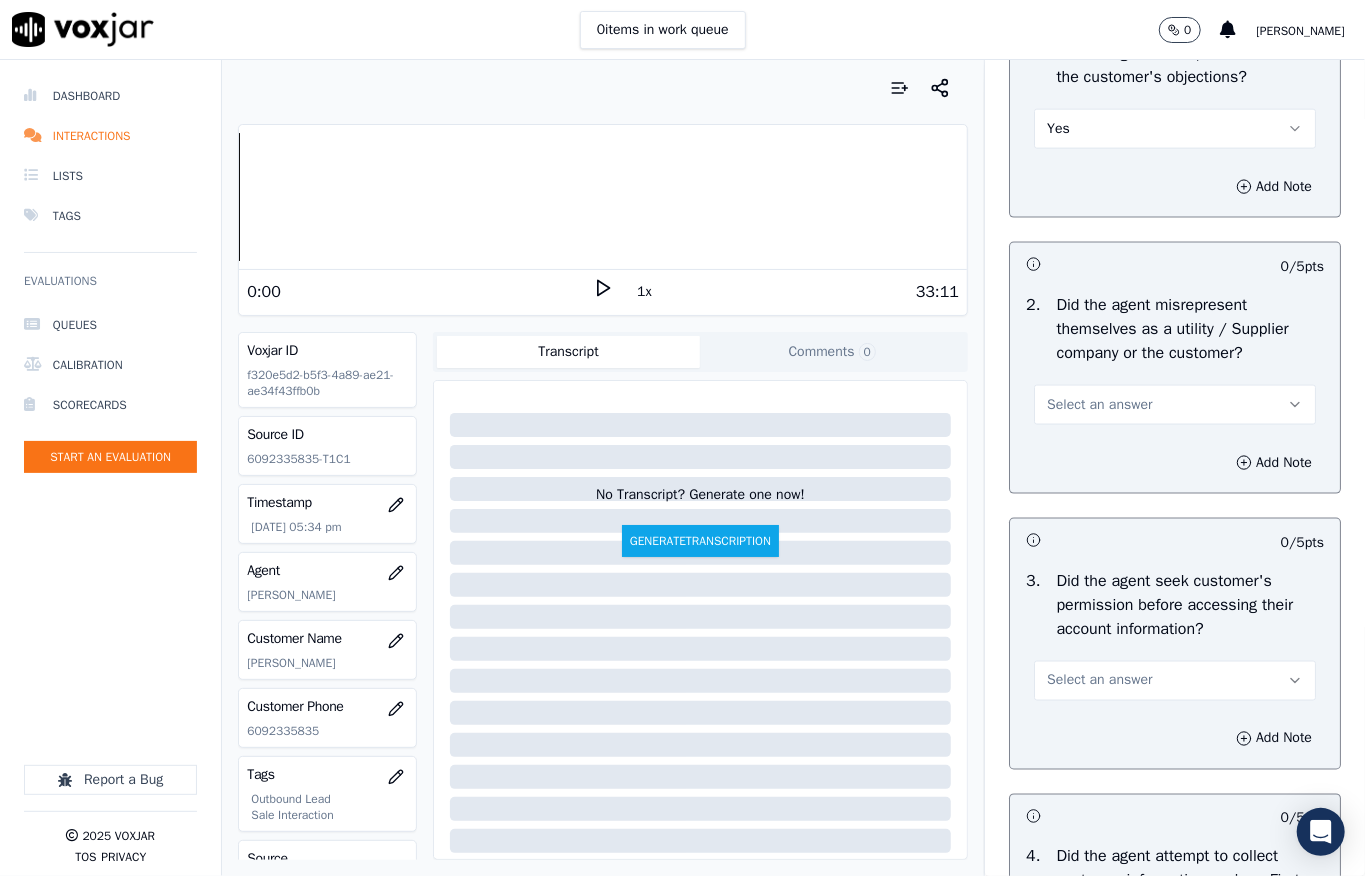 click on "Select an answer" at bounding box center (1099, 405) 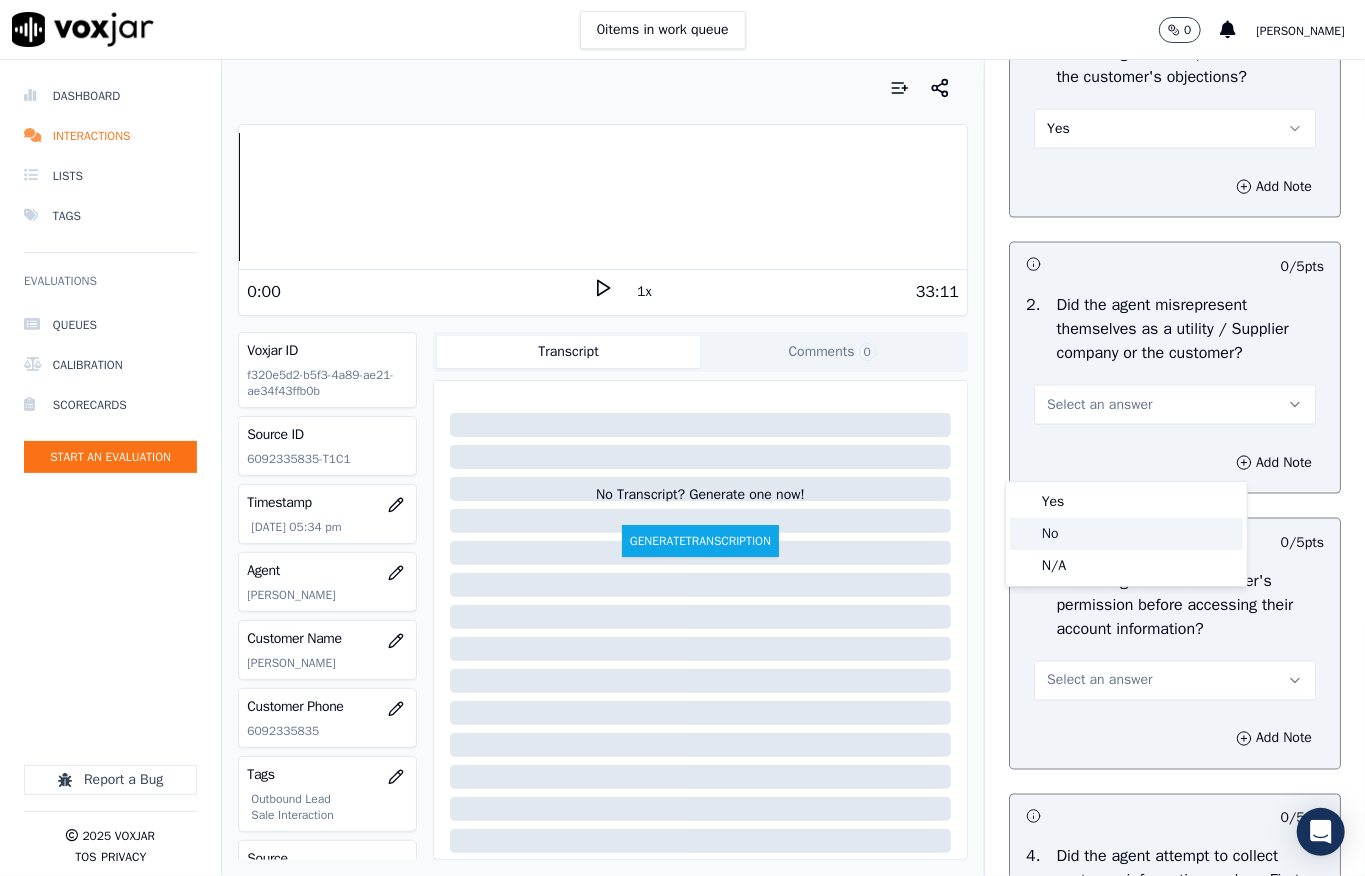 click on "No" 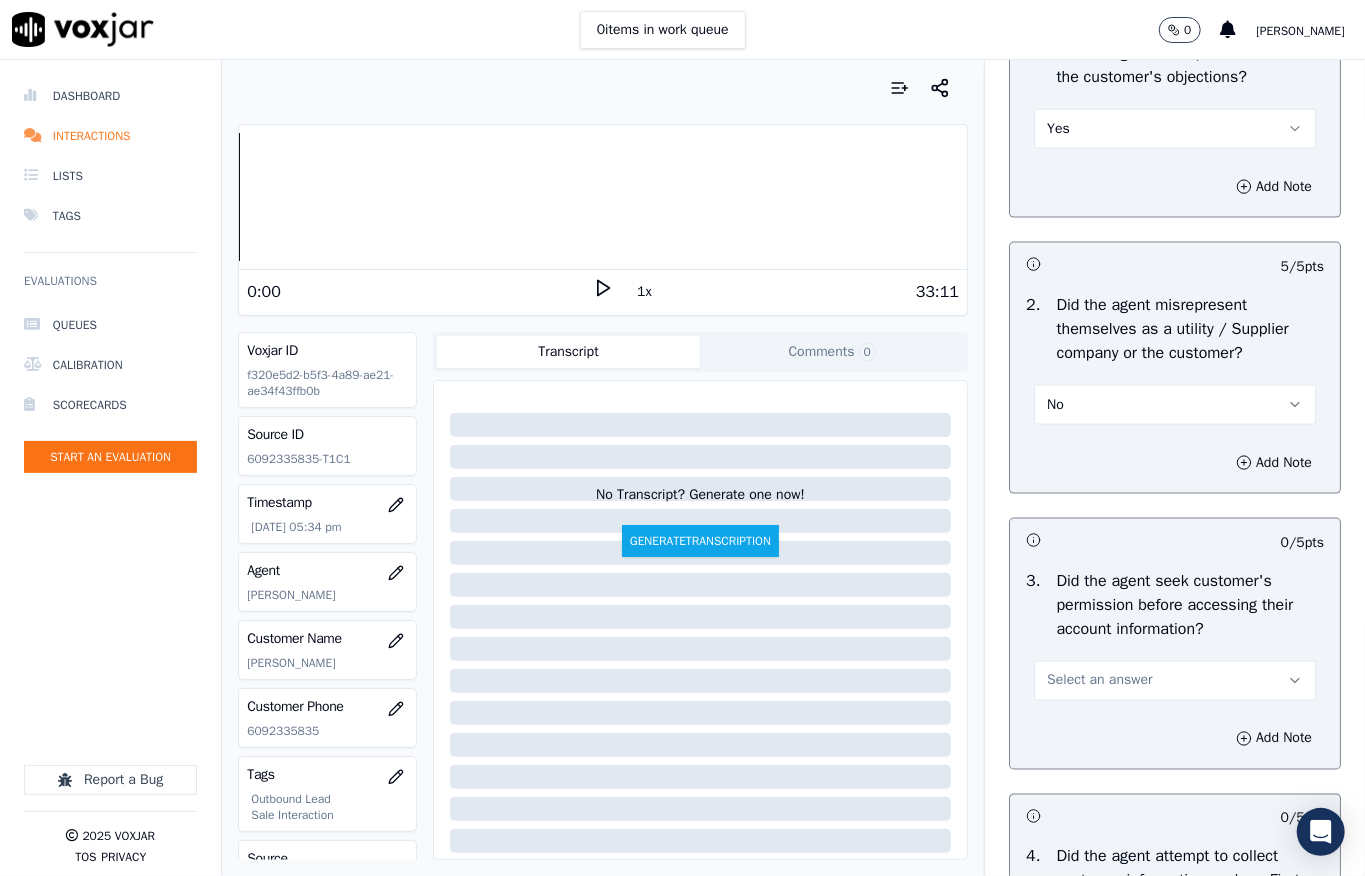 click on "No" at bounding box center [1175, 405] 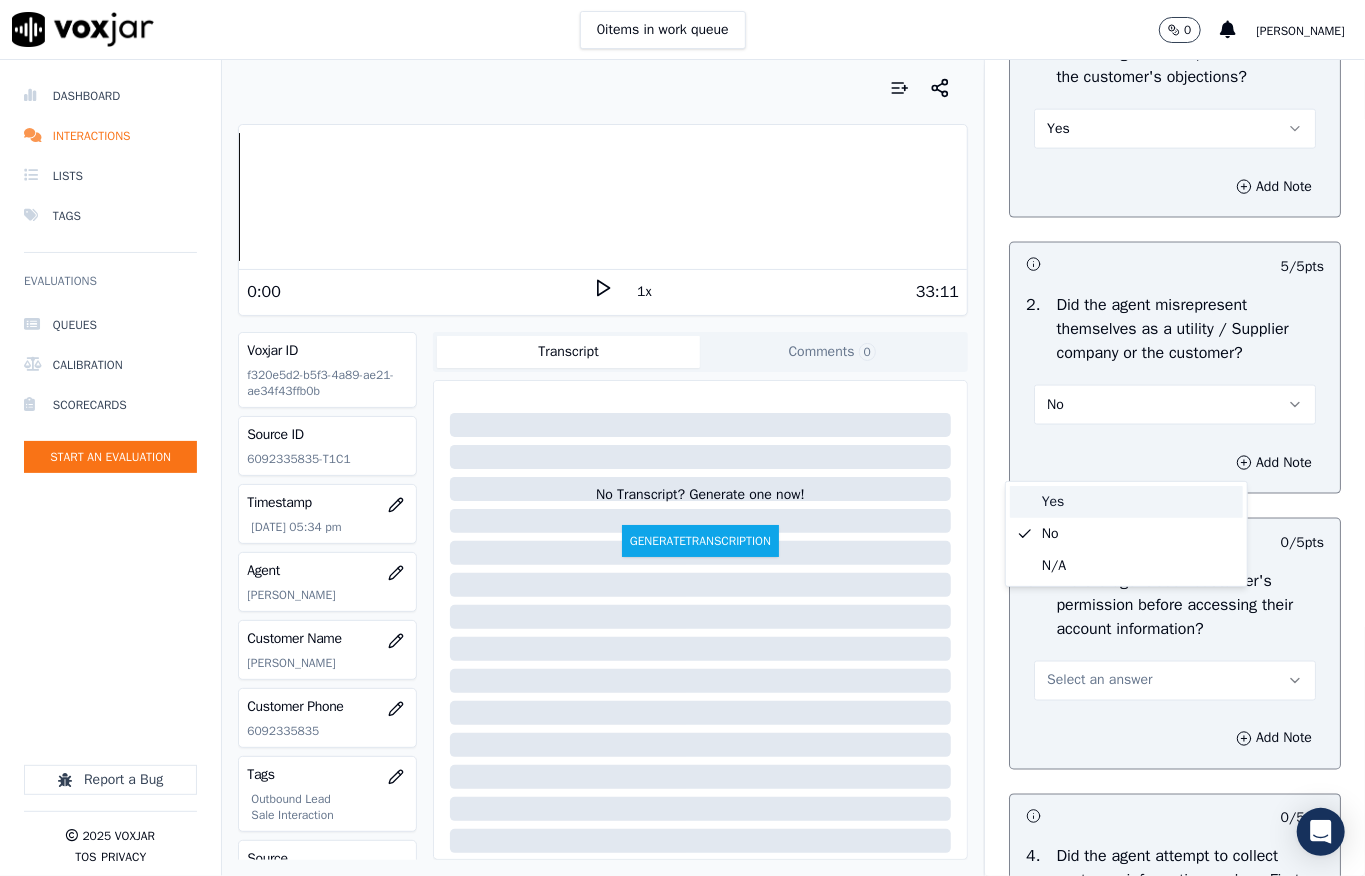 click on "Yes" at bounding box center [1126, 502] 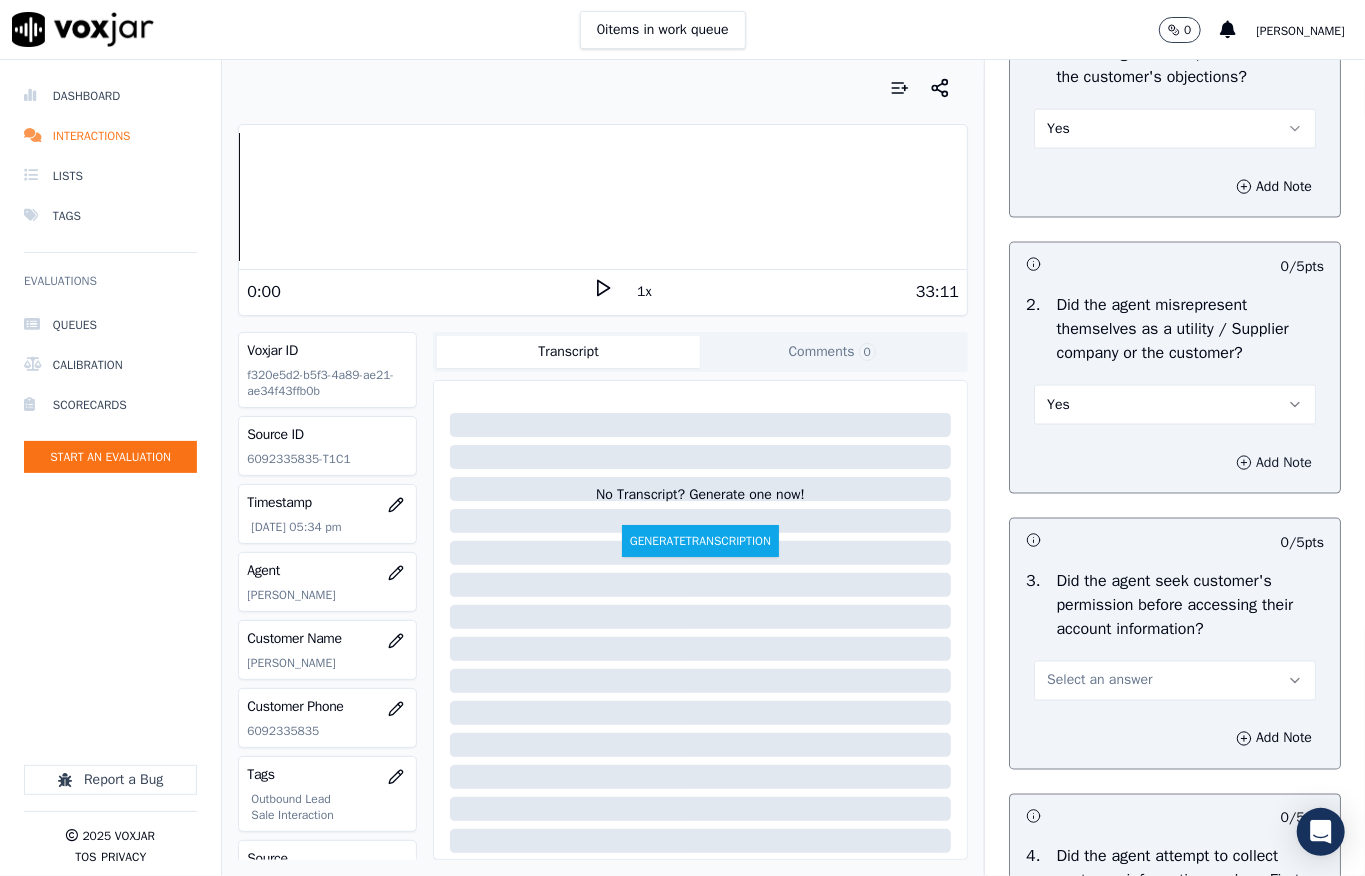 click on "Add Note" at bounding box center [1274, 463] 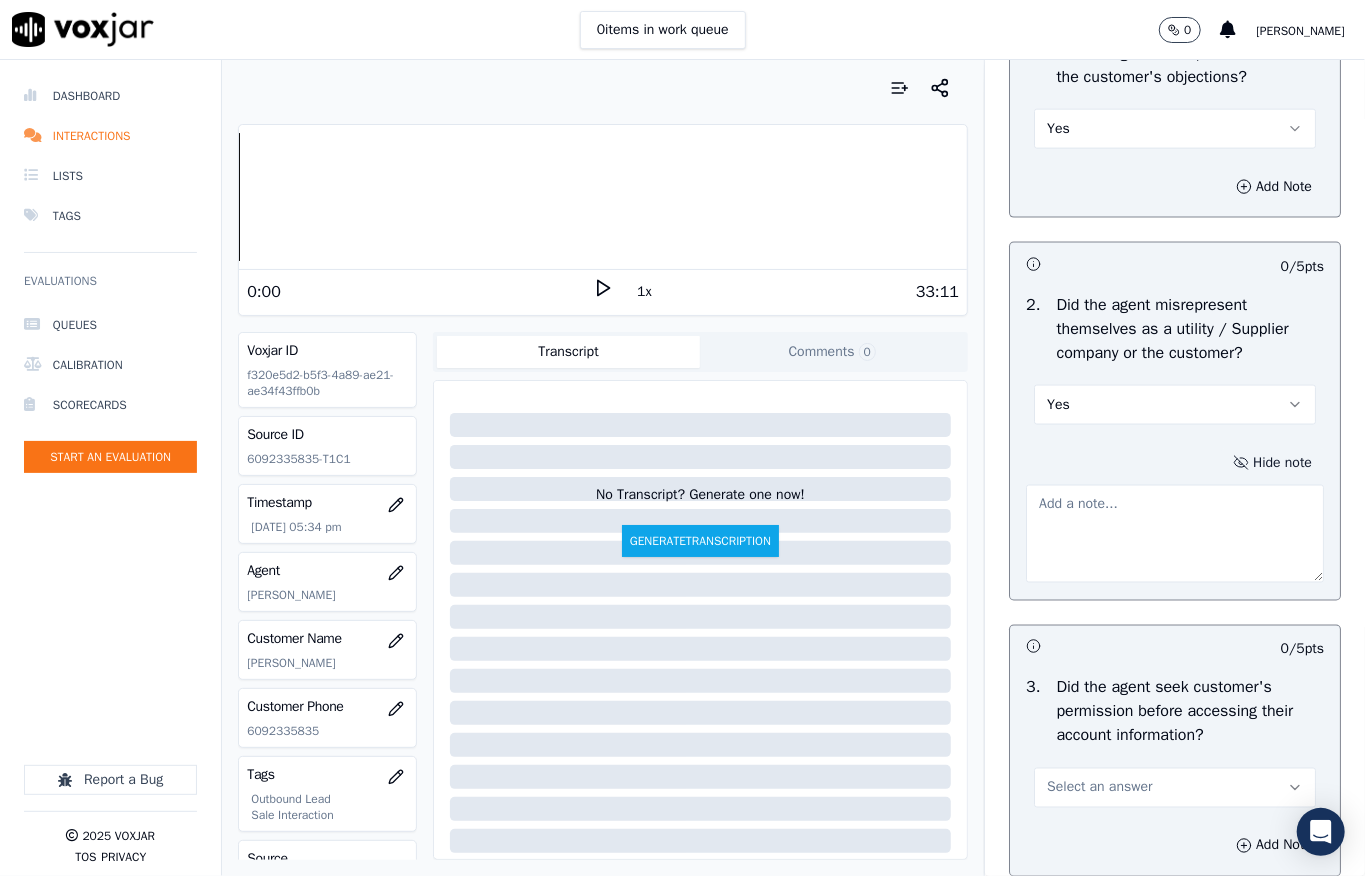 click at bounding box center (1175, 534) 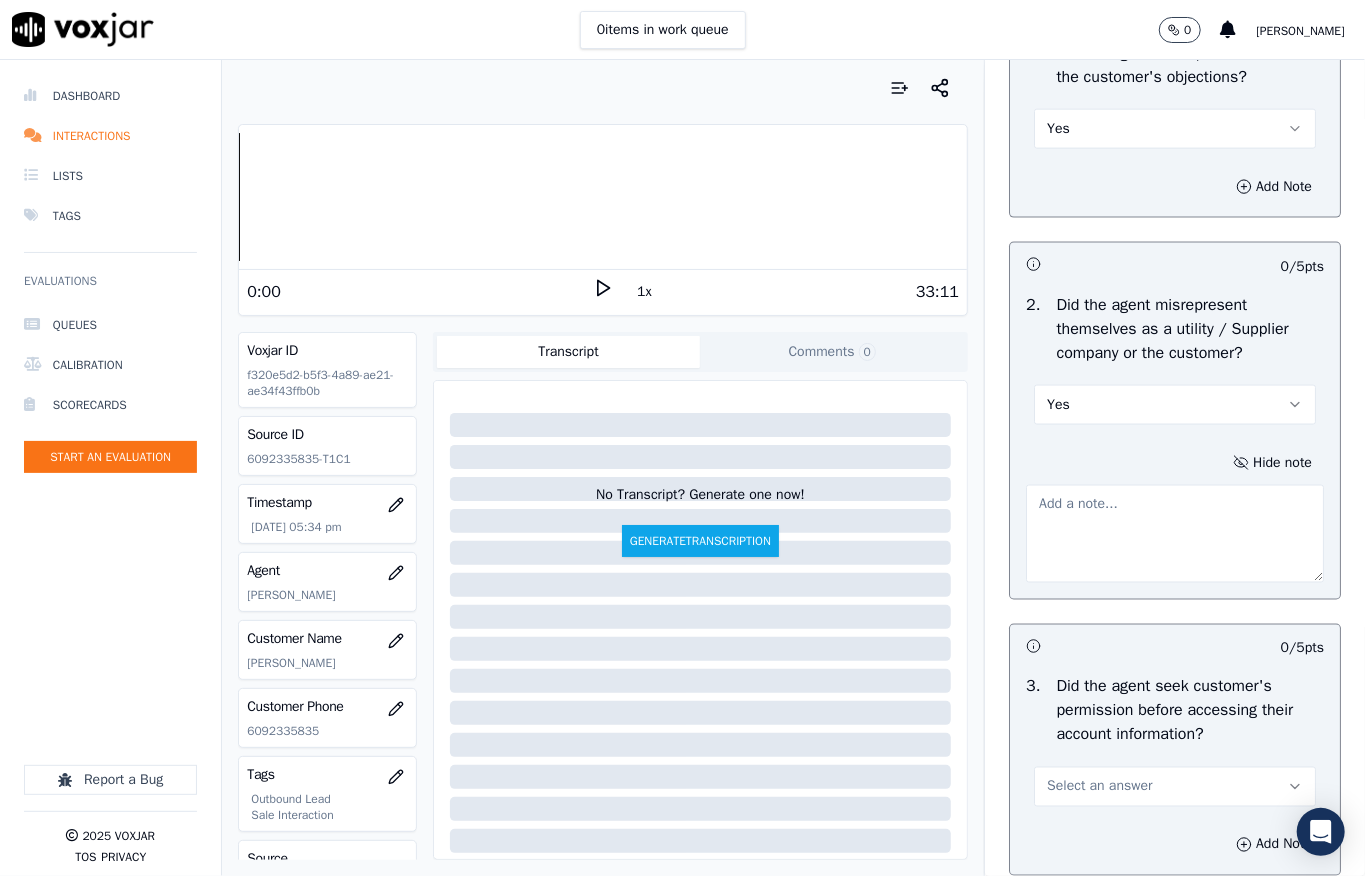 click at bounding box center (1175, 534) 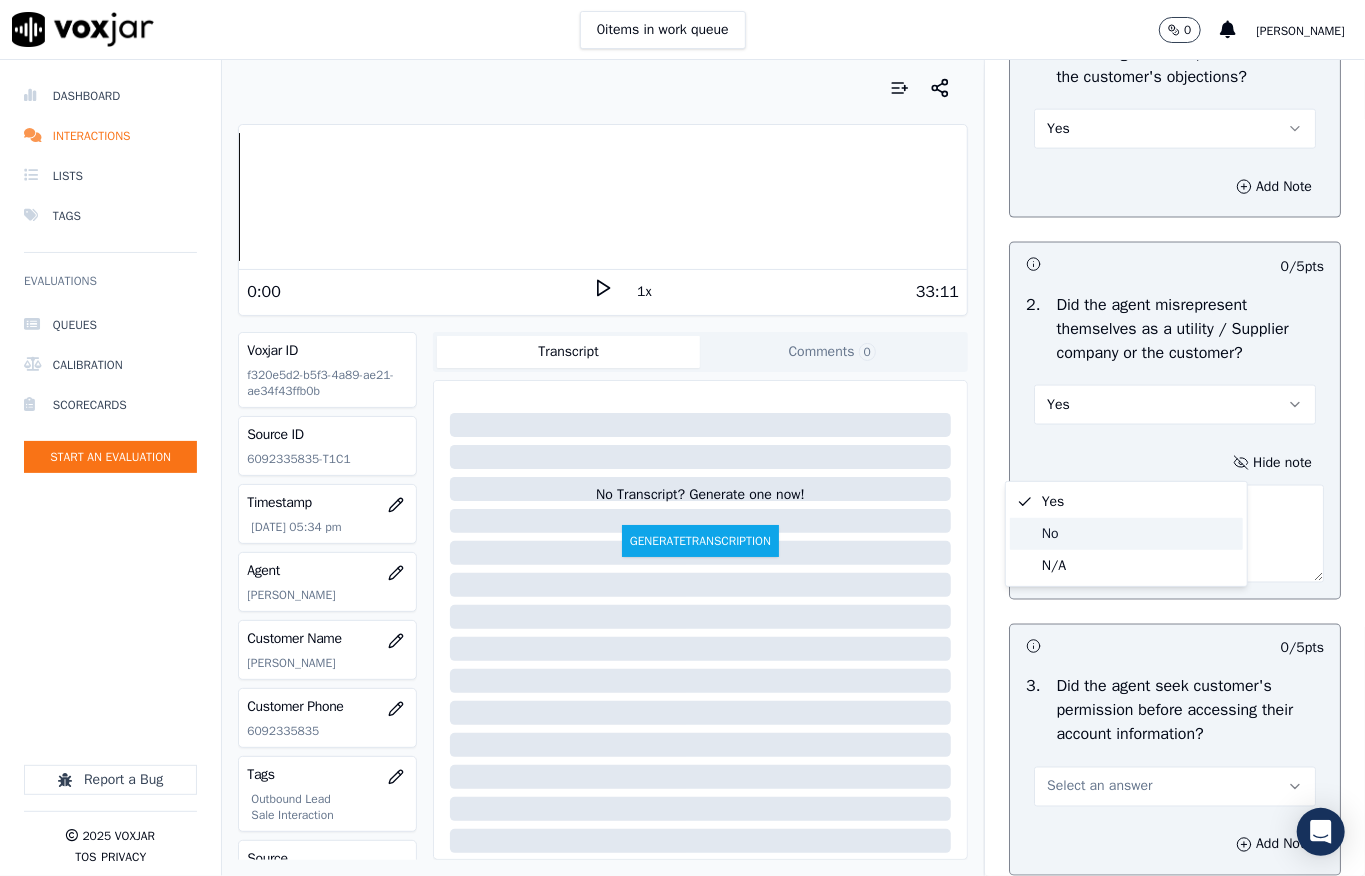 click on "No" 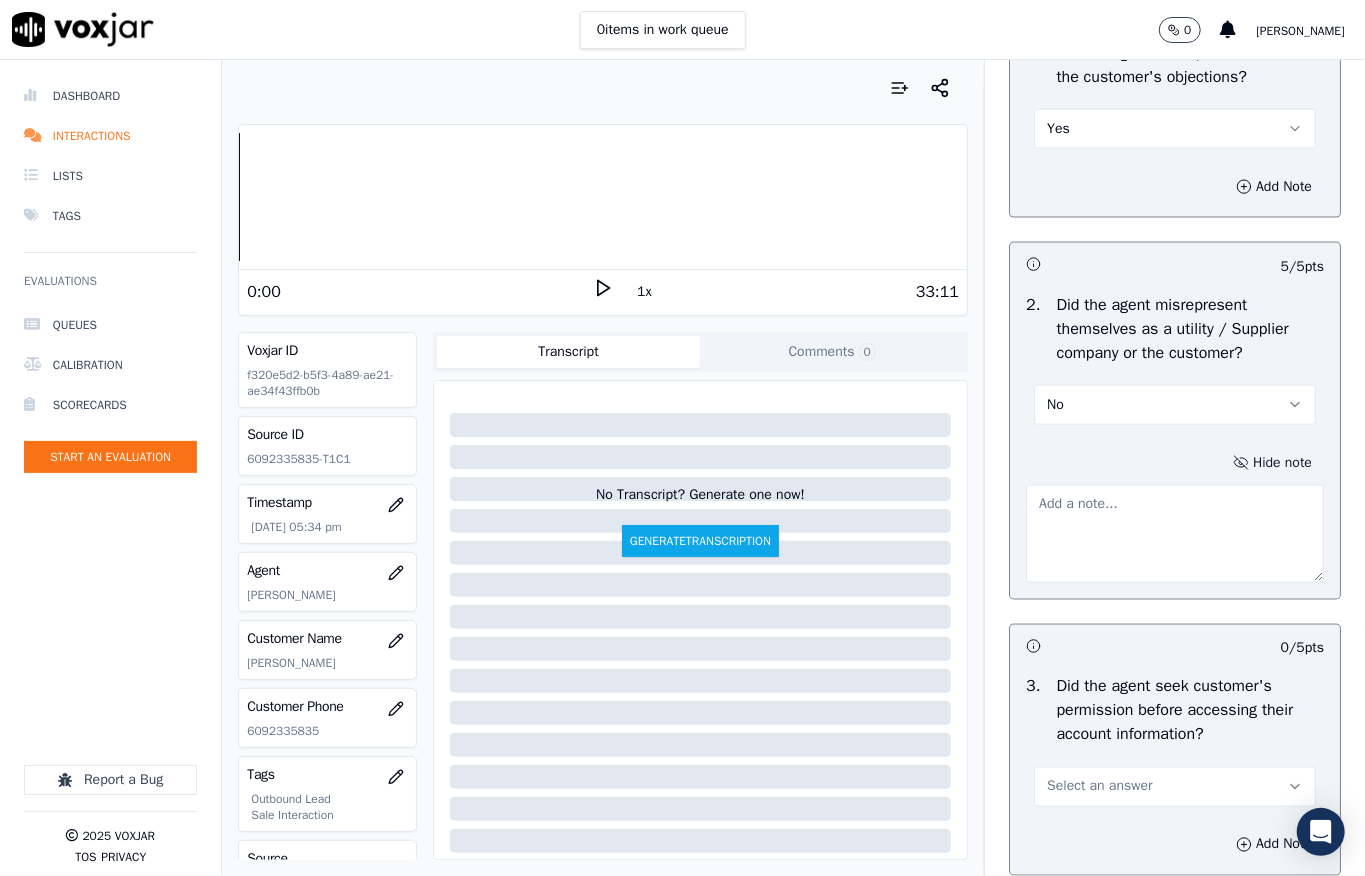 click on "Hide note" at bounding box center [1272, 463] 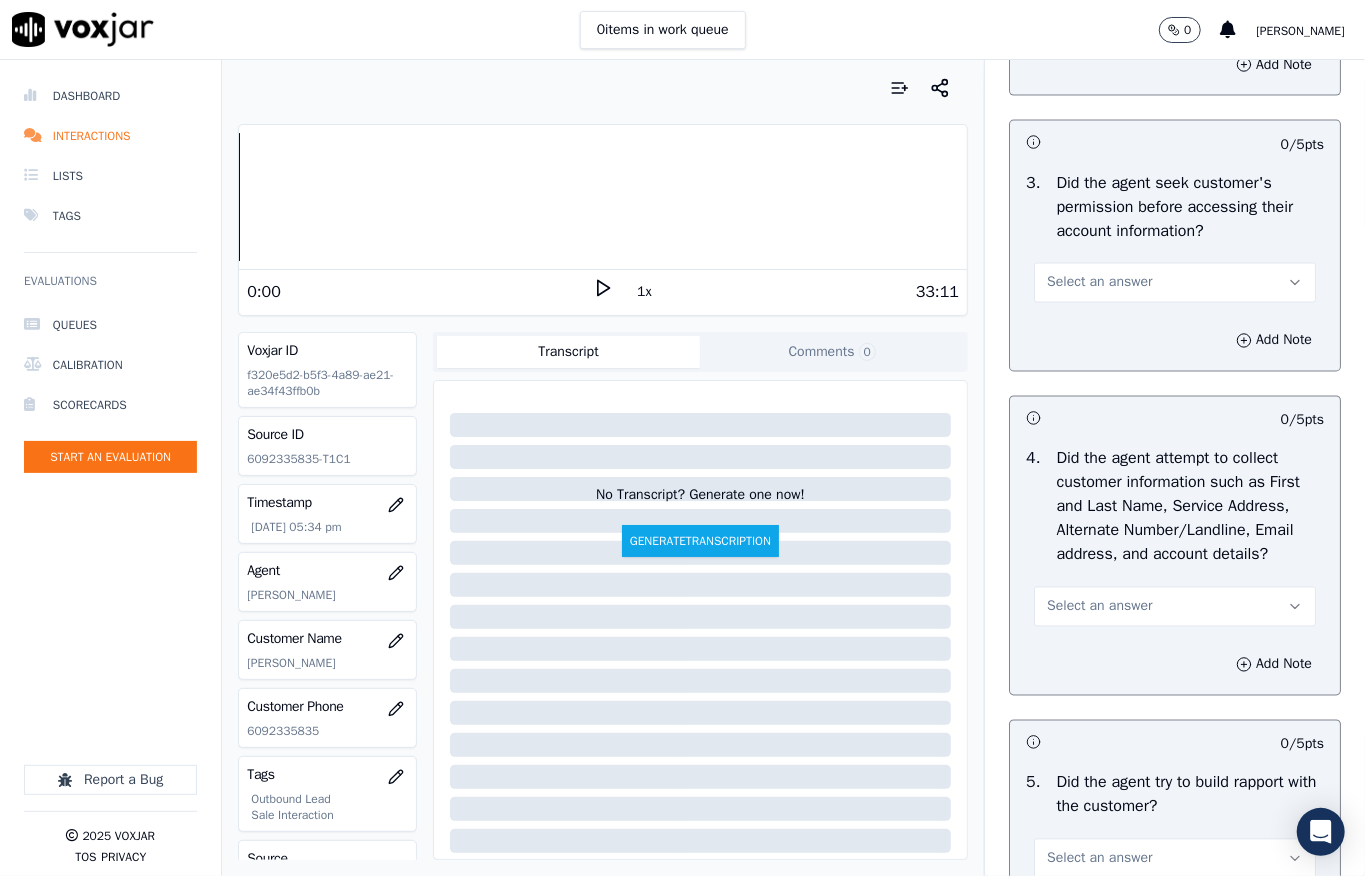 scroll, scrollTop: 1866, scrollLeft: 0, axis: vertical 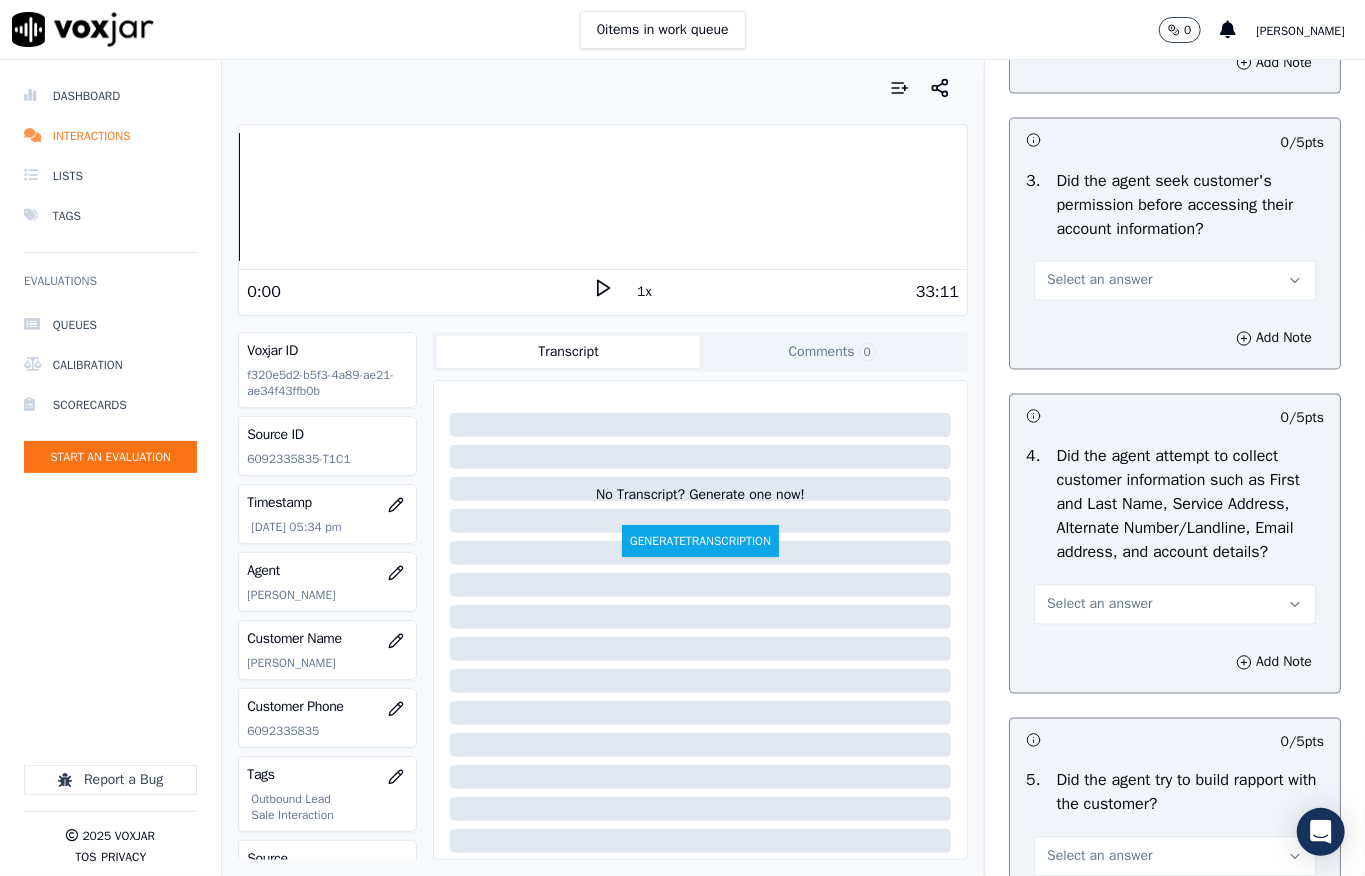 click on "Select an answer" at bounding box center (1175, 281) 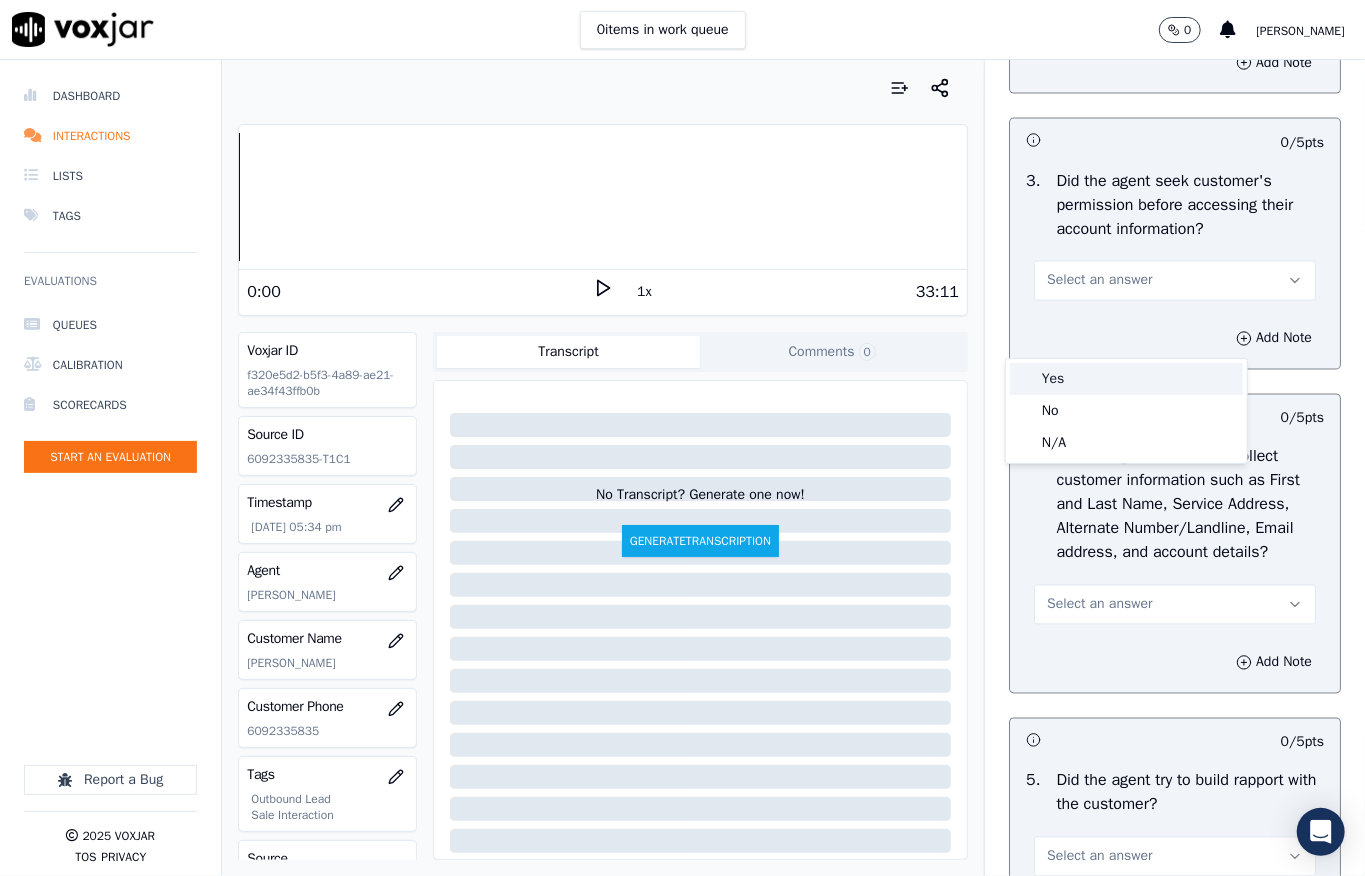 click on "Yes" at bounding box center [1126, 379] 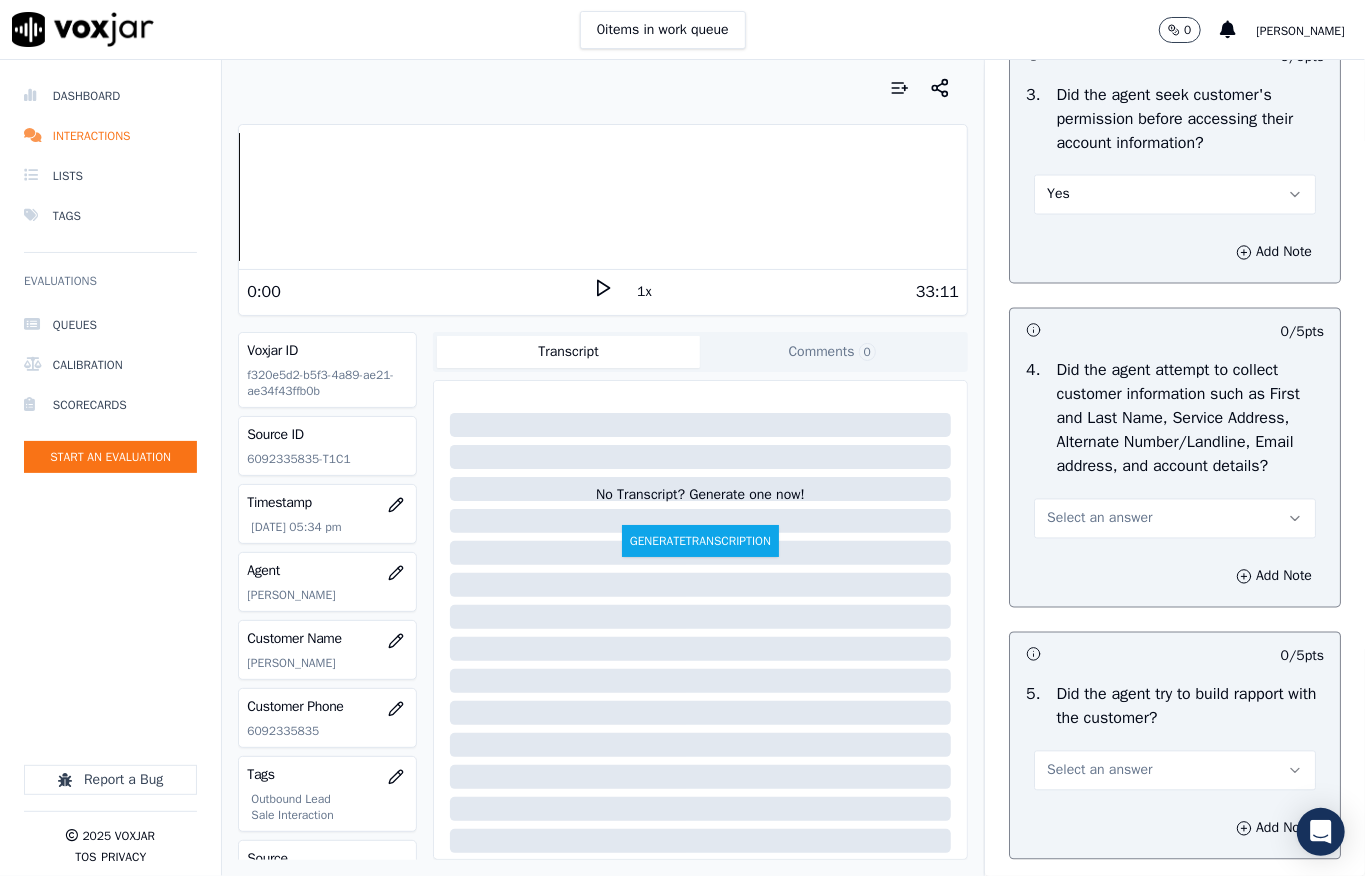 scroll, scrollTop: 2000, scrollLeft: 0, axis: vertical 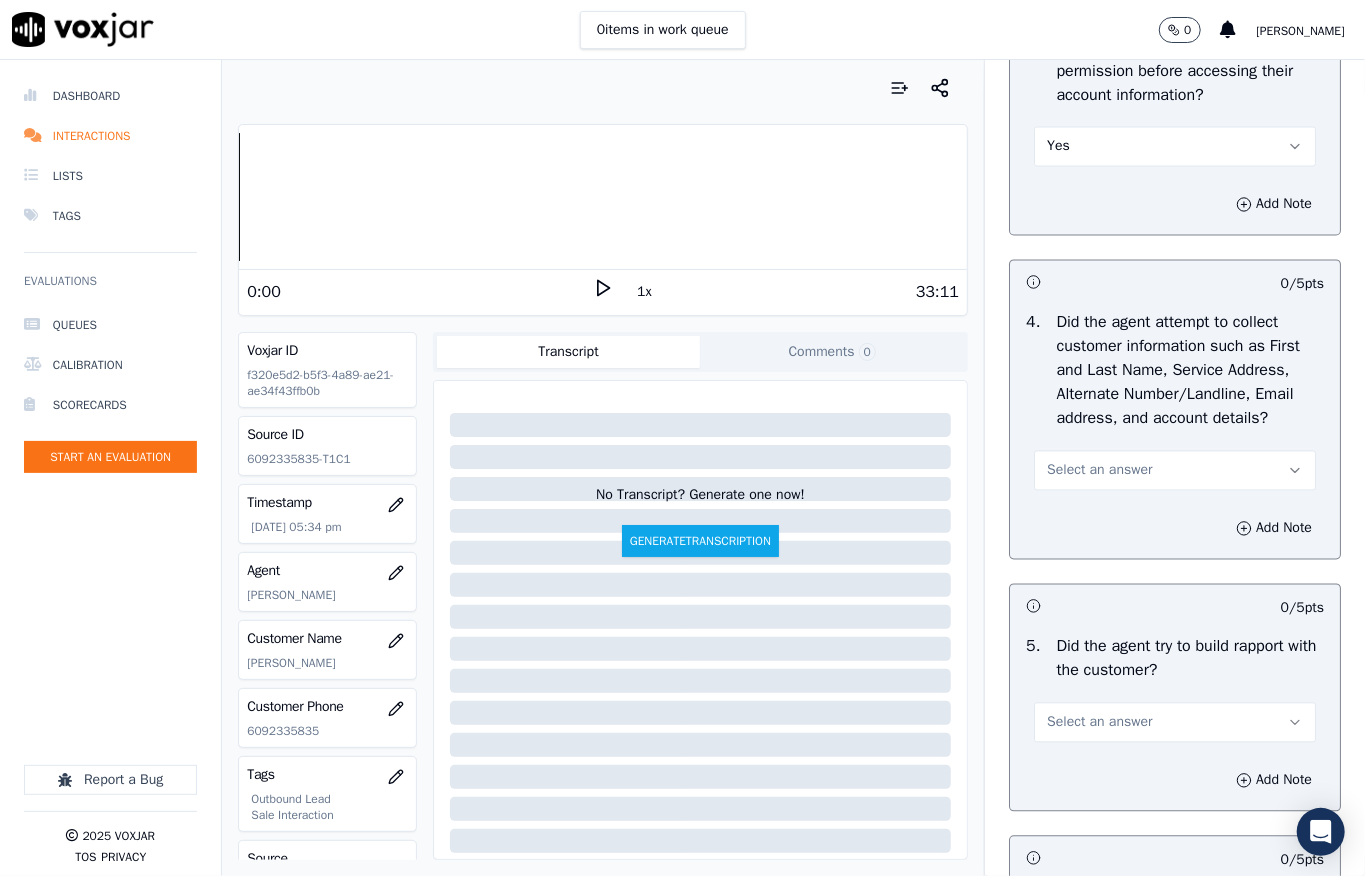 click on "Select an answer" at bounding box center [1099, 471] 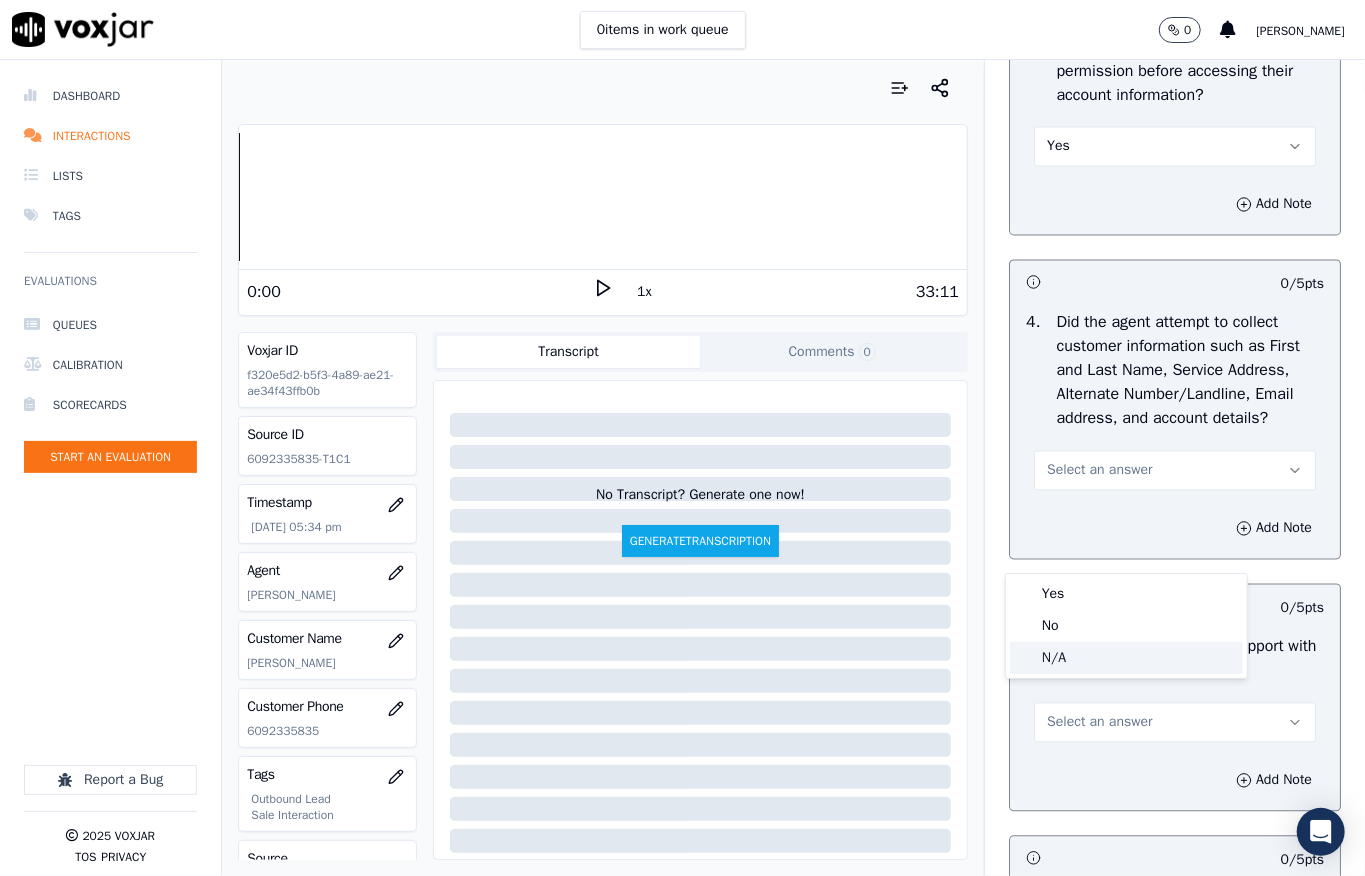 click on "N/A" 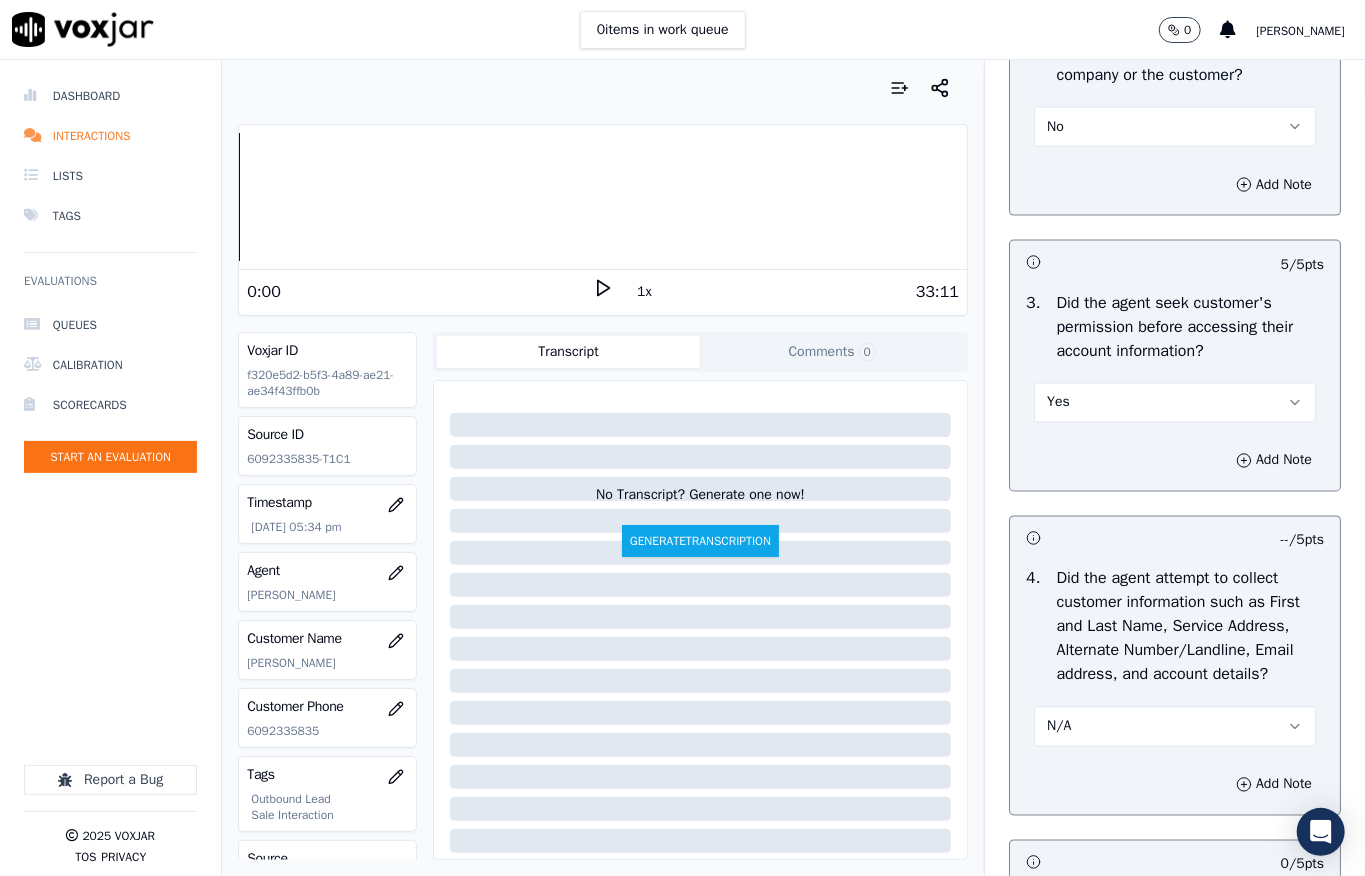 scroll, scrollTop: 1733, scrollLeft: 0, axis: vertical 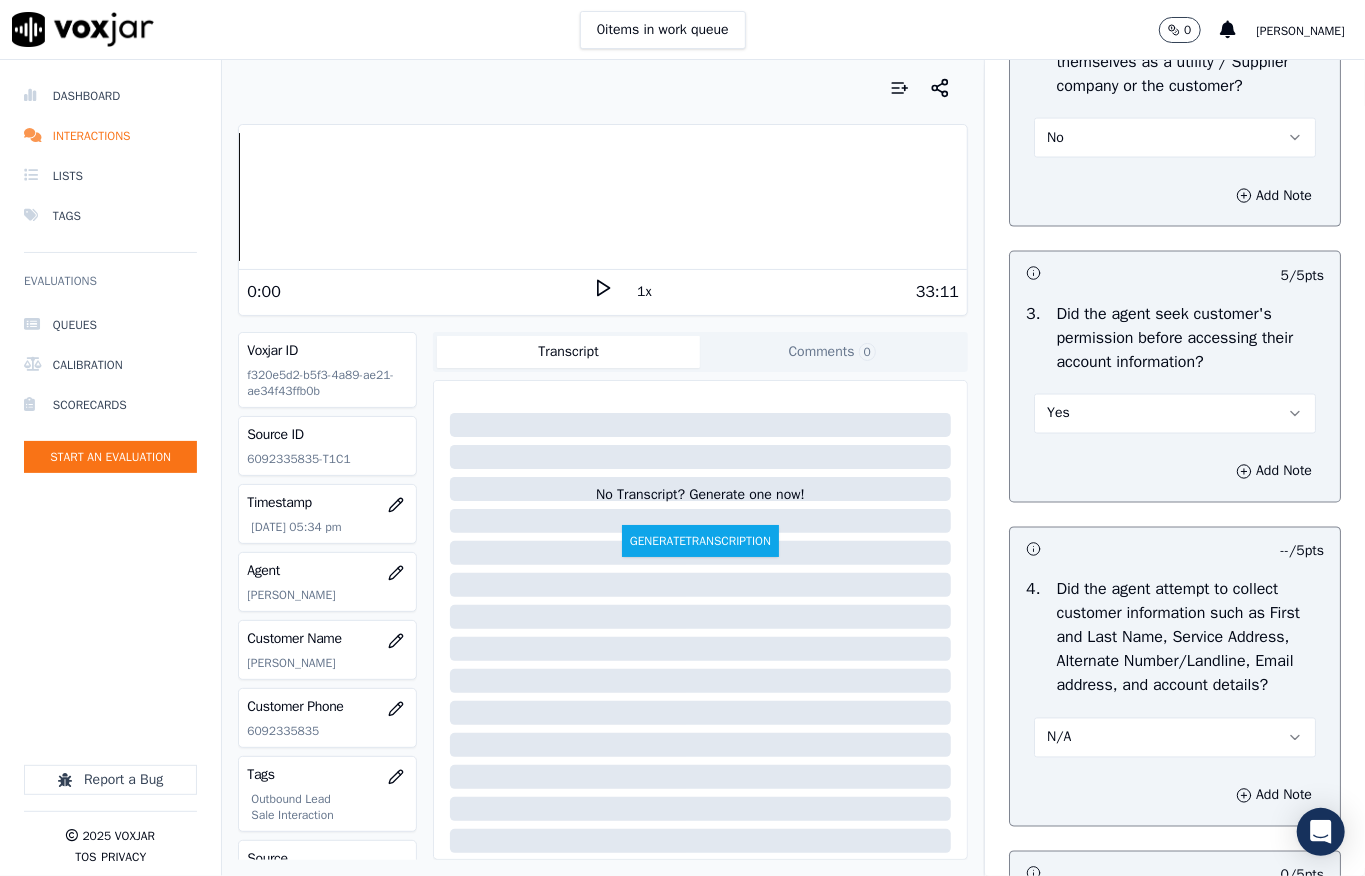 click on "Yes" at bounding box center (1175, 414) 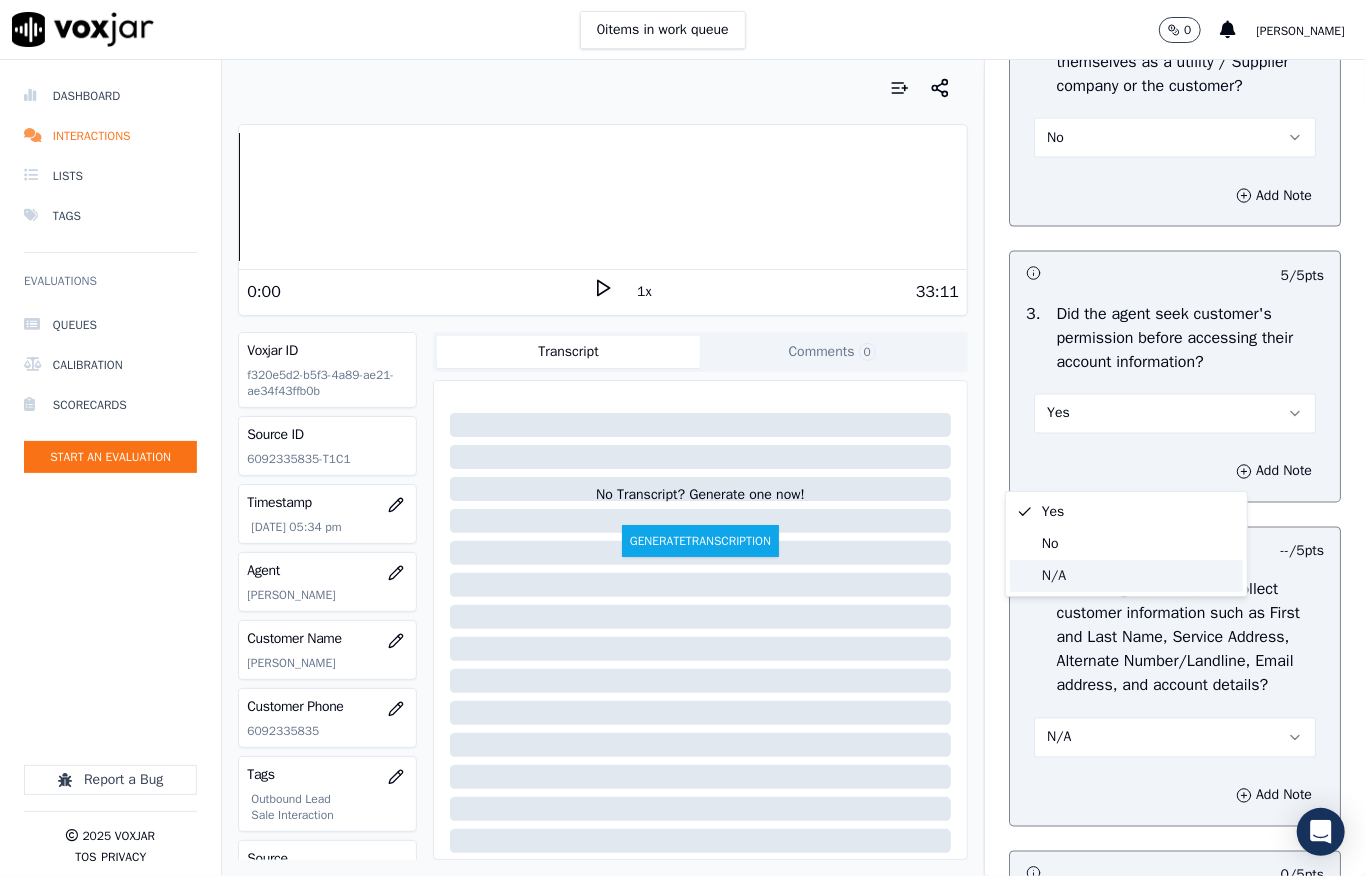 click on "N/A" 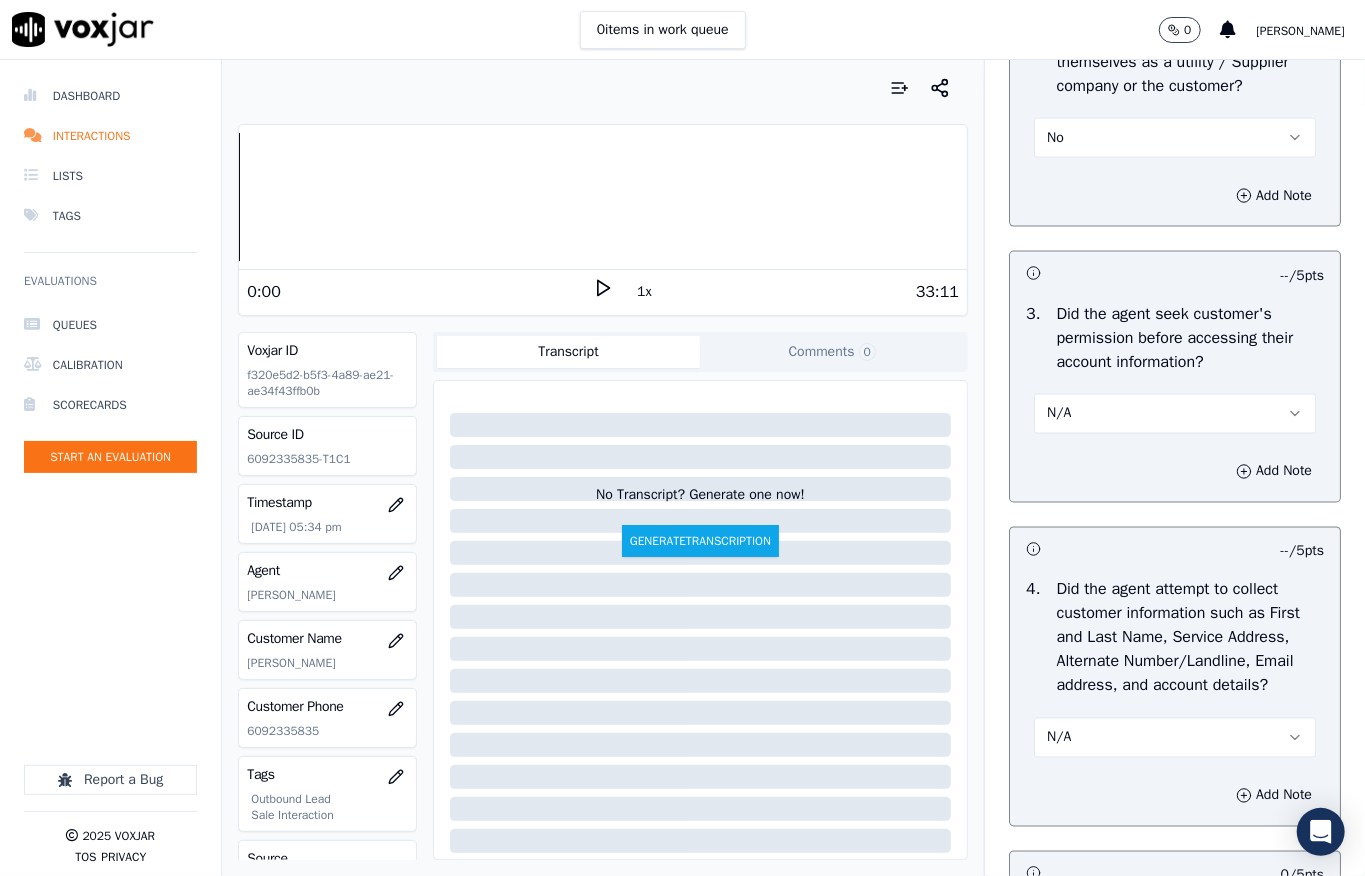 click on "N/A" at bounding box center [1175, 414] 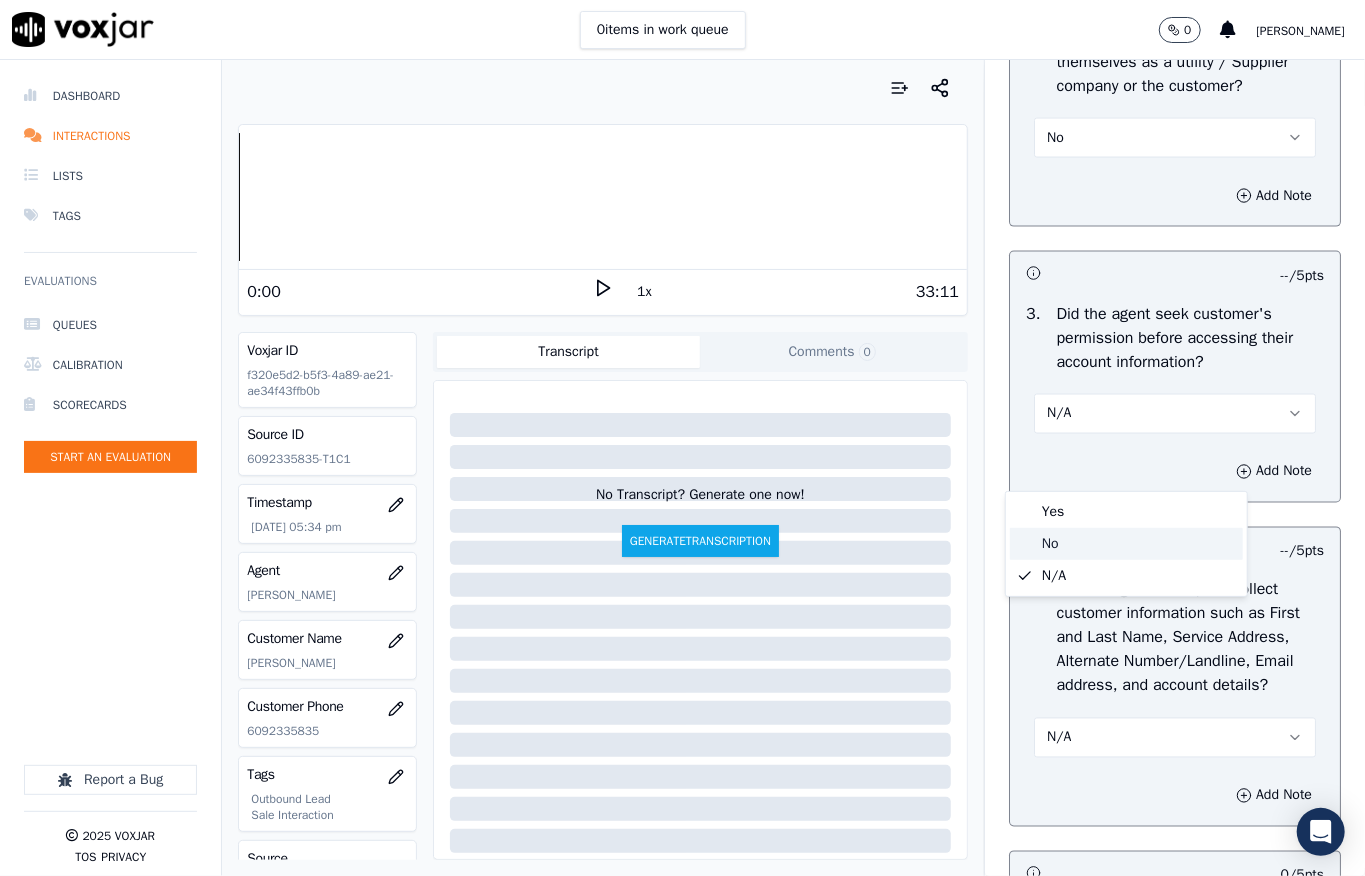click on "No" 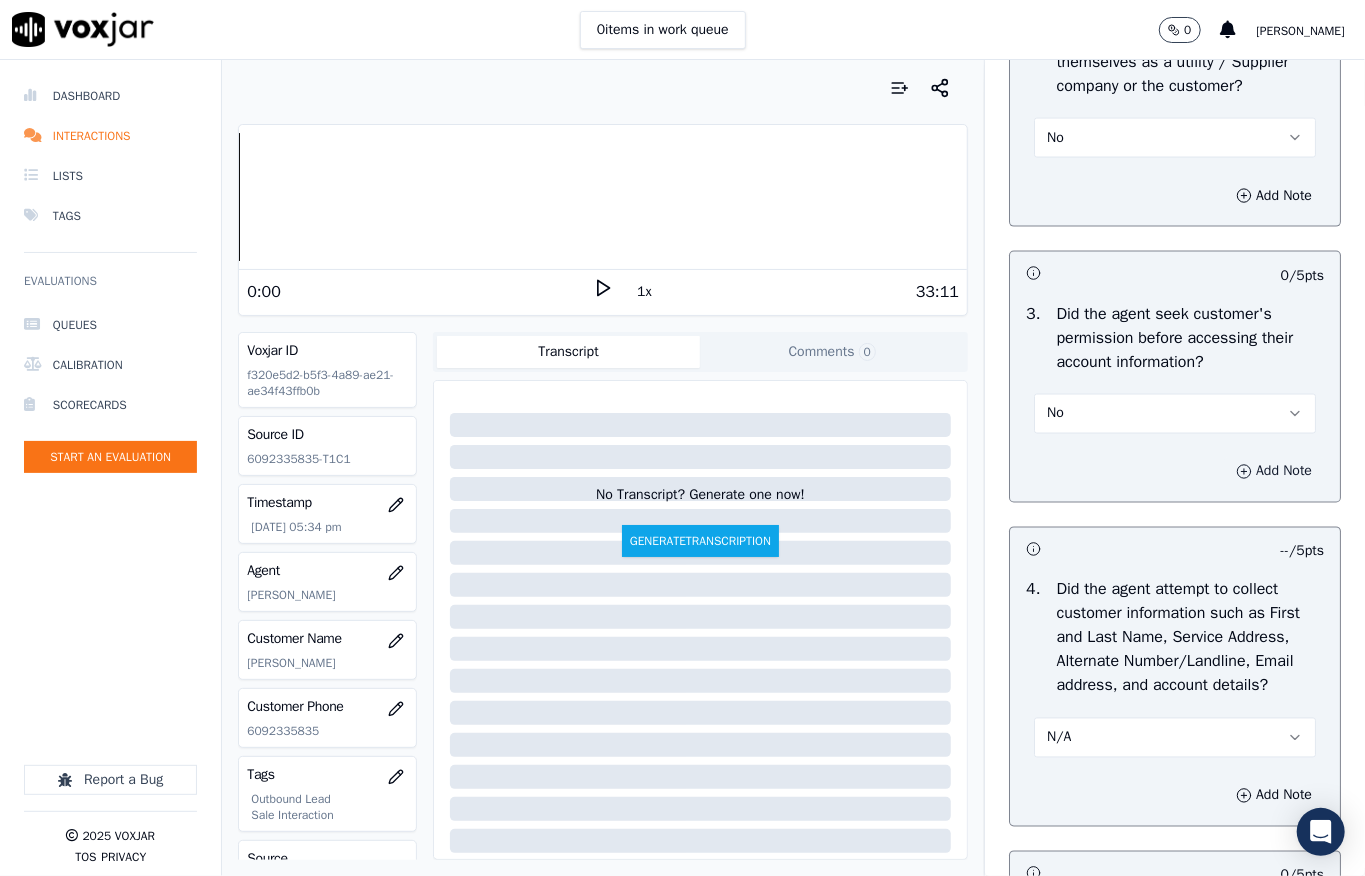 click on "Add Note" at bounding box center (1274, 472) 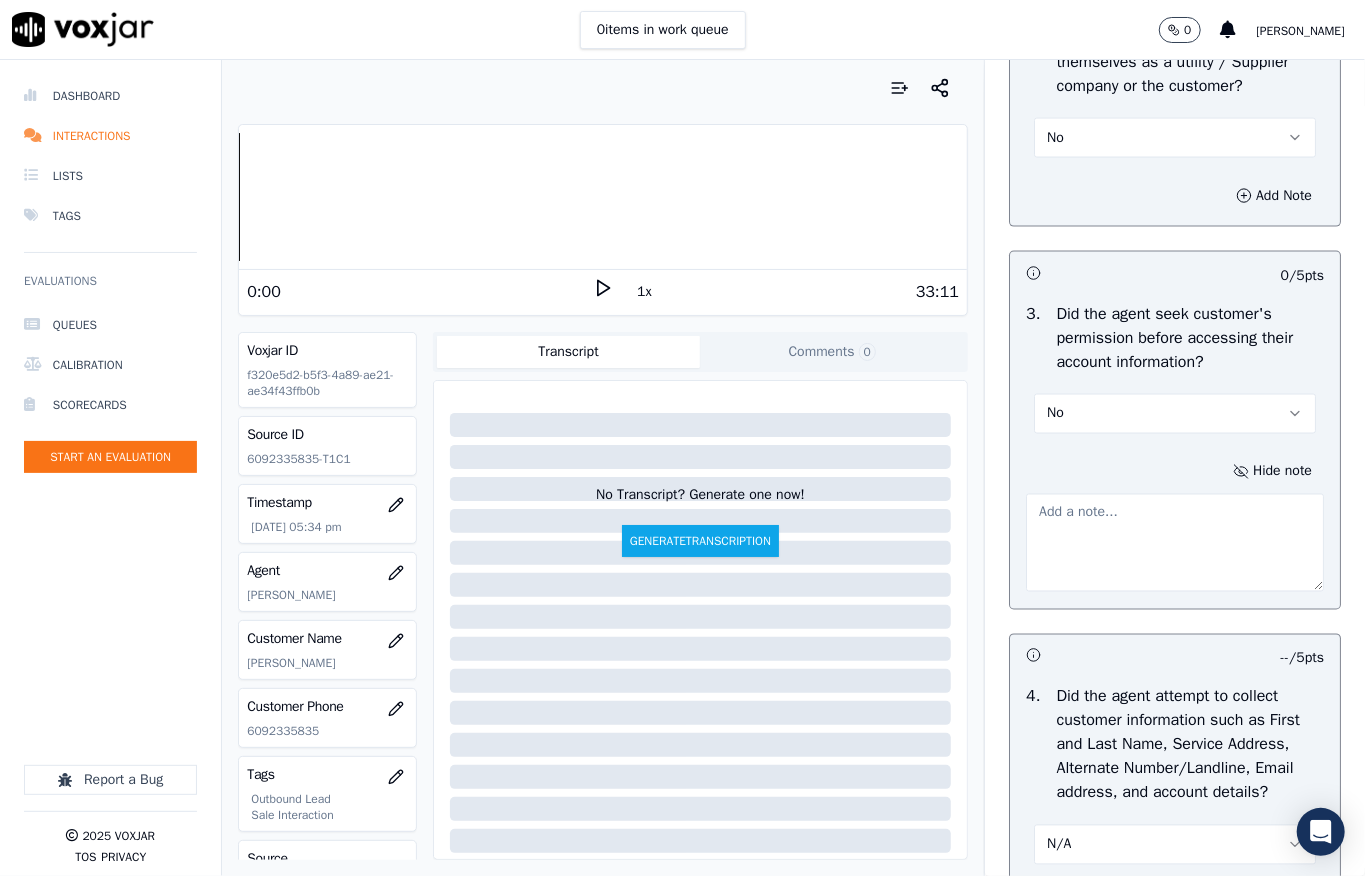 click at bounding box center [1175, 543] 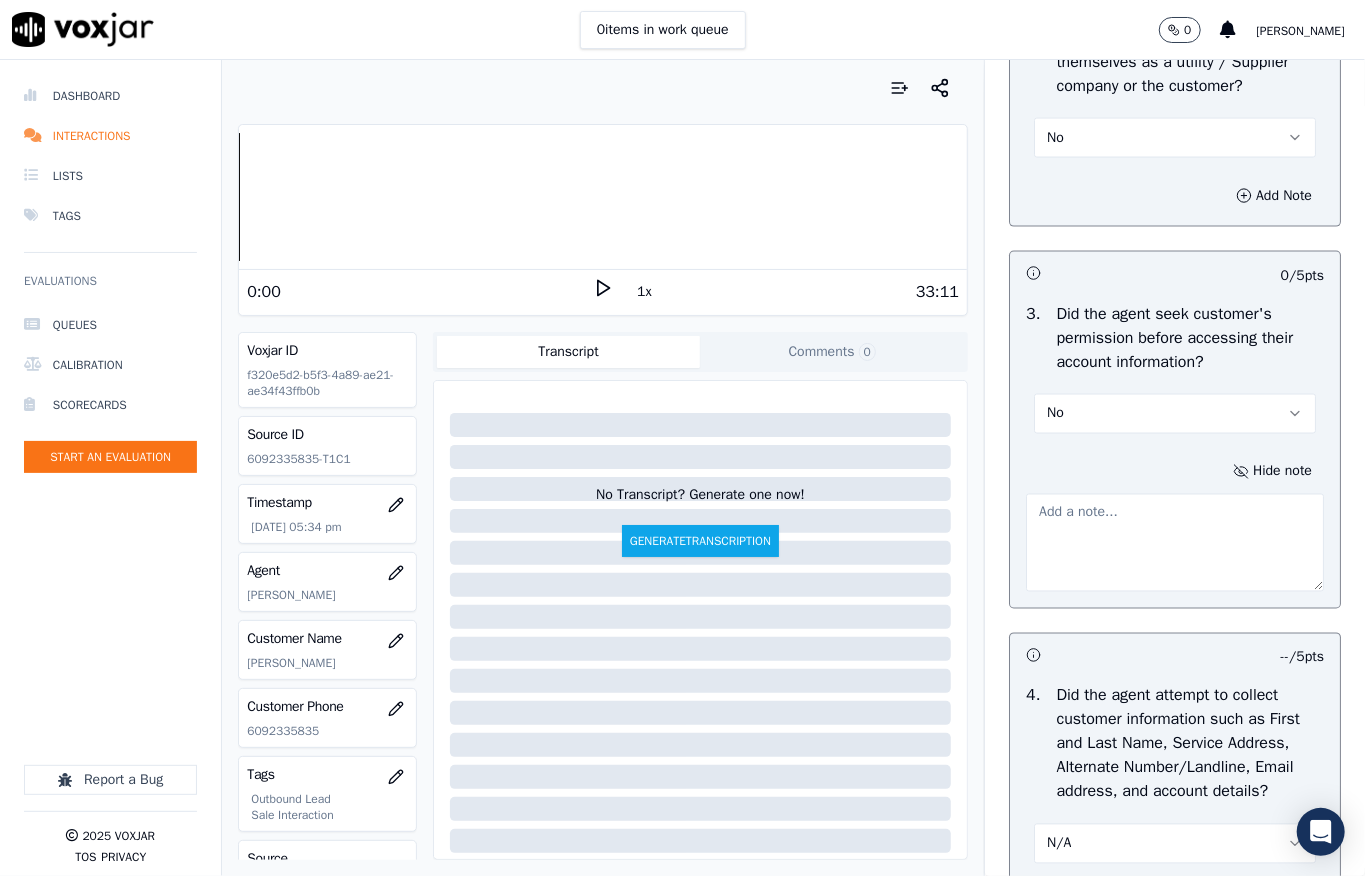 paste on "@4:02 - The agent failed to pitch for permission before sharing the customer’s account details" 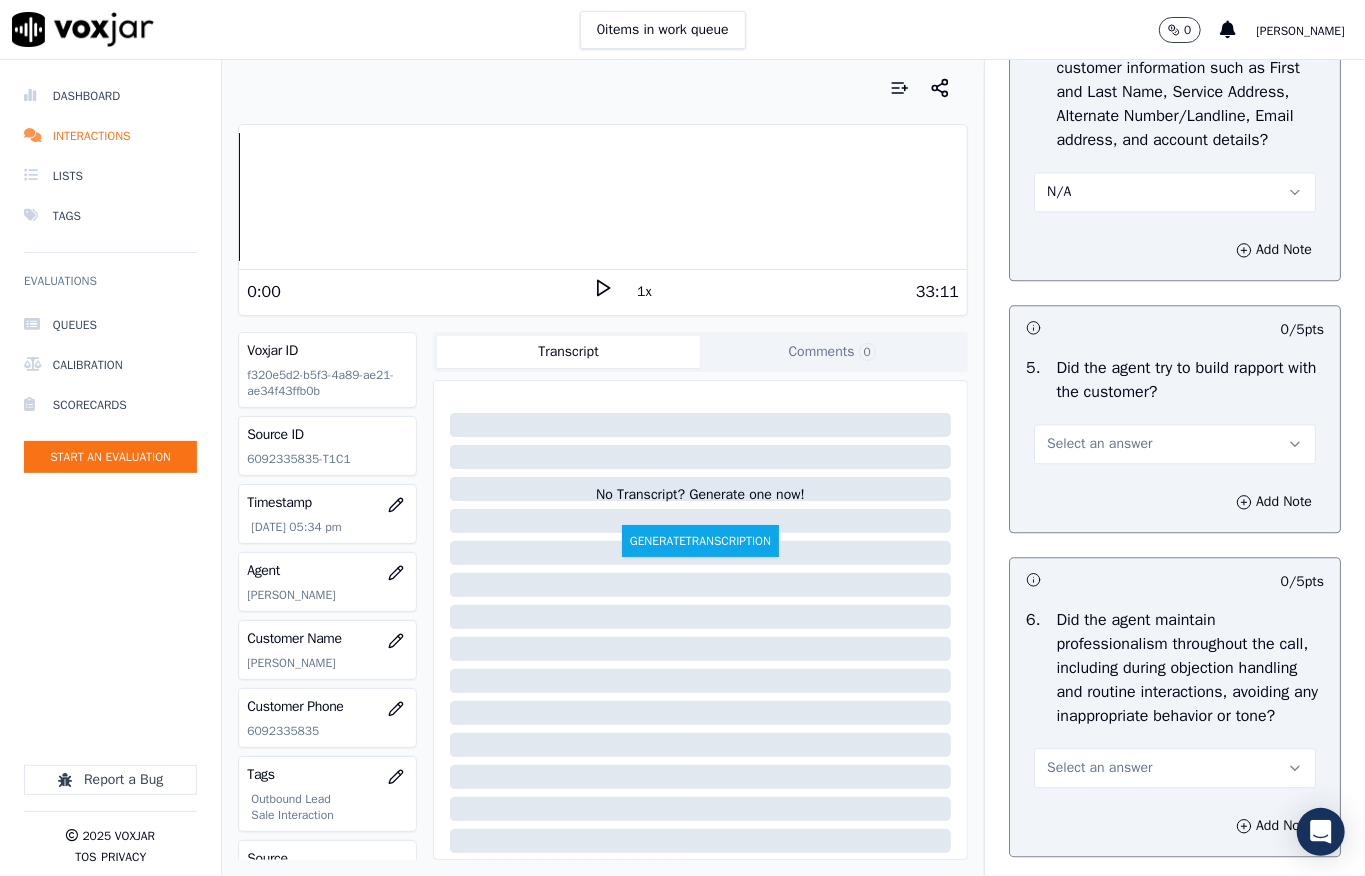scroll, scrollTop: 2400, scrollLeft: 0, axis: vertical 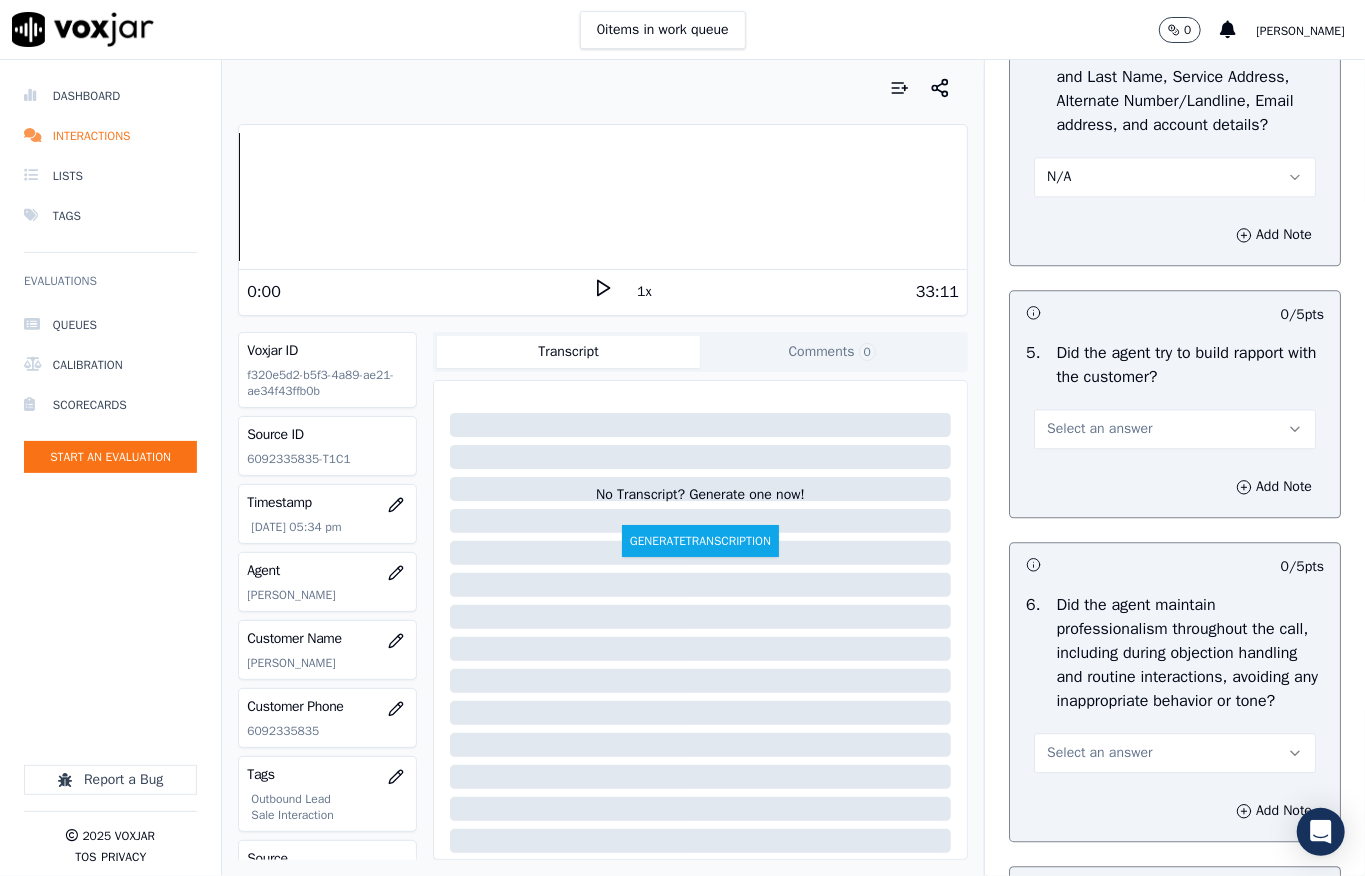 type on "@4:02 - The agent failed to pitch for permission before sharing the customer’s account details //" 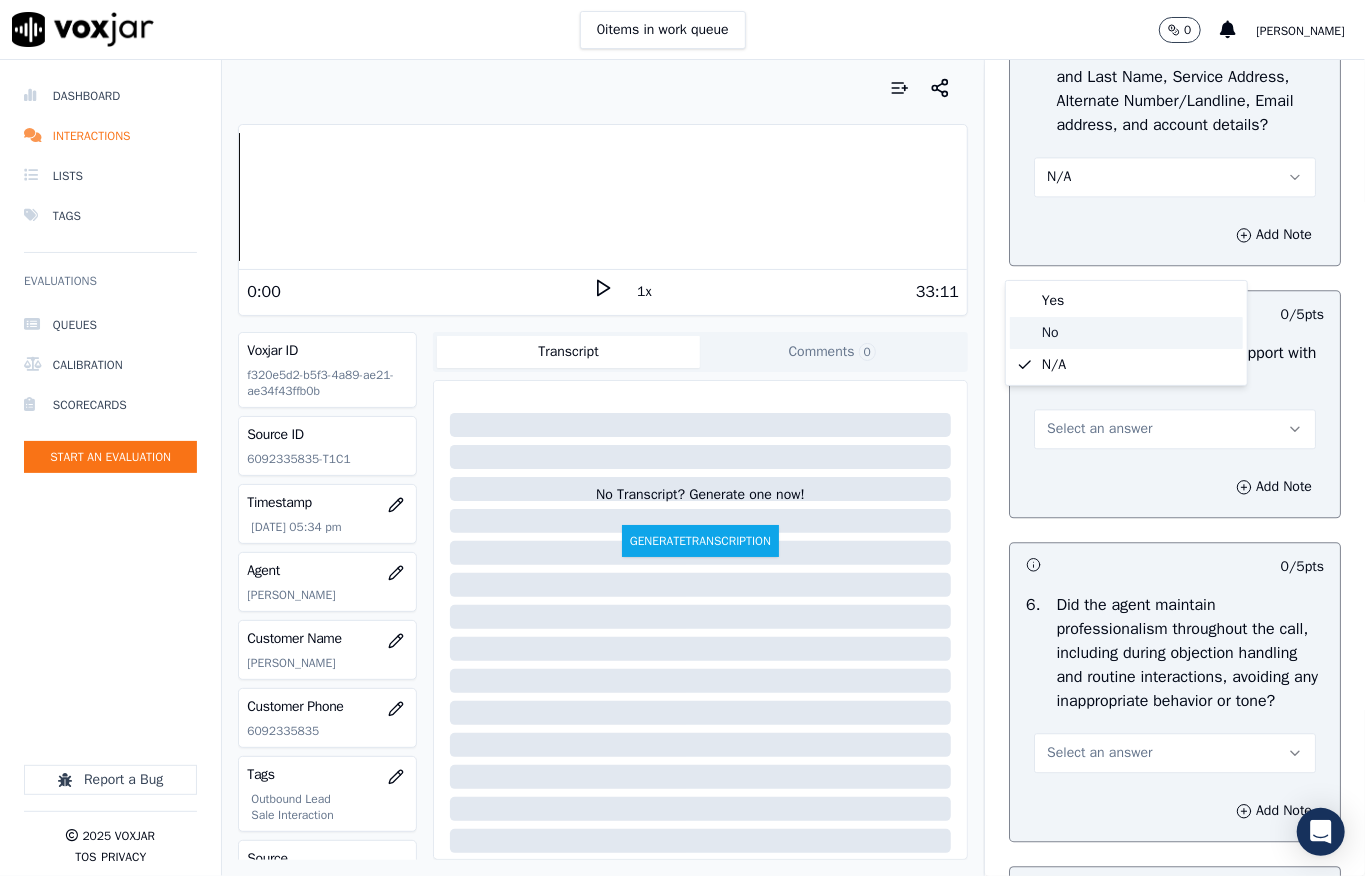 click on "N/A" 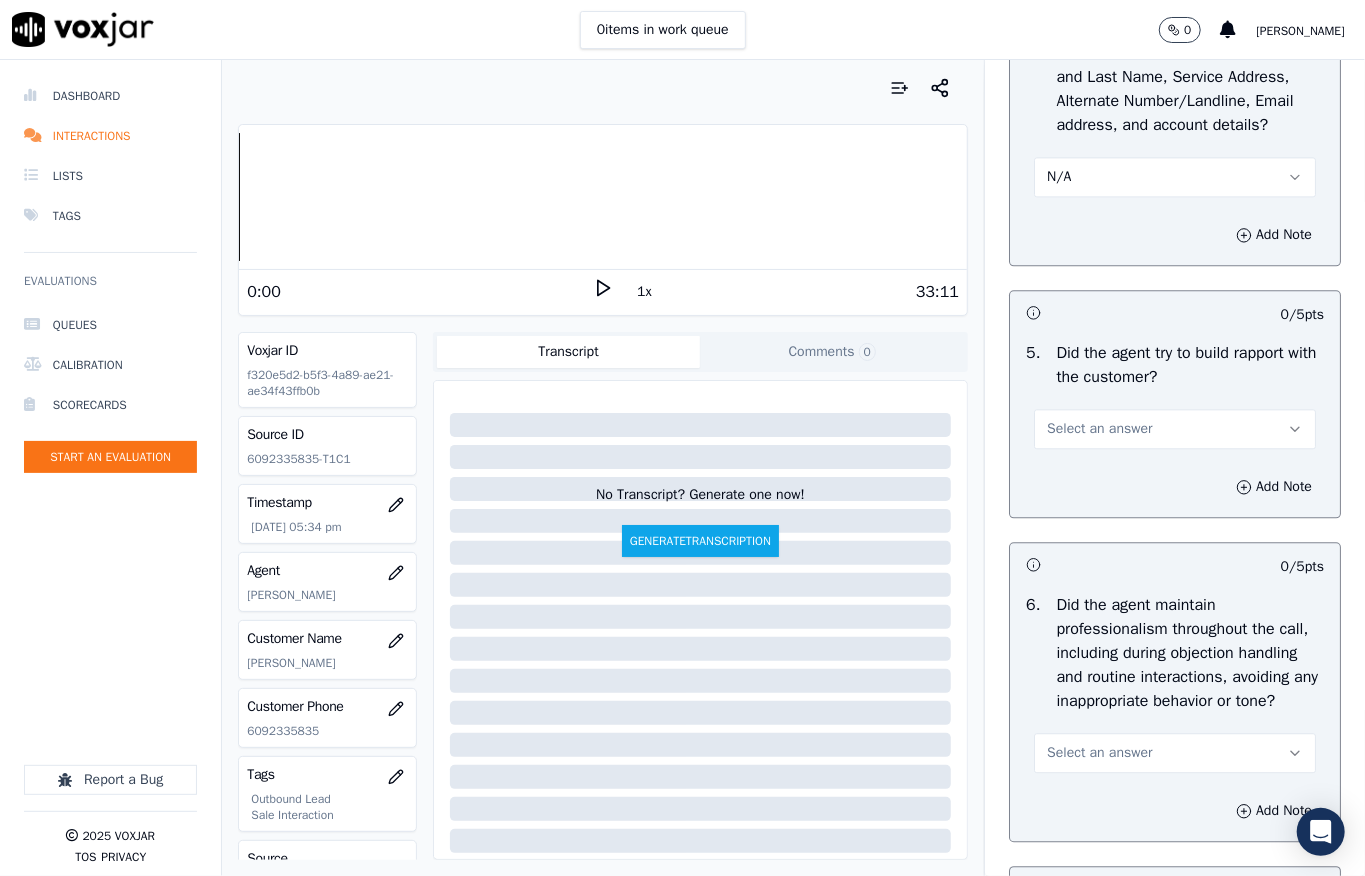 drag, startPoint x: 1084, startPoint y: 506, endPoint x: 1072, endPoint y: 528, distance: 25.059929 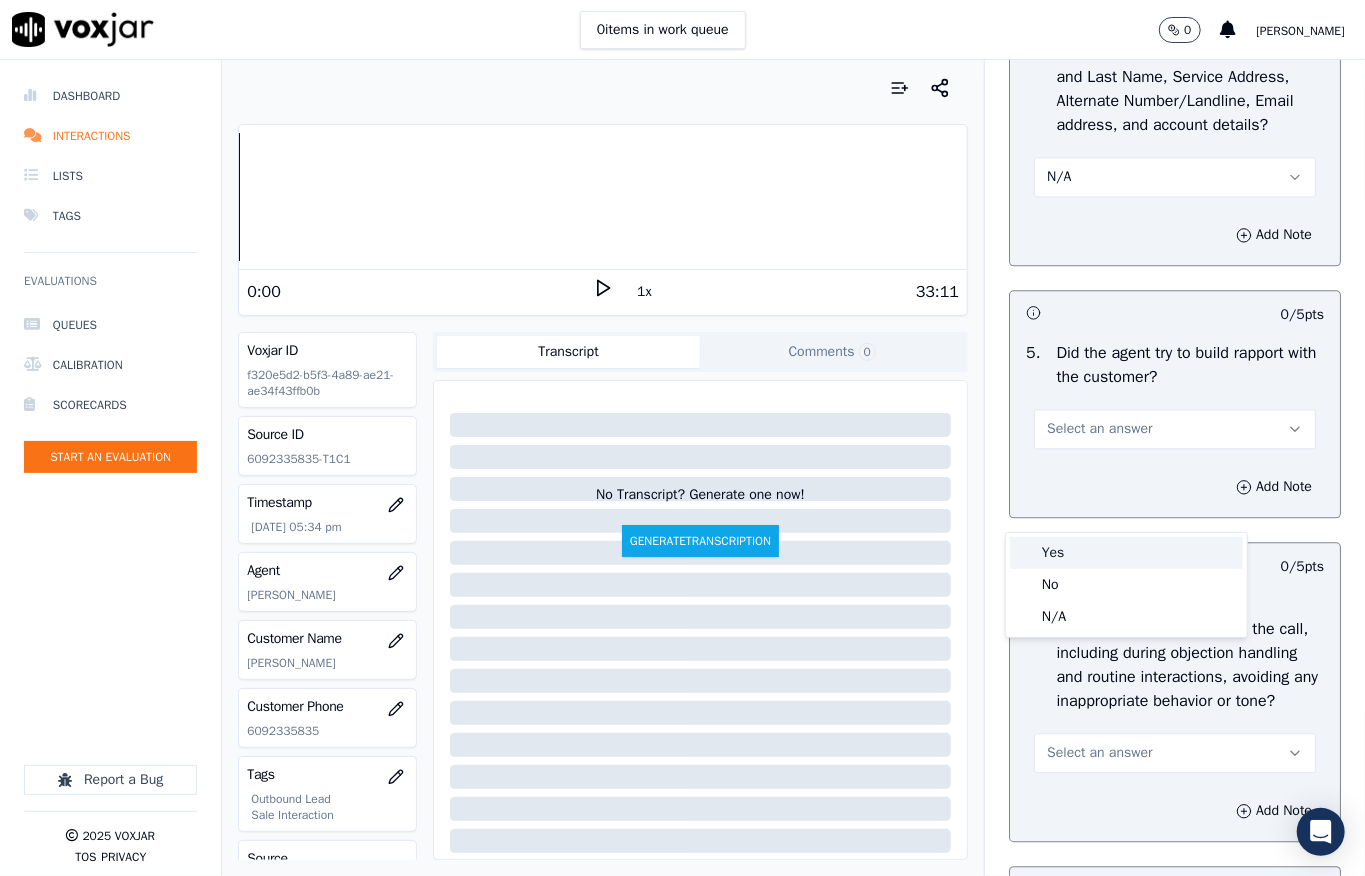 drag, startPoint x: 1062, startPoint y: 550, endPoint x: 1090, endPoint y: 497, distance: 59.94164 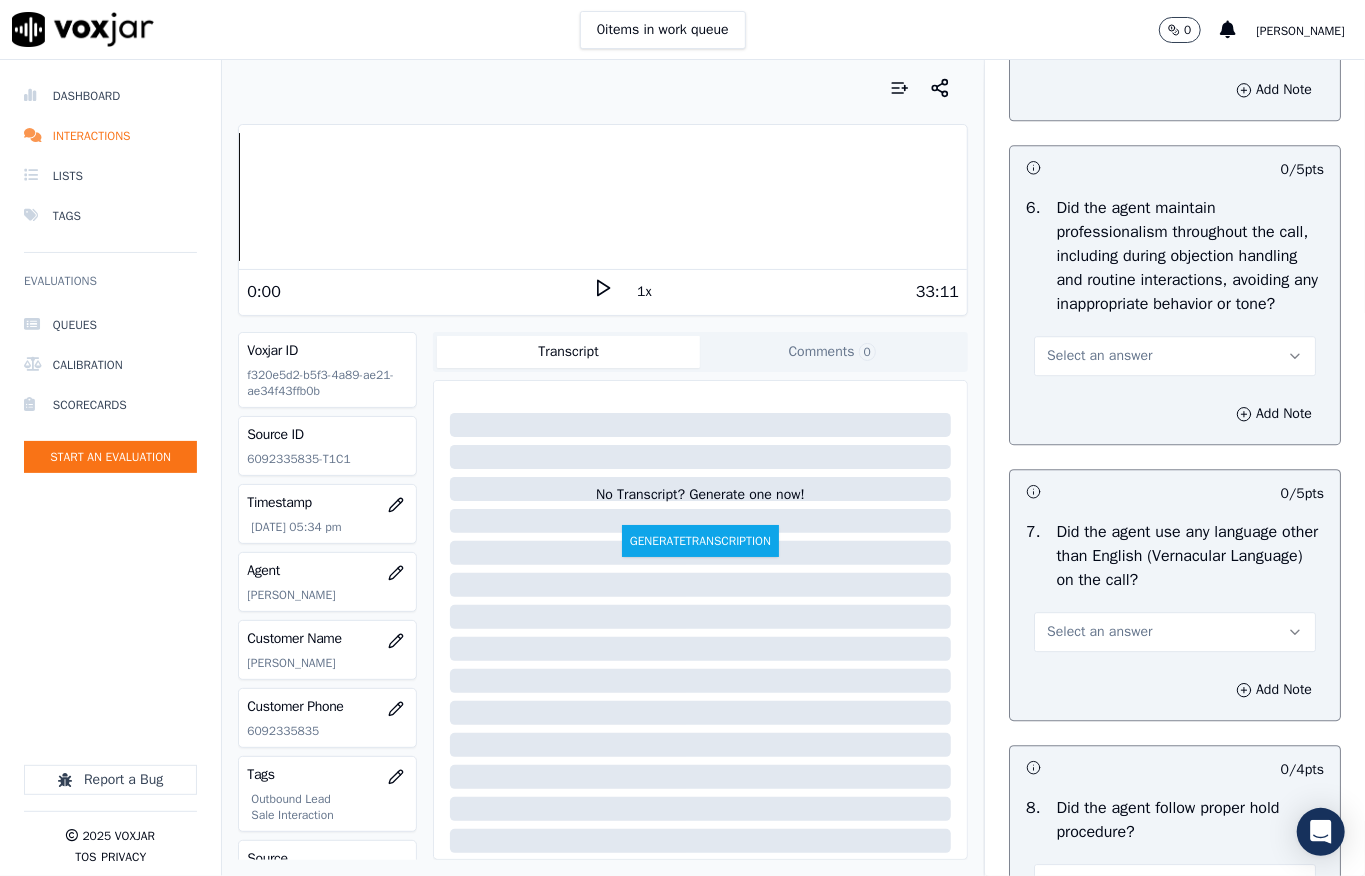 scroll, scrollTop: 2933, scrollLeft: 0, axis: vertical 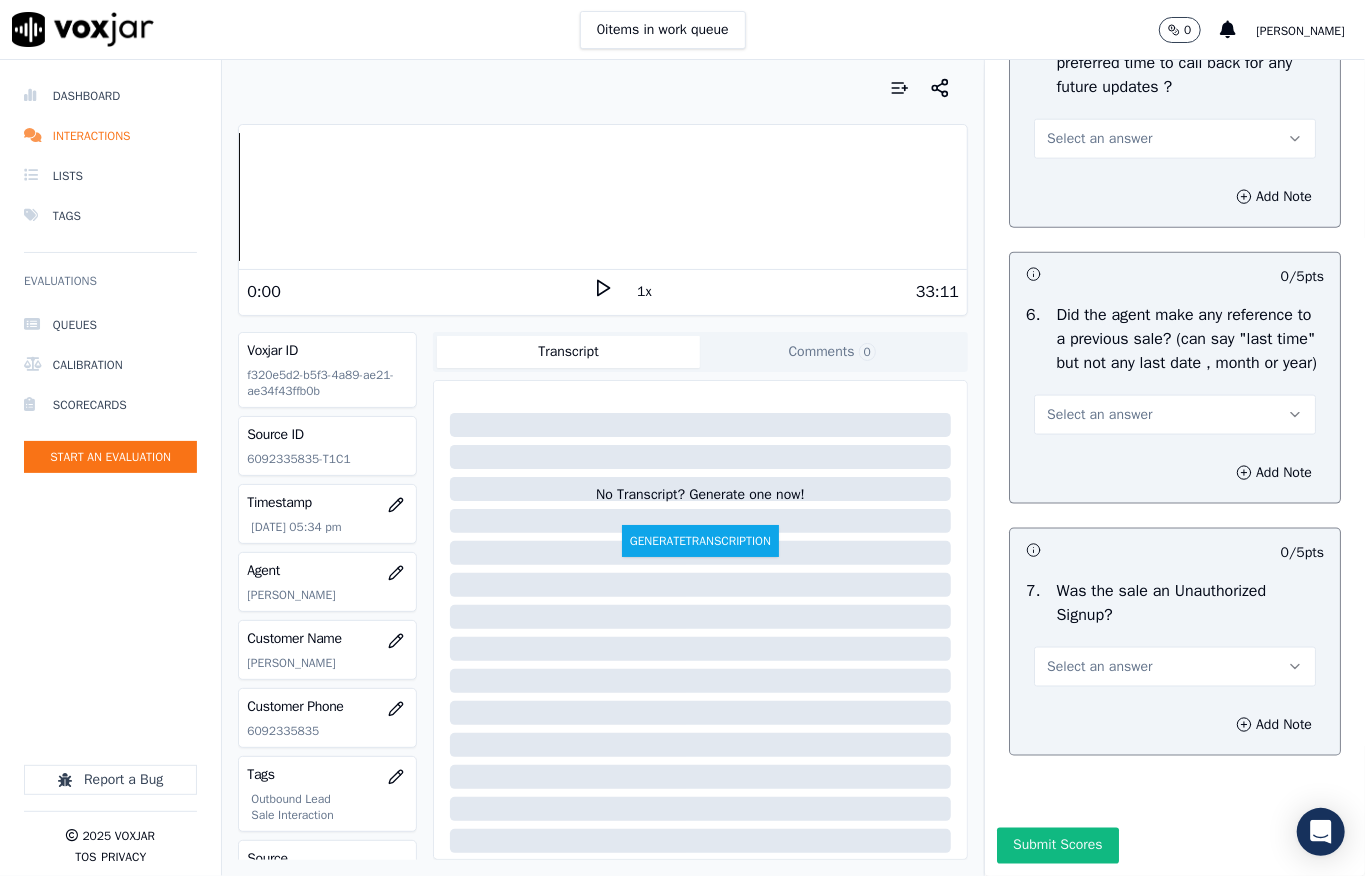 click on "Select an answer" at bounding box center [1175, 413] 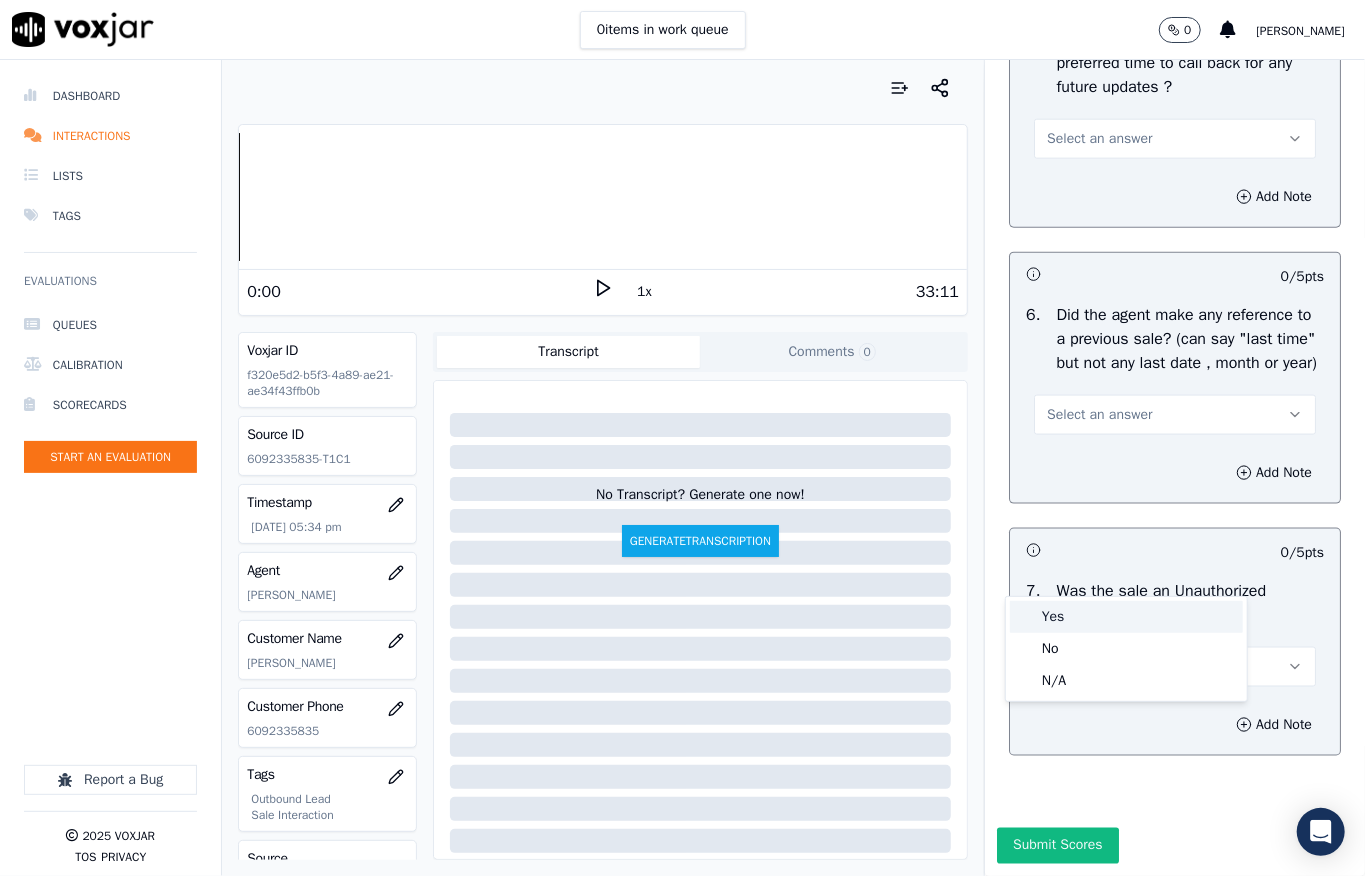 click on "Yes" at bounding box center (1126, 617) 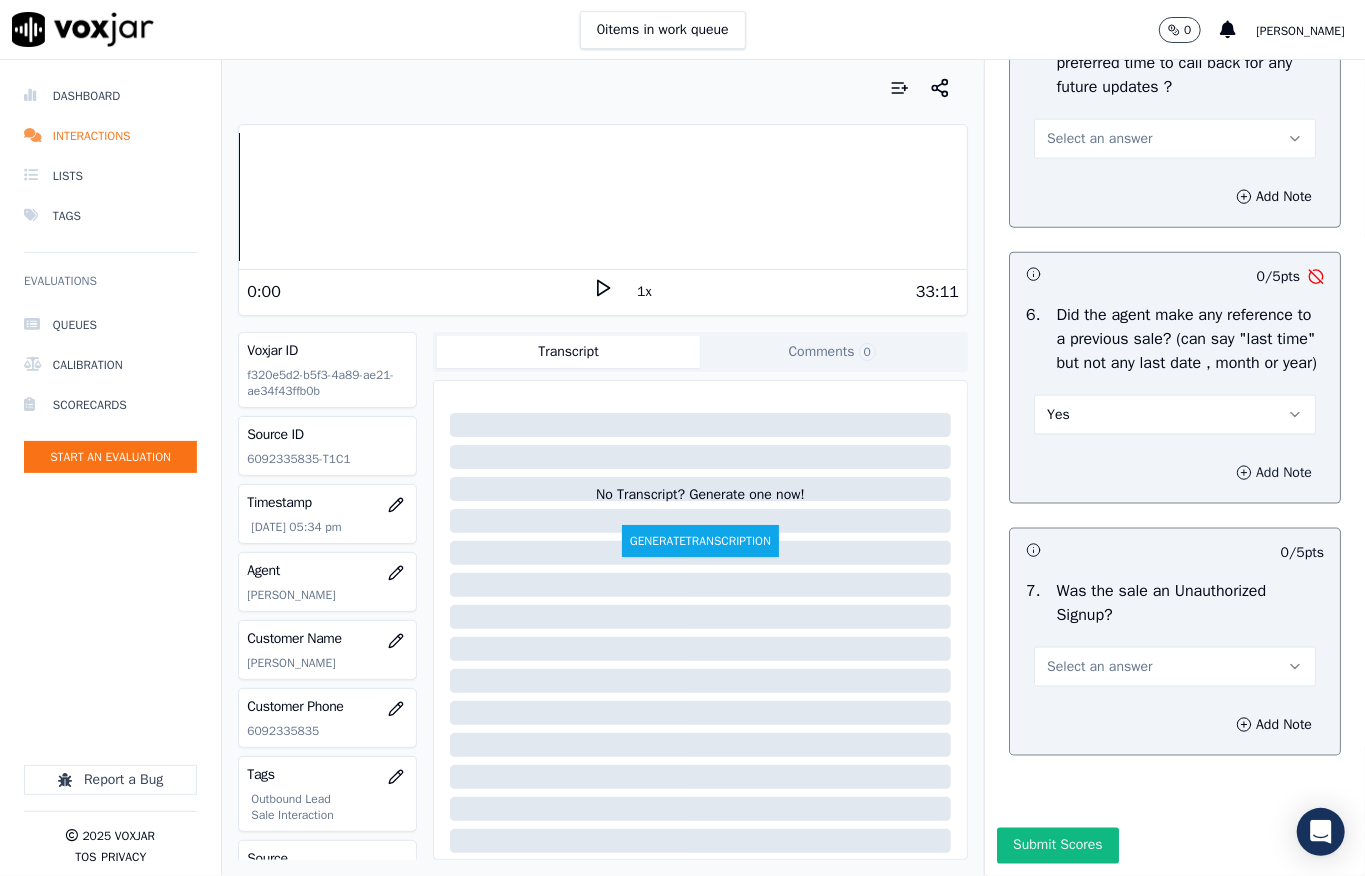 click on "Add Note" at bounding box center (1274, 473) 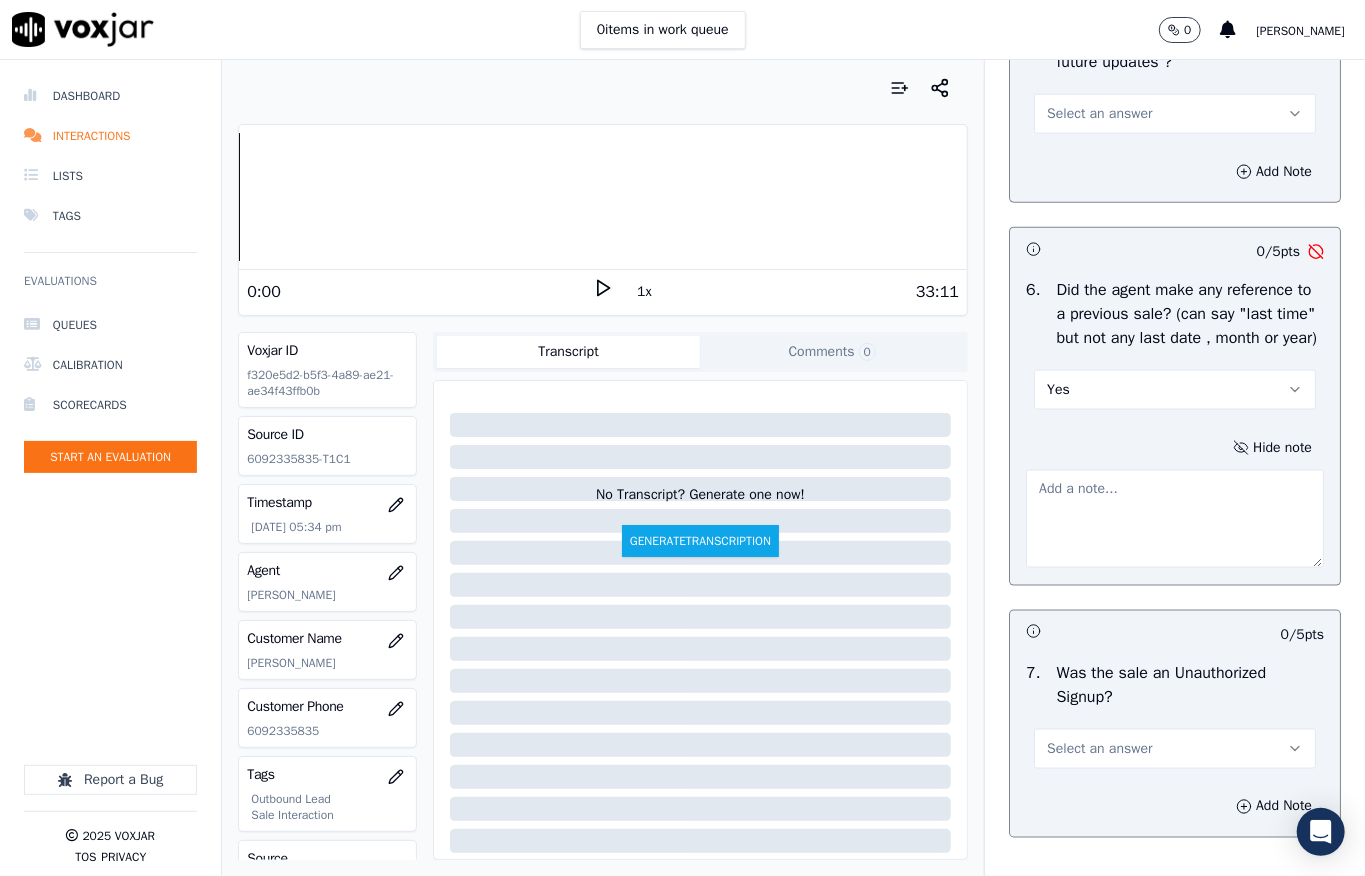 click at bounding box center (1175, 519) 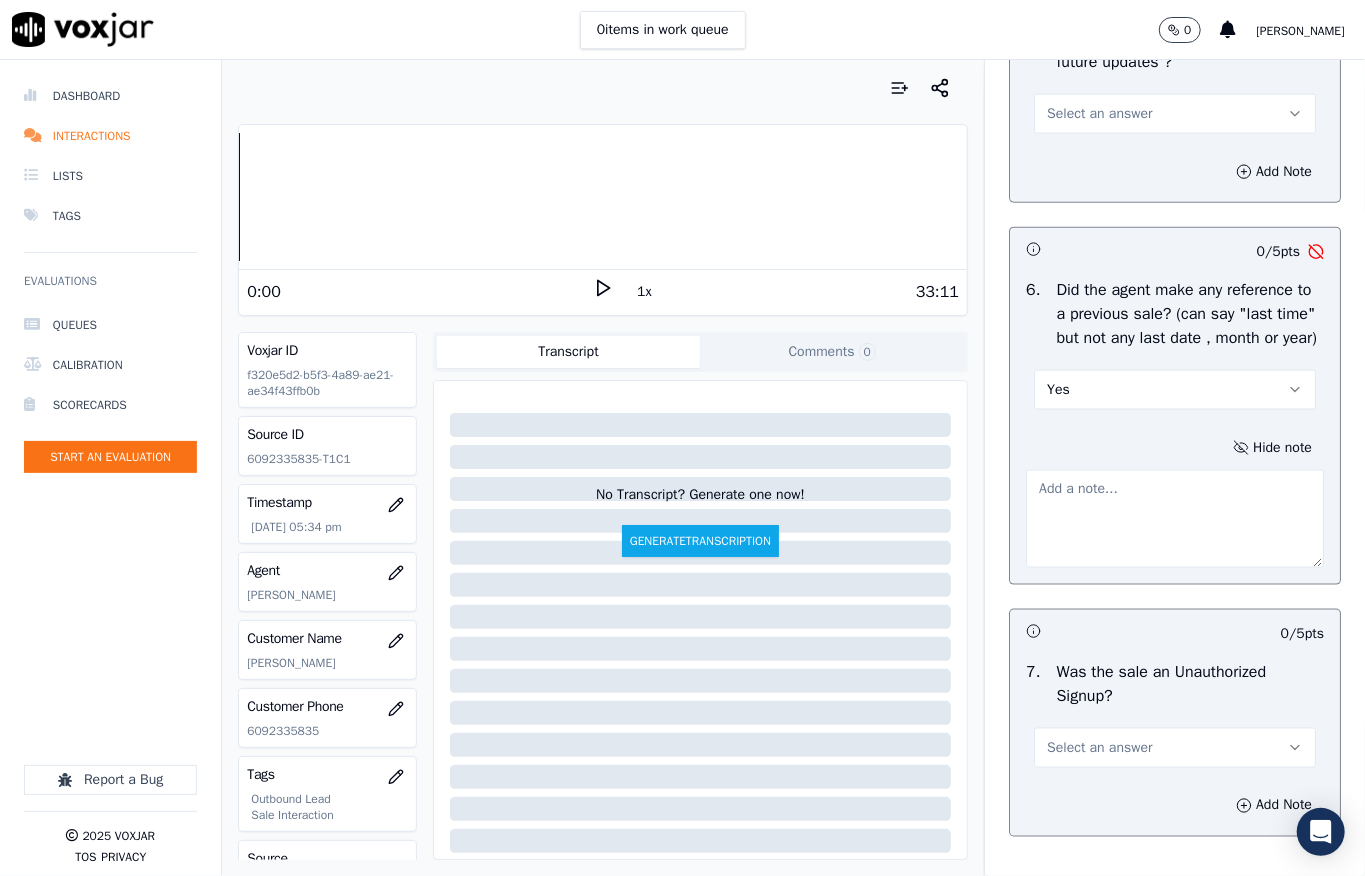 paste on "@00:31 - Fronter: [PERSON_NAME] informed - (I already talked to you last year, regarding the like you know price protection and we already updated your account) //" 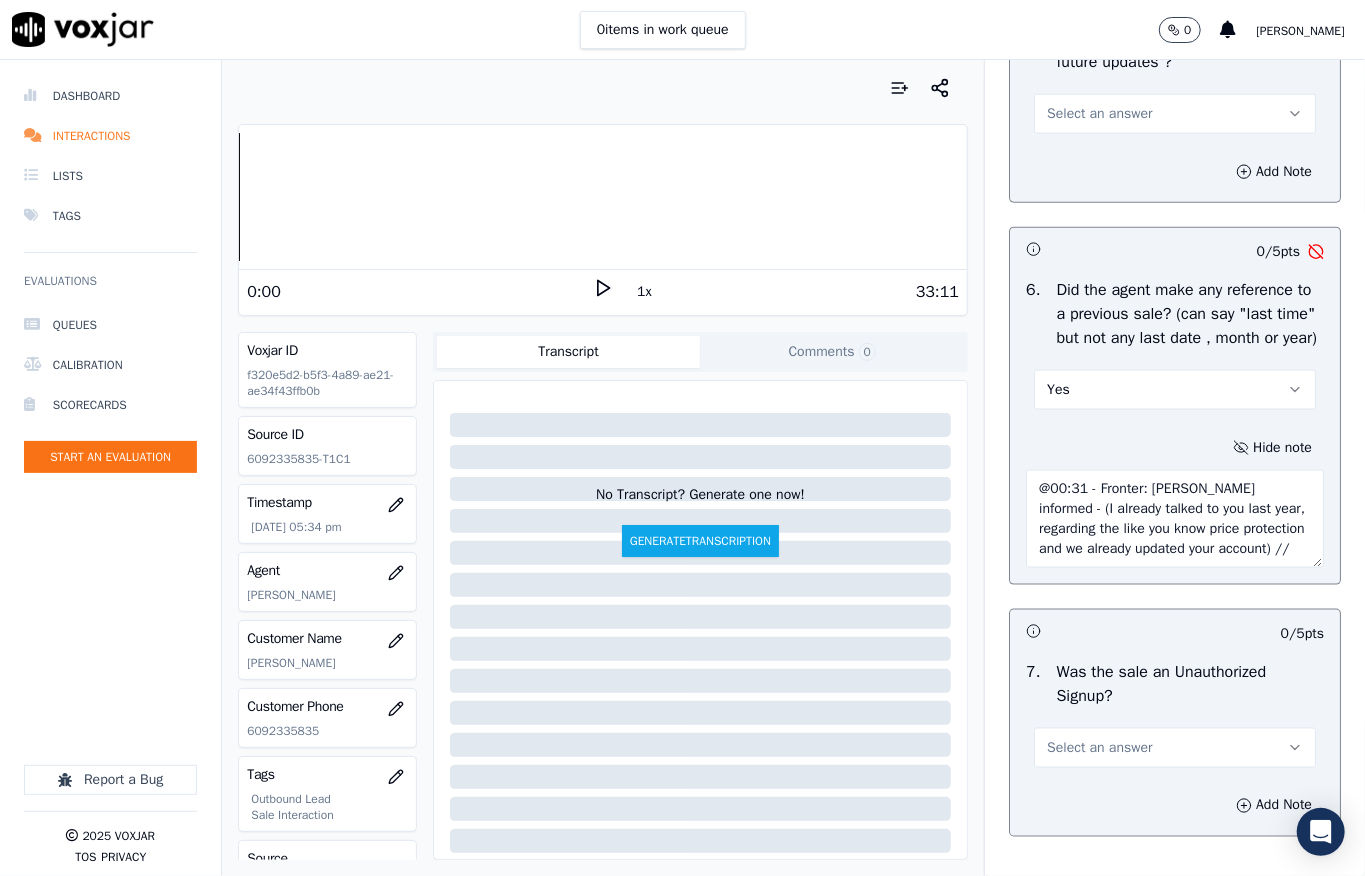 scroll, scrollTop: 12, scrollLeft: 0, axis: vertical 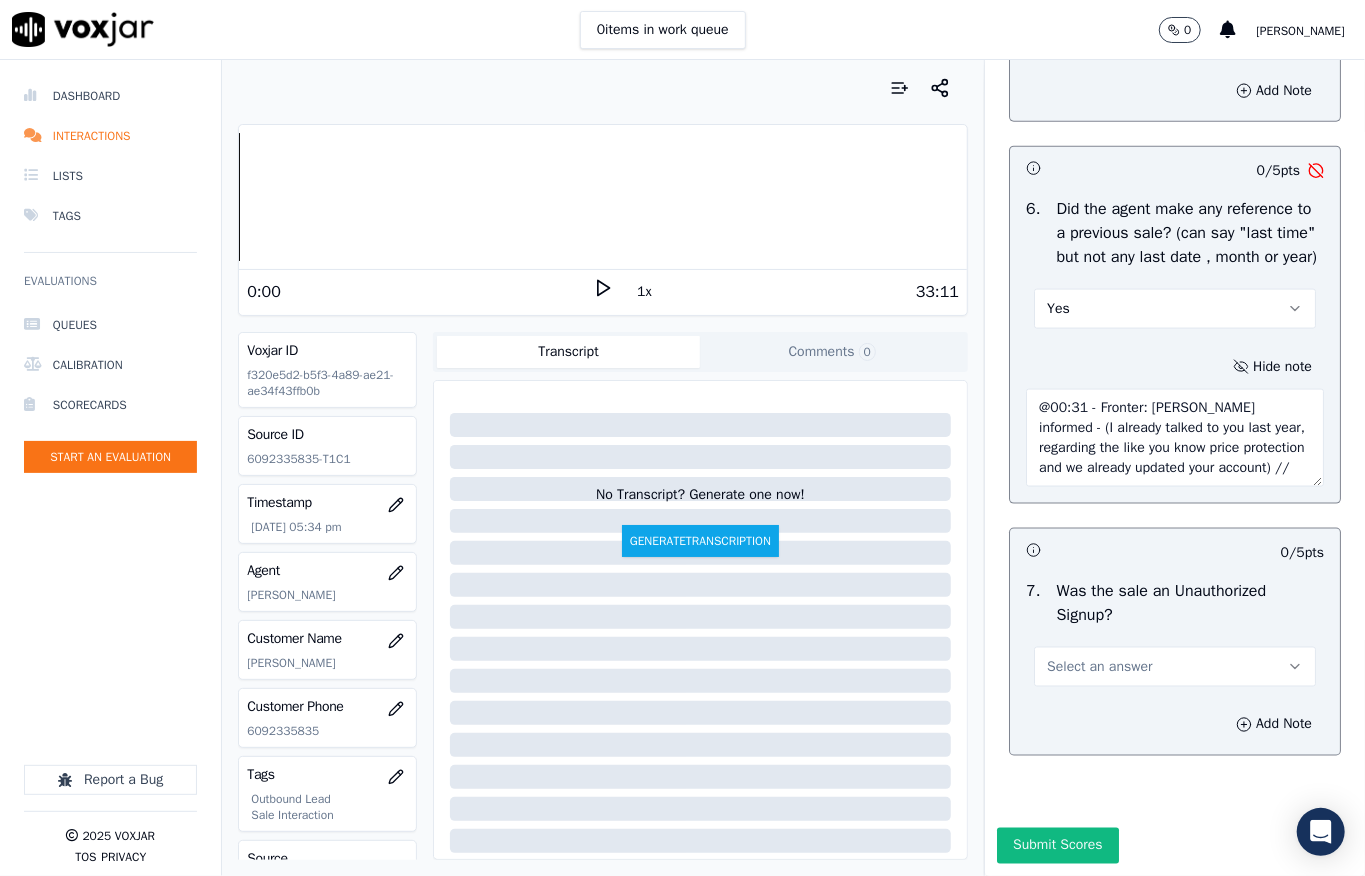 type on "@00:31 - Fronter: [PERSON_NAME] informed - (I already talked to you last year, regarding the like you know price protection and we already updated your account) //" 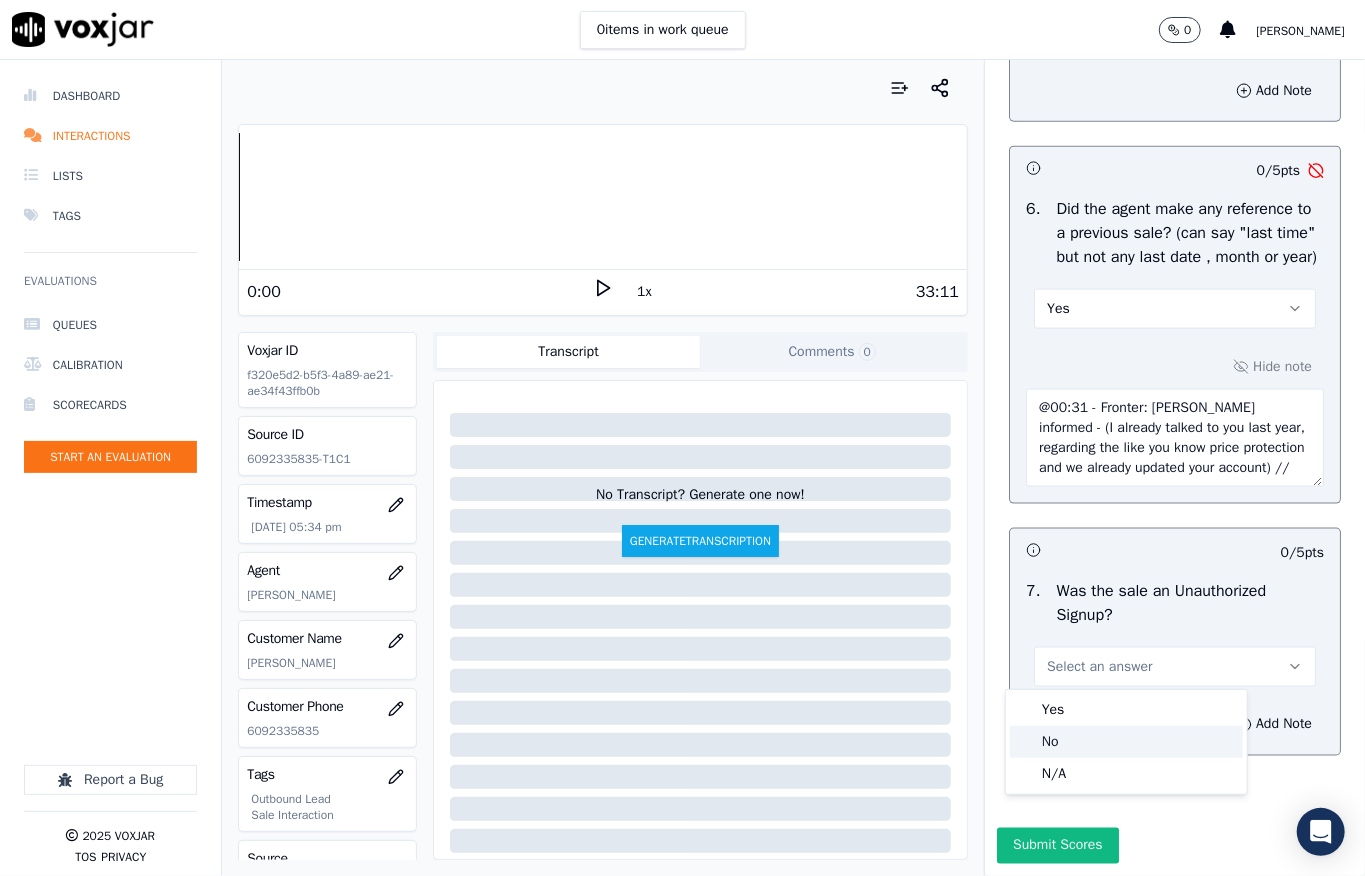 click on "No" 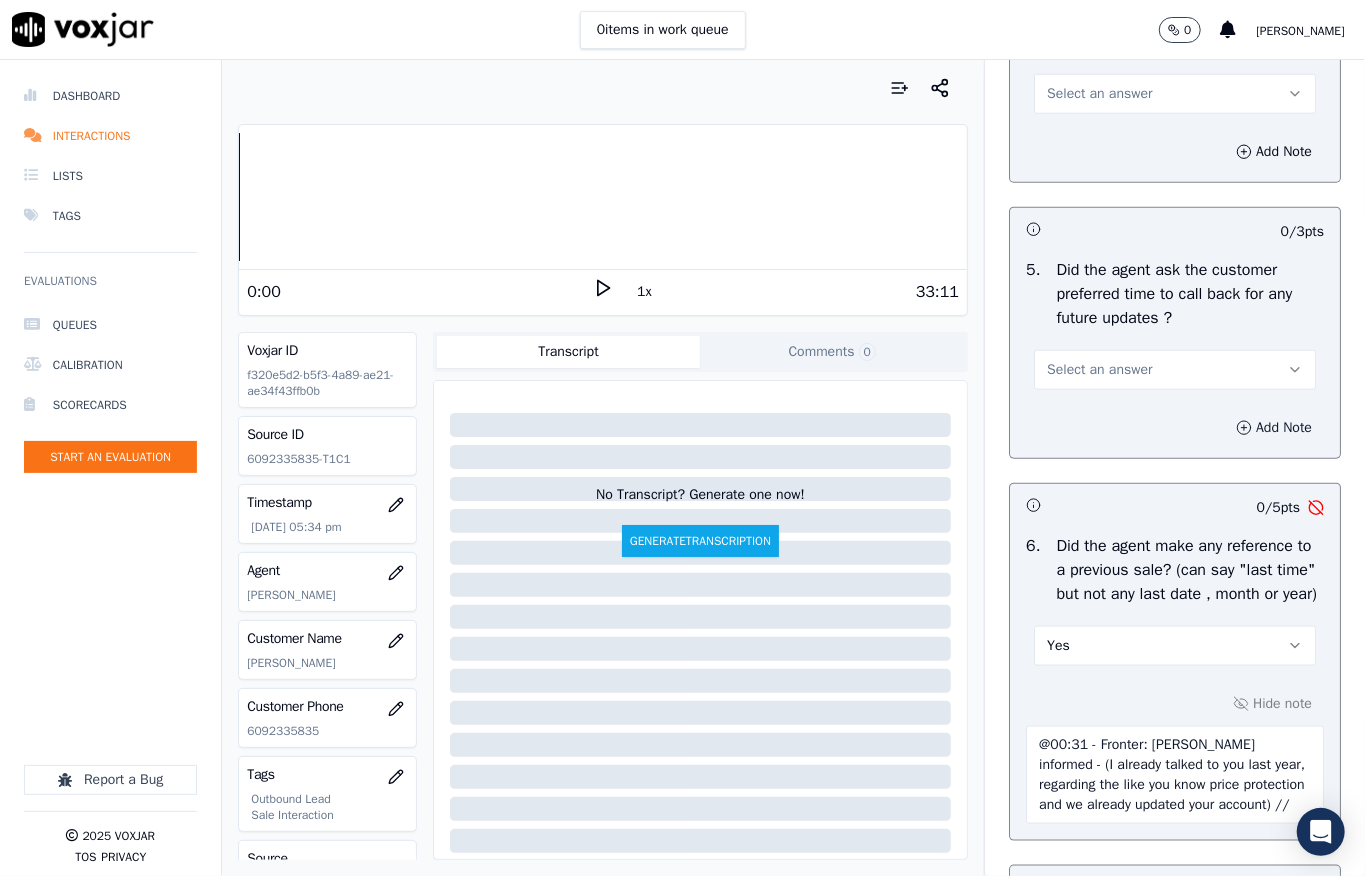scroll, scrollTop: 5170, scrollLeft: 0, axis: vertical 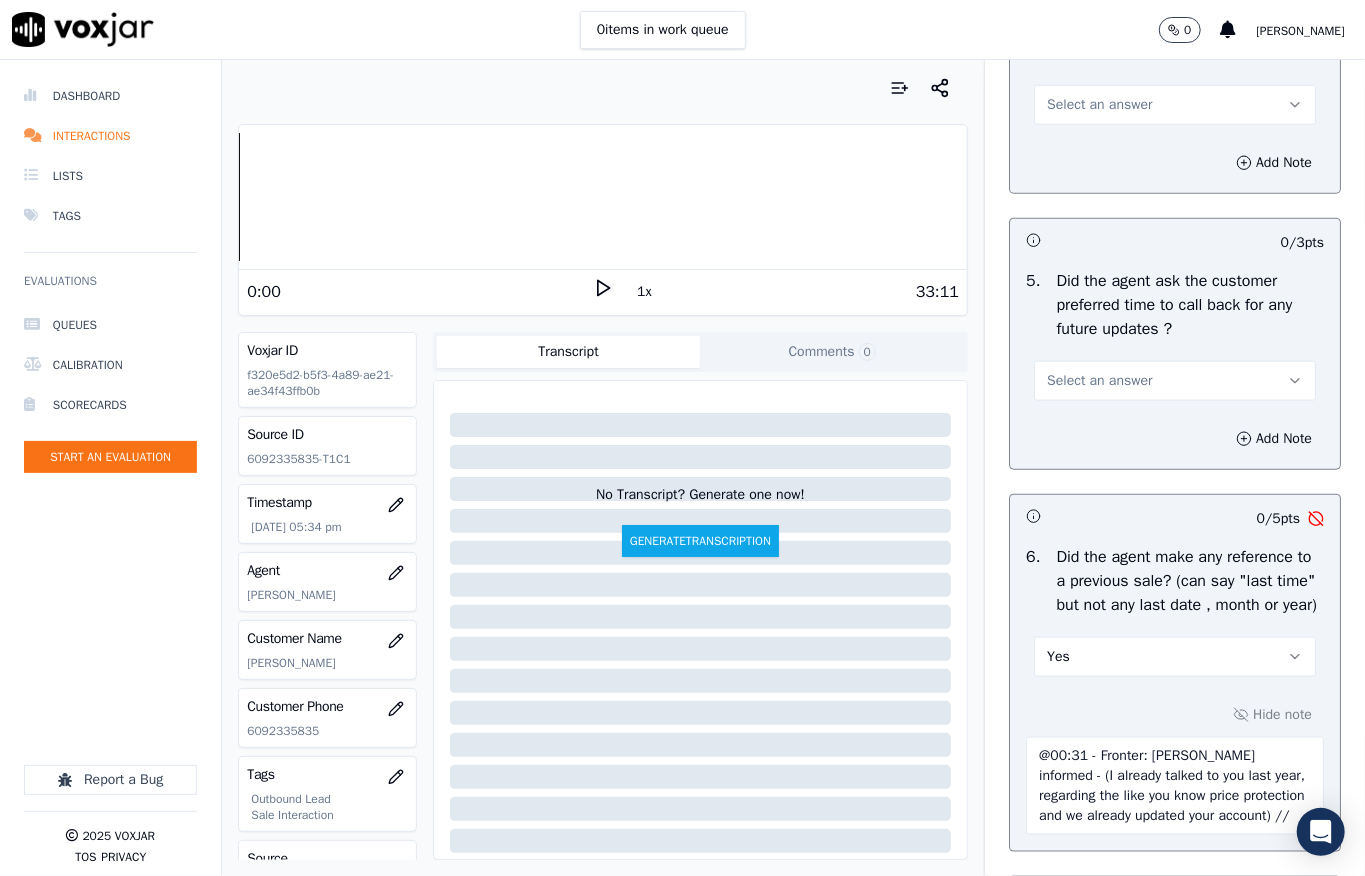 click on "Select an answer" at bounding box center [1099, 105] 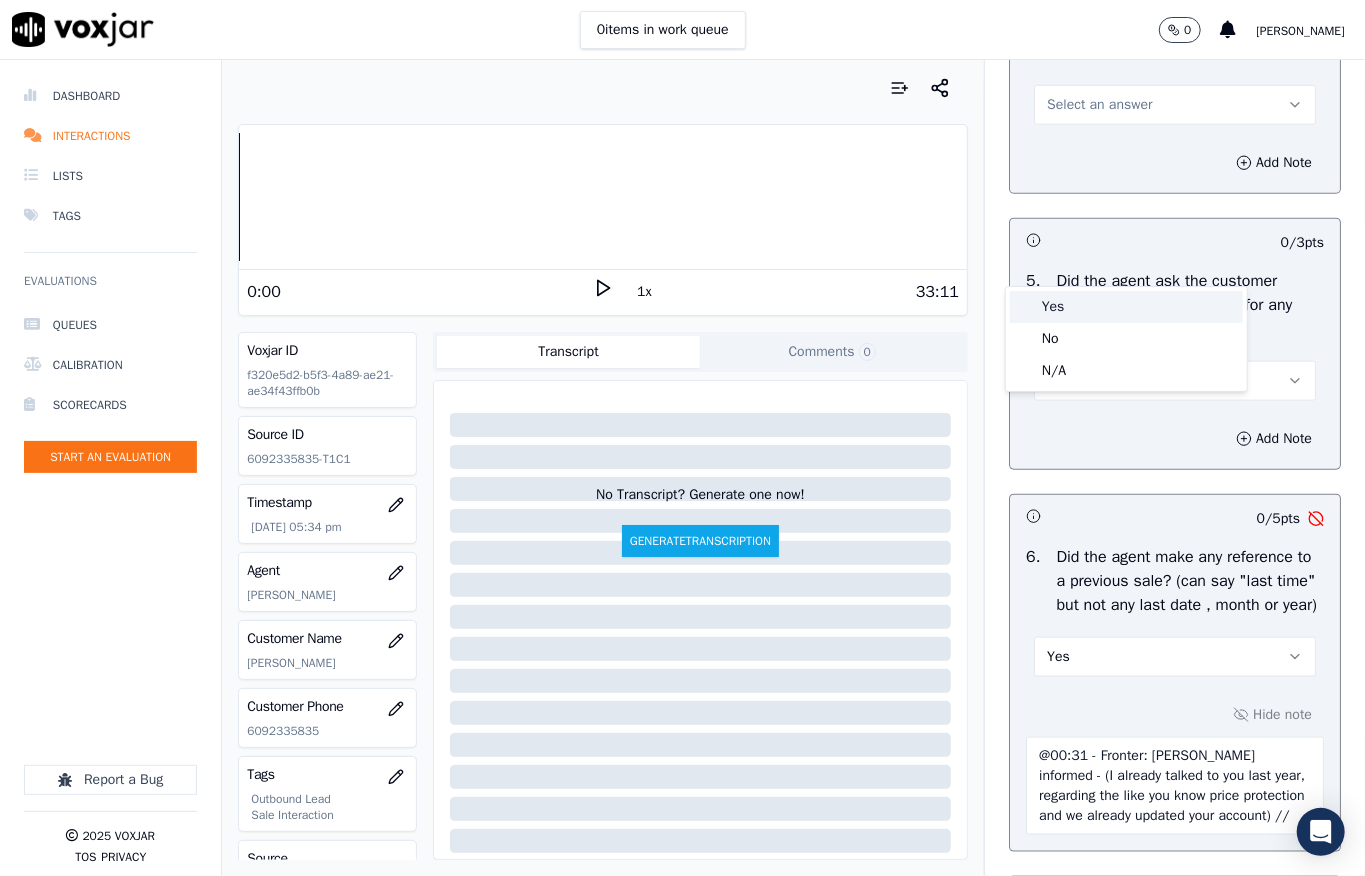 click on "Yes" at bounding box center [1126, 307] 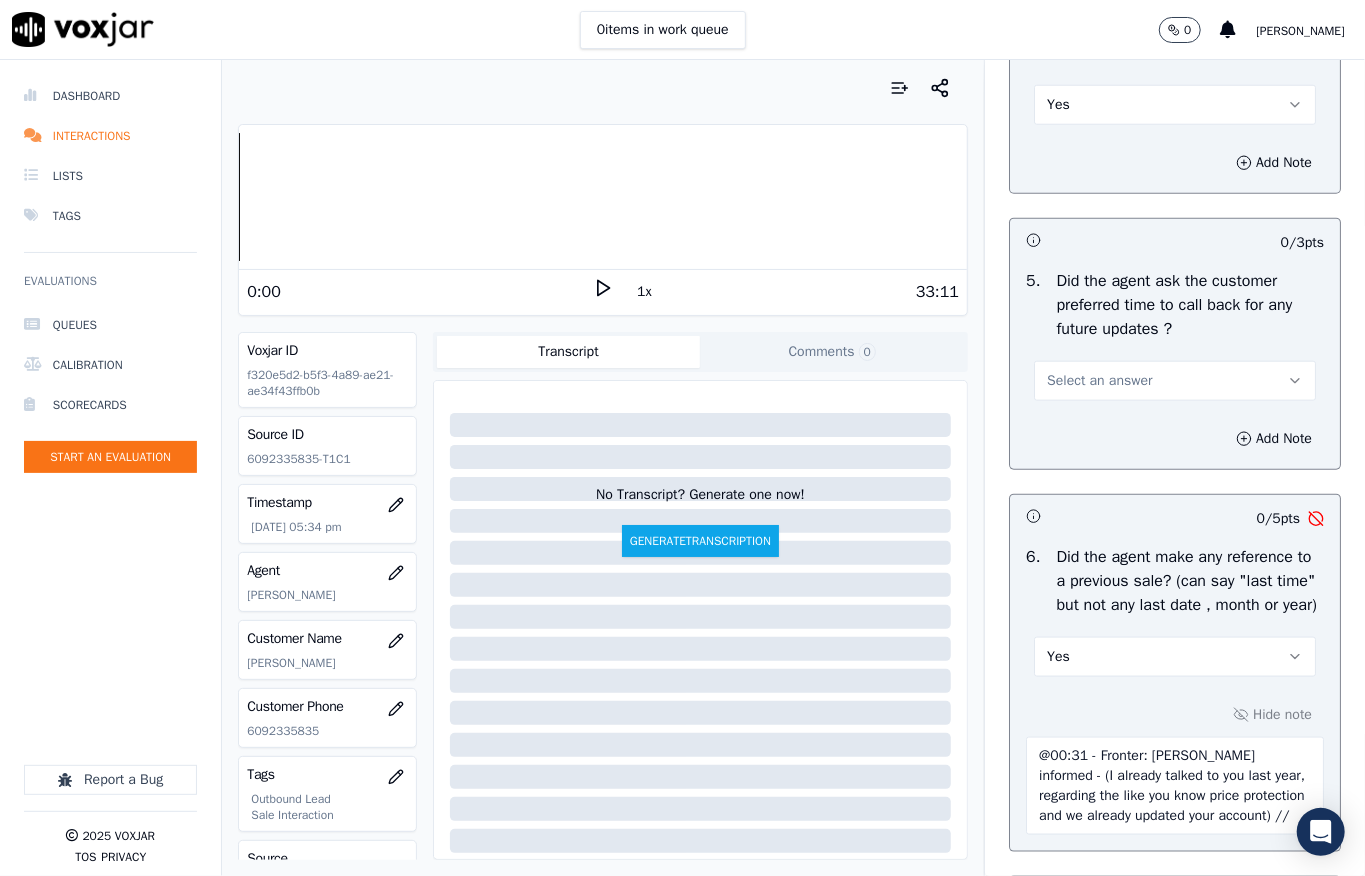 click on "Select an answer" at bounding box center (1099, 381) 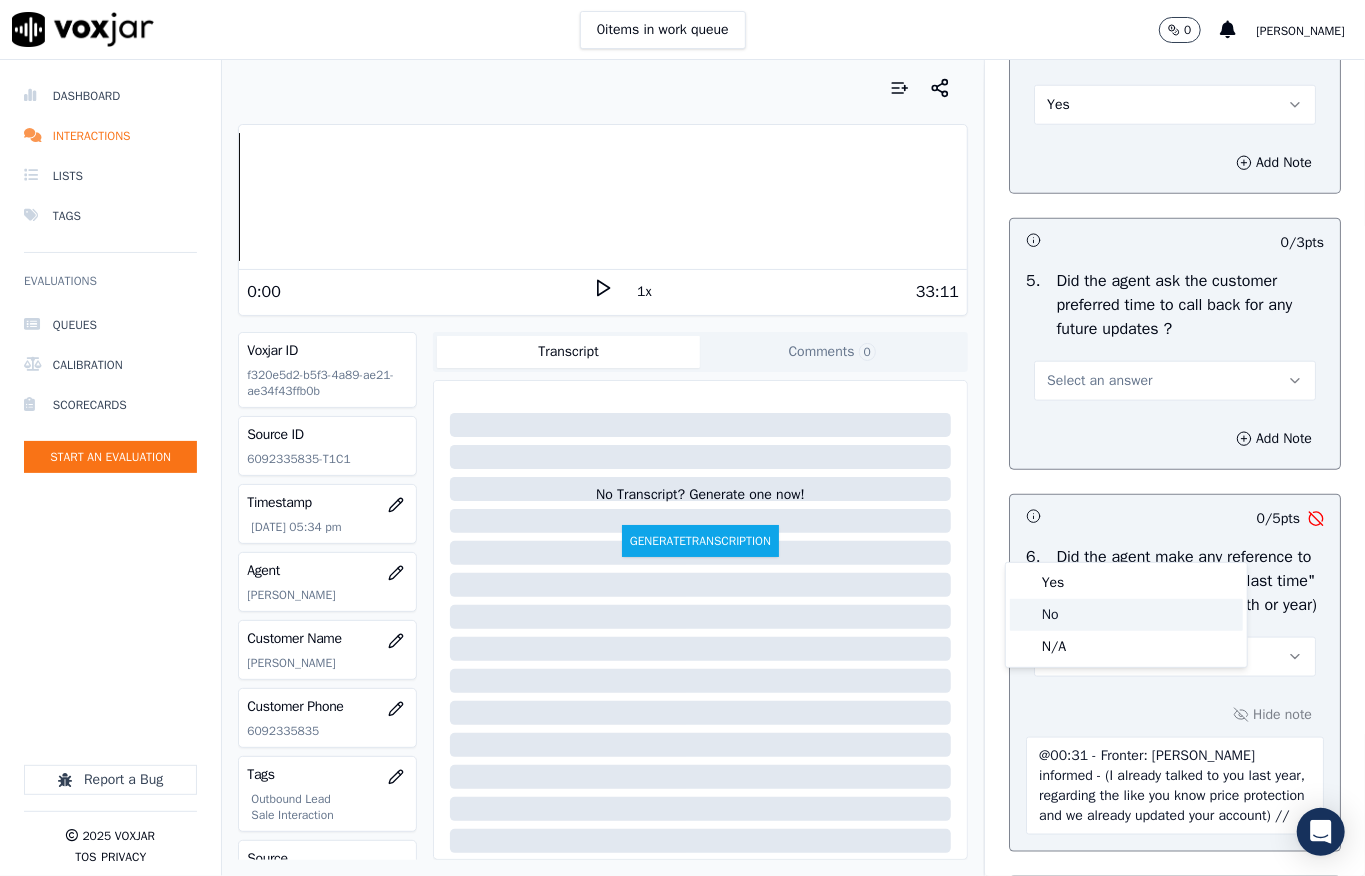 click on "No" 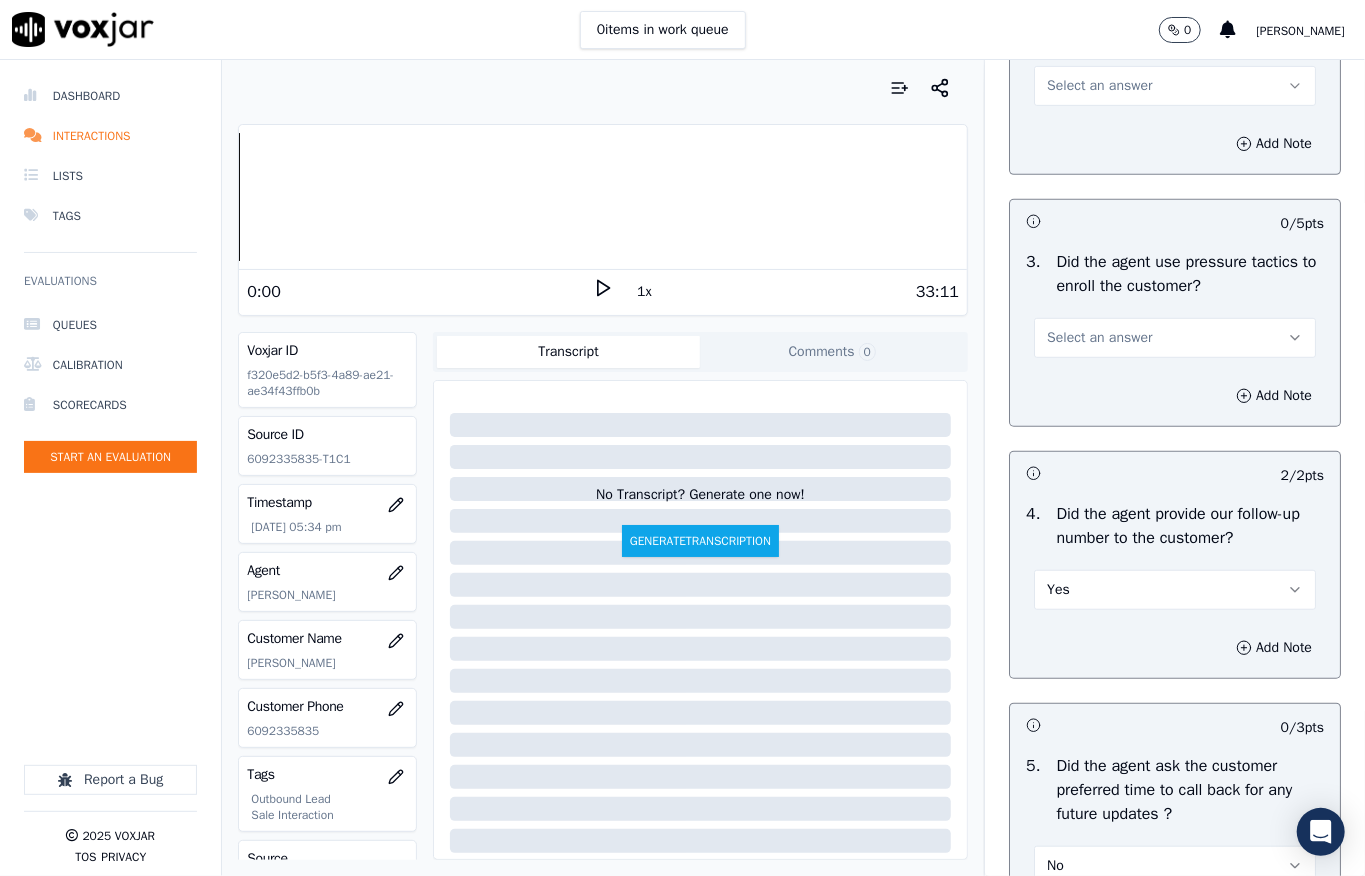 scroll, scrollTop: 4637, scrollLeft: 0, axis: vertical 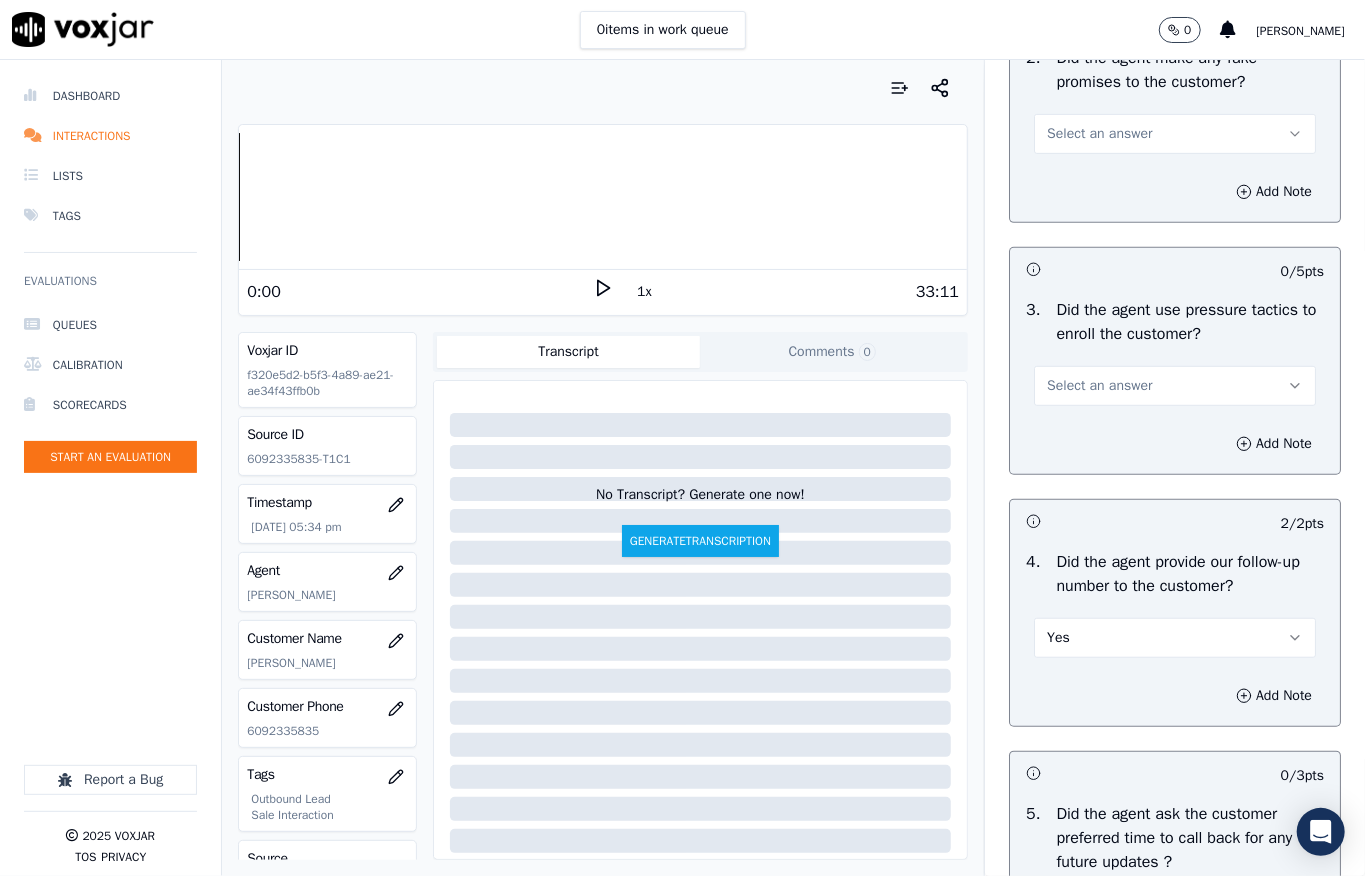 click on "Select an answer" at bounding box center [1175, 386] 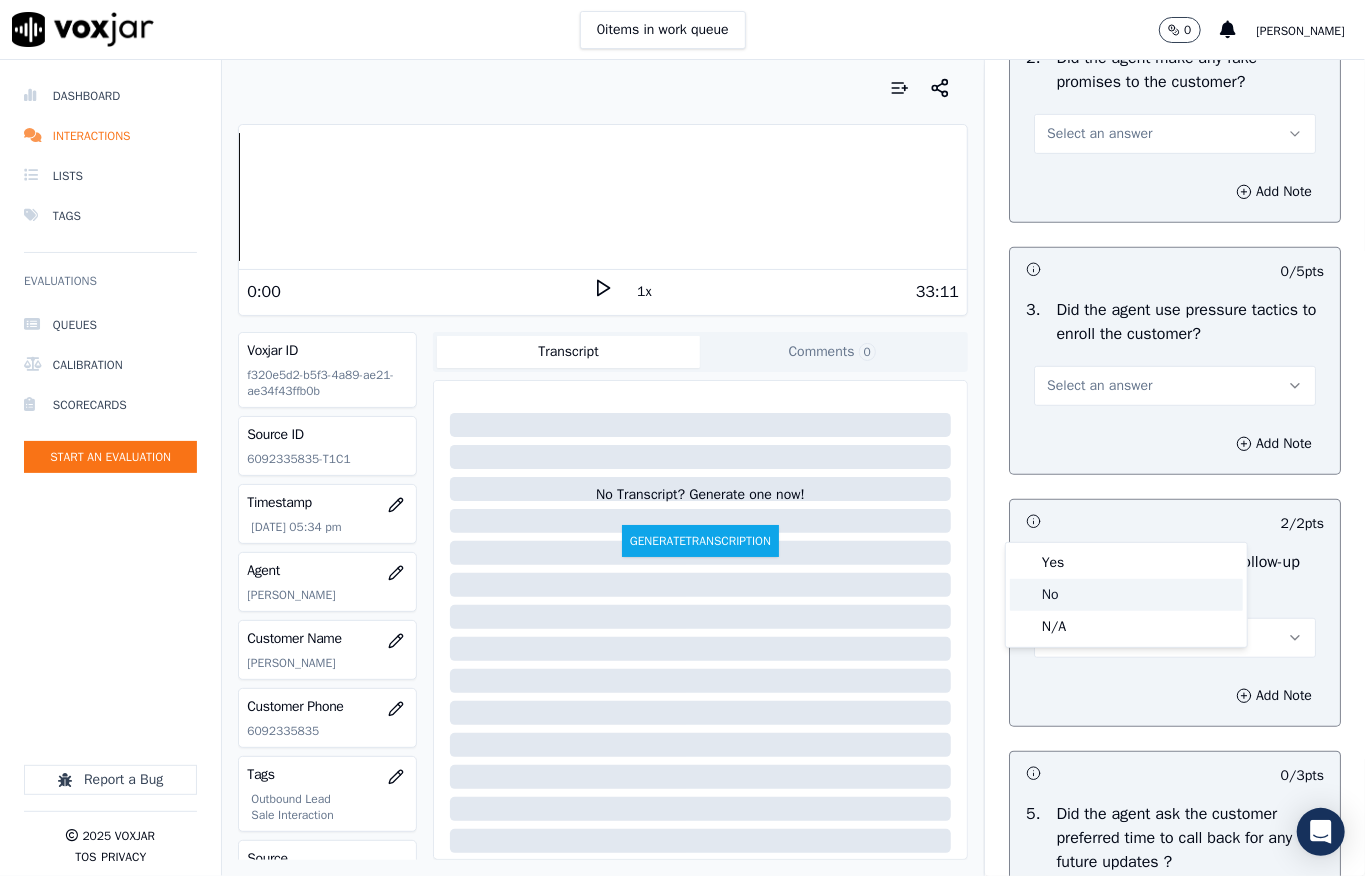 click on "No" 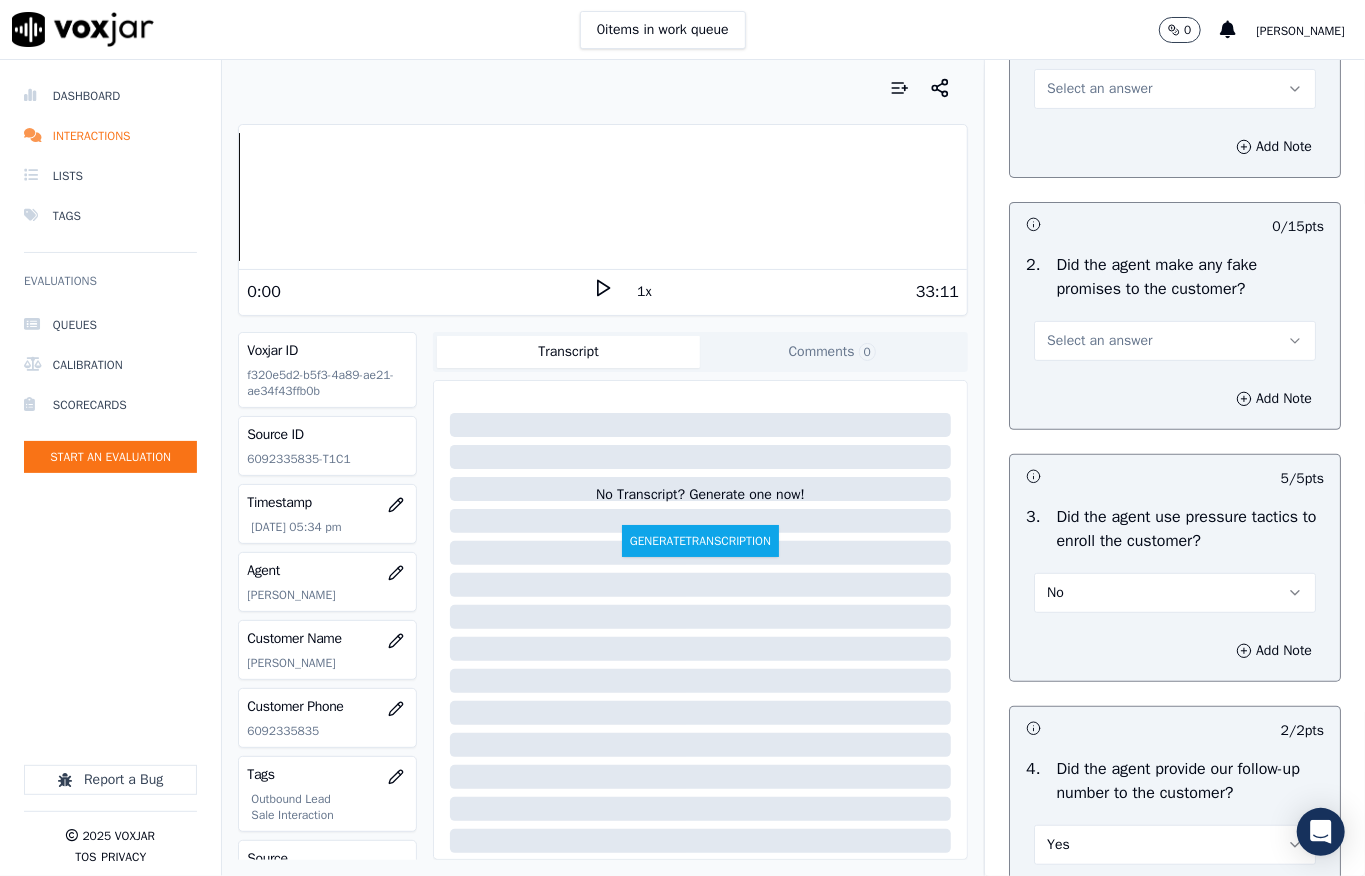 scroll, scrollTop: 4370, scrollLeft: 0, axis: vertical 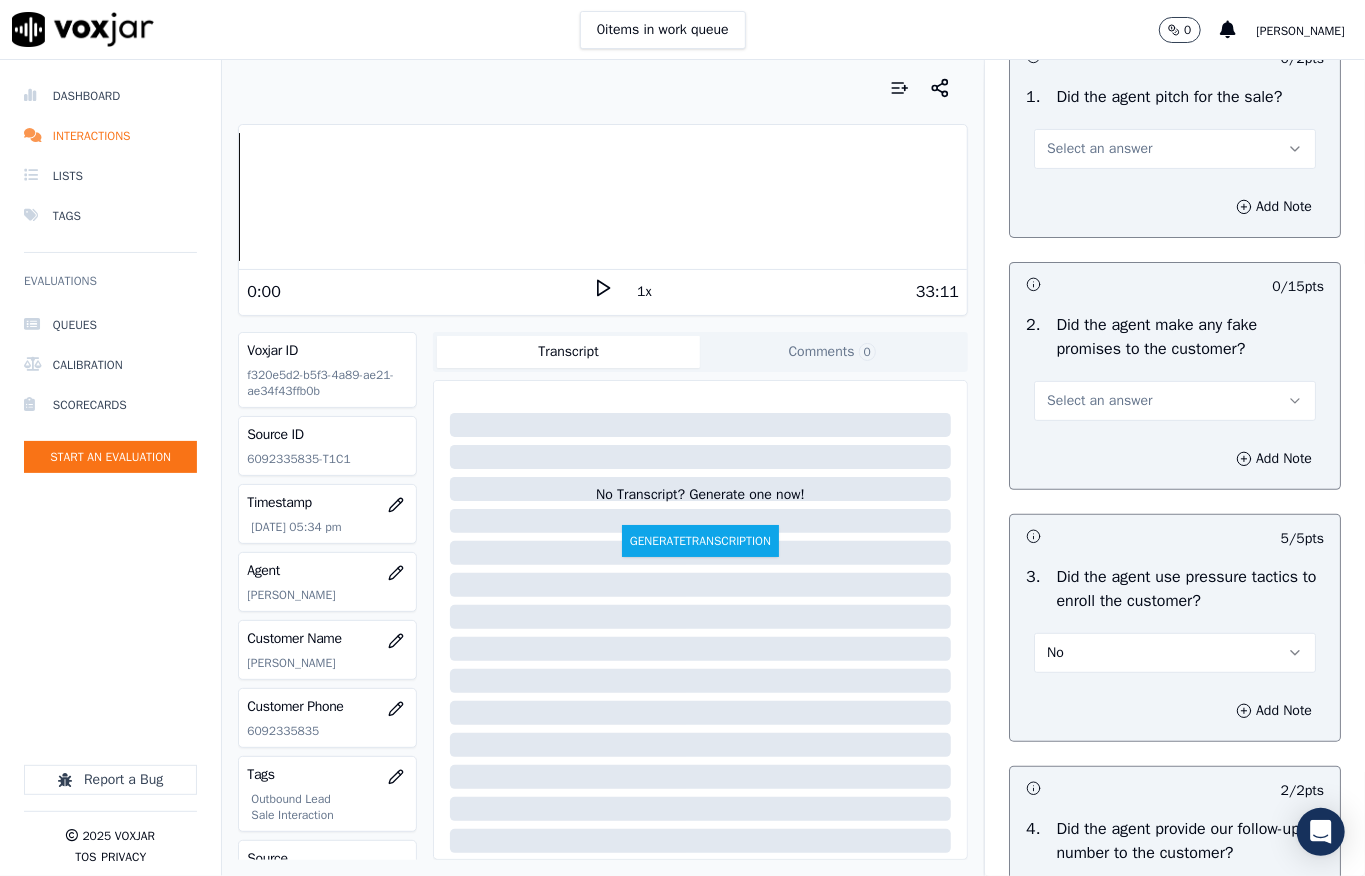 click on "Select an answer" at bounding box center (1099, 149) 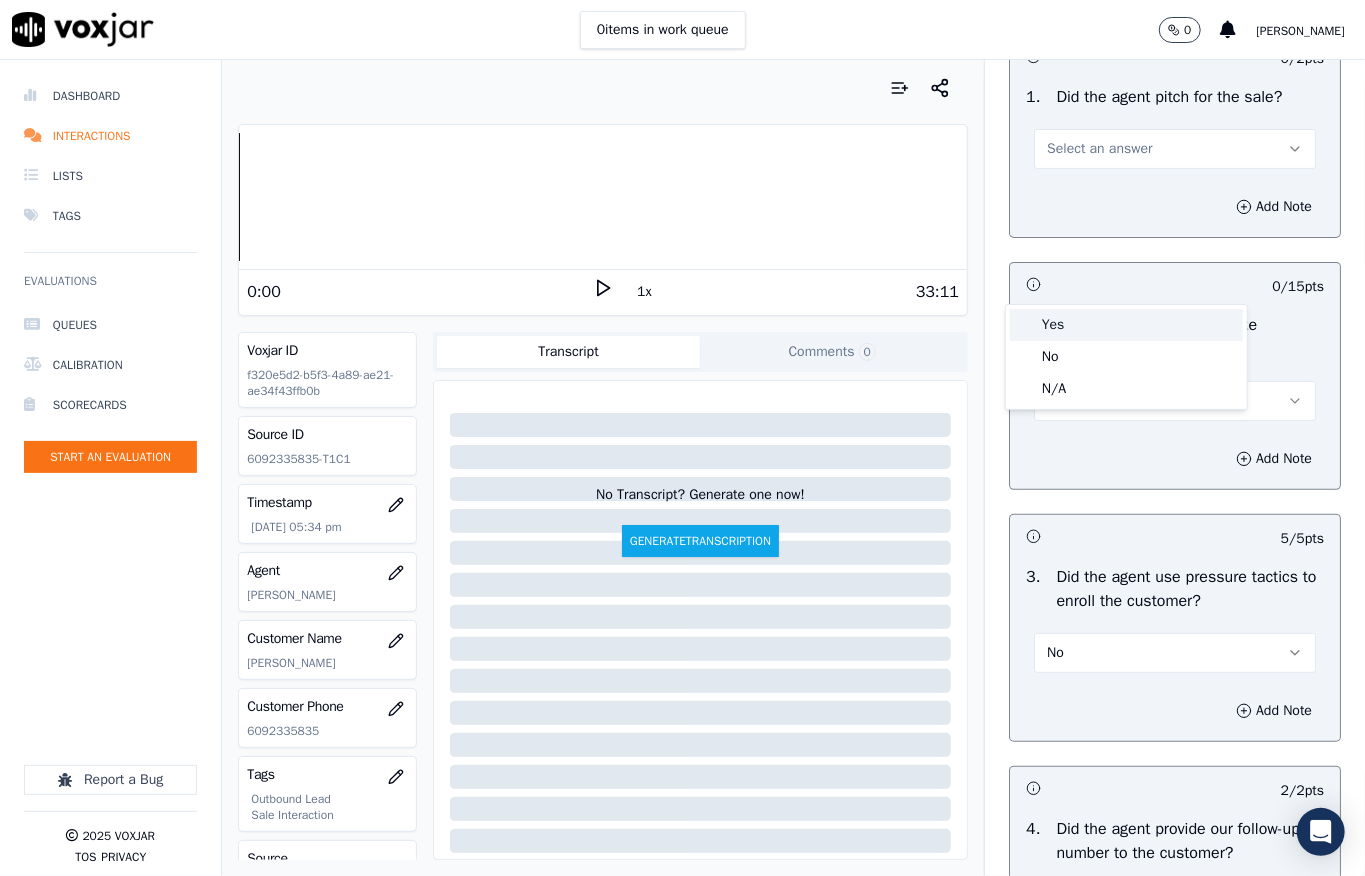 click on "Yes" at bounding box center (1126, 325) 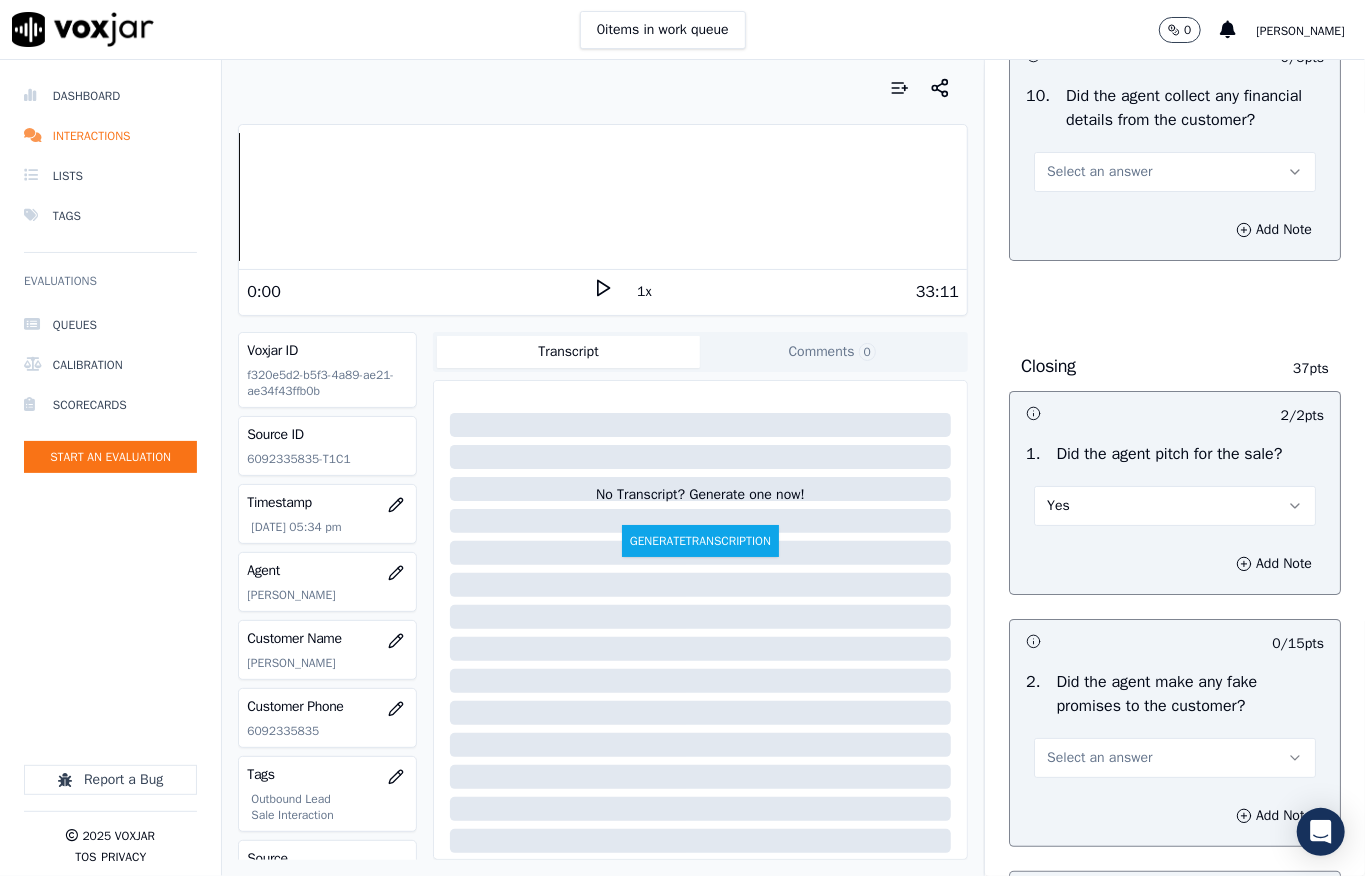 scroll, scrollTop: 3970, scrollLeft: 0, axis: vertical 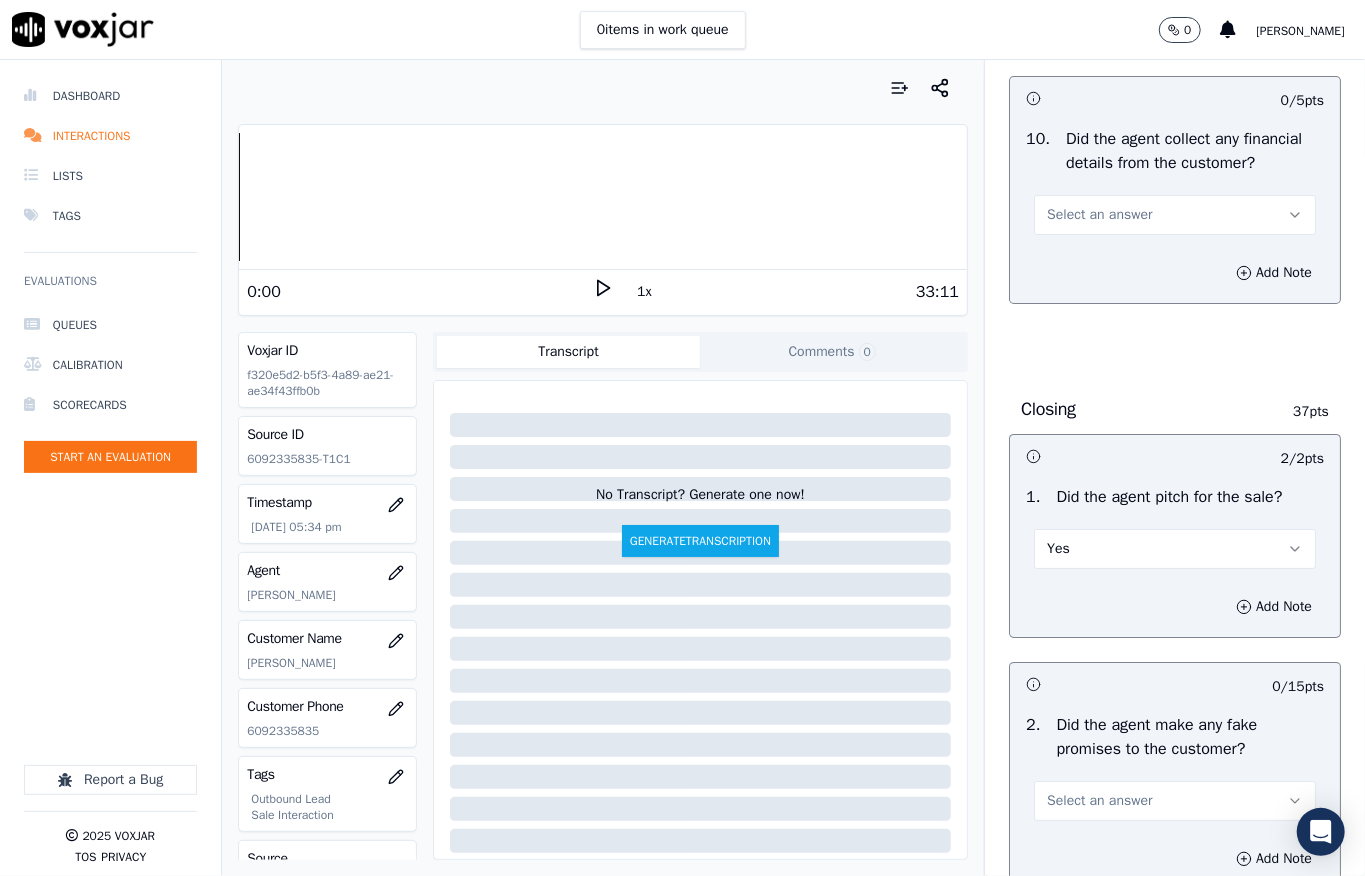 click on "Select an answer" at bounding box center [1099, 215] 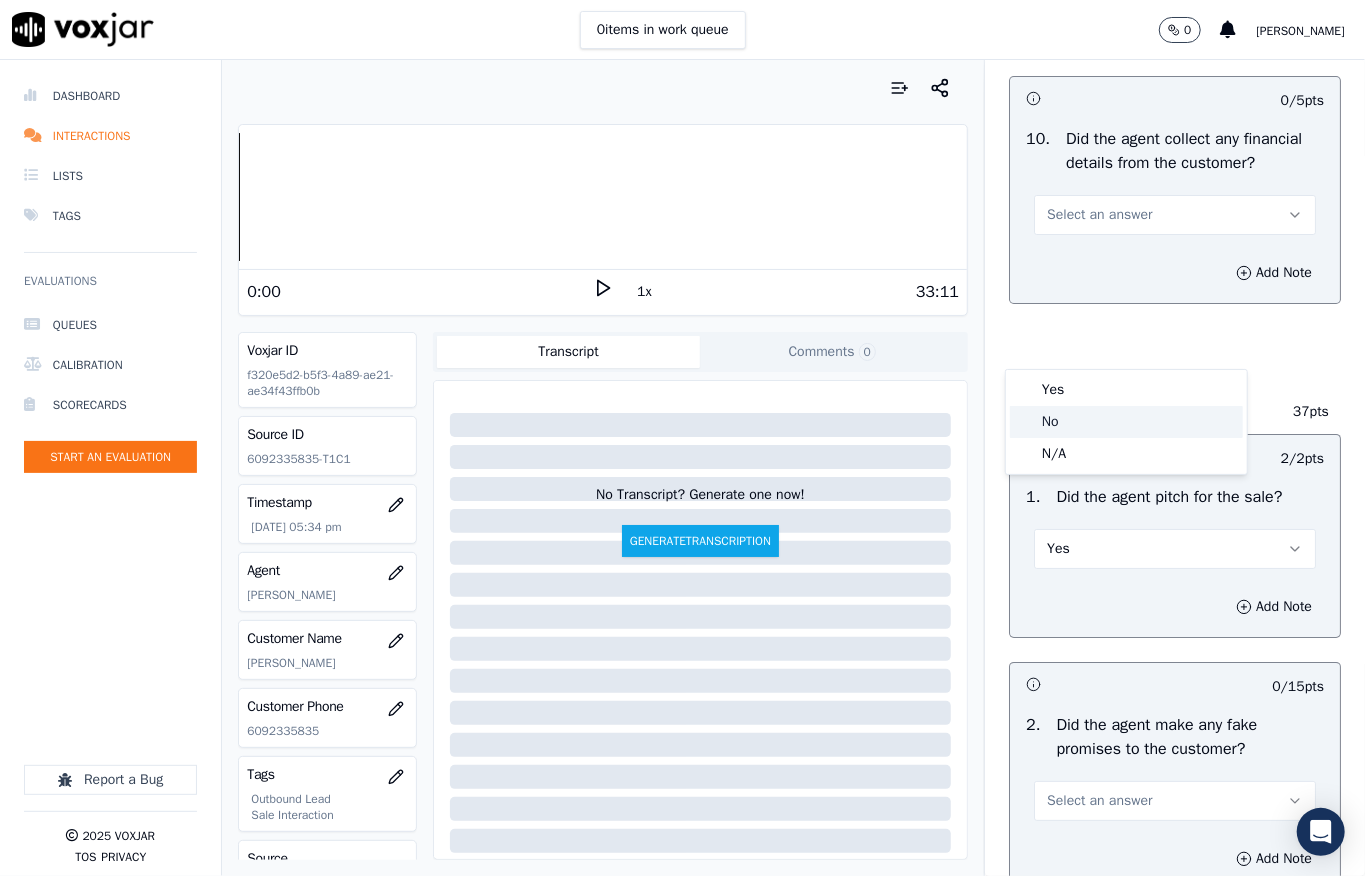 click on "No" 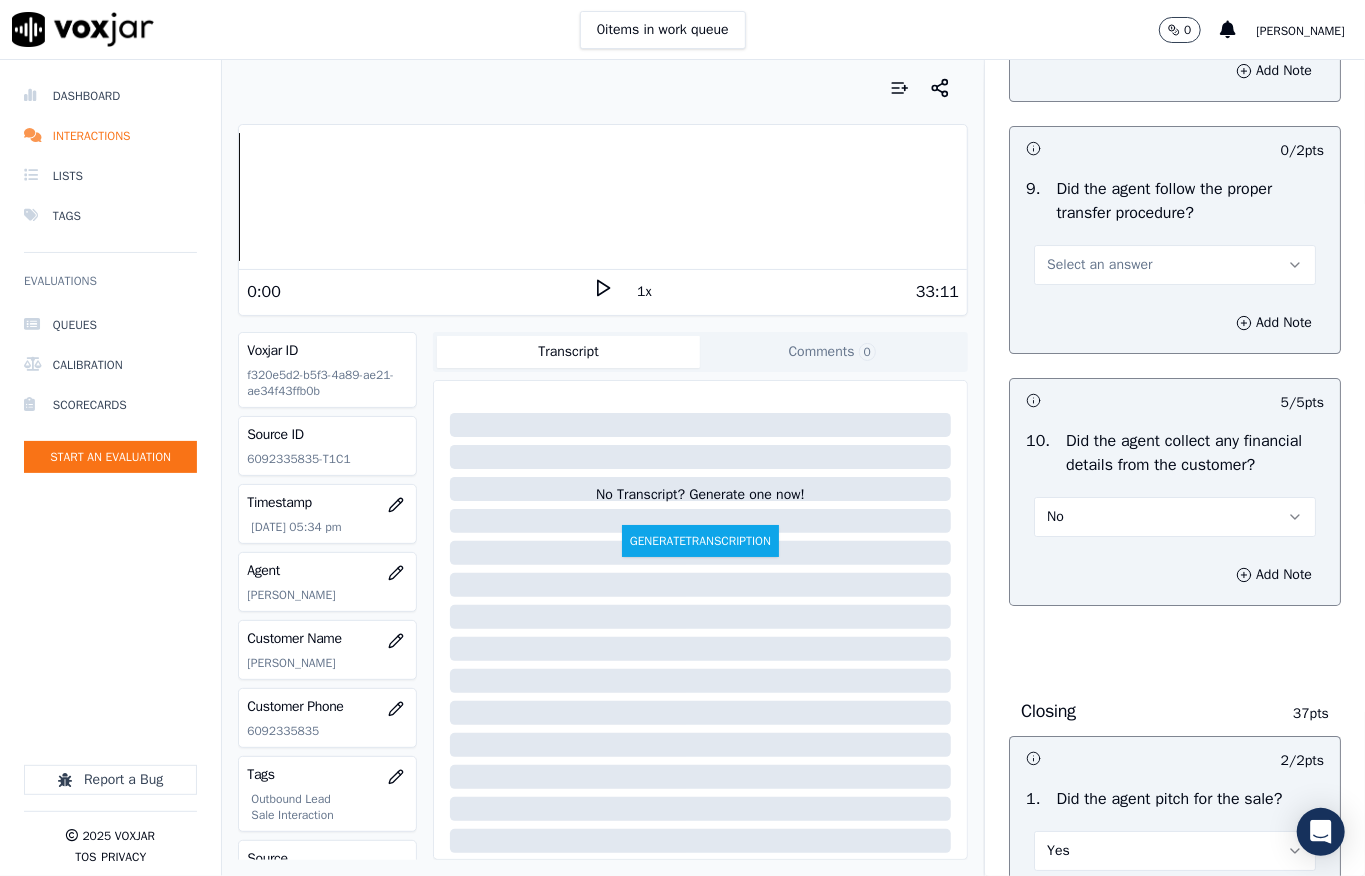 scroll, scrollTop: 3570, scrollLeft: 0, axis: vertical 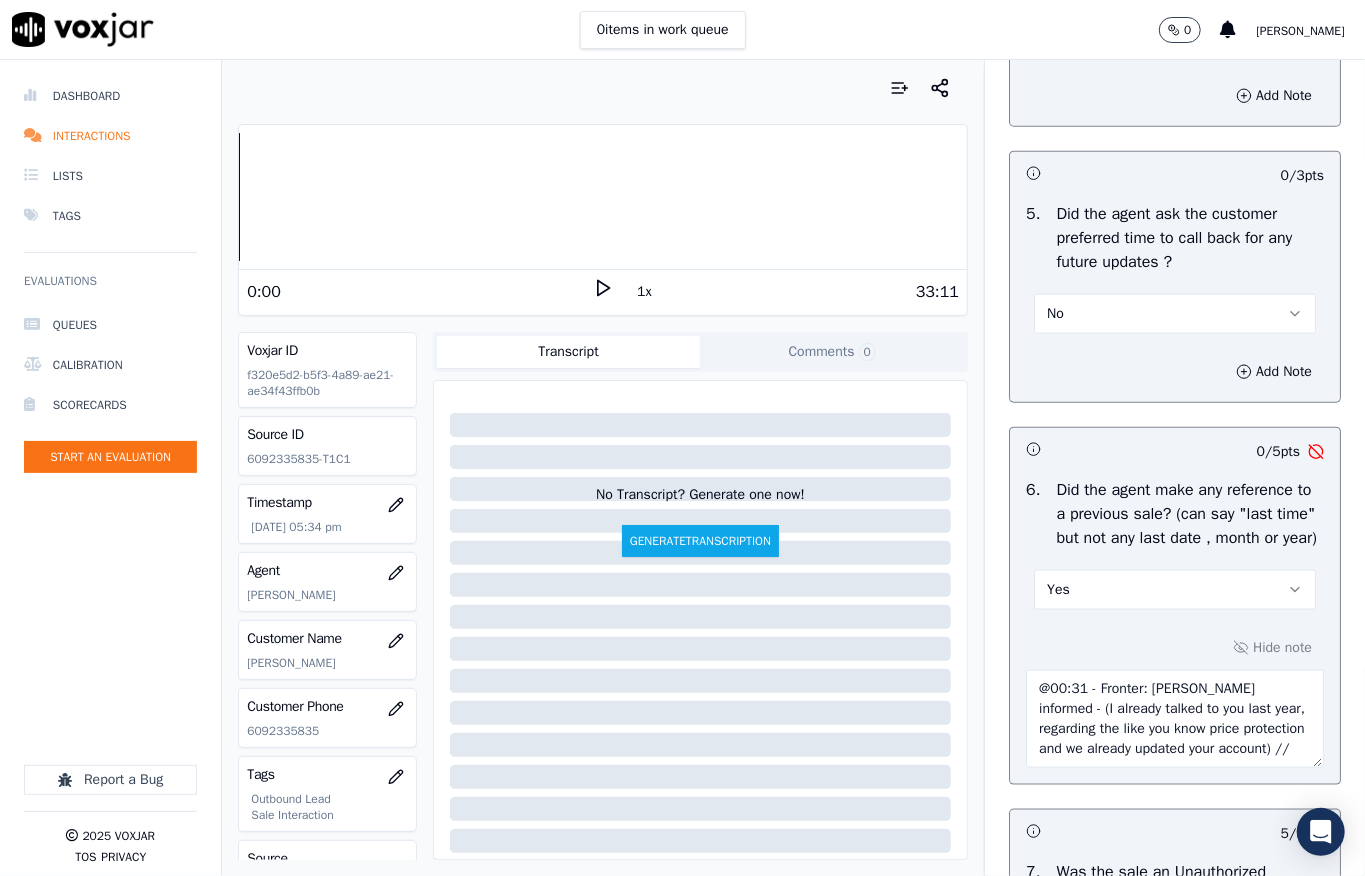 click on "No" at bounding box center (1175, 314) 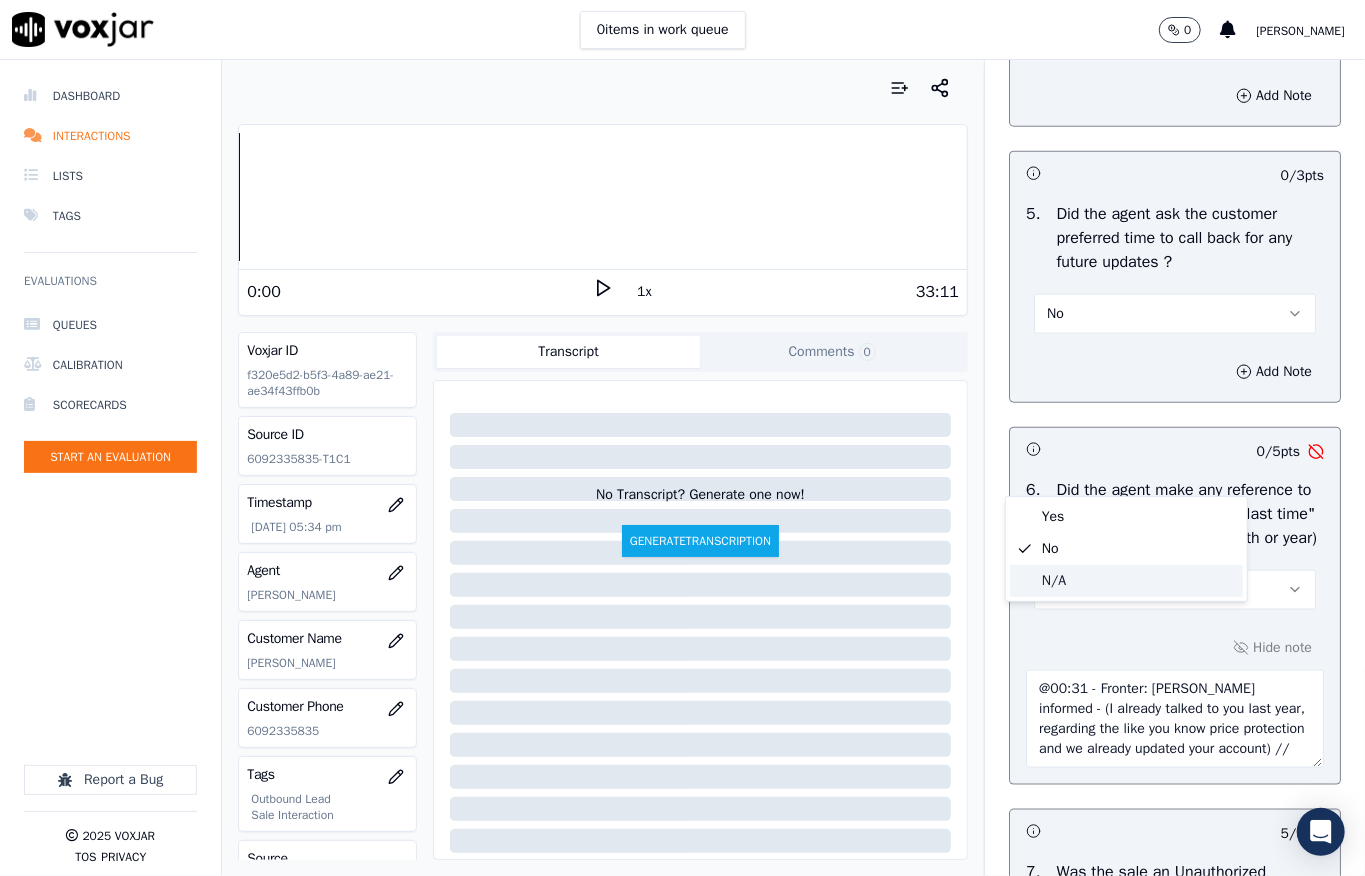 click on "N/A" 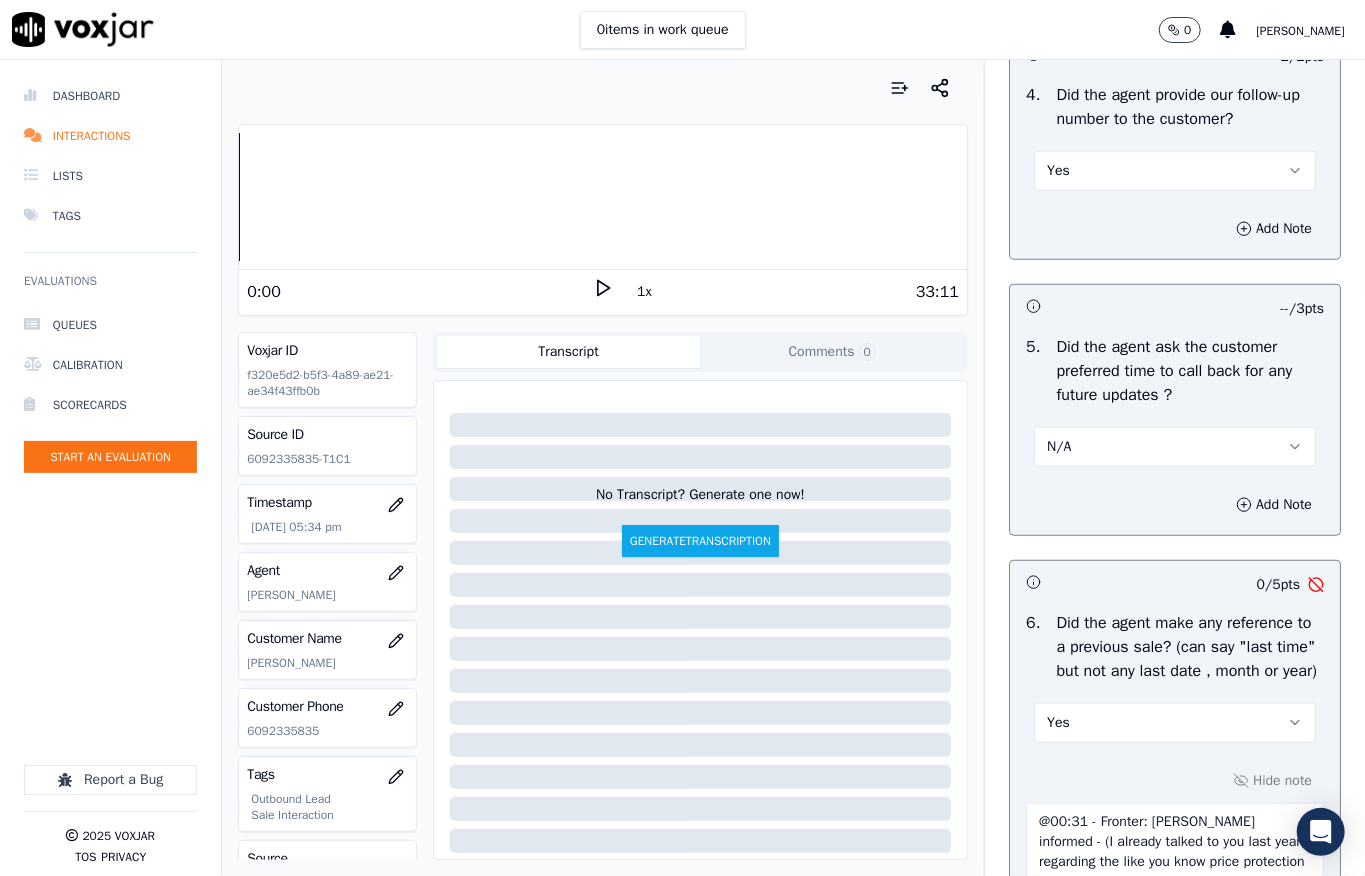 scroll, scrollTop: 5237, scrollLeft: 0, axis: vertical 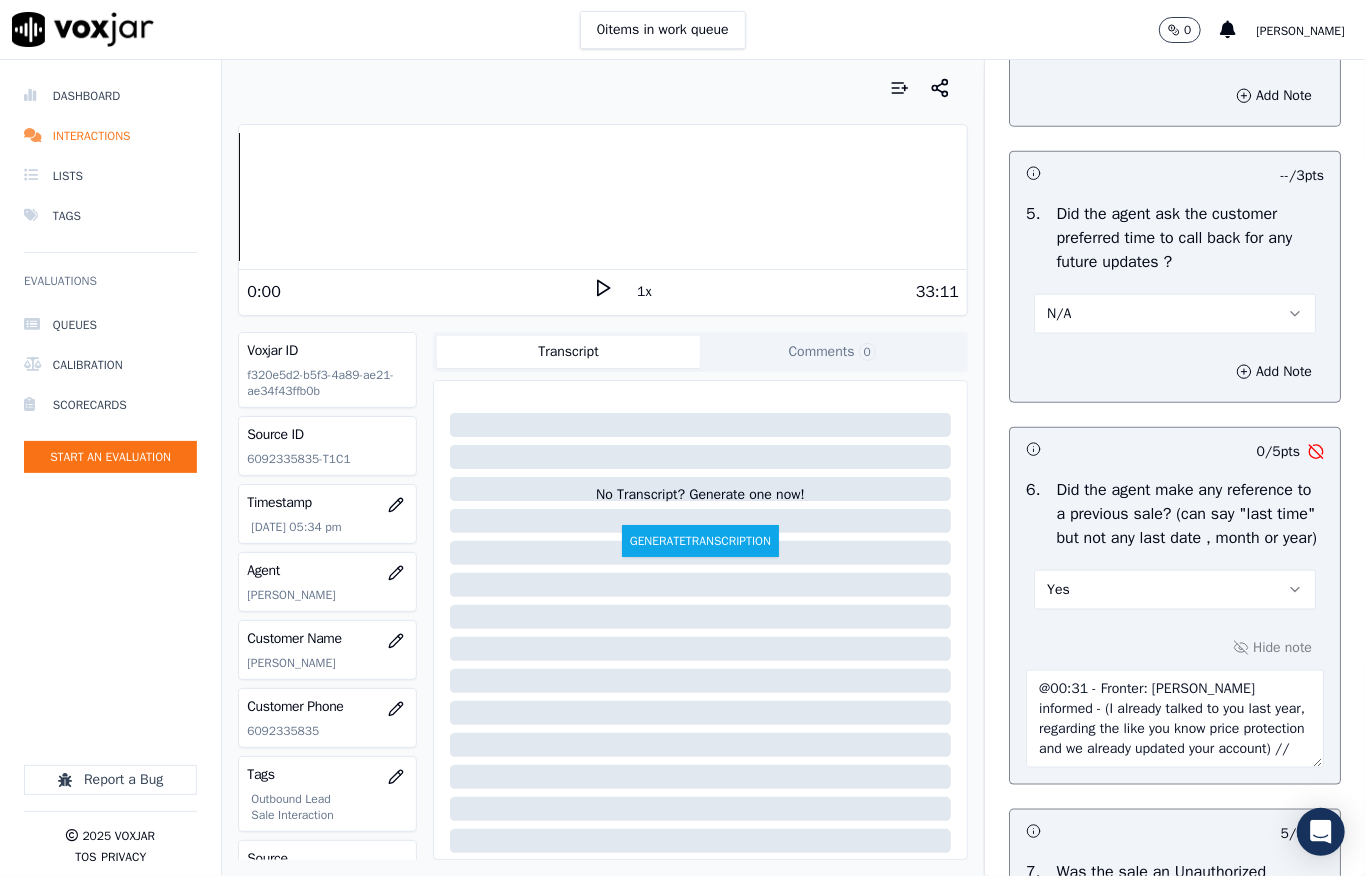 drag, startPoint x: 1048, startPoint y: 766, endPoint x: 1020, endPoint y: 848, distance: 86.64872 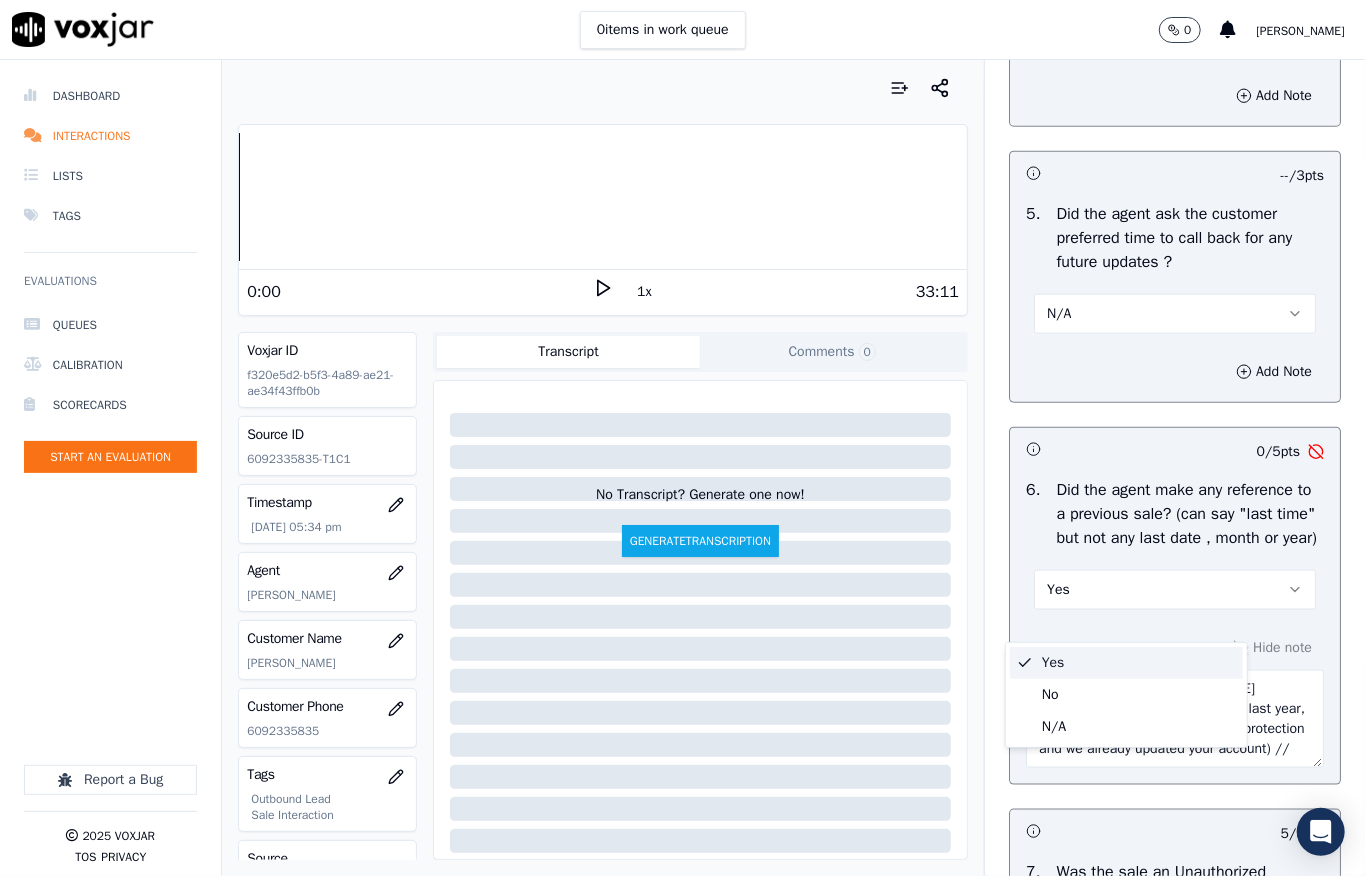 click on "Yes" at bounding box center [1126, 663] 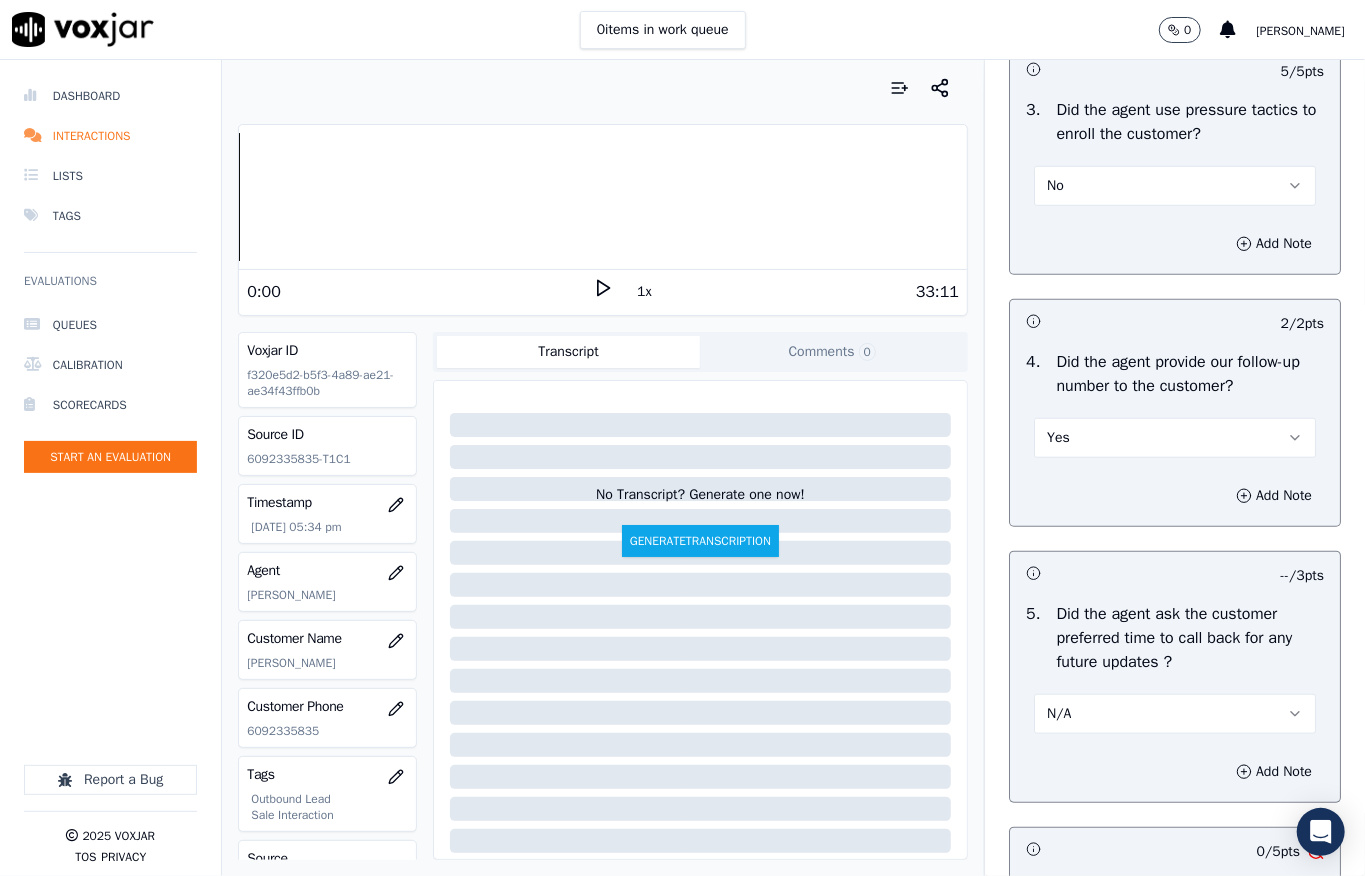 scroll, scrollTop: 4704, scrollLeft: 0, axis: vertical 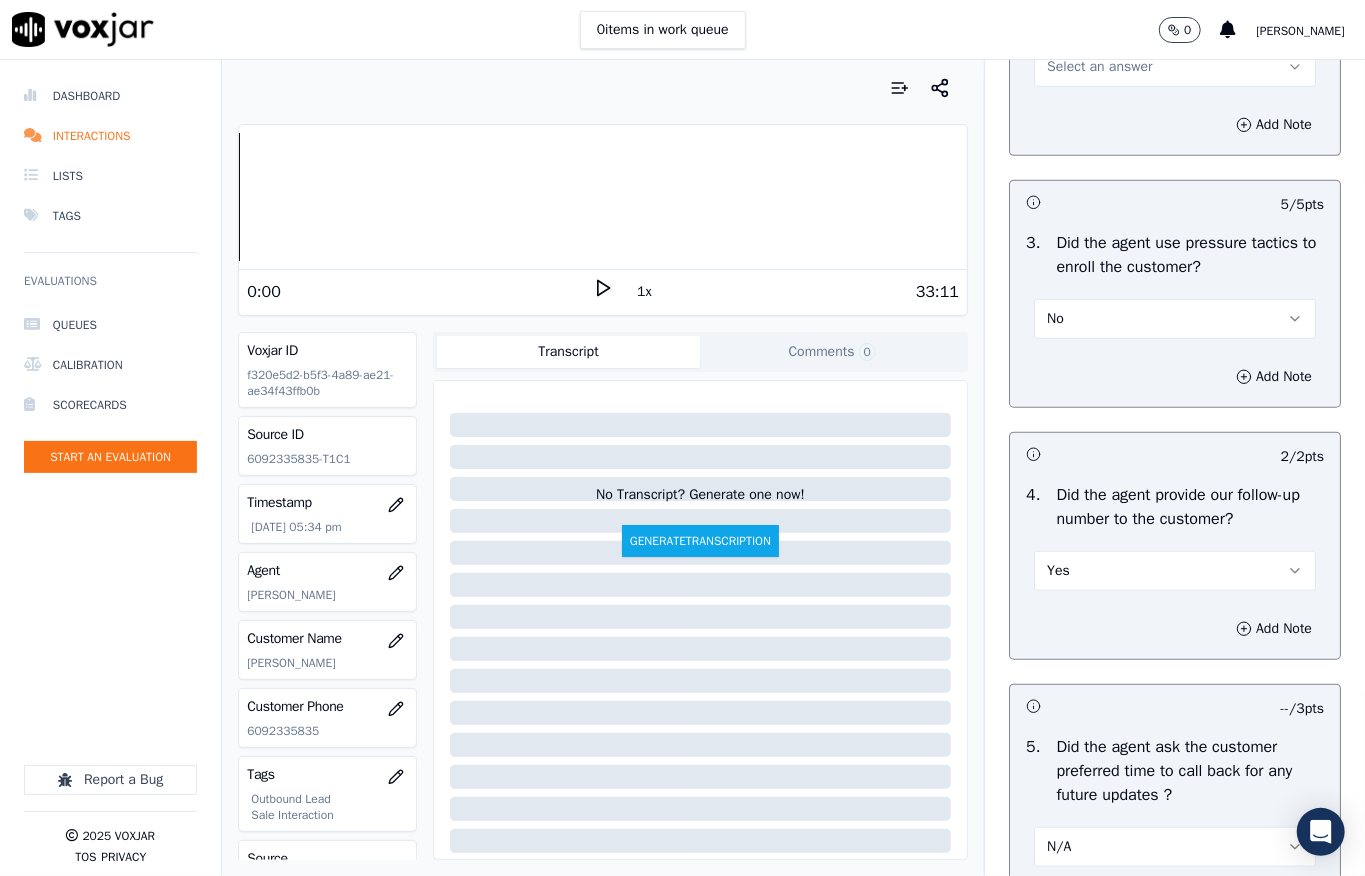 click on "No" at bounding box center (1055, 319) 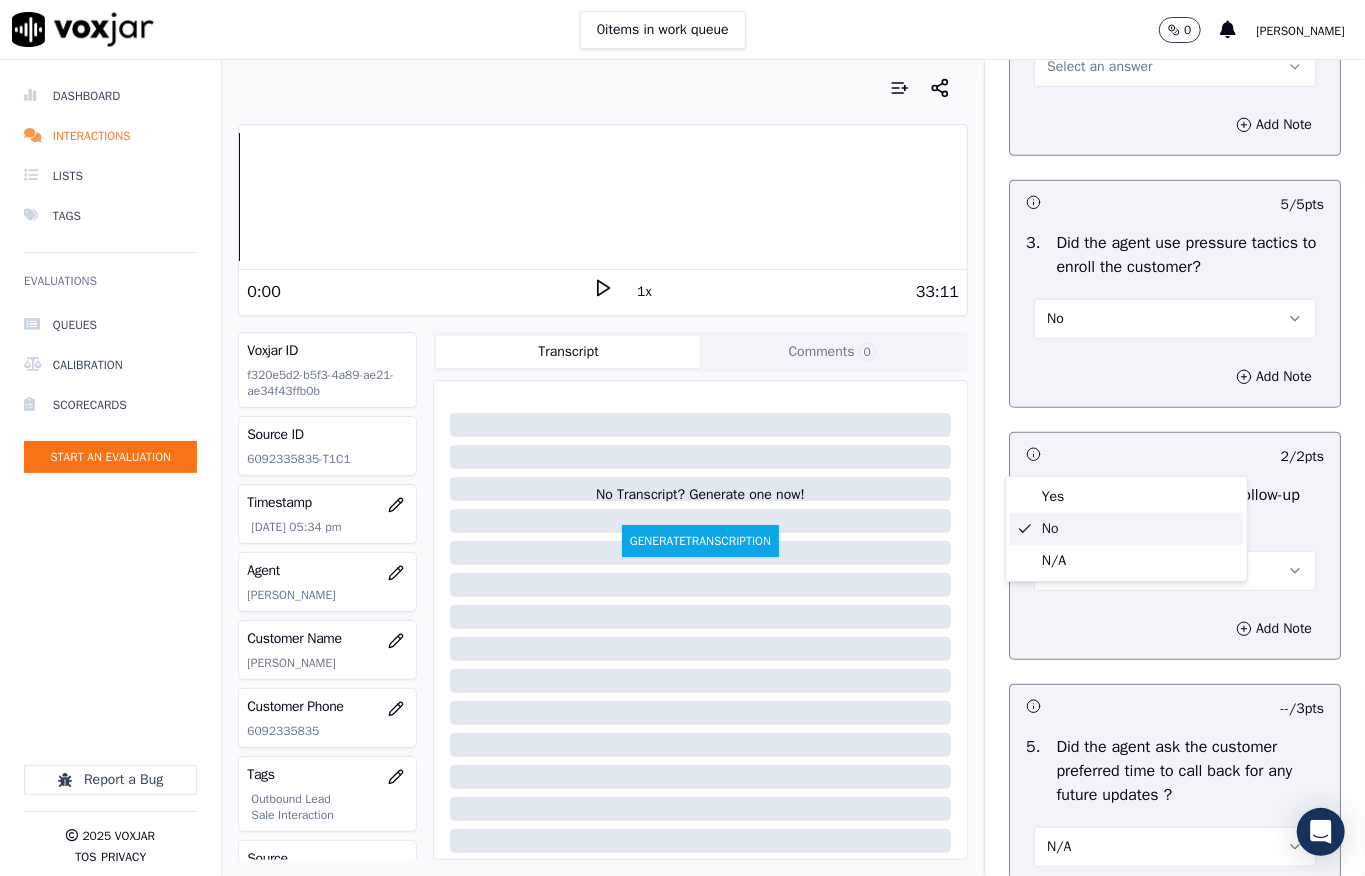 click on "No" 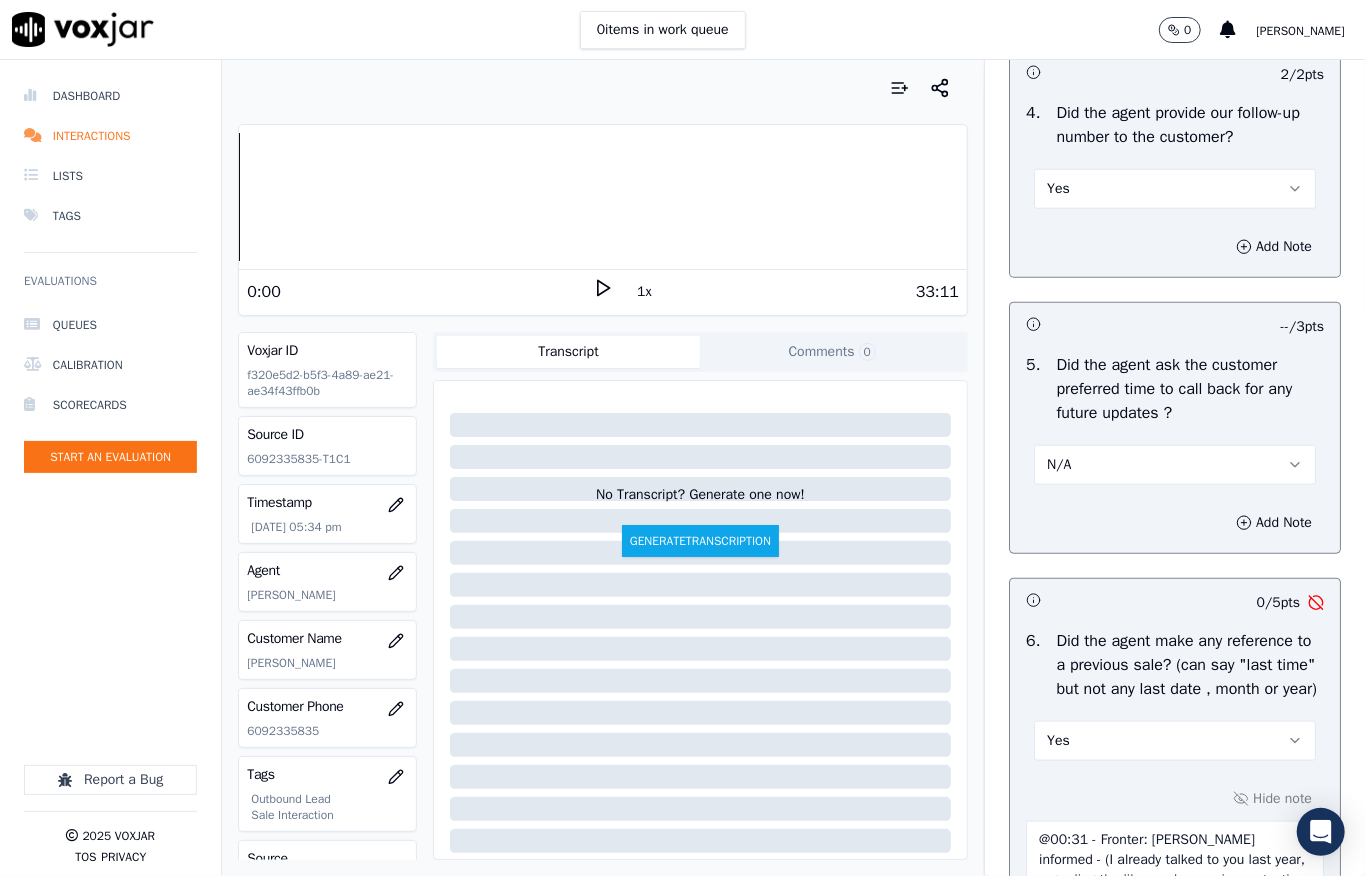 scroll, scrollTop: 5104, scrollLeft: 0, axis: vertical 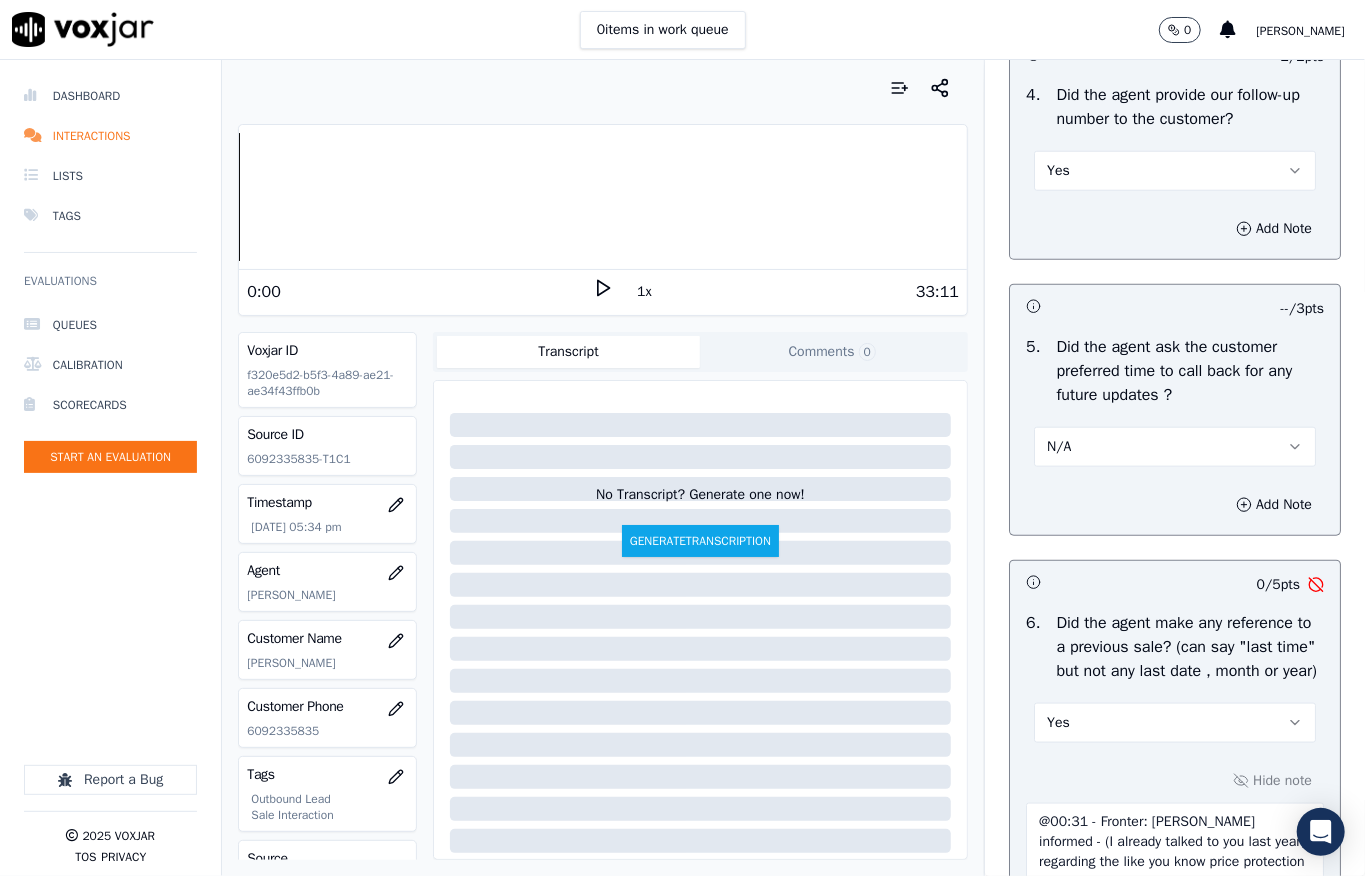 click on "N/A" at bounding box center (1175, 447) 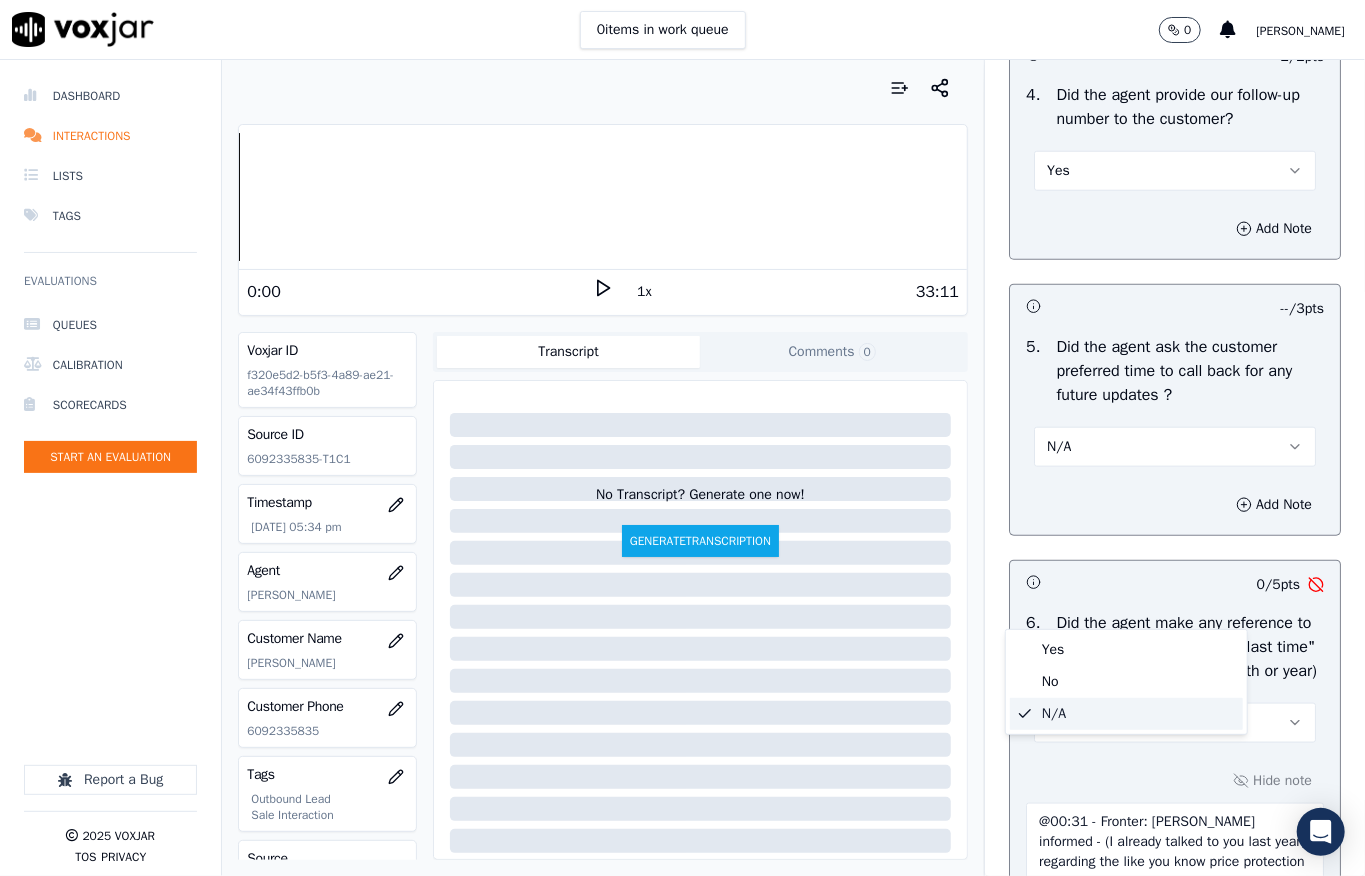 click on "N/A" at bounding box center (1175, 447) 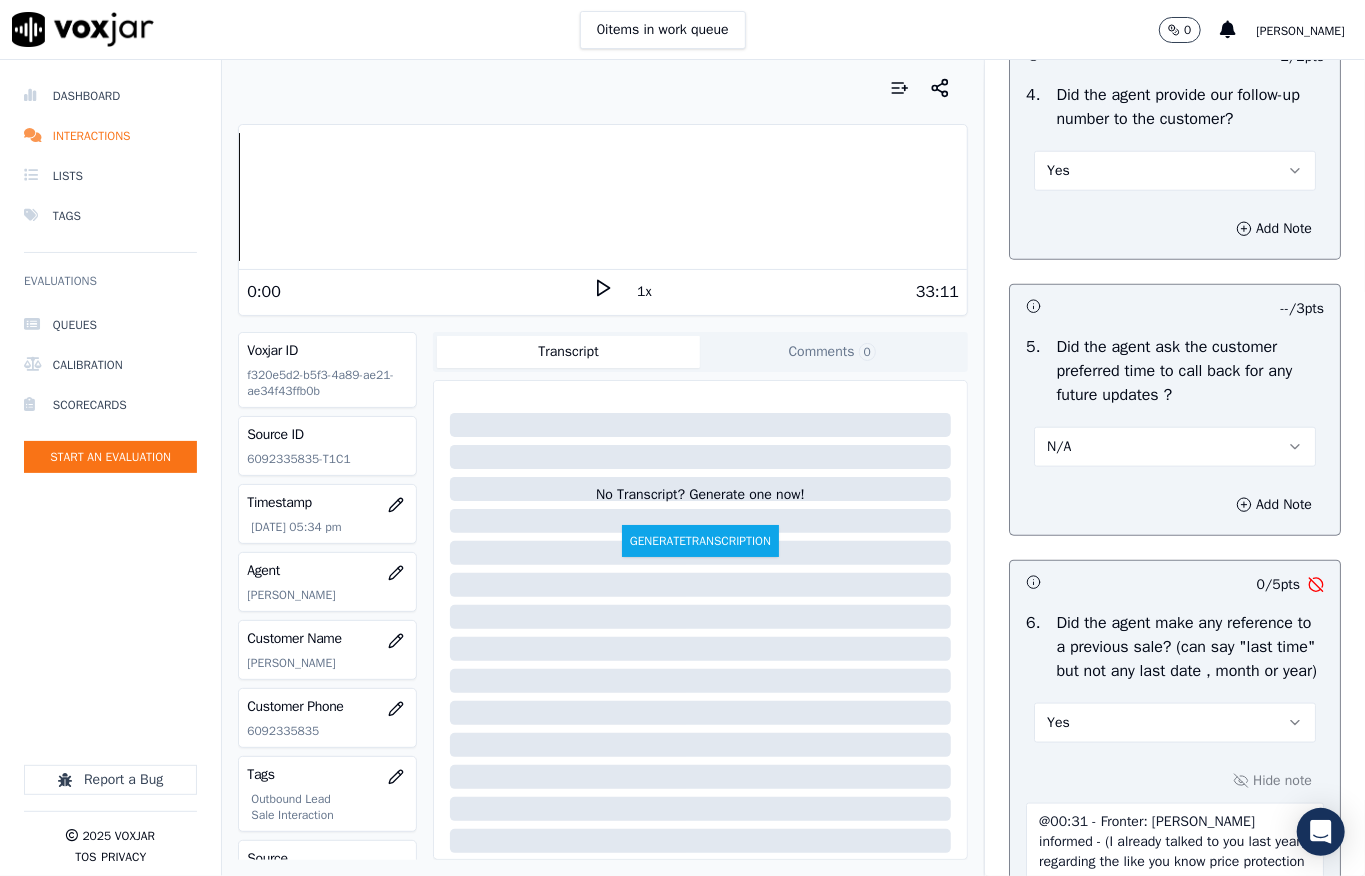 click on "N/A" at bounding box center [1175, 447] 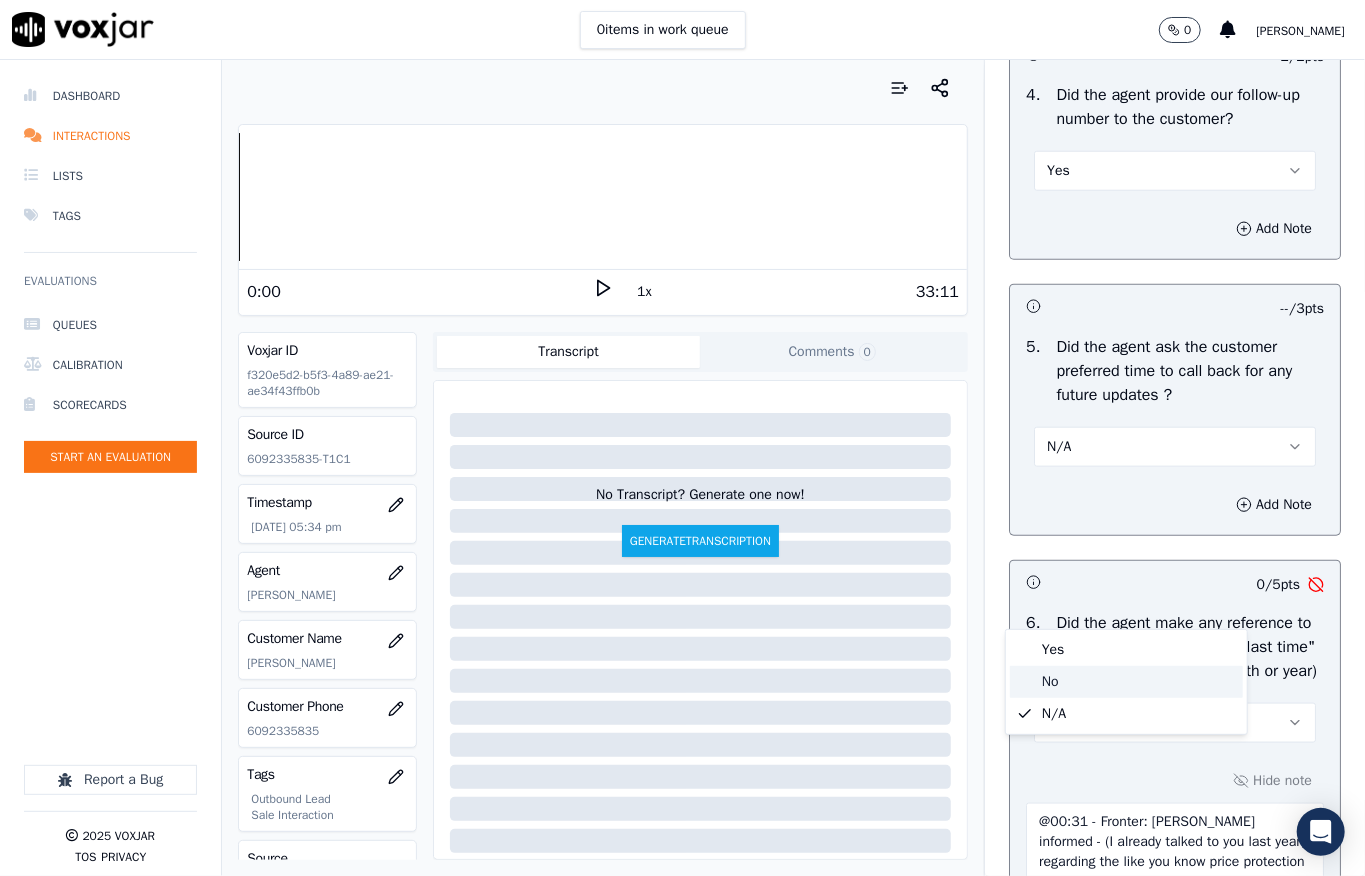 click on "No" 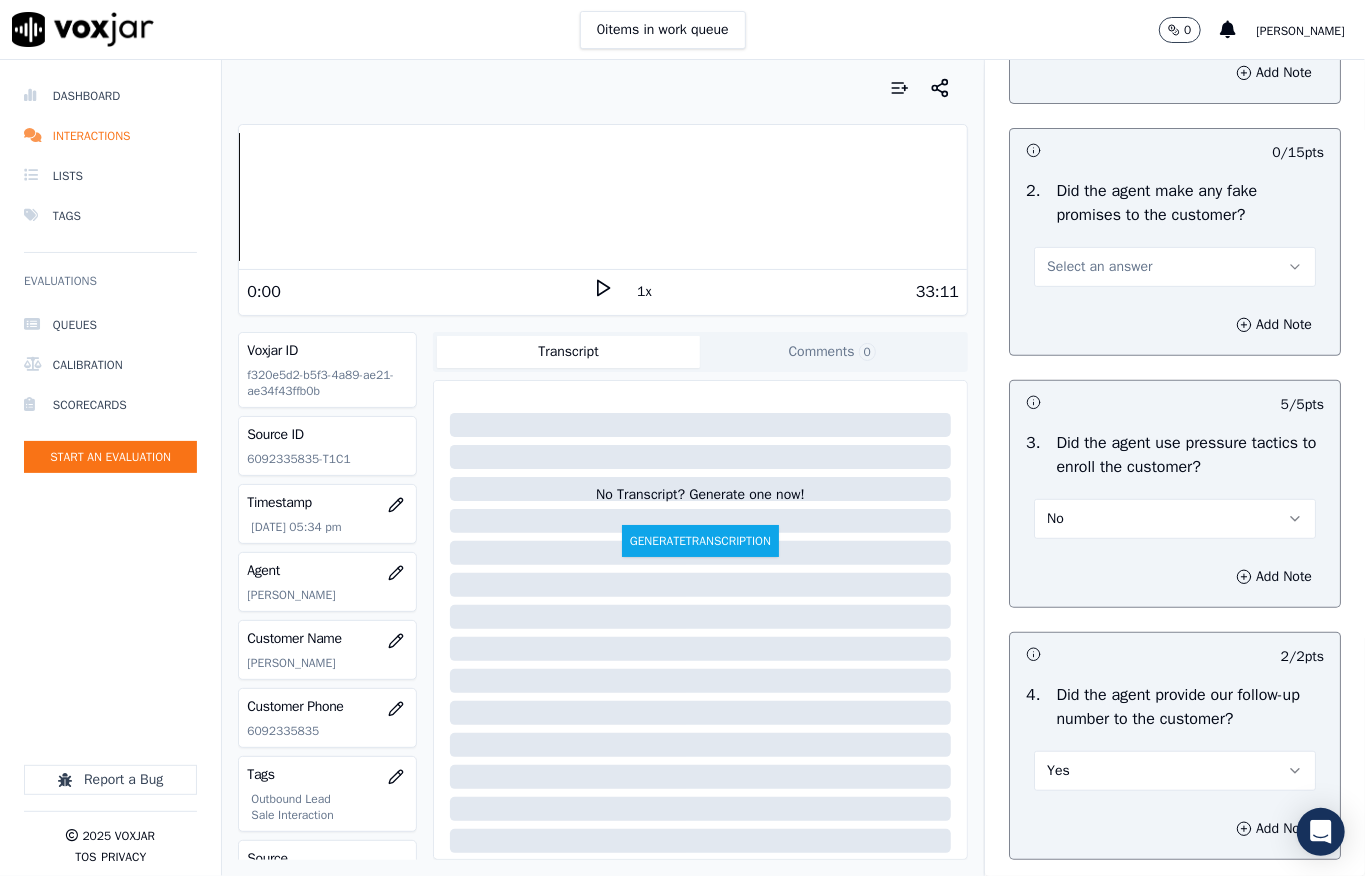 scroll, scrollTop: 4437, scrollLeft: 0, axis: vertical 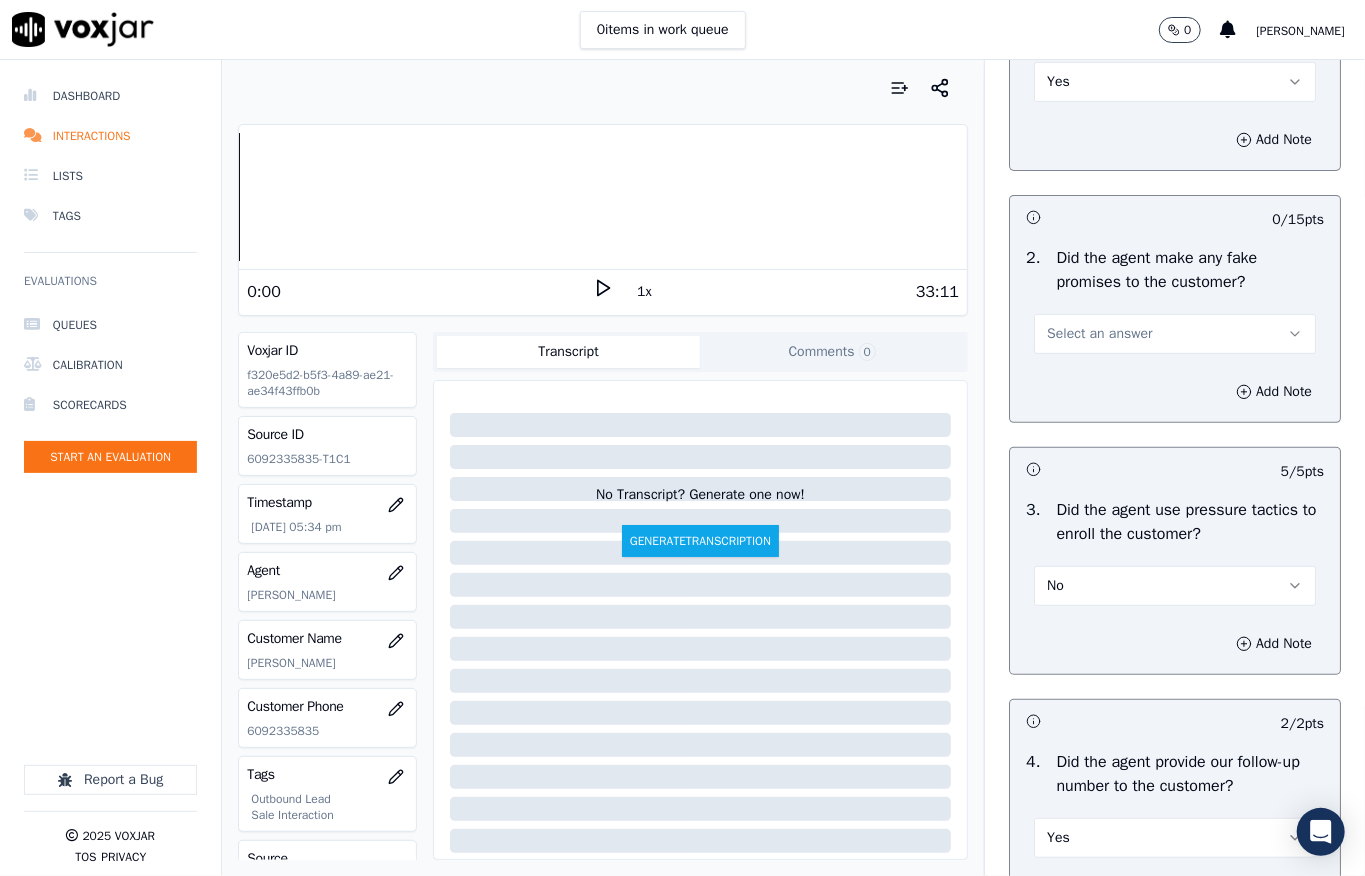 click on "Select an answer" at bounding box center [1099, 334] 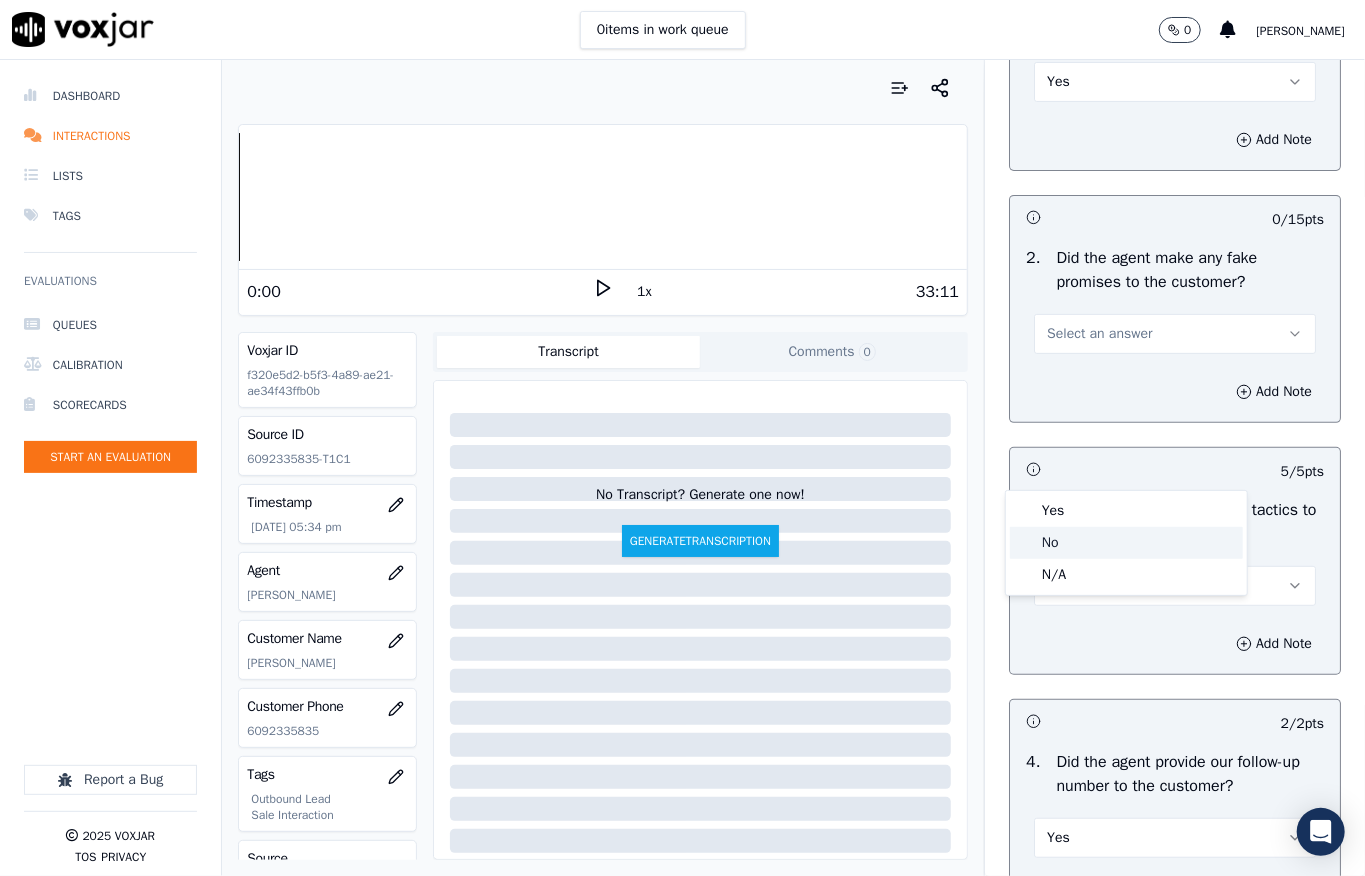 click on "No" 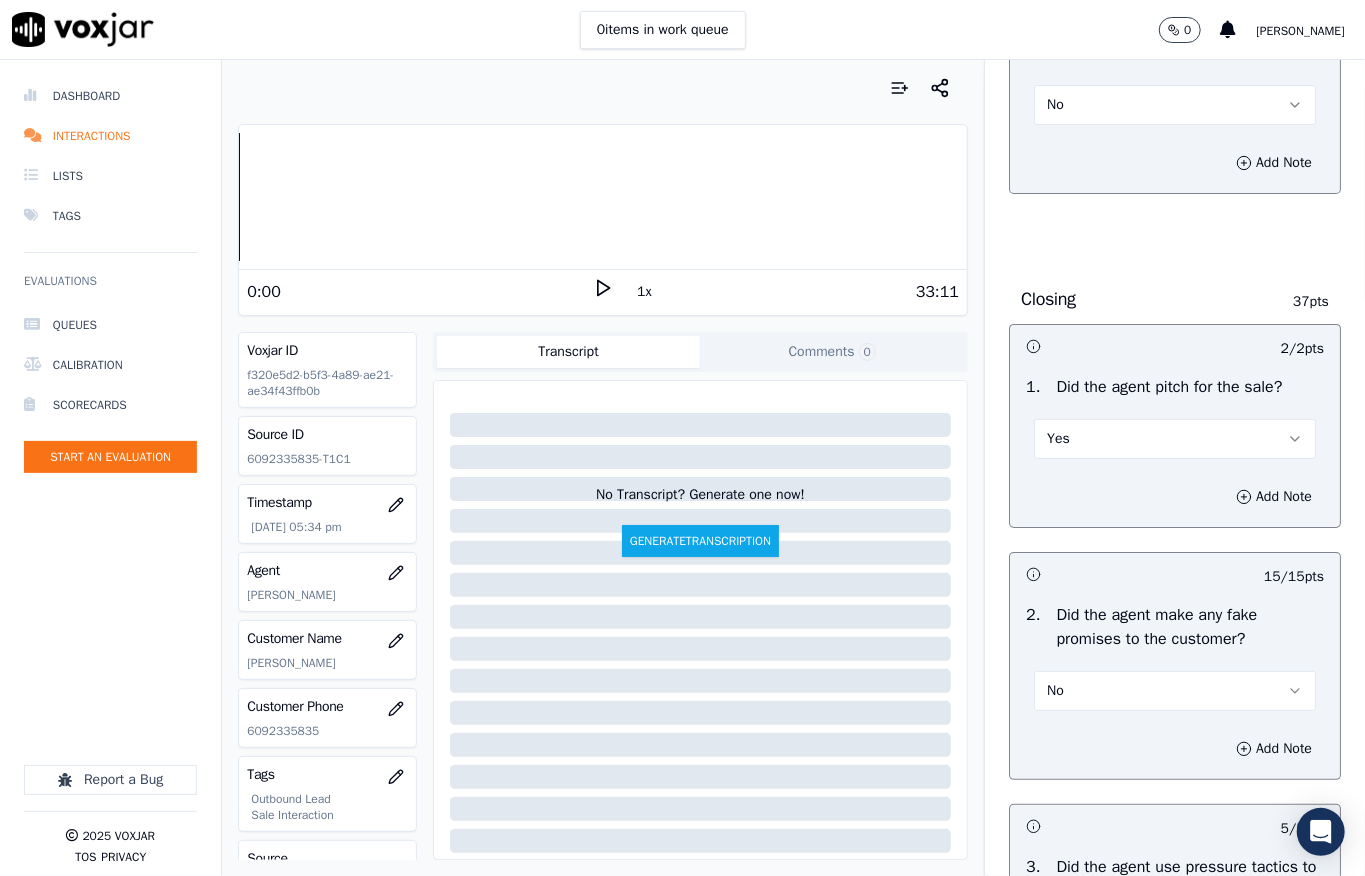 scroll, scrollTop: 4037, scrollLeft: 0, axis: vertical 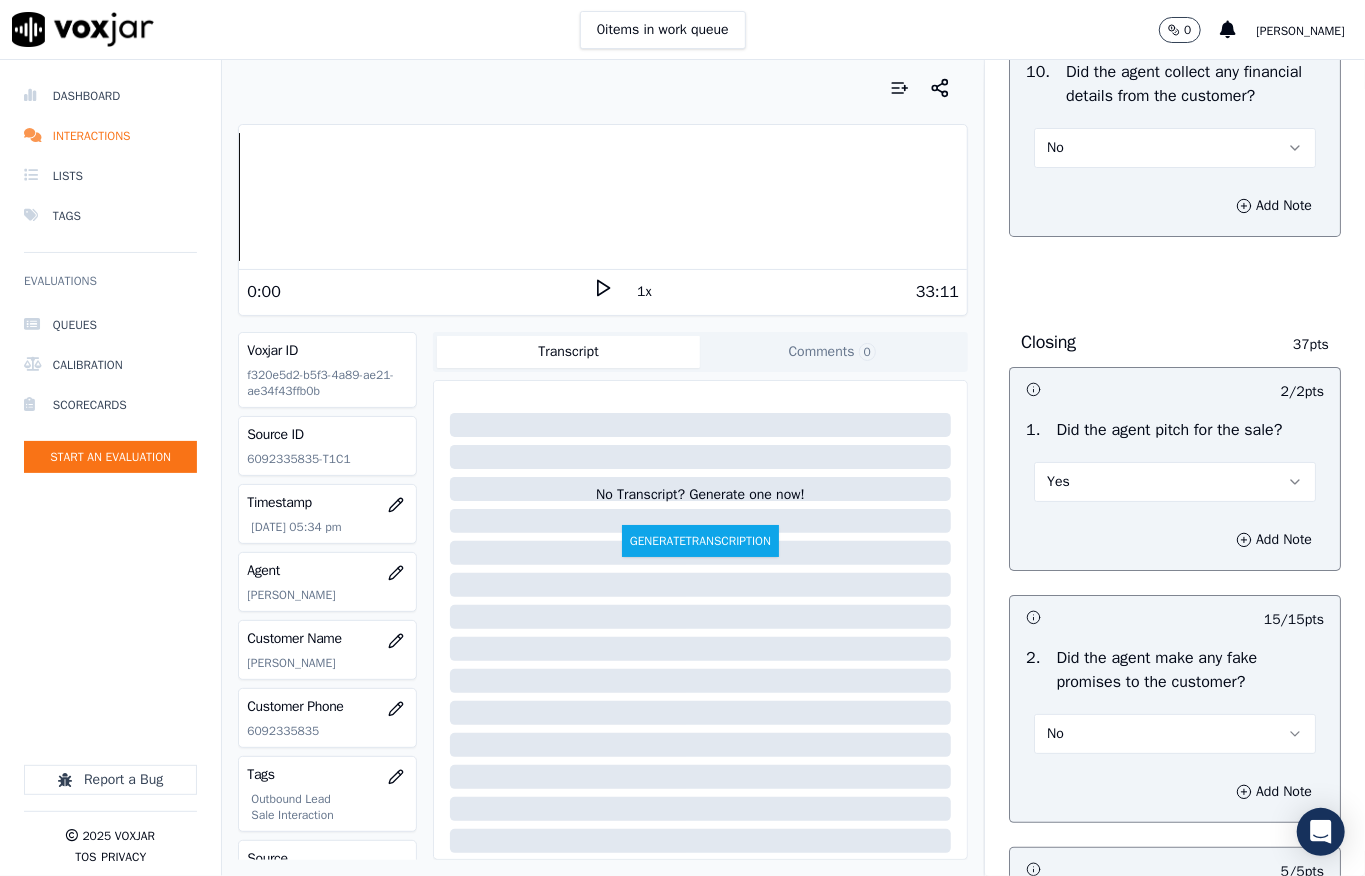 click on "Yes" at bounding box center [1175, 482] 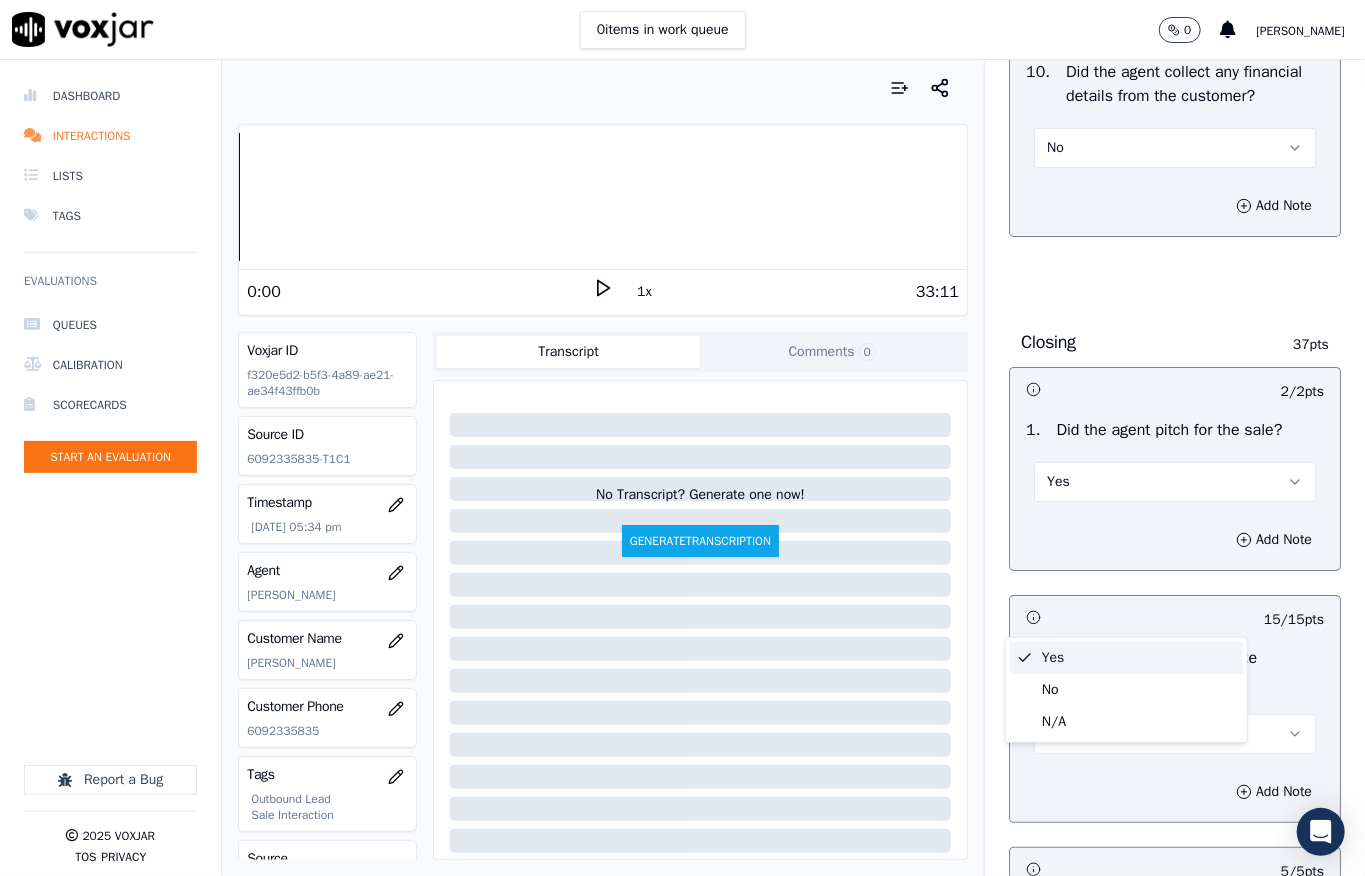click on "Closing" at bounding box center (1149, 342) 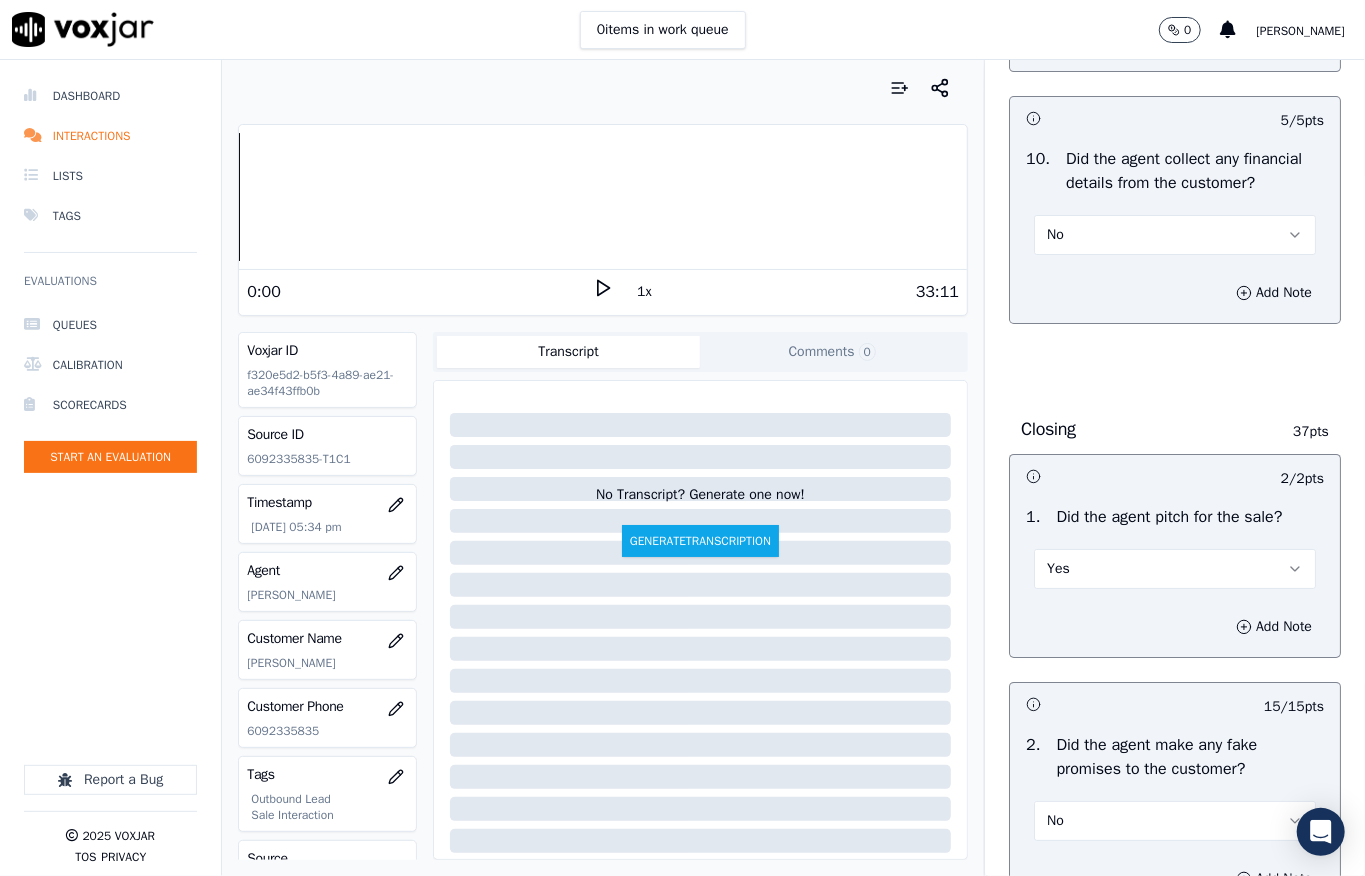 scroll, scrollTop: 3770, scrollLeft: 0, axis: vertical 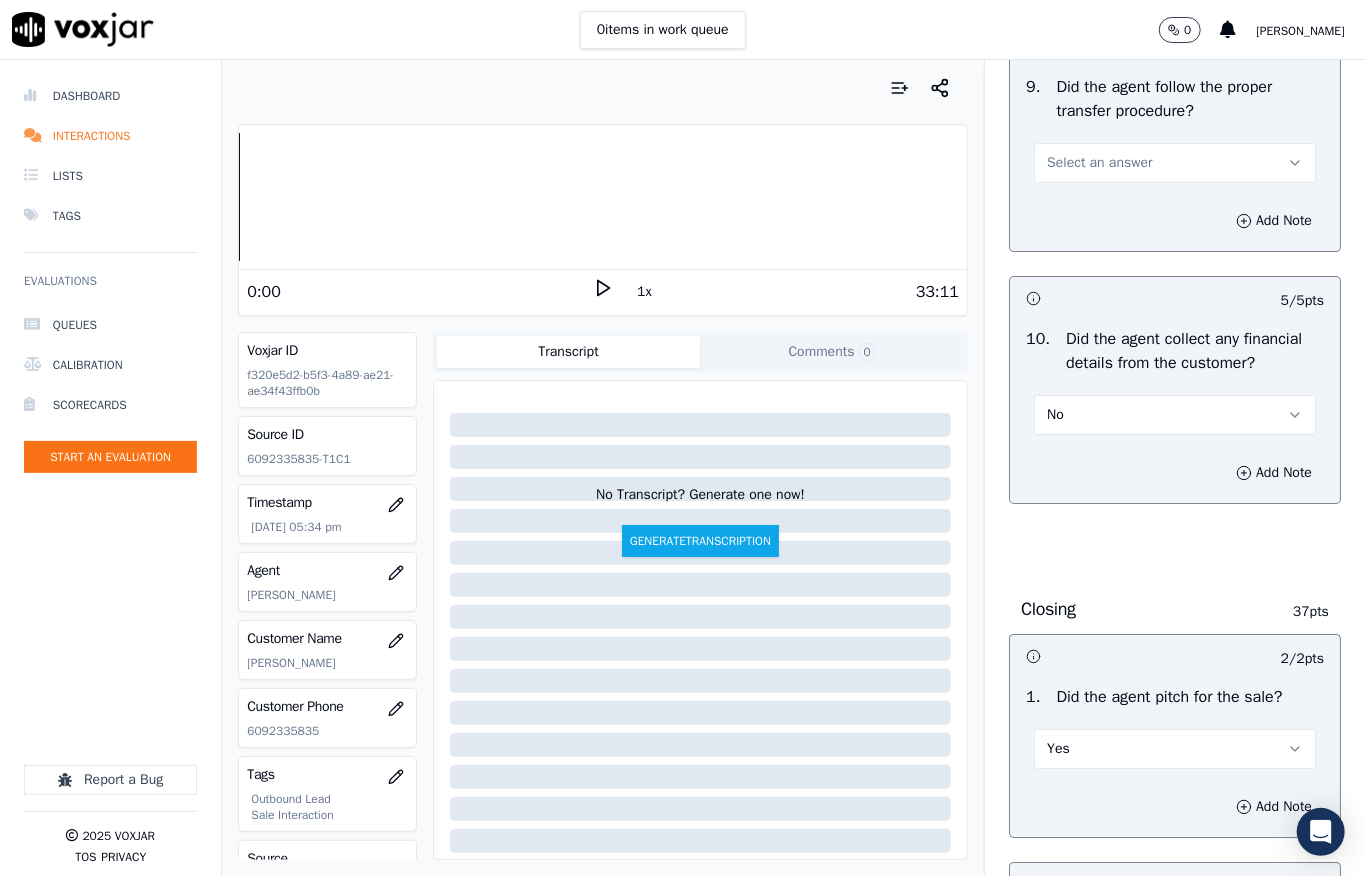 click on "No" at bounding box center [1175, 415] 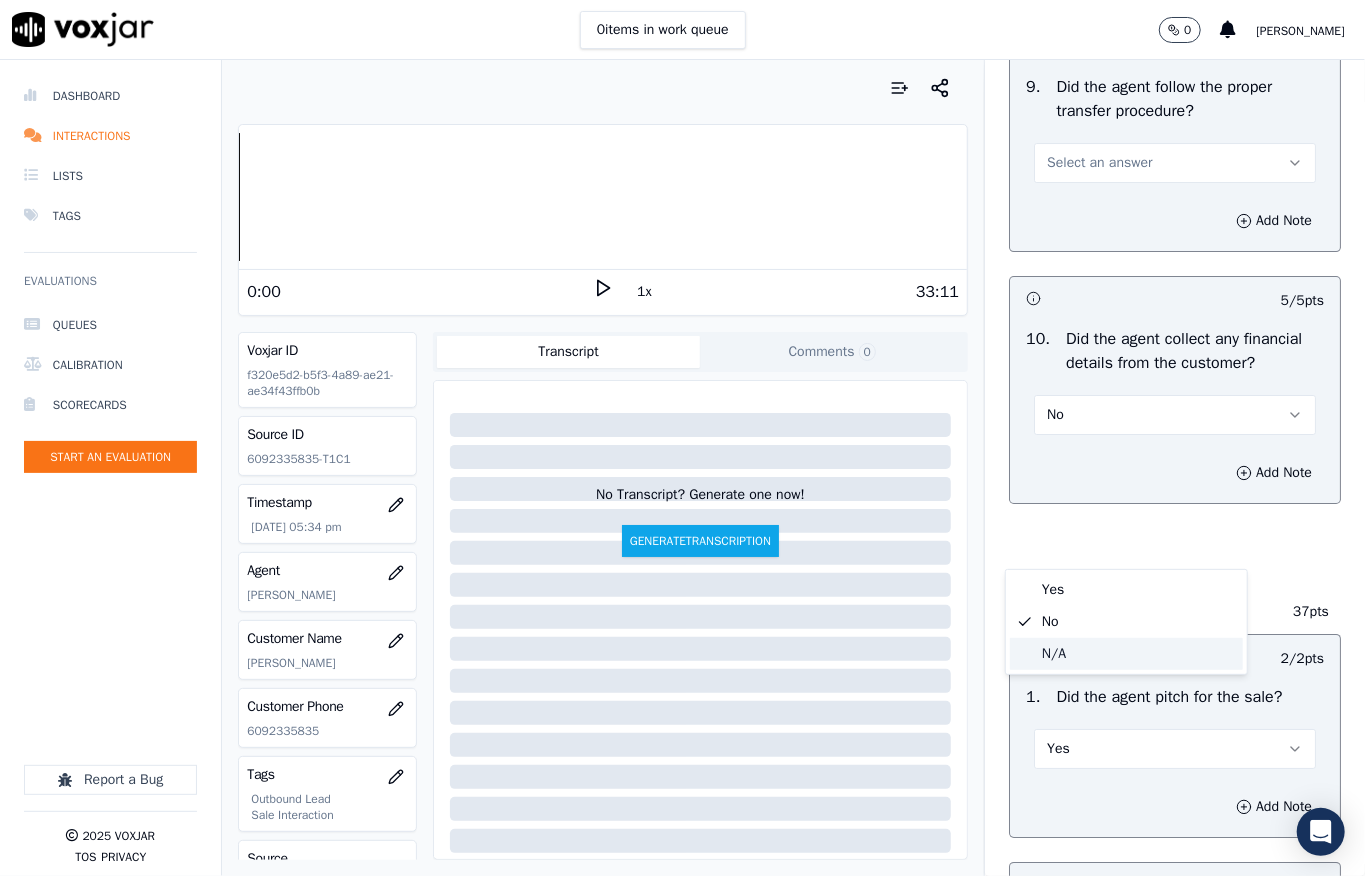 click on "N/A" 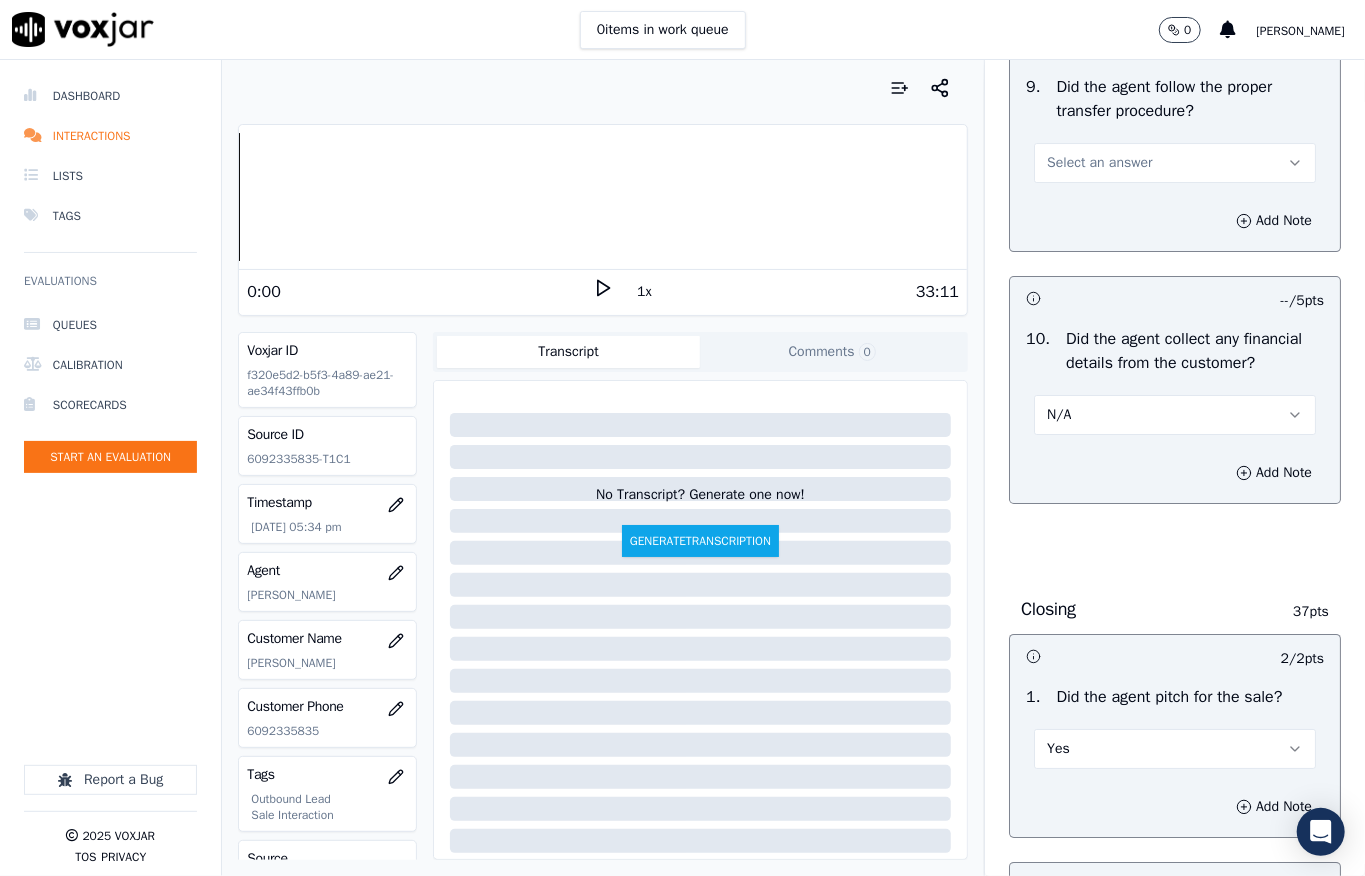 click on "N/A" at bounding box center [1175, 415] 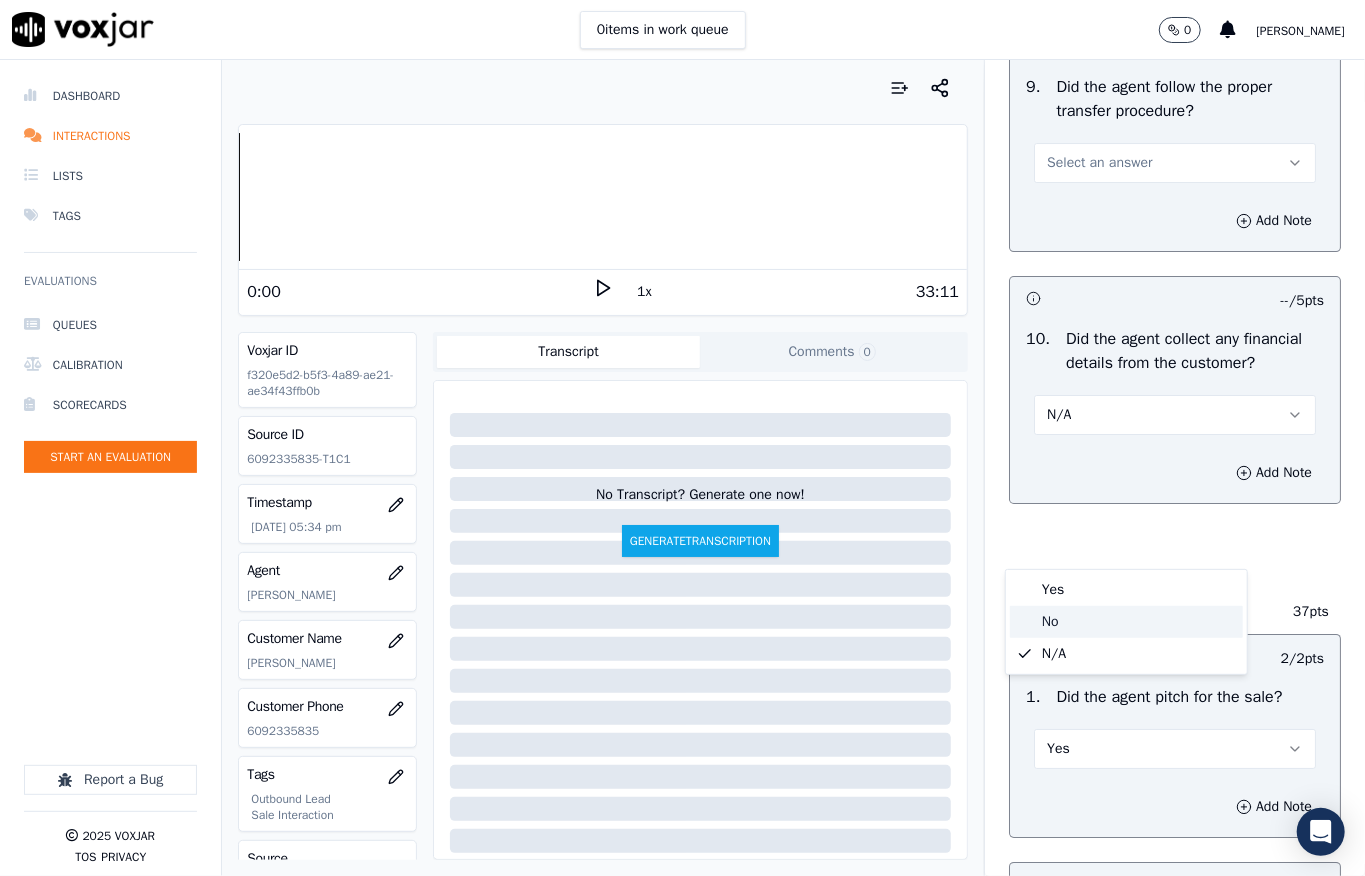 click on "No" 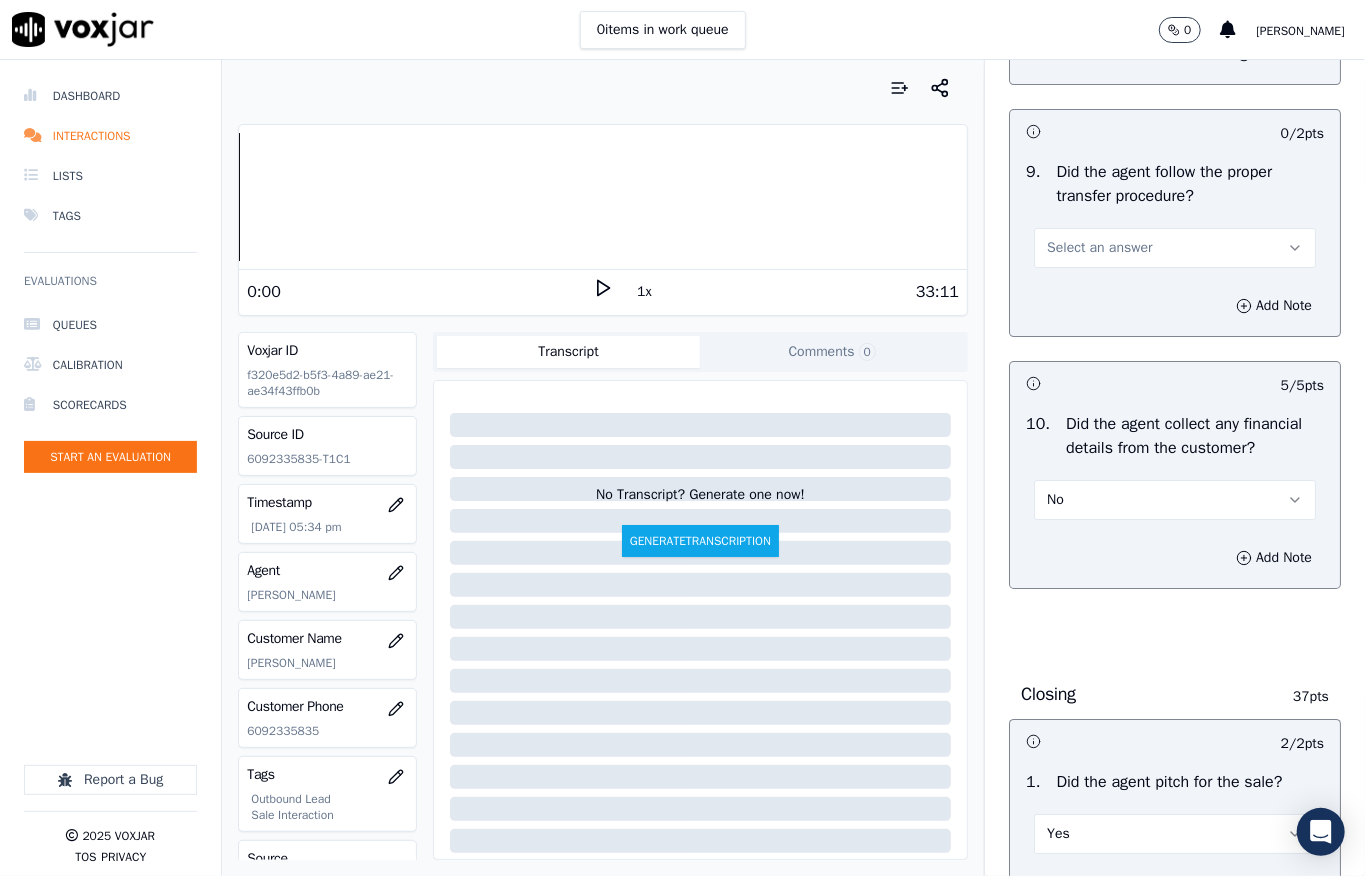scroll, scrollTop: 3637, scrollLeft: 0, axis: vertical 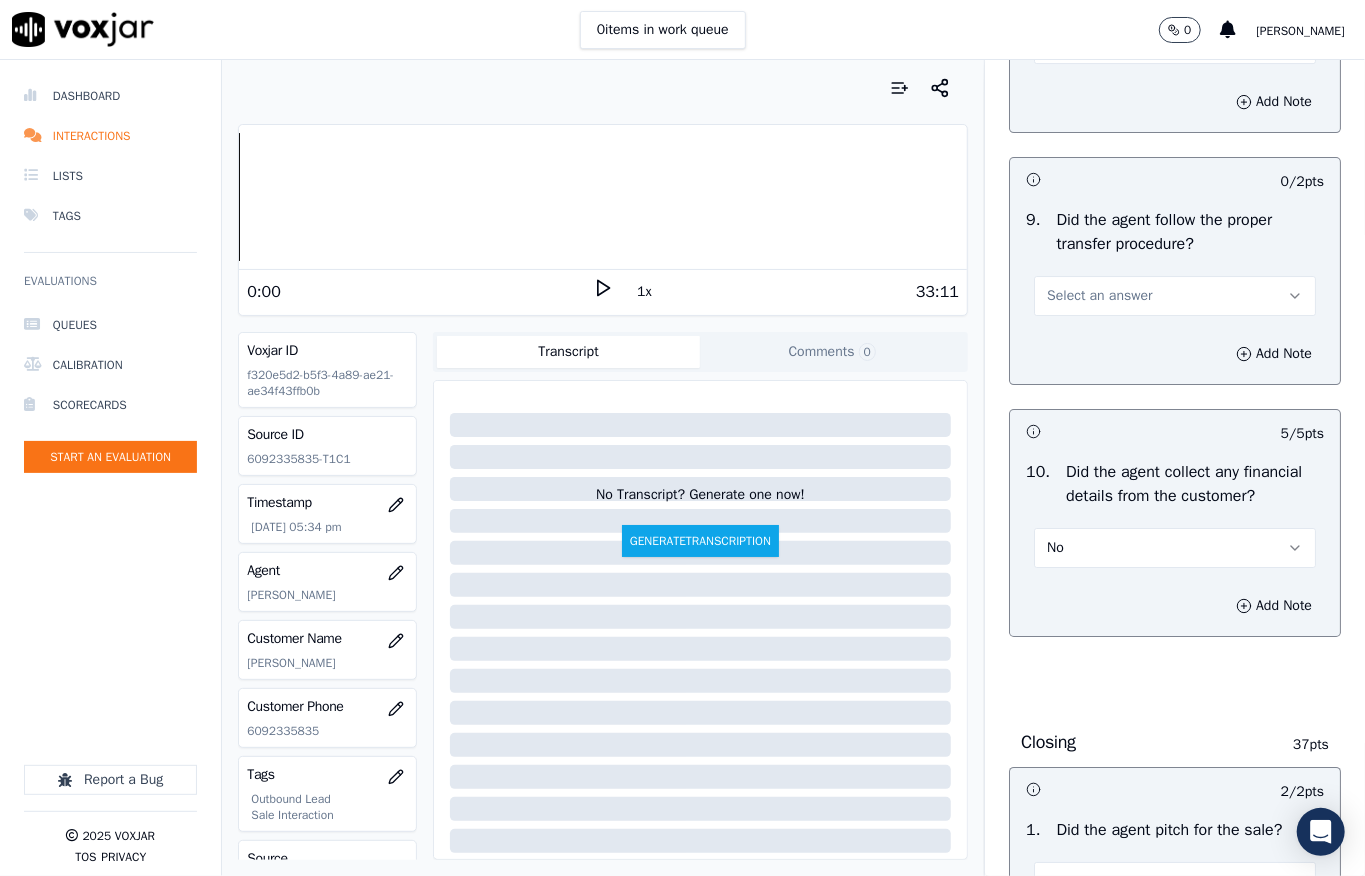 click on "Select an answer" at bounding box center (1099, 296) 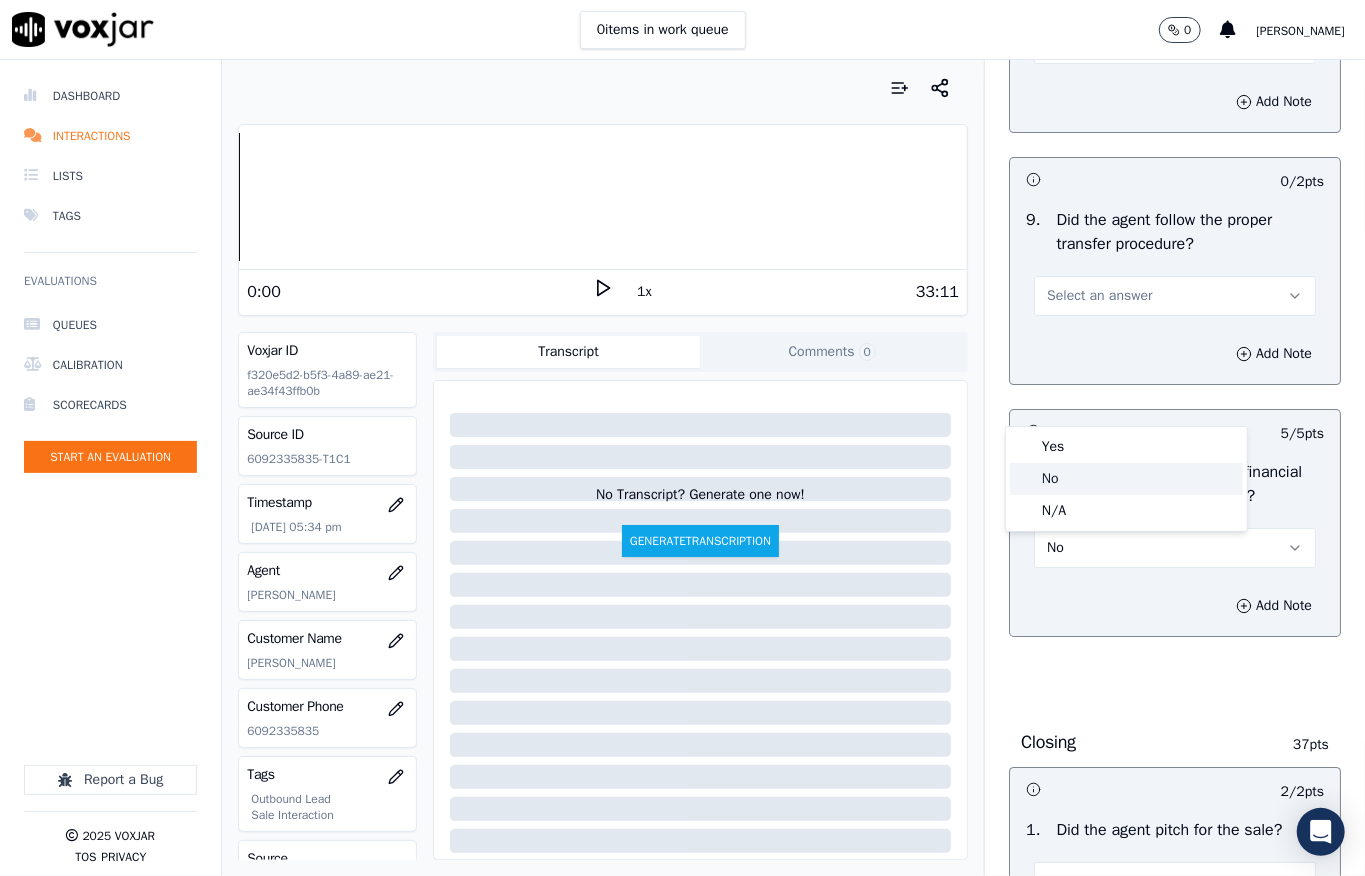 drag, startPoint x: 1070, startPoint y: 478, endPoint x: 1077, endPoint y: 486, distance: 10.630146 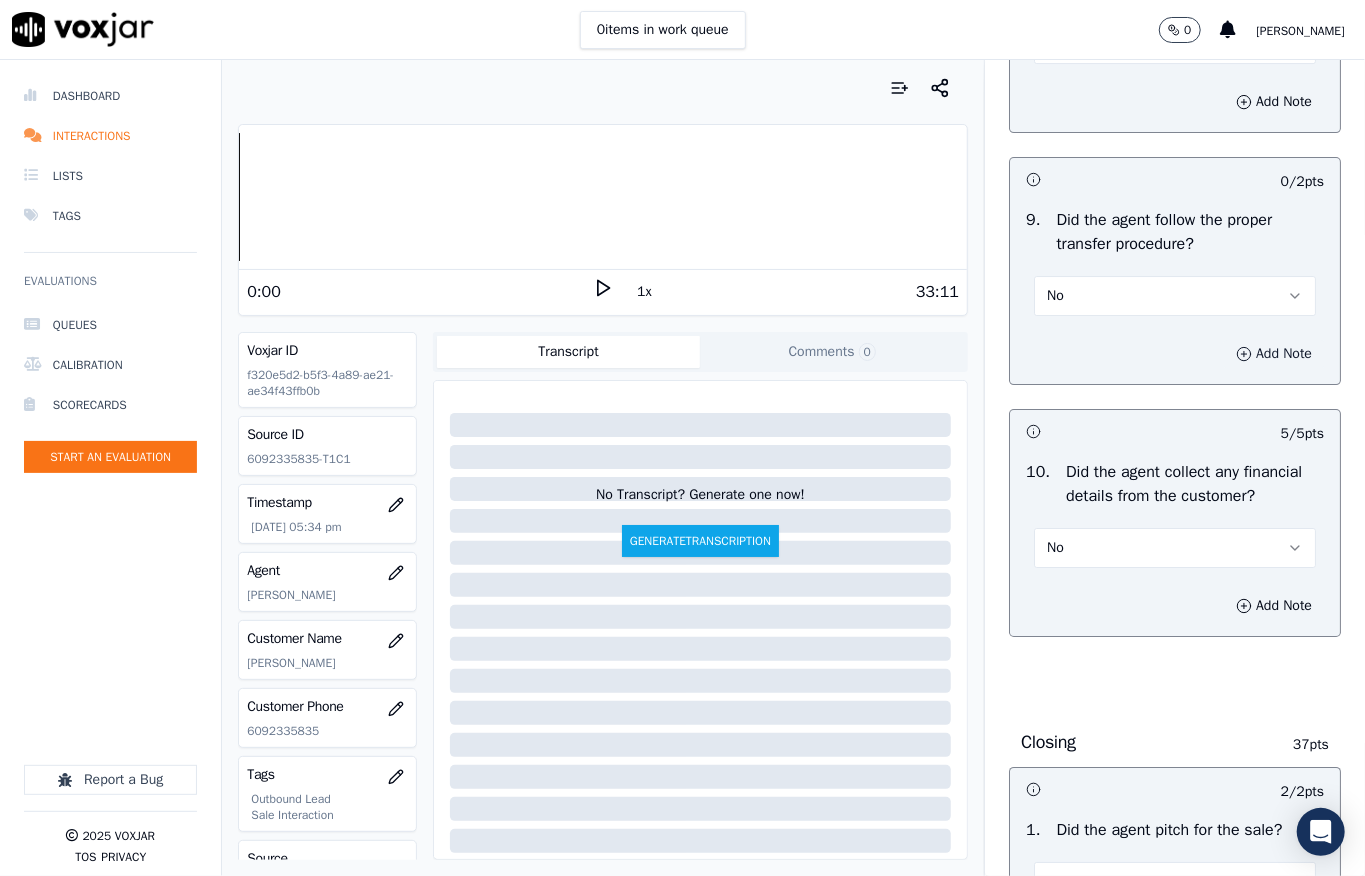 click on "Add Note" at bounding box center [1274, 354] 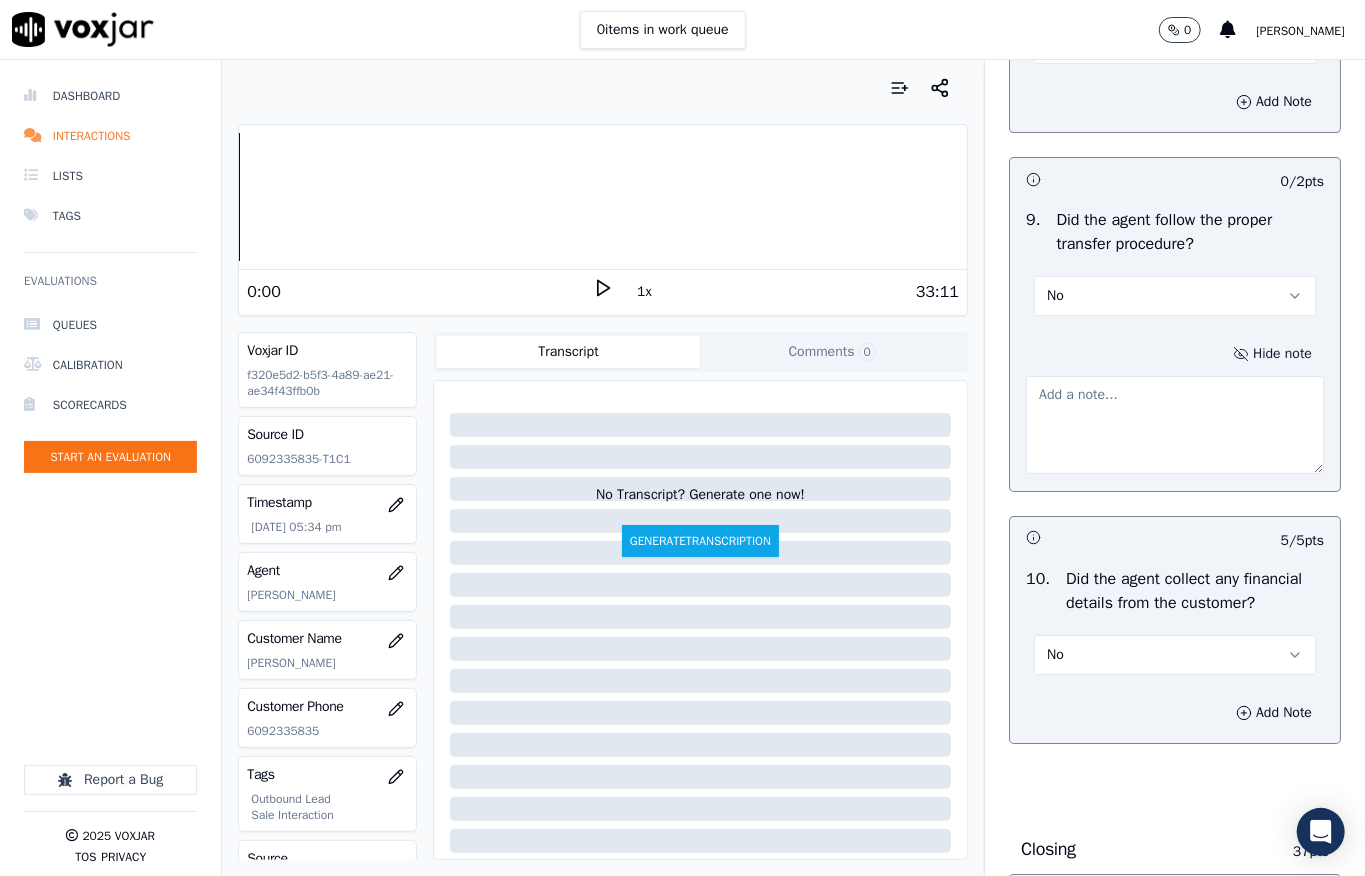 click at bounding box center (1175, 425) 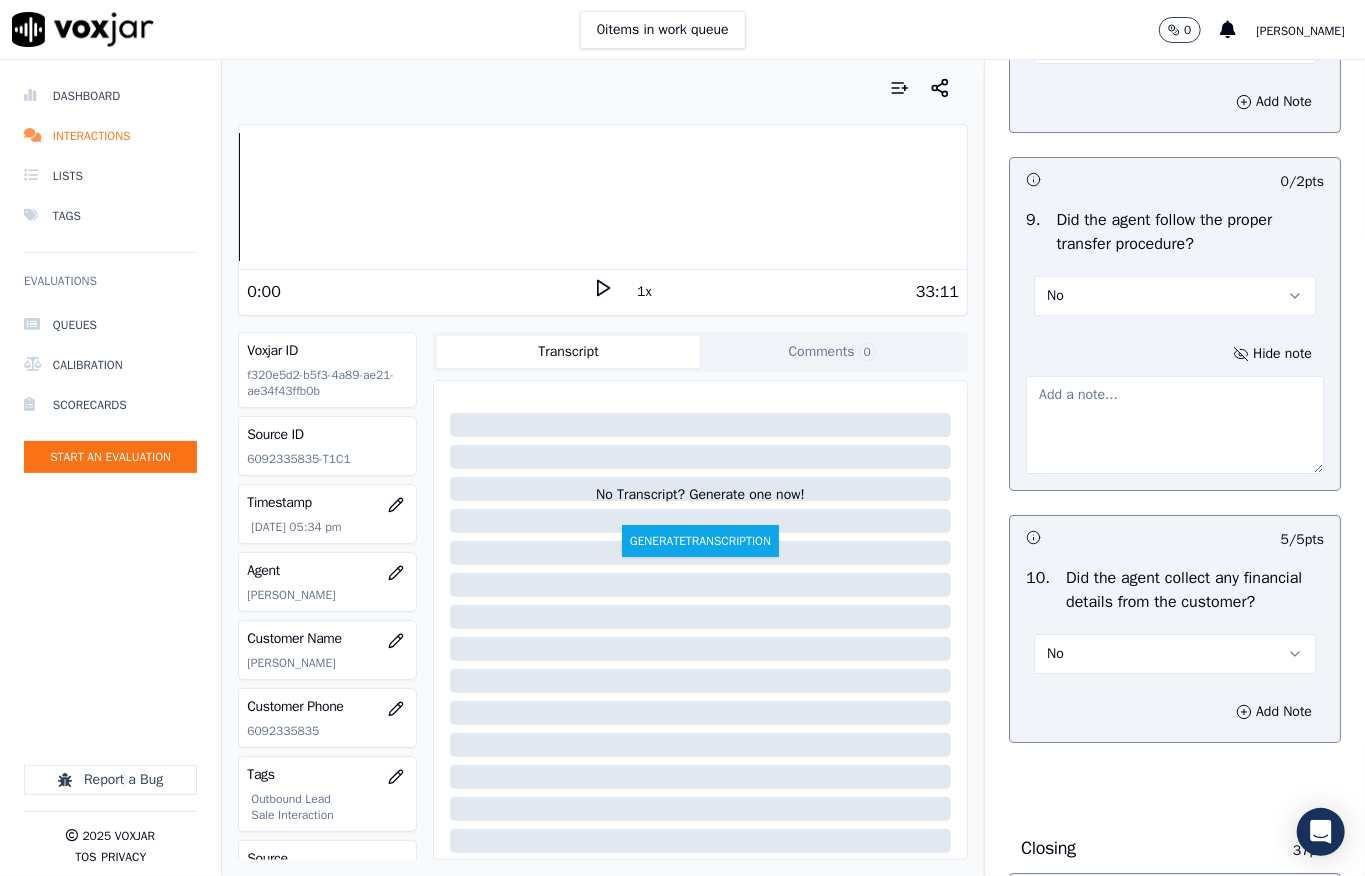 paste on "@20:35 - The agent transferred the call without informing the customer. As per process, the agent must inform the customer before transferring the call to ensure a smooth and transparent experience //" 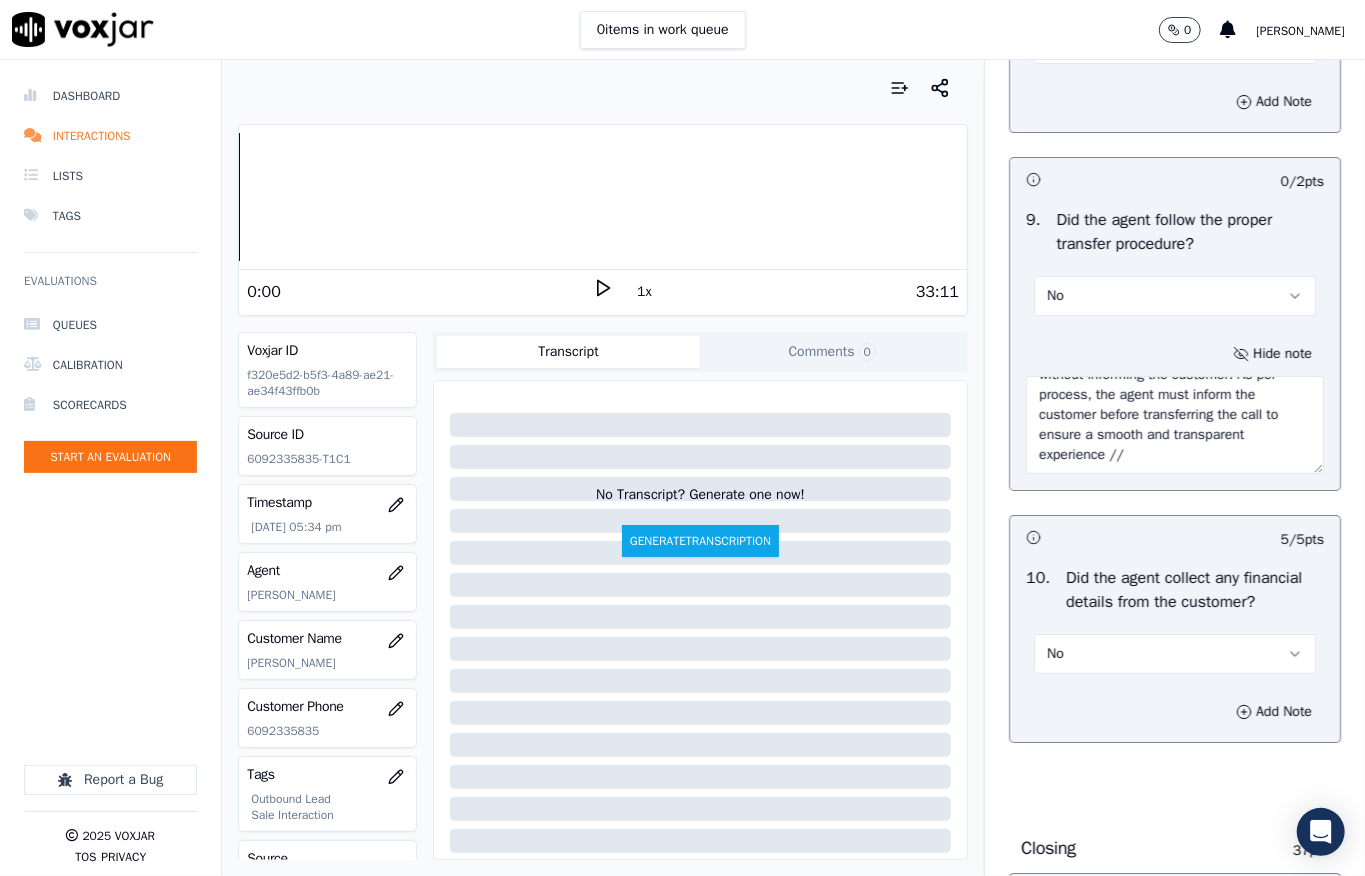 scroll, scrollTop: 0, scrollLeft: 0, axis: both 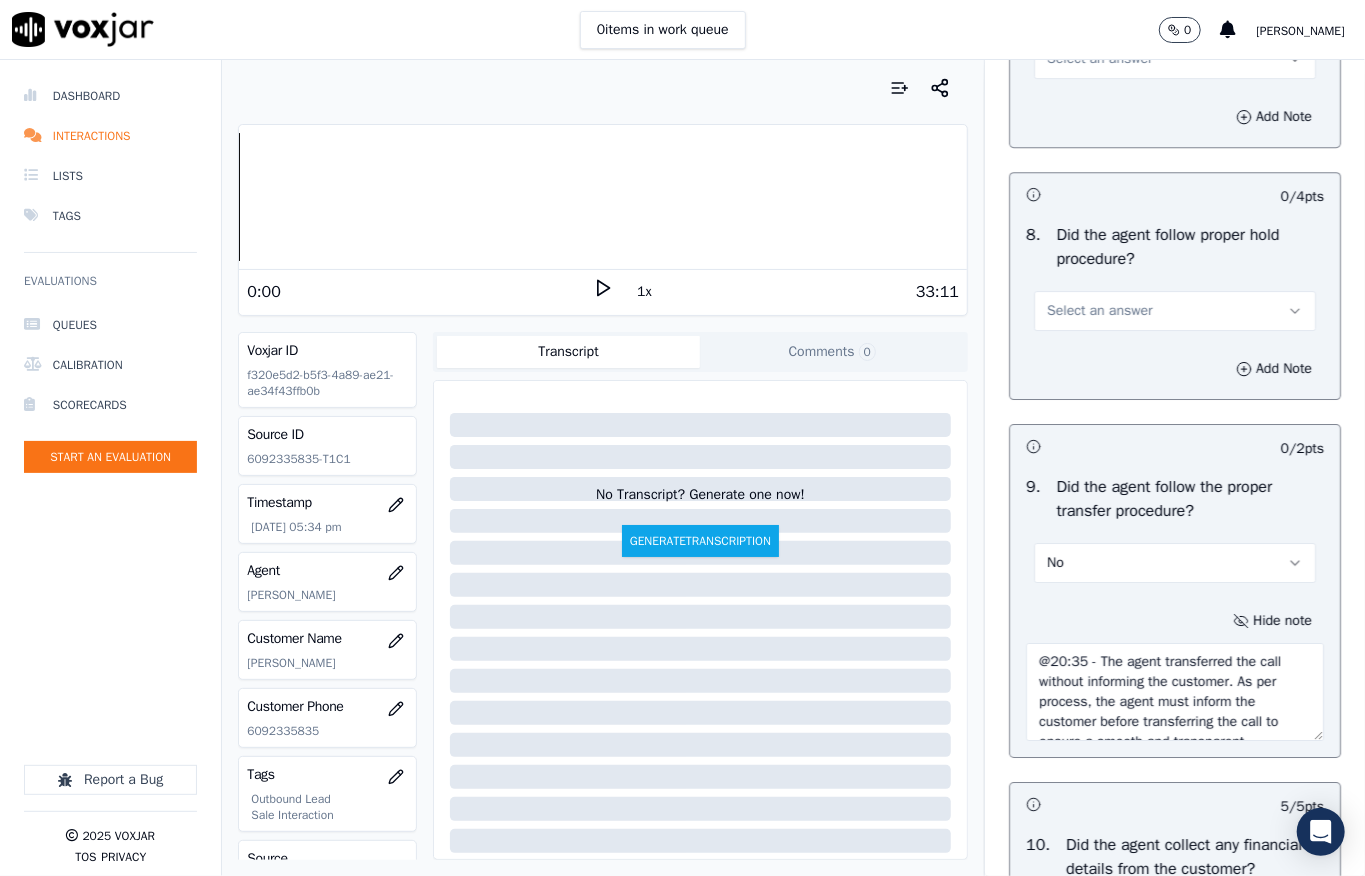 type on "@20:35 - The agent transferred the call without informing the customer. As per process, the agent must inform the customer before transferring the call to ensure a smooth and transparent experience //" 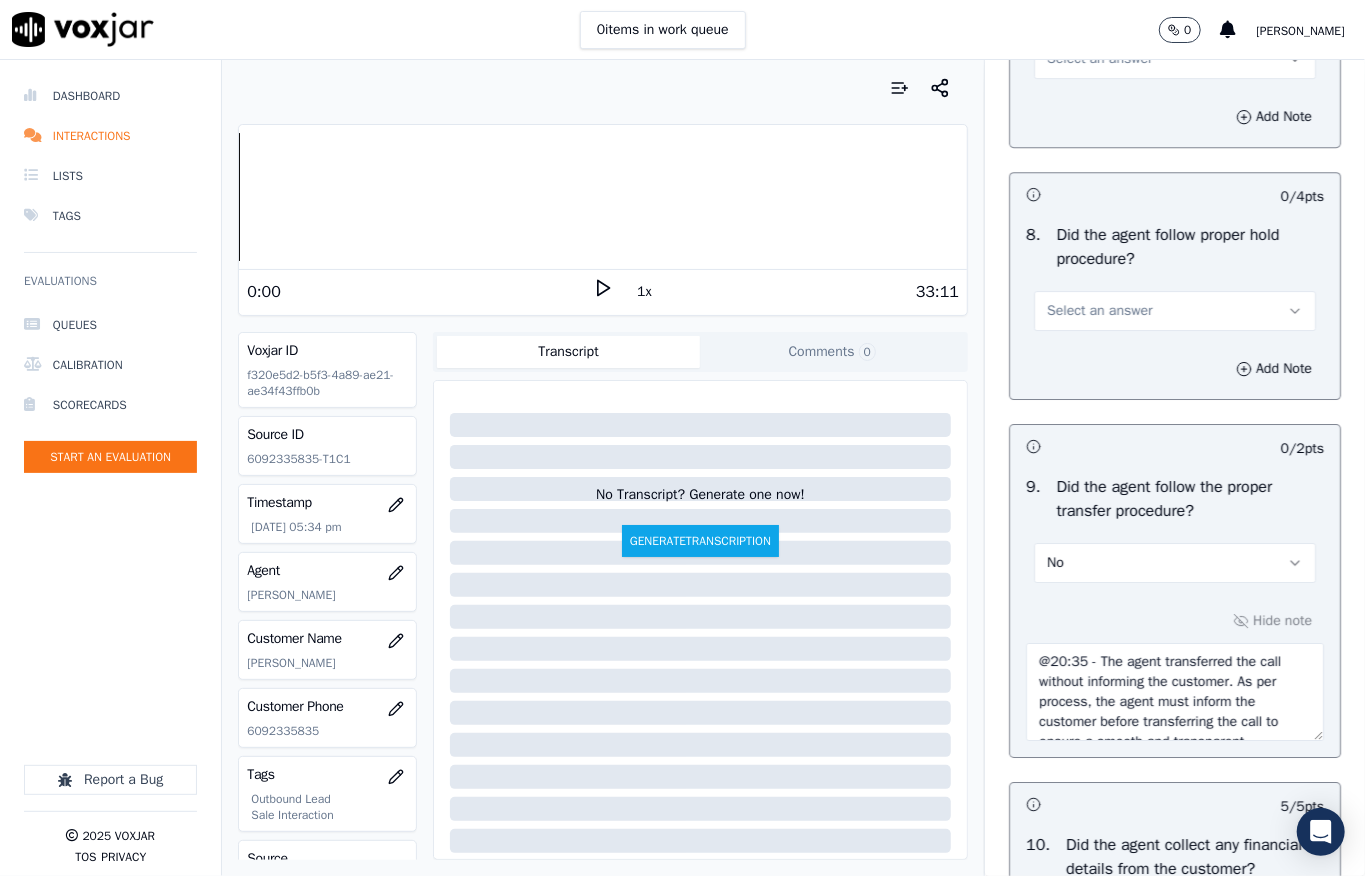 click on "Select an answer" at bounding box center (1175, 311) 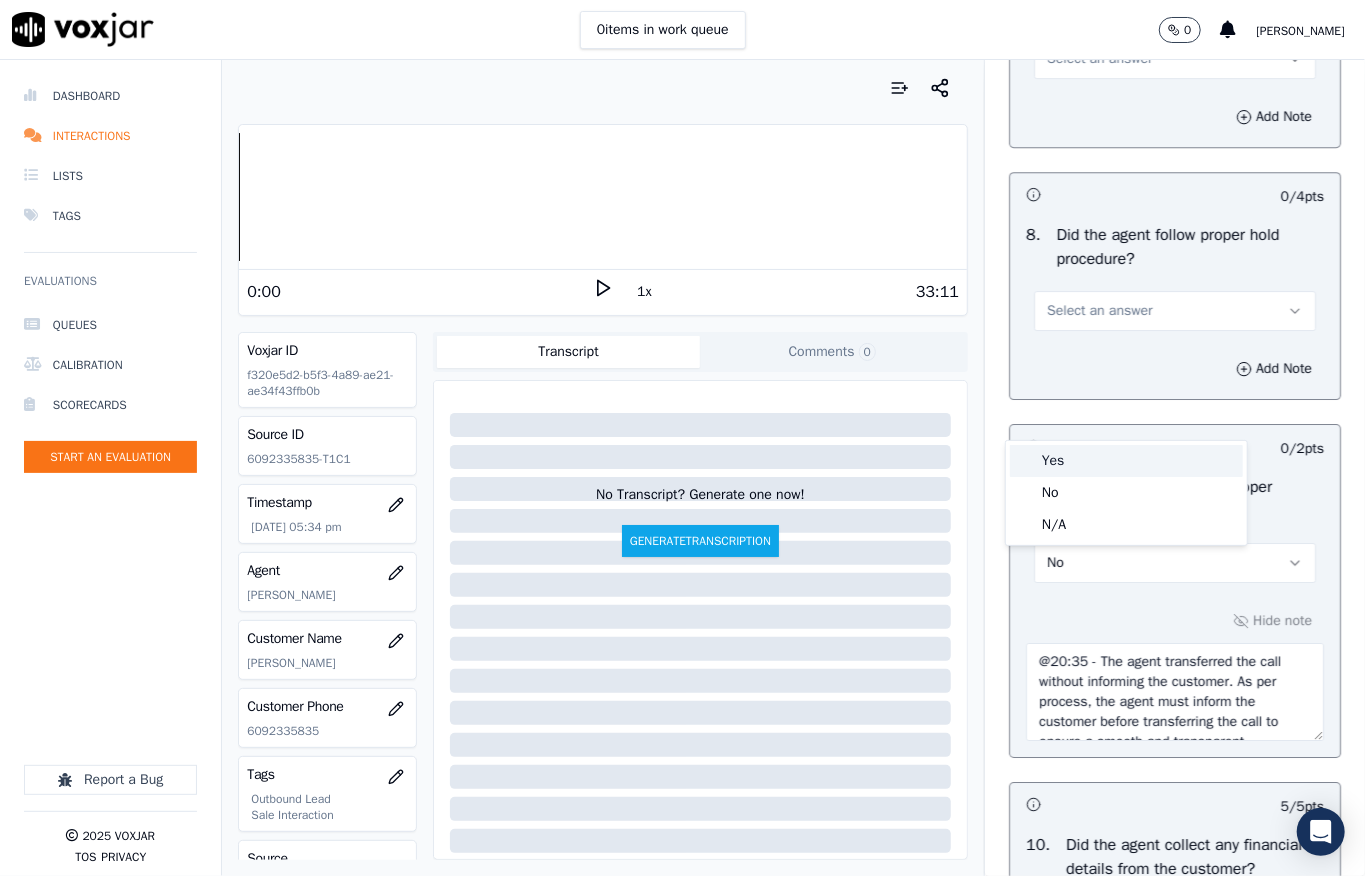 click on "Yes" at bounding box center (1126, 461) 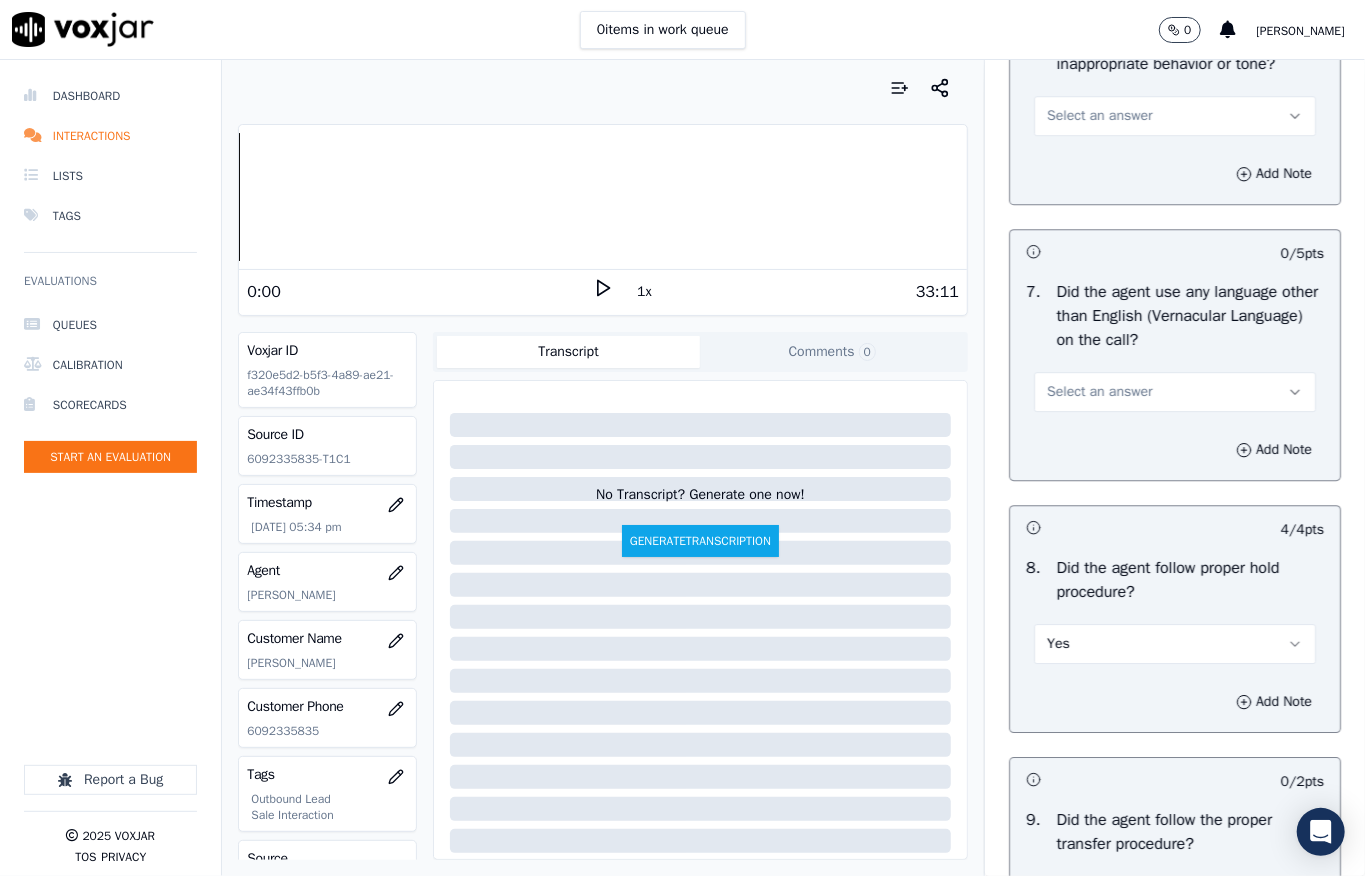 scroll, scrollTop: 2970, scrollLeft: 0, axis: vertical 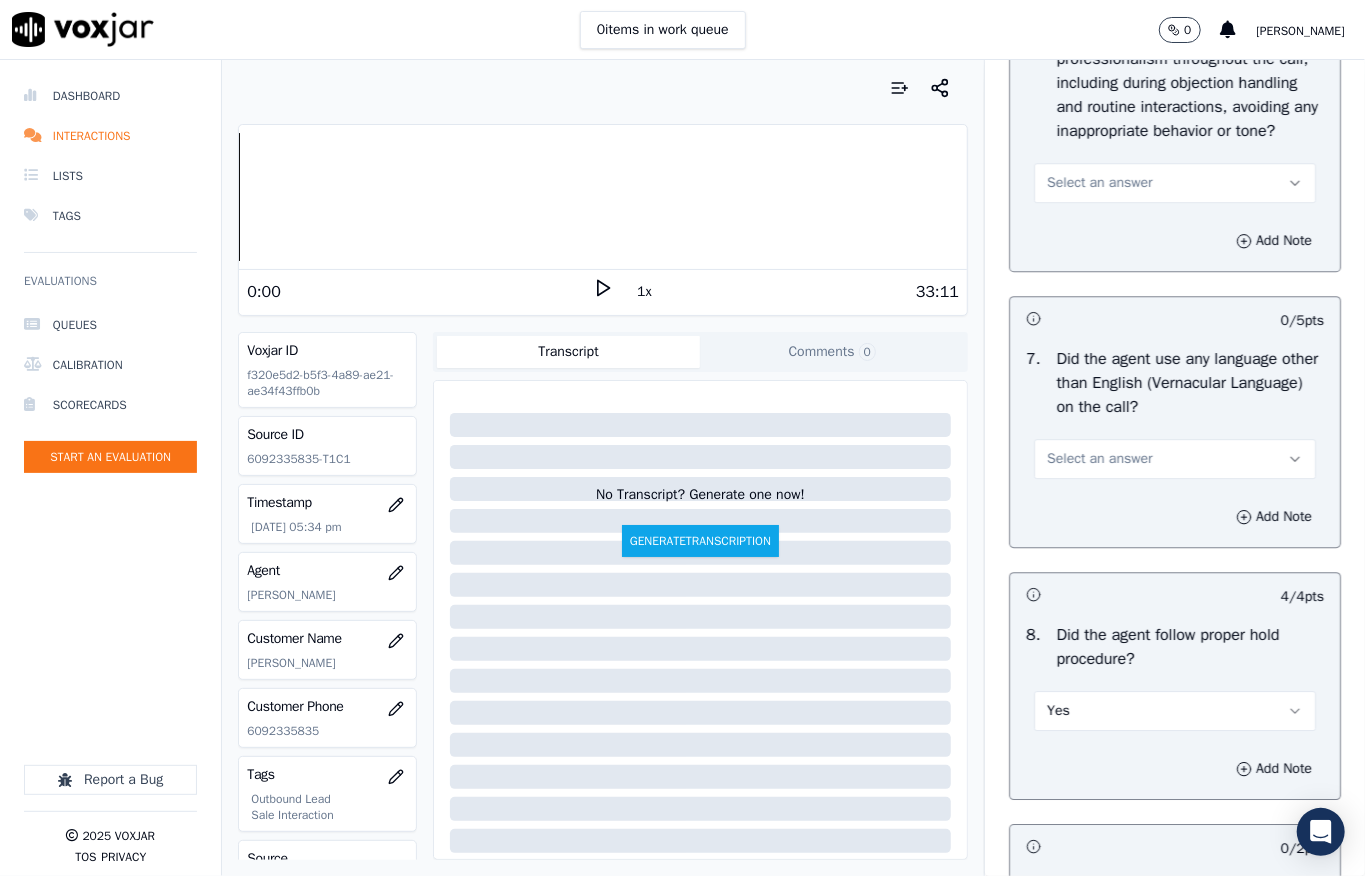 click on "Select an answer" at bounding box center (1099, 459) 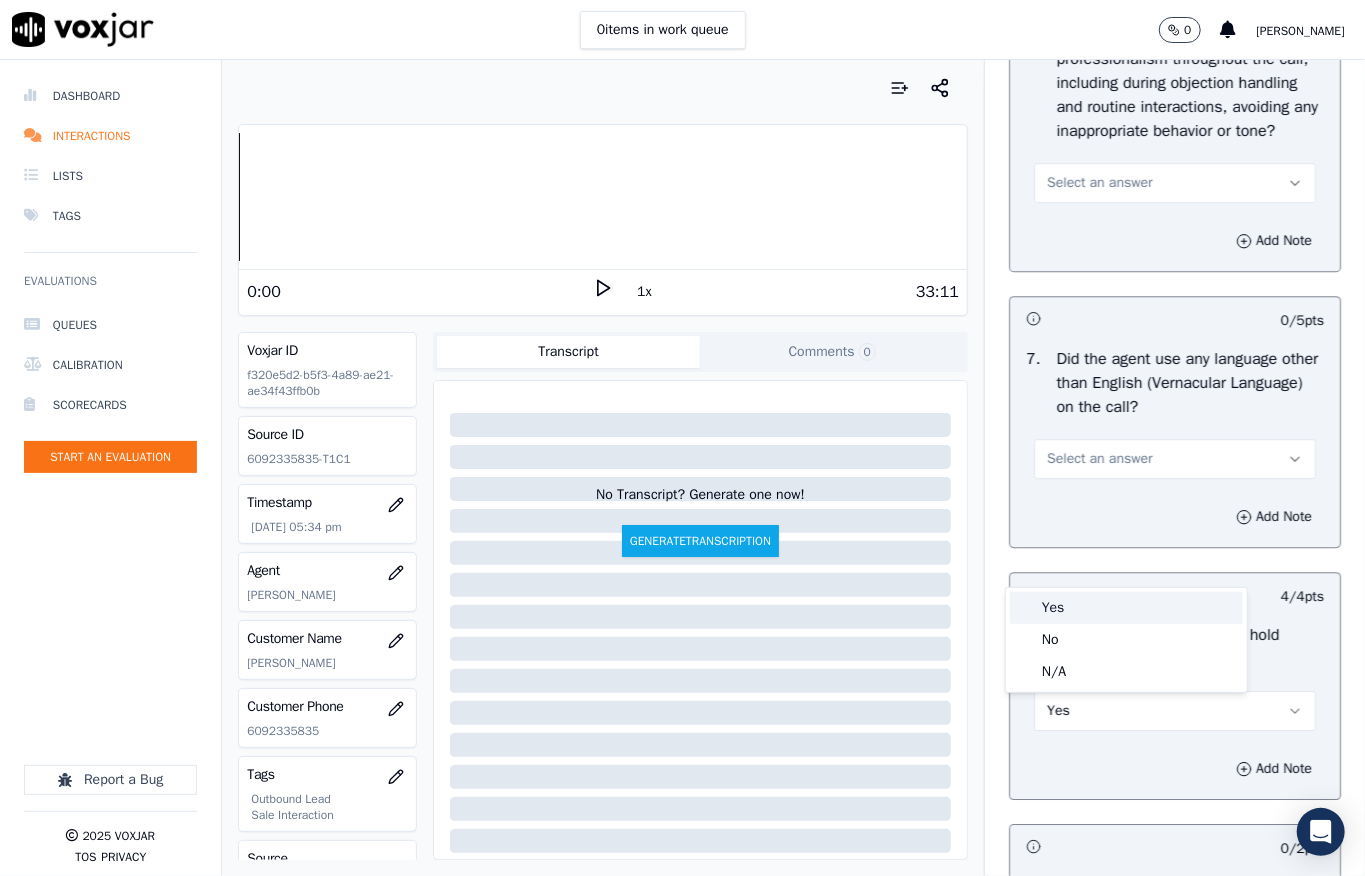 click on "Yes" at bounding box center [1126, 608] 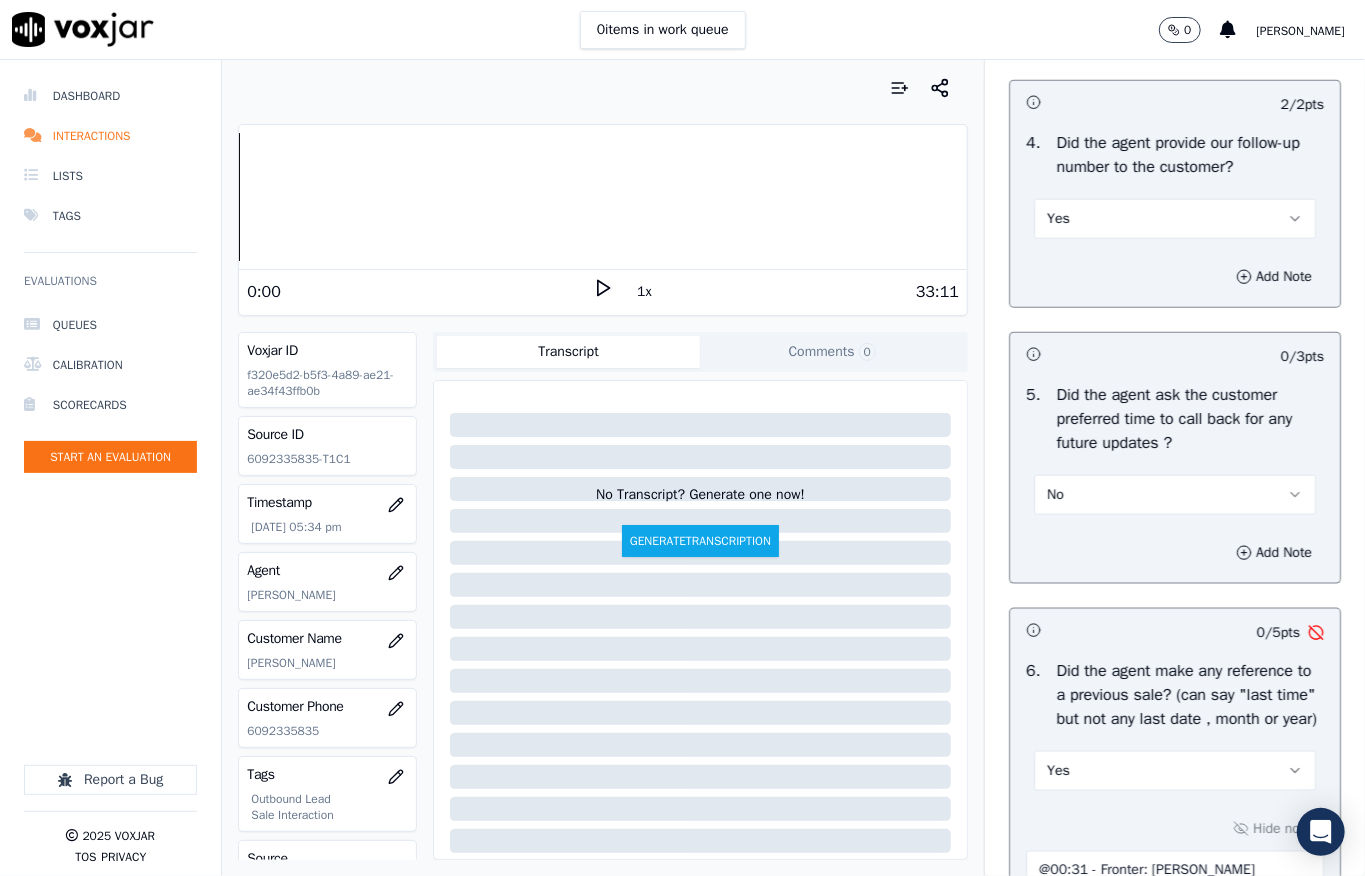 scroll, scrollTop: 5877, scrollLeft: 0, axis: vertical 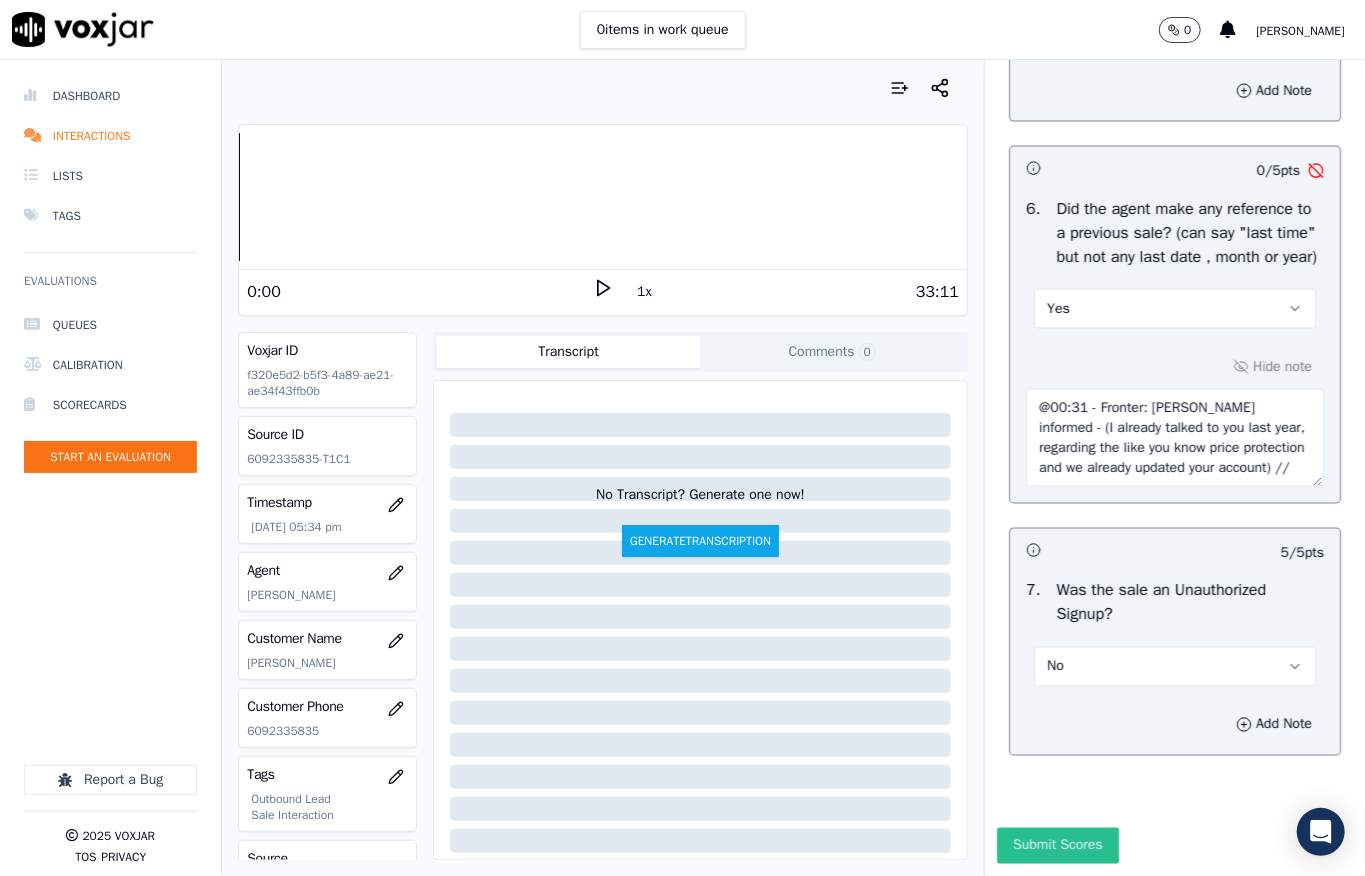 click on "Submit Scores" at bounding box center [1057, 846] 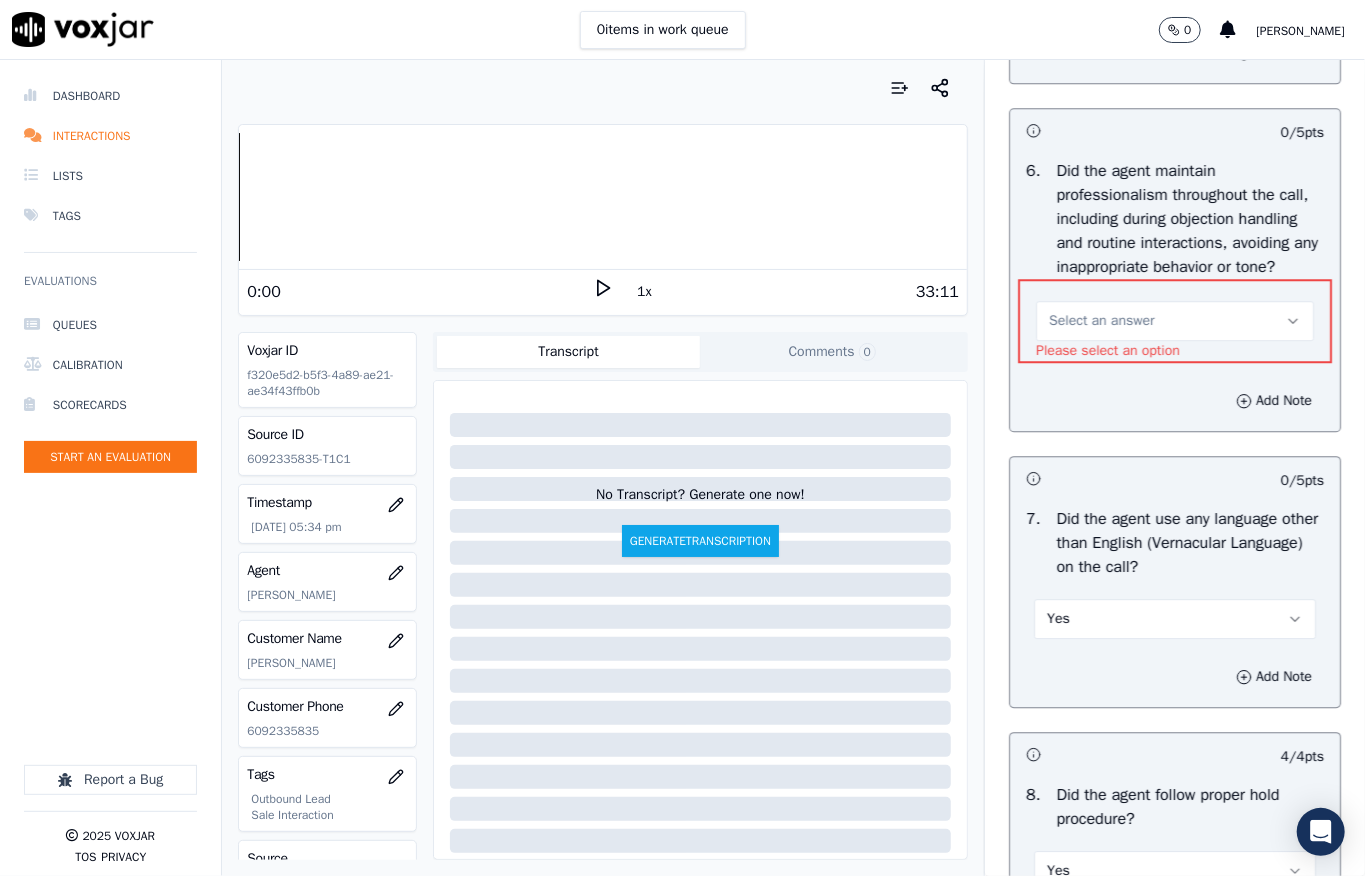 scroll, scrollTop: 2833, scrollLeft: 0, axis: vertical 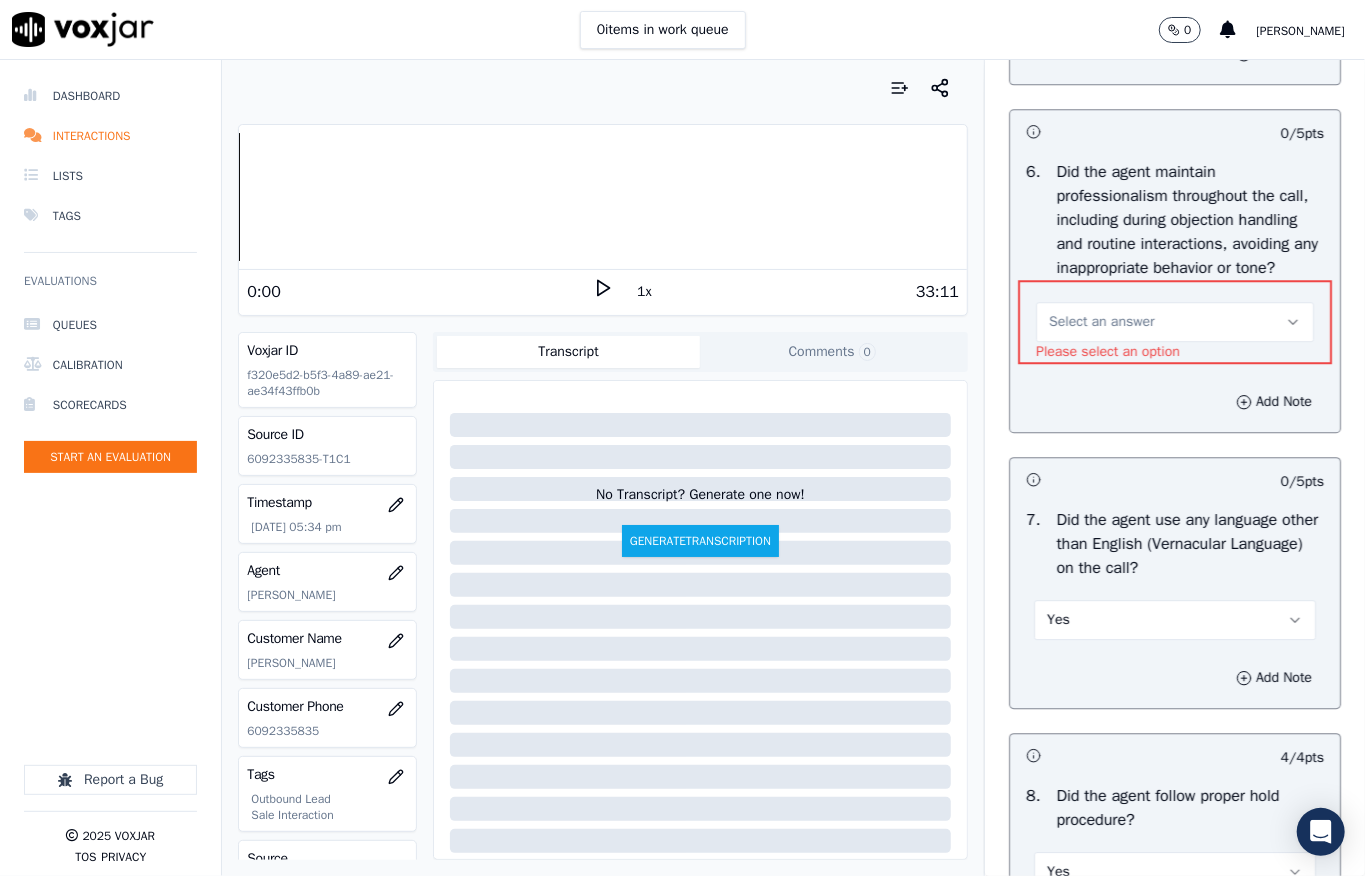 click on "Select an answer" at bounding box center (1101, 322) 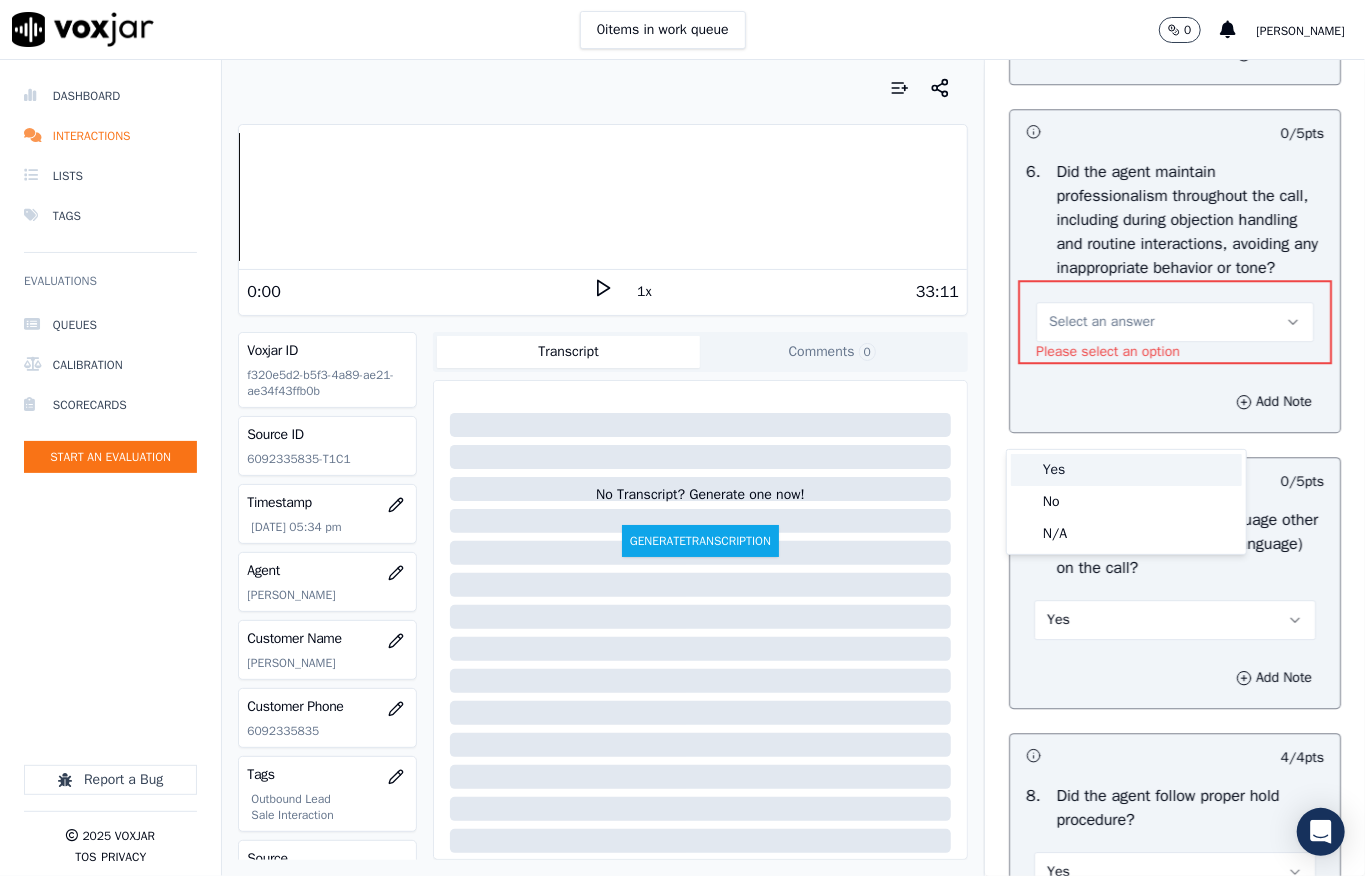 click on "Yes" at bounding box center [1126, 470] 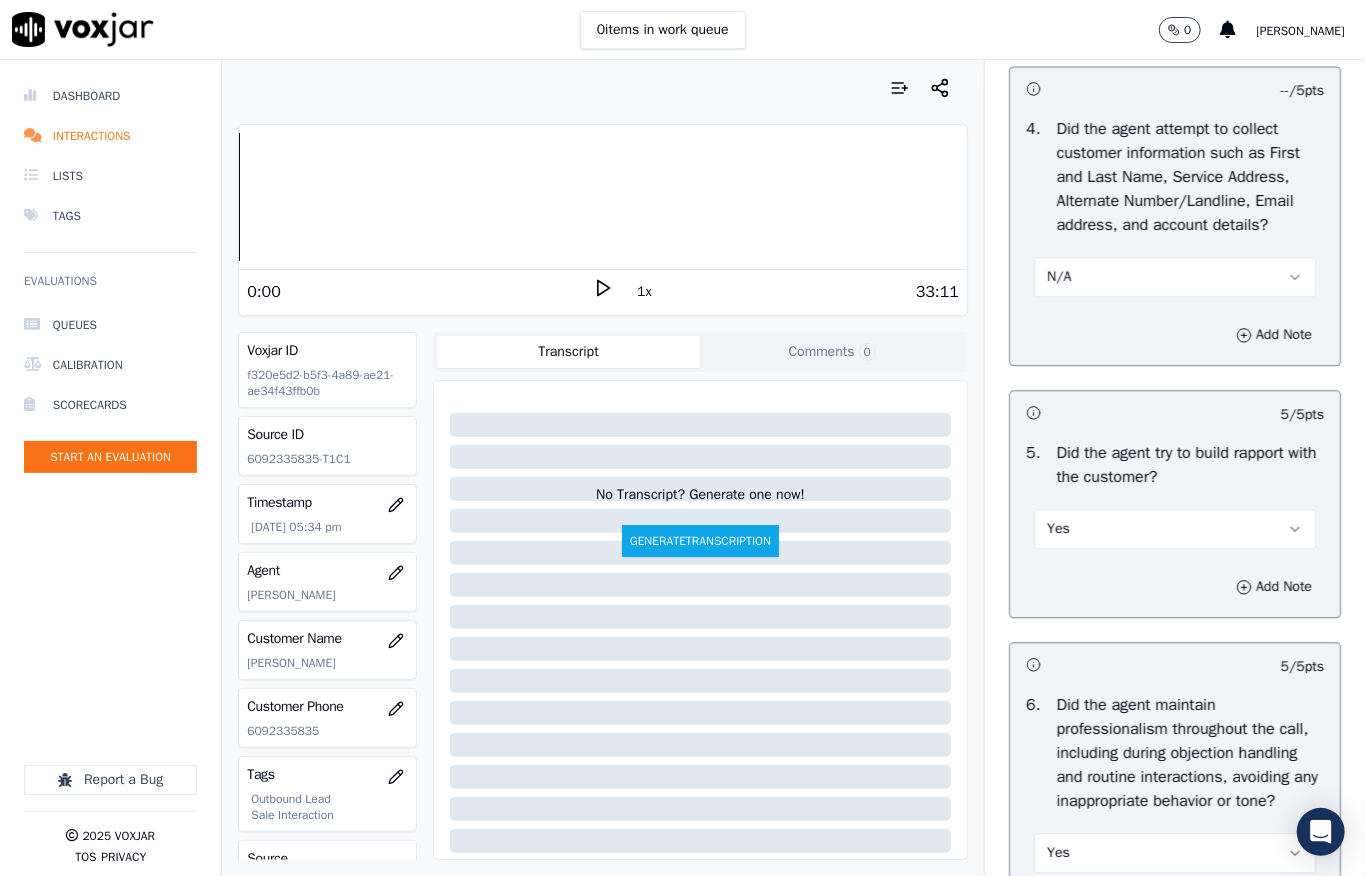 scroll, scrollTop: 5877, scrollLeft: 0, axis: vertical 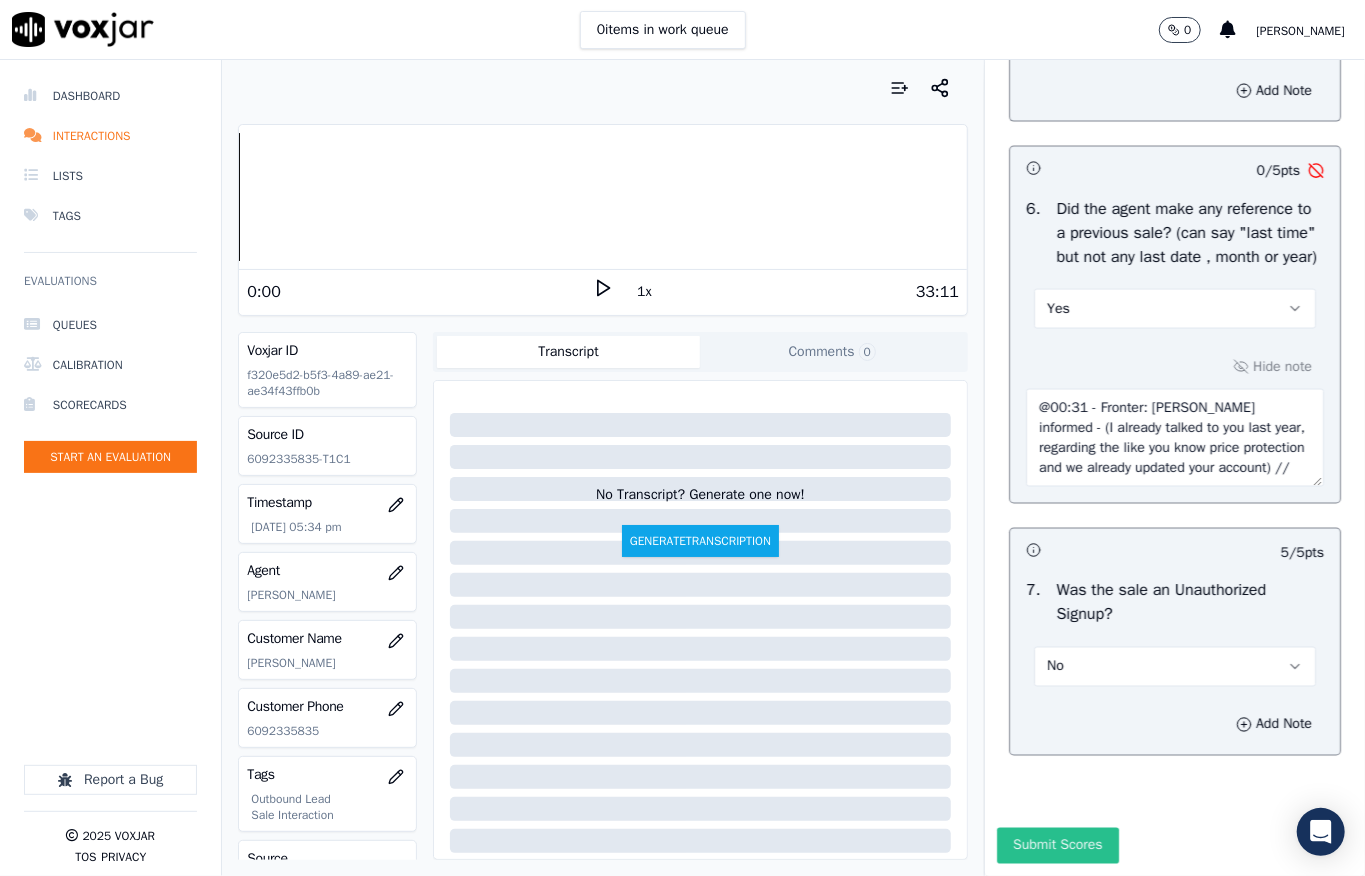 click on "Submit Scores" at bounding box center (1057, 846) 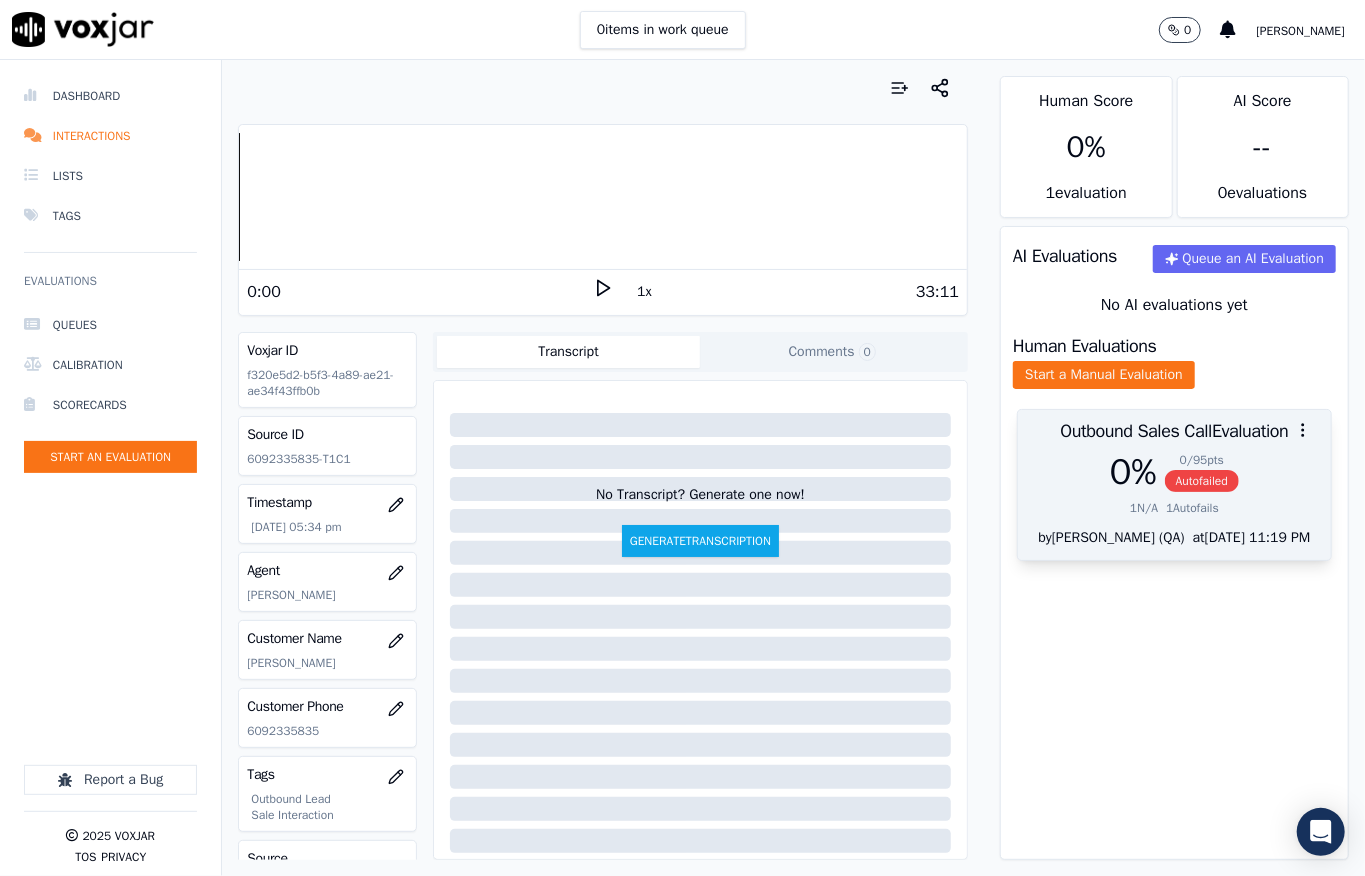 click on "Autofailed" at bounding box center [1202, 481] 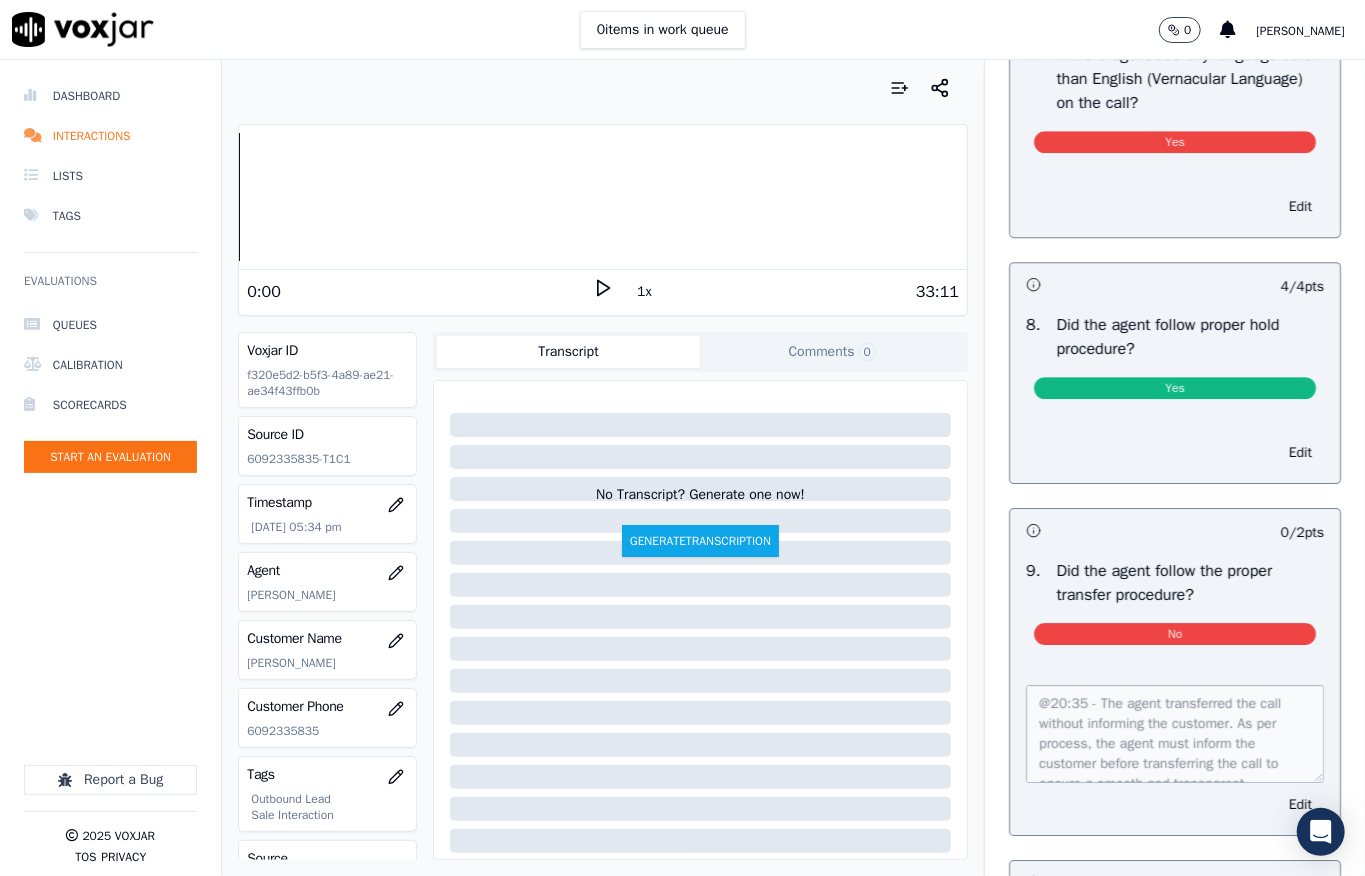 scroll, scrollTop: 3177, scrollLeft: 0, axis: vertical 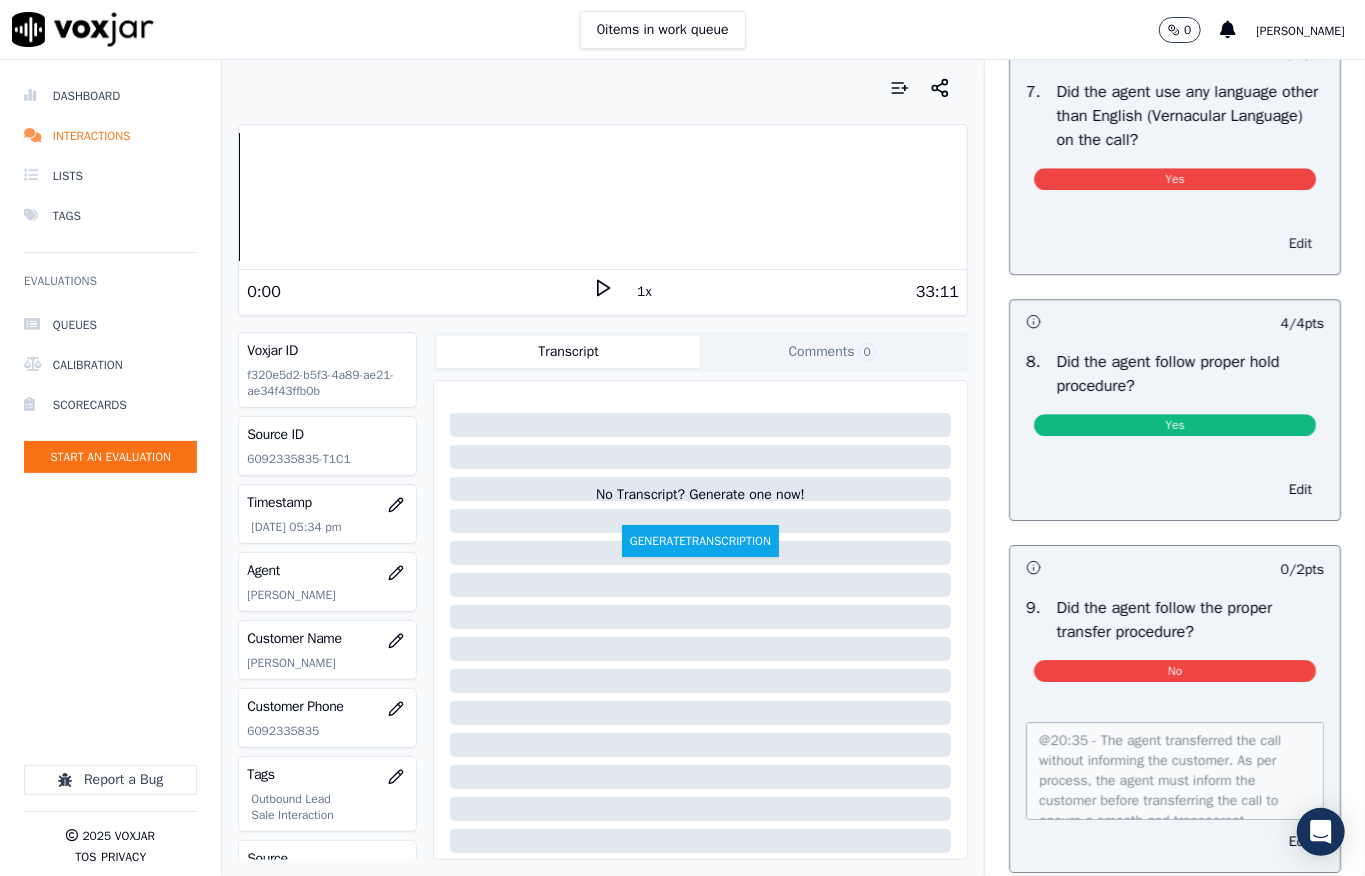 drag, startPoint x: 1221, startPoint y: 342, endPoint x: 1222, endPoint y: 329, distance: 13.038404 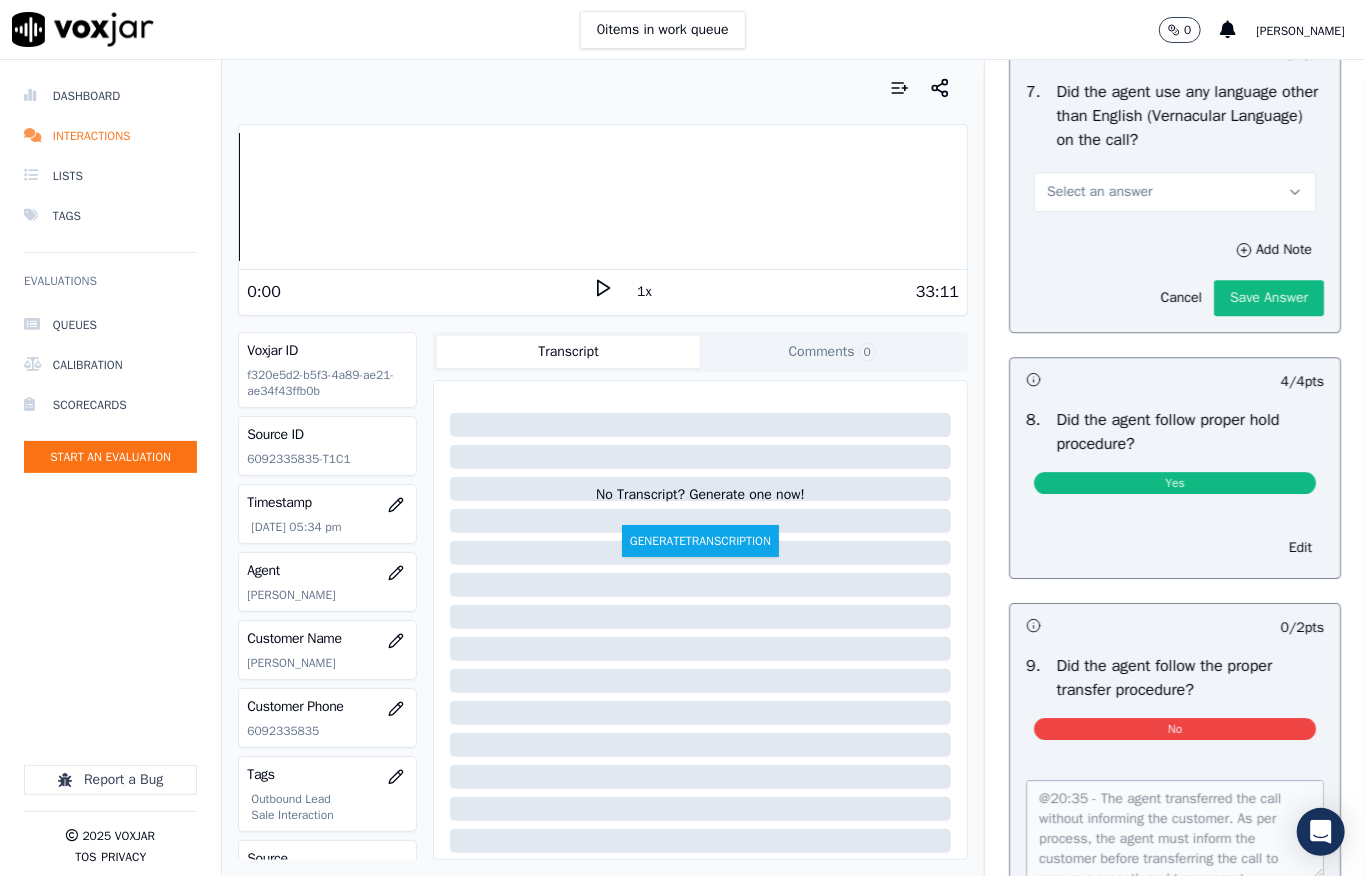 click on "Select an answer" at bounding box center (1175, 192) 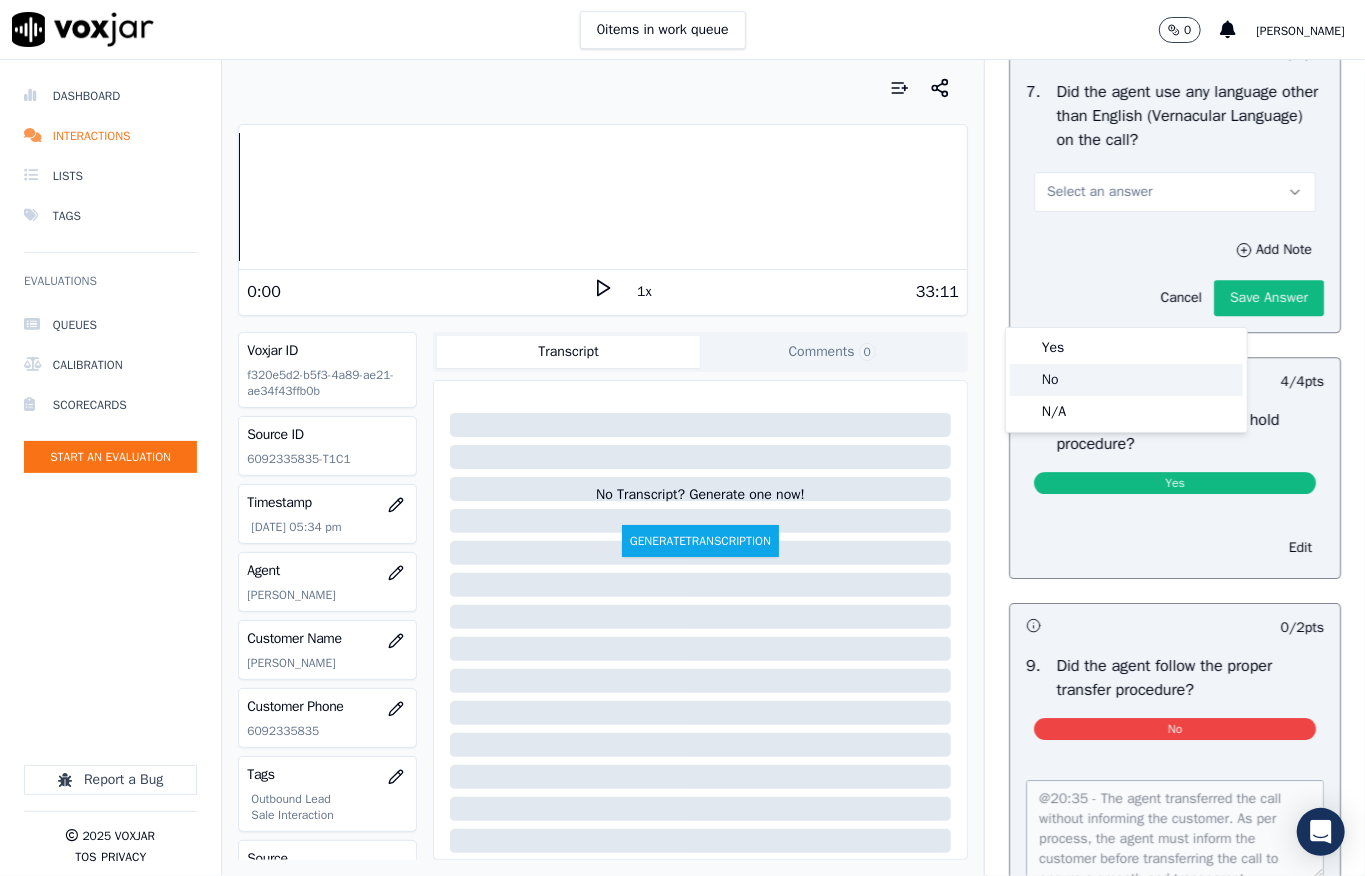 click on "No" 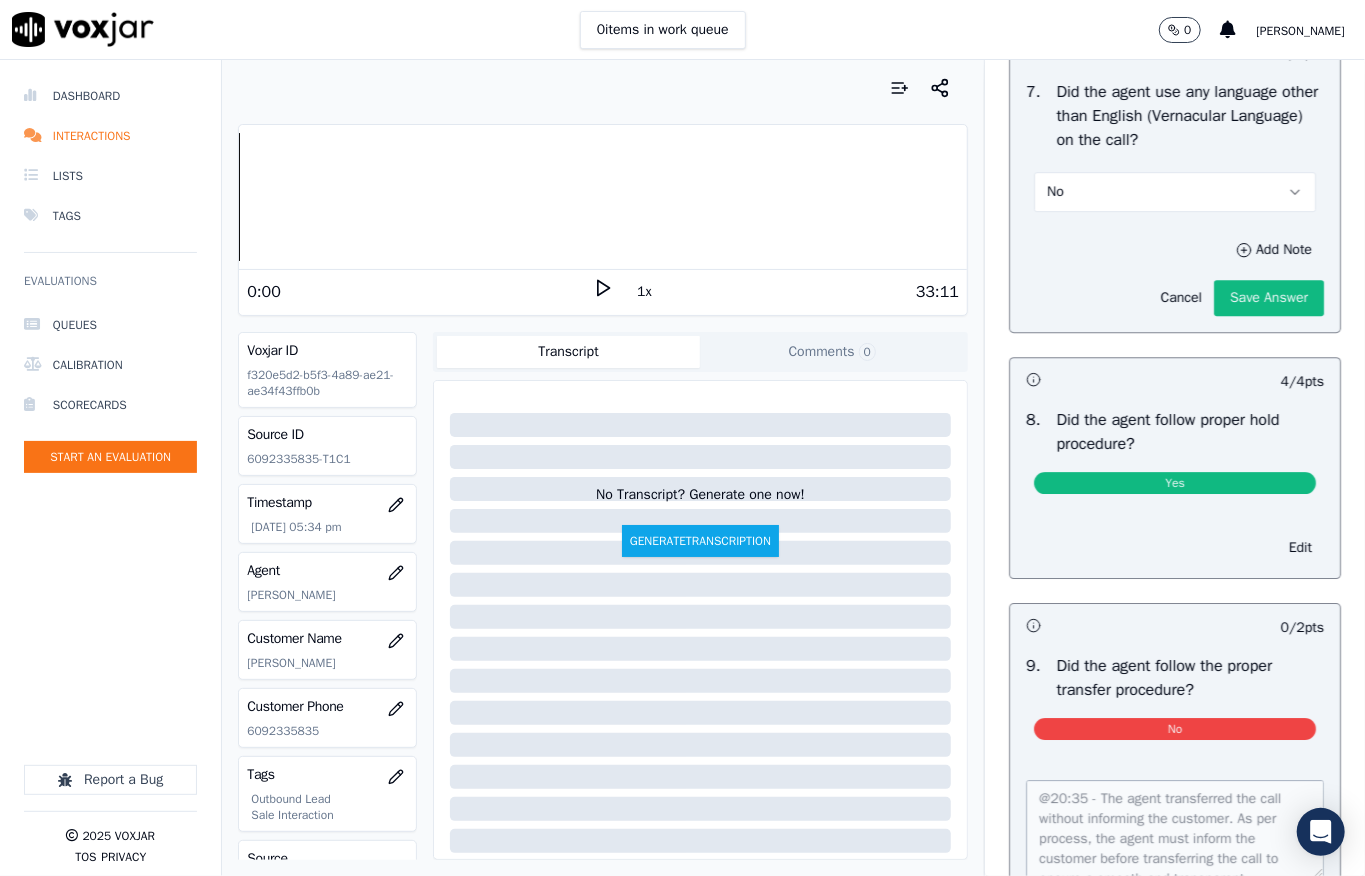 drag, startPoint x: 1094, startPoint y: 302, endPoint x: 1096, endPoint y: 314, distance: 12.165525 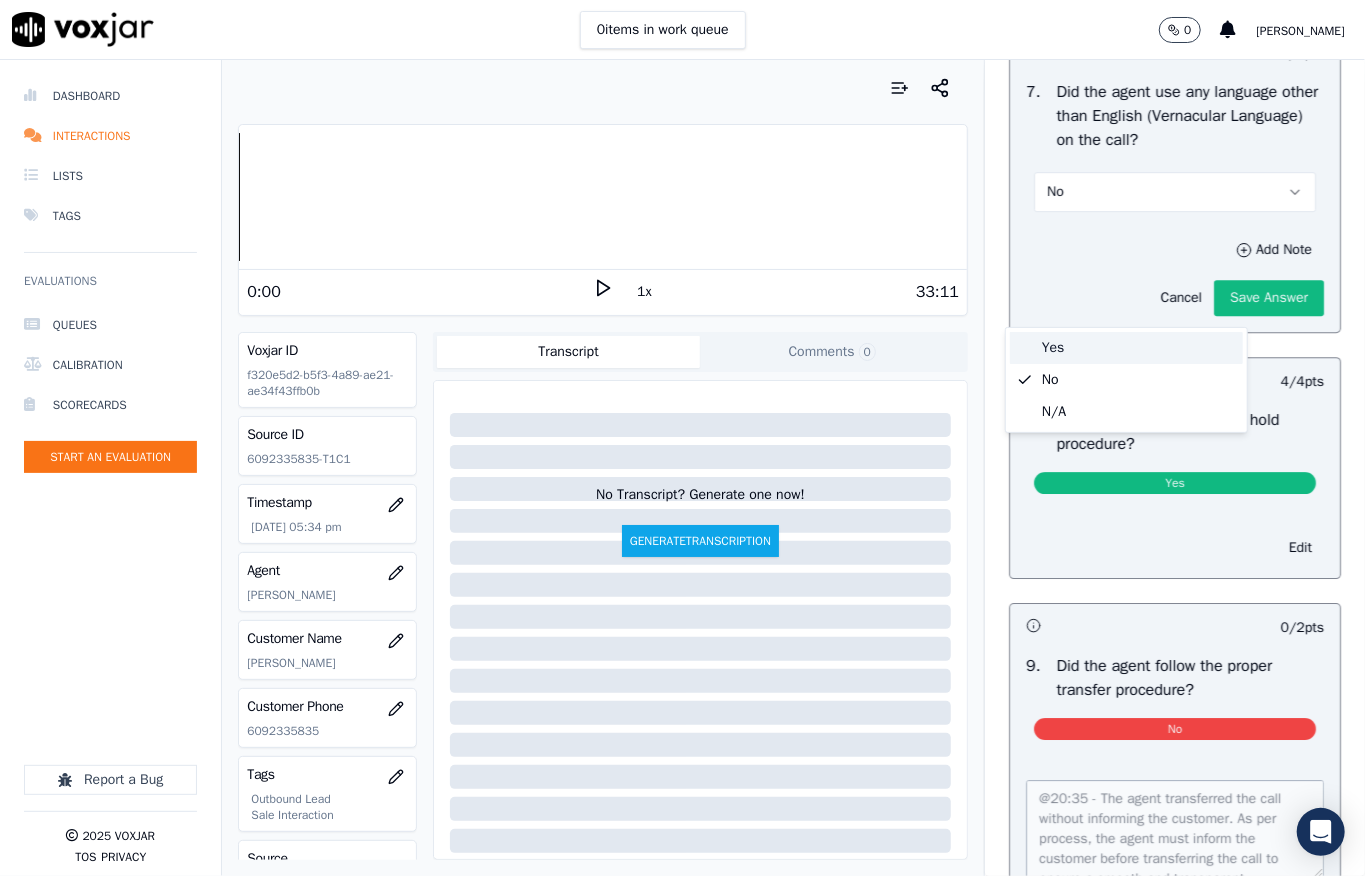 click on "Yes" at bounding box center (1126, 348) 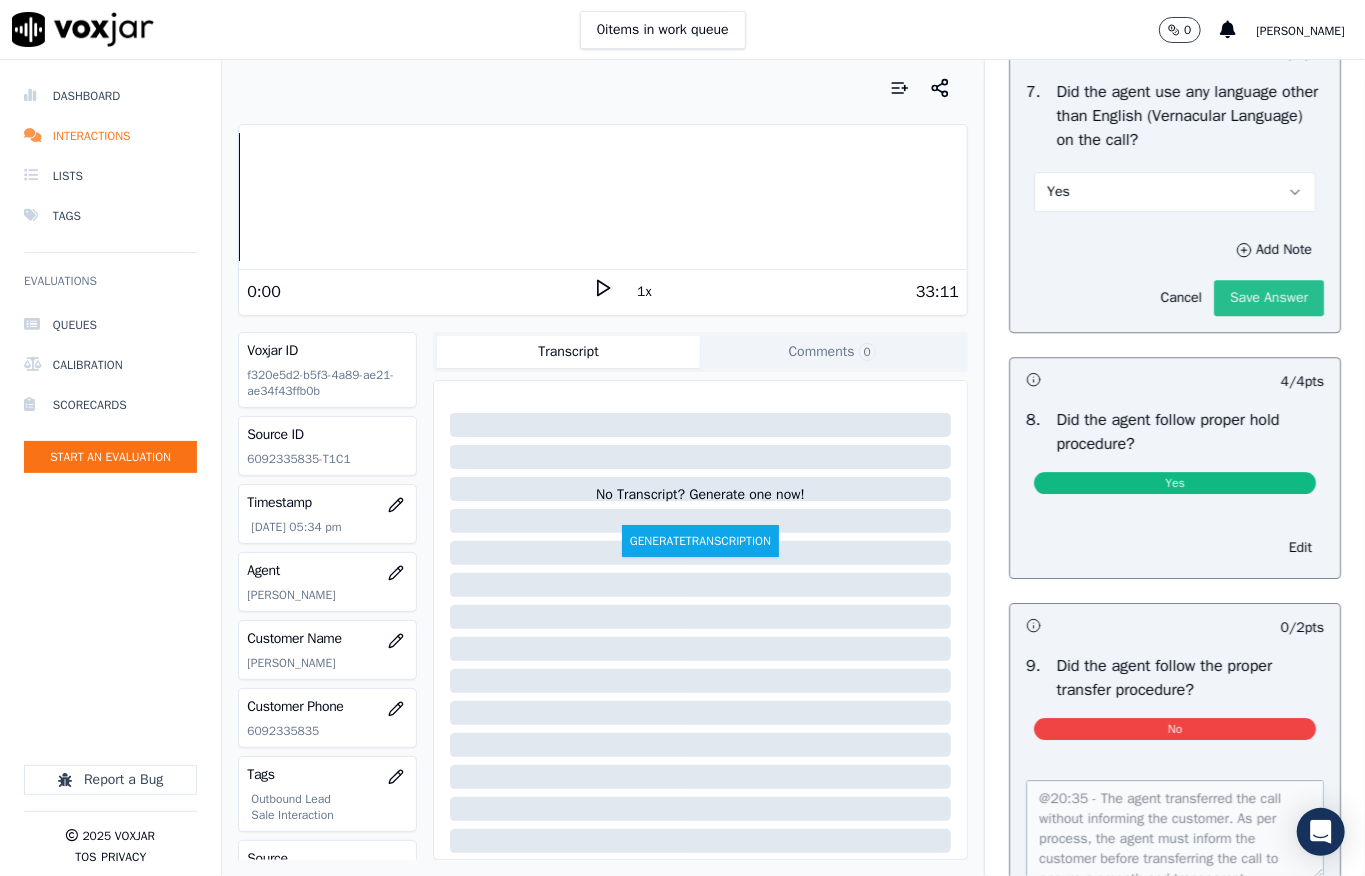 click on "Save Answer" 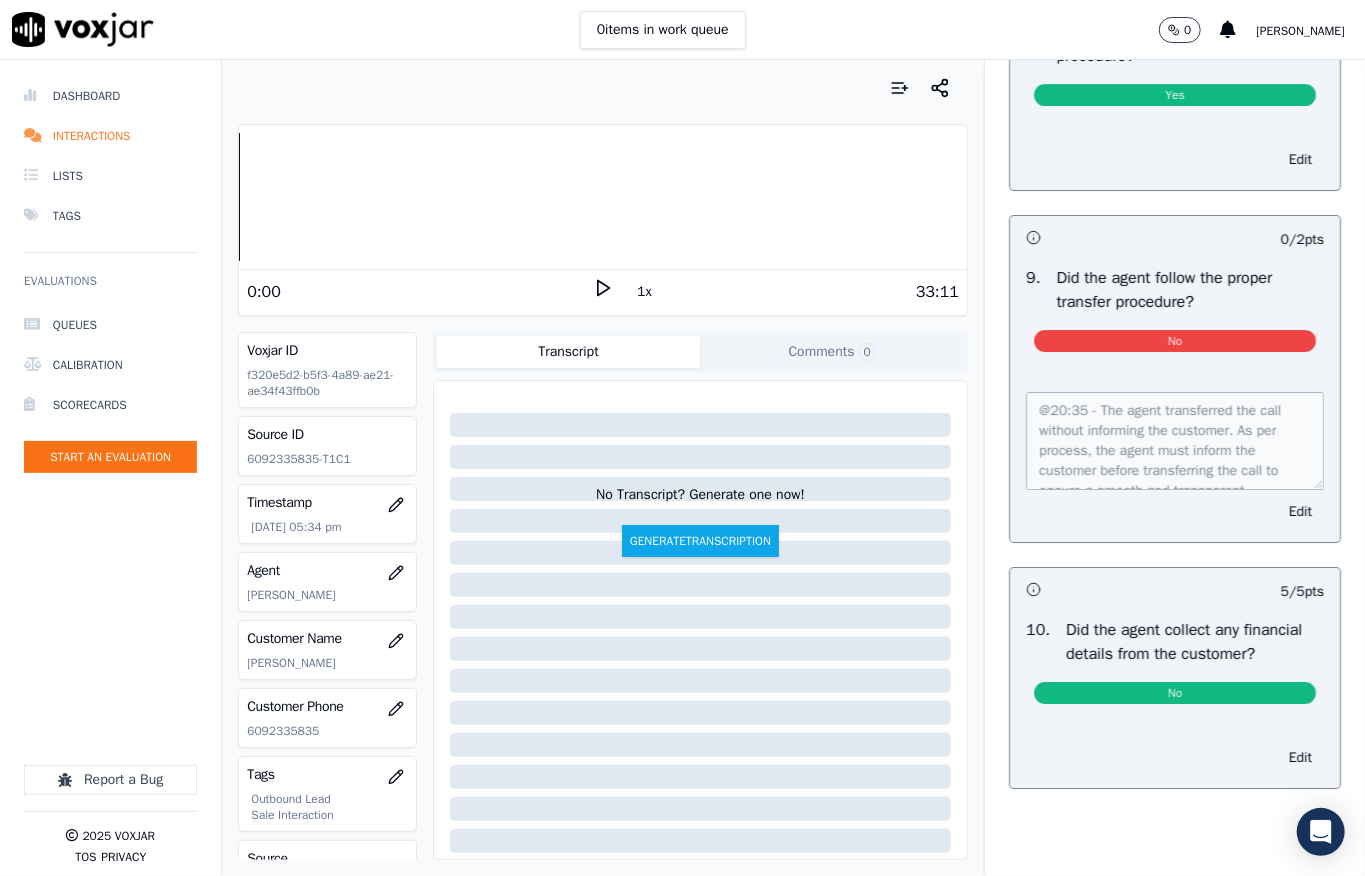 scroll, scrollTop: 3697, scrollLeft: 0, axis: vertical 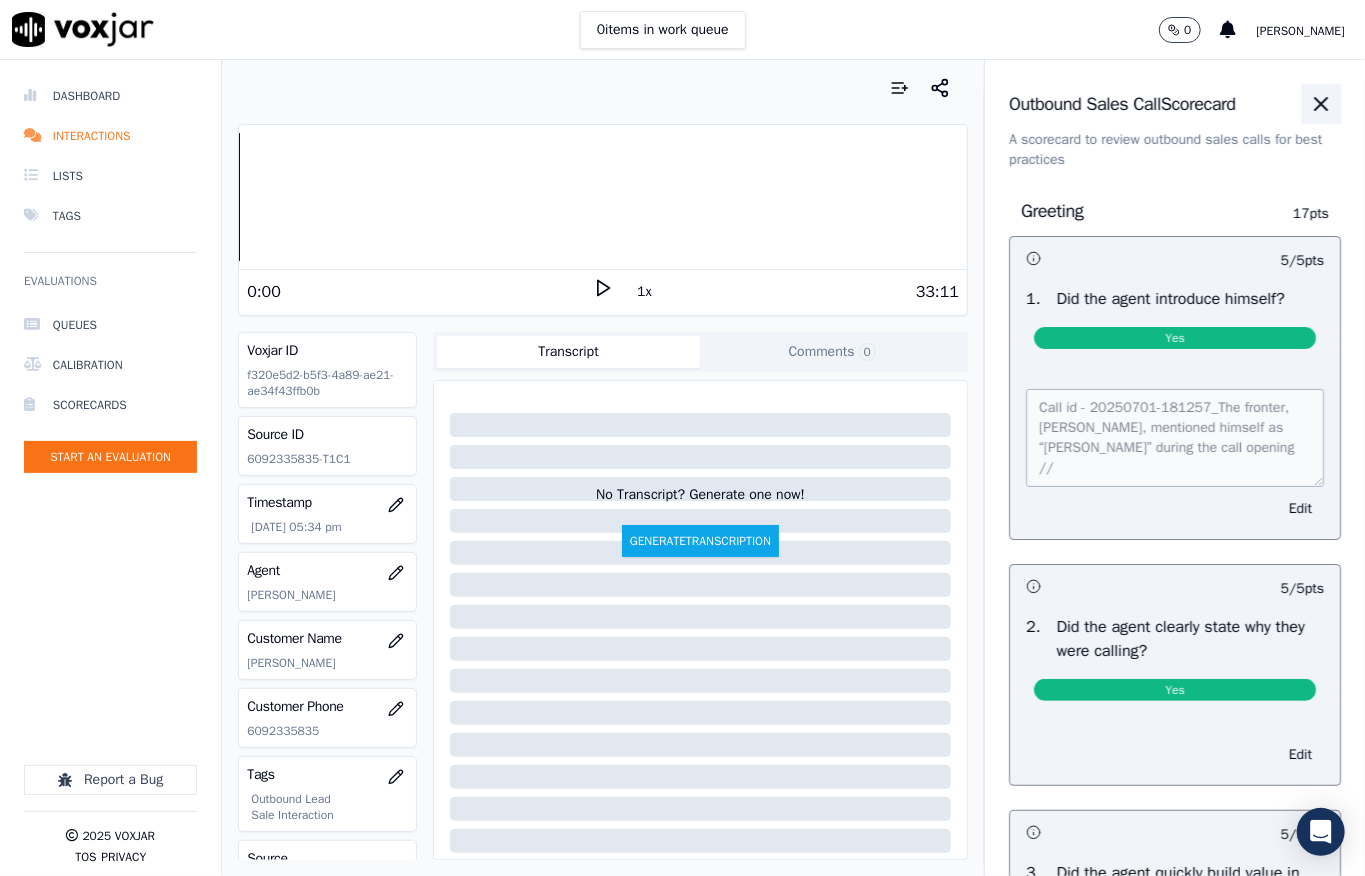 click 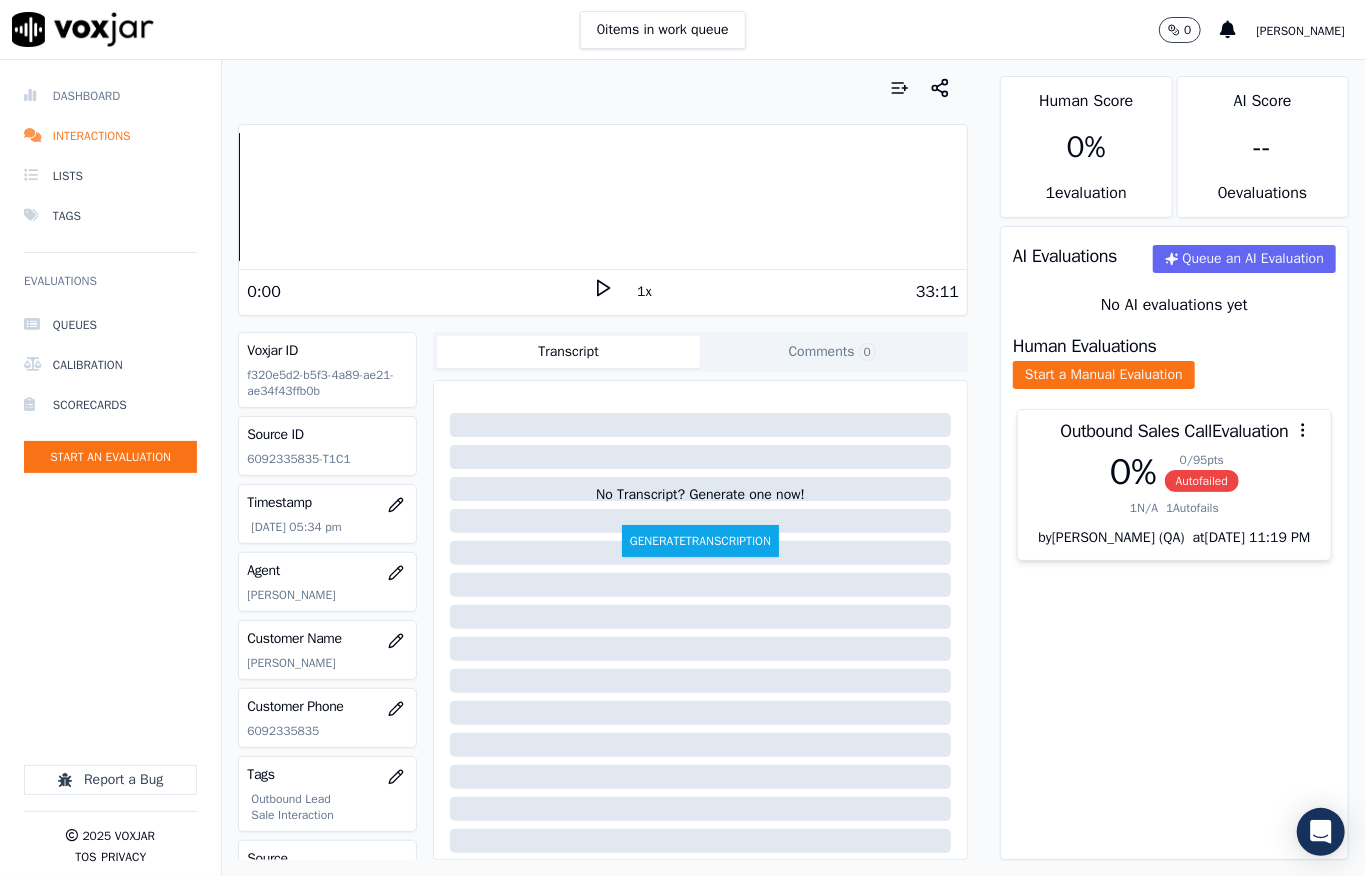 click on "Dashboard" at bounding box center (110, 96) 